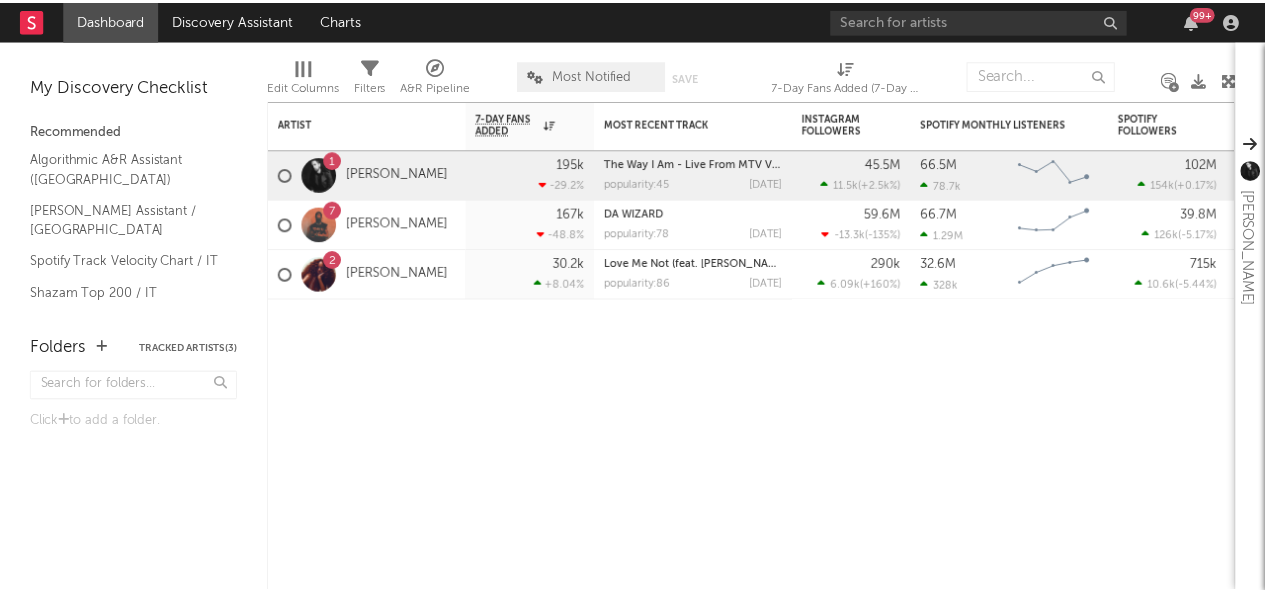 scroll, scrollTop: 0, scrollLeft: 0, axis: both 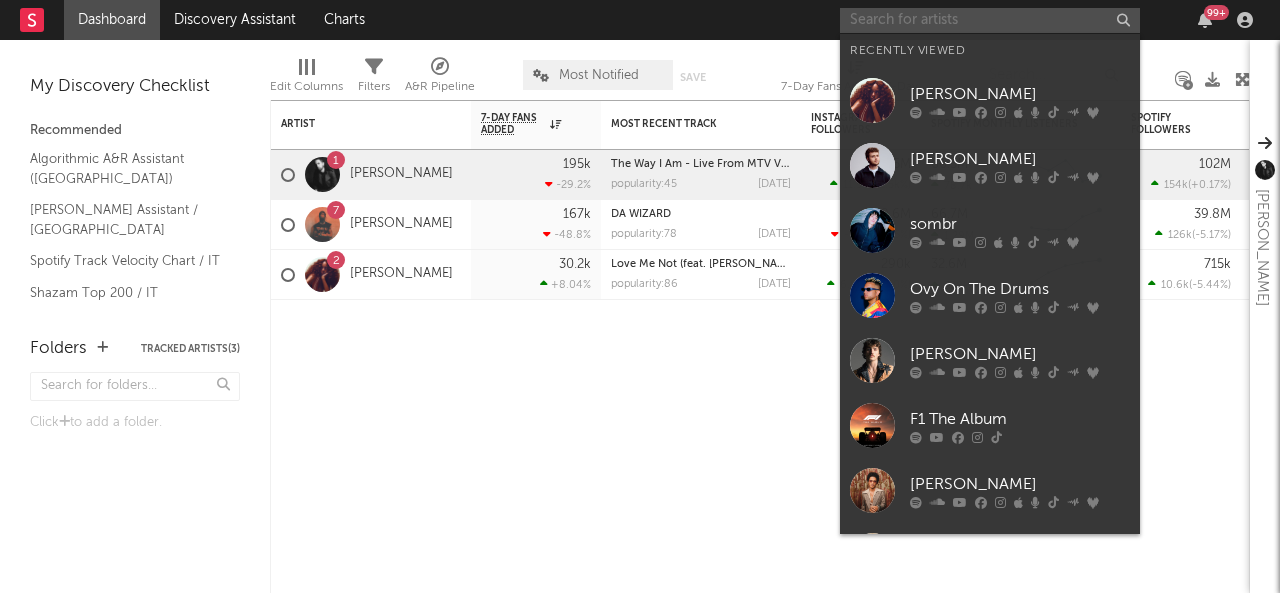 click at bounding box center [990, 20] 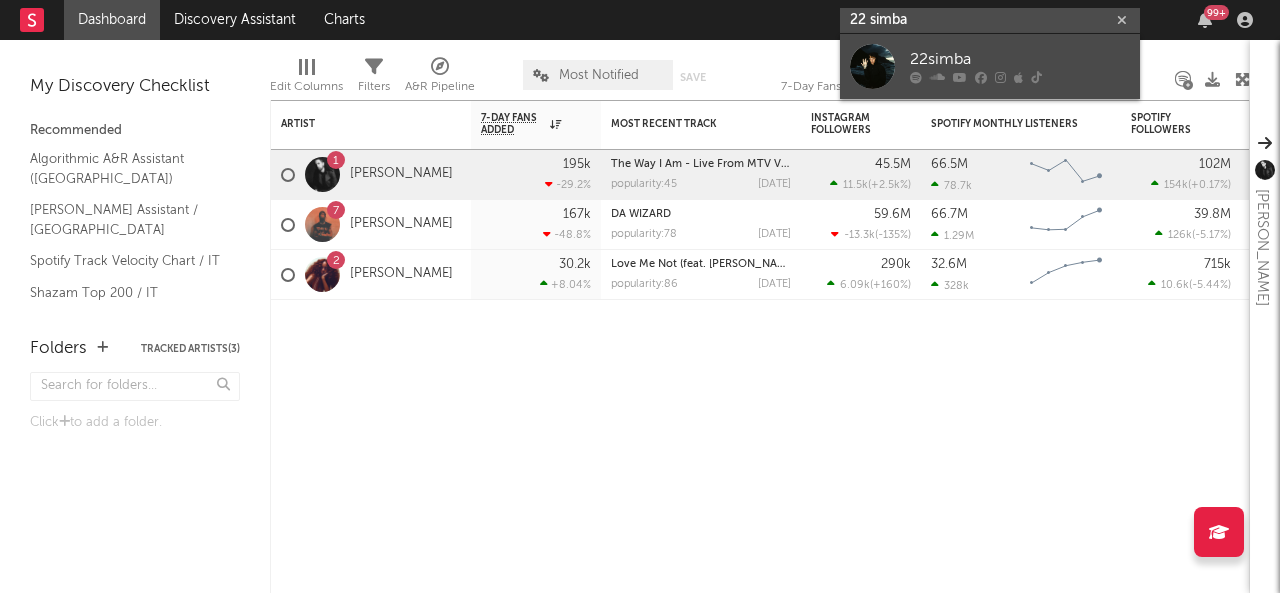 type on "22 simba" 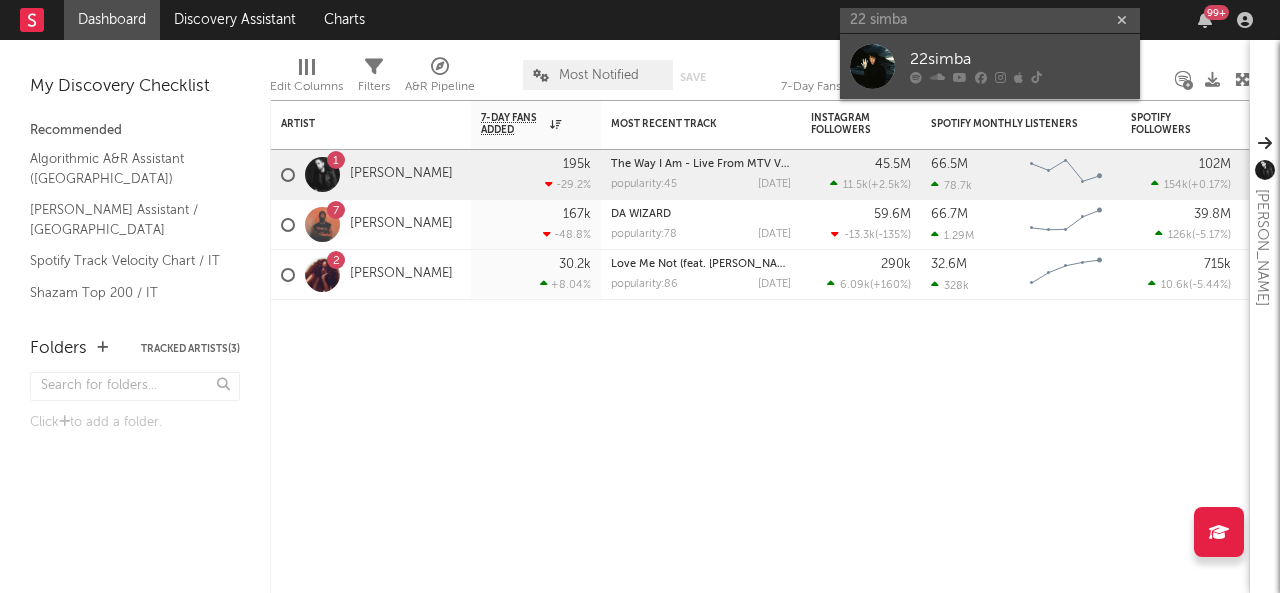 click on "22simba" at bounding box center (1020, 60) 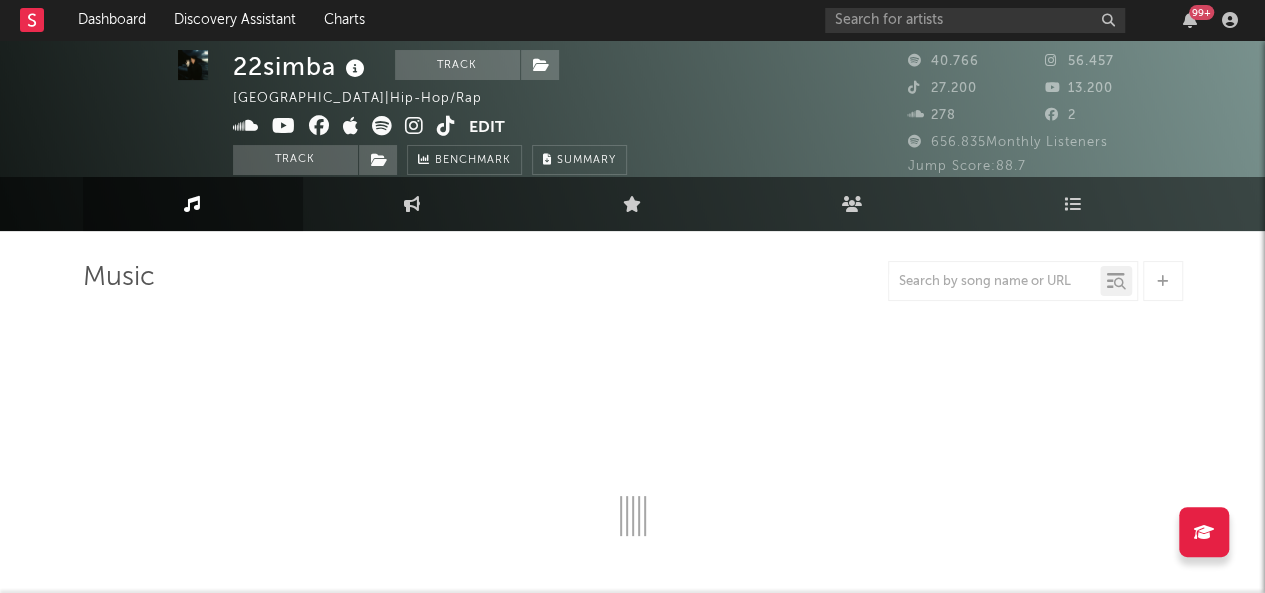 select on "6m" 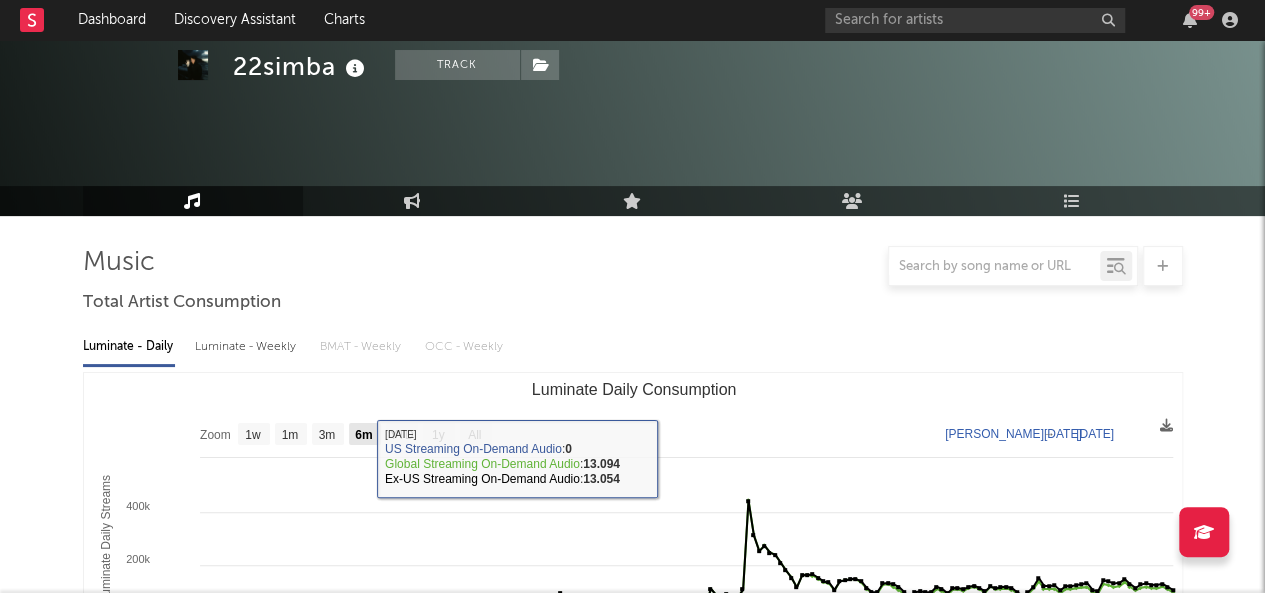 scroll, scrollTop: 0, scrollLeft: 0, axis: both 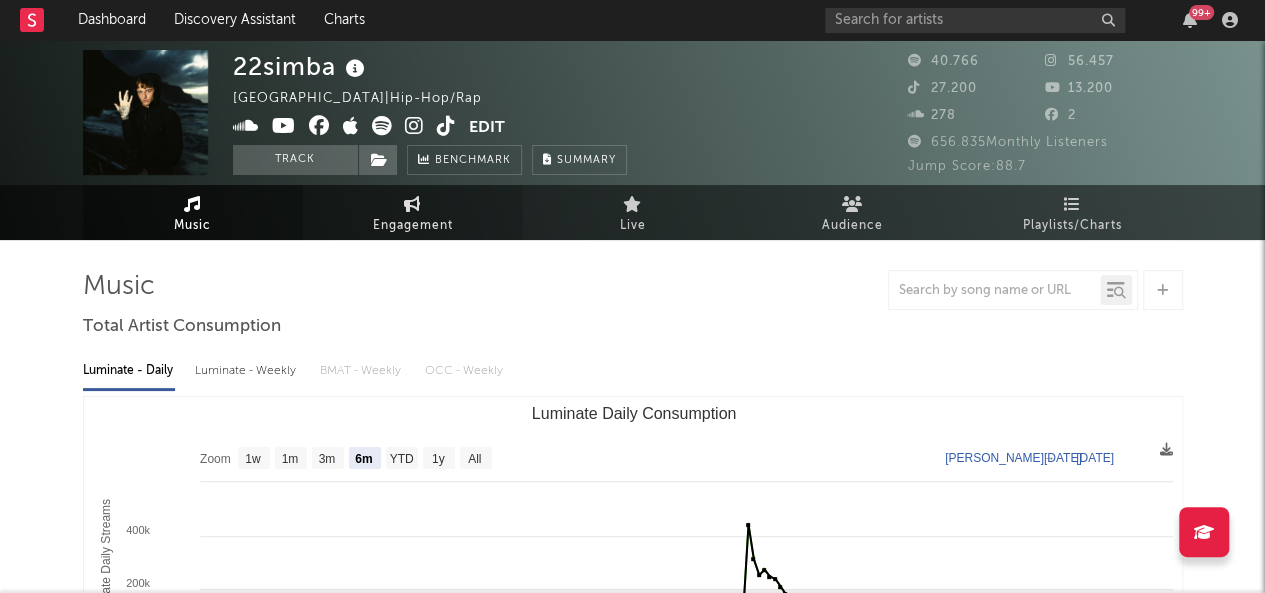 click on "Engagement" at bounding box center (413, 226) 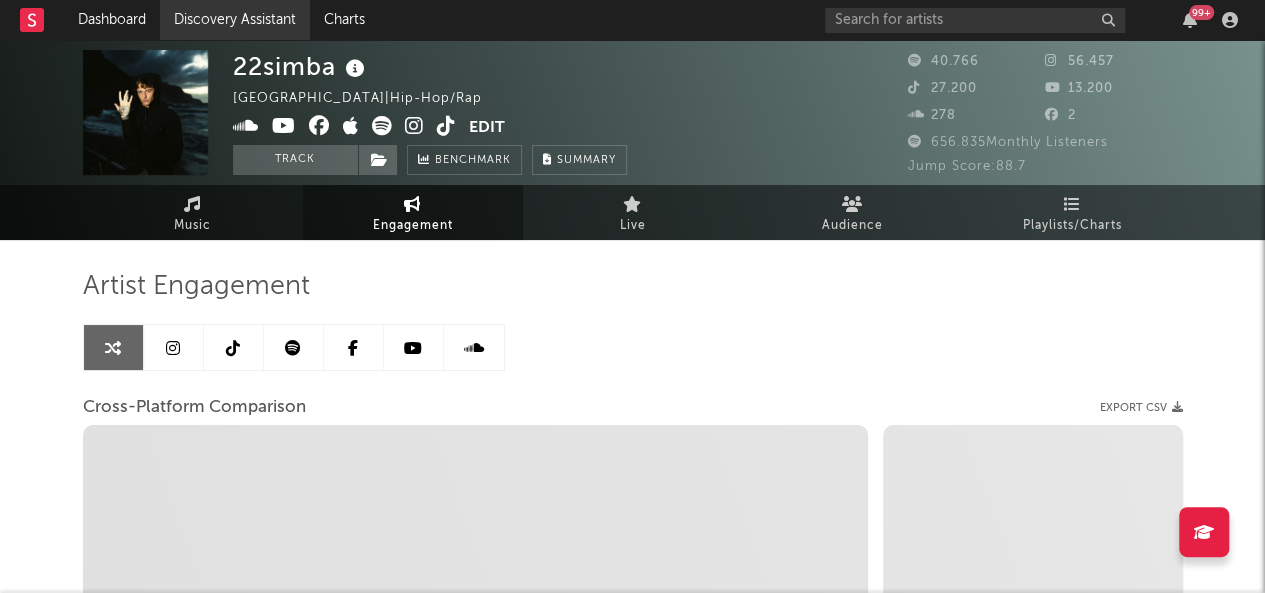 select on "1m" 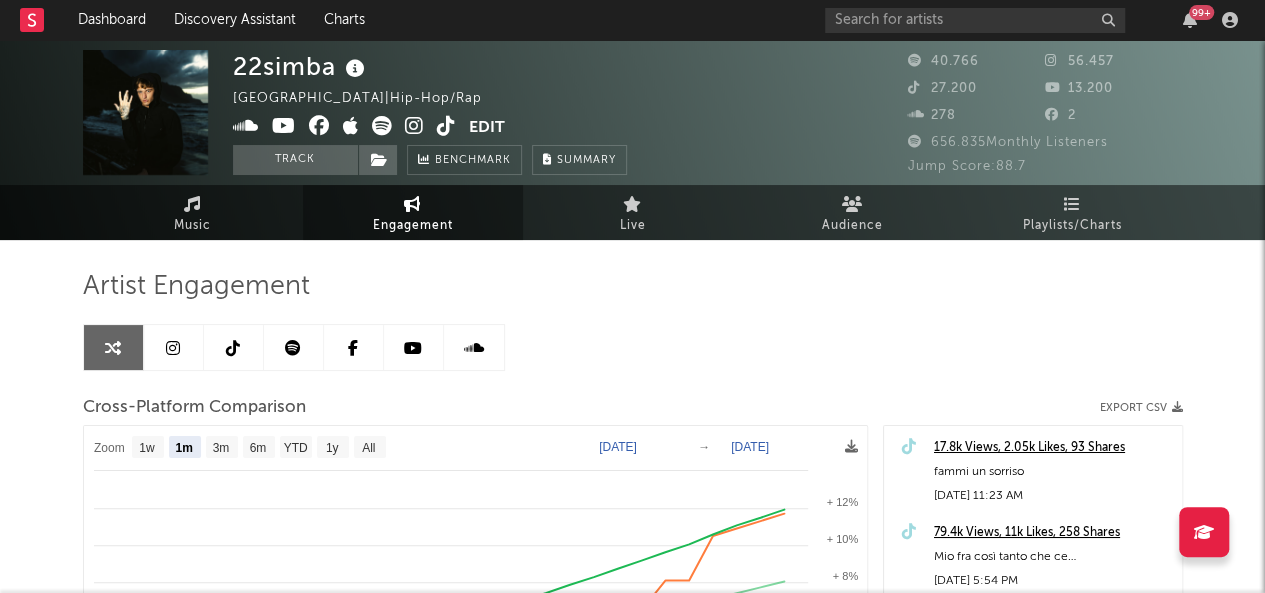 click at bounding box center (293, 348) 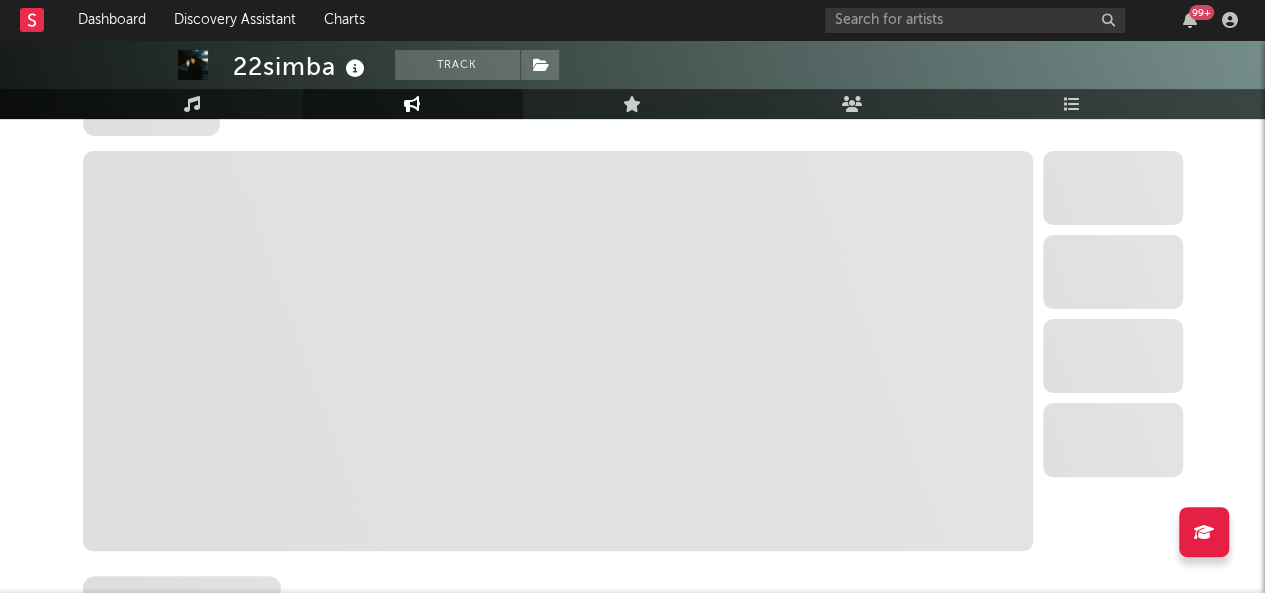 select on "6m" 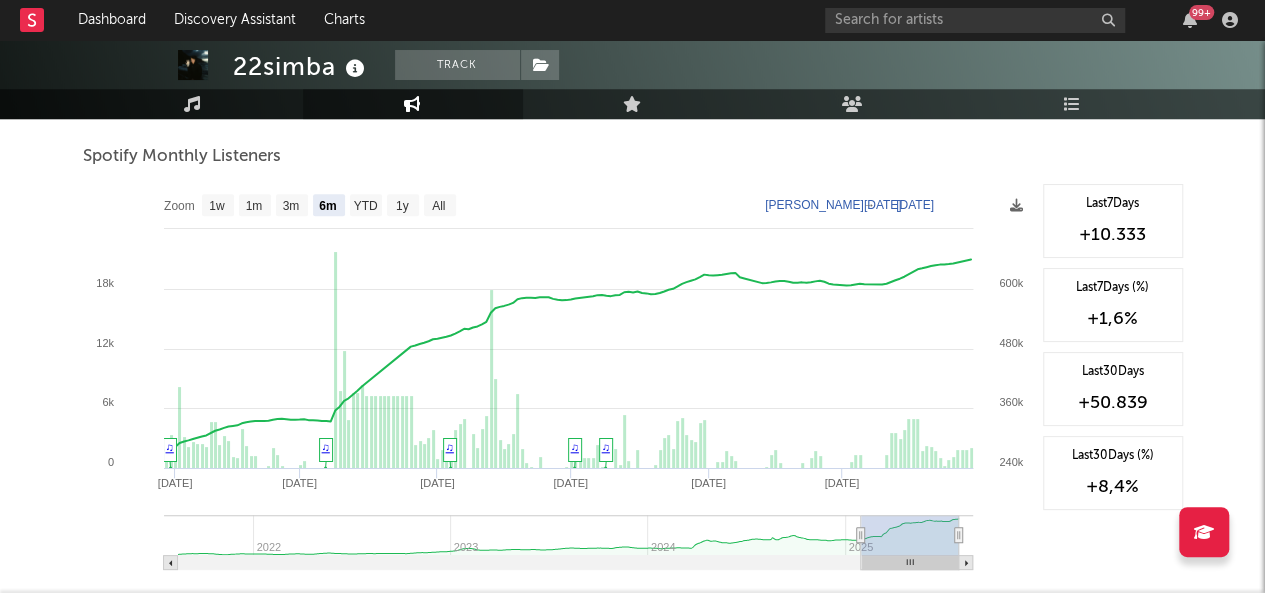 scroll, scrollTop: 714, scrollLeft: 0, axis: vertical 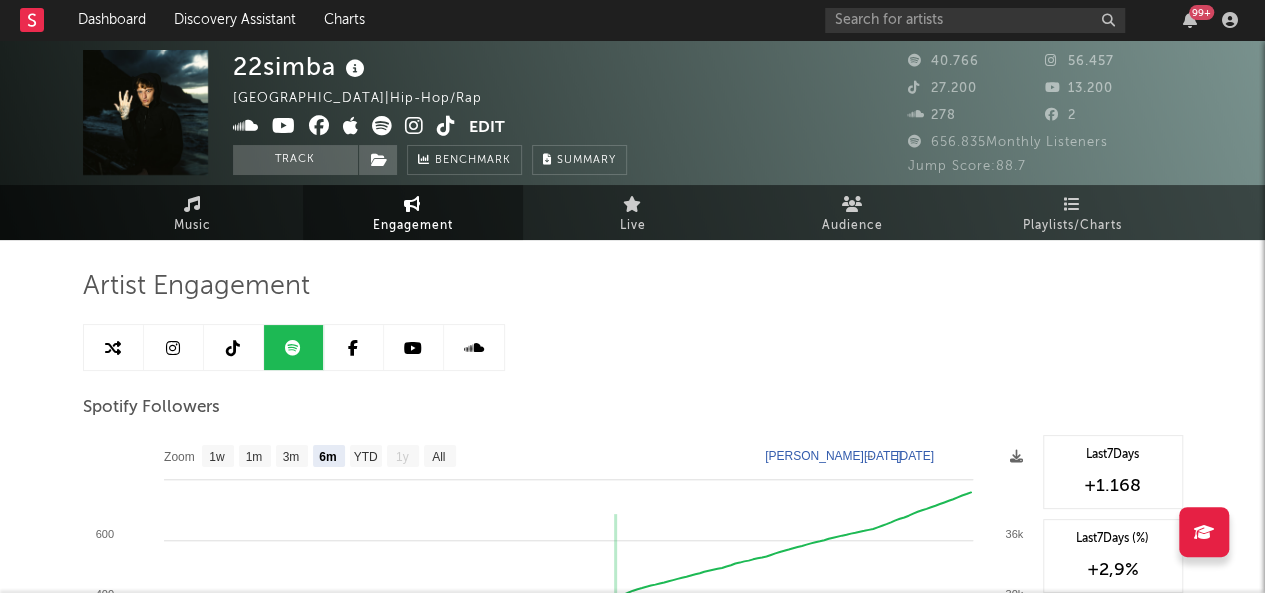click at bounding box center (174, 347) 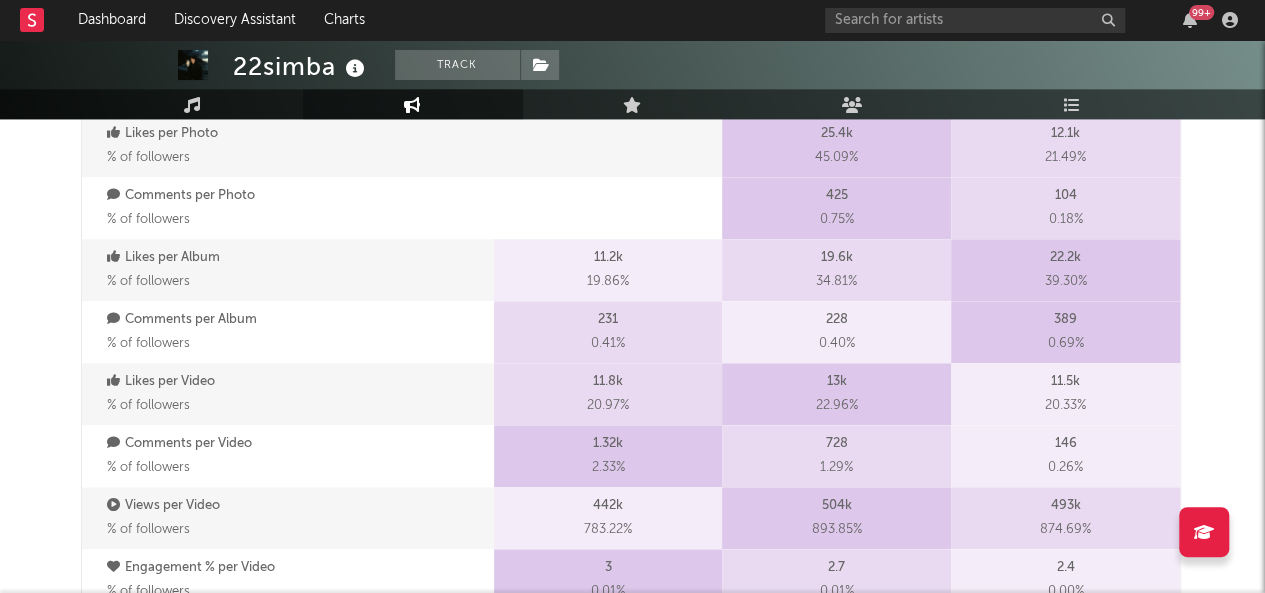 select on "6m" 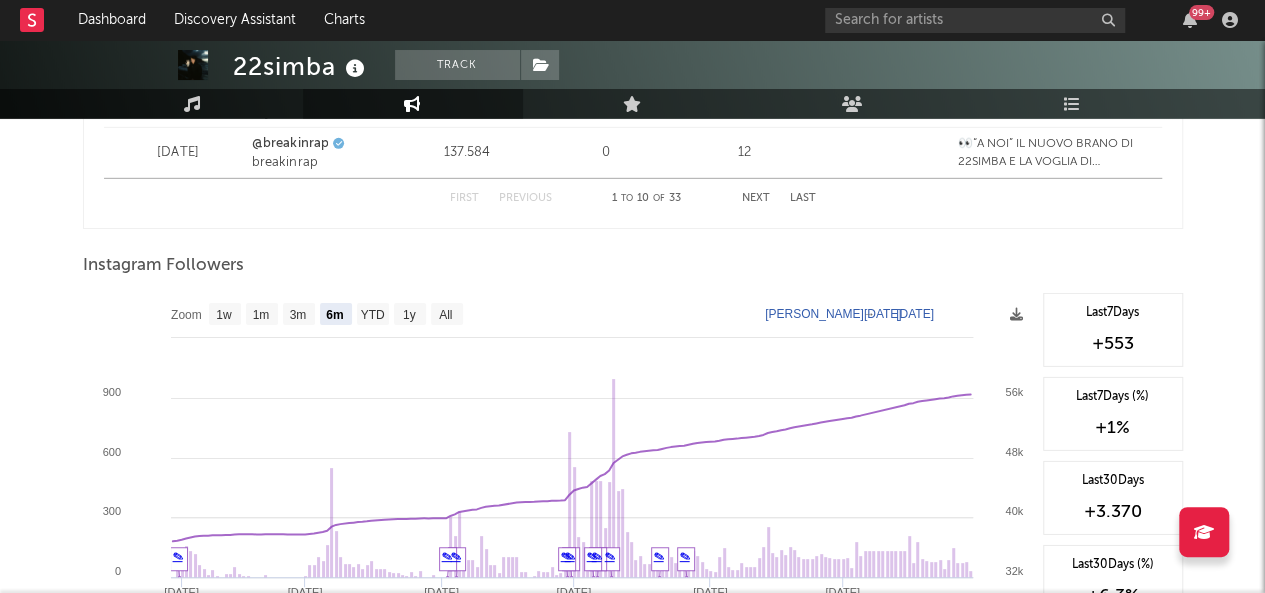 scroll, scrollTop: 2988, scrollLeft: 0, axis: vertical 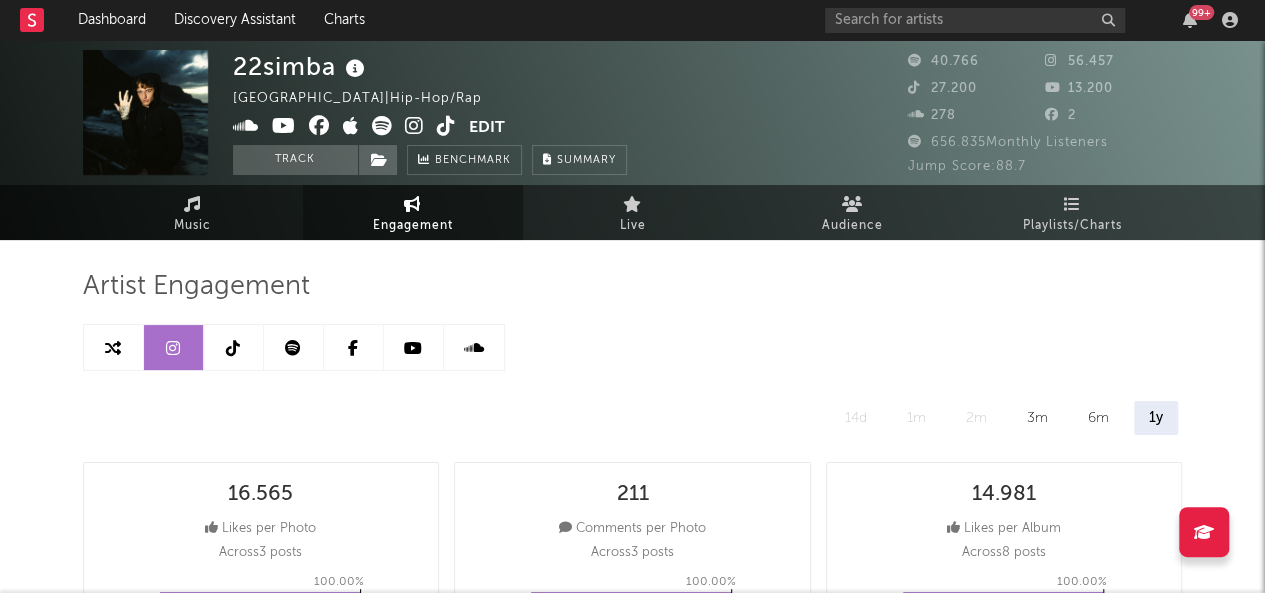 click at bounding box center [233, 348] 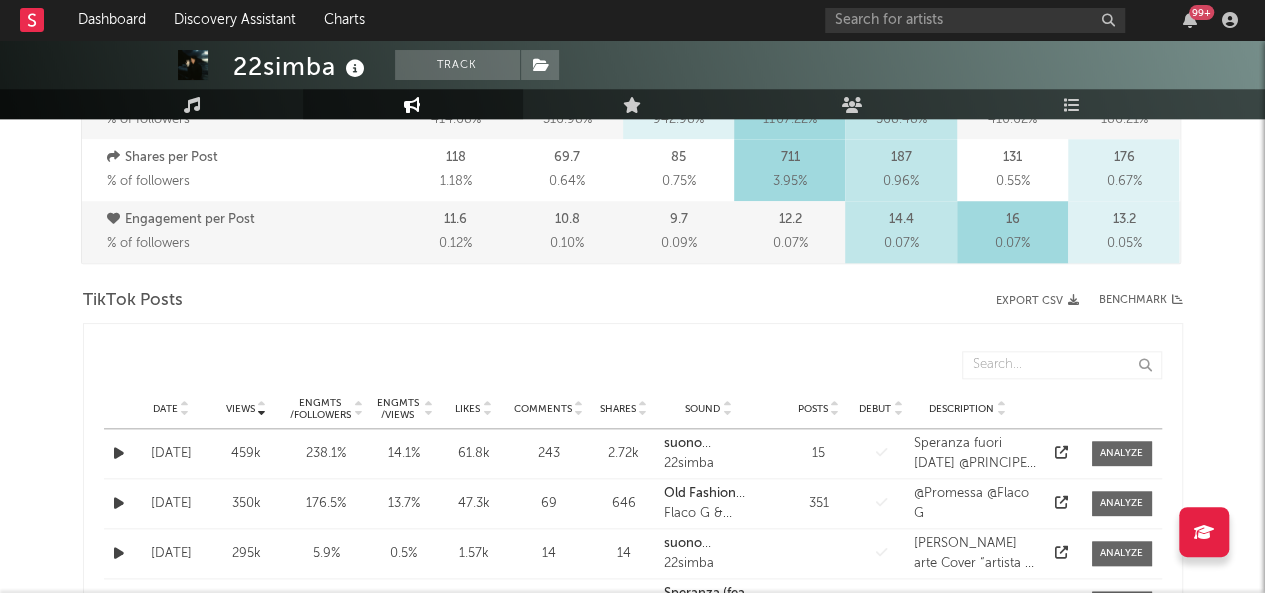 select on "6m" 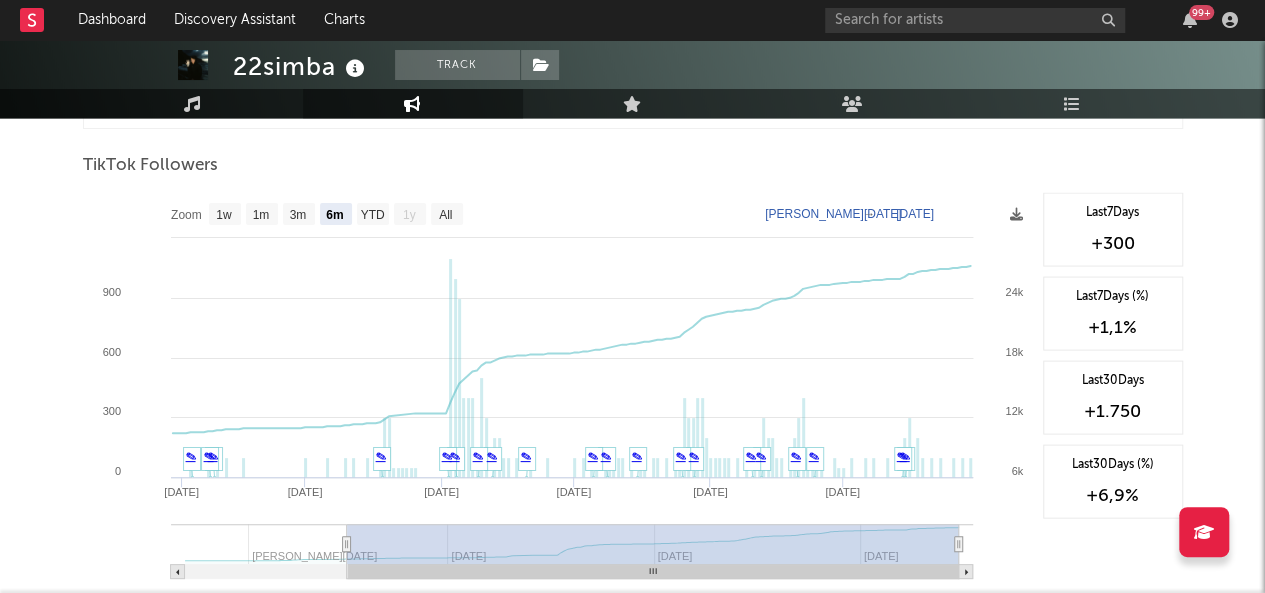 scroll, scrollTop: 1931, scrollLeft: 0, axis: vertical 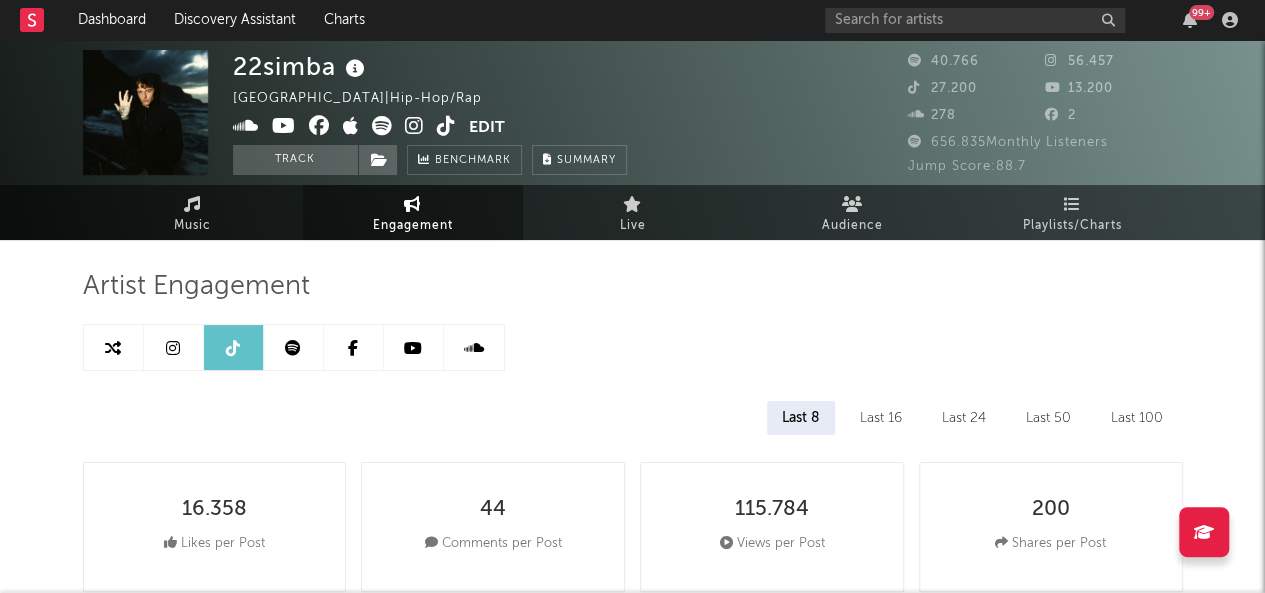 click at bounding box center (413, 348) 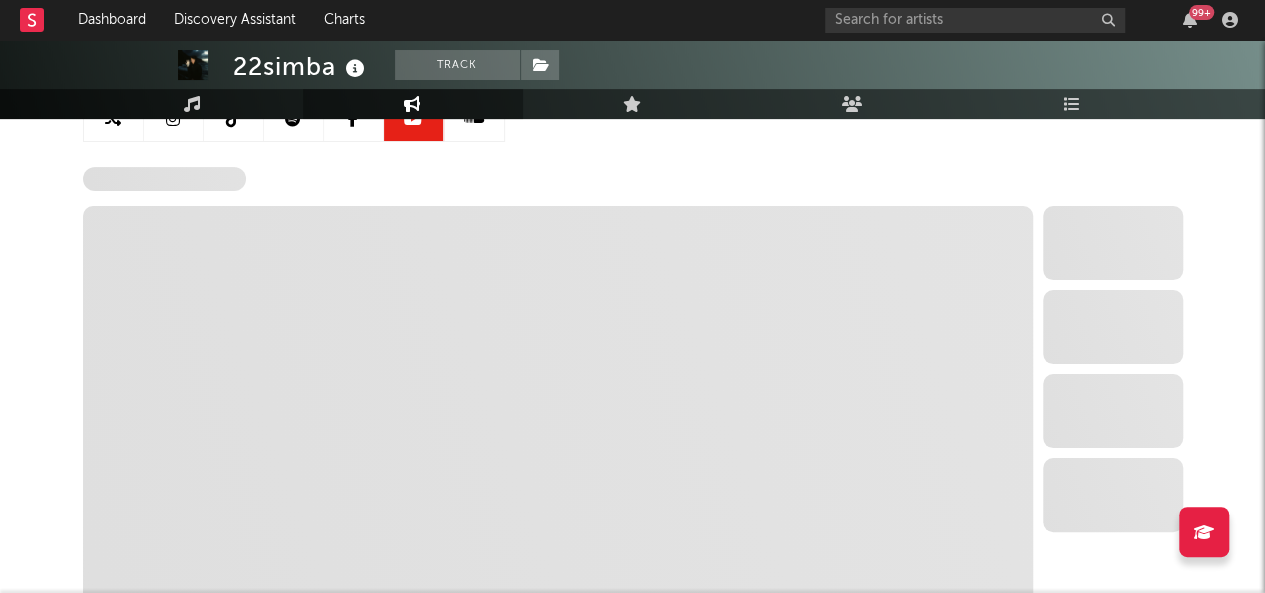 select on "6m" 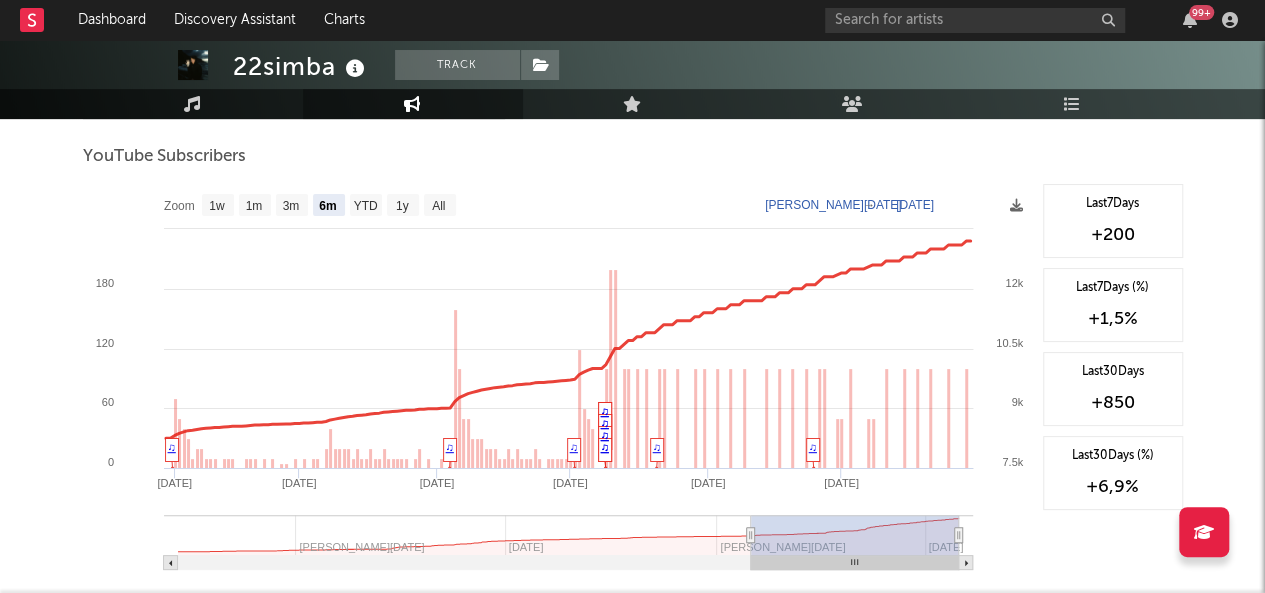 scroll, scrollTop: 238, scrollLeft: 0, axis: vertical 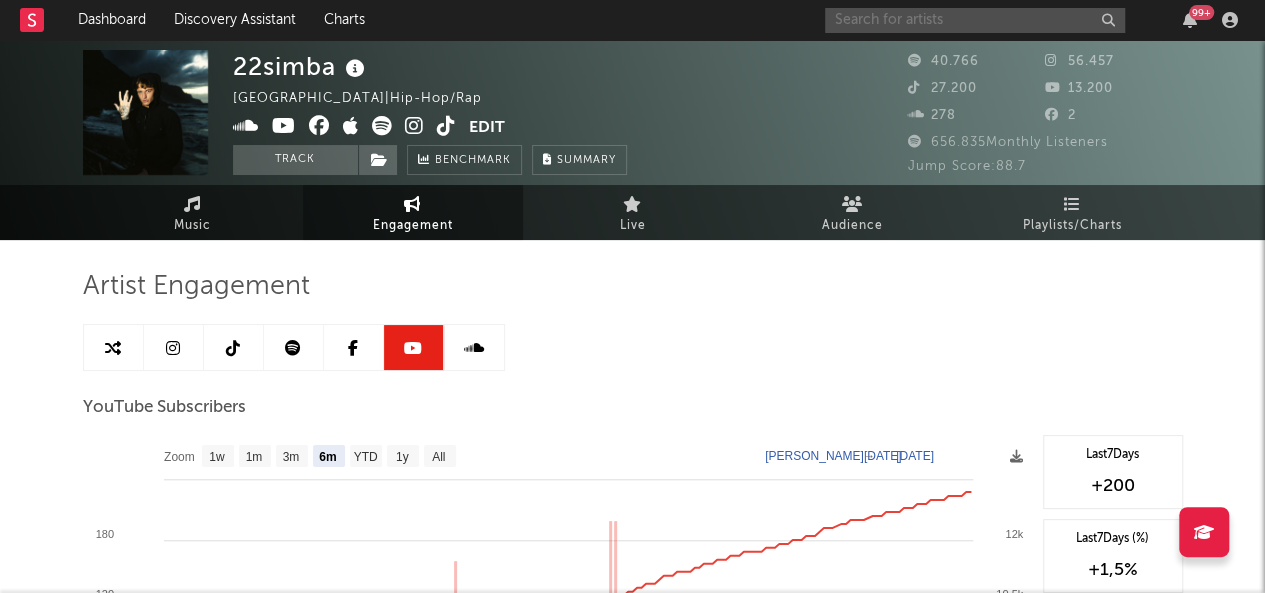 click at bounding box center (975, 20) 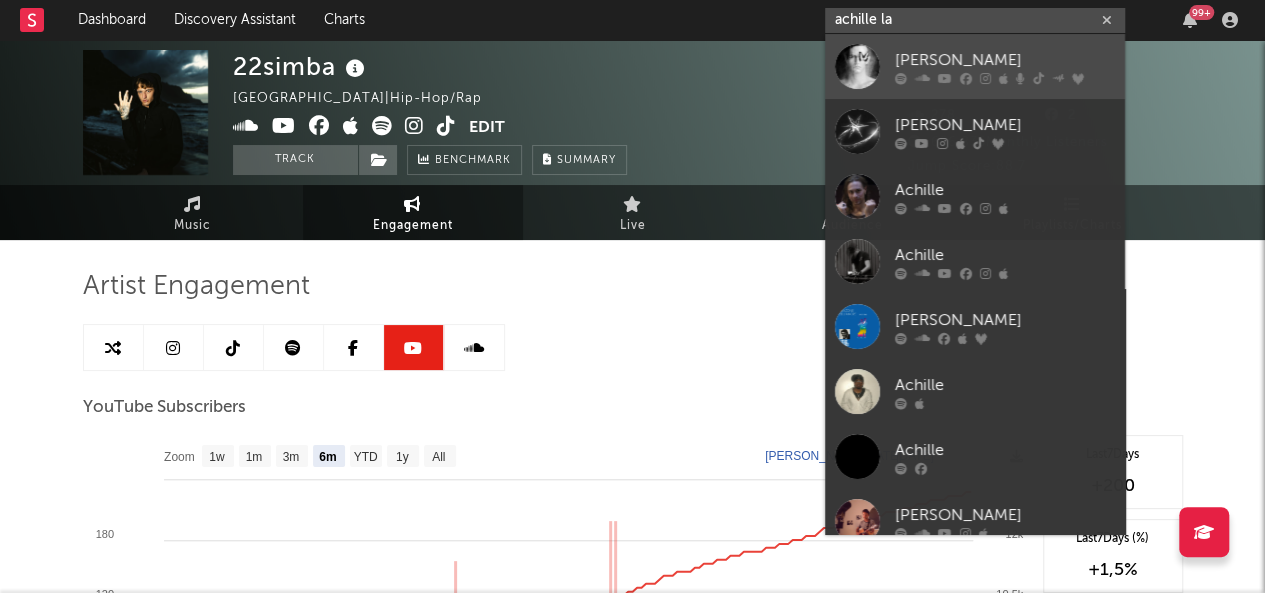 type on "achille la" 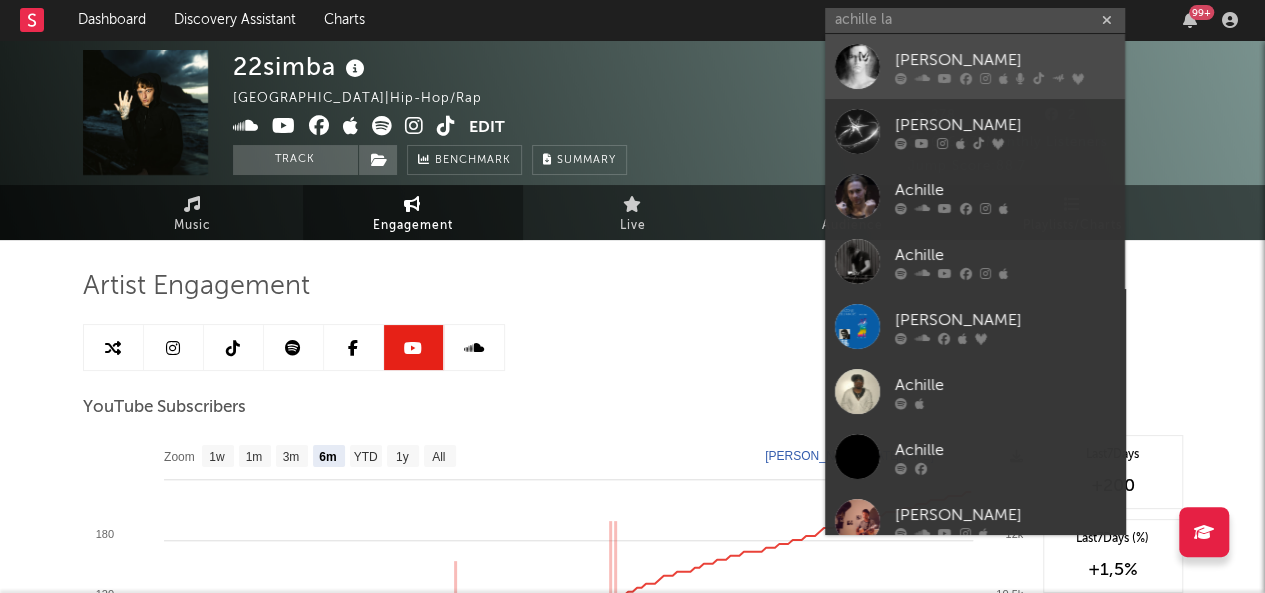 click at bounding box center [966, 78] 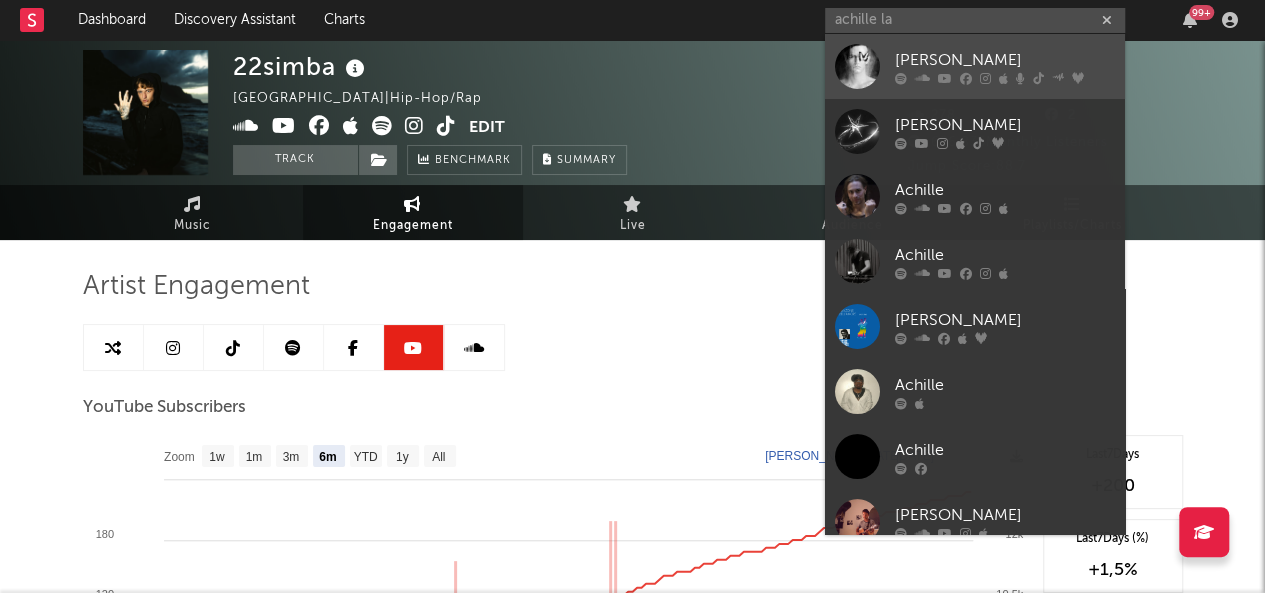 type 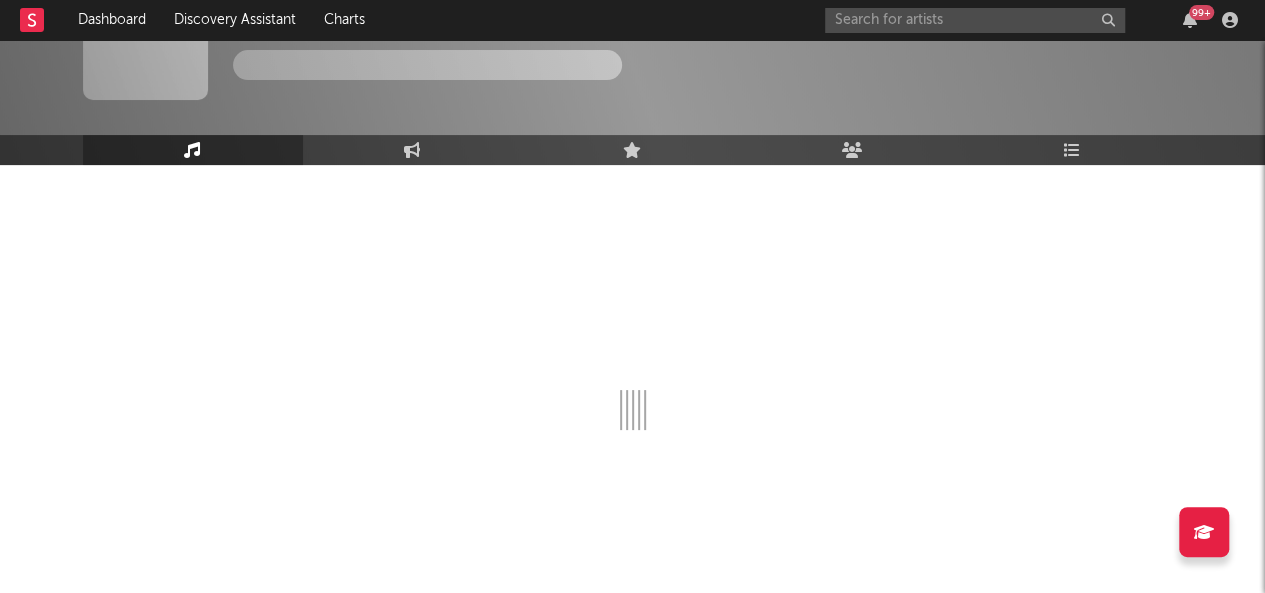 scroll, scrollTop: 90, scrollLeft: 0, axis: vertical 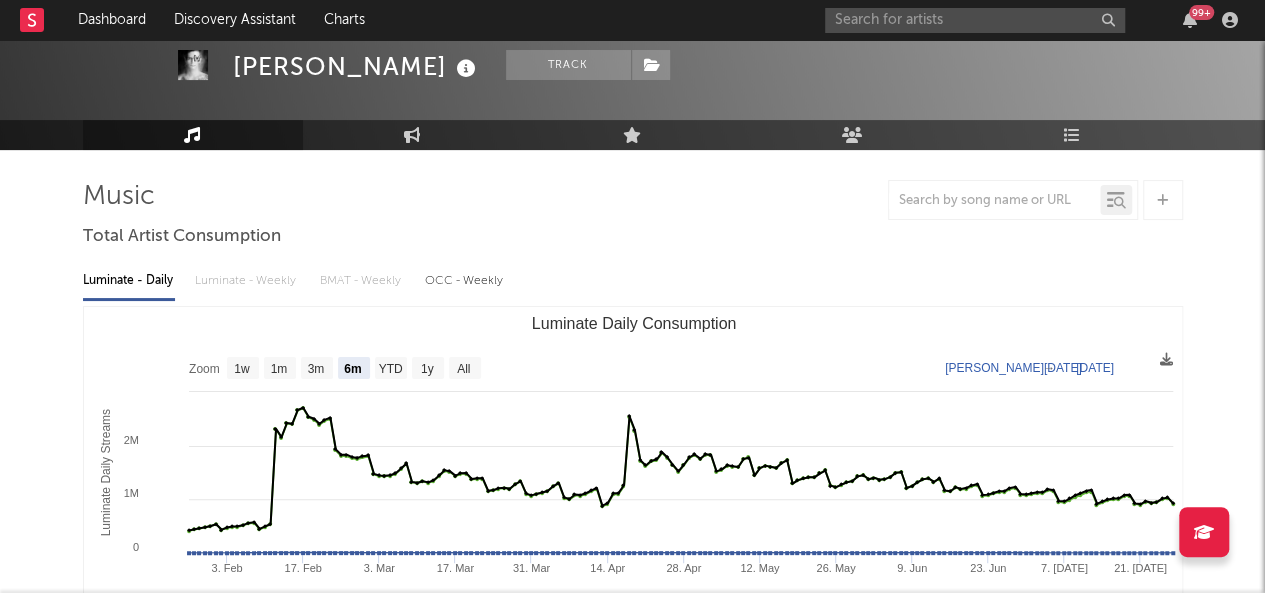 select on "6m" 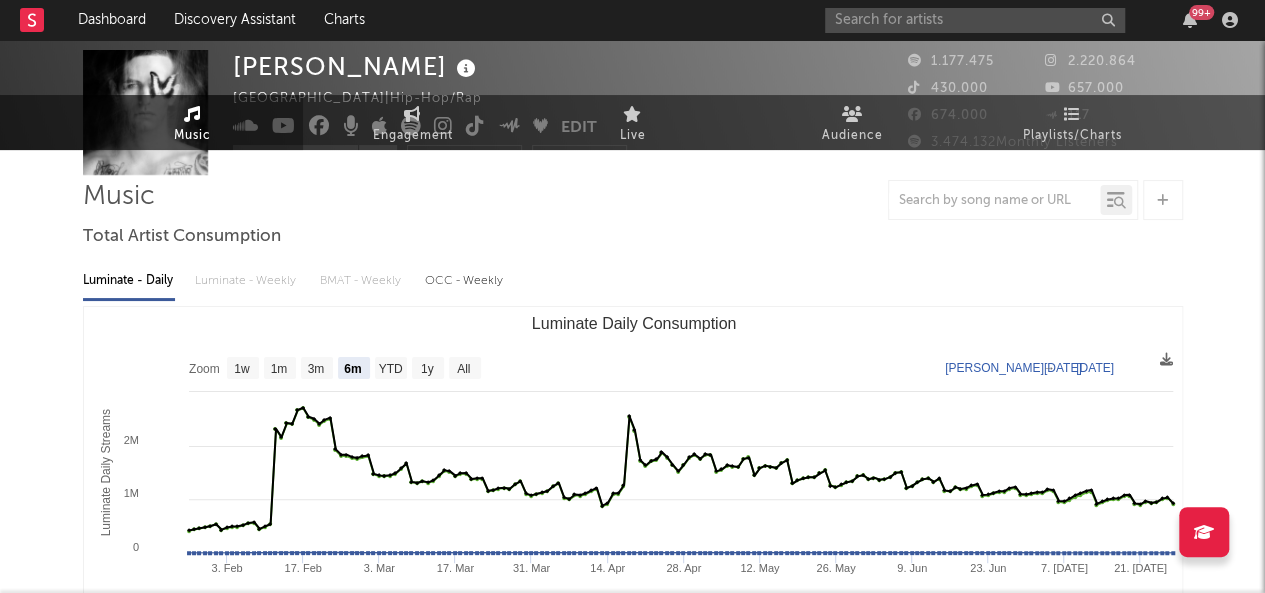 scroll, scrollTop: 0, scrollLeft: 0, axis: both 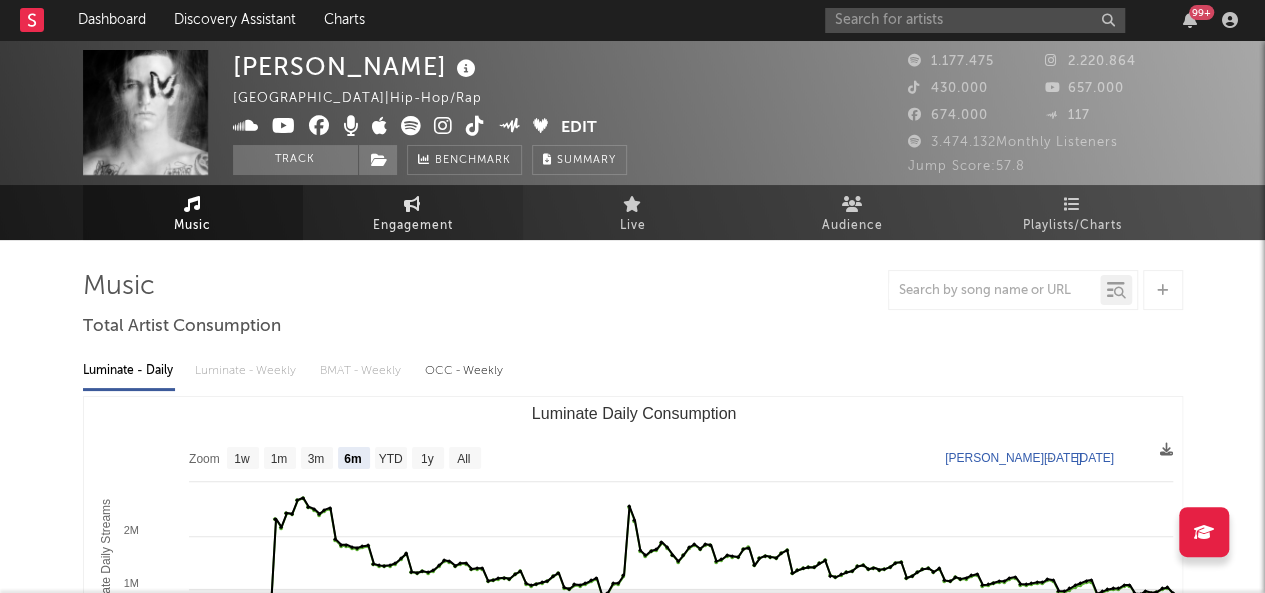 click on "Engagement" at bounding box center [413, 212] 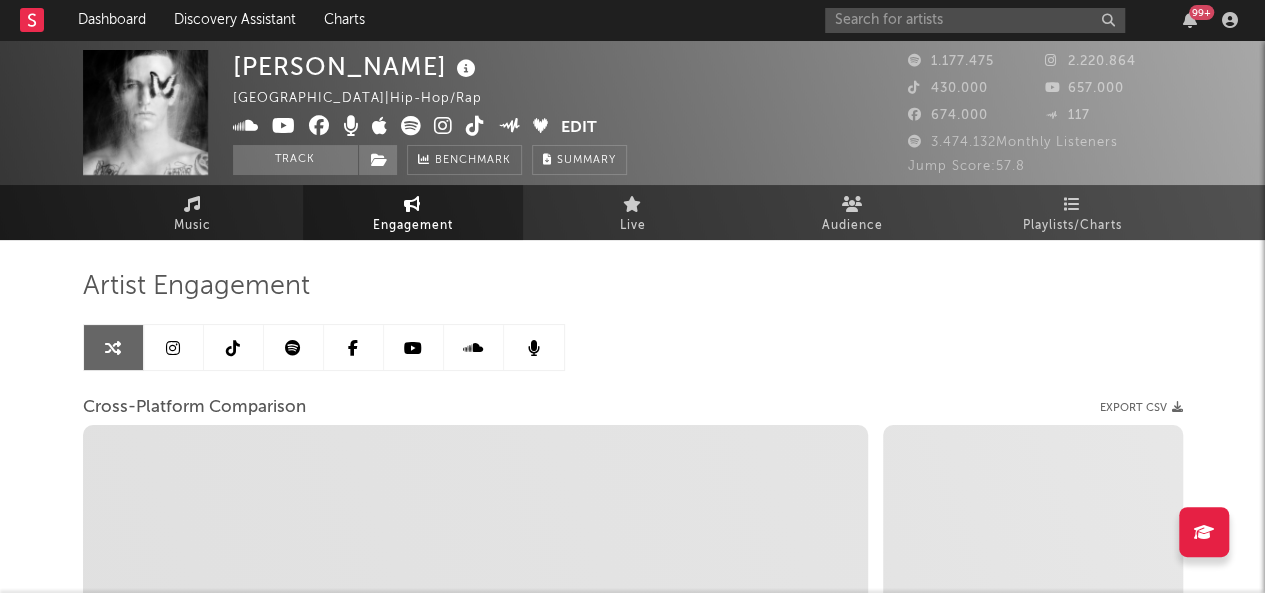 click at bounding box center [294, 347] 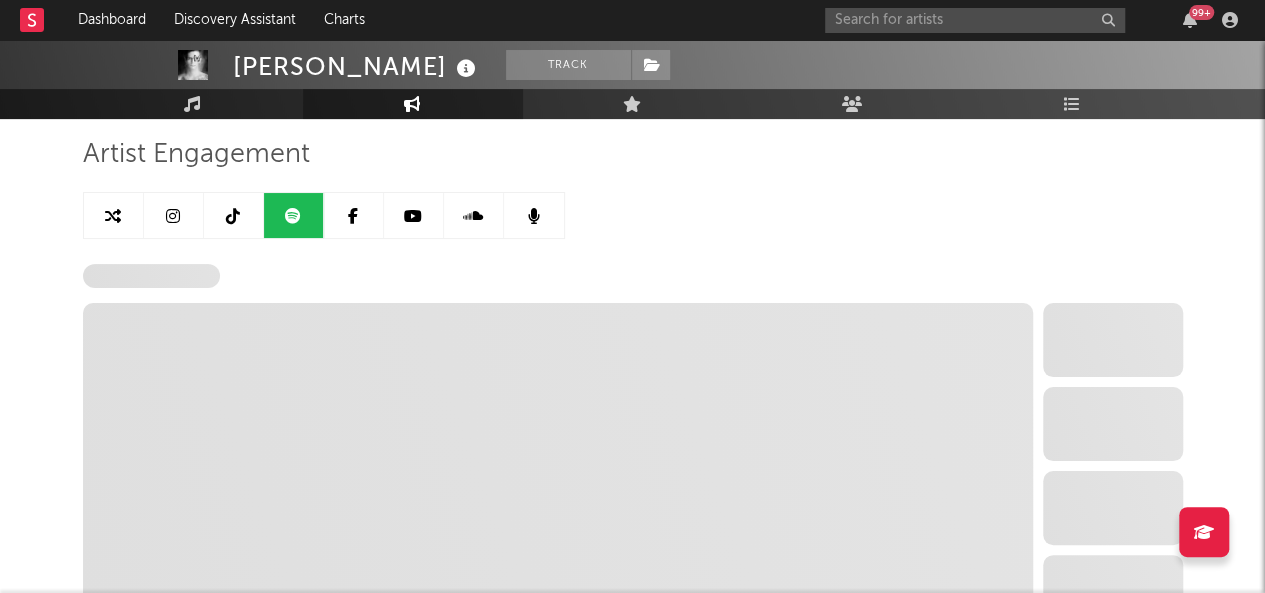 select on "6m" 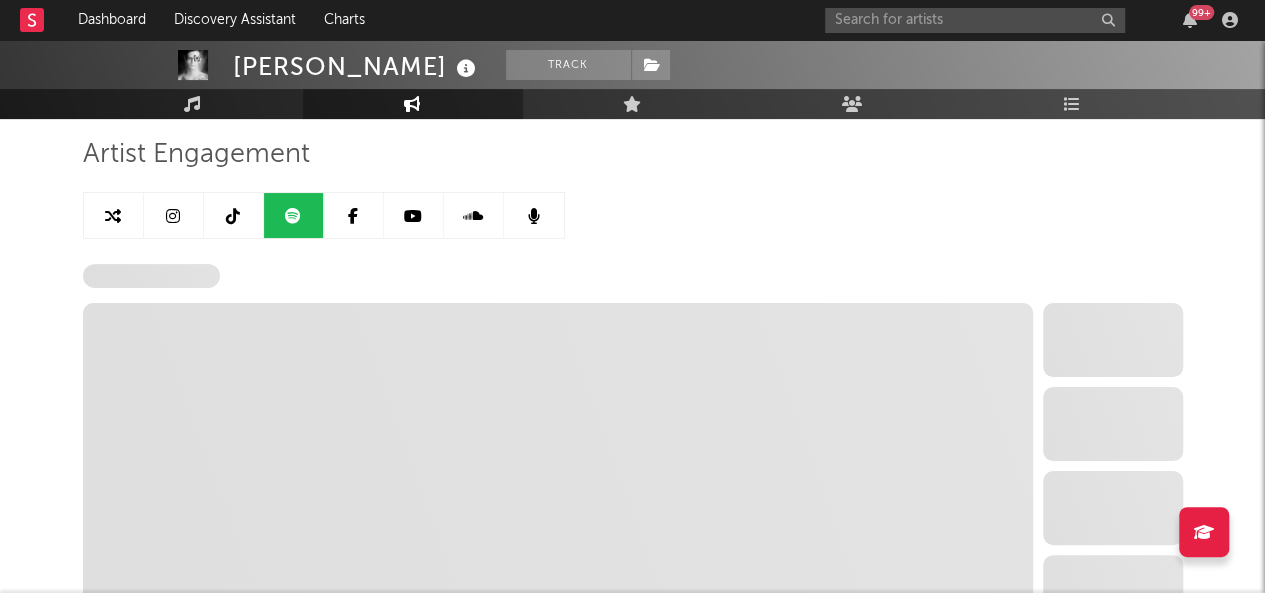select on "6m" 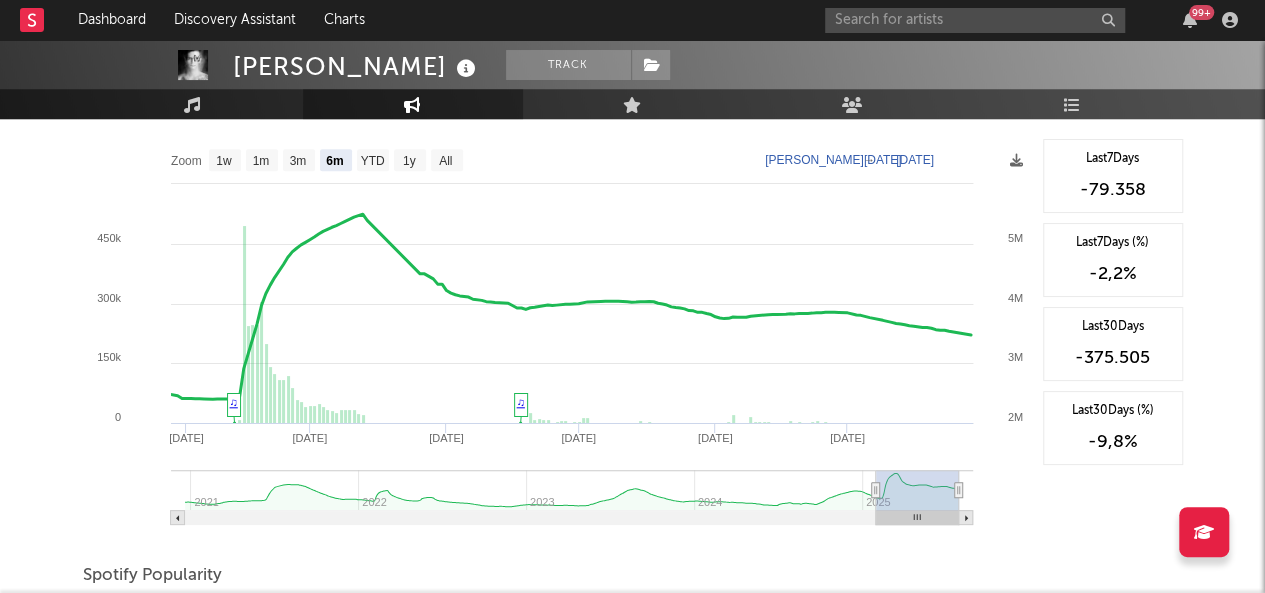 scroll, scrollTop: 763, scrollLeft: 0, axis: vertical 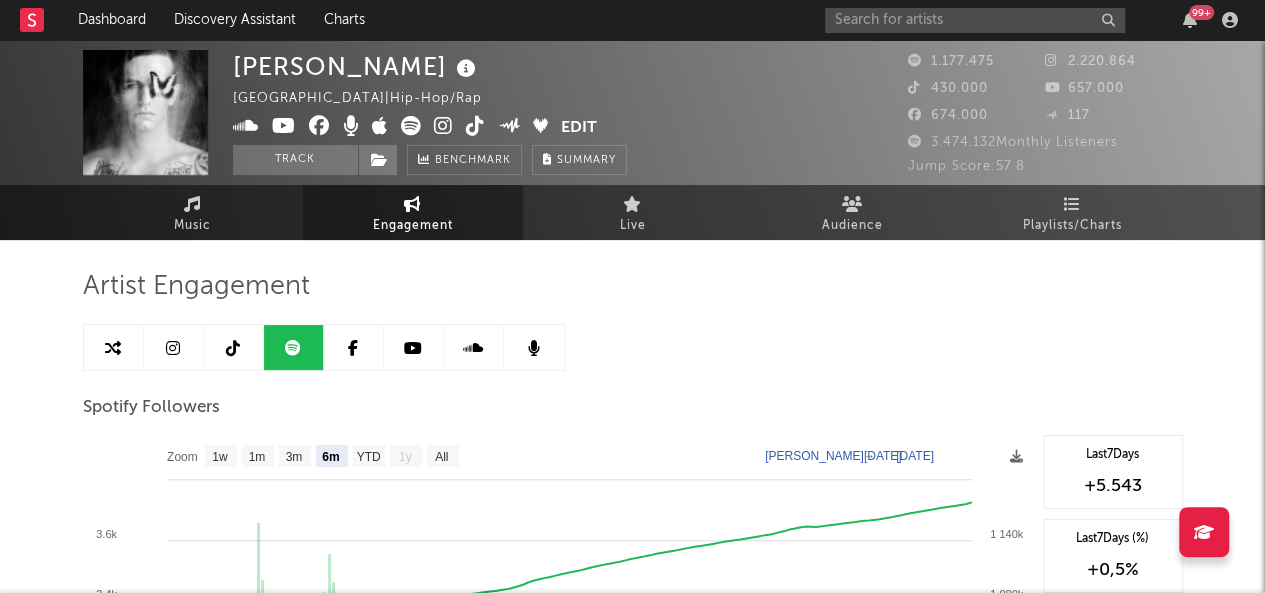 click at bounding box center [174, 347] 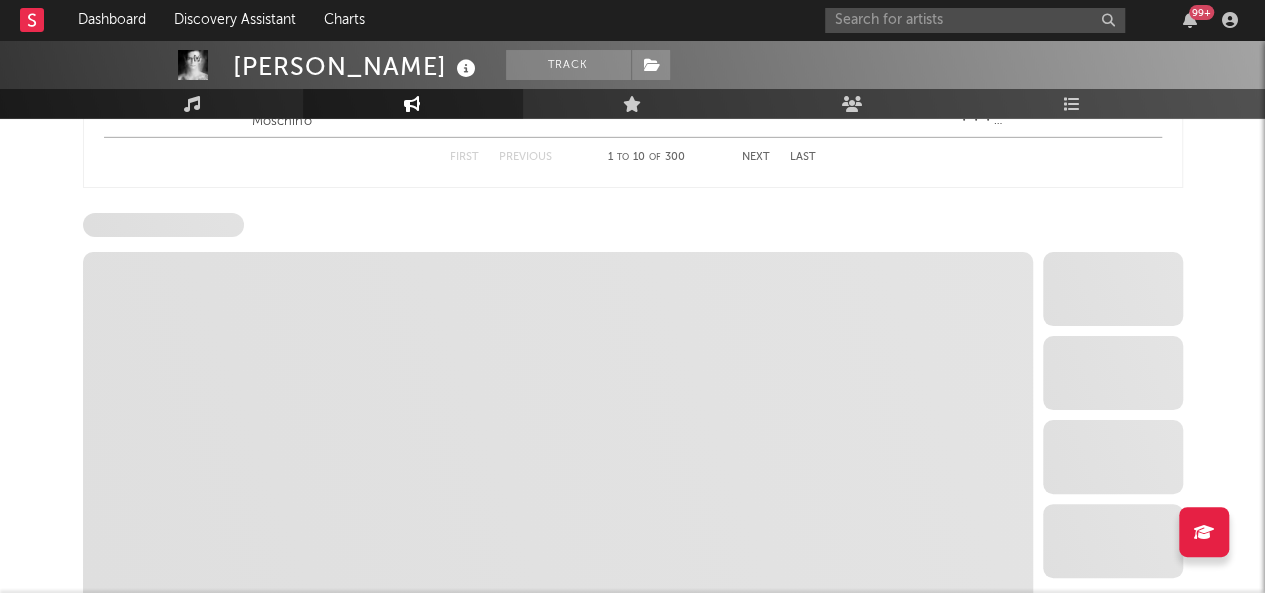 select on "6m" 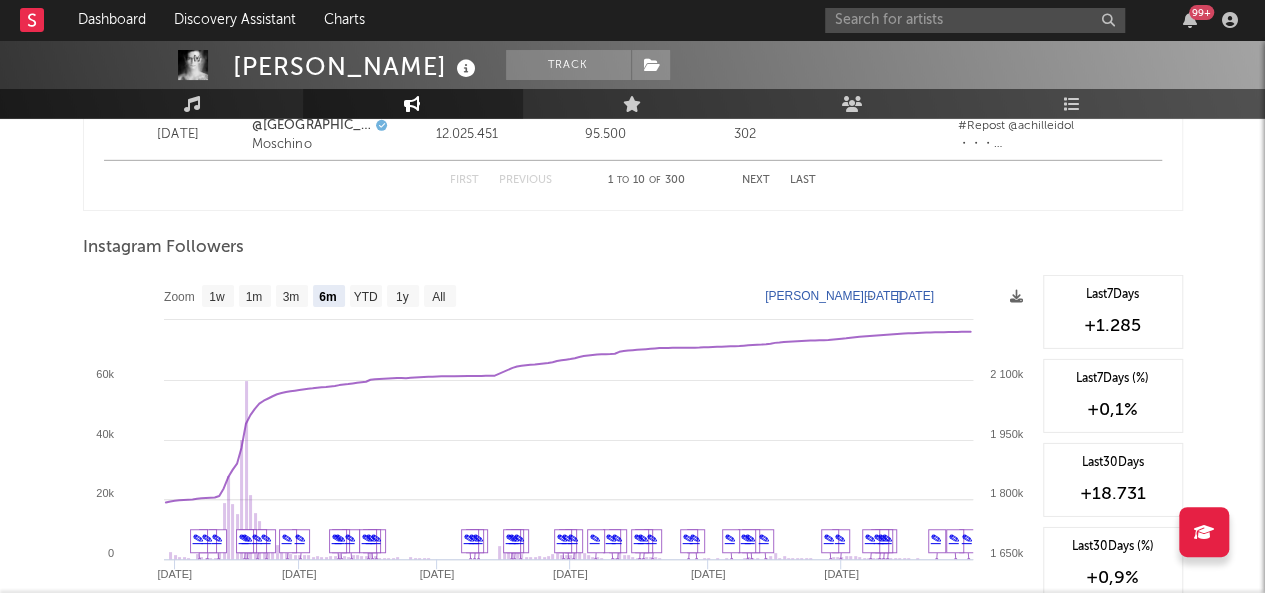 scroll, scrollTop: 3005, scrollLeft: 0, axis: vertical 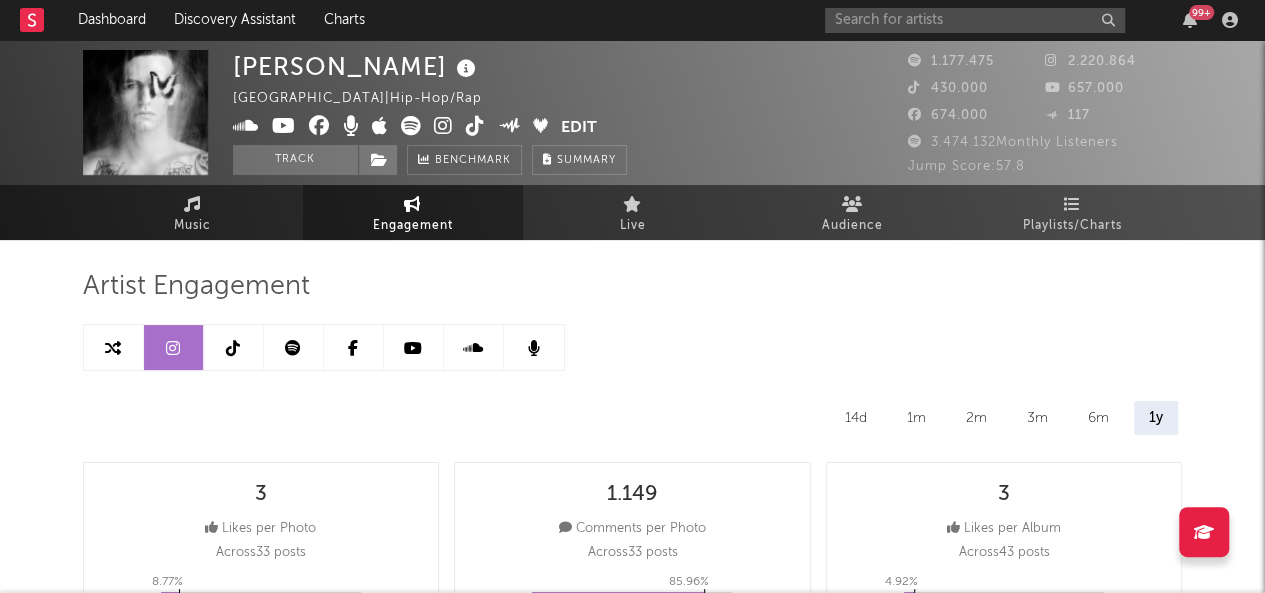 click at bounding box center (234, 347) 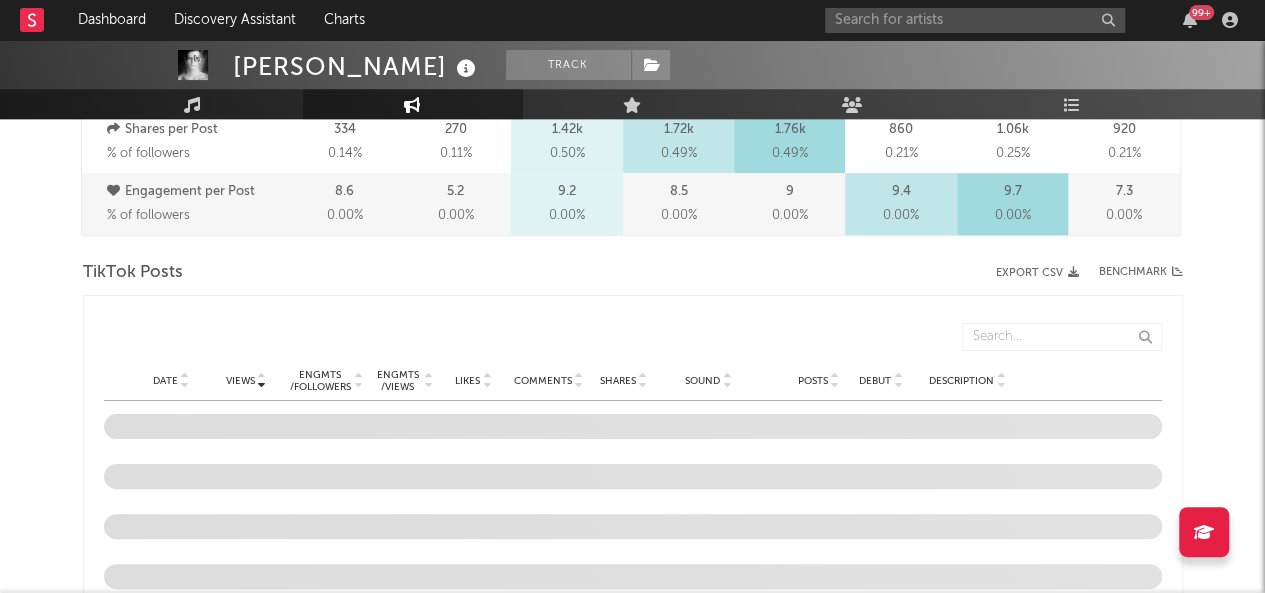 select on "6m" 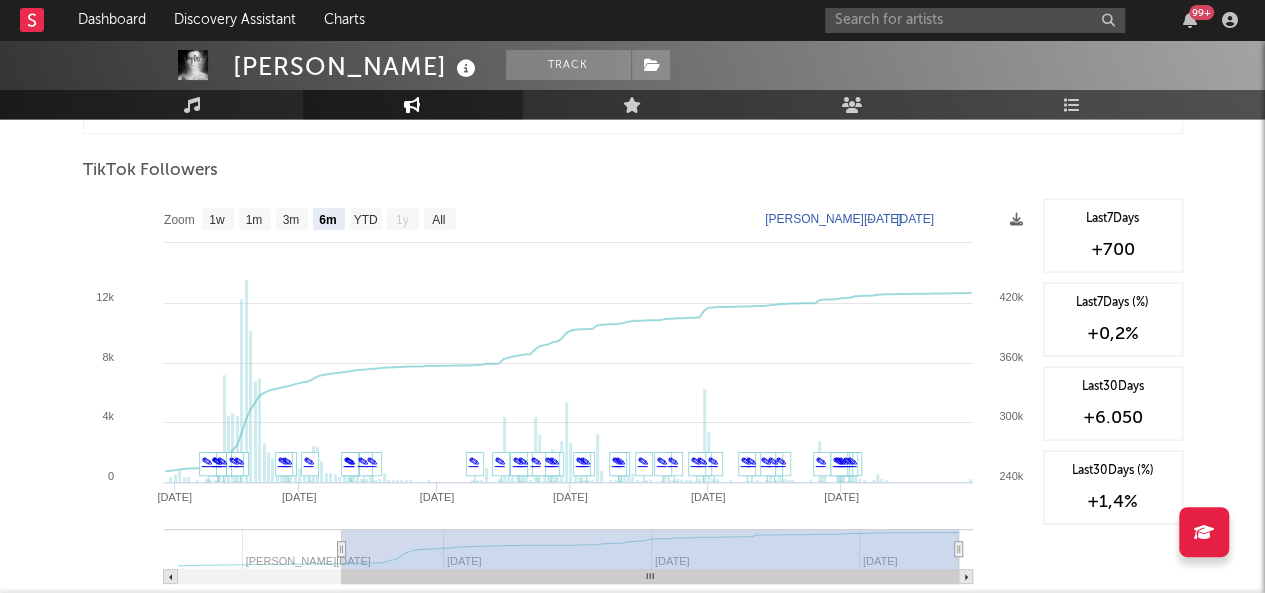 scroll, scrollTop: 1891, scrollLeft: 0, axis: vertical 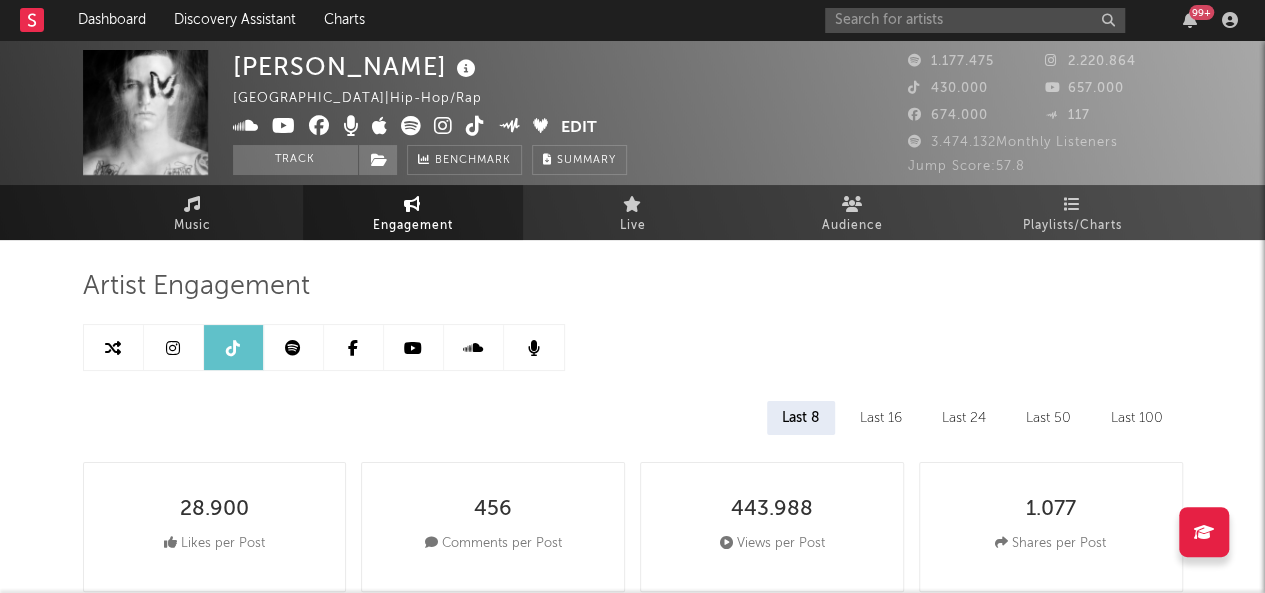 click at bounding box center (414, 347) 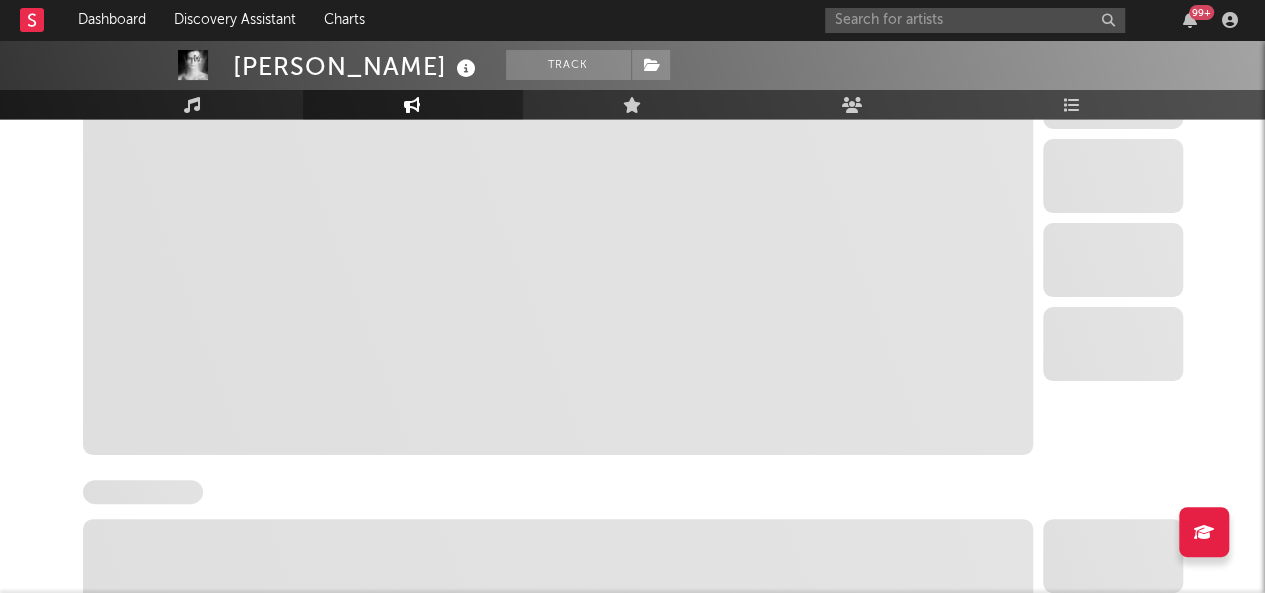 select on "6m" 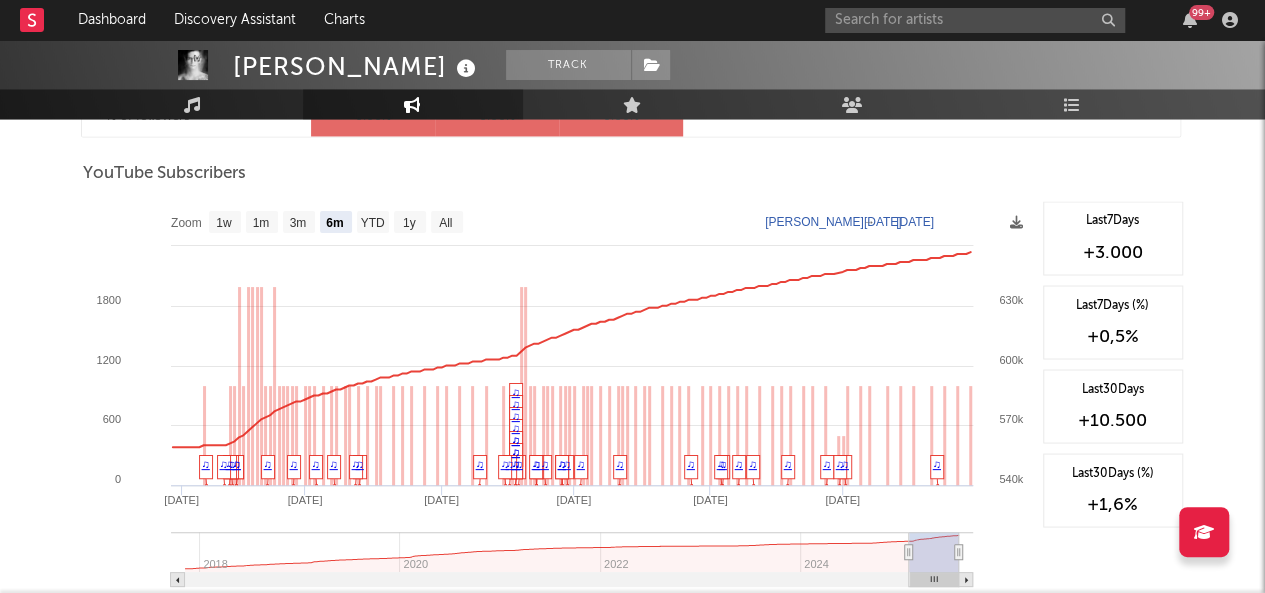 scroll, scrollTop: 1622, scrollLeft: 0, axis: vertical 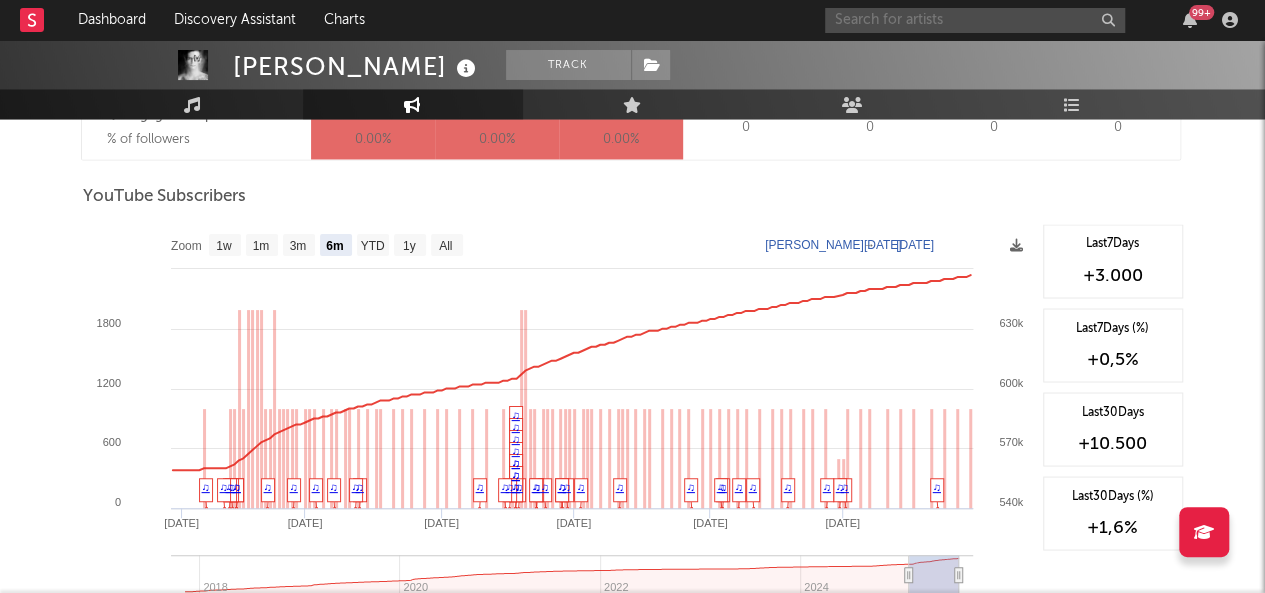 click at bounding box center (975, 20) 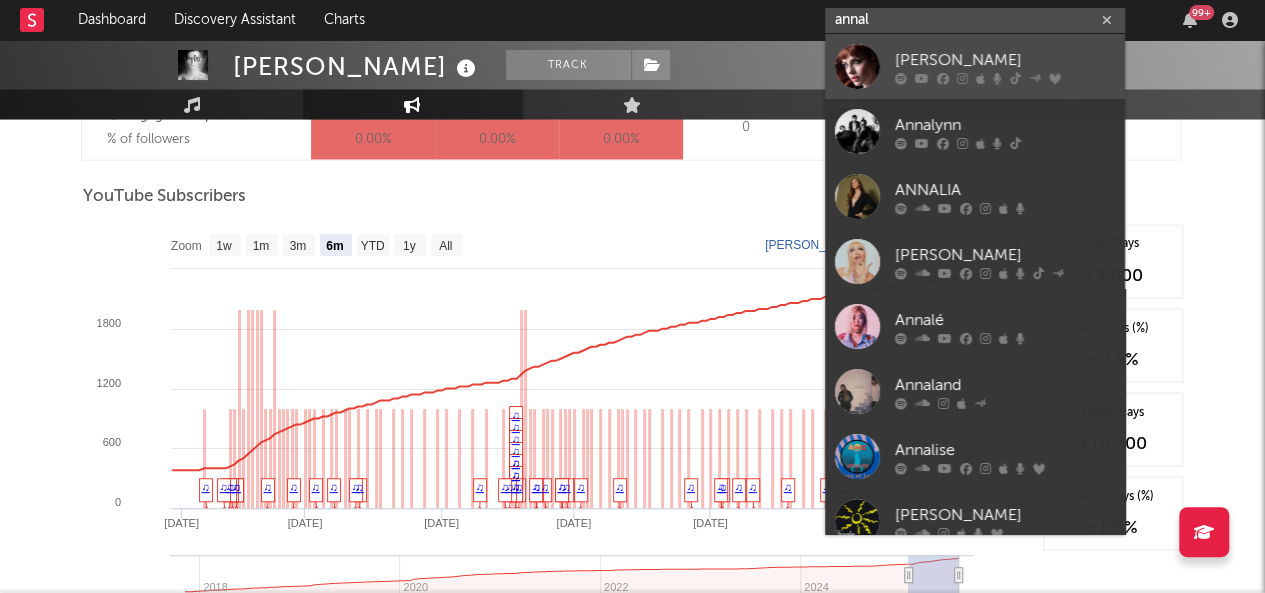 type on "annal" 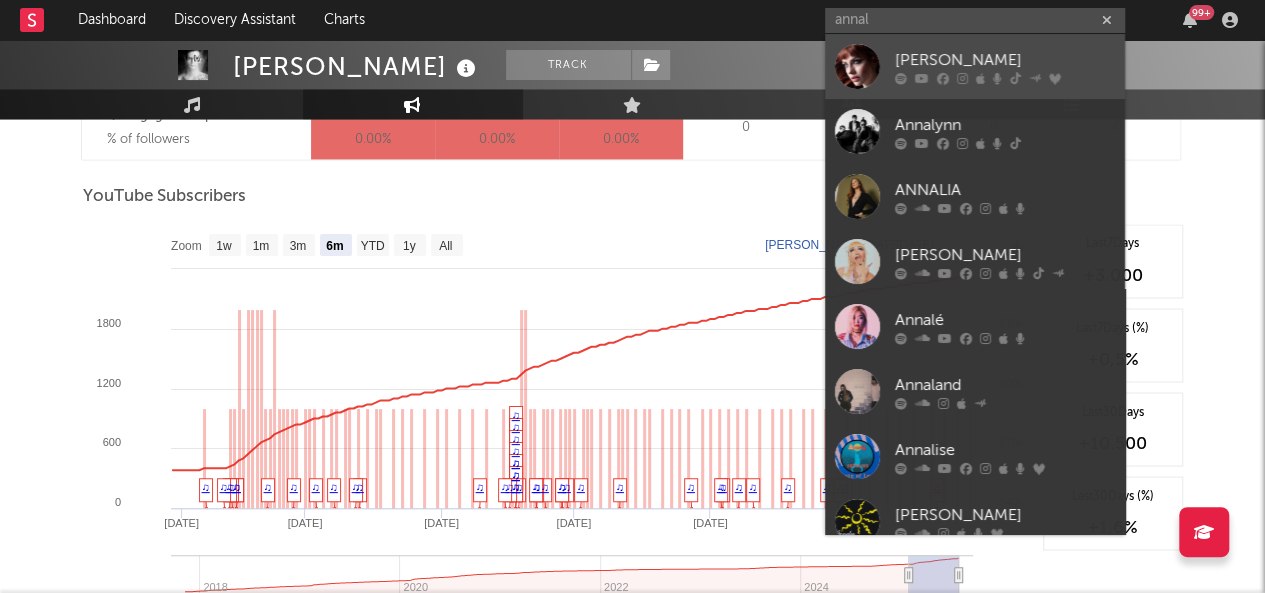 click at bounding box center [1005, 78] 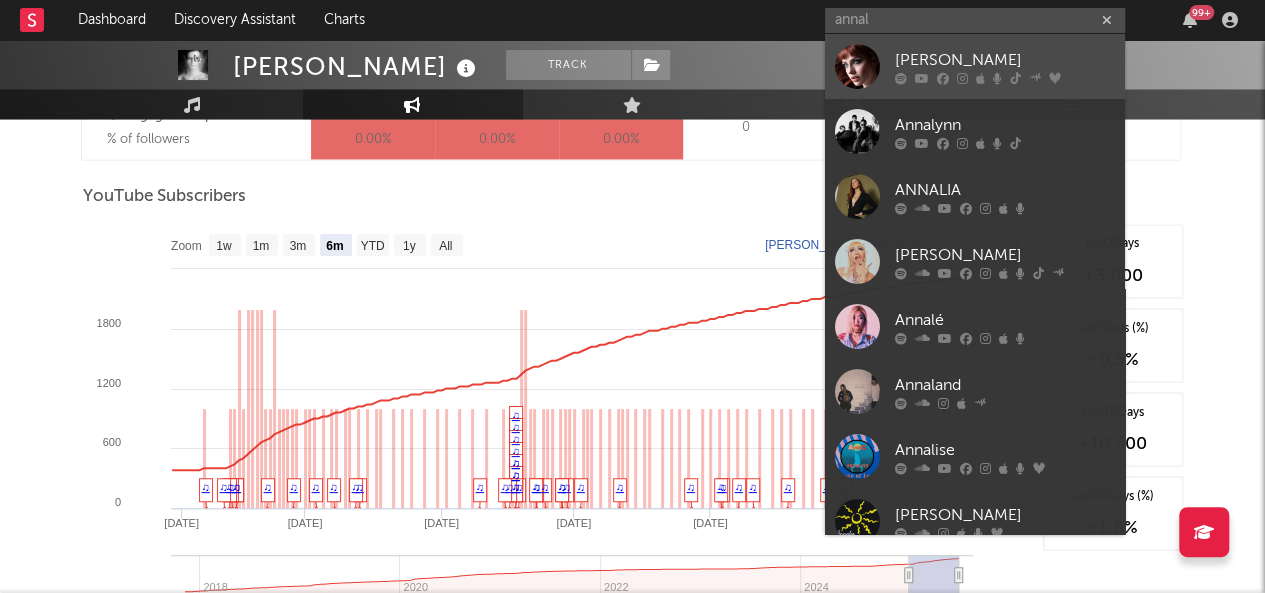 scroll, scrollTop: 102, scrollLeft: 0, axis: vertical 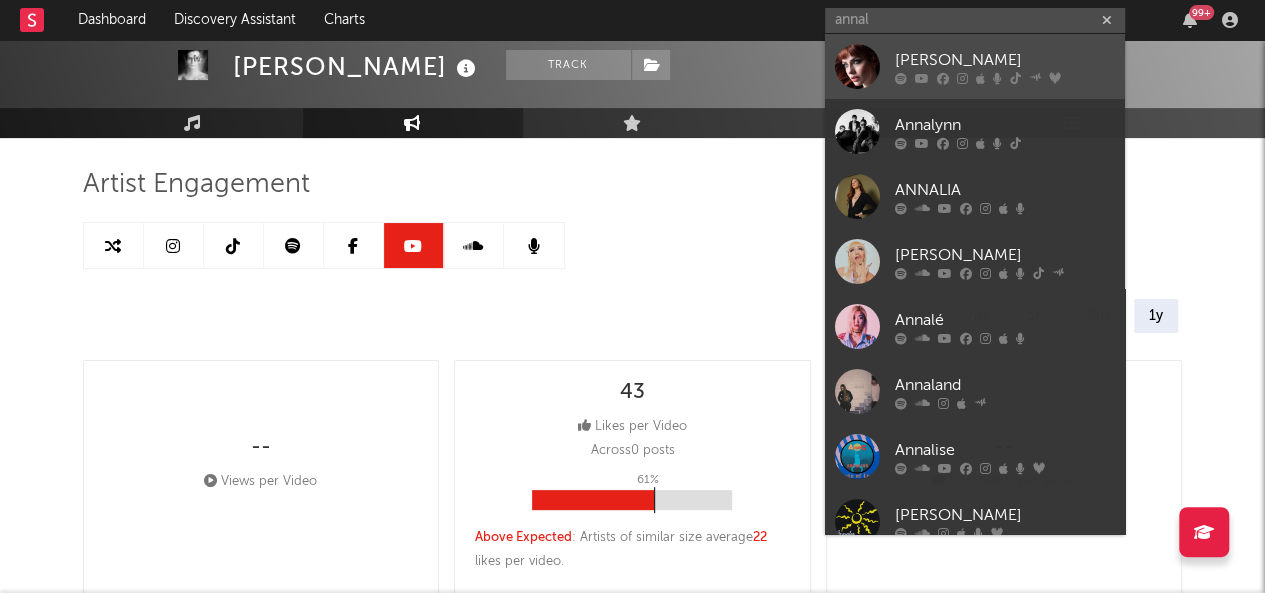 type 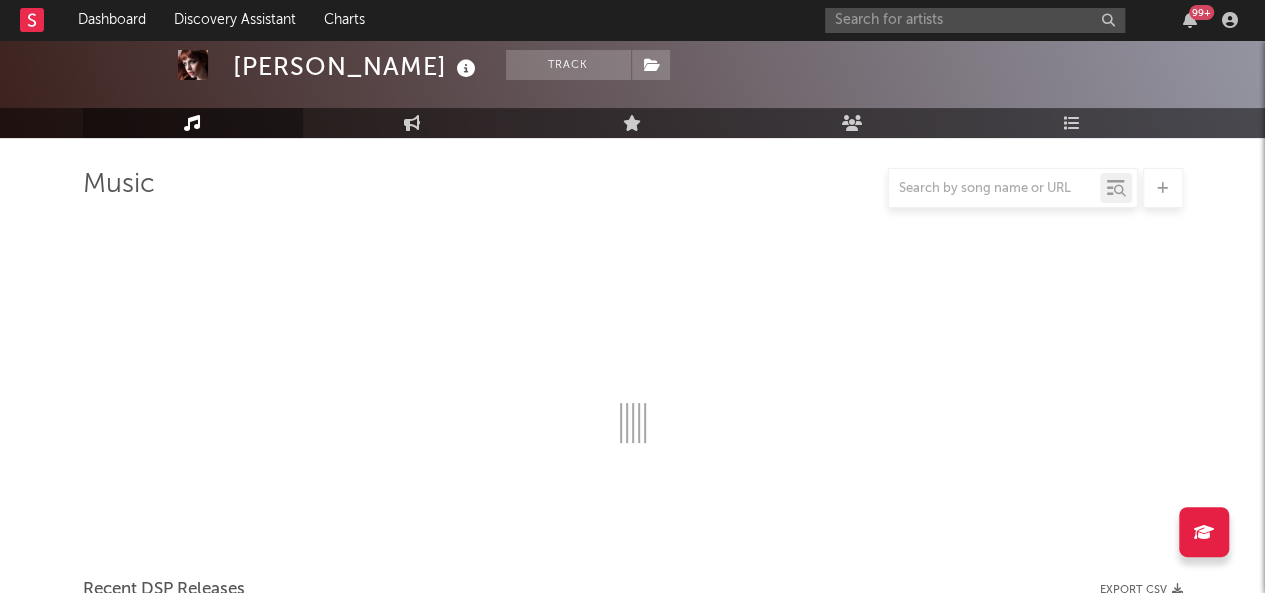 scroll, scrollTop: 1622, scrollLeft: 0, axis: vertical 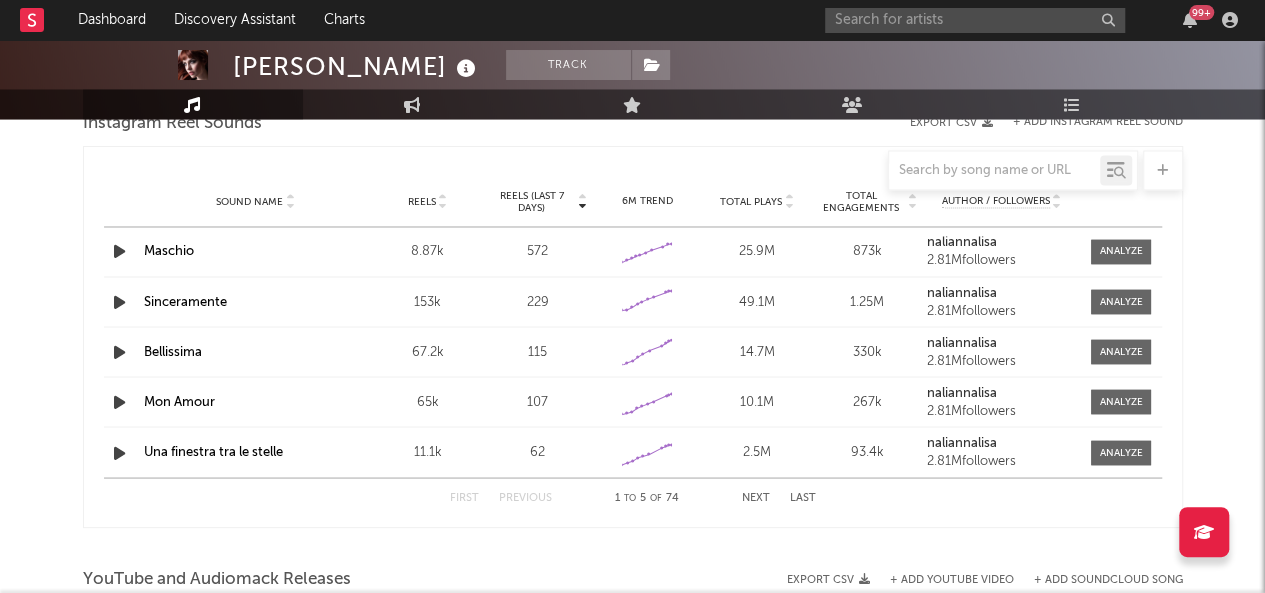 select on "6m" 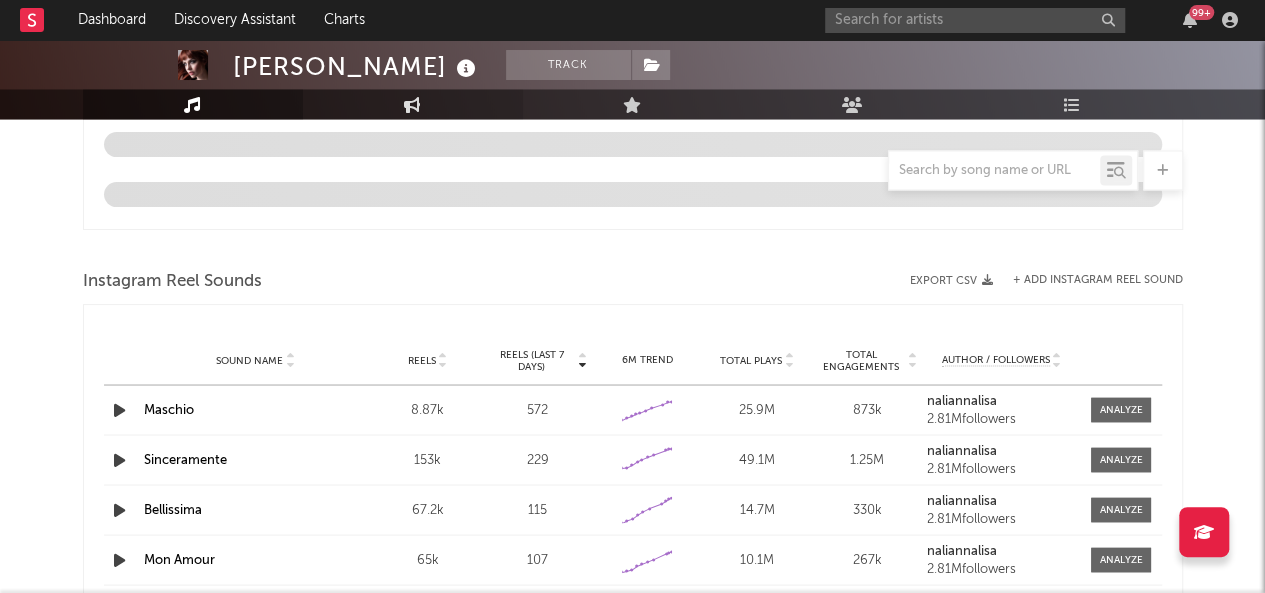 select on "6m" 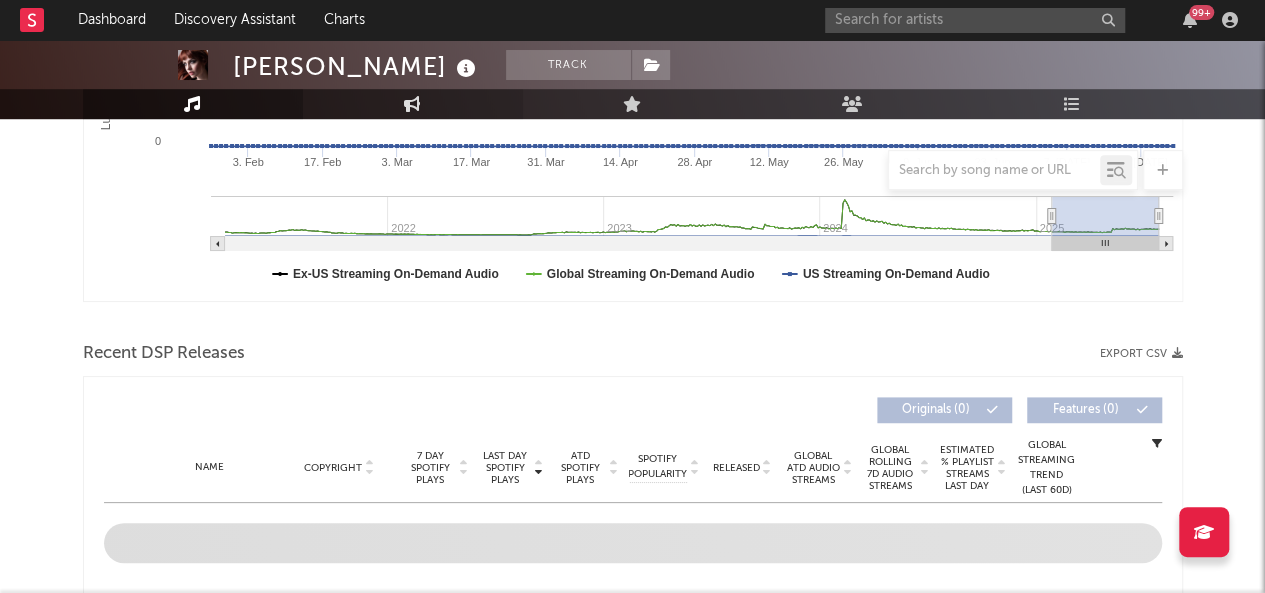 select on "1w" 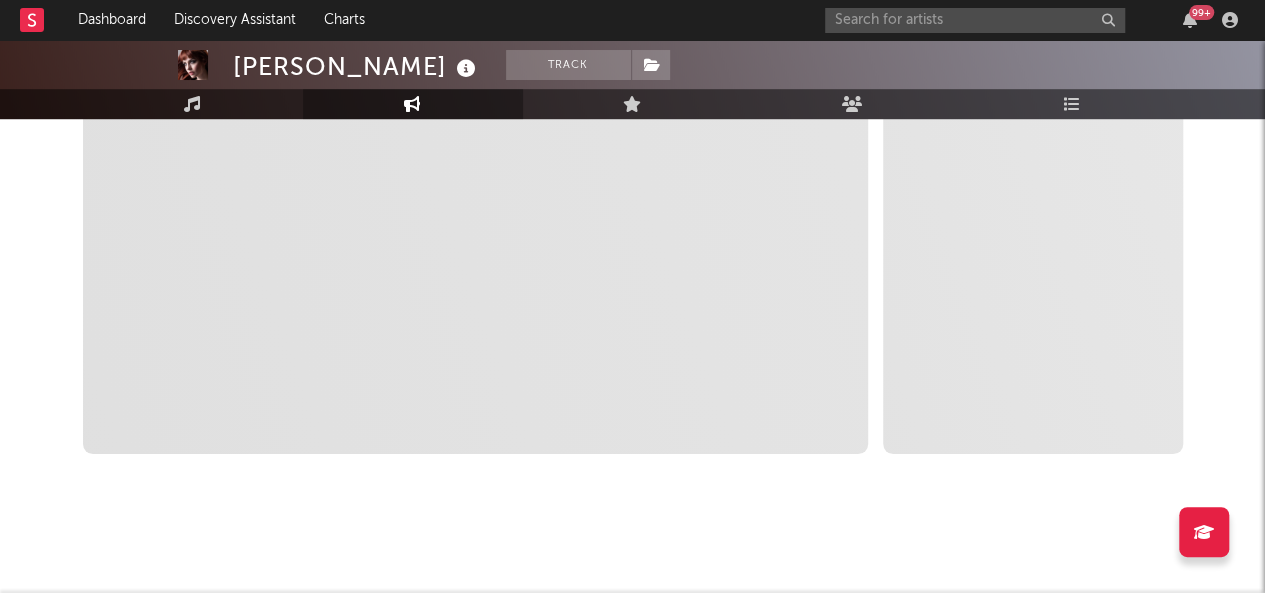 scroll, scrollTop: 0, scrollLeft: 0, axis: both 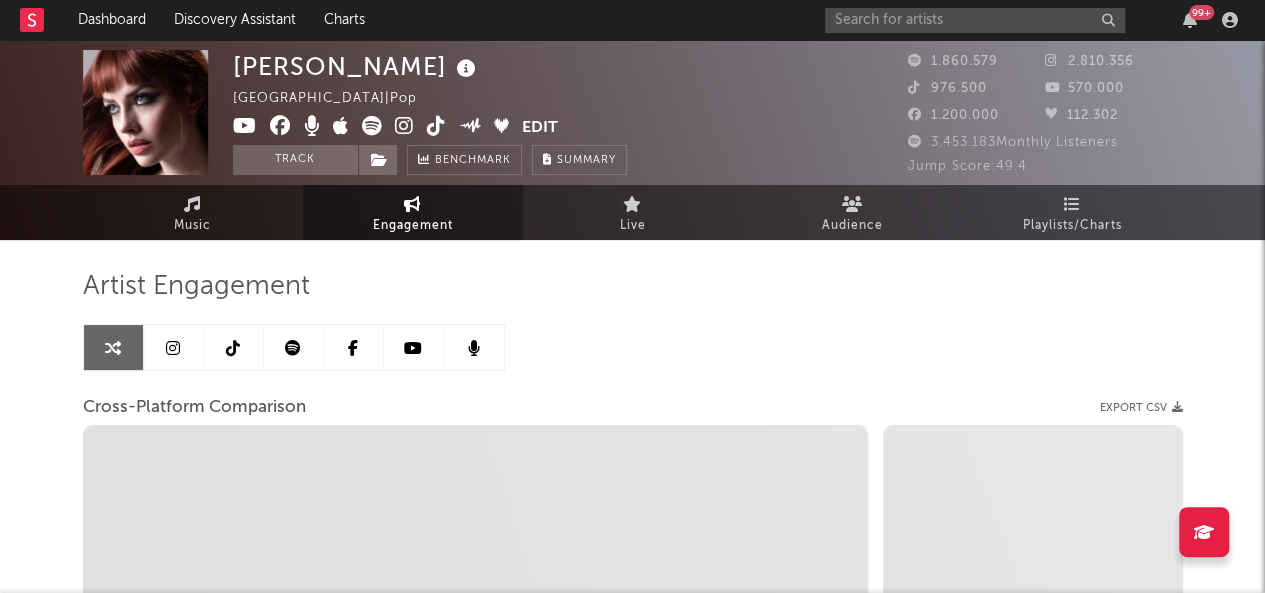 select on "1m" 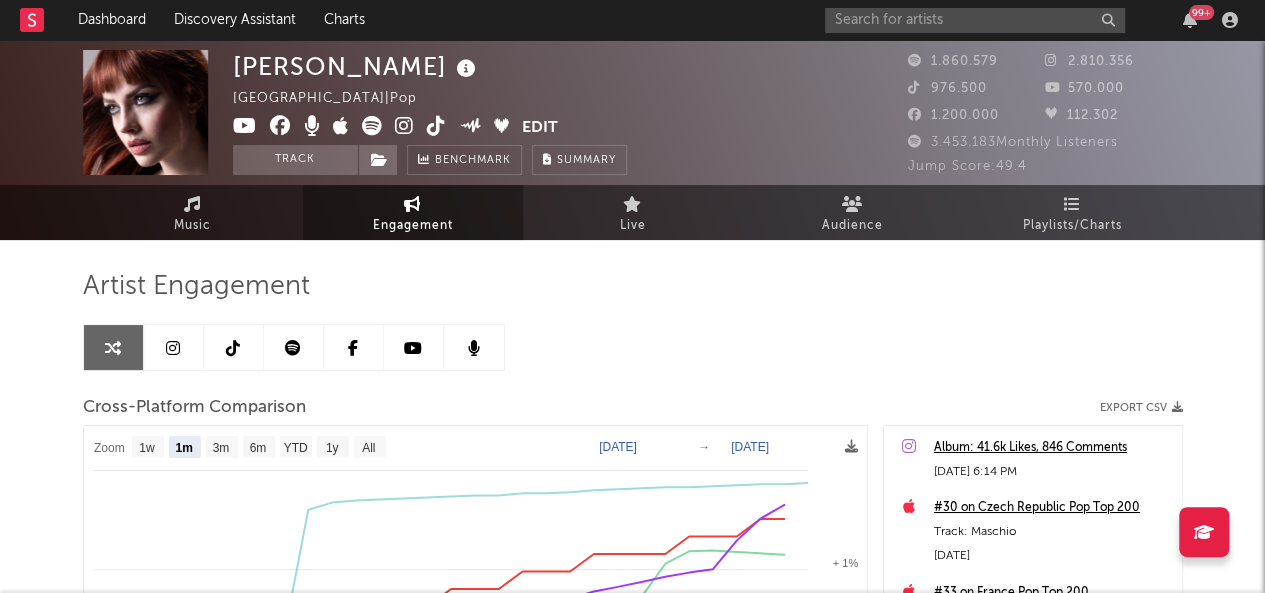 drag, startPoint x: 420, startPoint y: 251, endPoint x: 290, endPoint y: 338, distance: 156.4257 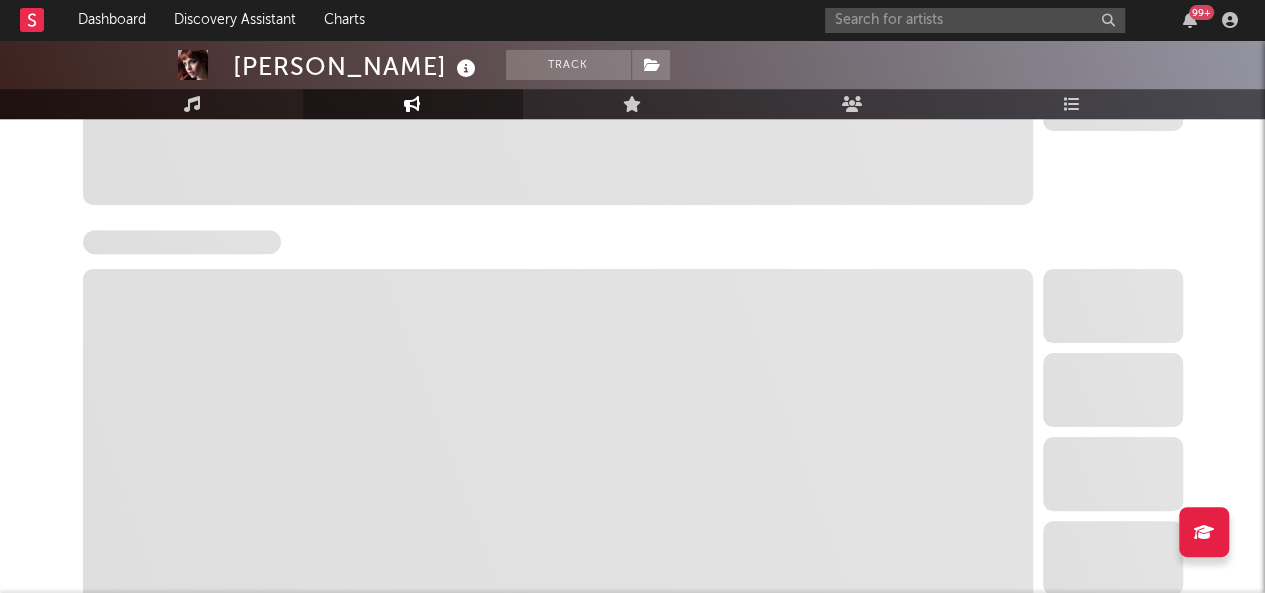 select on "6m" 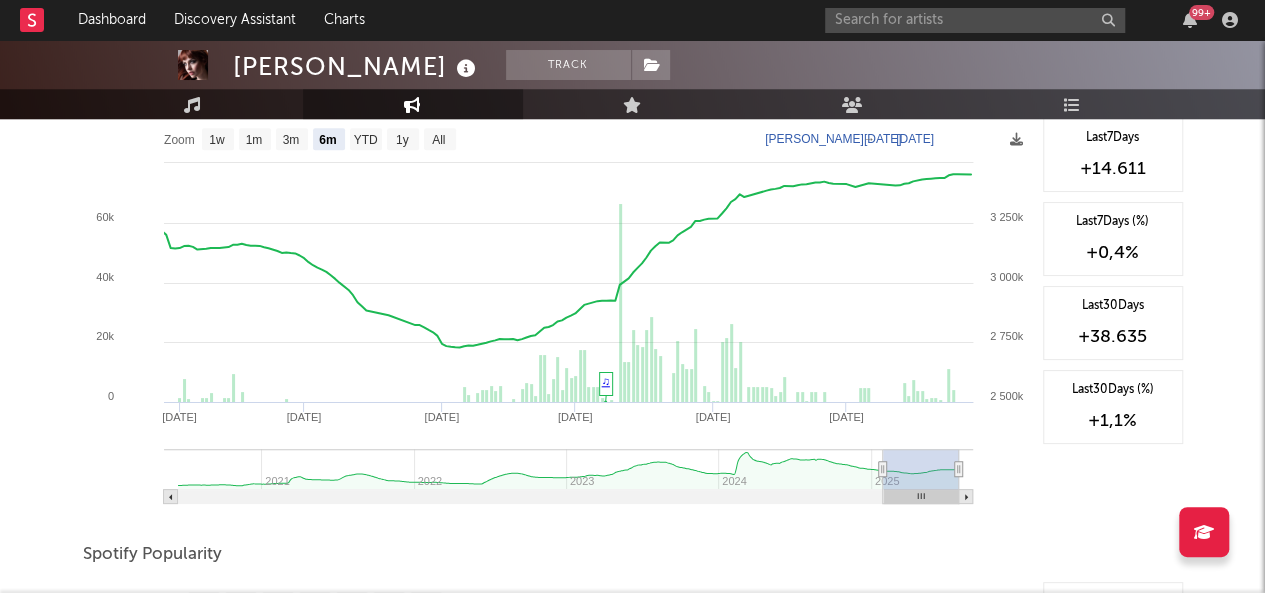 scroll, scrollTop: 675, scrollLeft: 0, axis: vertical 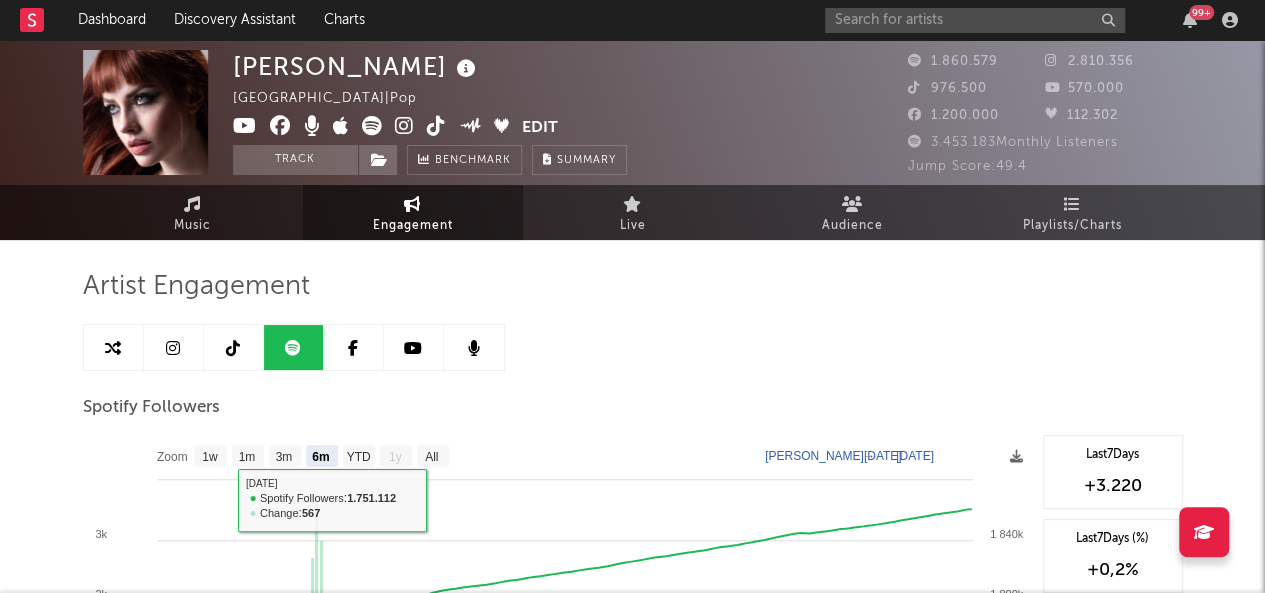 click at bounding box center [173, 348] 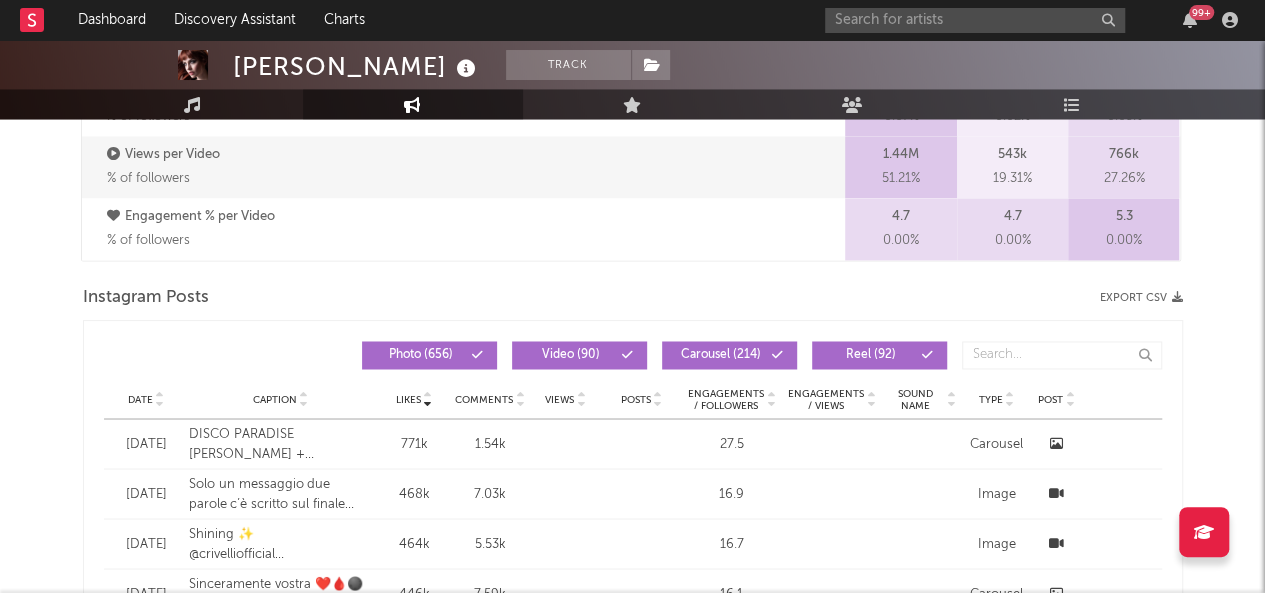 select on "6m" 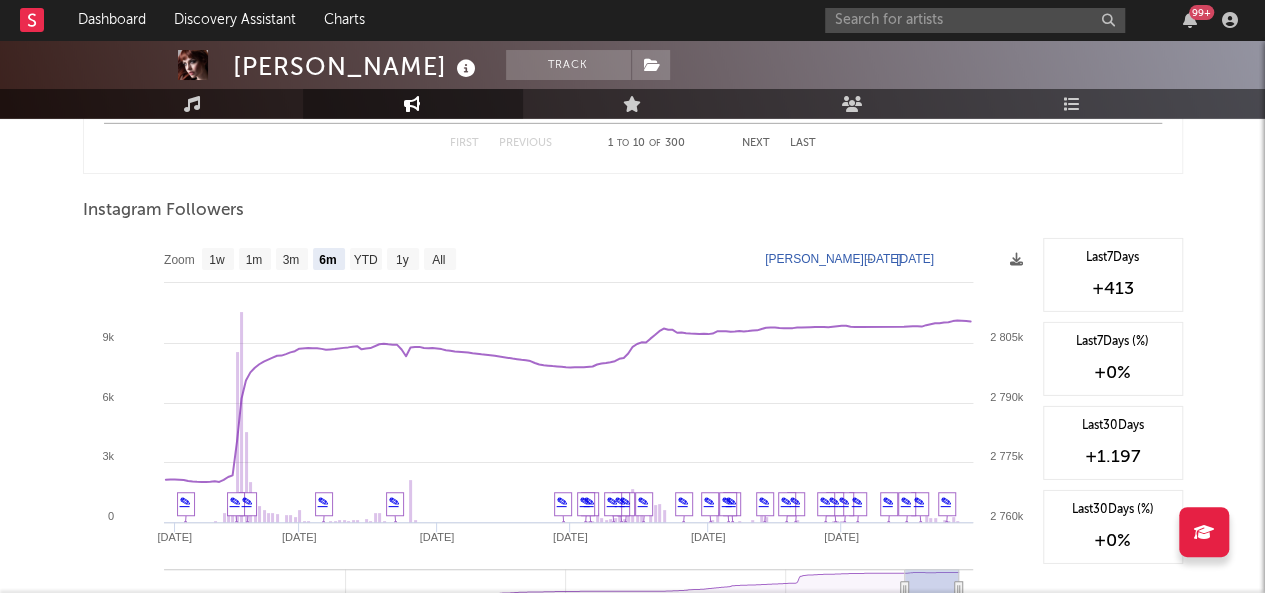 scroll, scrollTop: 3042, scrollLeft: 0, axis: vertical 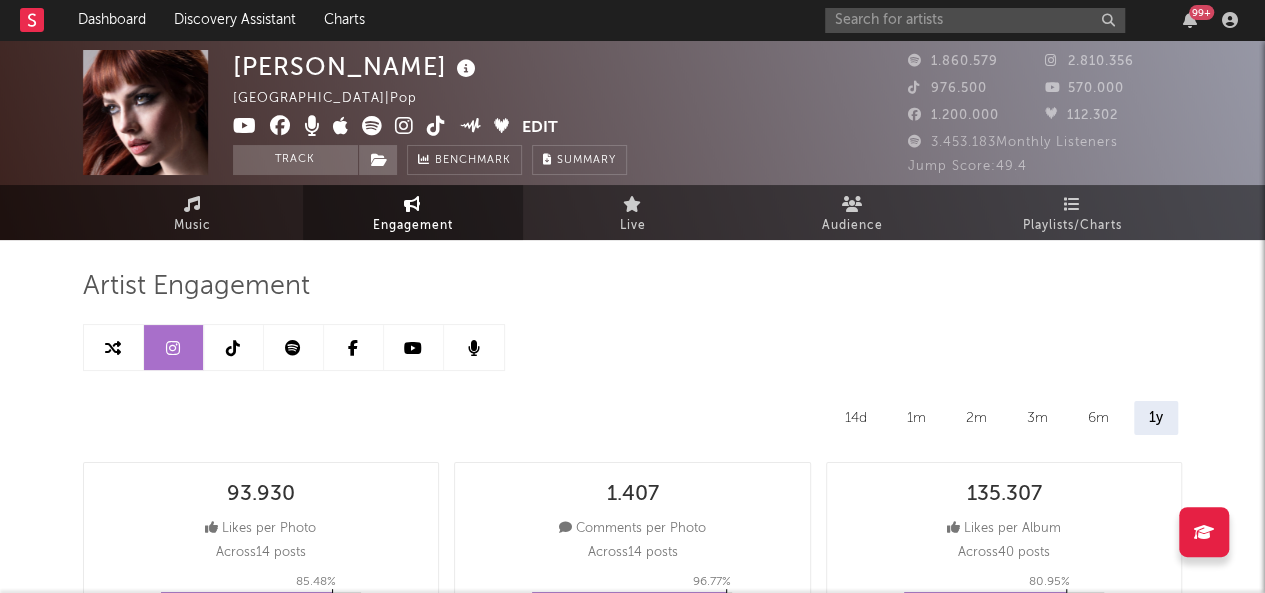 click at bounding box center [234, 347] 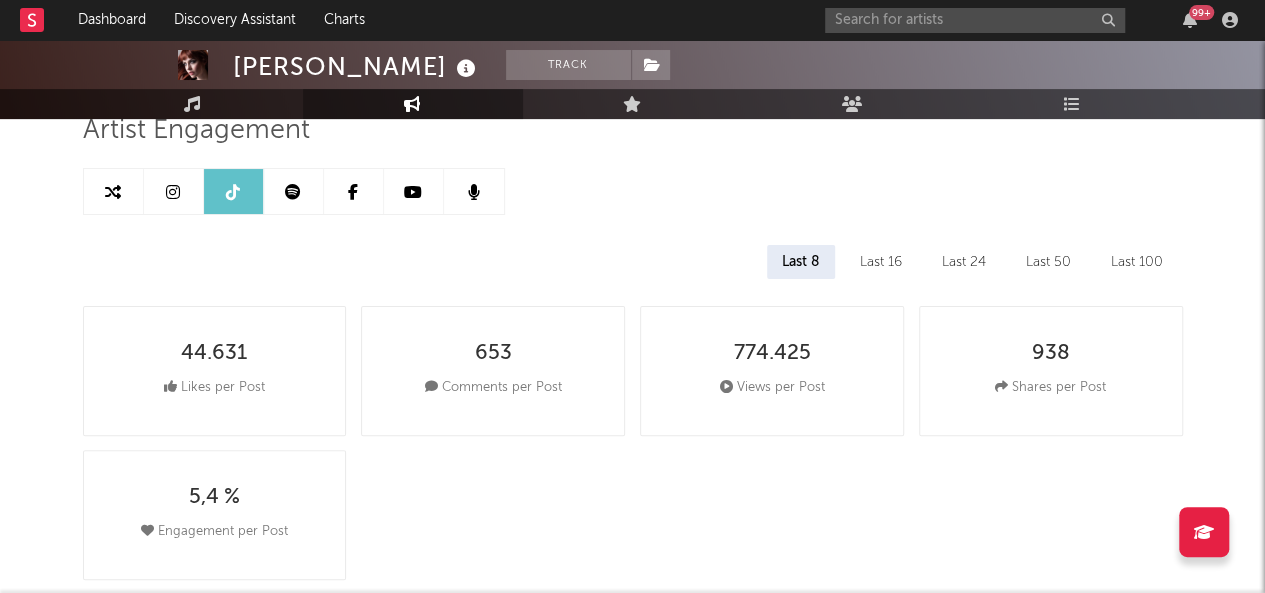 select on "6m" 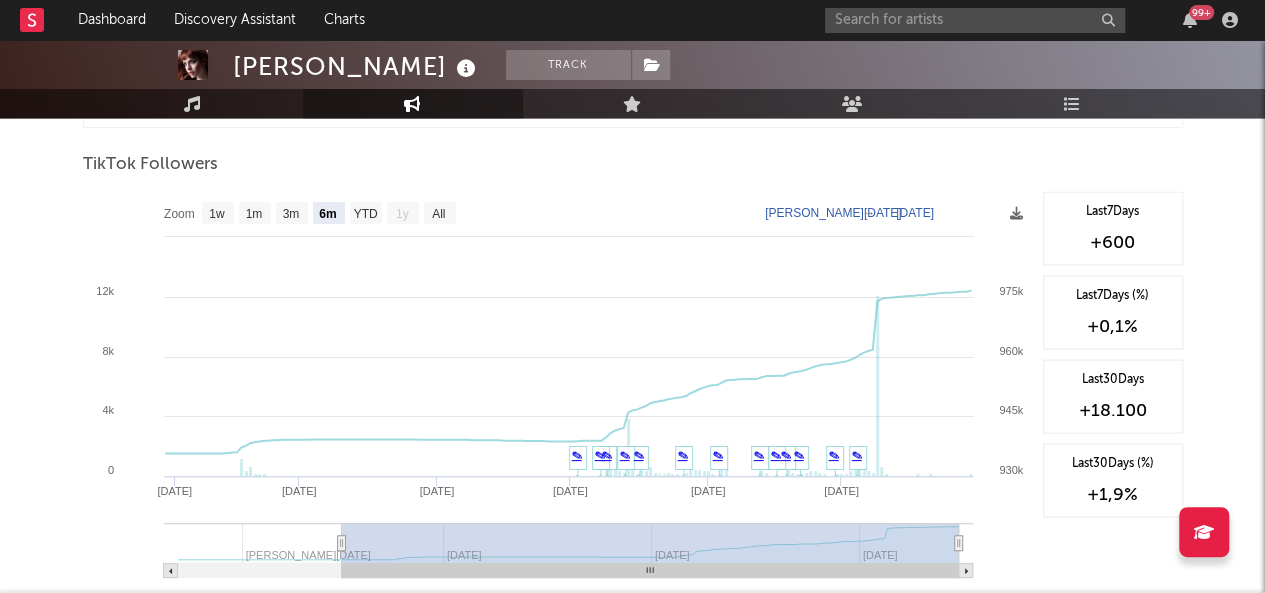 scroll, scrollTop: 1932, scrollLeft: 0, axis: vertical 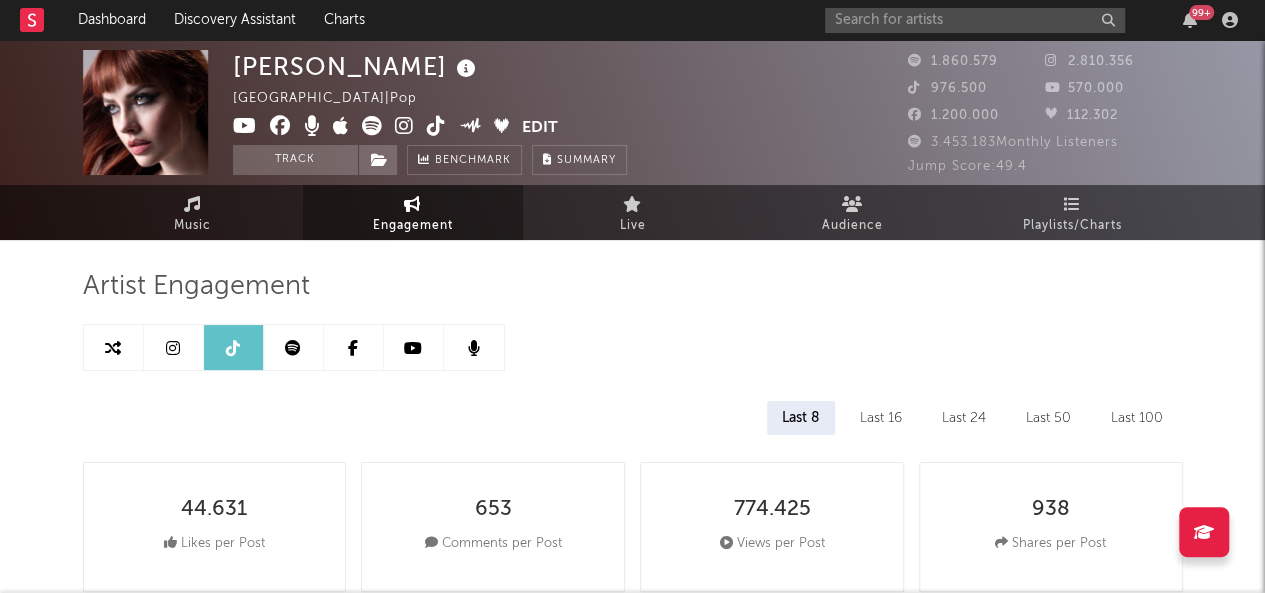 click at bounding box center (414, 347) 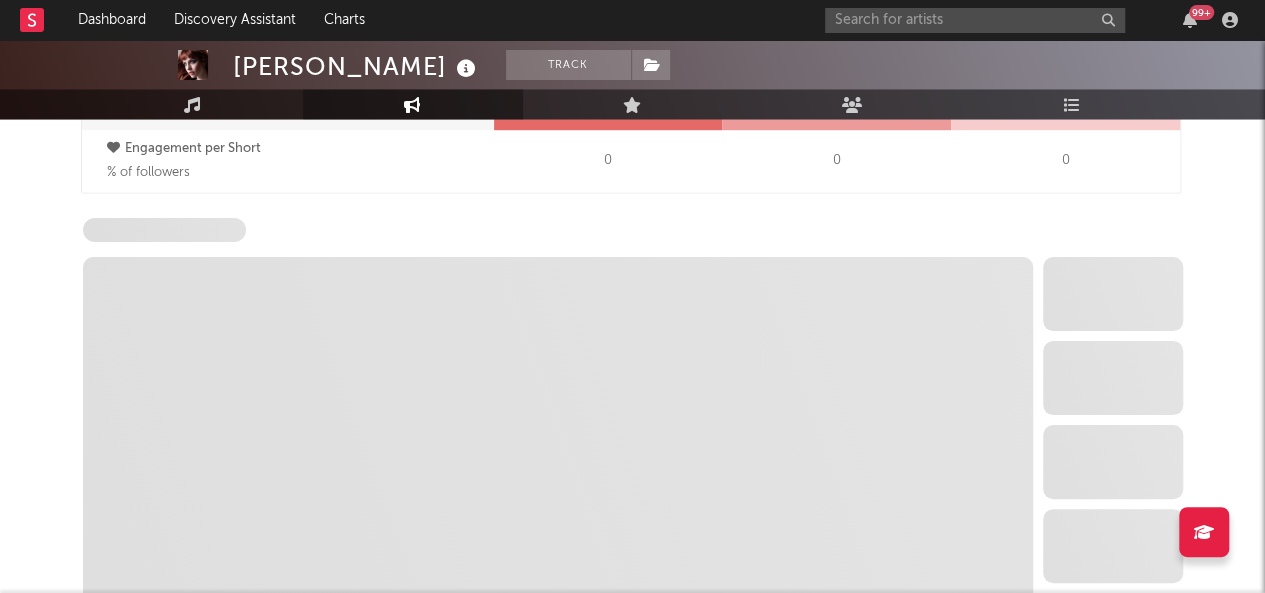 select on "6m" 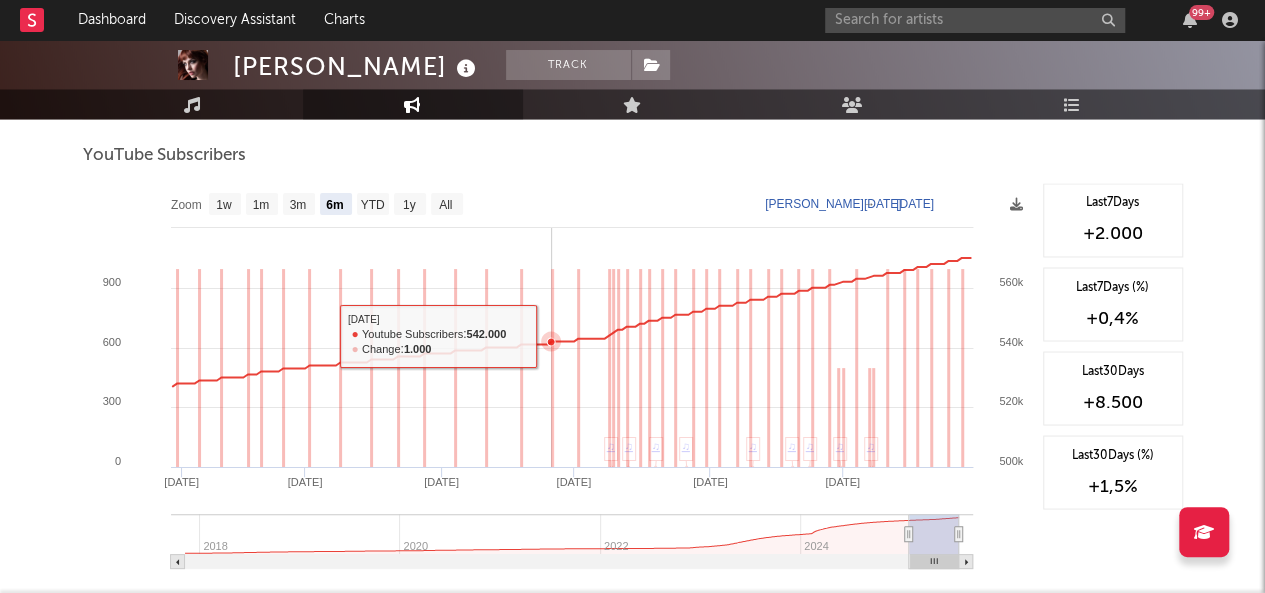 scroll, scrollTop: 1640, scrollLeft: 0, axis: vertical 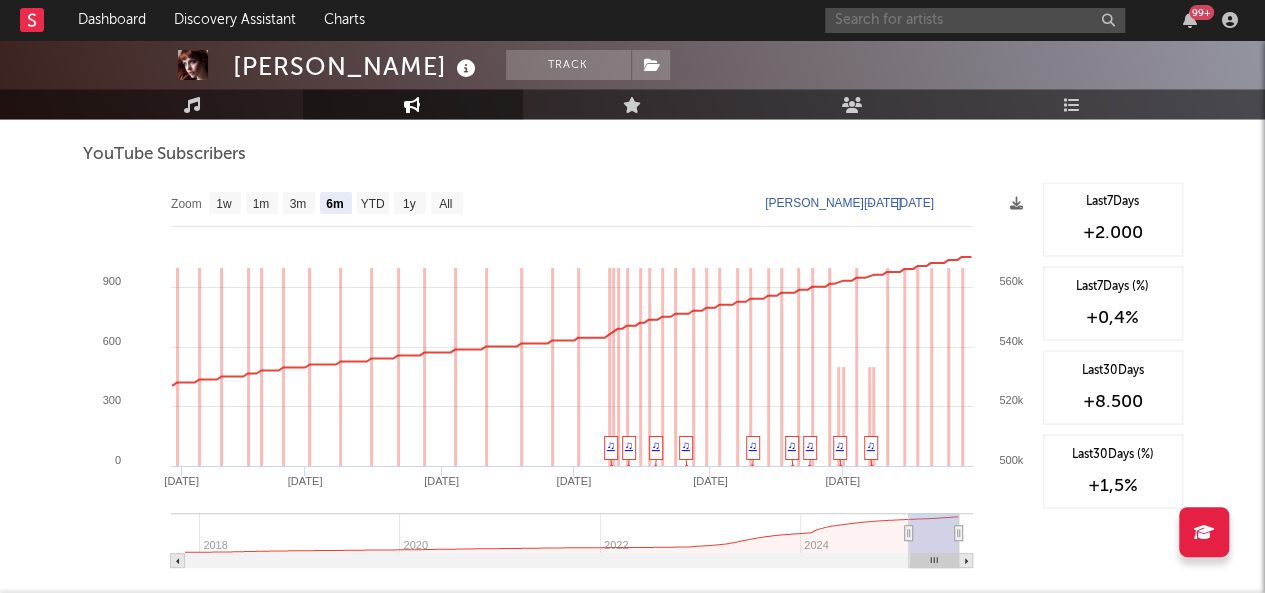 click at bounding box center (975, 20) 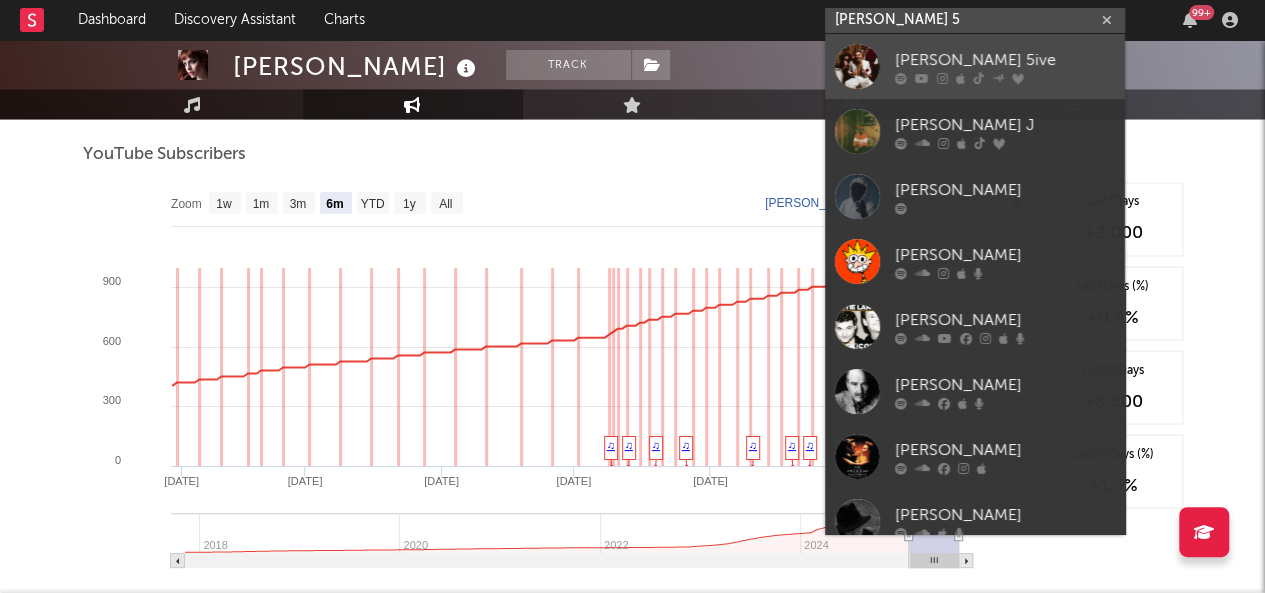 type on "artie 5" 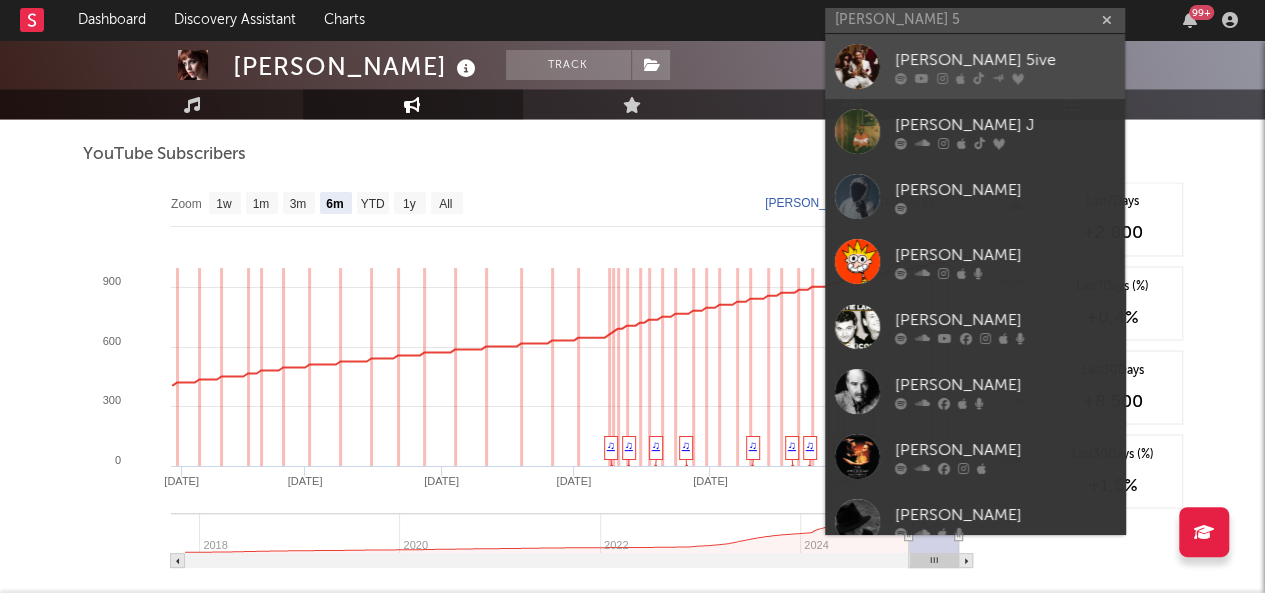 click at bounding box center [978, 78] 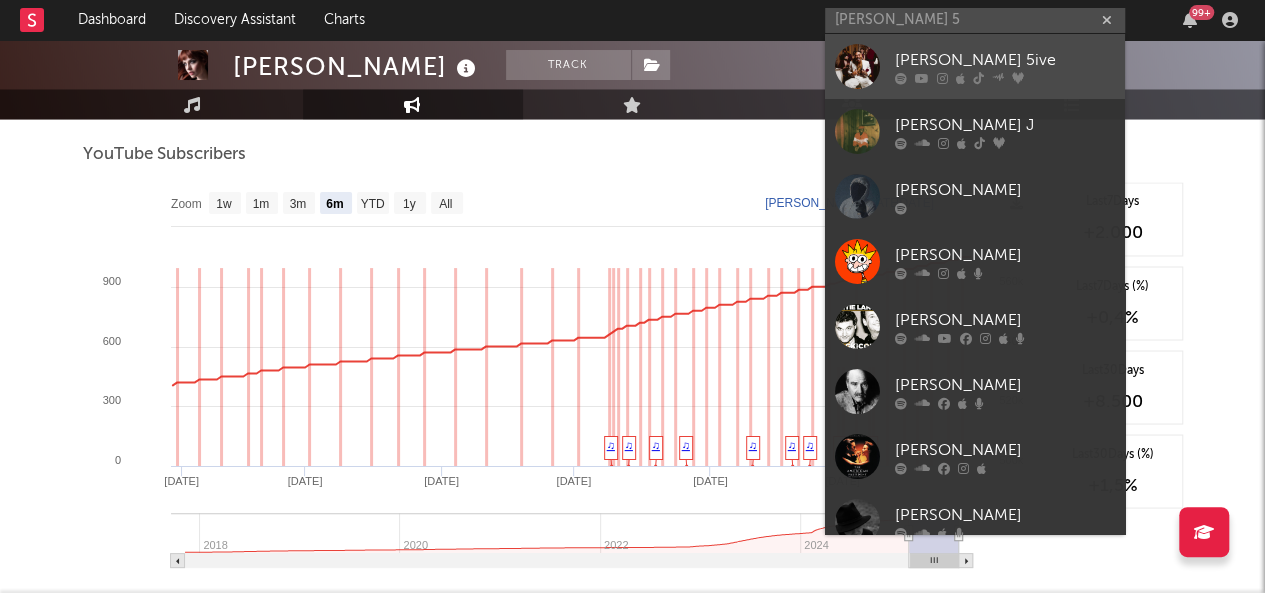 type 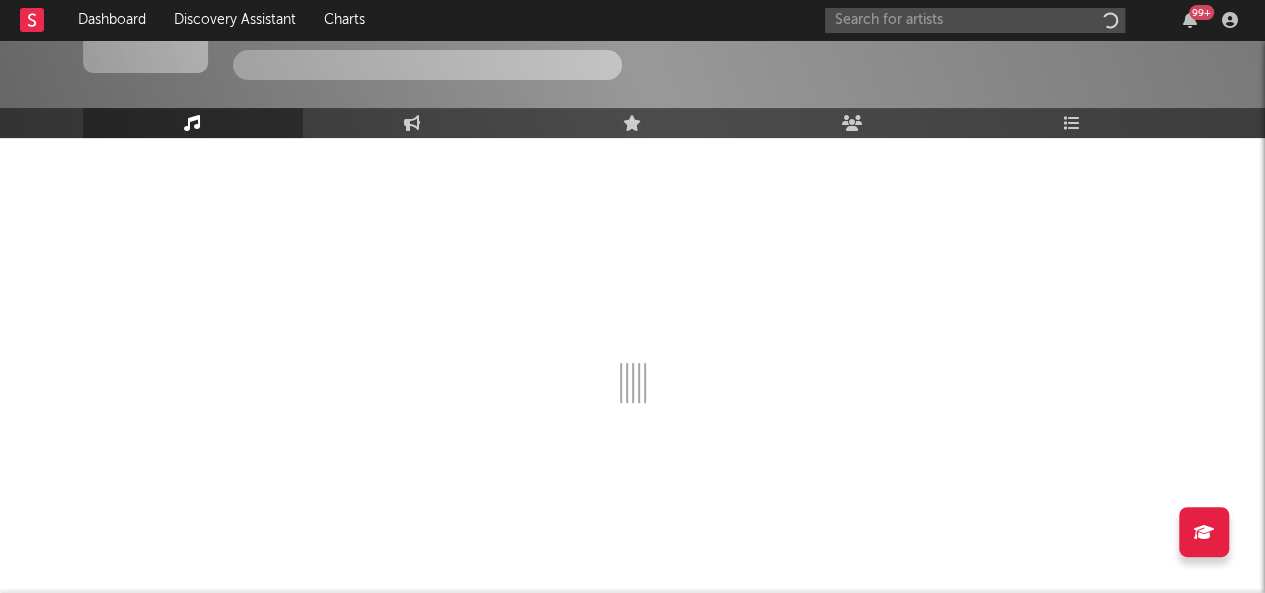 scroll, scrollTop: 102, scrollLeft: 0, axis: vertical 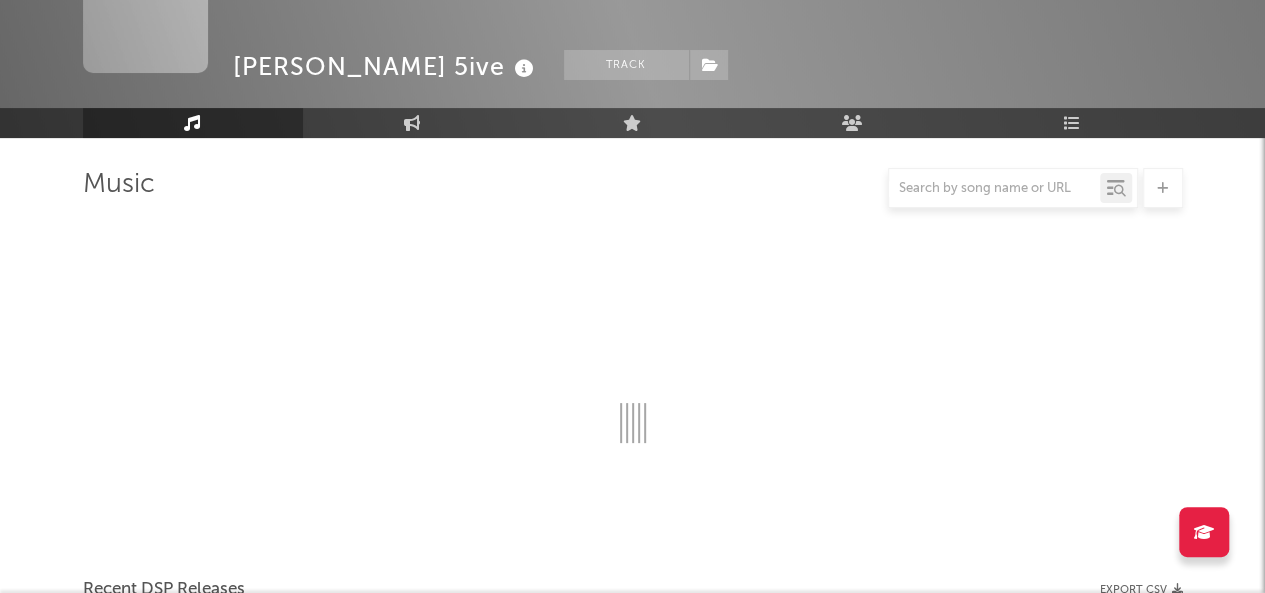click on "Reels (last 7 days) Sound Name Reels Reels (last 7 days) Total Plays Total Engagements Author / Followers Sound Name Reels Reels (last 7 days) 6M Trend Total Plays Total Engagements Author / Followers Sound Name SOGNO AMERICANO Reels 3.72k Reels (last 7 days) 48 6M Trend Created with Highcharts 10.3.3 Total Plays 2.42M Total Engagements 105k Author / Followers artie5ive 748k  followers Sound Name INTRO (La Bella Vita) Reels 1.17k Reels (last 7 days) 37 6M Trend Created with Highcharts 10.3.3 Total Plays 12.6M Total Engagements 393k Author / Followers artie5ive 748k  followers Sound Name DAVVERODAVVERO Reels 487 Reels (last 7 days) 17 6M Trend Created with Highcharts 10.3.3 Total Plays 3.27M Total Engagements 162k Author / Followers artie5ive 748k  followers Sound Name Original audio Reels 607 Reels (last 7 days) 10 6M Trend Created with Highcharts 10.3.3 Total Plays 987k Total Engagements 44.2k Author / Followers editz.sosaa Sound Name TOP G (feat. Sacky) Reels 2k Reels (last 7 days) 7 6M Trend Total Plays 1" at bounding box center (633, 1857) 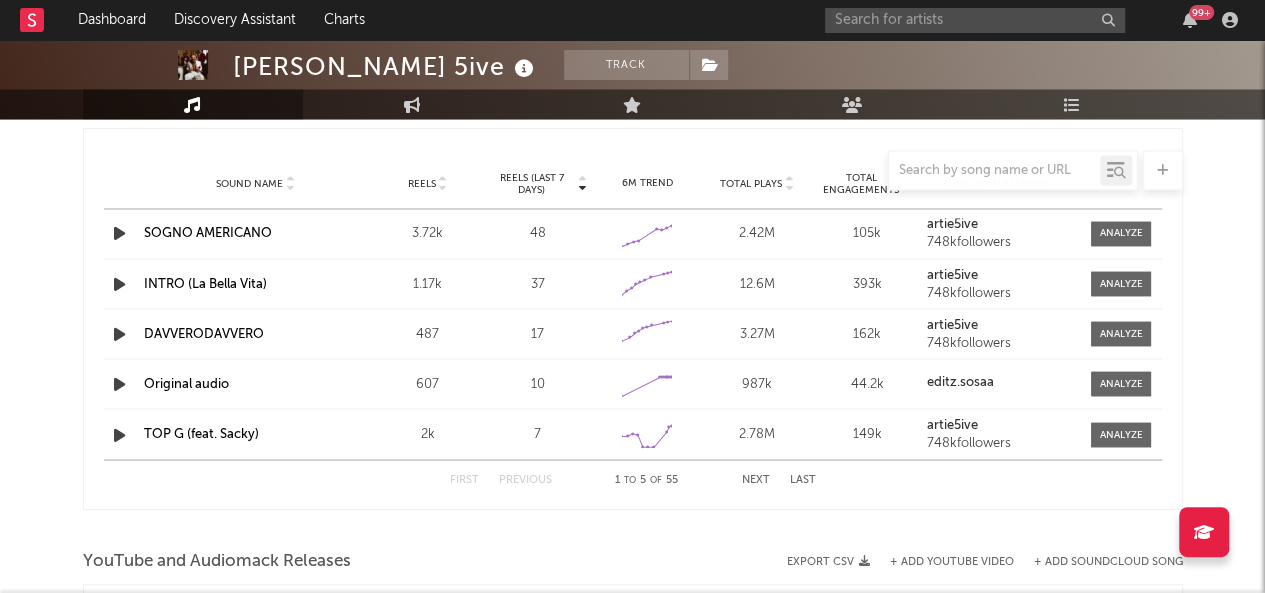 select on "6m" 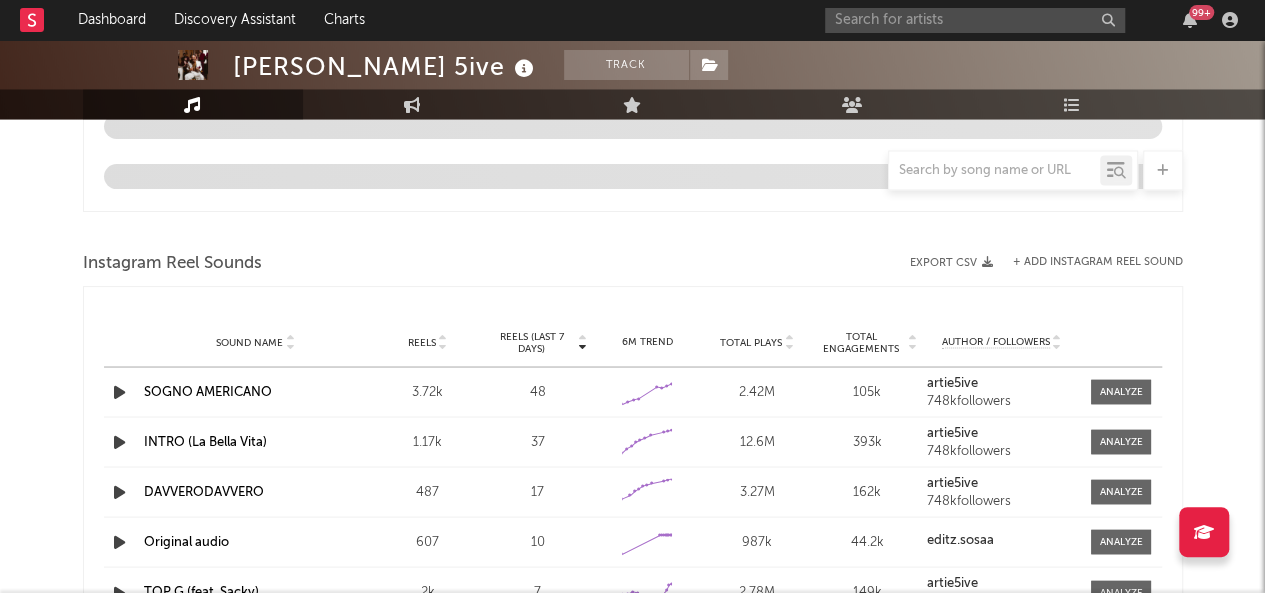 select on "6m" 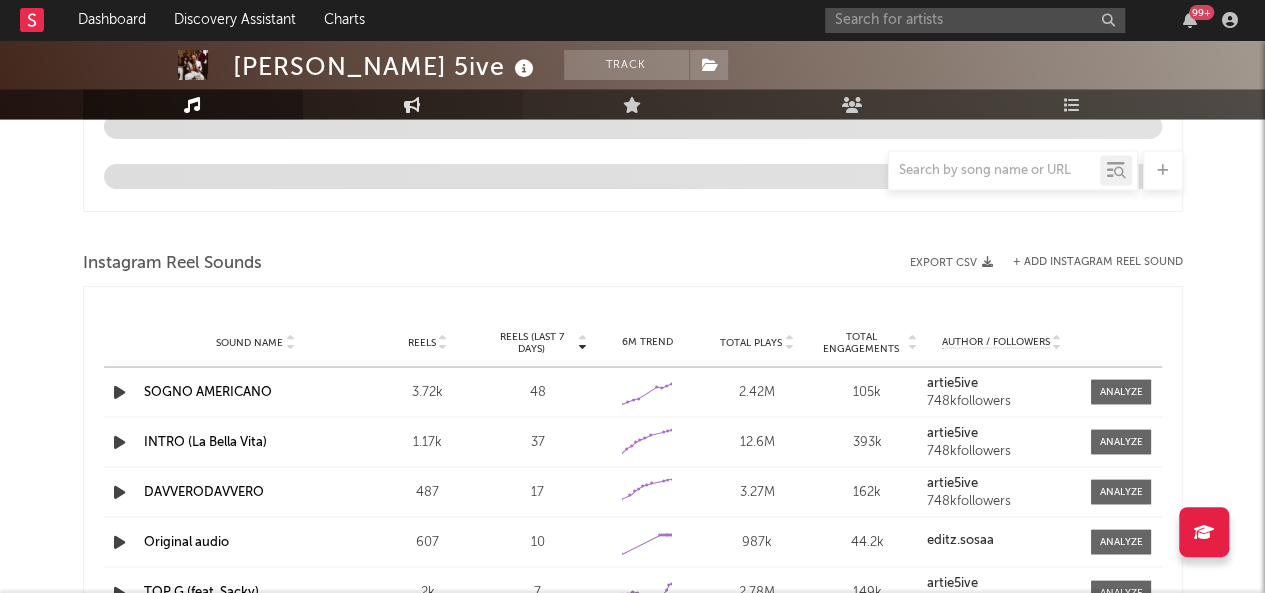 click on "Engagement" at bounding box center (413, 104) 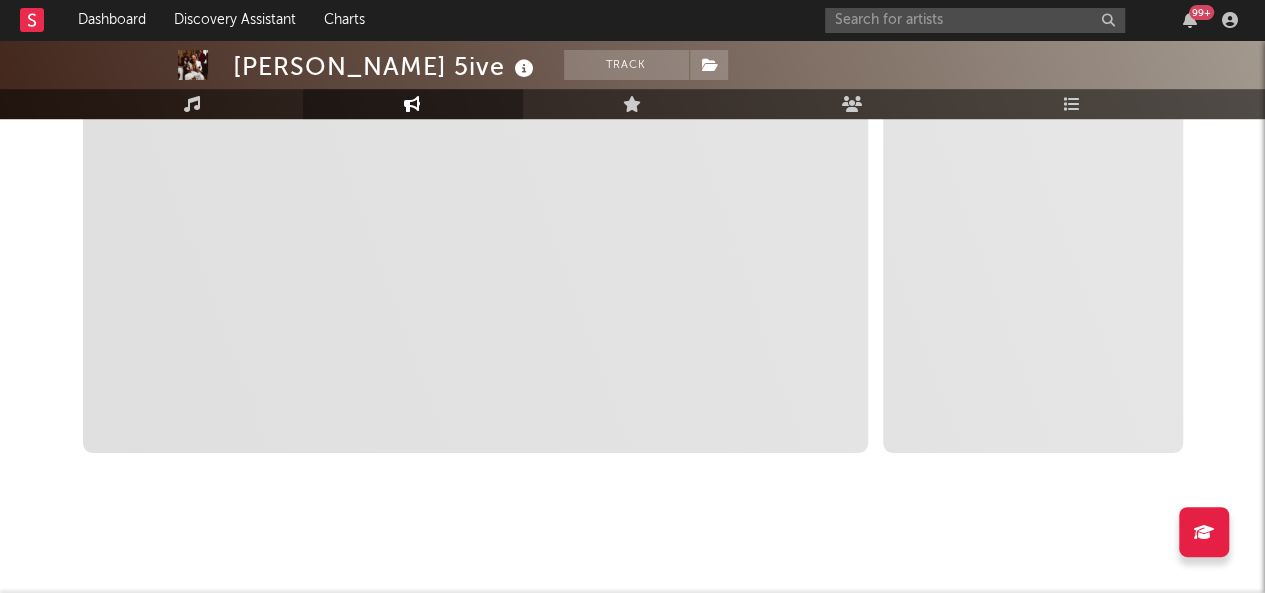scroll, scrollTop: 496, scrollLeft: 0, axis: vertical 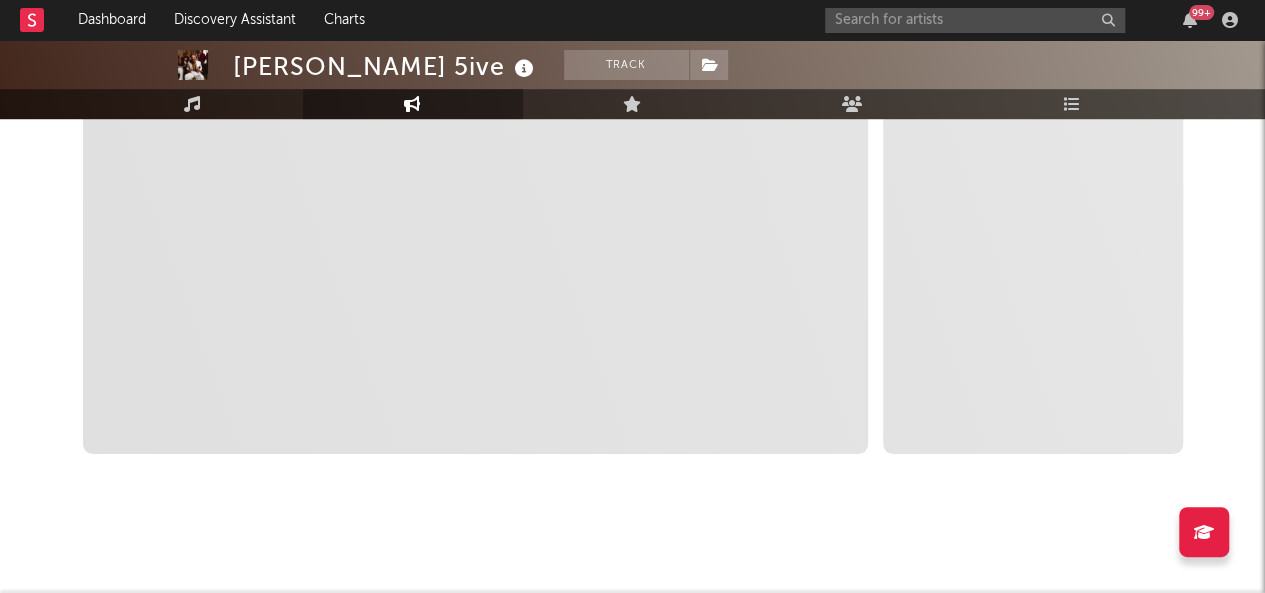 select on "1m" 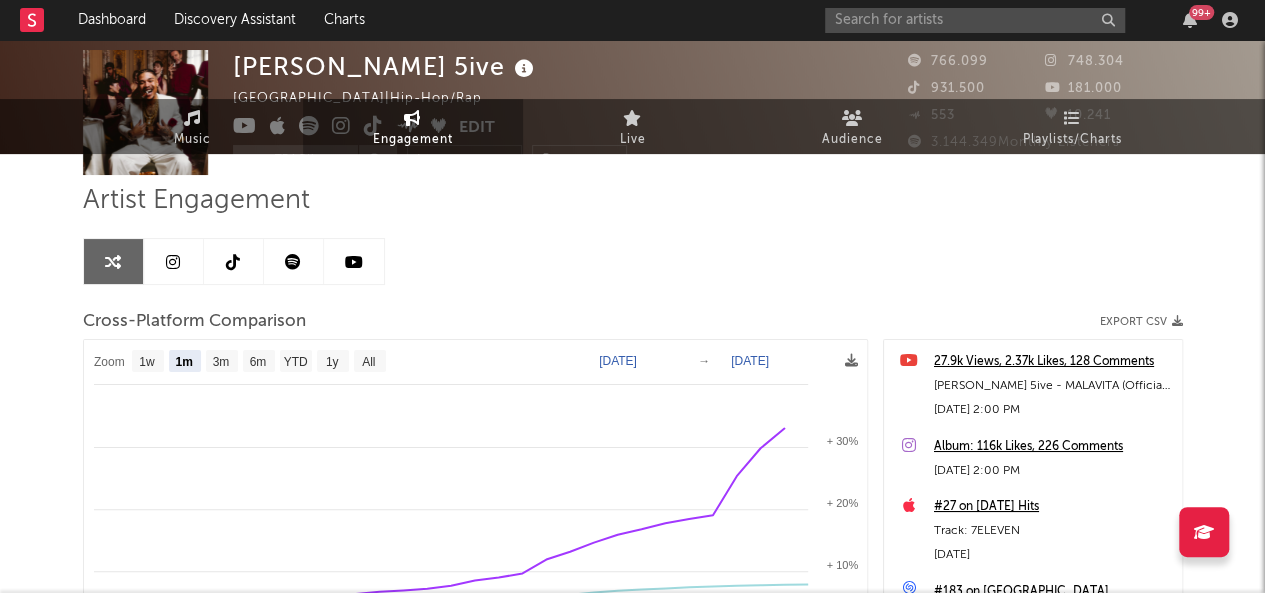 scroll, scrollTop: 0, scrollLeft: 0, axis: both 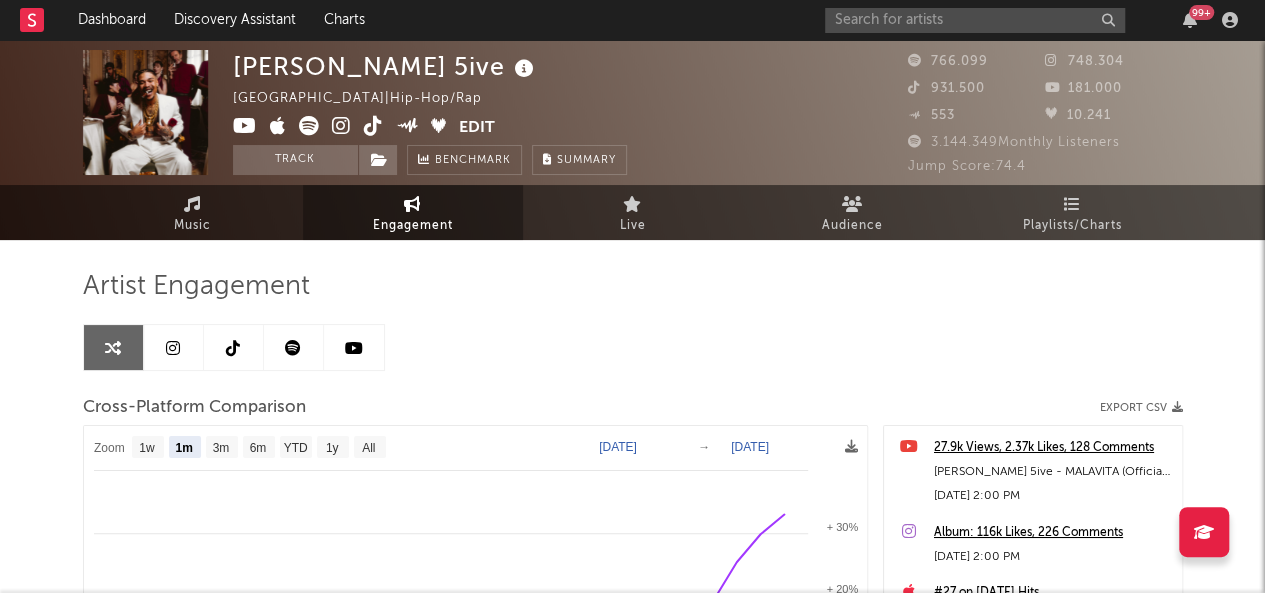 click at bounding box center [293, 348] 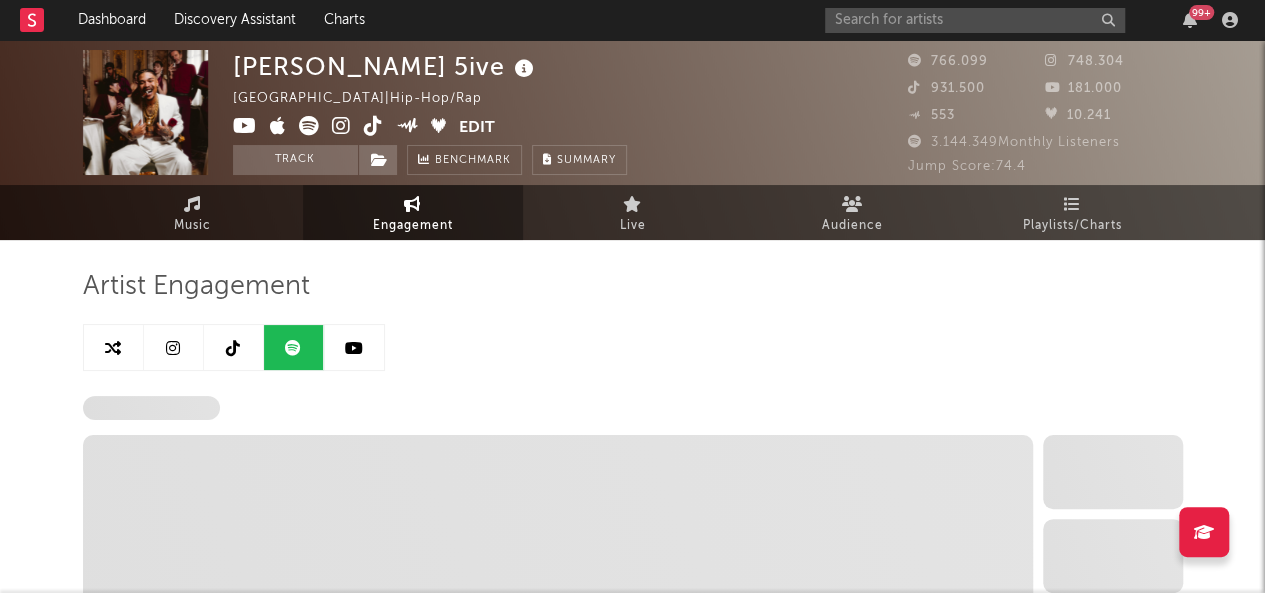 select on "6m" 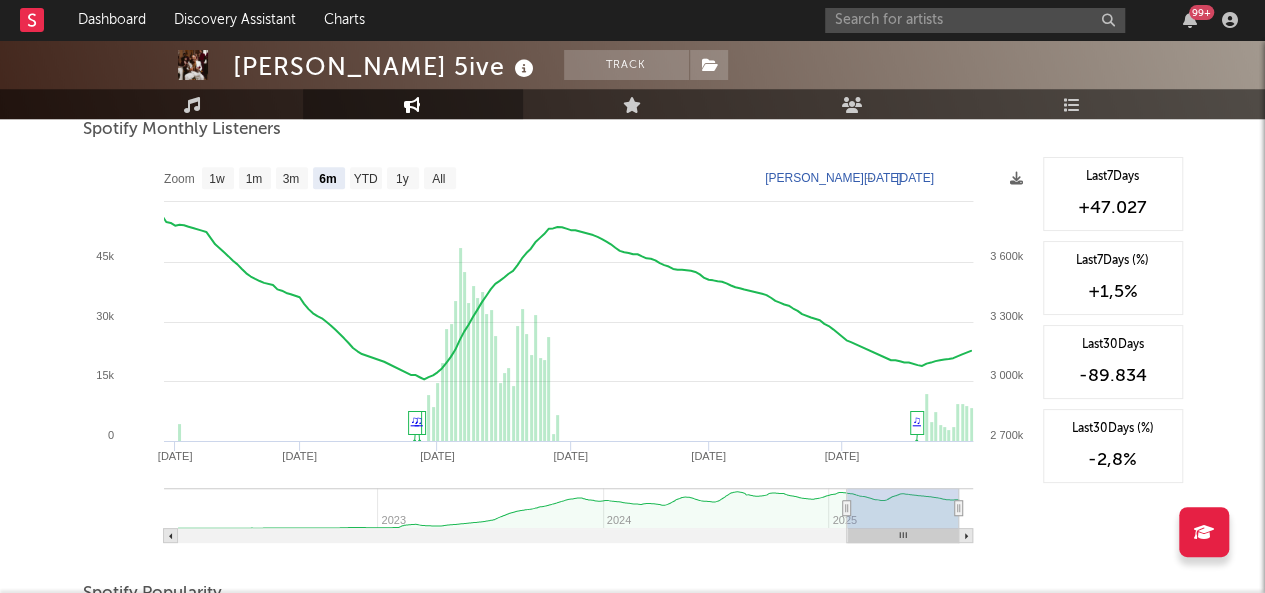 scroll, scrollTop: 744, scrollLeft: 0, axis: vertical 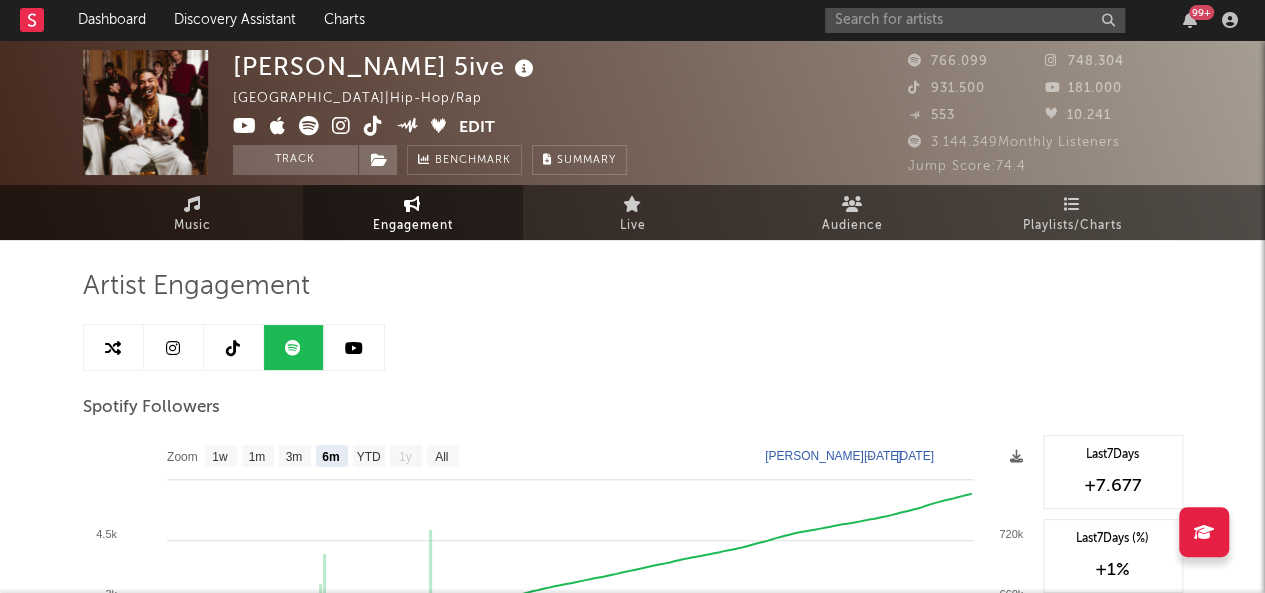click at bounding box center [174, 347] 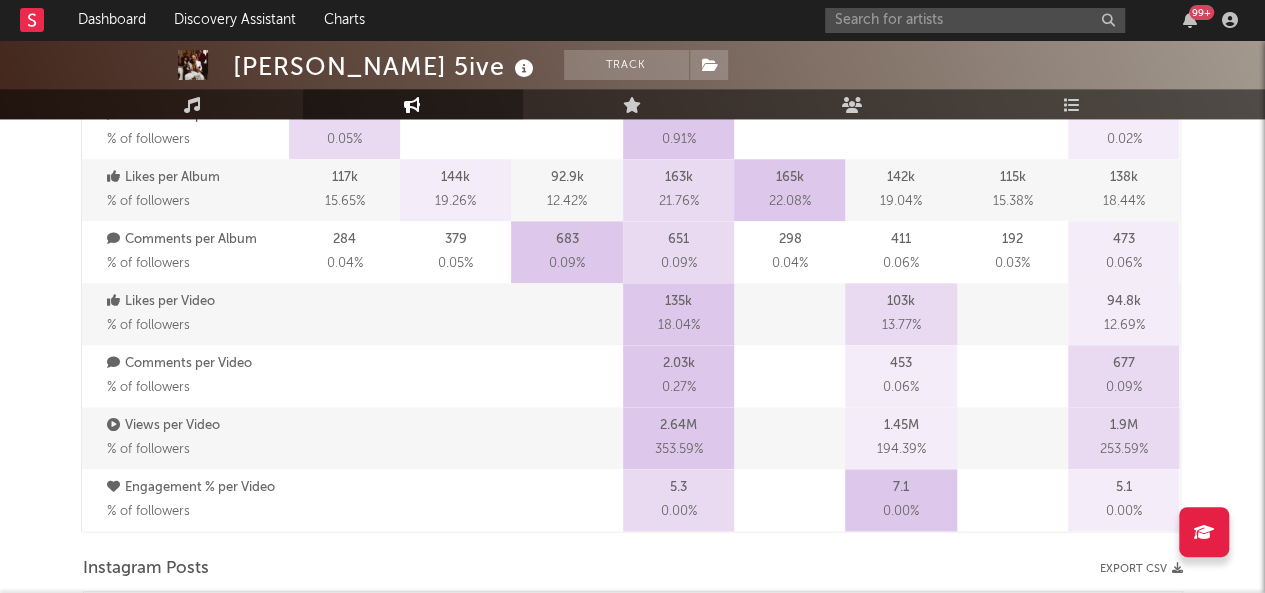 select on "6m" 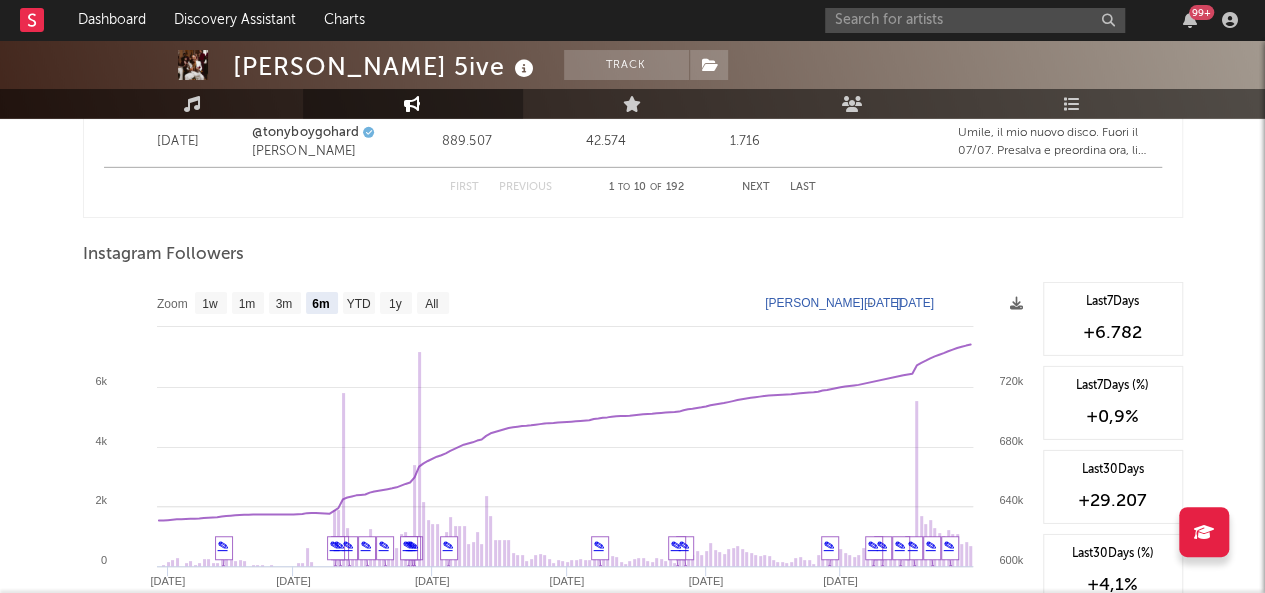 scroll, scrollTop: 2998, scrollLeft: 0, axis: vertical 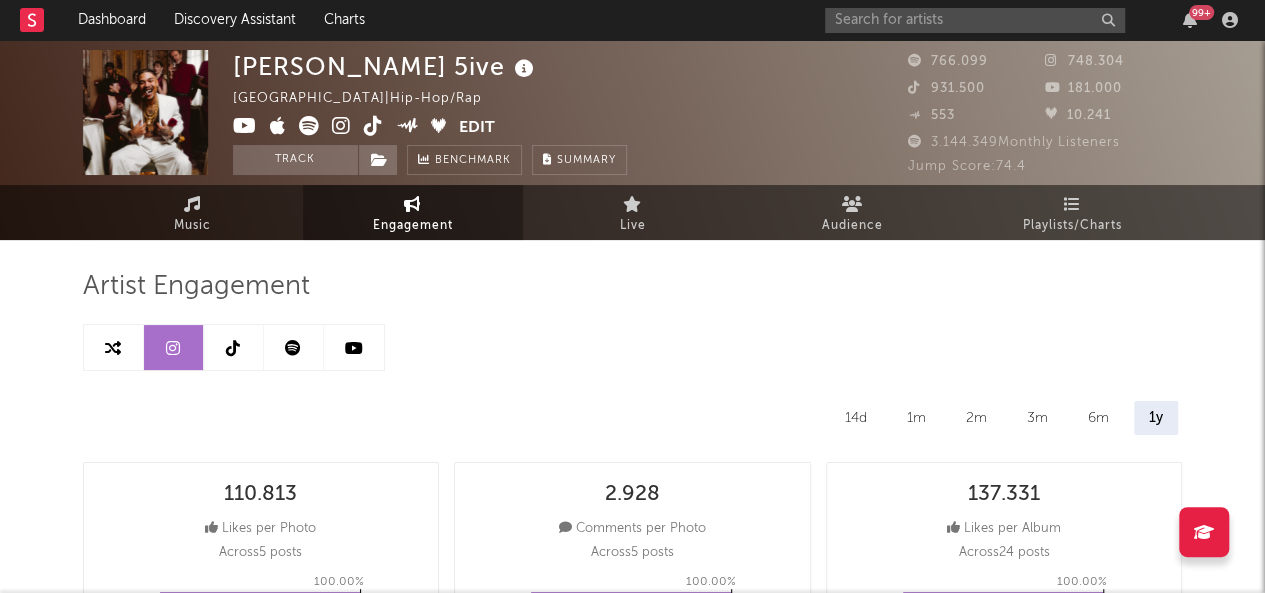 click at bounding box center [234, 347] 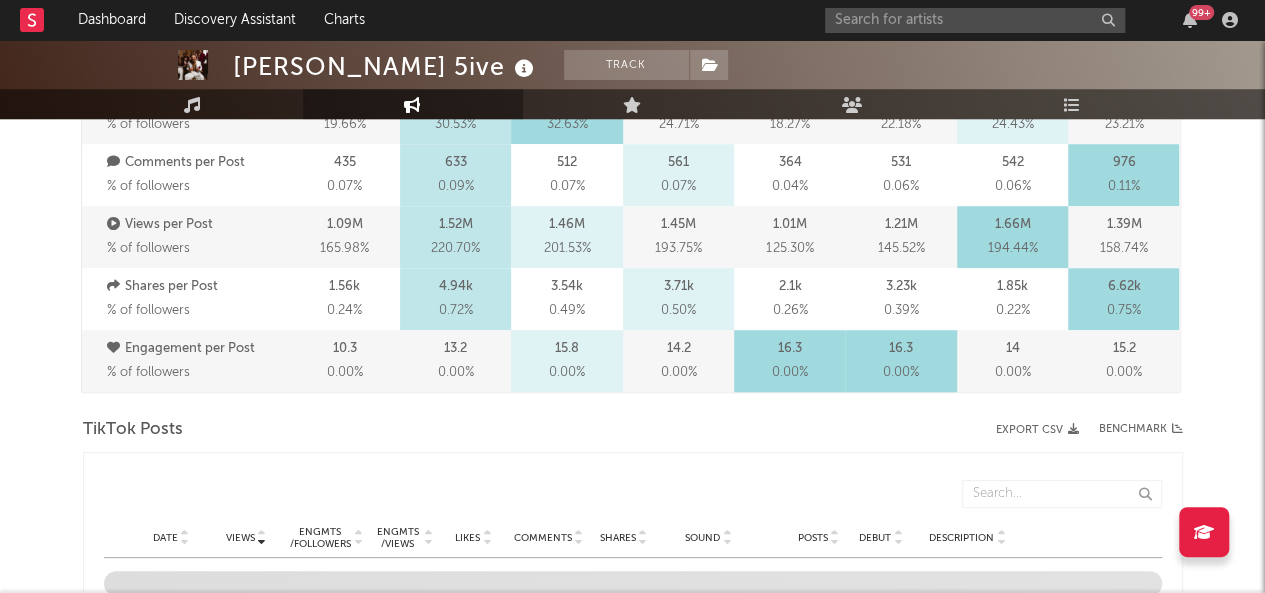 select on "6m" 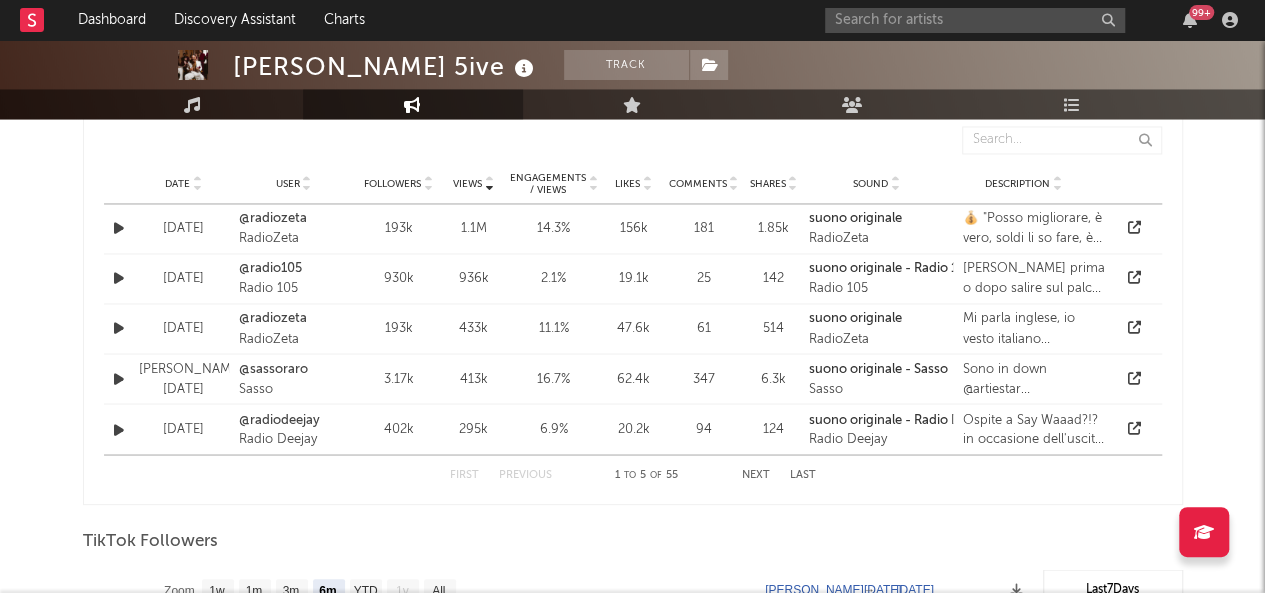 scroll, scrollTop: 1788, scrollLeft: 0, axis: vertical 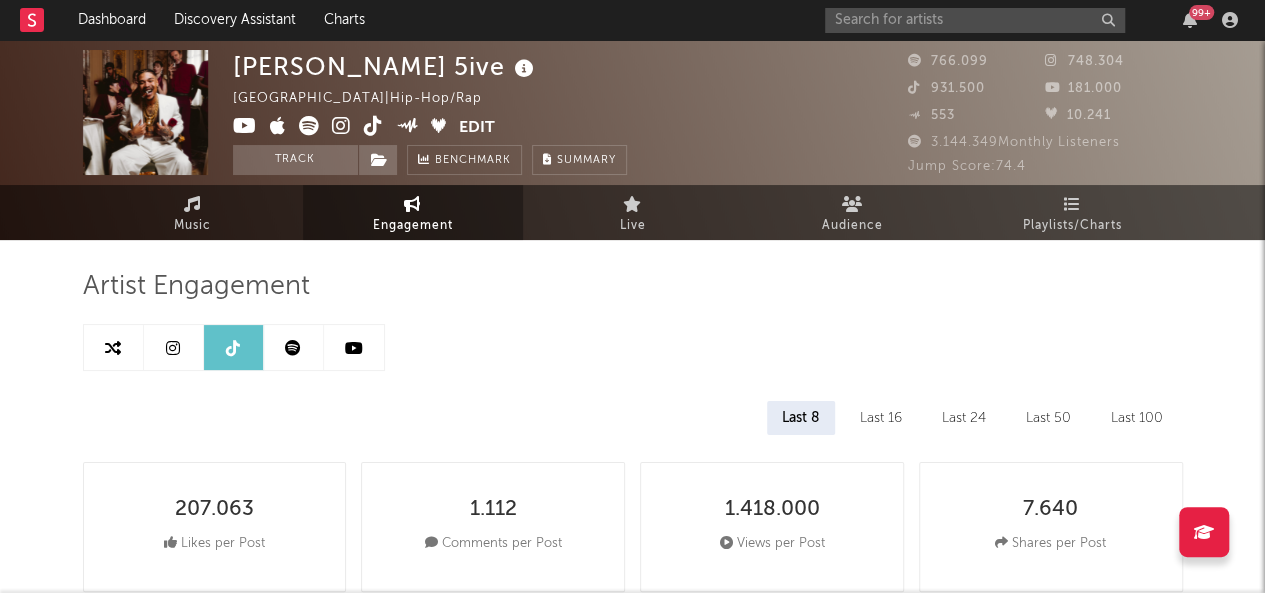 click at bounding box center [354, 348] 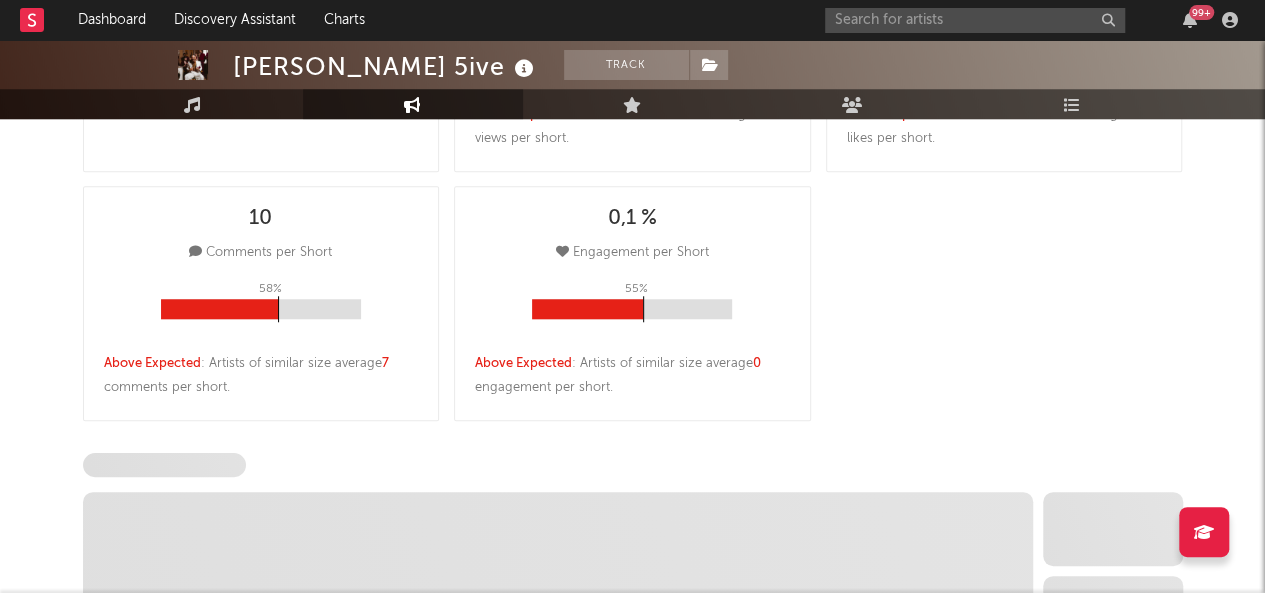 select on "6m" 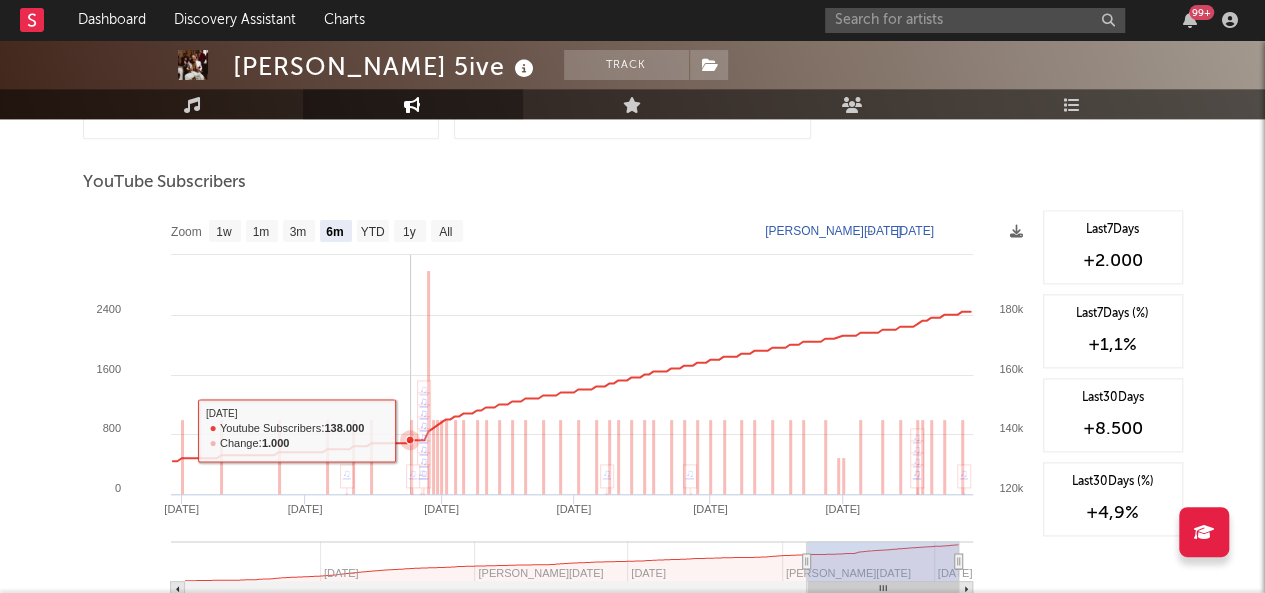 scroll, scrollTop: 1042, scrollLeft: 0, axis: vertical 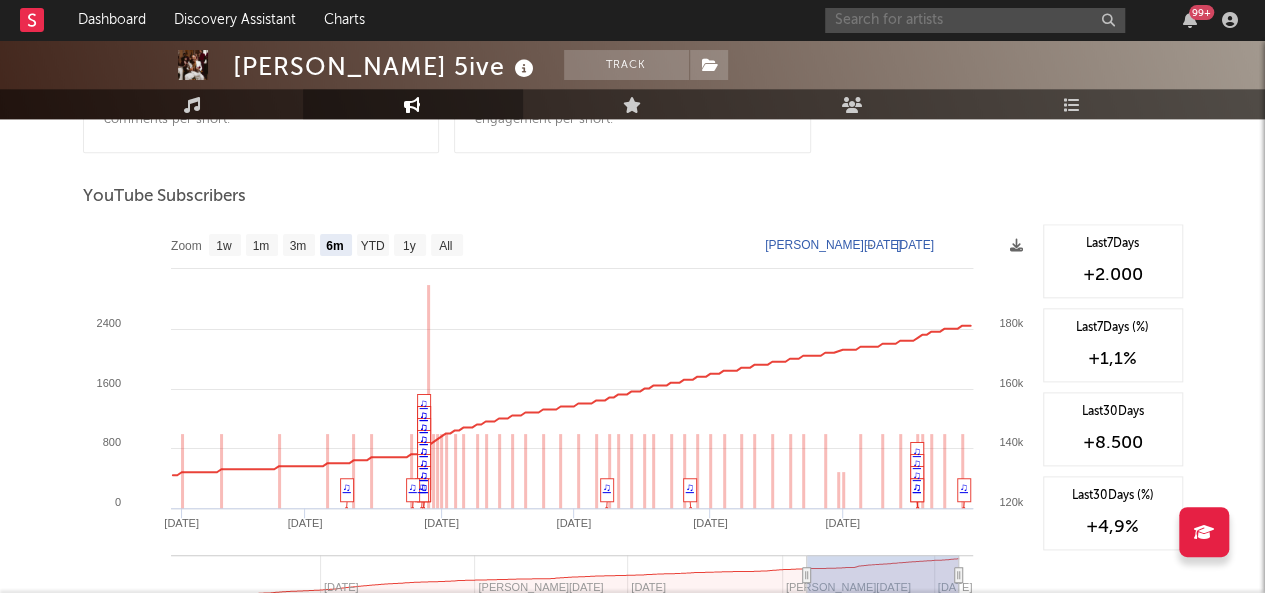 click at bounding box center (975, 20) 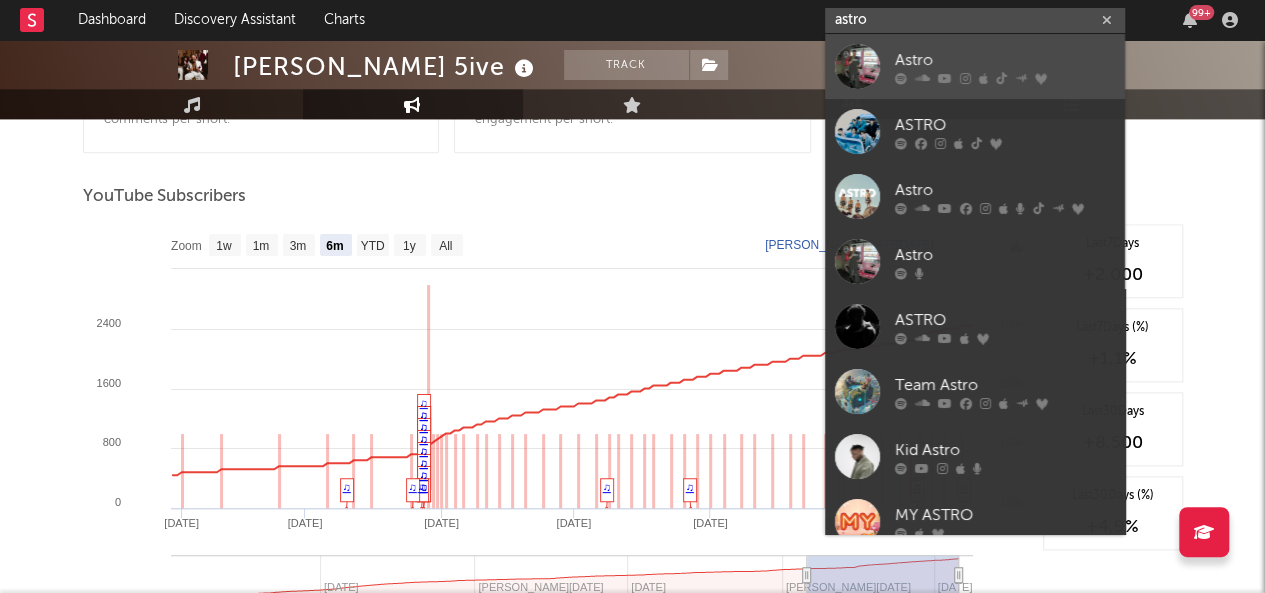 type on "astro" 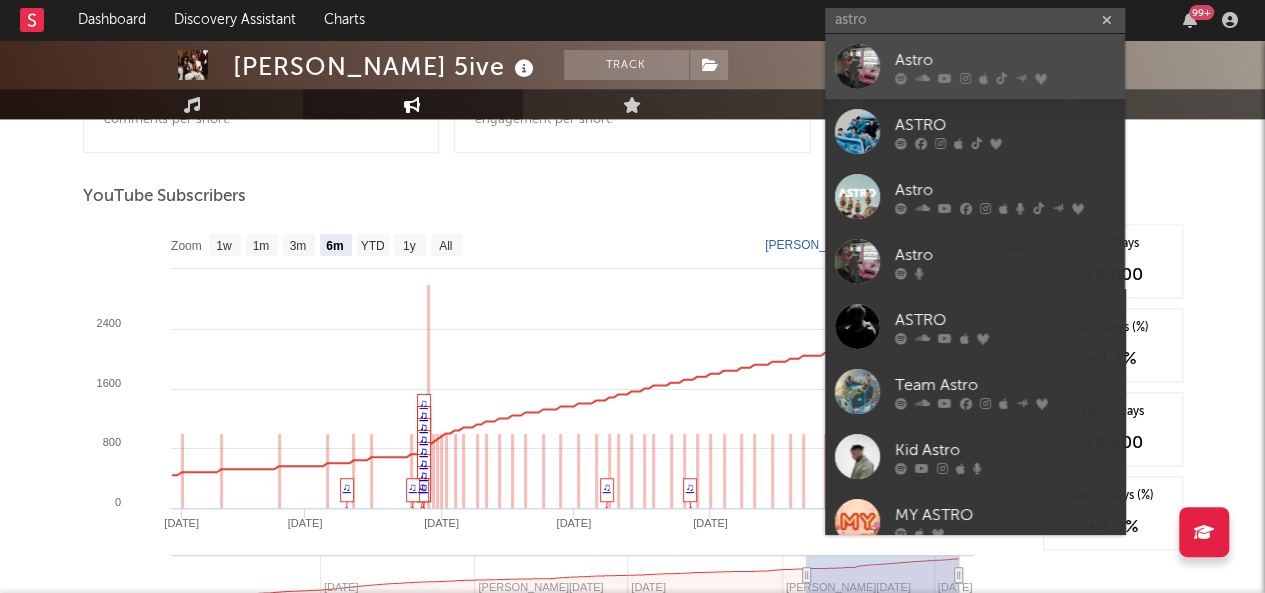 click on "Astro" at bounding box center [1005, 60] 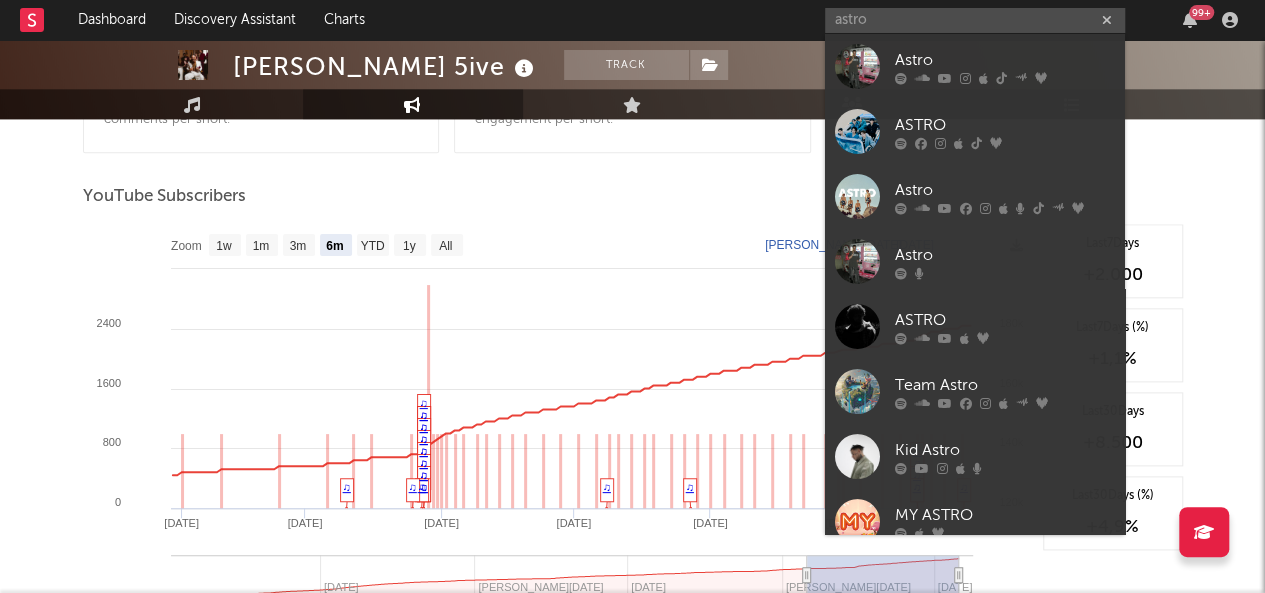 type 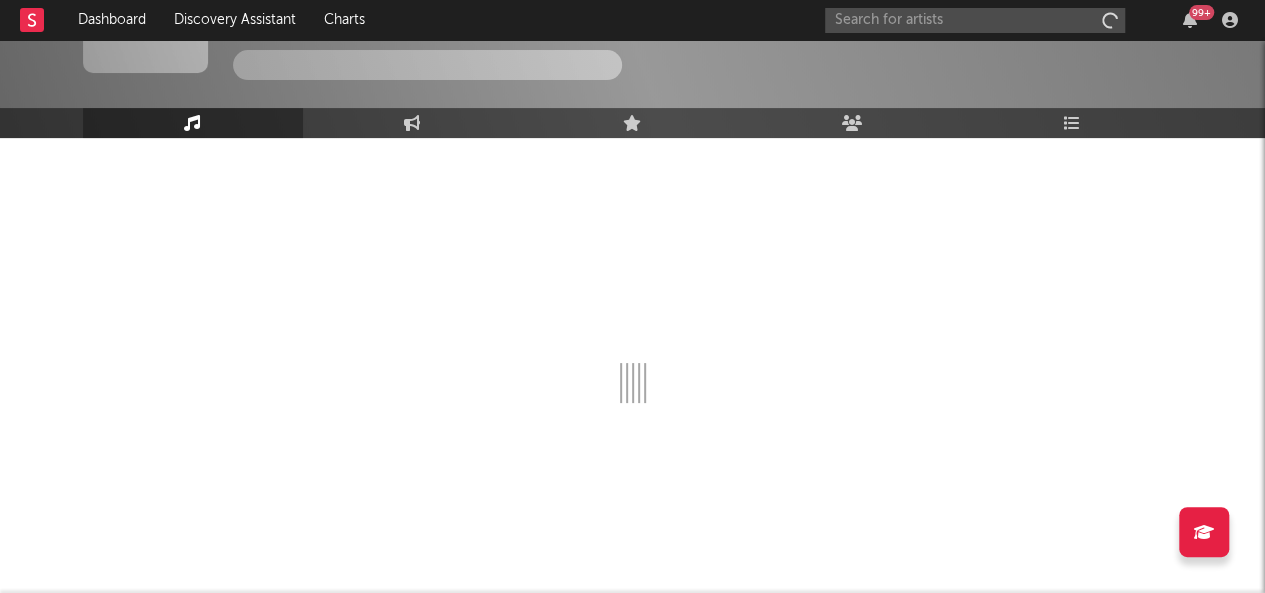 scroll, scrollTop: 102, scrollLeft: 0, axis: vertical 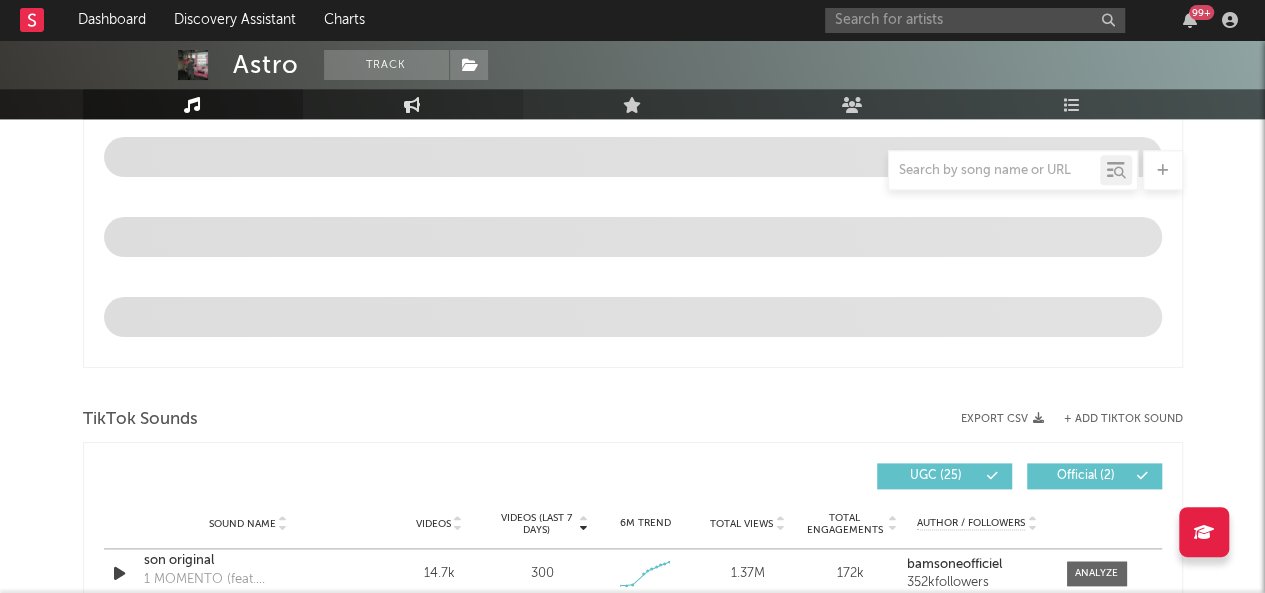 click on "Engagement" at bounding box center (413, 104) 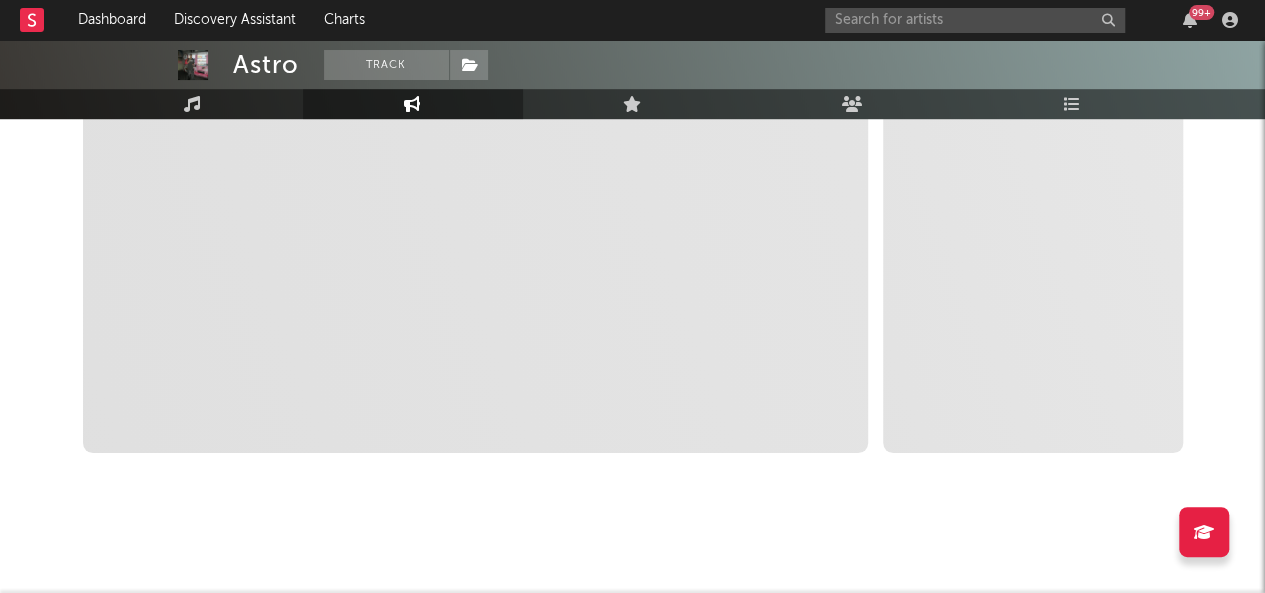 scroll, scrollTop: 496, scrollLeft: 0, axis: vertical 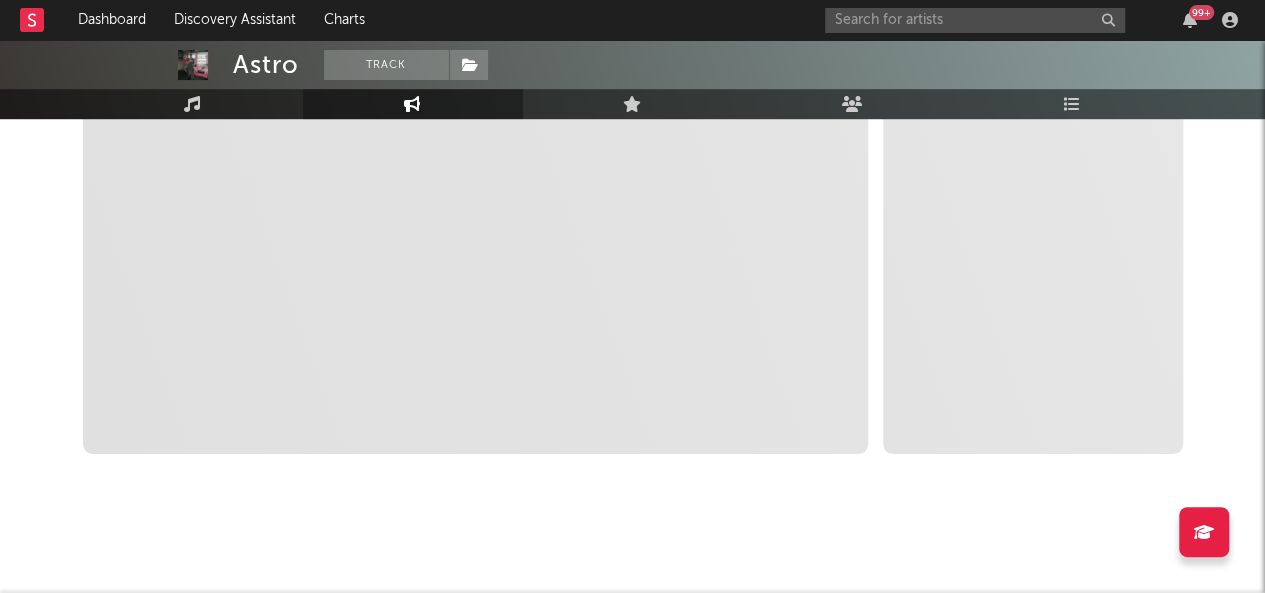 select on "1w" 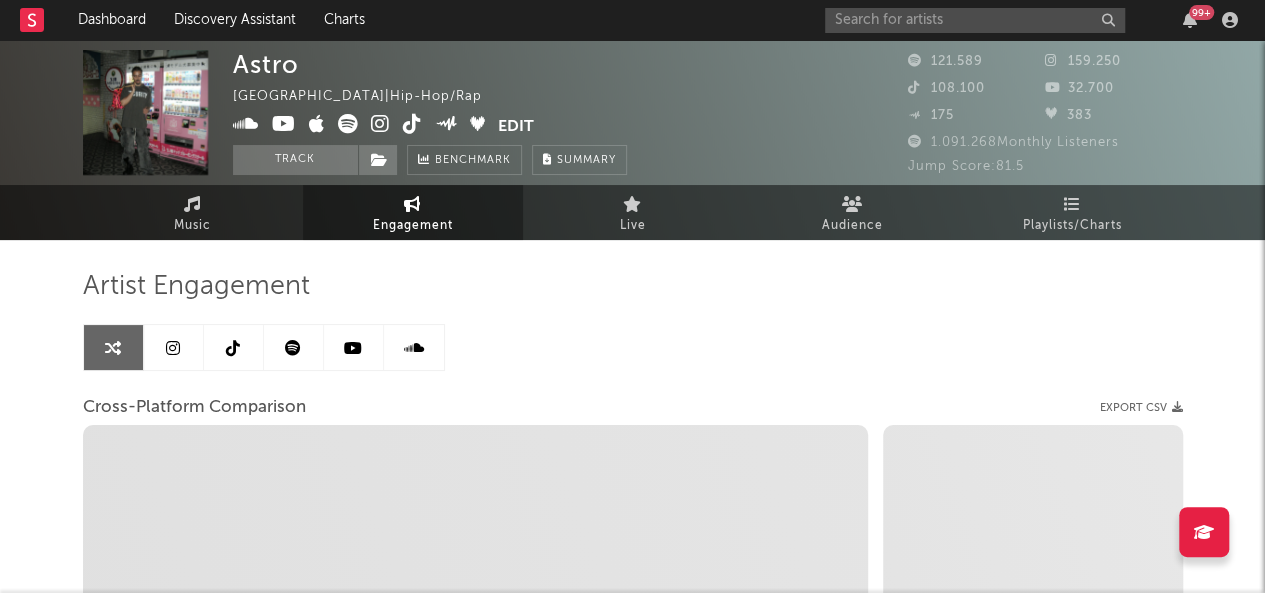 click at bounding box center [294, 347] 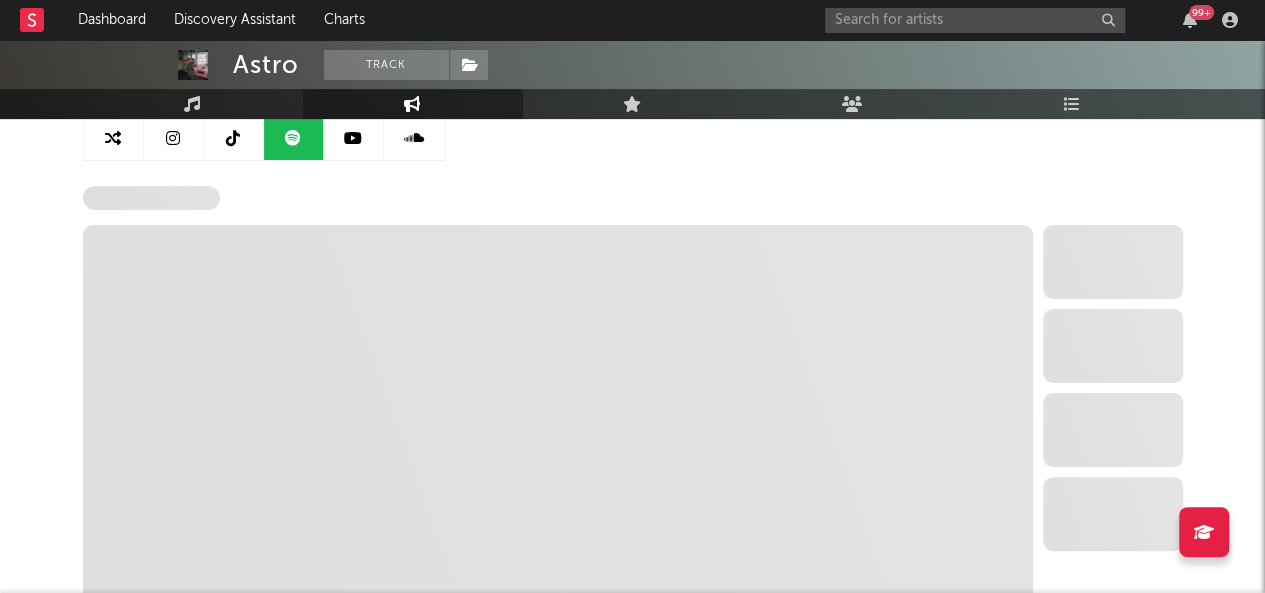 select on "6m" 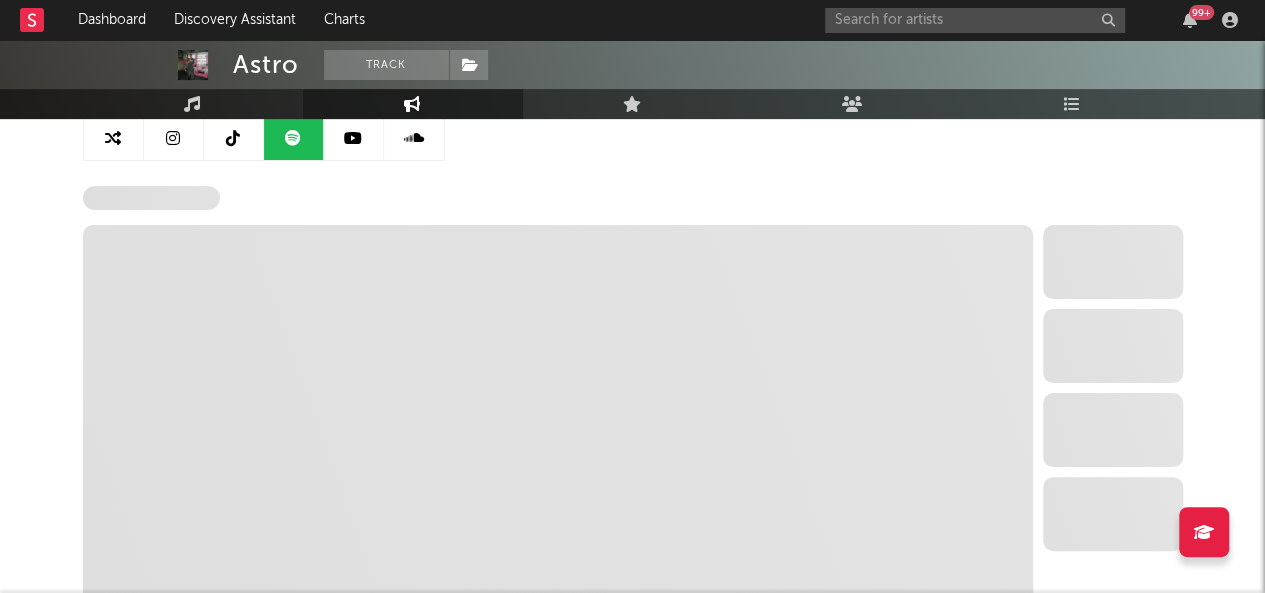select on "6m" 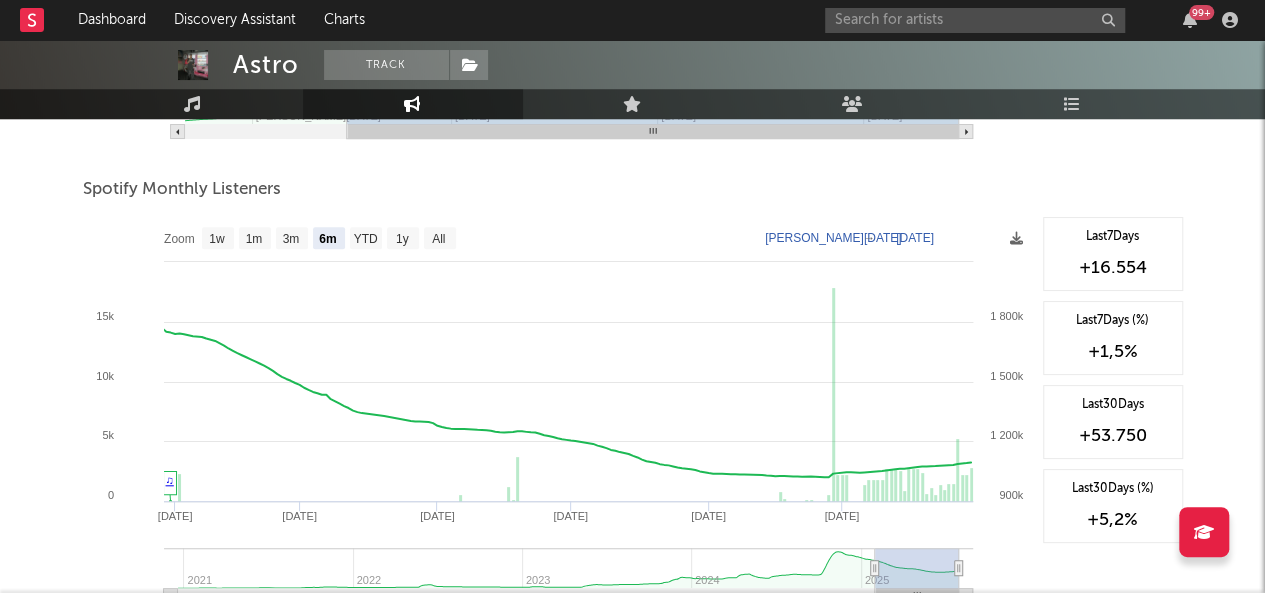 scroll, scrollTop: 683, scrollLeft: 0, axis: vertical 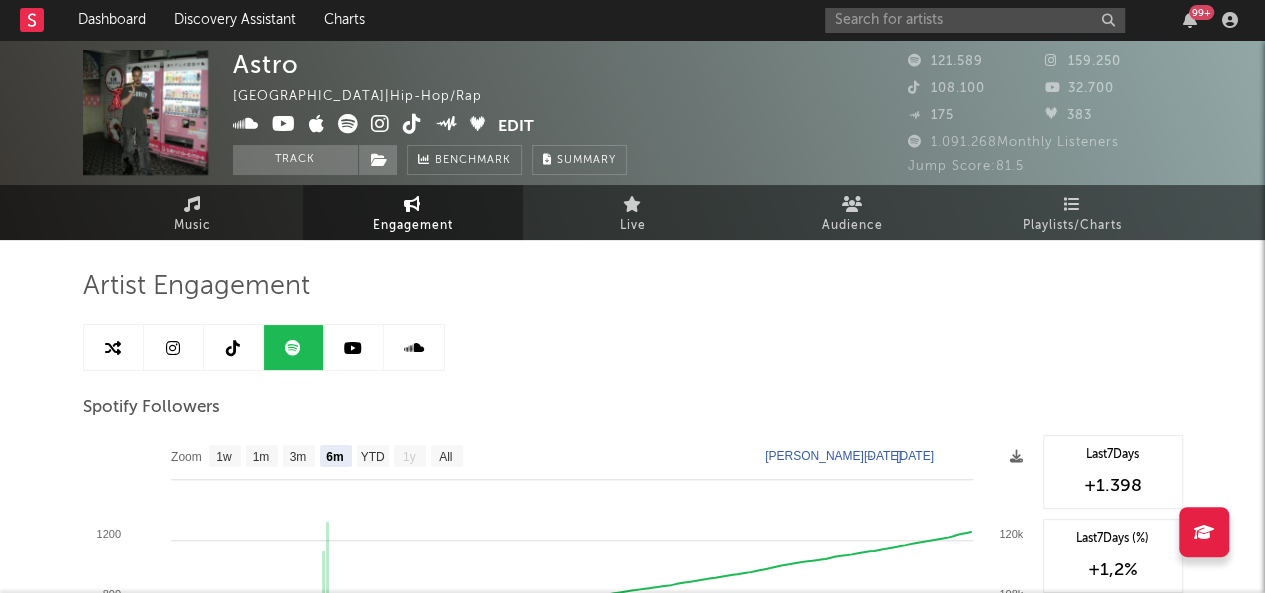 click at bounding box center [234, 347] 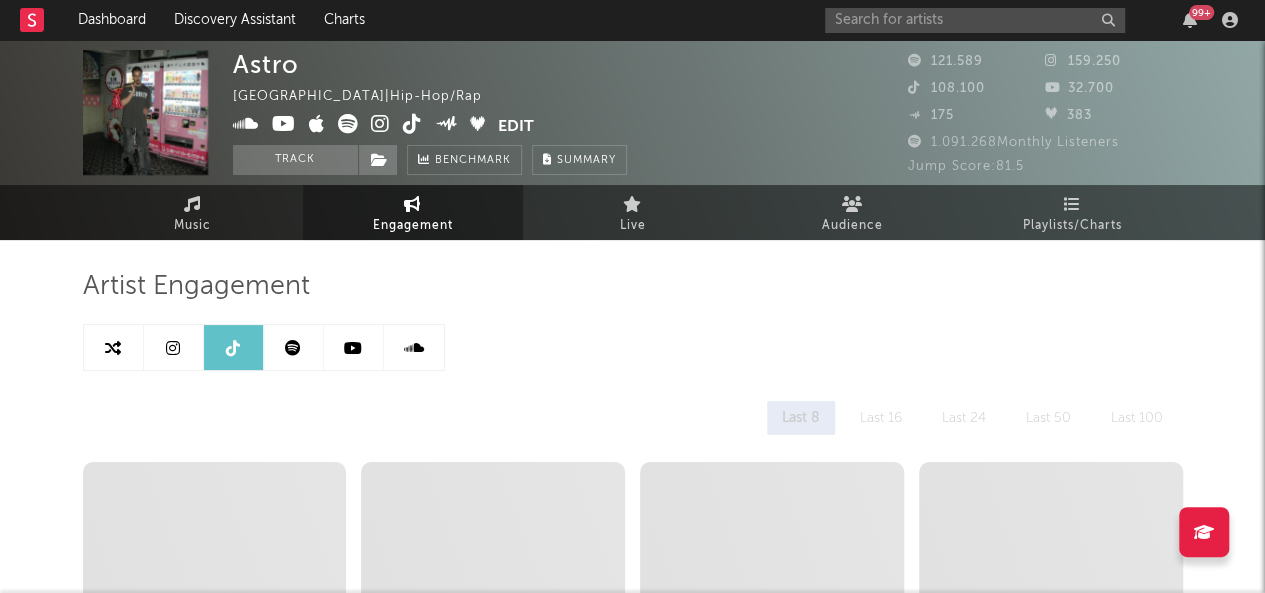 click at bounding box center (173, 348) 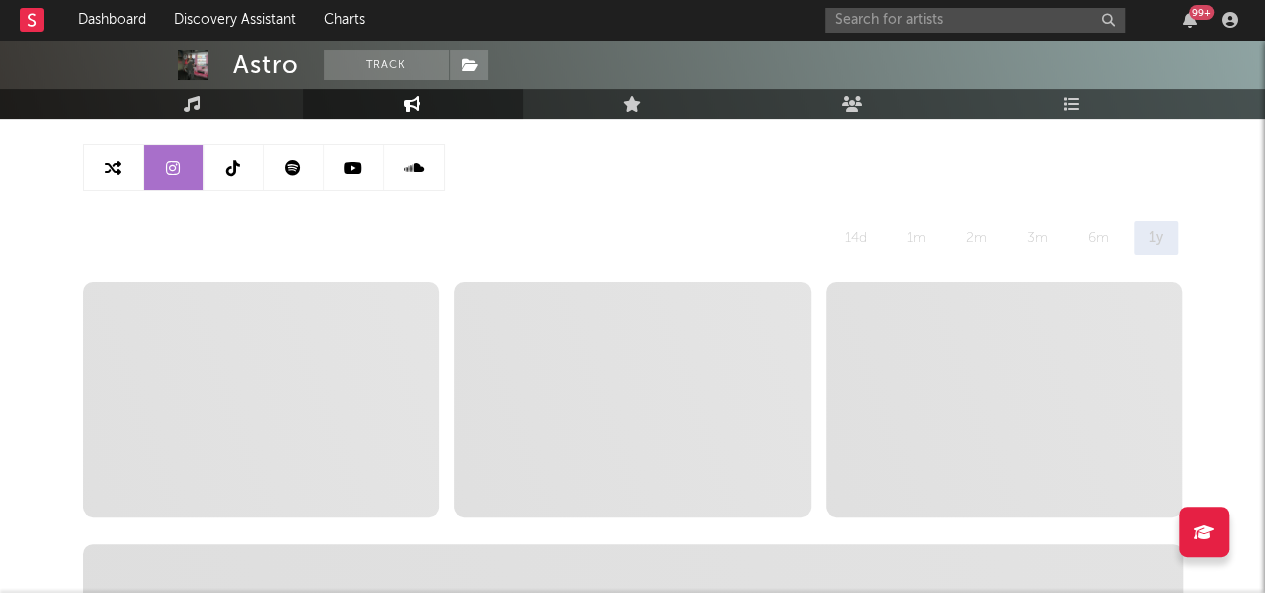 select on "6m" 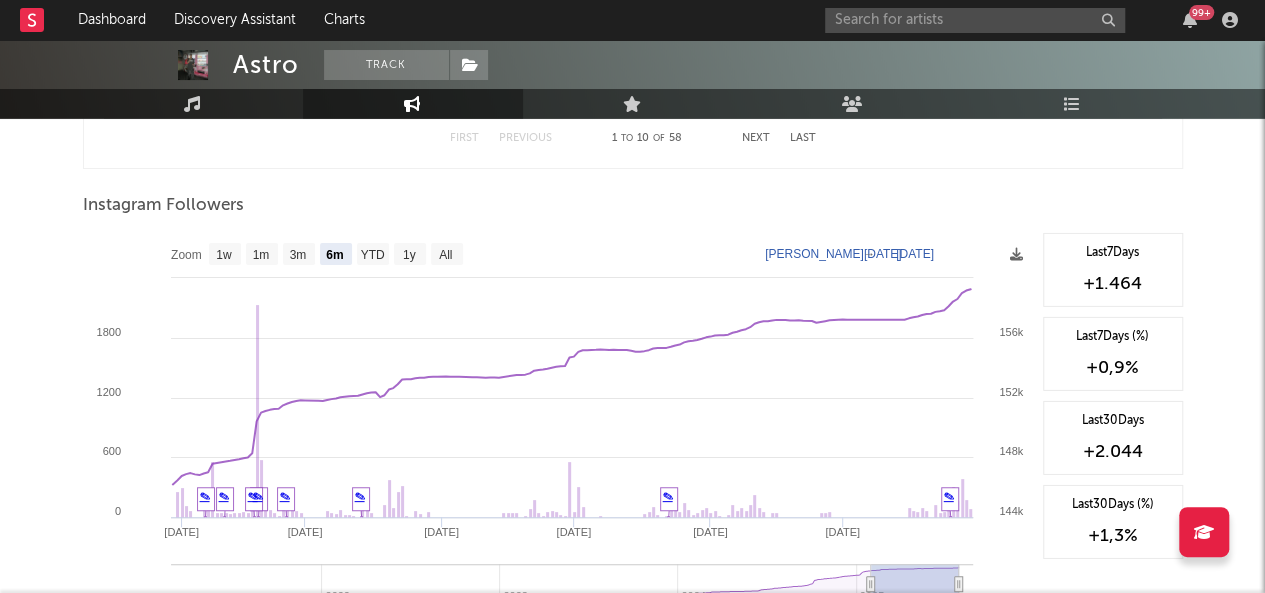 scroll, scrollTop: 3049, scrollLeft: 0, axis: vertical 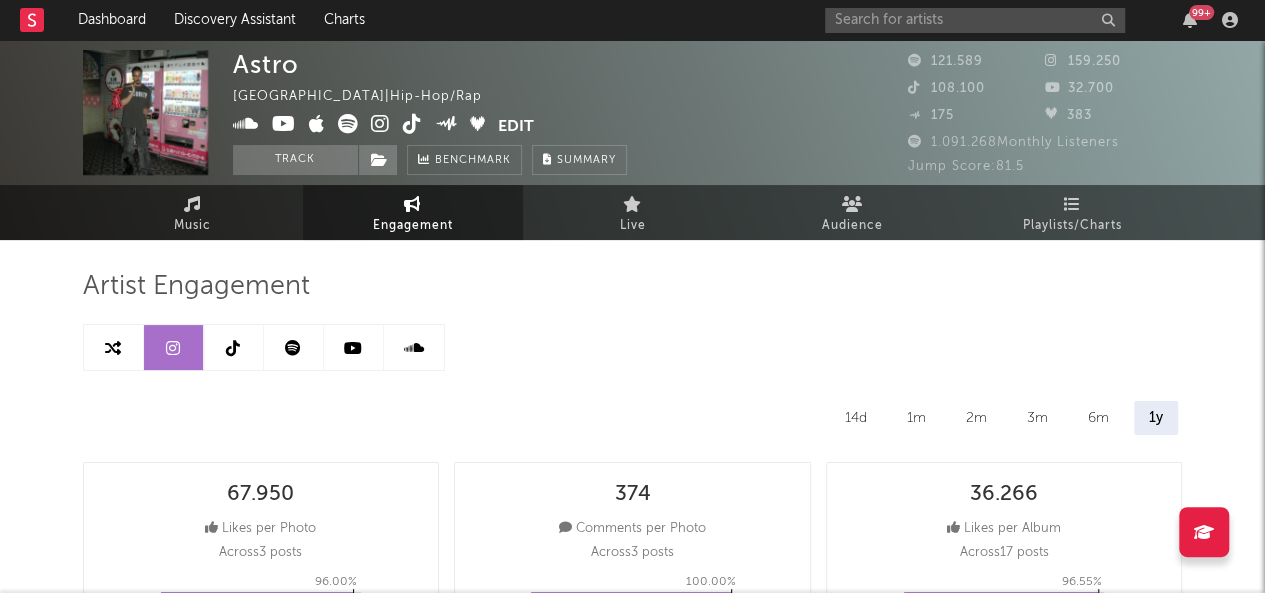 click at bounding box center (234, 347) 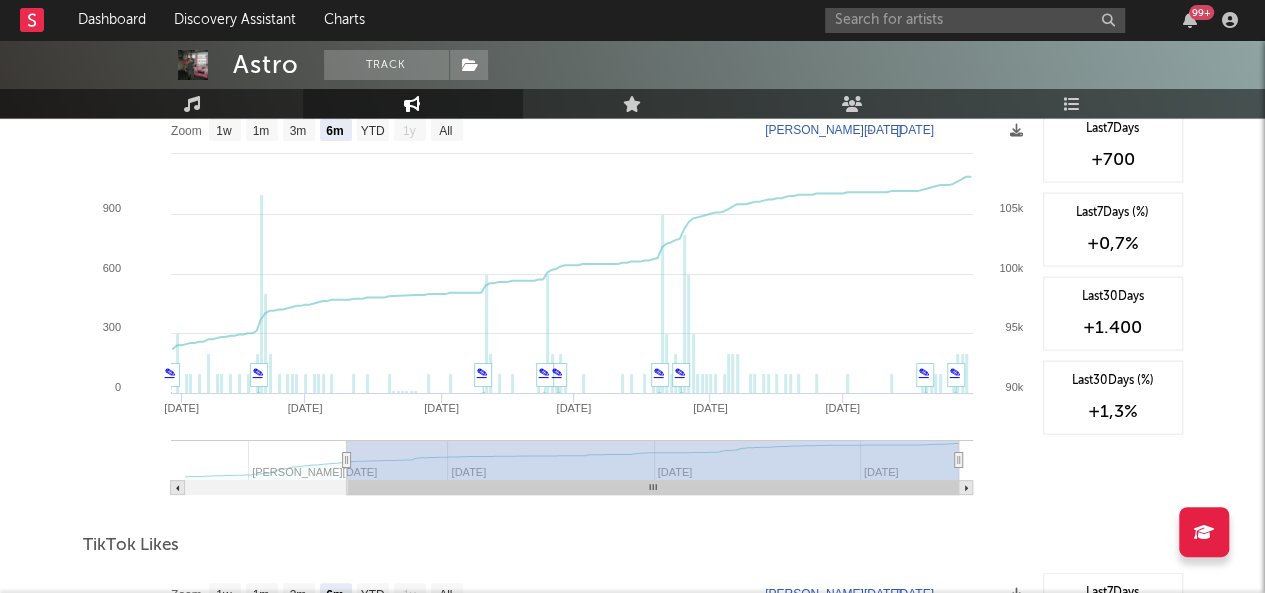 scroll, scrollTop: 2007, scrollLeft: 0, axis: vertical 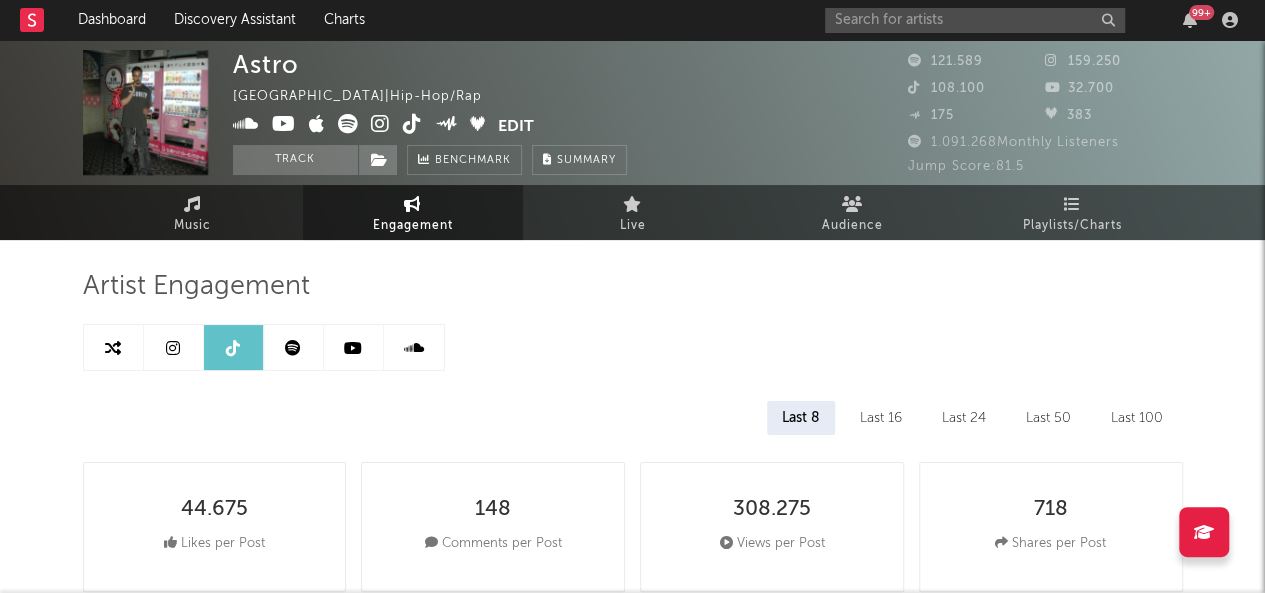 click at bounding box center (354, 347) 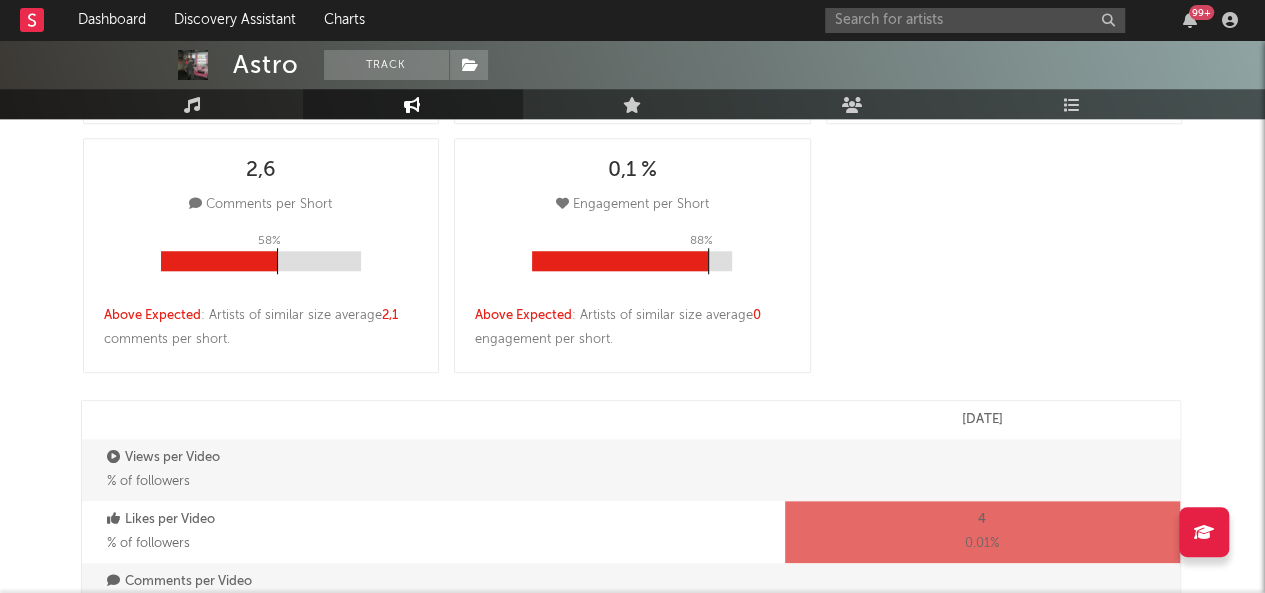 select on "6m" 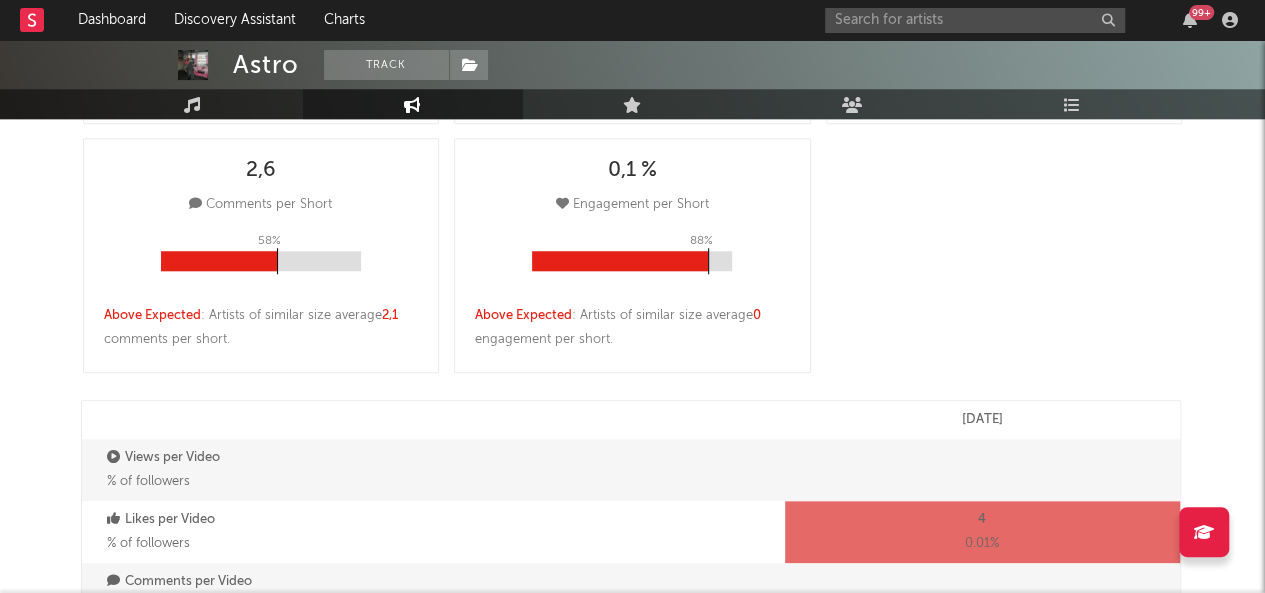 select on "6m" 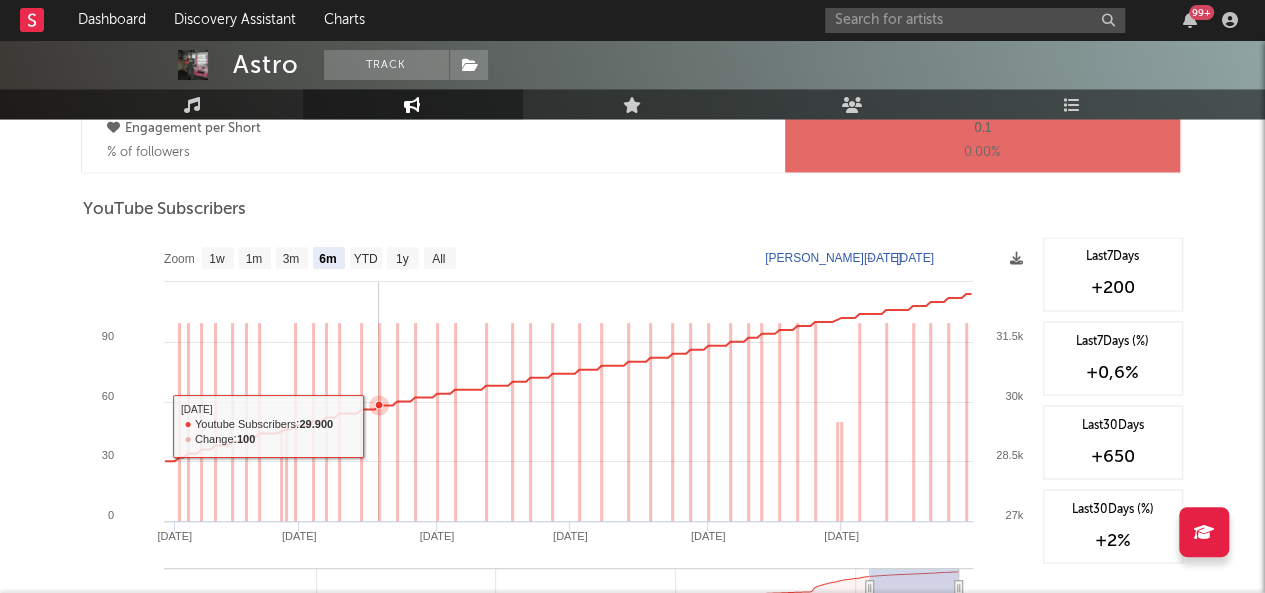 scroll, scrollTop: 1586, scrollLeft: 0, axis: vertical 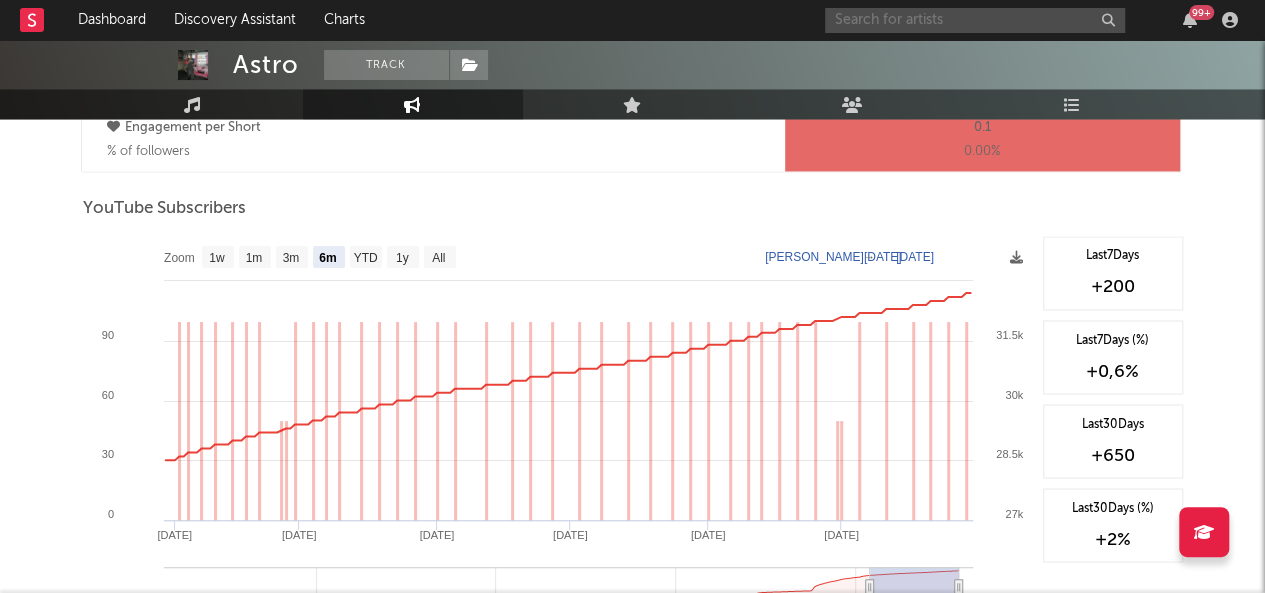click at bounding box center [975, 20] 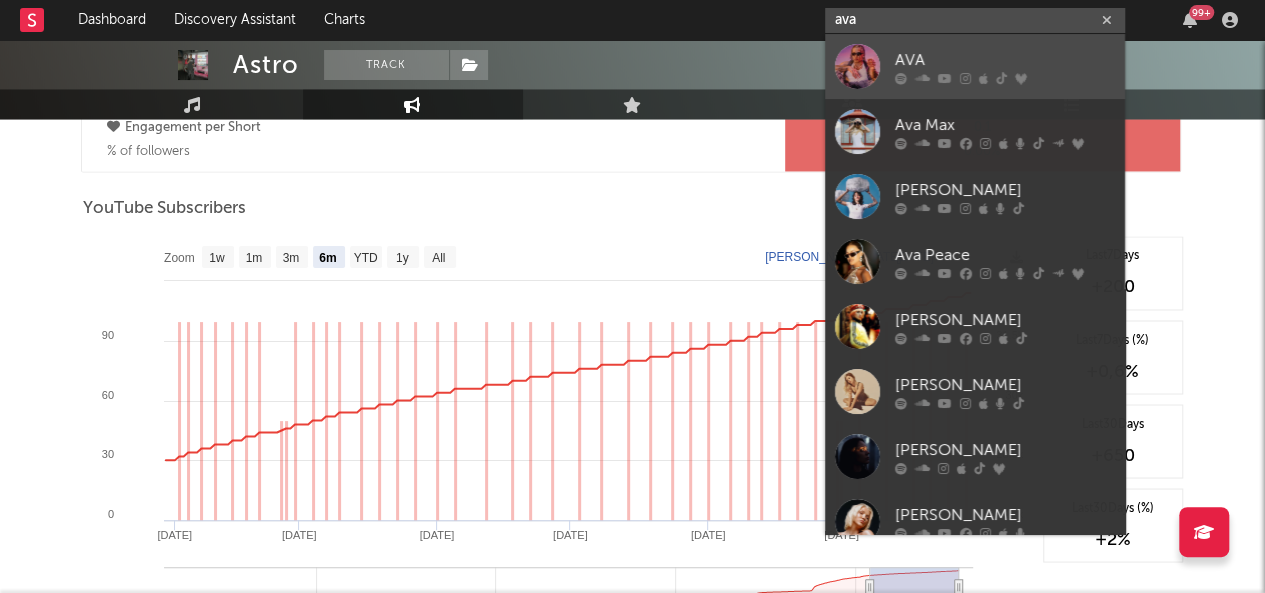 type on "ava" 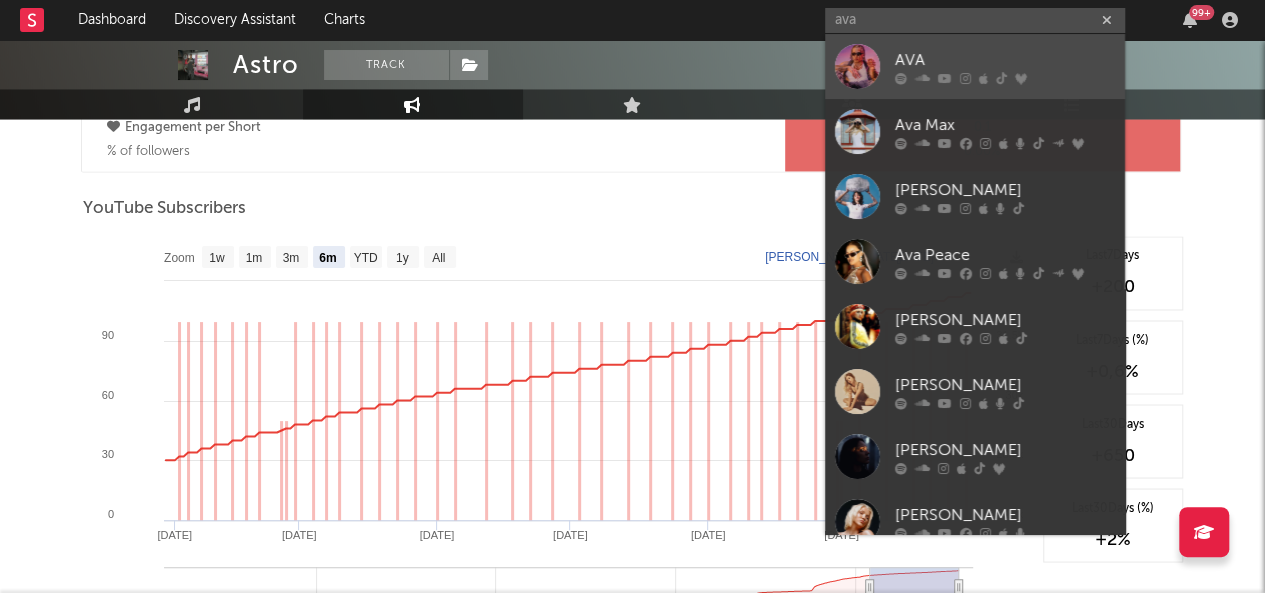click at bounding box center (1005, 78) 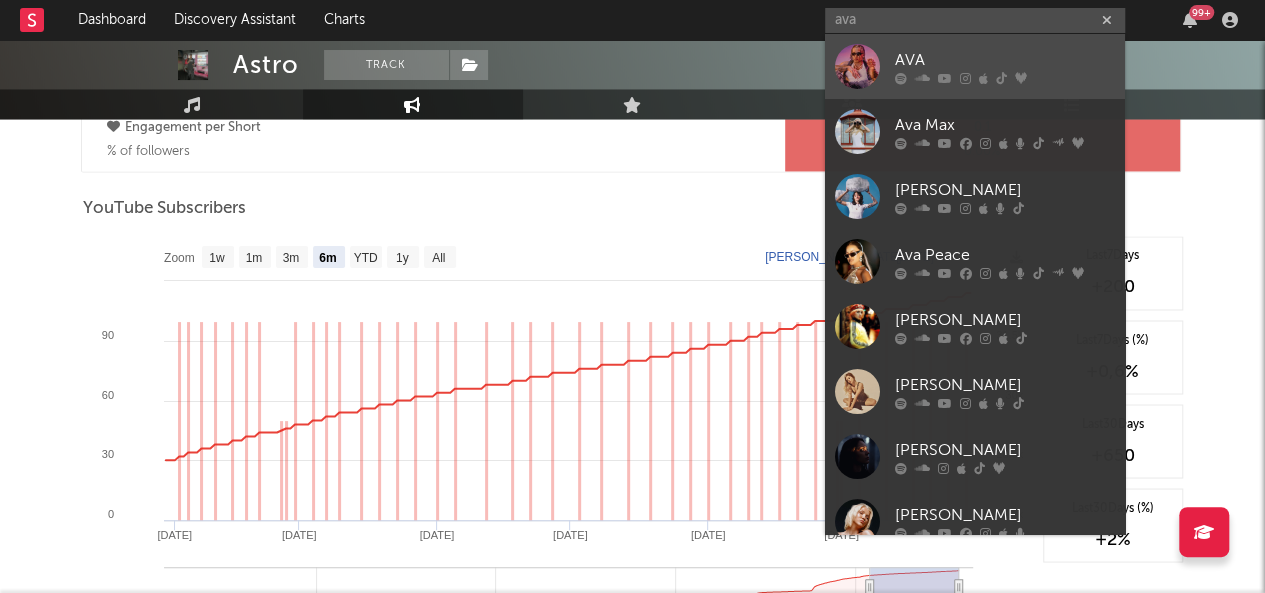 type 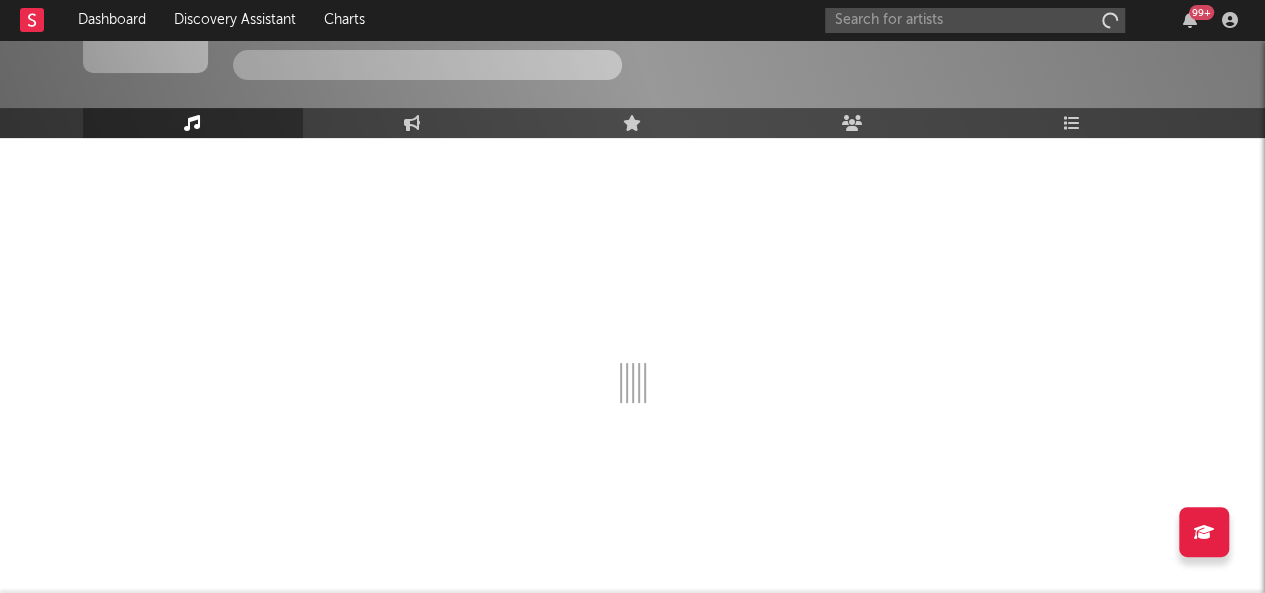 scroll, scrollTop: 102, scrollLeft: 0, axis: vertical 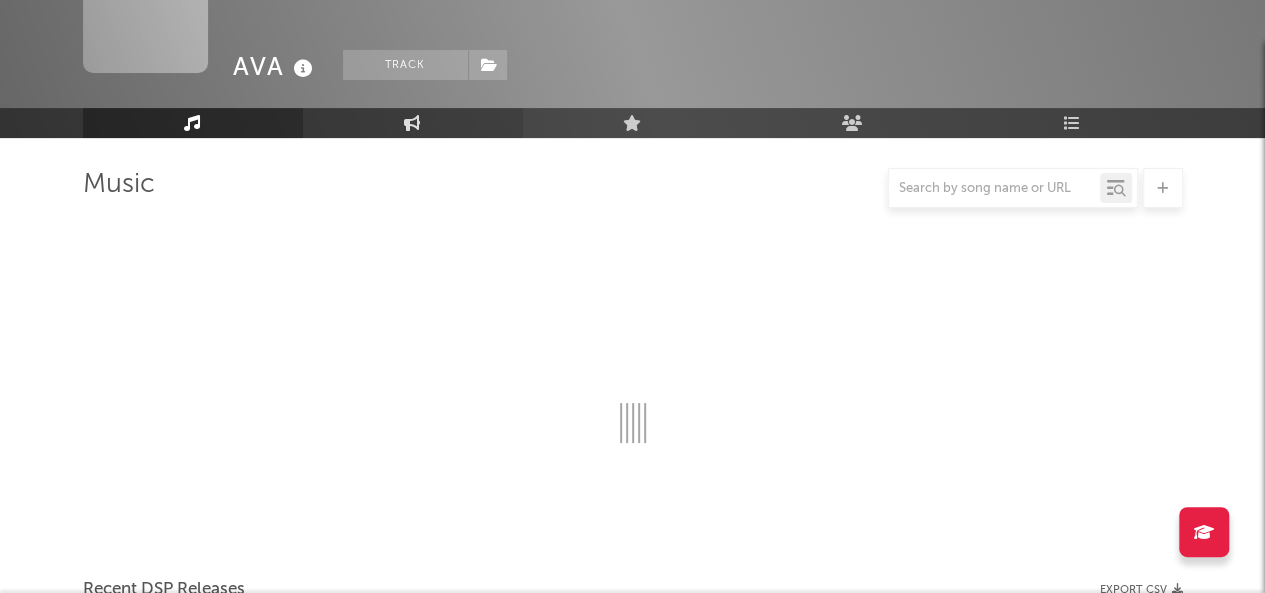 click on "Engagement" at bounding box center (413, 123) 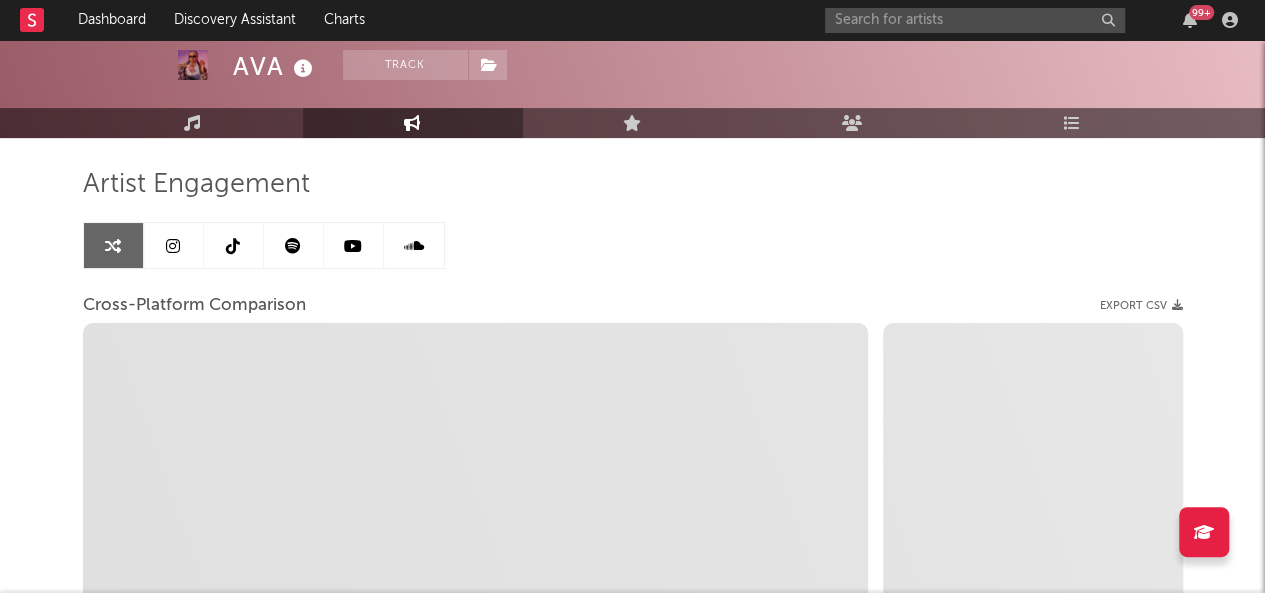 scroll, scrollTop: 496, scrollLeft: 0, axis: vertical 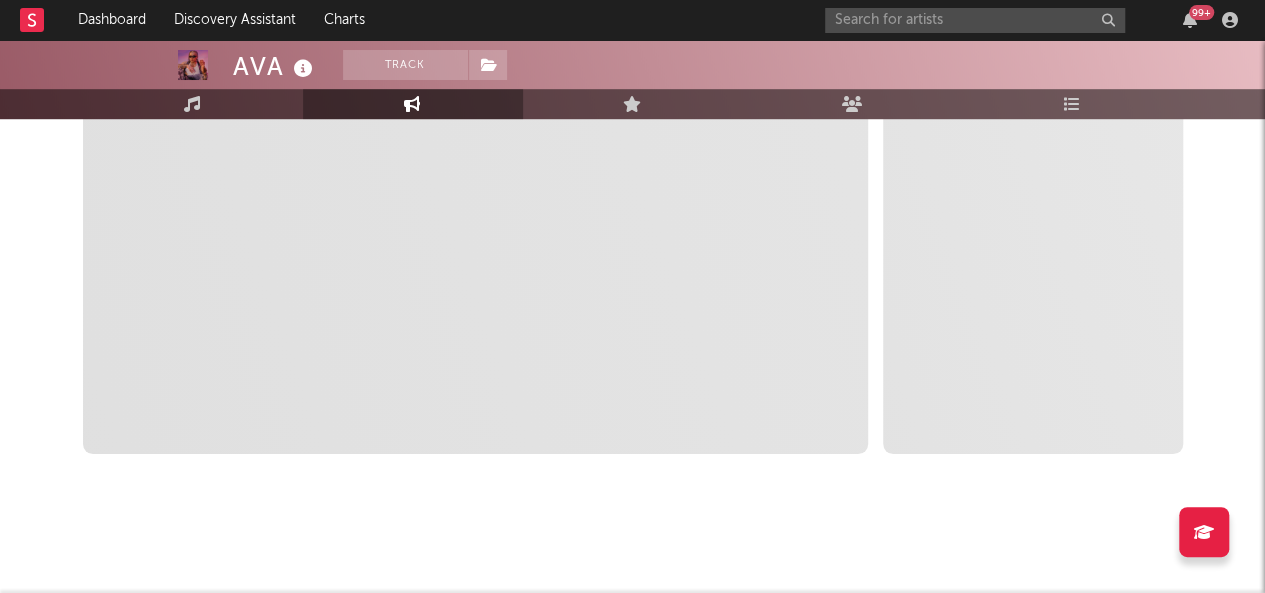select on "1w" 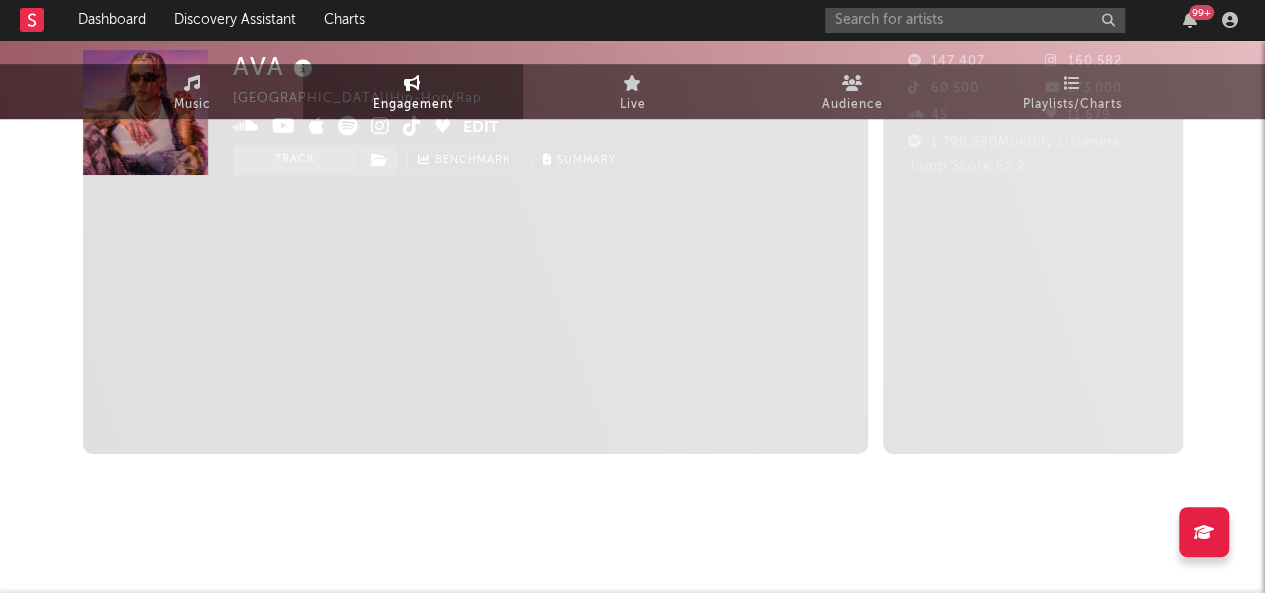 scroll, scrollTop: 0, scrollLeft: 0, axis: both 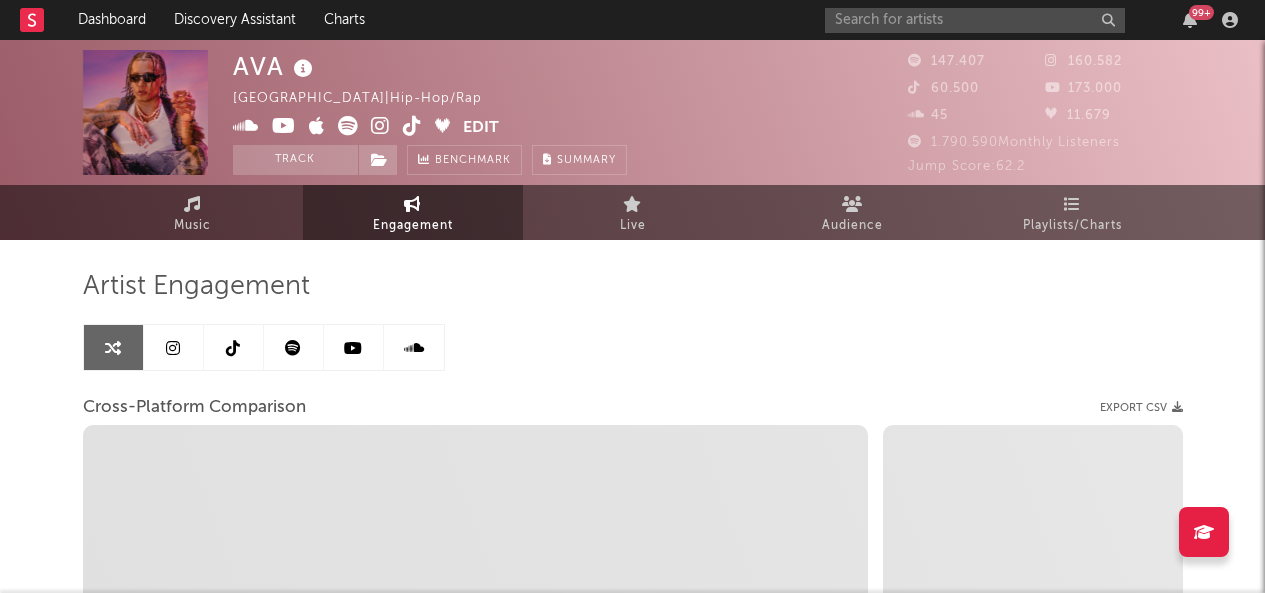 click at bounding box center [294, 347] 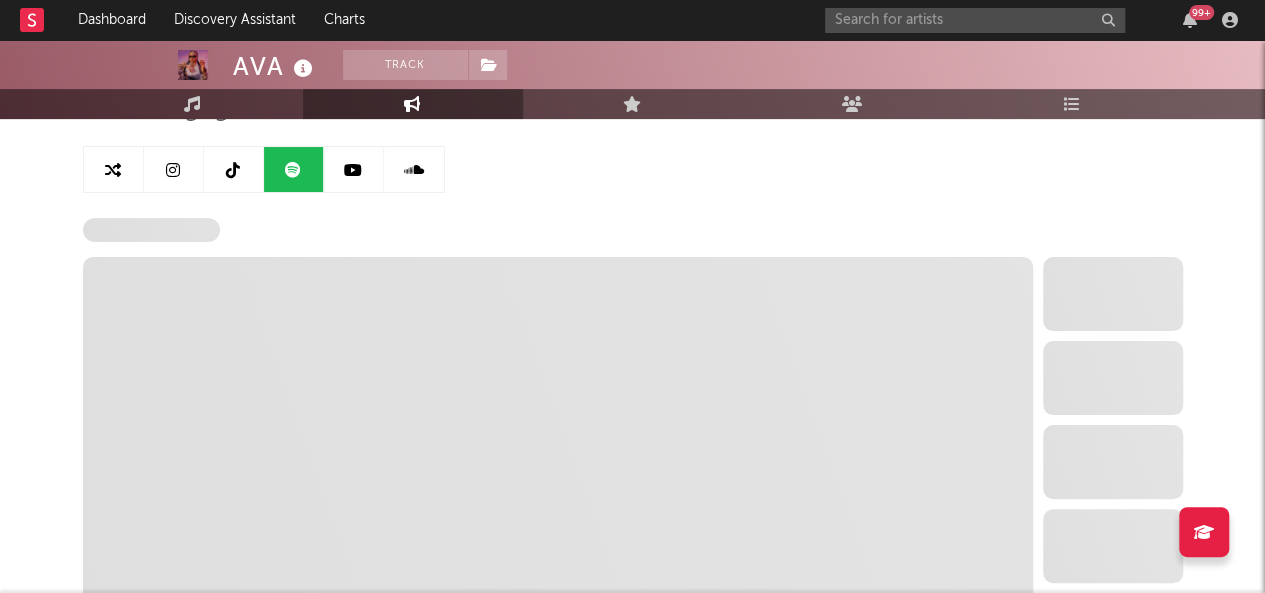 select on "6m" 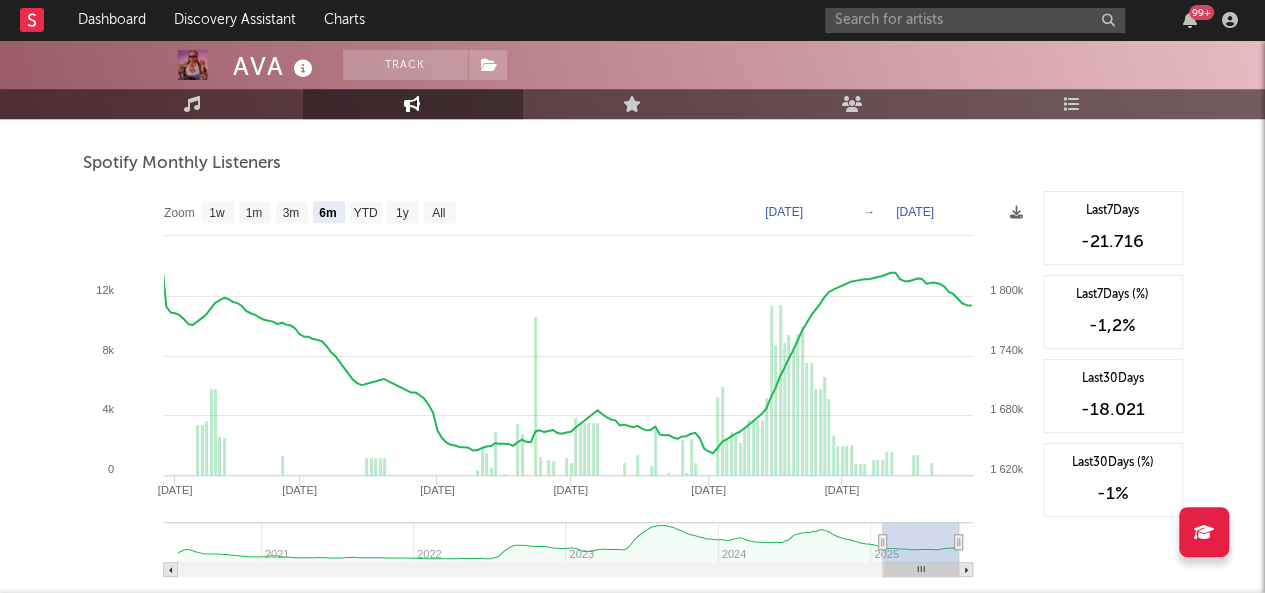 scroll, scrollTop: 712, scrollLeft: 0, axis: vertical 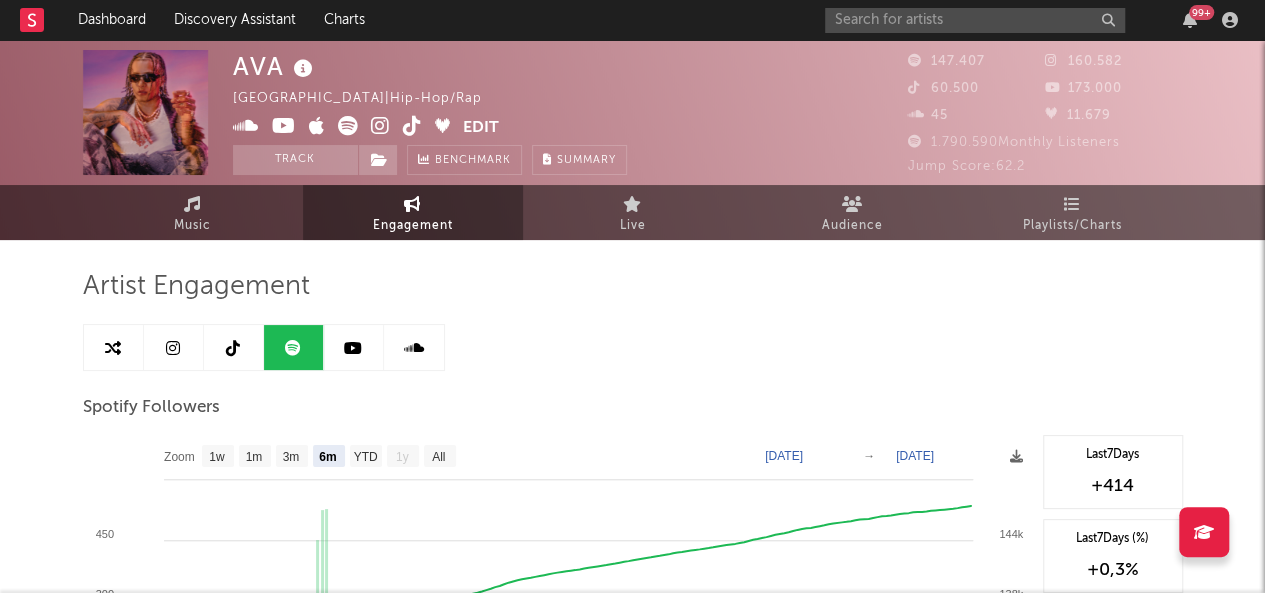 click at bounding box center (174, 347) 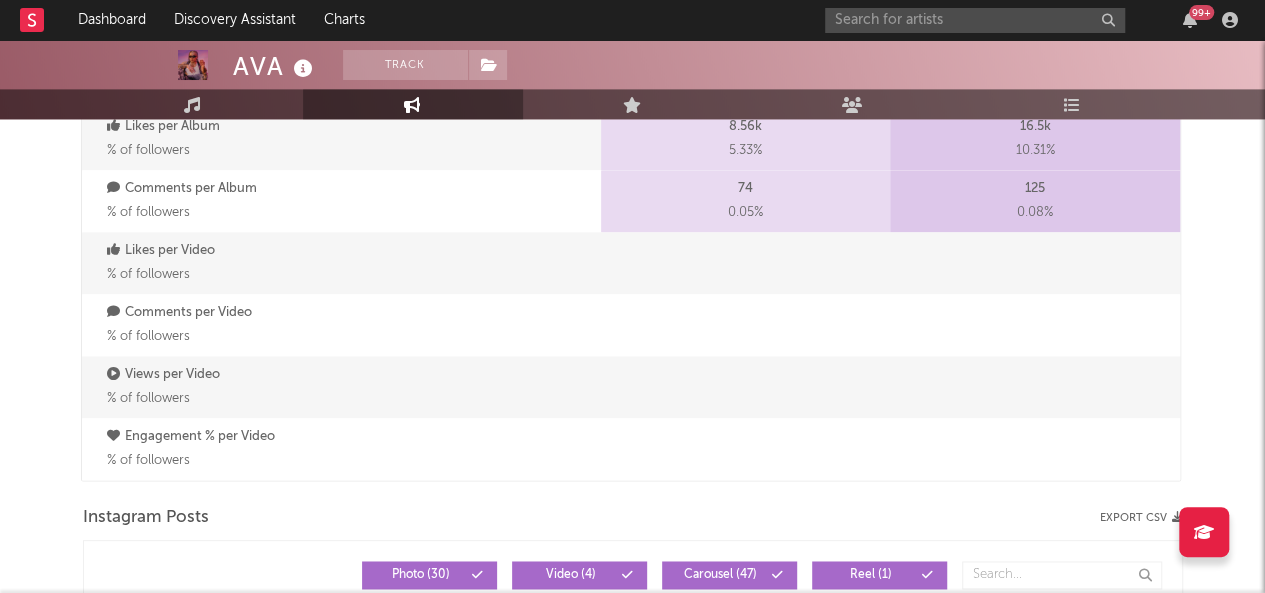 select on "6m" 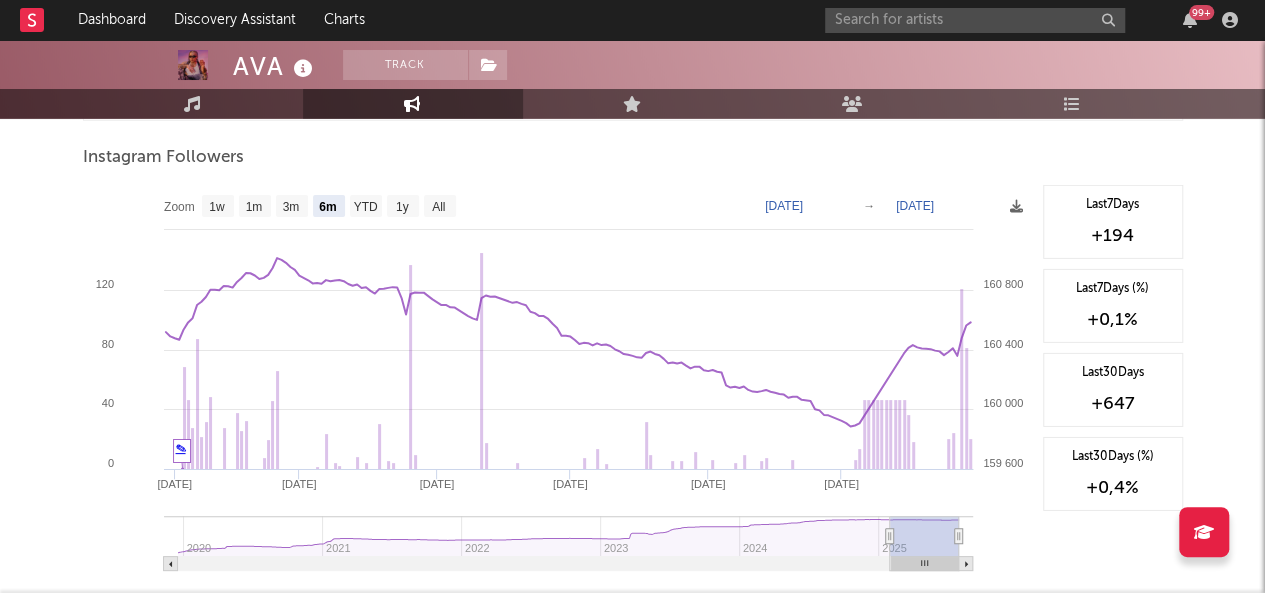 scroll, scrollTop: 3060, scrollLeft: 0, axis: vertical 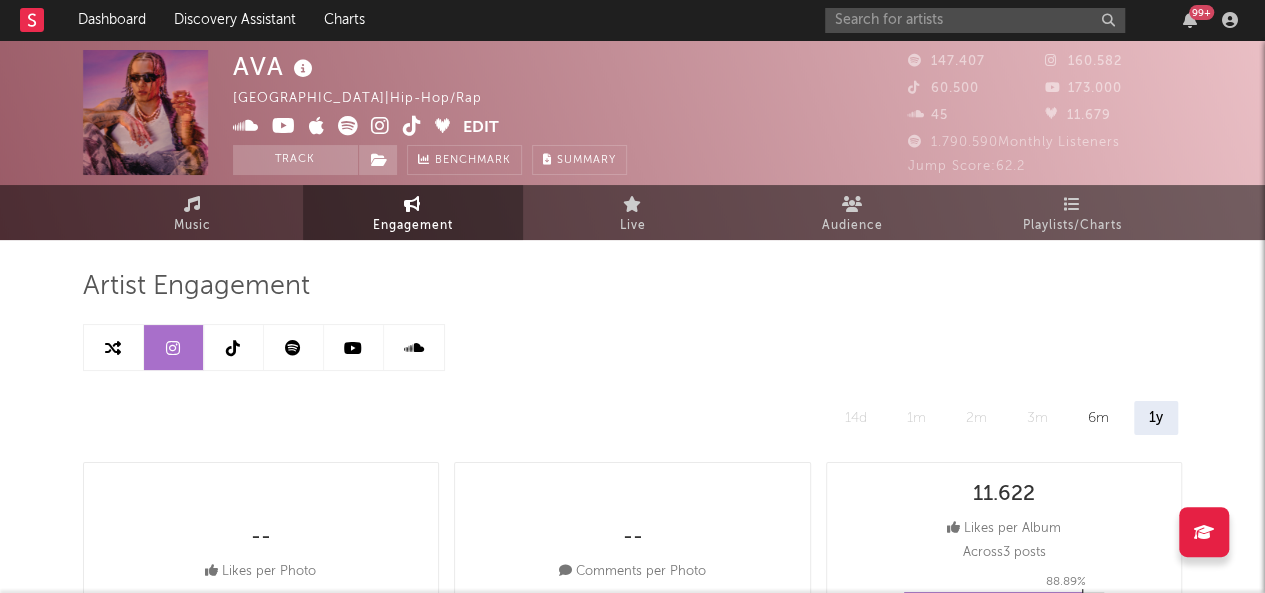 click at bounding box center (234, 347) 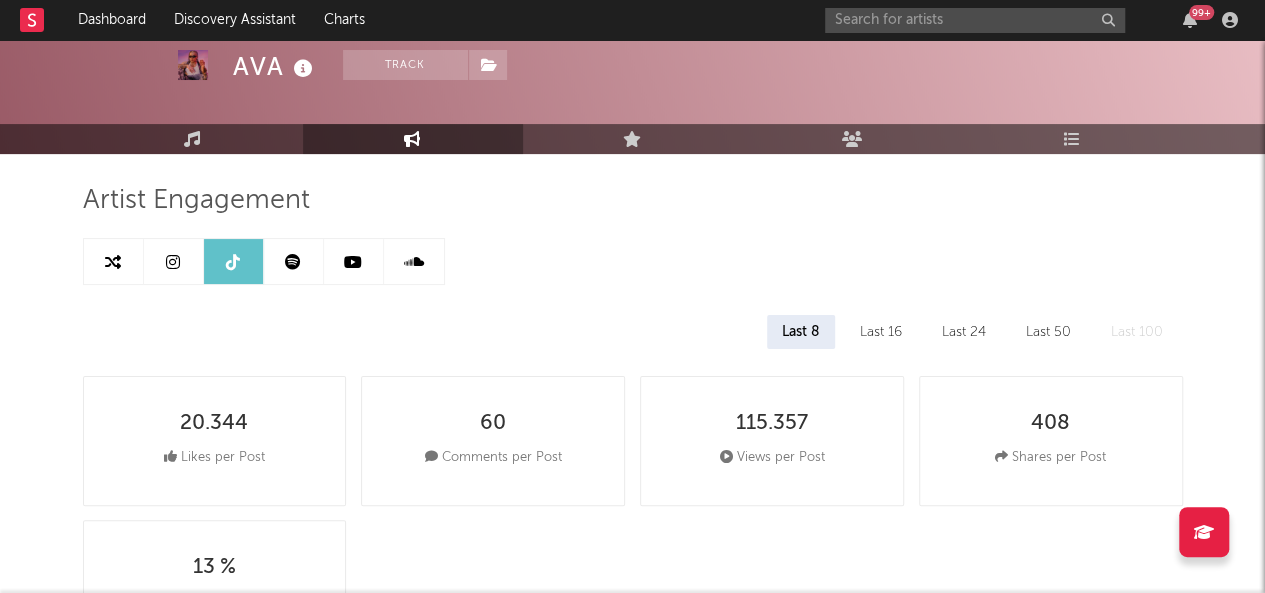 select on "6m" 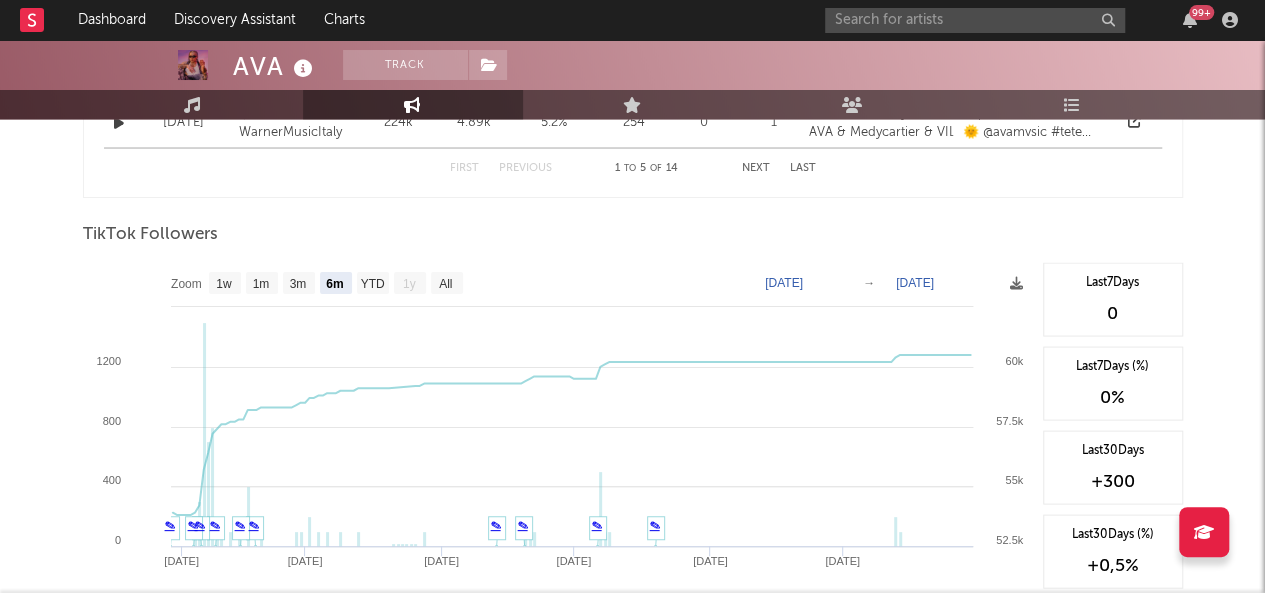scroll, scrollTop: 1815, scrollLeft: 0, axis: vertical 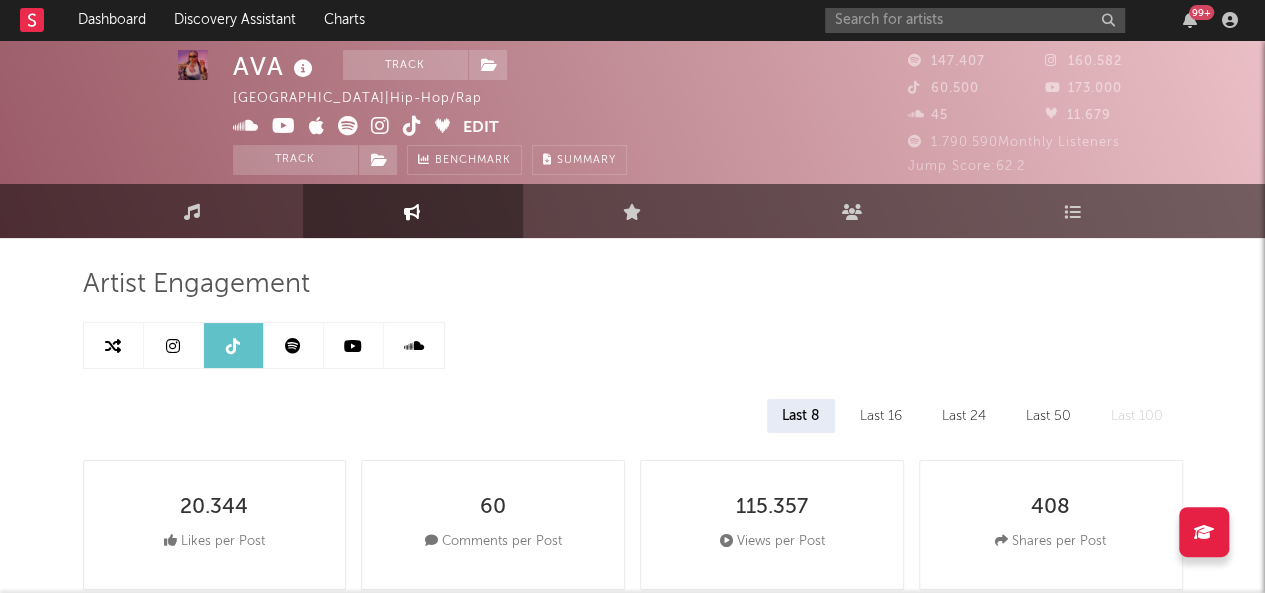 click at bounding box center [353, 346] 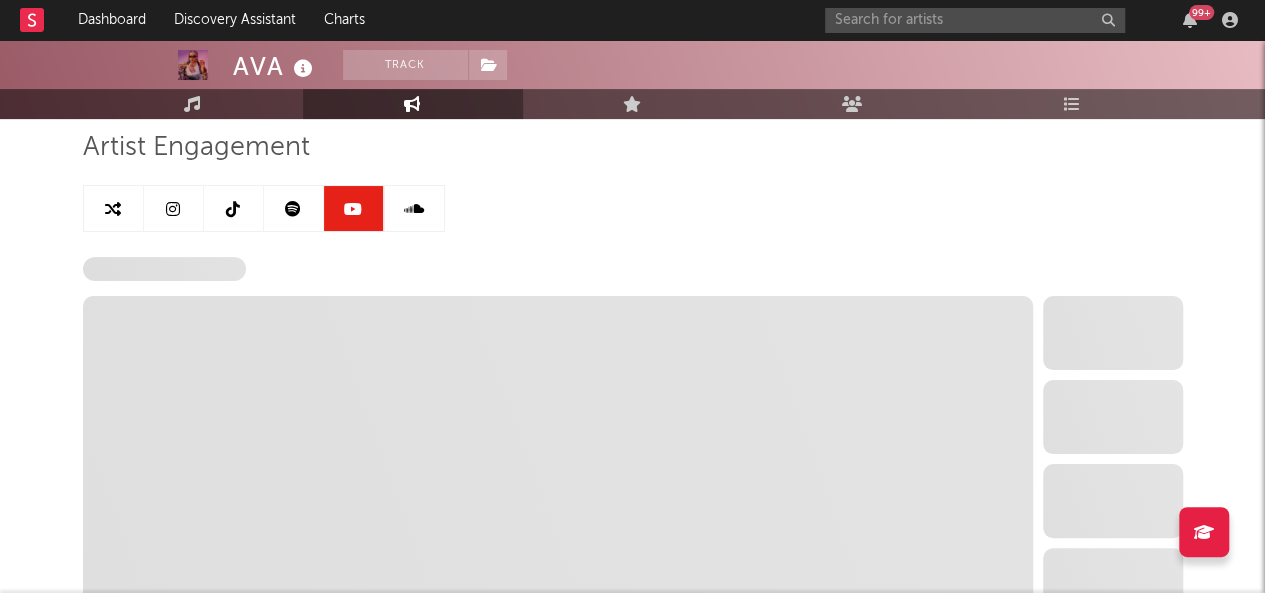 select on "6m" 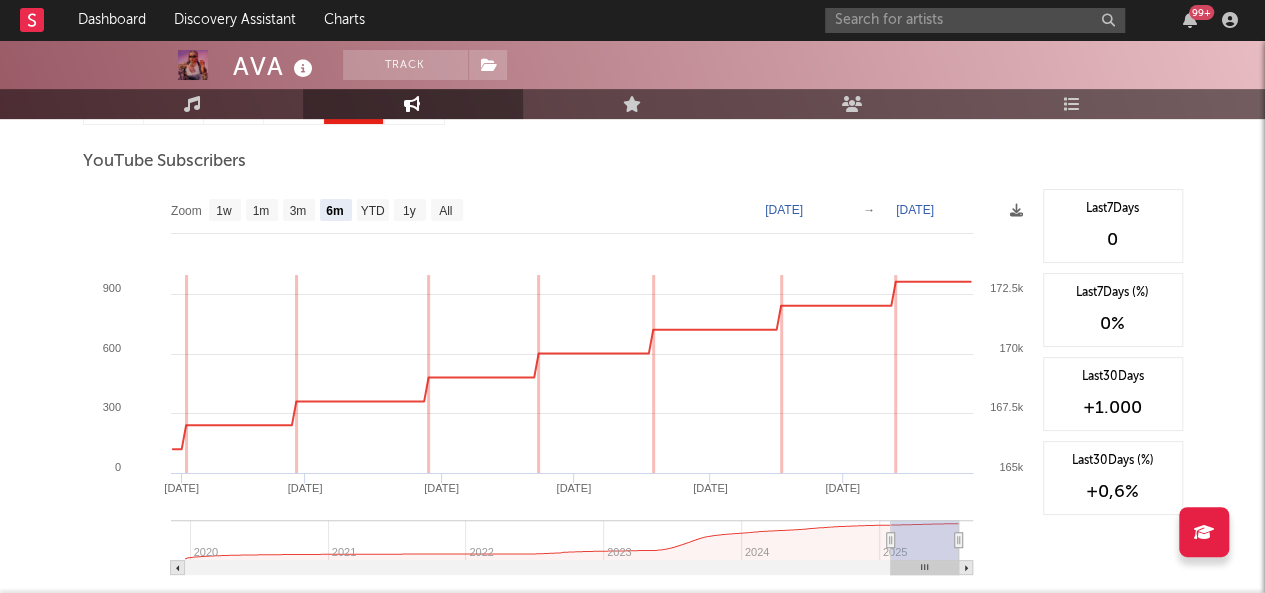 scroll, scrollTop: 226, scrollLeft: 0, axis: vertical 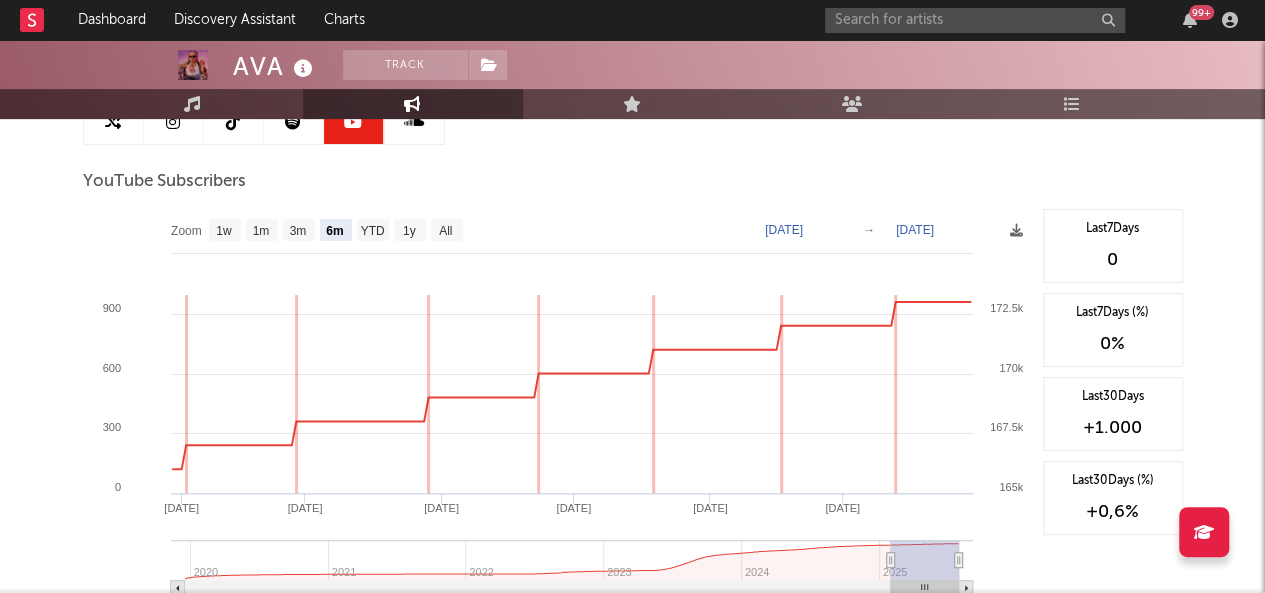 click 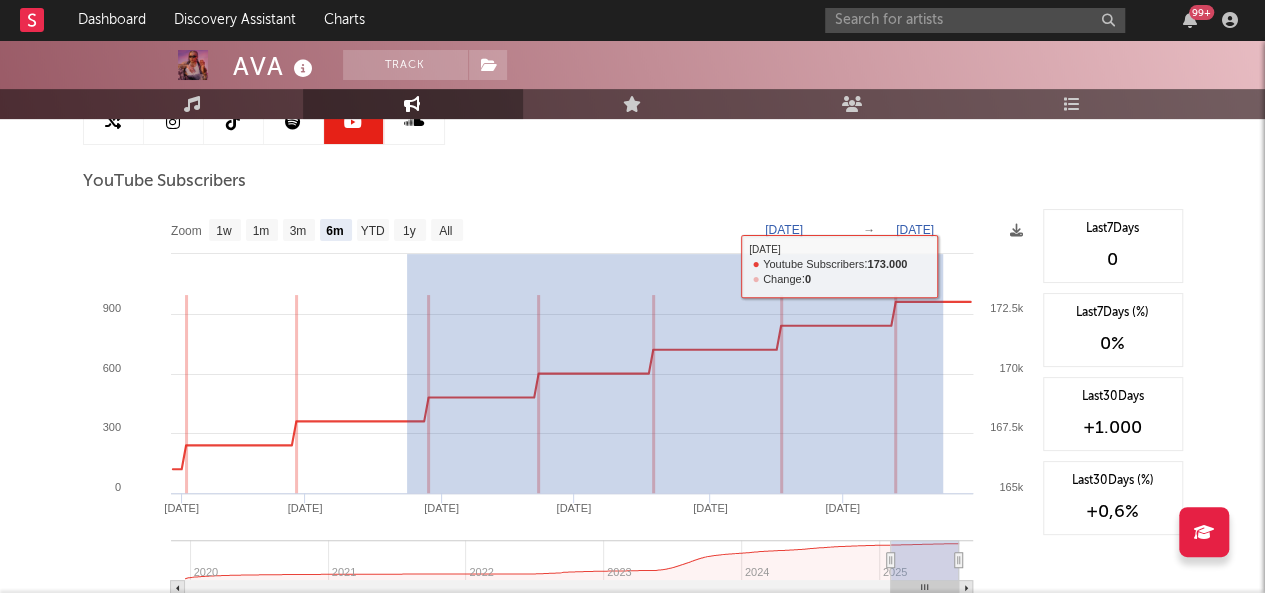 click on "Artist Engagement YouTube Subscribers Zoom 1w 1m 3m 6m YTD 1y All 2025-01-30 2025-07-30 Created with Highcharts 10.3.3 Feb '25 Mar '25 Apr '25 May '25 Jun '25 Jul '25 2020 2021 2022 2023 2024 2025 165k 172.5k 167.5k 170k 175k 0 600 1200 300 900 Zoom 1w 1m 3m 6m YTD 1y All Jan 30, 2025 → Jul 30, 2025 Saturday, Jul 26, 2025 ​
●
Youtube Subscribers :  173.000 ​
●
Change :  0 ​ Last  7  Days 0 Last  7  Days (%) 0 % Last  30  Days +1.000 Last  30  Days (%) +0,6 % YouTube Views Zoom 1w 1m 3m 6m YTD 1y All 2025-01-30 2025-07-30 Created with Highcharts 10.3.3 Feb '25 Mar '25 Apr '25 May '25 Jun '25 Jul '25 2020 2021 2022 2023 2024 2025 0 200M 50M 100M 150M 0 200M 50M 100M 150M Zoom 1w 1m 3m 6m YTD 1y All Jan 30, 2025 → Jul 30, 2025 Last  7  Days +1.877.619 Last  7  Days (%) +1 % Last  30  Days +3.699.133 Last  30  Days (%) +2,1 %" at bounding box center (633, 558) 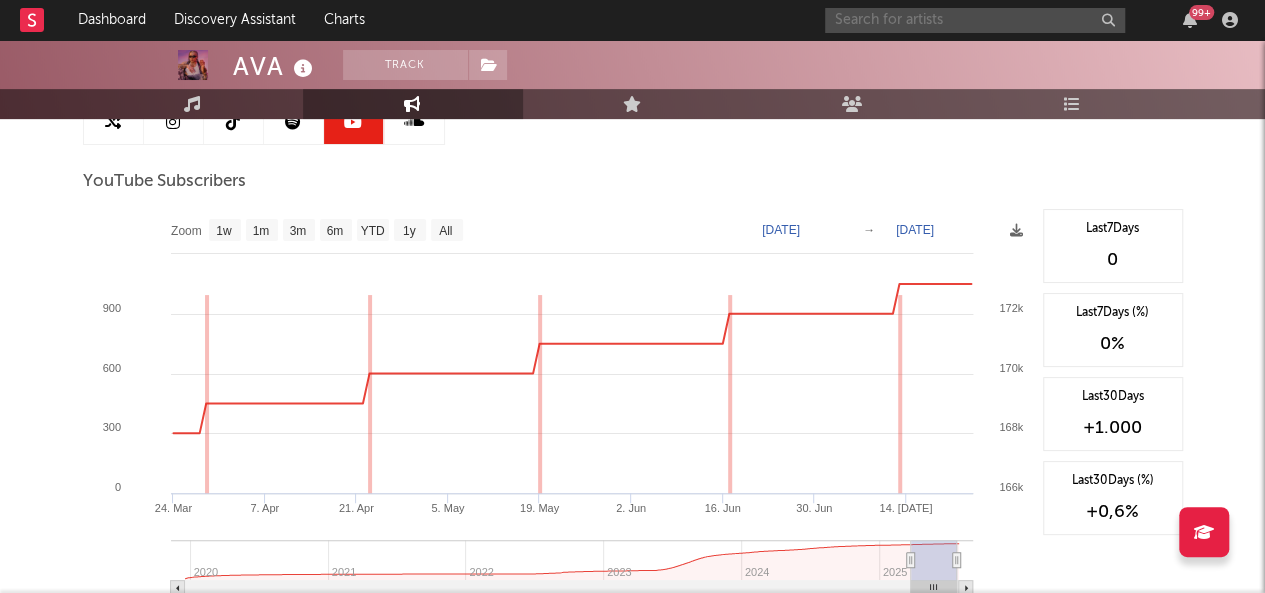 click at bounding box center [975, 20] 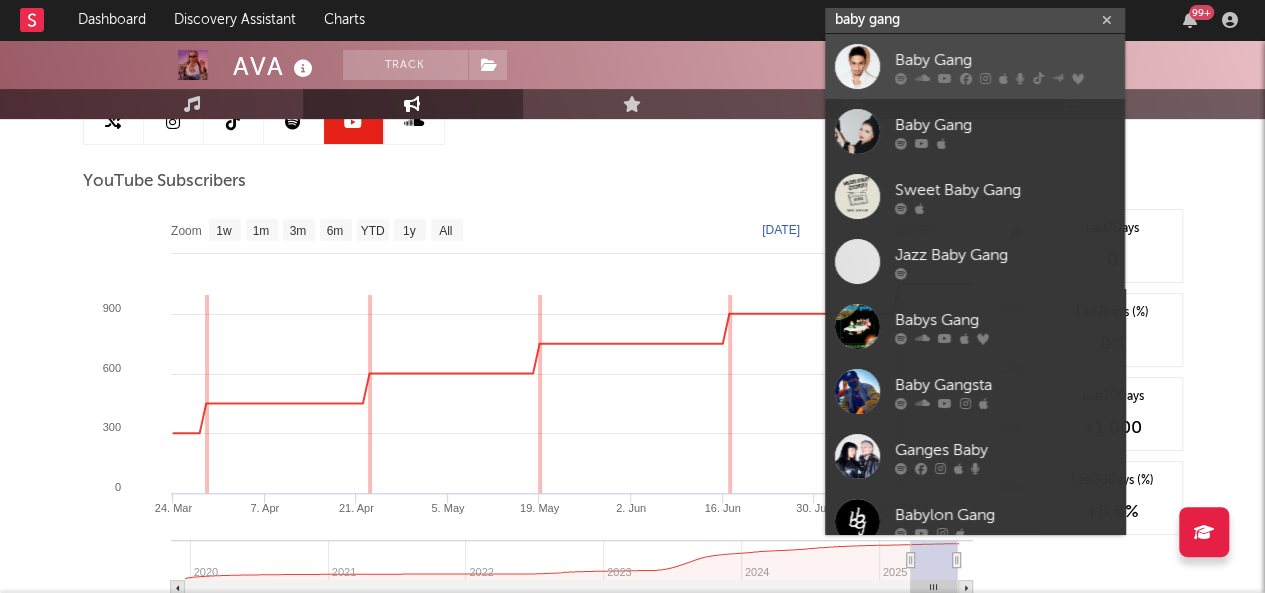 type on "baby gang" 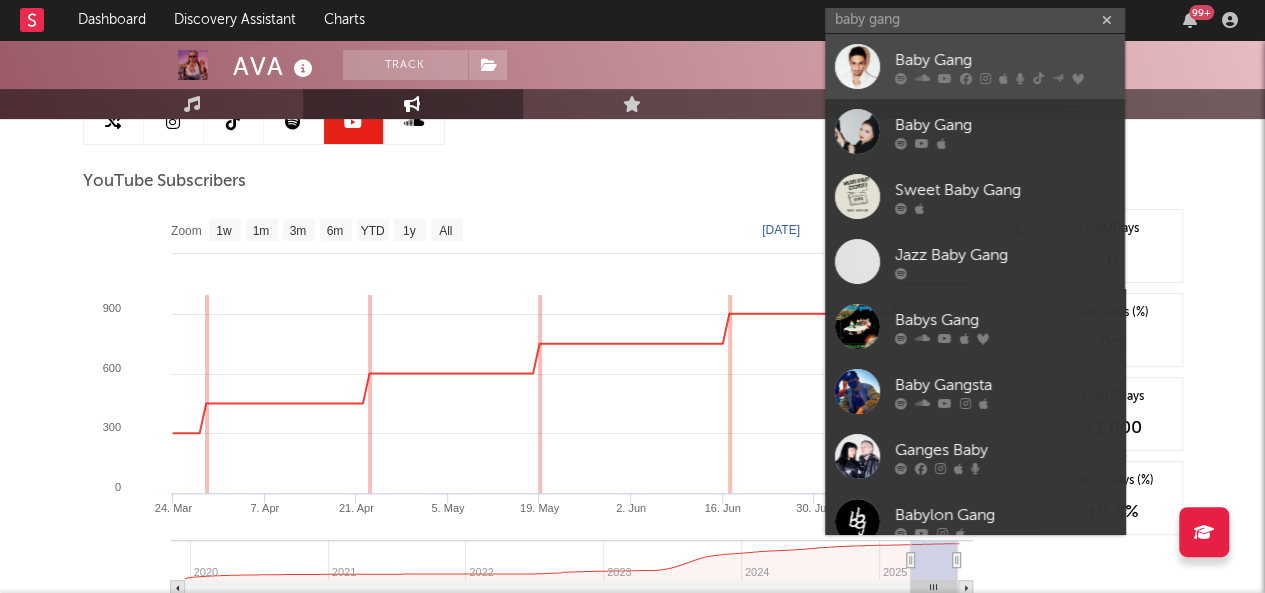 click at bounding box center [945, 78] 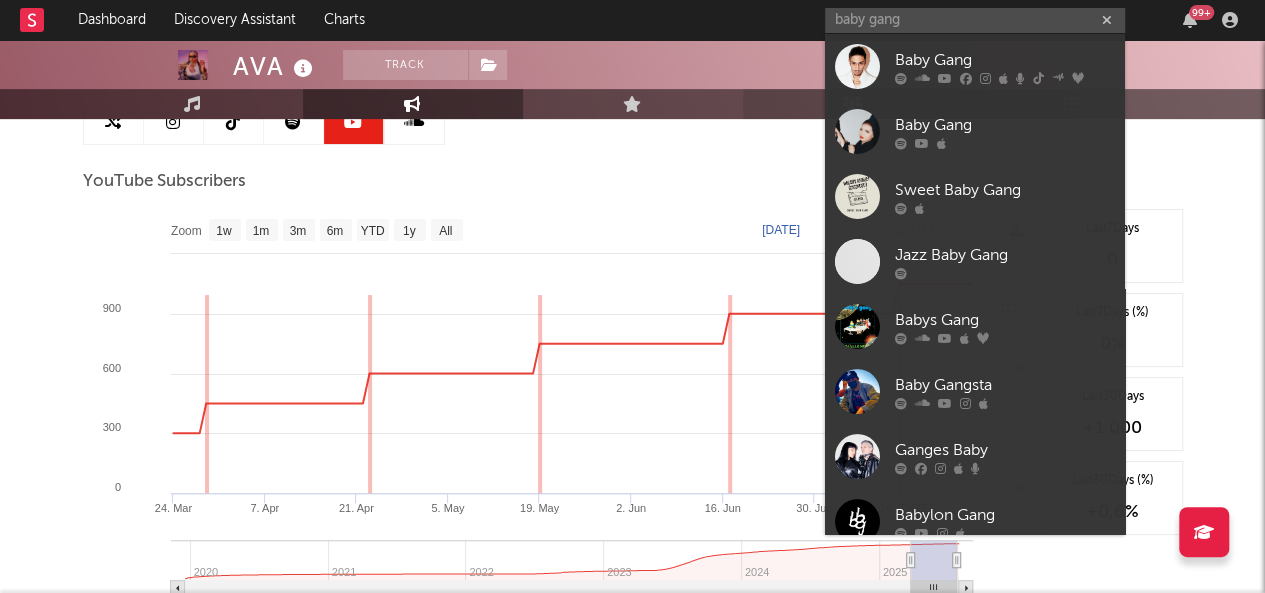 type 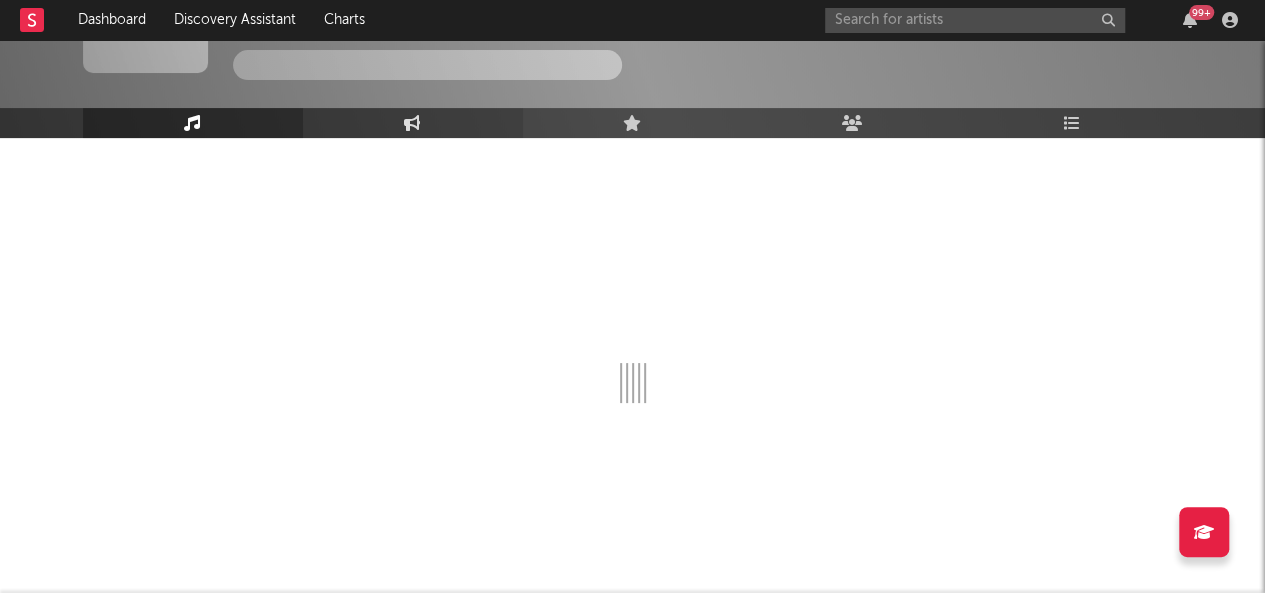 scroll, scrollTop: 226, scrollLeft: 0, axis: vertical 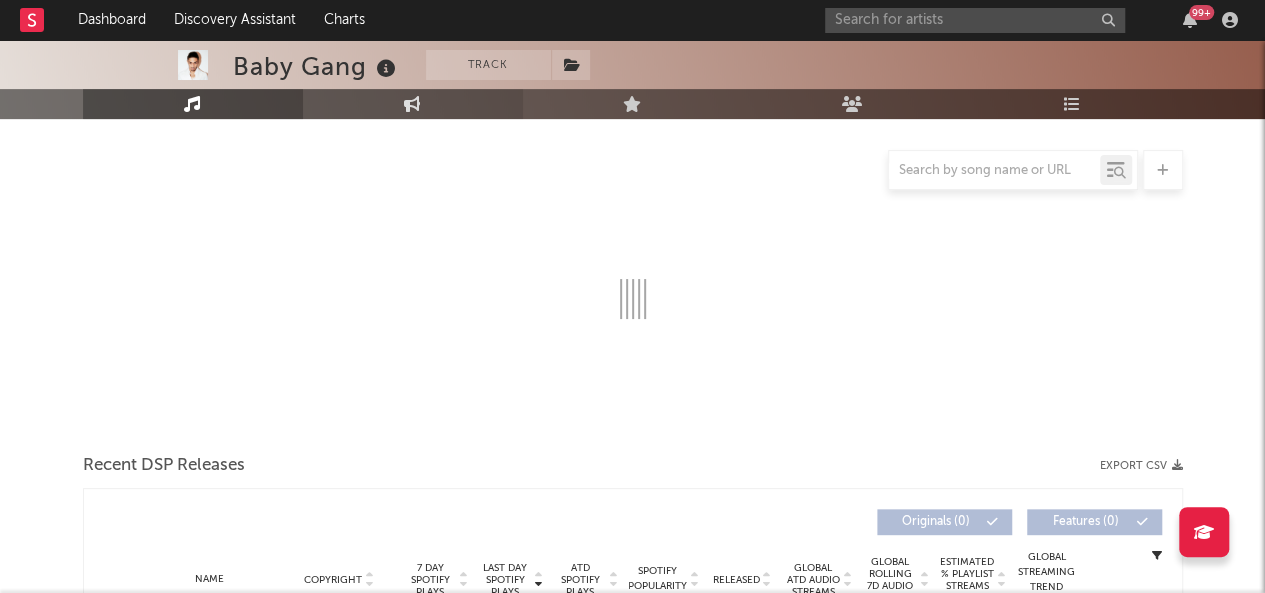 click on "Engagement" at bounding box center [413, 104] 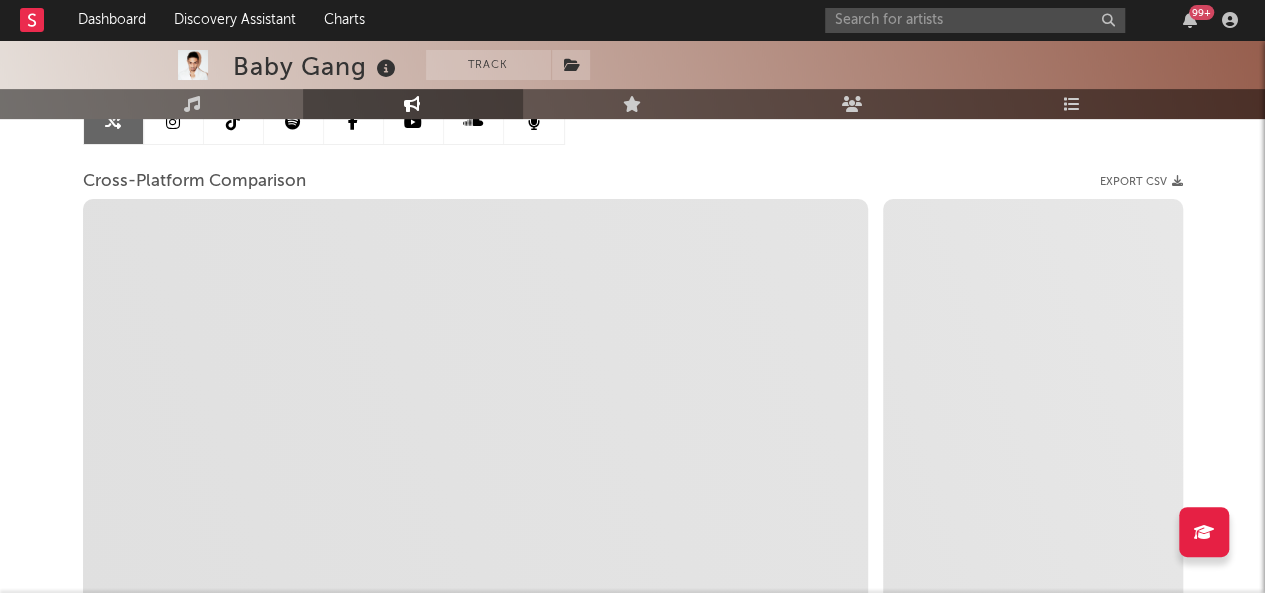 scroll, scrollTop: 90, scrollLeft: 0, axis: vertical 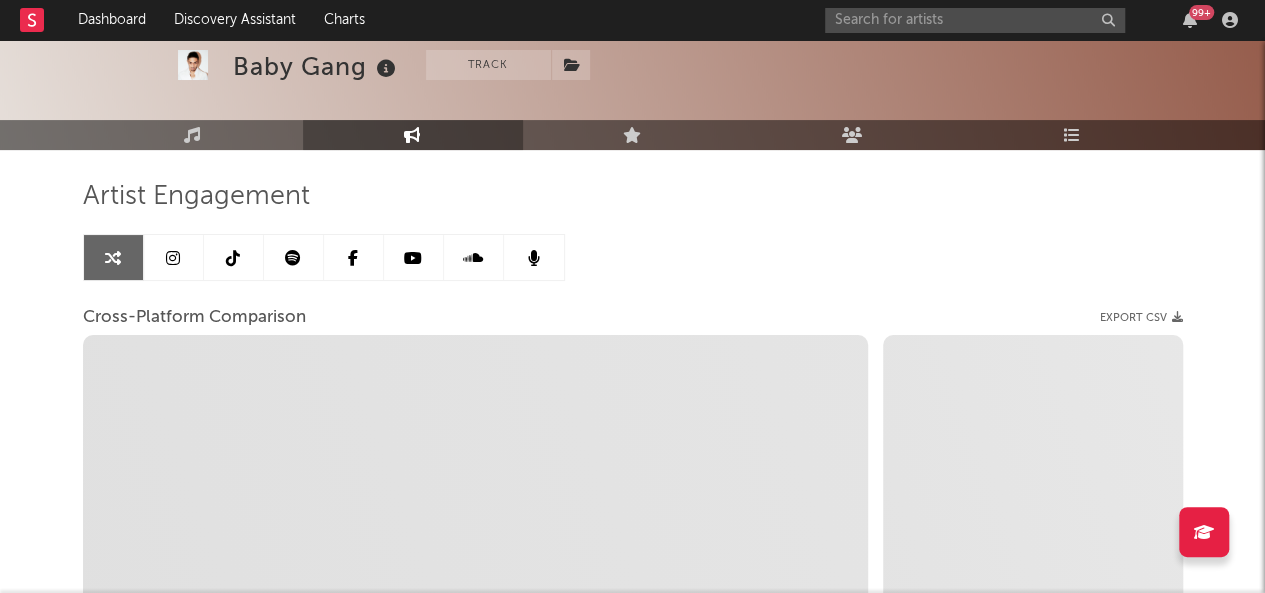 click at bounding box center (294, 257) 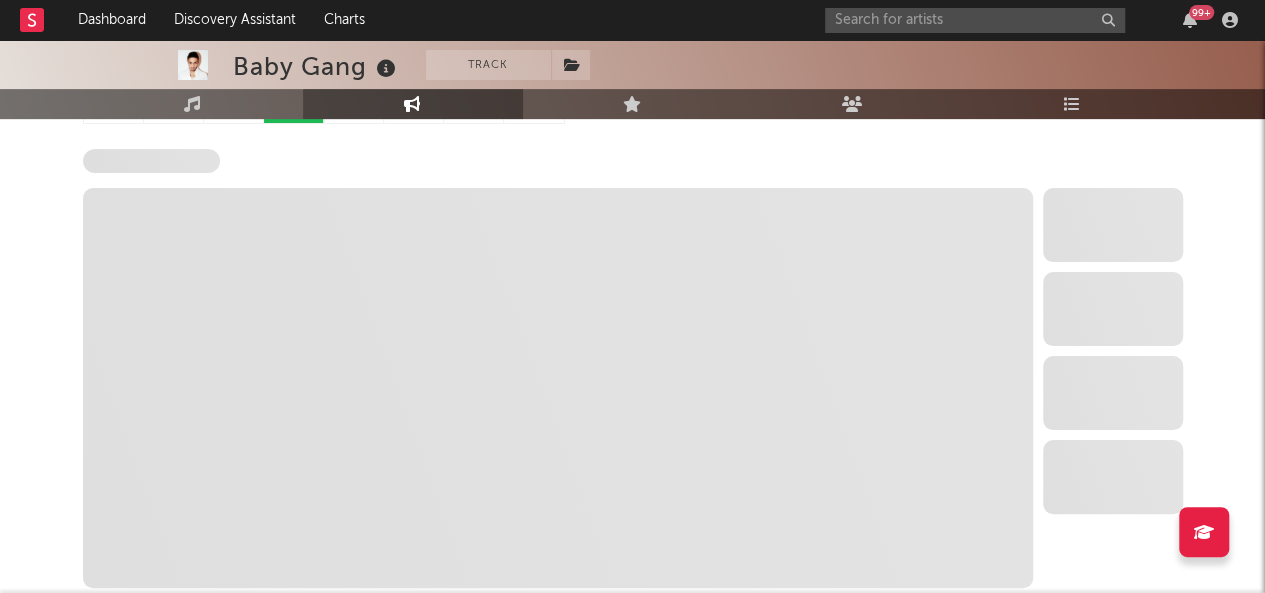 select on "6m" 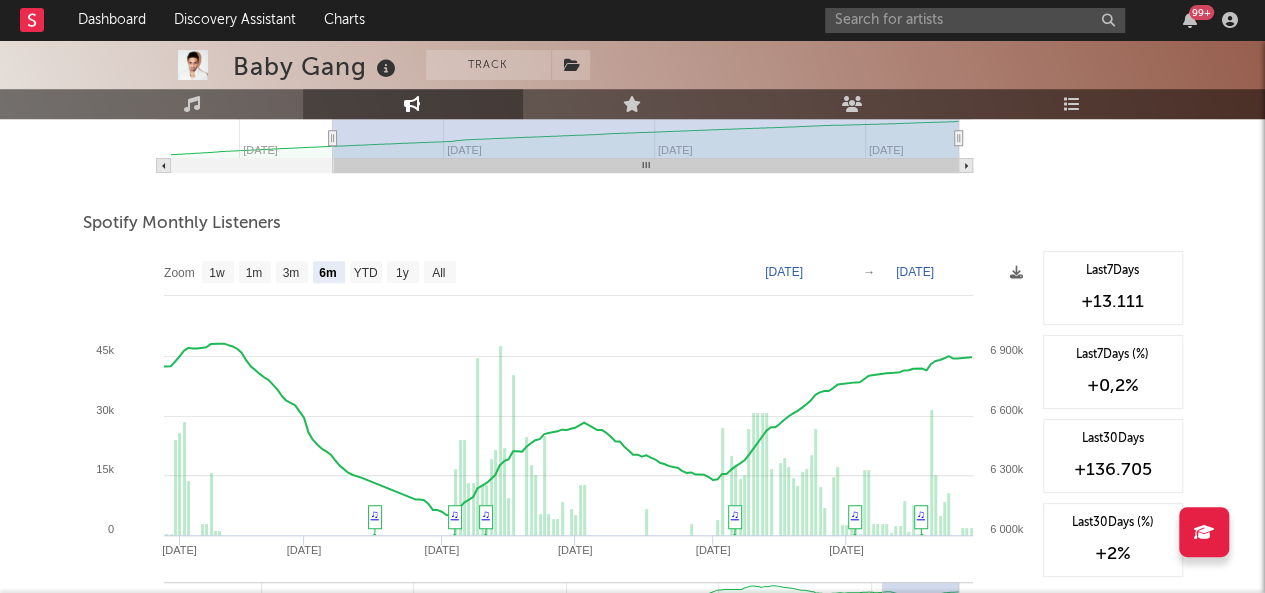 scroll, scrollTop: 649, scrollLeft: 0, axis: vertical 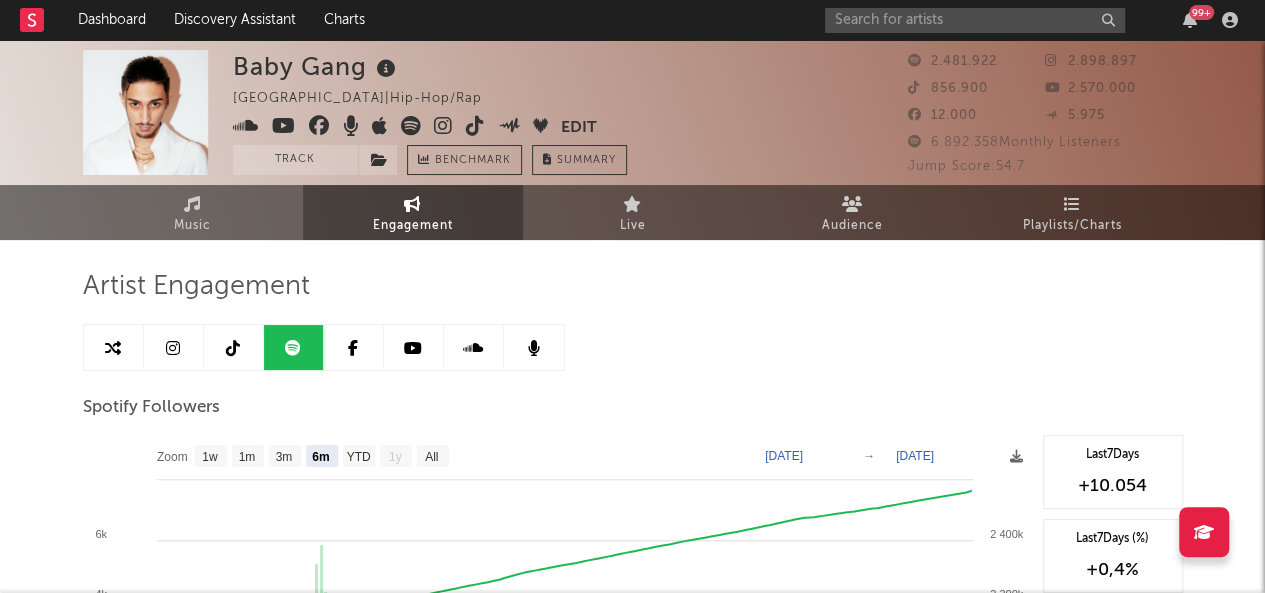 click at bounding box center (174, 347) 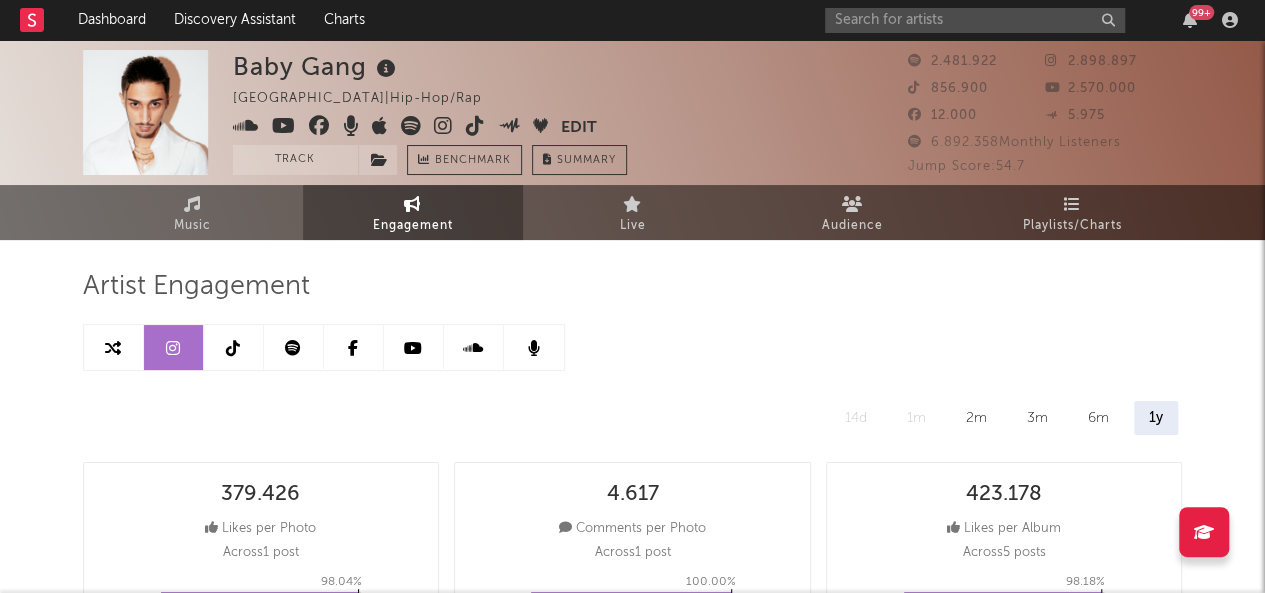 select on "6m" 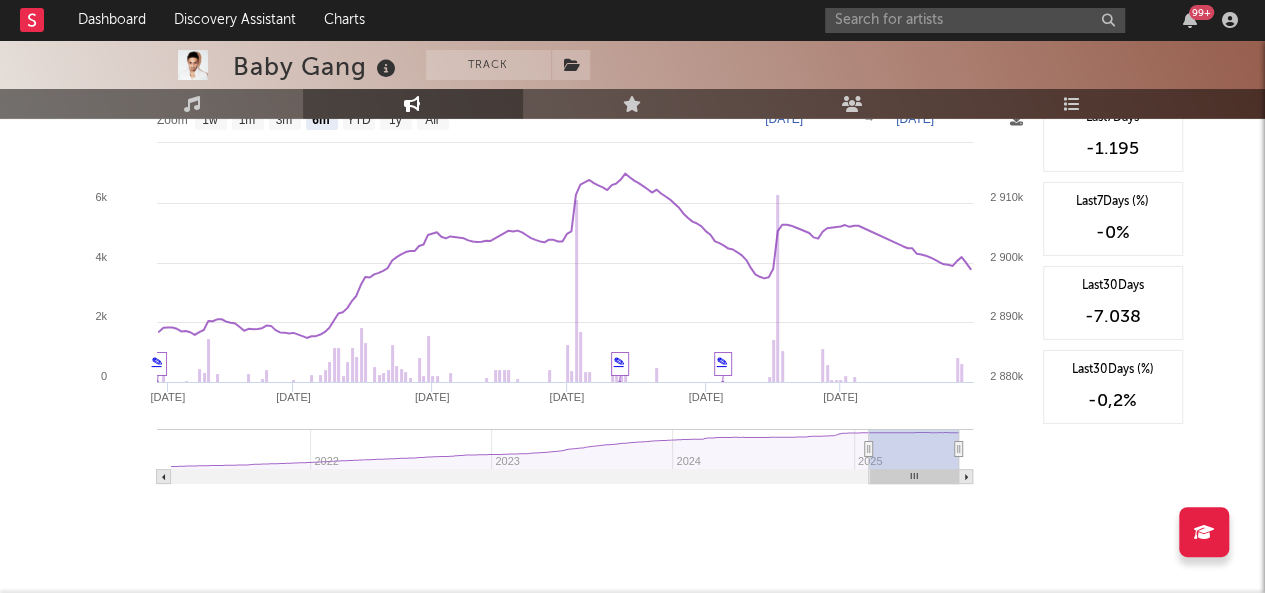 scroll, scrollTop: 3201, scrollLeft: 0, axis: vertical 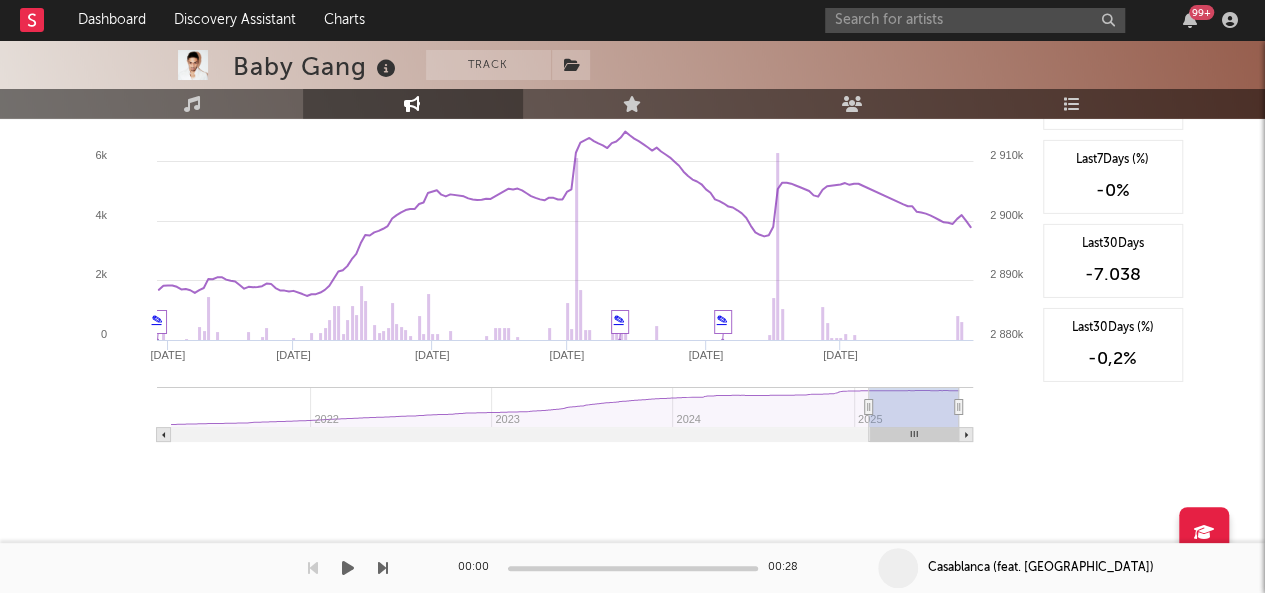drag, startPoint x: 219, startPoint y: 329, endPoint x: 767, endPoint y: 549, distance: 590.51166 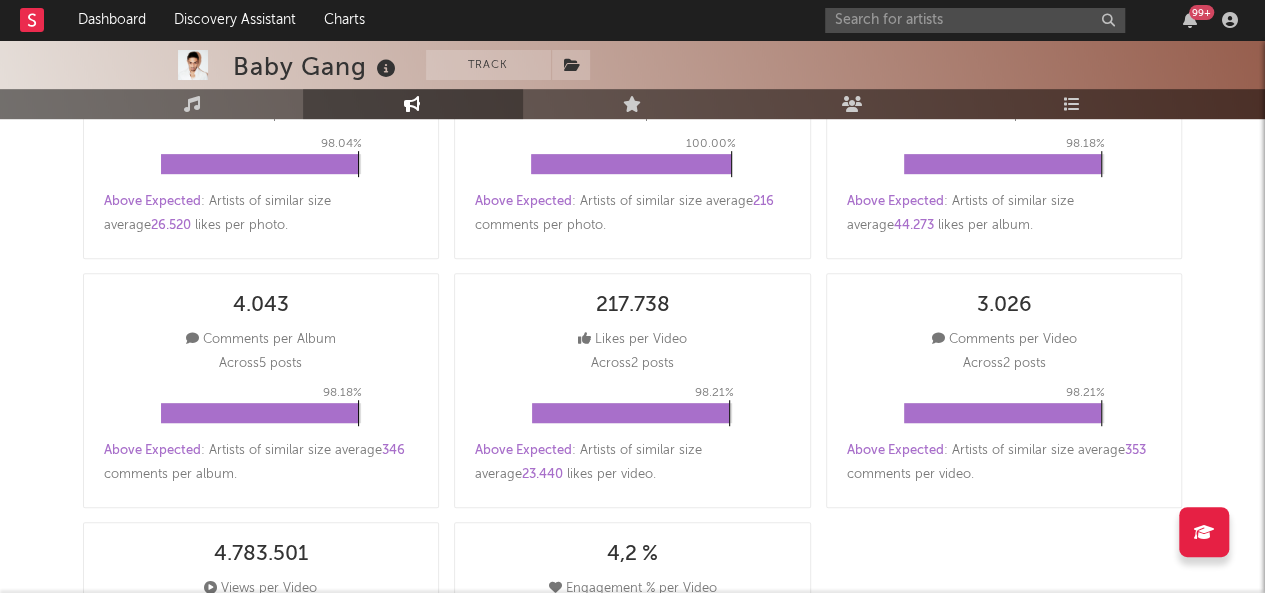 scroll, scrollTop: 0, scrollLeft: 0, axis: both 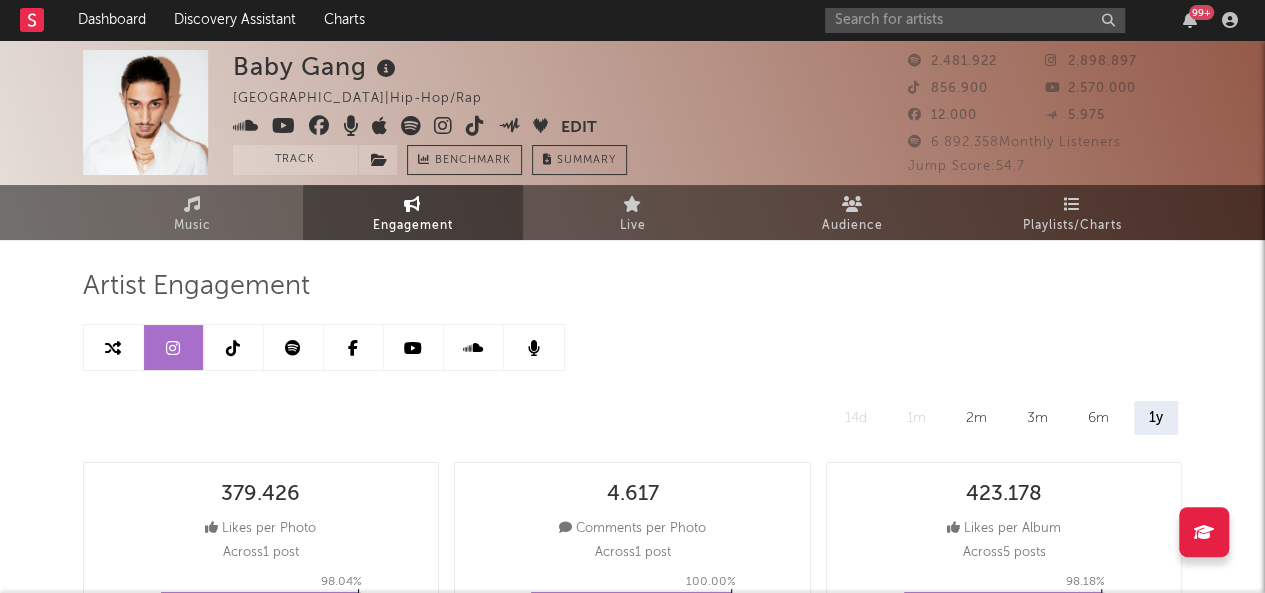 click at bounding box center (233, 348) 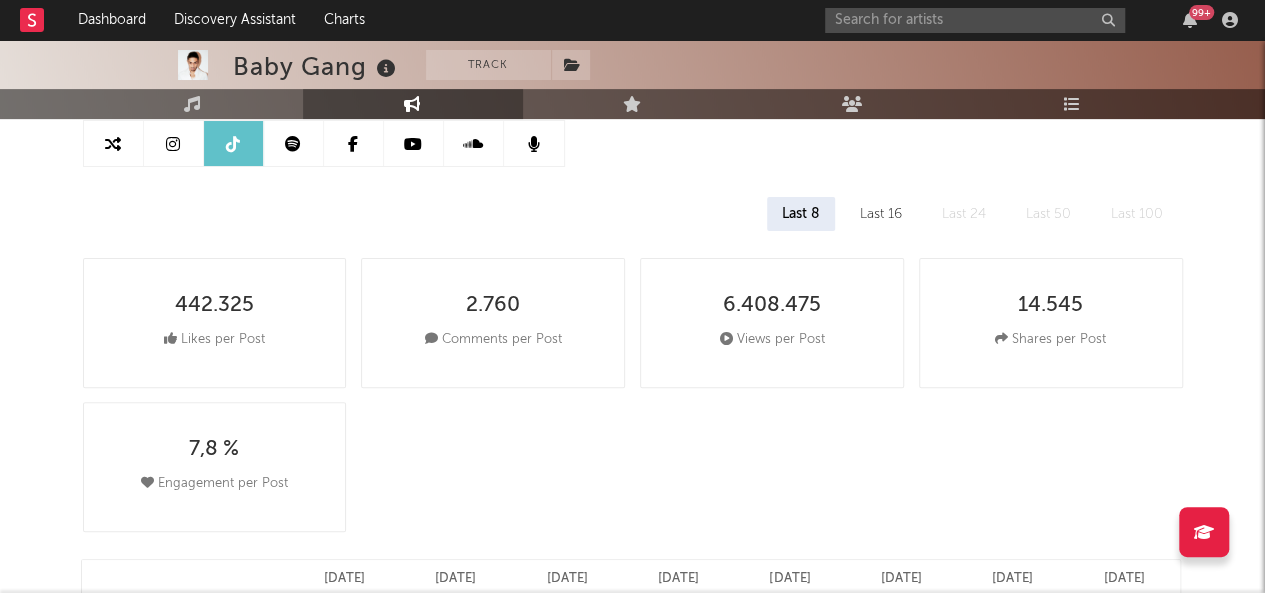 select on "6m" 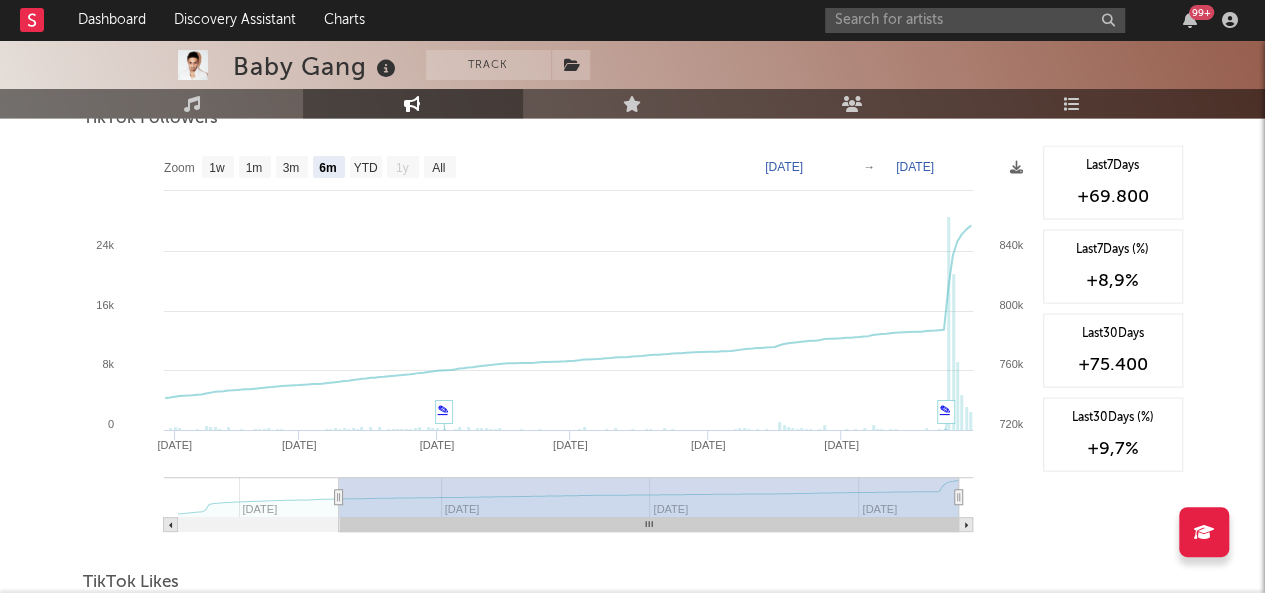 scroll, scrollTop: 1904, scrollLeft: 0, axis: vertical 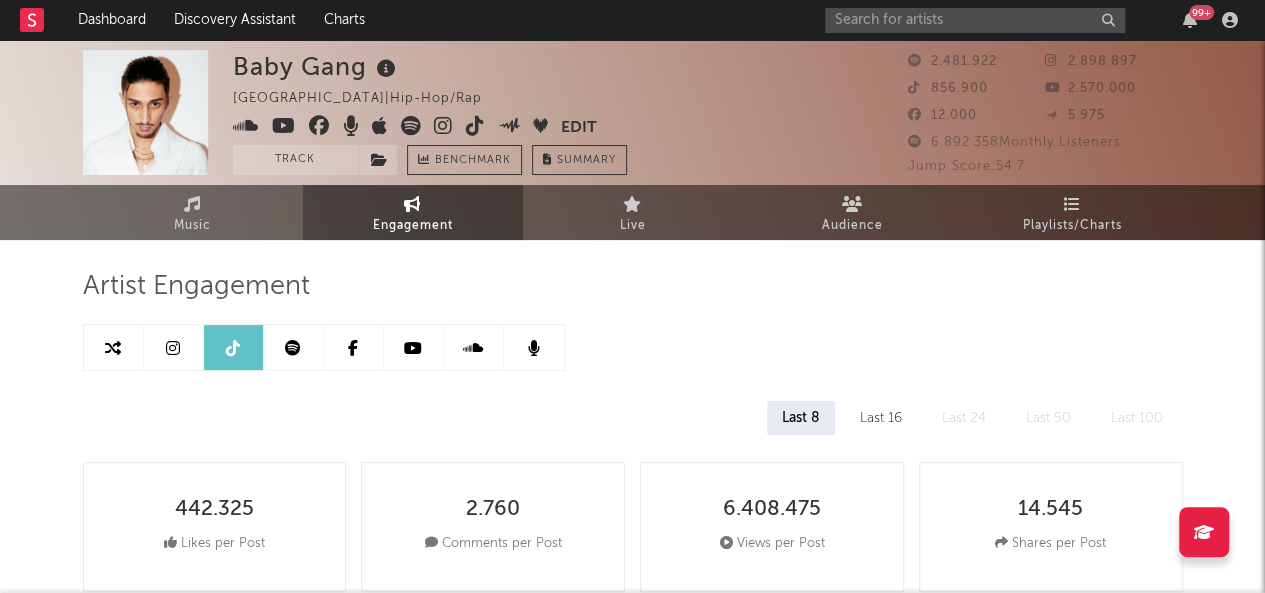 click at bounding box center (414, 347) 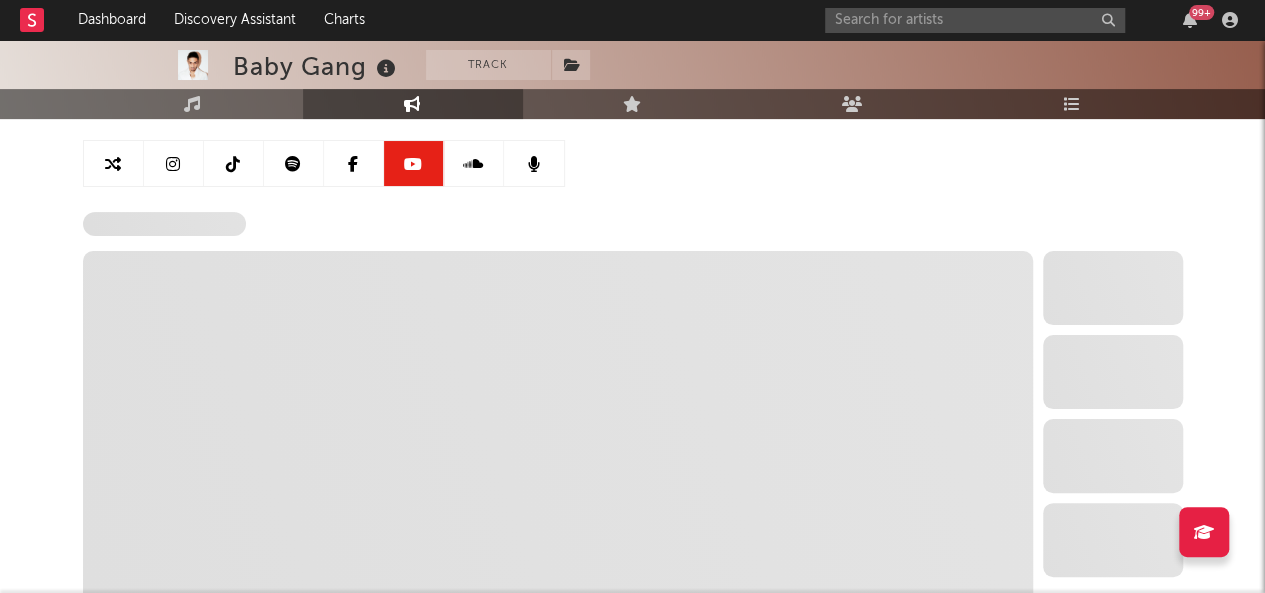 select on "6m" 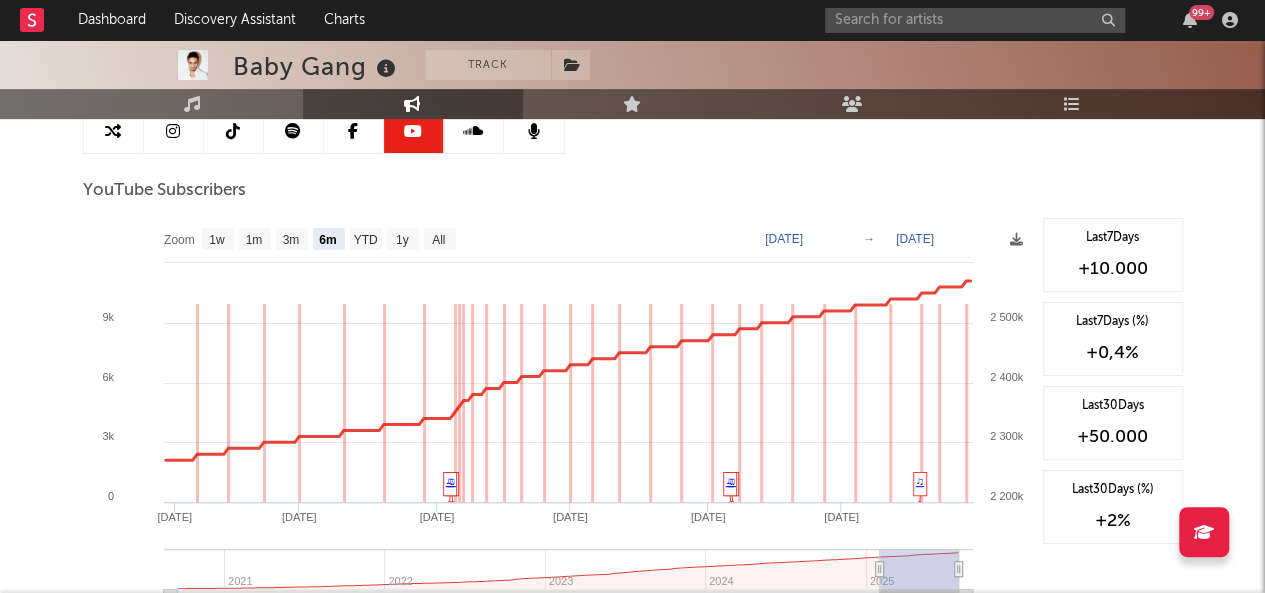 scroll, scrollTop: 218, scrollLeft: 0, axis: vertical 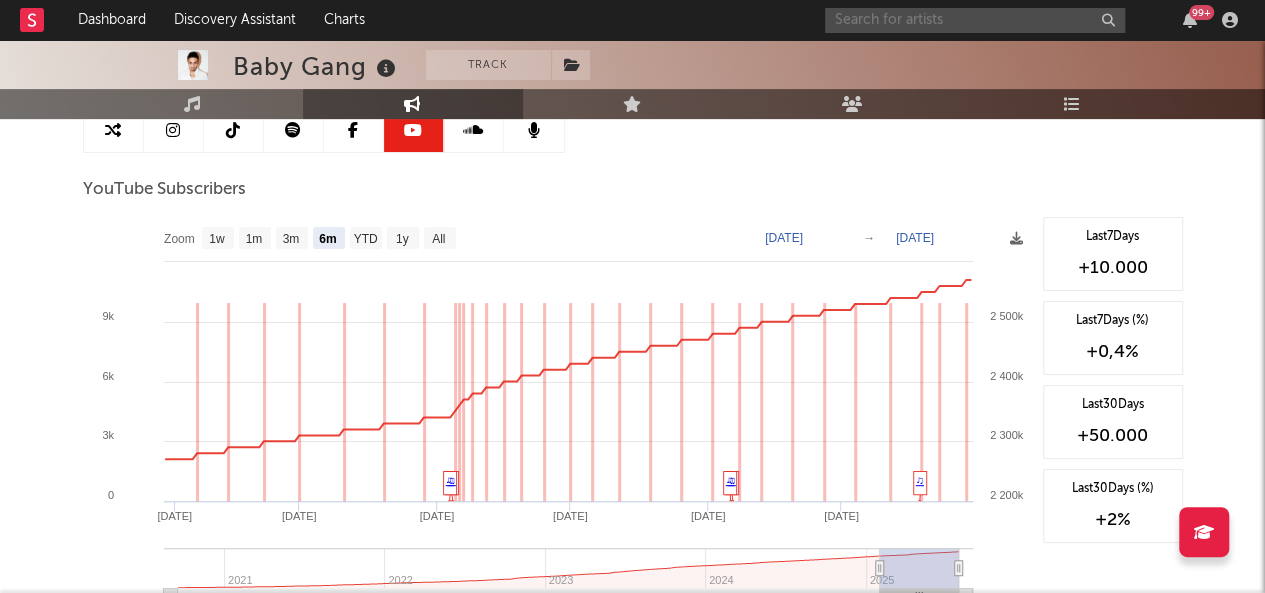 click at bounding box center (975, 20) 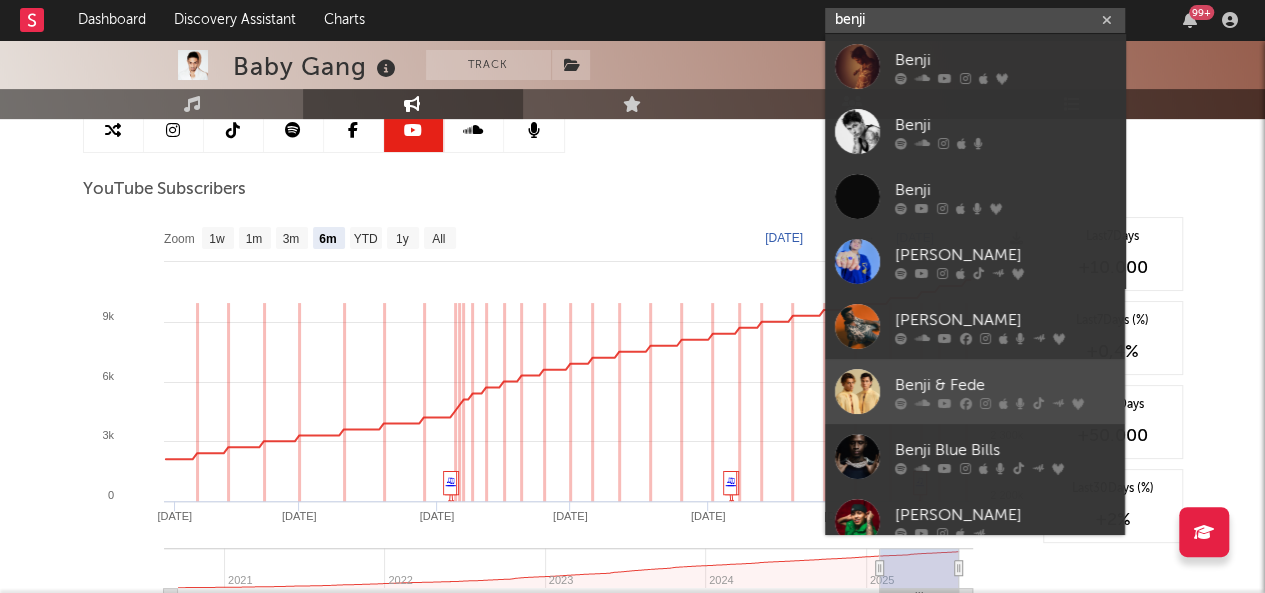 type on "benji" 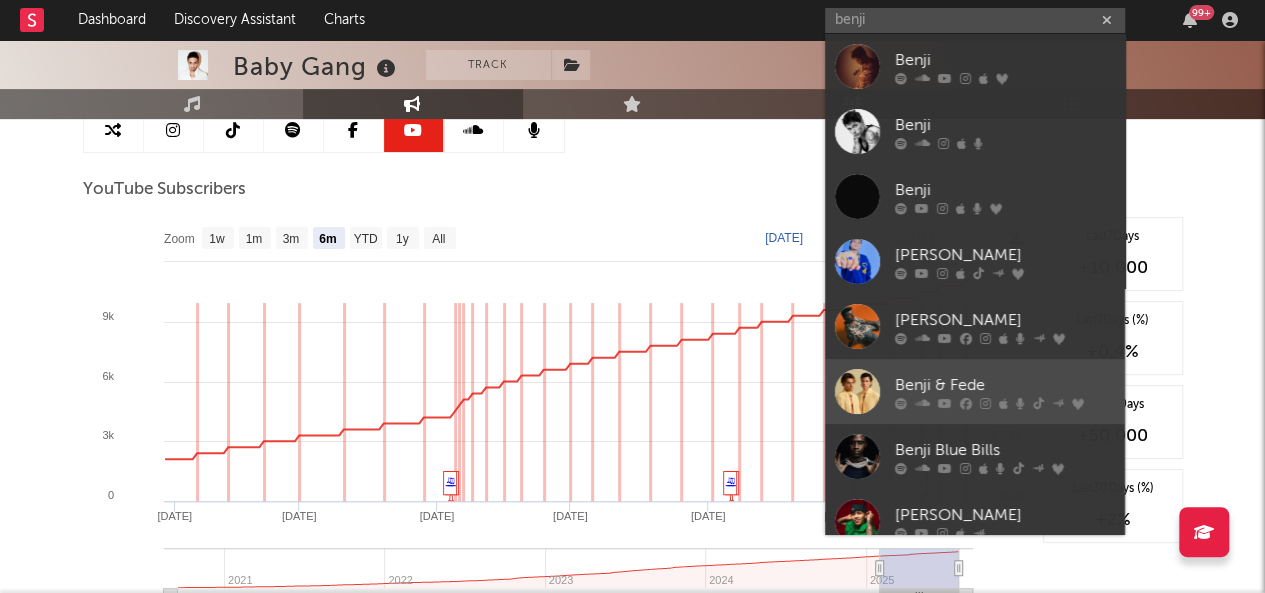 click on "Benji & Fede" at bounding box center (1005, 385) 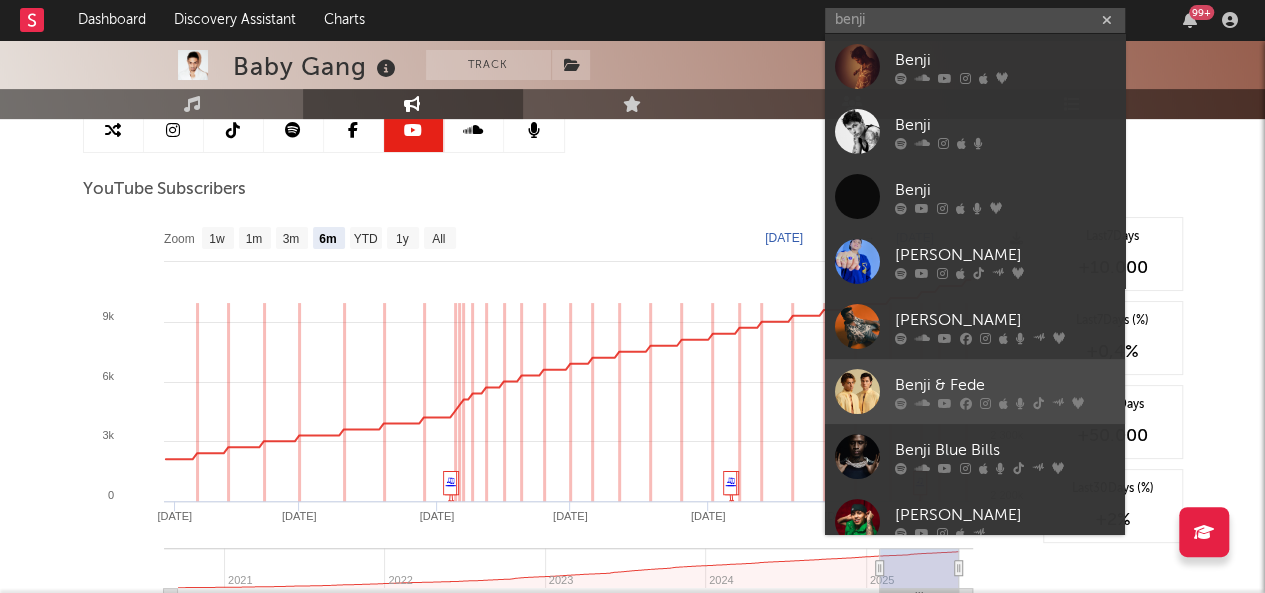 type 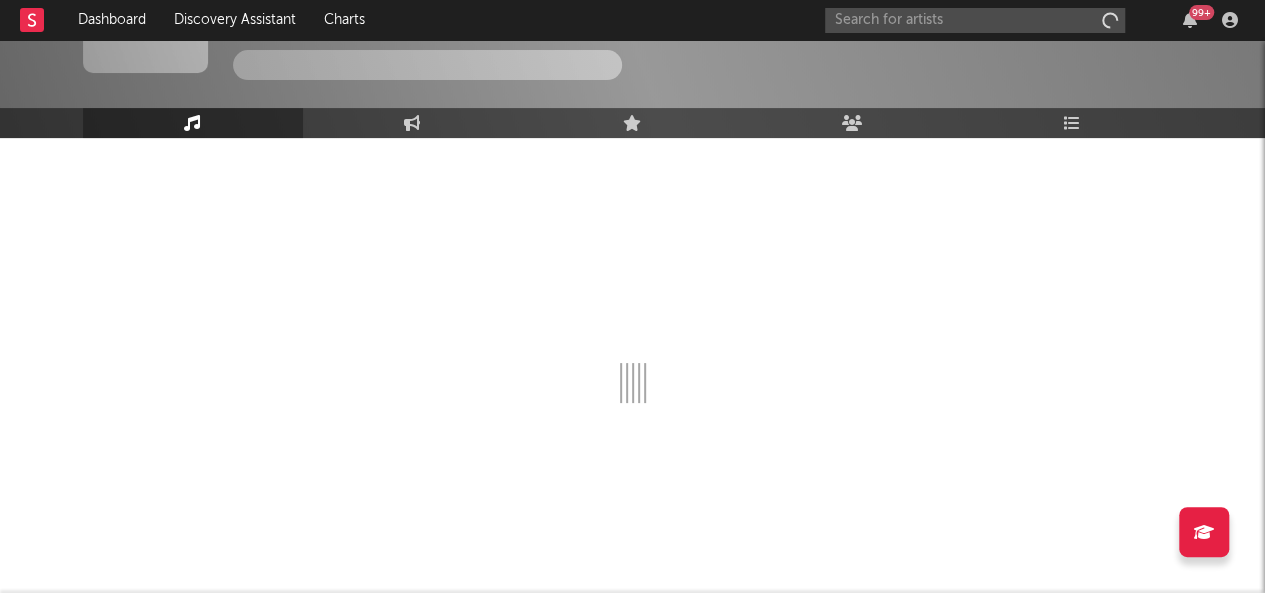 scroll, scrollTop: 102, scrollLeft: 0, axis: vertical 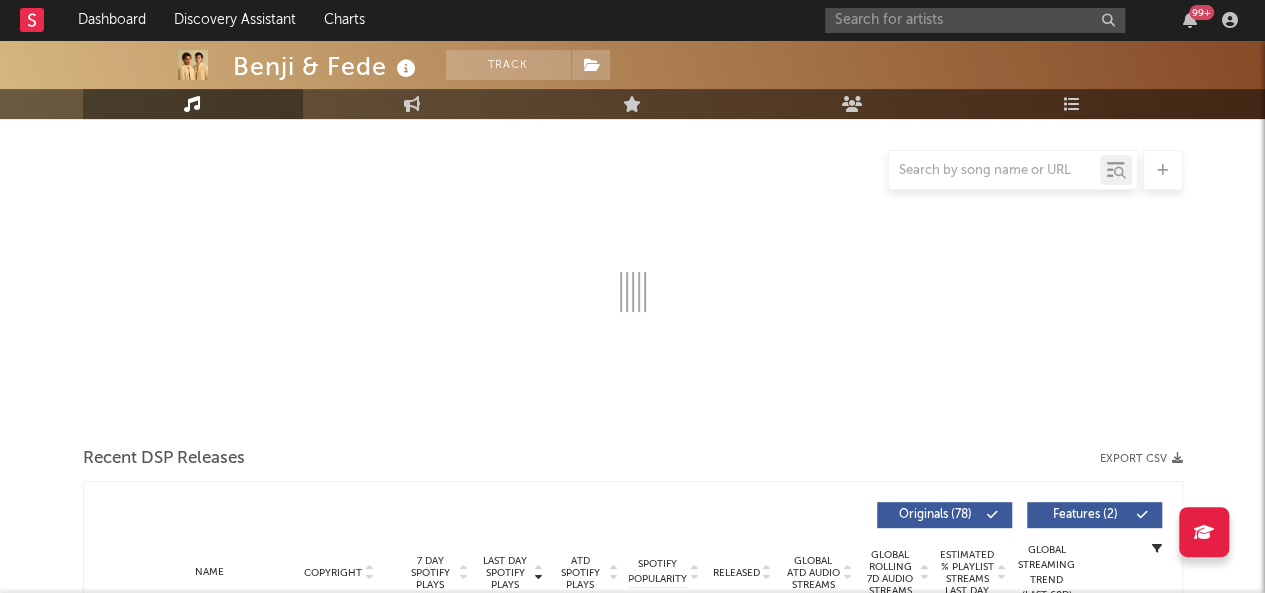 select on "6m" 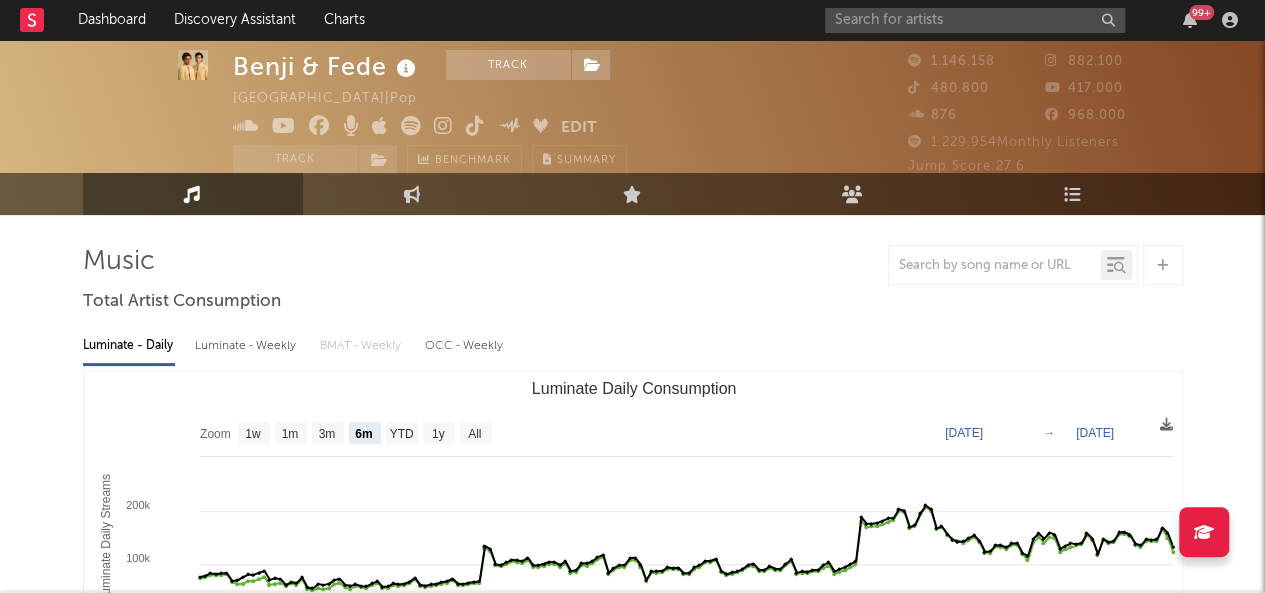 scroll, scrollTop: 18, scrollLeft: 0, axis: vertical 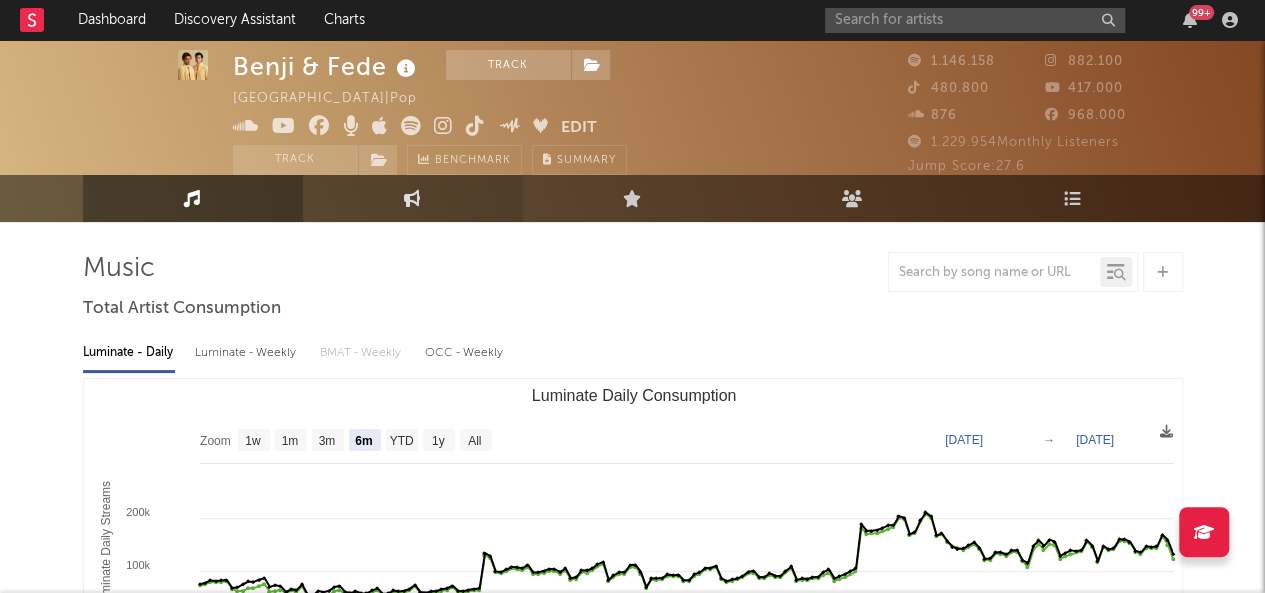 click on "Engagement" at bounding box center [413, 198] 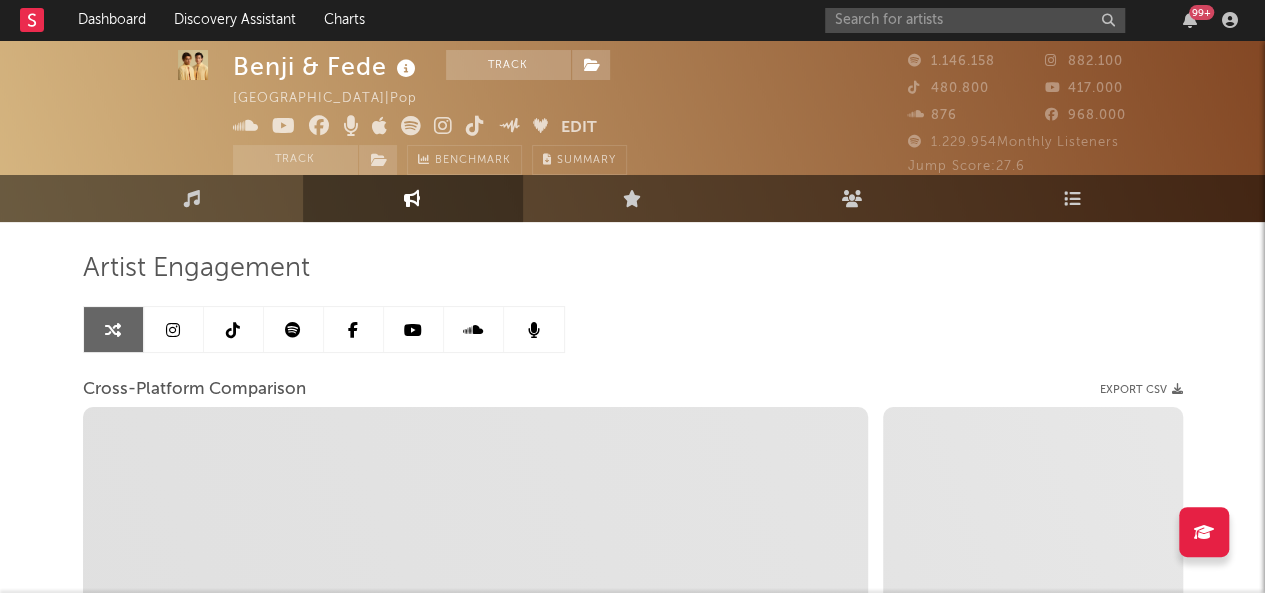 click at bounding box center [294, 329] 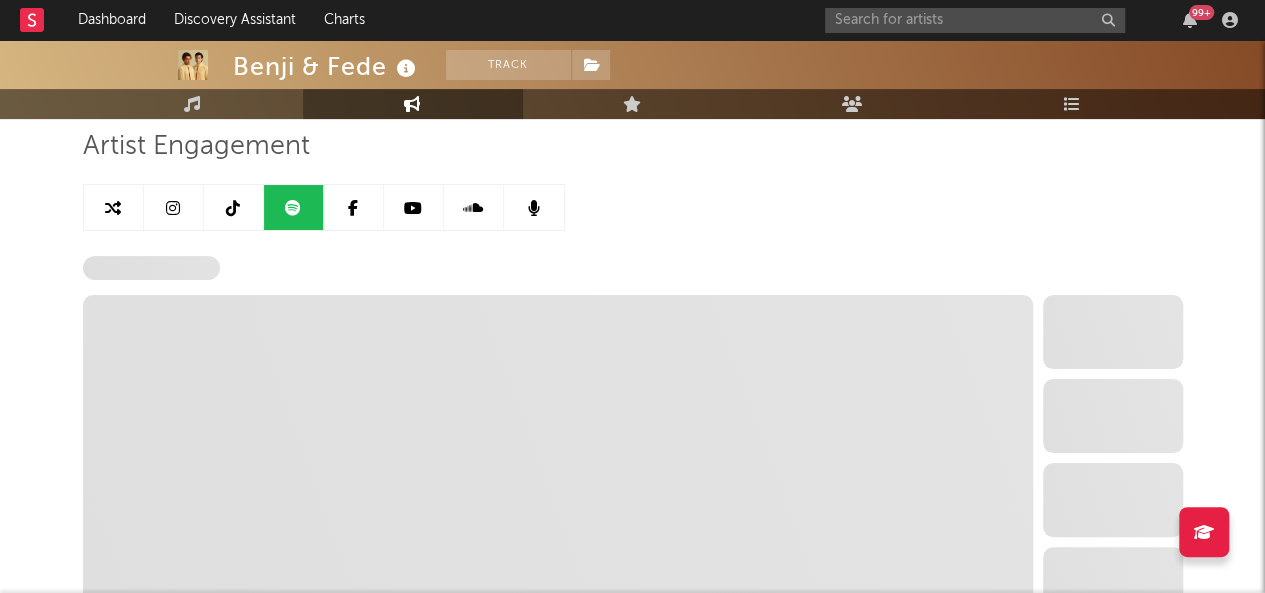 select on "6m" 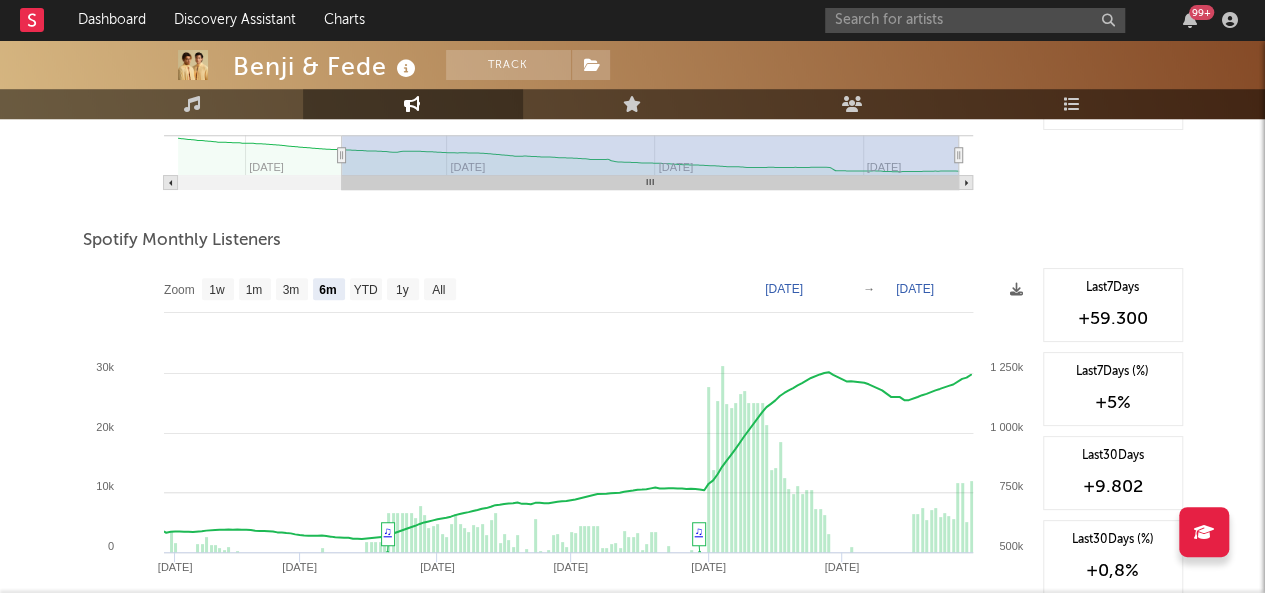 scroll, scrollTop: 633, scrollLeft: 0, axis: vertical 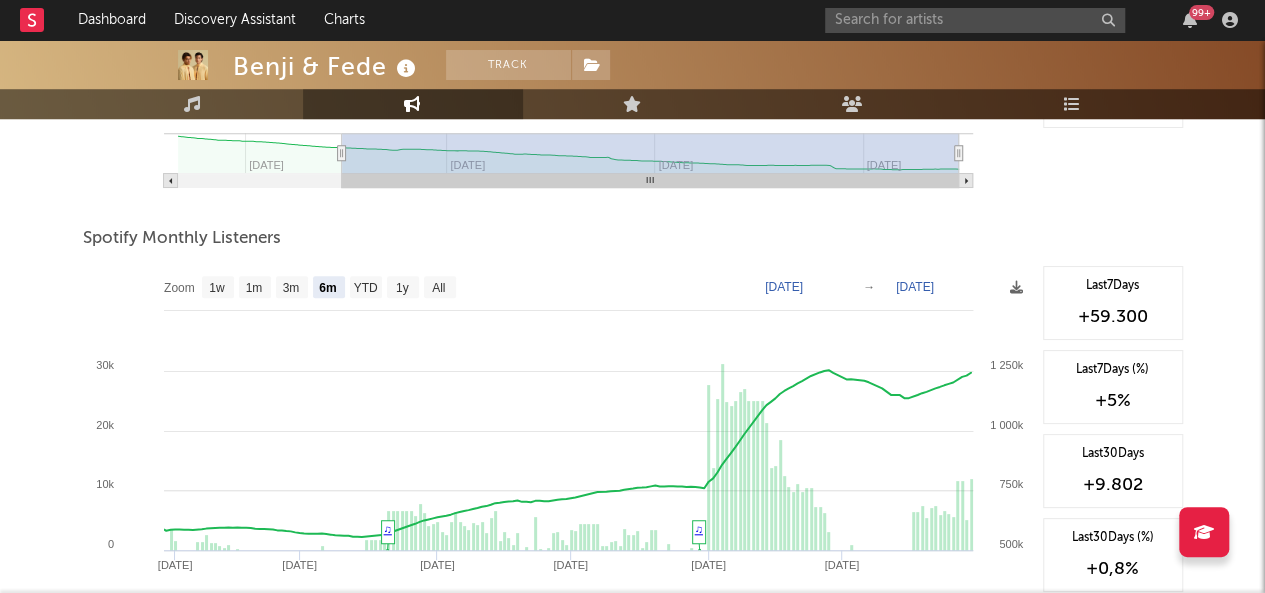 click on "99 +" at bounding box center [1035, 20] 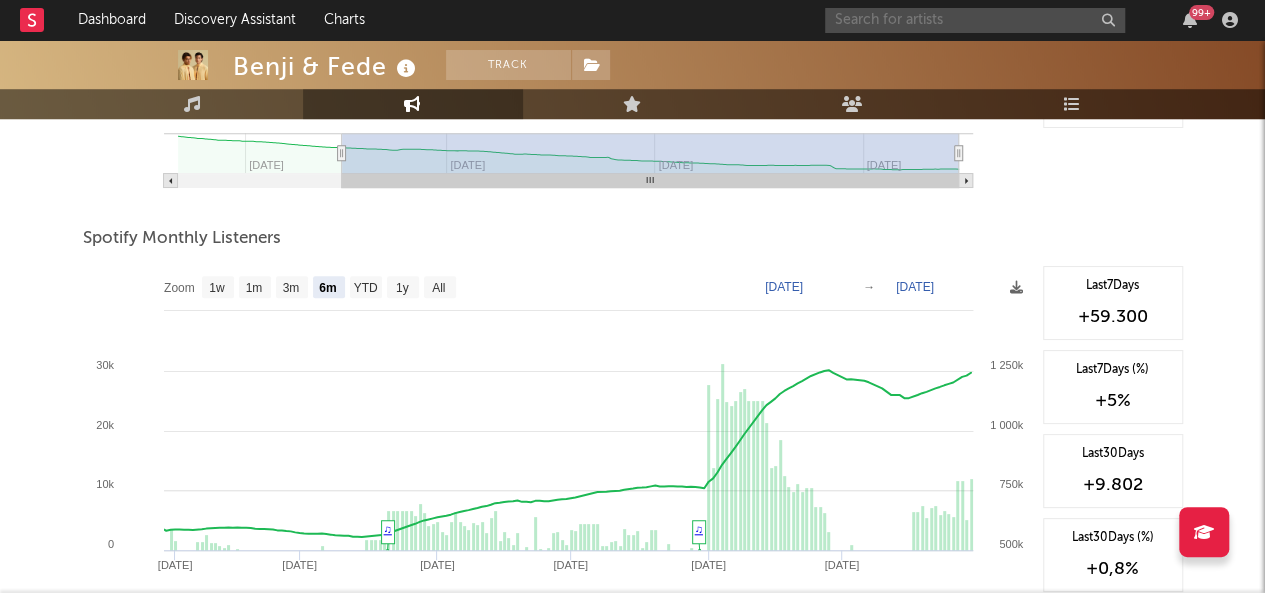 click at bounding box center (975, 20) 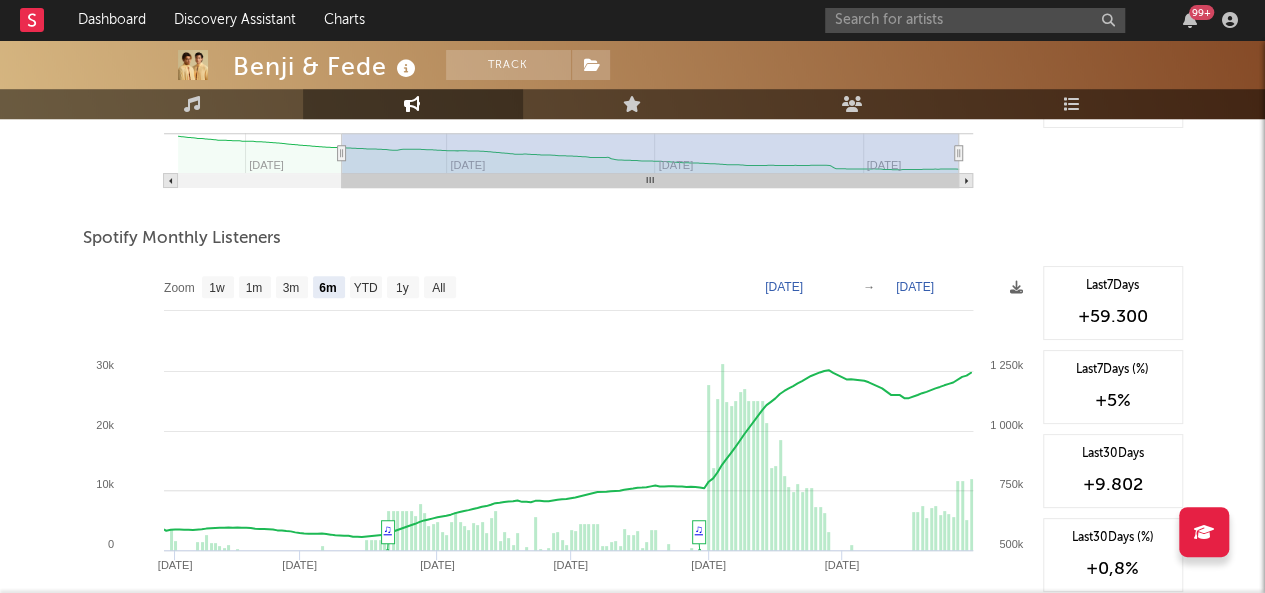 click on "Spotify Monthly Listeners" at bounding box center [633, 239] 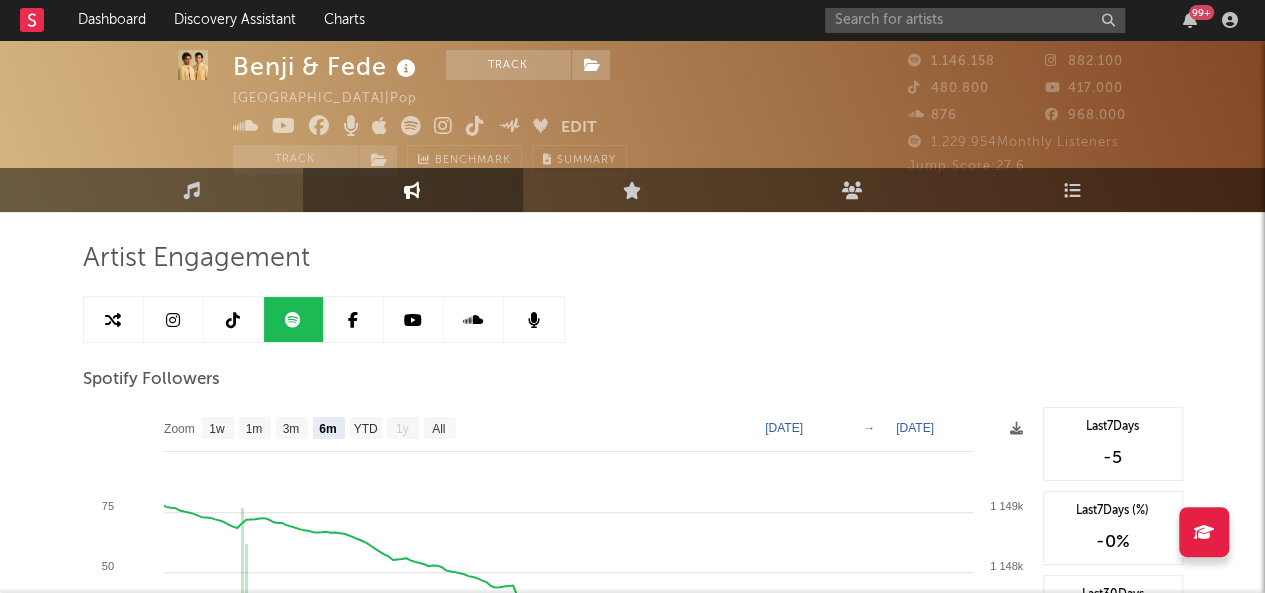 scroll, scrollTop: 0, scrollLeft: 0, axis: both 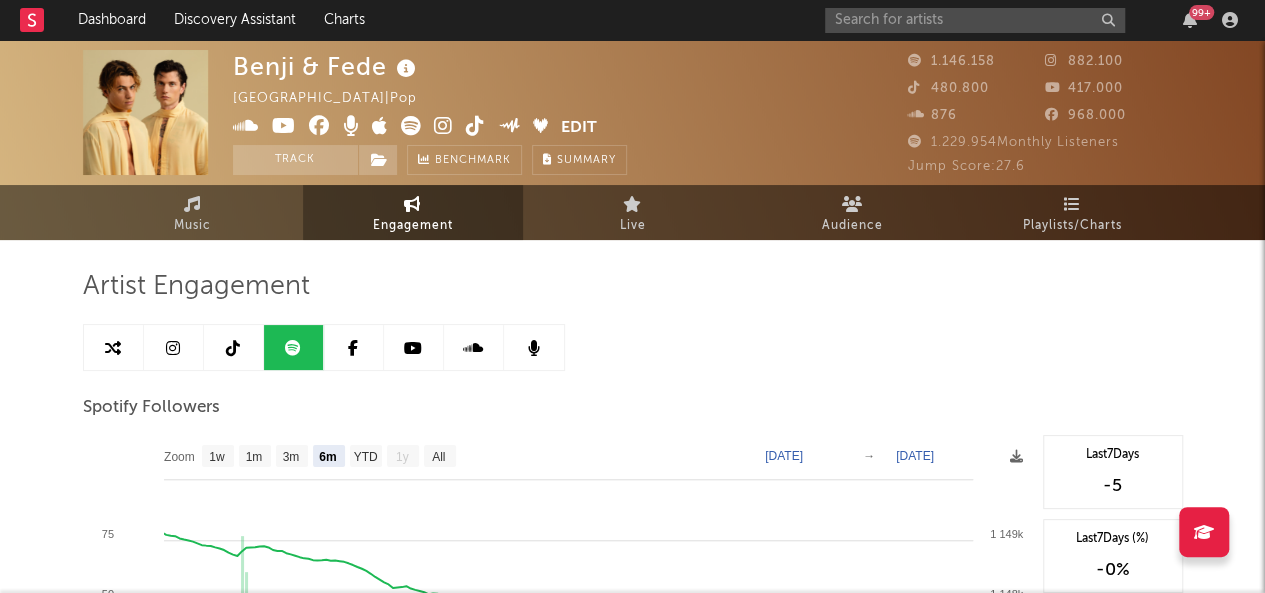 click at bounding box center (174, 347) 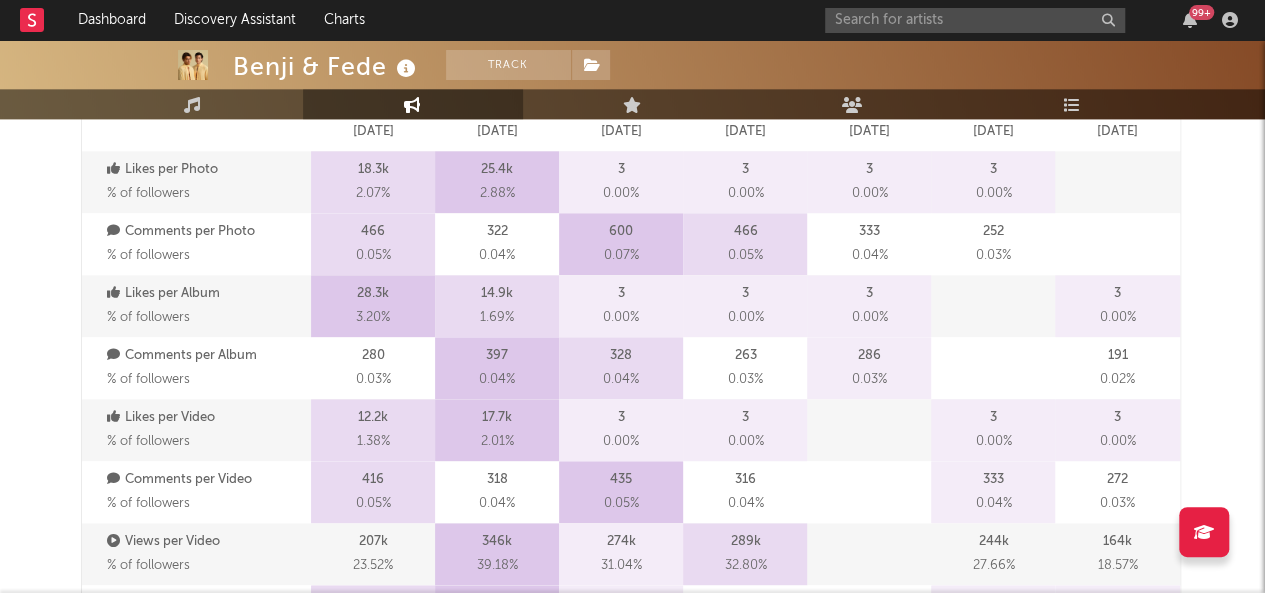 select on "6m" 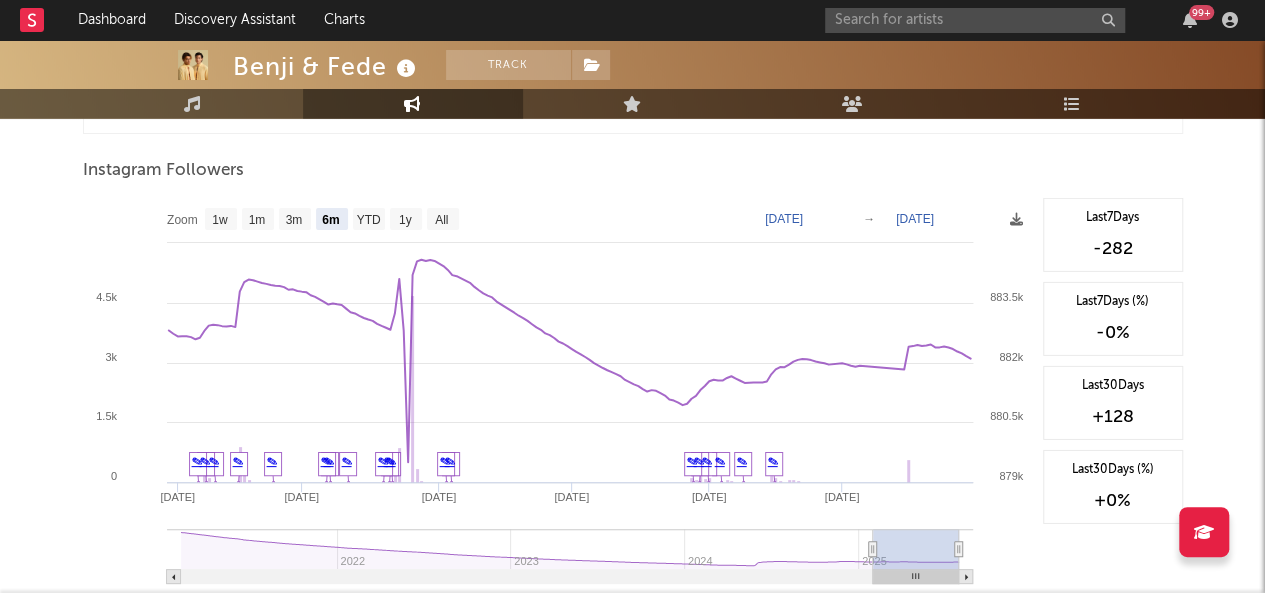 scroll, scrollTop: 3054, scrollLeft: 0, axis: vertical 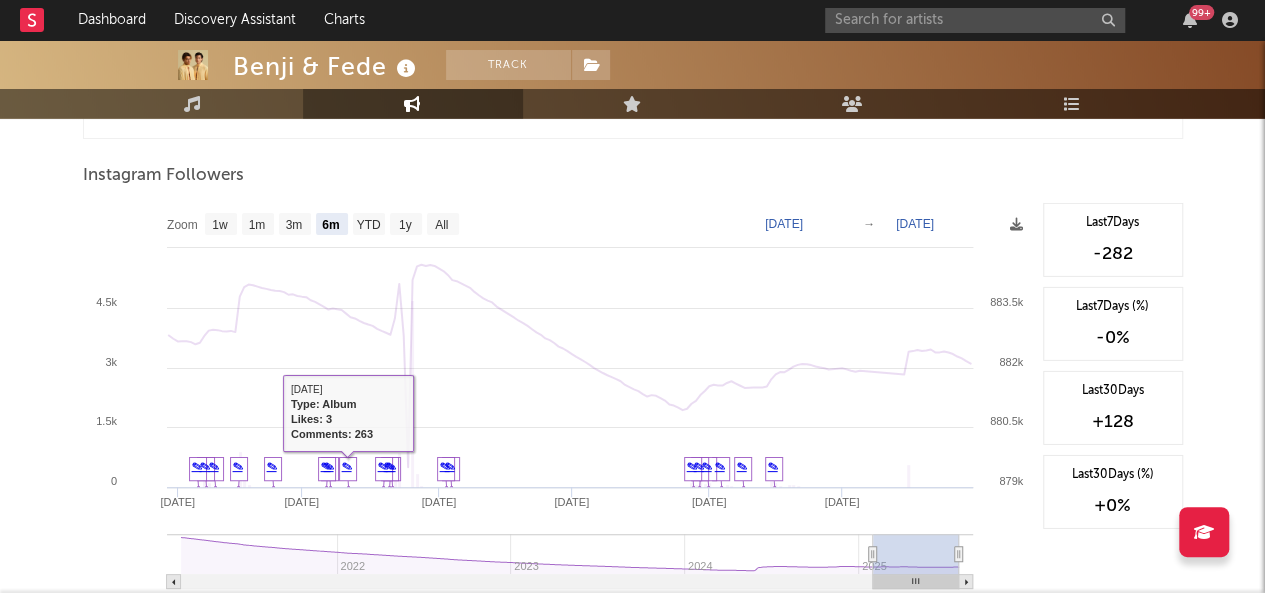drag, startPoint x: 339, startPoint y: 463, endPoint x: 853, endPoint y: 152, distance: 600.7637 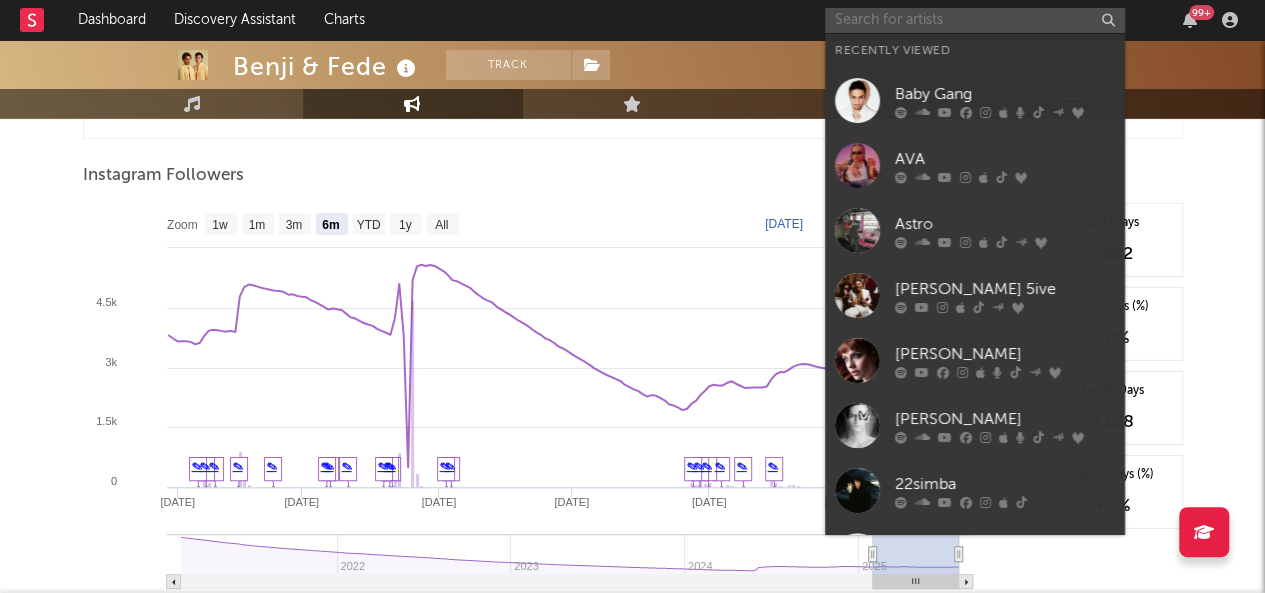 click at bounding box center [975, 20] 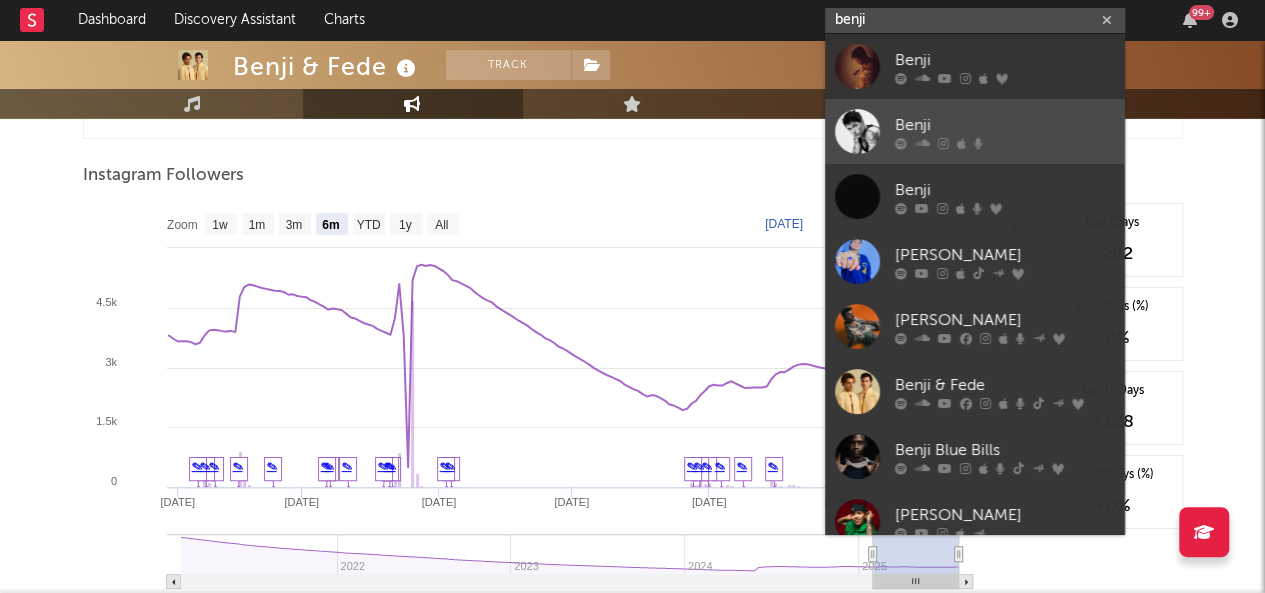 type on "benji" 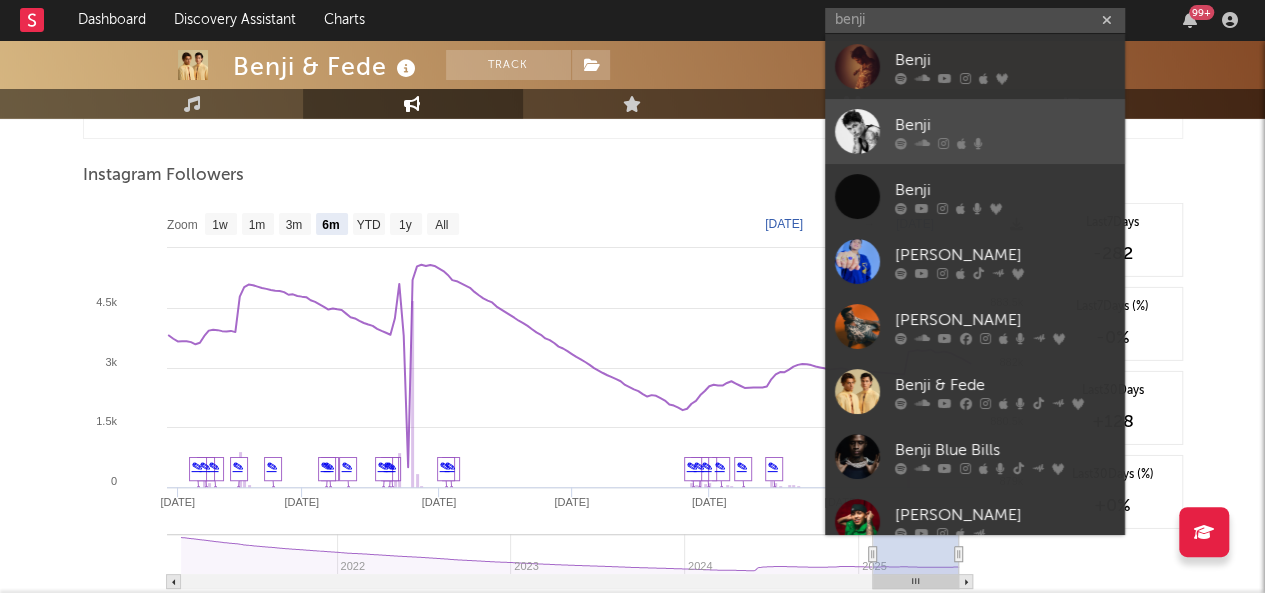 click on "Benji" at bounding box center [1005, 125] 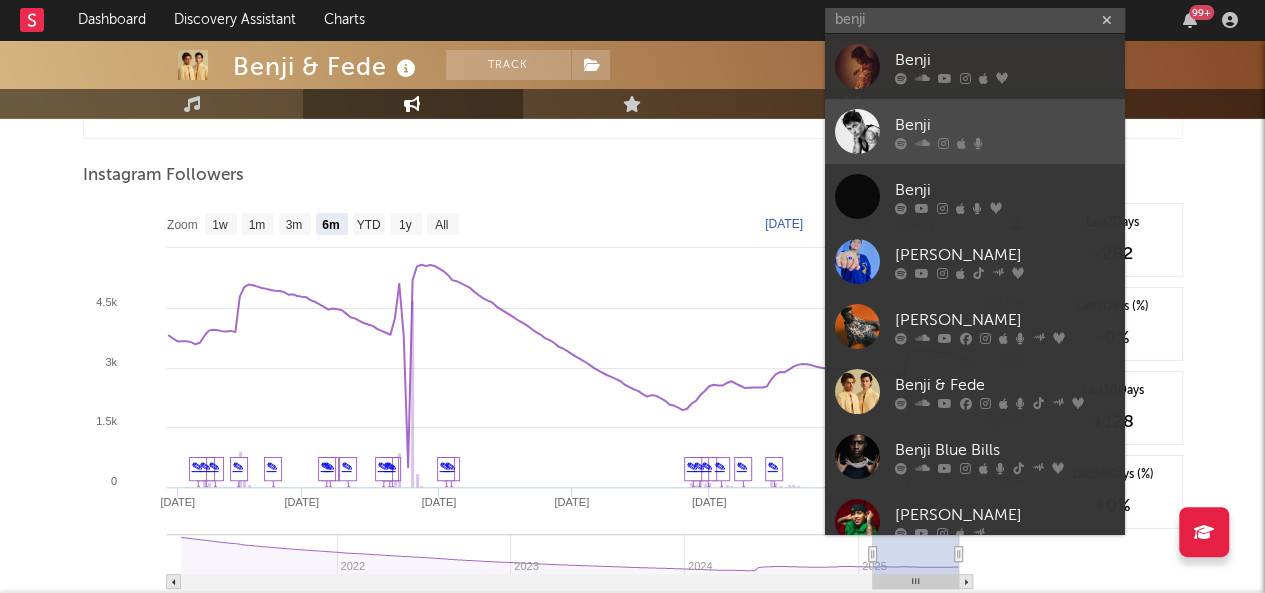 type 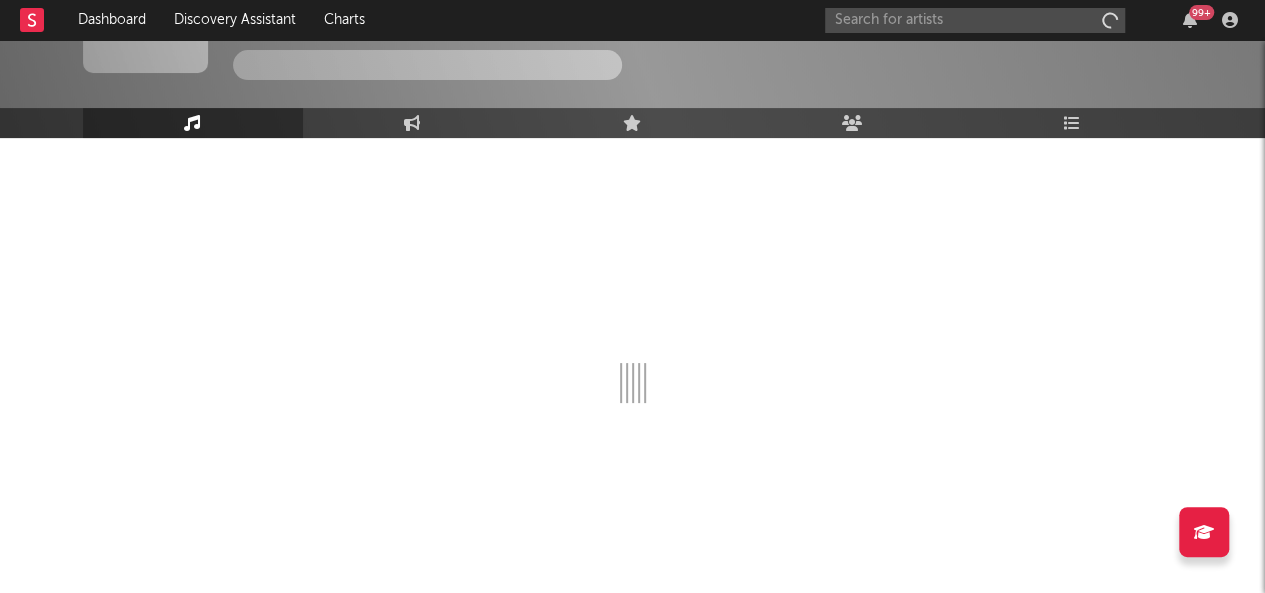 scroll, scrollTop: 102, scrollLeft: 0, axis: vertical 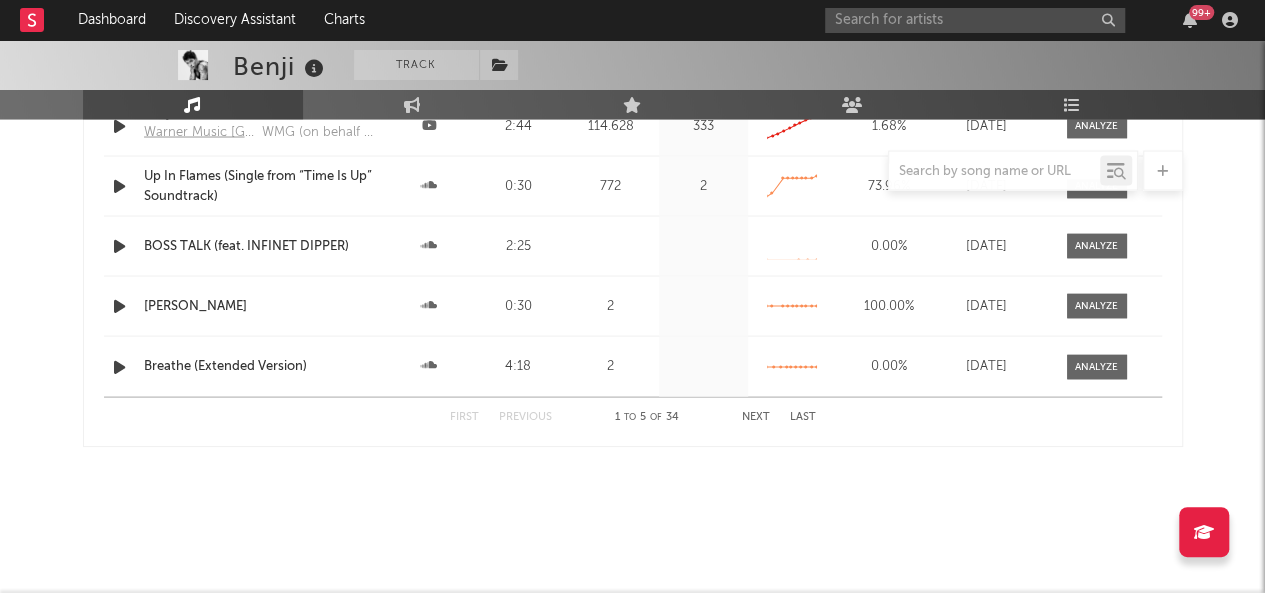select on "6m" 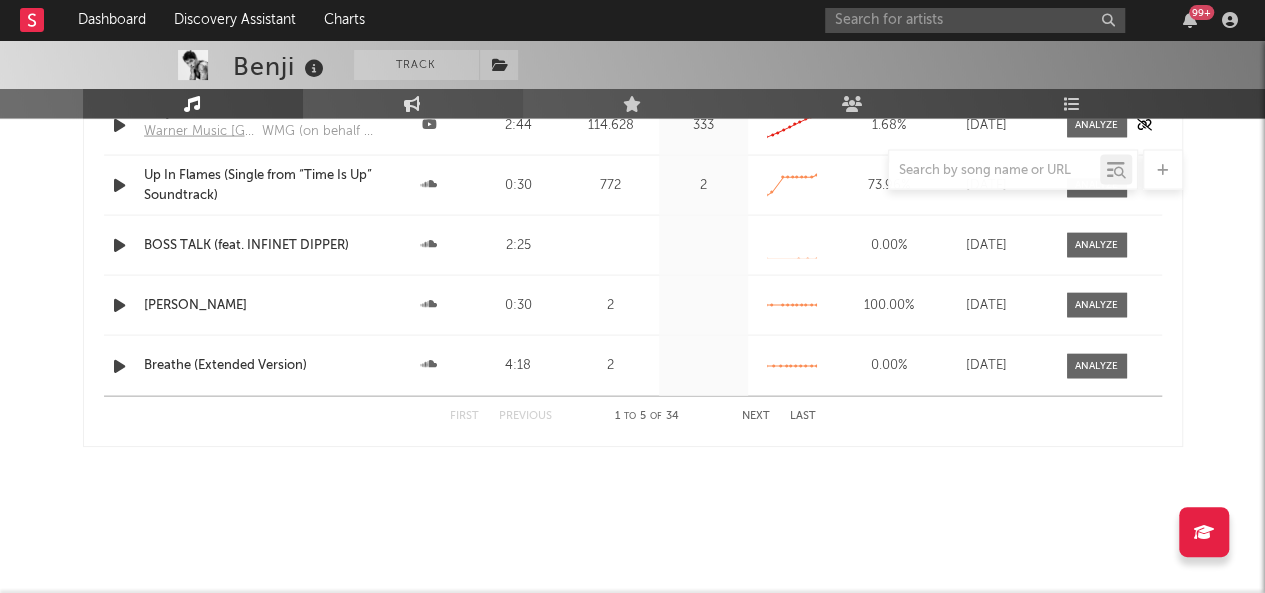 select on "6m" 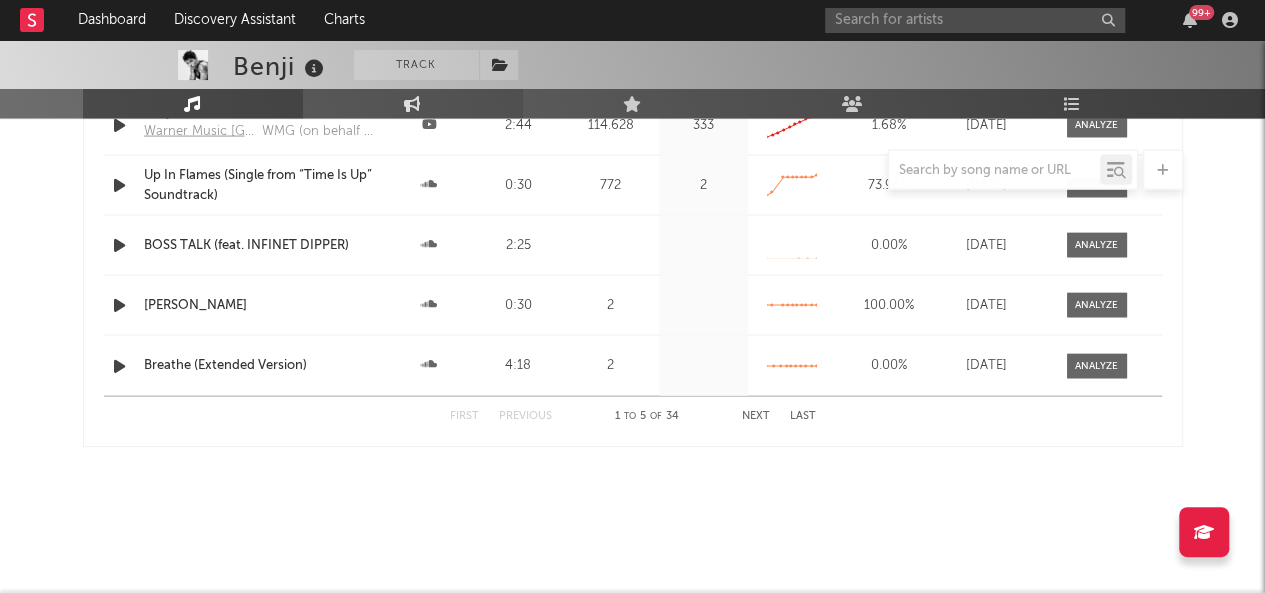 click on "Engagement" at bounding box center [413, 104] 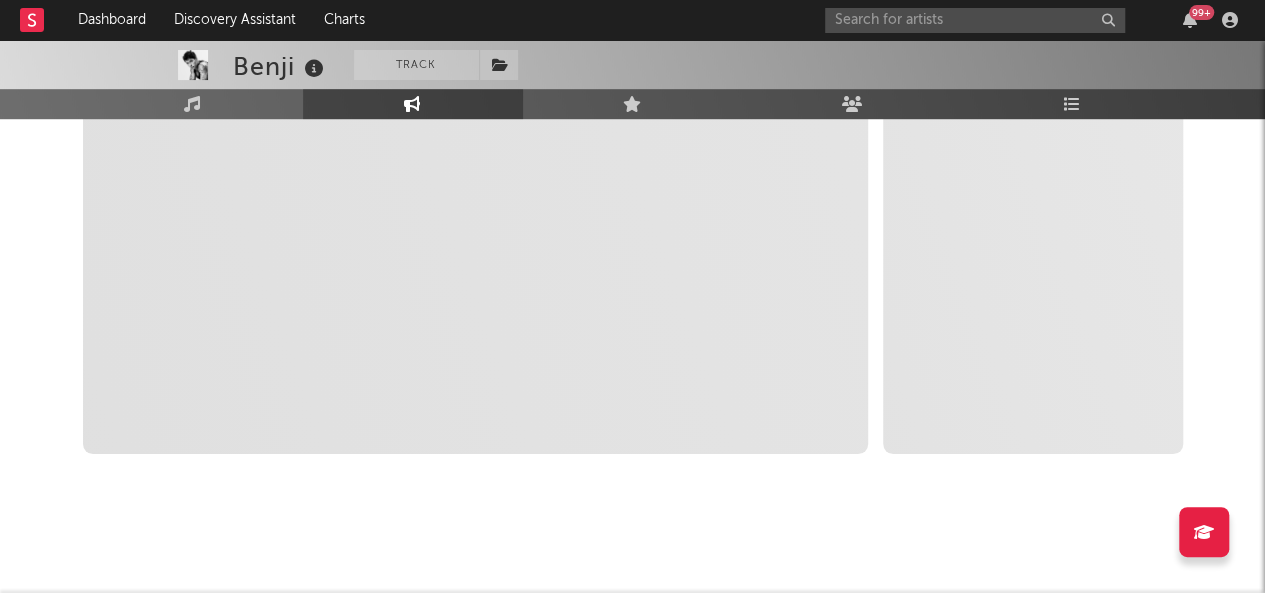 scroll, scrollTop: 0, scrollLeft: 0, axis: both 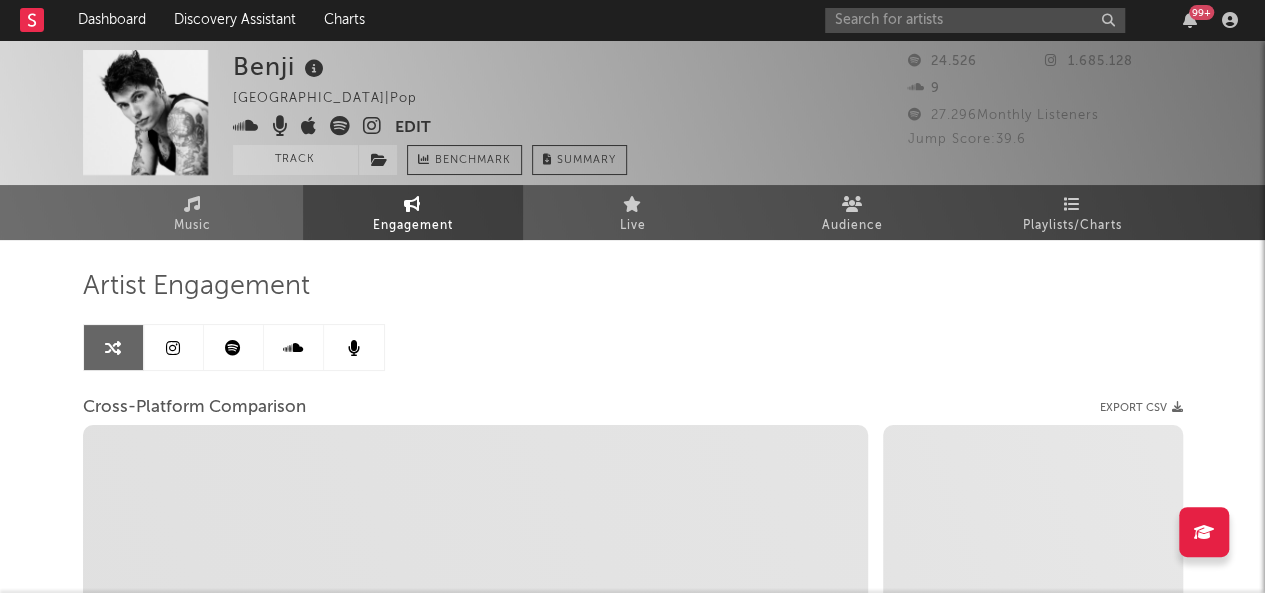 click at bounding box center (174, 347) 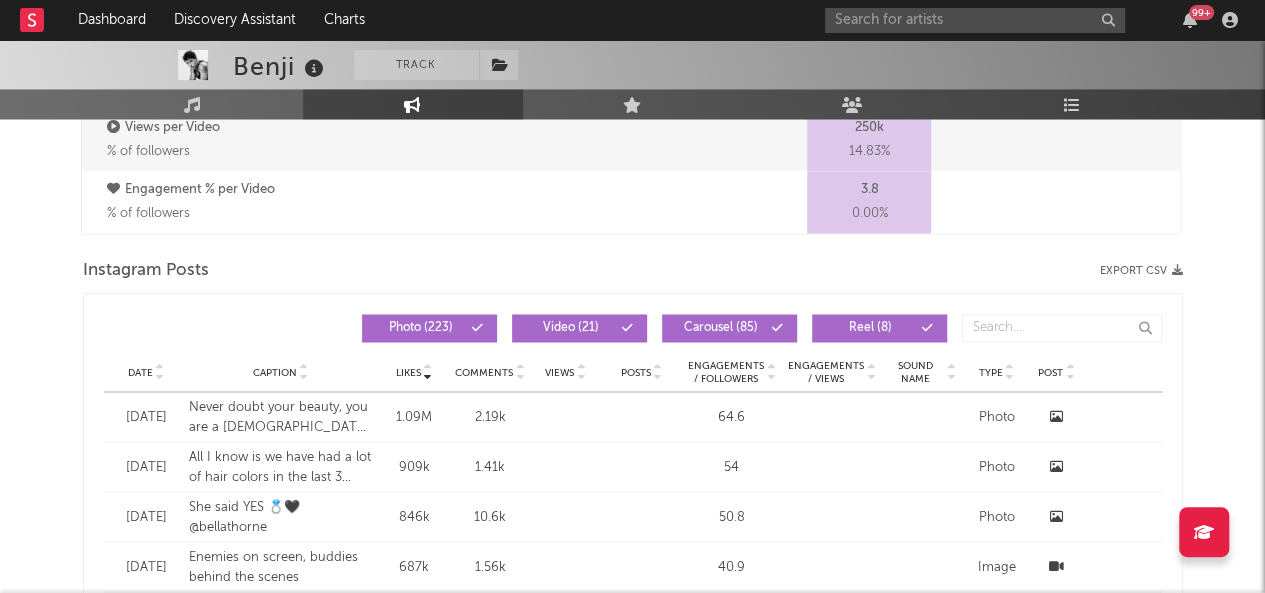 select on "6m" 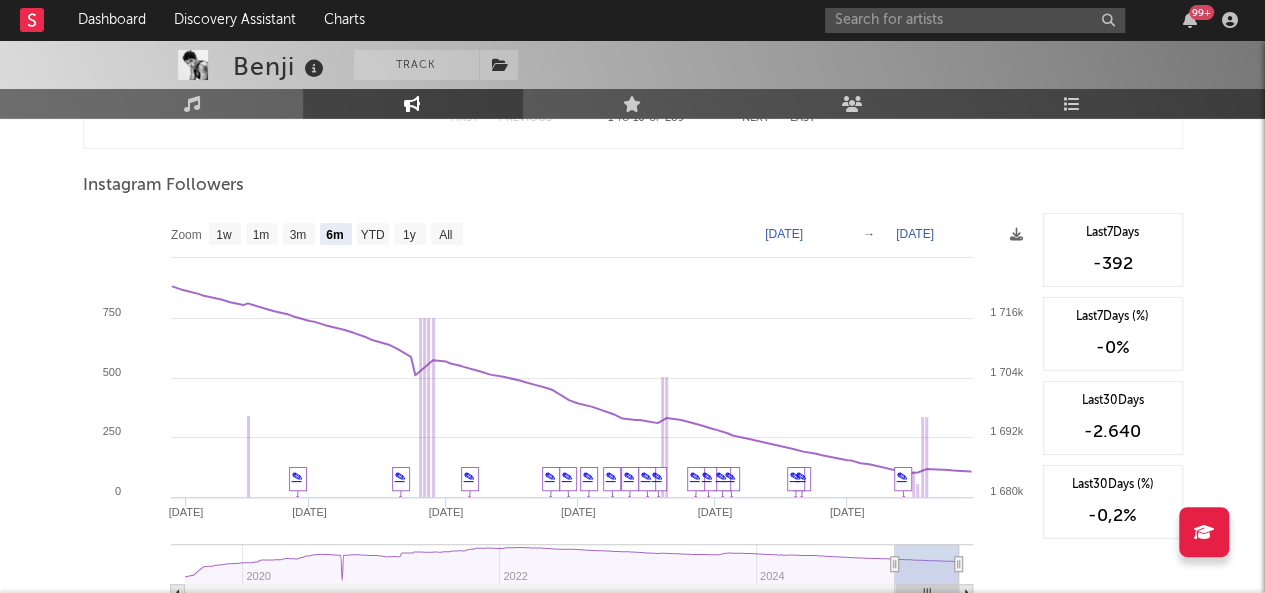 scroll, scrollTop: 3045, scrollLeft: 0, axis: vertical 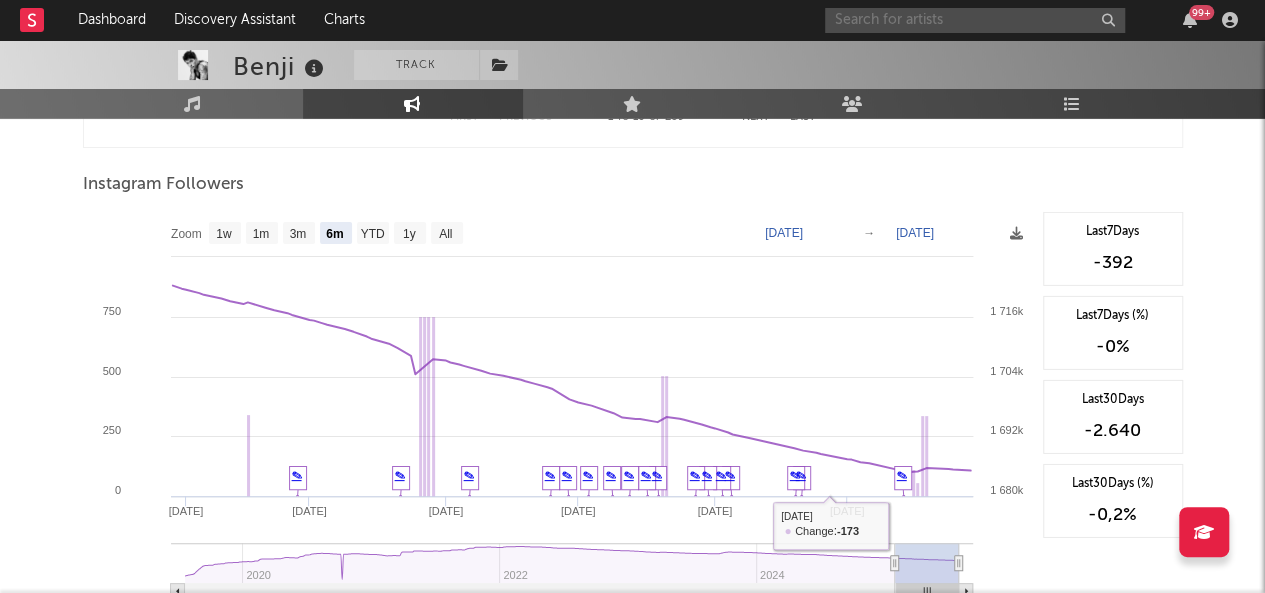 click at bounding box center [975, 20] 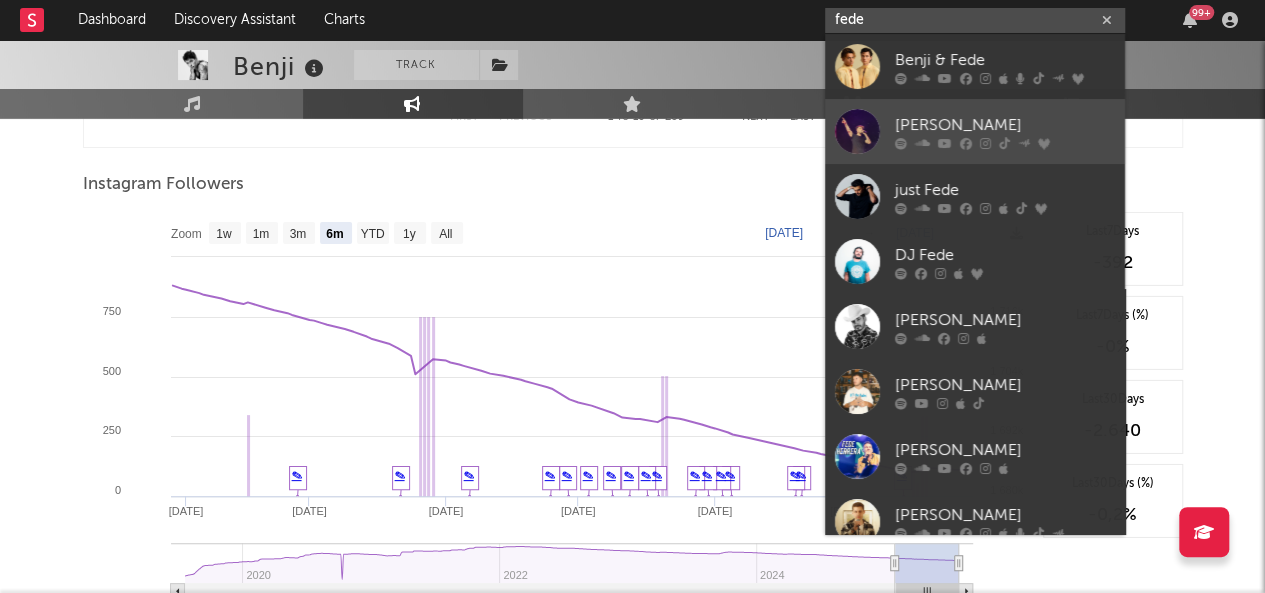 type on "fede" 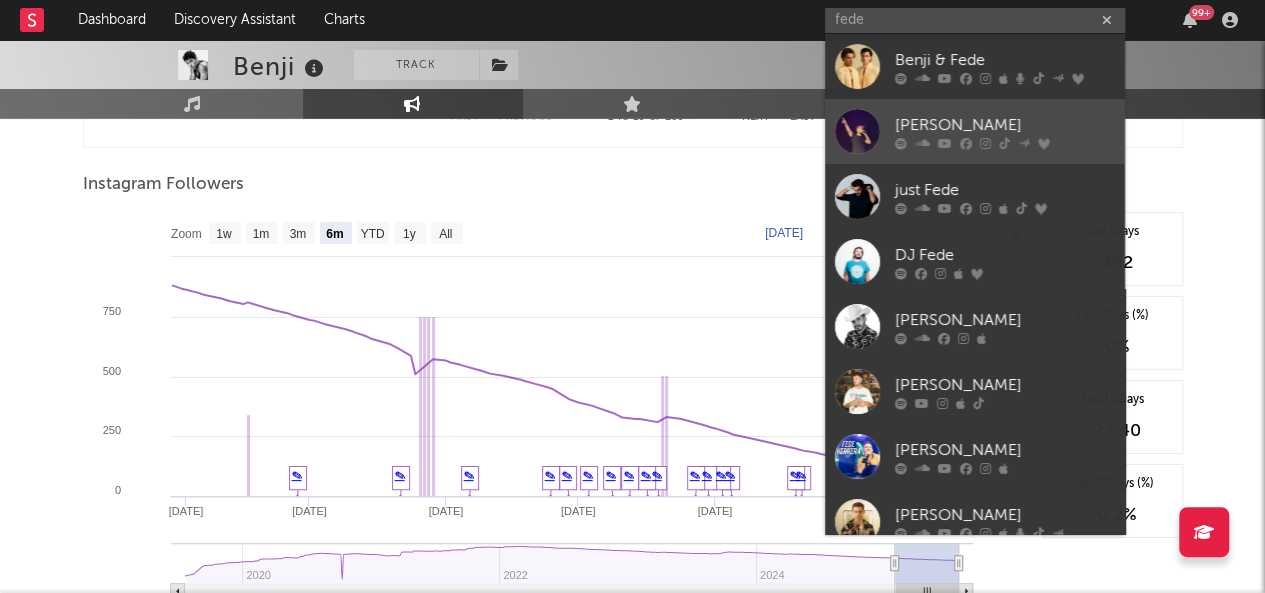 click on "Fede Vigevani" at bounding box center (975, 131) 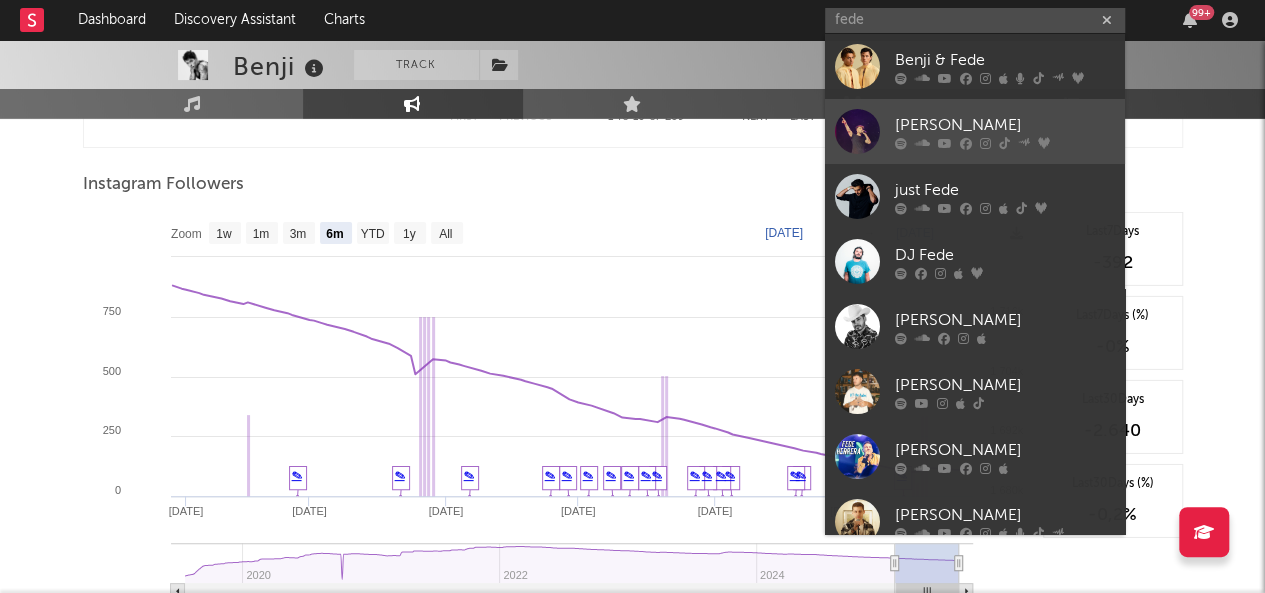 type 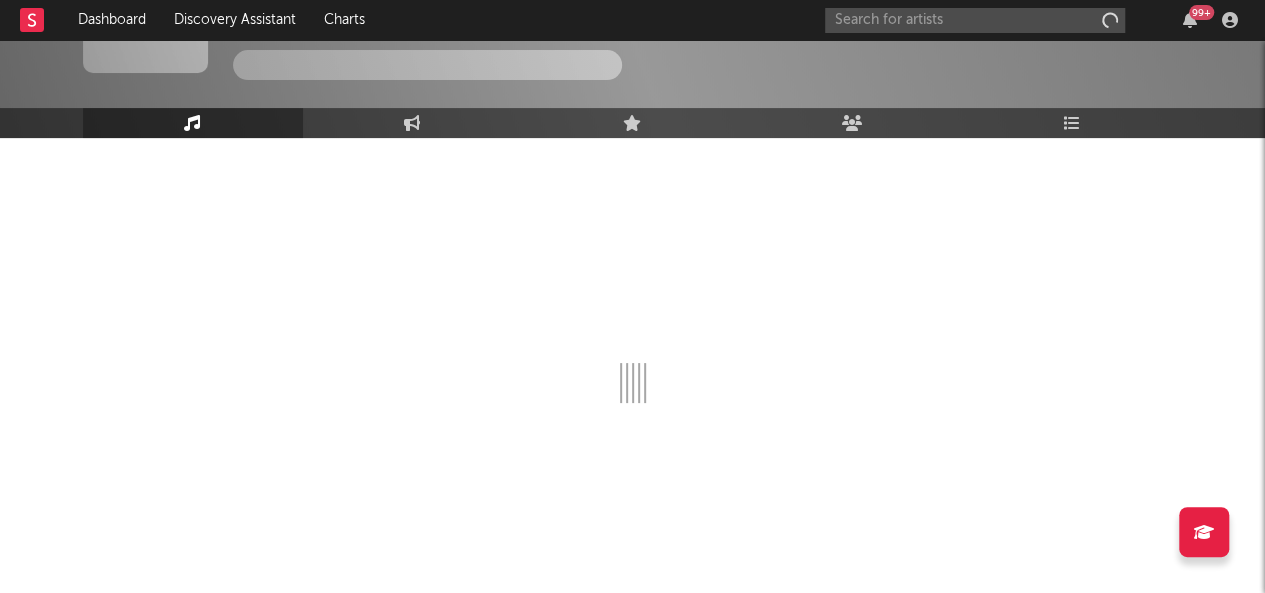 scroll, scrollTop: 102, scrollLeft: 0, axis: vertical 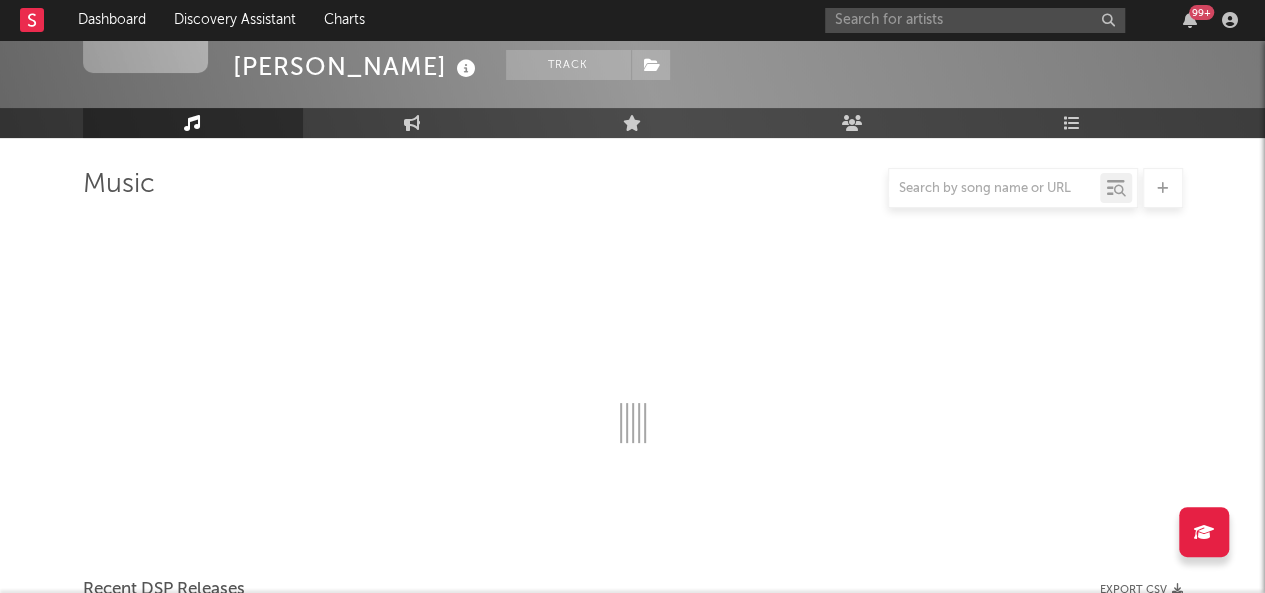 select on "6m" 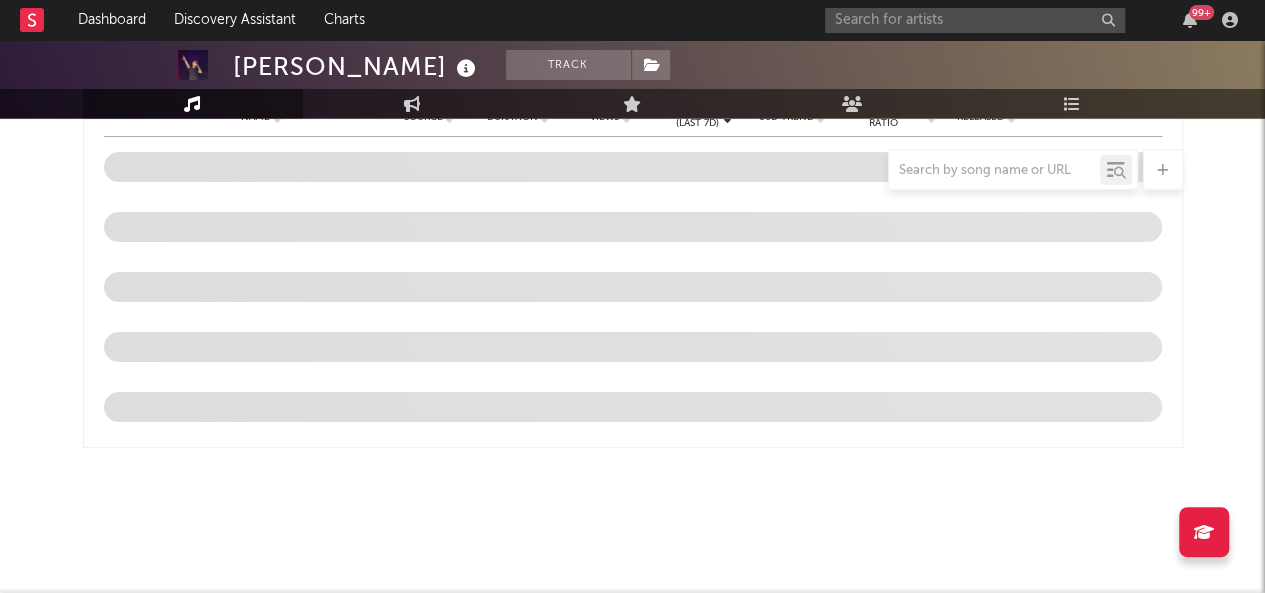 select on "6m" 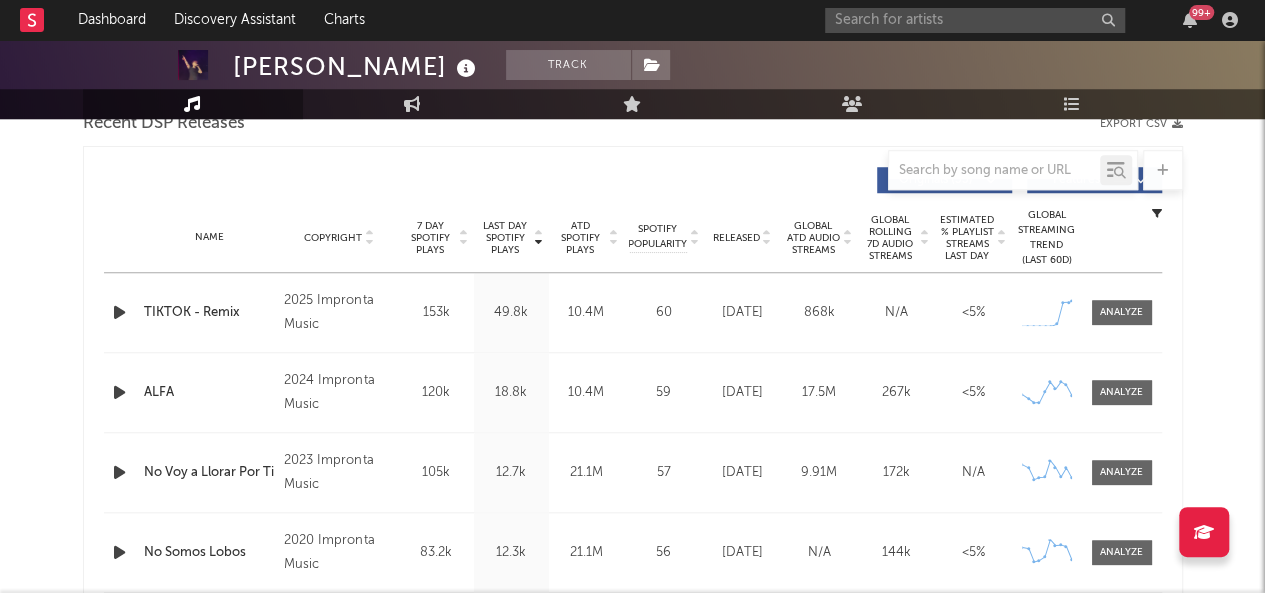 scroll, scrollTop: 0, scrollLeft: 0, axis: both 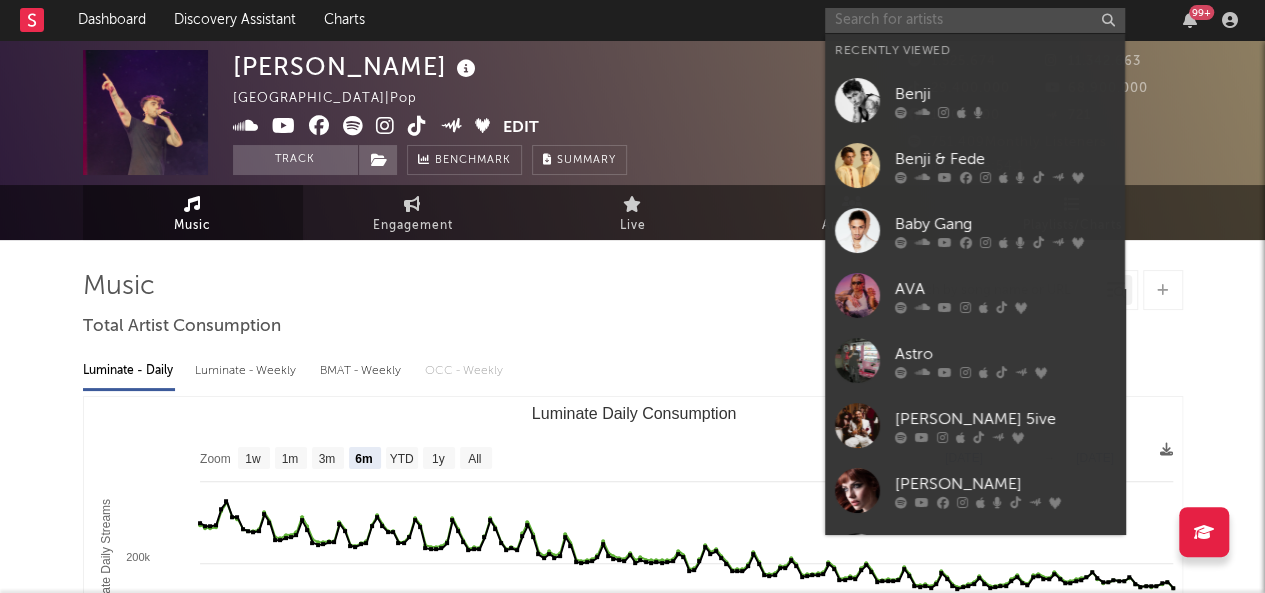 click at bounding box center [975, 20] 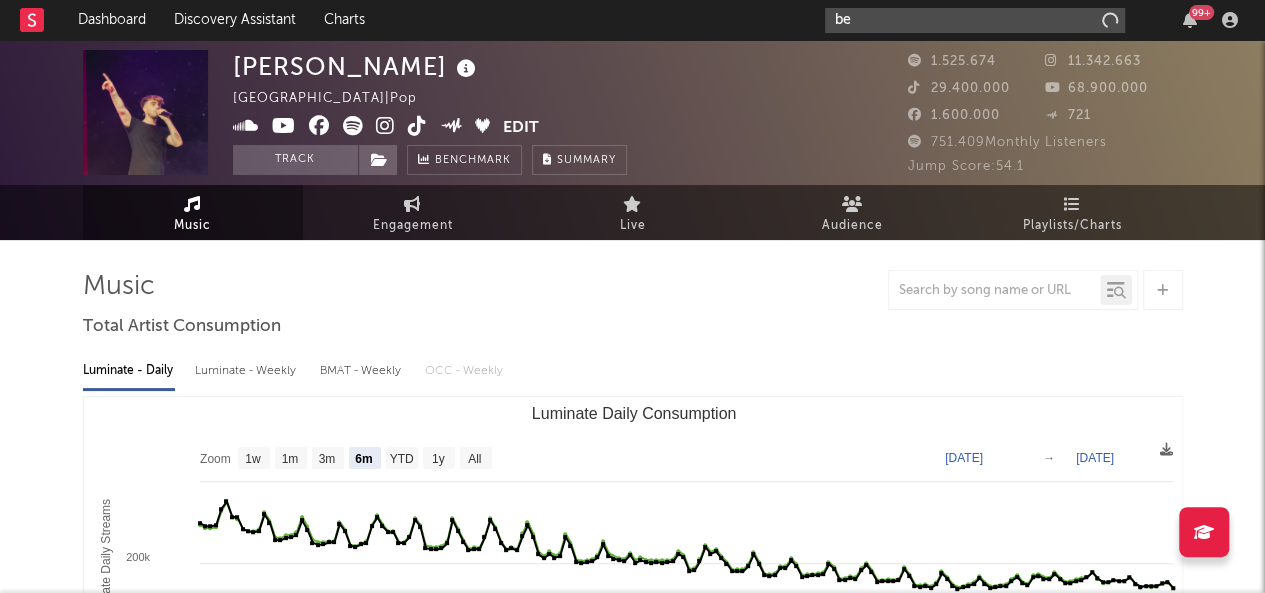 type on "b" 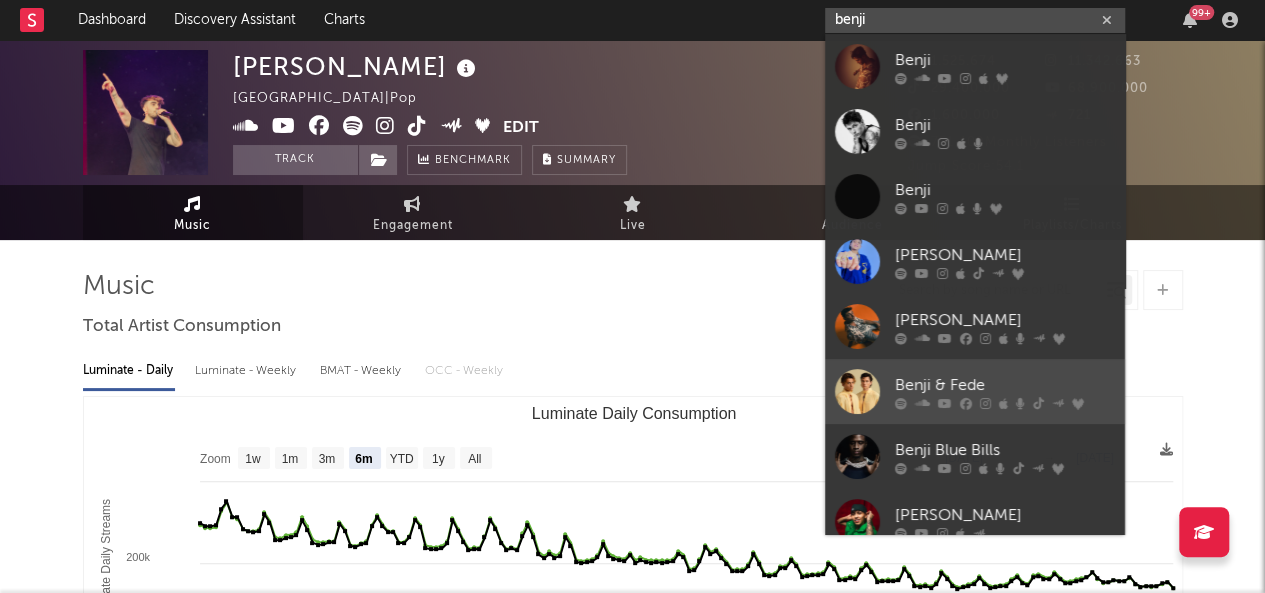 type on "benji" 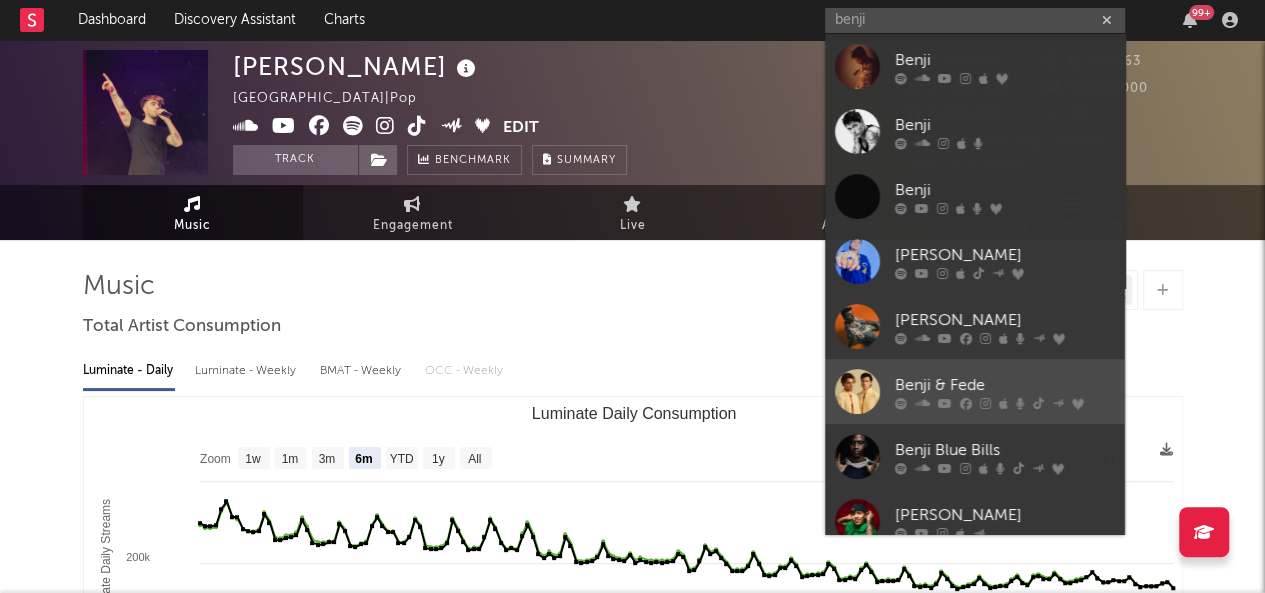 click at bounding box center [945, 403] 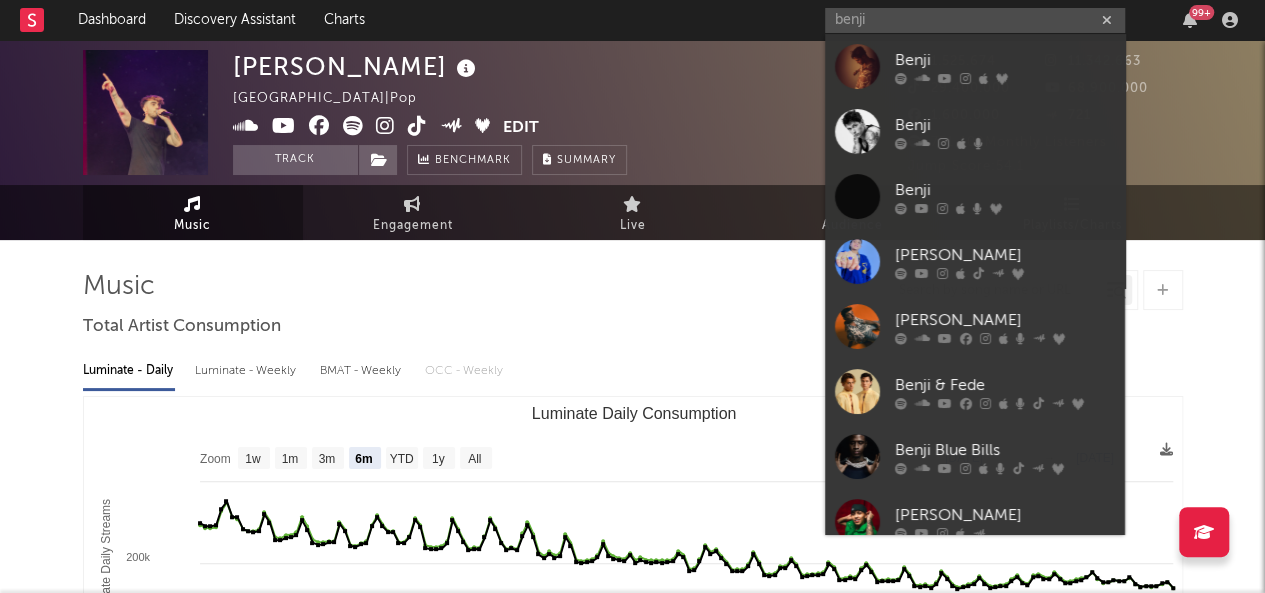 type 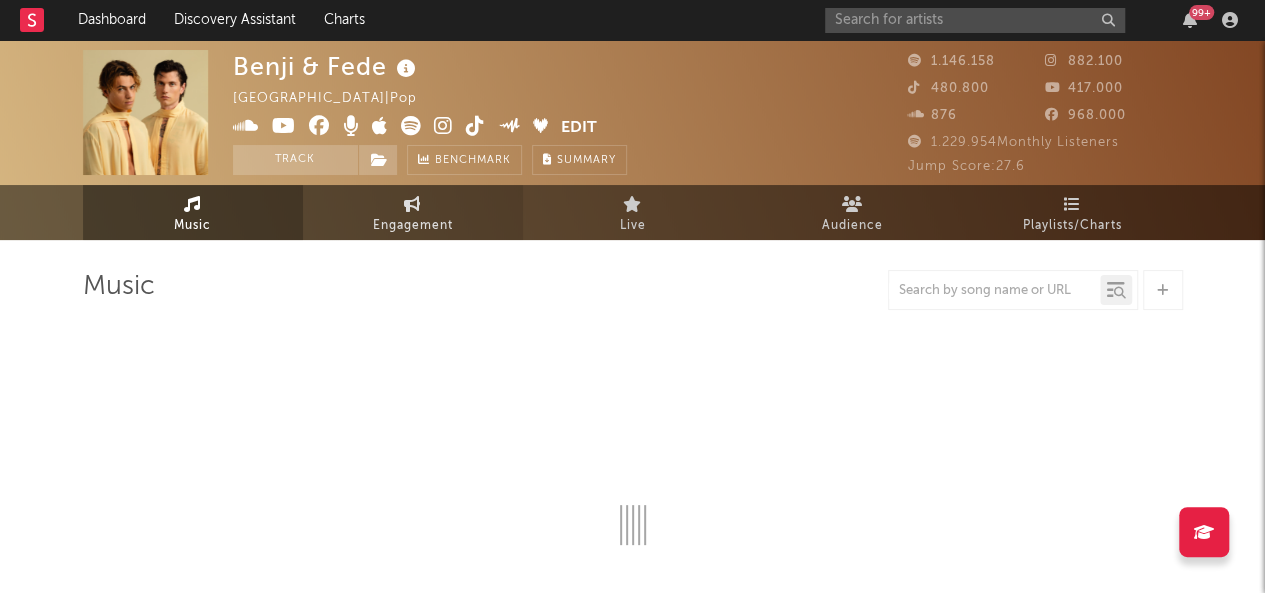 click on "Engagement" at bounding box center [413, 226] 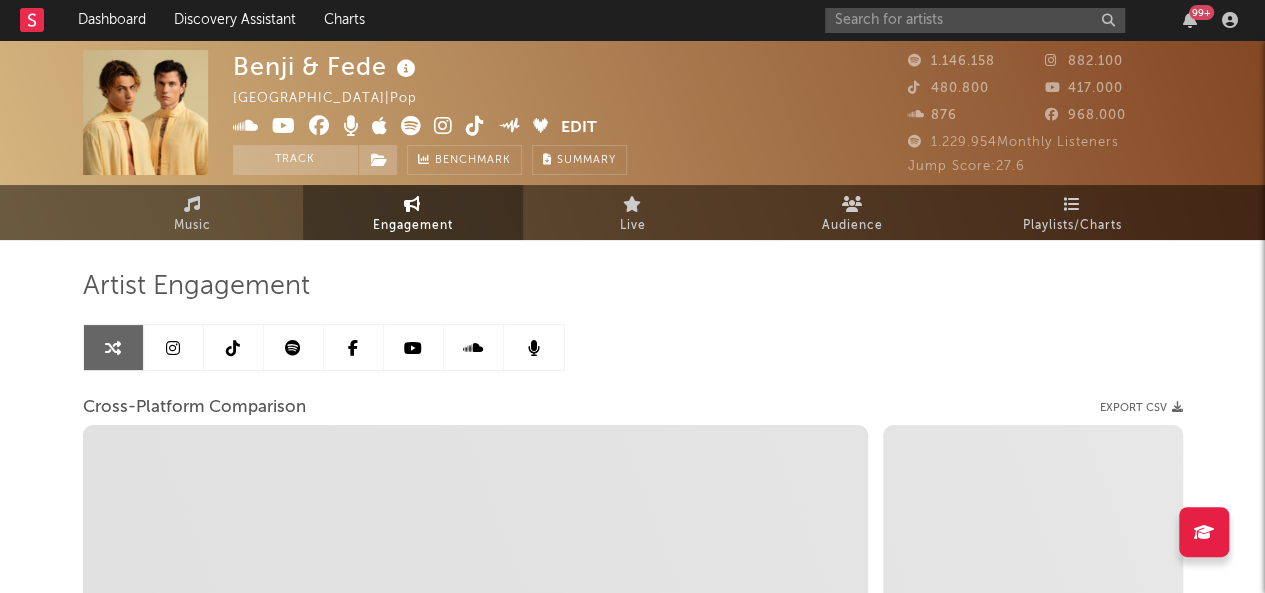 click at bounding box center (174, 347) 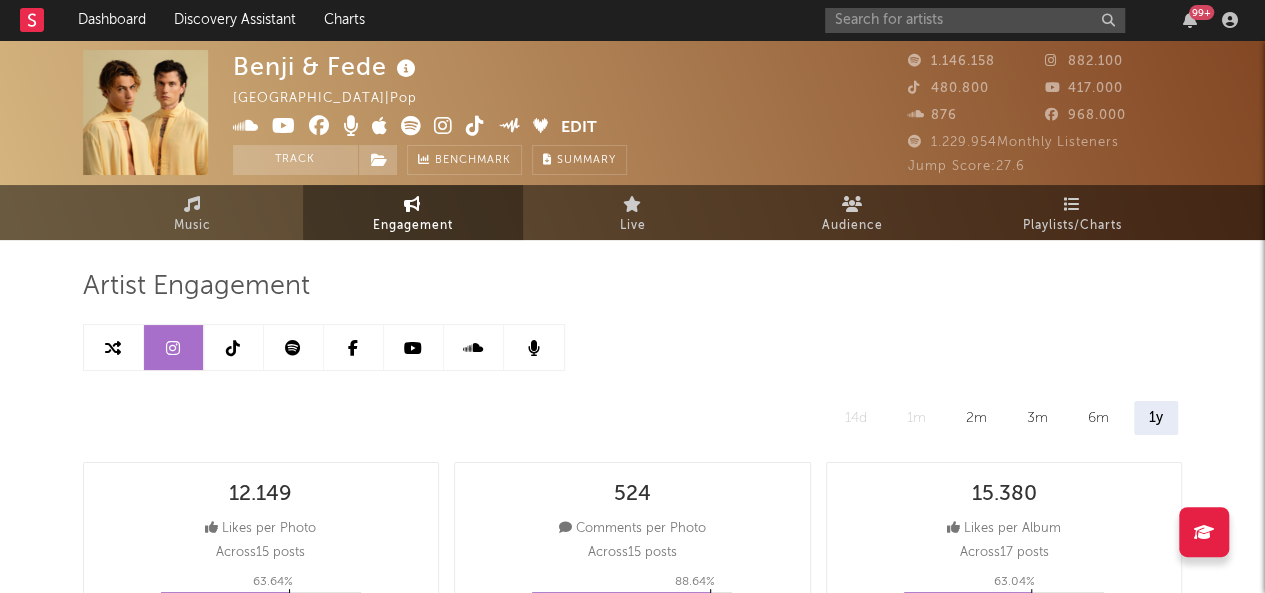 select on "6m" 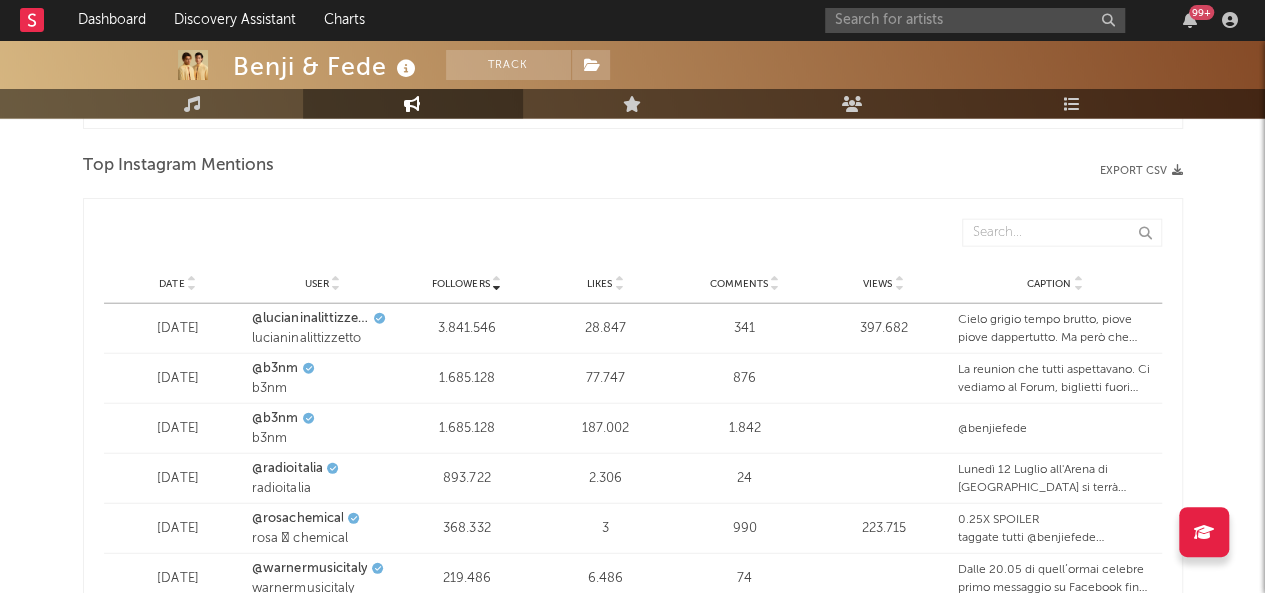 scroll, scrollTop: 2144, scrollLeft: 0, axis: vertical 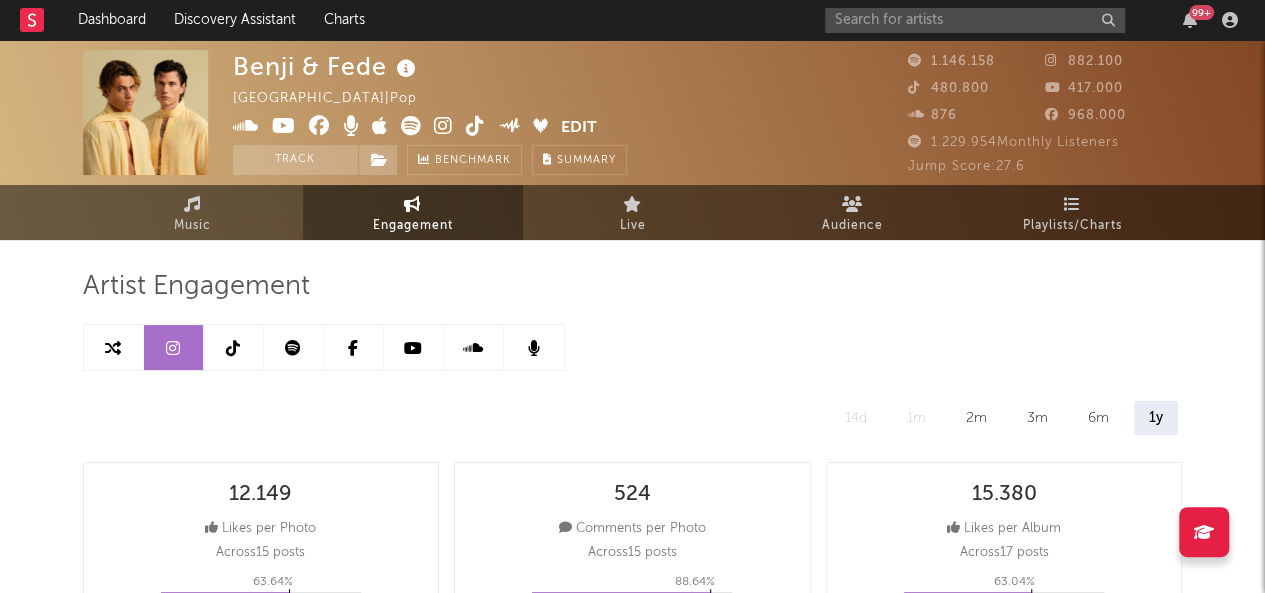 click at bounding box center [233, 348] 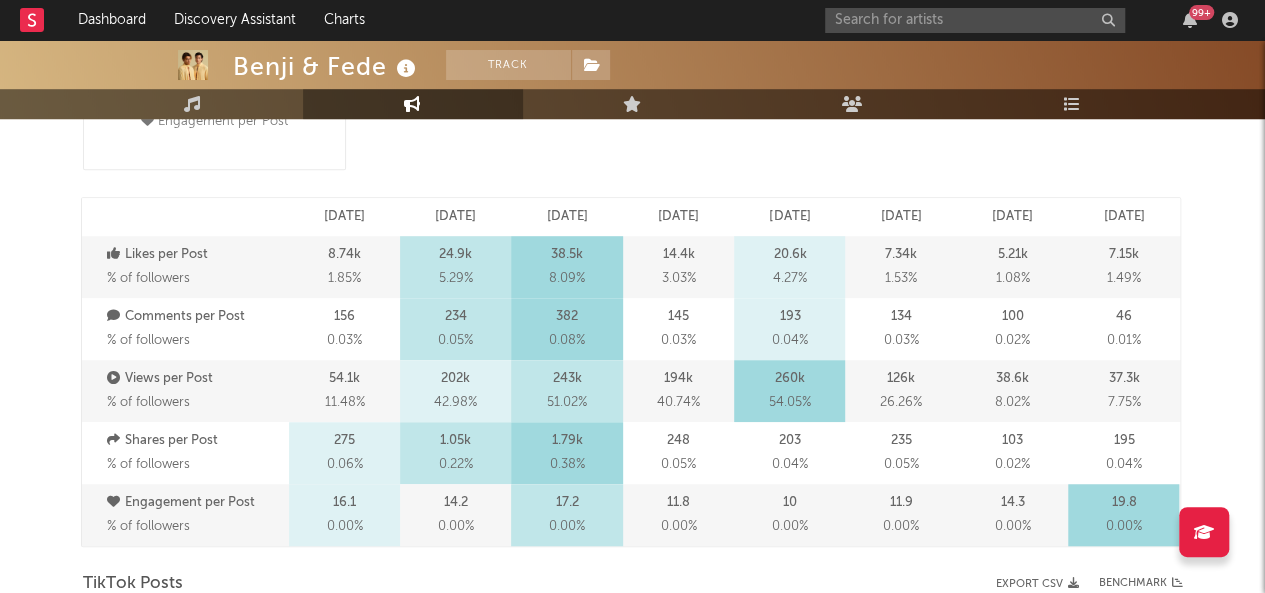 select on "6m" 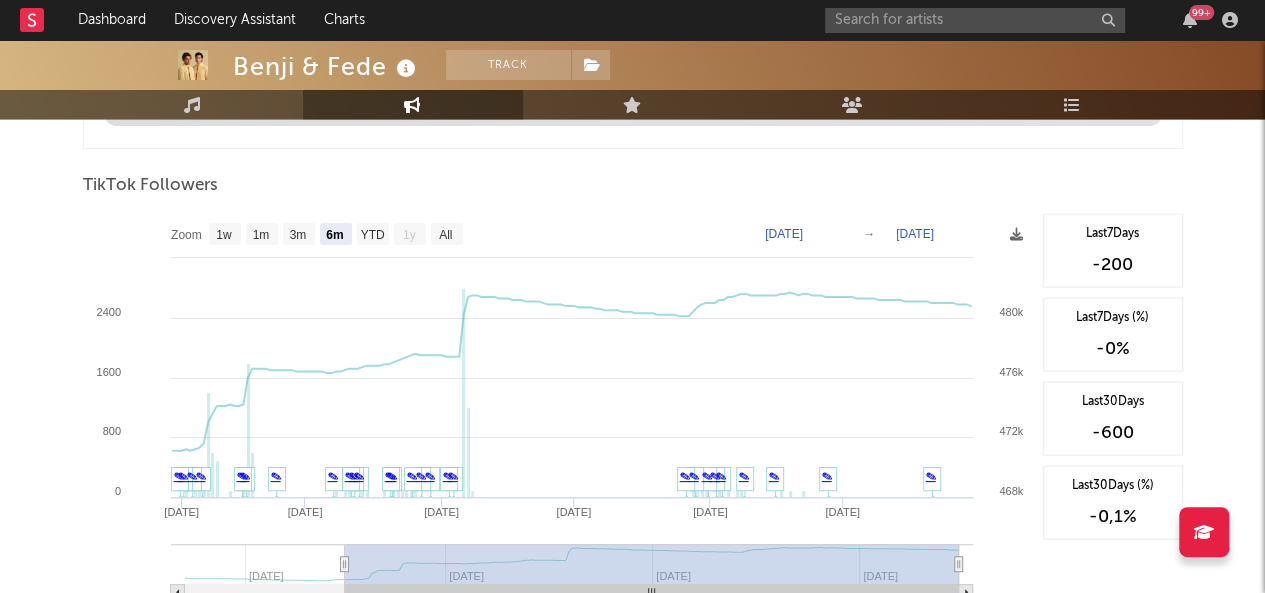 scroll, scrollTop: 1858, scrollLeft: 0, axis: vertical 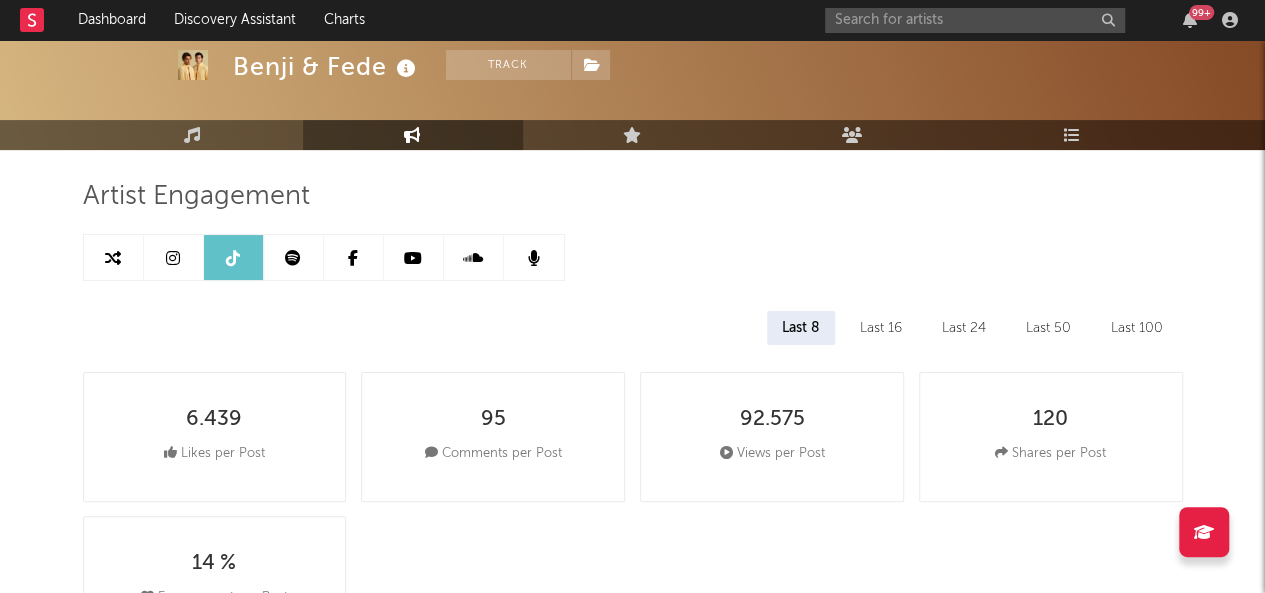 click at bounding box center [414, 257] 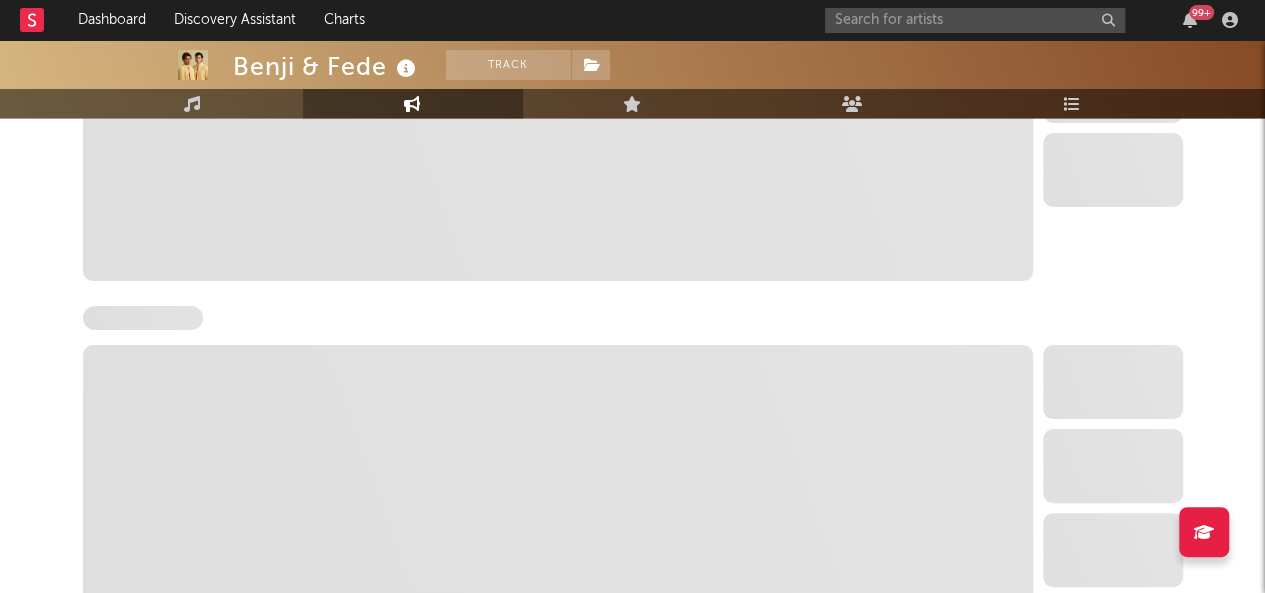 select on "6m" 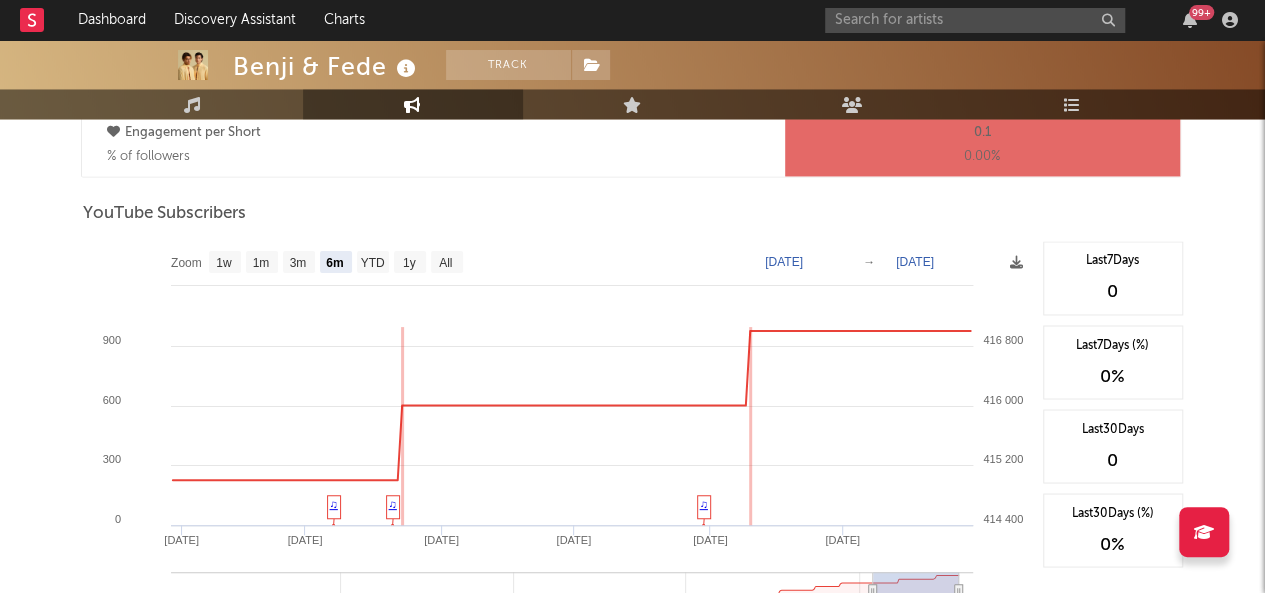 scroll, scrollTop: 1534, scrollLeft: 0, axis: vertical 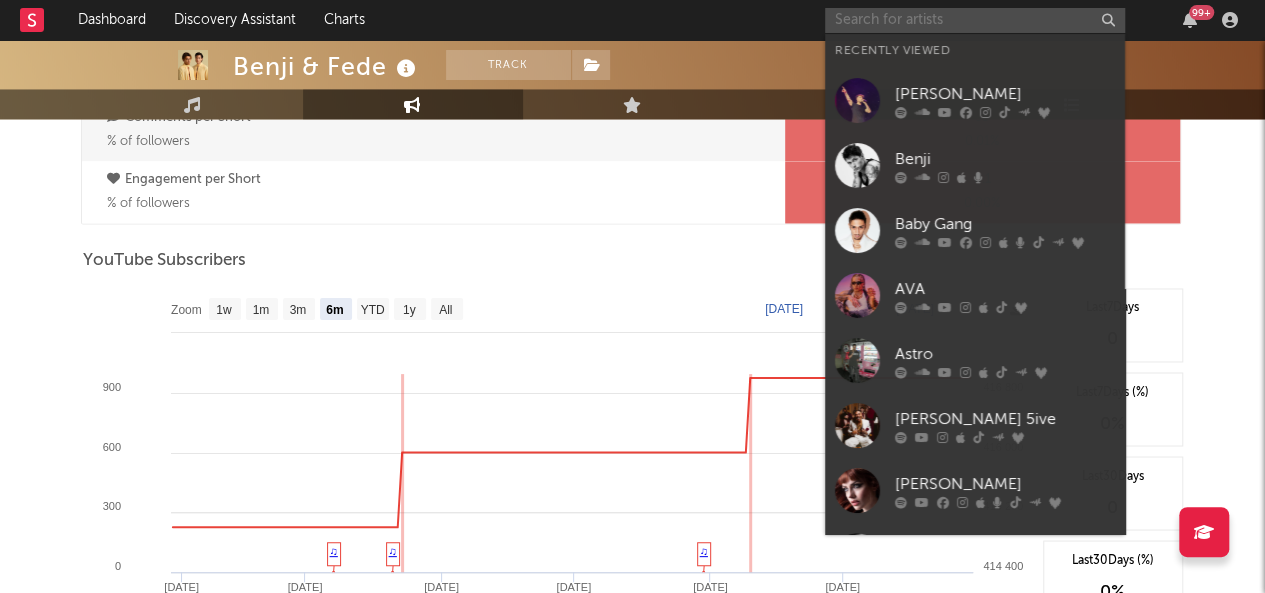 click at bounding box center (975, 20) 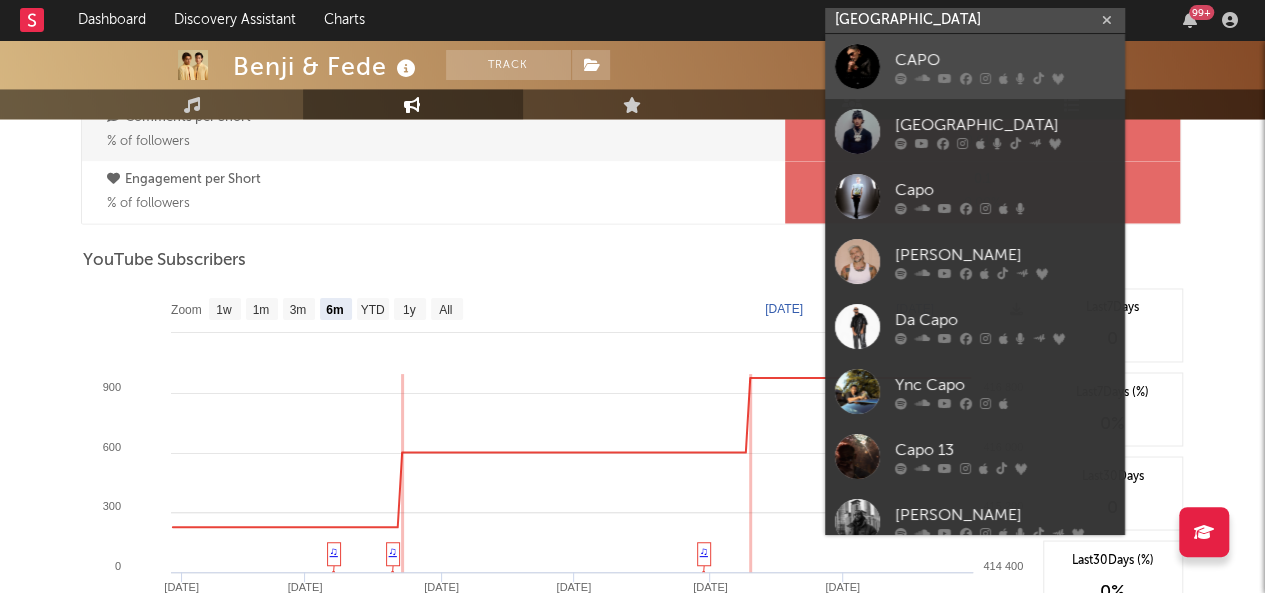 type on "capo plaza" 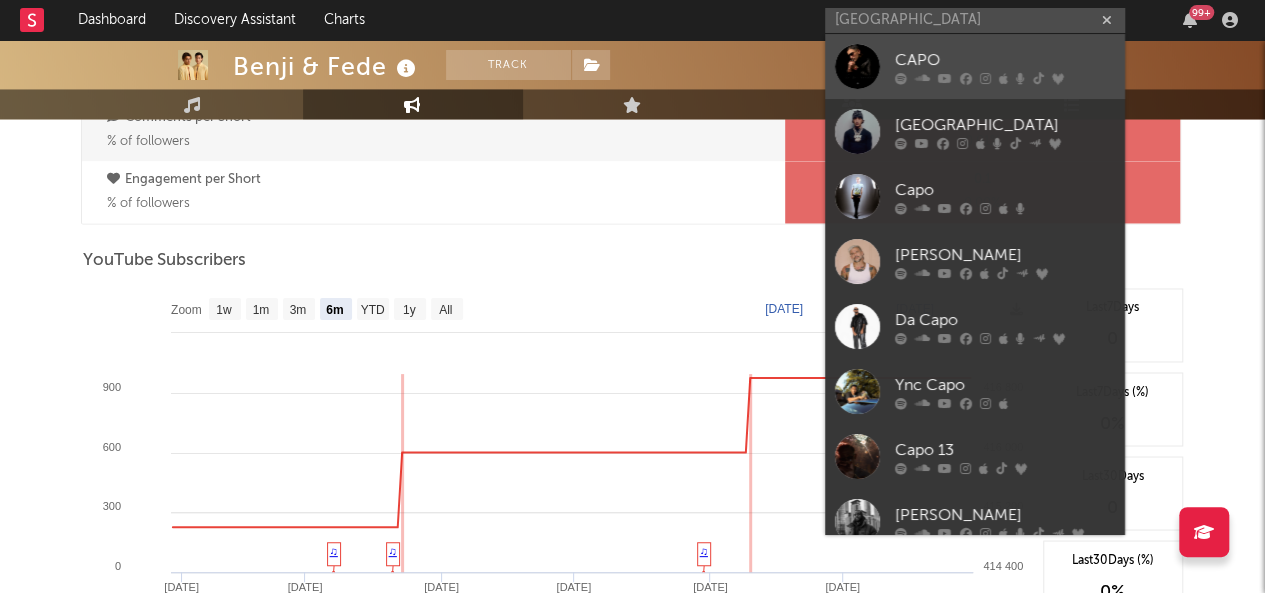 click on "CAPO" at bounding box center [975, 66] 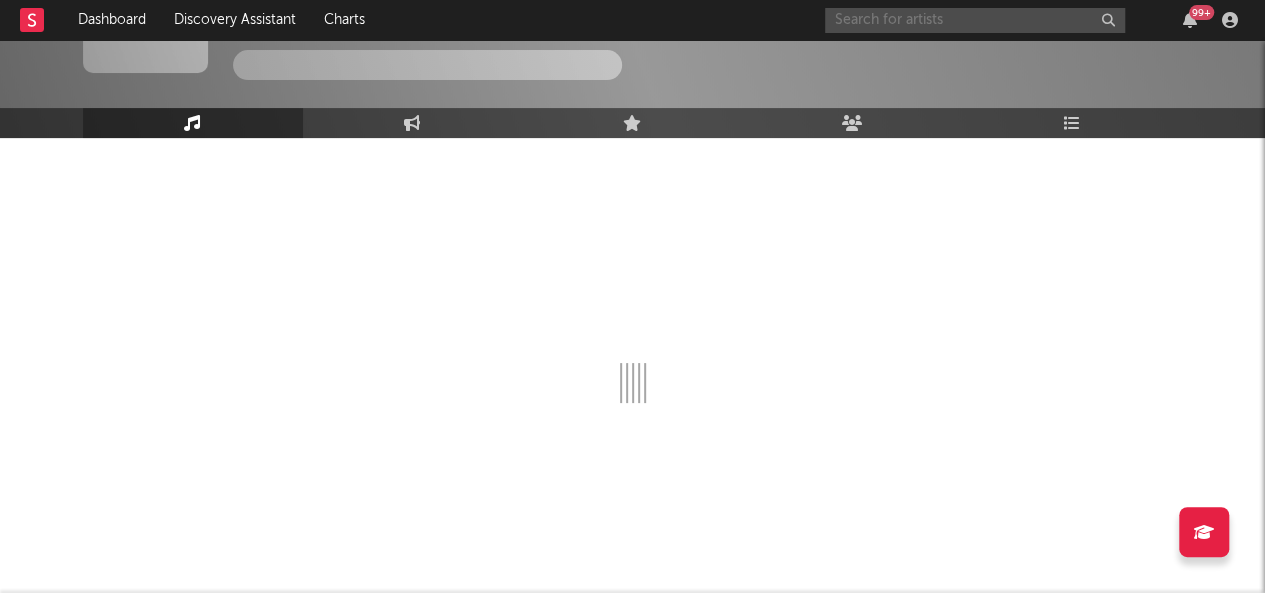 click on "Dashboard Discovery Assistant Charts 99 + Notifications Settings Mark all as read All Growth Releases/Events Playlisting July 26, 2025 Travis Scott 12:59am 'DUMBO' was added to 17 Spotify playlists, including Billboard Hot 100, Viral Hits 2025 😋🎶 Trending TikTok Sounds, and Which one by Drake & Central Cee. Travis Scott 12:59am 'KICK OUT' was added to 12 Spotify playlists, including Billboard Hot 100, Viral Hits 2025 😋🎶 Trending TikTok Sounds, and Which one by Drake & Central Cee. Travis Scott 12:59am 'CHAMPAIN & VACAY' was added to 11 Spotify playlists, including Billboard Hot 100, Summer 2025, and NPO 3FM. July 25, 2025 Travis Scott 1:24pm 'CHAMPAIN & VACAY' was added to Summer Heat (CA) on Apple Music. It's at position 22. Travis Scott 8:03am 'DUMBO' was added to Get Up and Go (US) on Apple Music. It's at position 4. July 24, 2025 Eminem 3:01pm Released a new YouTube video - STANS - My Name Is (In Theatres August 7). July 23, 2025 Travis Scott 10:58pm Released 2 new YouTube videos. Ravyn Lenae" at bounding box center (632, 265) 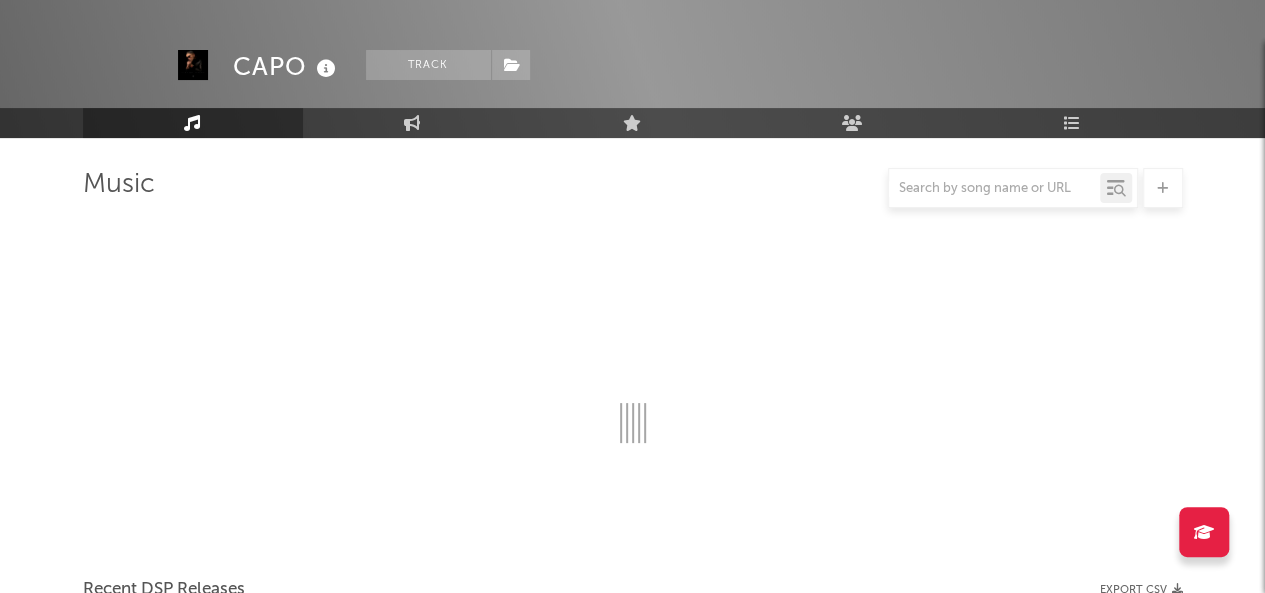 scroll, scrollTop: 1534, scrollLeft: 0, axis: vertical 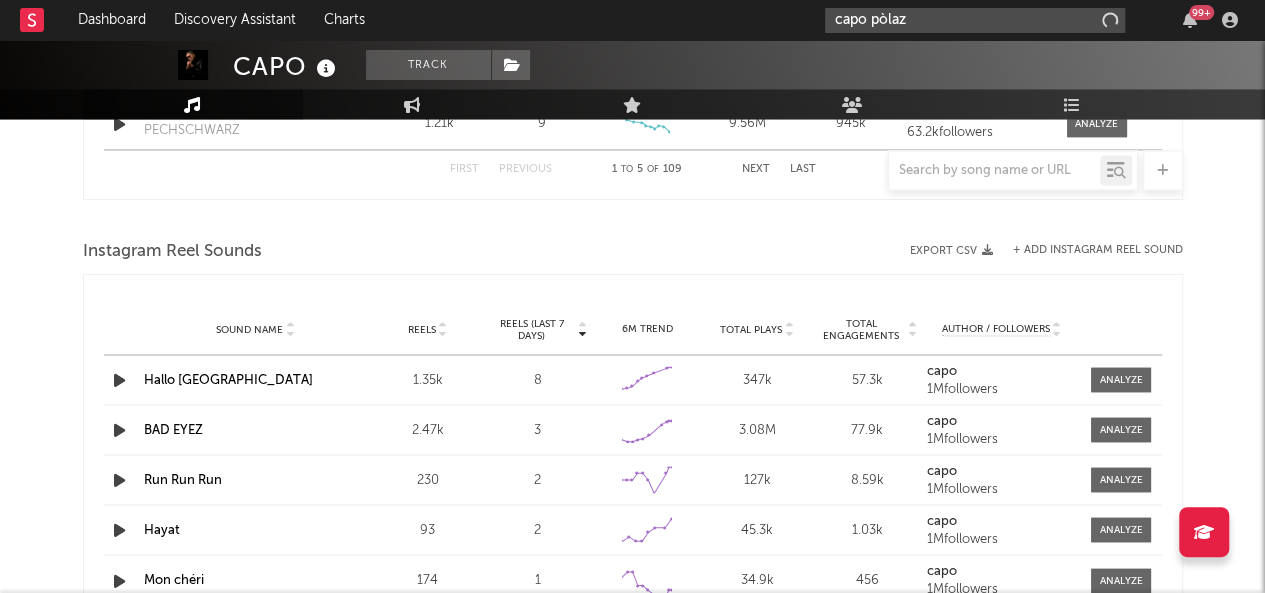 type on "capo pòlaza" 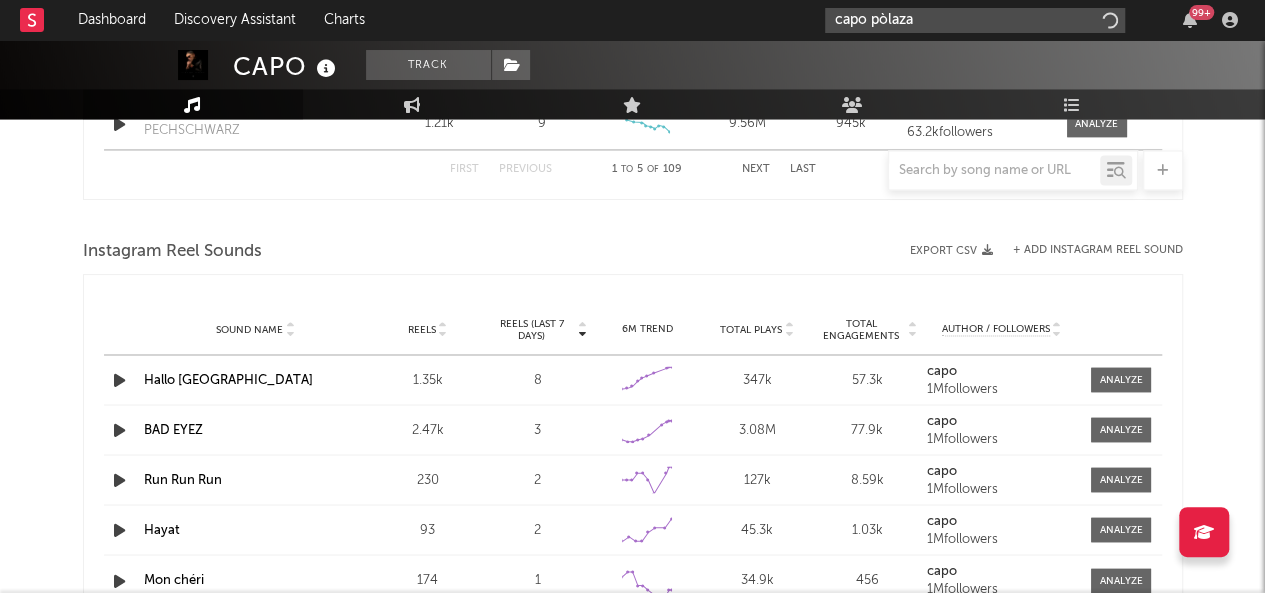 scroll, scrollTop: 1691, scrollLeft: 0, axis: vertical 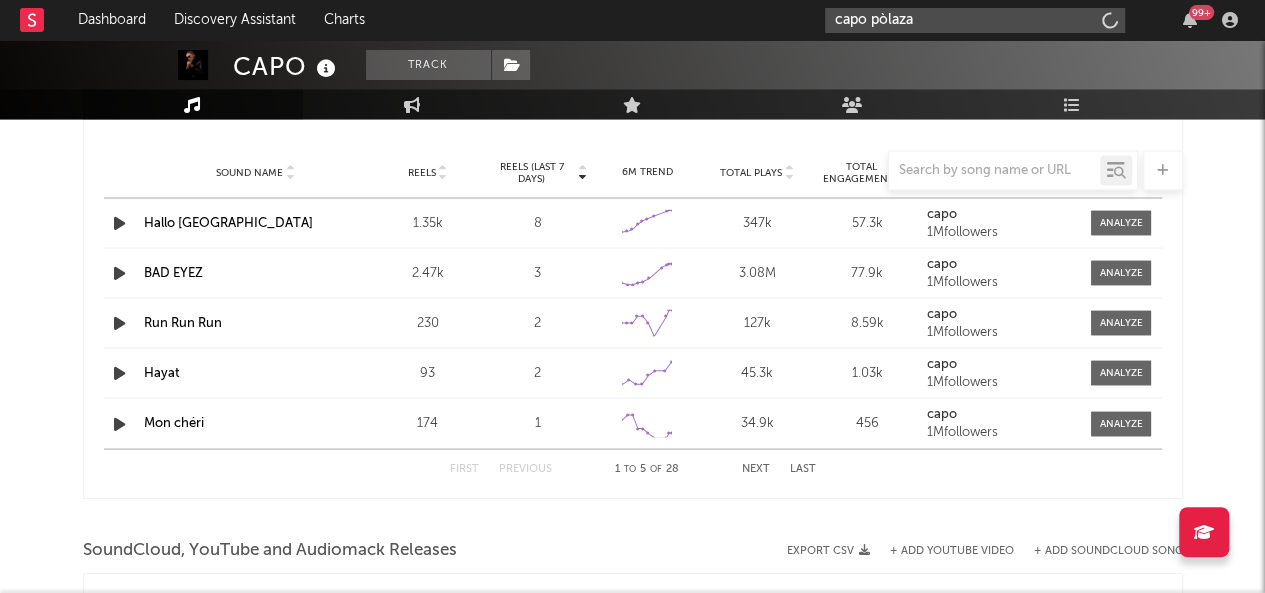 select on "6m" 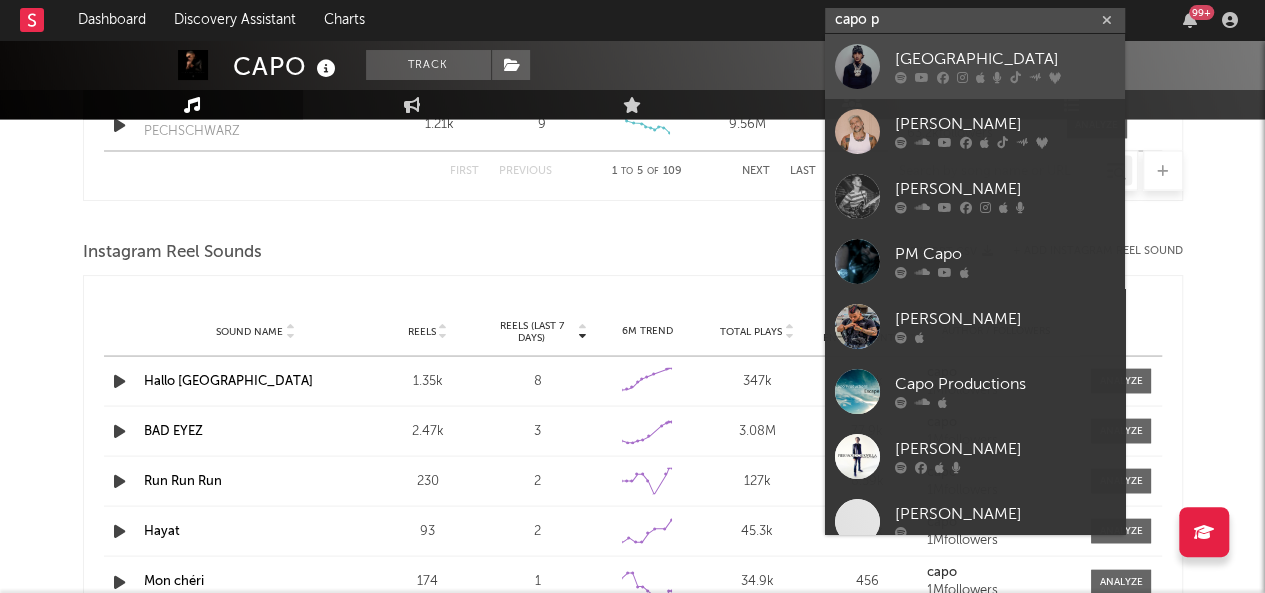 type on "capo p" 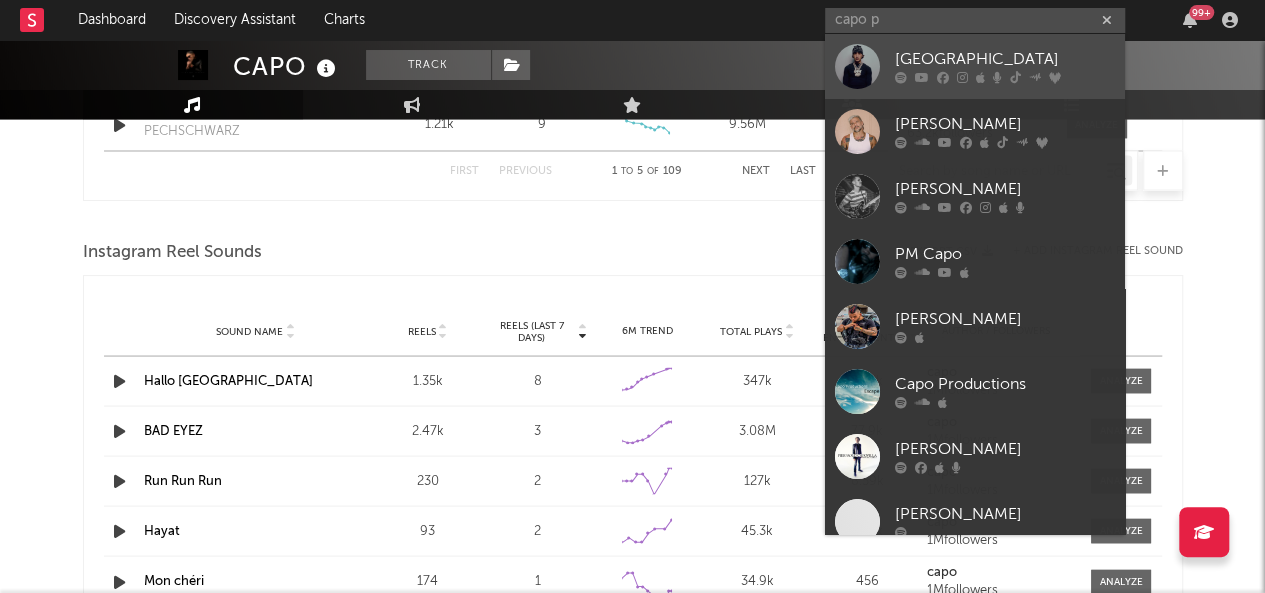click at bounding box center [1005, 78] 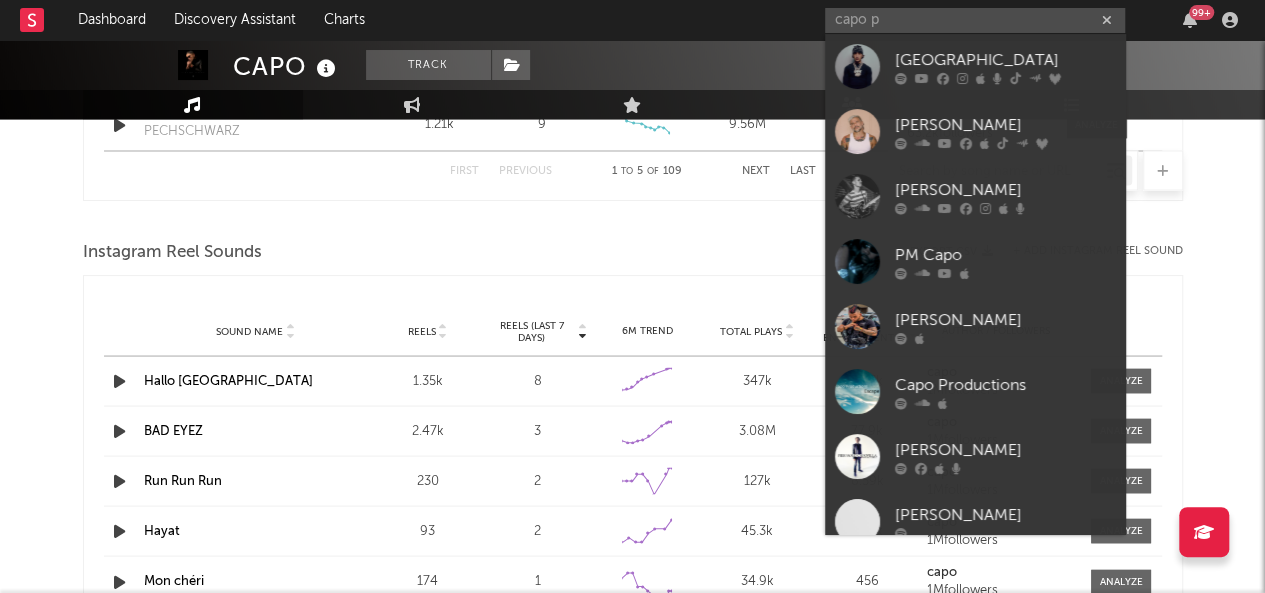 type 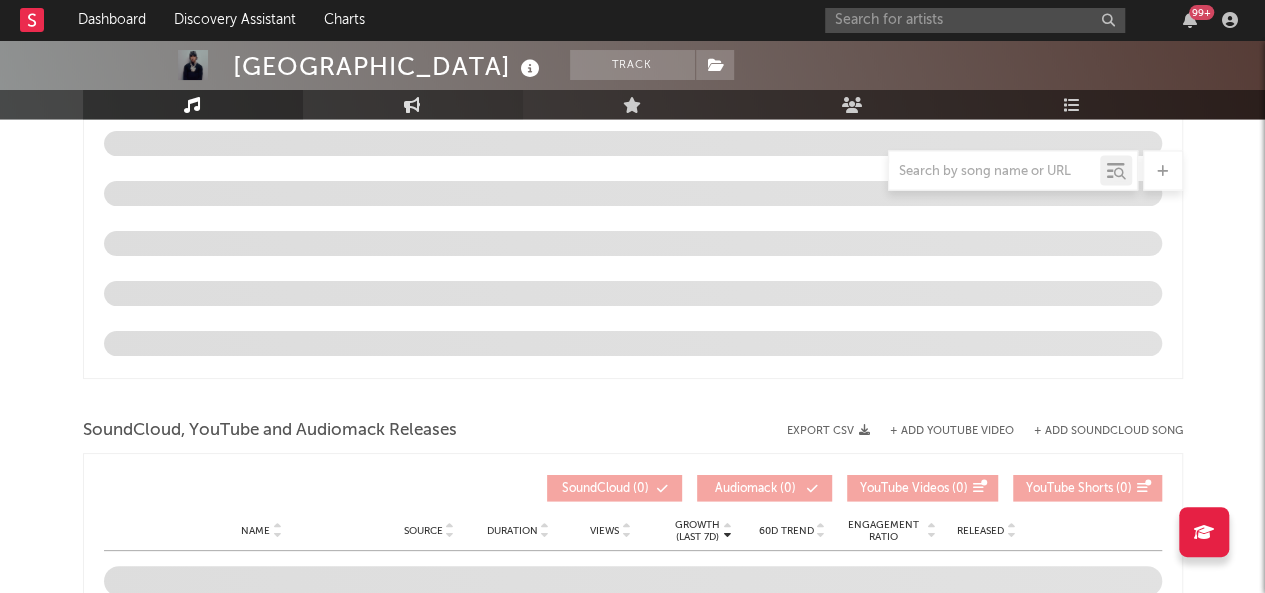 click on "Engagement" at bounding box center (413, 104) 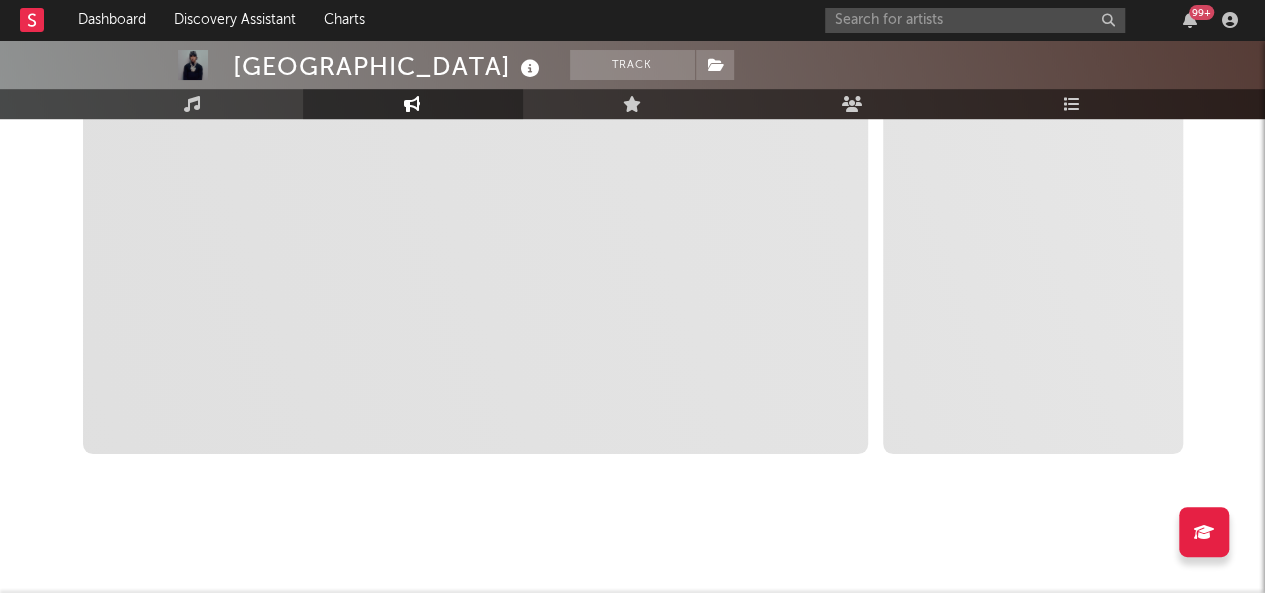 scroll, scrollTop: 0, scrollLeft: 0, axis: both 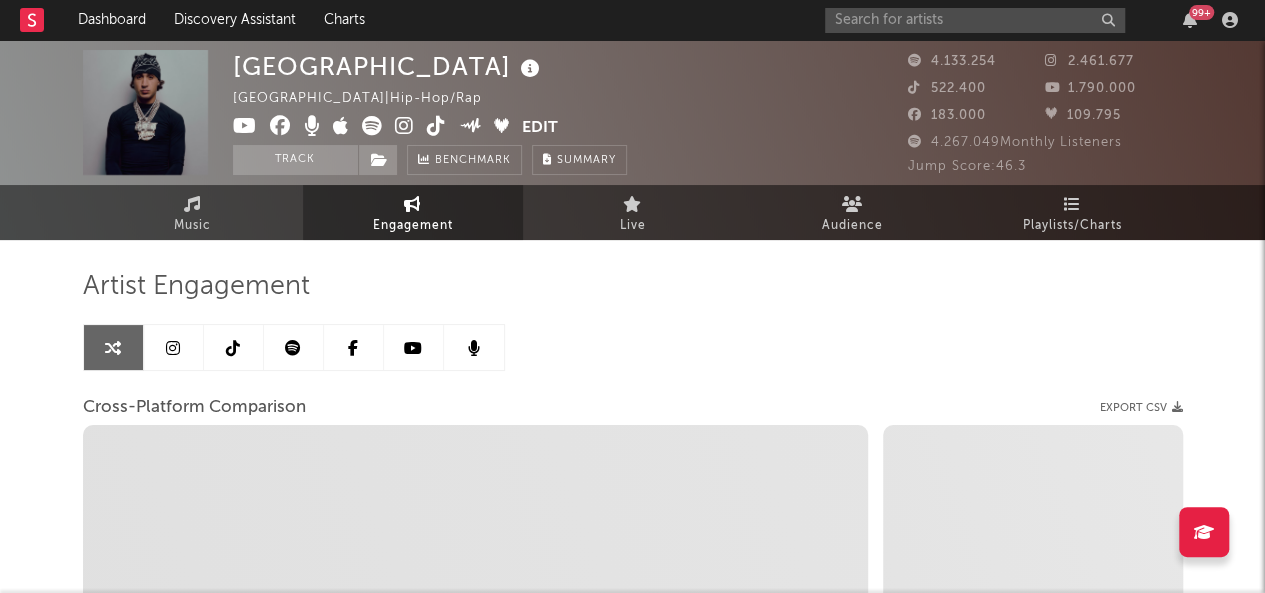 click at bounding box center (294, 347) 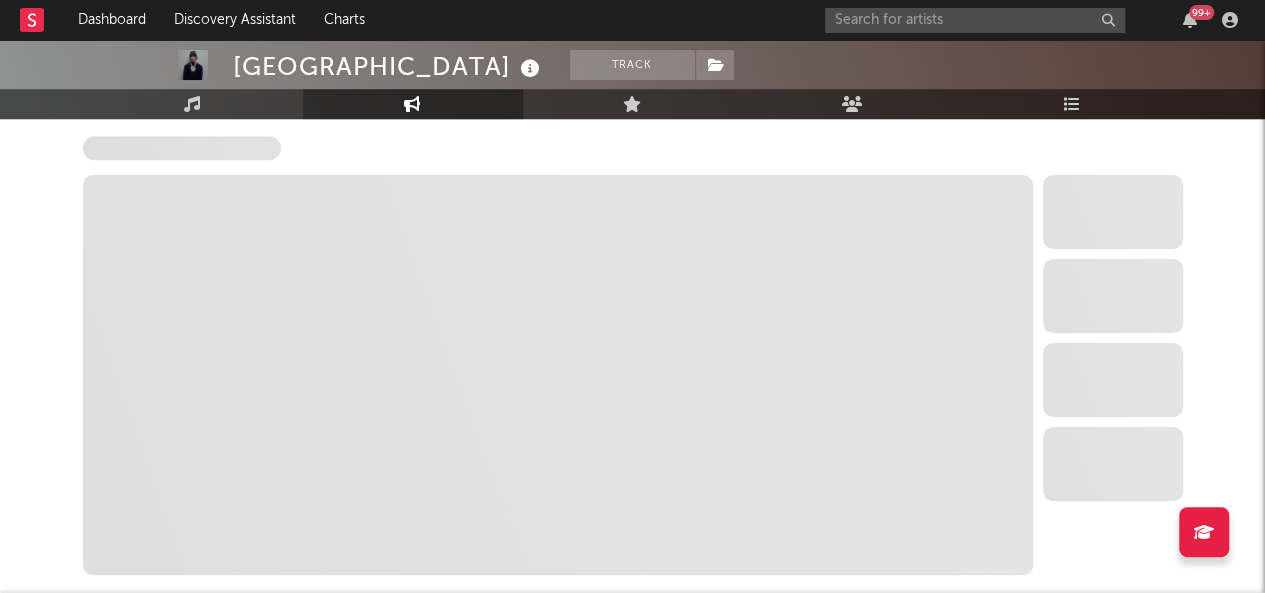 scroll, scrollTop: 726, scrollLeft: 0, axis: vertical 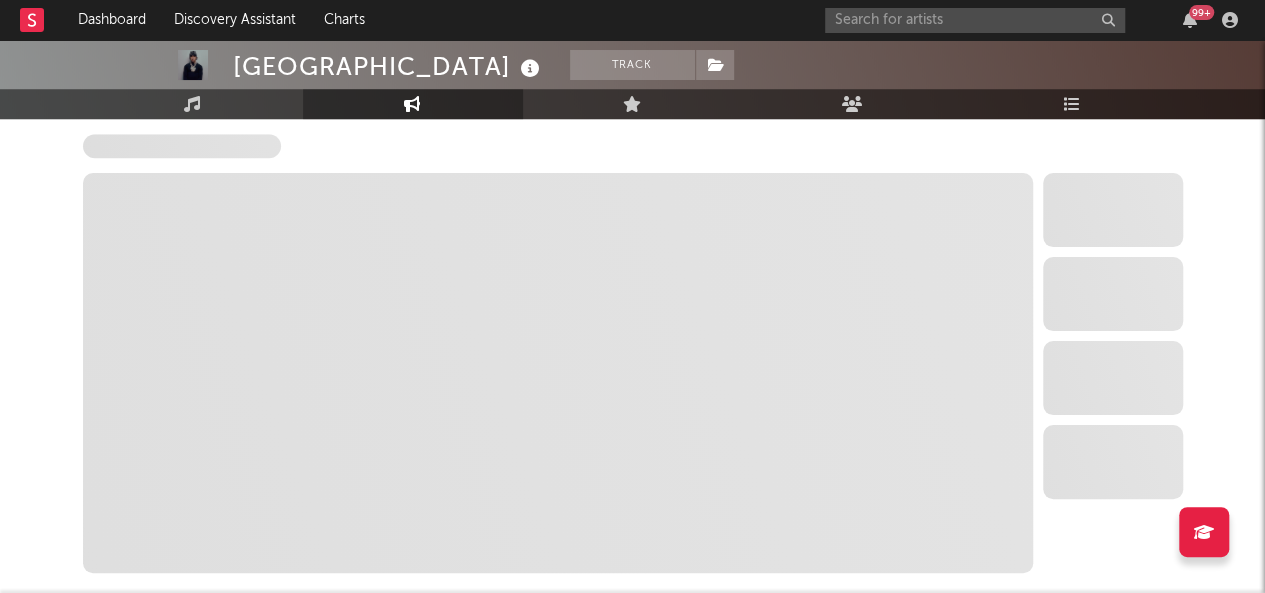 select on "6m" 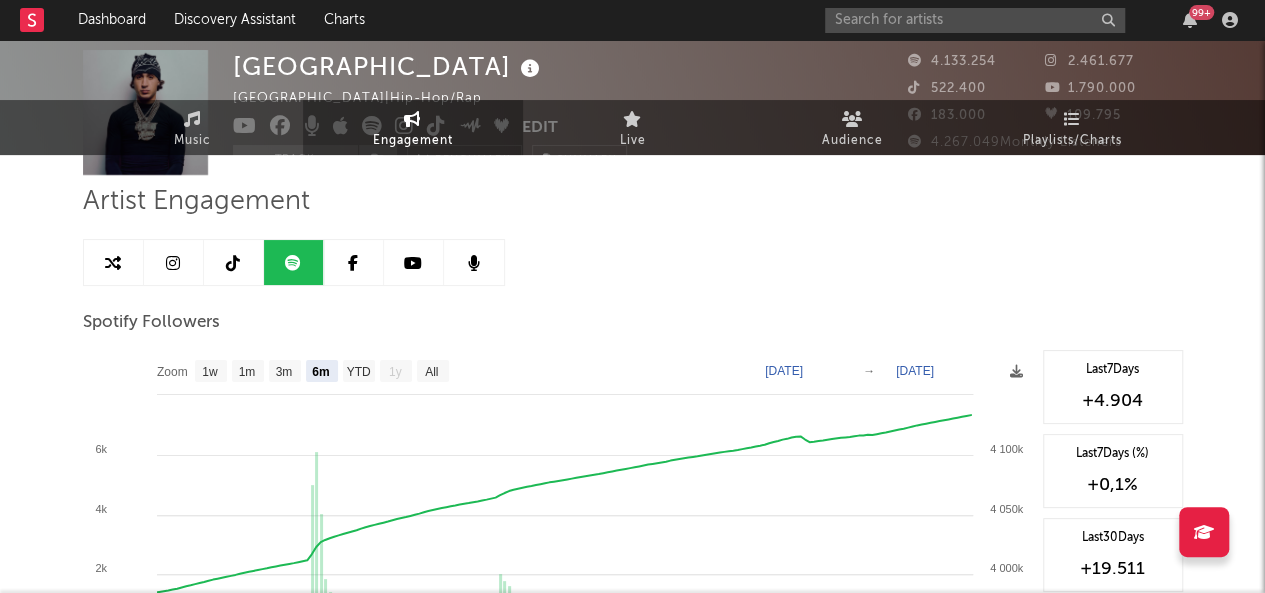 scroll, scrollTop: 0, scrollLeft: 0, axis: both 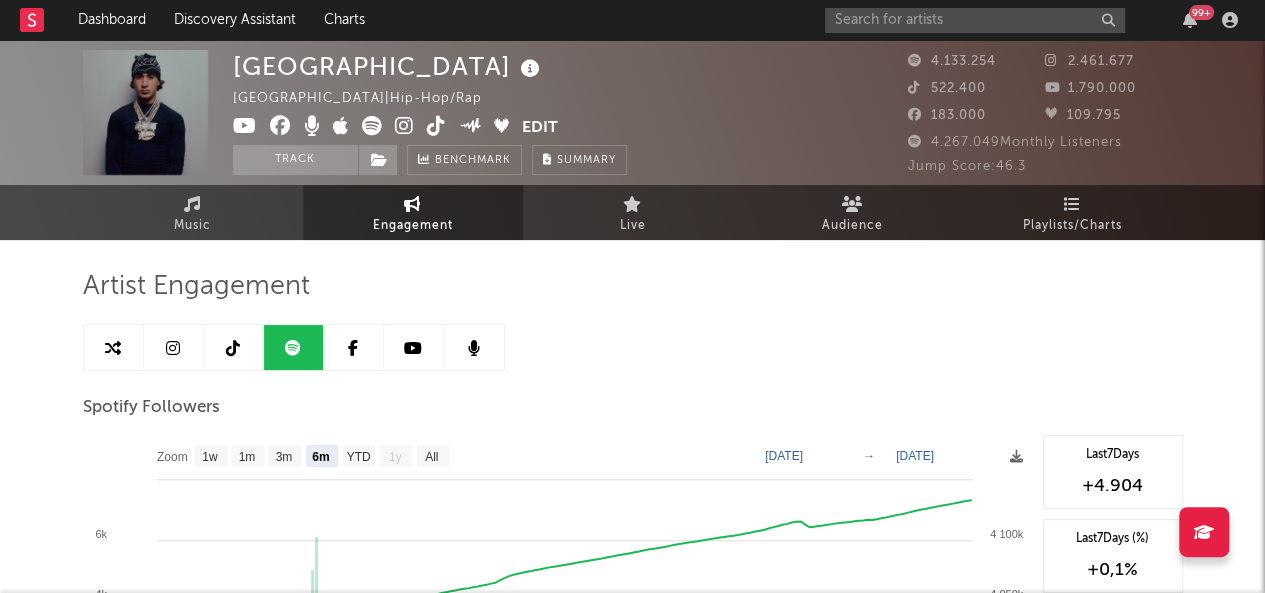 click on "Artist Engagement Spotify Followers Zoom 1w 1m 3m 6m YTD 1y All 2025-01-29 2025-07-29 Created with Highcharts 10.3.3 Feb '25 Mar '25 Apr '25 May '25 Jun '25 Jul '25 Jan '25 Mar '25 May '25 Jul '25 4 050k 3 950k 4 000k 4 100k 4 150k 0 6k 2k 4k 8k Zoom 1w 1m 3m 6m YTD 1y All Jan 29, 2025 → Jul 29, 2025 ♫ Last  7  Days +4.904 Last  7  Days (%) +0,1 % Last  30  Days +19.511 Last  30  Days (%) +0,5 % Spotify Monthly Listeners Zoom 1w 1m 3m 6m YTD 1y All 2025-01-30 2025-07-30 Created with Highcharts 10.3.3 Feb '25 Mar '25 Apr '25 May '25 Jun '25 Jul '25 2021 2022 2023 2024 2025 3 900k 4 200k 4 500k 4 050k 4 350k 0 40k 10k 20k 30k Zoom 1w 1m 3m 6m YTD 1y All Jan 30, 2025 → Jul 30, 2025 Wednesday, Feb 19, 2025 ​
●
Spotify Monthly Listeners :  4.124.480 ​
●
Change :  -2.370 ​ ♫ Last  7  Days -75.691 Last  7  Days (%) -1,7 % Last  30  Days -140.727 Last  30  Days (%) -3,2 % Spotify Popularity Zoom 1w 1m 3m 6m YTD 1y All 2025-02-11 2025-07-30 7. Apr" at bounding box center [633, 1016] 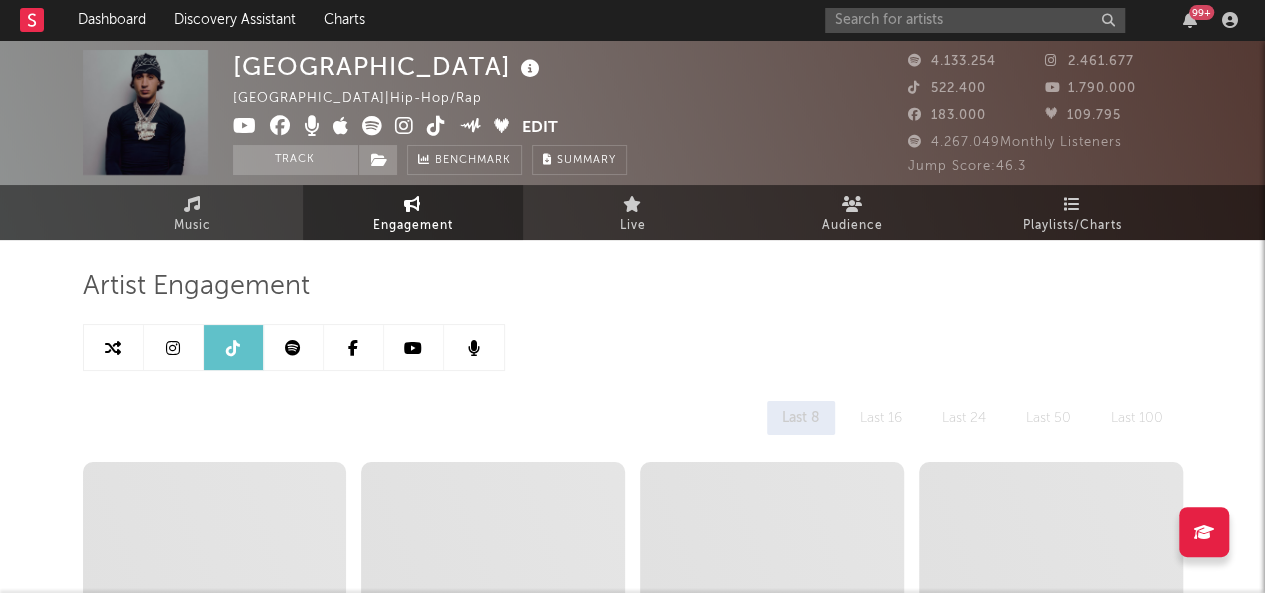 click at bounding box center [174, 347] 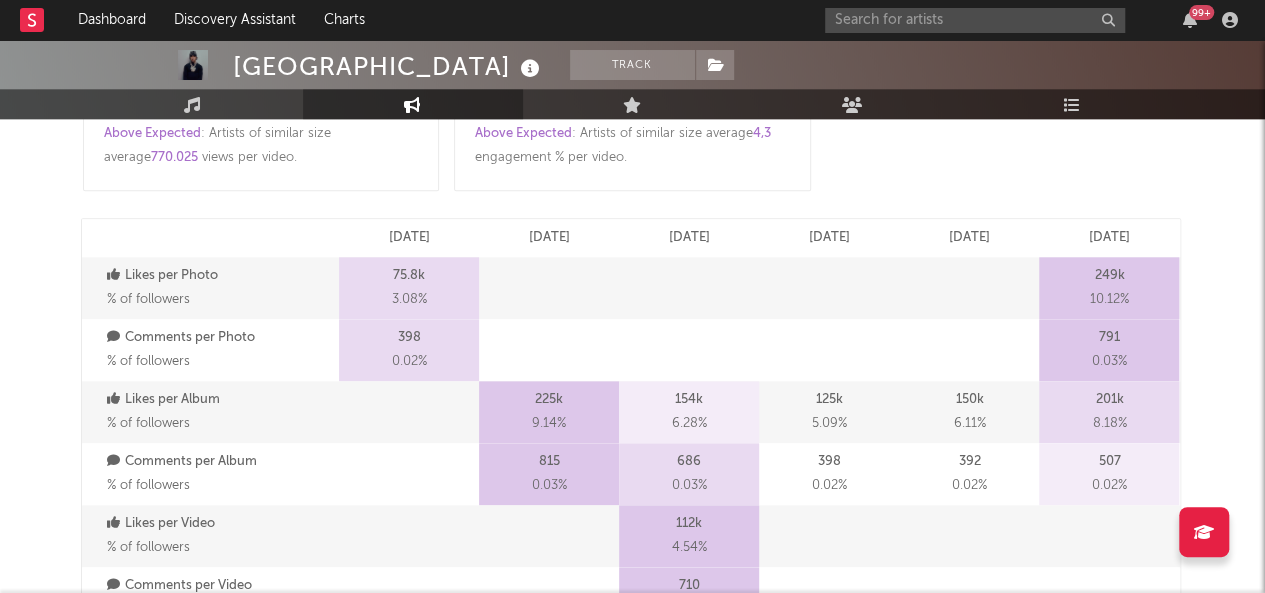 select on "6m" 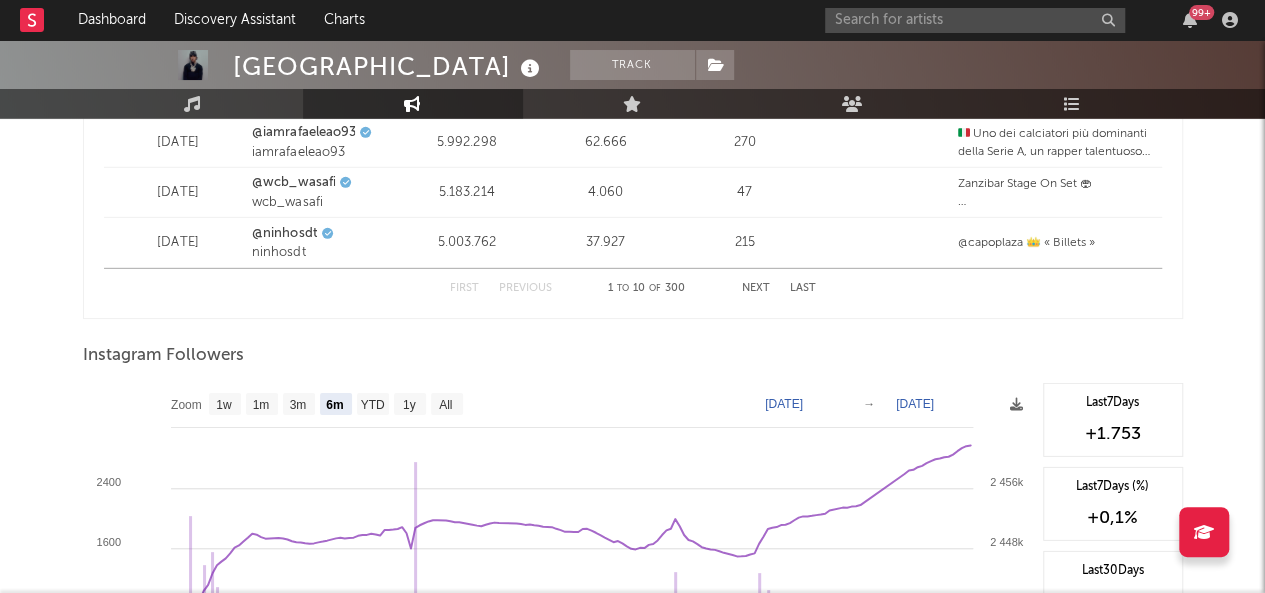 scroll, scrollTop: 3066, scrollLeft: 0, axis: vertical 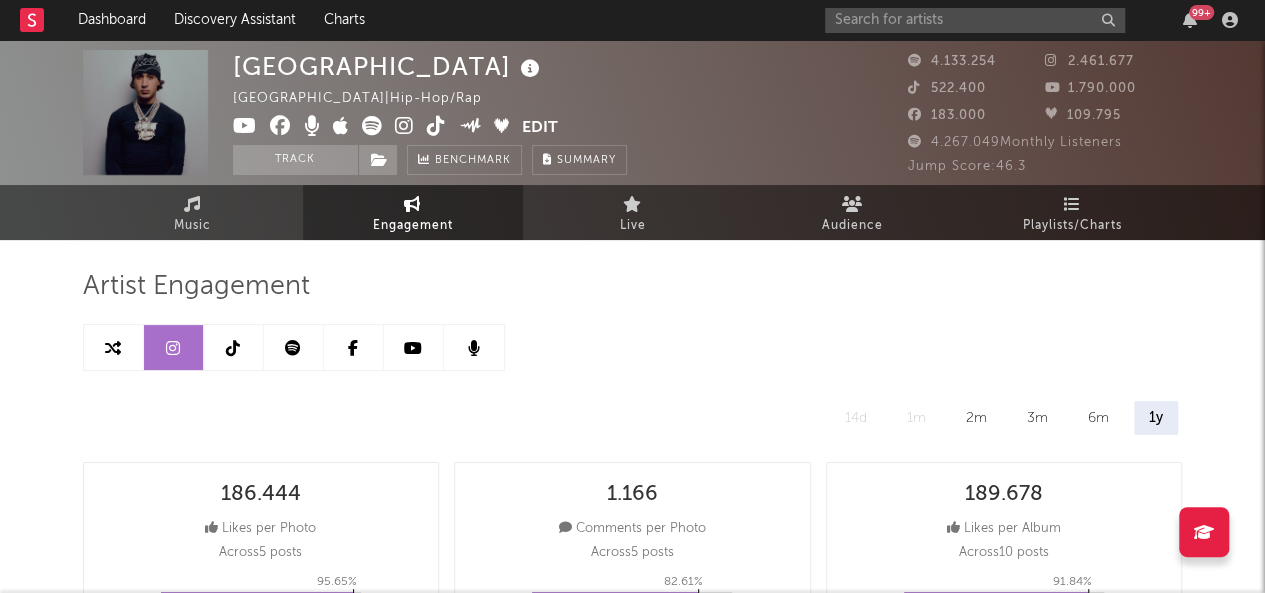 click at bounding box center (234, 347) 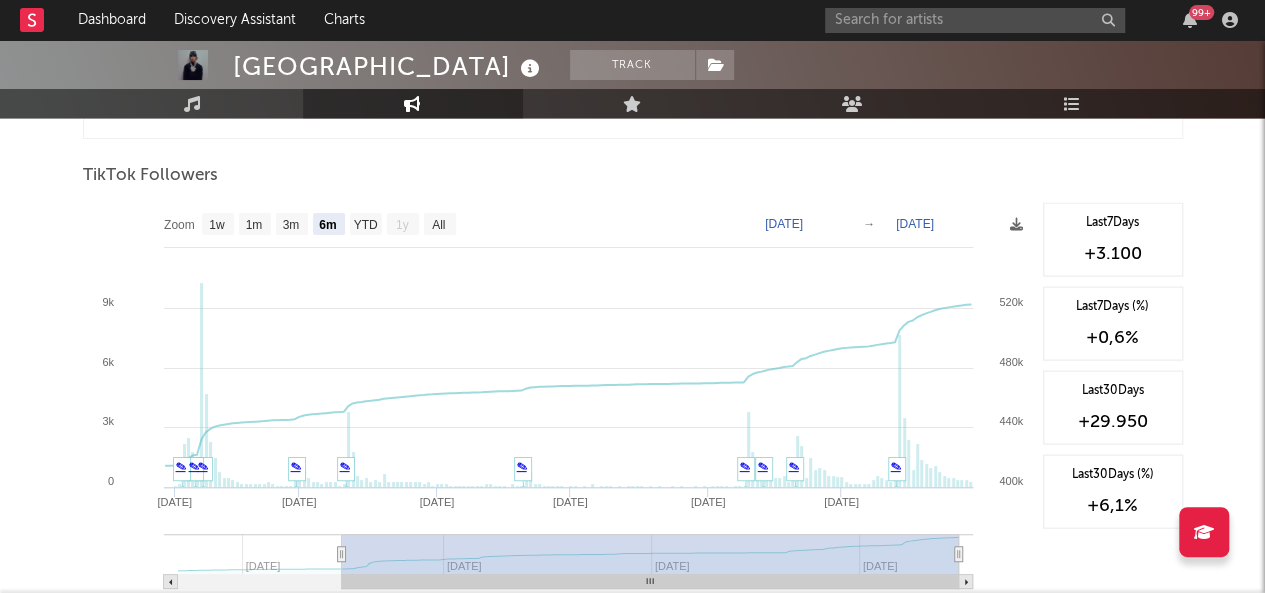 scroll, scrollTop: 1900, scrollLeft: 0, axis: vertical 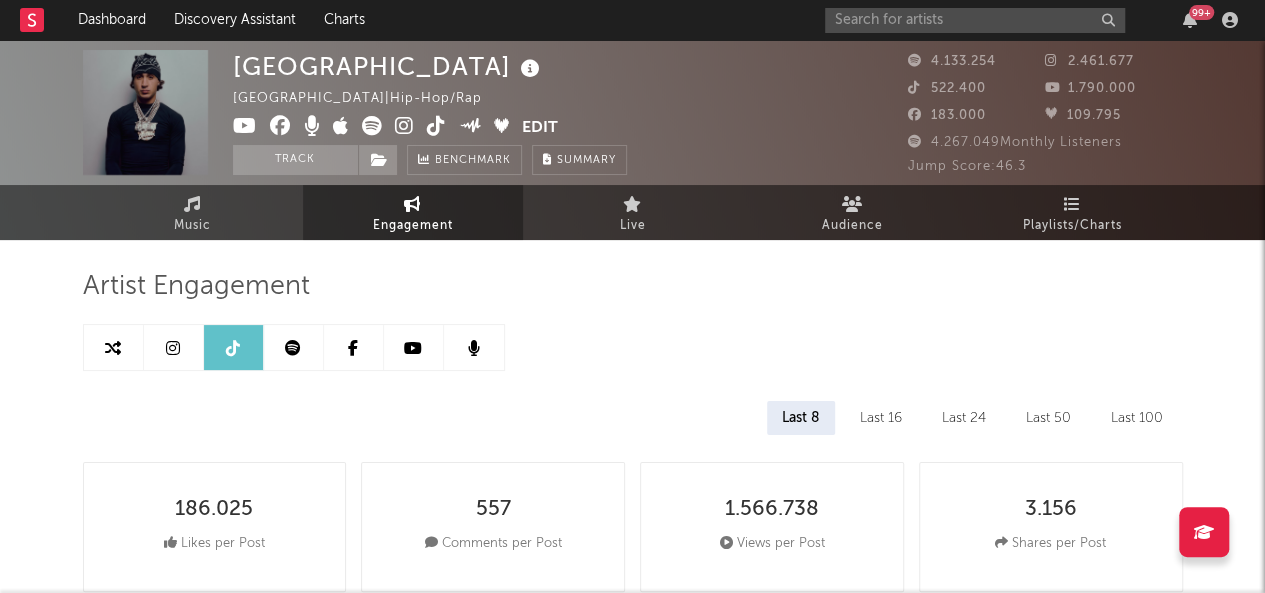 click at bounding box center (414, 347) 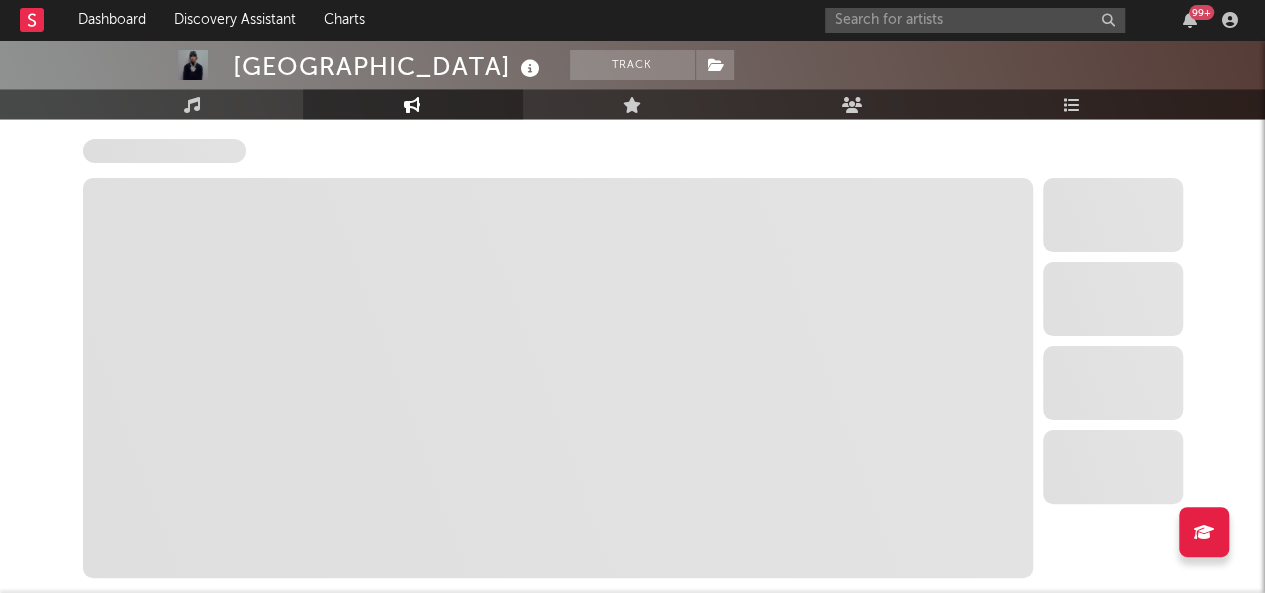 select on "6m" 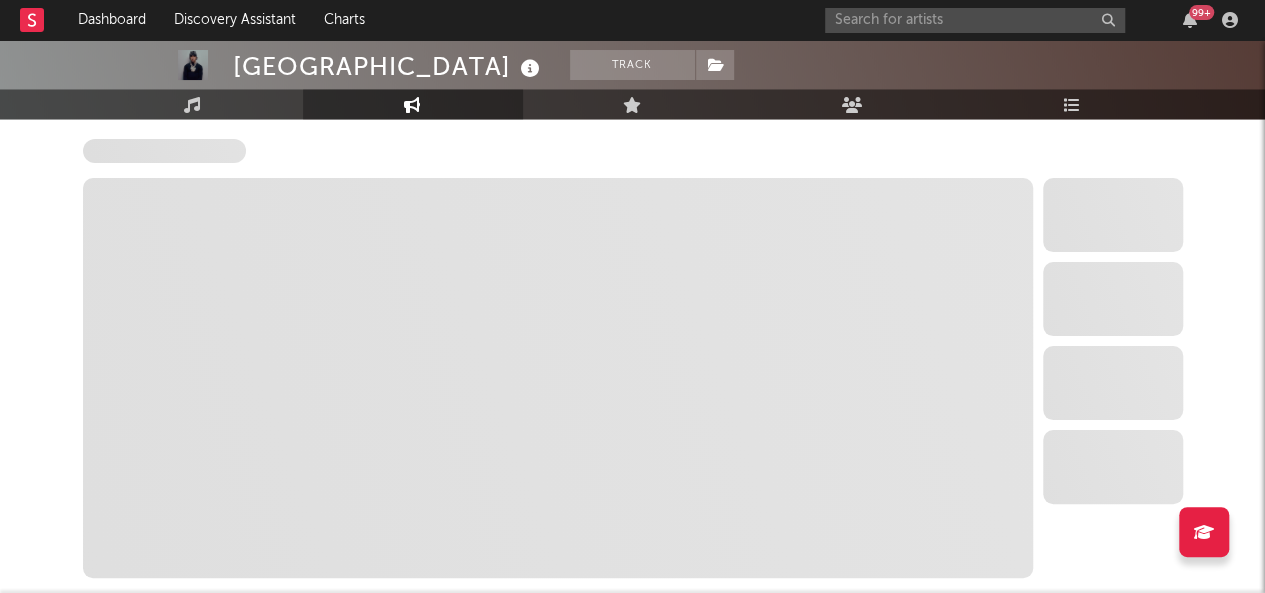 select on "6m" 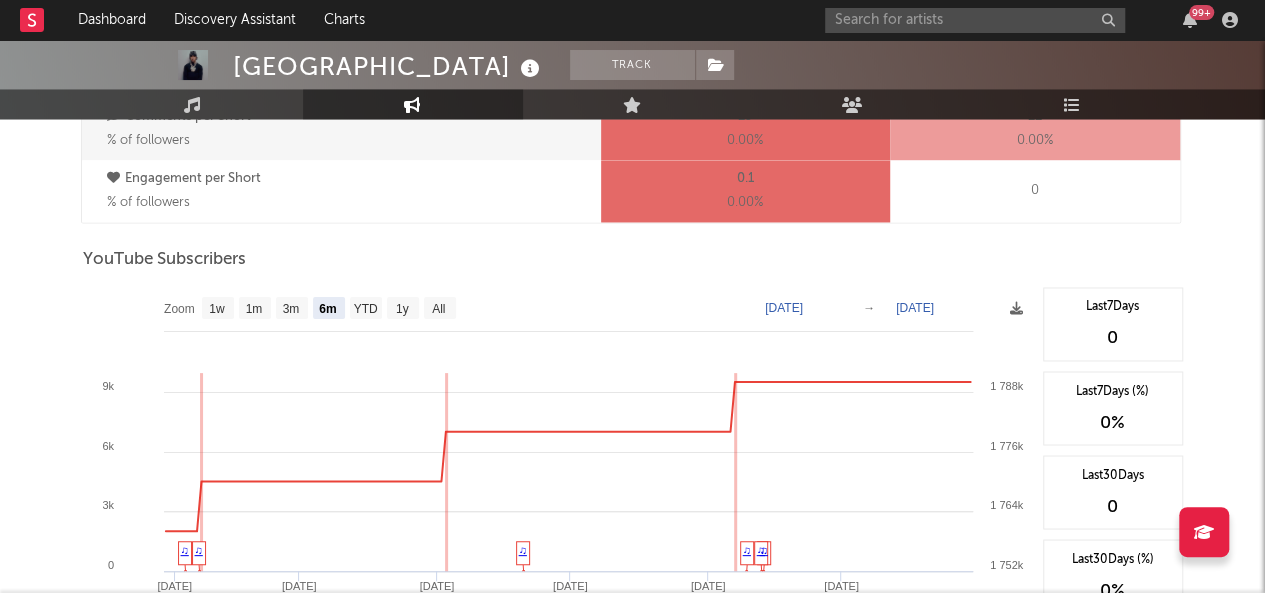scroll, scrollTop: 1514, scrollLeft: 0, axis: vertical 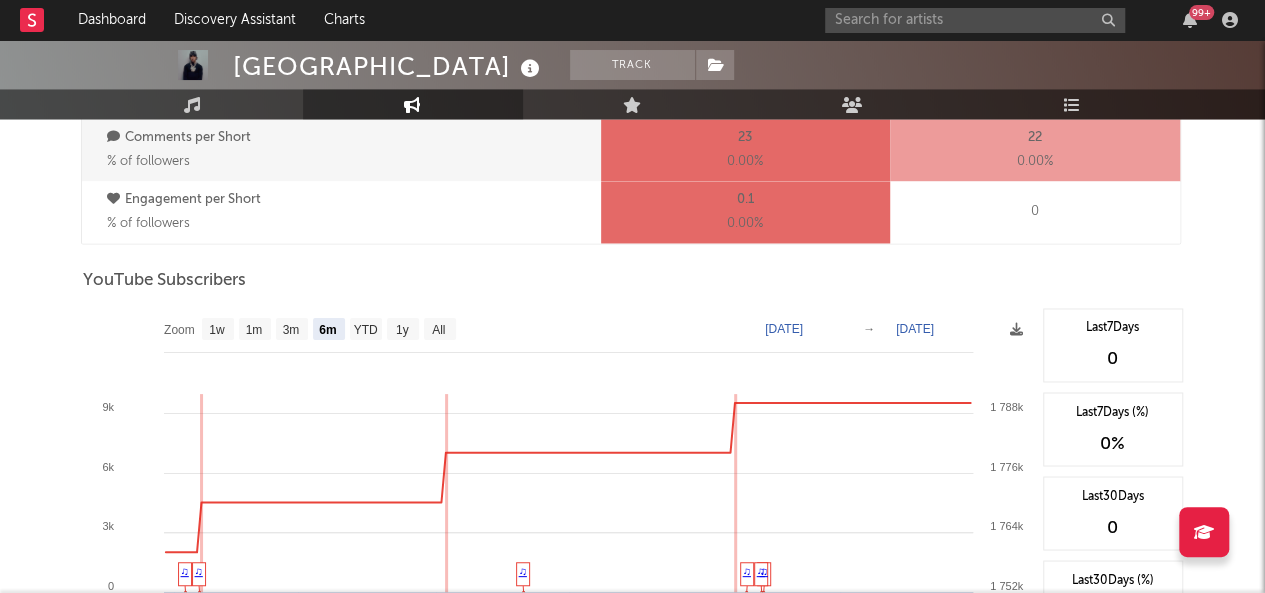 click on "99 +" at bounding box center (1035, 20) 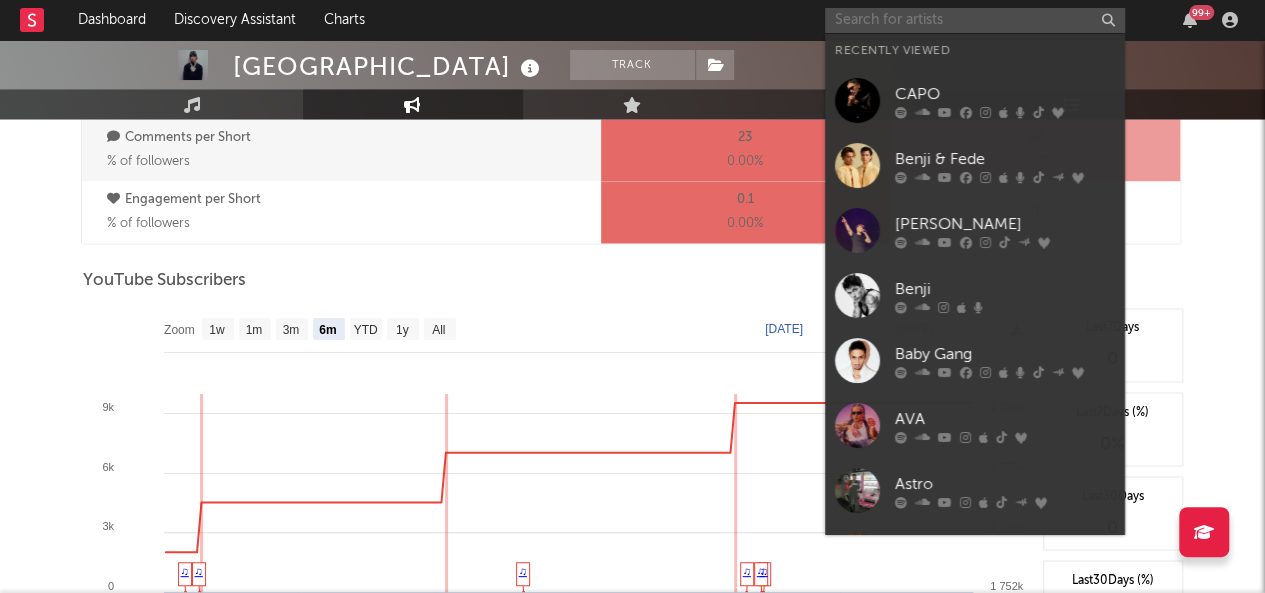 click at bounding box center [975, 20] 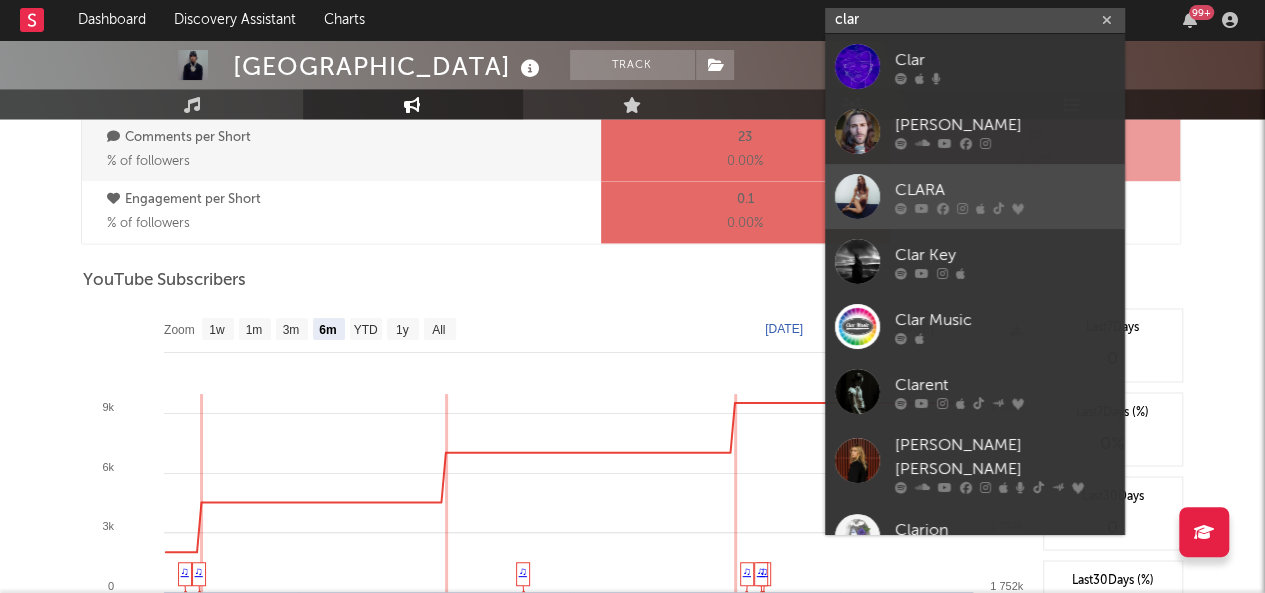 type on "clar" 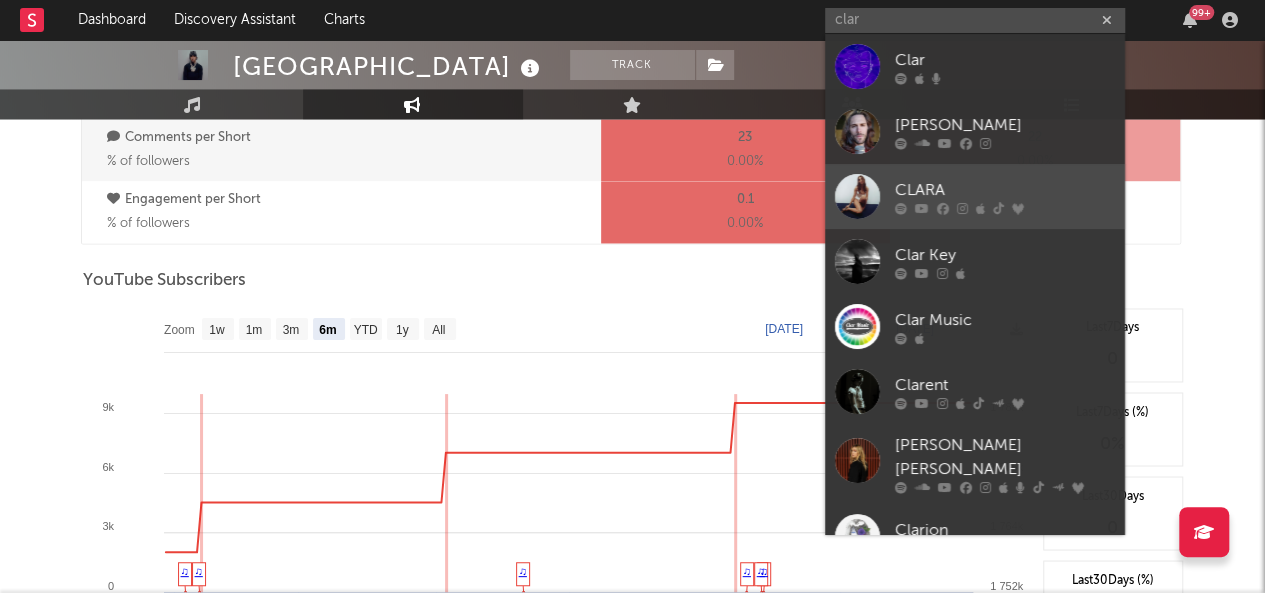 click at bounding box center (998, 208) 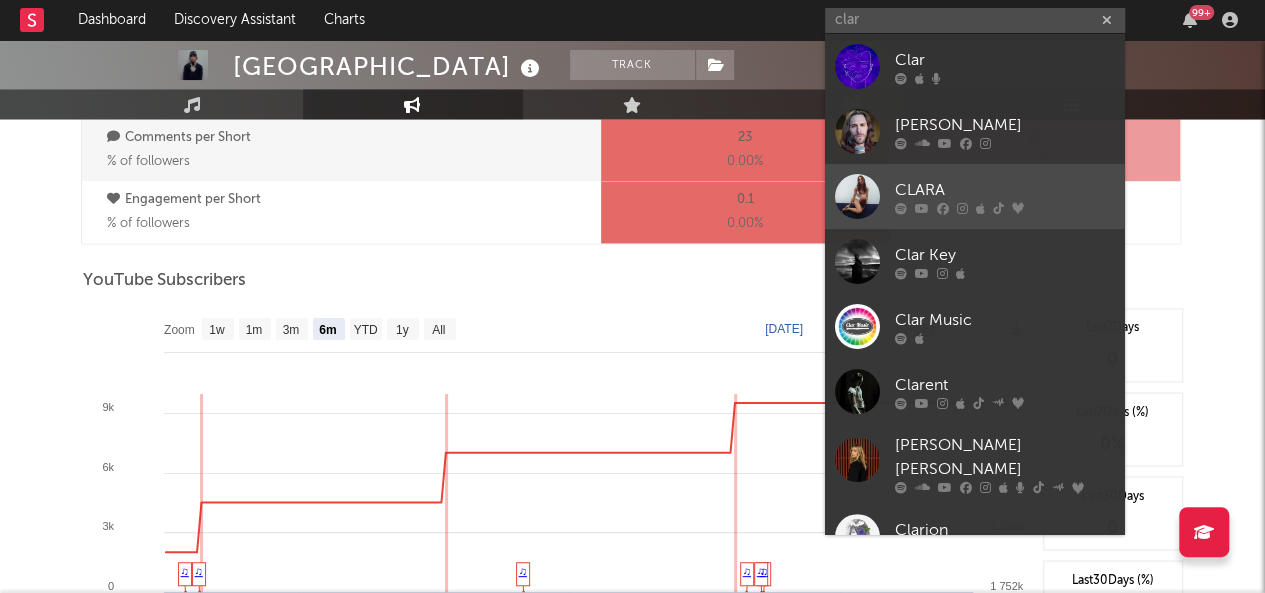 type 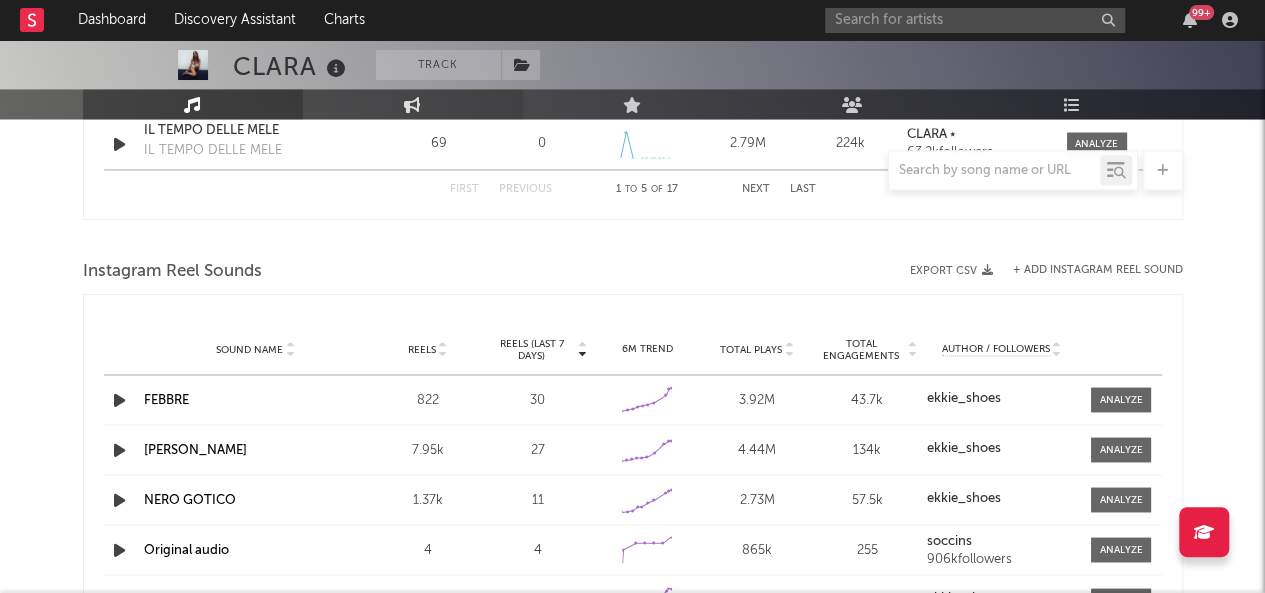 click on "Engagement" at bounding box center (413, 104) 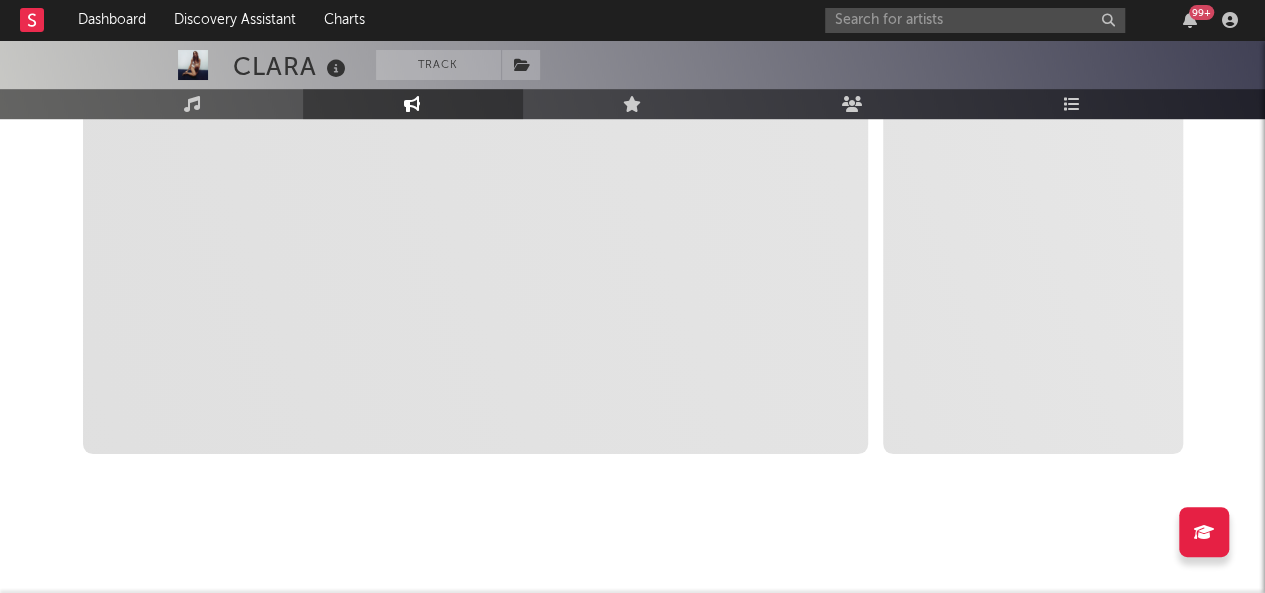 scroll, scrollTop: 0, scrollLeft: 0, axis: both 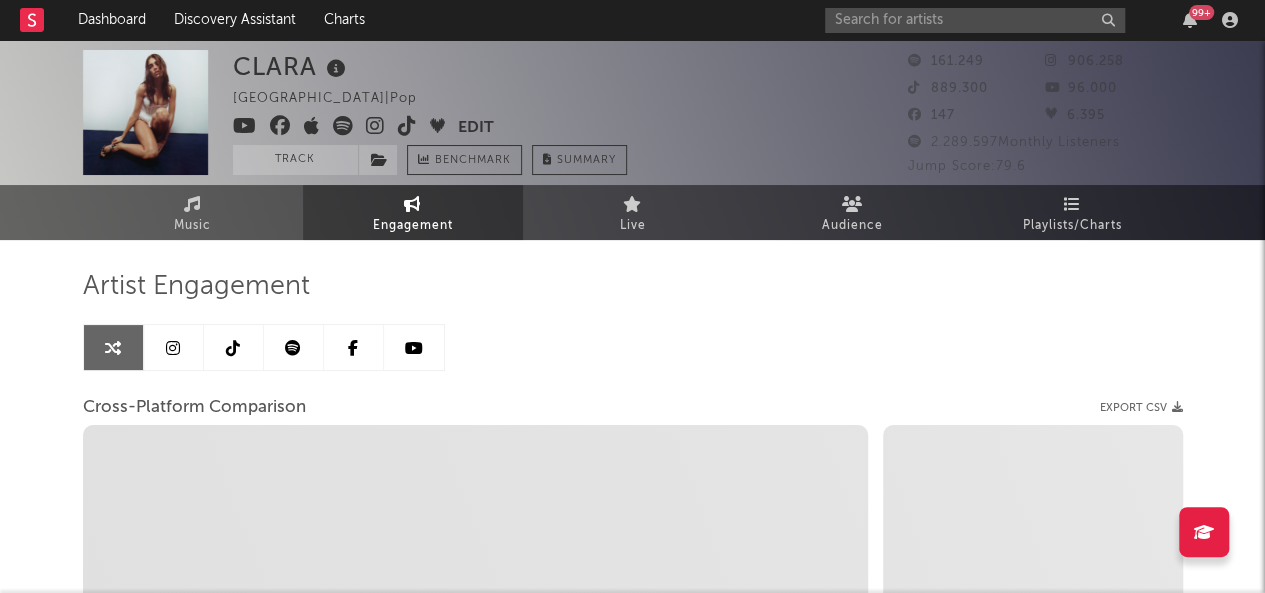 click at bounding box center [293, 348] 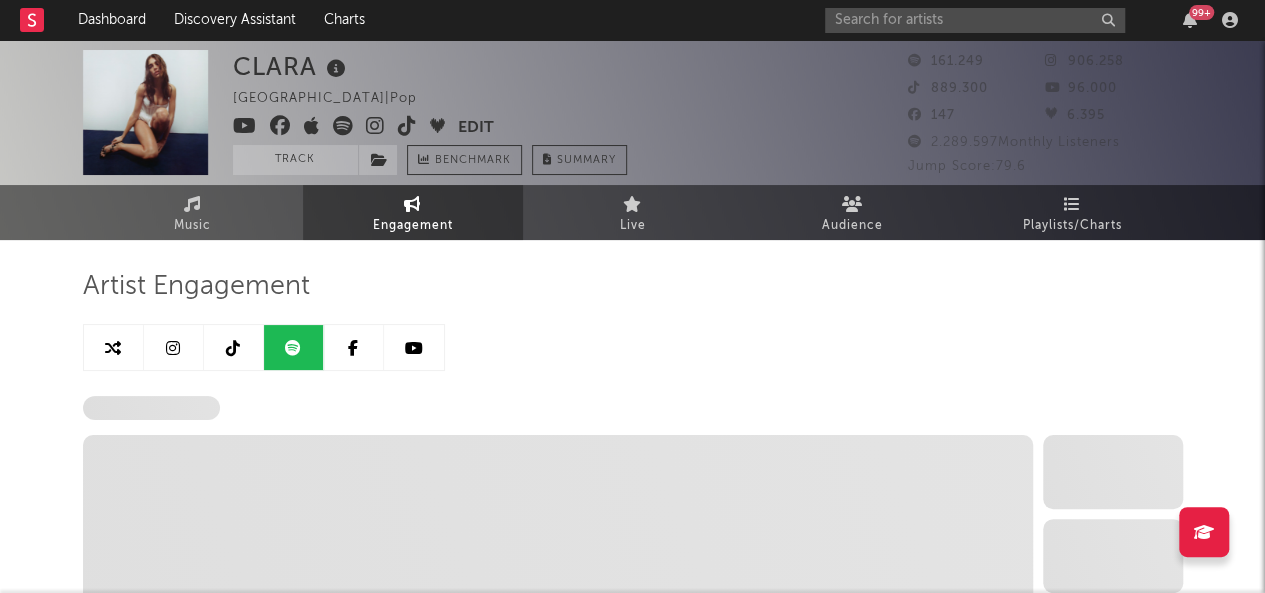 select on "6m" 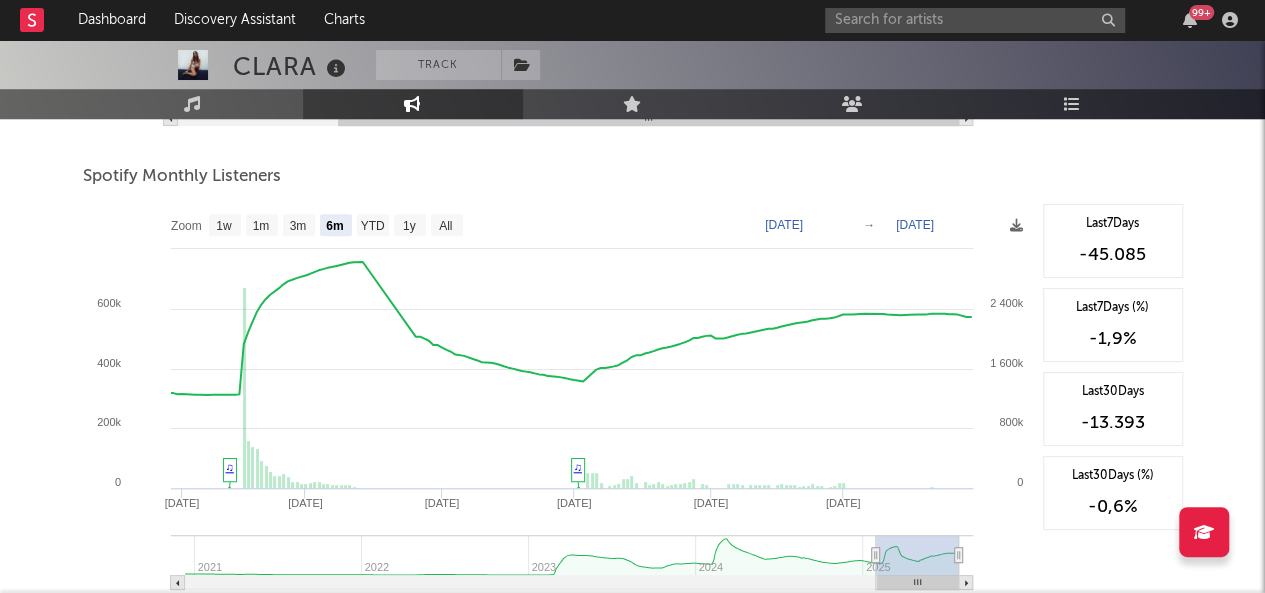 scroll, scrollTop: 696, scrollLeft: 0, axis: vertical 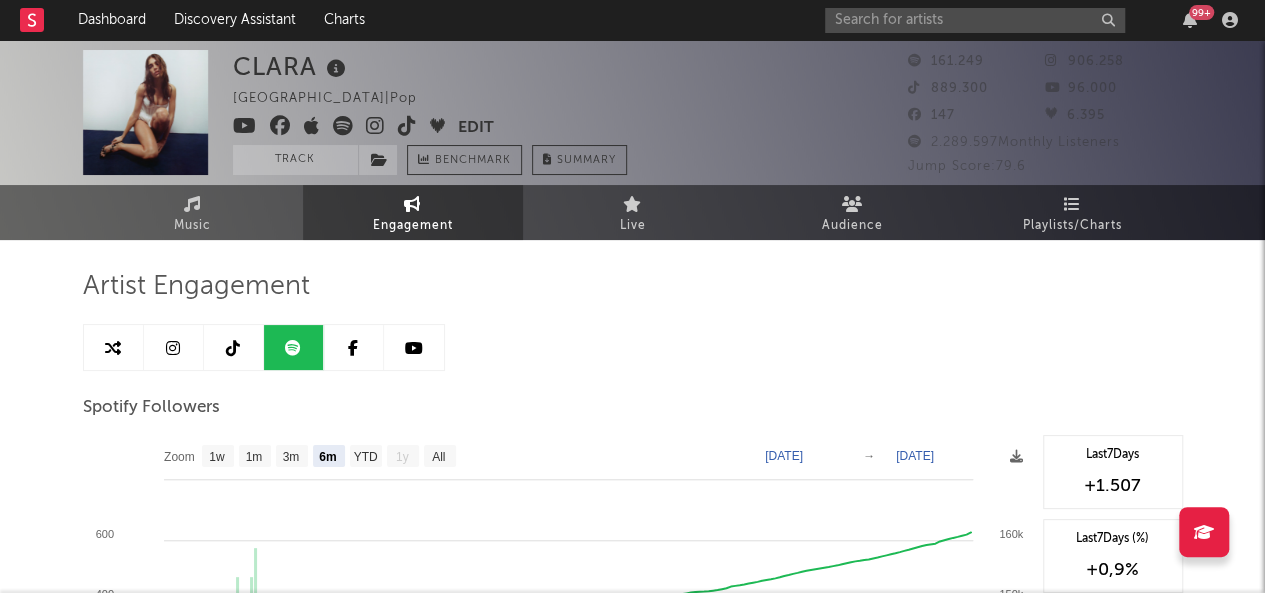 click at bounding box center [173, 348] 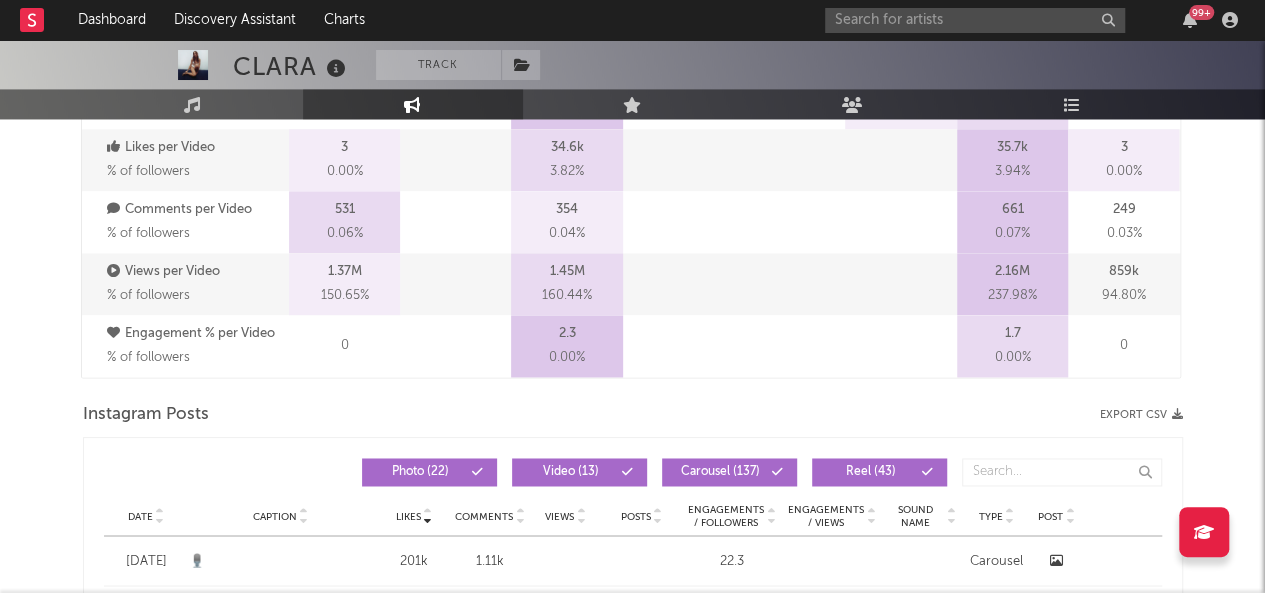 select on "6m" 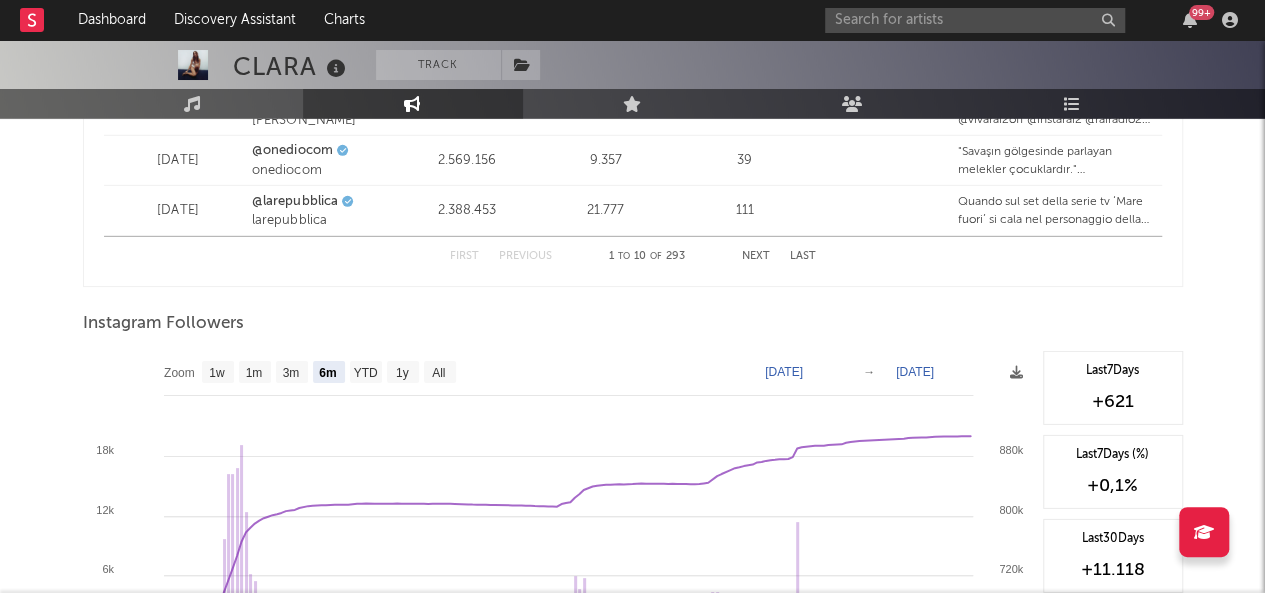 scroll, scrollTop: 2940, scrollLeft: 0, axis: vertical 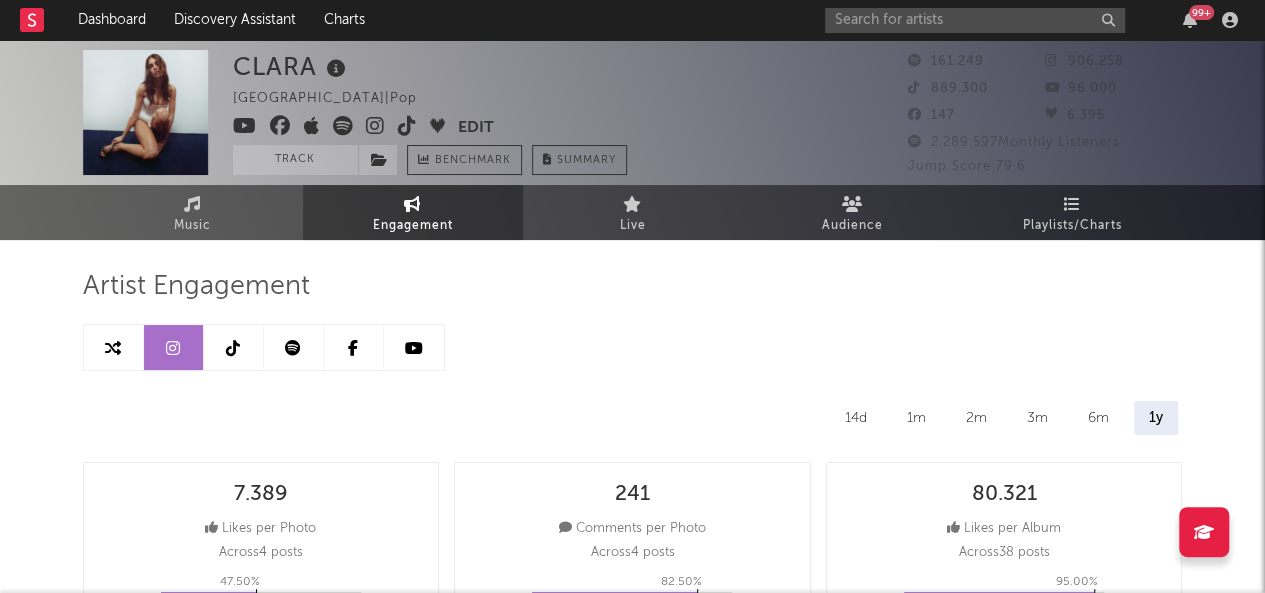click at bounding box center [233, 348] 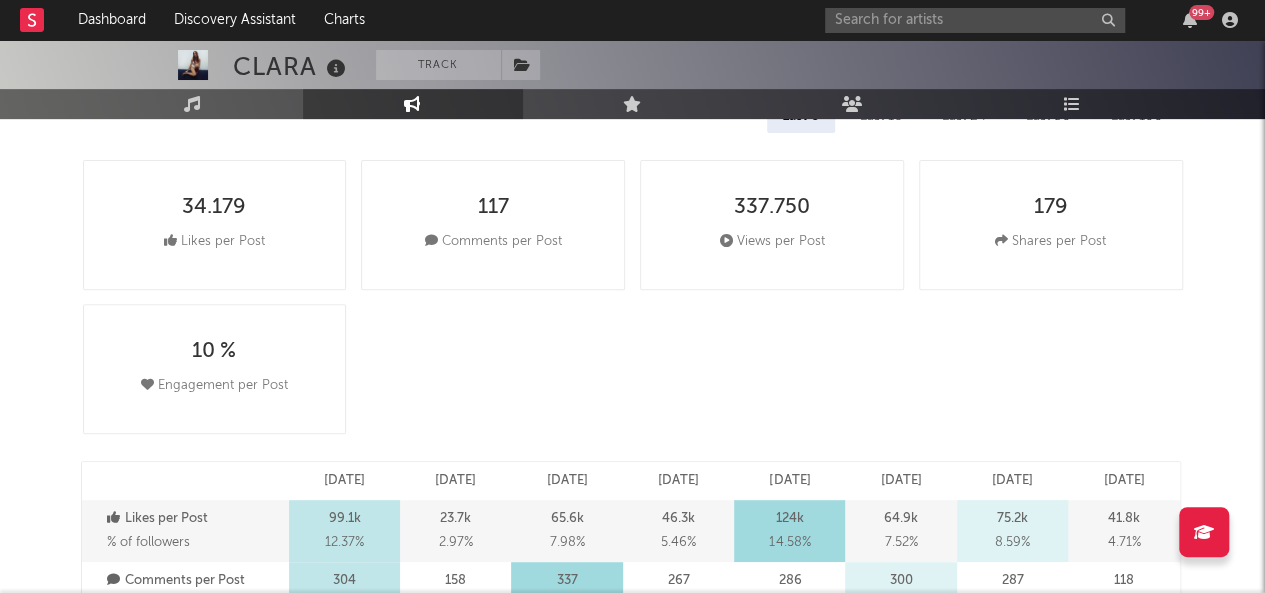select on "6m" 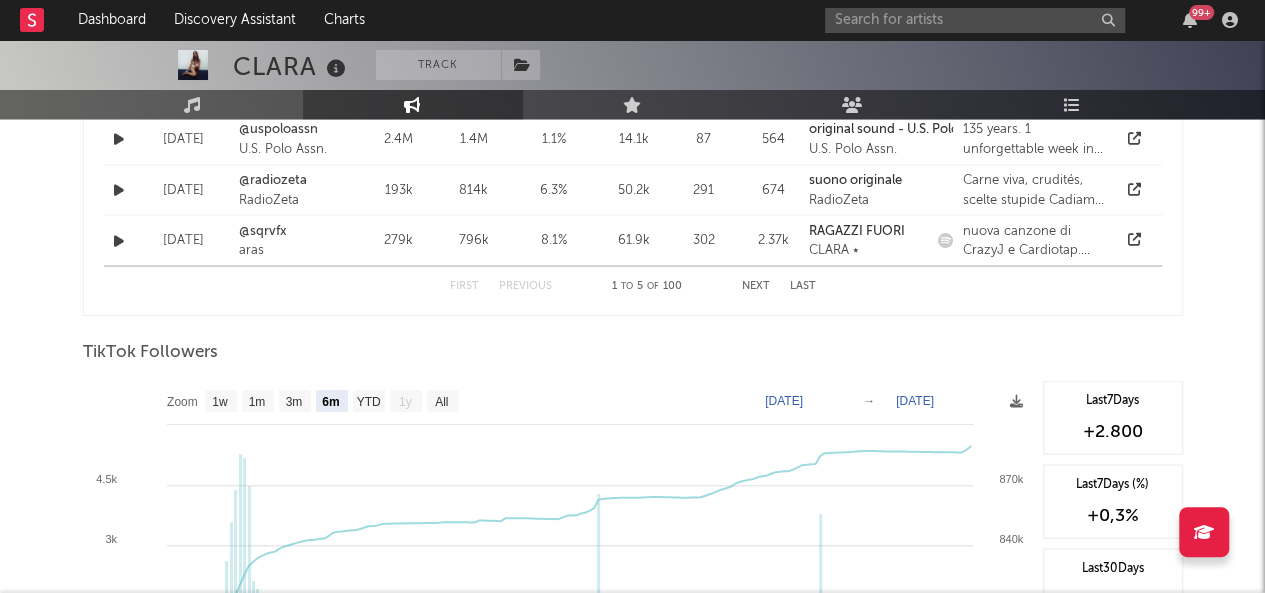 scroll, scrollTop: 1933, scrollLeft: 0, axis: vertical 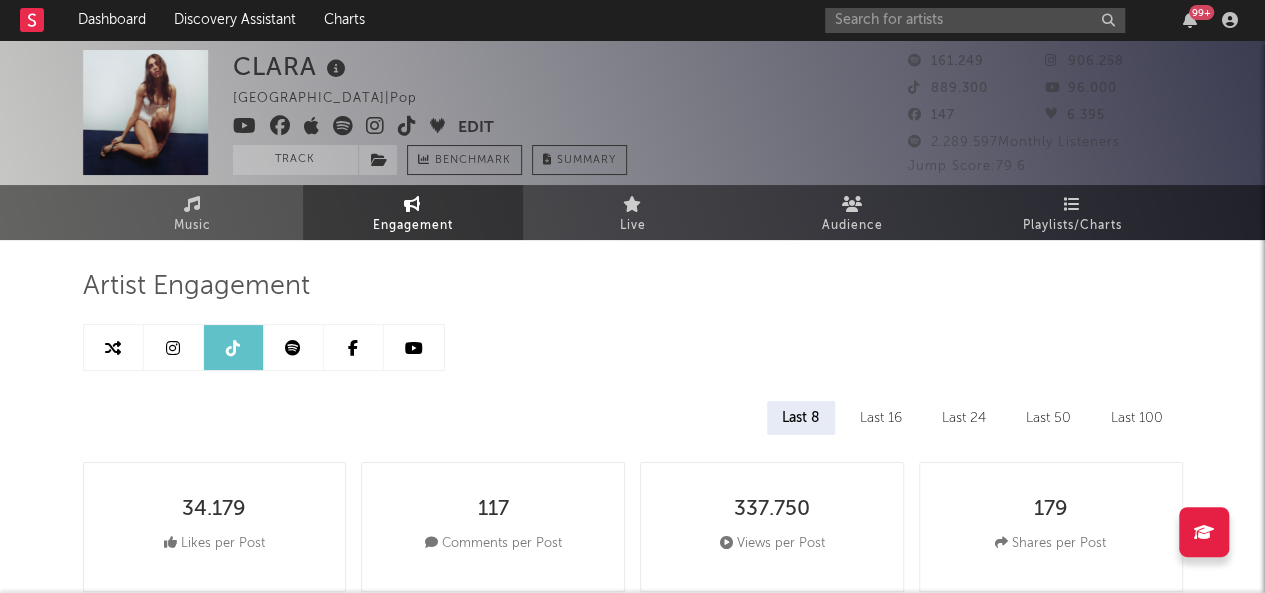 click at bounding box center [414, 348] 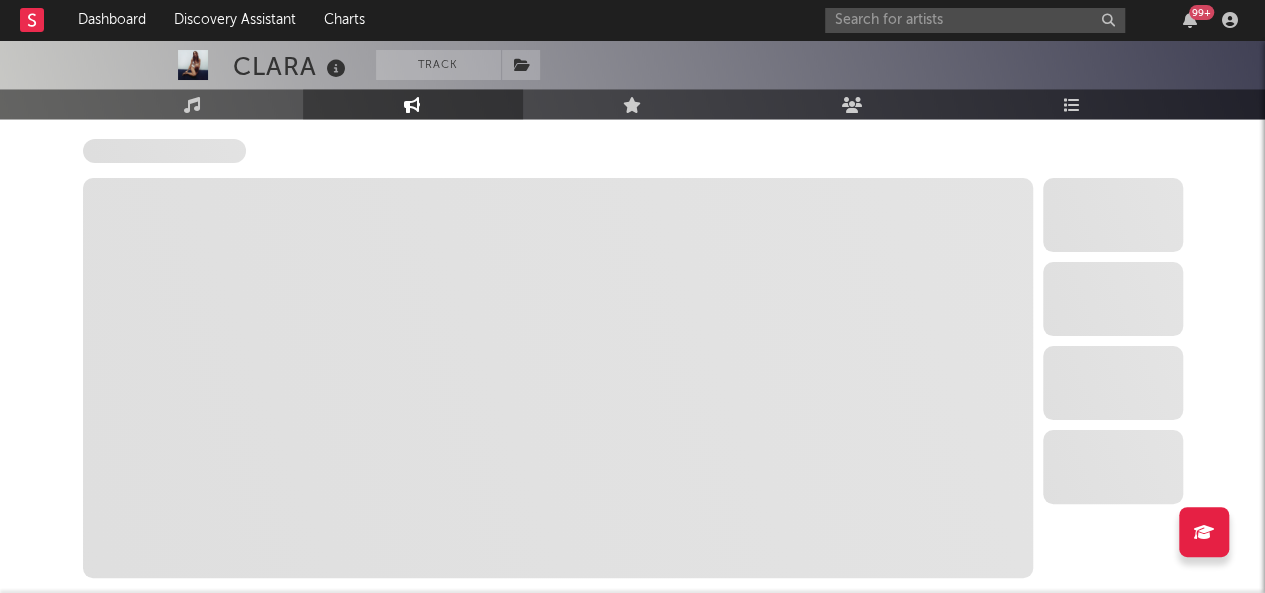 select on "6m" 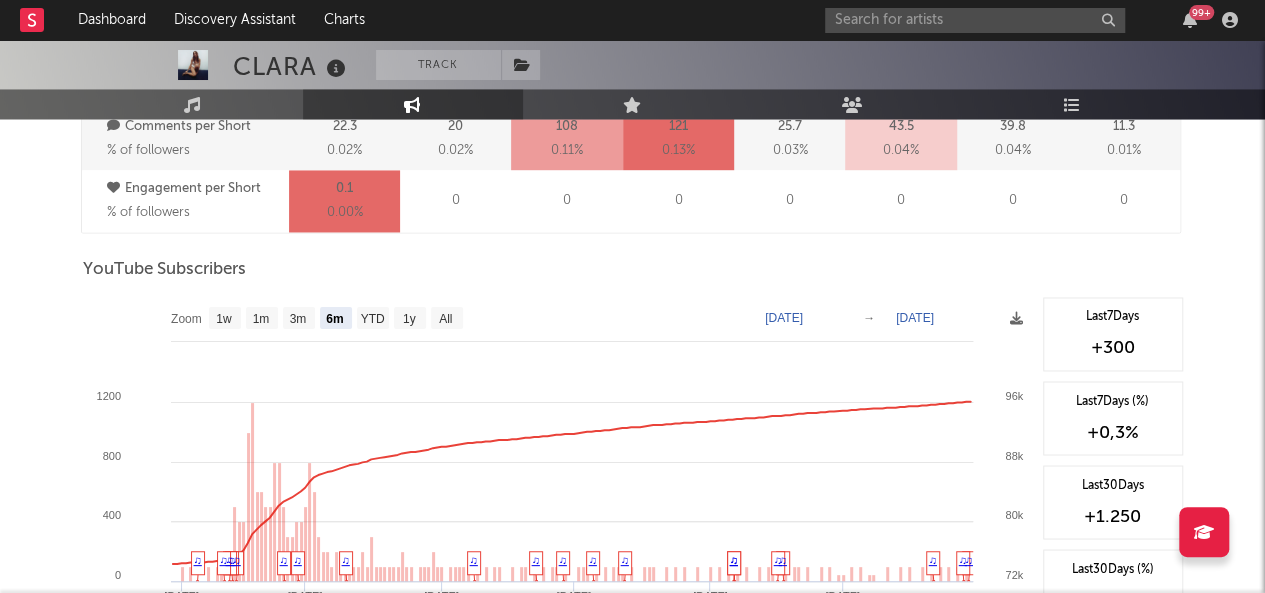 scroll, scrollTop: 1524, scrollLeft: 0, axis: vertical 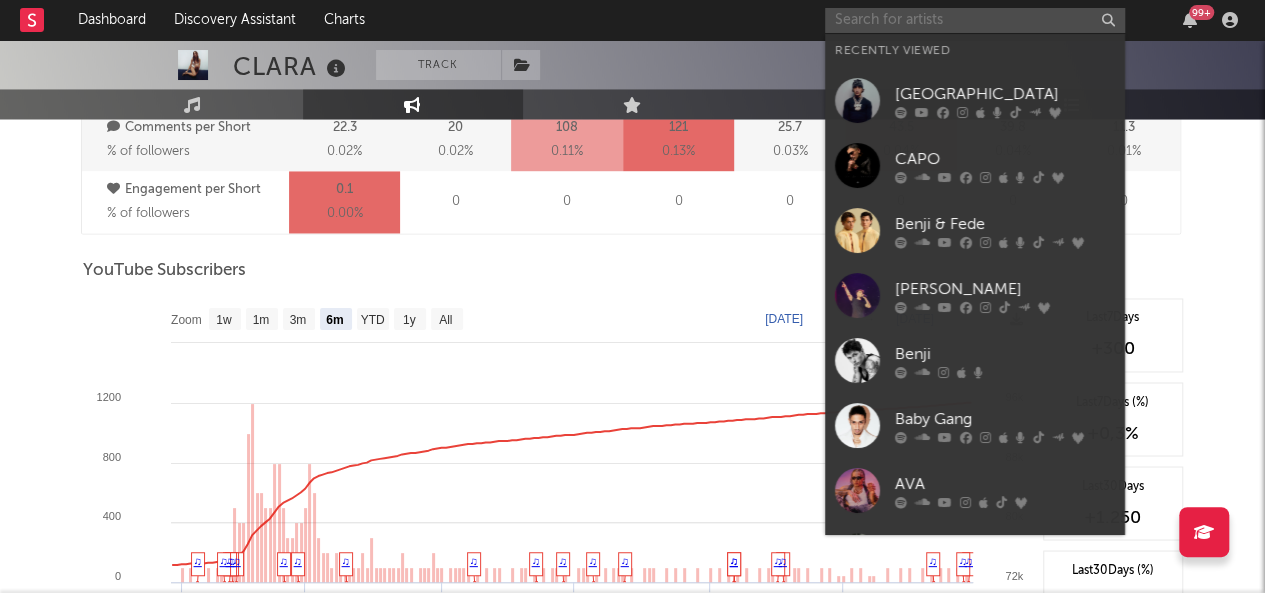 click at bounding box center [975, 20] 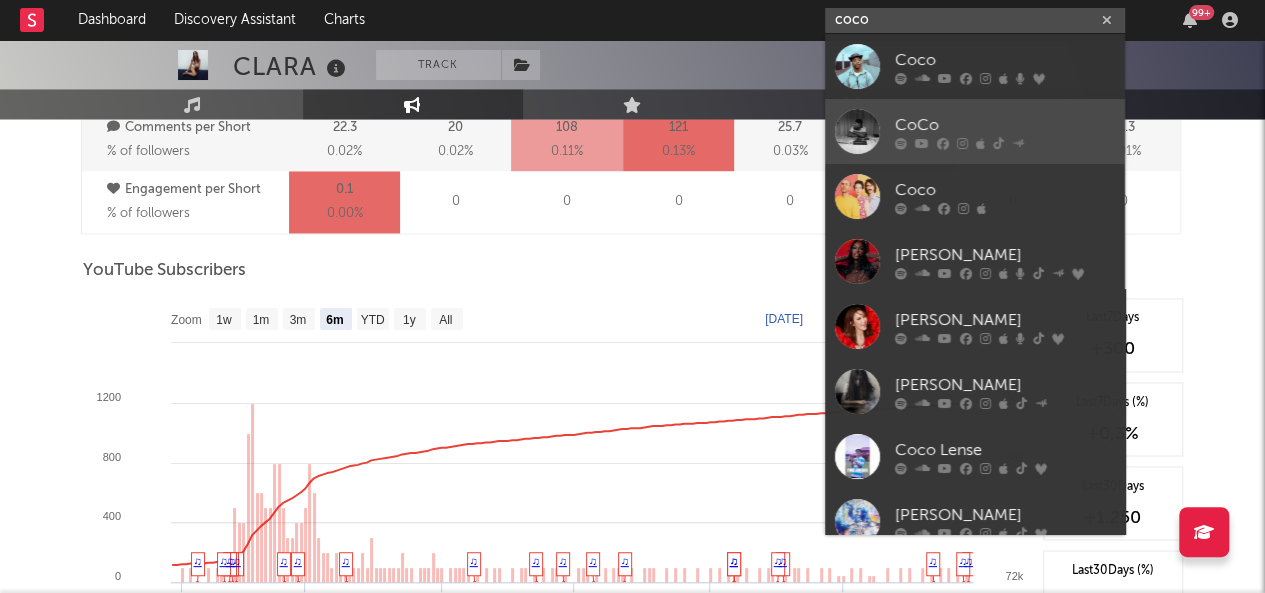 type on "coco" 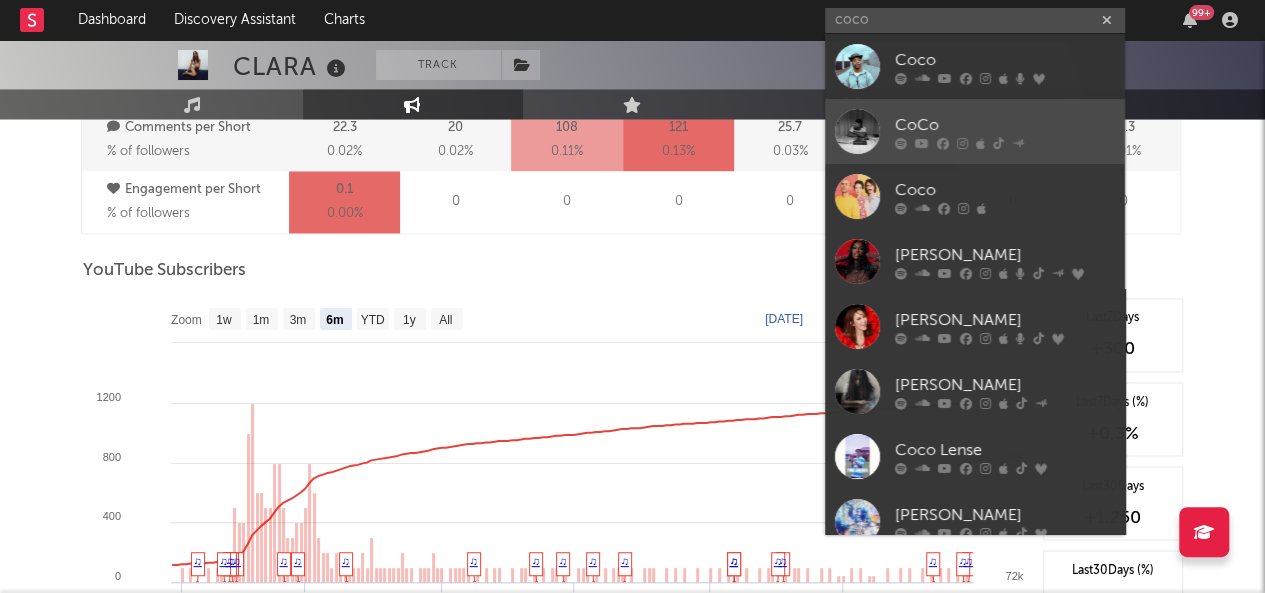 click on "CoCo" at bounding box center [1005, 125] 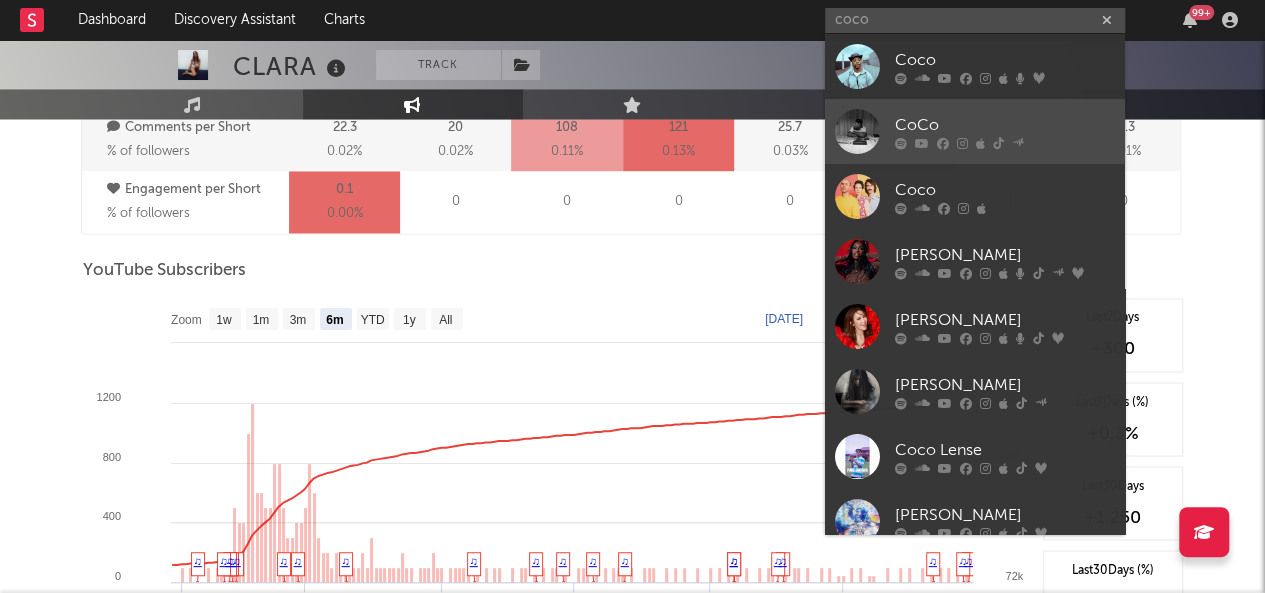 type 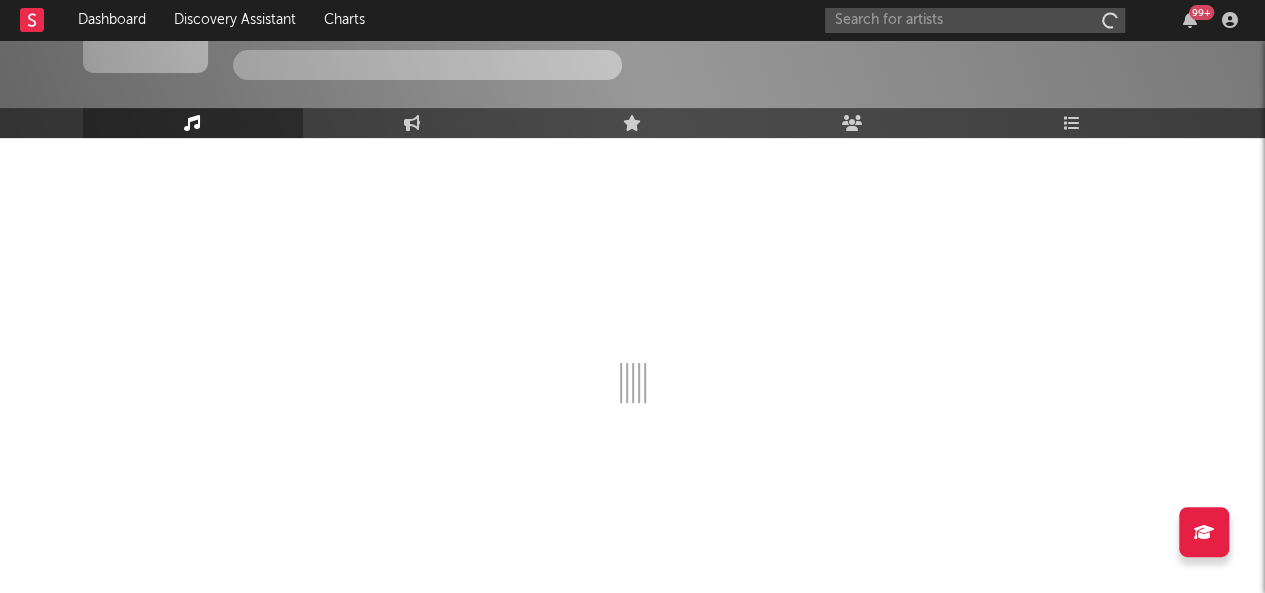 scroll, scrollTop: 102, scrollLeft: 0, axis: vertical 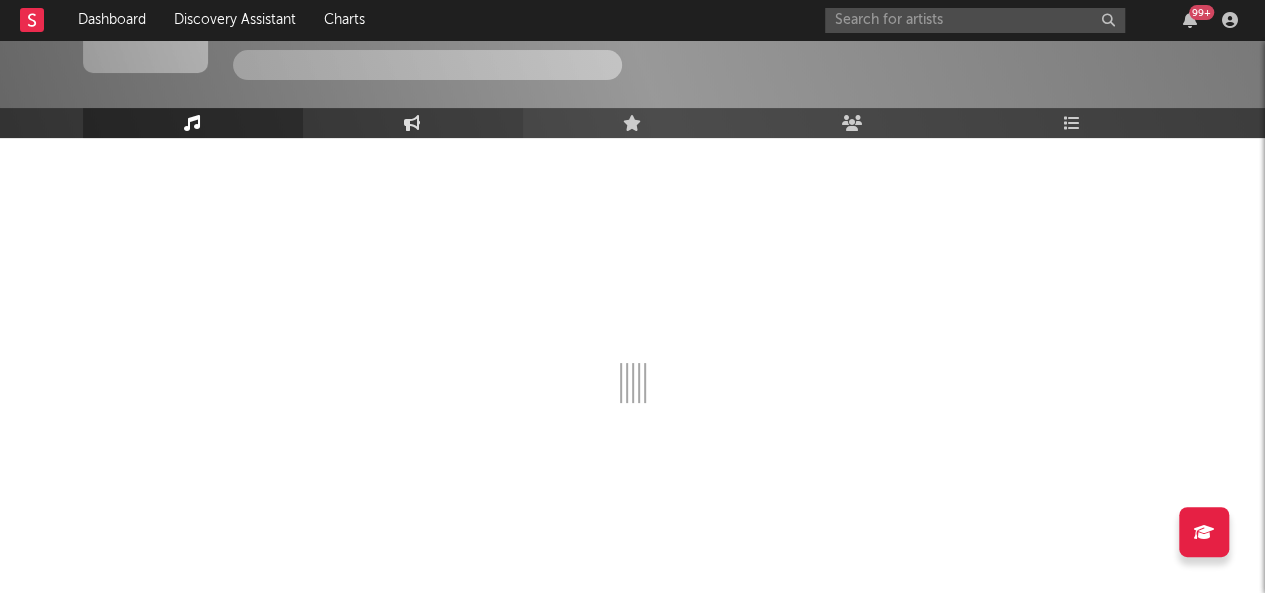 click at bounding box center [412, 123] 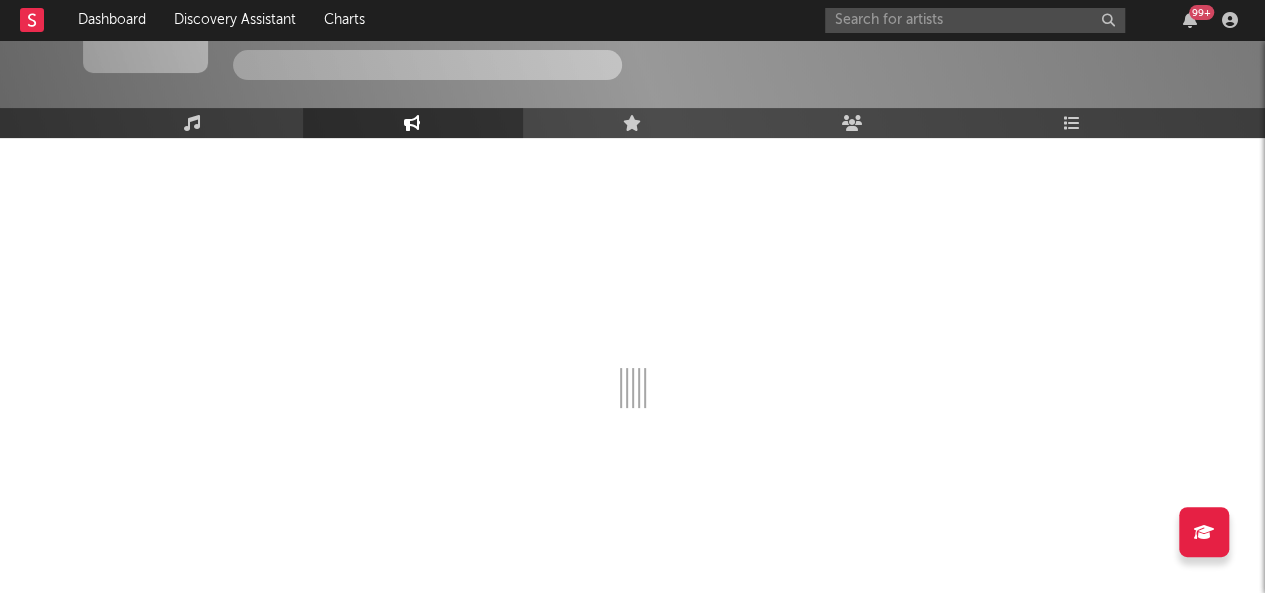 select on "1w" 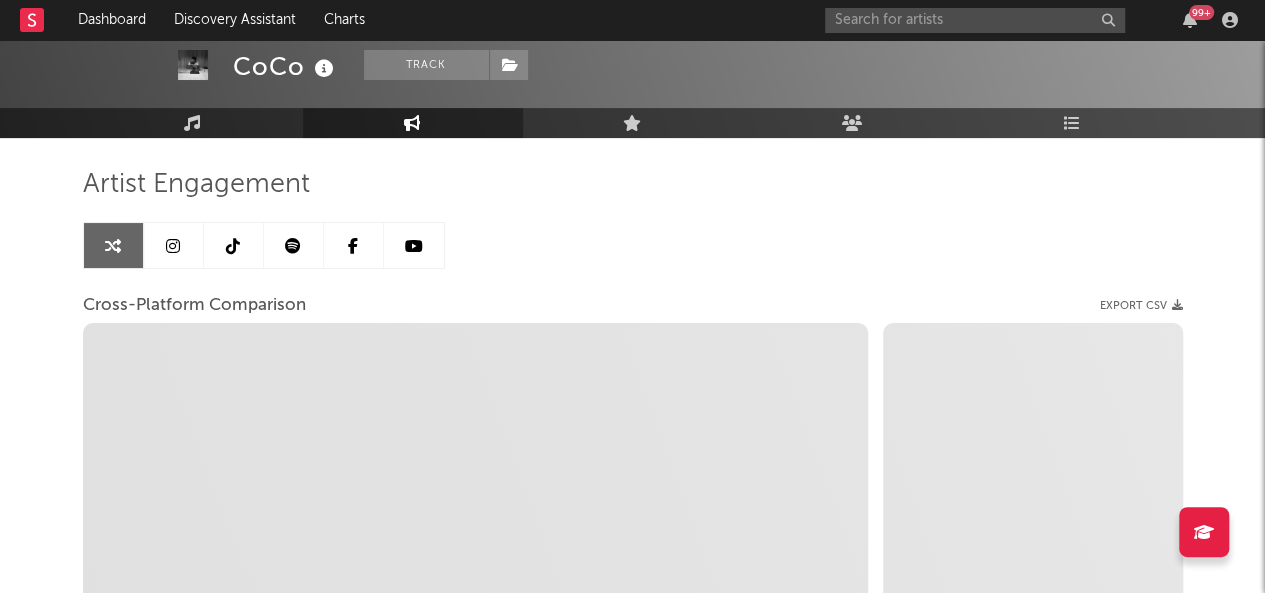 select on "1m" 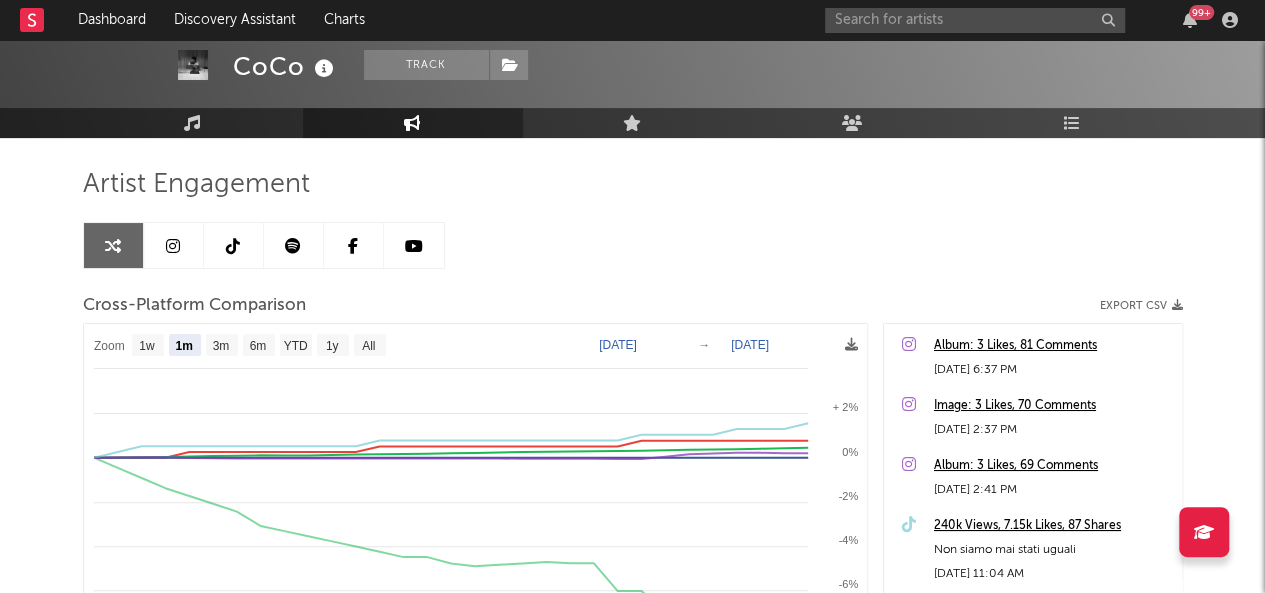 click at bounding box center (294, 245) 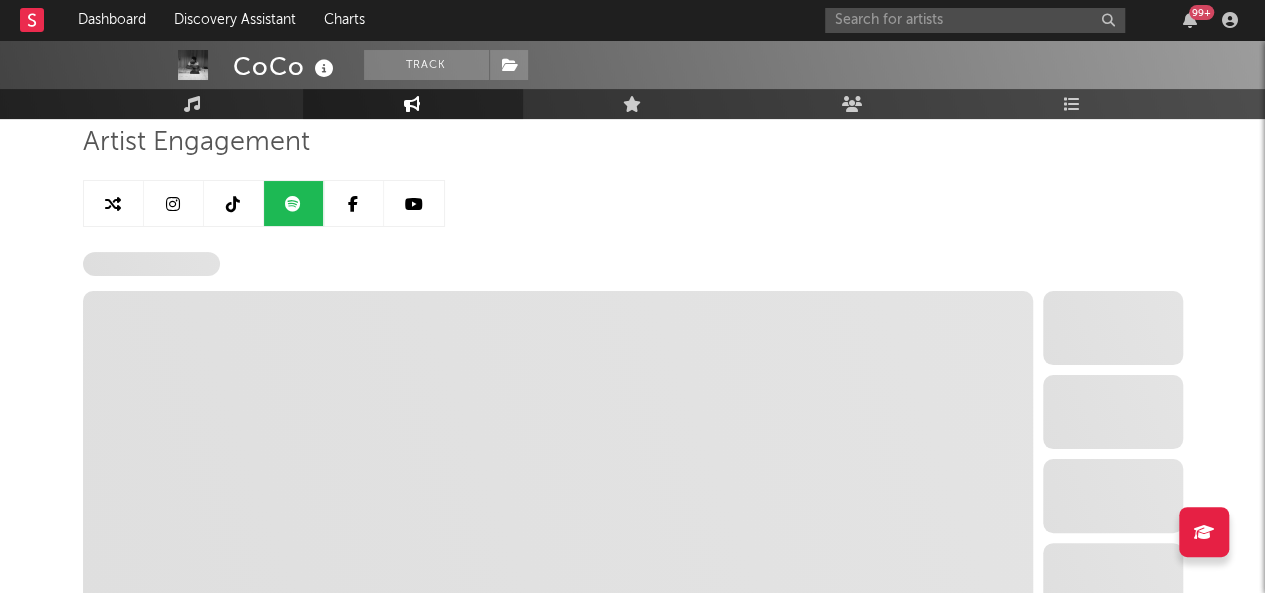 select on "6m" 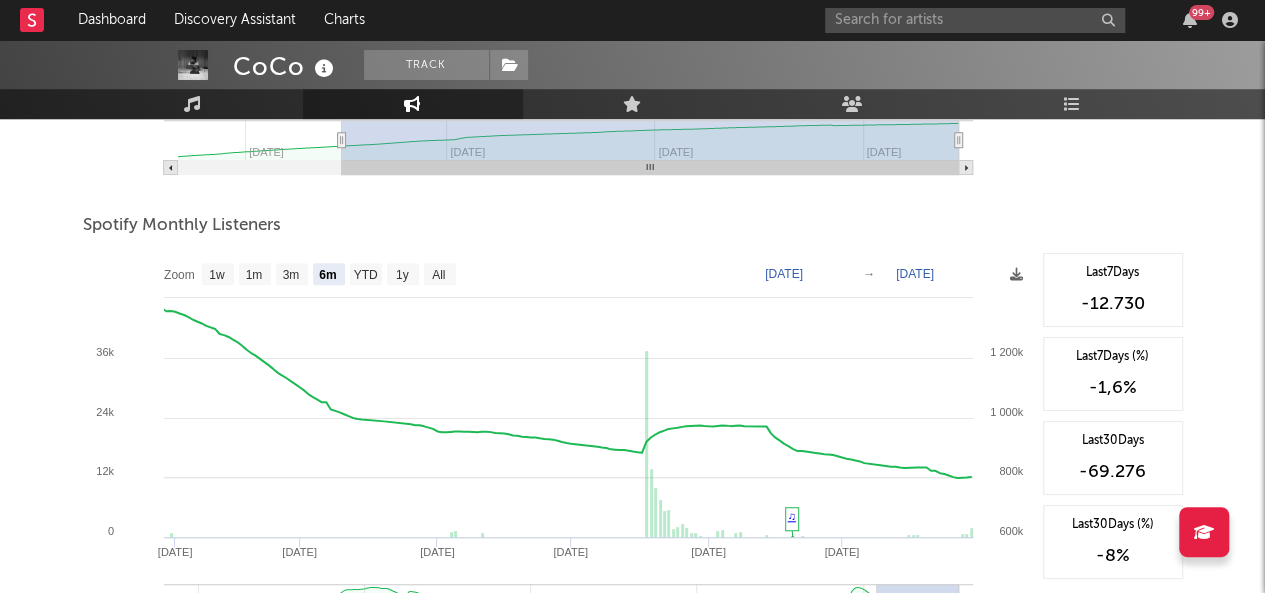scroll, scrollTop: 654, scrollLeft: 0, axis: vertical 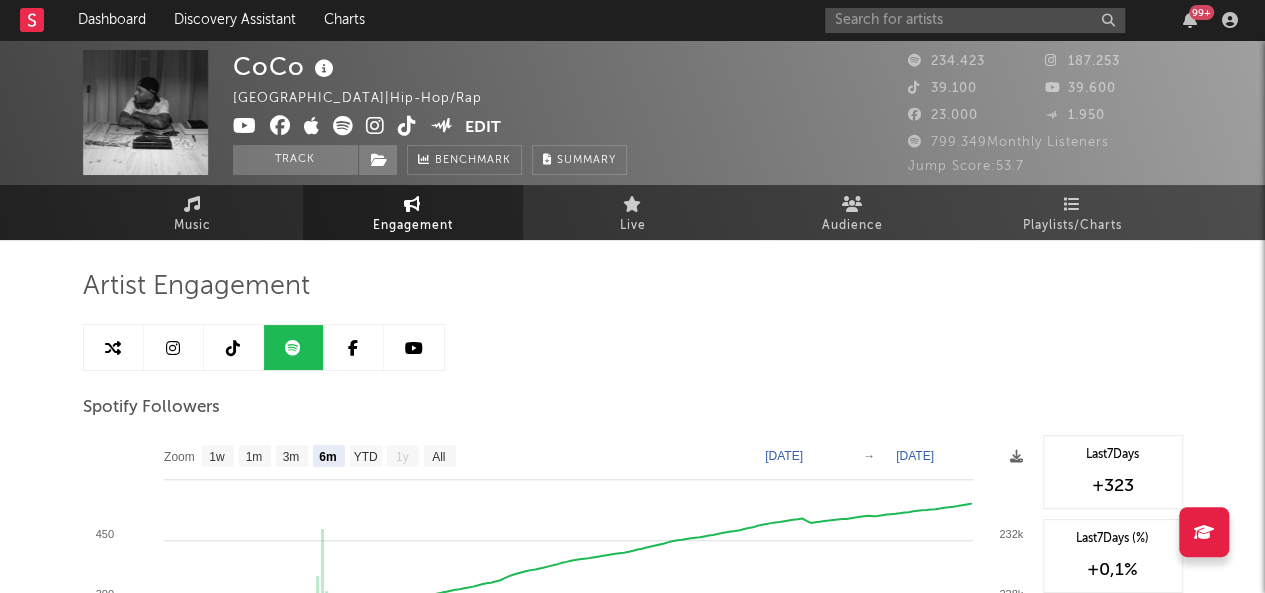 click at bounding box center [174, 347] 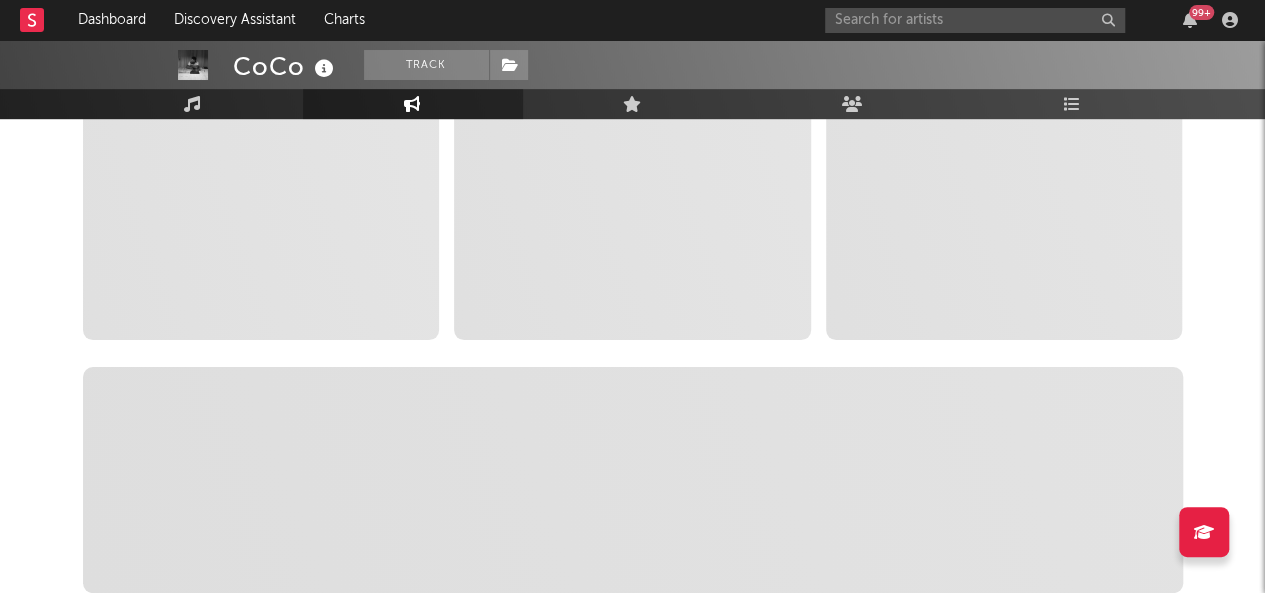 select on "6m" 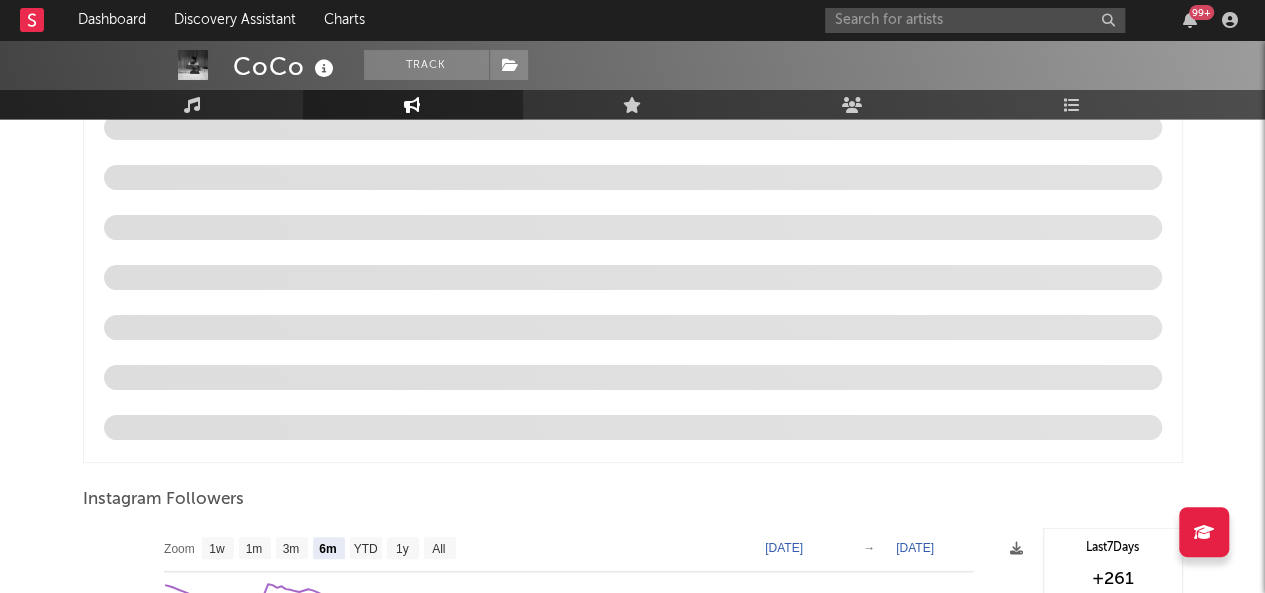 scroll, scrollTop: 2203, scrollLeft: 0, axis: vertical 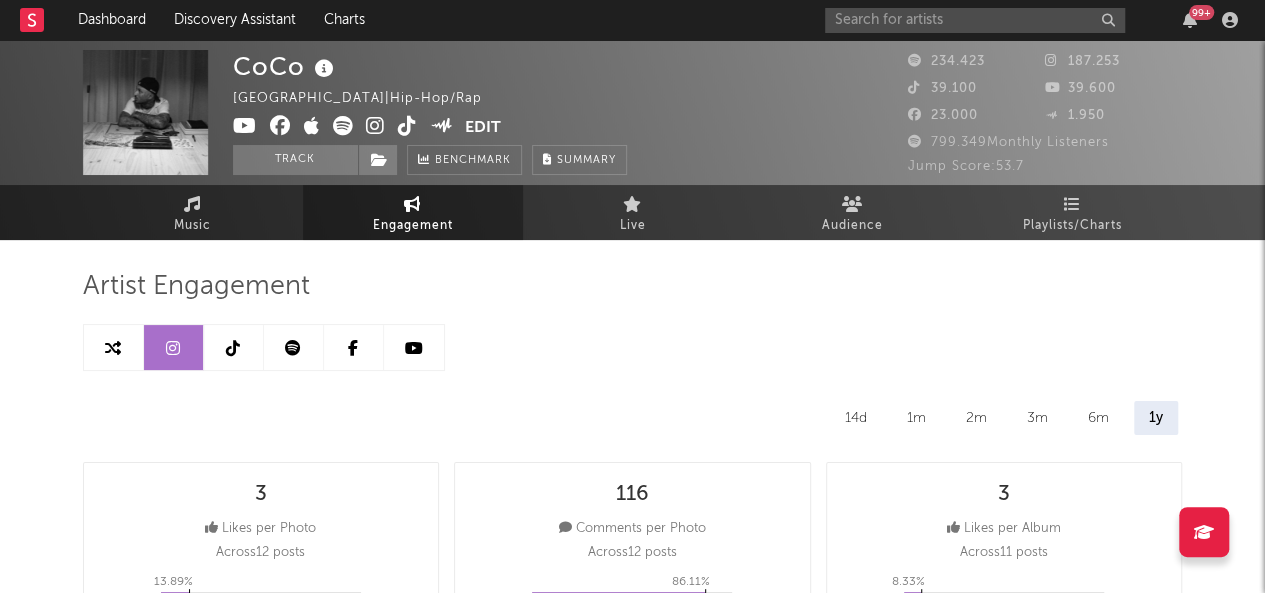 click at bounding box center (234, 347) 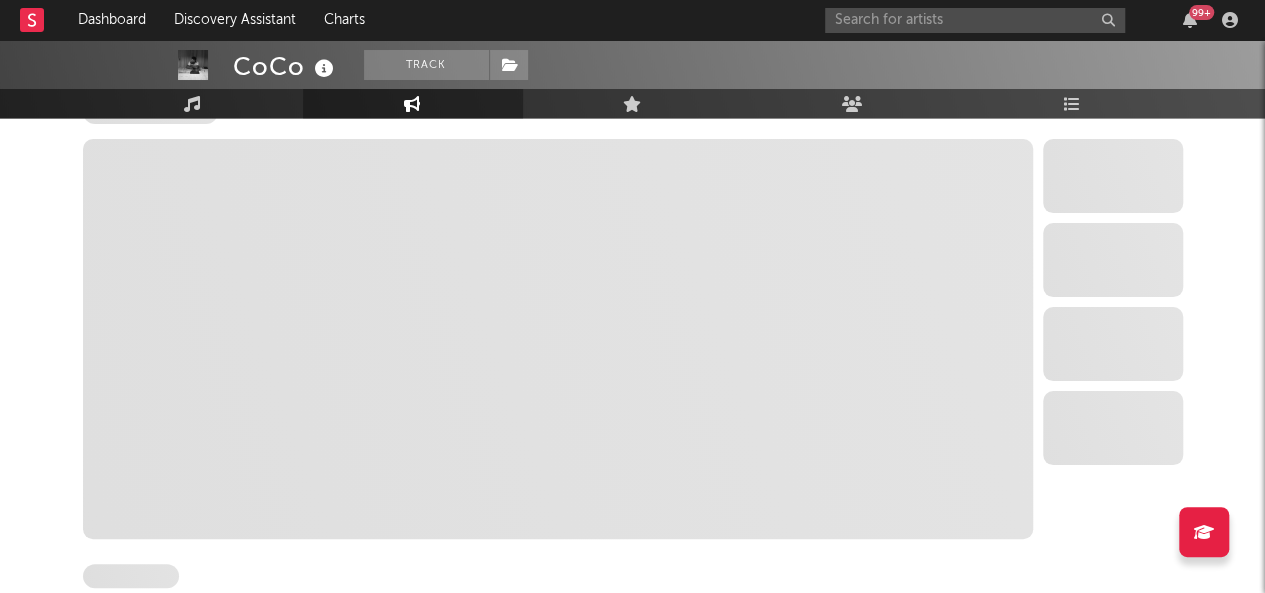 select on "6m" 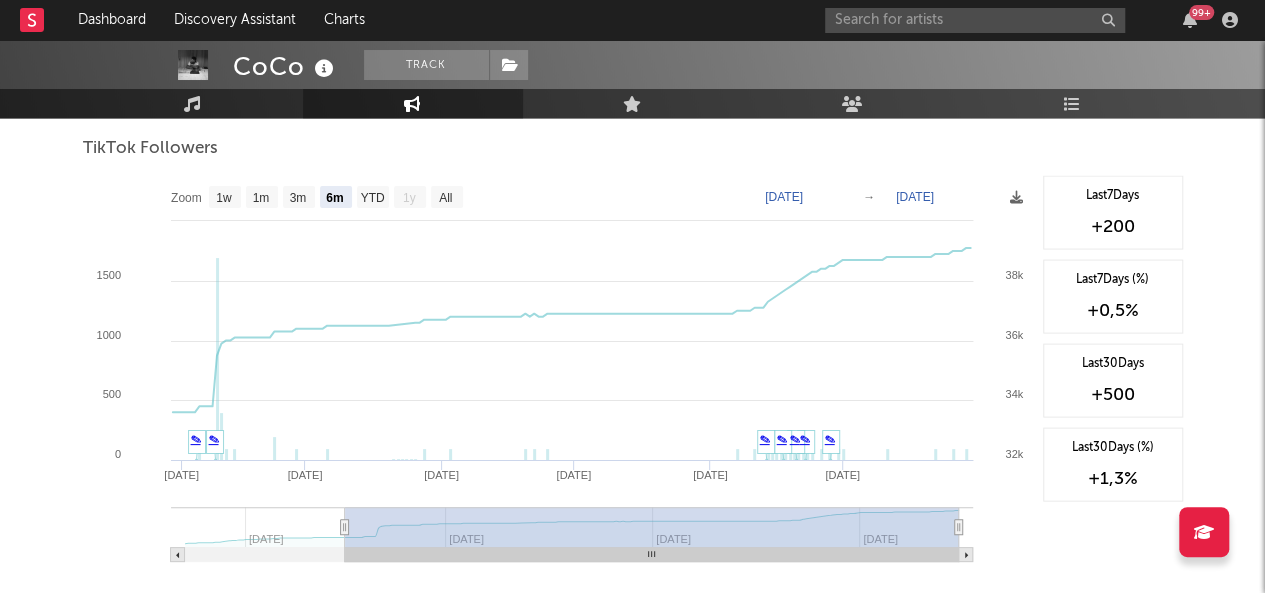 scroll, scrollTop: 1927, scrollLeft: 0, axis: vertical 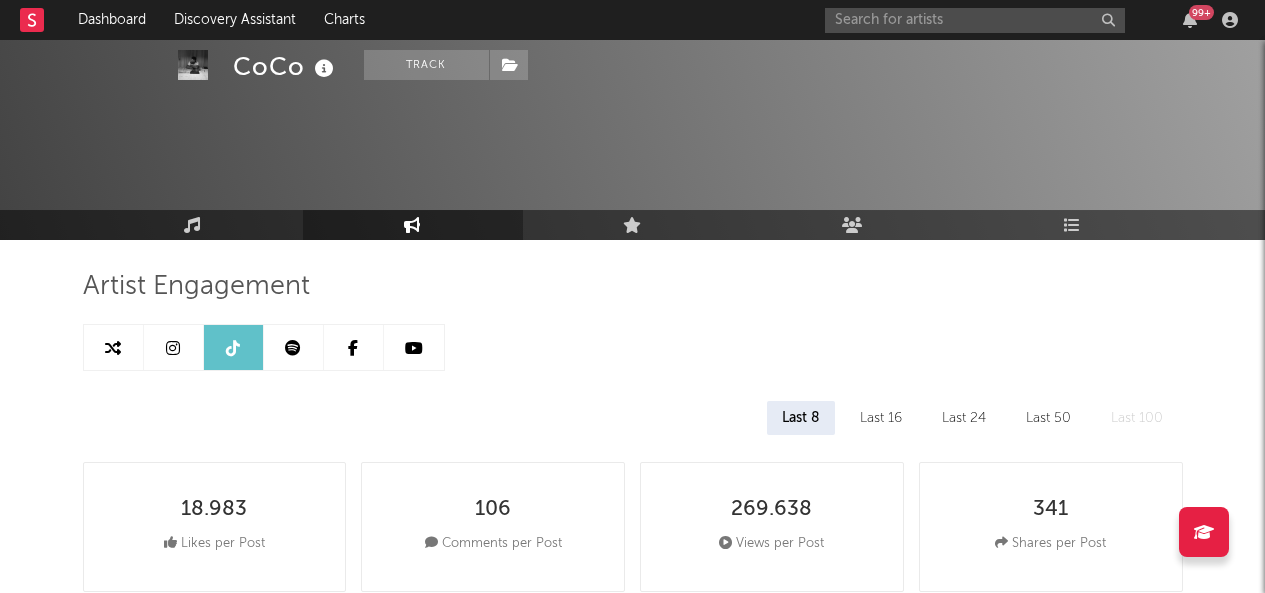 select on "6m" 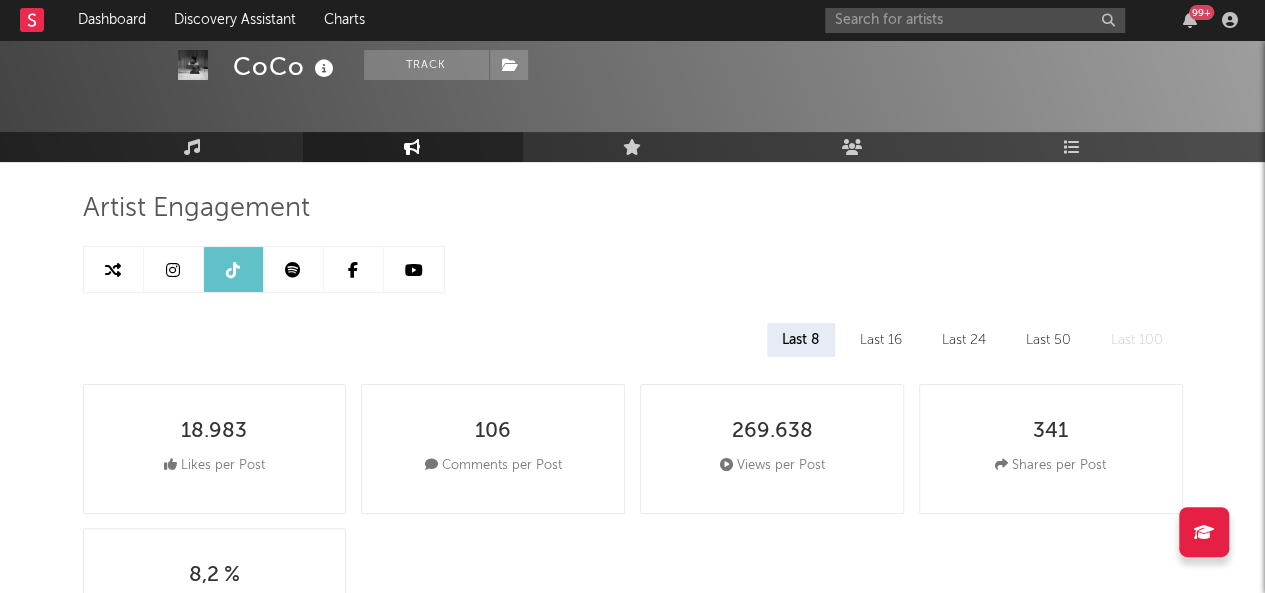 scroll, scrollTop: 0, scrollLeft: 0, axis: both 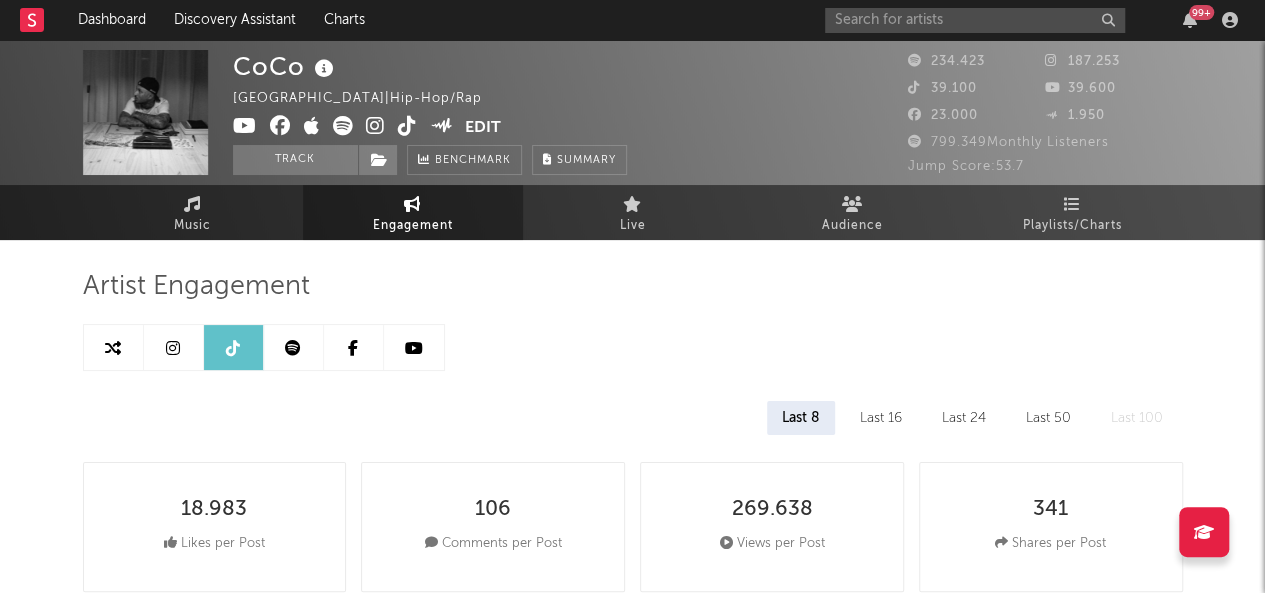 click at bounding box center [414, 348] 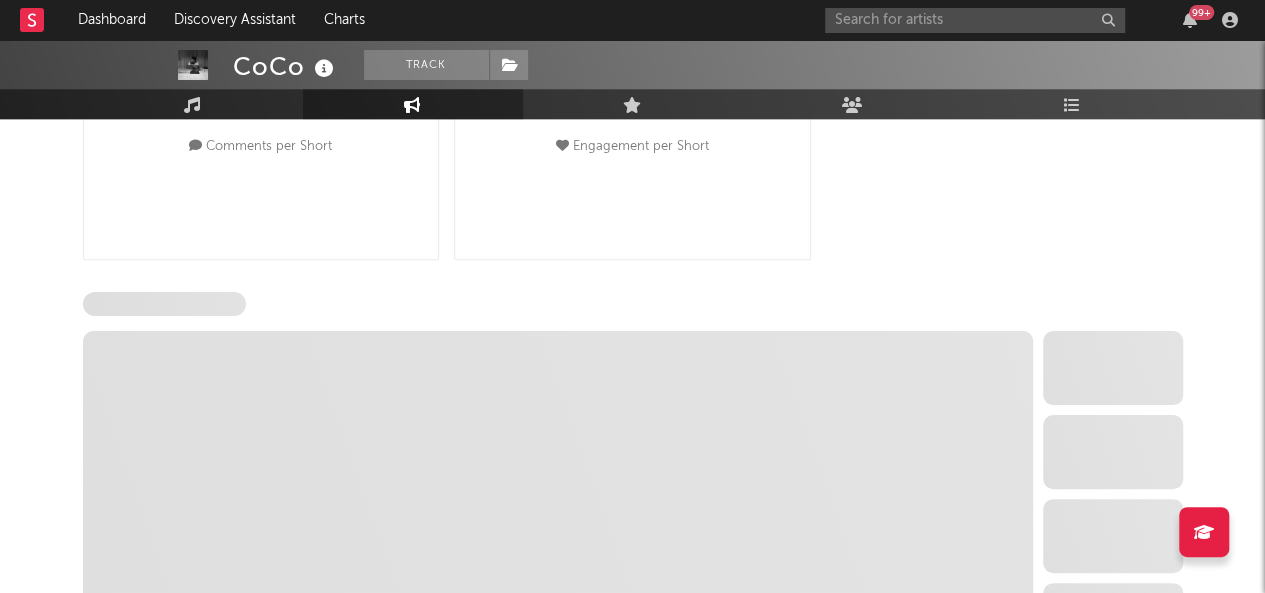 select on "6m" 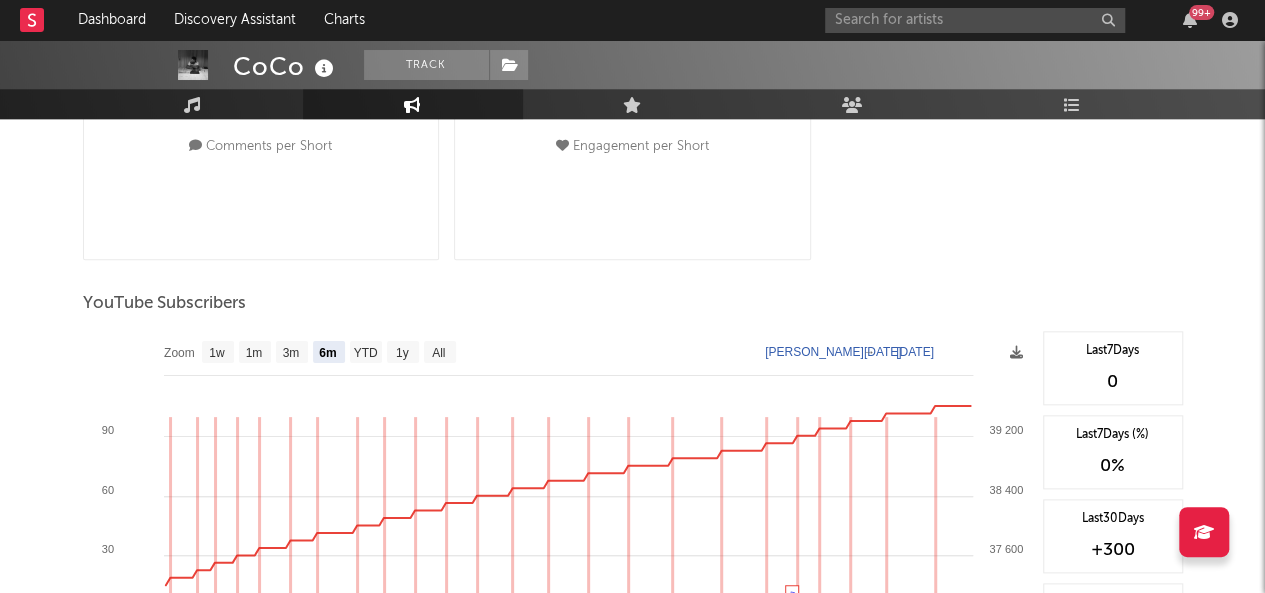 scroll, scrollTop: 1105, scrollLeft: 0, axis: vertical 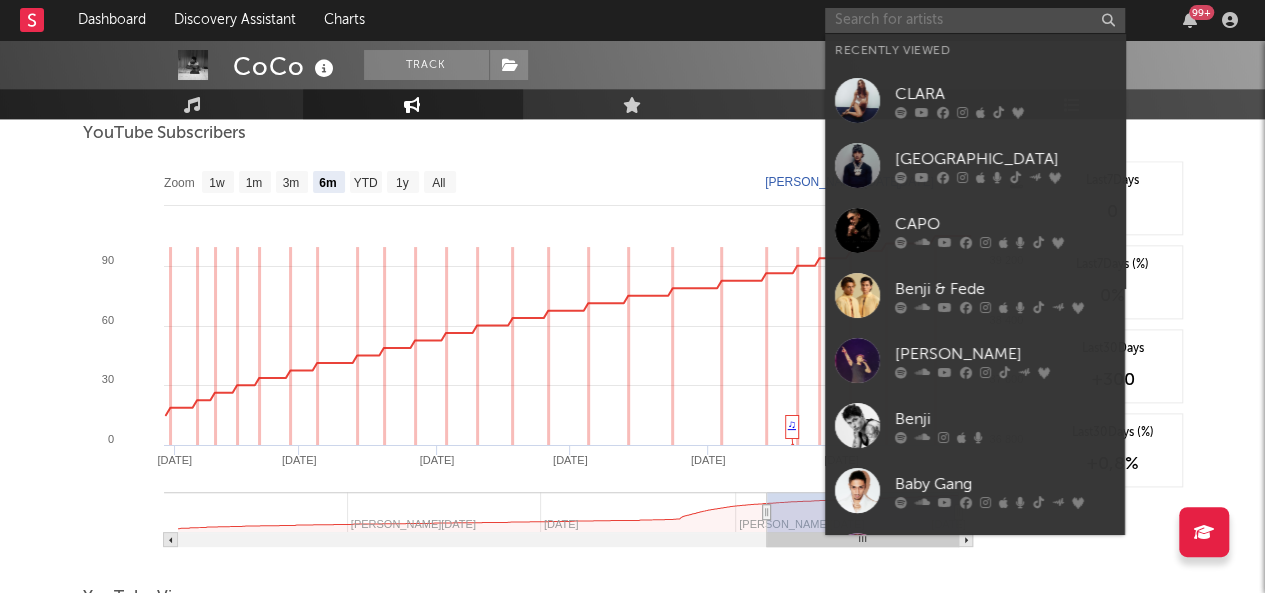 click at bounding box center (975, 20) 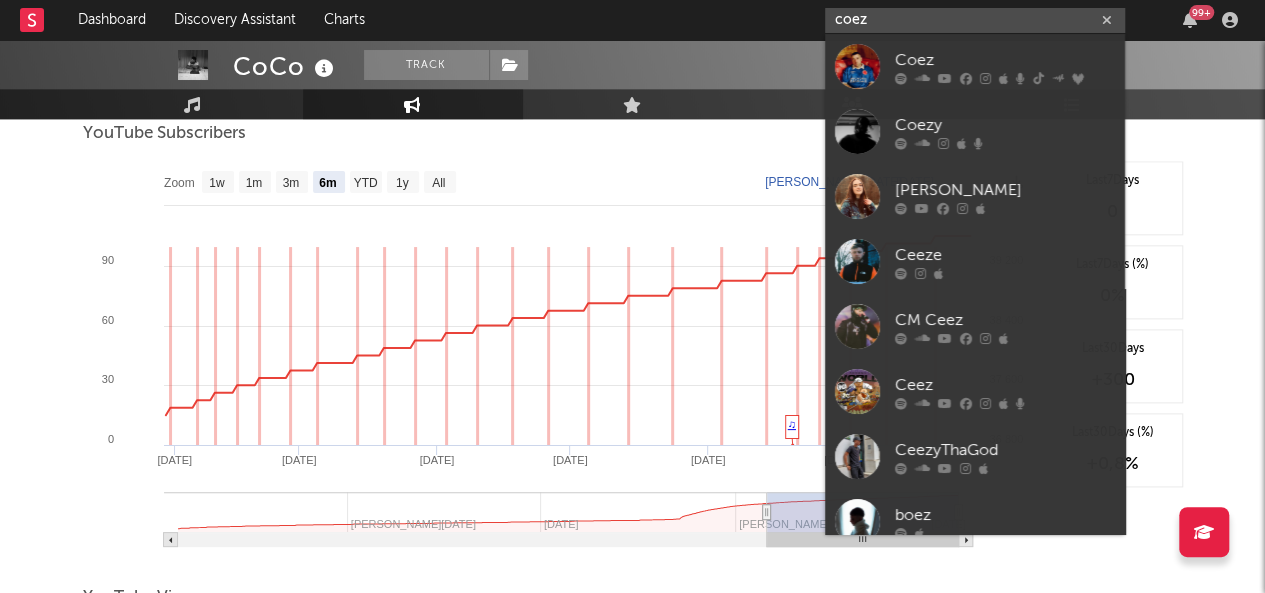 type on "coez" 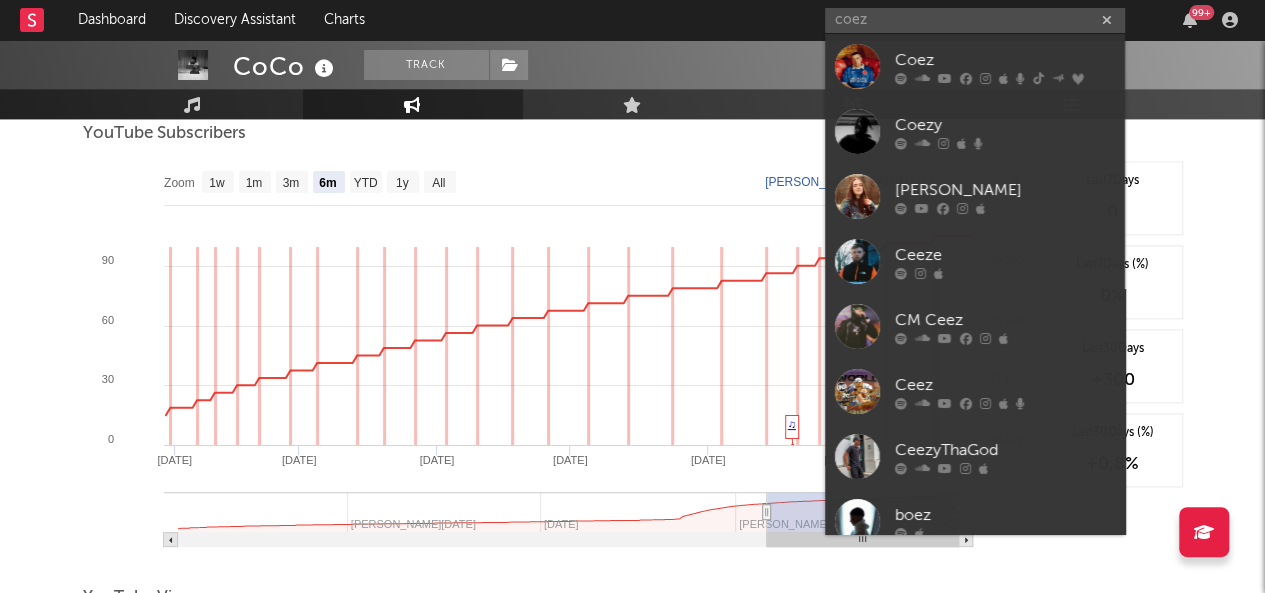 click at bounding box center (1005, 78) 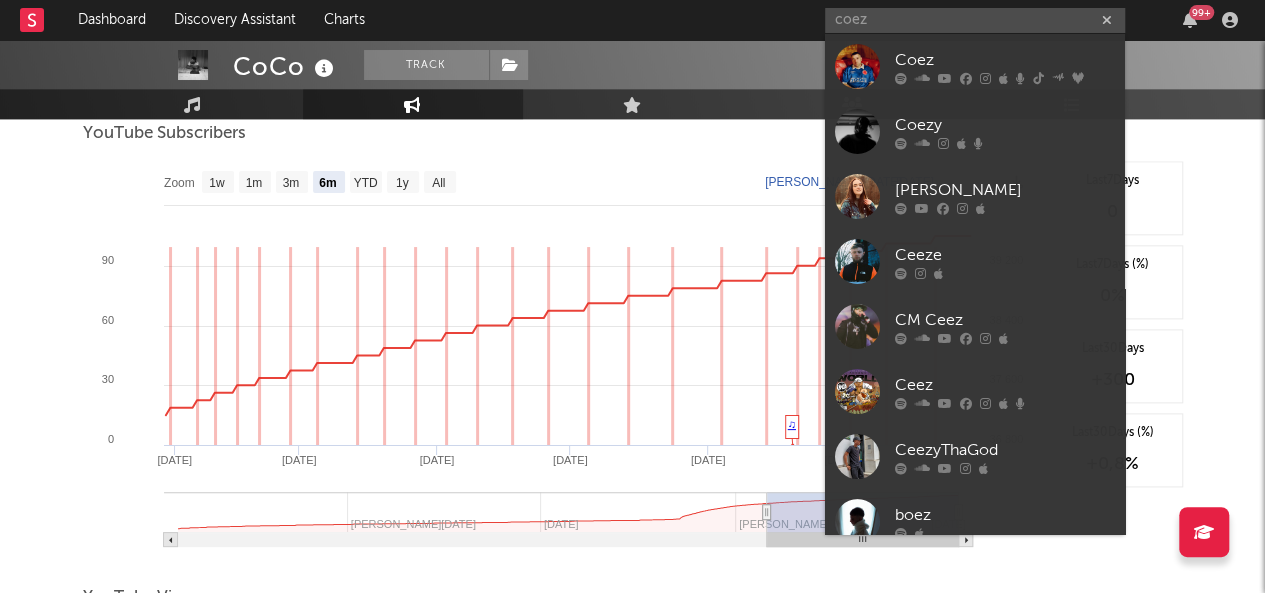type 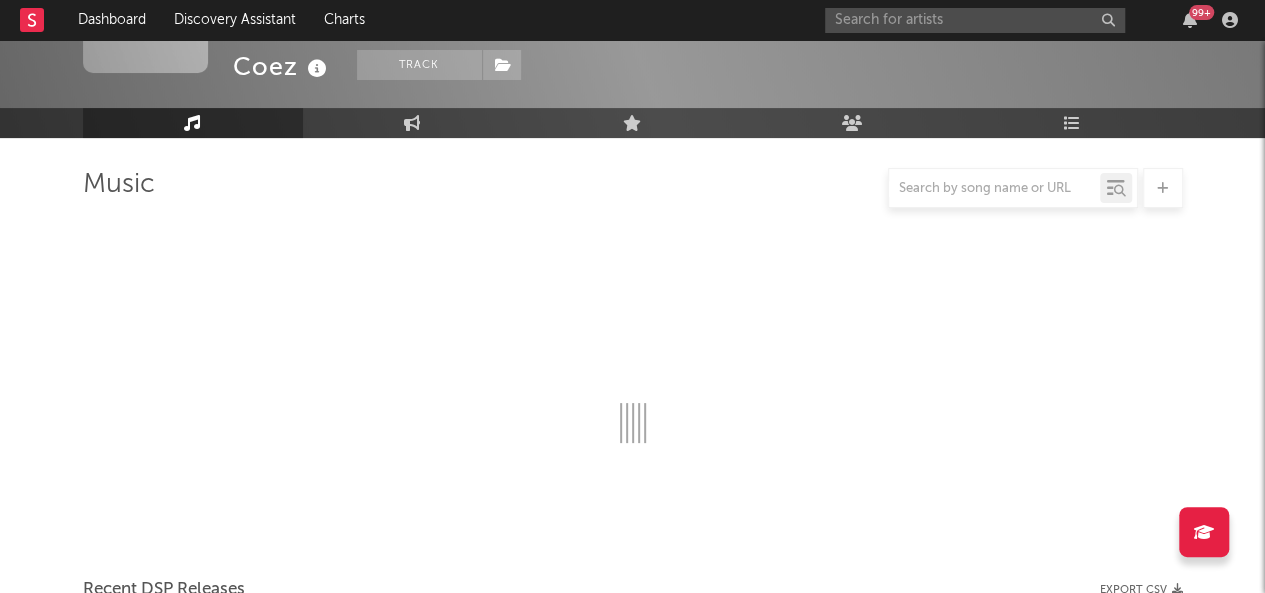 scroll, scrollTop: 1105, scrollLeft: 0, axis: vertical 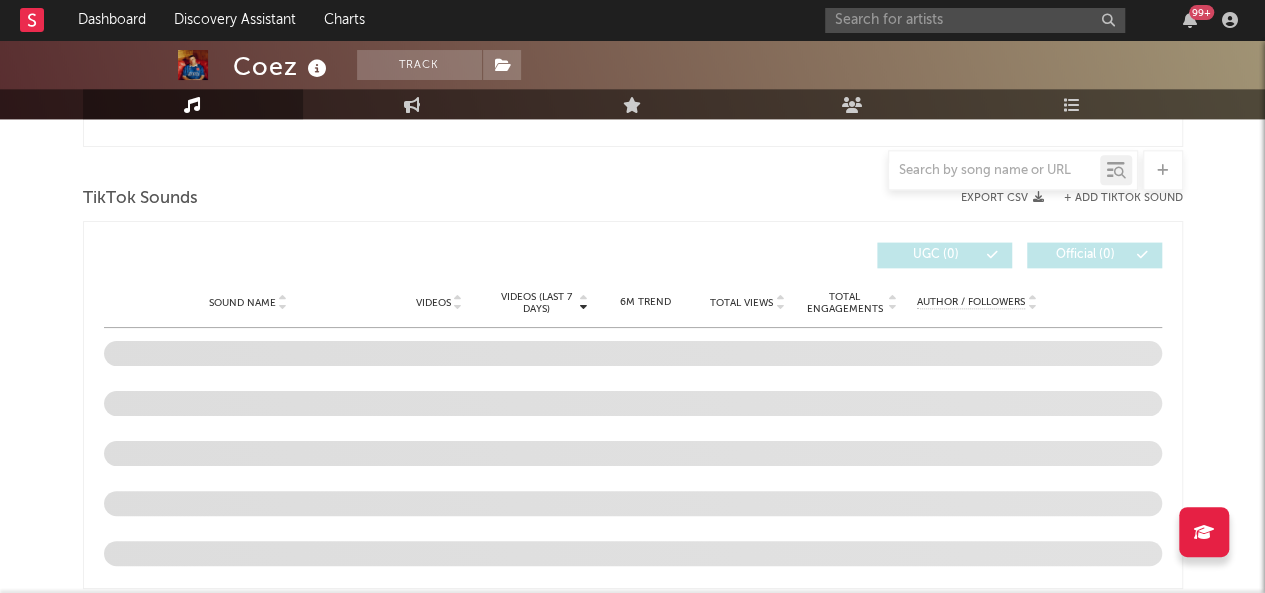 select on "6m" 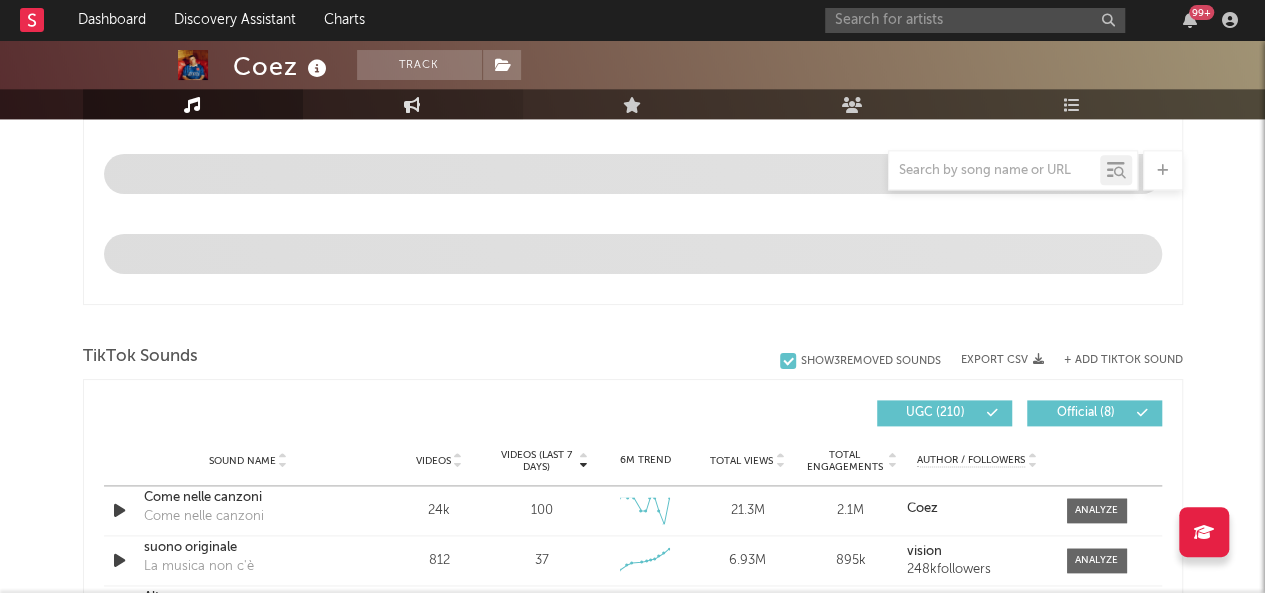 click on "Engagement" at bounding box center [413, 104] 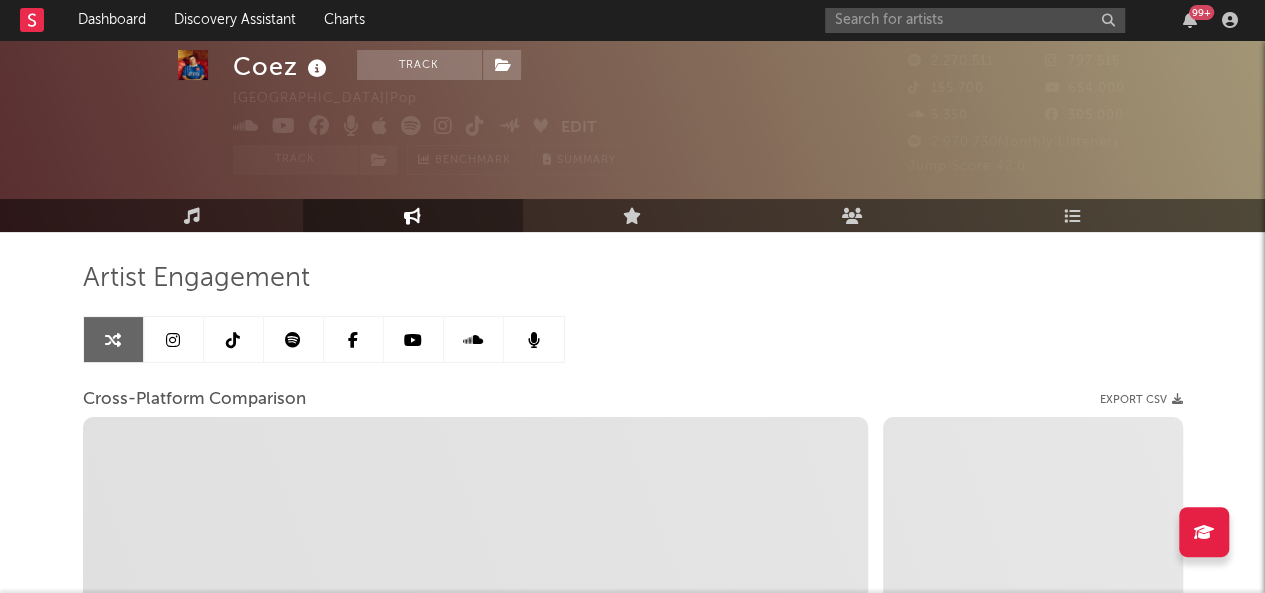 scroll, scrollTop: 0, scrollLeft: 0, axis: both 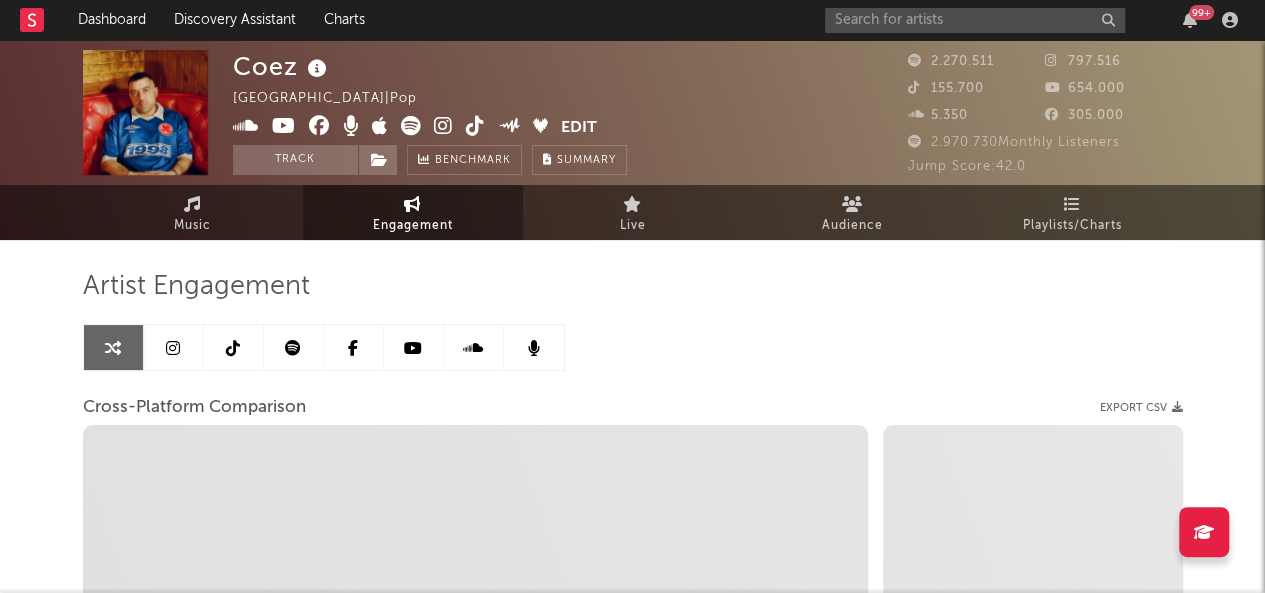 click at bounding box center [294, 347] 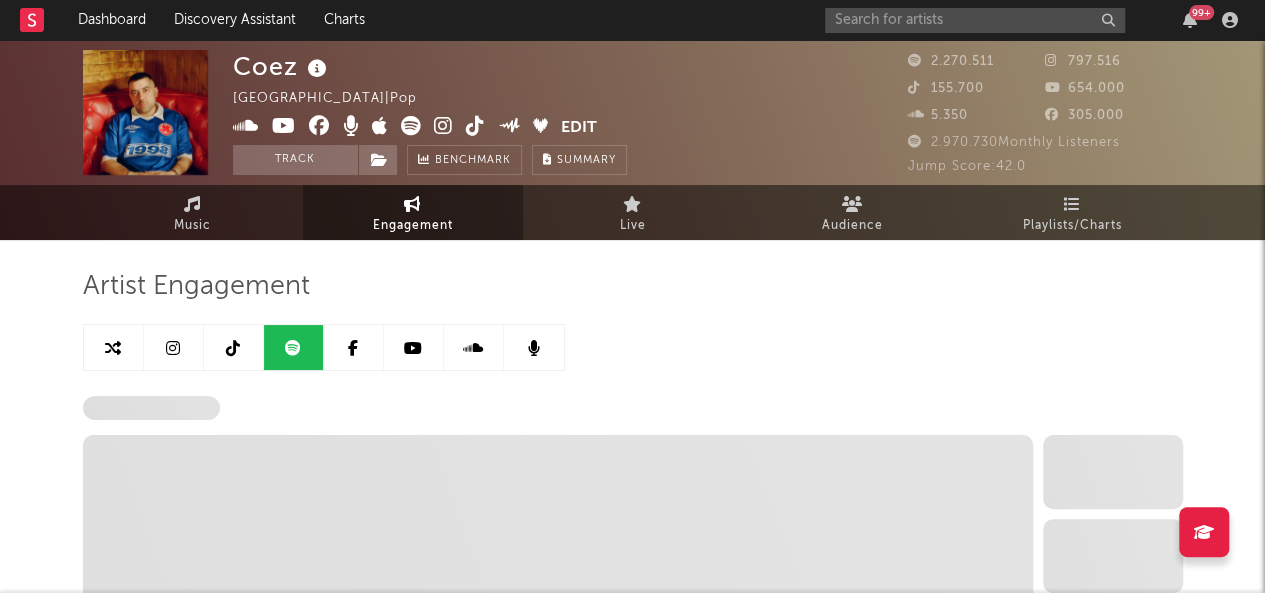 select on "6m" 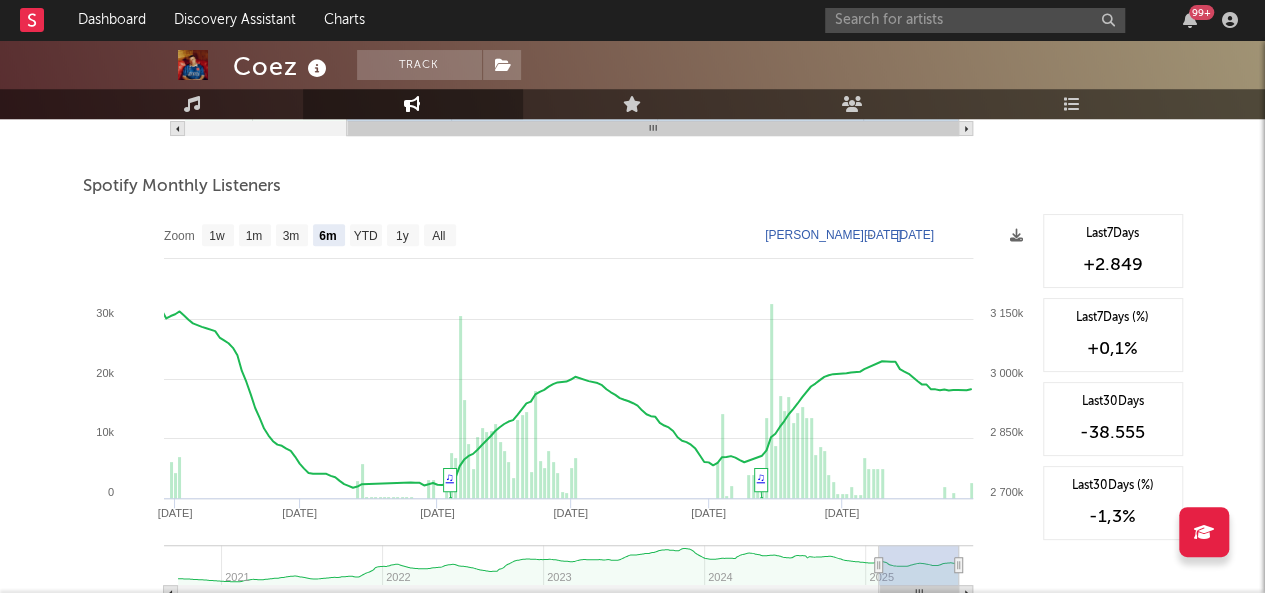 scroll, scrollTop: 695, scrollLeft: 0, axis: vertical 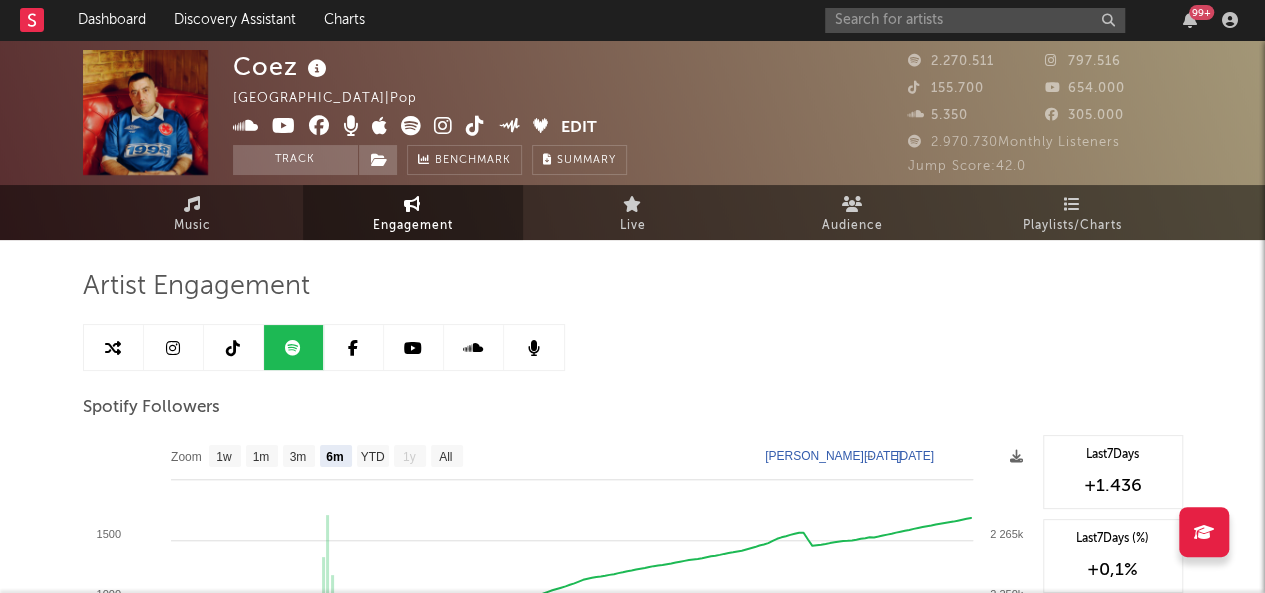 click at bounding box center [174, 347] 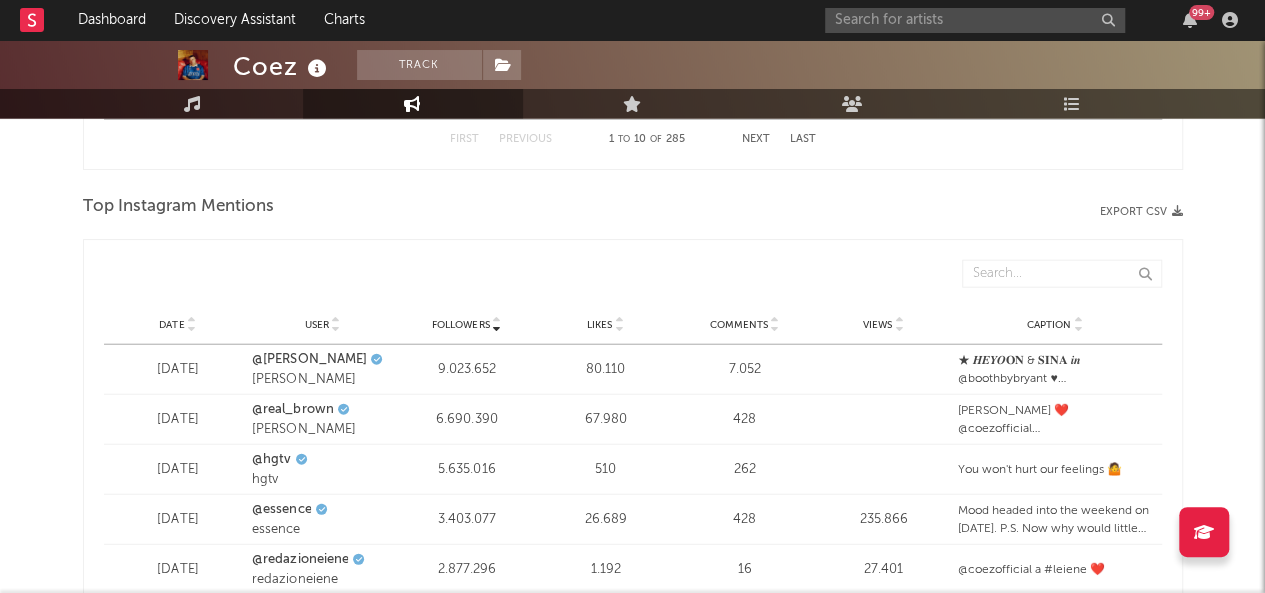 select on "6m" 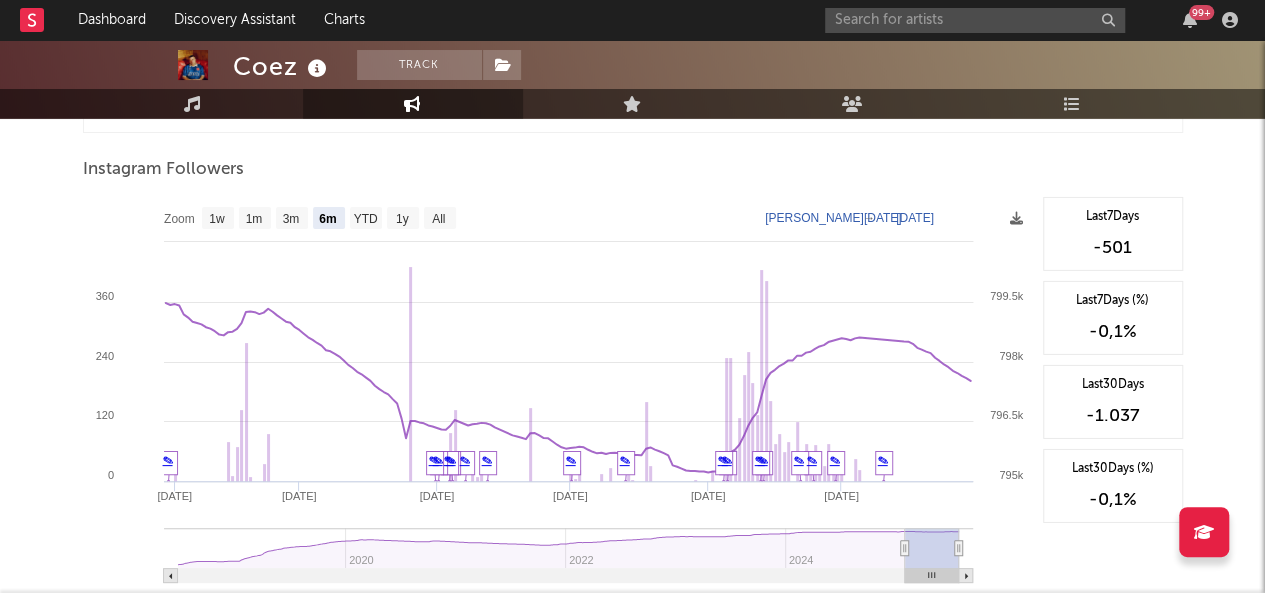 scroll, scrollTop: 3085, scrollLeft: 0, axis: vertical 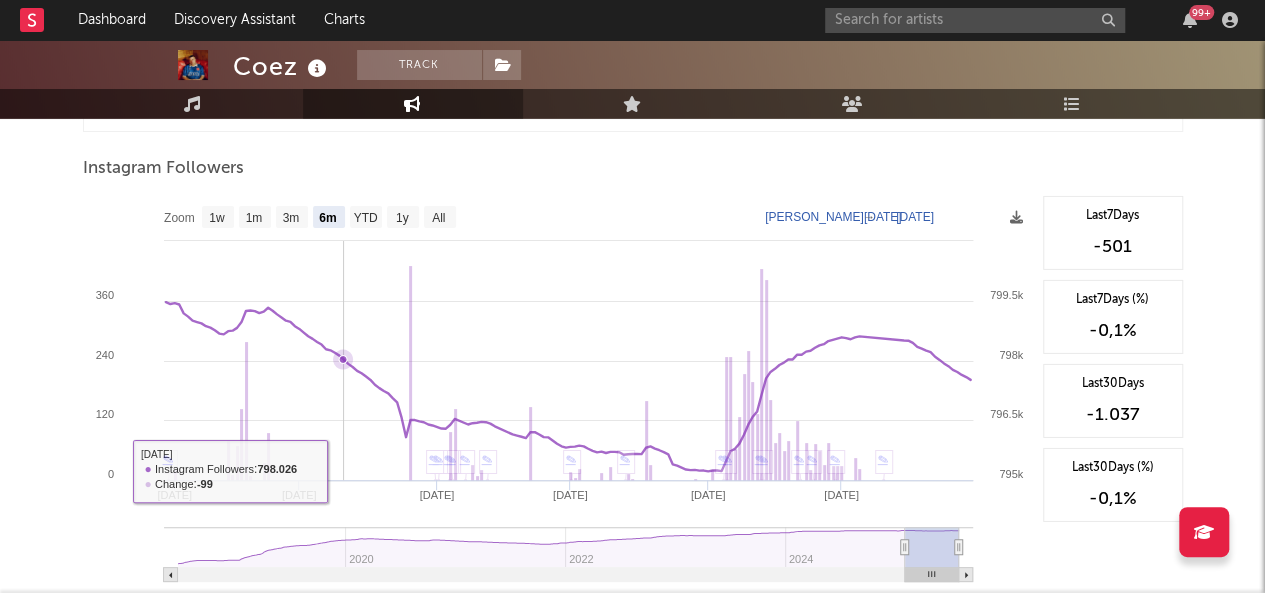 click 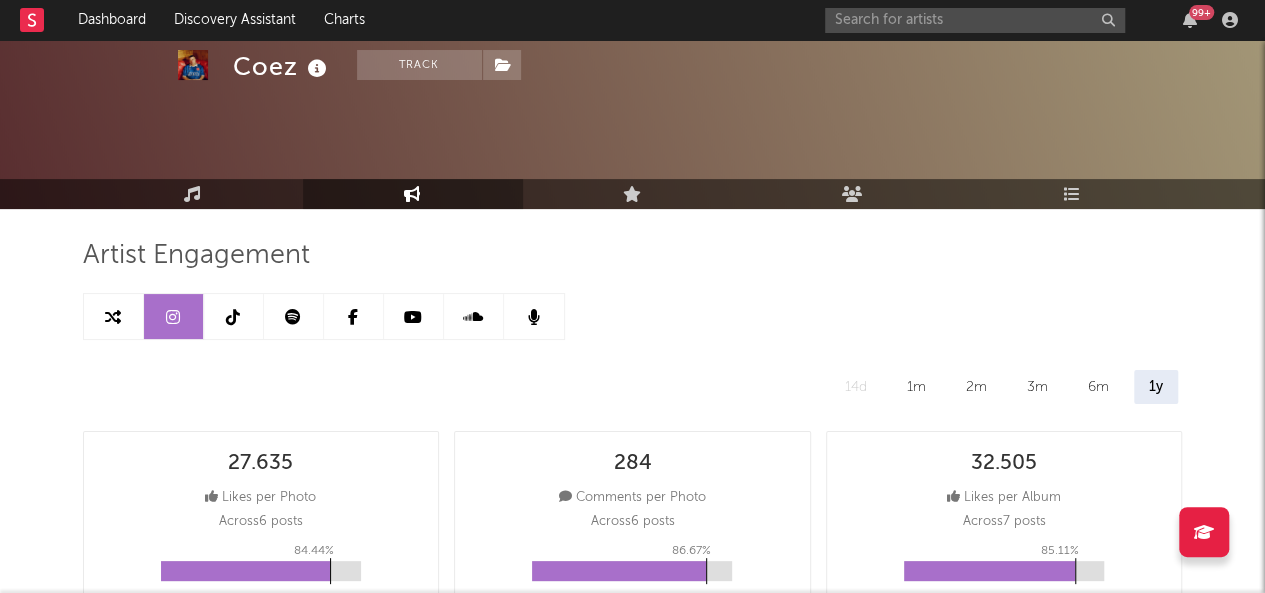 scroll, scrollTop: 0, scrollLeft: 0, axis: both 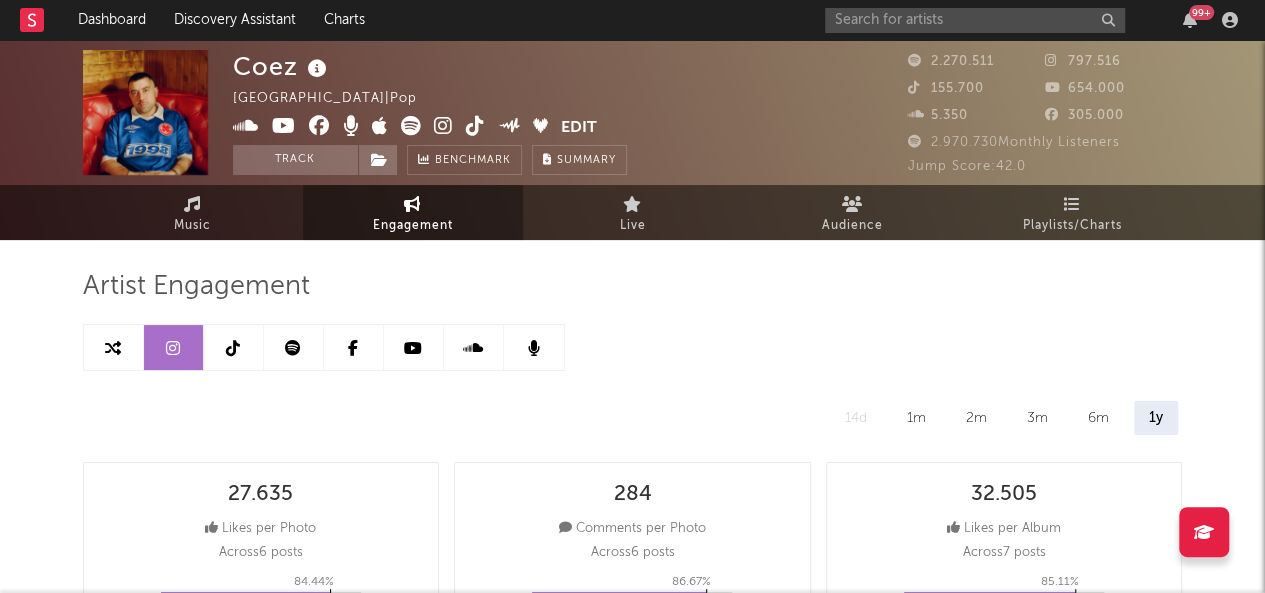 click at bounding box center [234, 347] 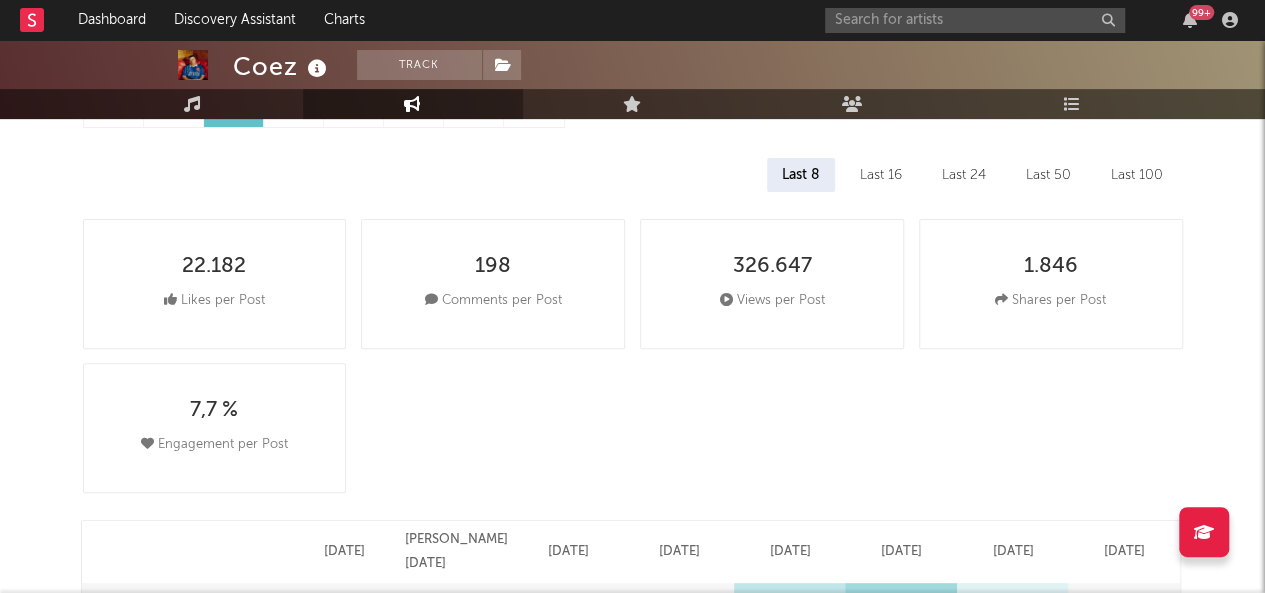 select on "6m" 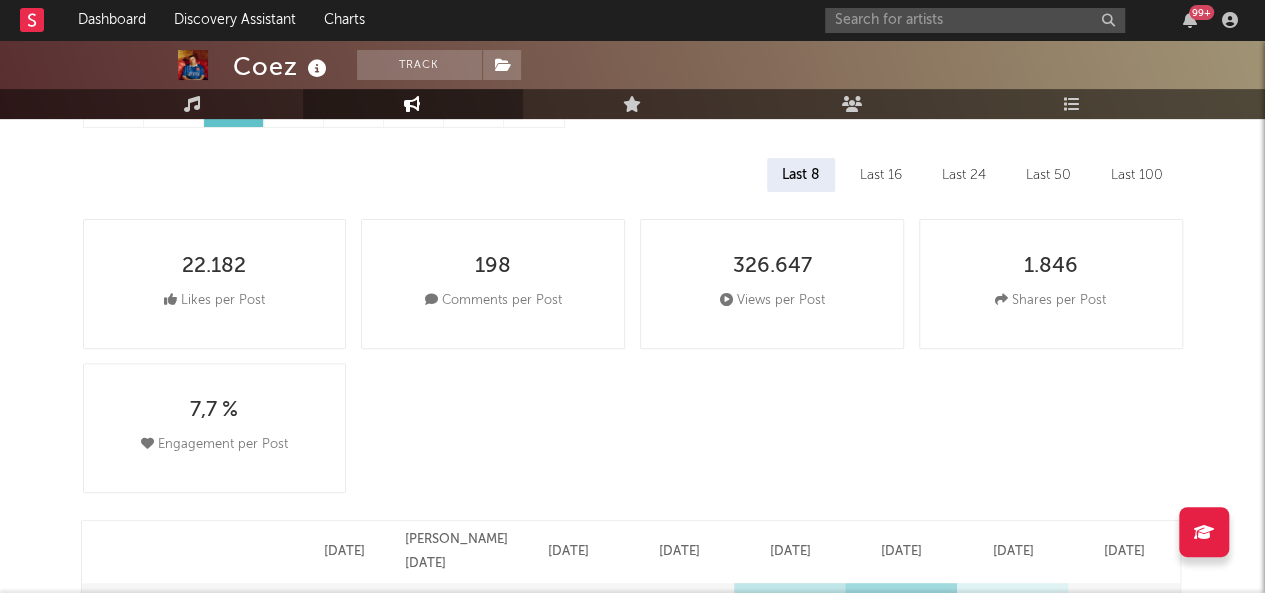 select on "6m" 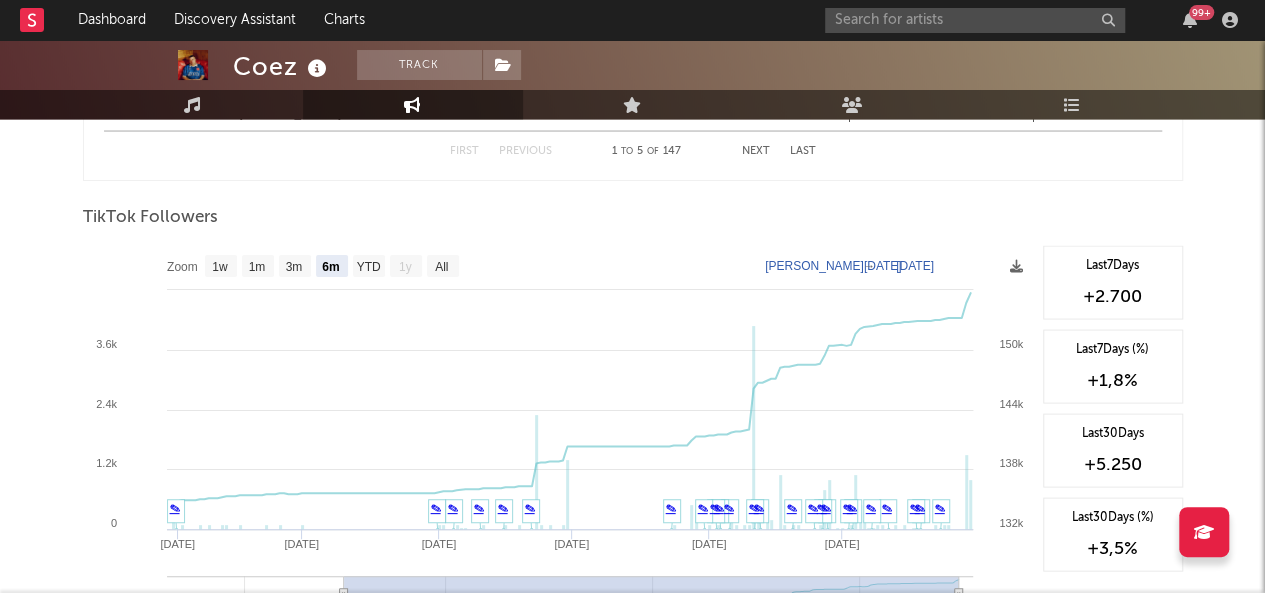 scroll, scrollTop: 1880, scrollLeft: 0, axis: vertical 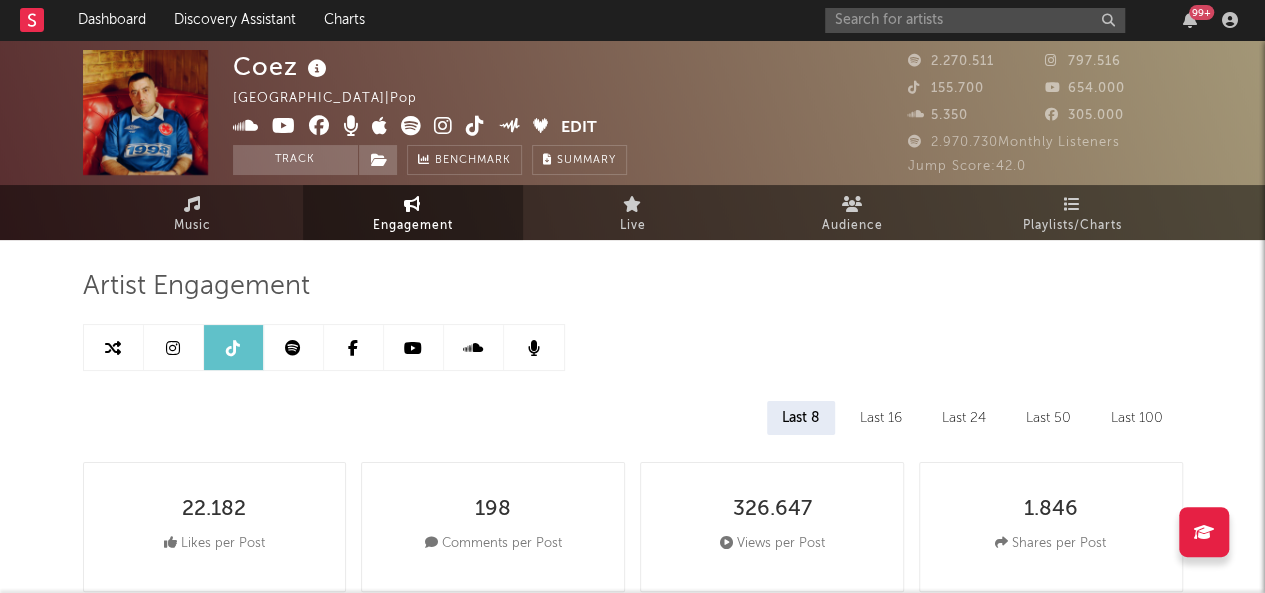 click at bounding box center [414, 347] 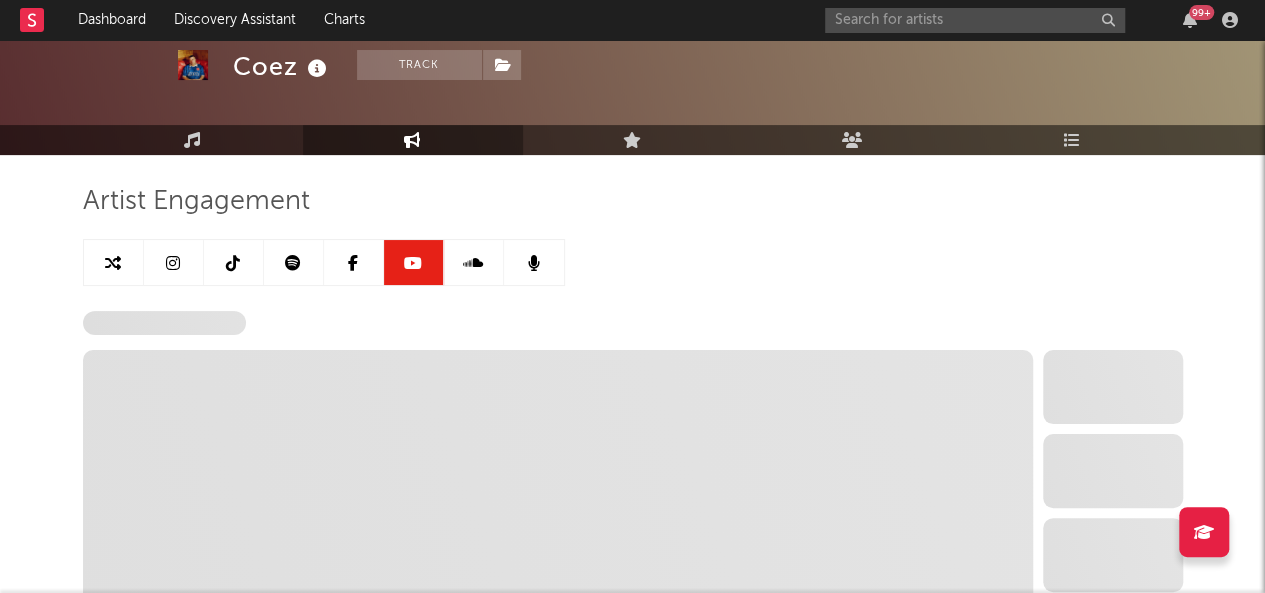 select on "6m" 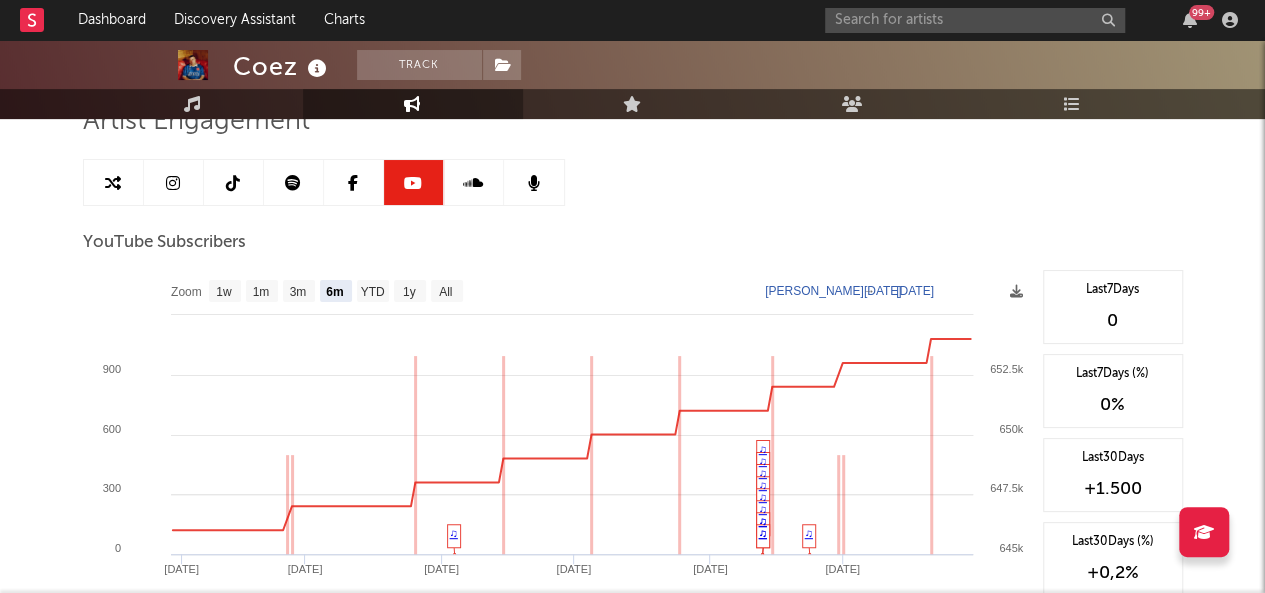 scroll, scrollTop: 166, scrollLeft: 0, axis: vertical 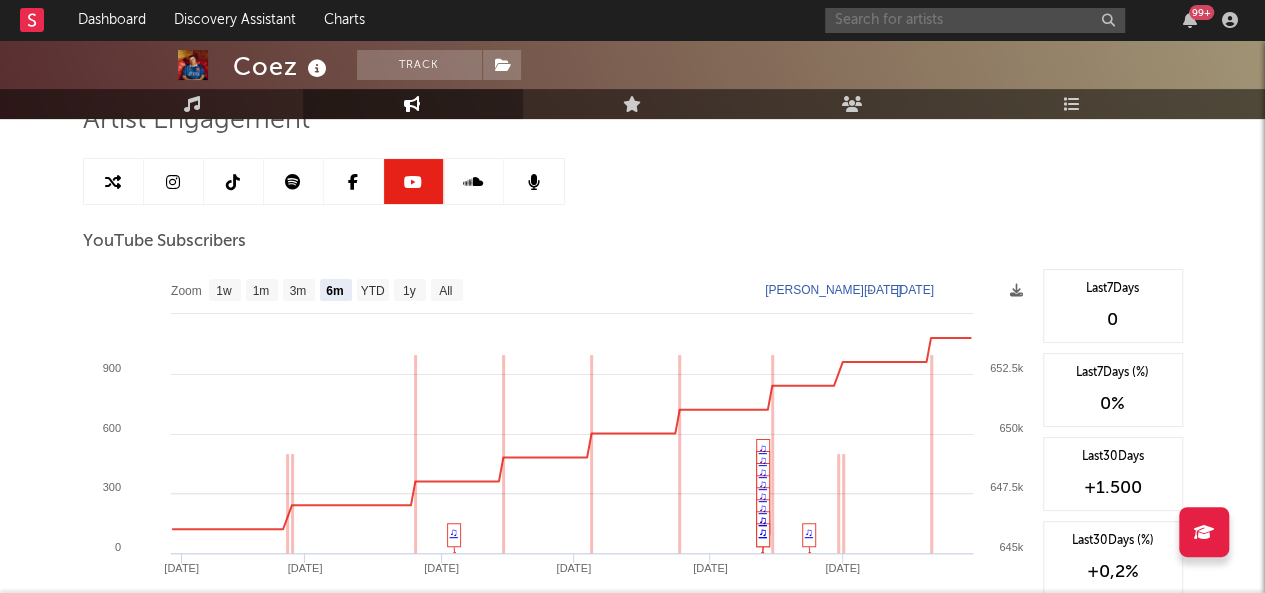 click at bounding box center (975, 20) 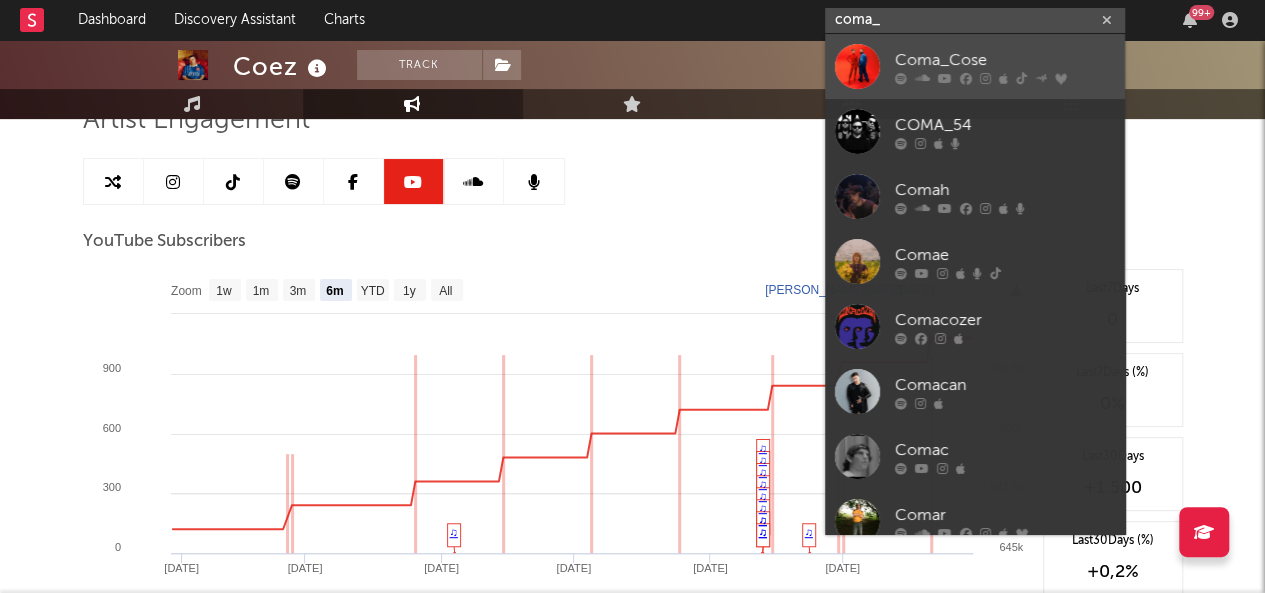 type on "coma_" 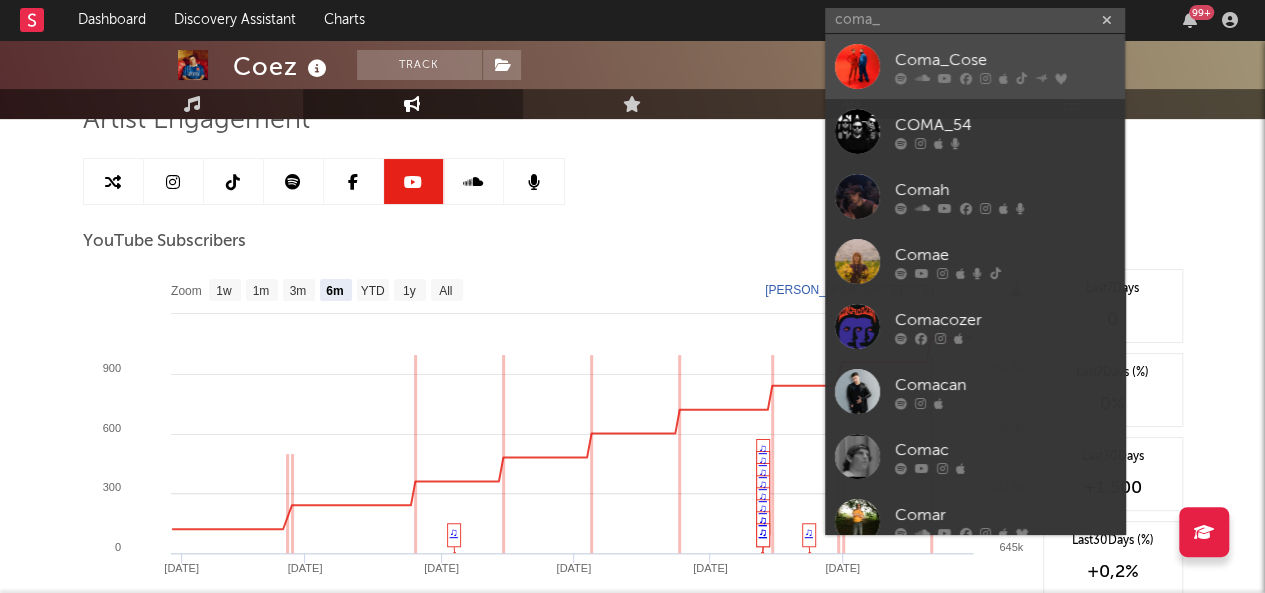 click on "Coma_Cose" at bounding box center [1005, 60] 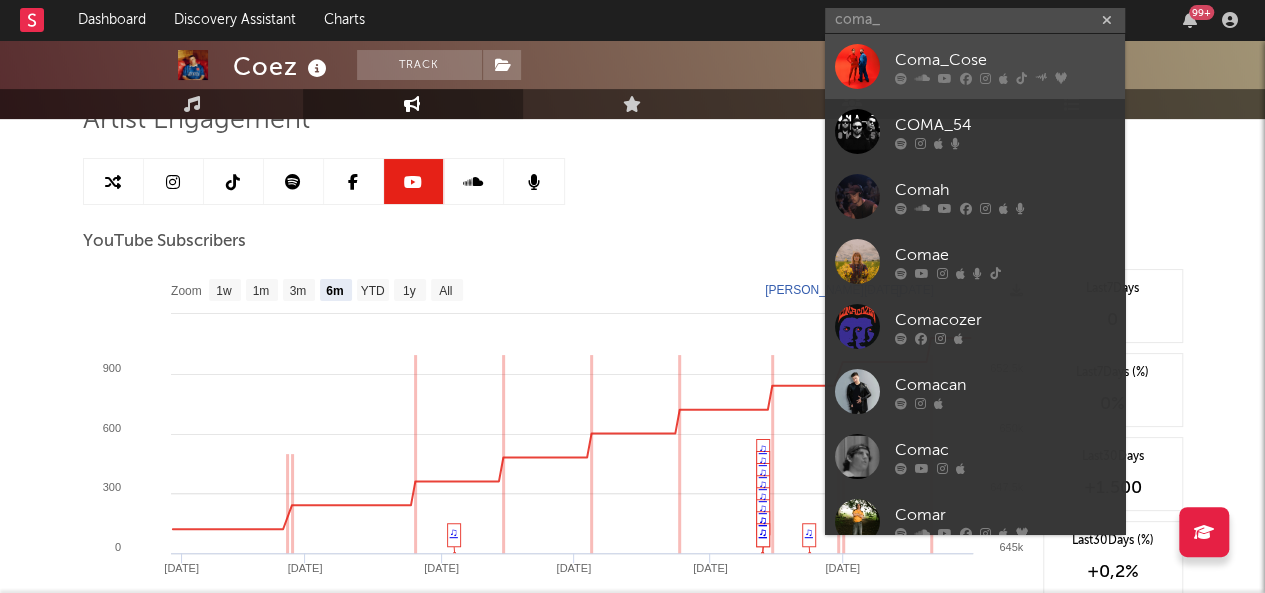 type 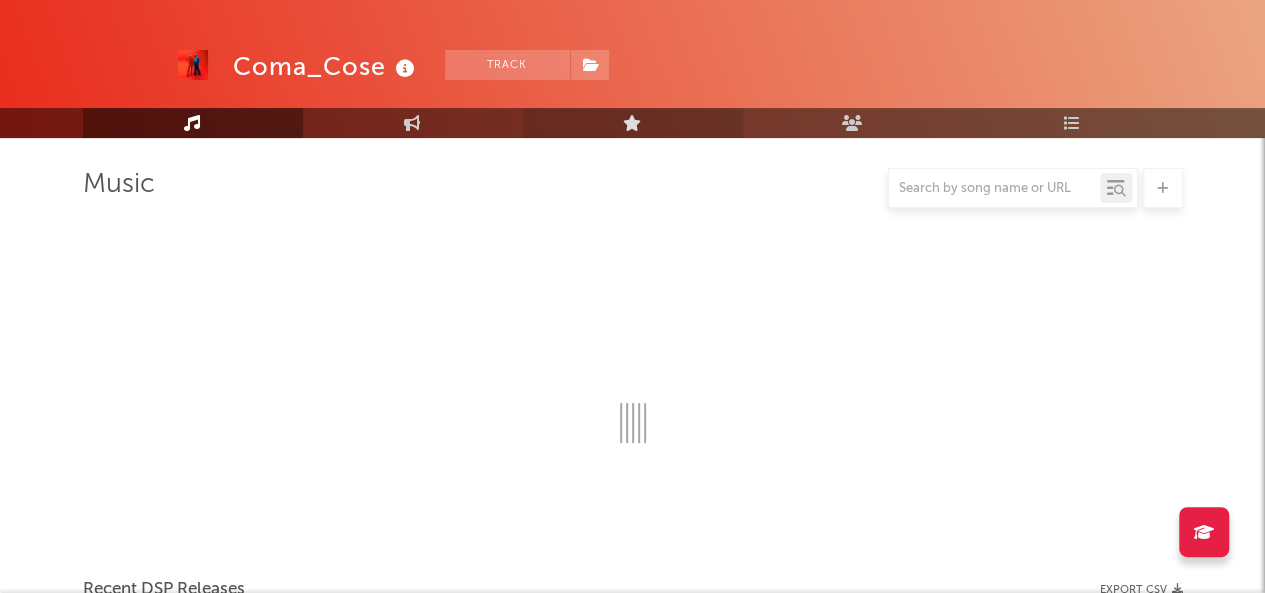 scroll, scrollTop: 166, scrollLeft: 0, axis: vertical 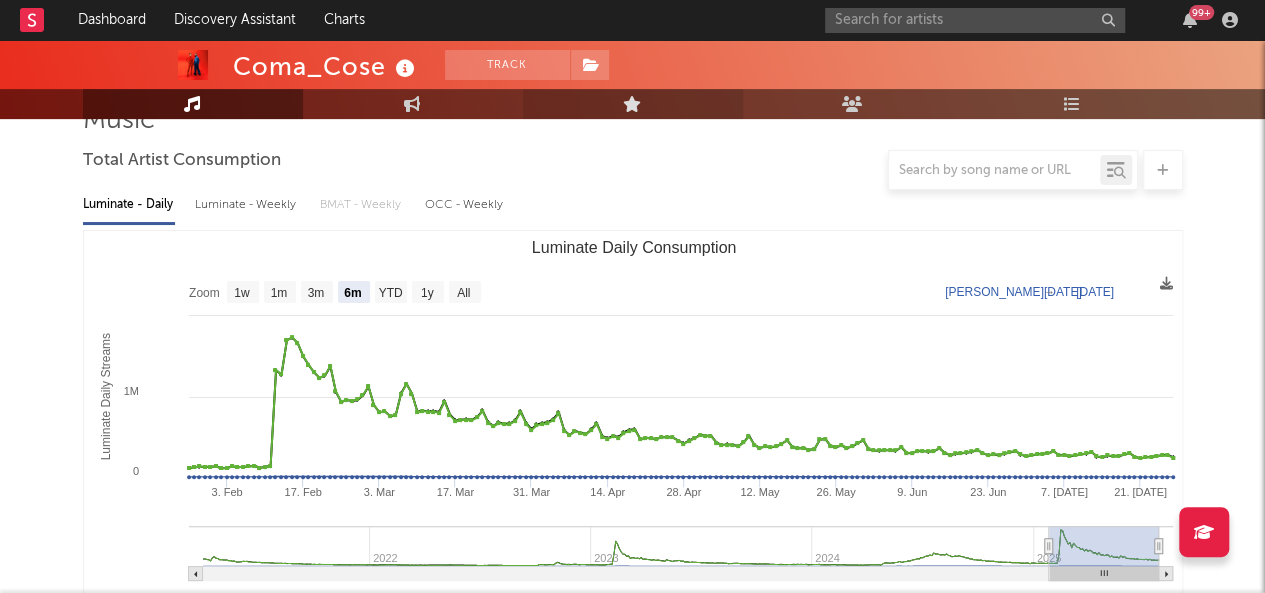 select on "6m" 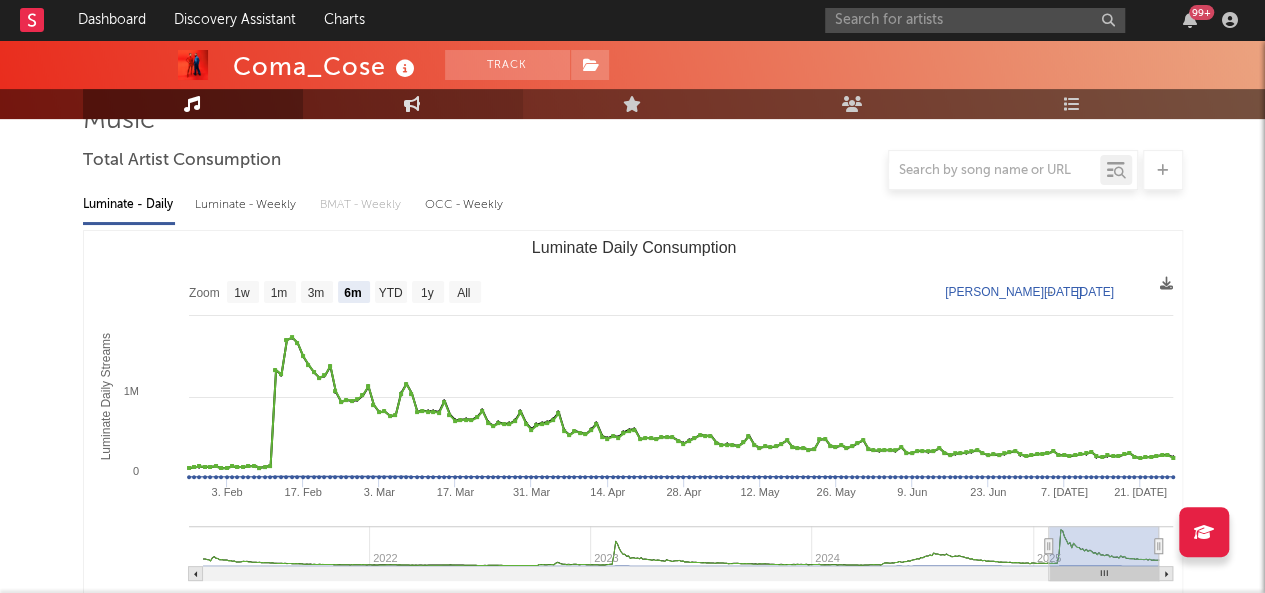 click at bounding box center (412, 104) 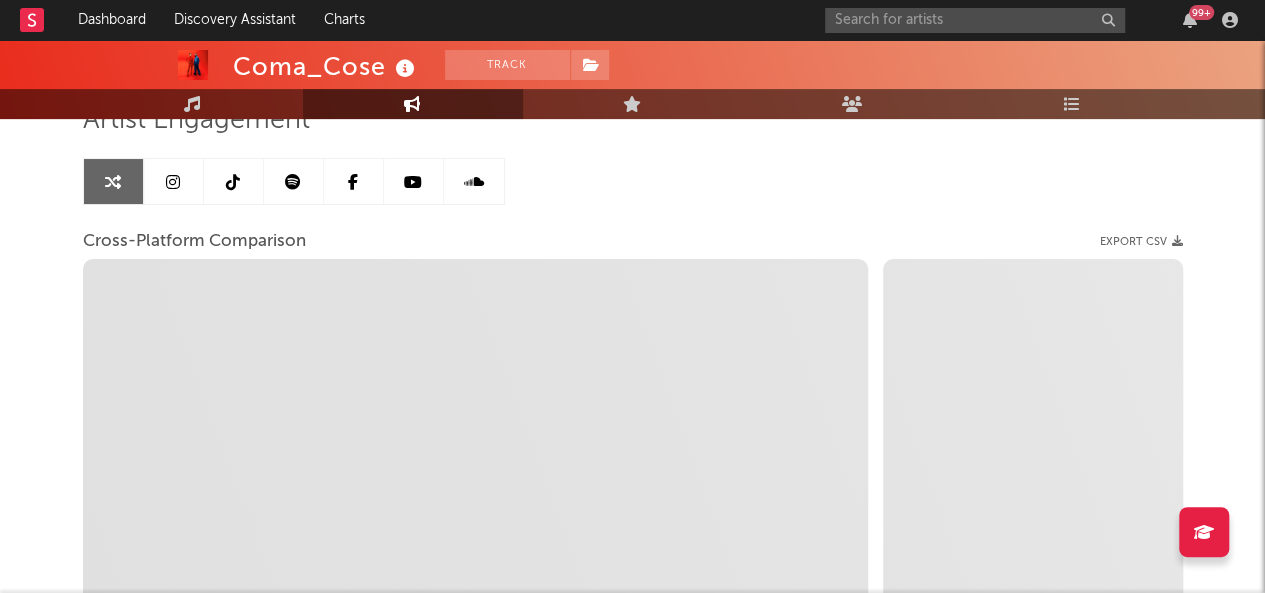 click at bounding box center [293, 182] 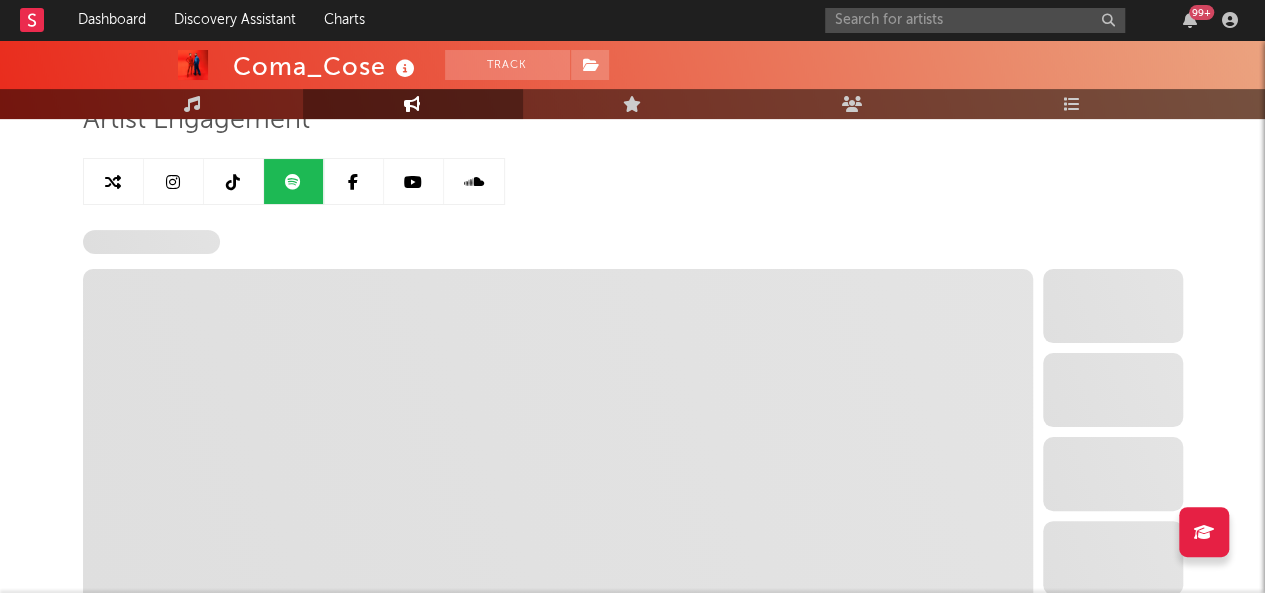 select on "6m" 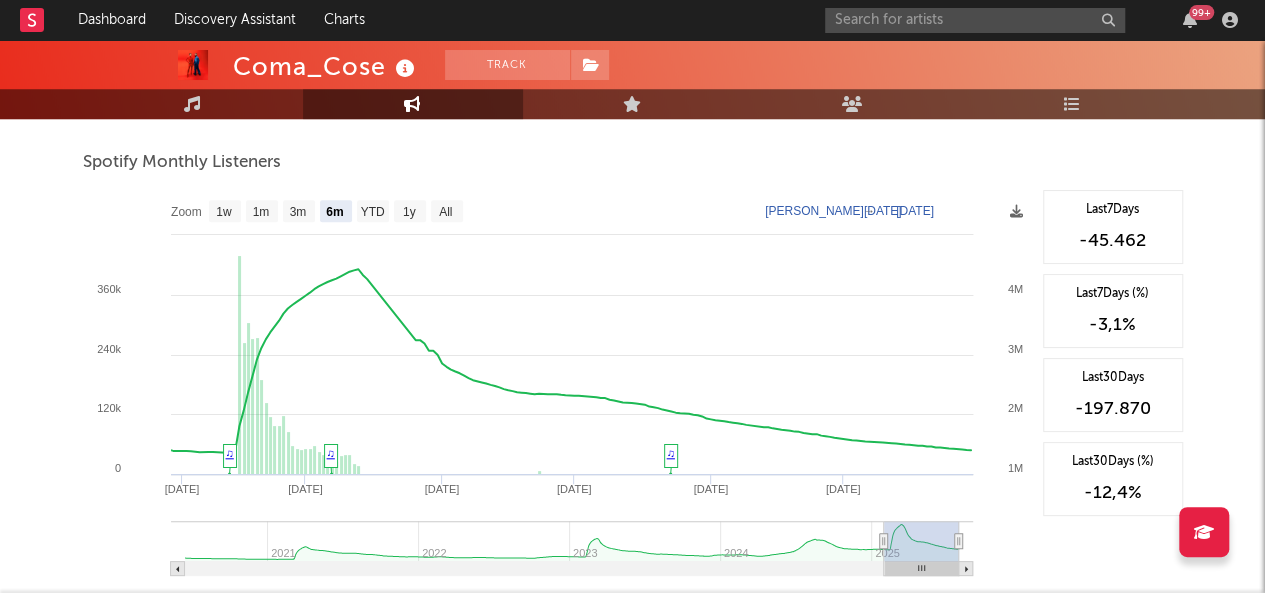 scroll, scrollTop: 712, scrollLeft: 0, axis: vertical 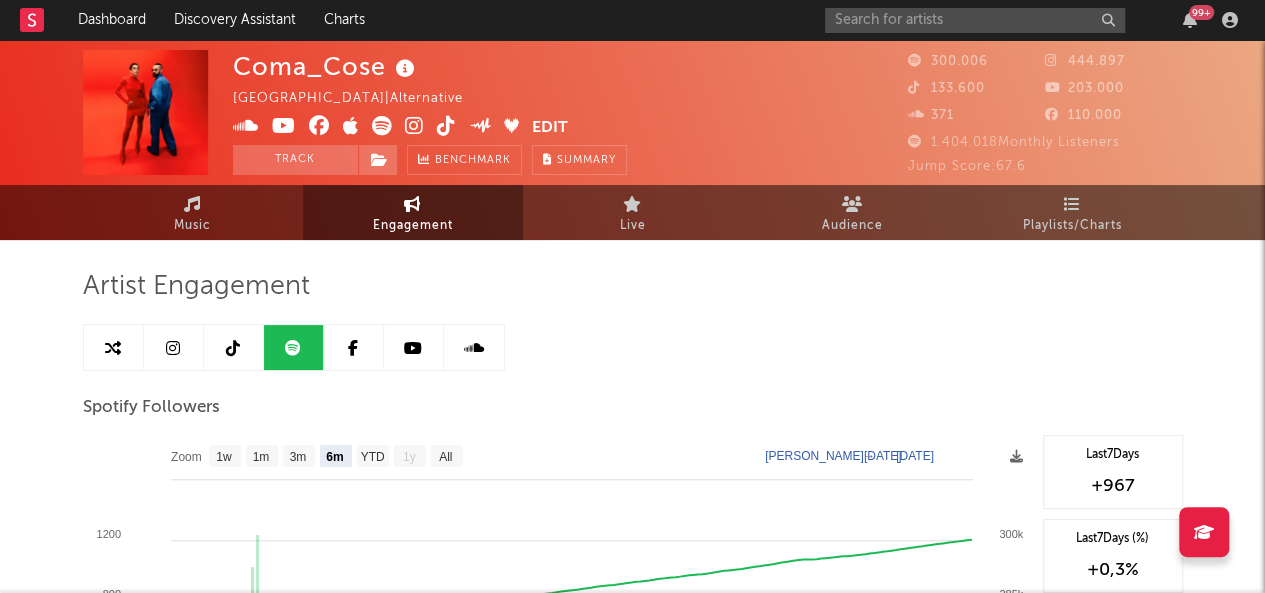 click at bounding box center (174, 347) 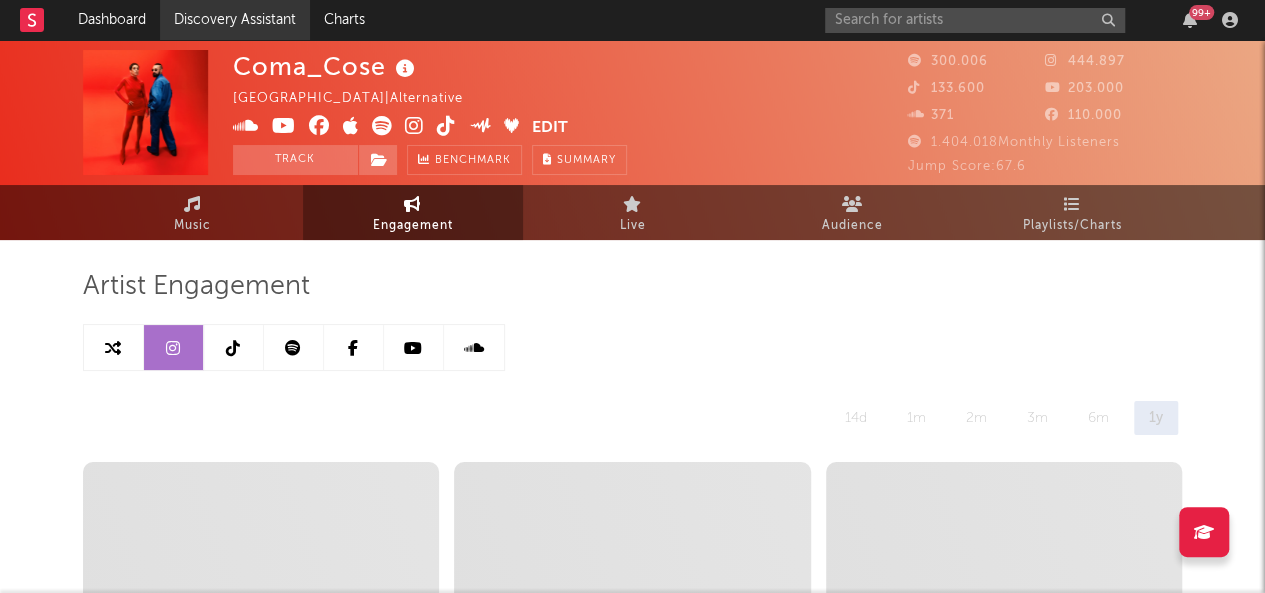select on "6m" 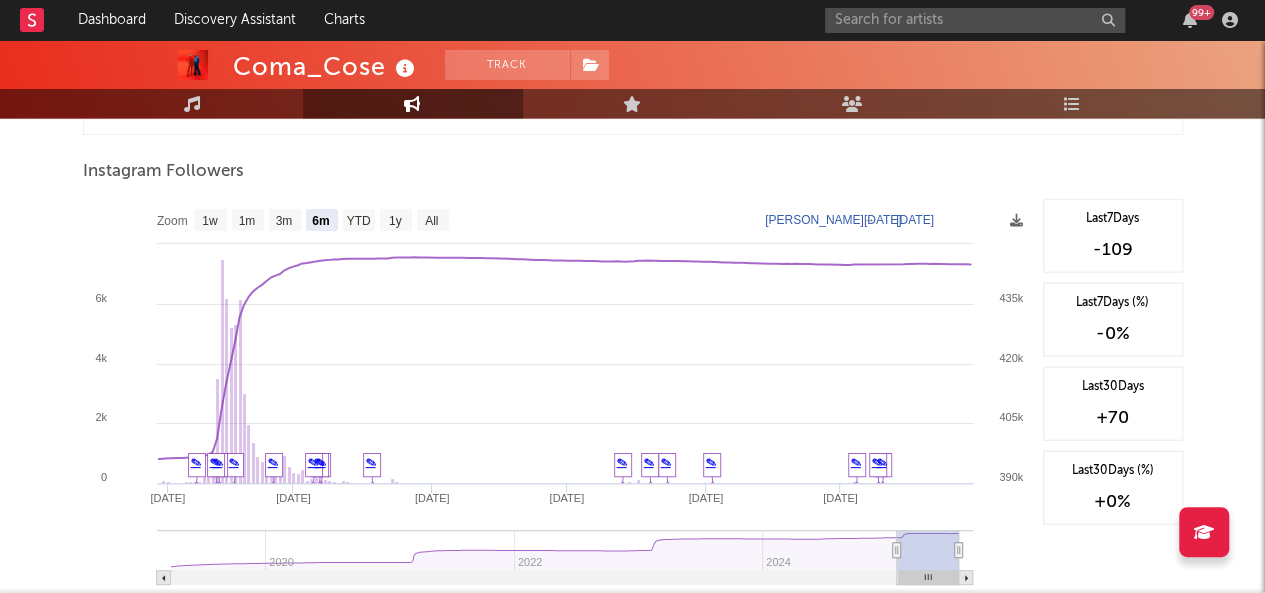 scroll, scrollTop: 2213, scrollLeft: 0, axis: vertical 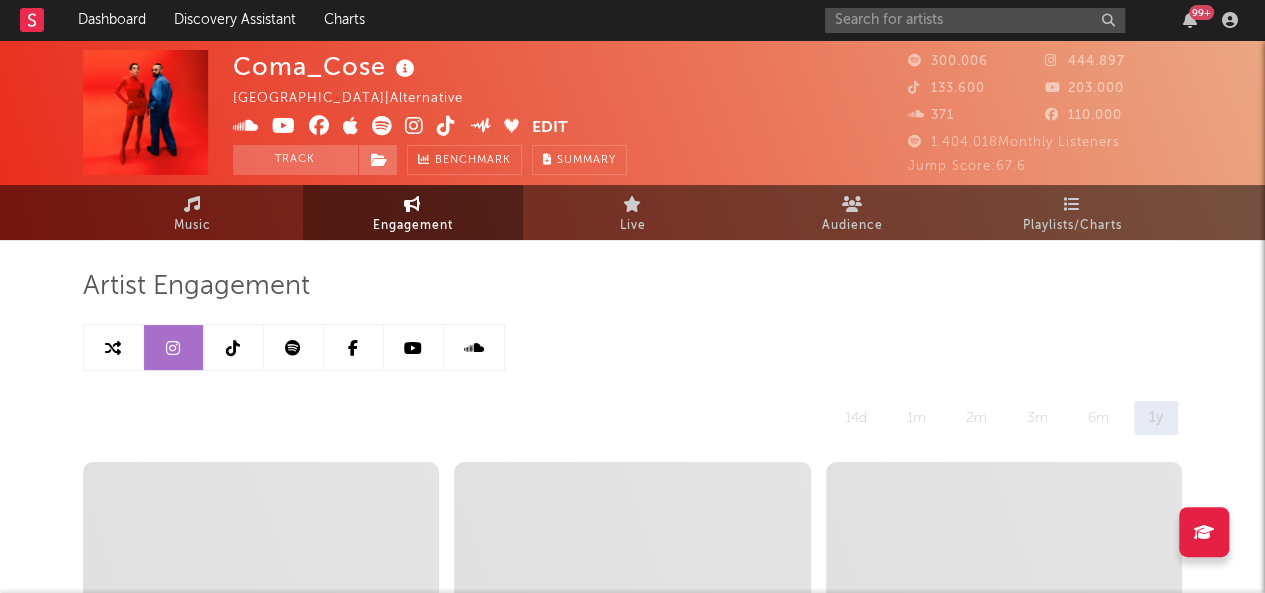 click at bounding box center (234, 347) 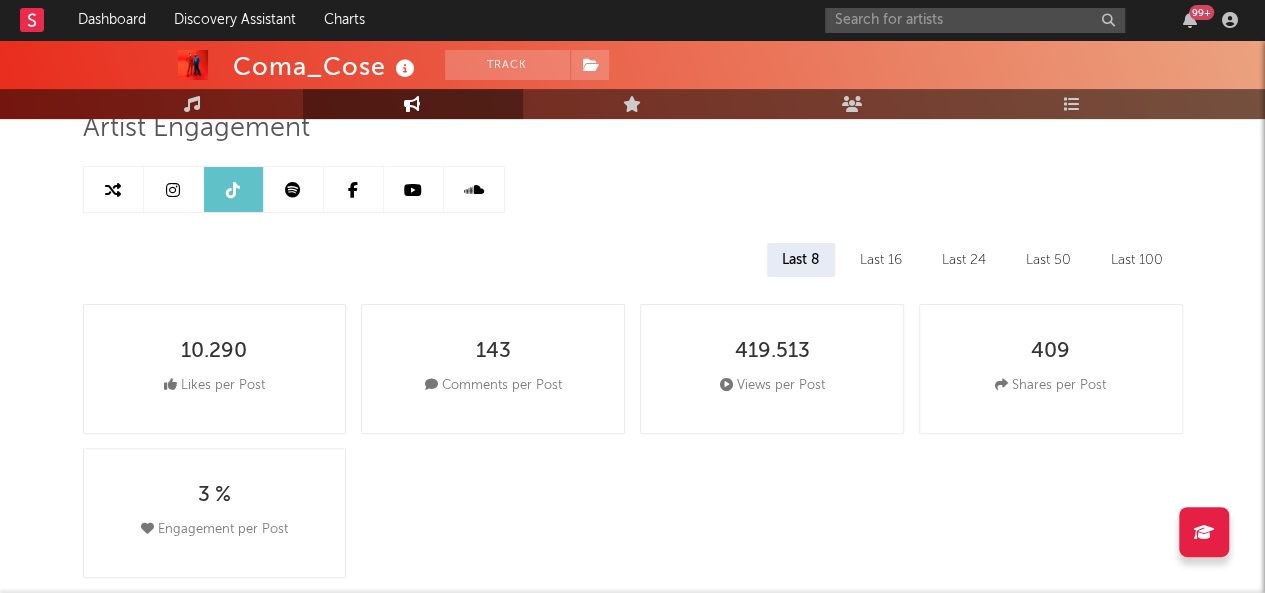 select on "6m" 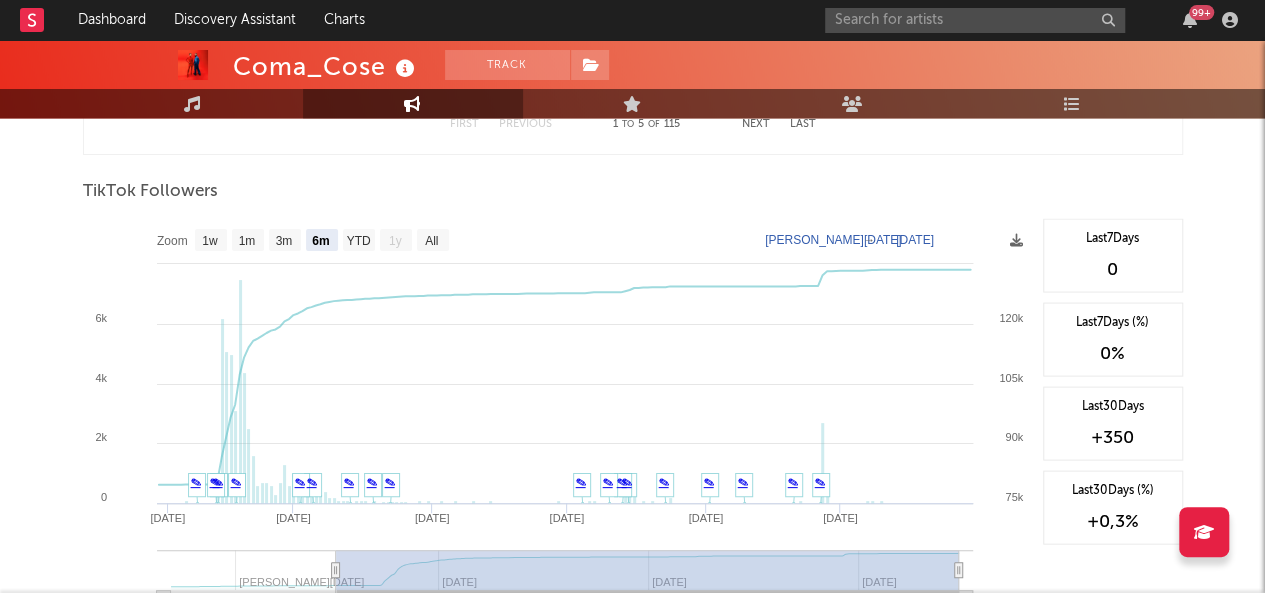 scroll, scrollTop: 1923, scrollLeft: 0, axis: vertical 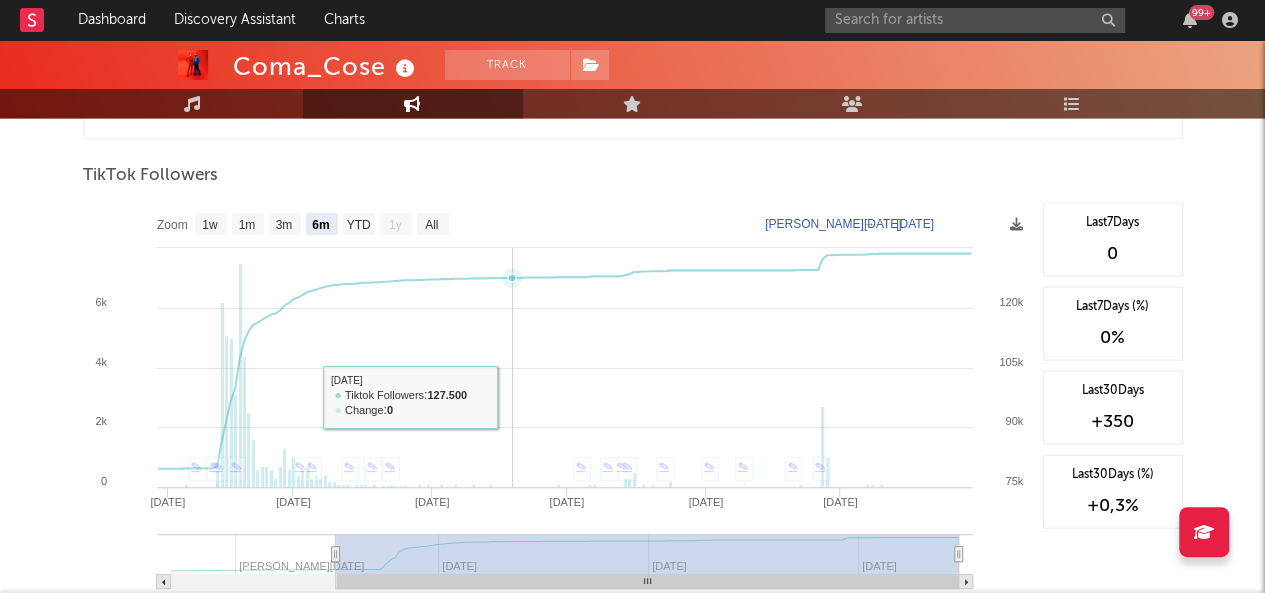 click 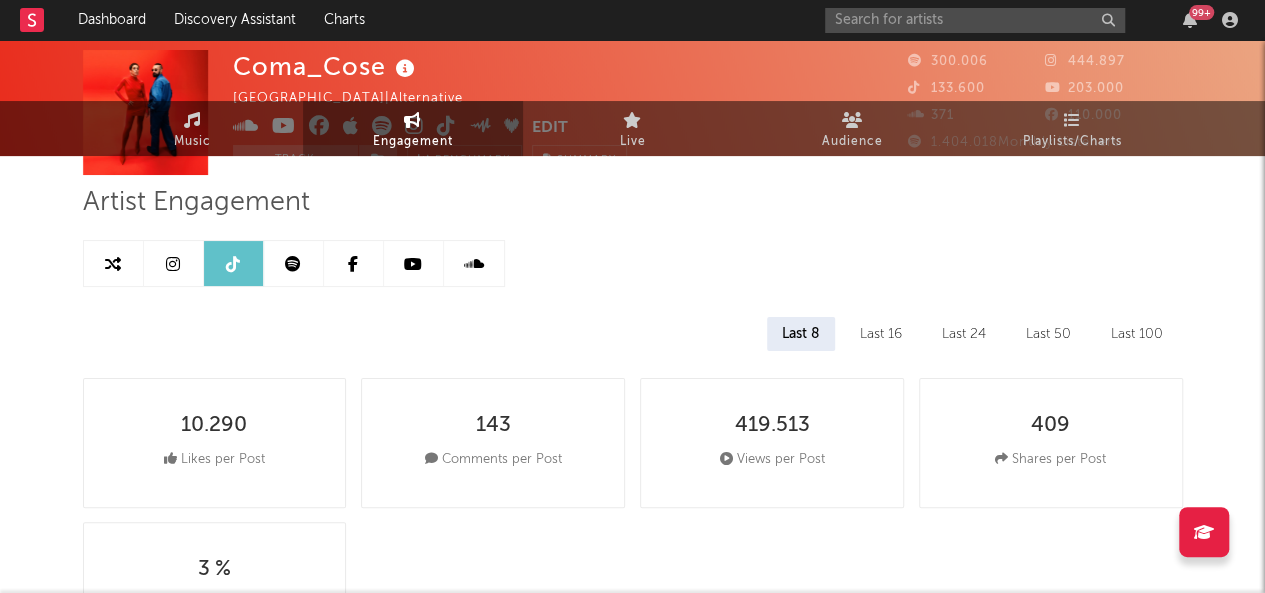 scroll, scrollTop: 0, scrollLeft: 0, axis: both 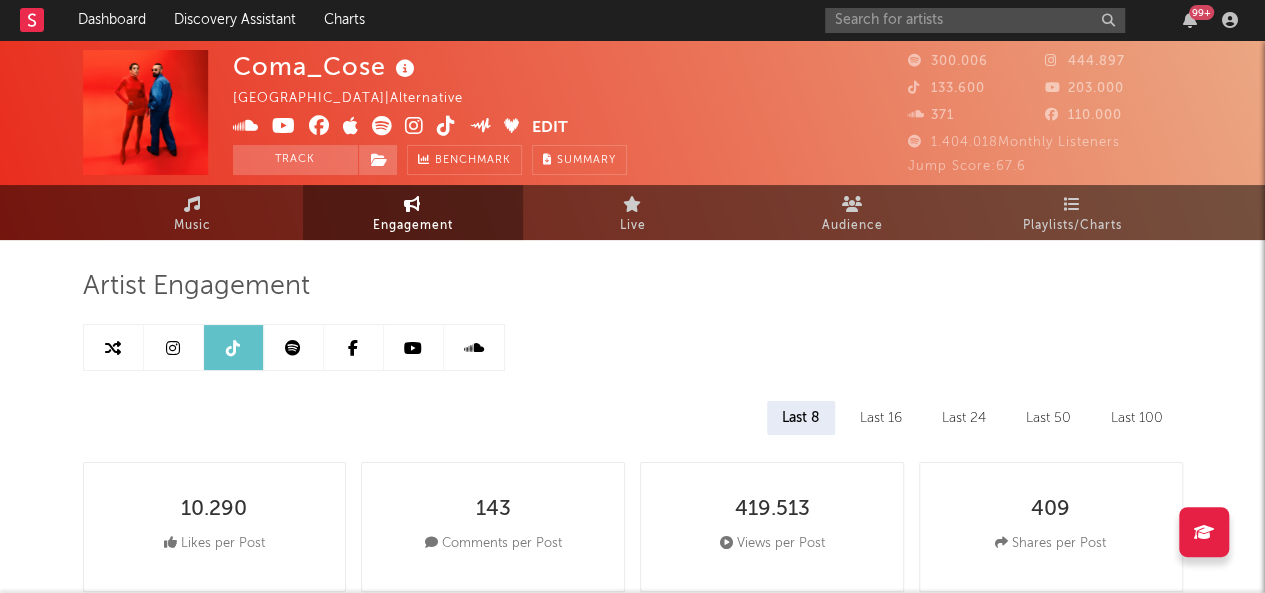 click at bounding box center (413, 348) 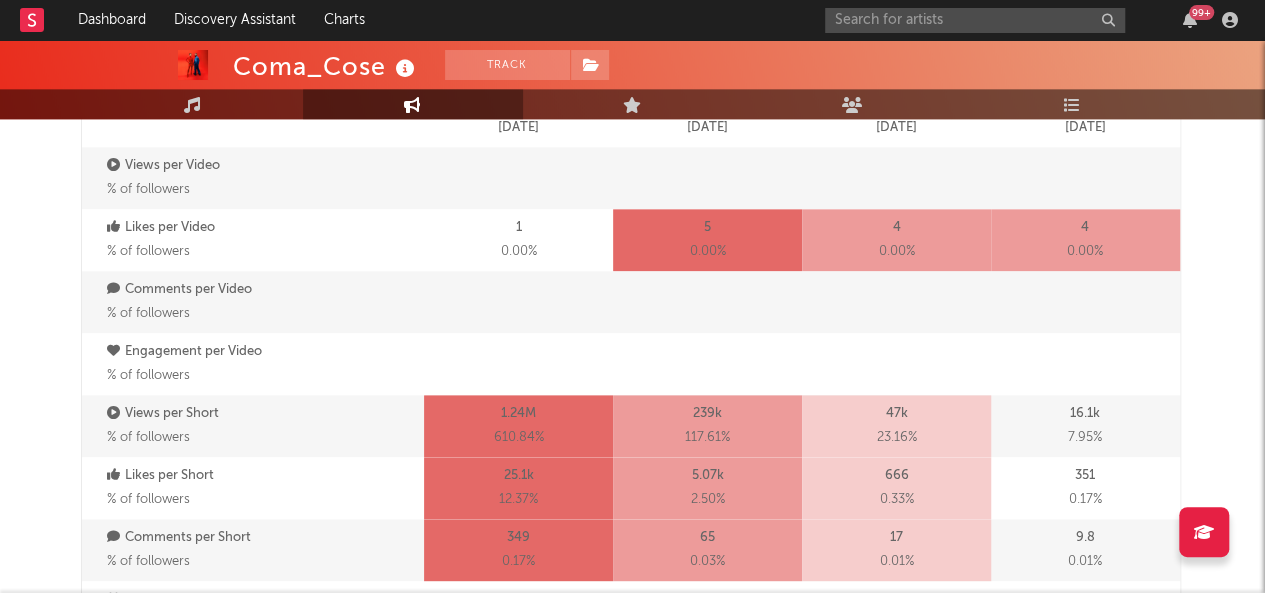 select on "6m" 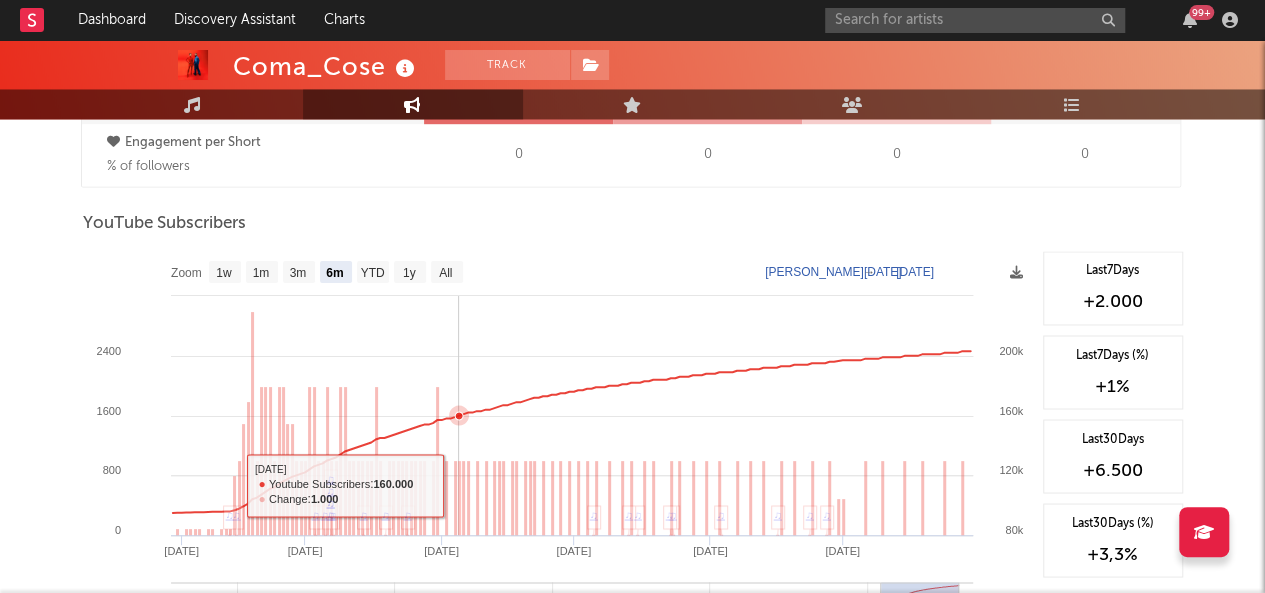 scroll, scrollTop: 1570, scrollLeft: 0, axis: vertical 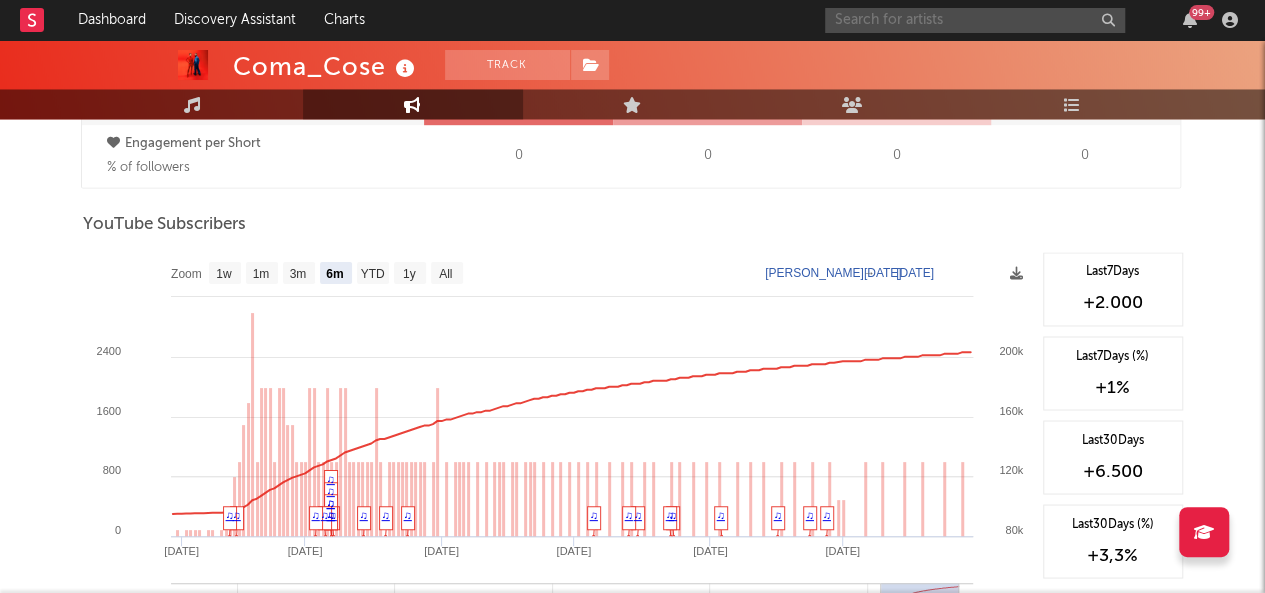 click at bounding box center (975, 20) 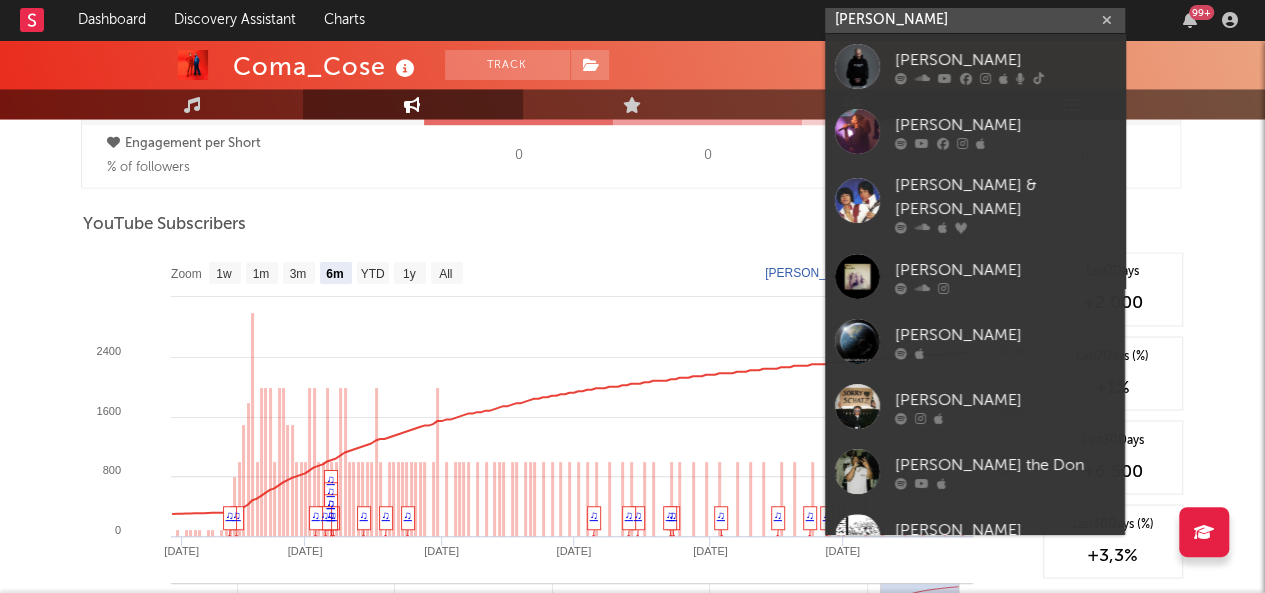 type on "don joe" 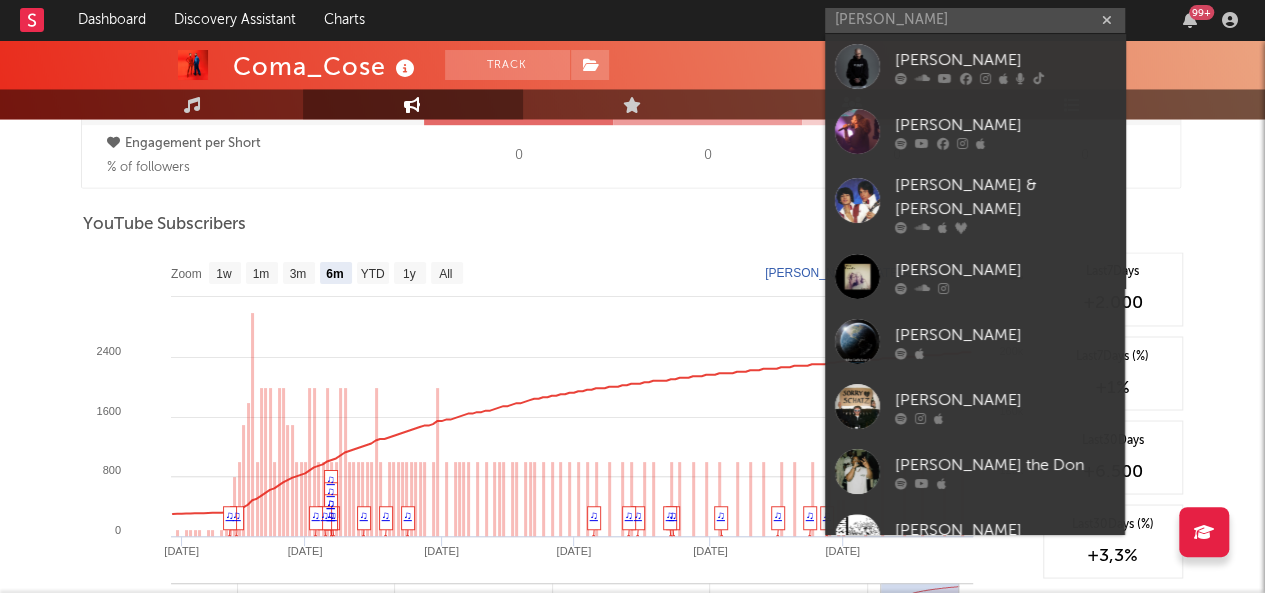 click at bounding box center (922, 78) 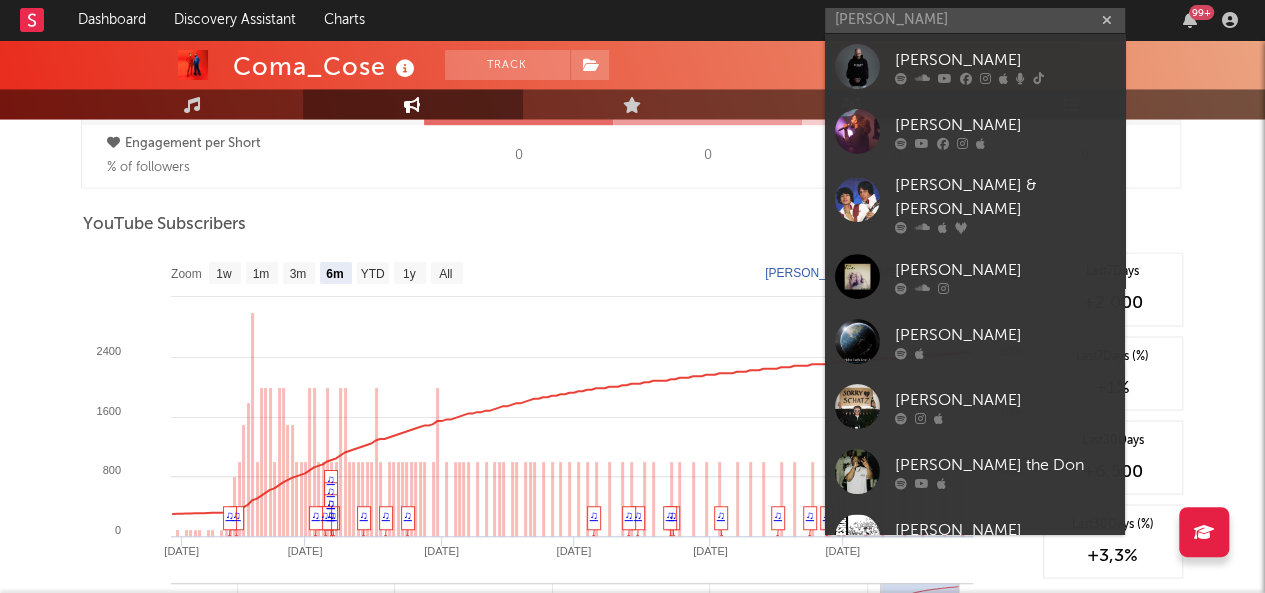 type 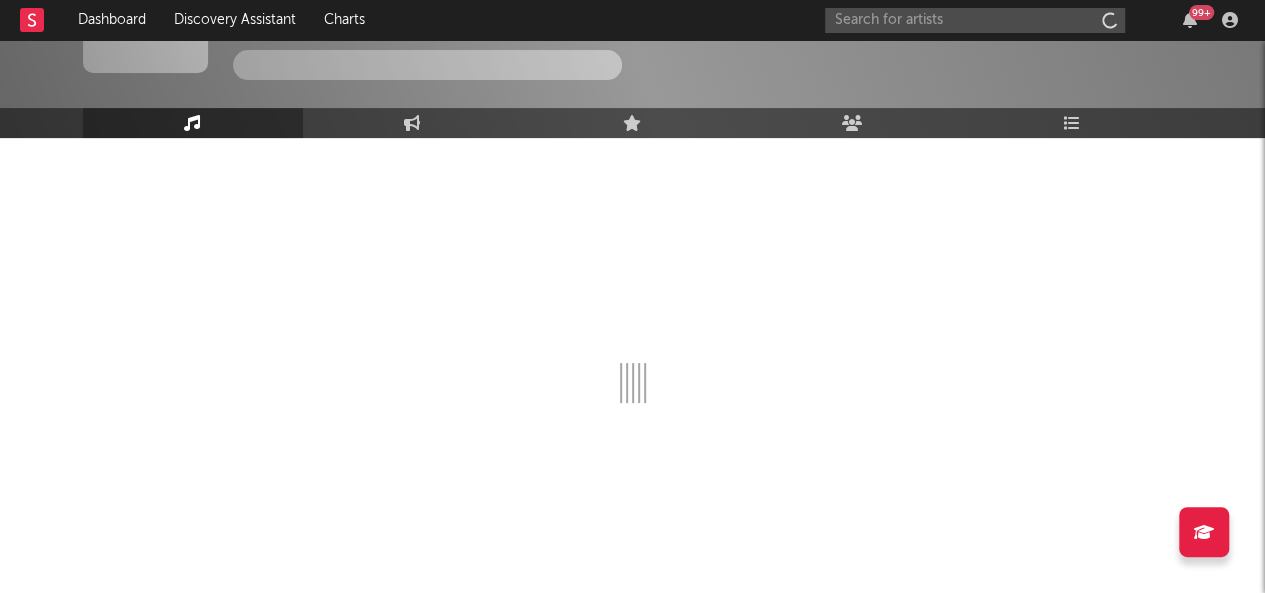 scroll, scrollTop: 102, scrollLeft: 0, axis: vertical 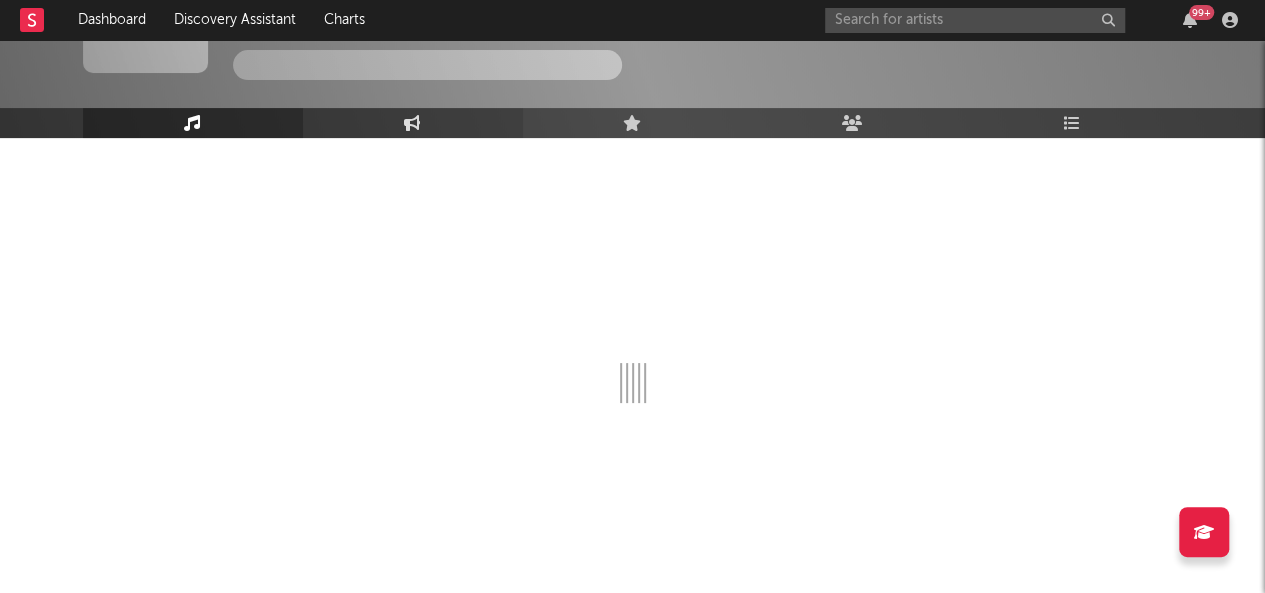 click on "Engagement" at bounding box center (413, 123) 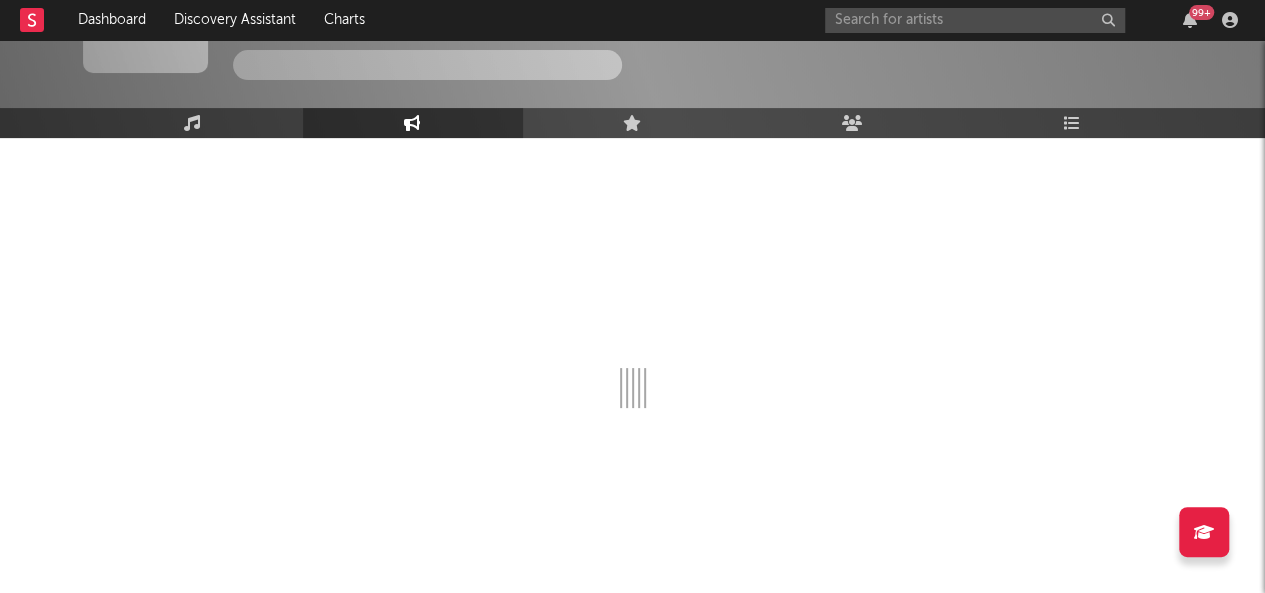 select on "1w" 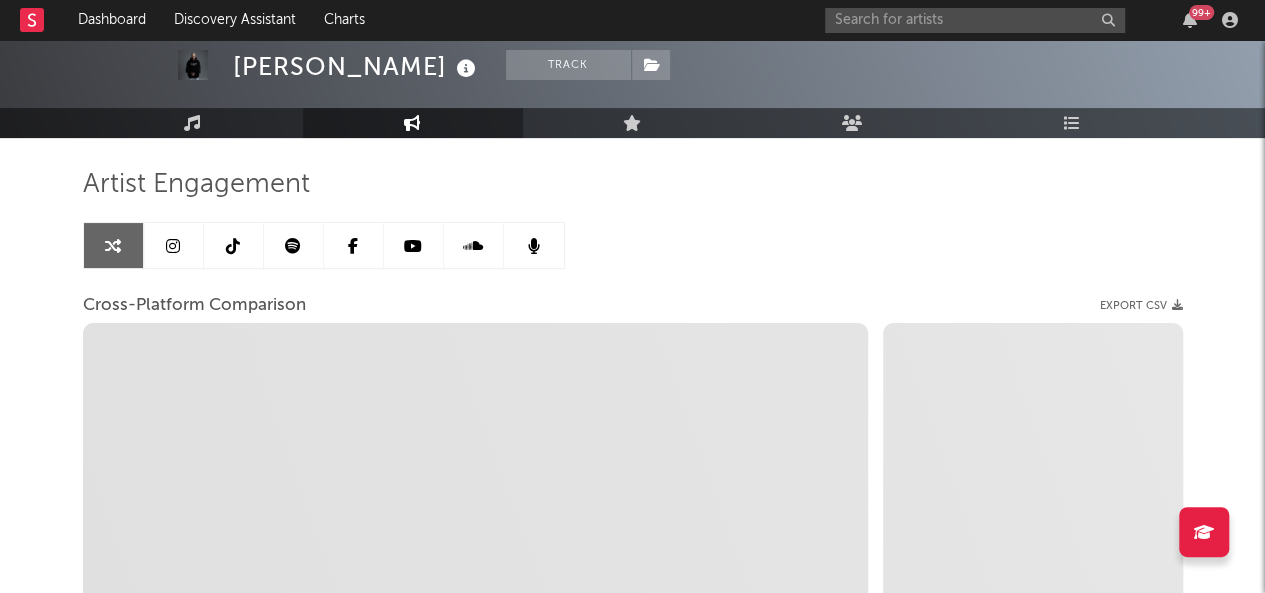 select on "1m" 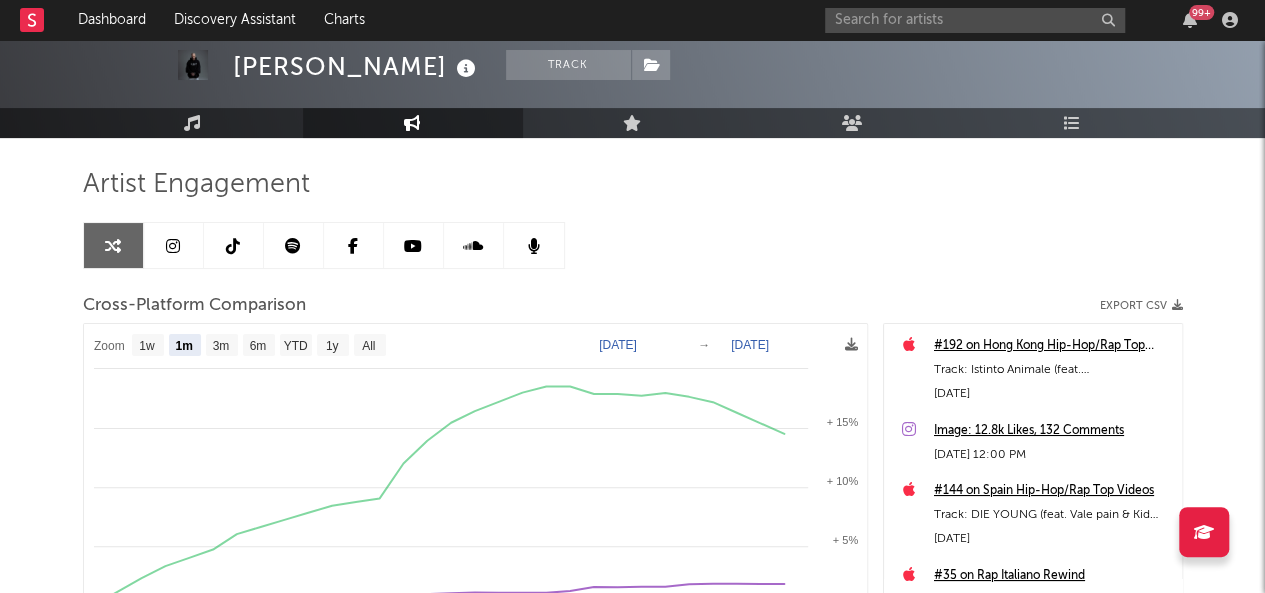 click at bounding box center [294, 245] 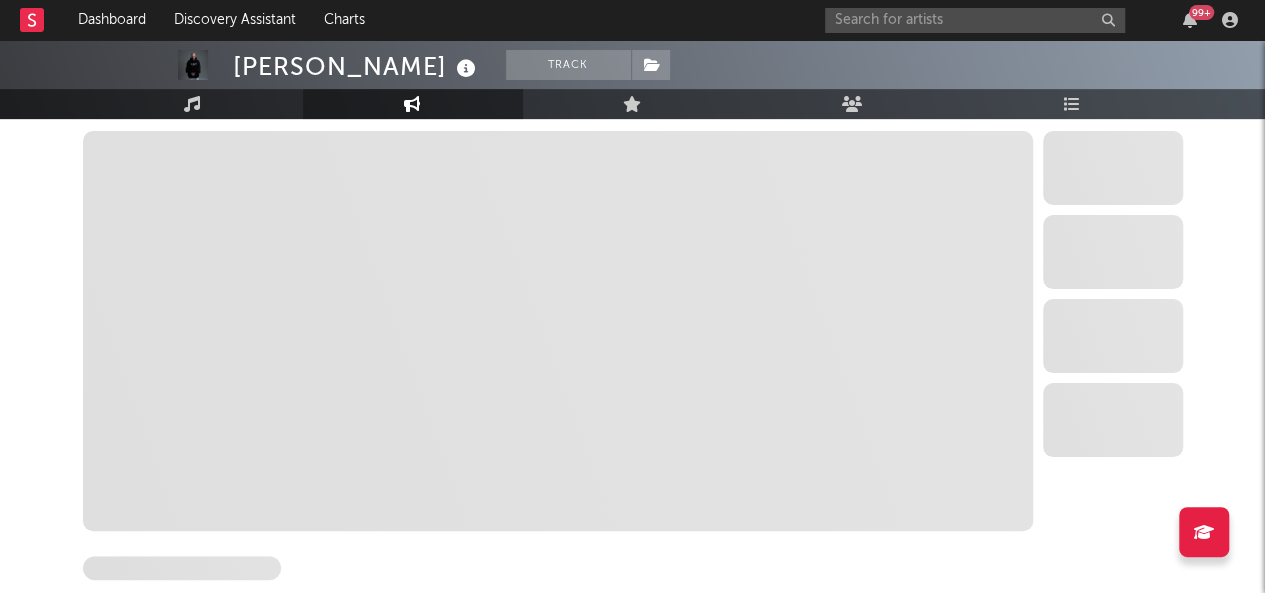 select on "6m" 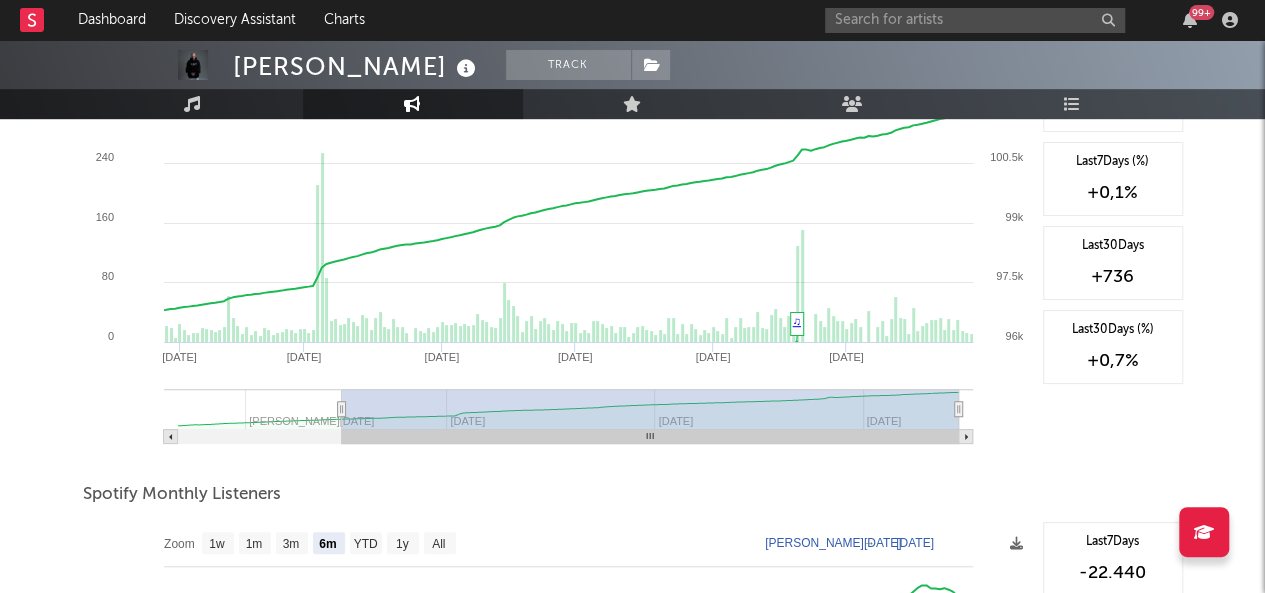 scroll, scrollTop: 378, scrollLeft: 0, axis: vertical 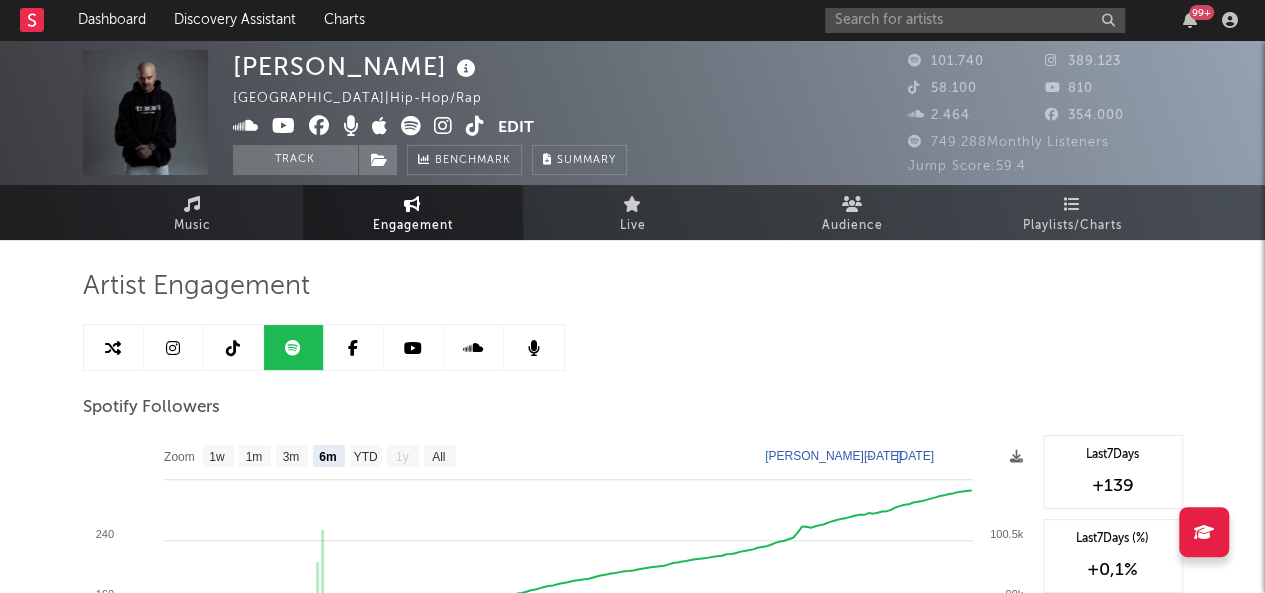 click at bounding box center [173, 348] 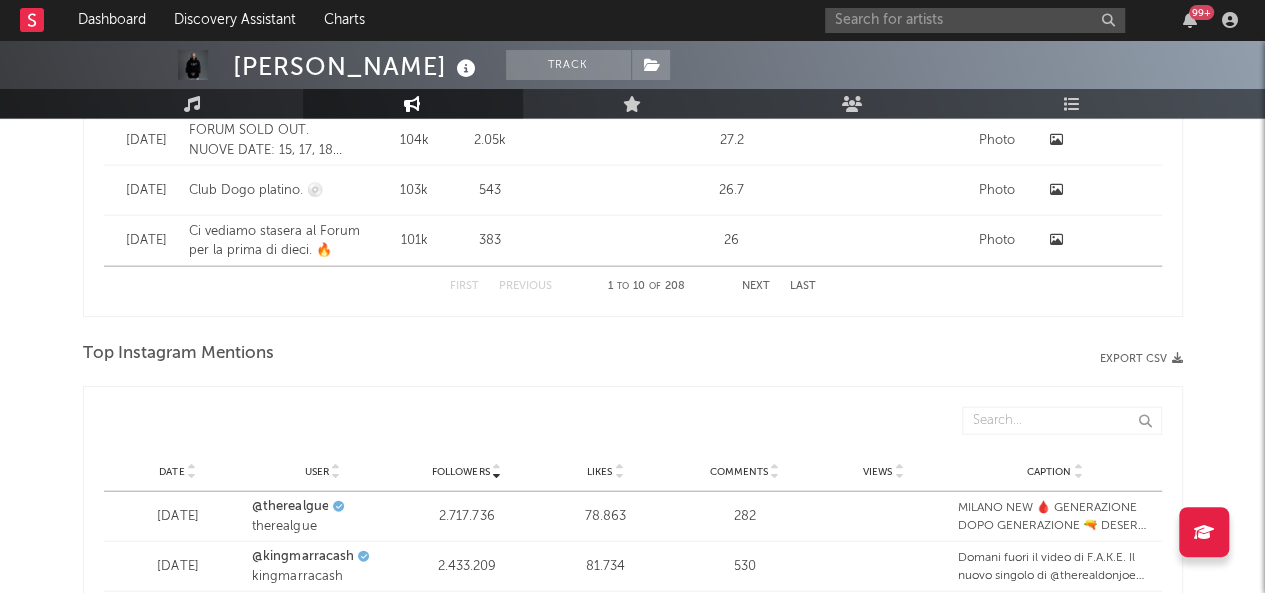 select on "6m" 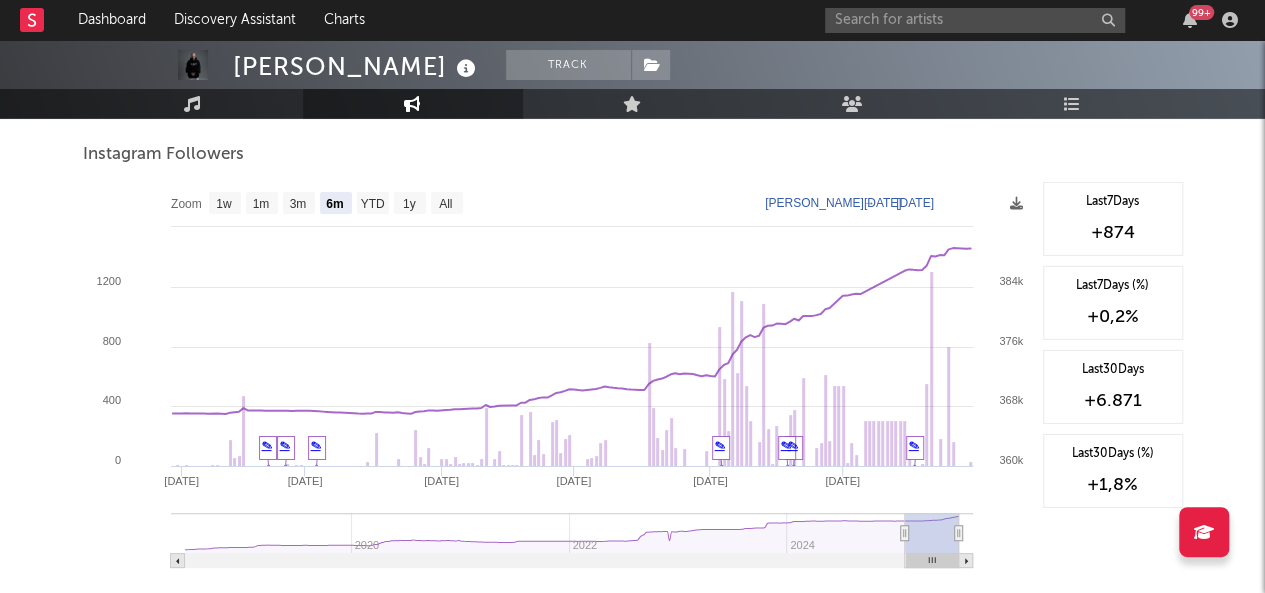 scroll, scrollTop: 3020, scrollLeft: 0, axis: vertical 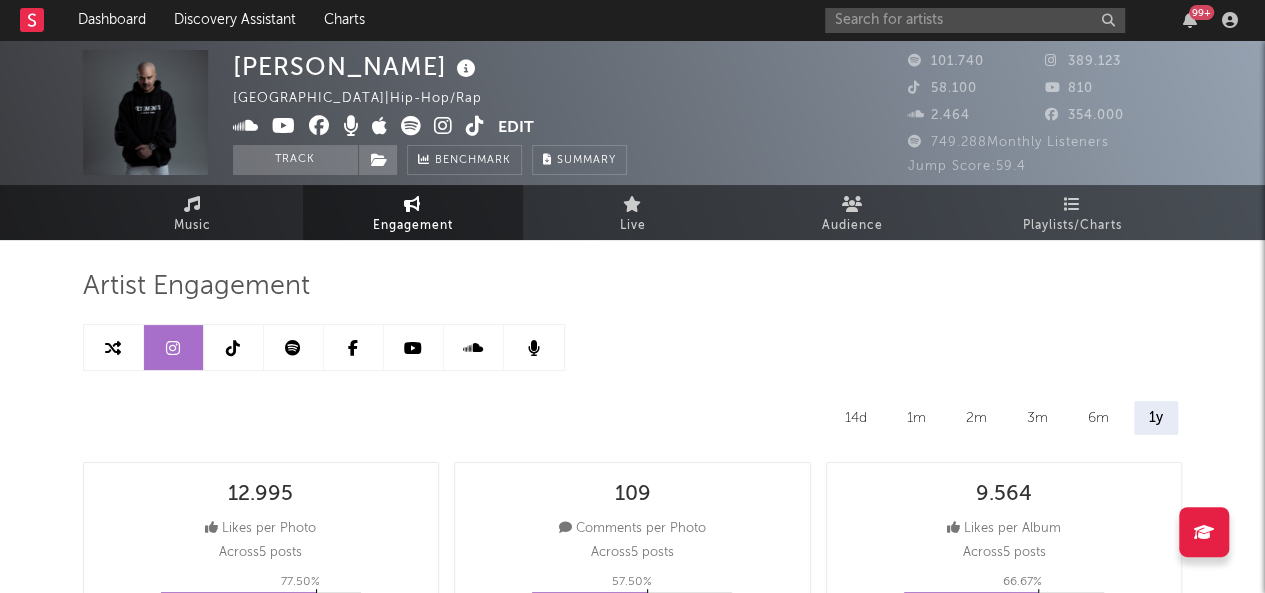 click at bounding box center [234, 347] 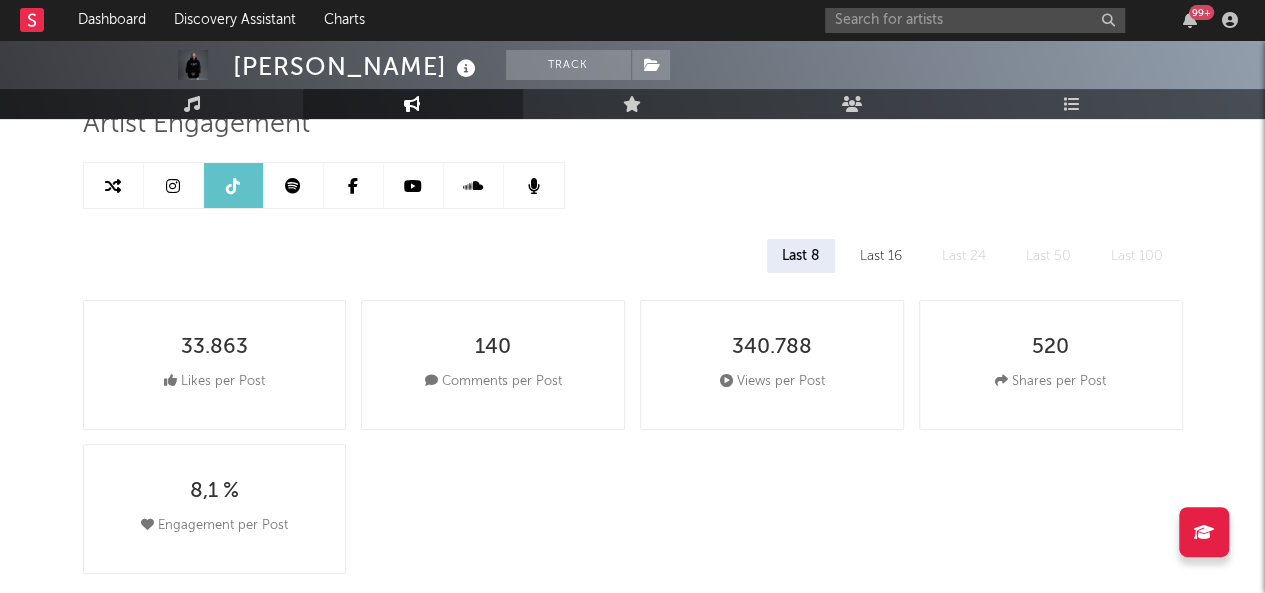 select on "6m" 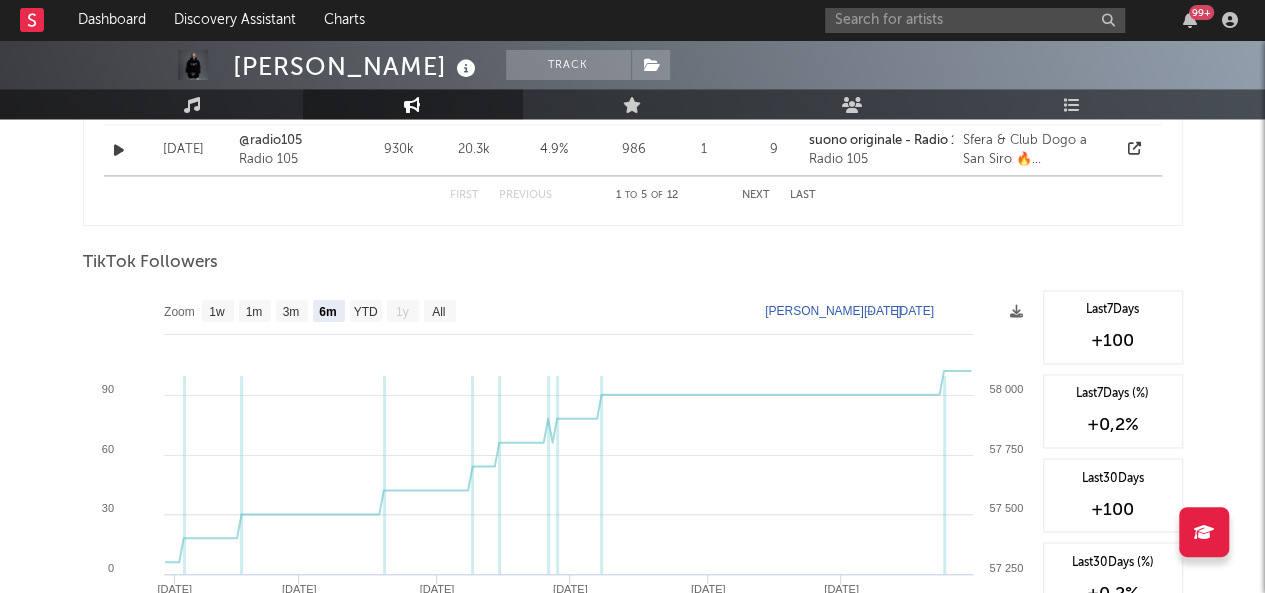 scroll, scrollTop: 1447, scrollLeft: 0, axis: vertical 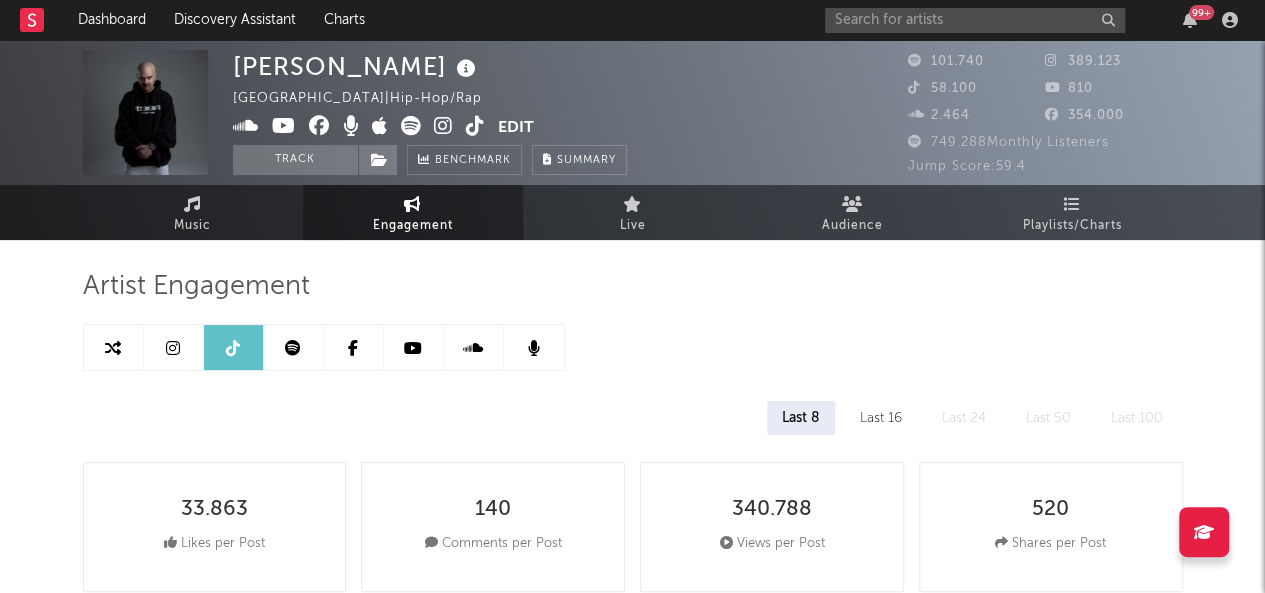 click at bounding box center [414, 347] 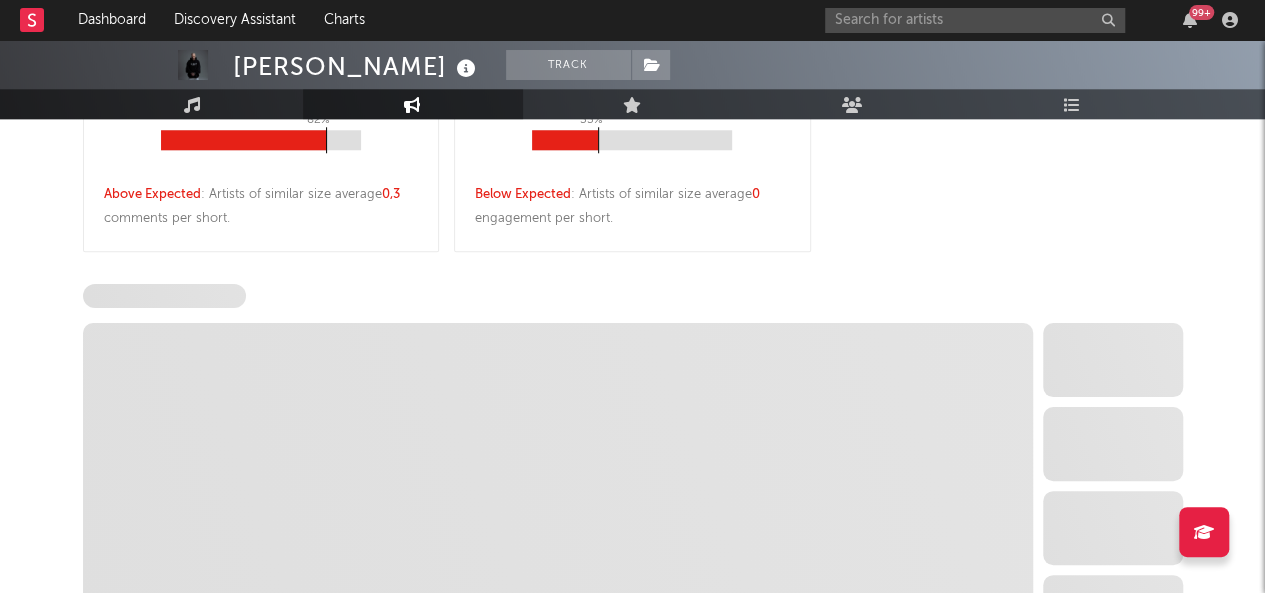 select on "6m" 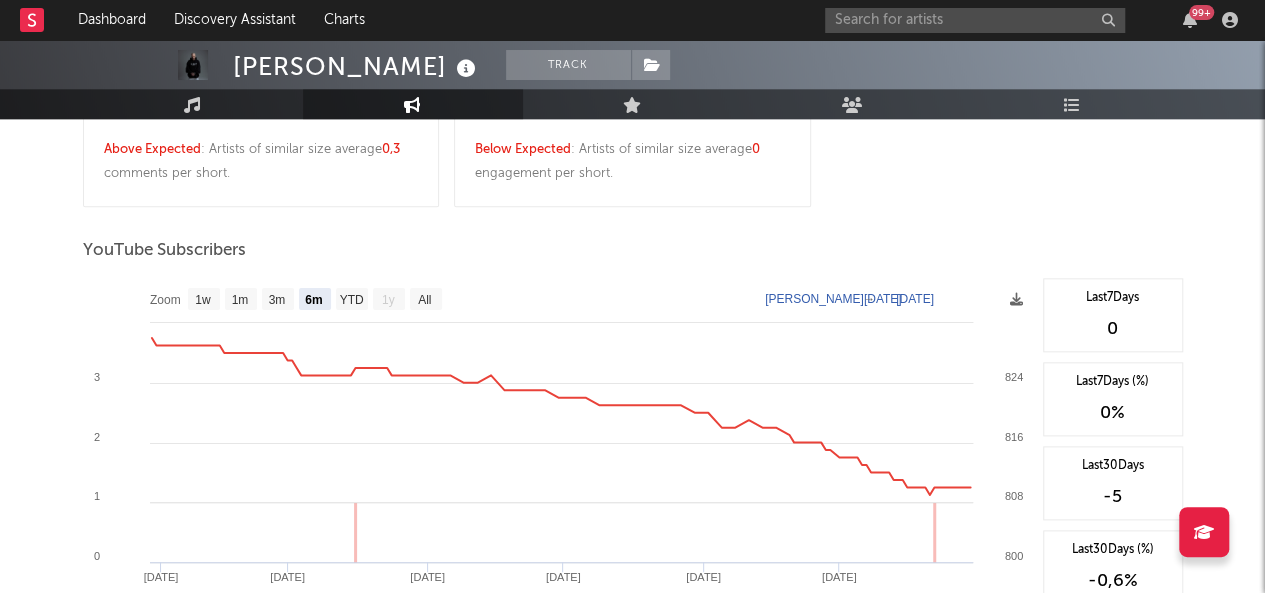 scroll, scrollTop: 989, scrollLeft: 0, axis: vertical 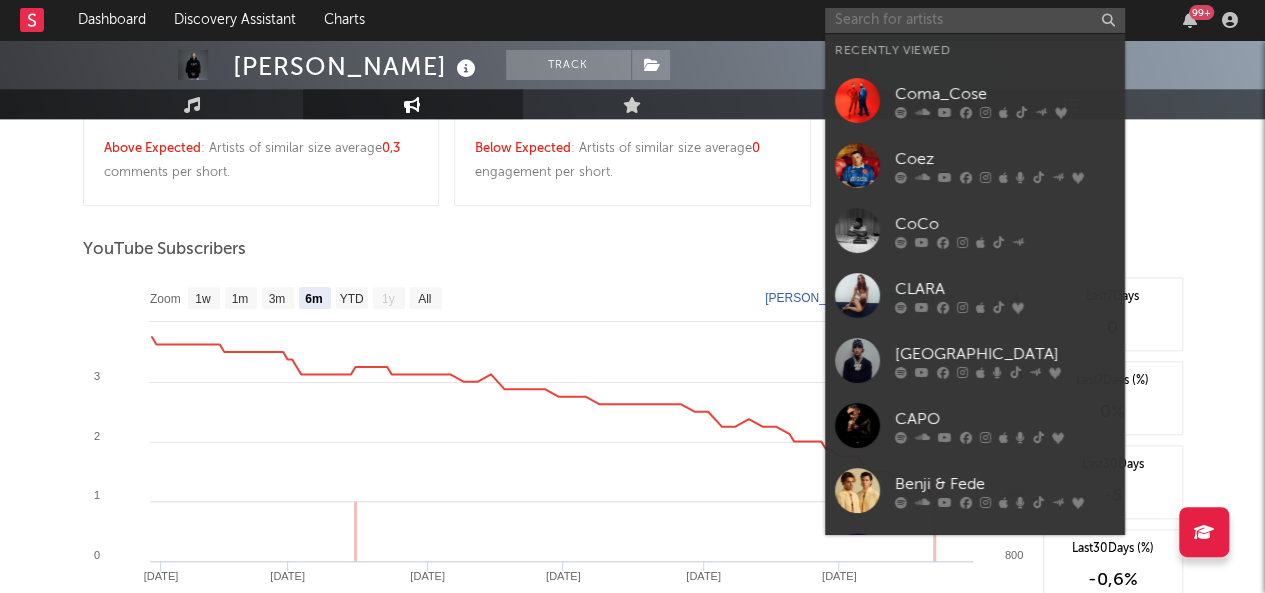 click at bounding box center (975, 20) 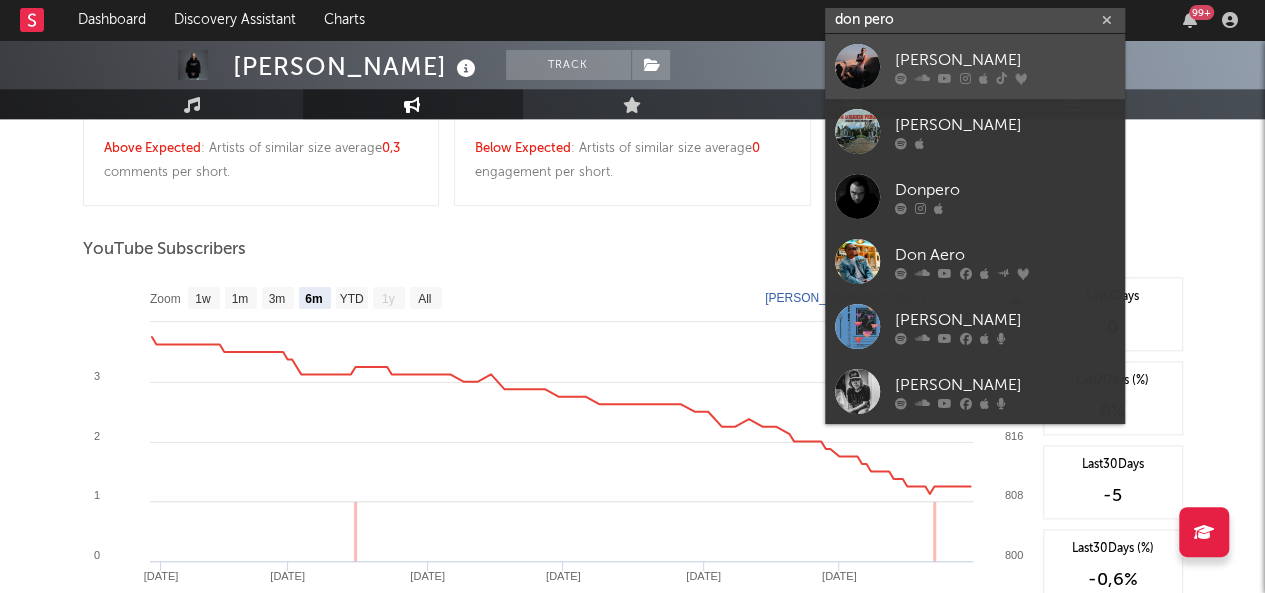 type on "don pero" 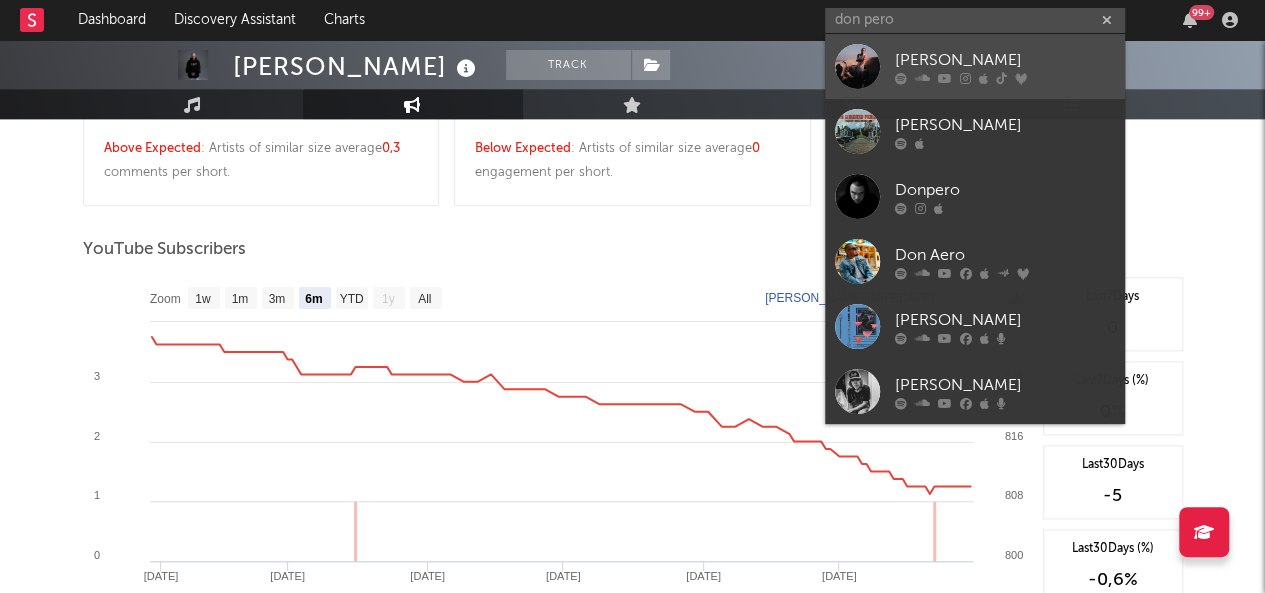 click at bounding box center (983, 78) 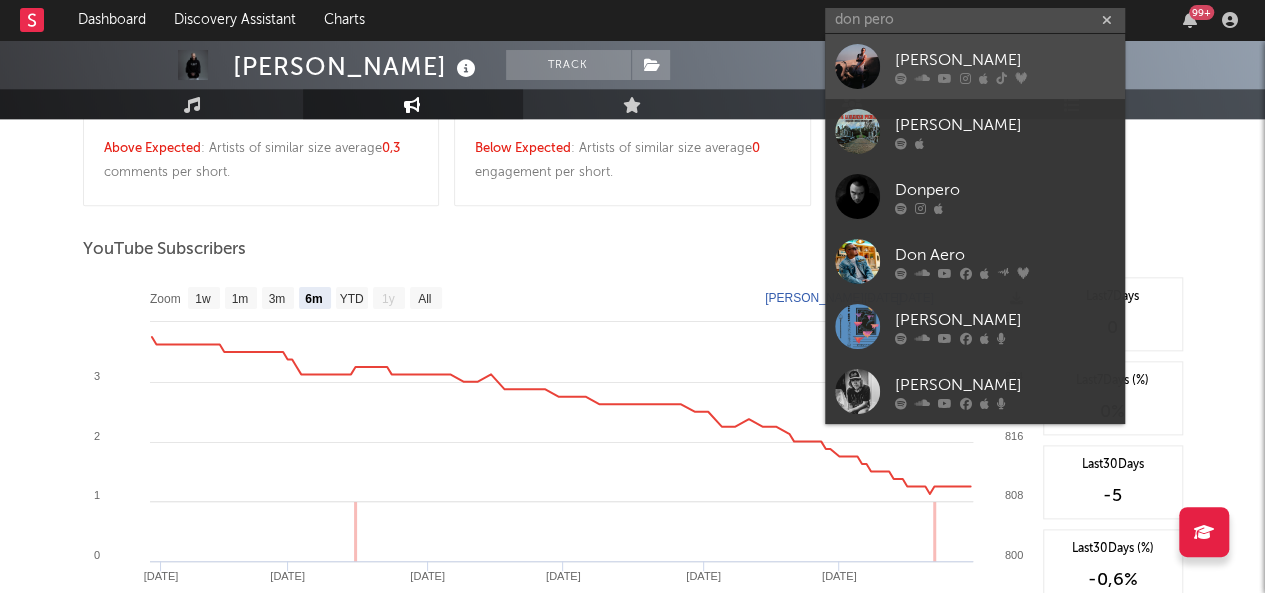 type 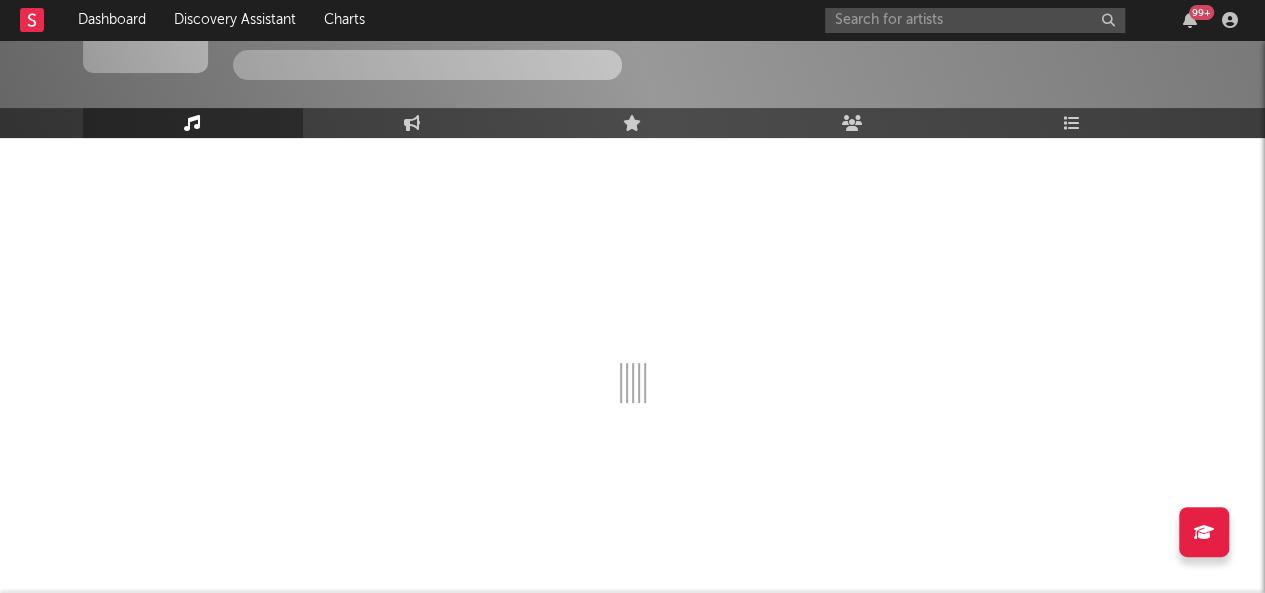 scroll, scrollTop: 989, scrollLeft: 0, axis: vertical 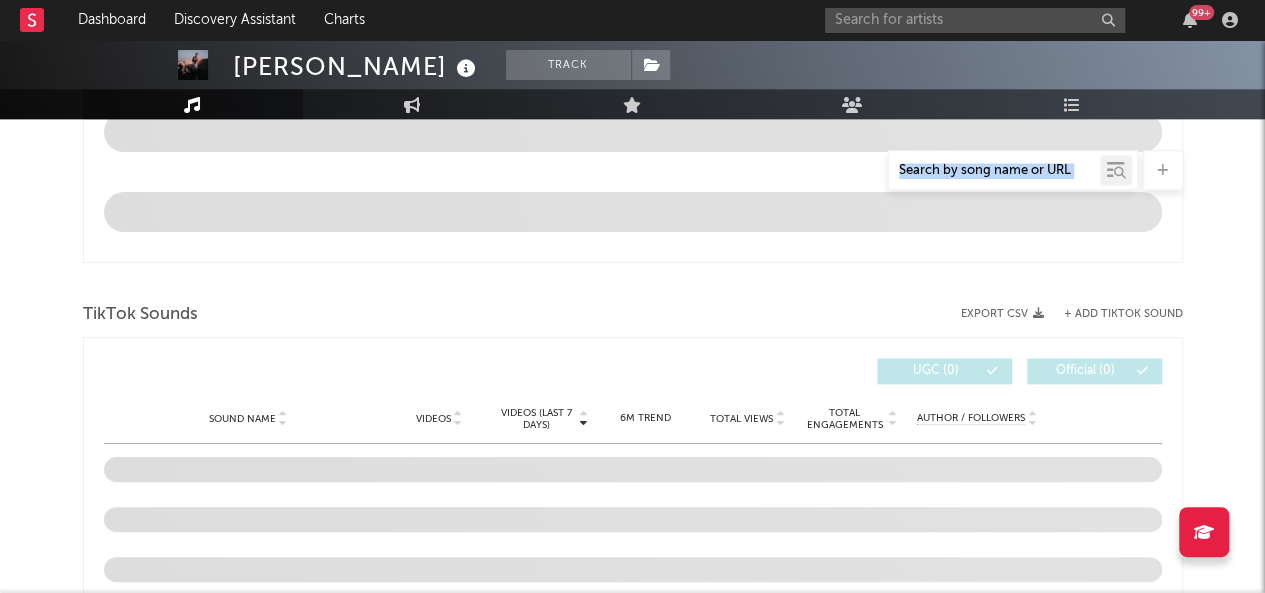drag, startPoint x: 658, startPoint y: 231, endPoint x: 571, endPoint y: 274, distance: 97.04638 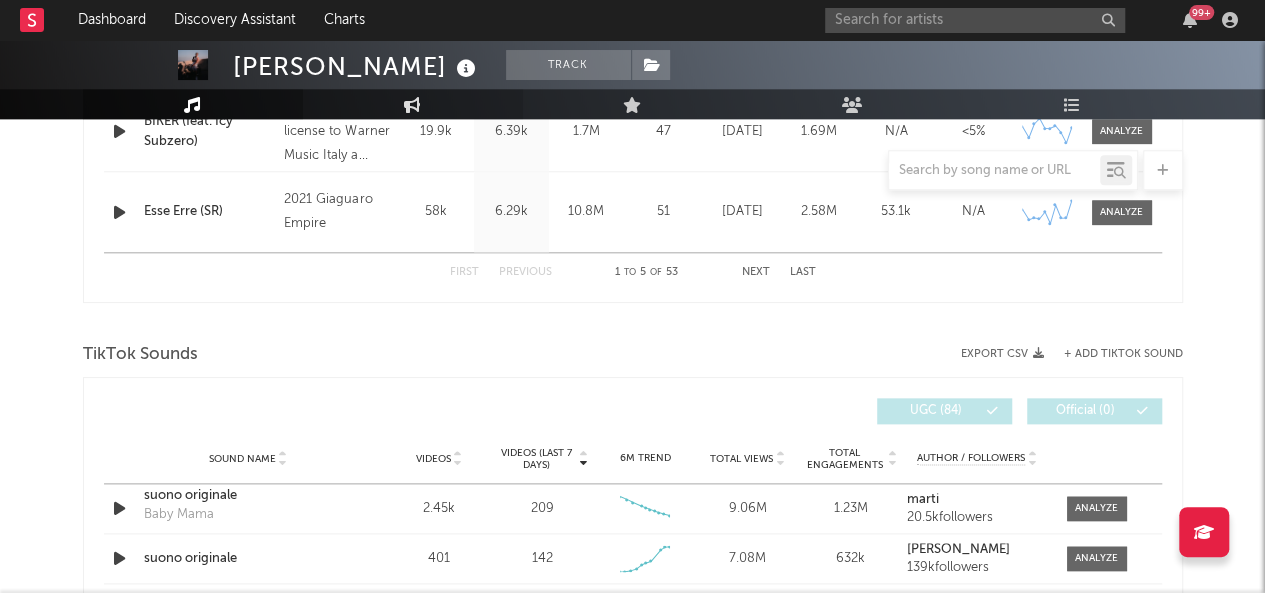 click on "Engagement" at bounding box center [413, 104] 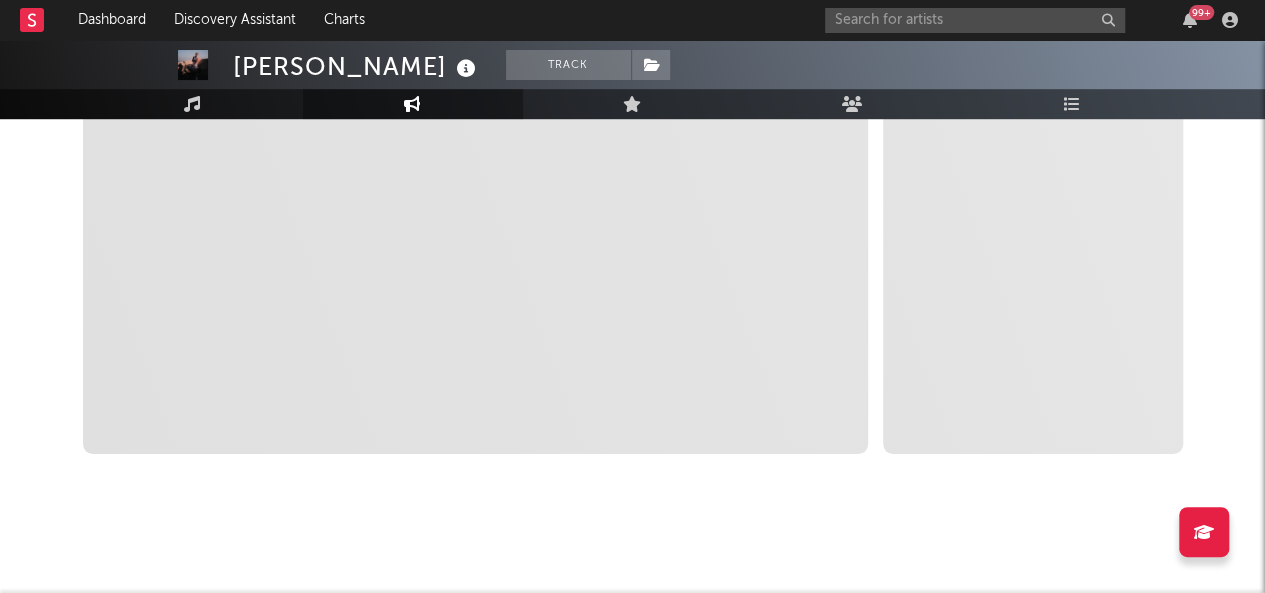 scroll, scrollTop: 0, scrollLeft: 0, axis: both 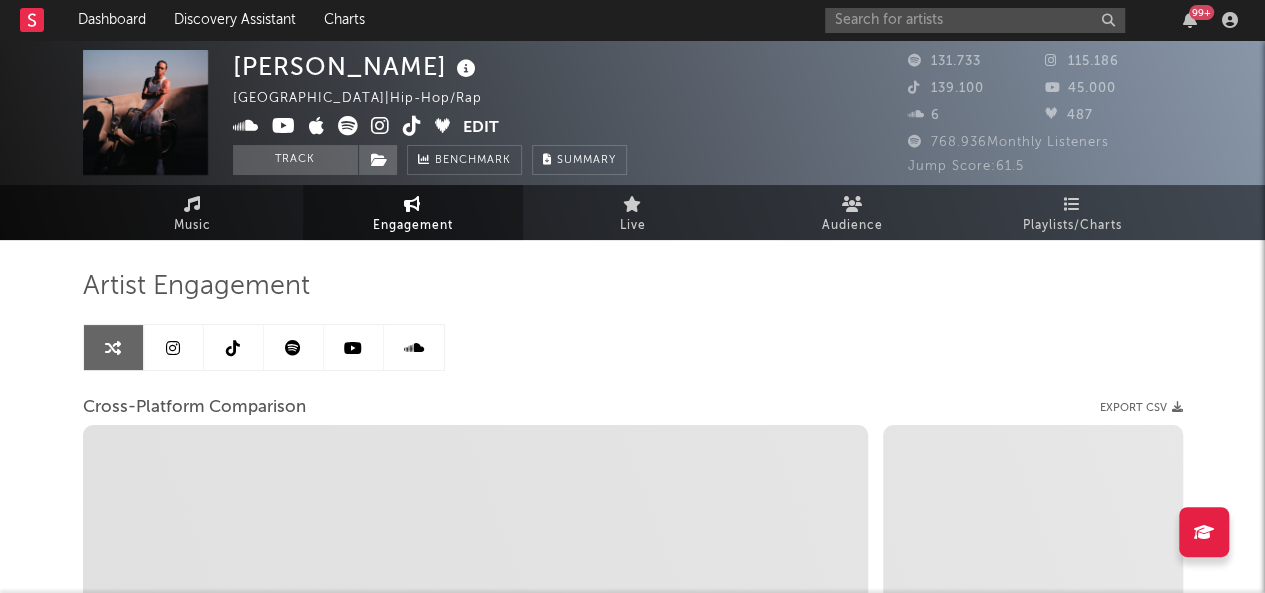 click at bounding box center (294, 347) 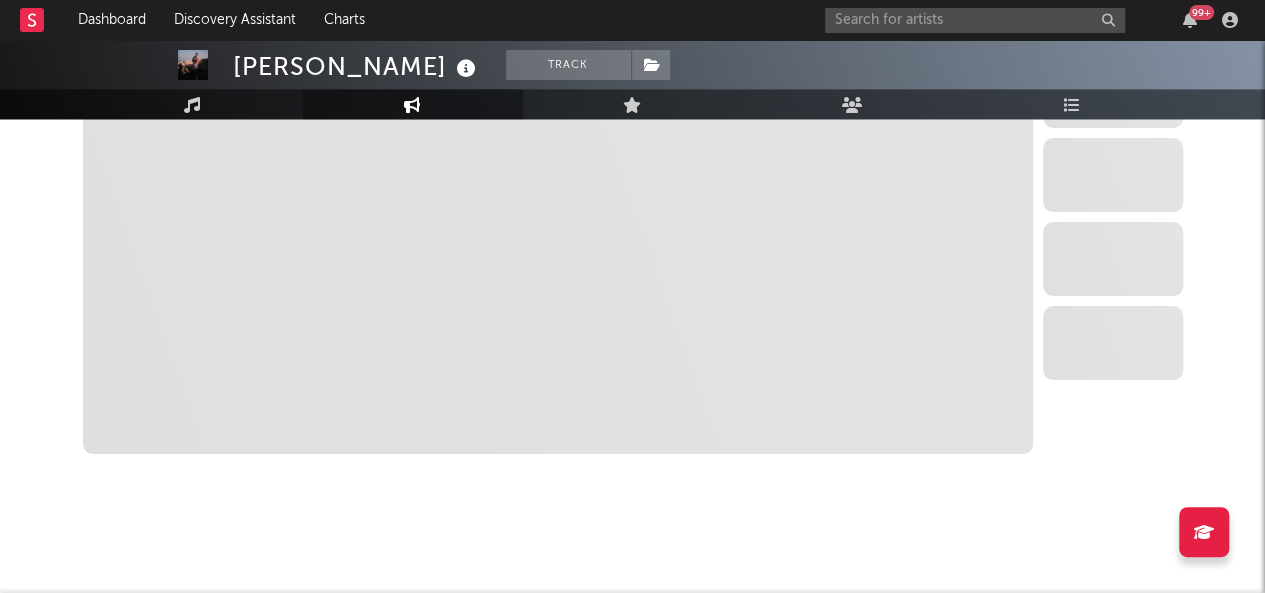 select on "6m" 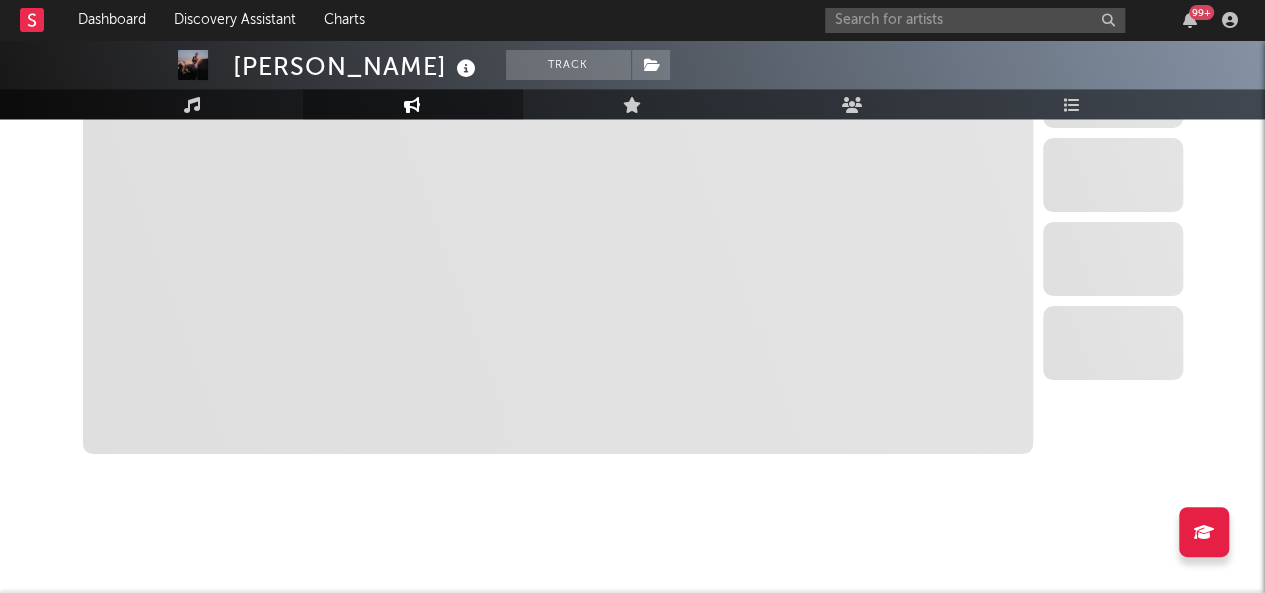 select on "6m" 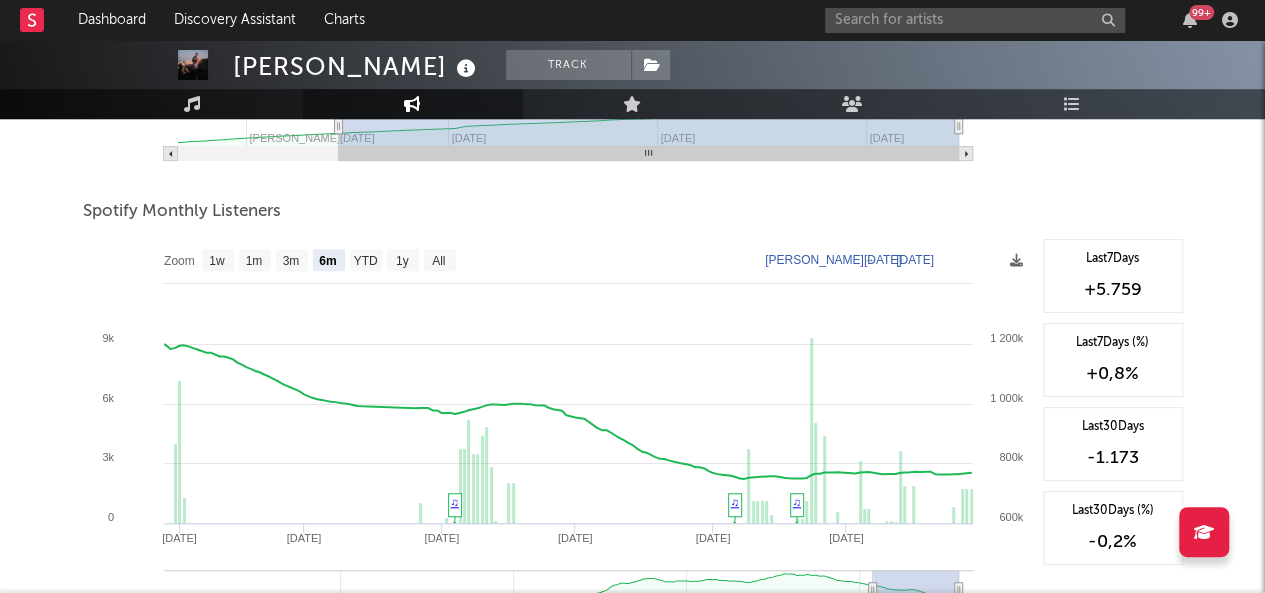 scroll, scrollTop: 649, scrollLeft: 0, axis: vertical 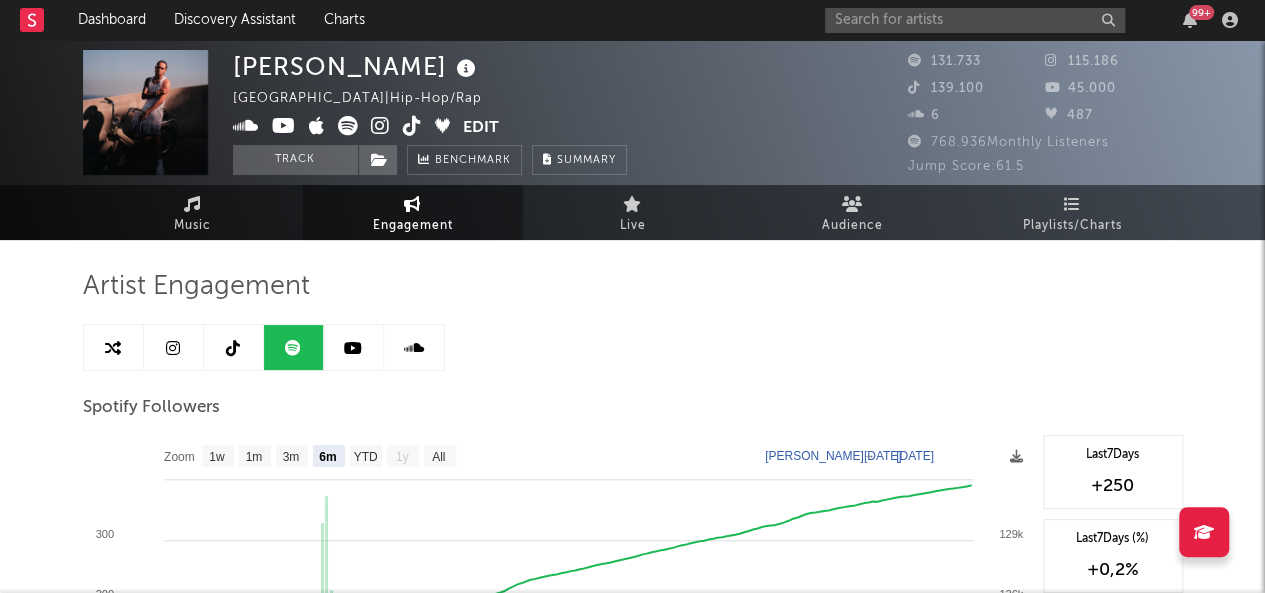 click at bounding box center [173, 348] 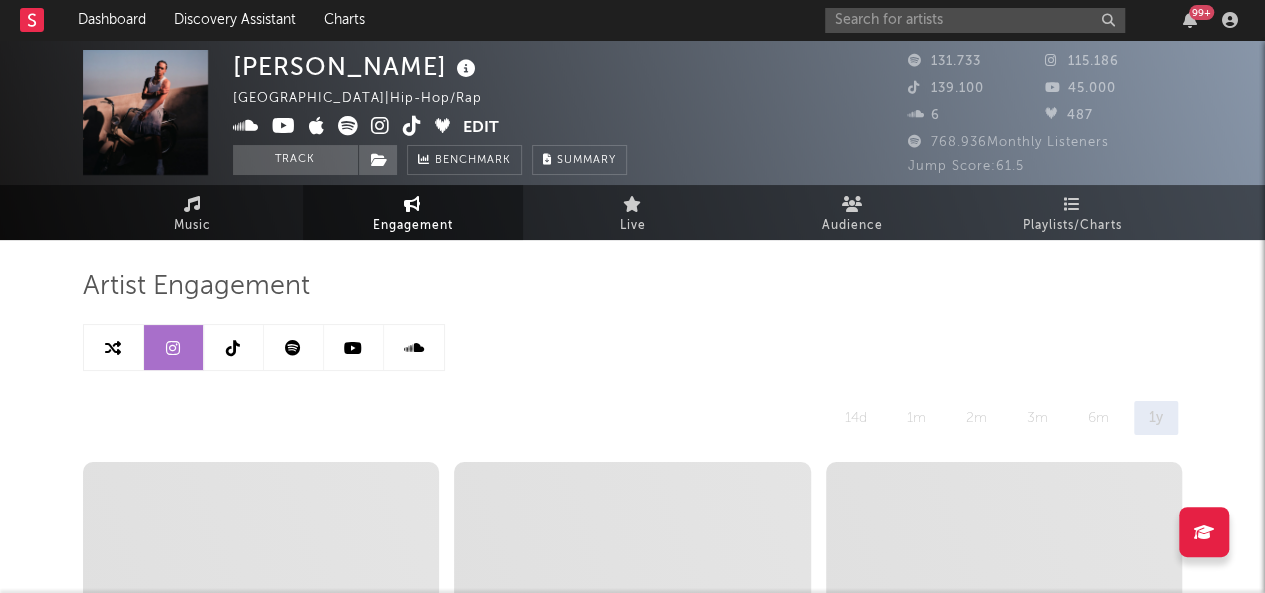 select on "6m" 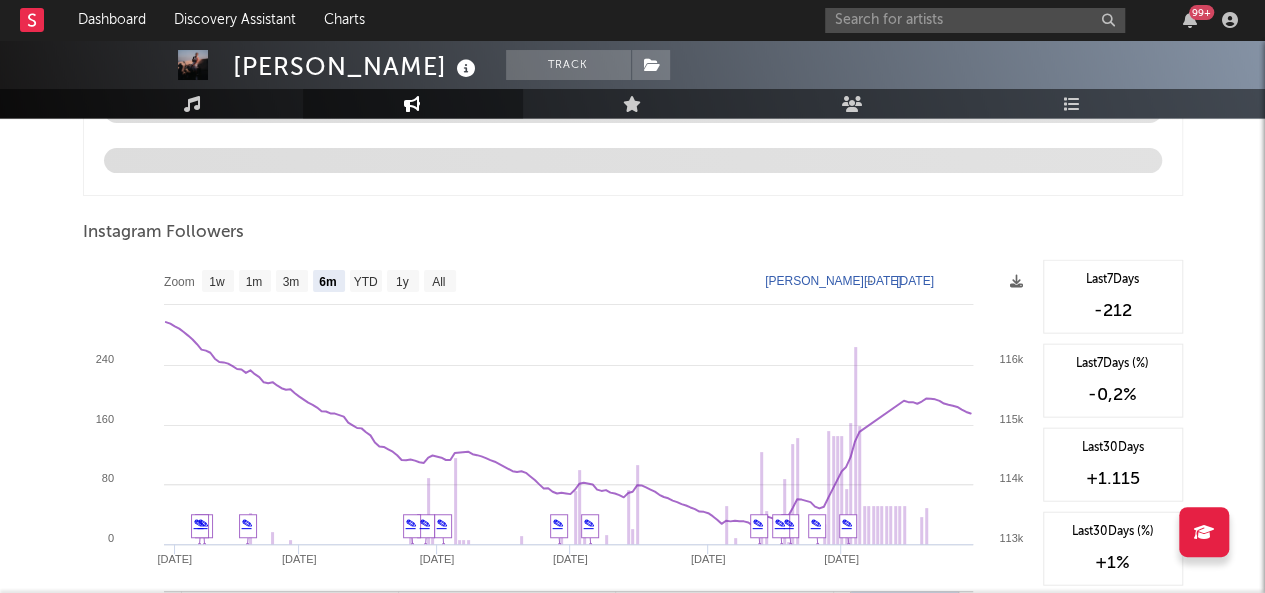 scroll, scrollTop: 2135, scrollLeft: 0, axis: vertical 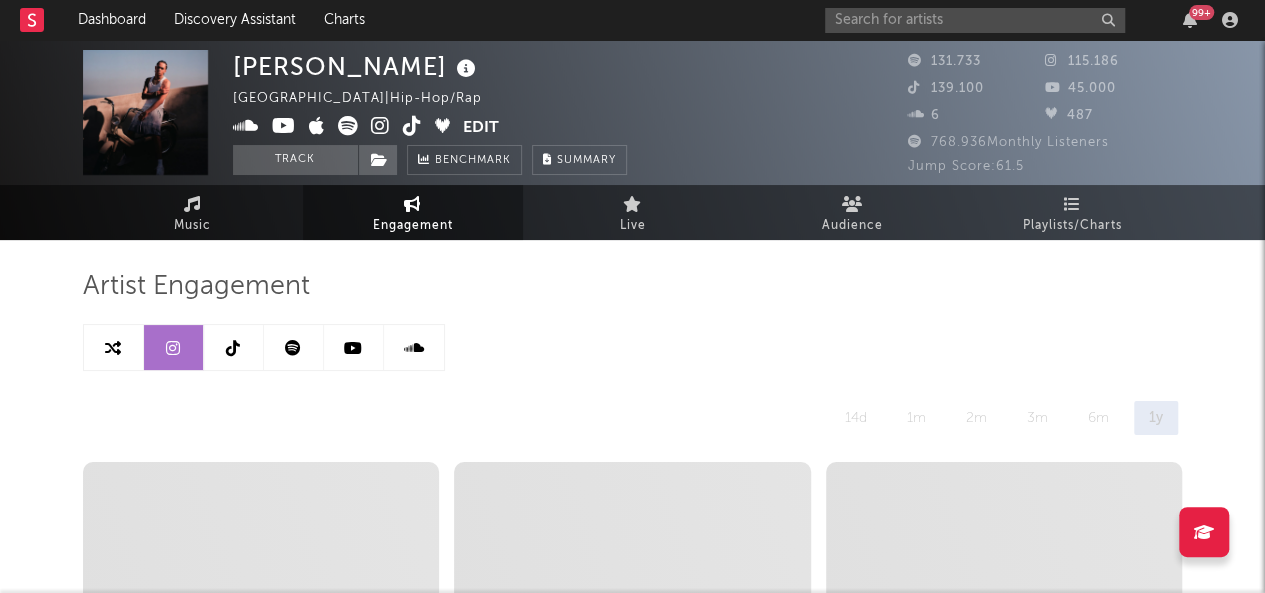 click at bounding box center [234, 347] 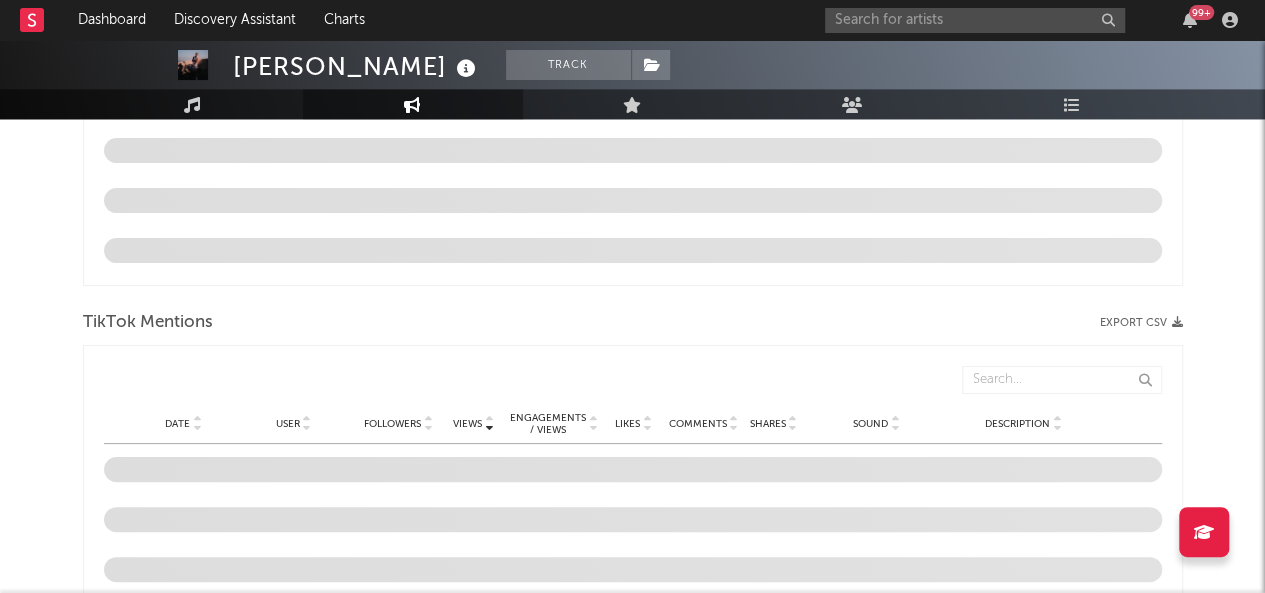 select on "6m" 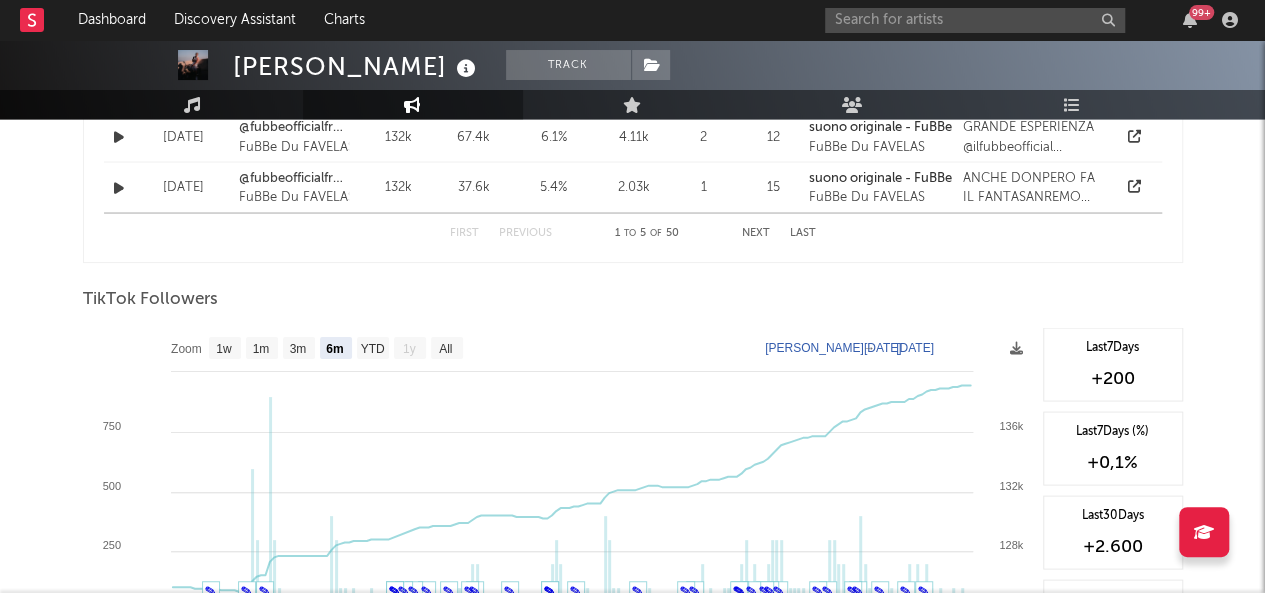 scroll, scrollTop: 1798, scrollLeft: 0, axis: vertical 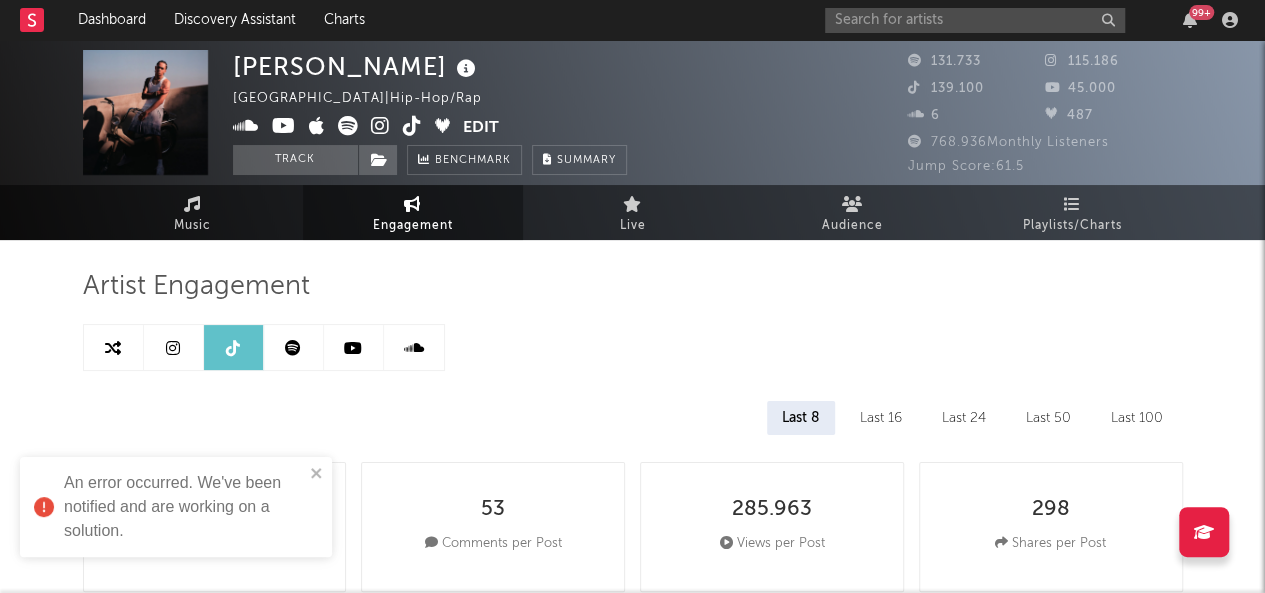 click at bounding box center [353, 348] 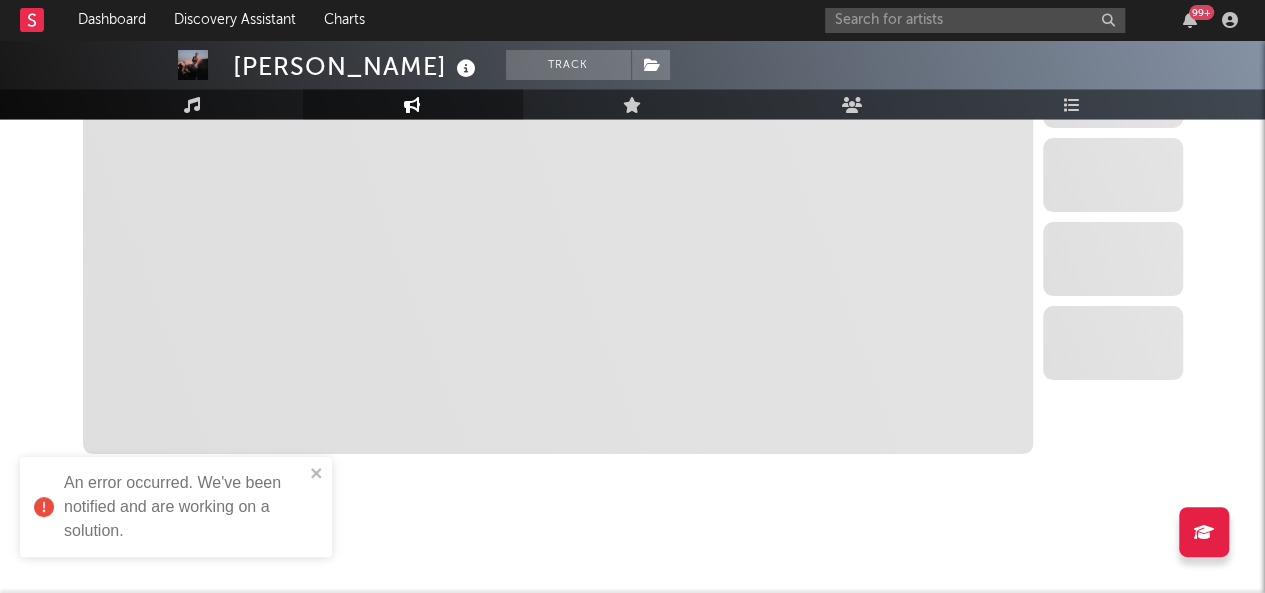 select on "6m" 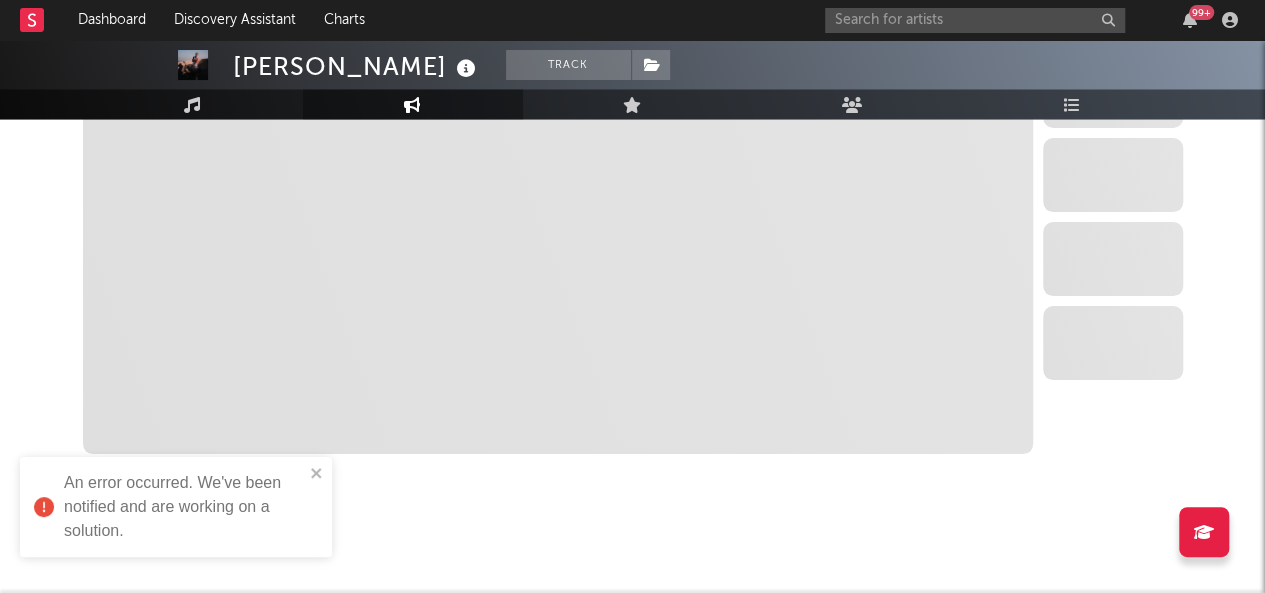 select on "6m" 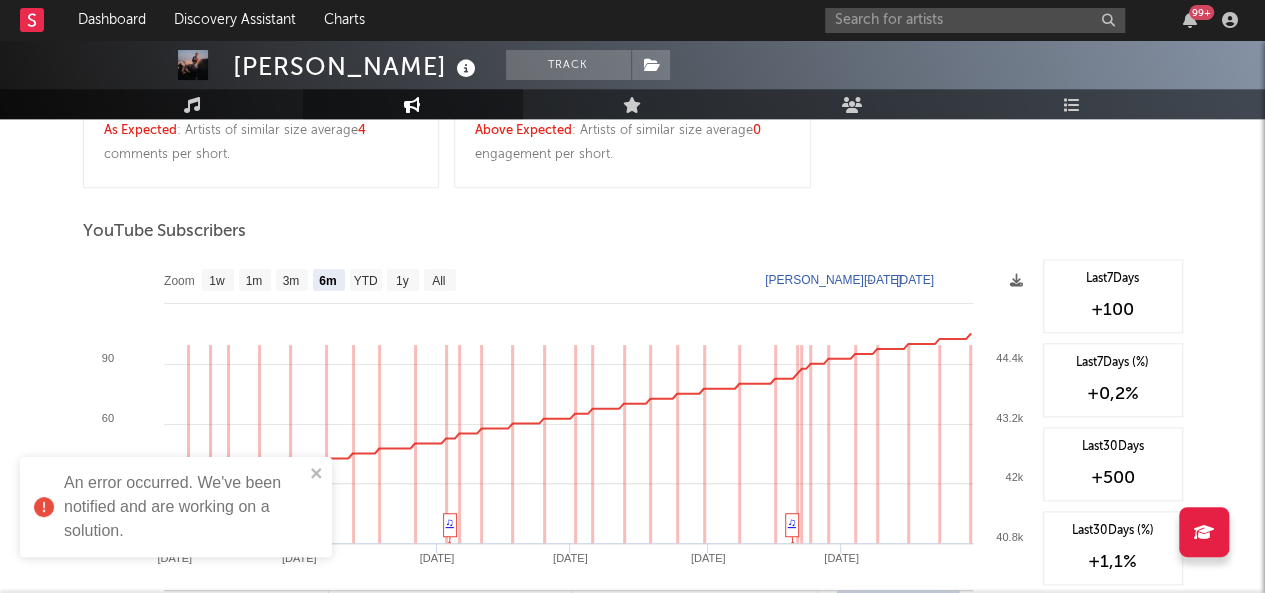 scroll, scrollTop: 1006, scrollLeft: 0, axis: vertical 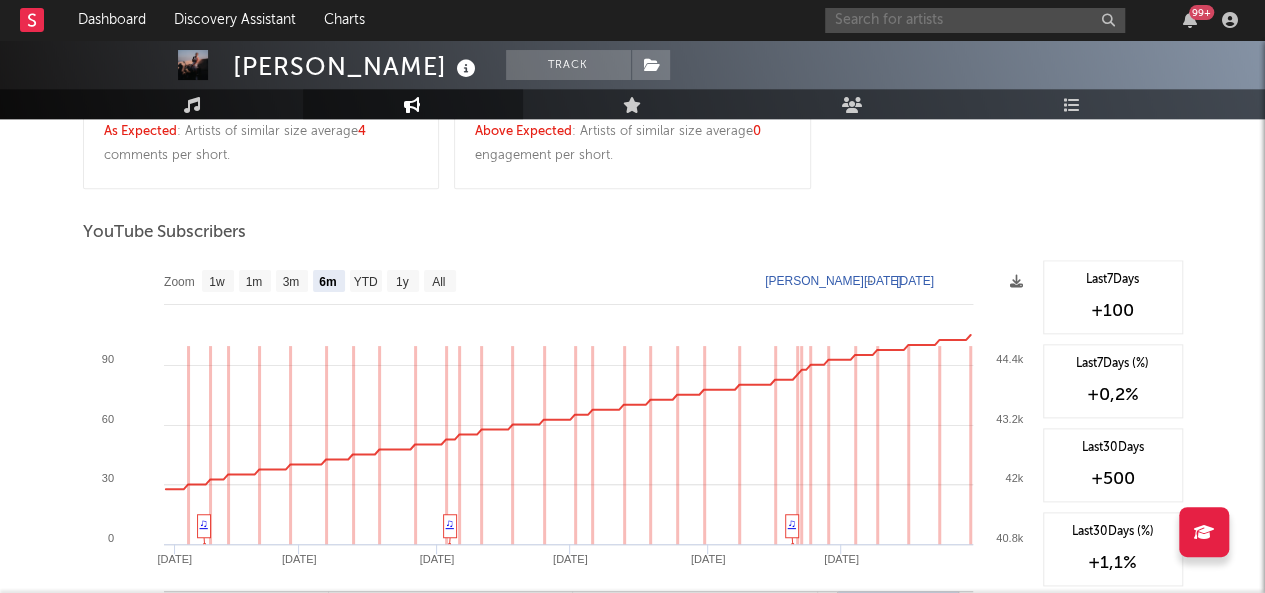 click at bounding box center [975, 20] 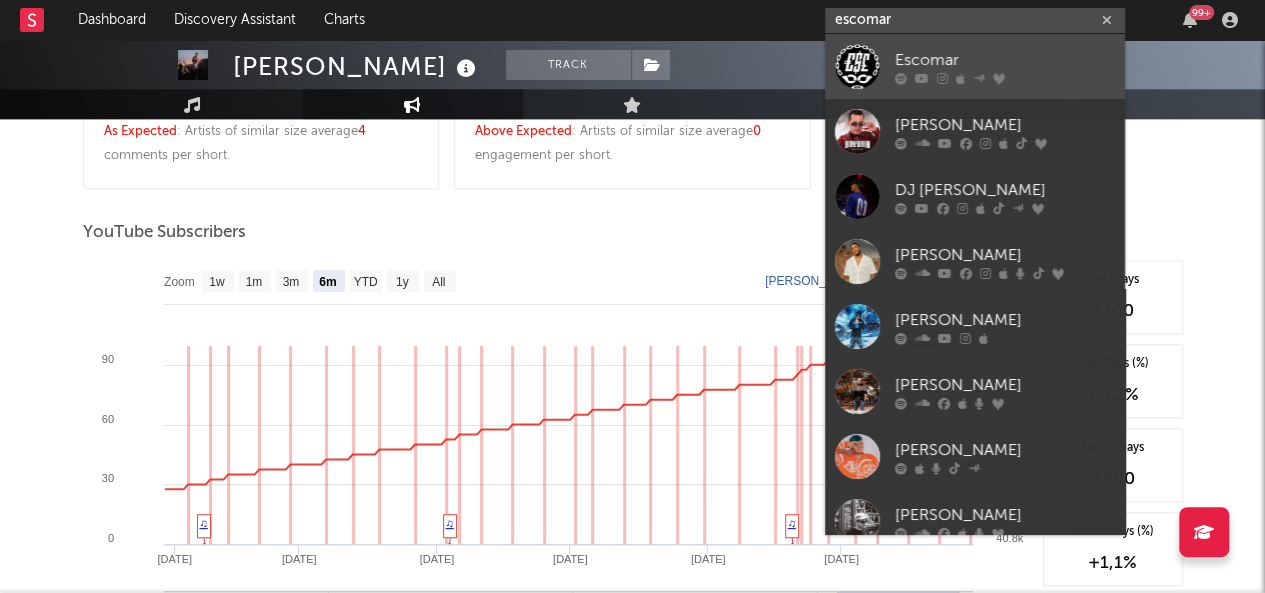 type on "escomar" 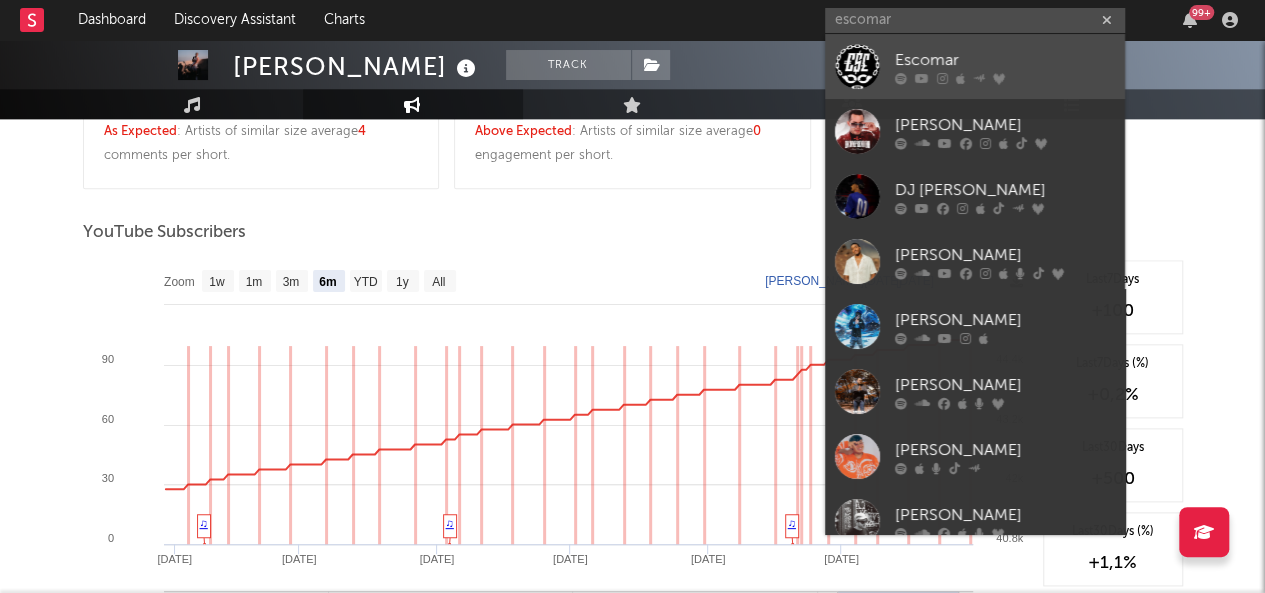 click on "Escomar" at bounding box center (975, 66) 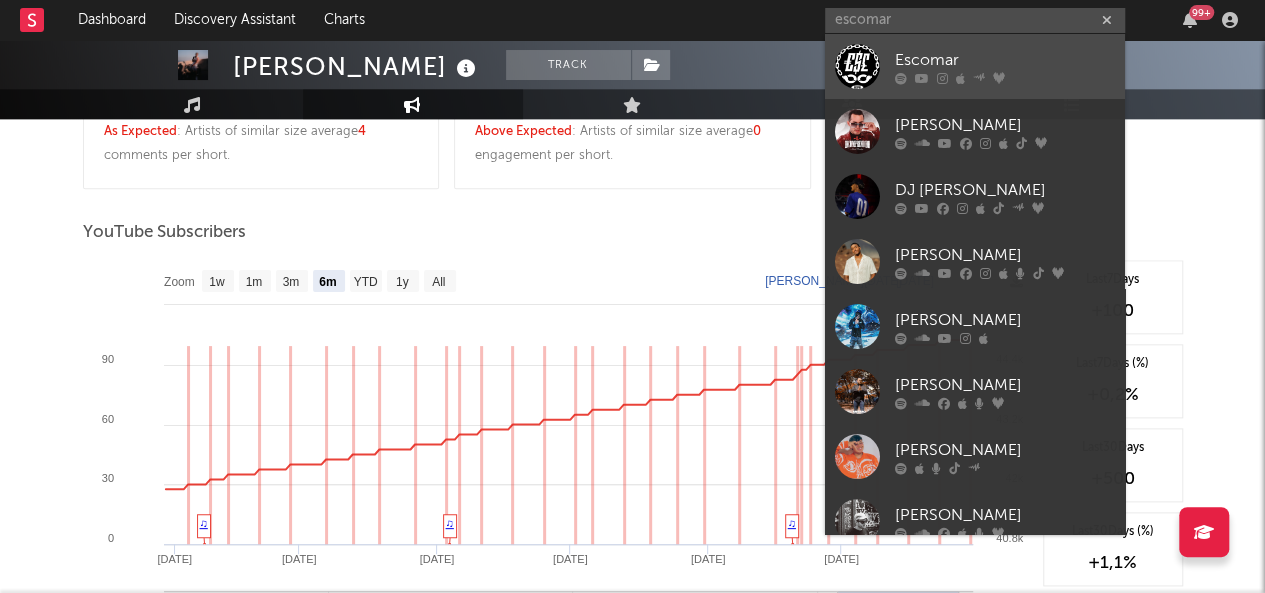 type 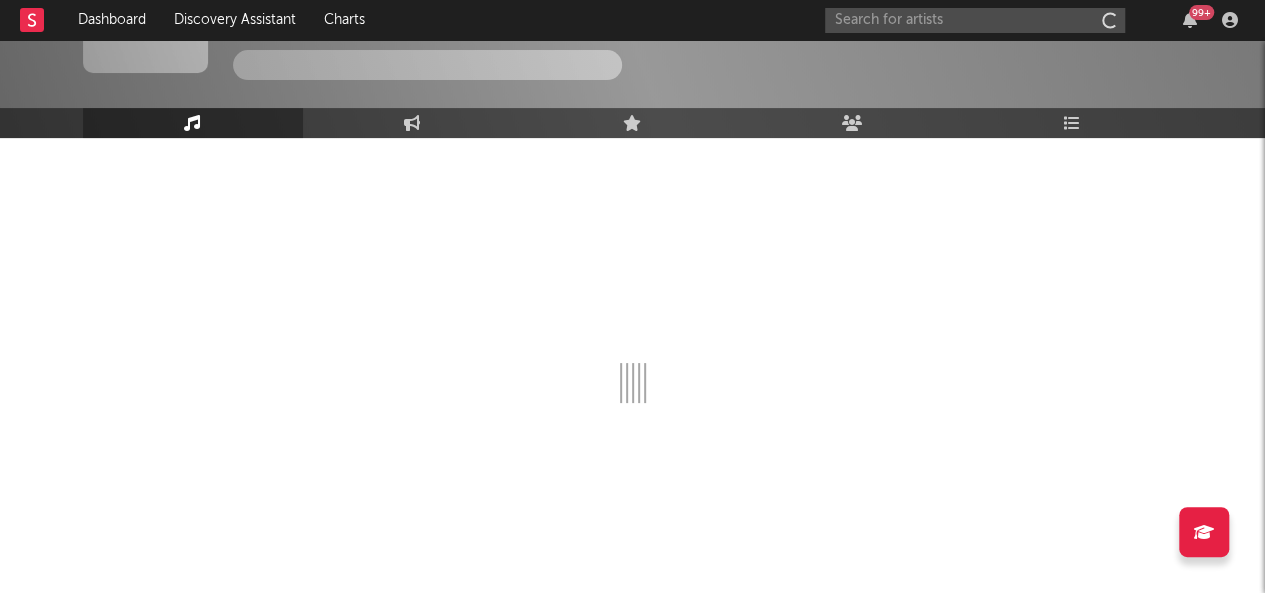 scroll, scrollTop: 102, scrollLeft: 0, axis: vertical 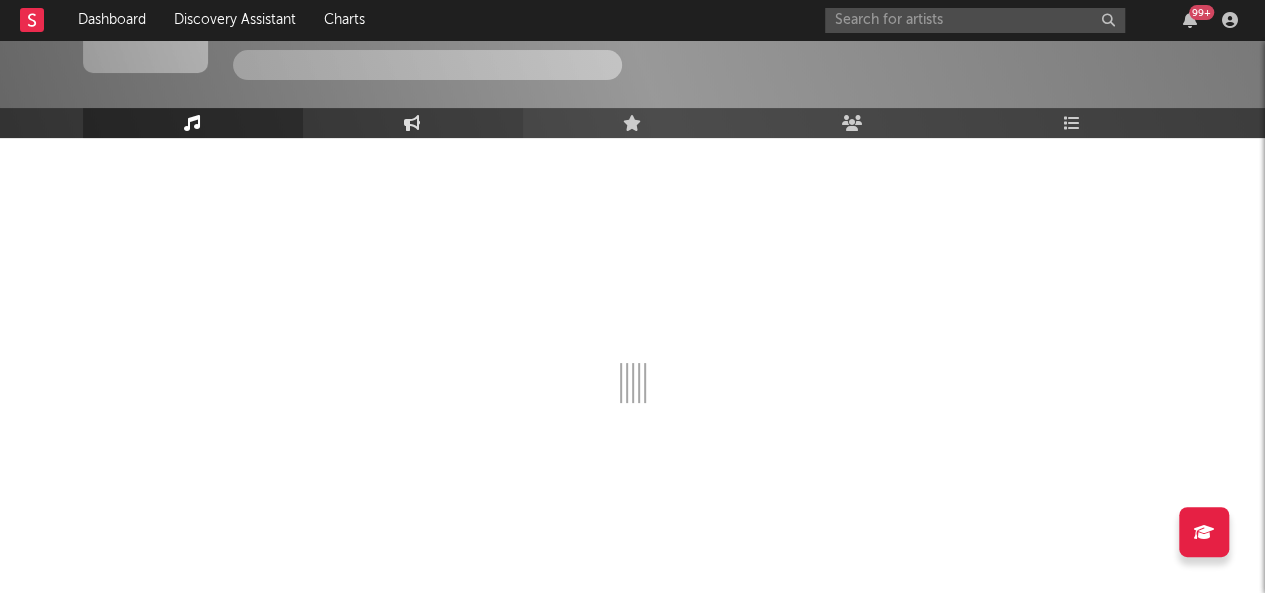 click on "Engagement" at bounding box center [413, 123] 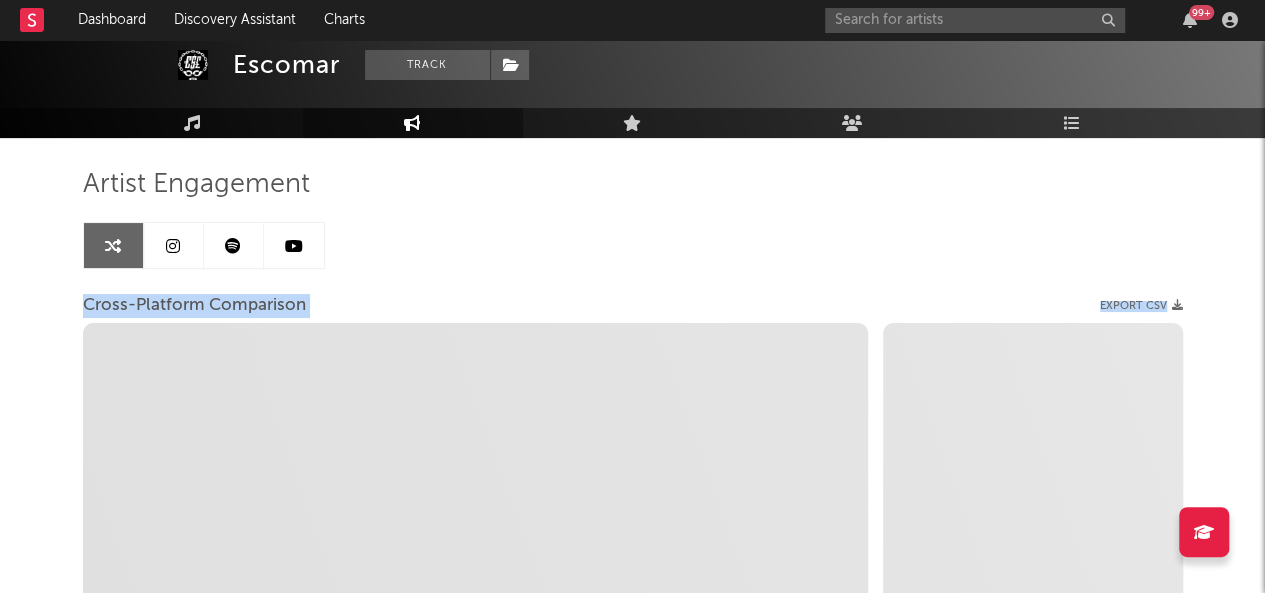 select on "1m" 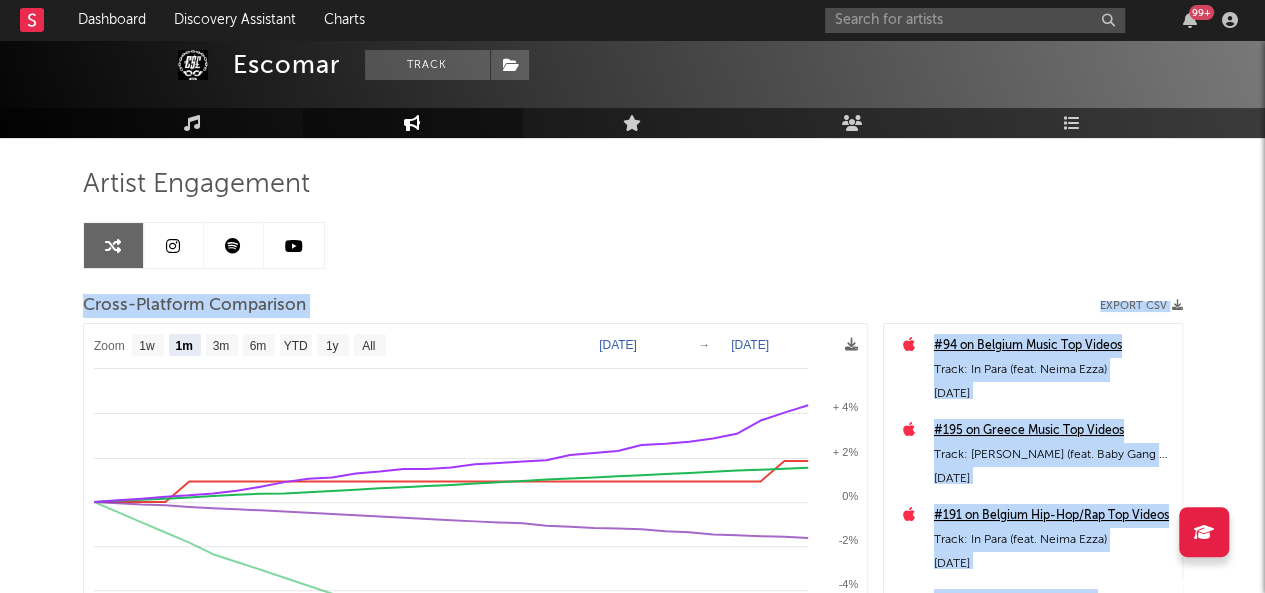 drag, startPoint x: 309, startPoint y: 137, endPoint x: 237, endPoint y: 238, distance: 124.036285 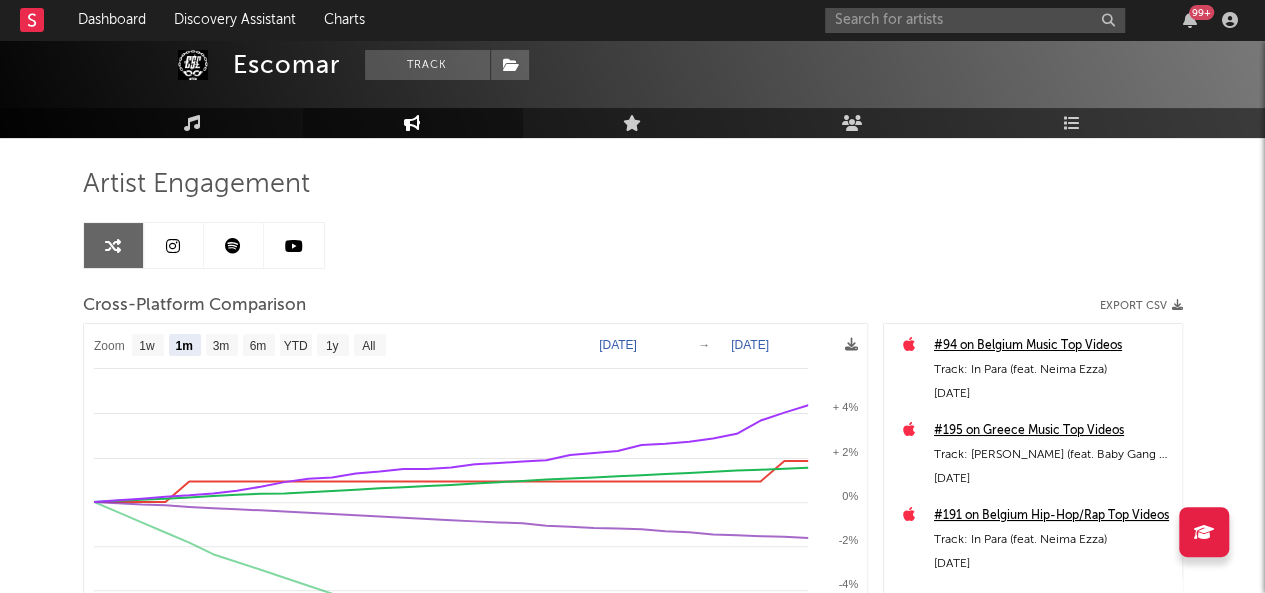 click at bounding box center (234, 245) 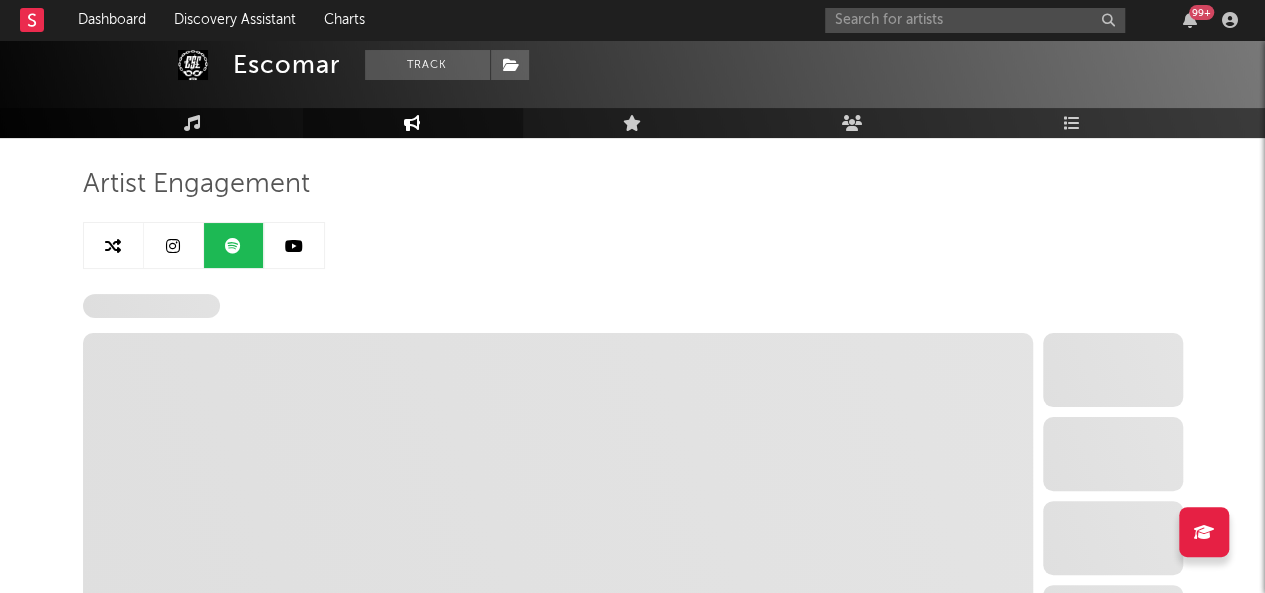 select on "6m" 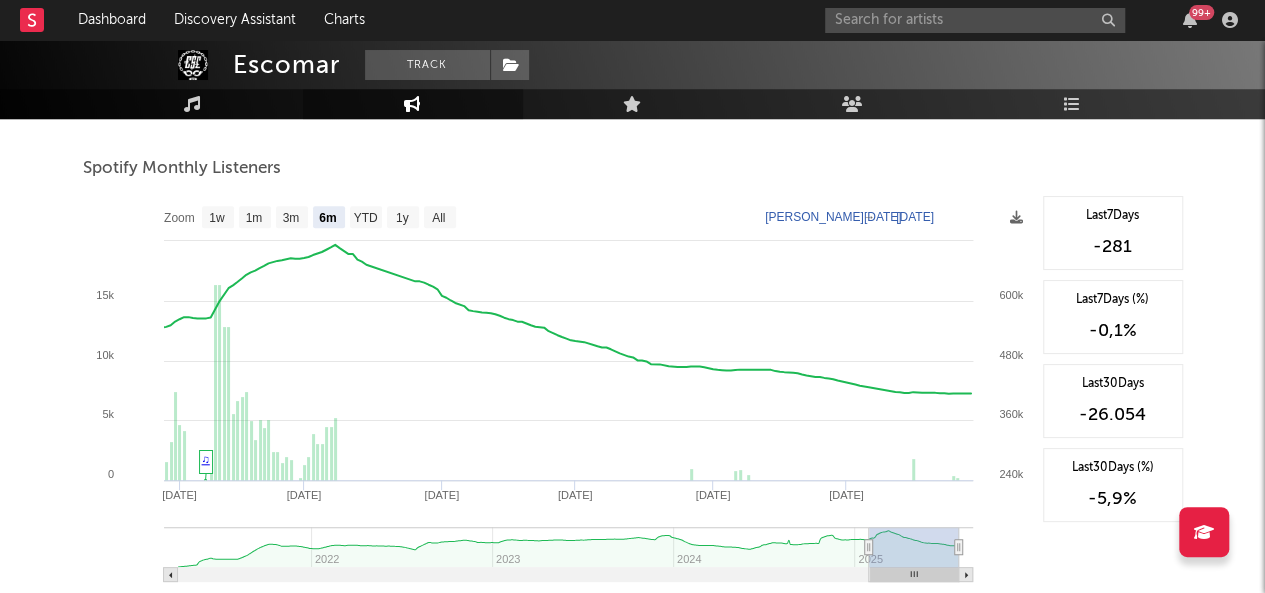 scroll, scrollTop: 769, scrollLeft: 0, axis: vertical 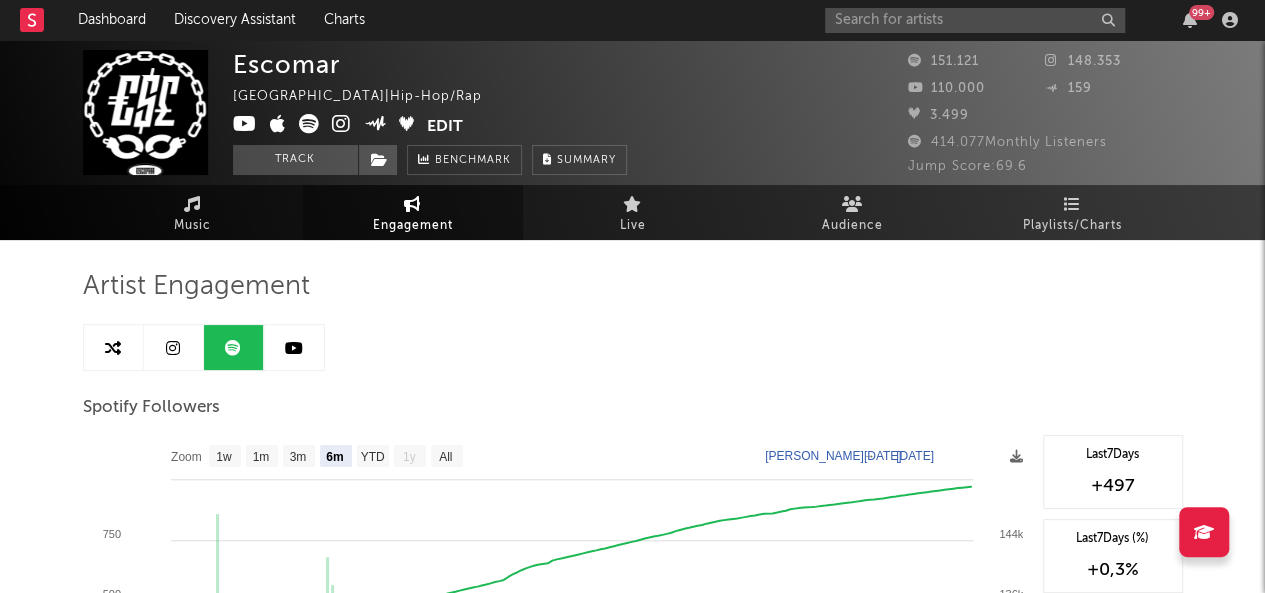 click at bounding box center [174, 347] 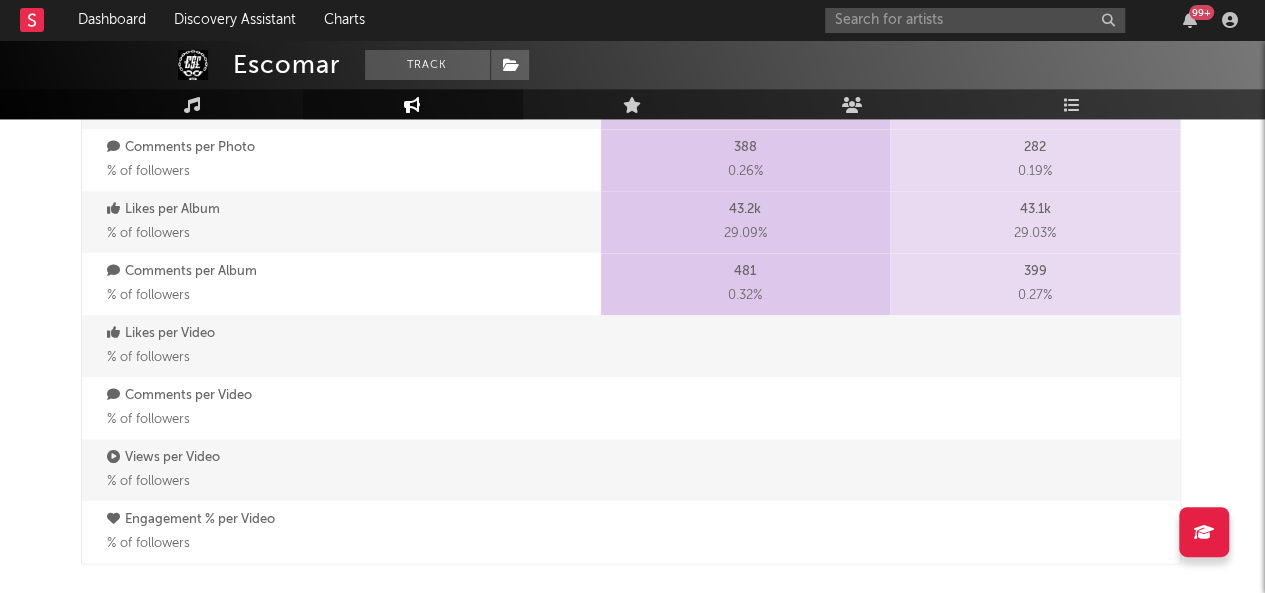 select on "6m" 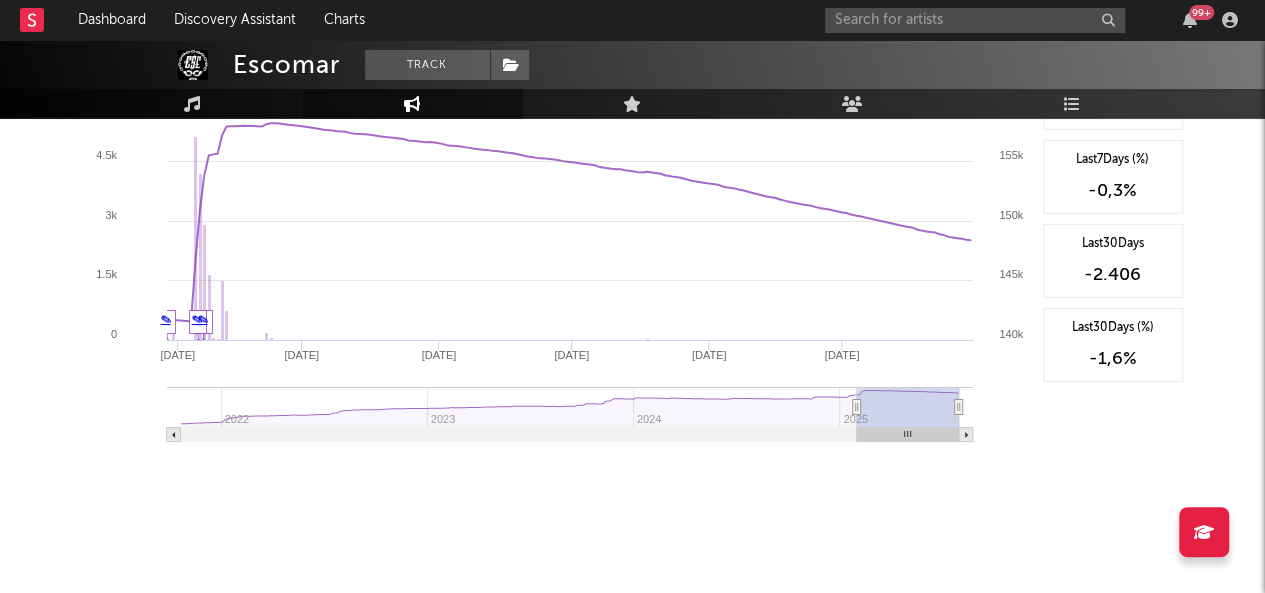 scroll, scrollTop: 2869, scrollLeft: 0, axis: vertical 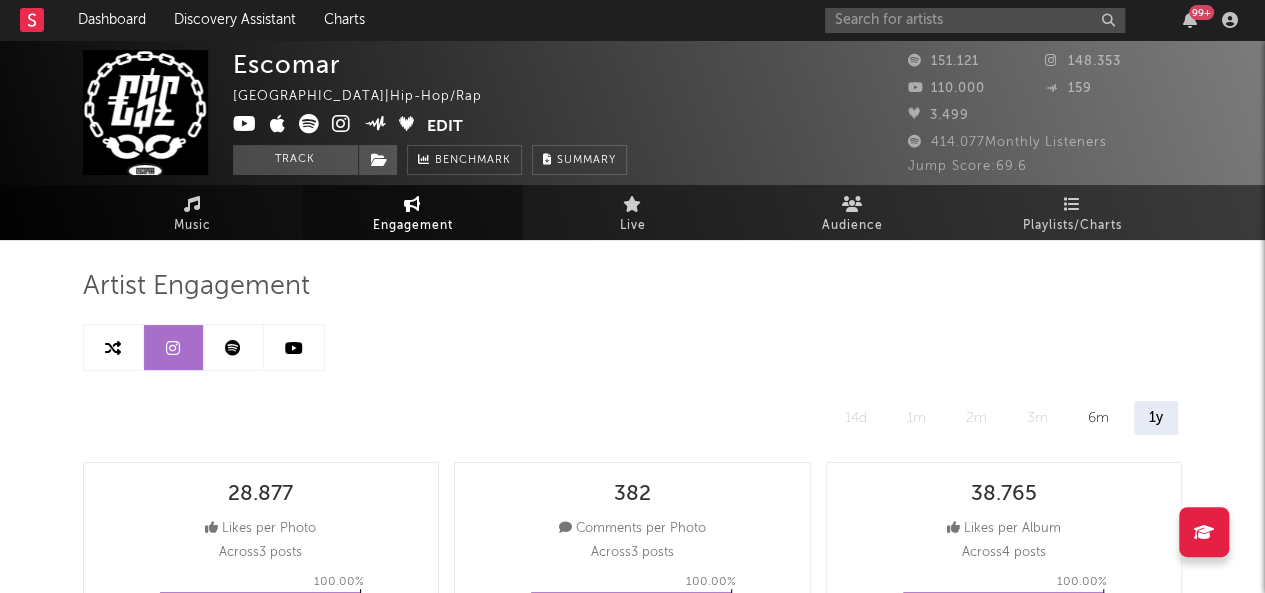 click at bounding box center (294, 347) 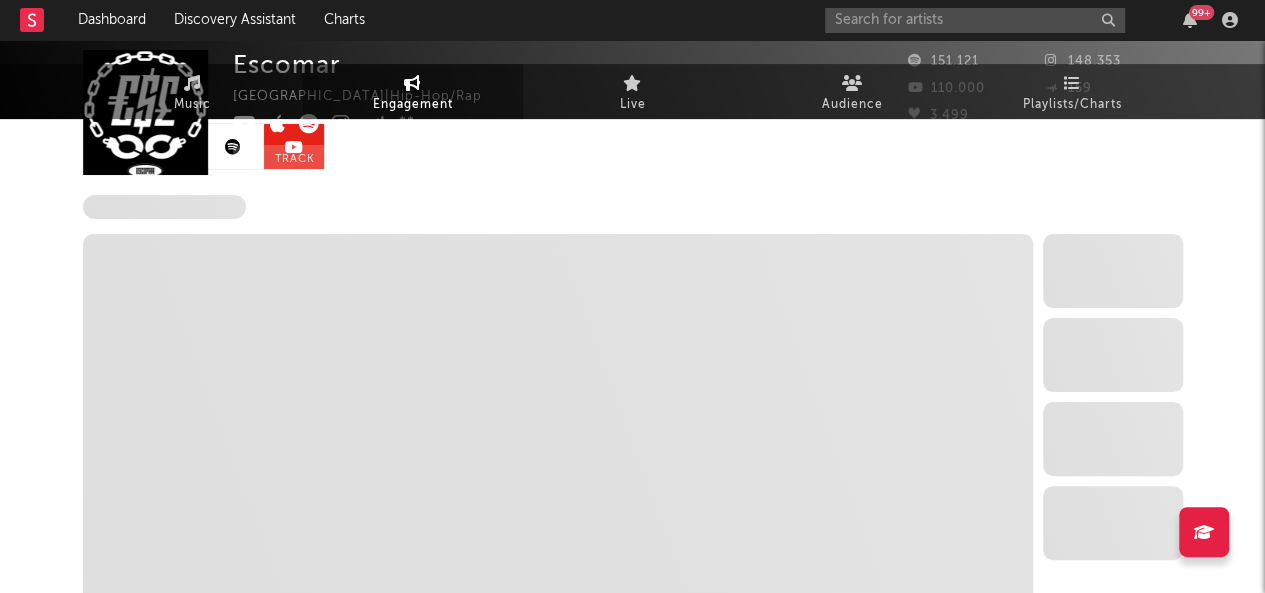 scroll, scrollTop: 215, scrollLeft: 0, axis: vertical 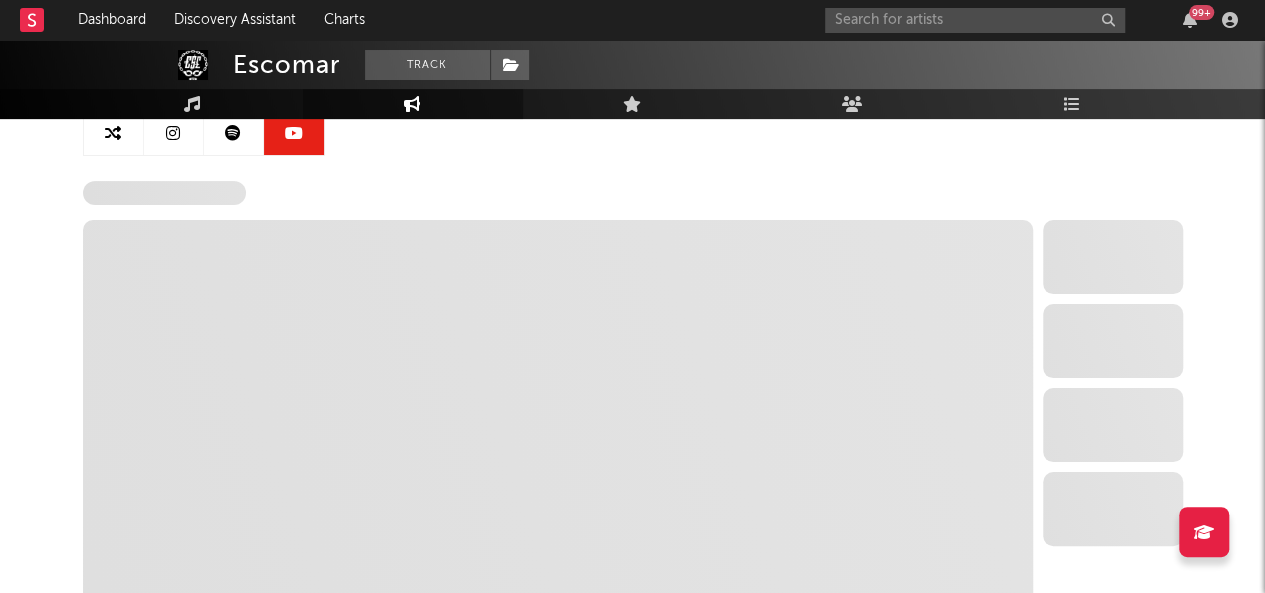 select on "6m" 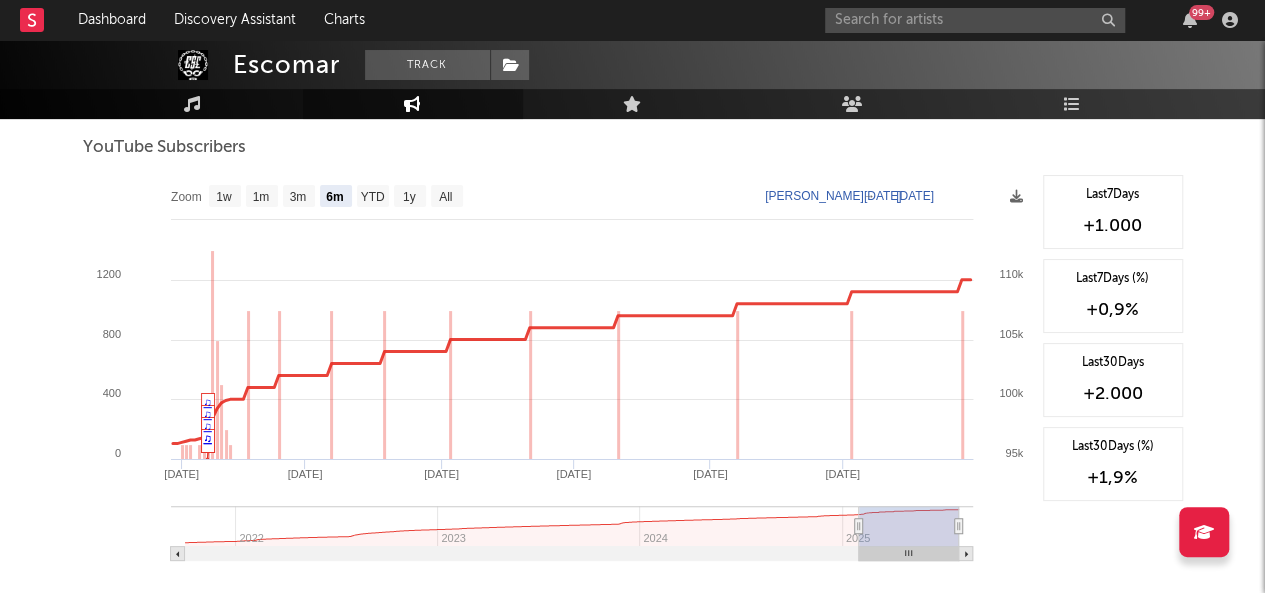 scroll, scrollTop: 235, scrollLeft: 0, axis: vertical 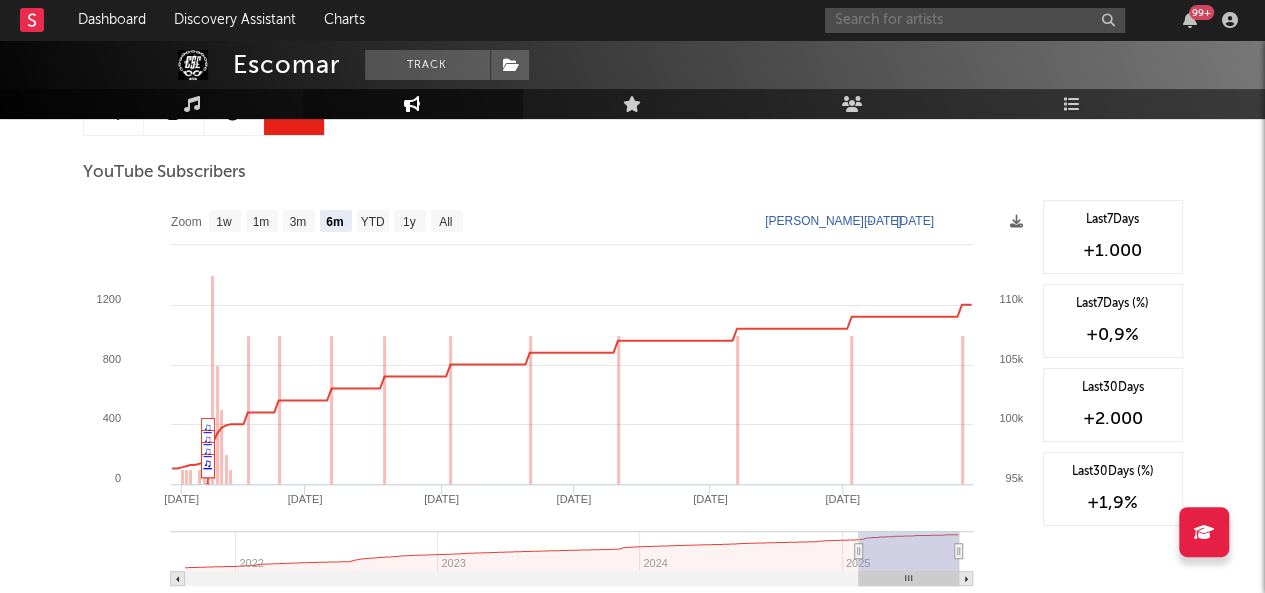 click at bounding box center [975, 20] 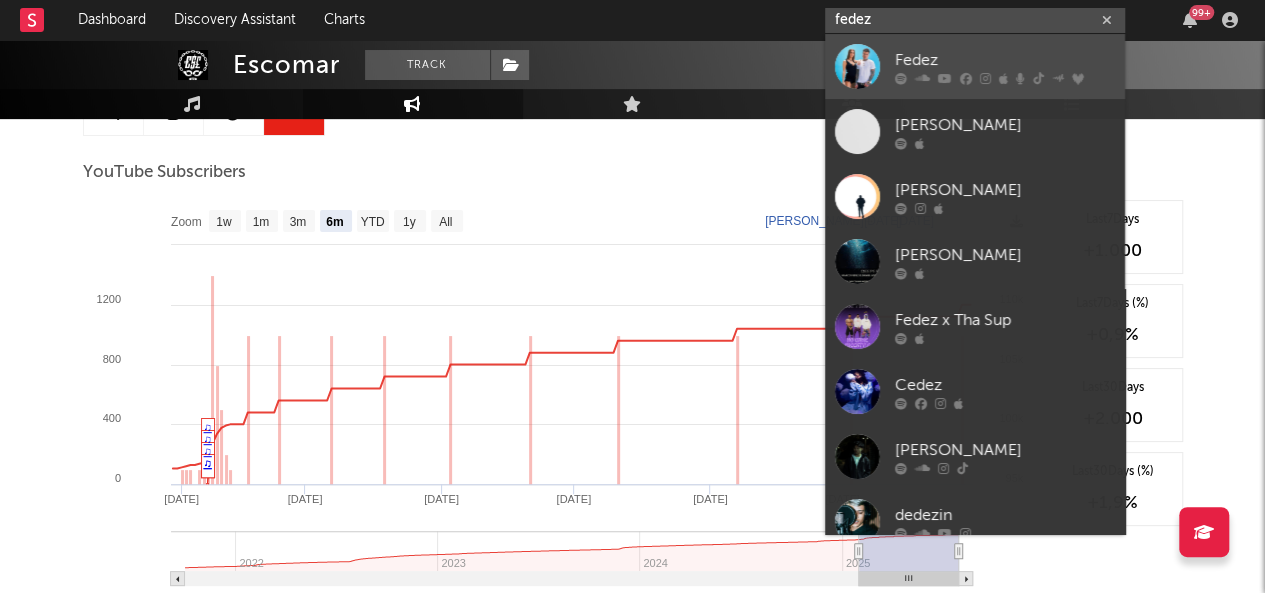 type on "fedez" 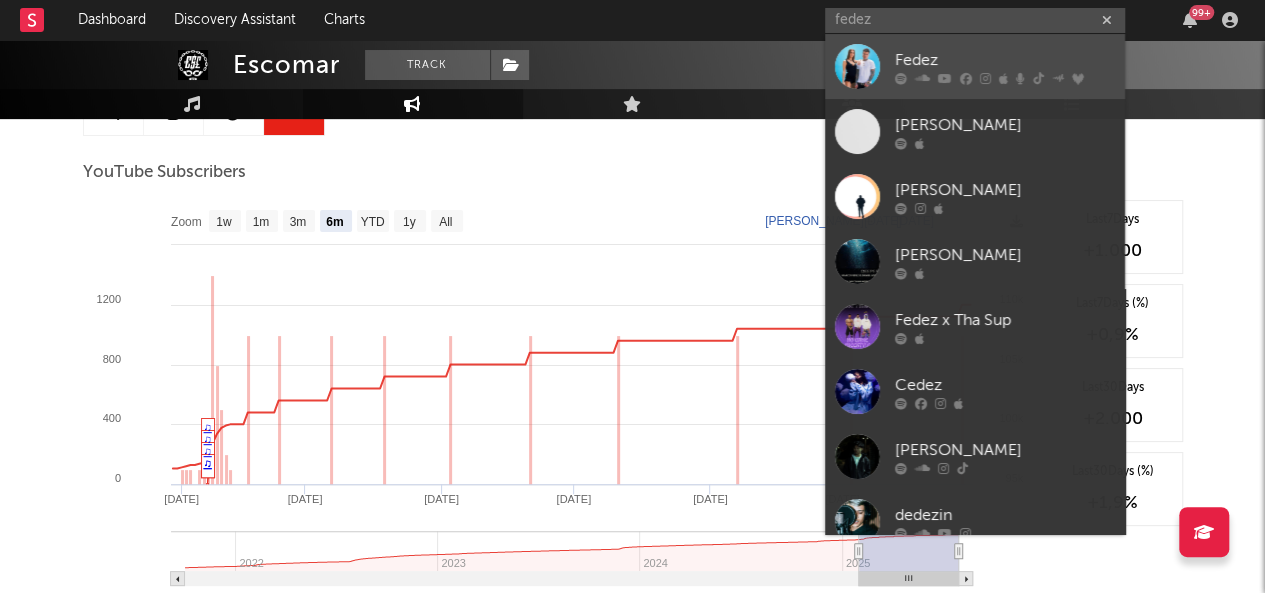 click at bounding box center (901, 78) 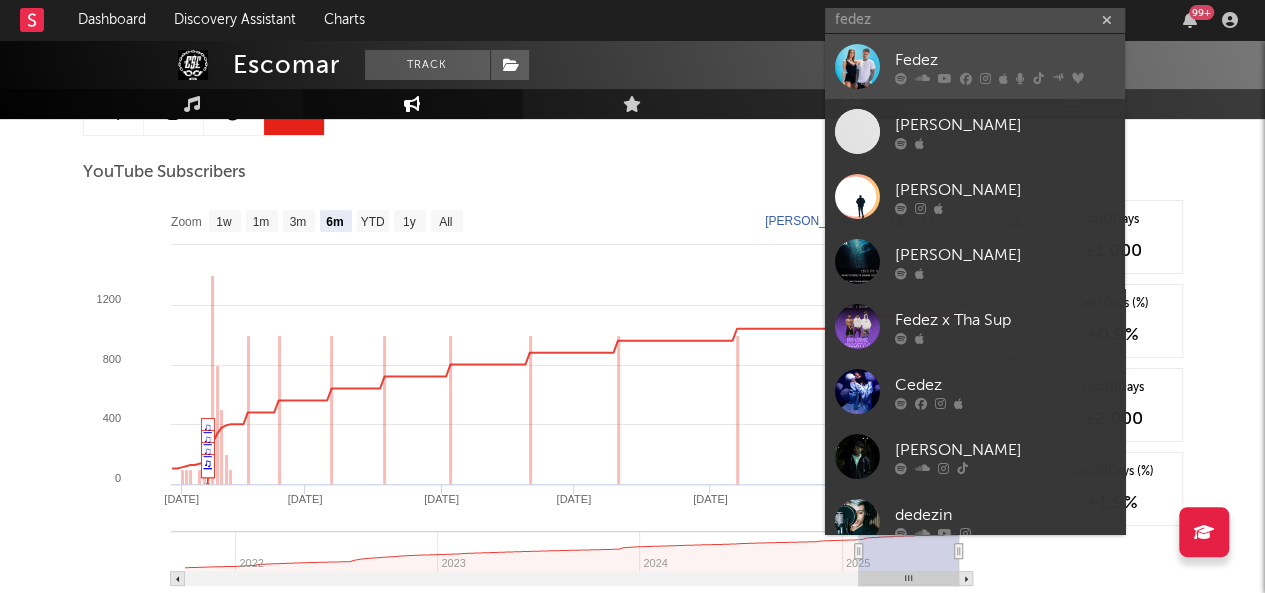type 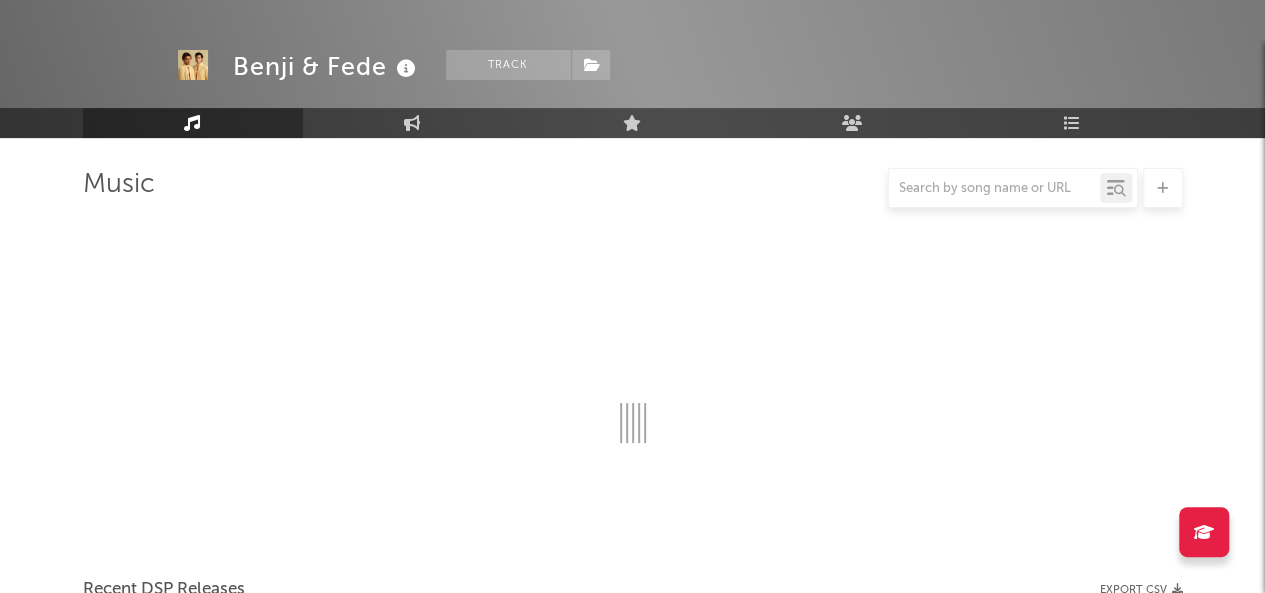 scroll, scrollTop: 235, scrollLeft: 0, axis: vertical 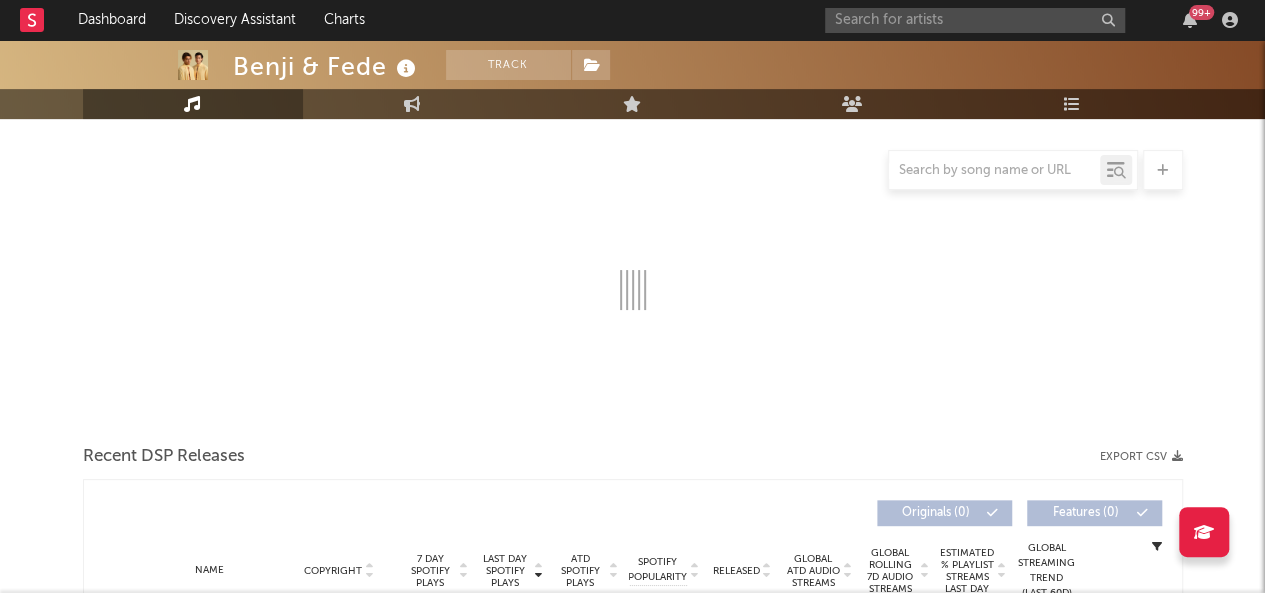 click at bounding box center (633, 192) 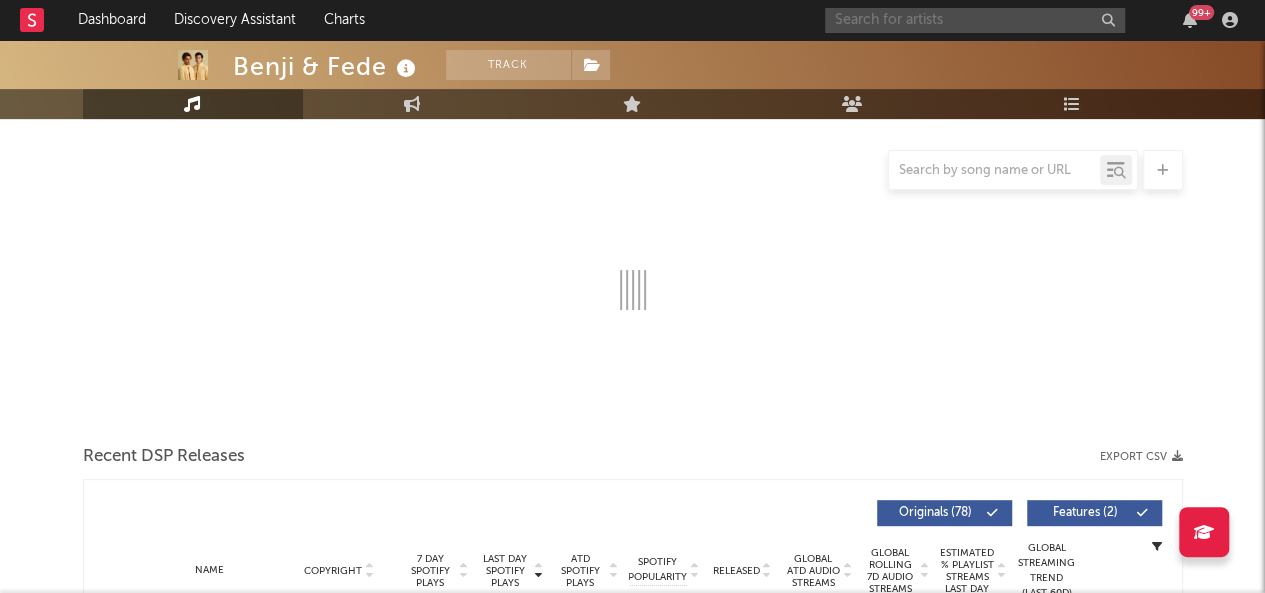 click at bounding box center (975, 20) 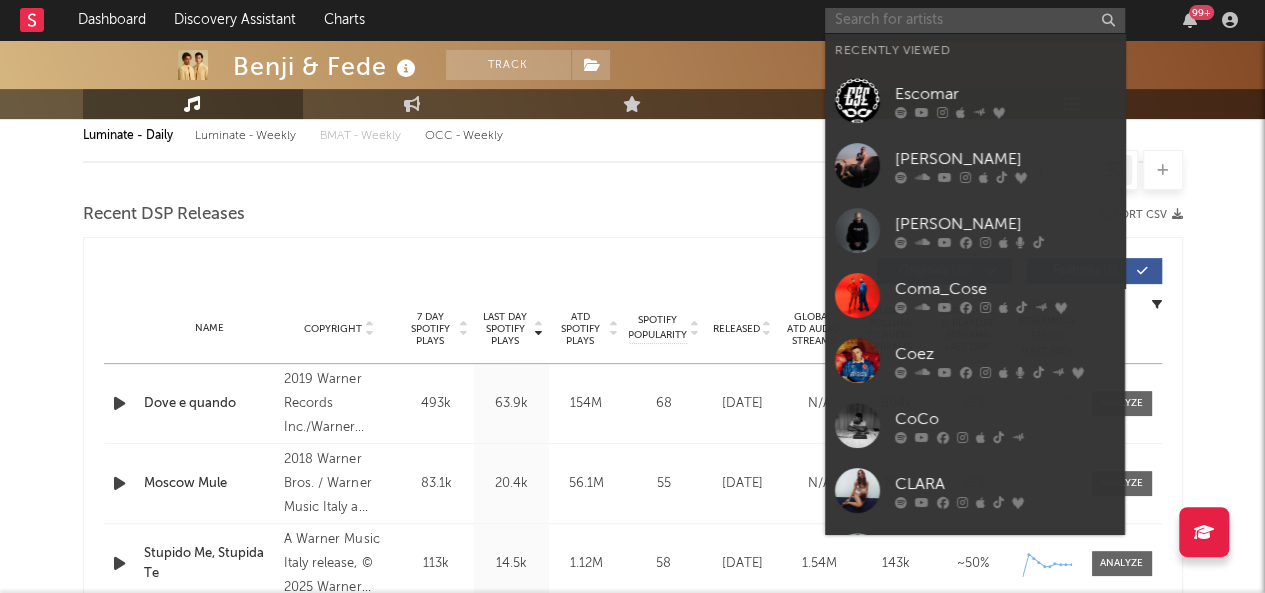 select on "6m" 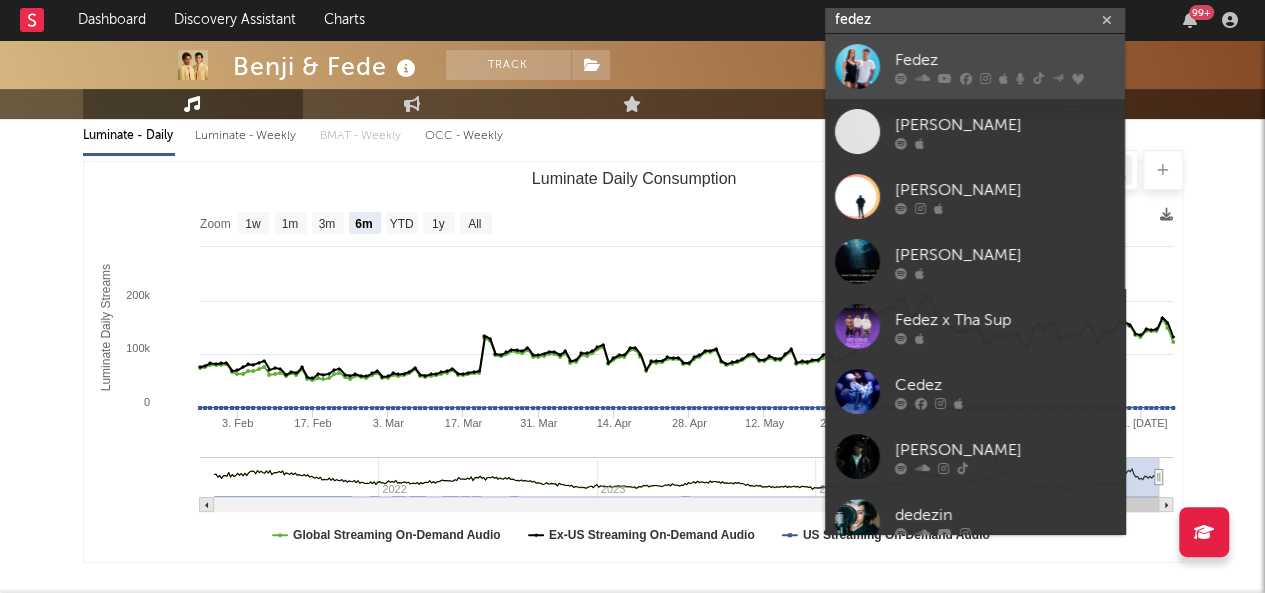 type on "fedez" 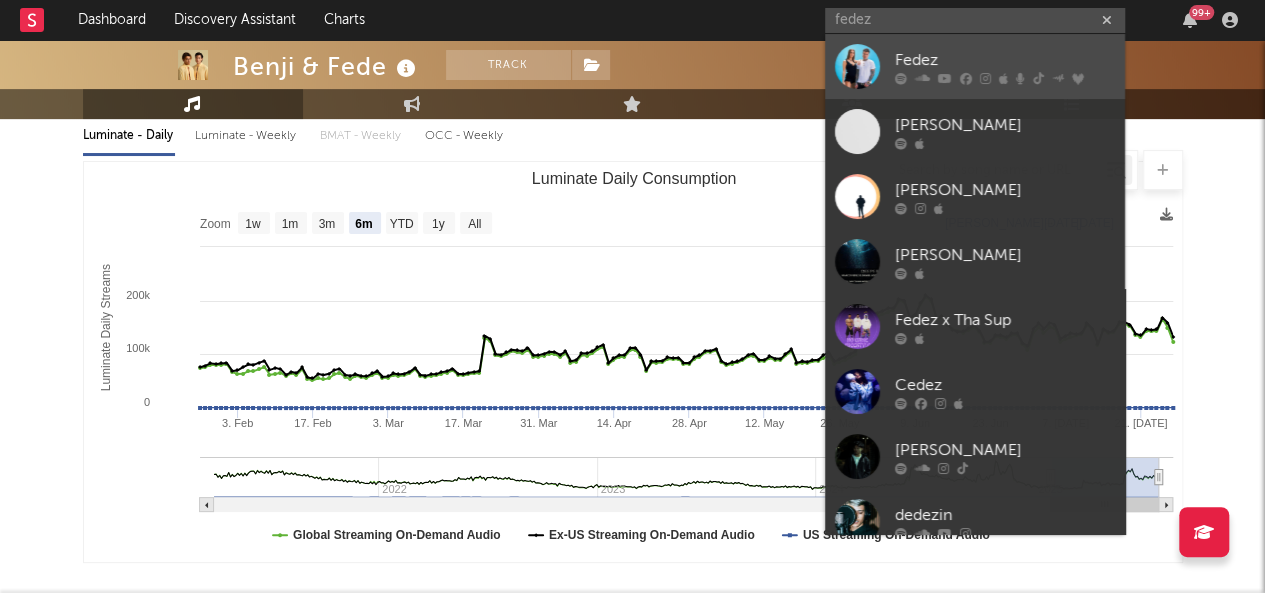 click at bounding box center (945, 78) 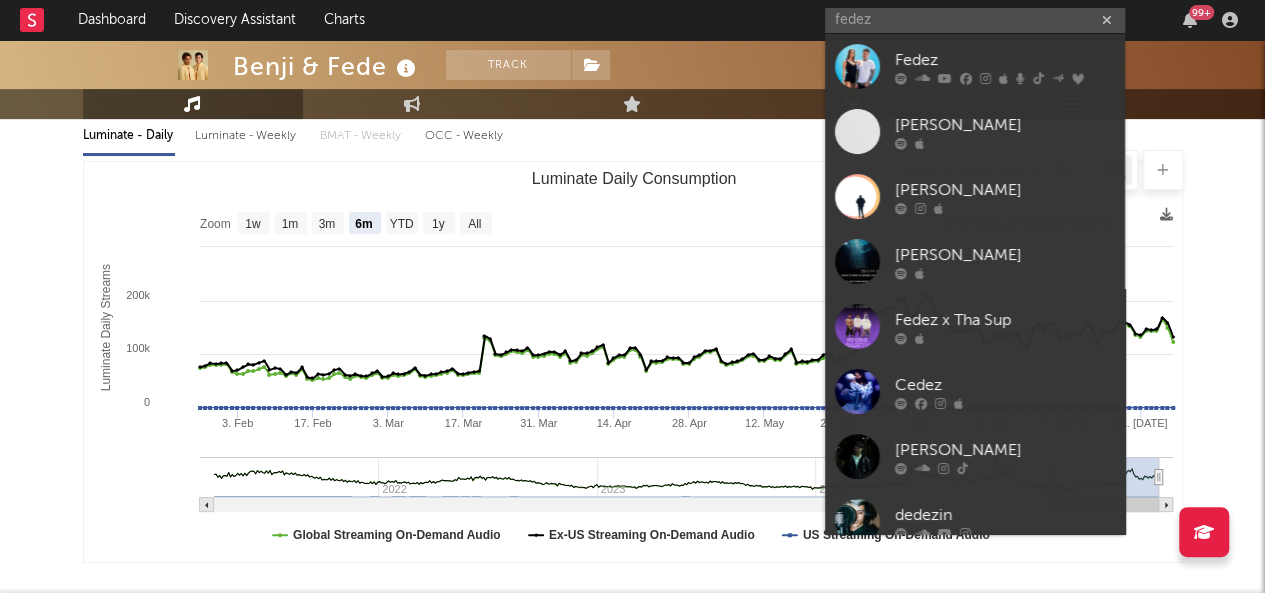 type 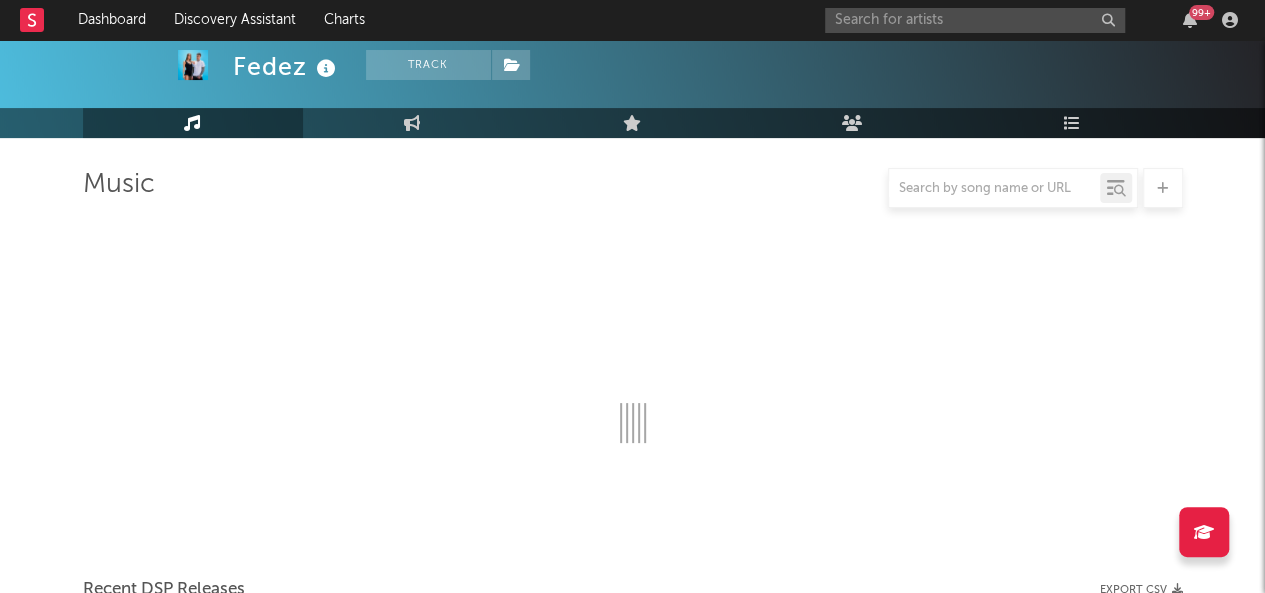 scroll, scrollTop: 235, scrollLeft: 0, axis: vertical 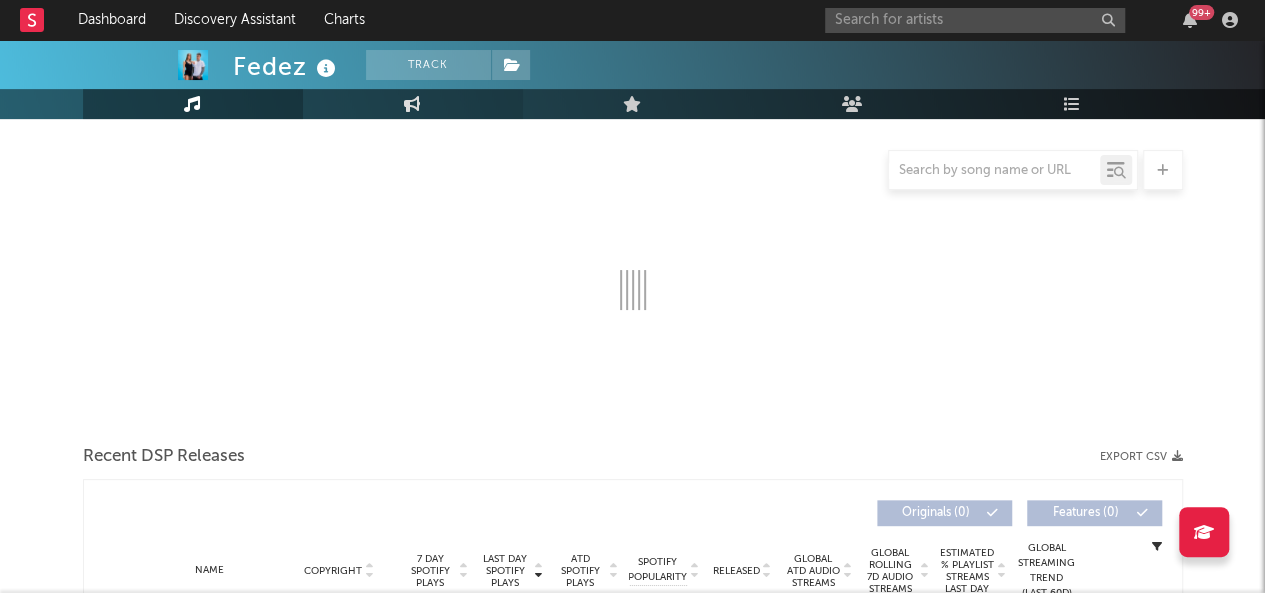 click on "Engagement" at bounding box center (413, 104) 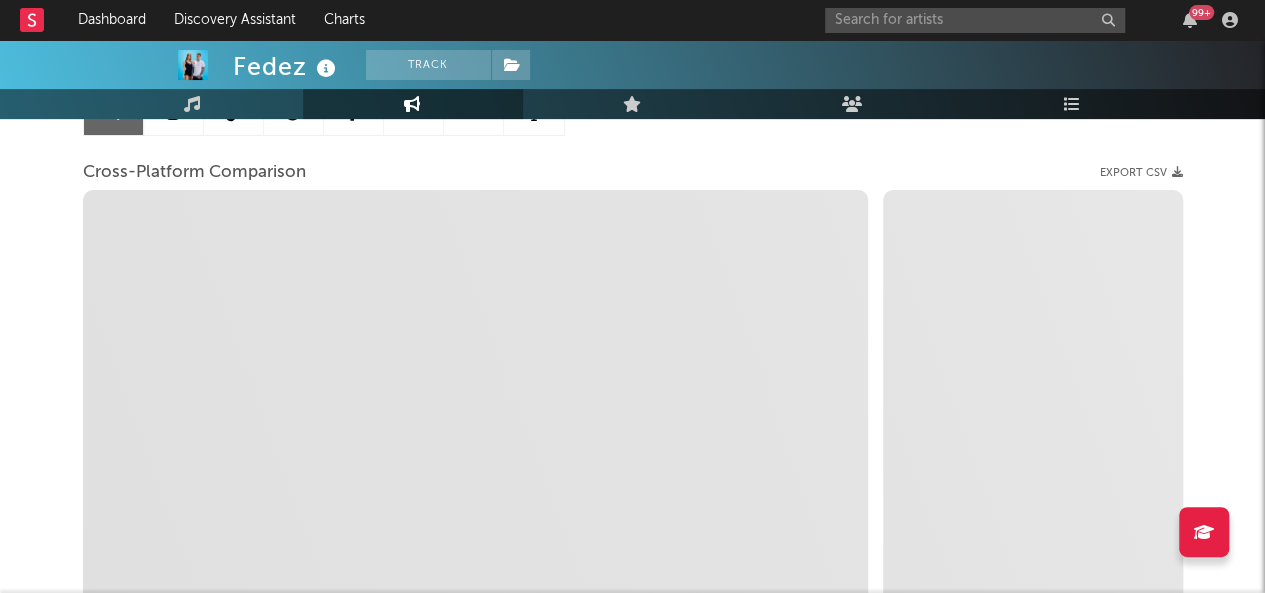 select on "1w" 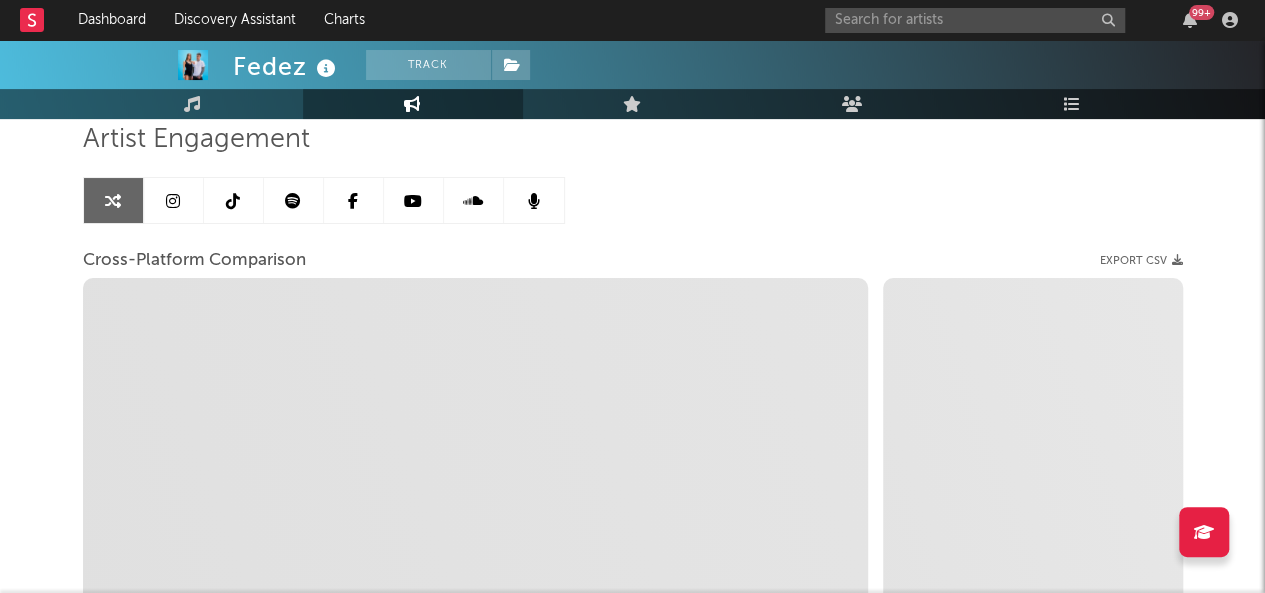 scroll, scrollTop: 141, scrollLeft: 0, axis: vertical 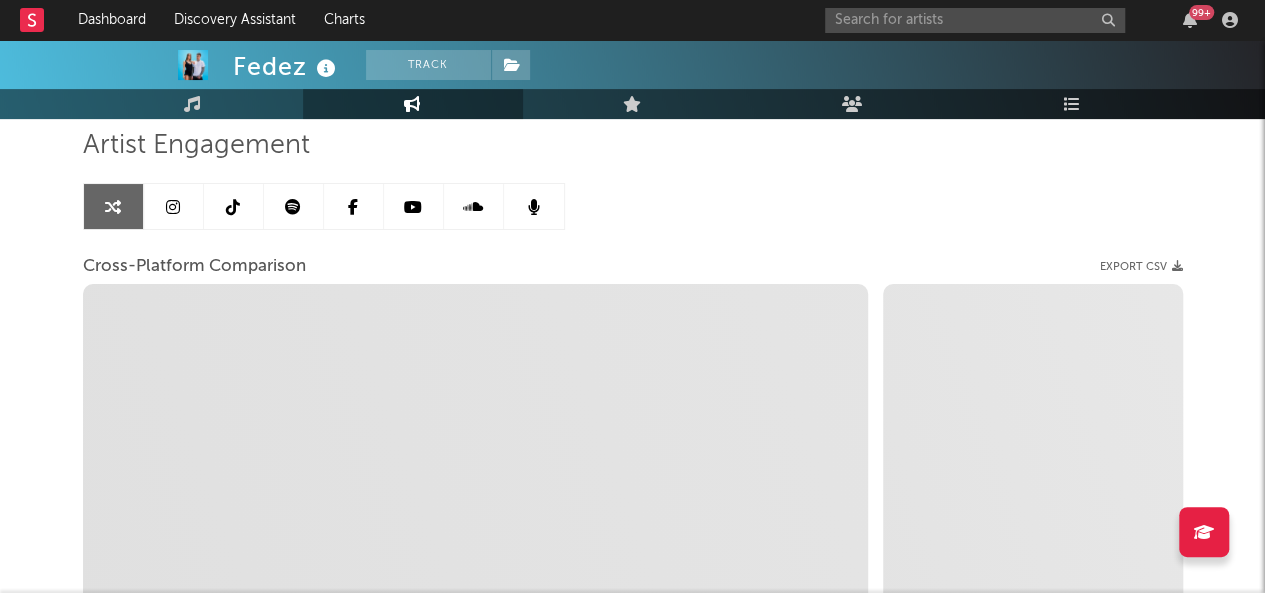 click at bounding box center (294, 206) 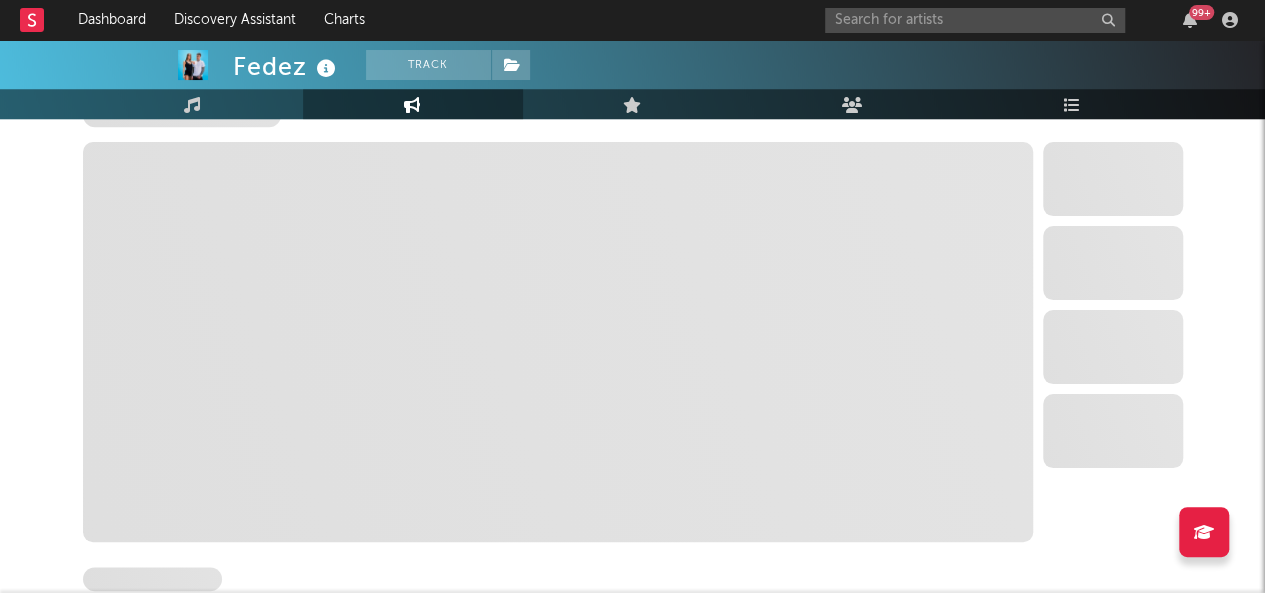 select on "6m" 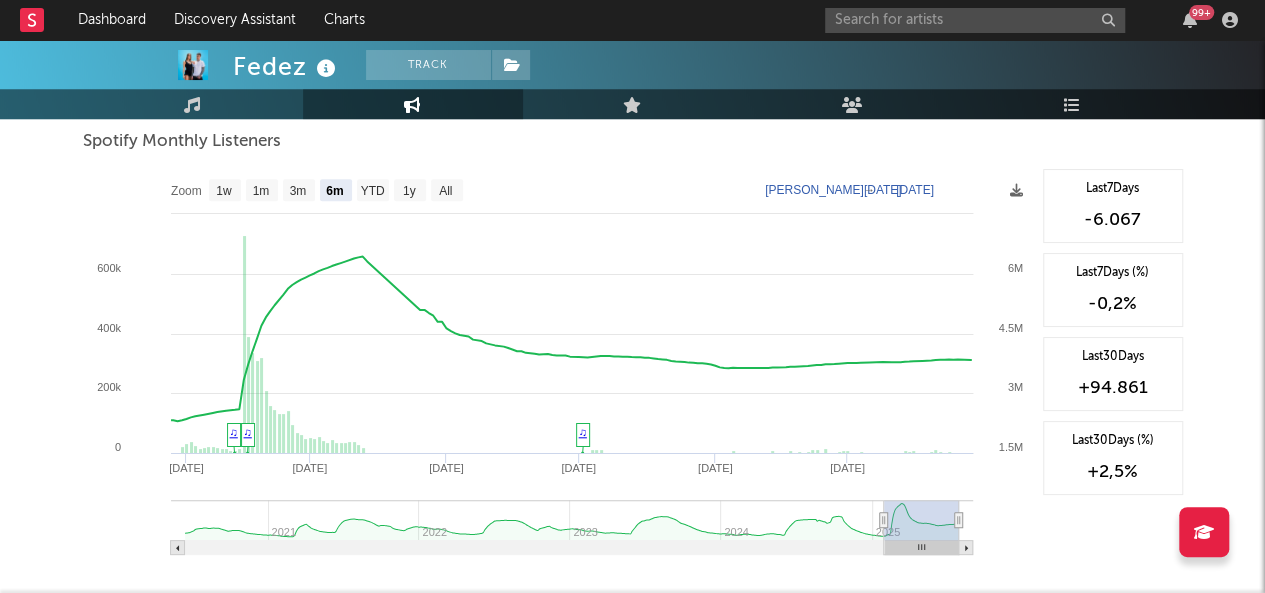 scroll, scrollTop: 729, scrollLeft: 0, axis: vertical 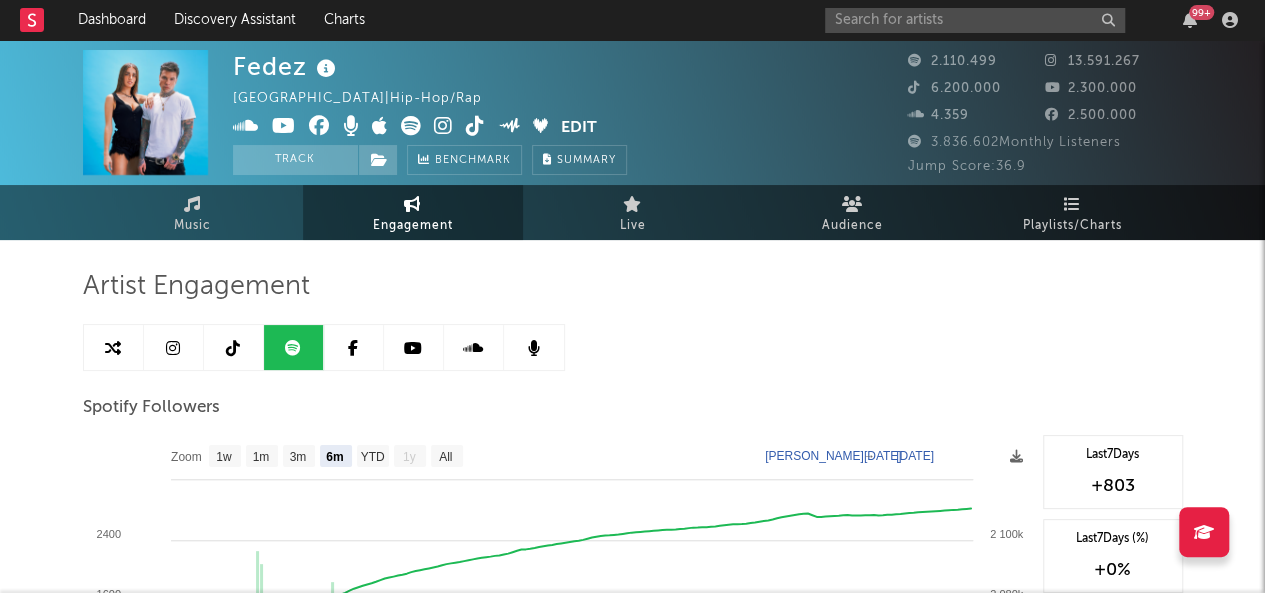 click at bounding box center (173, 348) 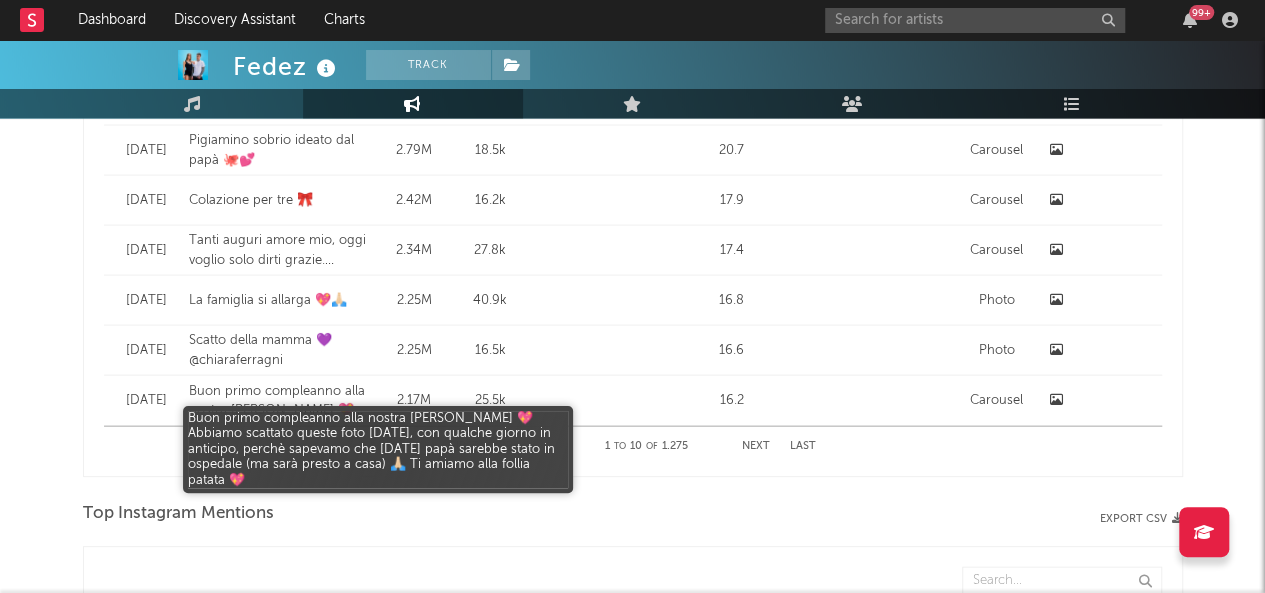 select on "1w" 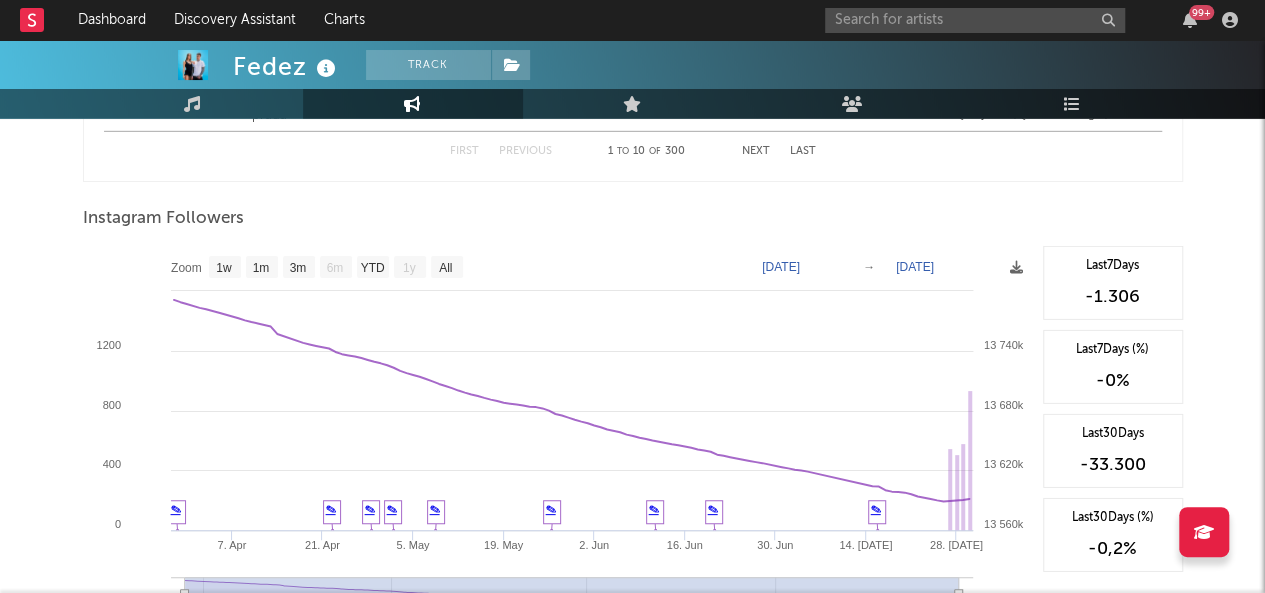 scroll, scrollTop: 3012, scrollLeft: 0, axis: vertical 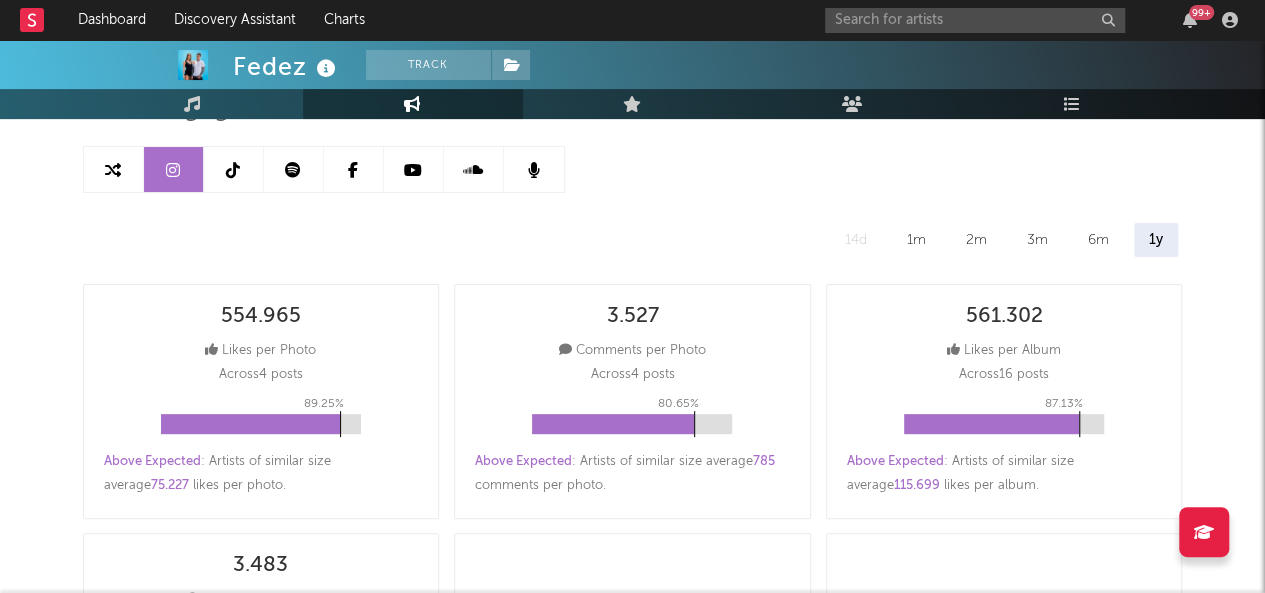 drag, startPoint x: 381, startPoint y: 211, endPoint x: 226, endPoint y: 165, distance: 161.6818 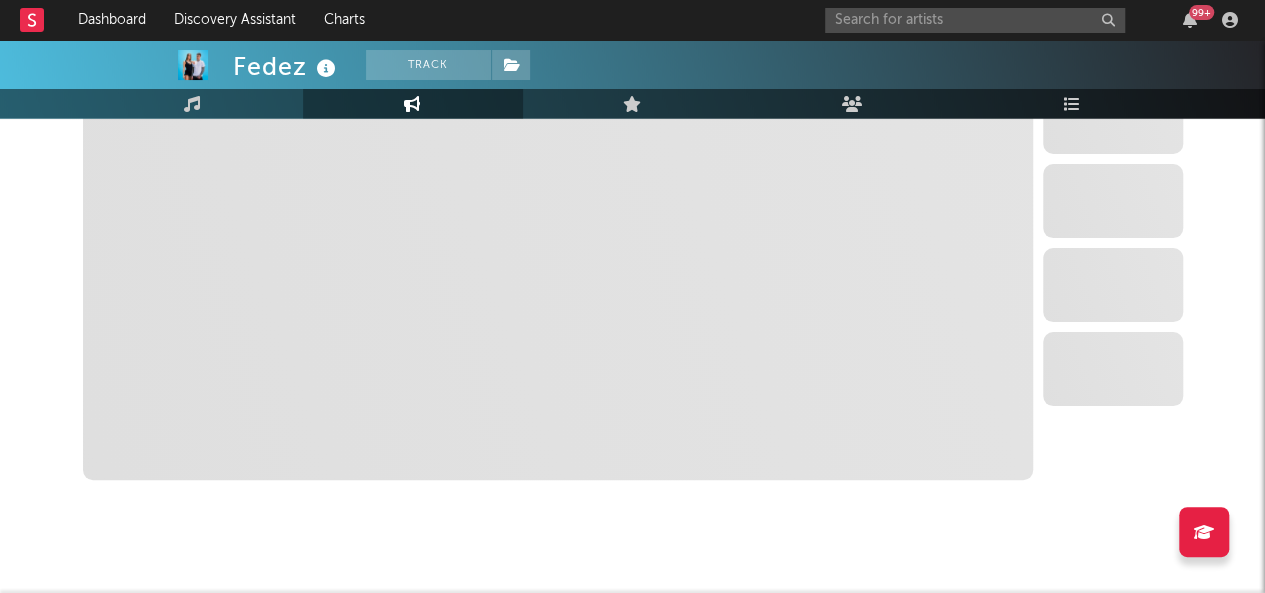 select on "6m" 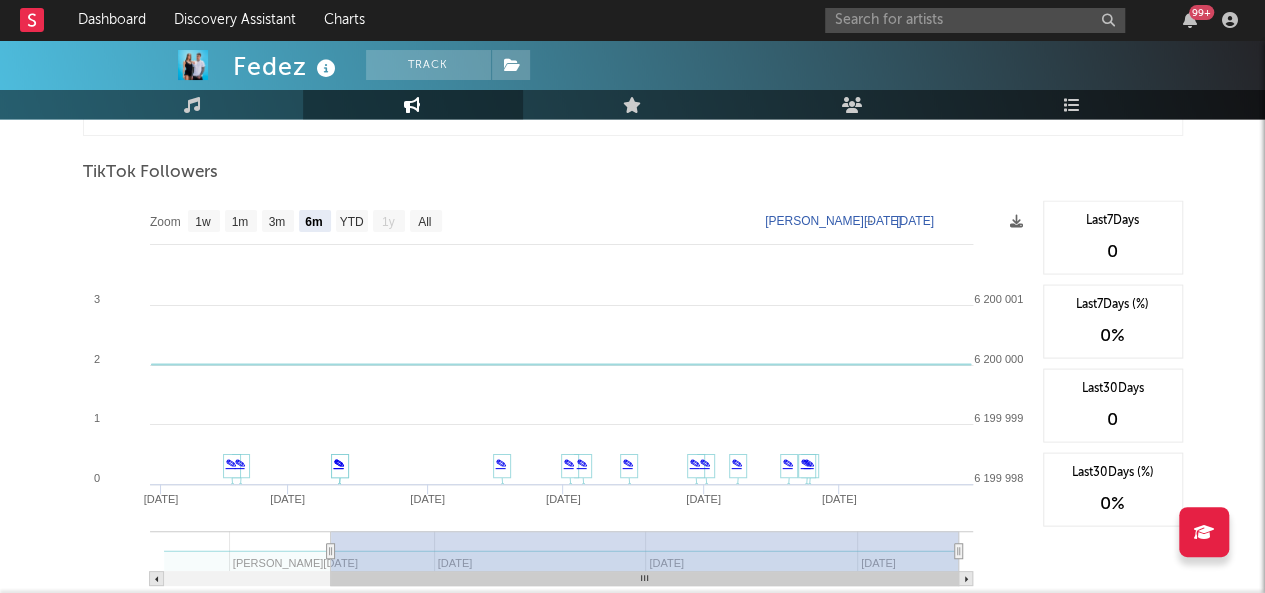 scroll, scrollTop: 1815, scrollLeft: 0, axis: vertical 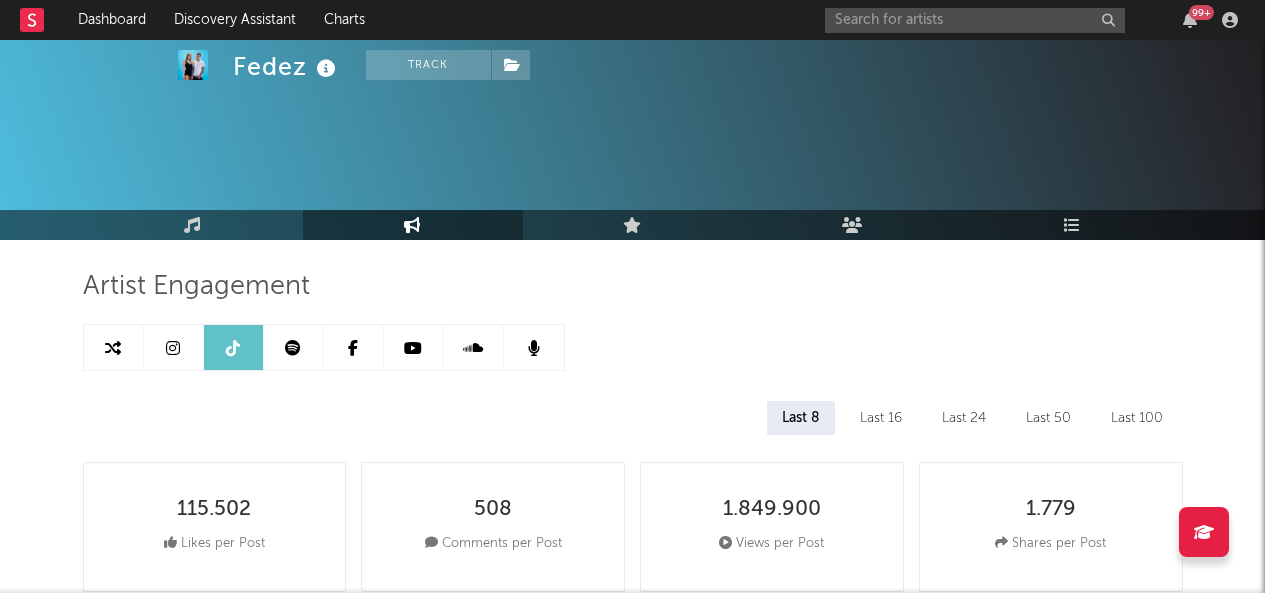 select on "6m" 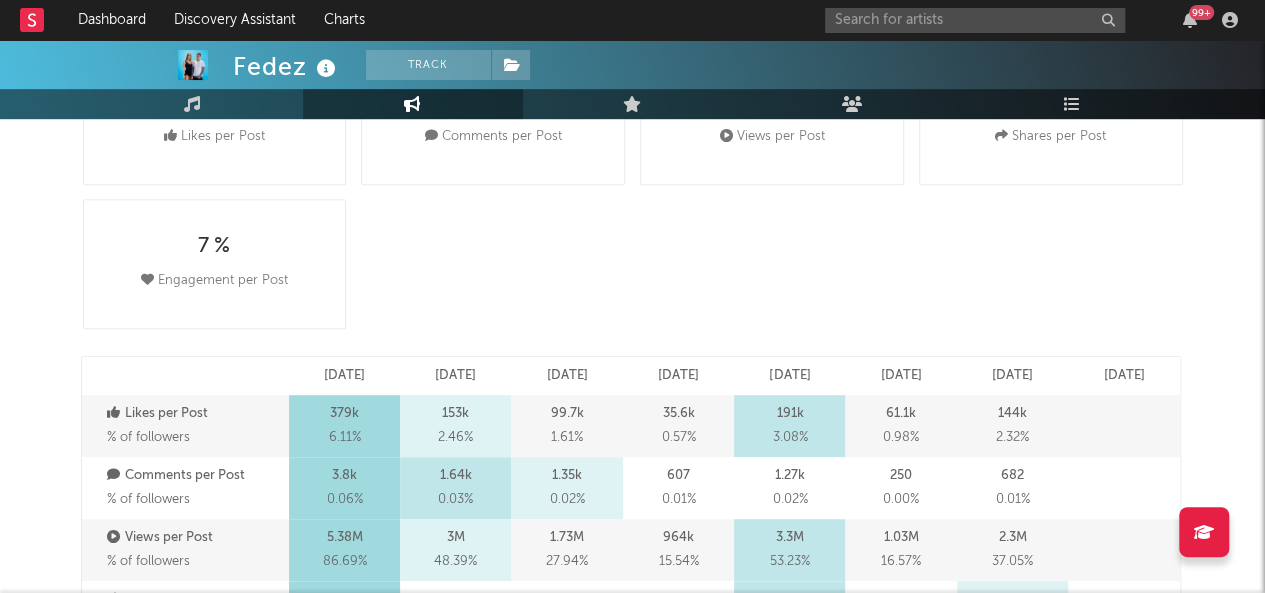 scroll, scrollTop: 0, scrollLeft: 0, axis: both 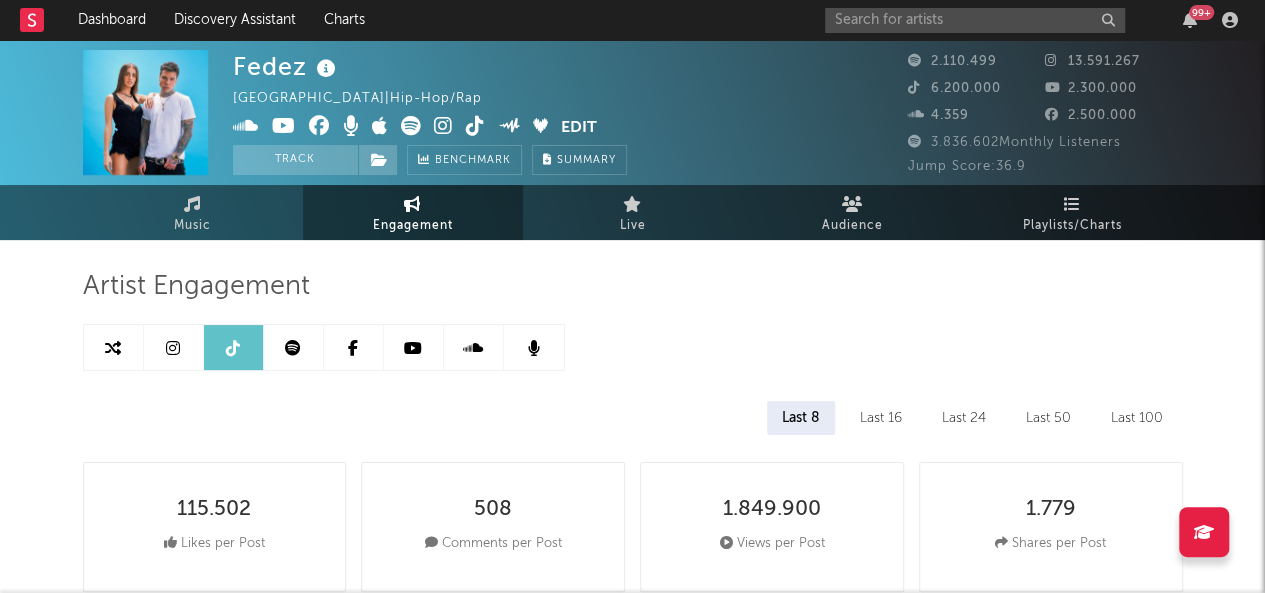 click at bounding box center (414, 347) 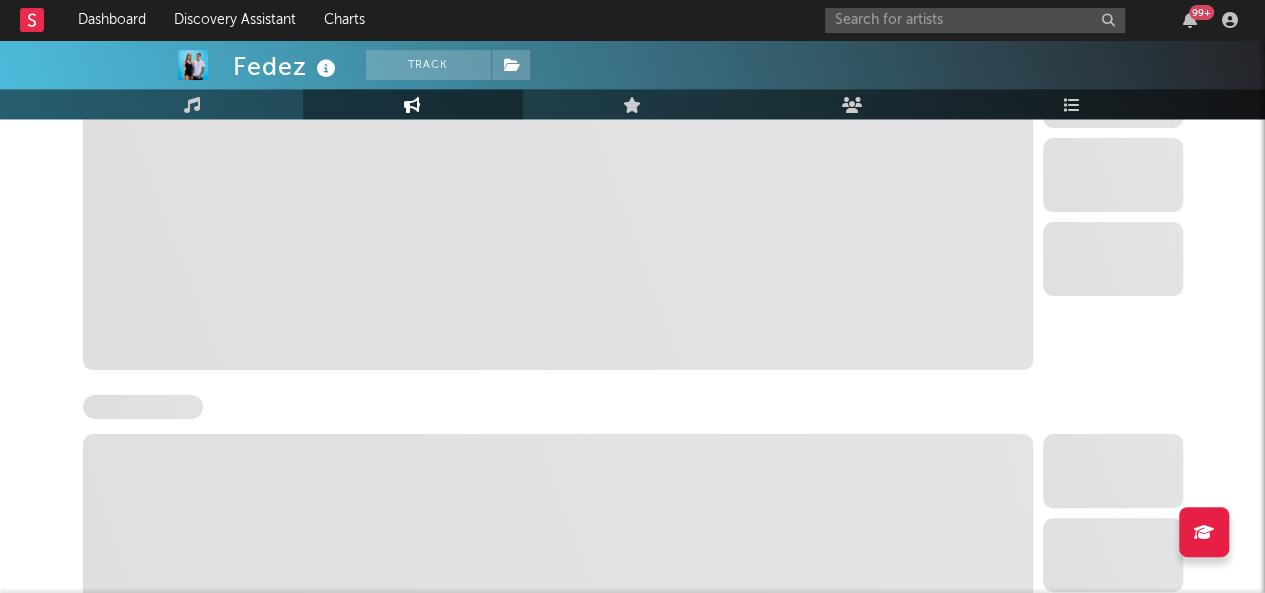 scroll, scrollTop: 1608, scrollLeft: 0, axis: vertical 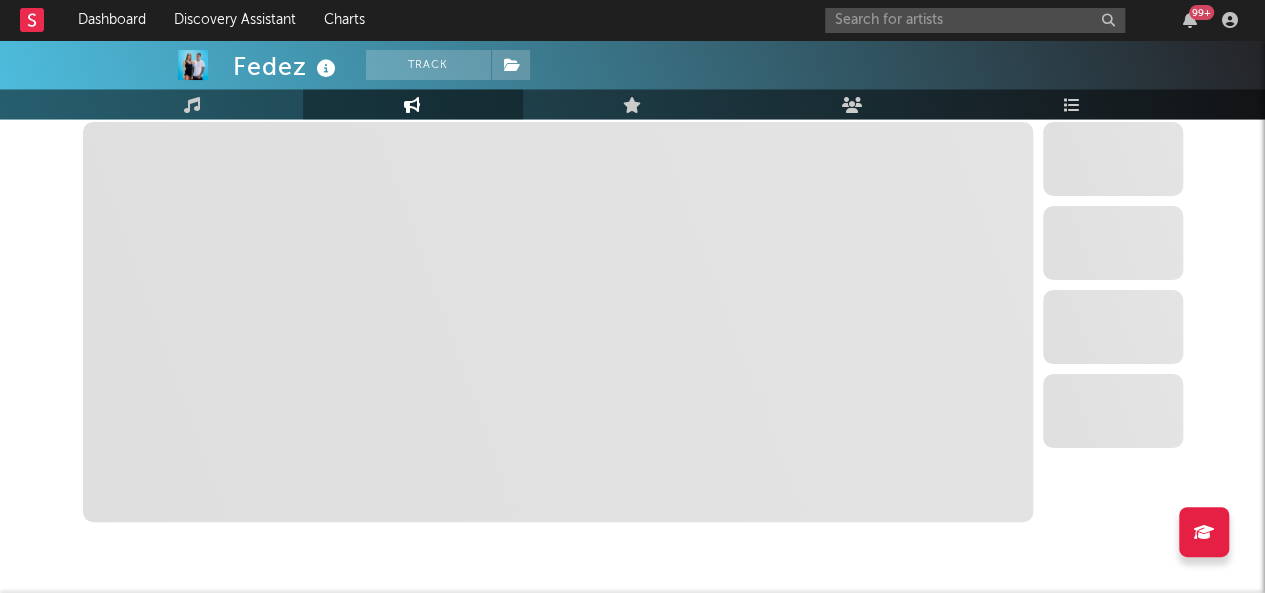 select on "6m" 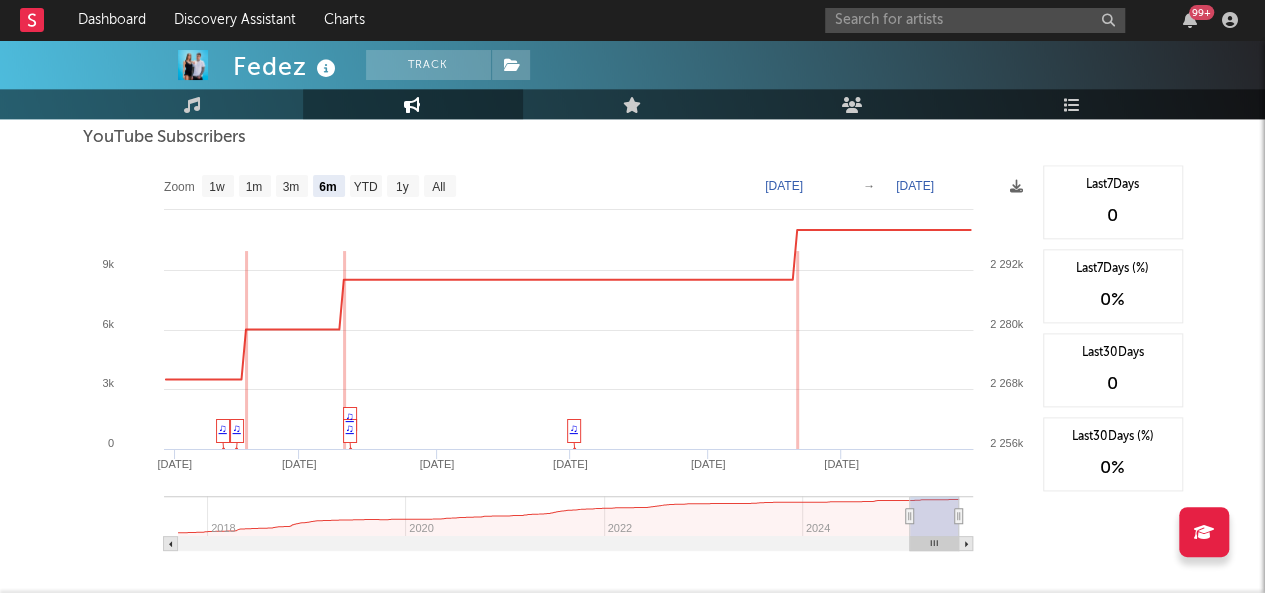 scroll, scrollTop: 1029, scrollLeft: 0, axis: vertical 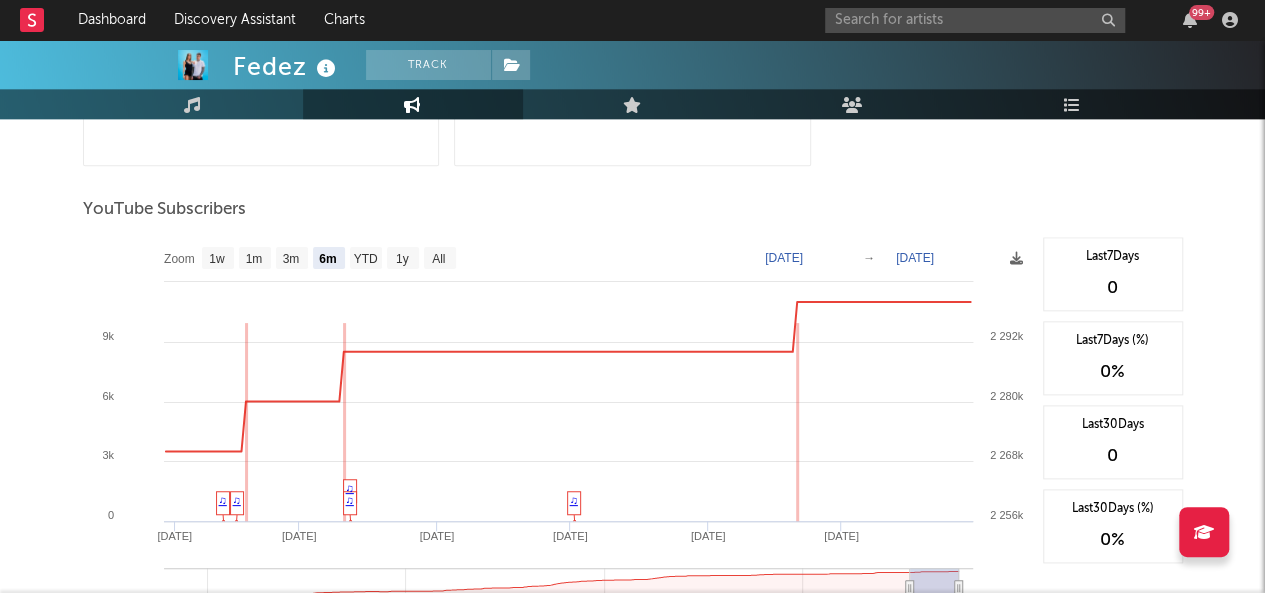 drag, startPoint x: 920, startPoint y: 19, endPoint x: 910, endPoint y: 5, distance: 17.20465 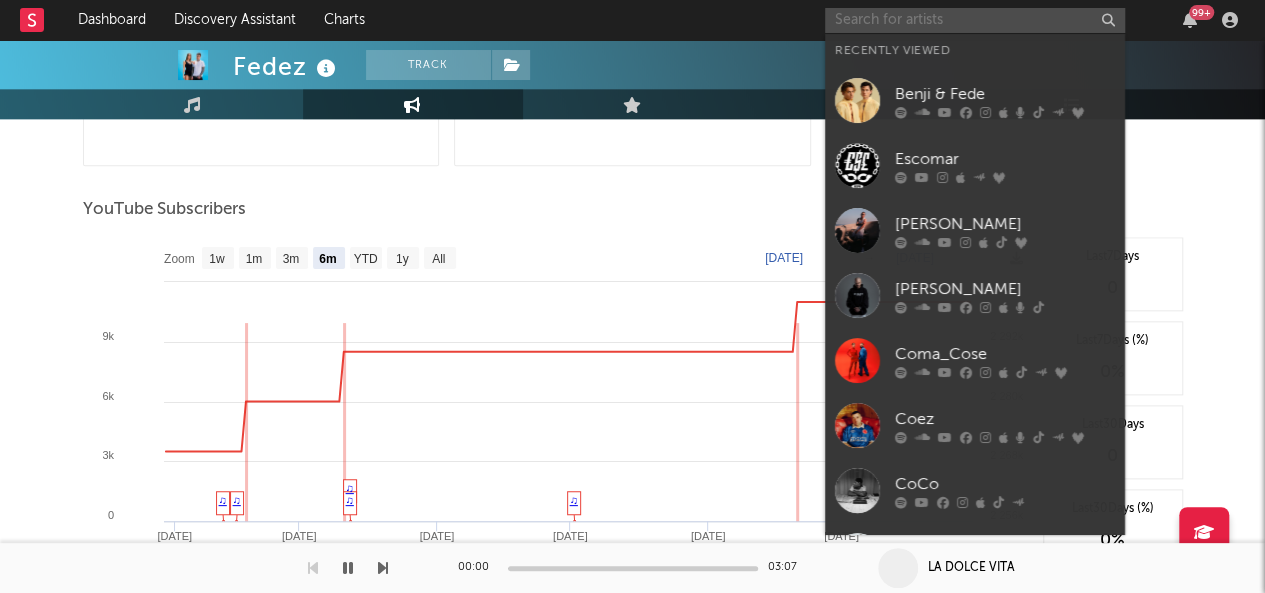 click at bounding box center [975, 20] 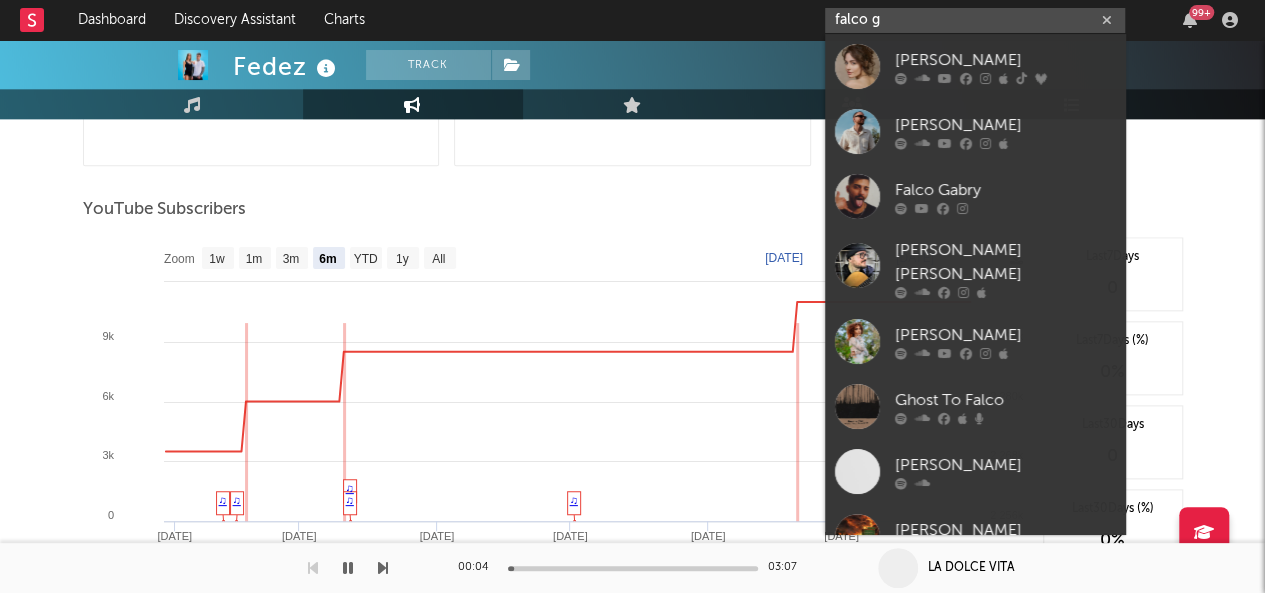 click on "falco g" at bounding box center [975, 20] 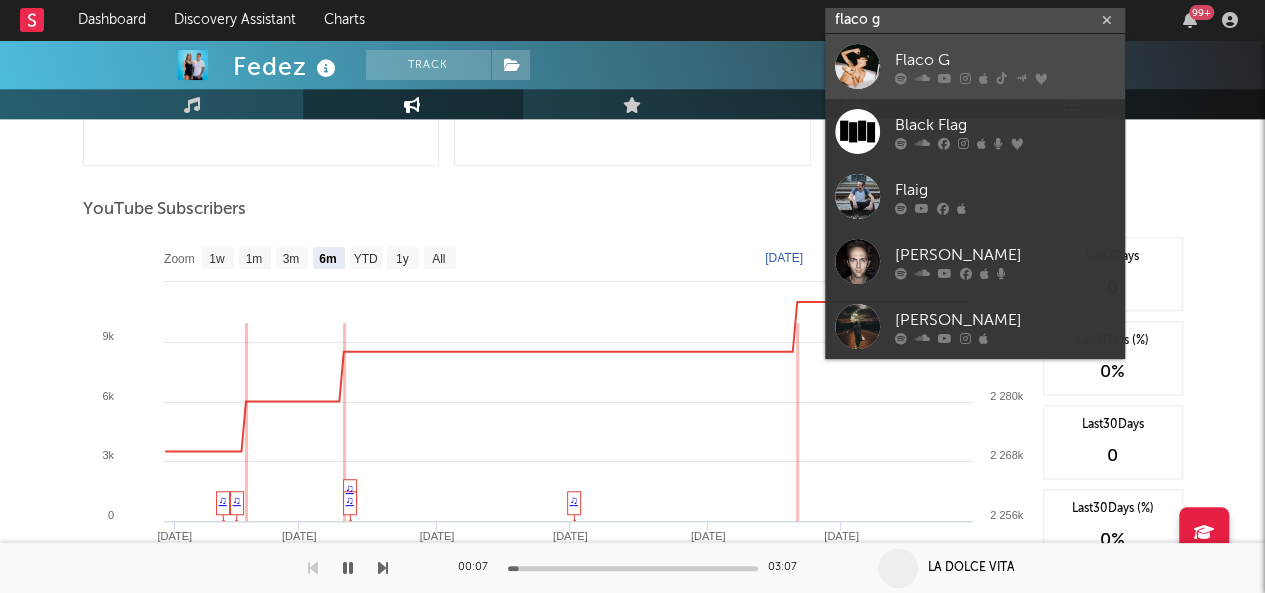type on "flaco g" 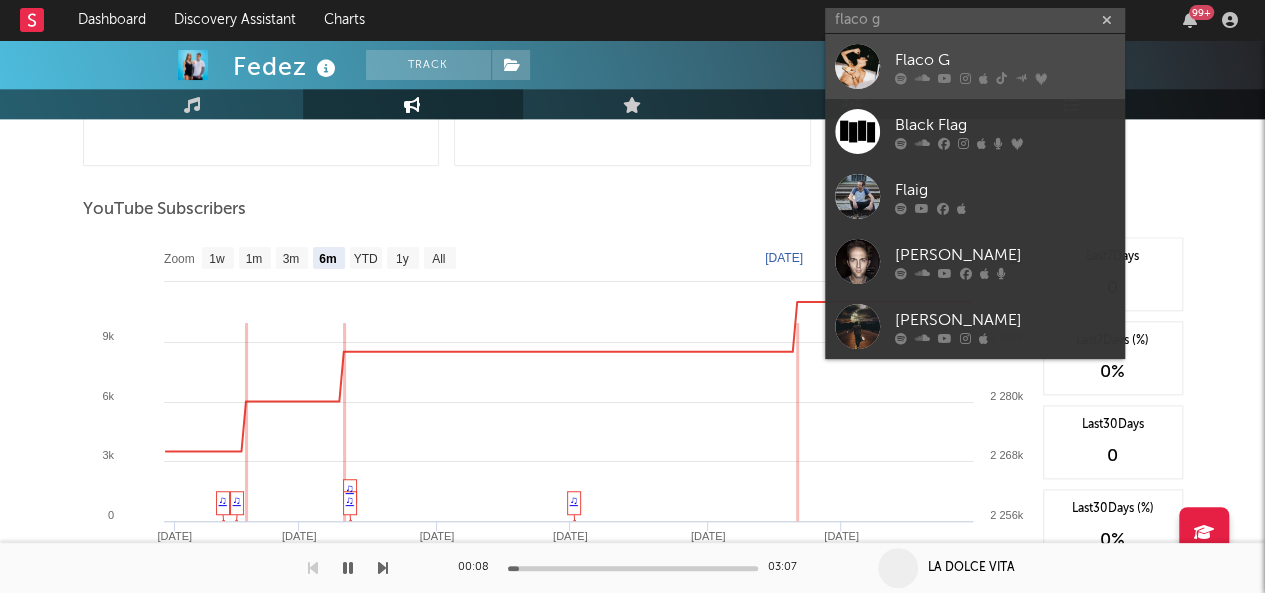 click at bounding box center [965, 78] 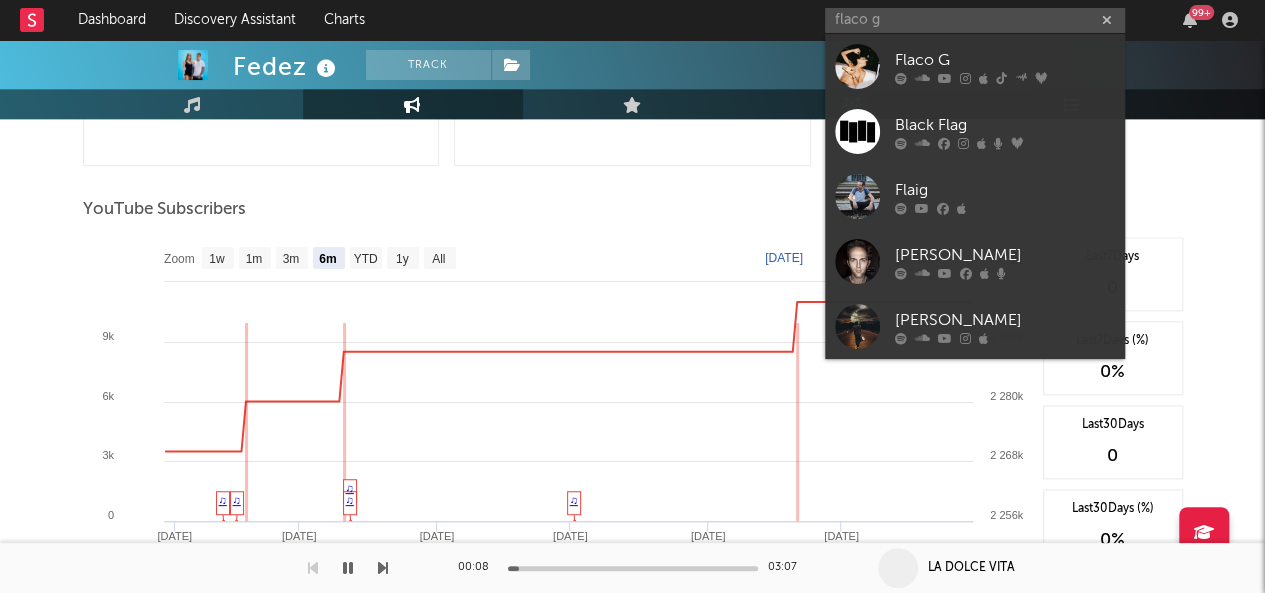 type 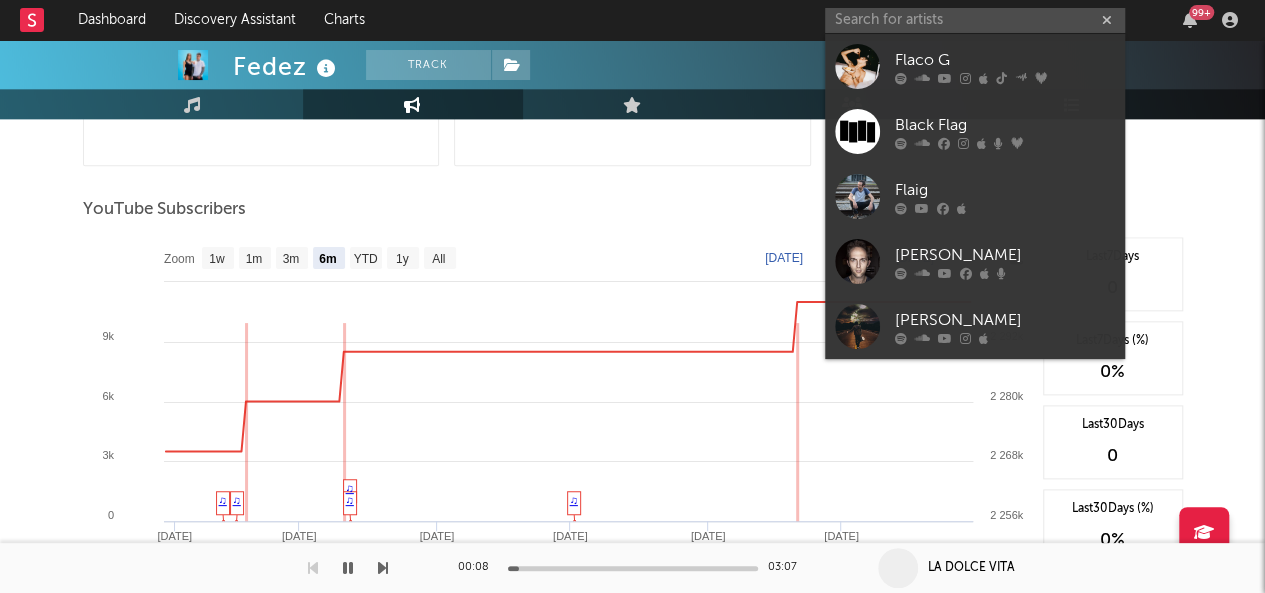 scroll, scrollTop: 102, scrollLeft: 0, axis: vertical 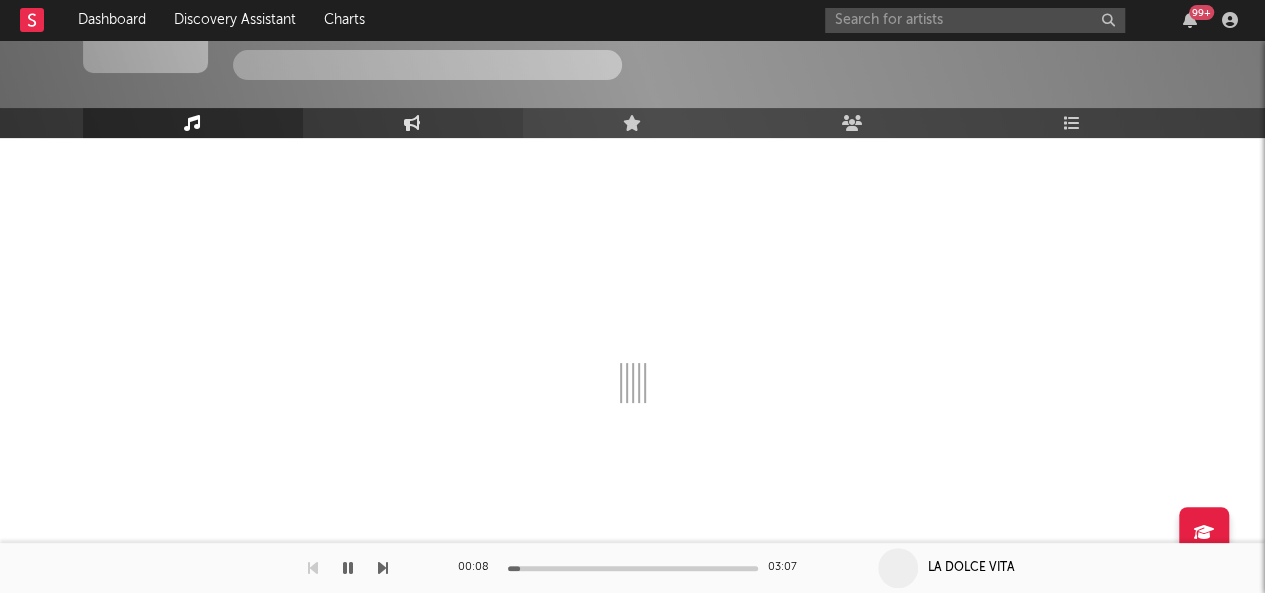 click on "Engagement" at bounding box center [413, 123] 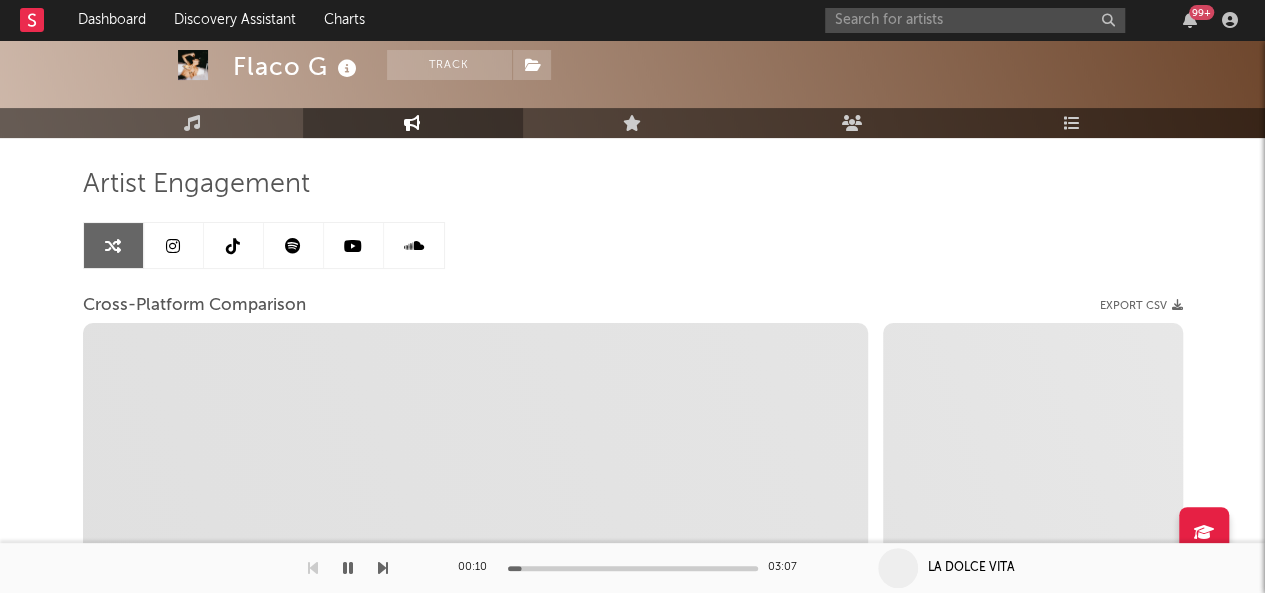 click at bounding box center [294, 245] 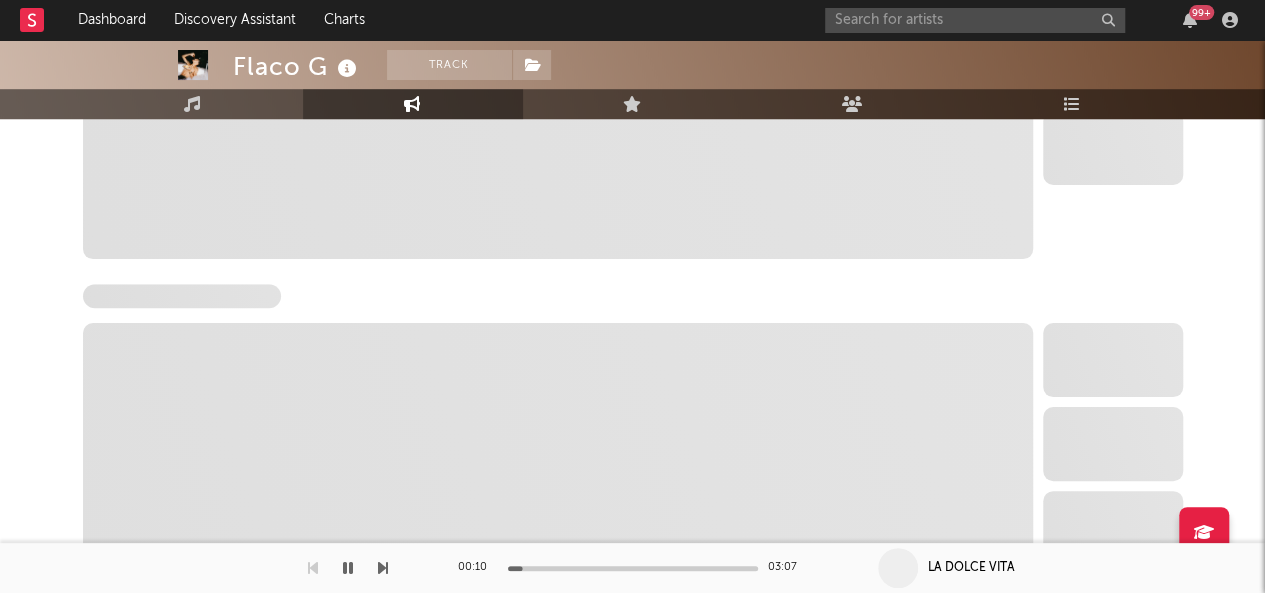 select on "6m" 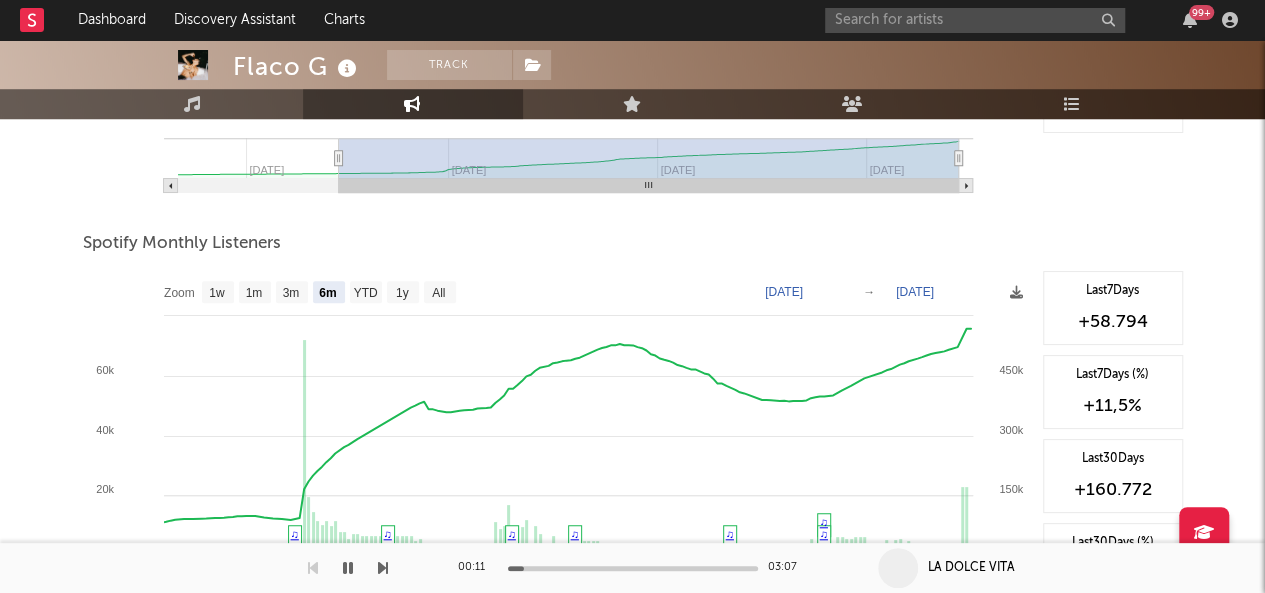 scroll, scrollTop: 650, scrollLeft: 0, axis: vertical 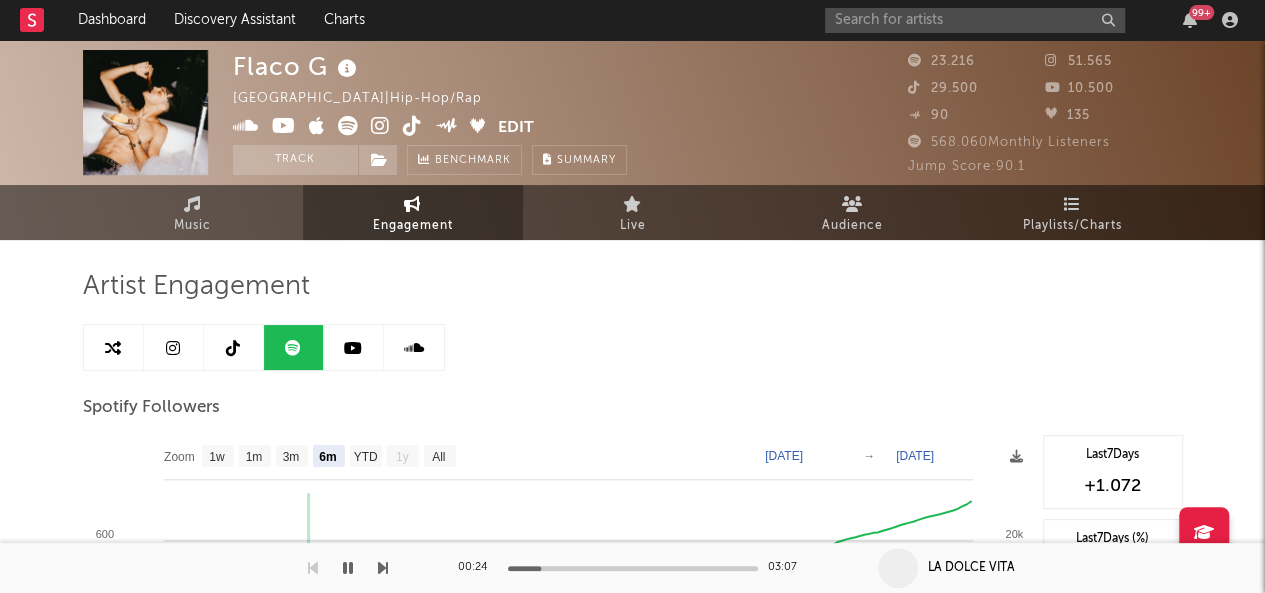 click at bounding box center [174, 347] 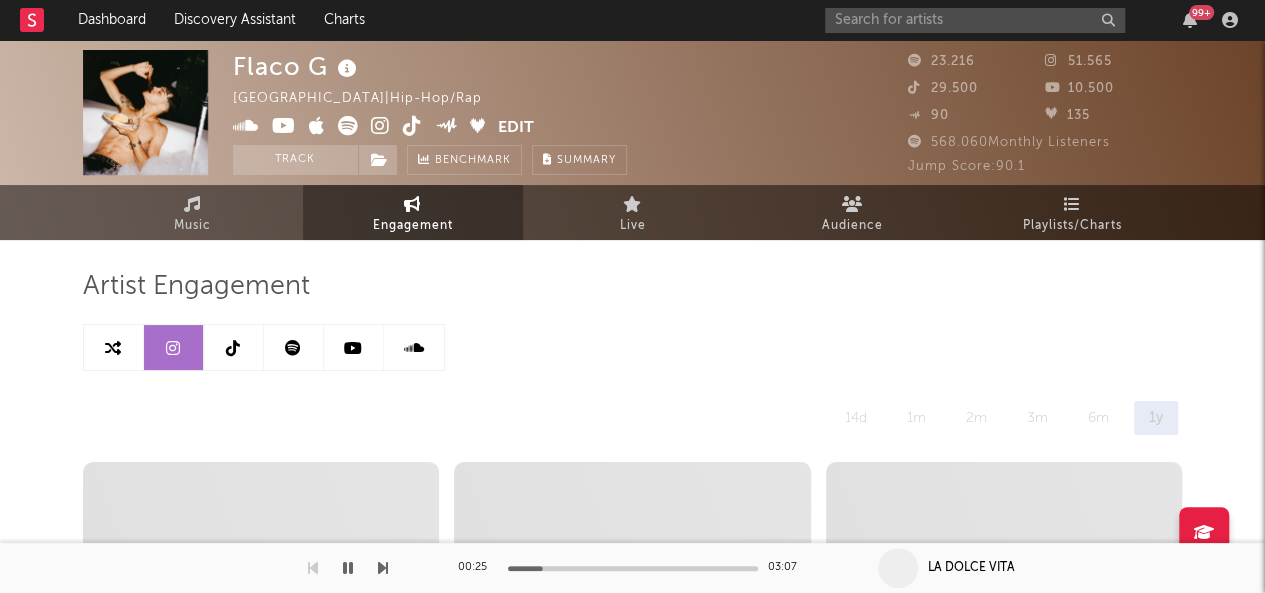 select on "6m" 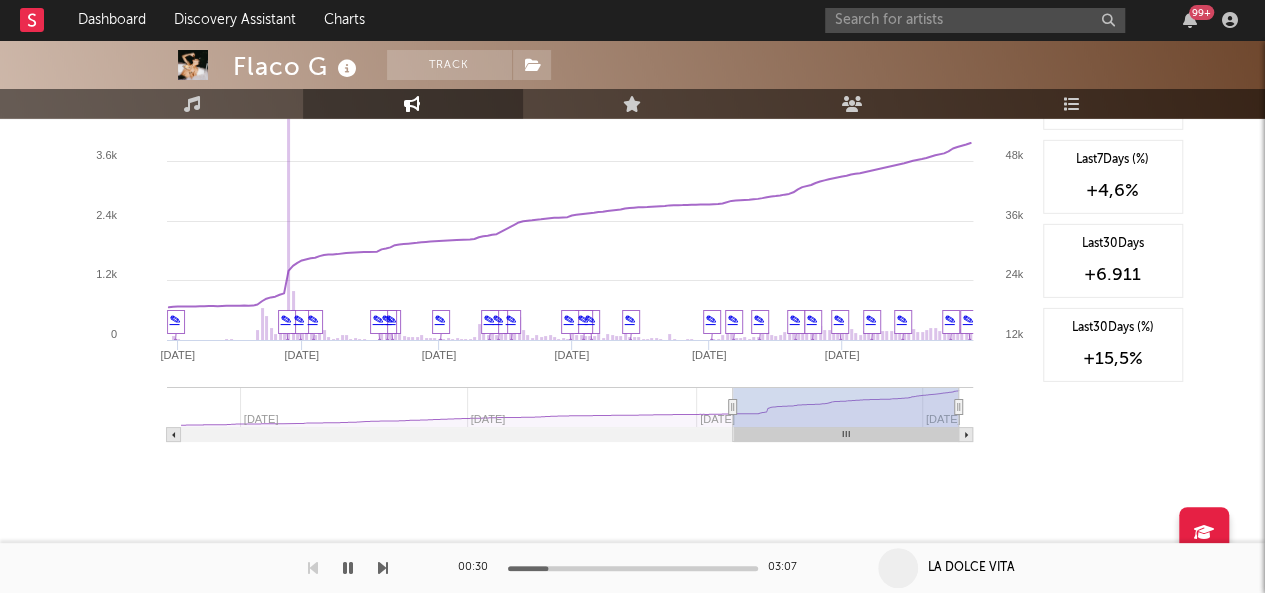 scroll, scrollTop: 2869, scrollLeft: 0, axis: vertical 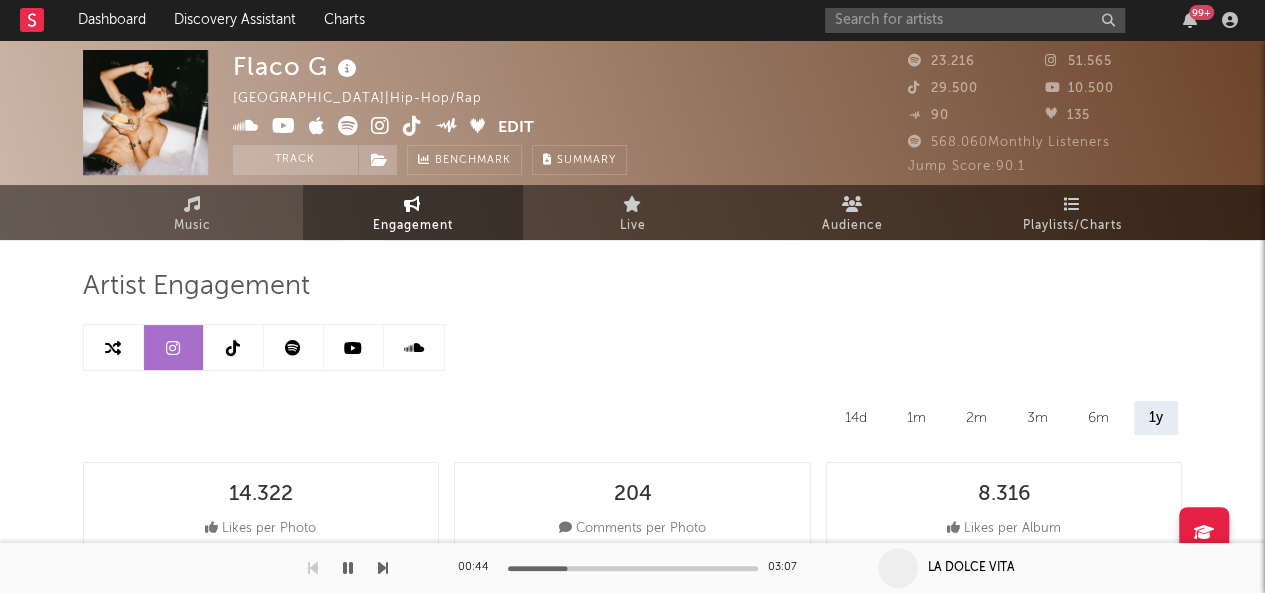 click at bounding box center [233, 348] 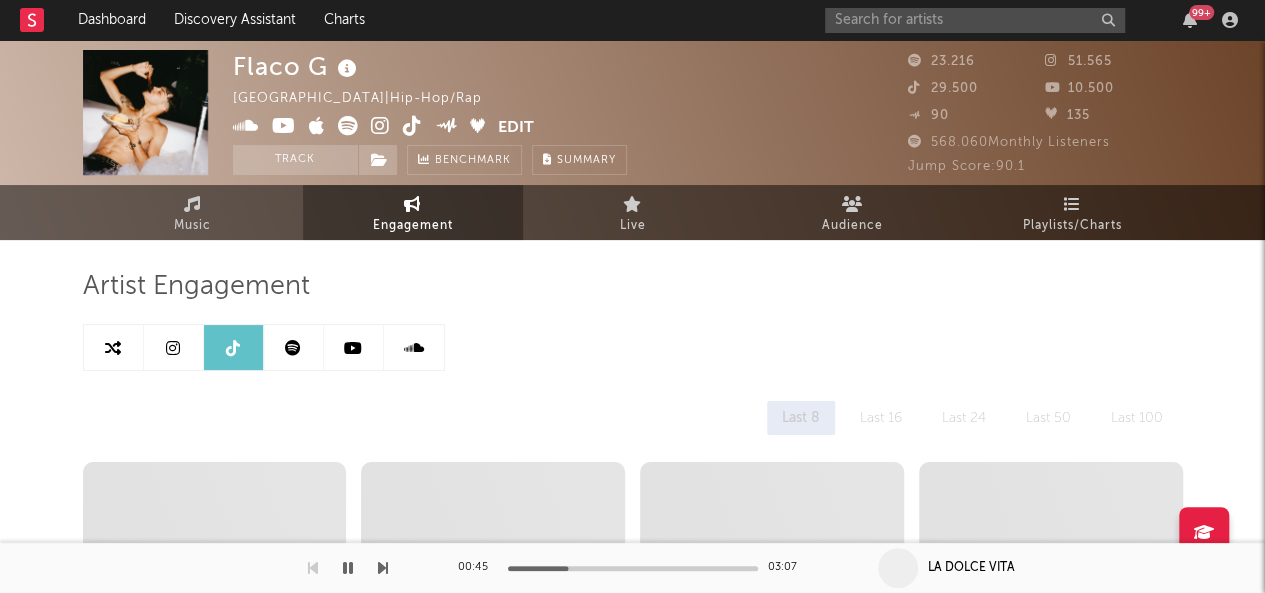 select on "6m" 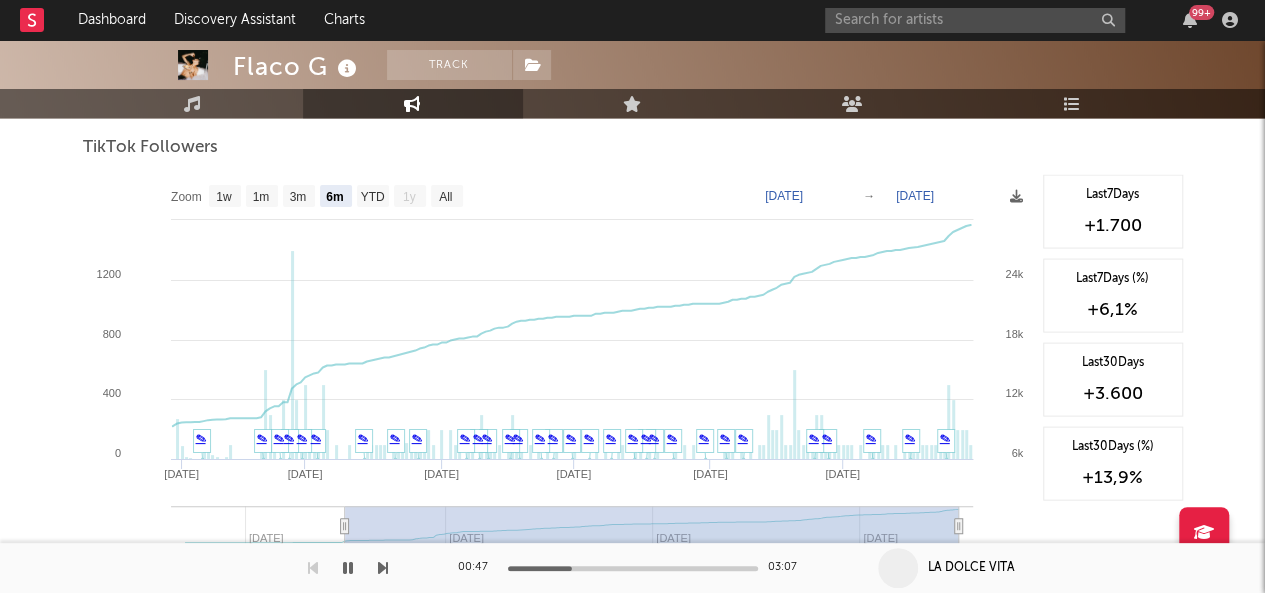 scroll, scrollTop: 1926, scrollLeft: 0, axis: vertical 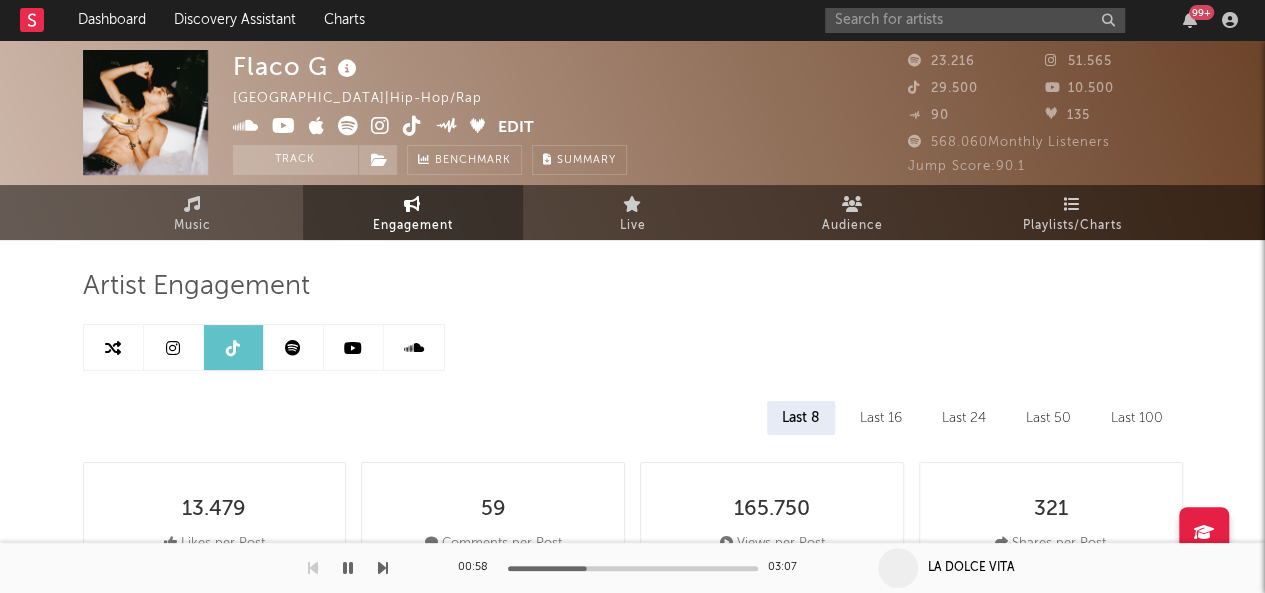 click at bounding box center [353, 348] 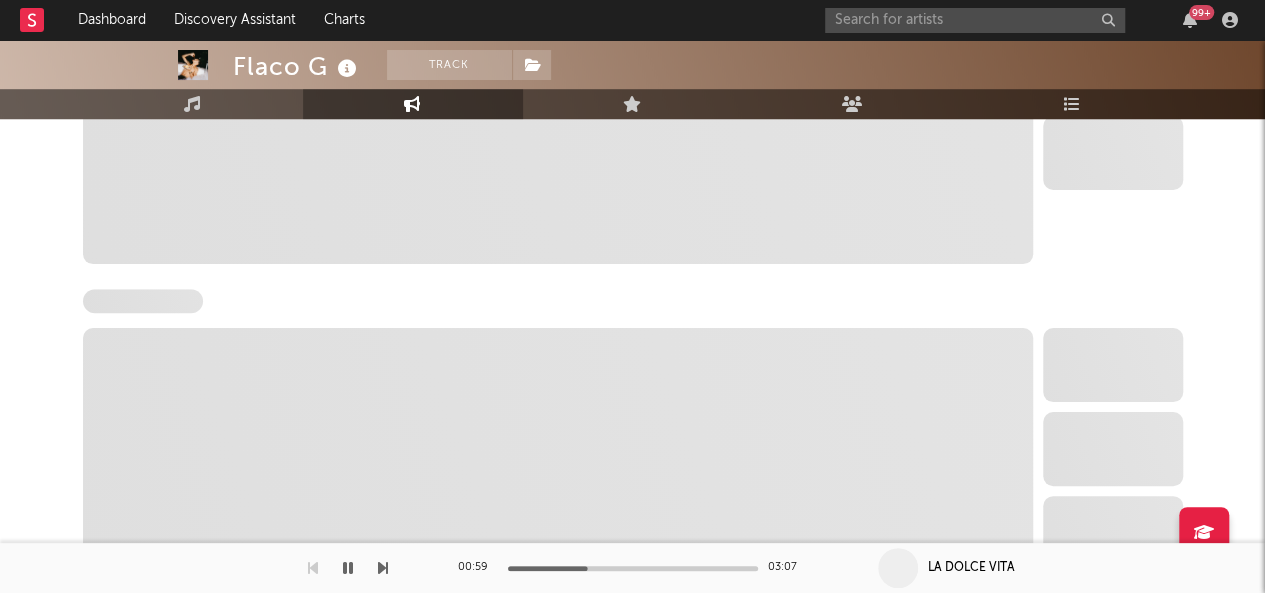 scroll, scrollTop: 845, scrollLeft: 0, axis: vertical 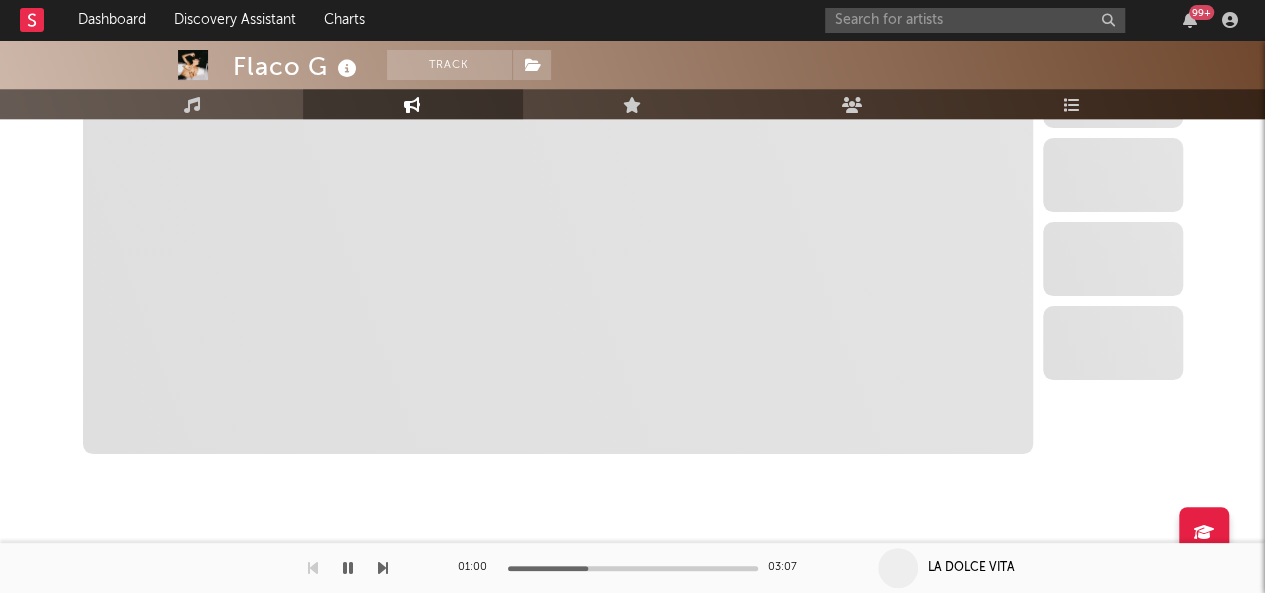 select on "6m" 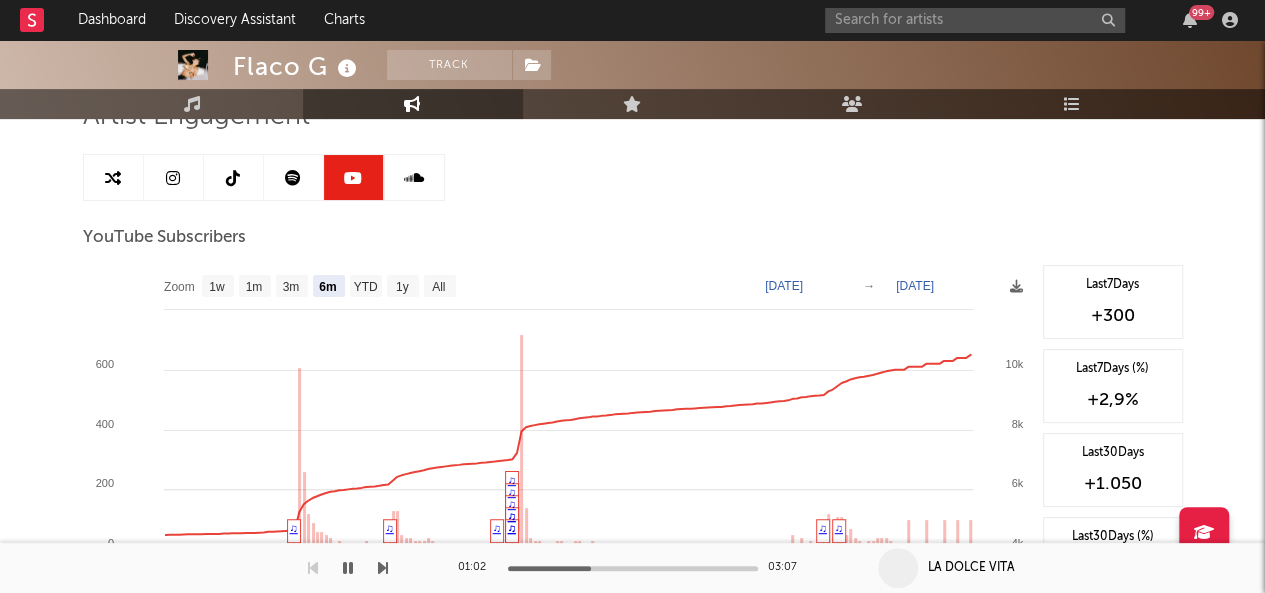 scroll, scrollTop: 189, scrollLeft: 0, axis: vertical 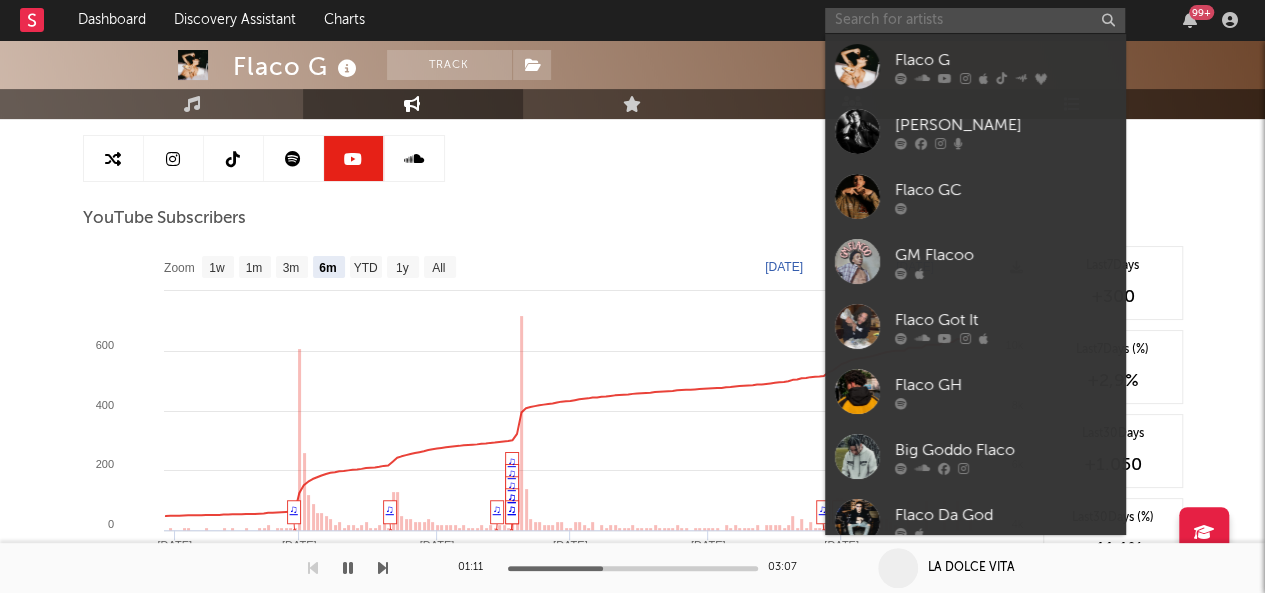 click at bounding box center (975, 20) 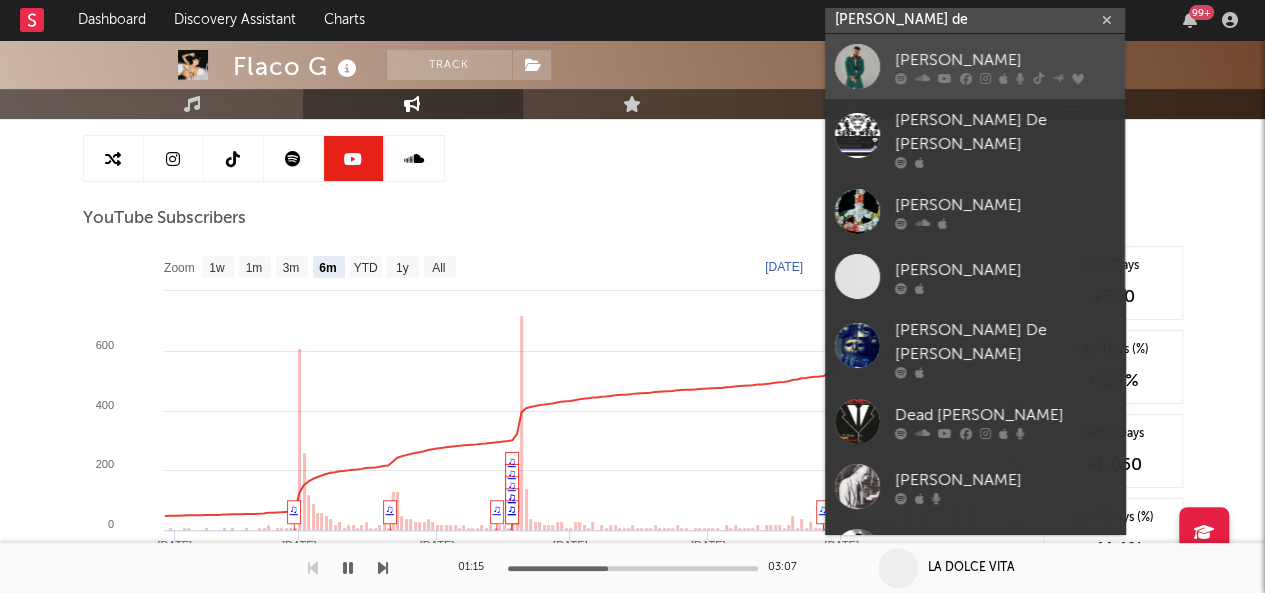 type on "[PERSON_NAME] de" 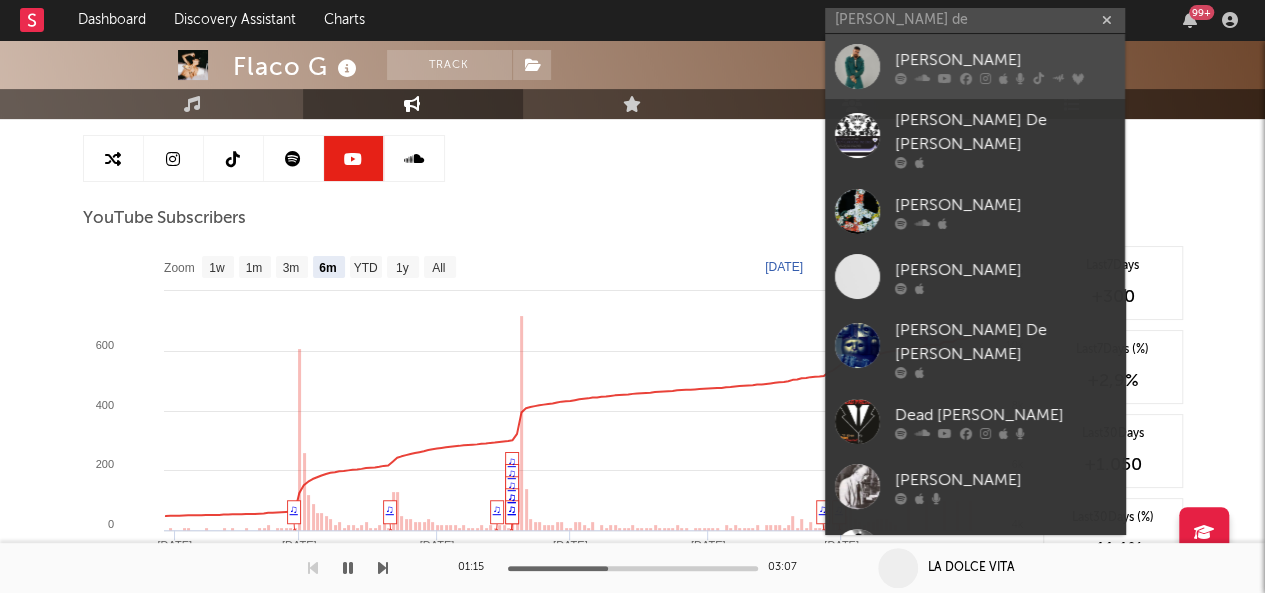 click at bounding box center [1005, 78] 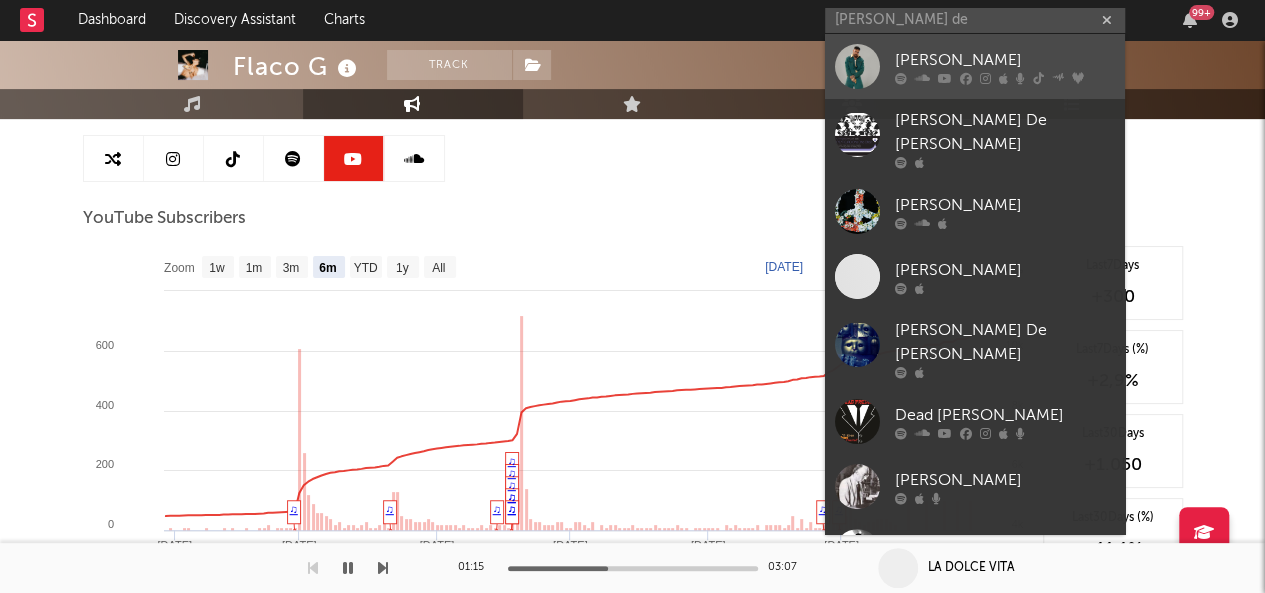 type 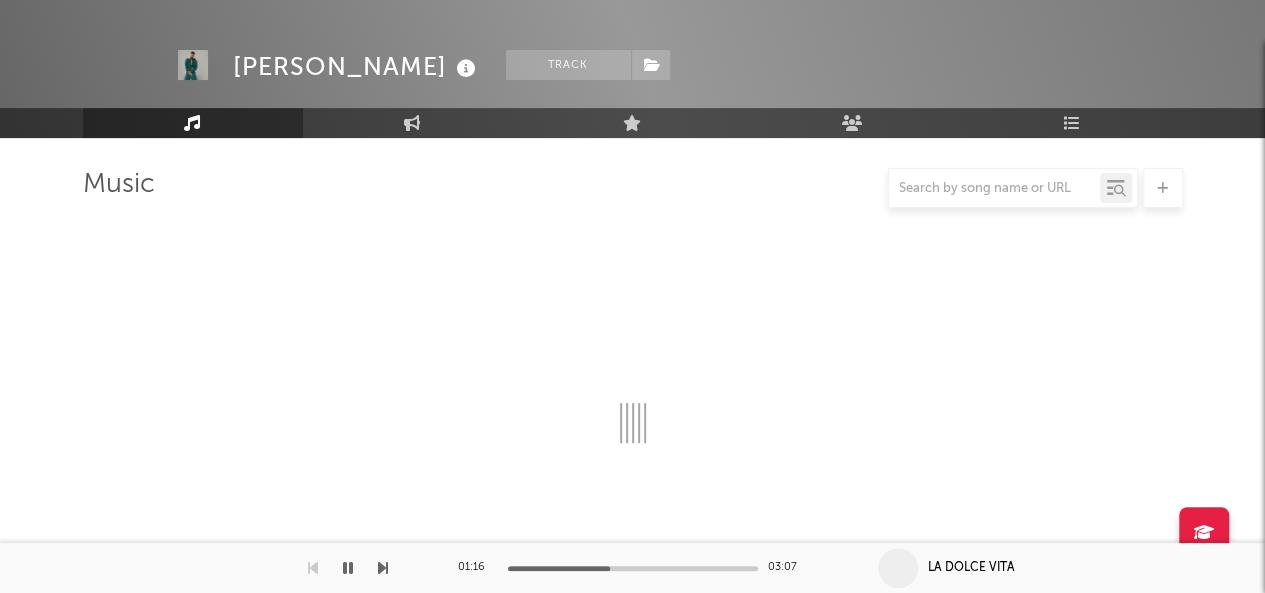 scroll, scrollTop: 189, scrollLeft: 0, axis: vertical 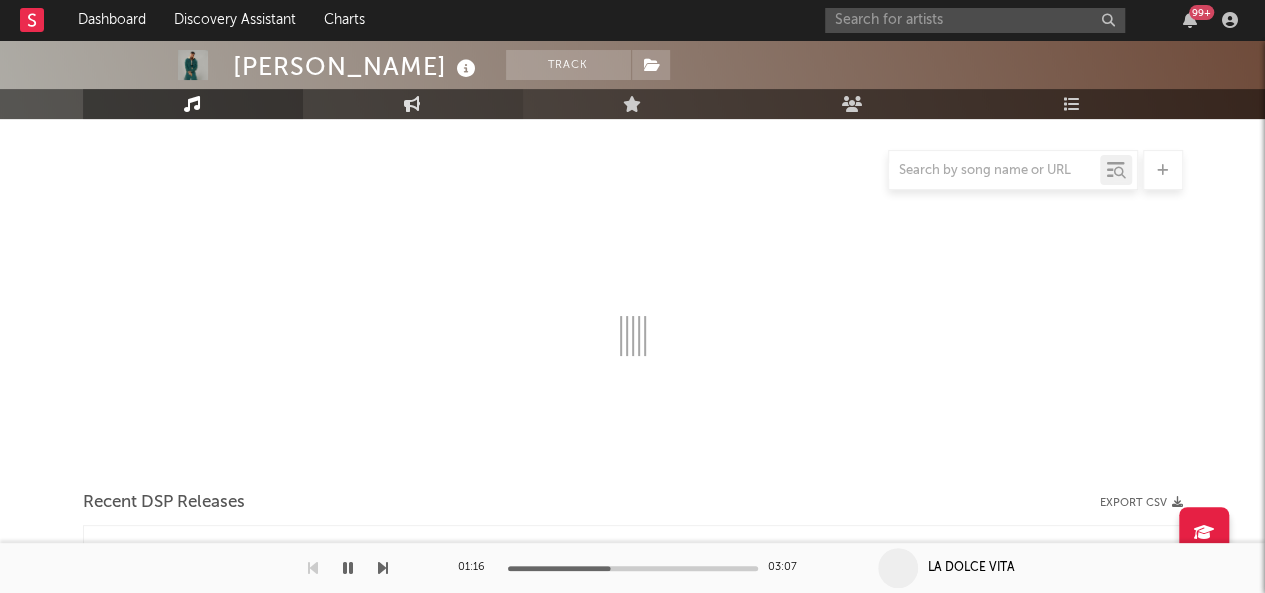 click on "Engagement" at bounding box center (413, 104) 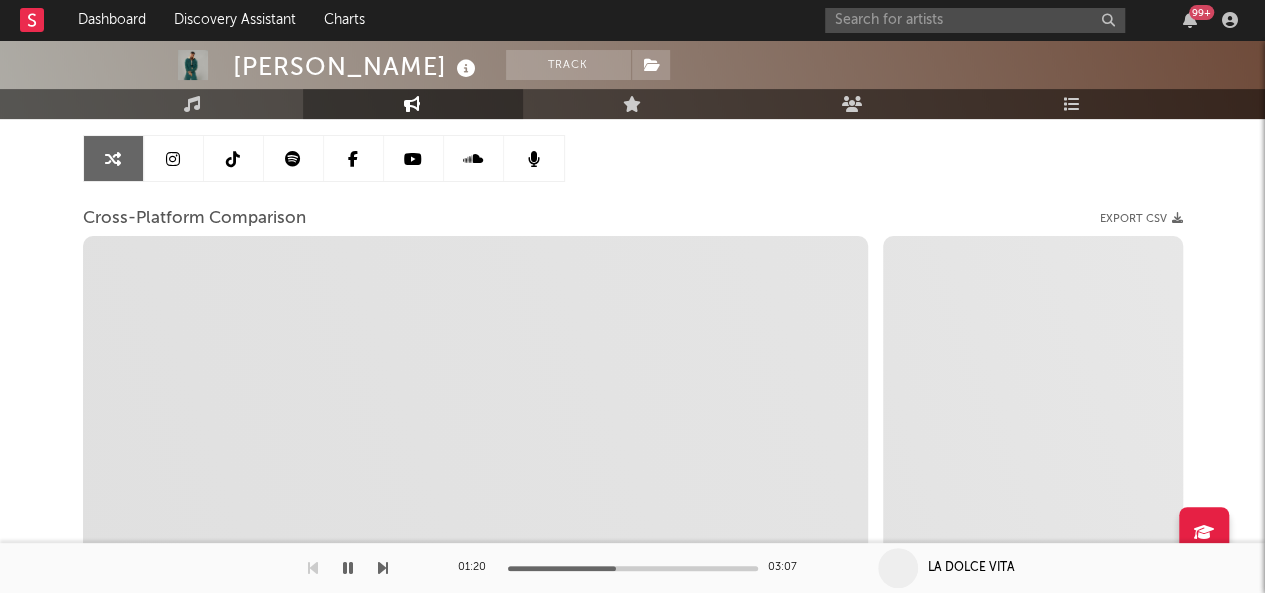 select on "1m" 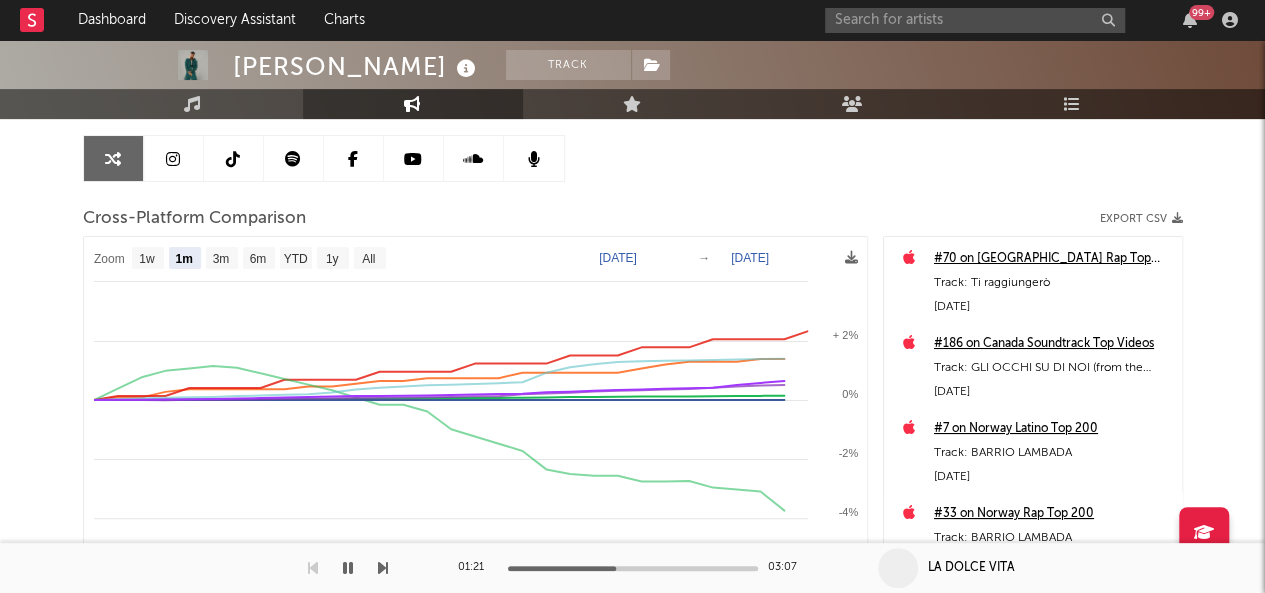 click at bounding box center [294, 158] 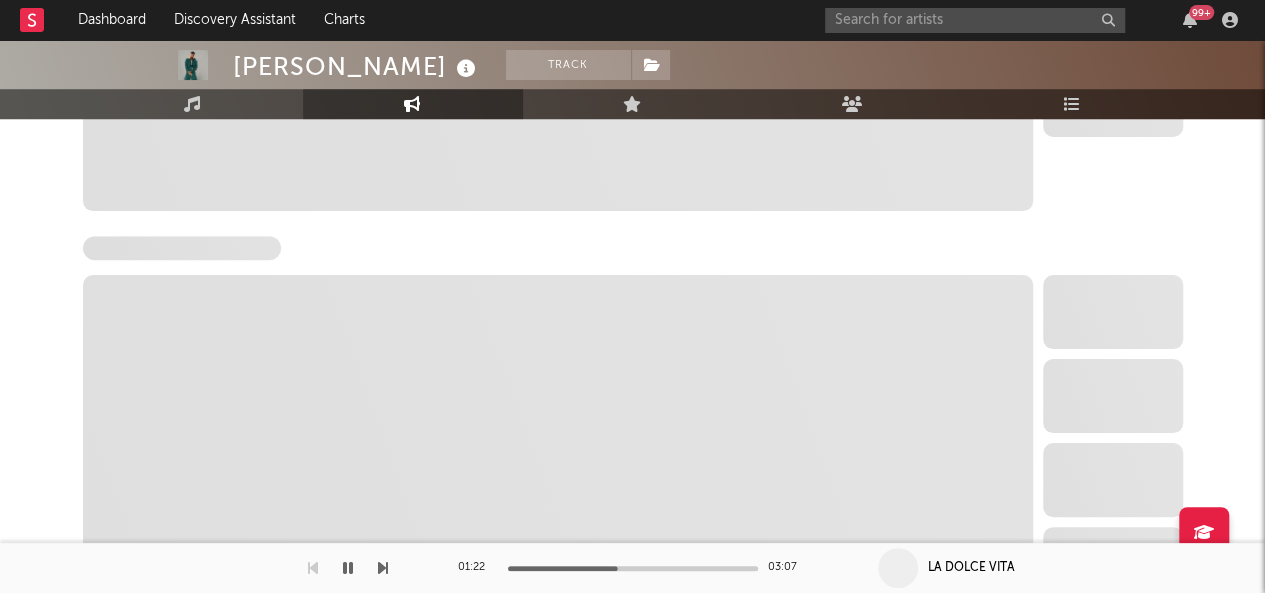 select on "6m" 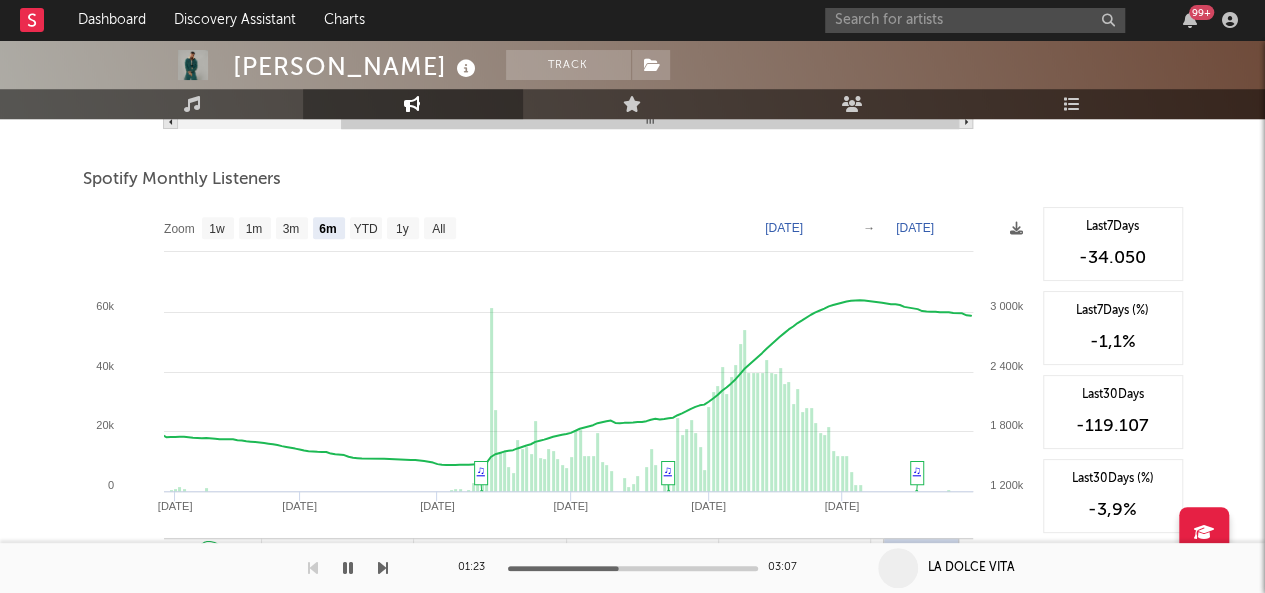 scroll, scrollTop: 693, scrollLeft: 0, axis: vertical 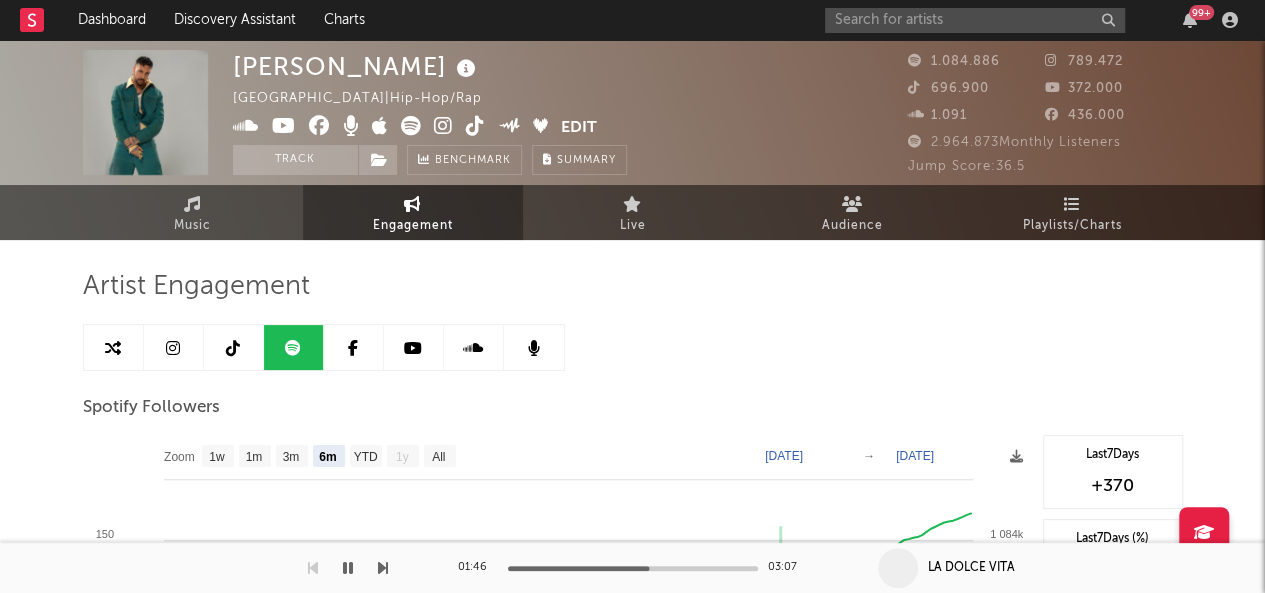 click at bounding box center [174, 347] 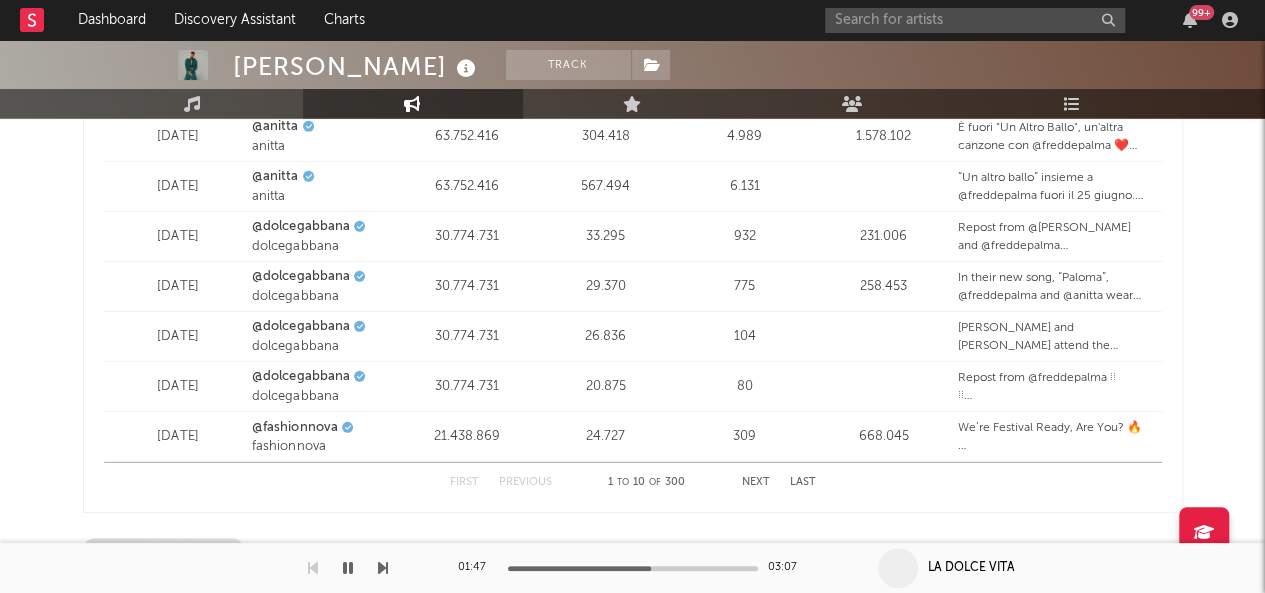 scroll, scrollTop: 3201, scrollLeft: 0, axis: vertical 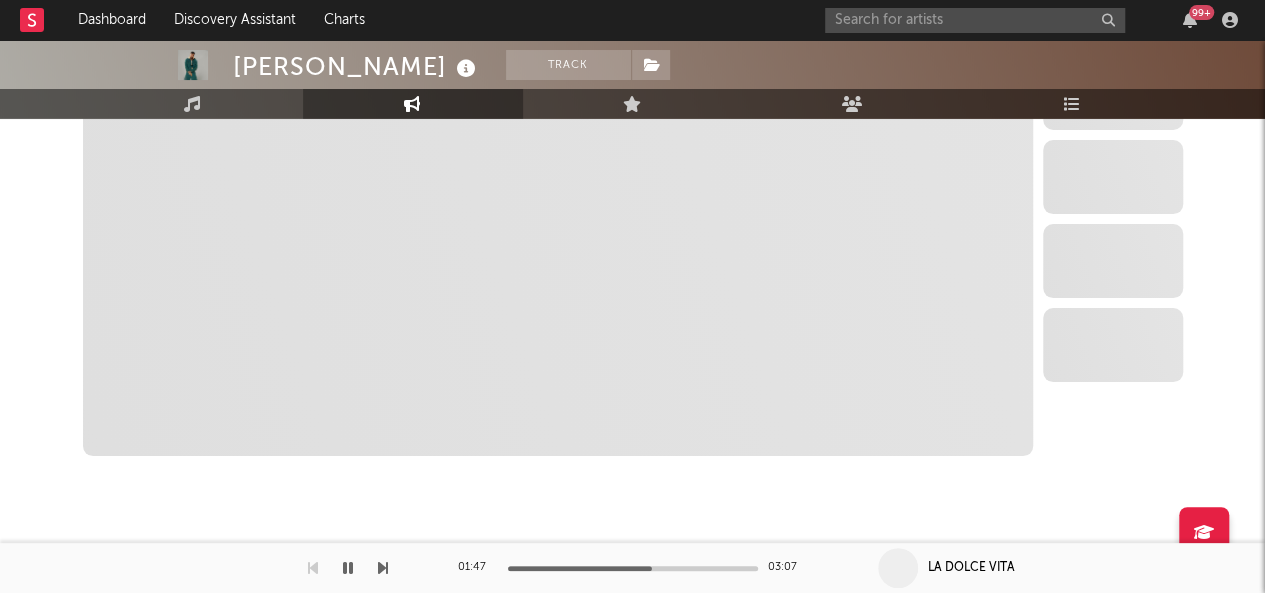 select on "6m" 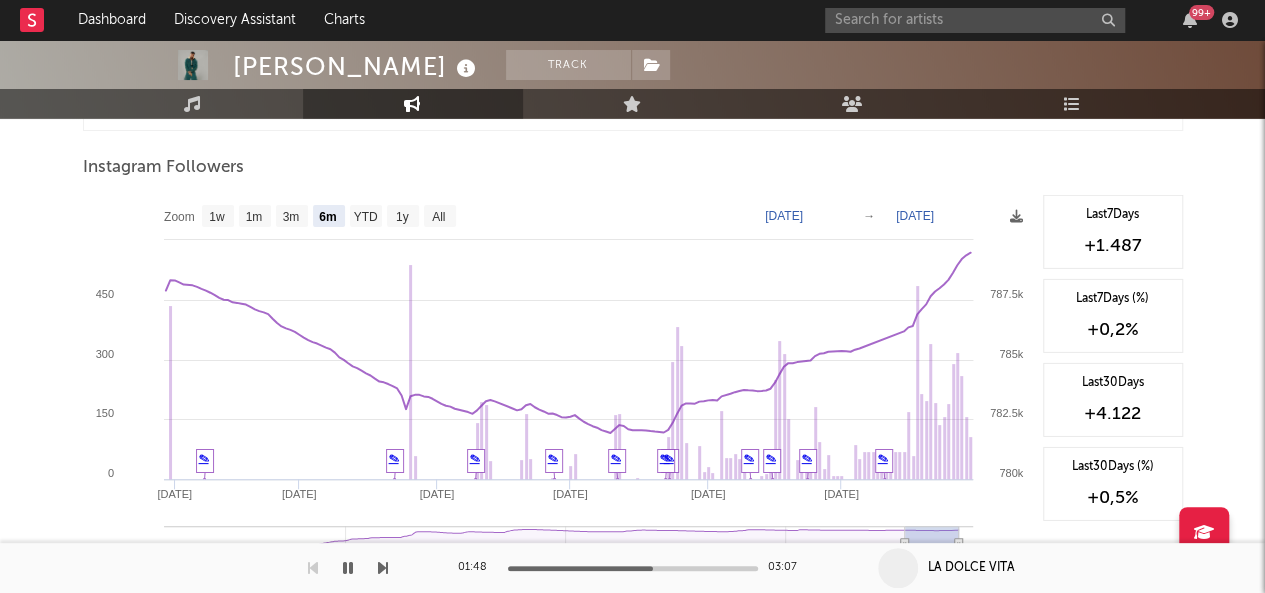 scroll, scrollTop: 3061, scrollLeft: 0, axis: vertical 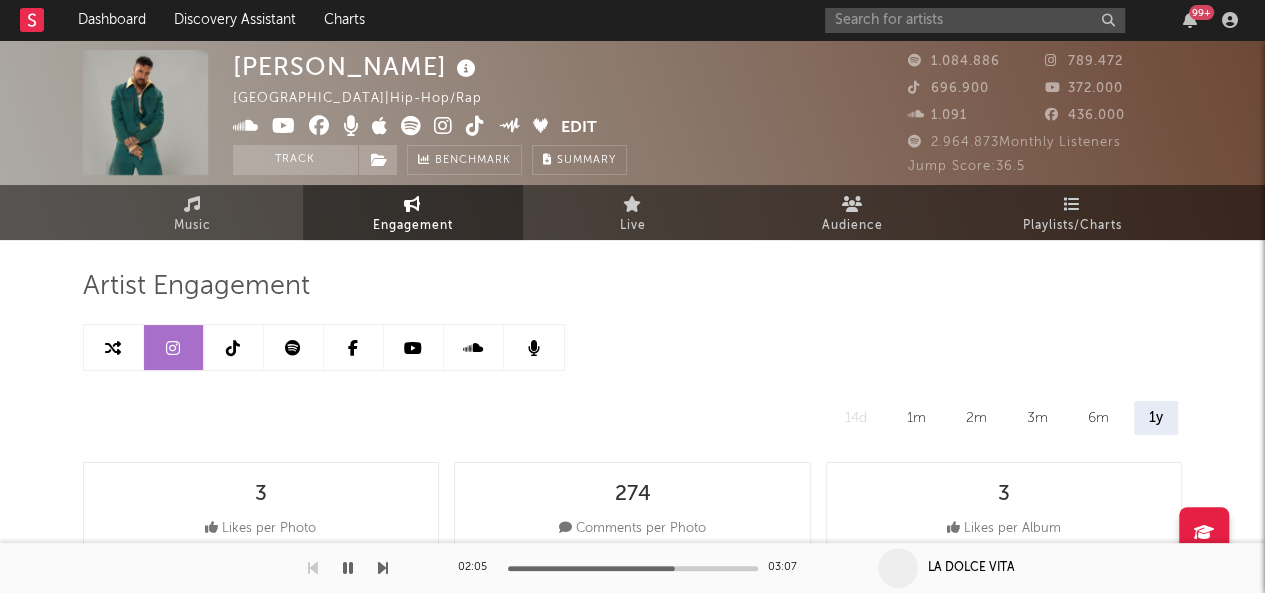 click at bounding box center (234, 347) 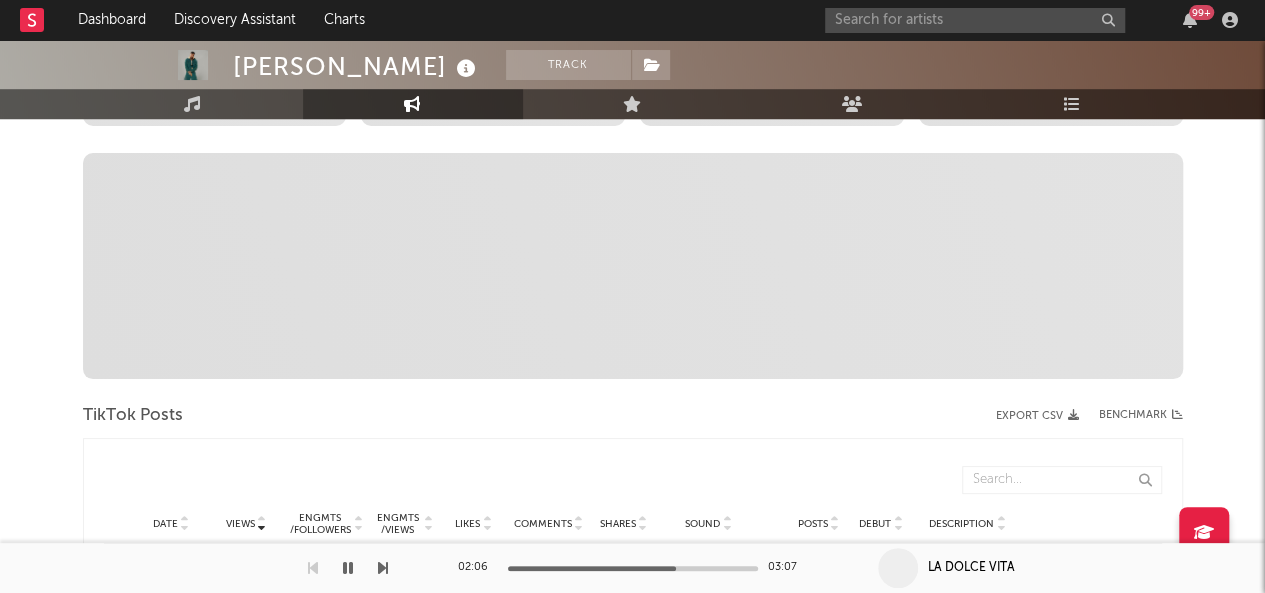 select on "6m" 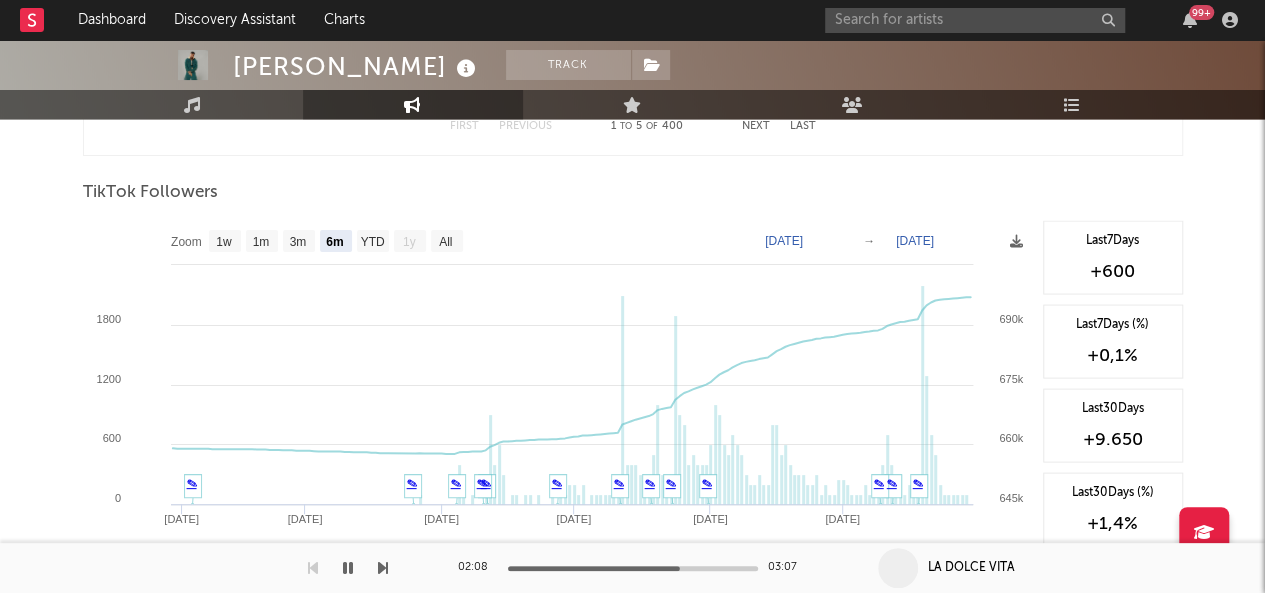 scroll, scrollTop: 1798, scrollLeft: 0, axis: vertical 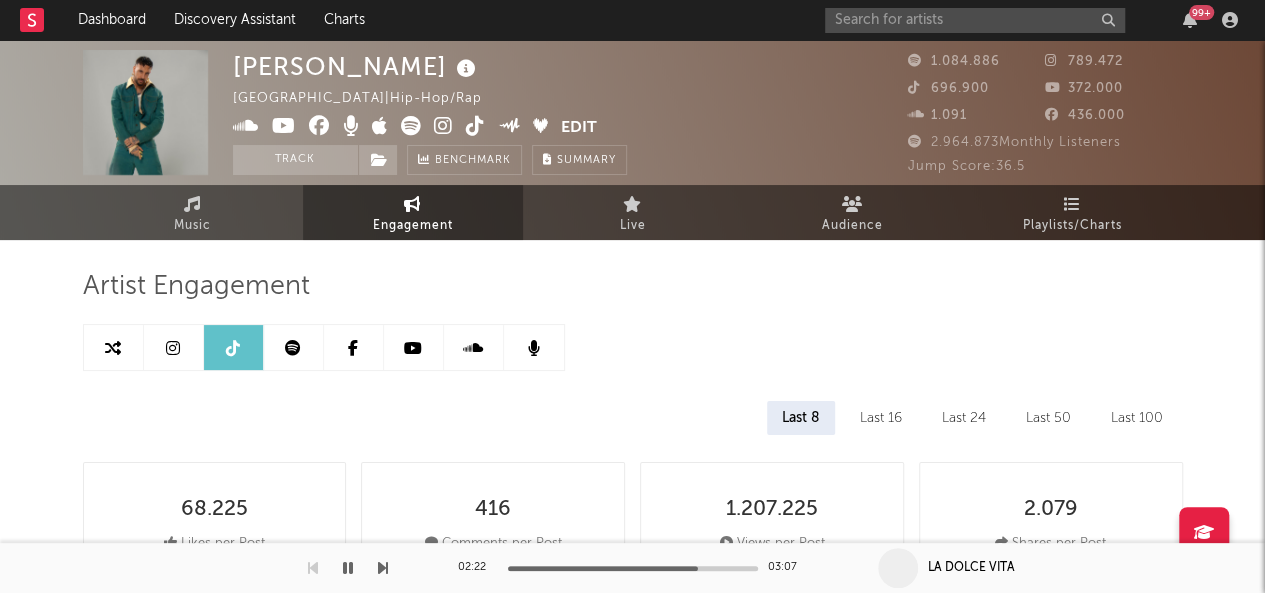 click at bounding box center [414, 347] 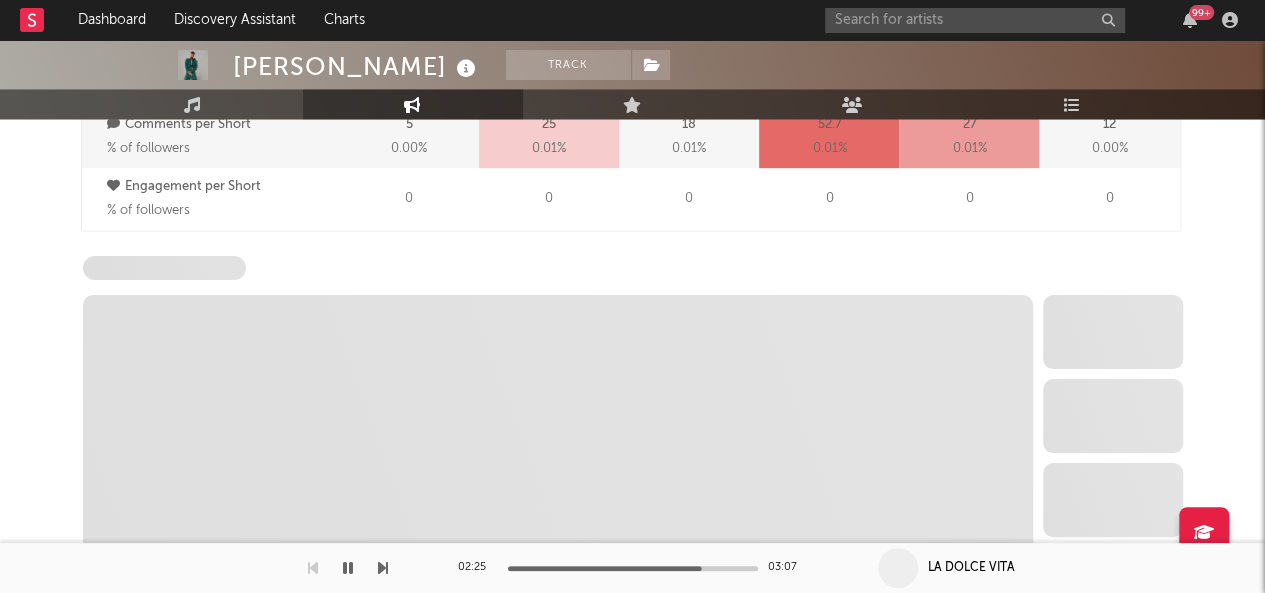 select on "6m" 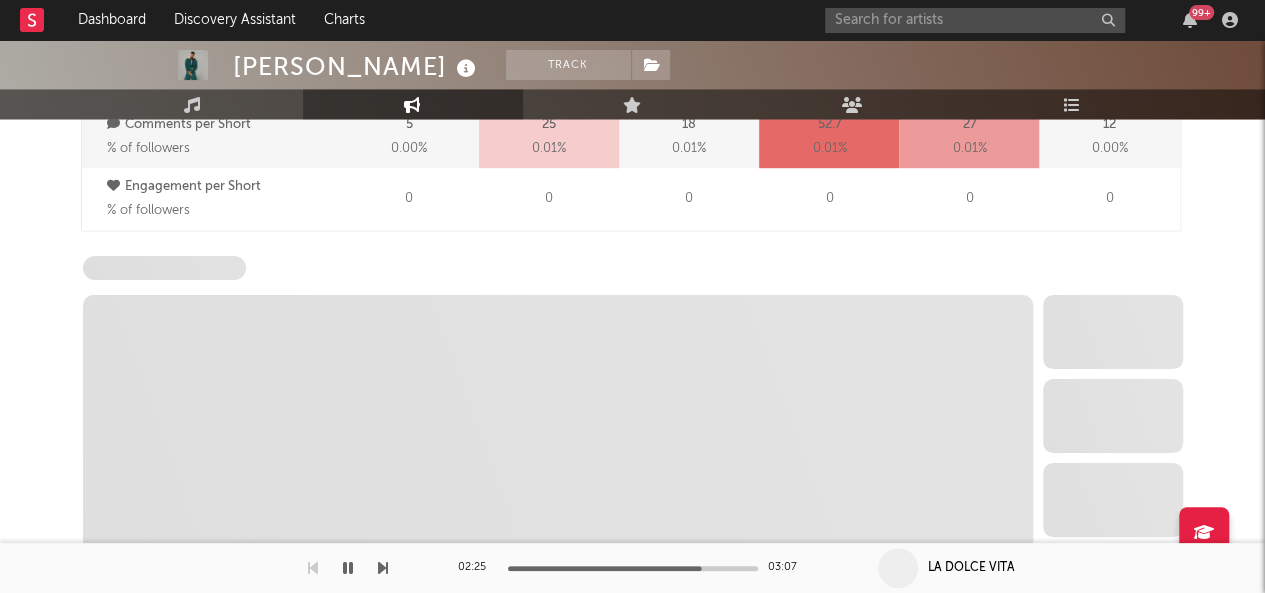 select on "6m" 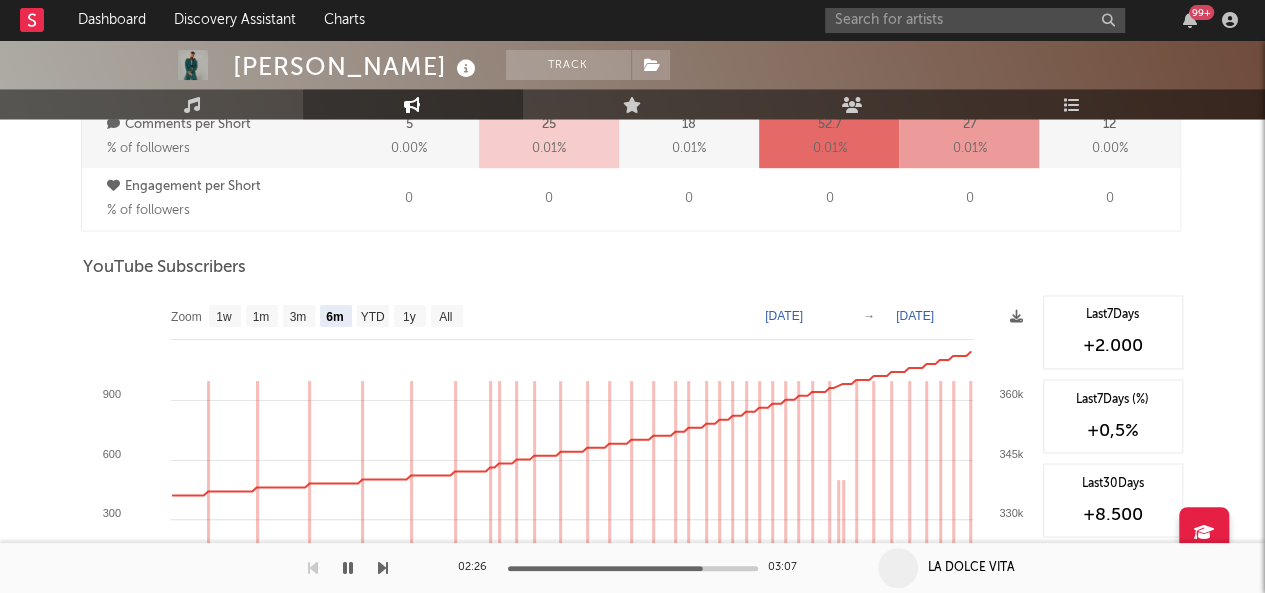 scroll, scrollTop: 1534, scrollLeft: 0, axis: vertical 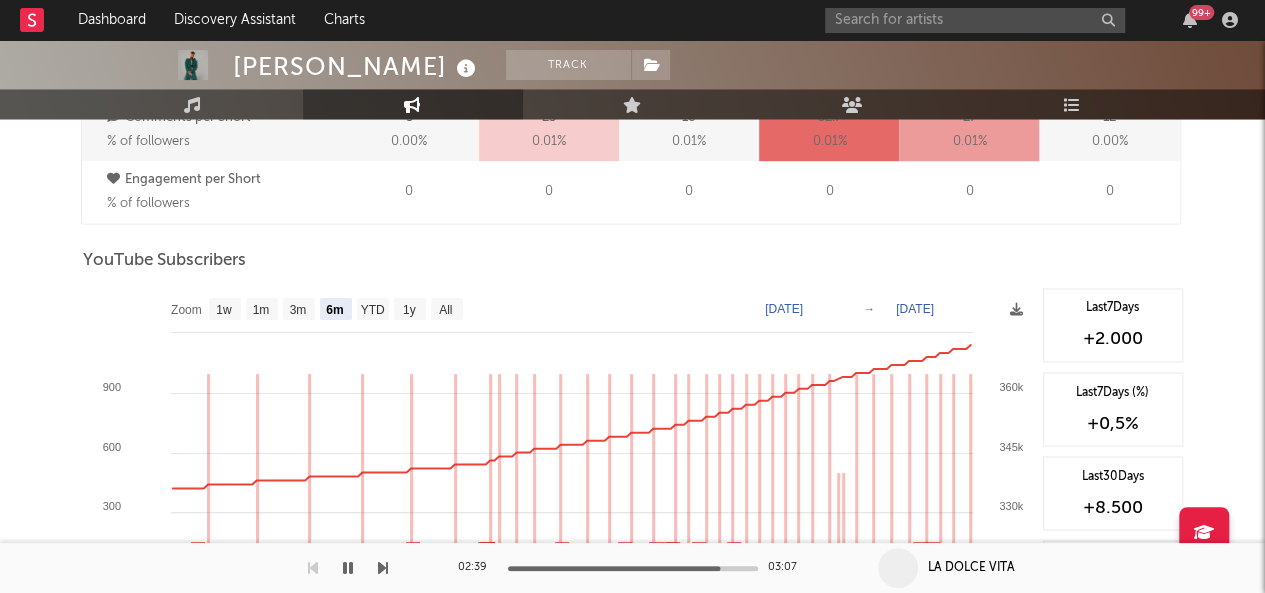 click on "[PERSON_NAME] Track [GEOGRAPHIC_DATA]  |  Hip-Hop/Rap Edit Track Benchmark Summary 1.084.886 789.472 696.900 372.000 1.091 436.000 2.964.873  Monthly Listeners Jump Score:  36.5" at bounding box center (632, -9) 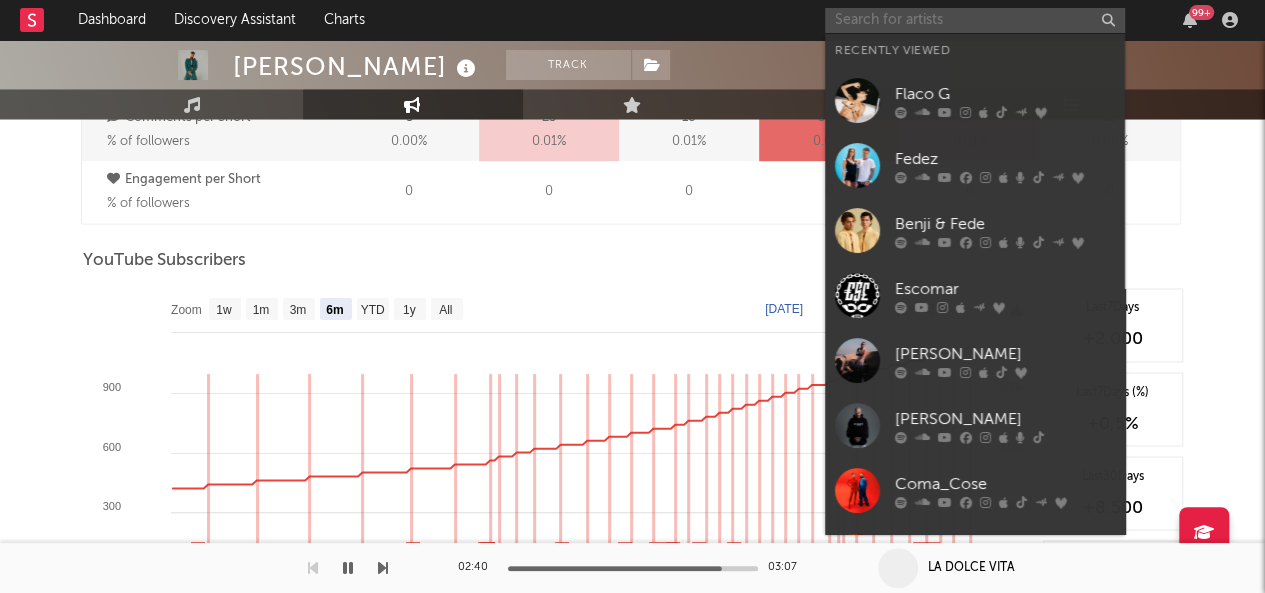 click at bounding box center (975, 20) 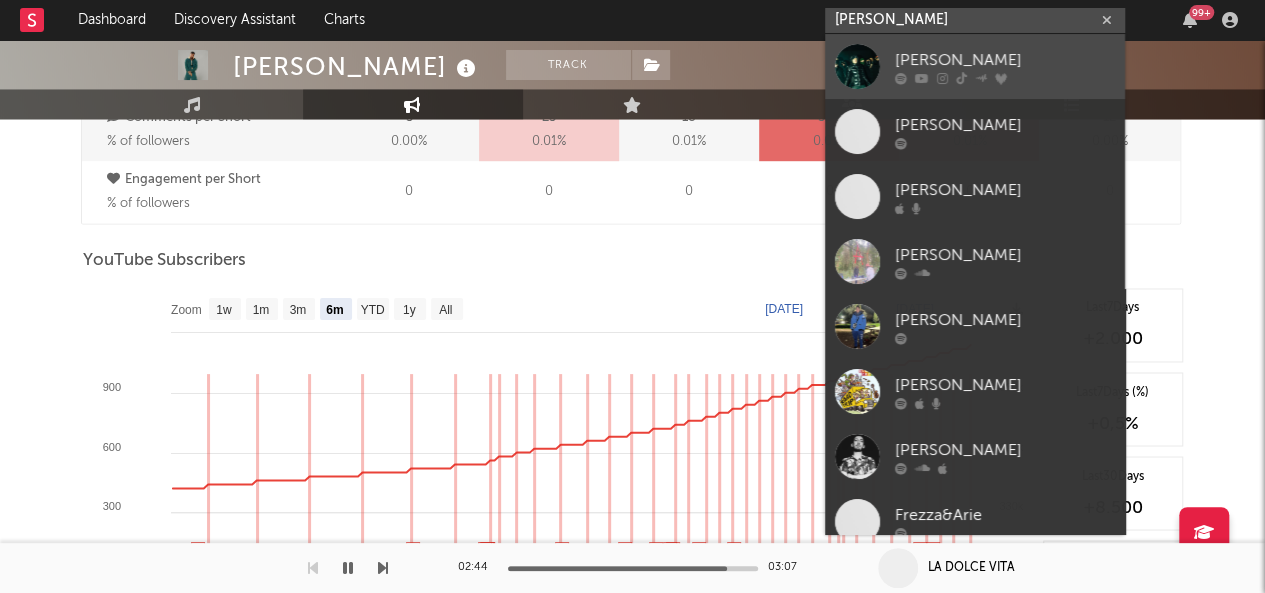 type on "[PERSON_NAME]" 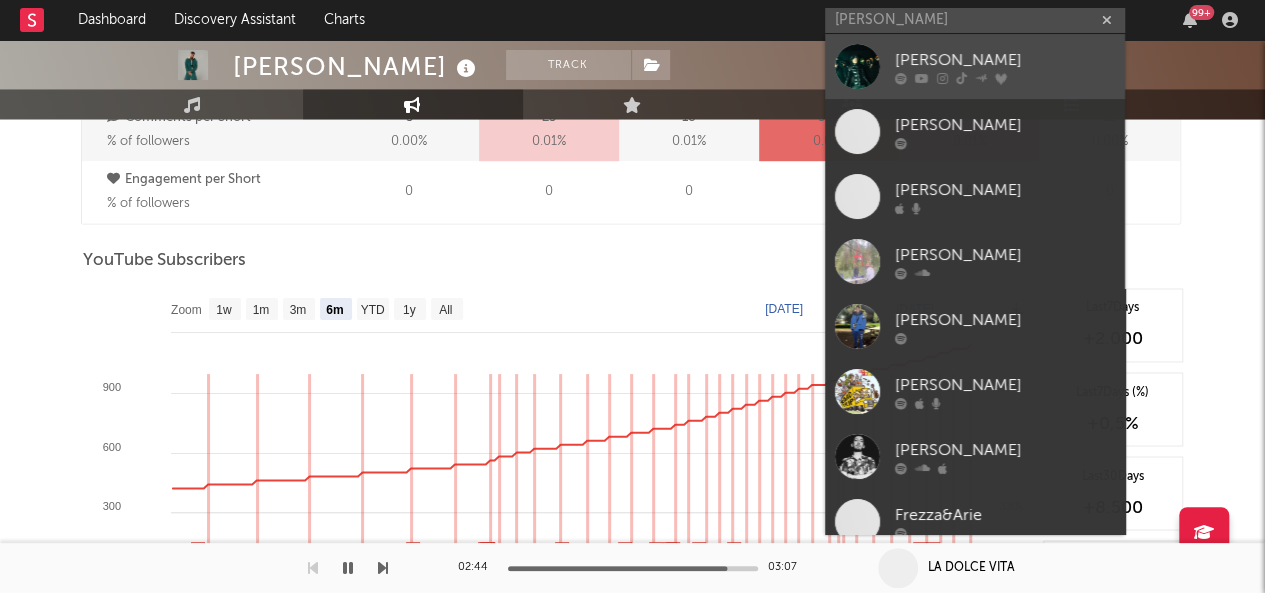 click at bounding box center (1005, 78) 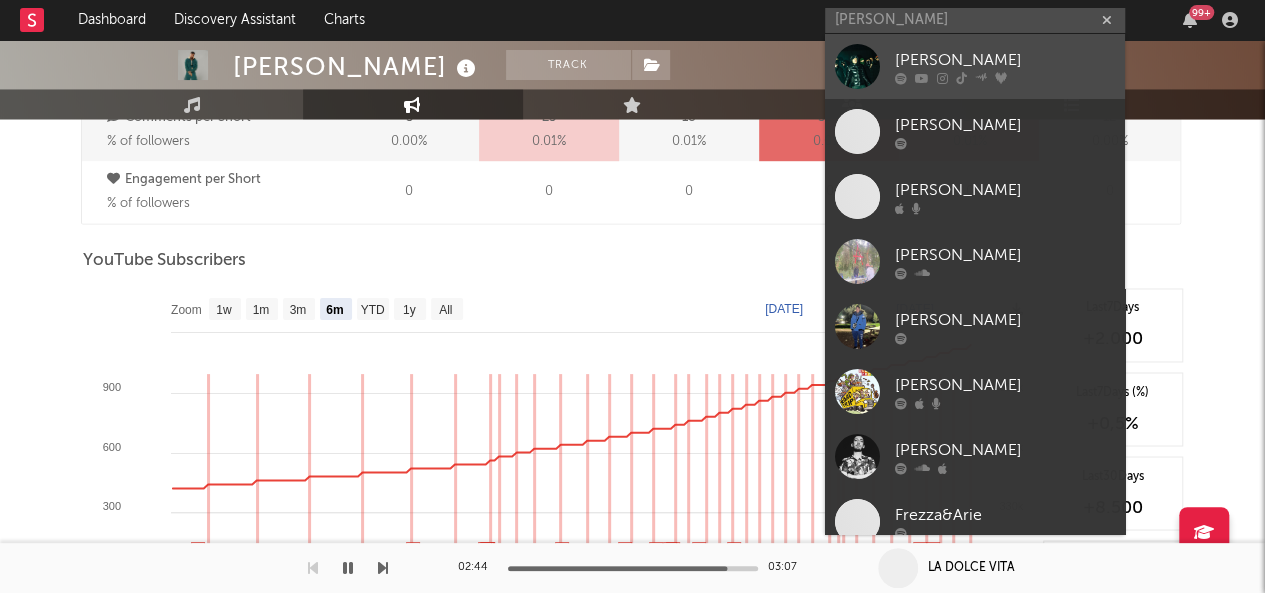 type 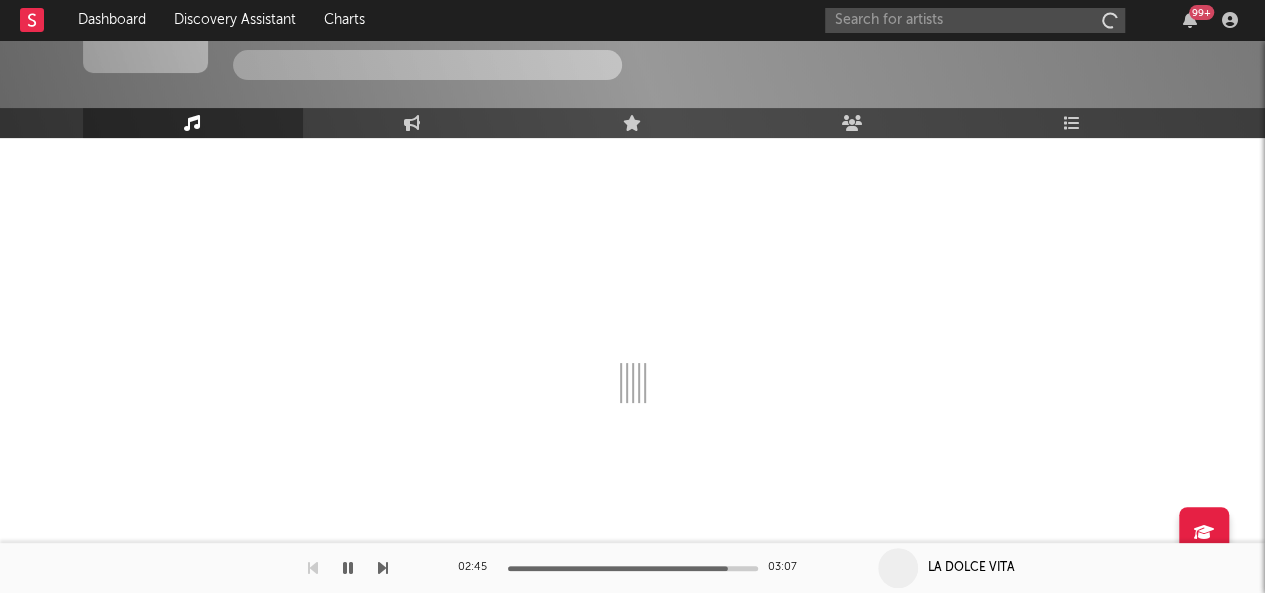 scroll, scrollTop: 102, scrollLeft: 0, axis: vertical 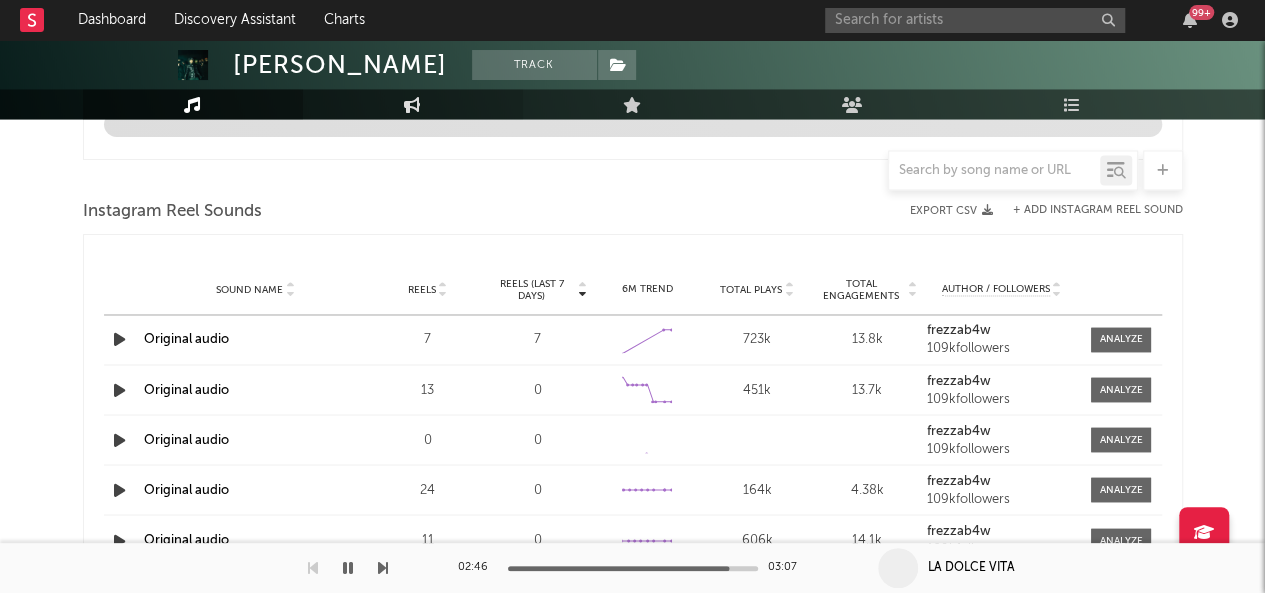 click on "Engagement" at bounding box center [413, 104] 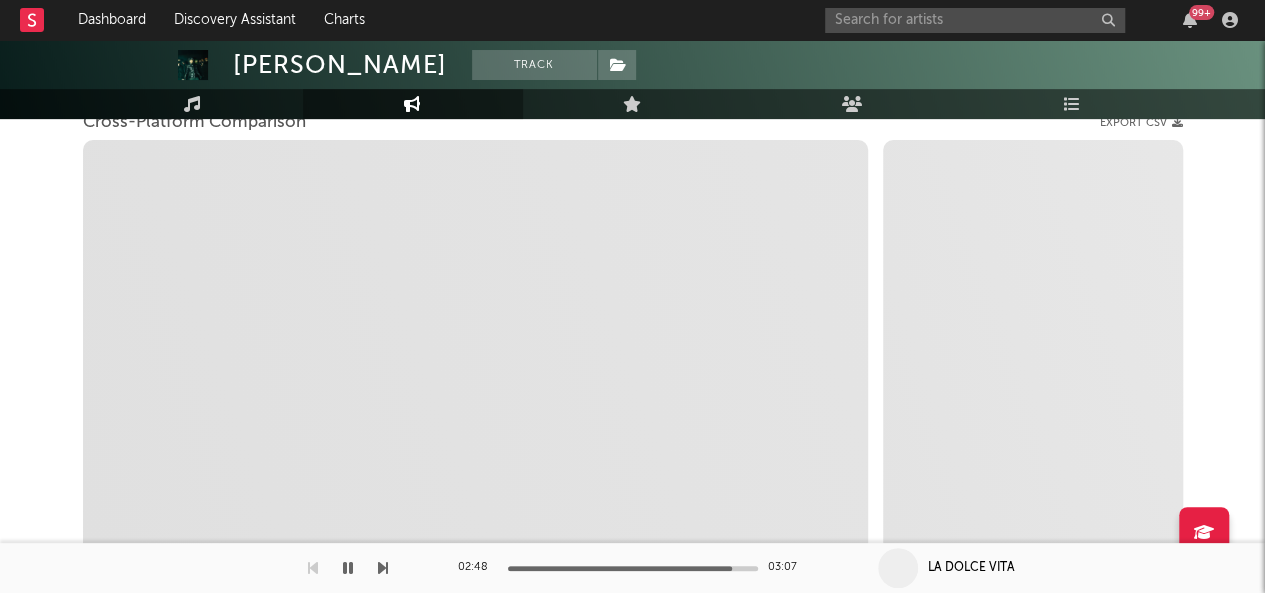 scroll, scrollTop: 0, scrollLeft: 0, axis: both 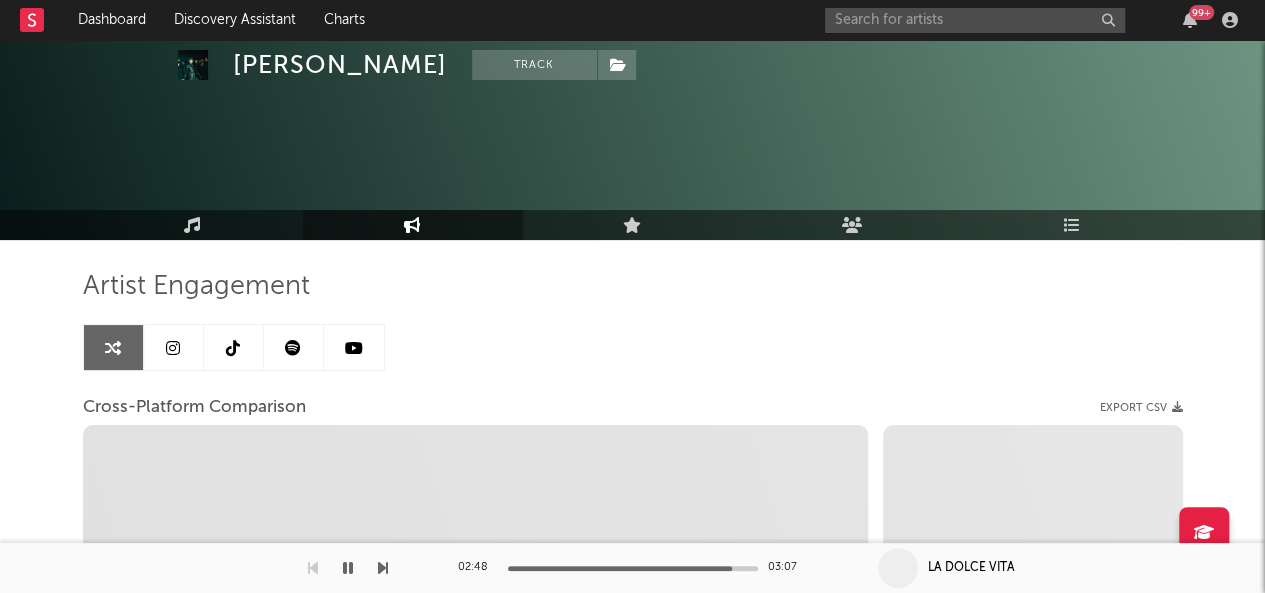 select on "1m" 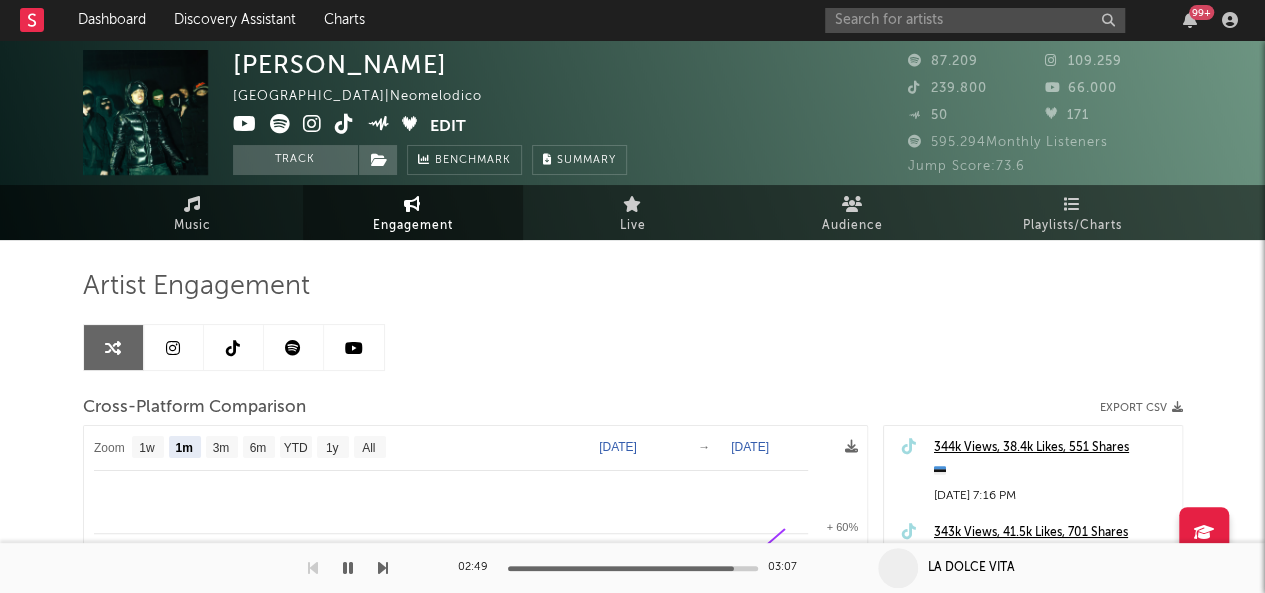 click at bounding box center (293, 348) 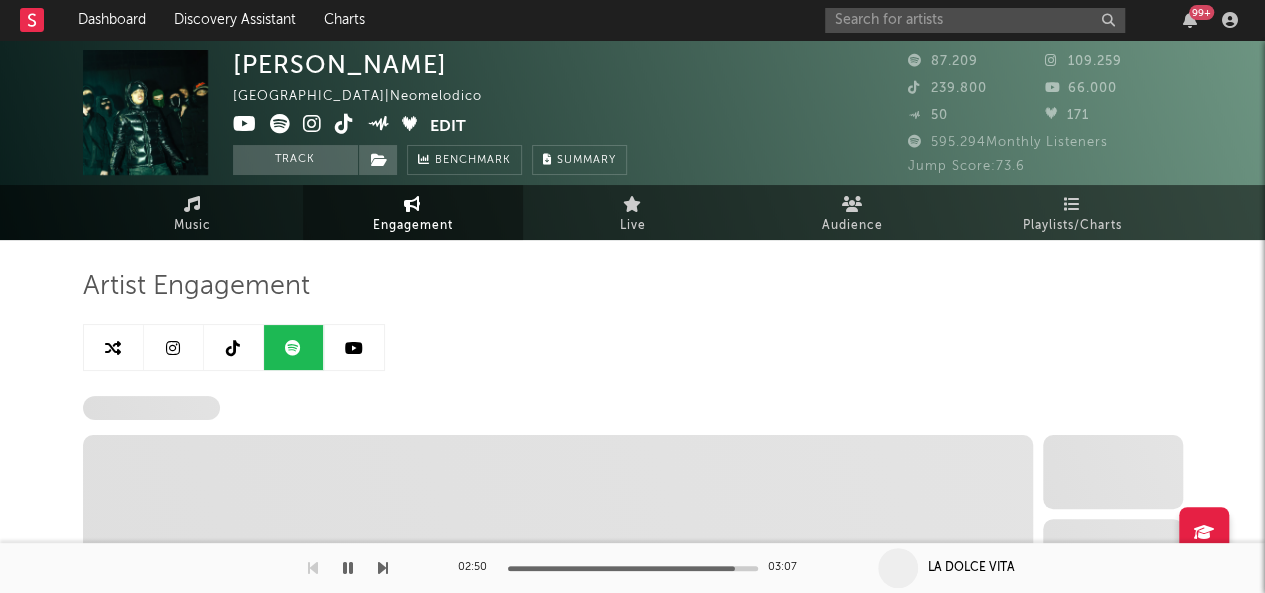 select on "6m" 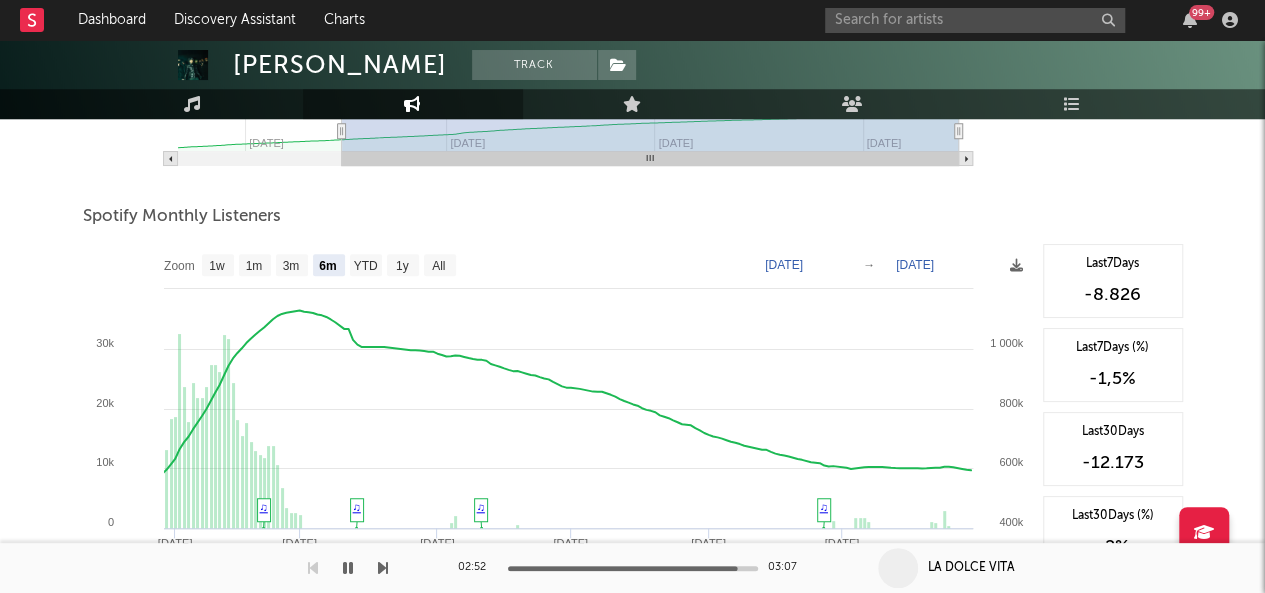 scroll, scrollTop: 676, scrollLeft: 0, axis: vertical 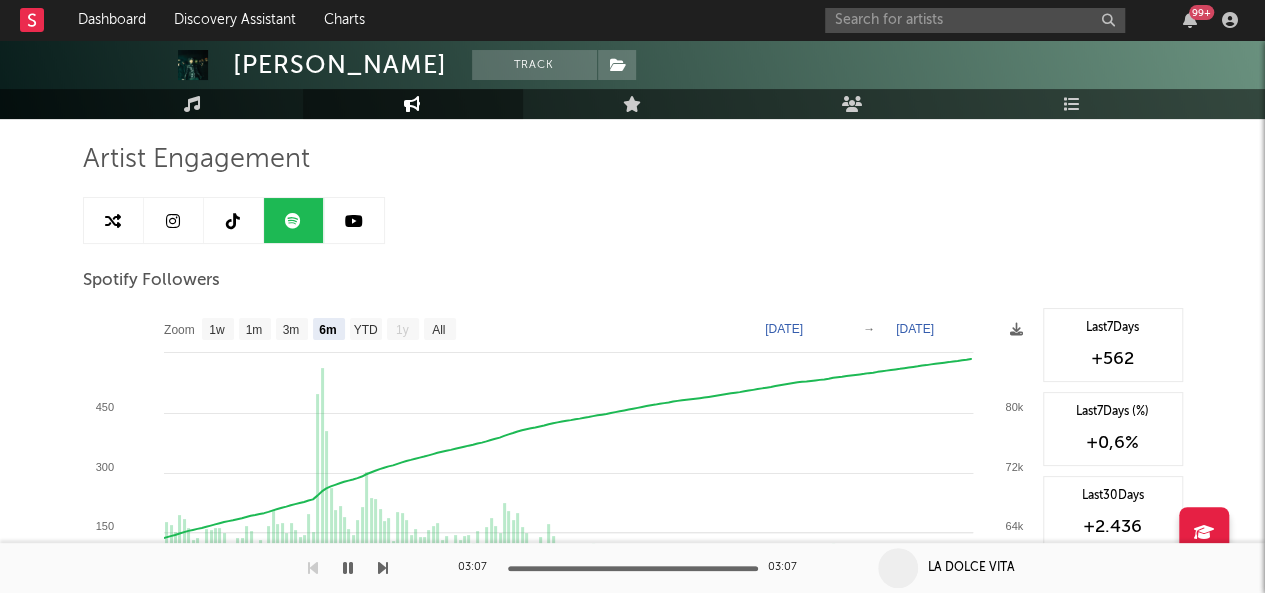 click at bounding box center (174, 220) 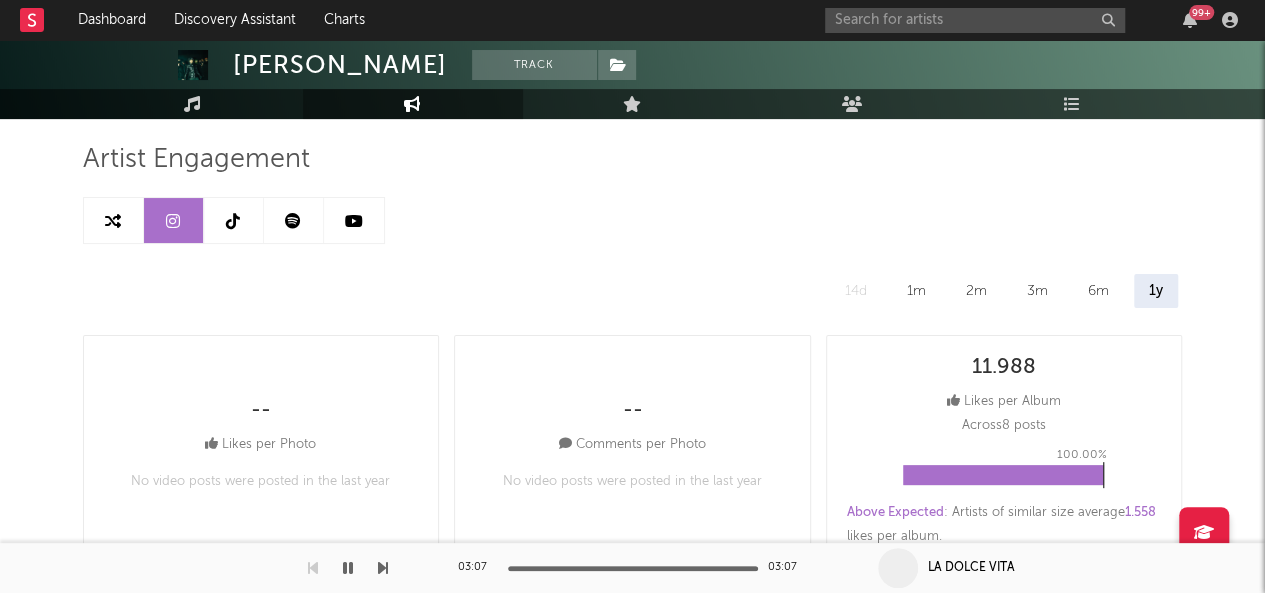 select on "6m" 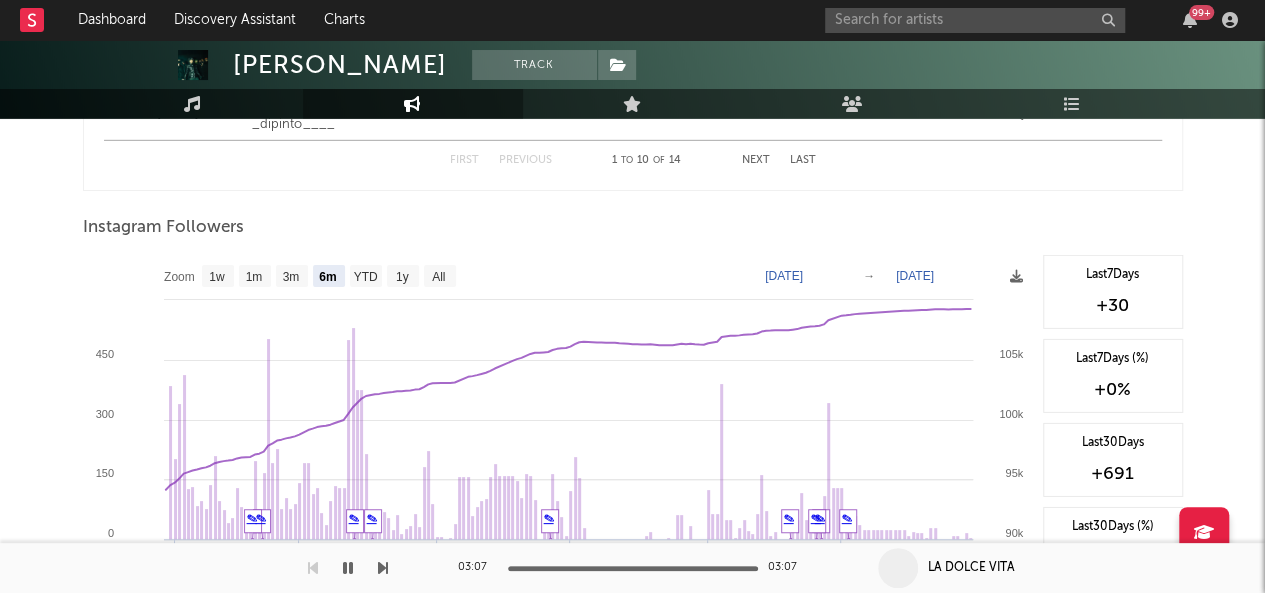 scroll, scrollTop: 3024, scrollLeft: 0, axis: vertical 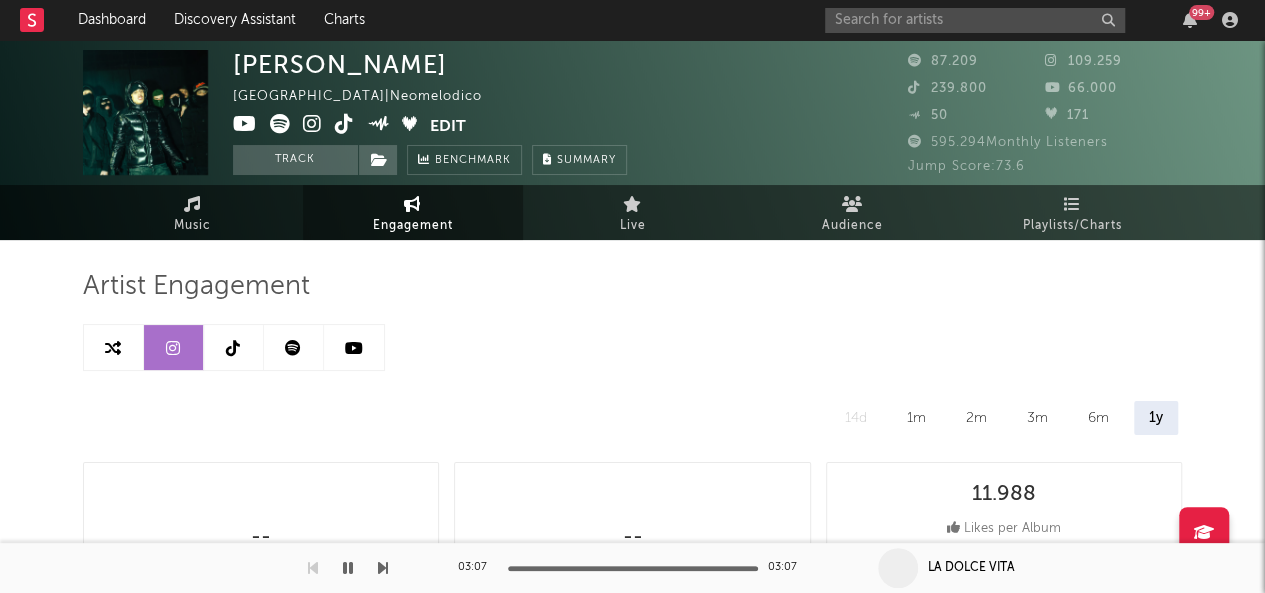 click at bounding box center [234, 347] 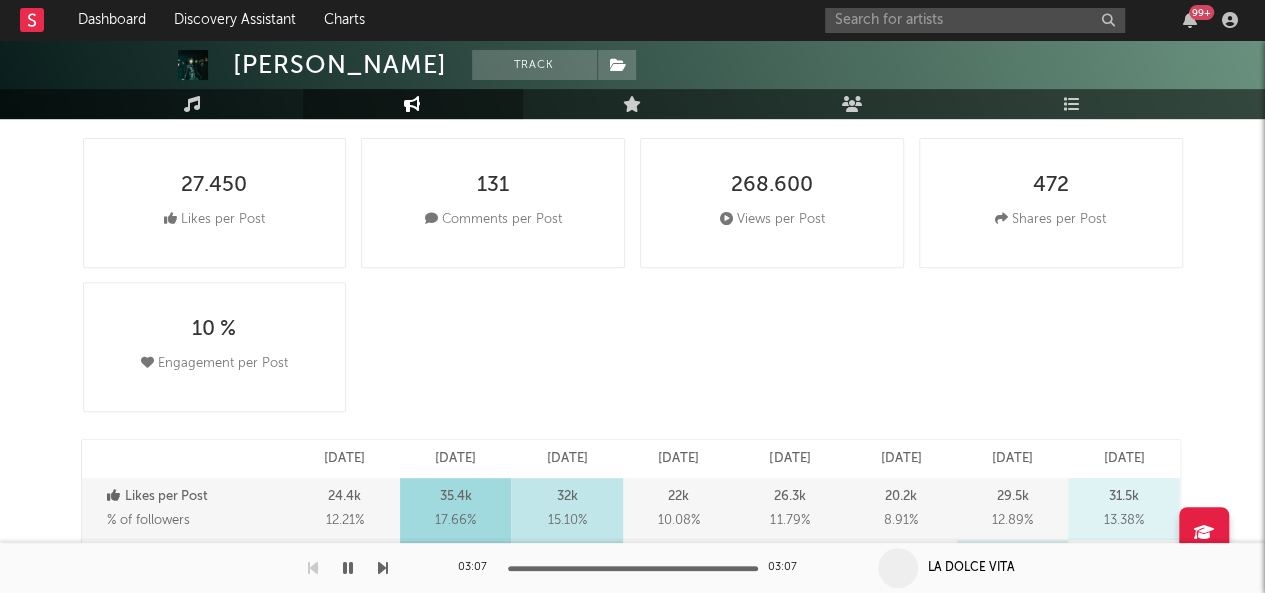 select on "6m" 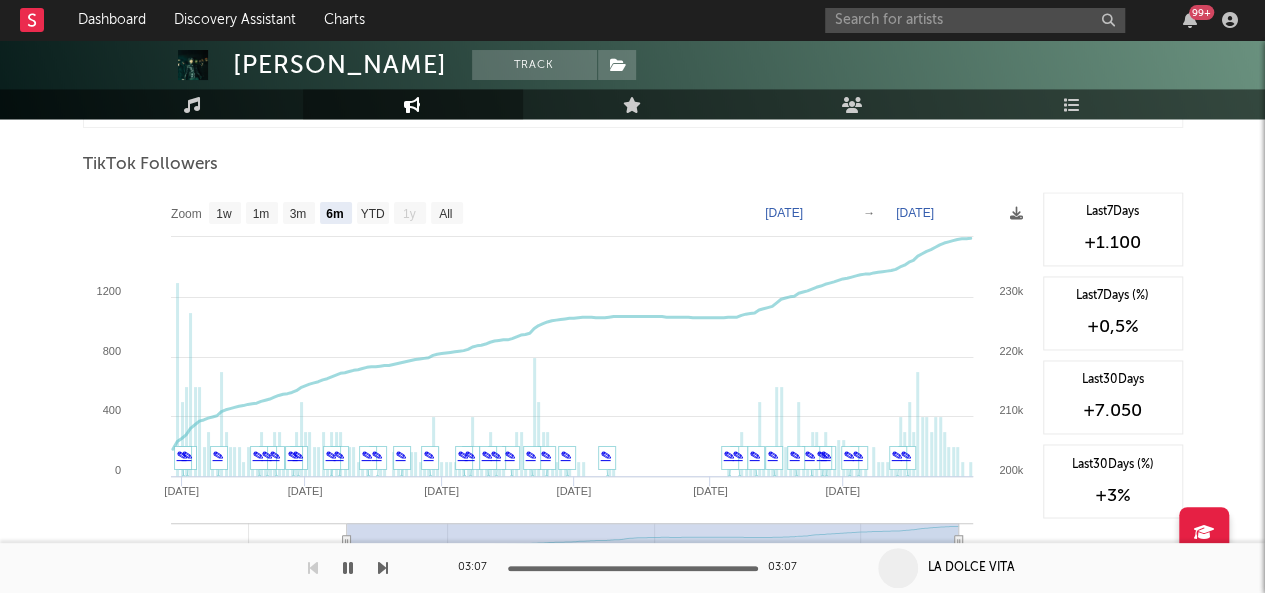 scroll, scrollTop: 1452, scrollLeft: 0, axis: vertical 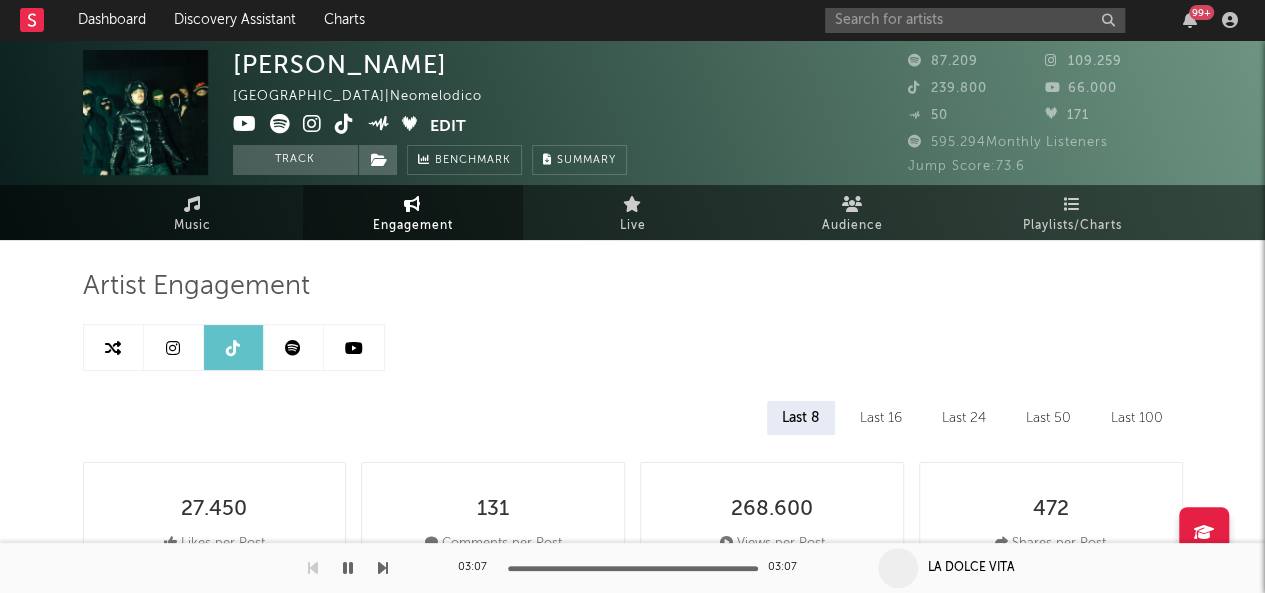 click at bounding box center (354, 348) 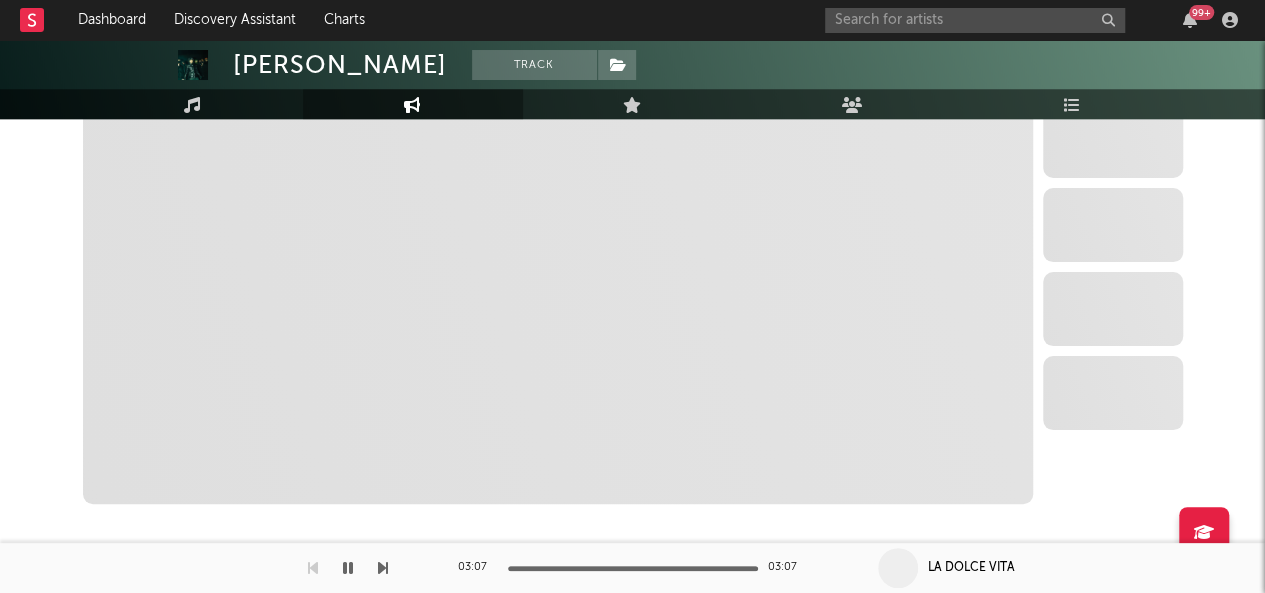 select on "6m" 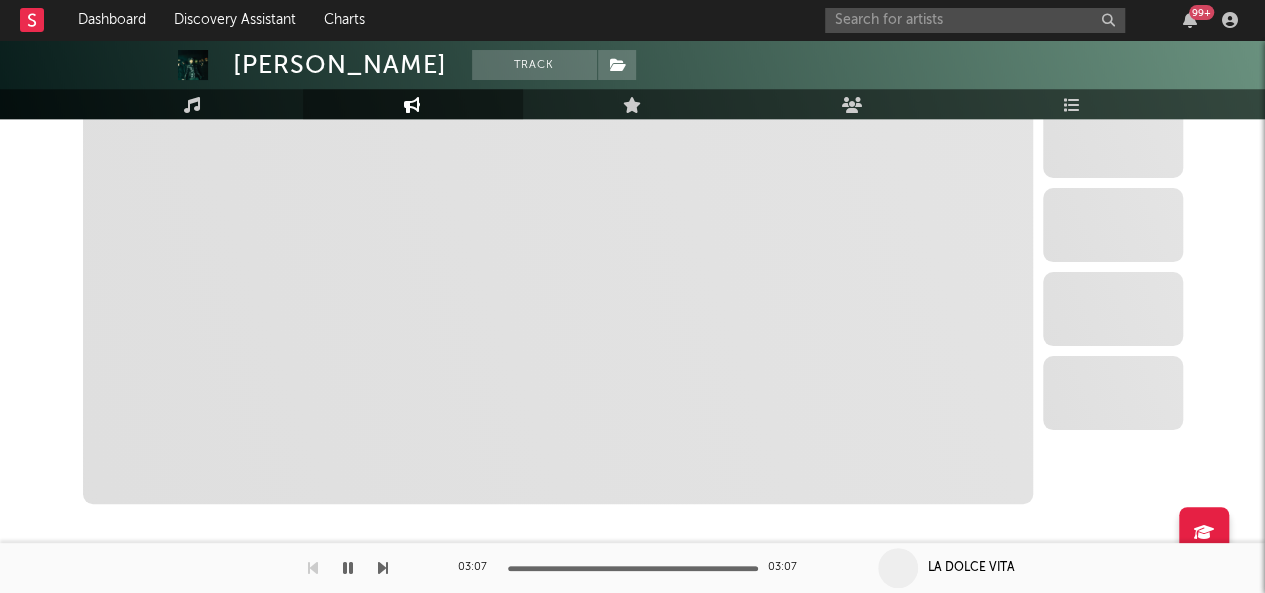 select on "6m" 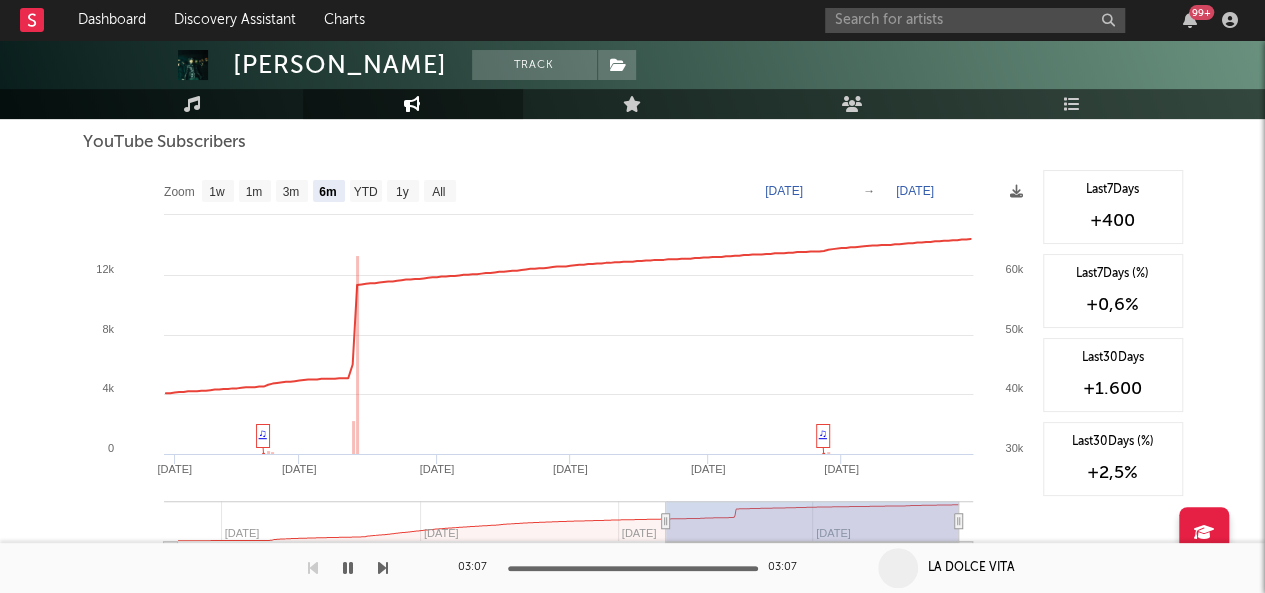 scroll, scrollTop: 264, scrollLeft: 0, axis: vertical 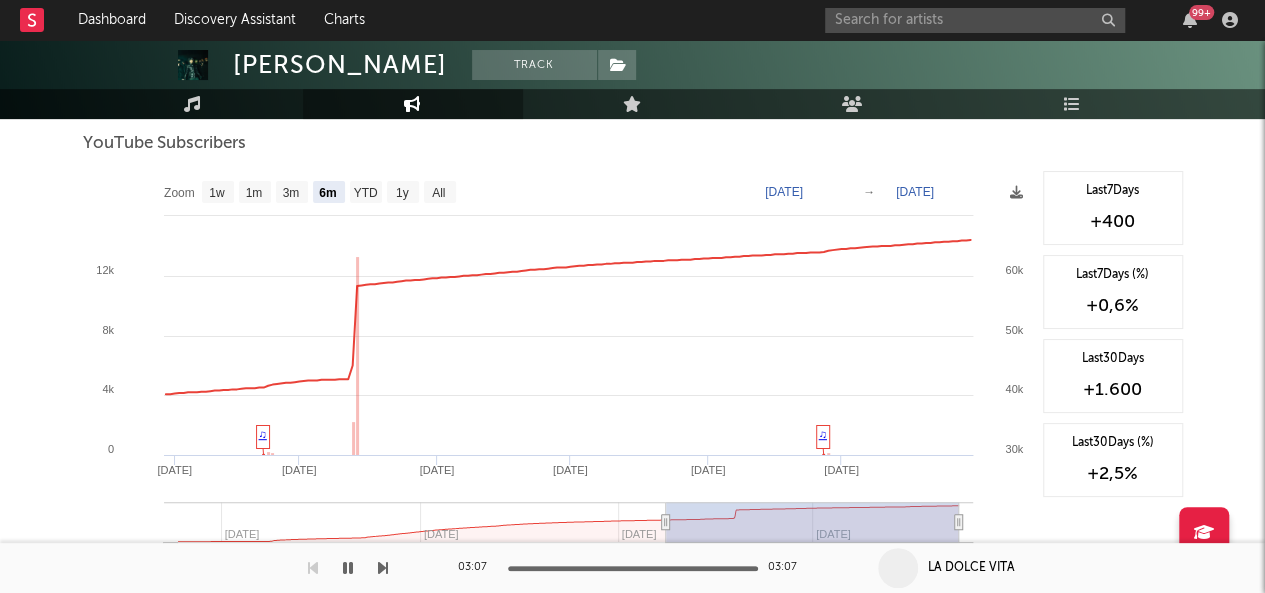 click on "99 +" at bounding box center (1035, 20) 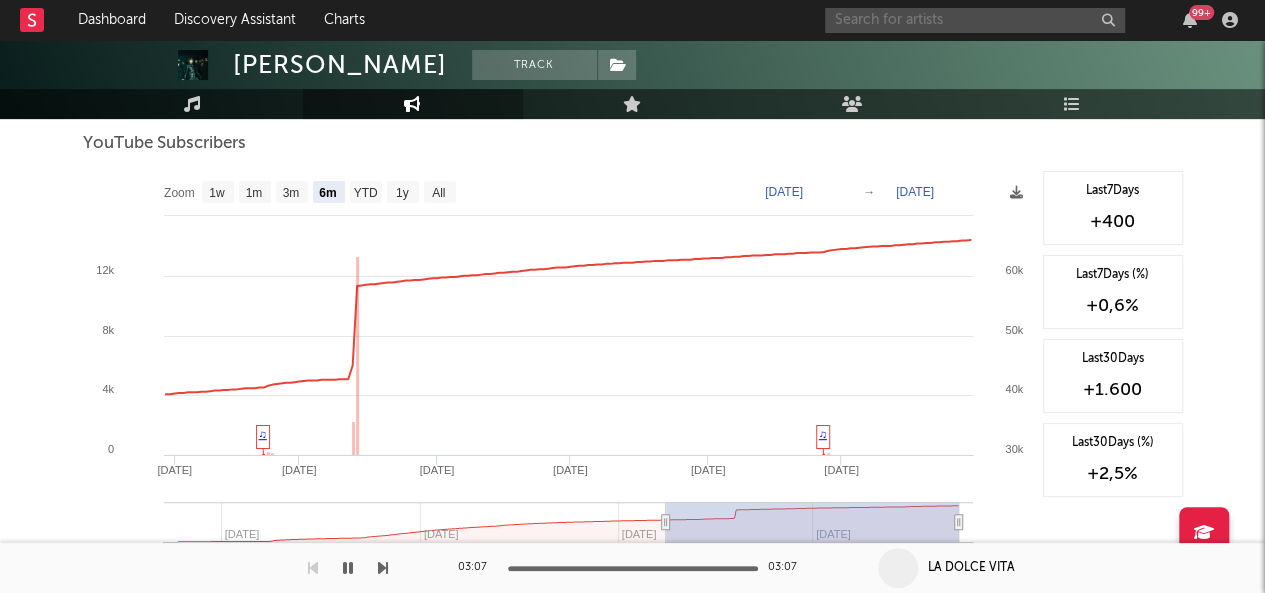 click at bounding box center (975, 20) 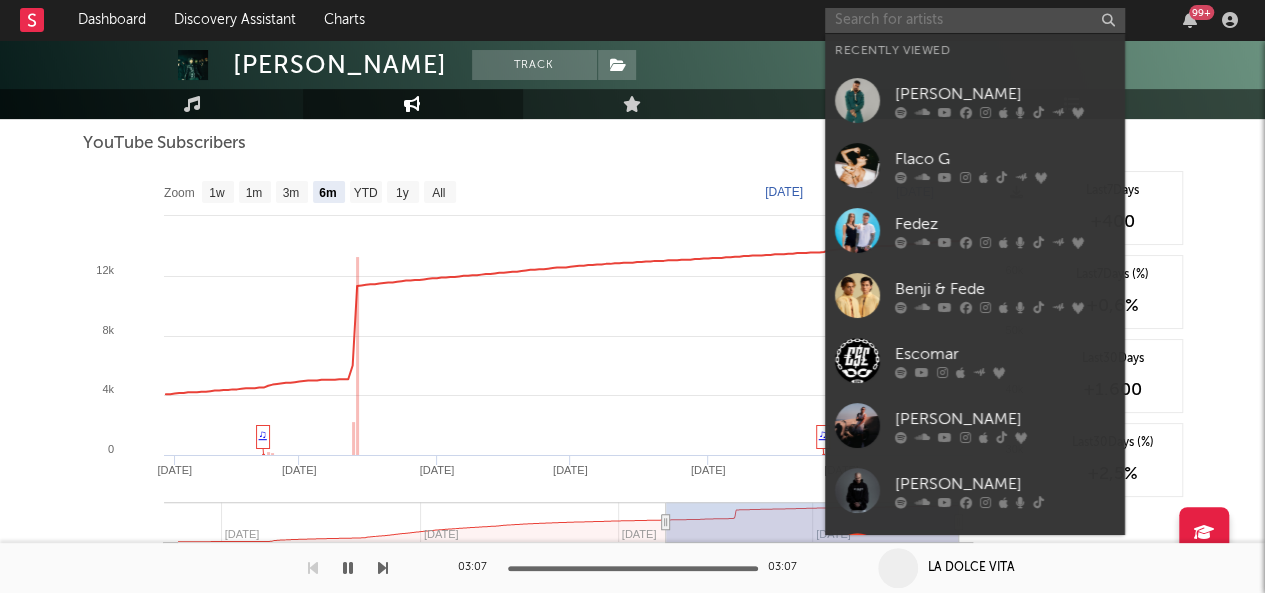 click at bounding box center [975, 20] 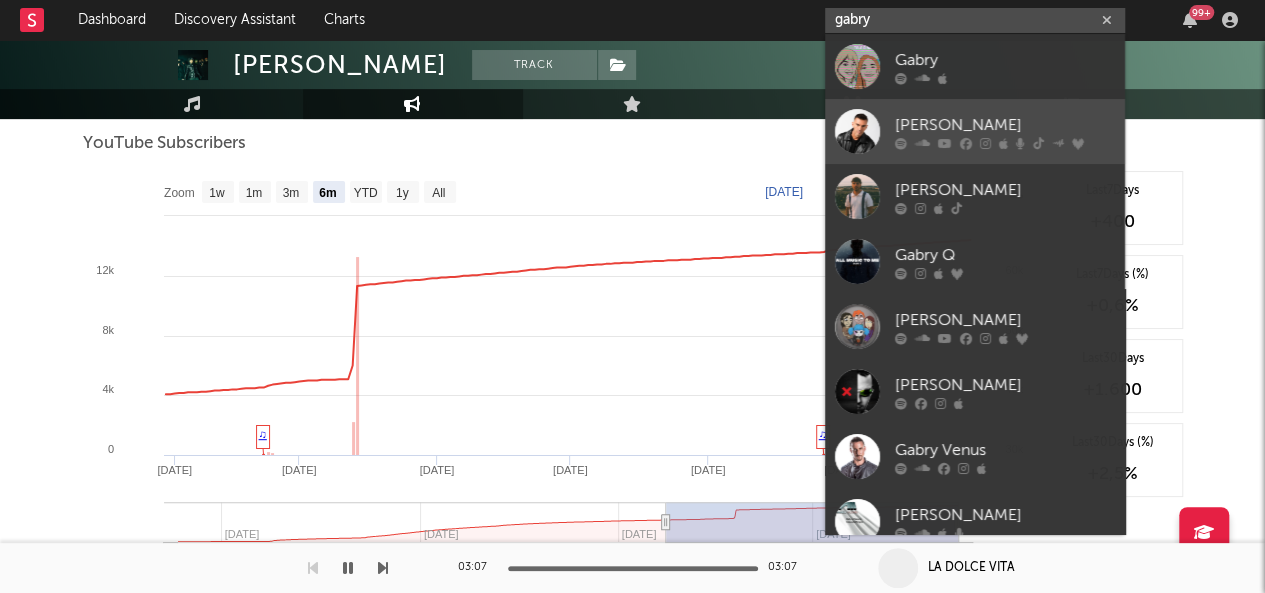 type on "gabry" 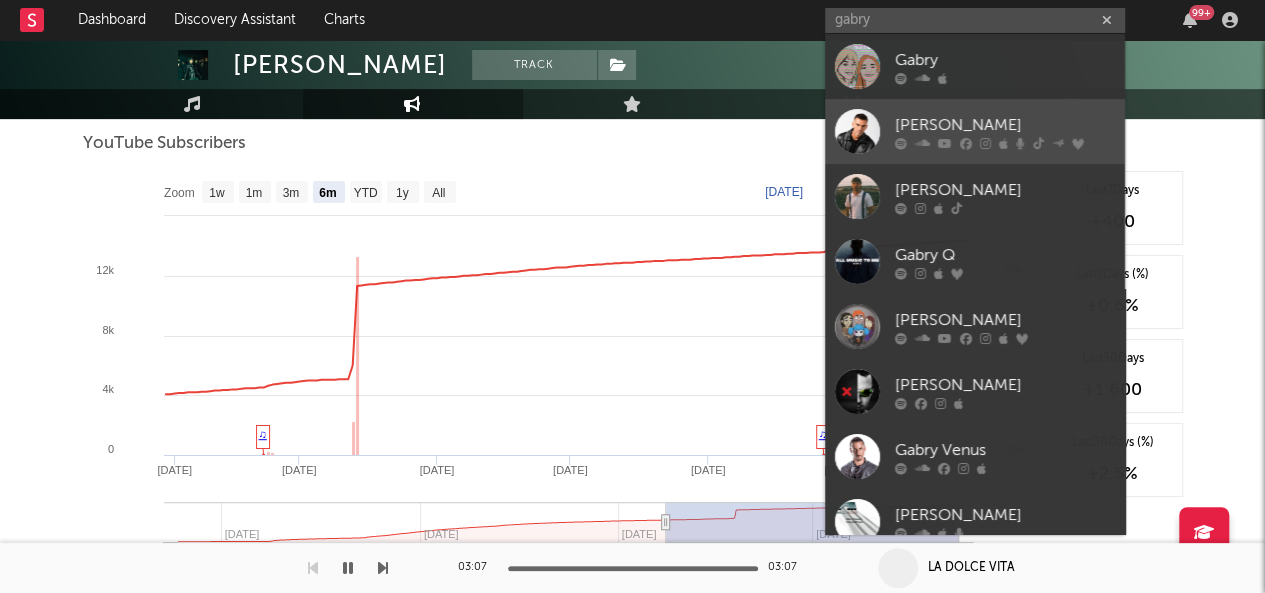 click at bounding box center [1005, 143] 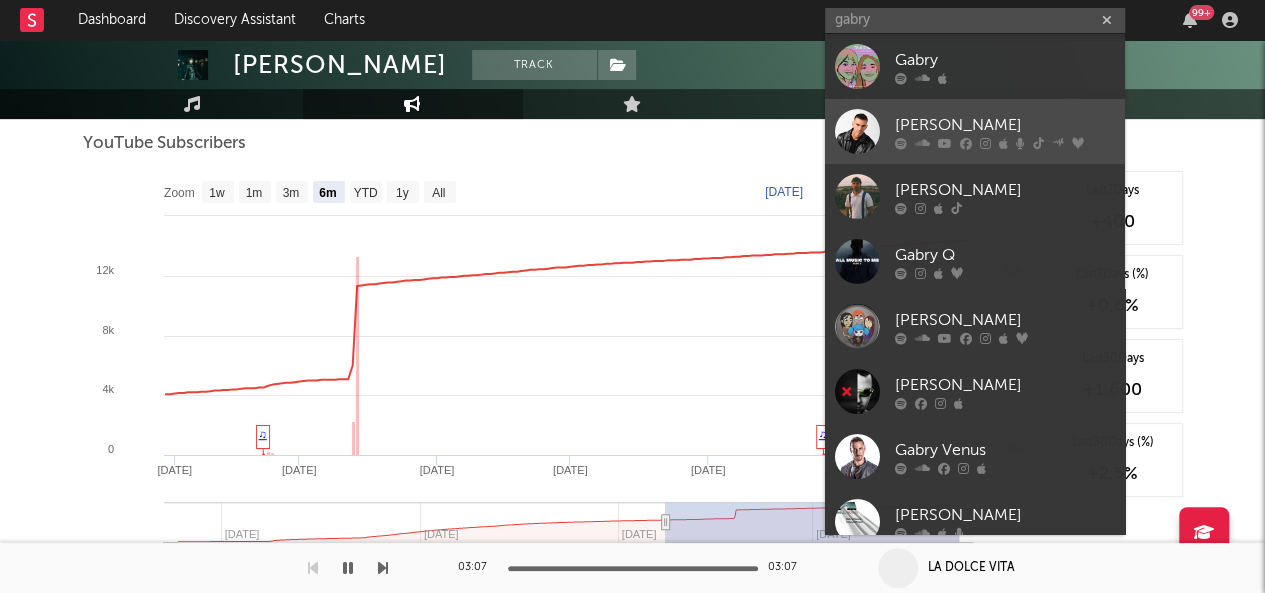 scroll, scrollTop: 102, scrollLeft: 0, axis: vertical 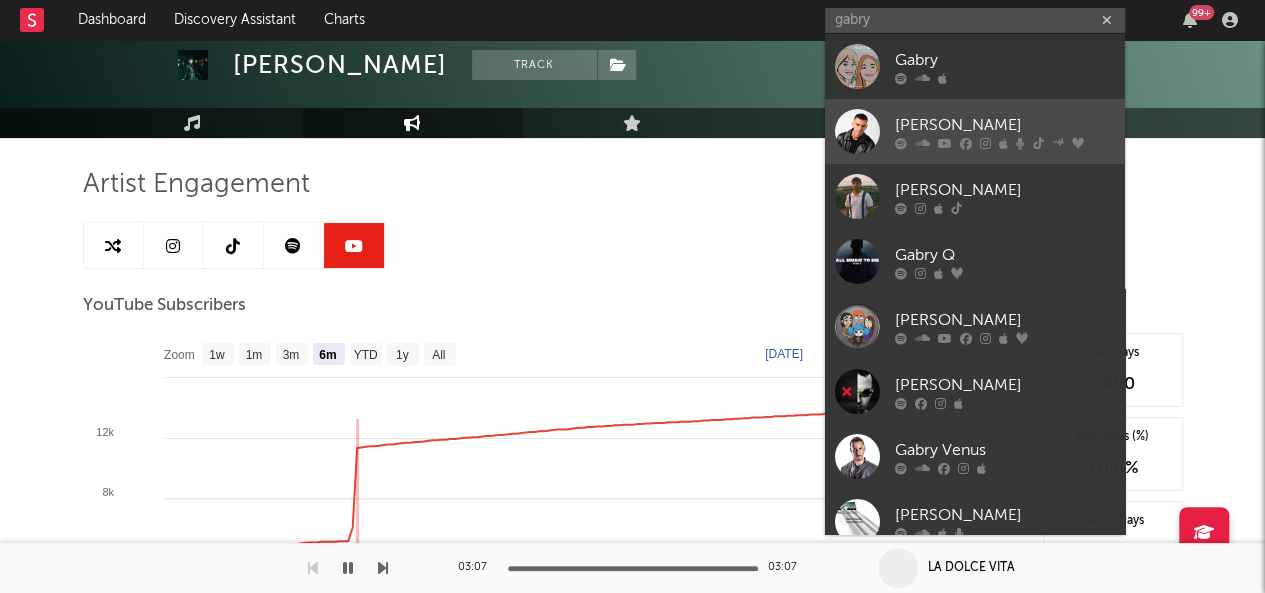 type 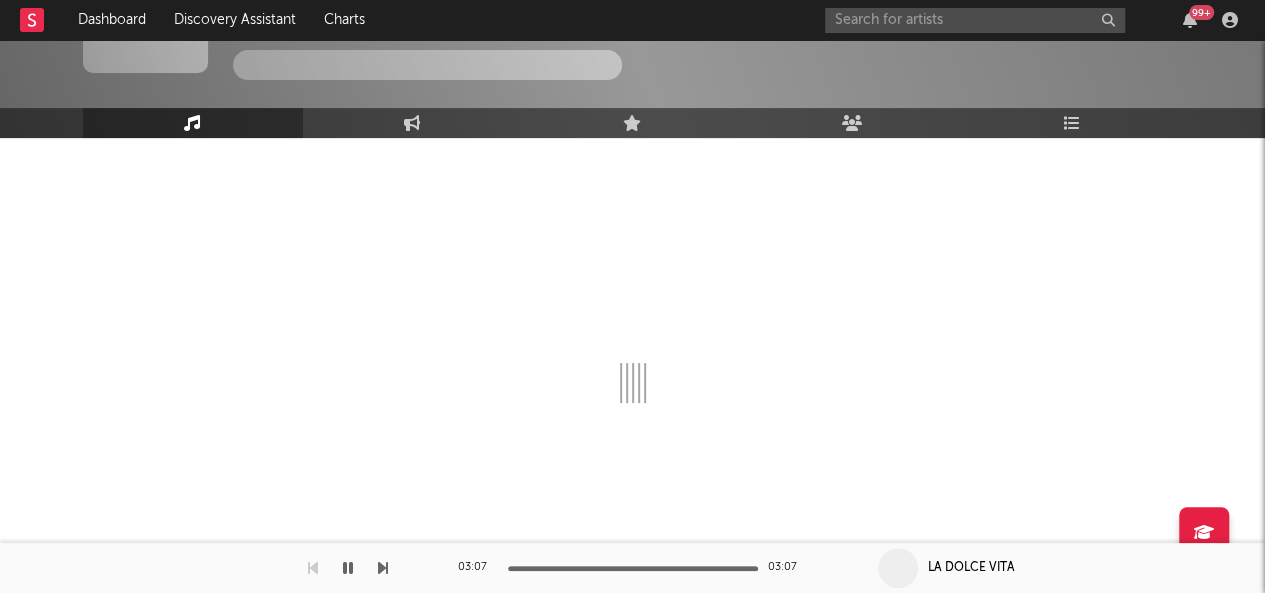 scroll, scrollTop: 264, scrollLeft: 0, axis: vertical 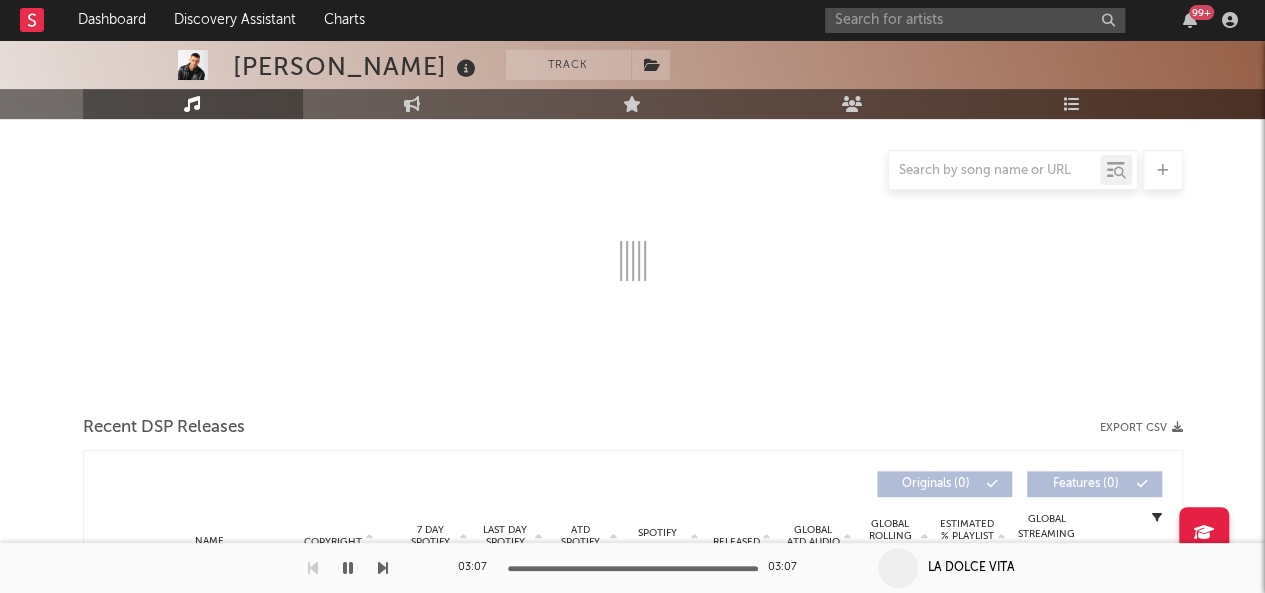 select on "6m" 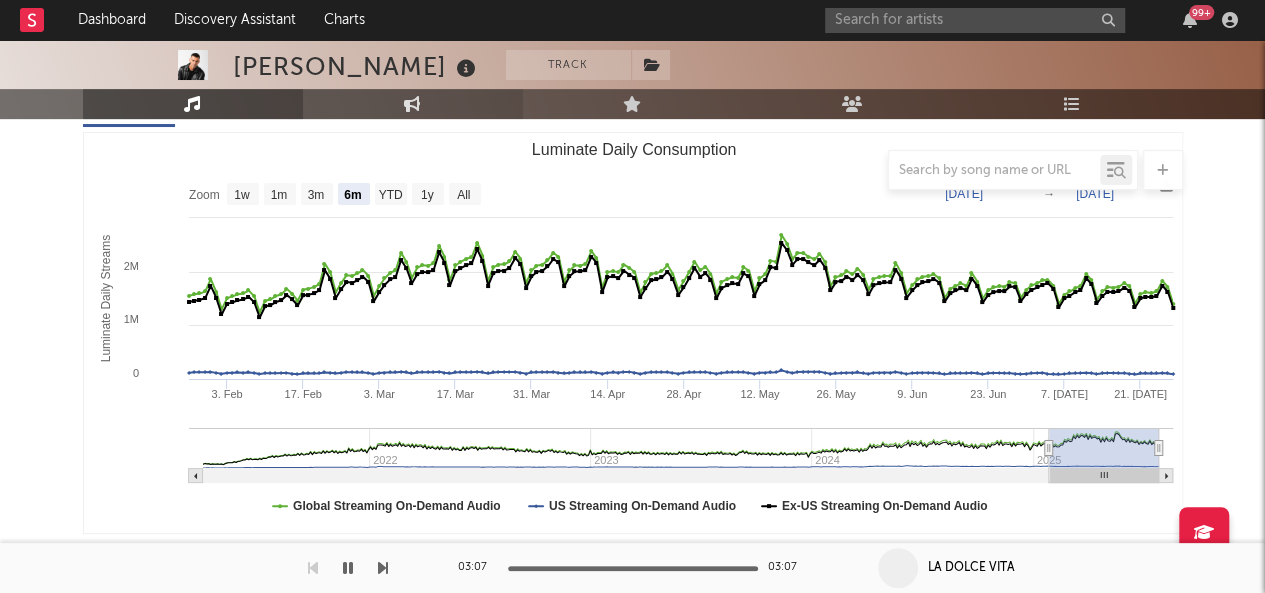 click on "Engagement" at bounding box center [413, 104] 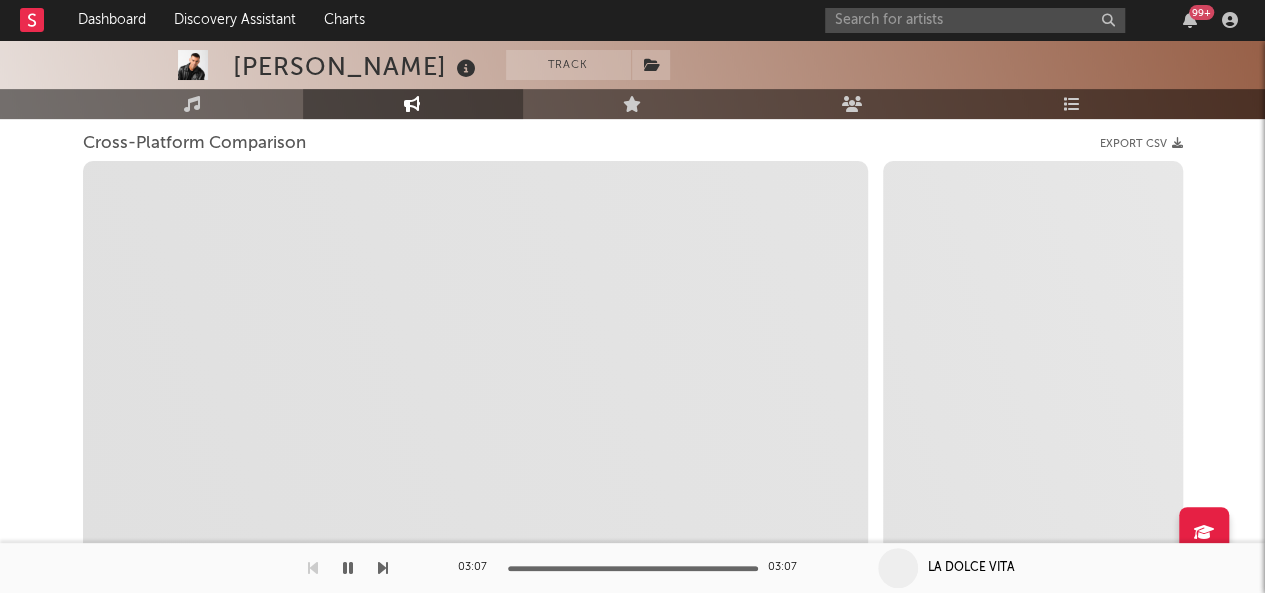 scroll, scrollTop: 0, scrollLeft: 0, axis: both 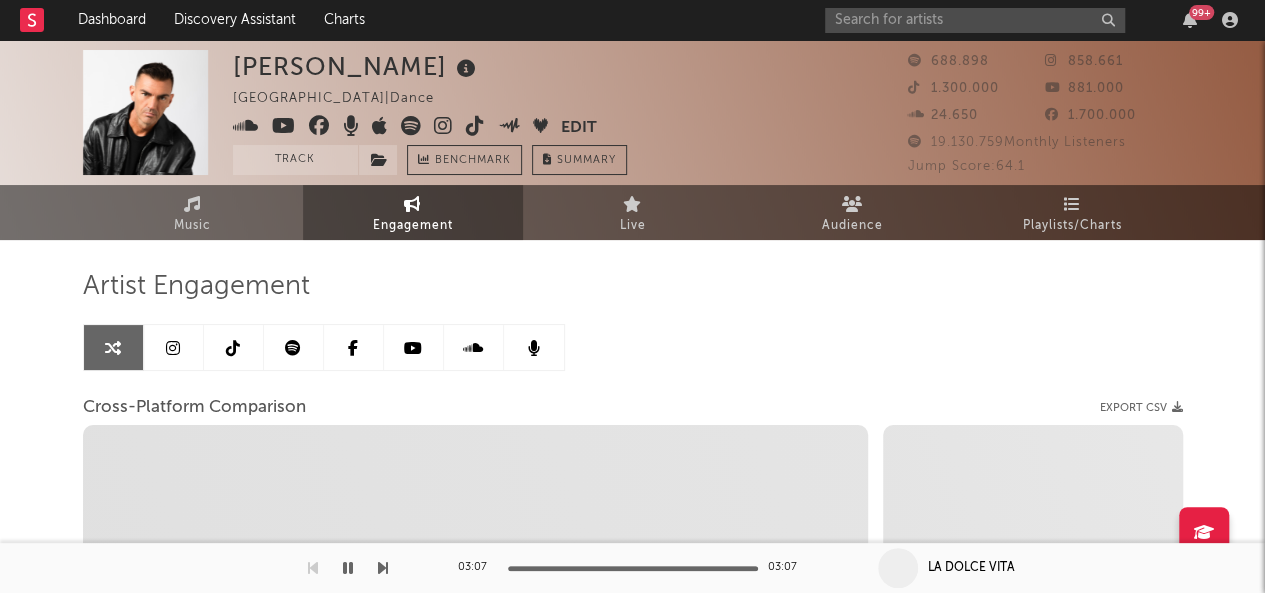 click at bounding box center (294, 347) 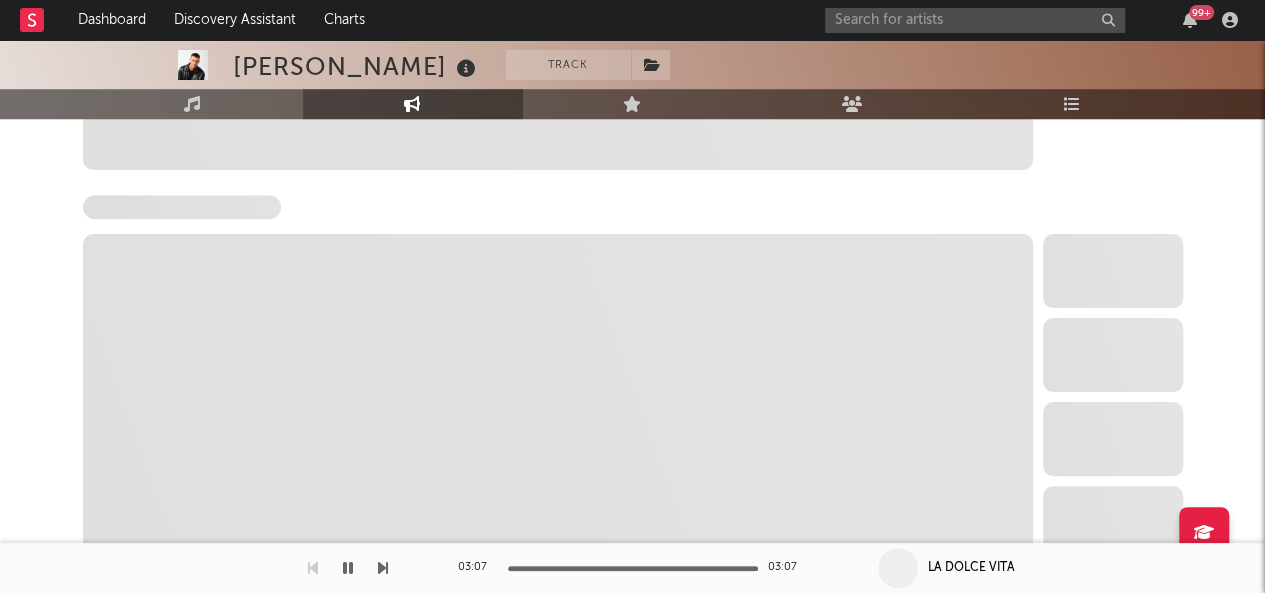 select on "6m" 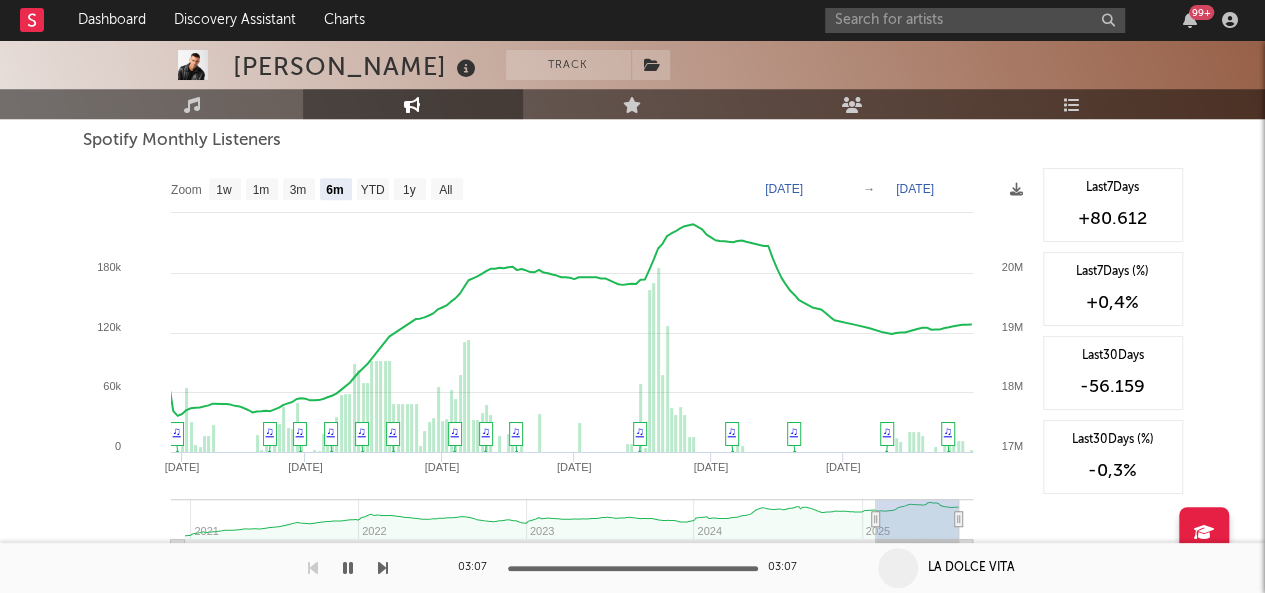 scroll, scrollTop: 734, scrollLeft: 0, axis: vertical 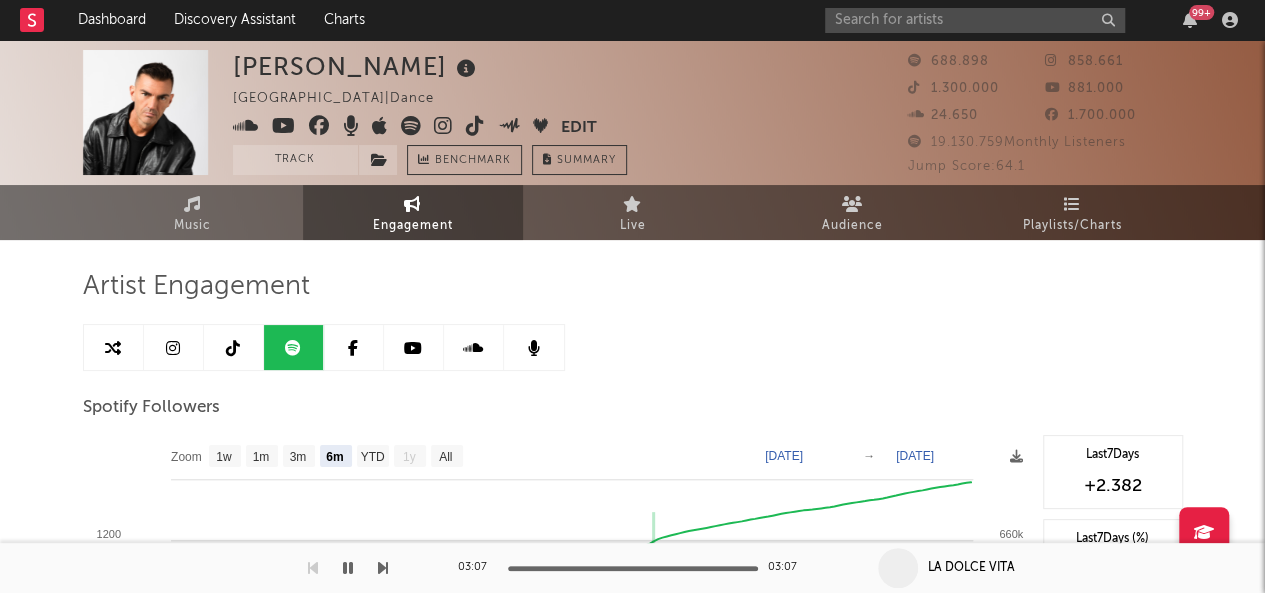 click at bounding box center (174, 347) 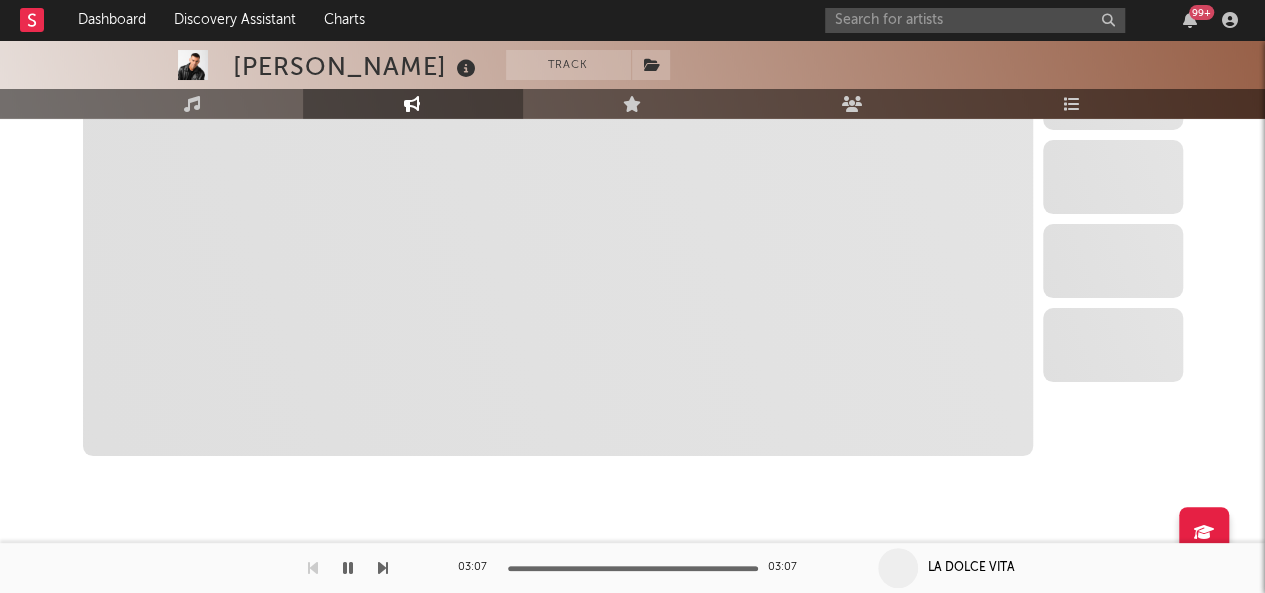select on "6m" 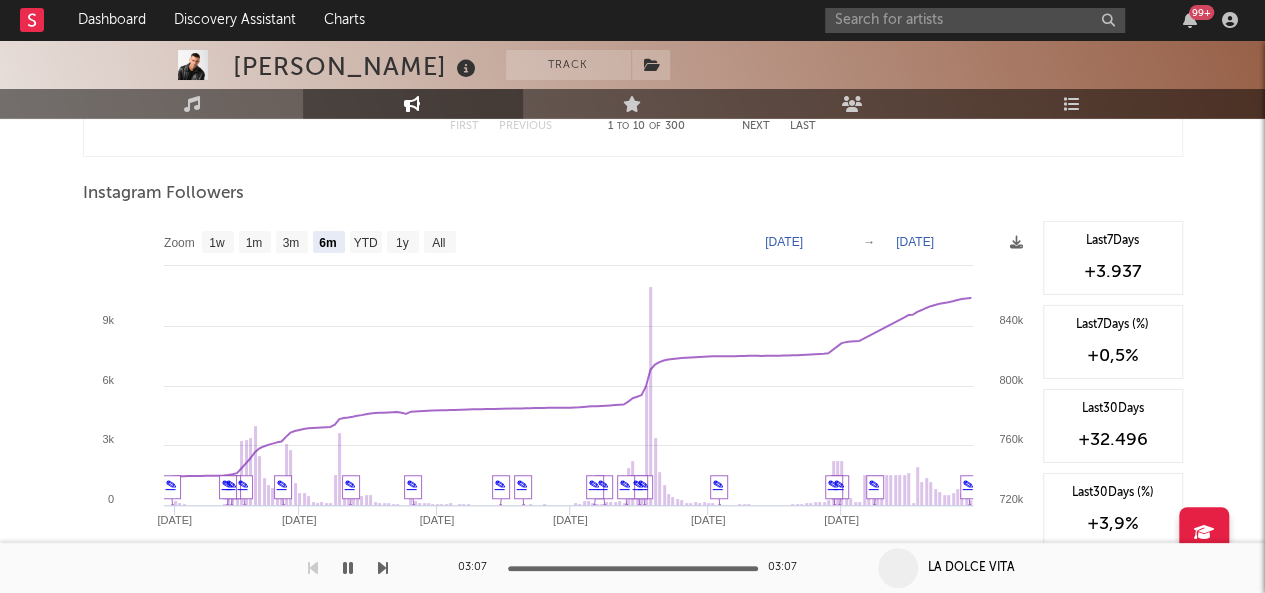 scroll, scrollTop: 3035, scrollLeft: 0, axis: vertical 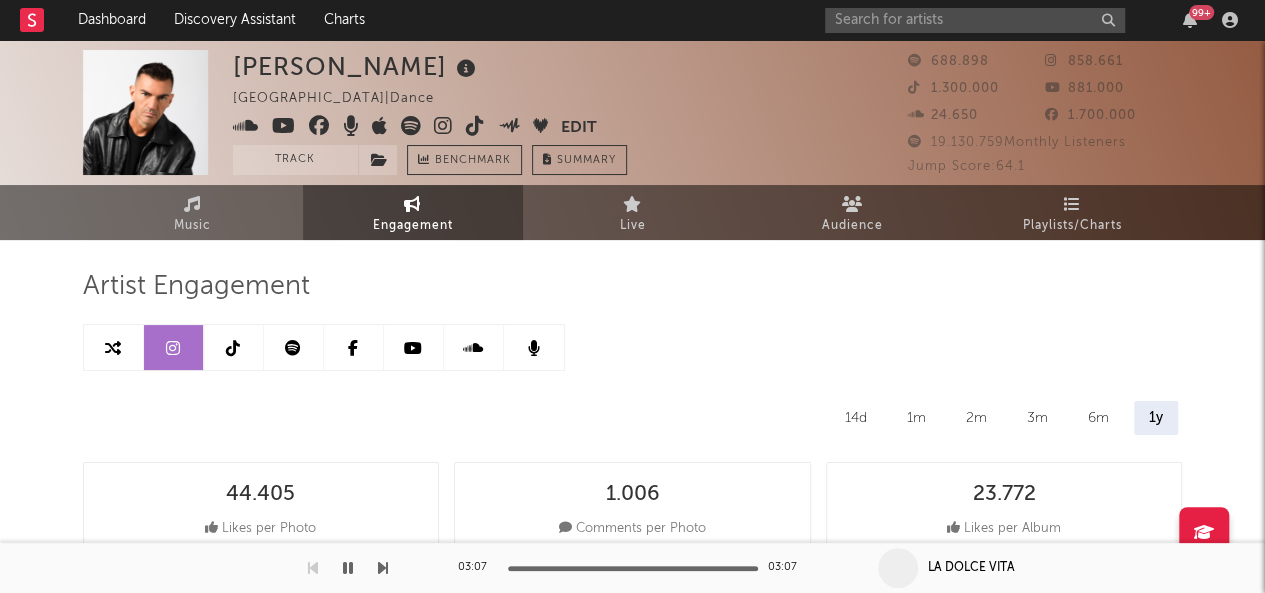 click at bounding box center (234, 347) 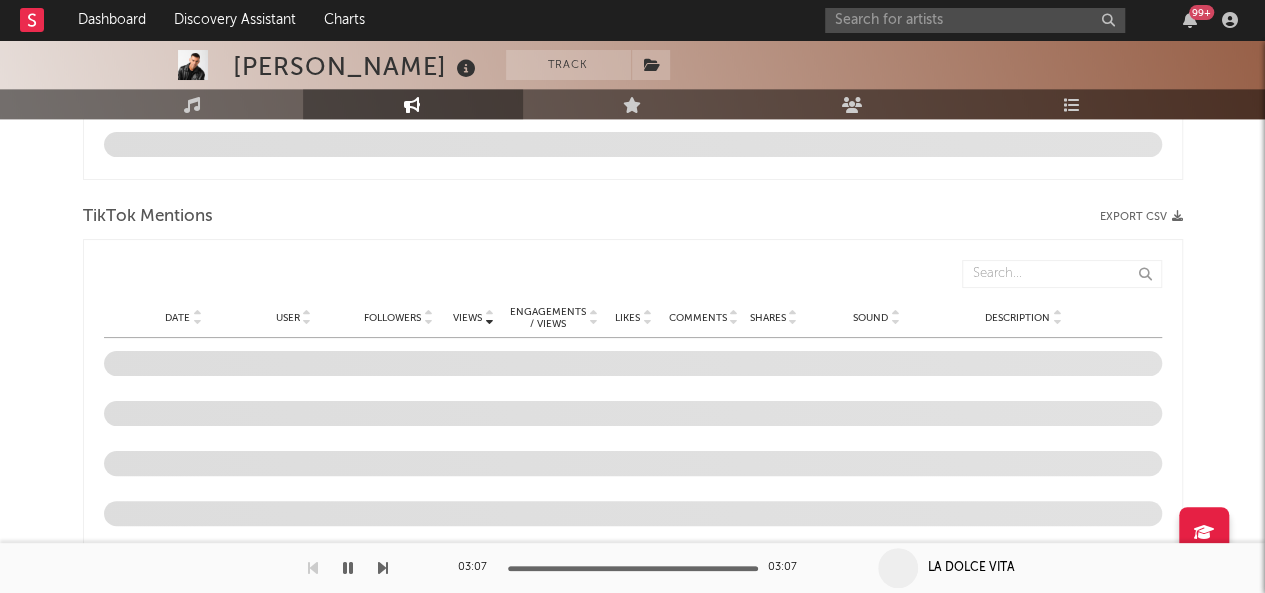 select on "6m" 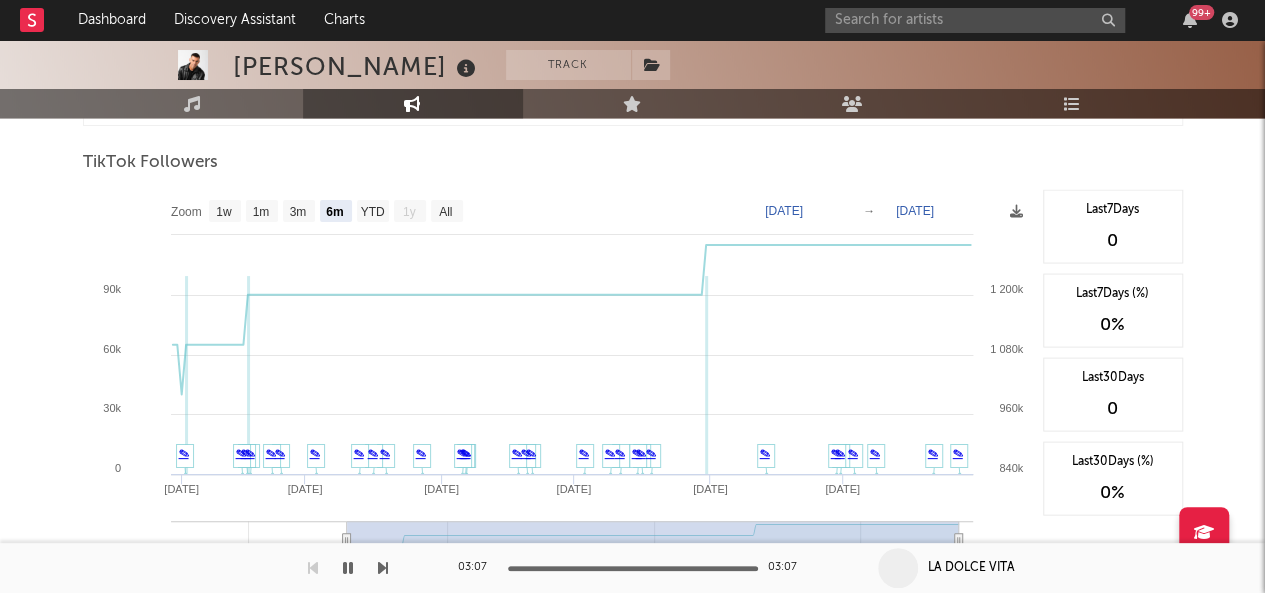 scroll, scrollTop: 1855, scrollLeft: 0, axis: vertical 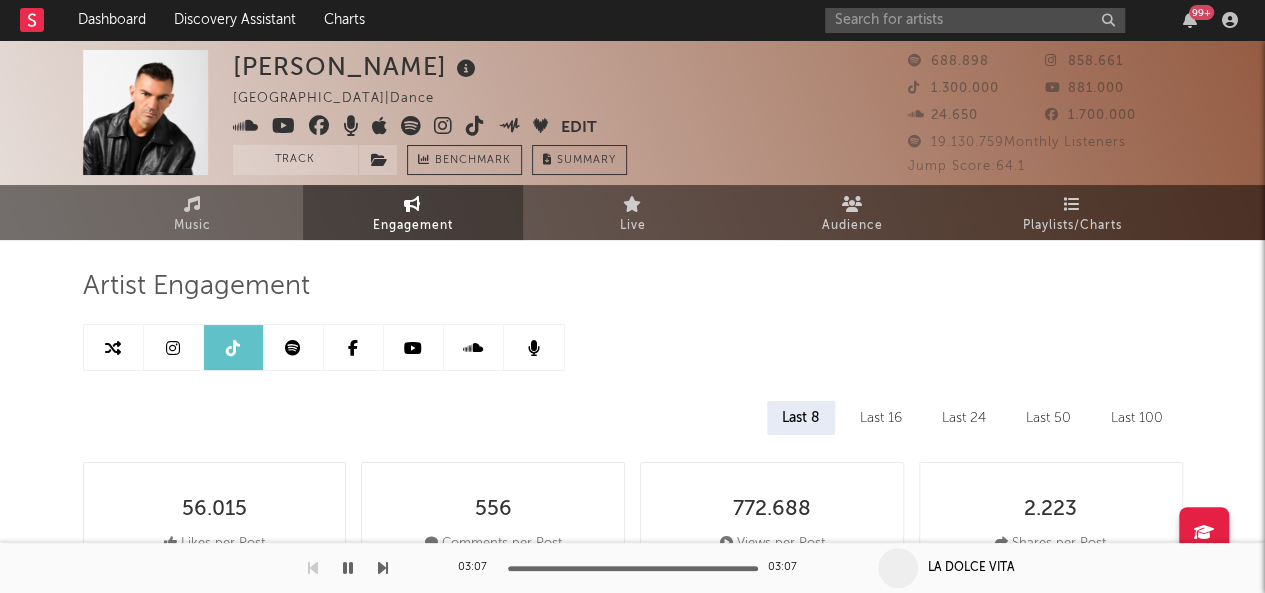 click at bounding box center [414, 347] 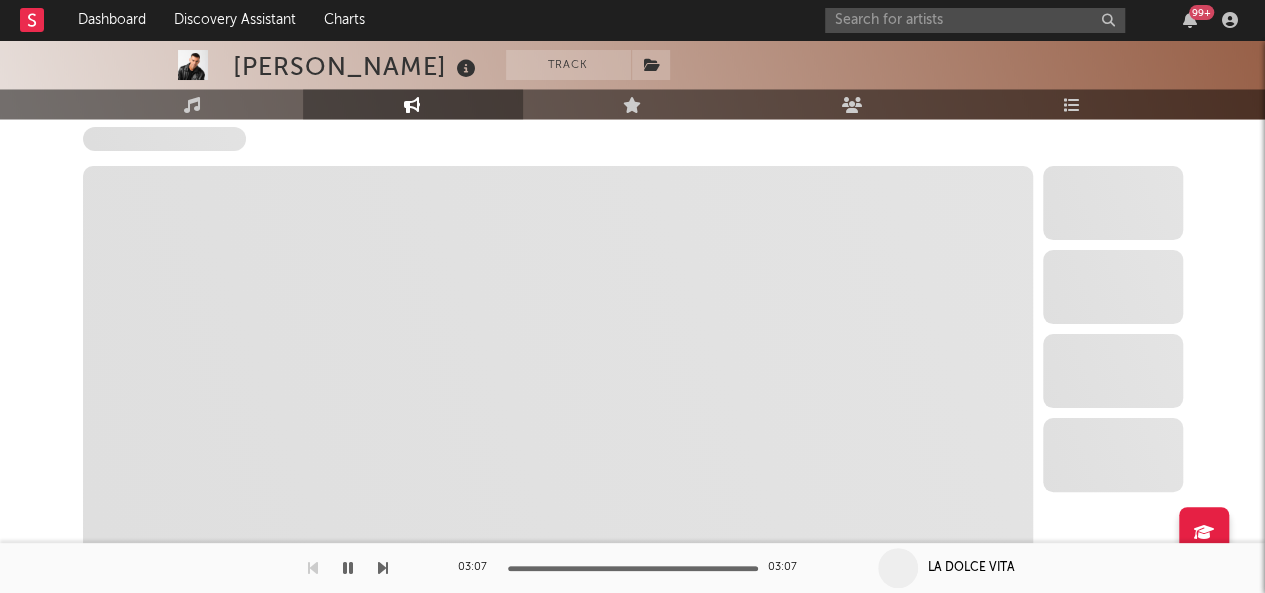 select on "6m" 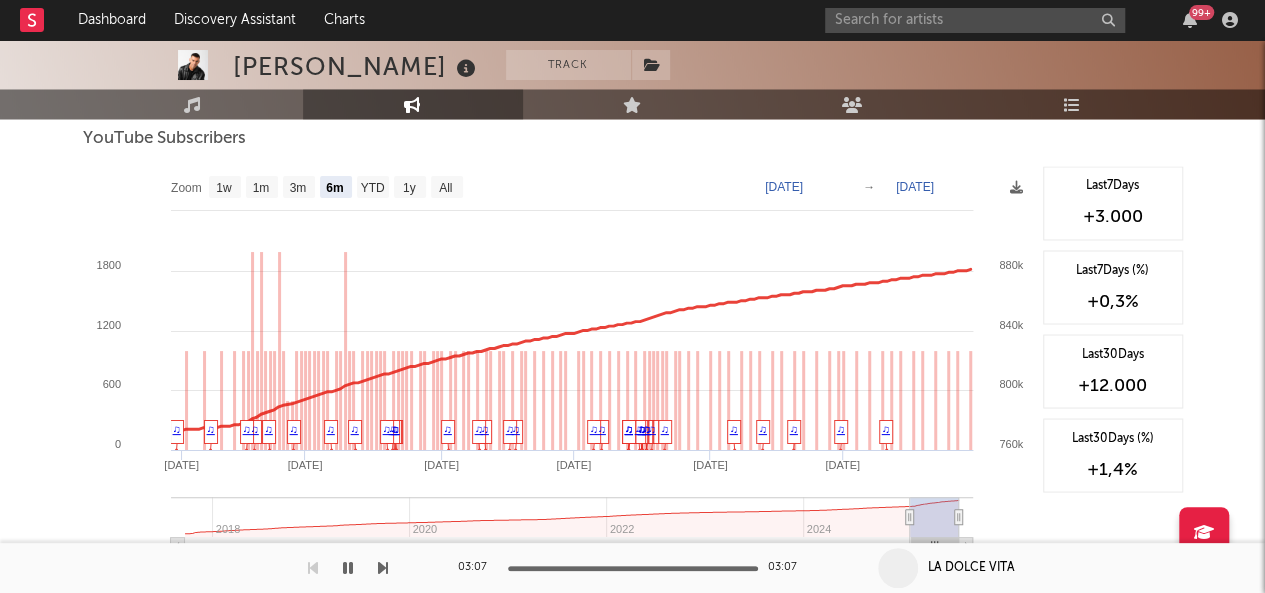 scroll, scrollTop: 1662, scrollLeft: 0, axis: vertical 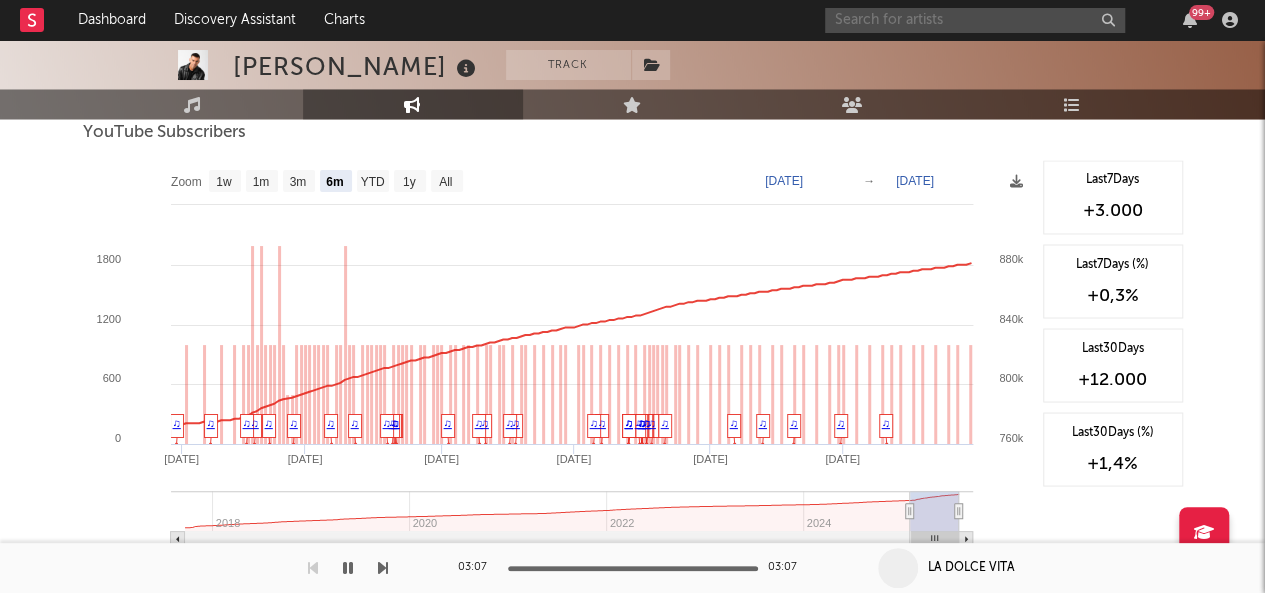 click at bounding box center (975, 20) 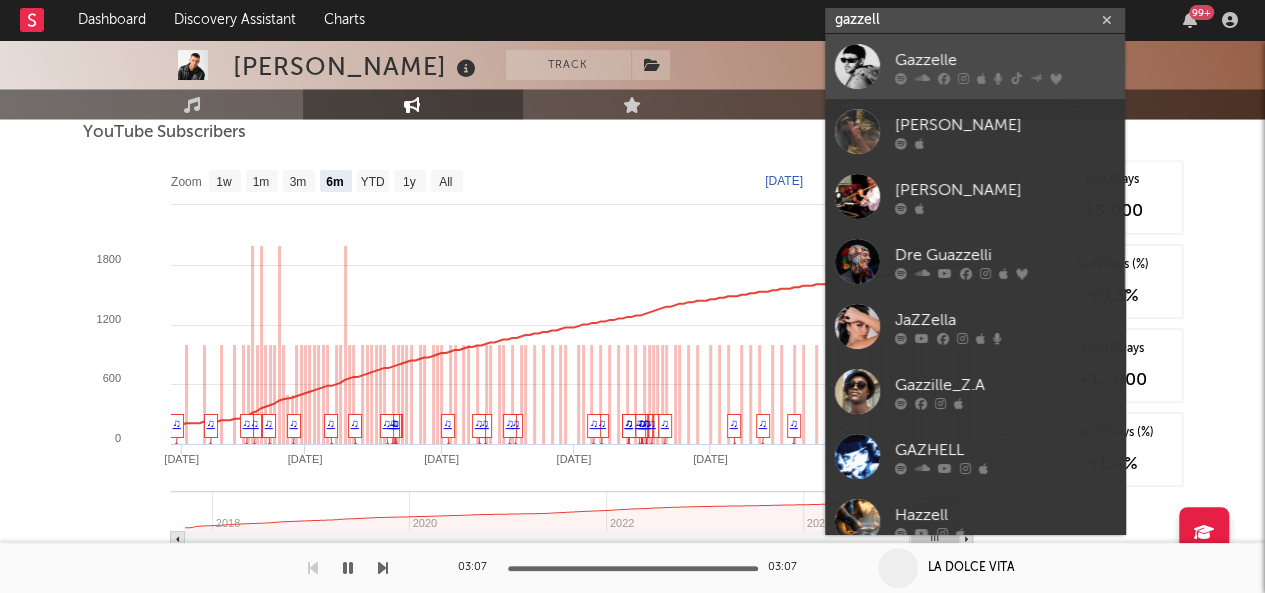 type on "gazzell" 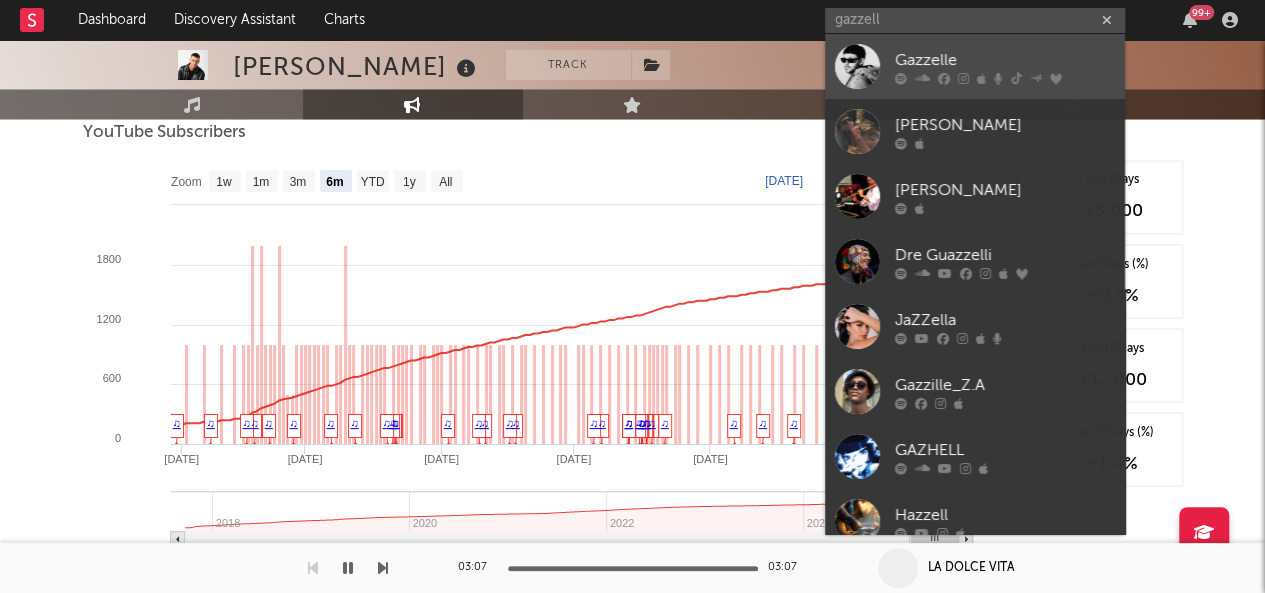 click on "Gazzelle" at bounding box center (975, 66) 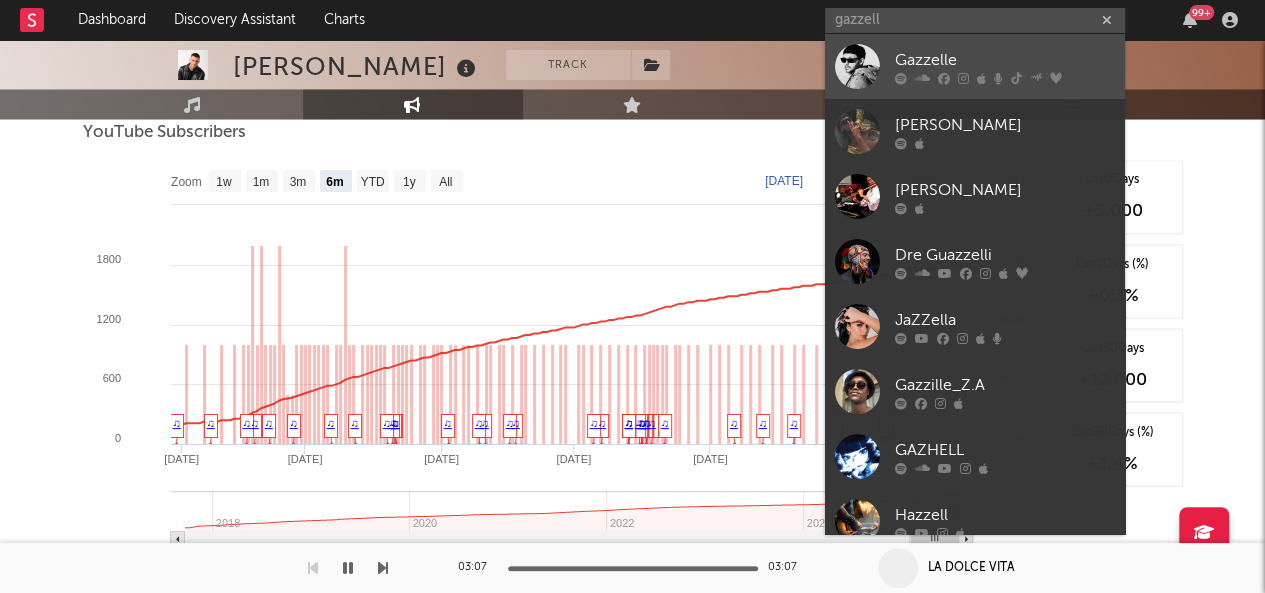type 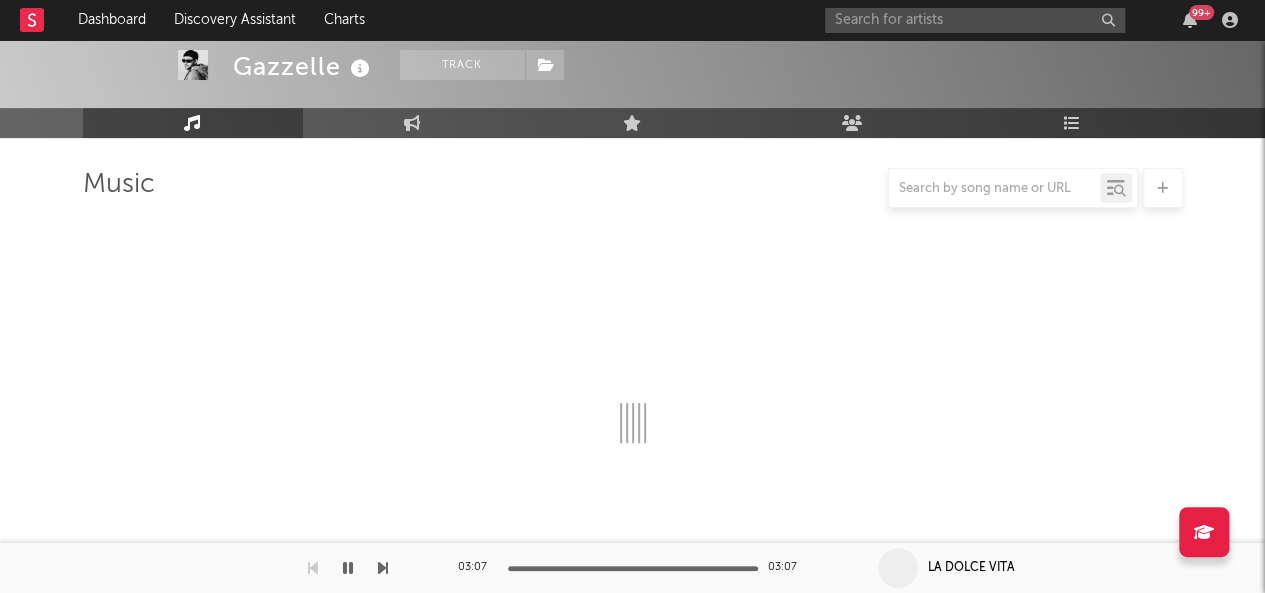scroll, scrollTop: 1662, scrollLeft: 0, axis: vertical 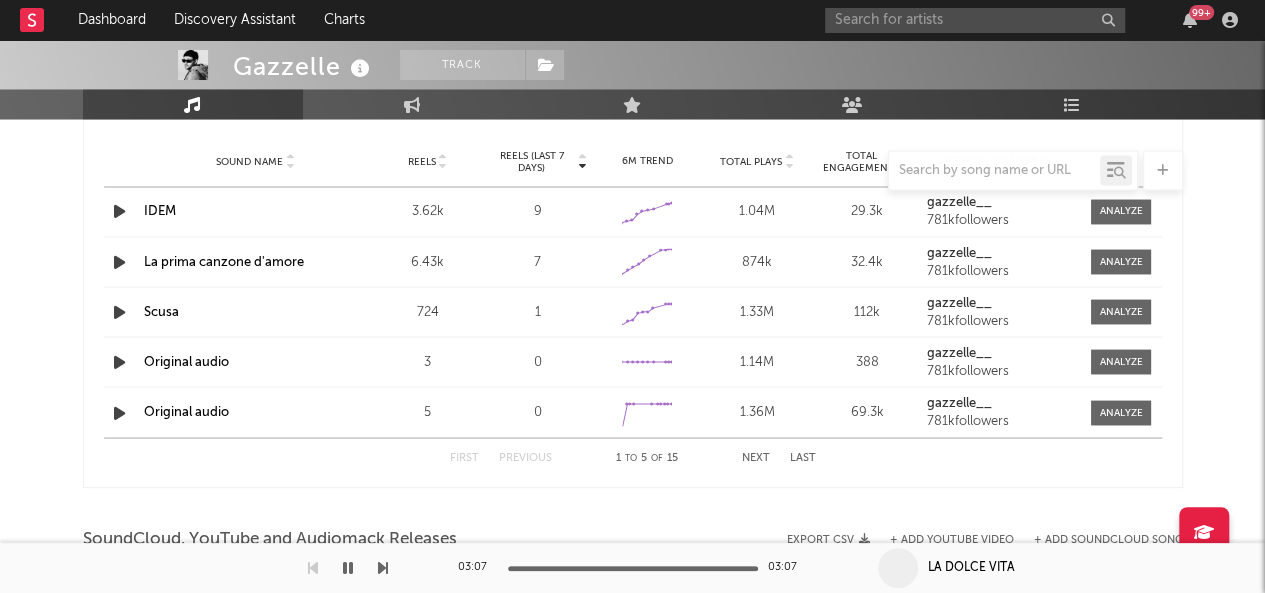 select on "6m" 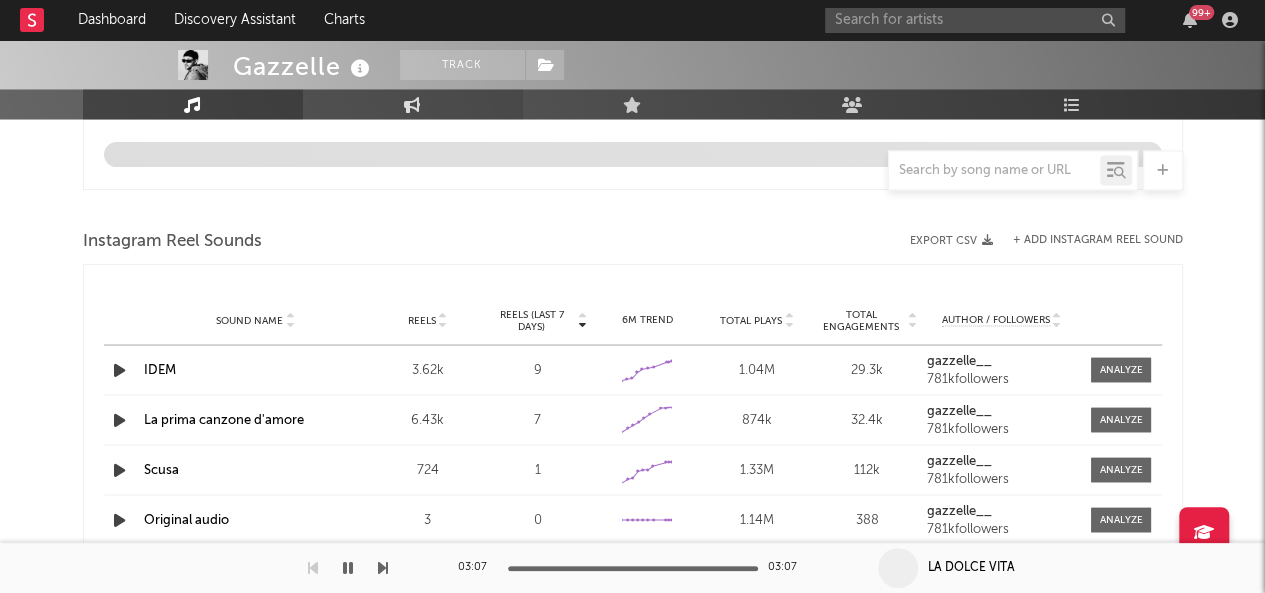 select on "6m" 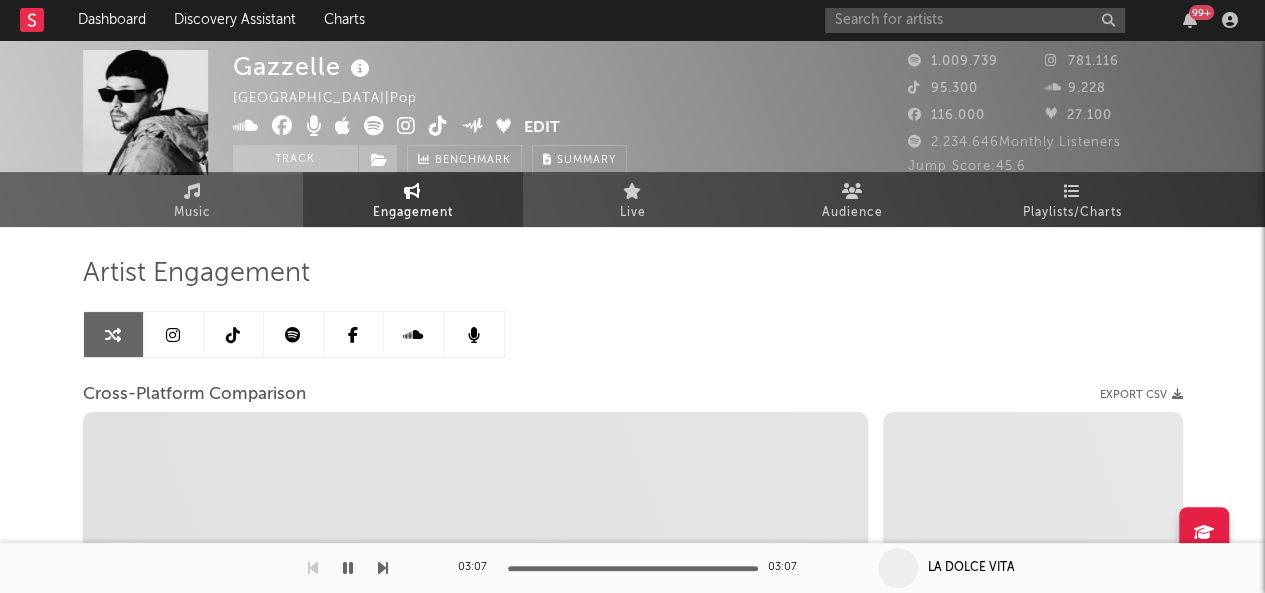 scroll, scrollTop: 0, scrollLeft: 0, axis: both 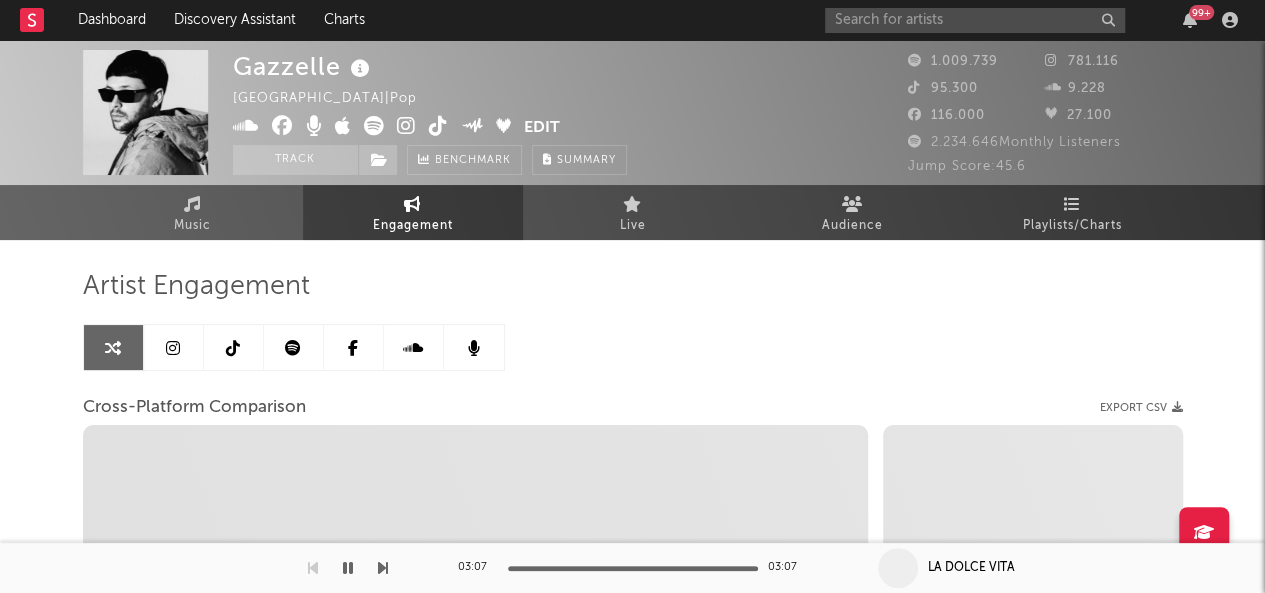 click at bounding box center [294, 347] 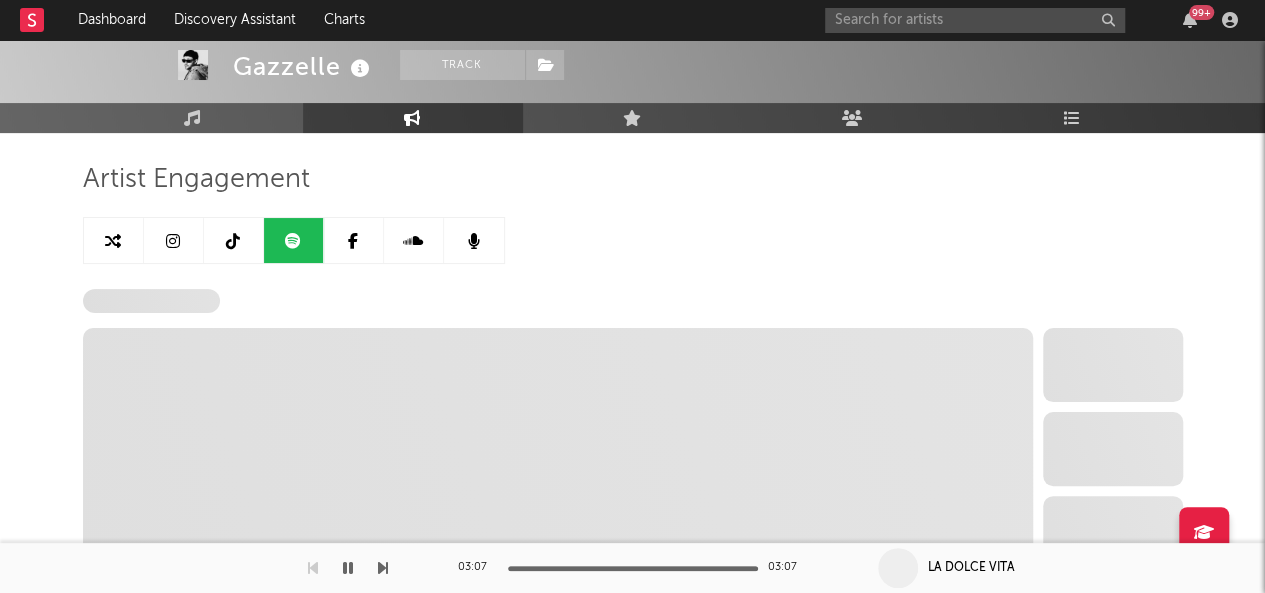 select on "6m" 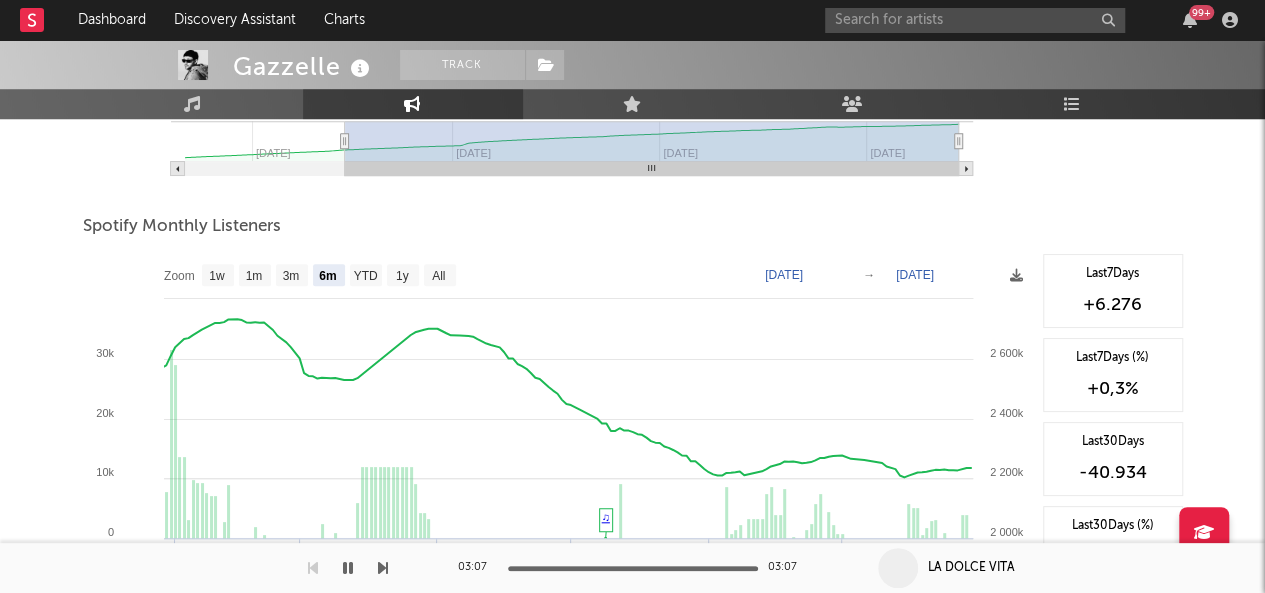scroll, scrollTop: 650, scrollLeft: 0, axis: vertical 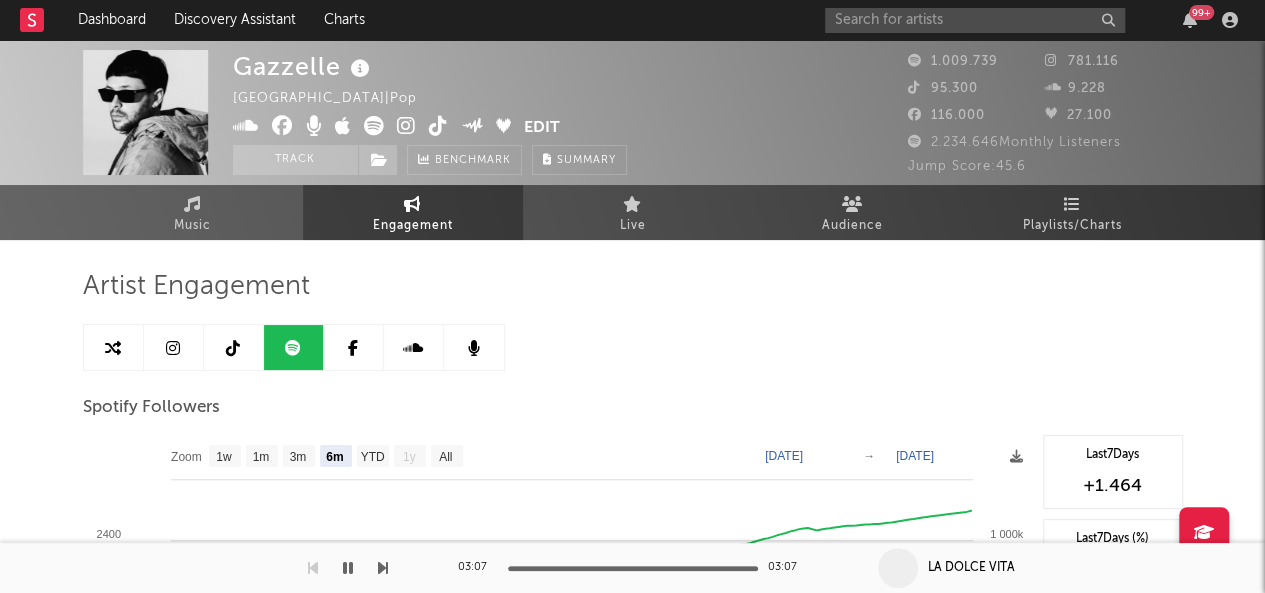 click at bounding box center [174, 347] 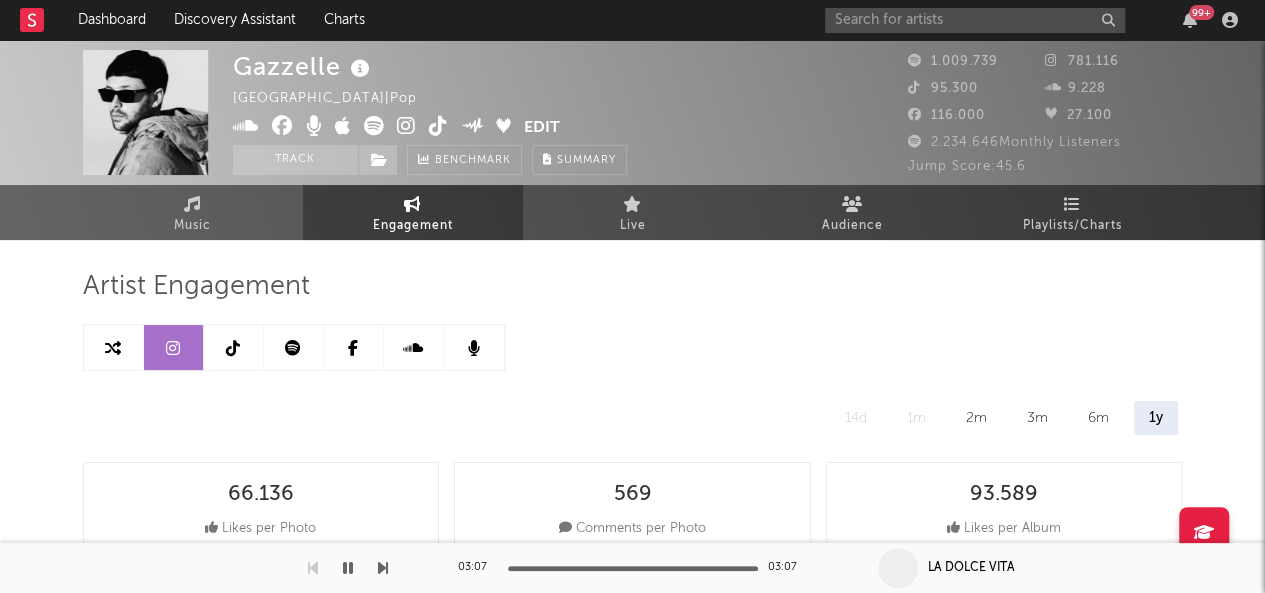 click at bounding box center (174, 347) 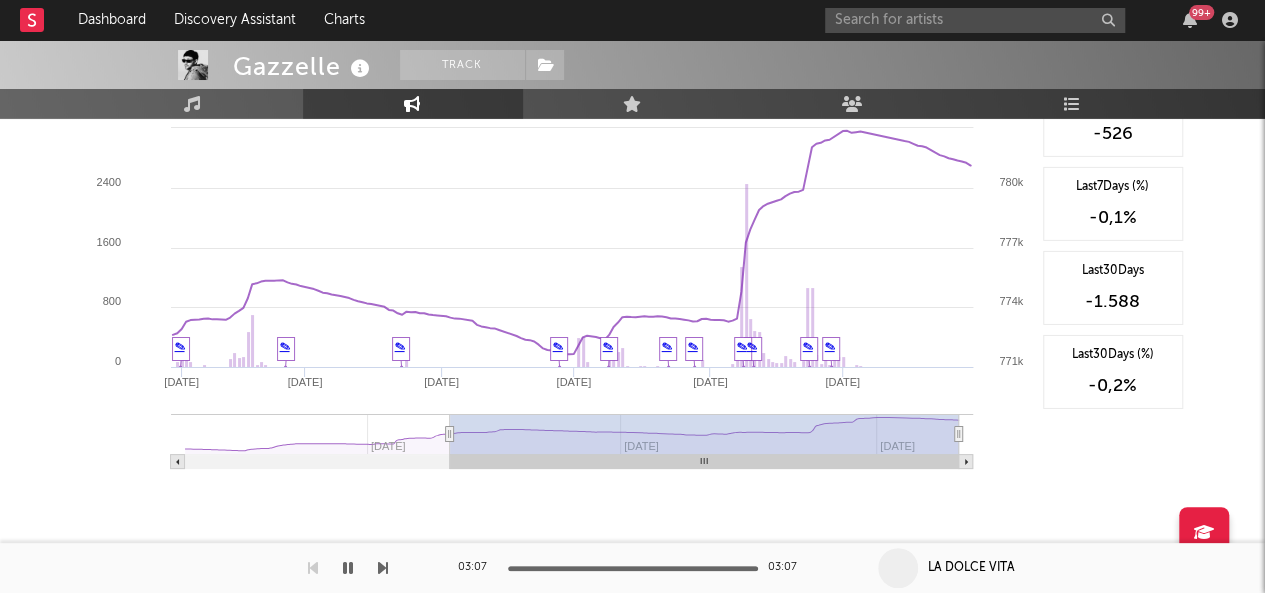 scroll, scrollTop: 3004, scrollLeft: 0, axis: vertical 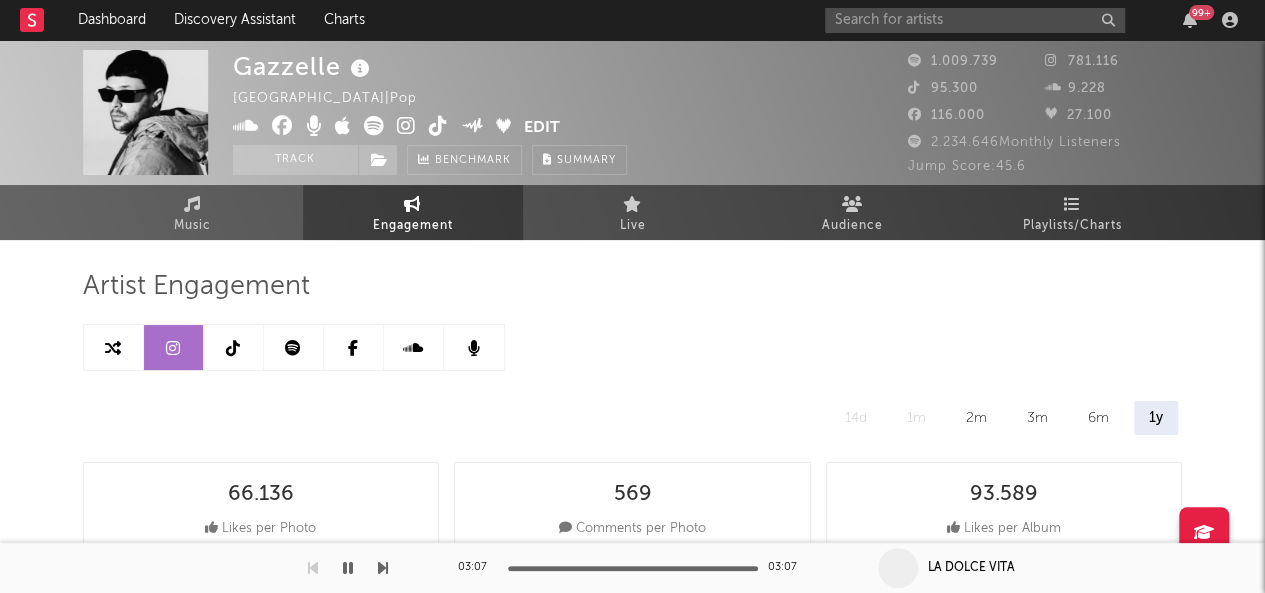 click at bounding box center (234, 347) 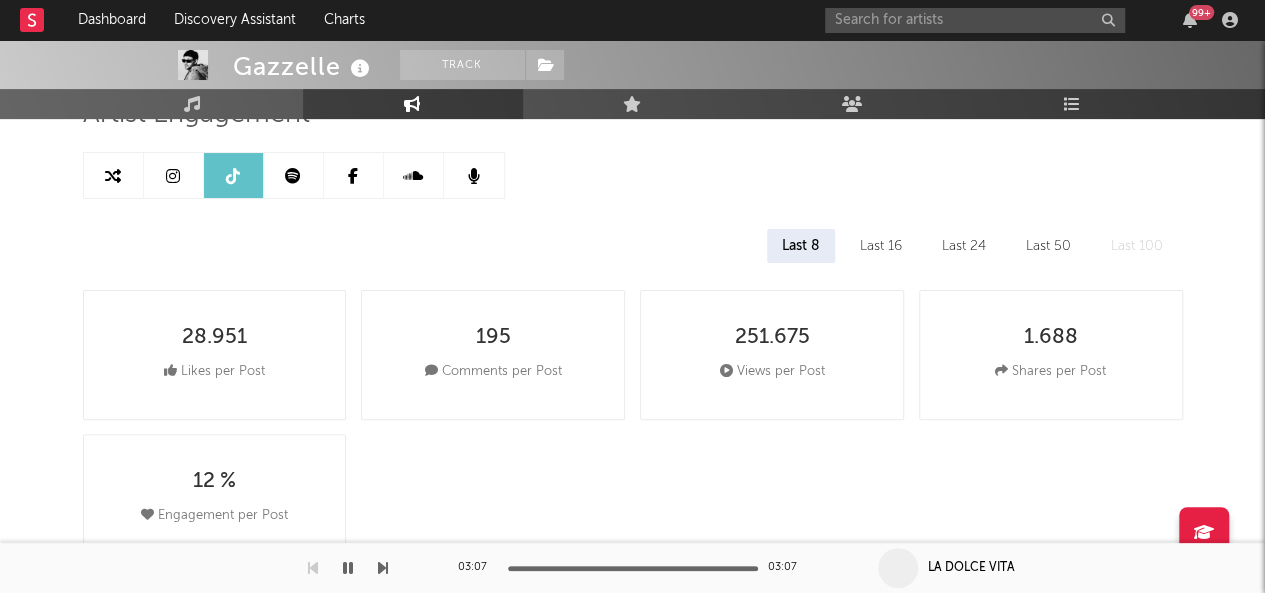 select on "6m" 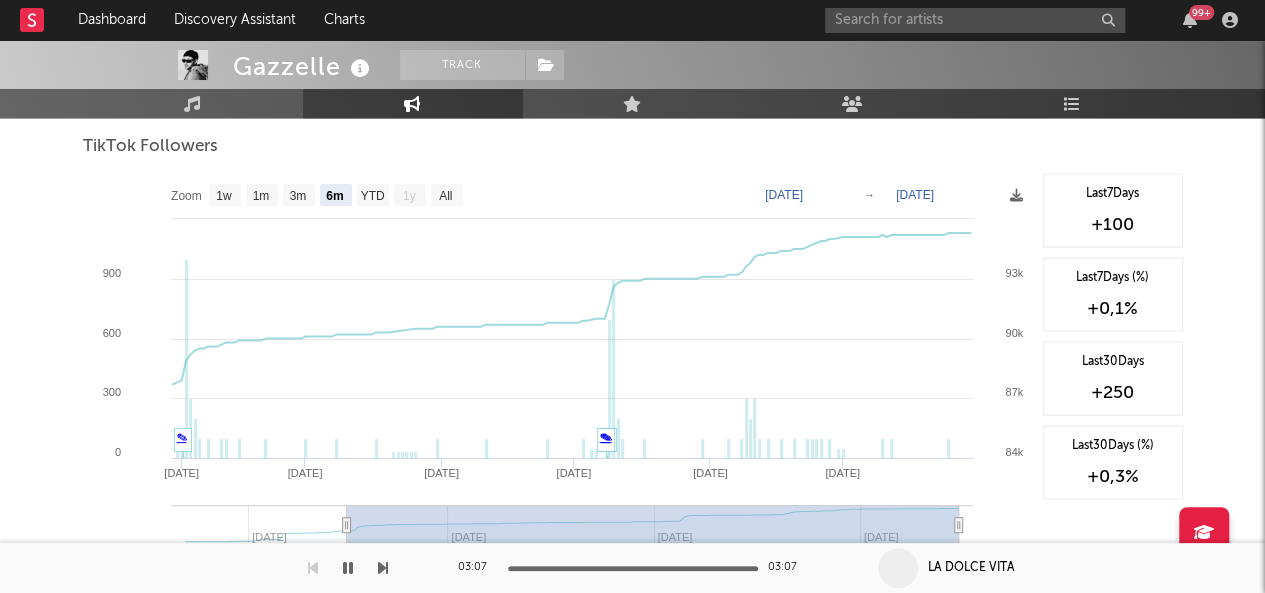 scroll, scrollTop: 1926, scrollLeft: 0, axis: vertical 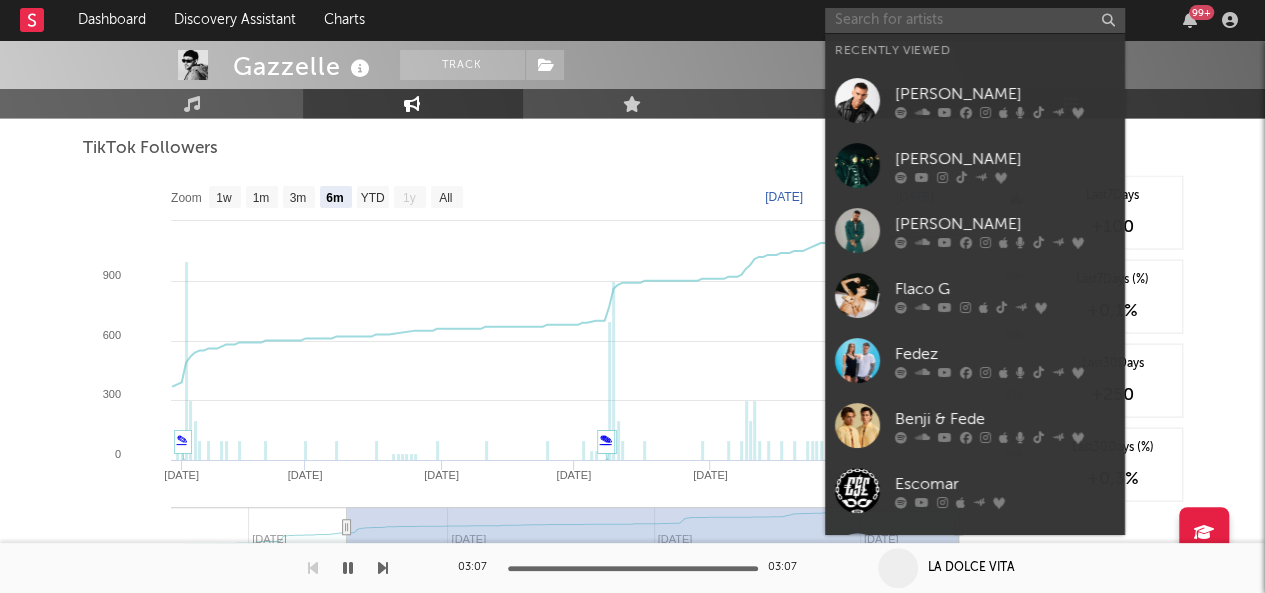 click at bounding box center [975, 20] 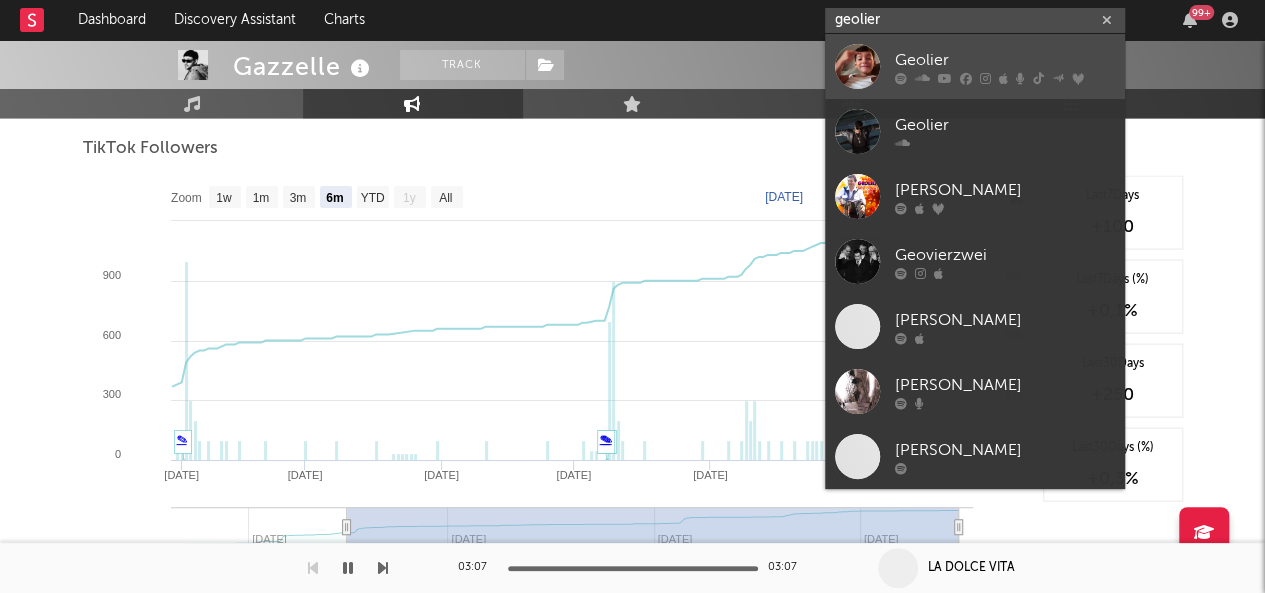 type on "geolier" 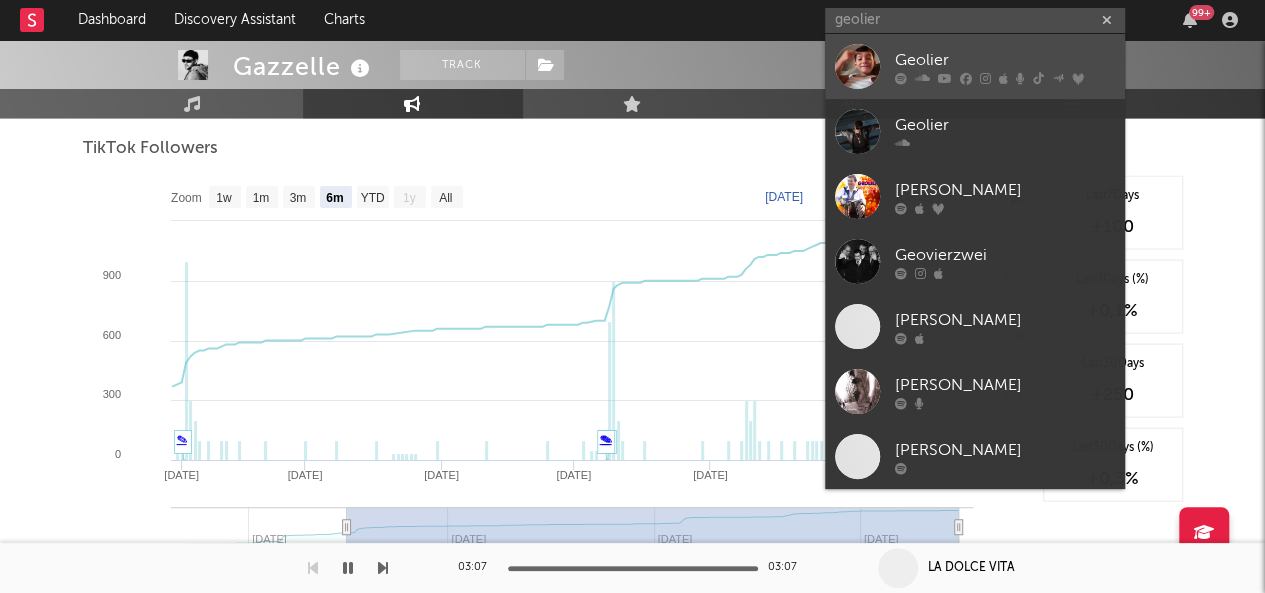 click on "Geolier" at bounding box center [1005, 60] 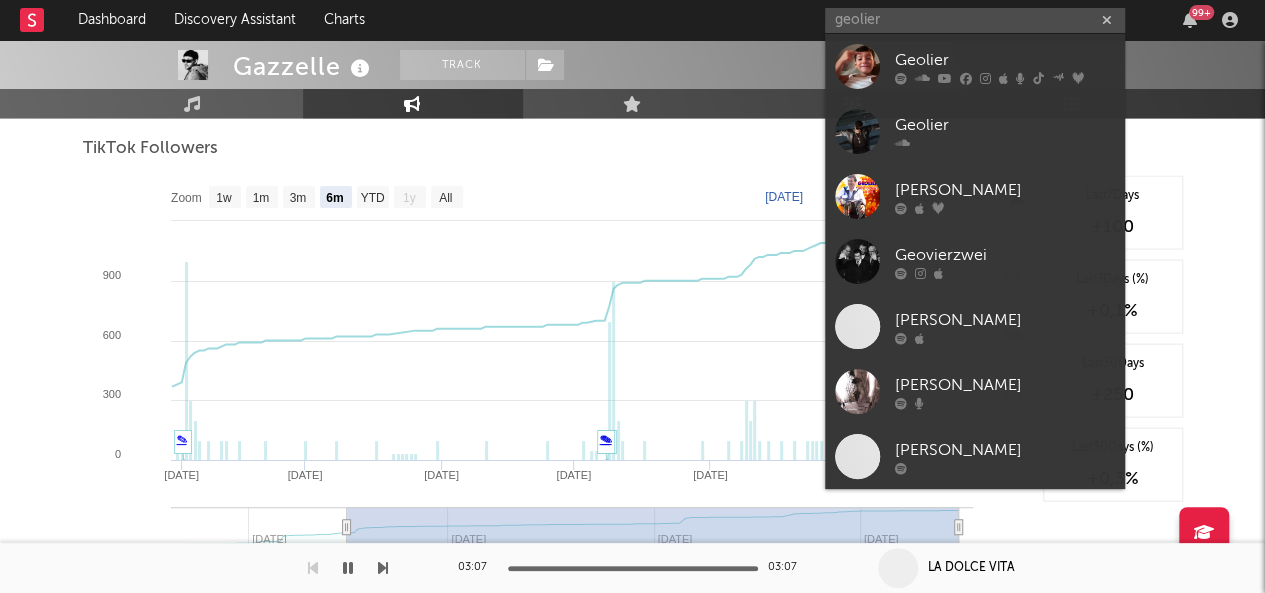 type 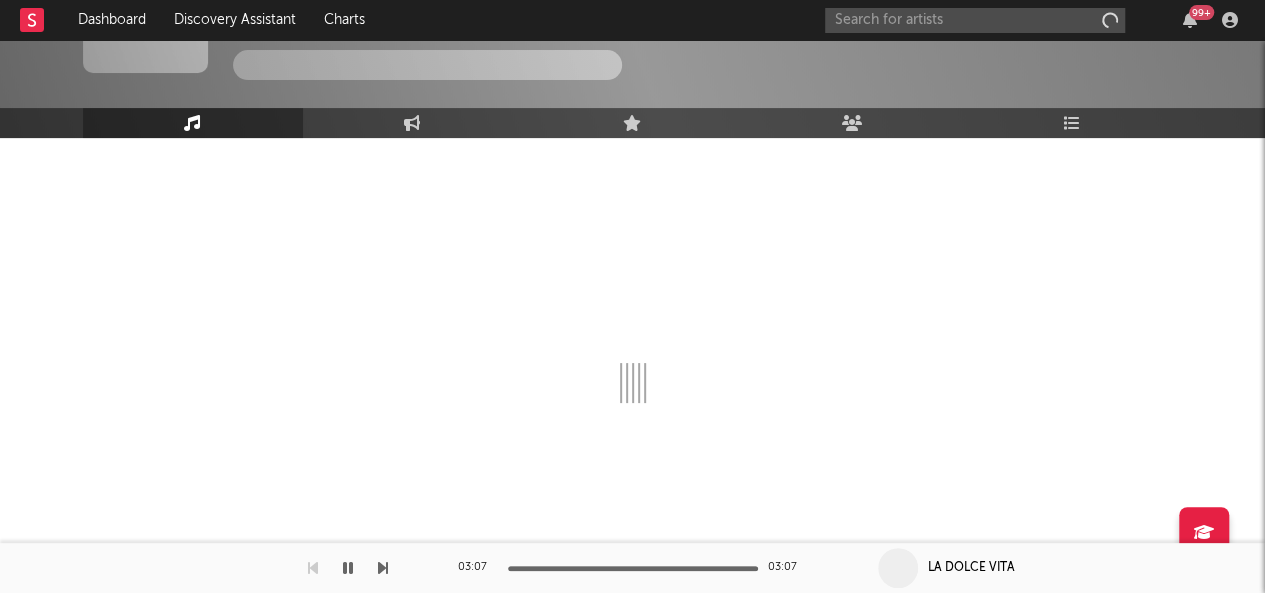 scroll, scrollTop: 102, scrollLeft: 0, axis: vertical 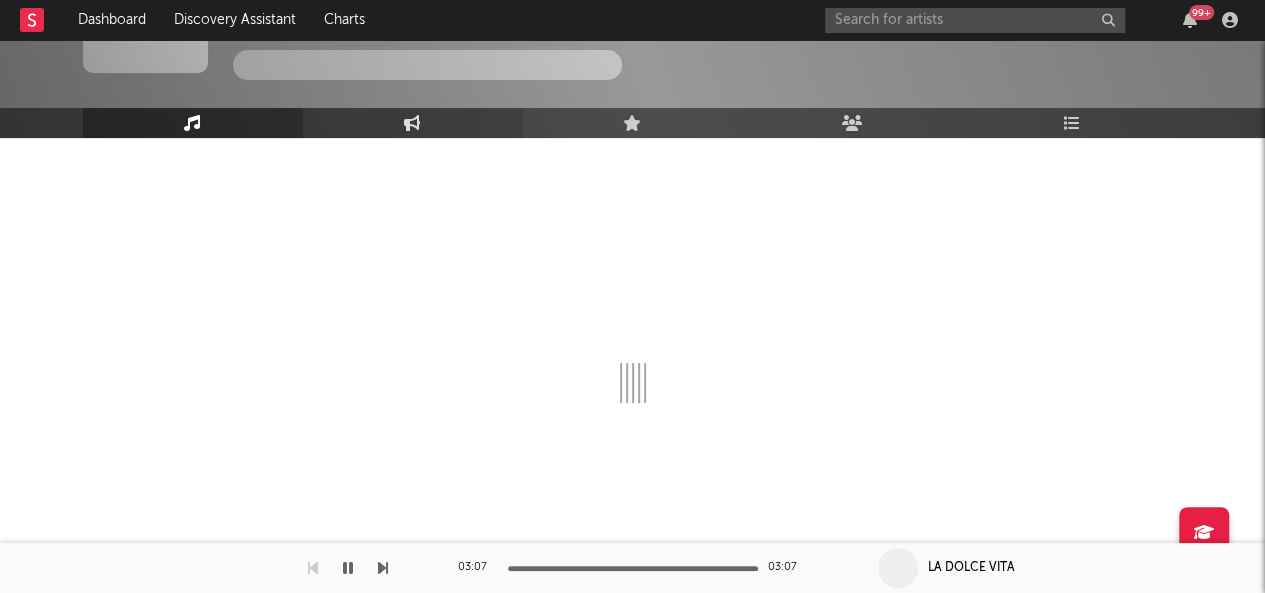 click on "Engagement" at bounding box center [413, 123] 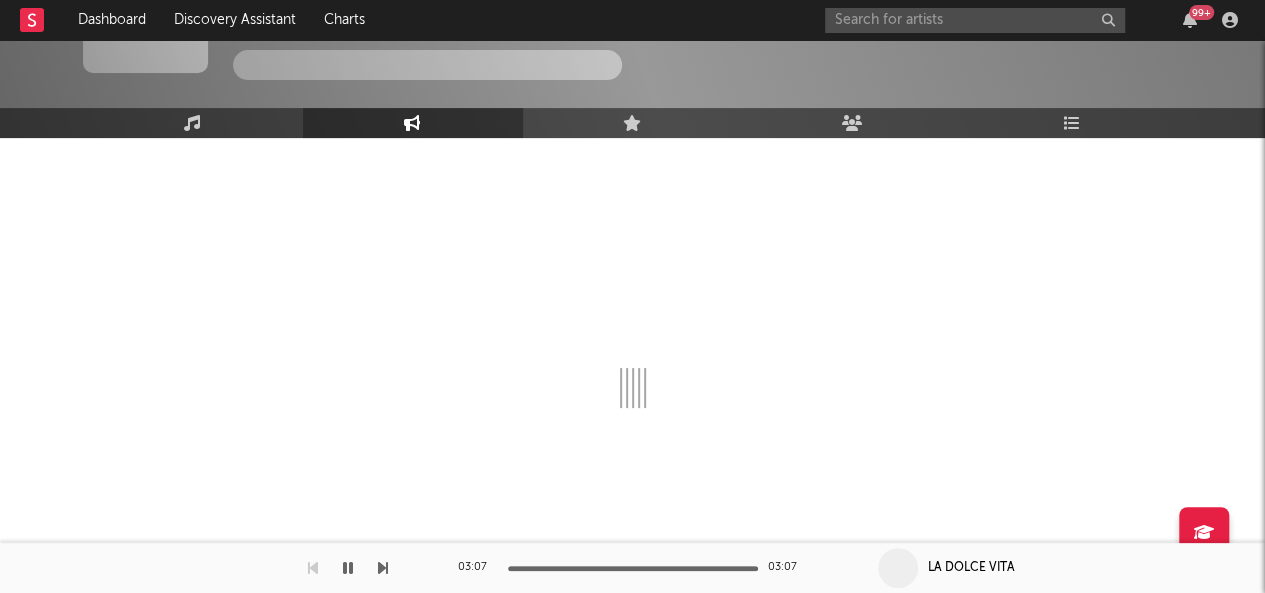 select on "1w" 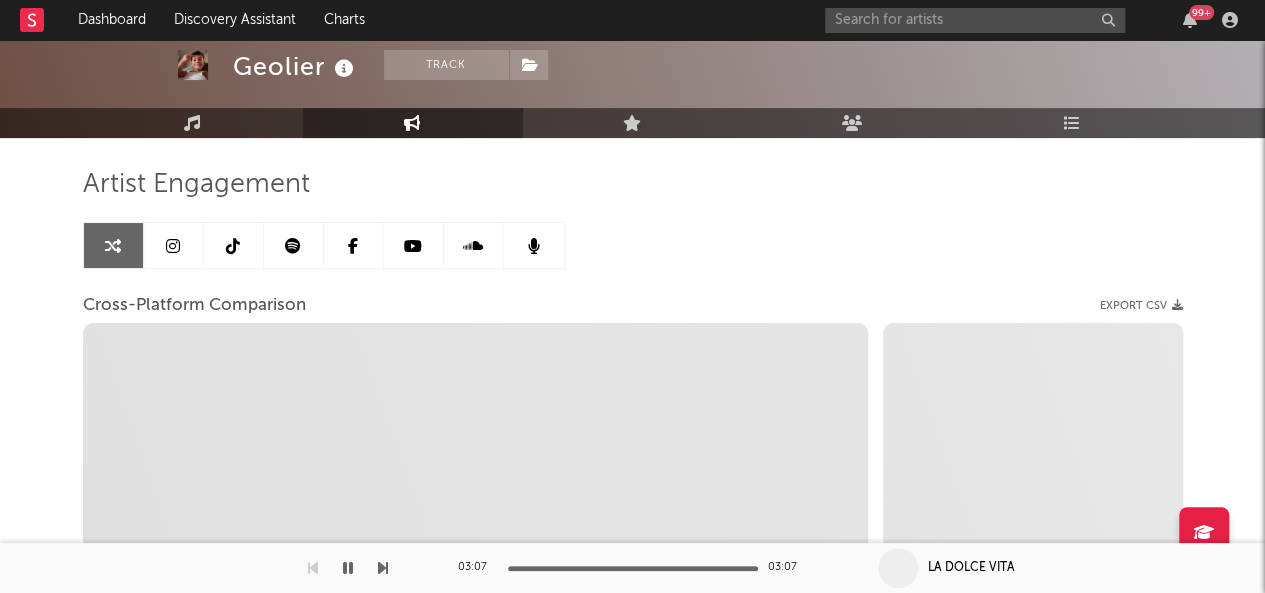 click at bounding box center (293, 246) 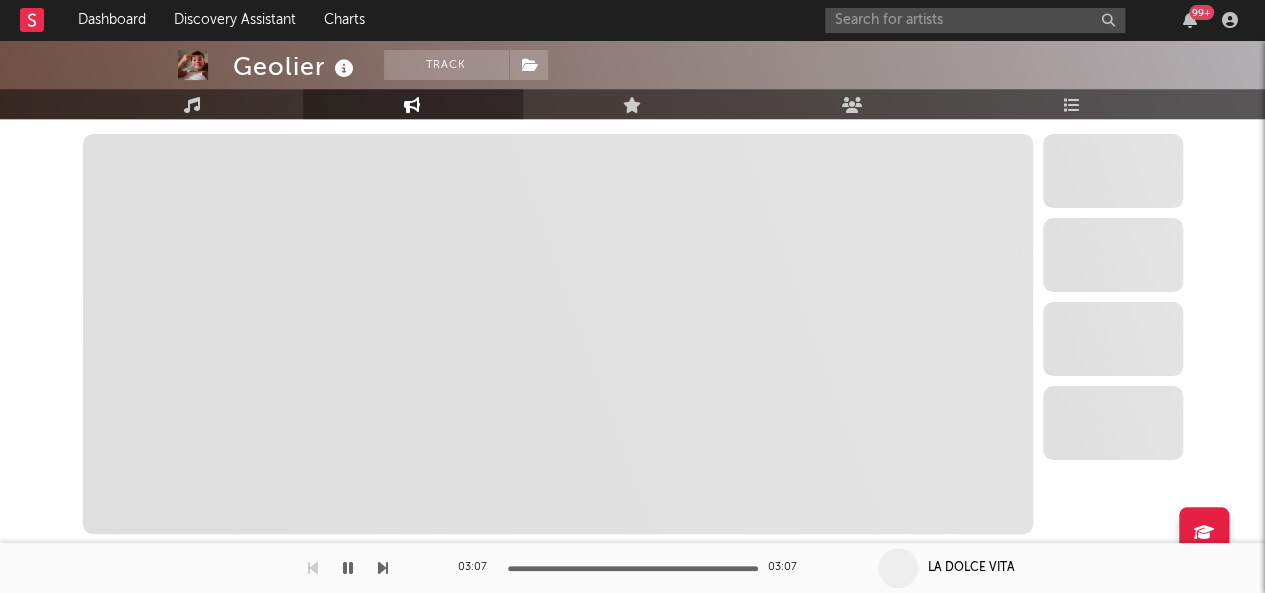 select on "6m" 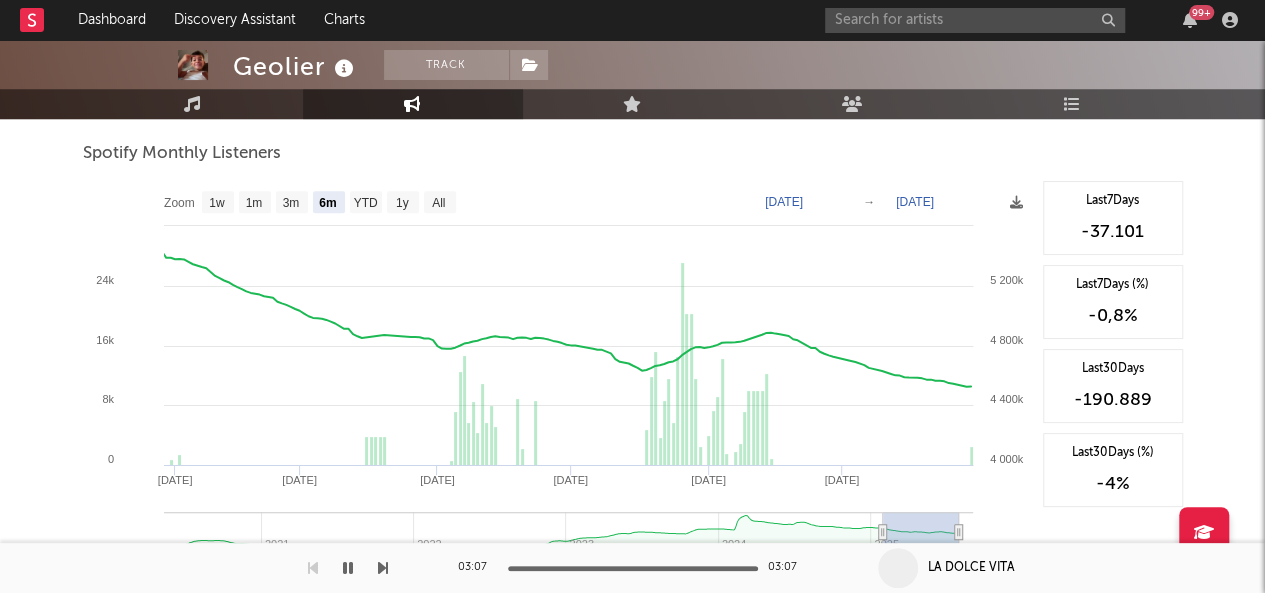 scroll, scrollTop: 706, scrollLeft: 0, axis: vertical 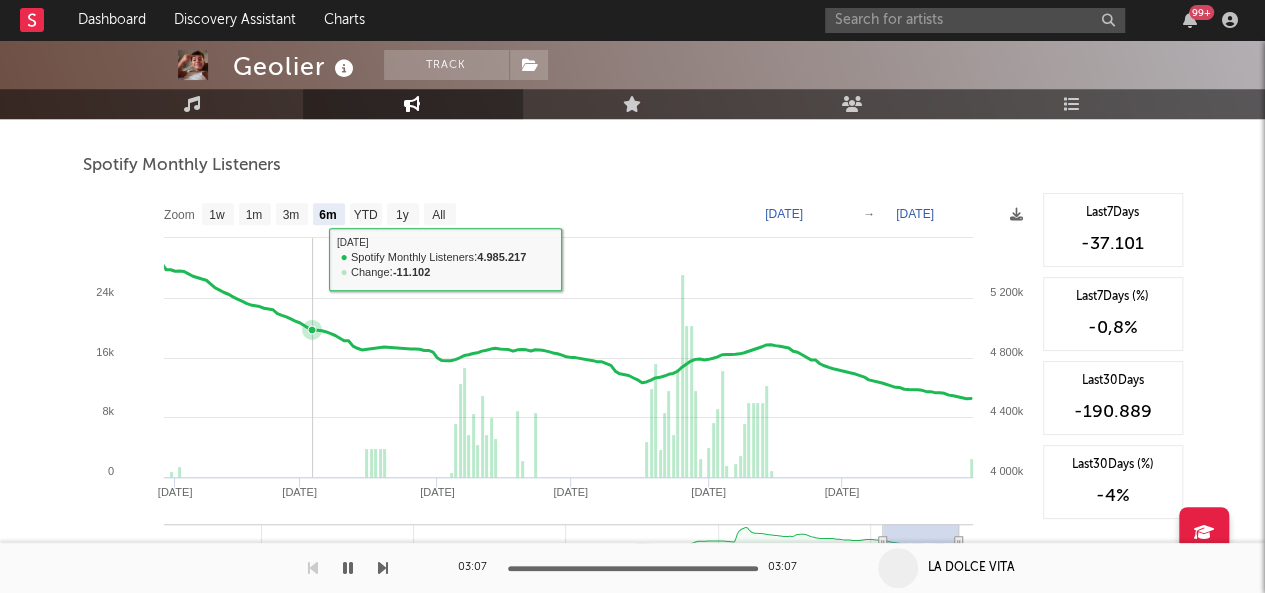 click 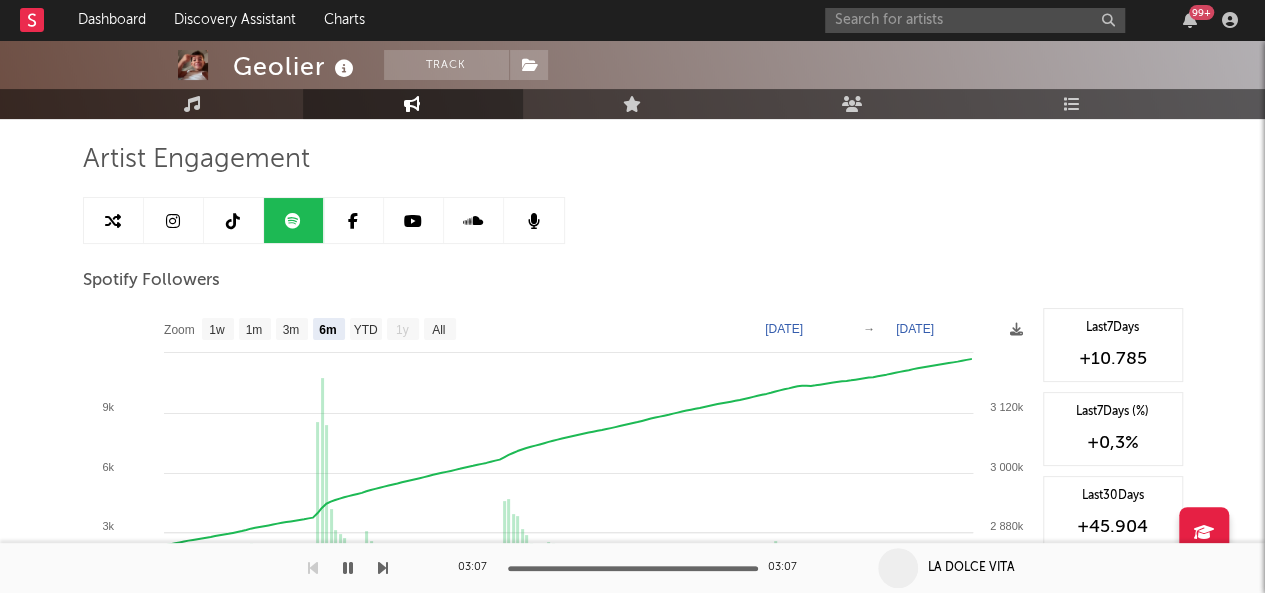 scroll, scrollTop: 0, scrollLeft: 0, axis: both 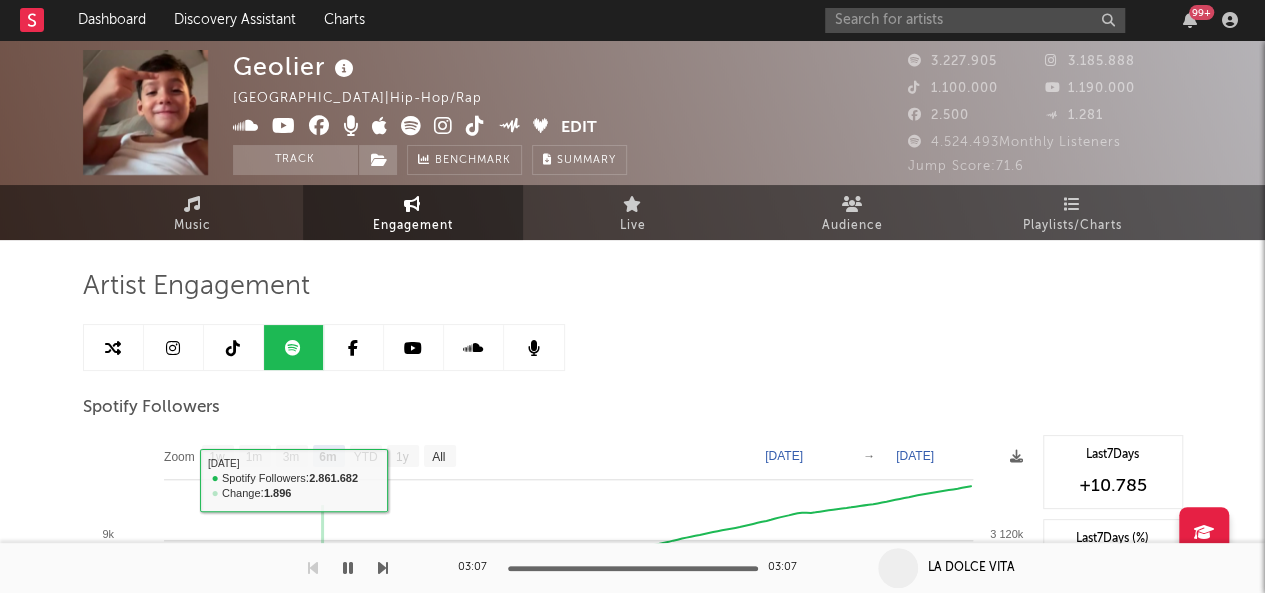 click at bounding box center [173, 348] 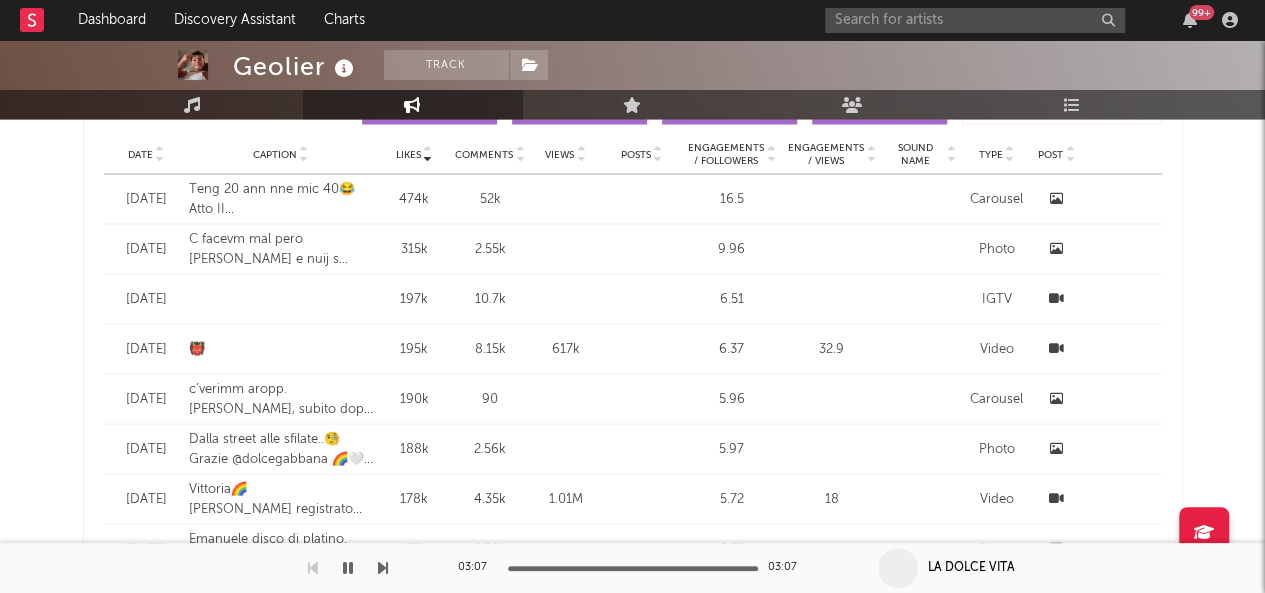select on "6m" 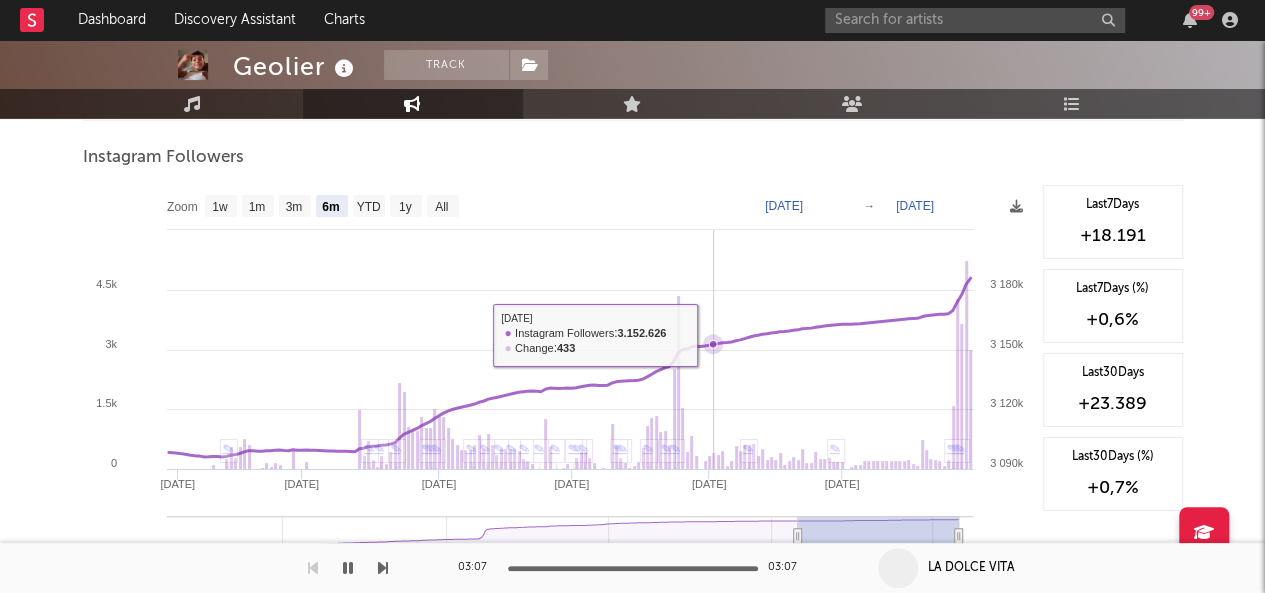 scroll, scrollTop: 3055, scrollLeft: 0, axis: vertical 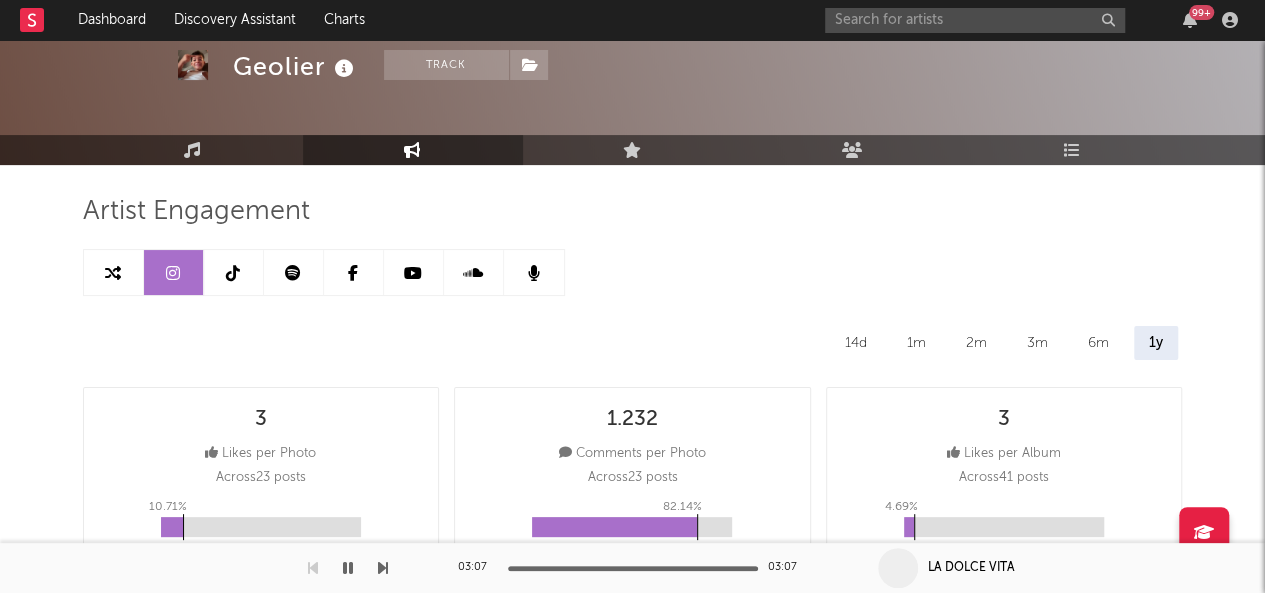 click at bounding box center [234, 272] 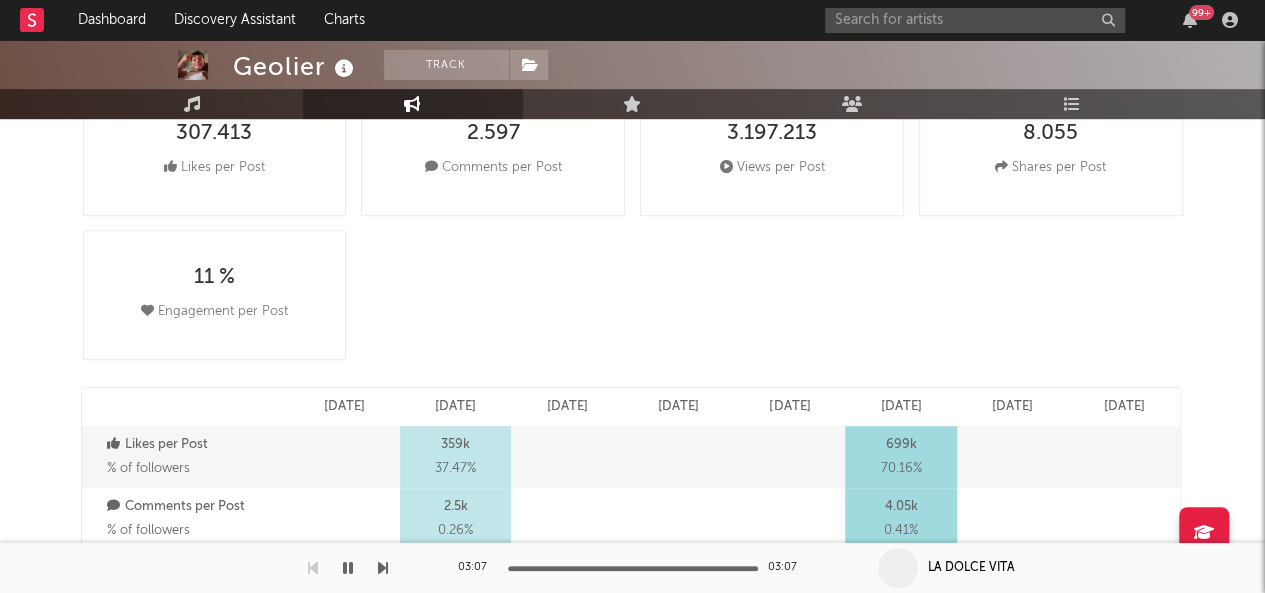 select on "6m" 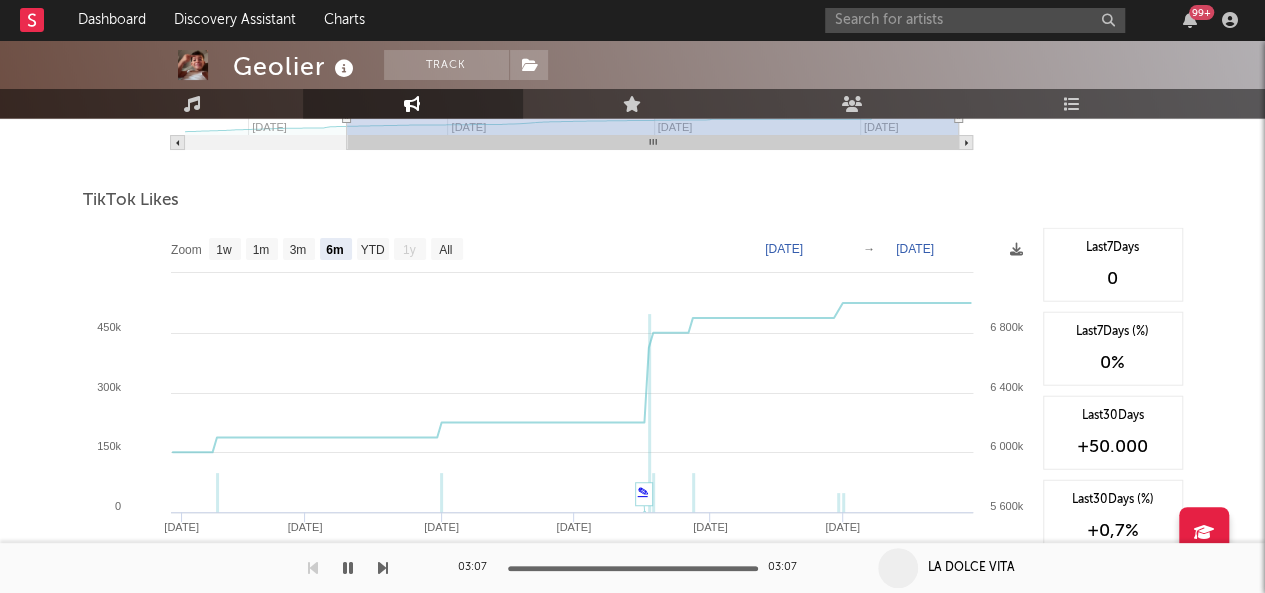 click 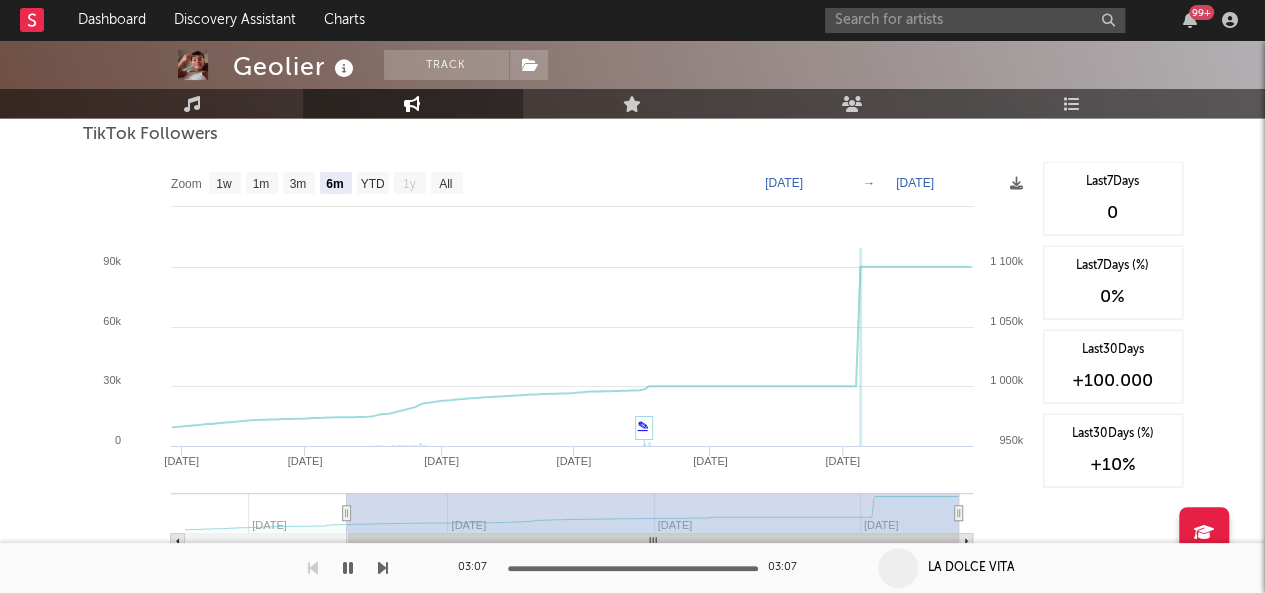 scroll, scrollTop: 1930, scrollLeft: 0, axis: vertical 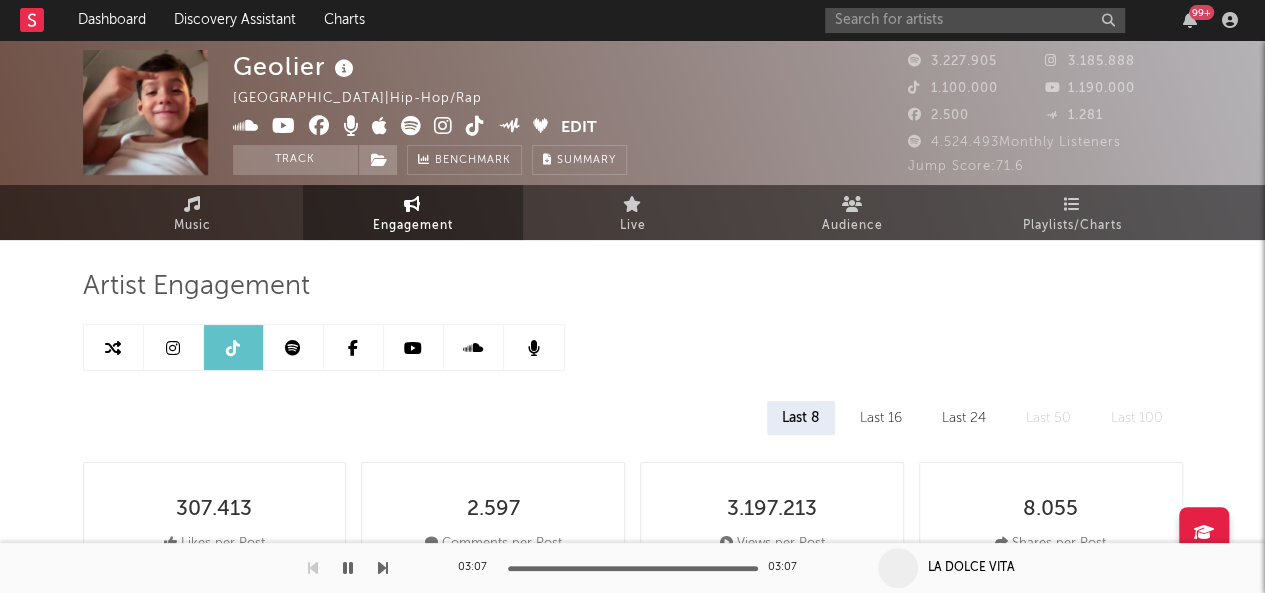 click at bounding box center (414, 347) 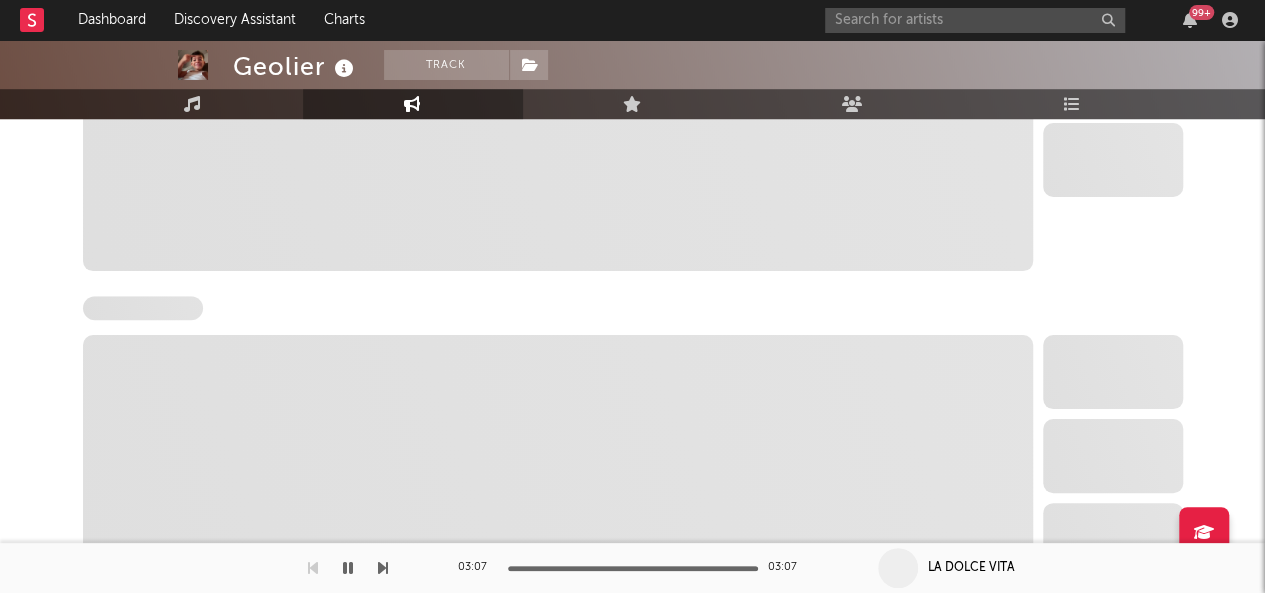 select on "6m" 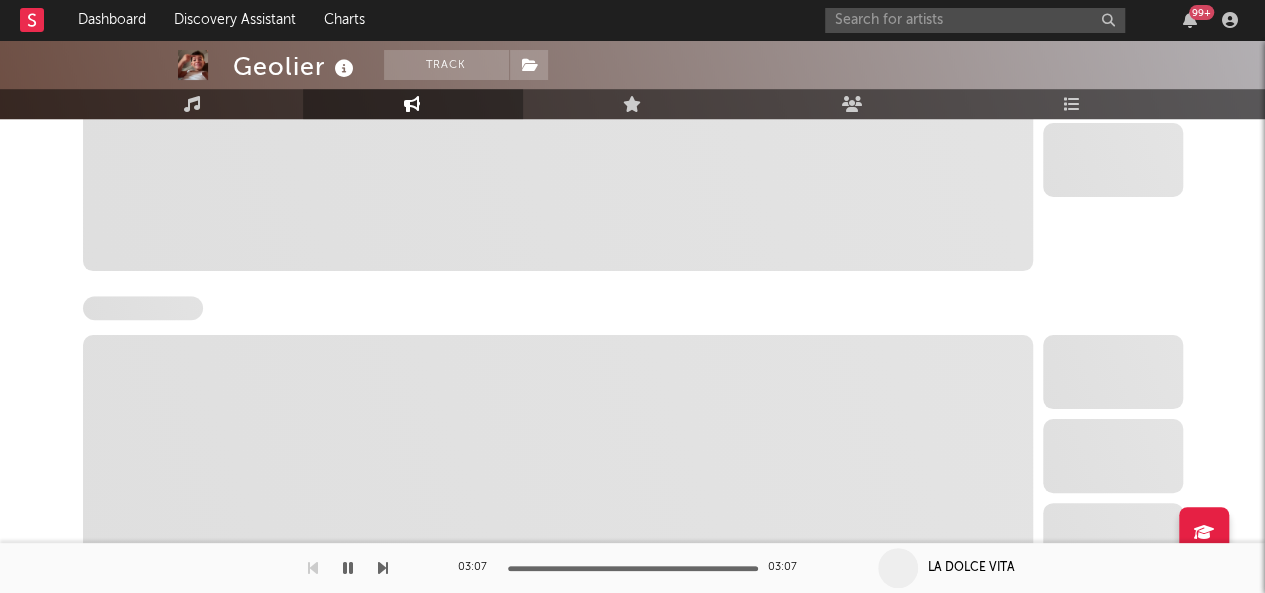 select on "6m" 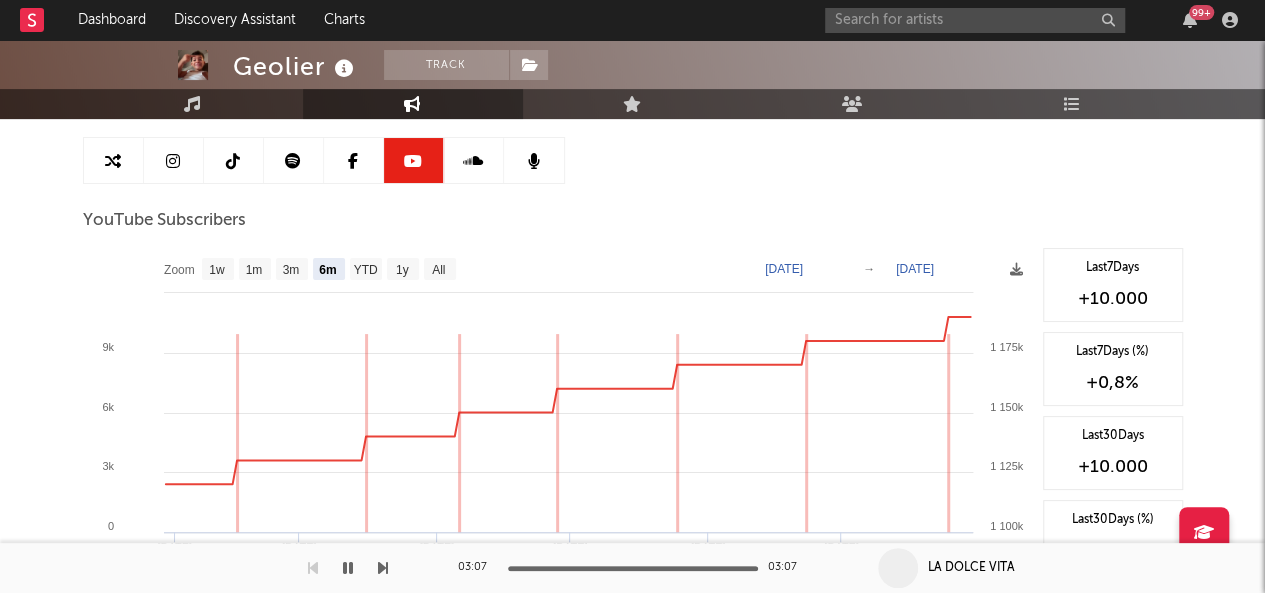 scroll, scrollTop: 186, scrollLeft: 0, axis: vertical 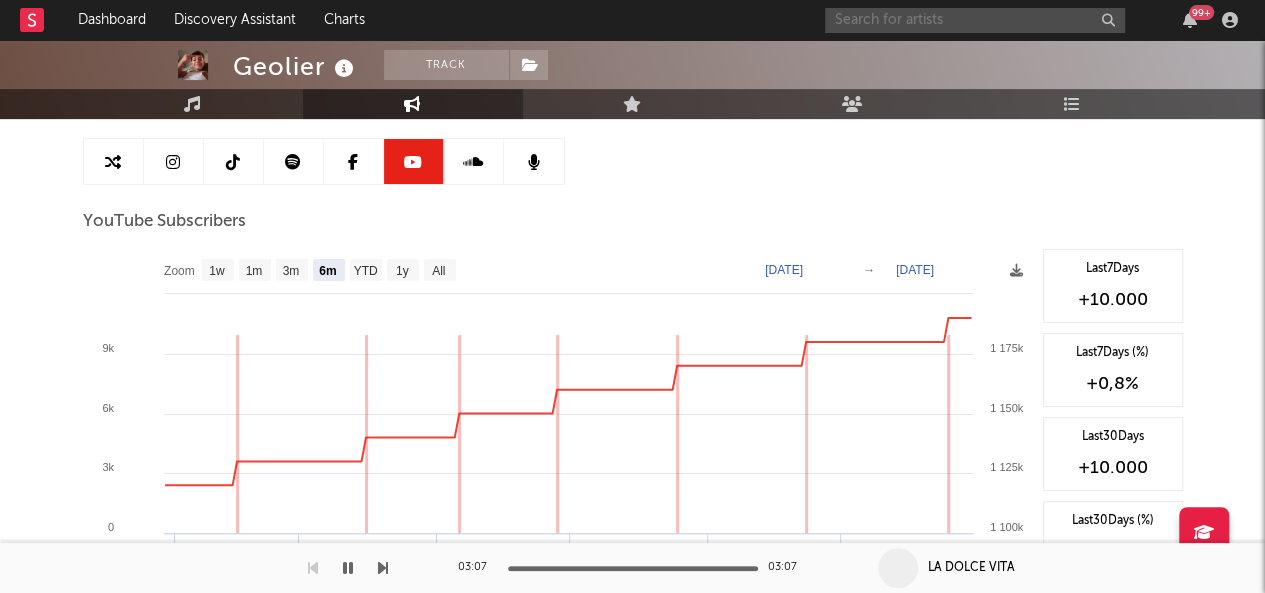 click at bounding box center (975, 20) 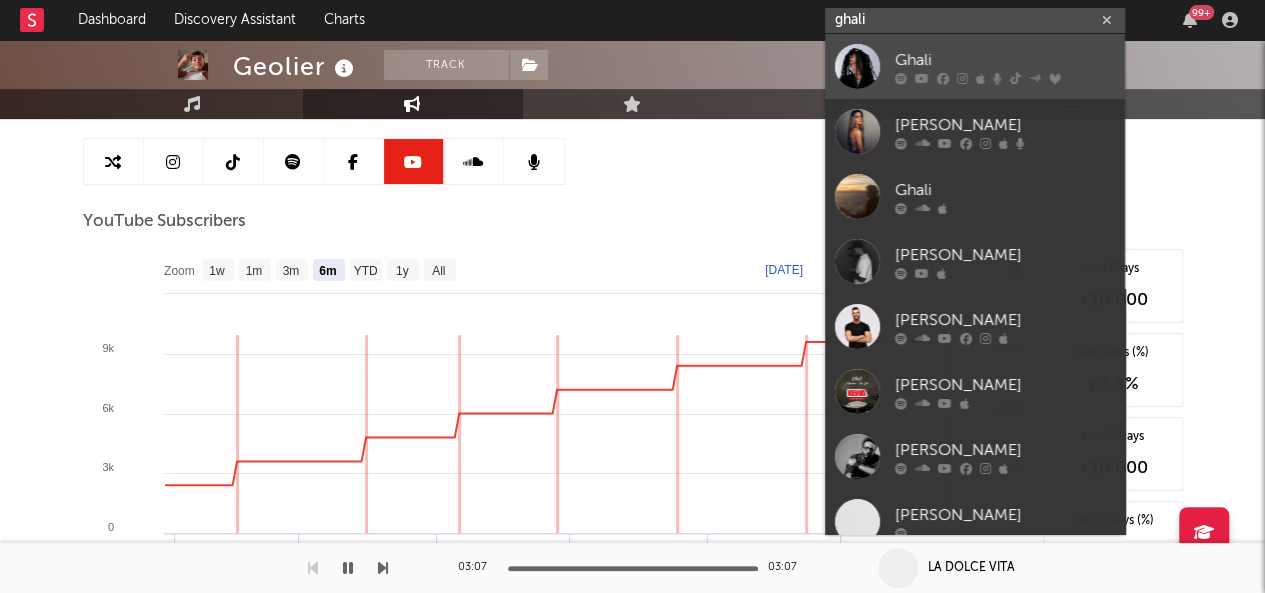 type on "ghali" 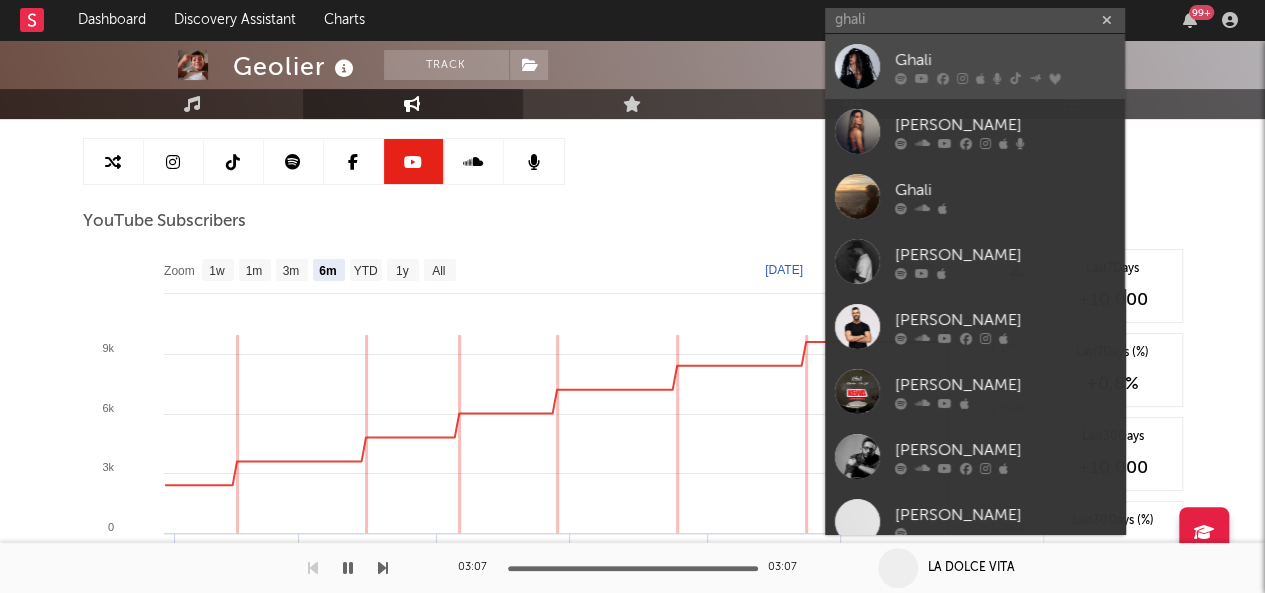 click on "Ghali" at bounding box center [1005, 60] 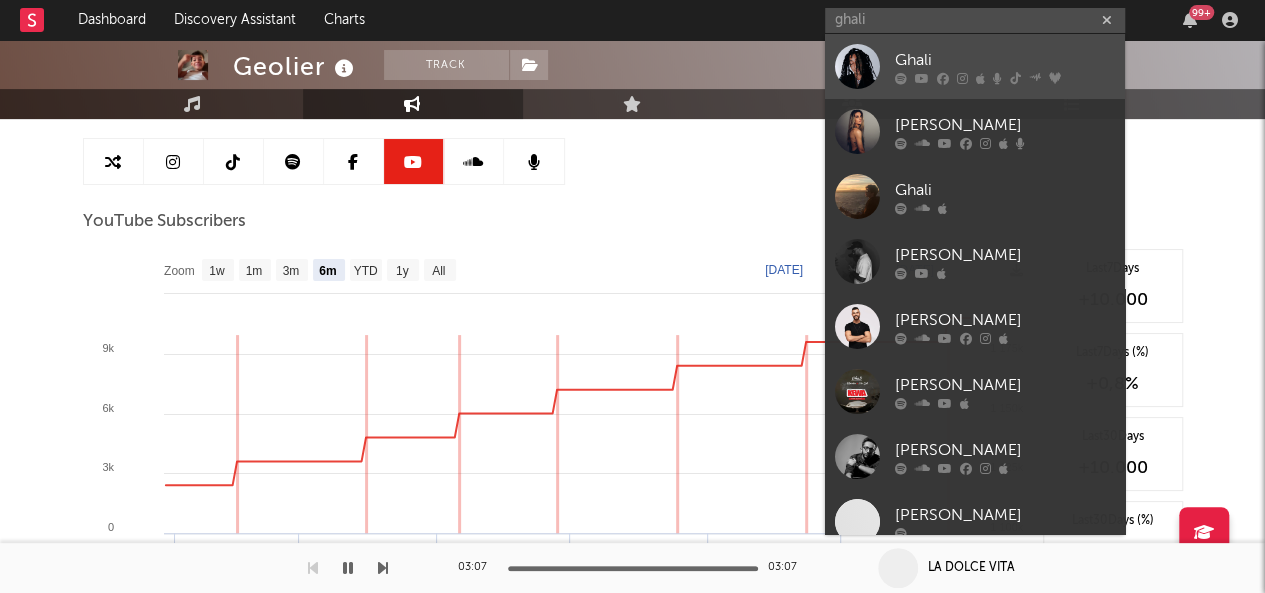 type 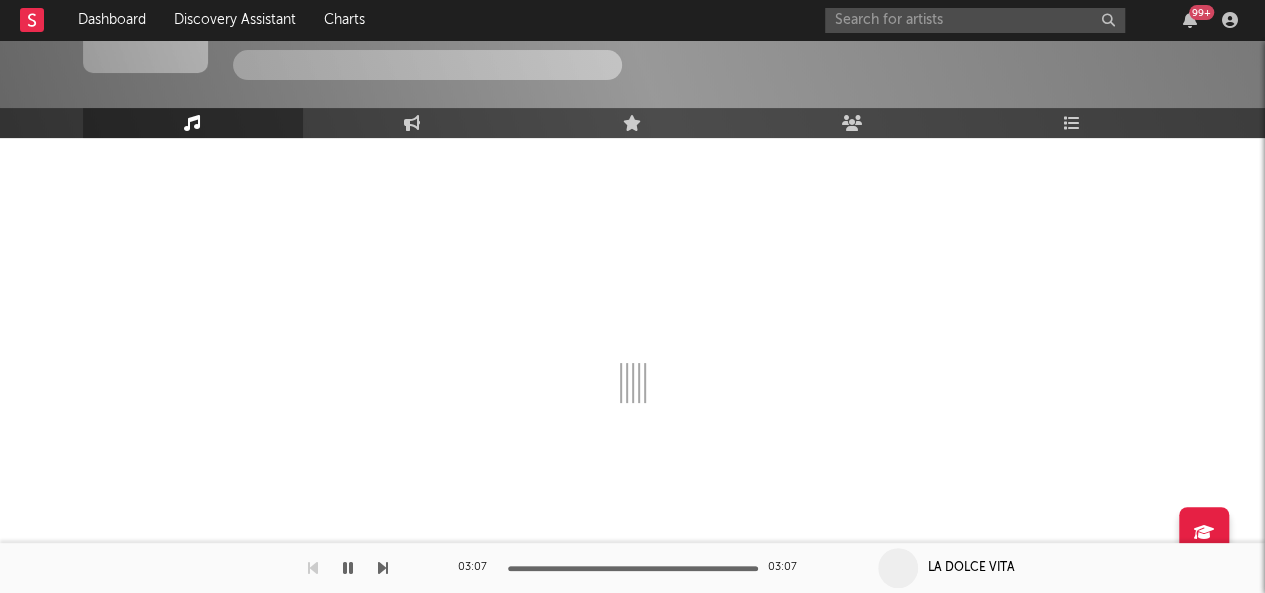scroll, scrollTop: 186, scrollLeft: 0, axis: vertical 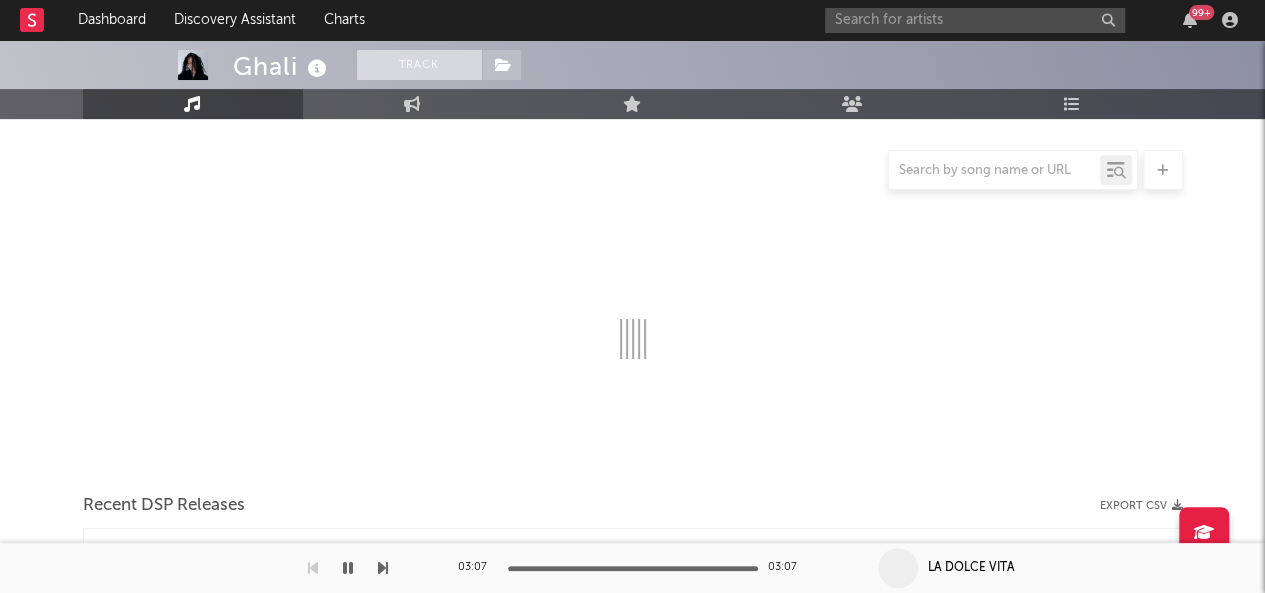 select on "6m" 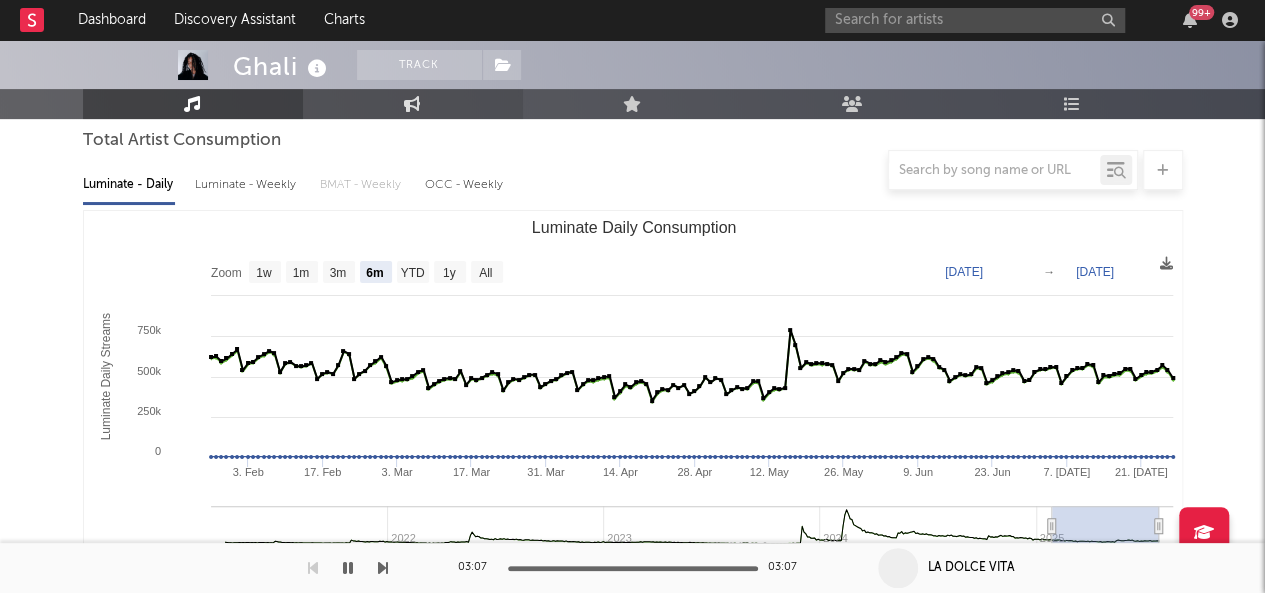 click on "Engagement" at bounding box center (413, 104) 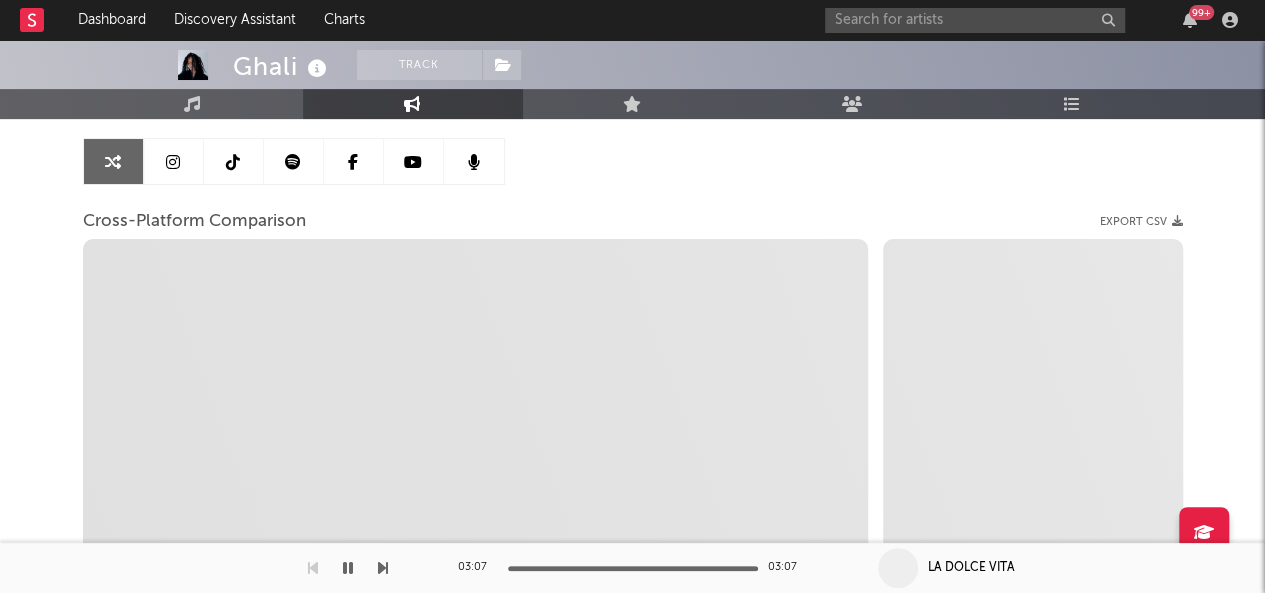 click at bounding box center (294, 161) 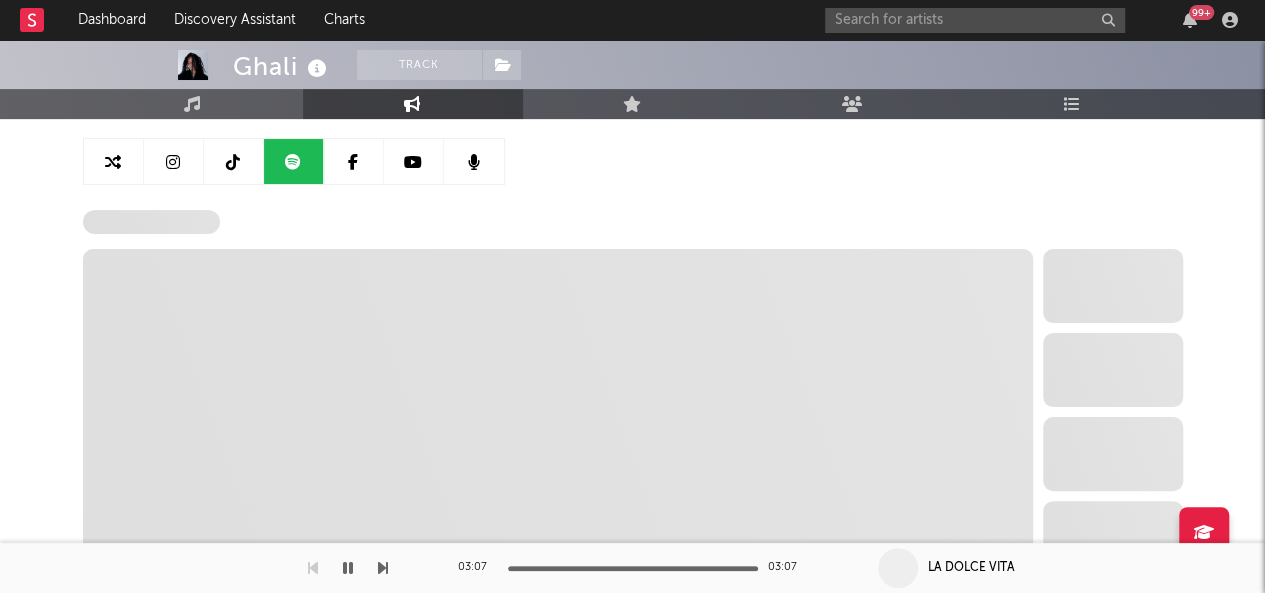 select on "6m" 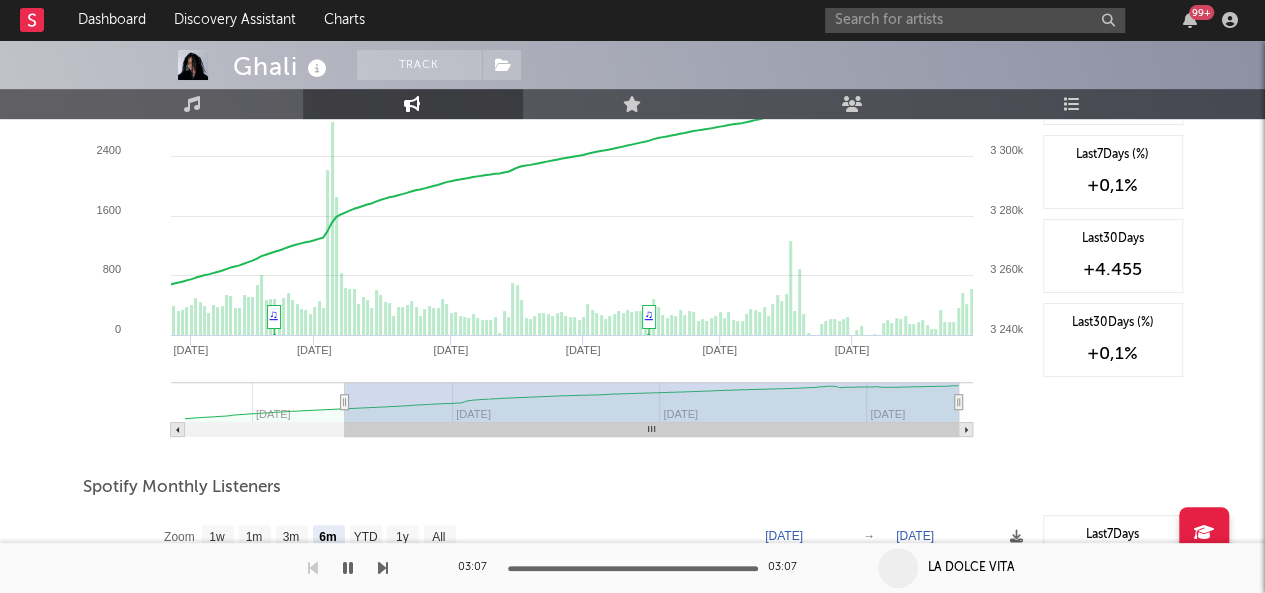 scroll, scrollTop: 595, scrollLeft: 0, axis: vertical 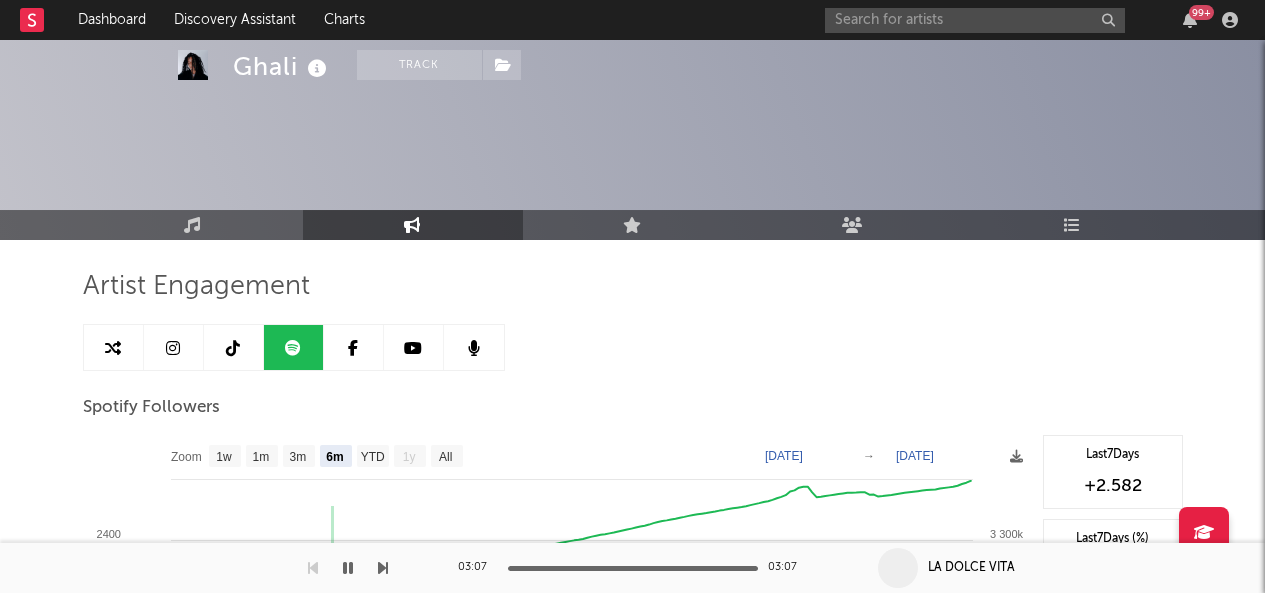 select on "6m" 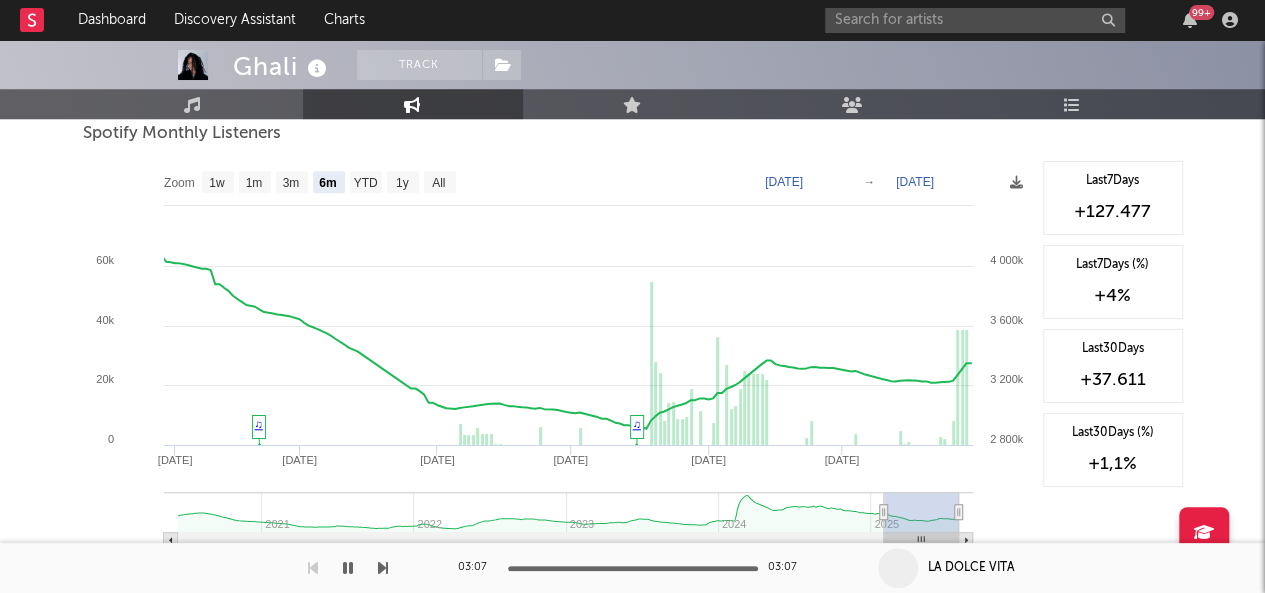scroll, scrollTop: 736, scrollLeft: 0, axis: vertical 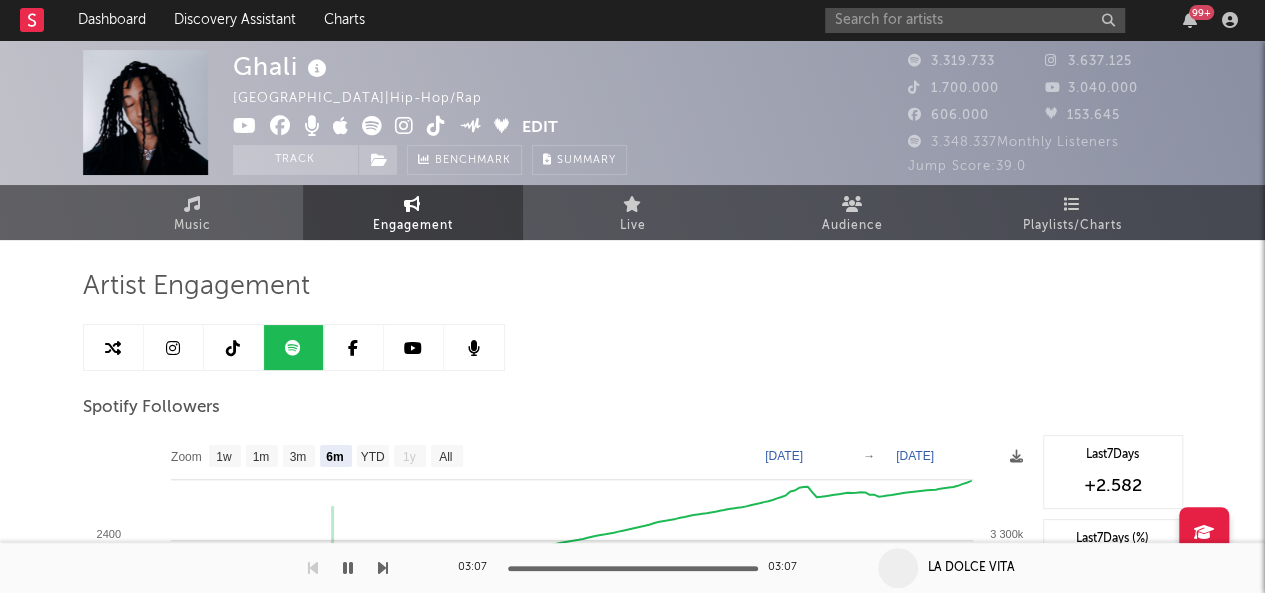 click at bounding box center (173, 348) 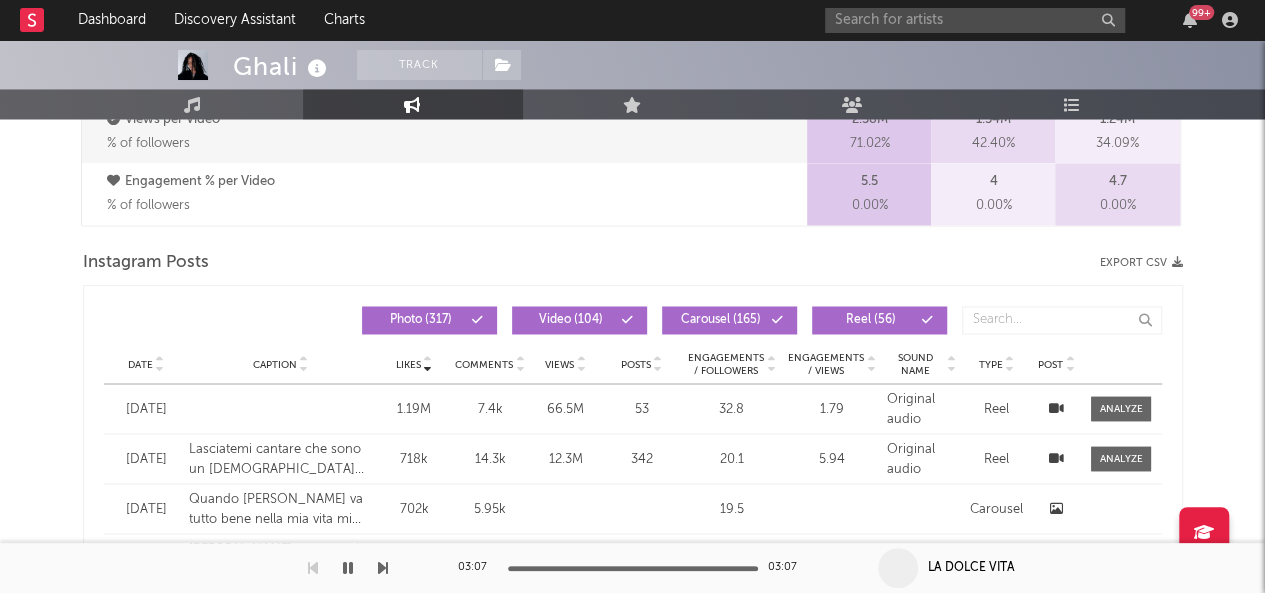 select on "6m" 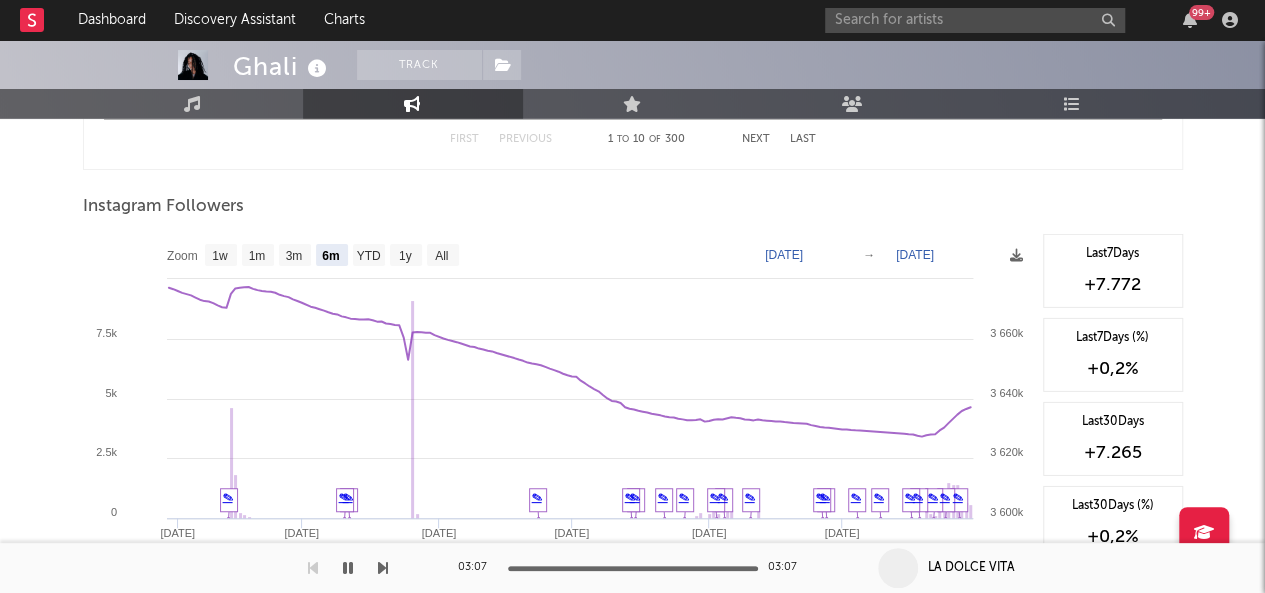 scroll, scrollTop: 3045, scrollLeft: 0, axis: vertical 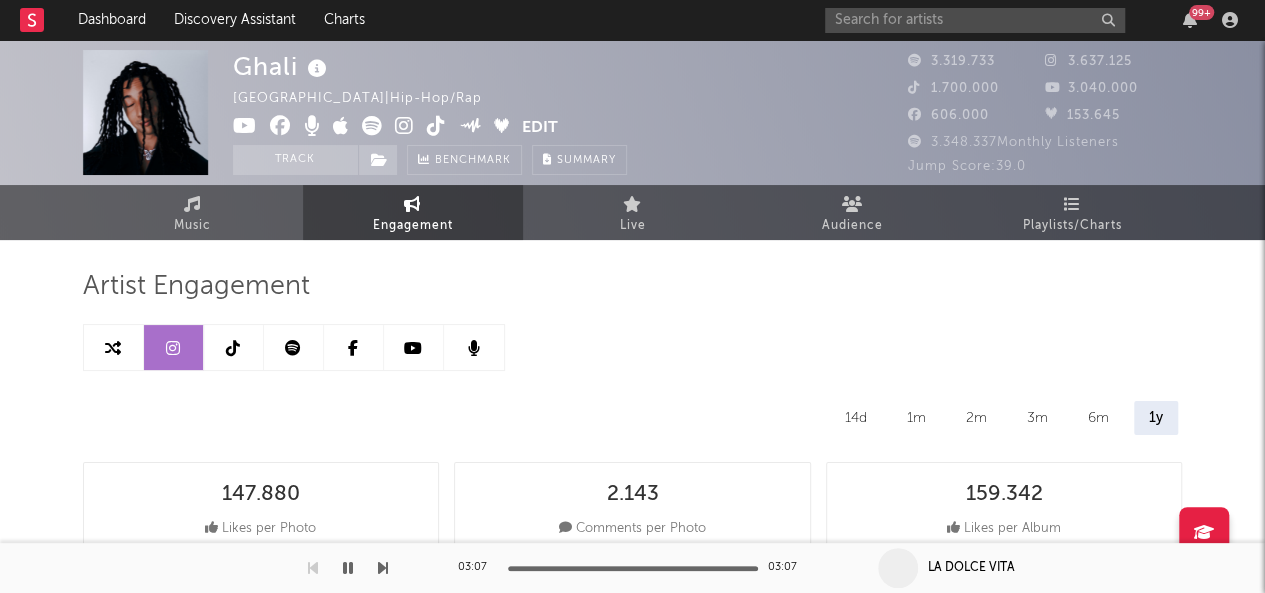 click at bounding box center (234, 347) 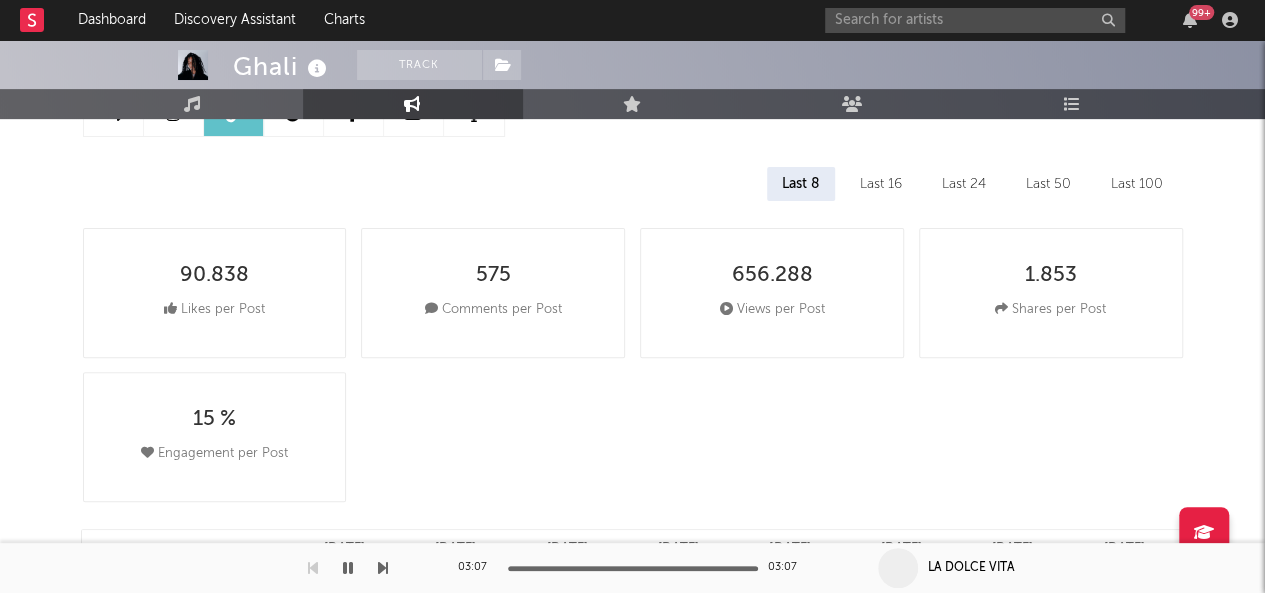 select on "6m" 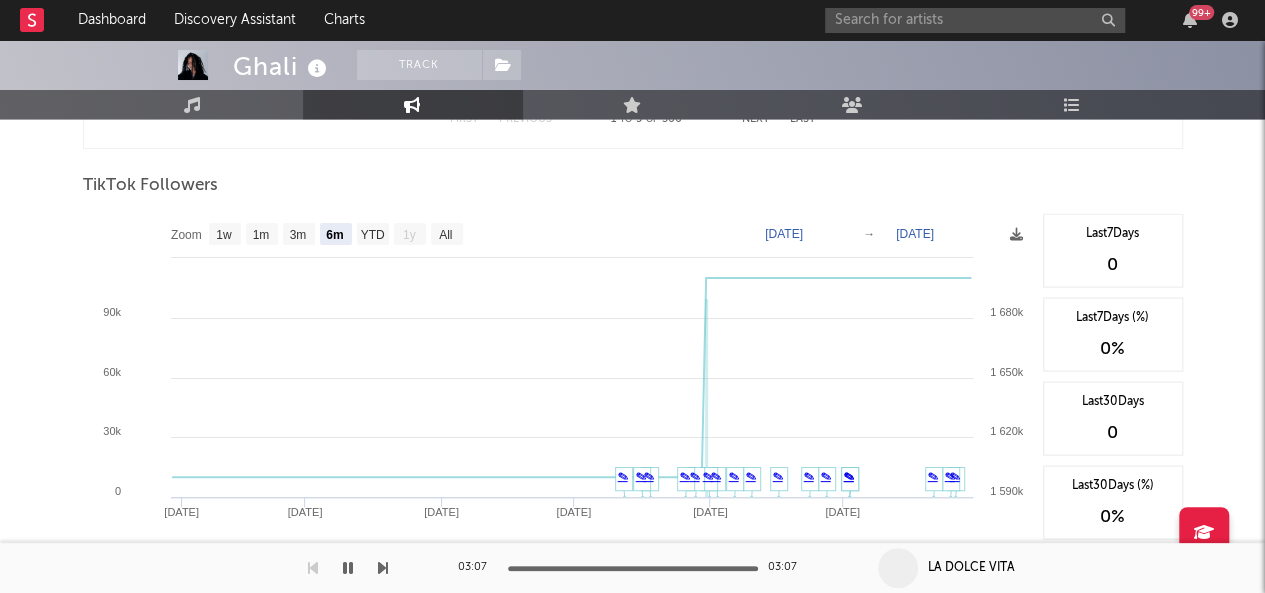 scroll, scrollTop: 1896, scrollLeft: 0, axis: vertical 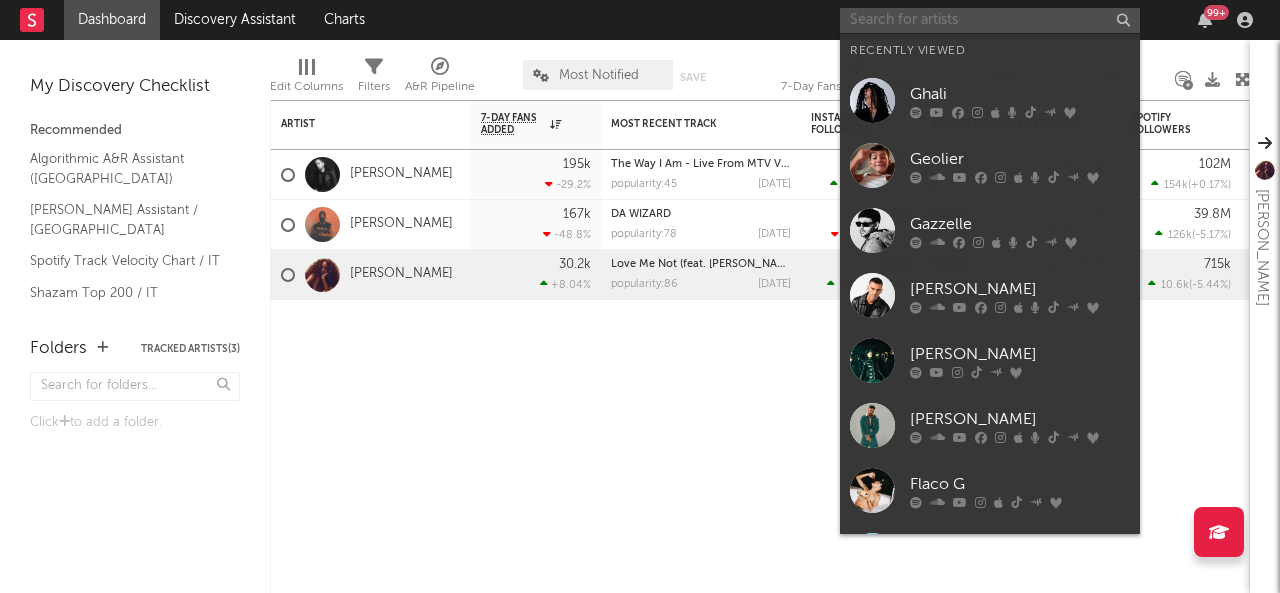 click at bounding box center [990, 20] 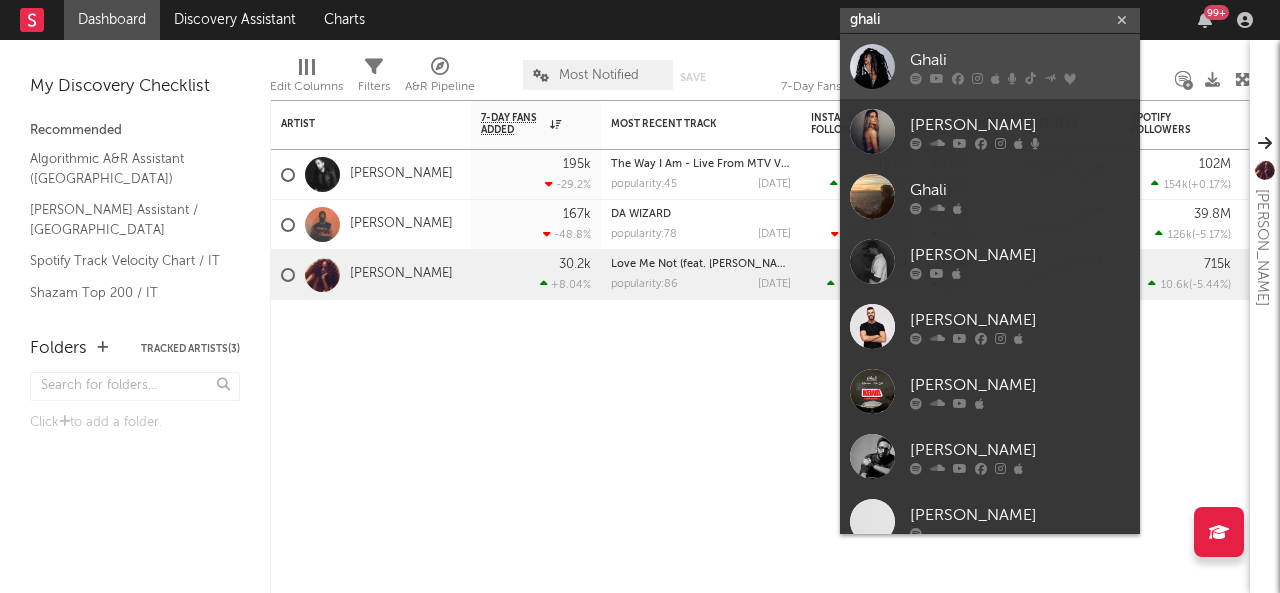type on "ghali" 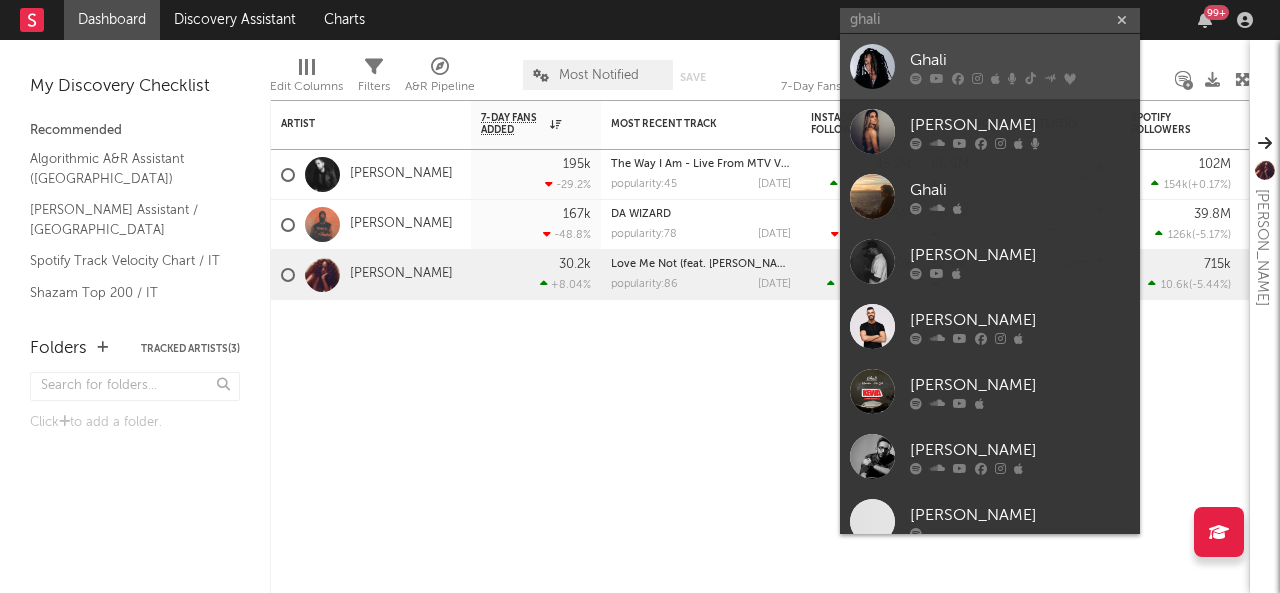 click on "Ghali" at bounding box center (1020, 60) 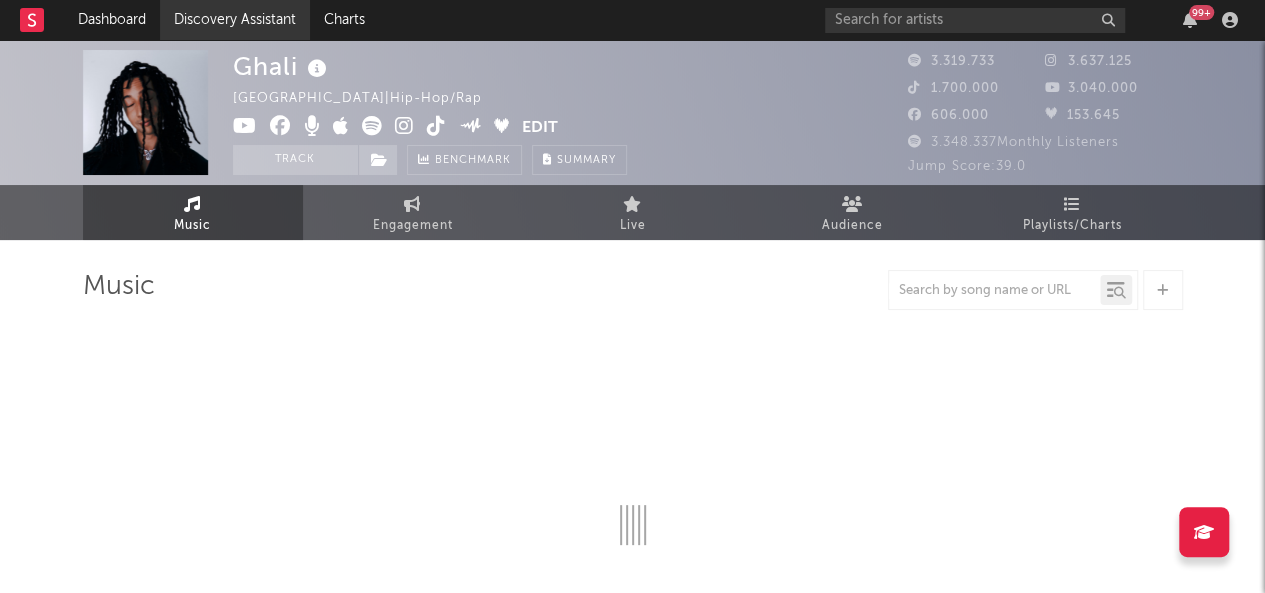 select on "6m" 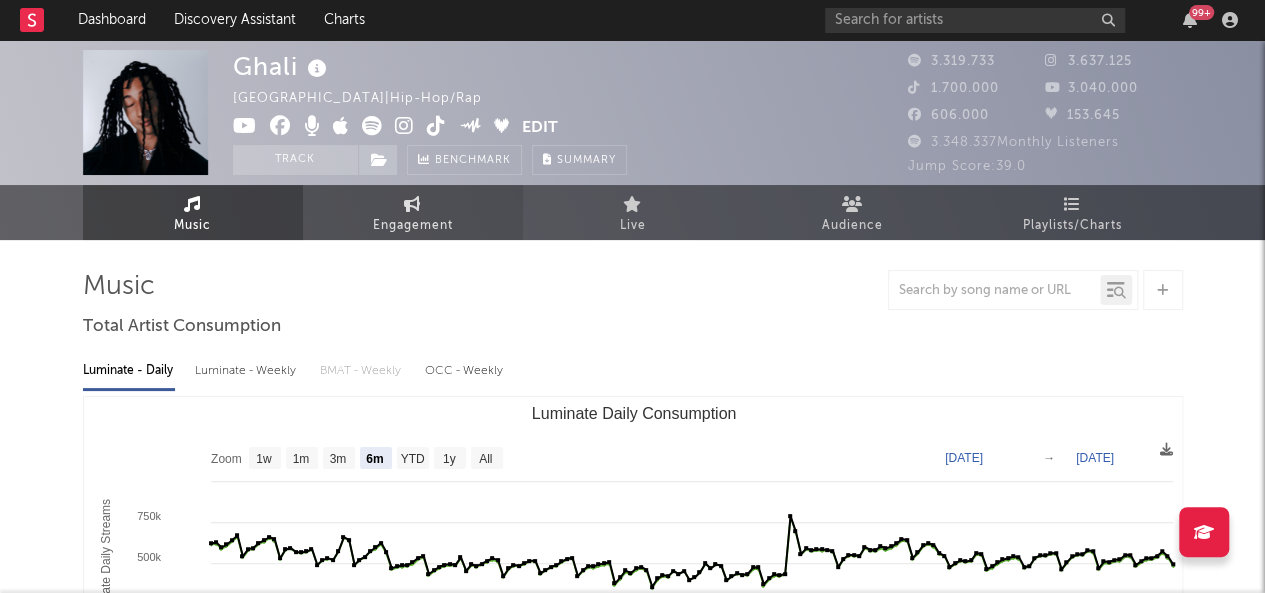 click on "Engagement" at bounding box center [413, 226] 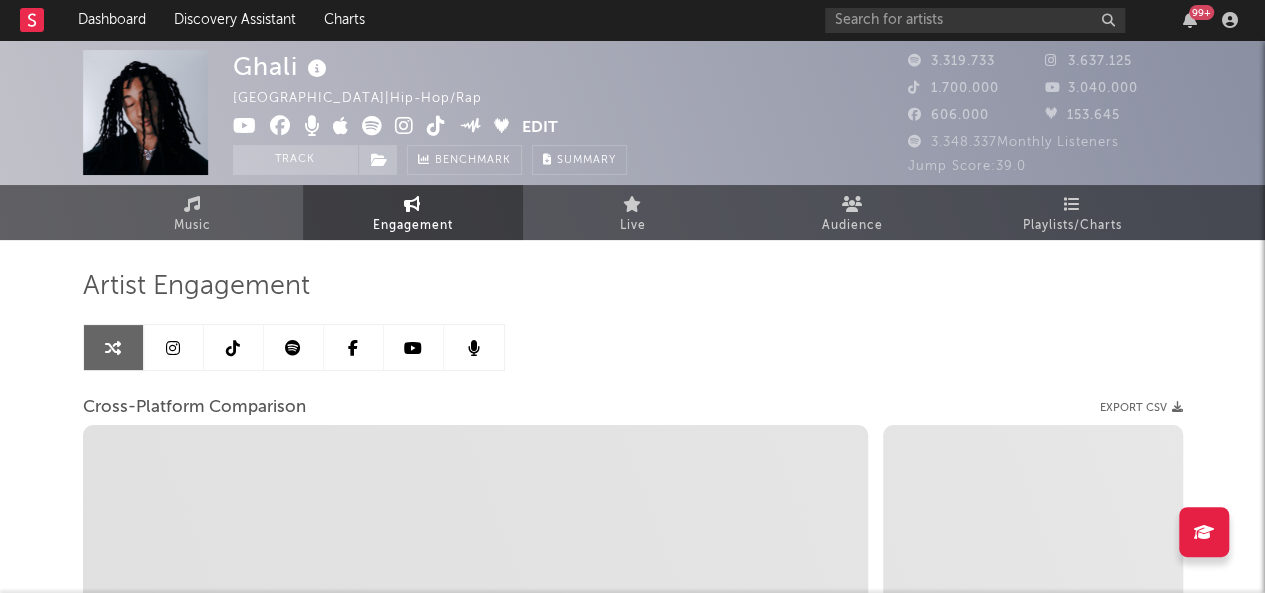 click at bounding box center [414, 347] 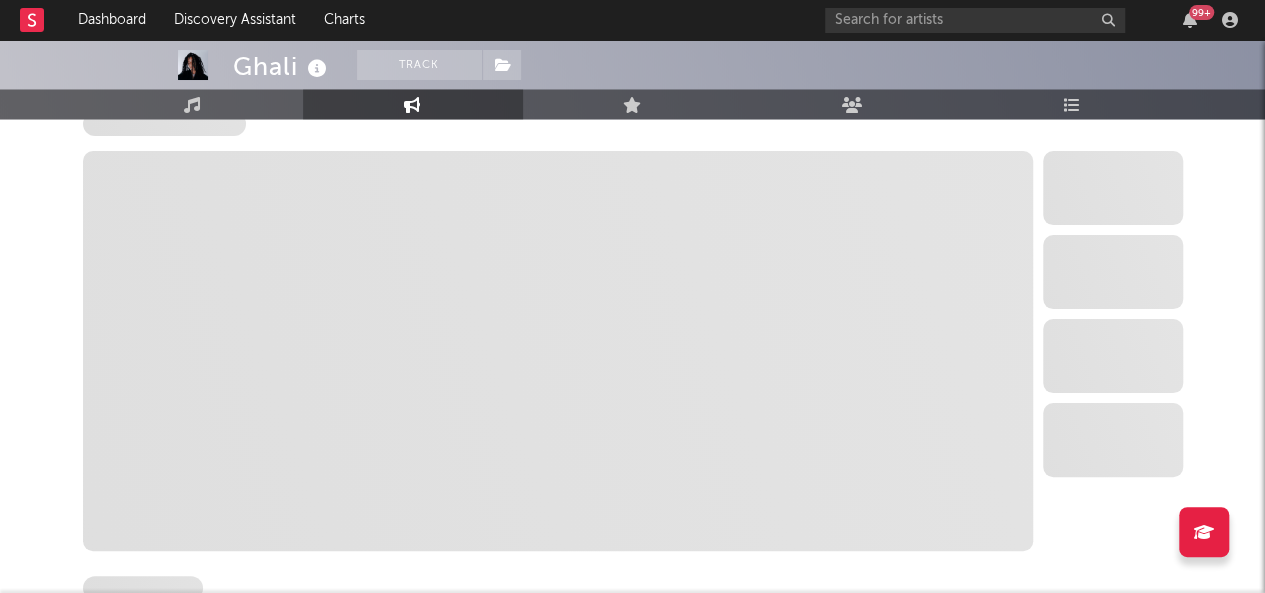 select on "6m" 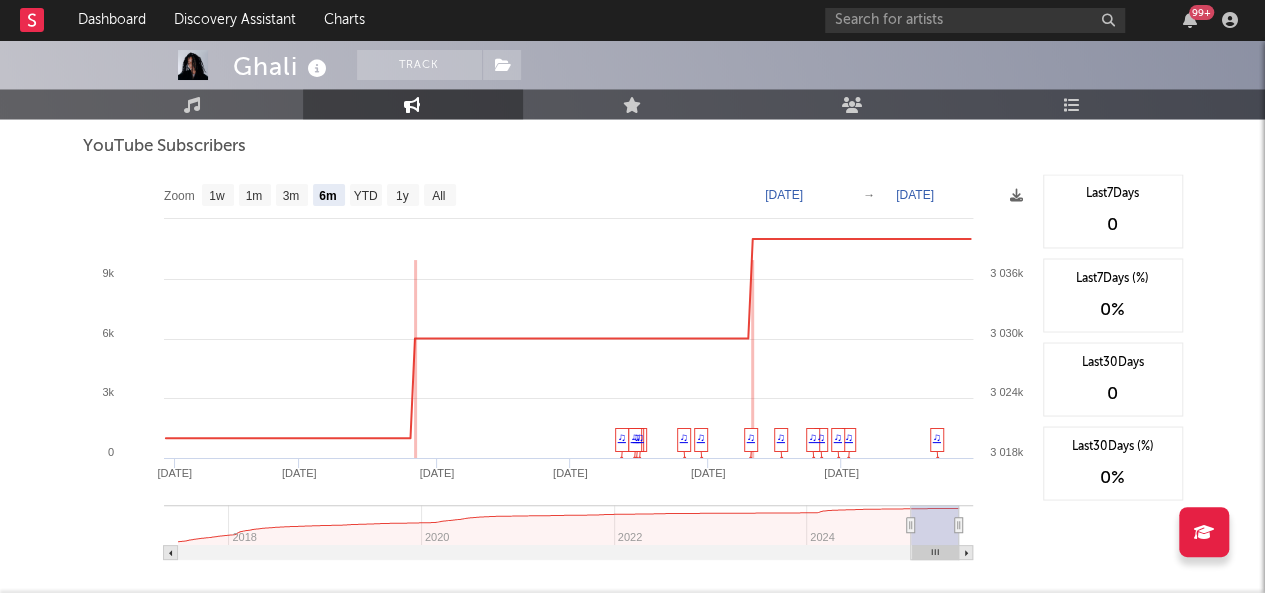 scroll, scrollTop: 1648, scrollLeft: 0, axis: vertical 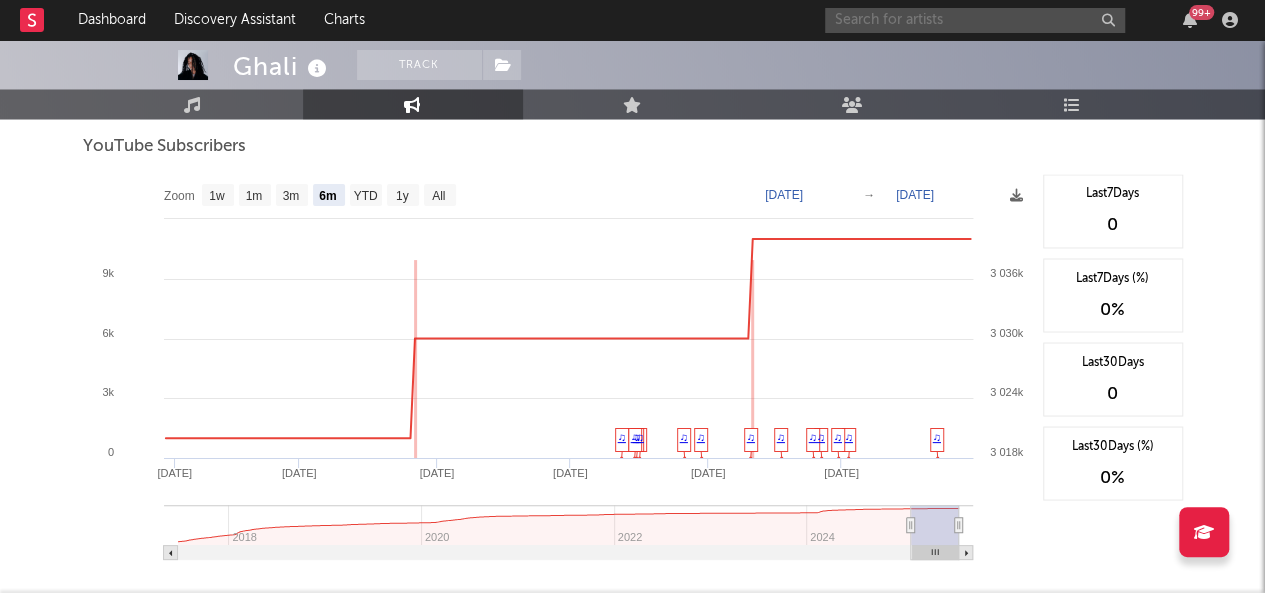 click at bounding box center [975, 20] 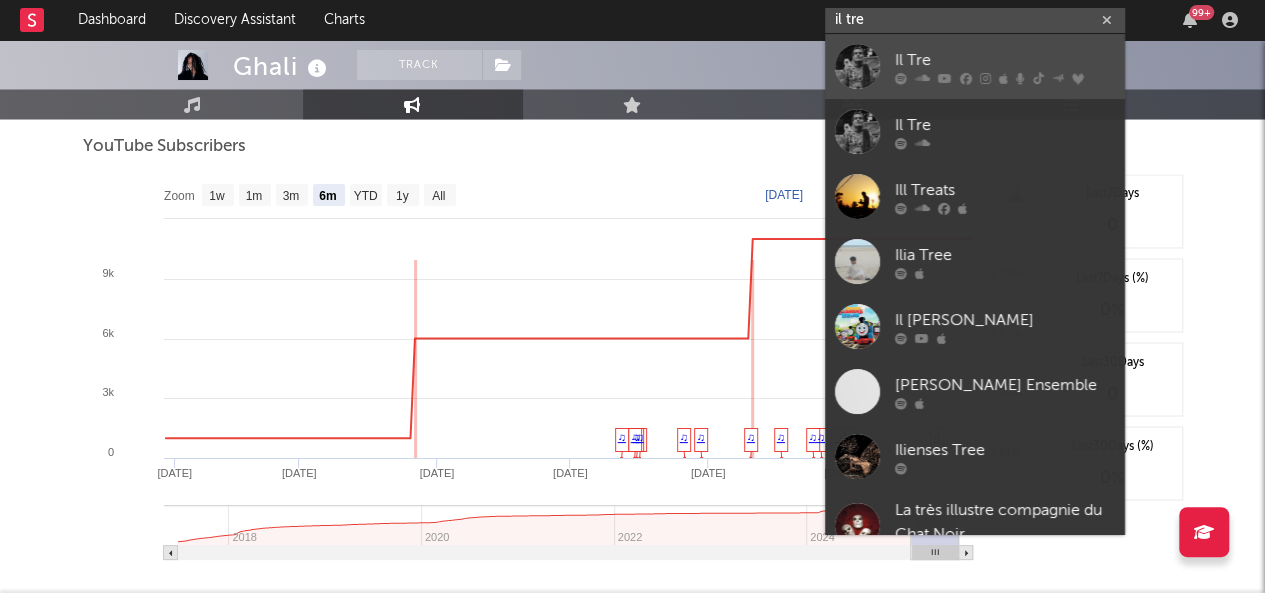 type on "il tre" 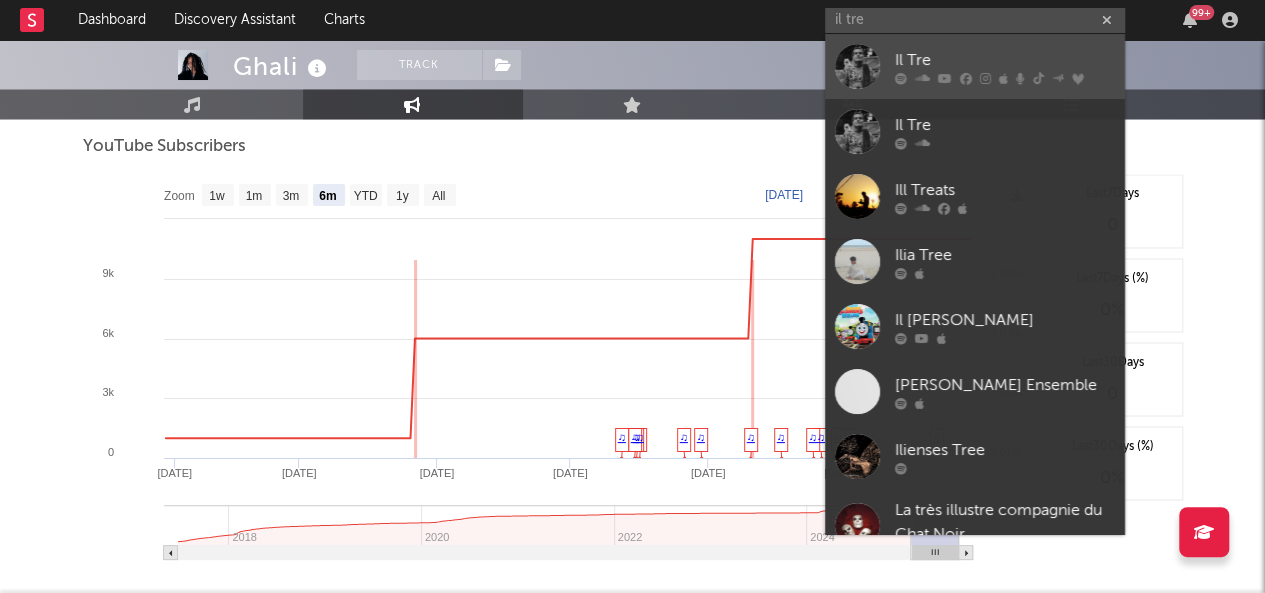 click at bounding box center (966, 78) 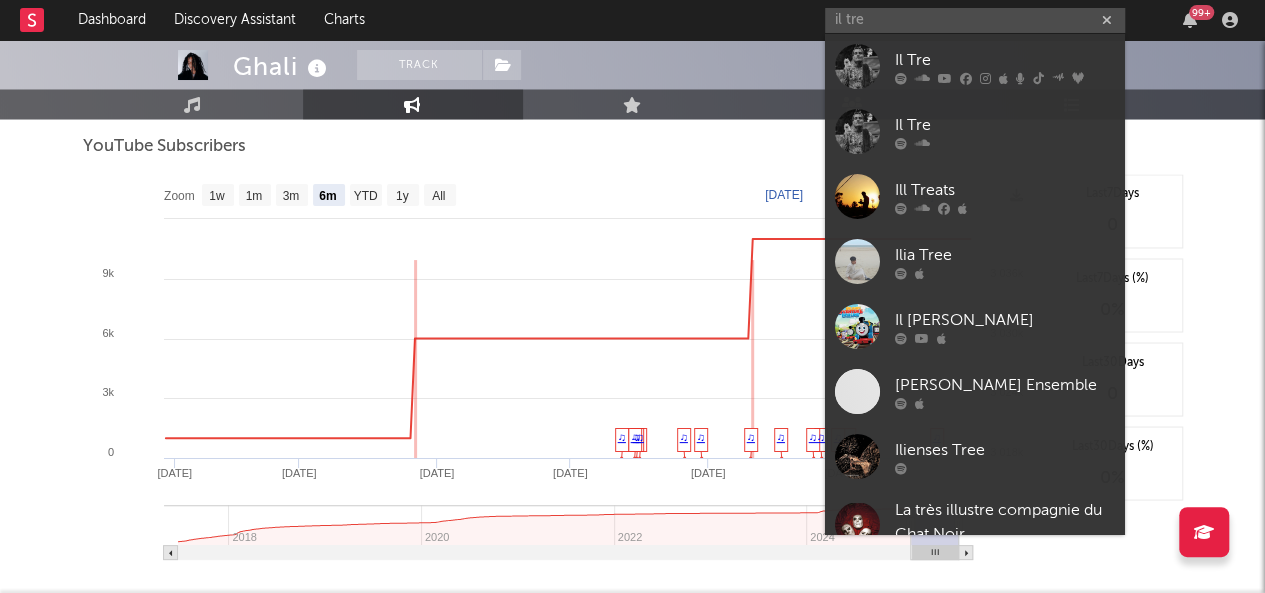 type 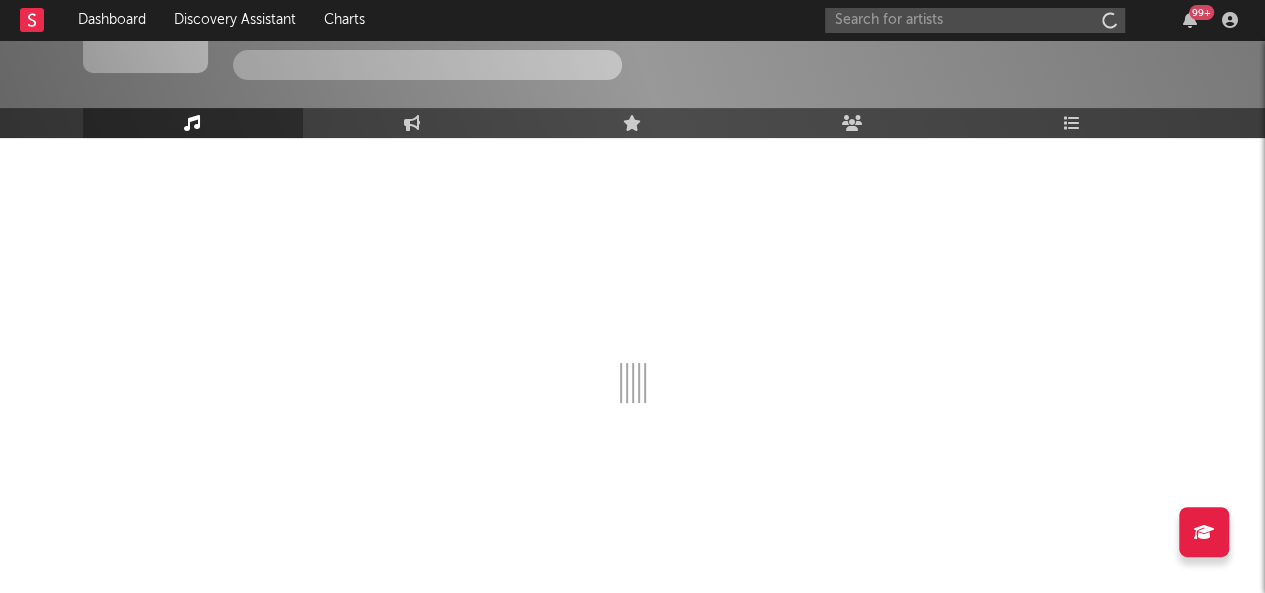 scroll, scrollTop: 102, scrollLeft: 0, axis: vertical 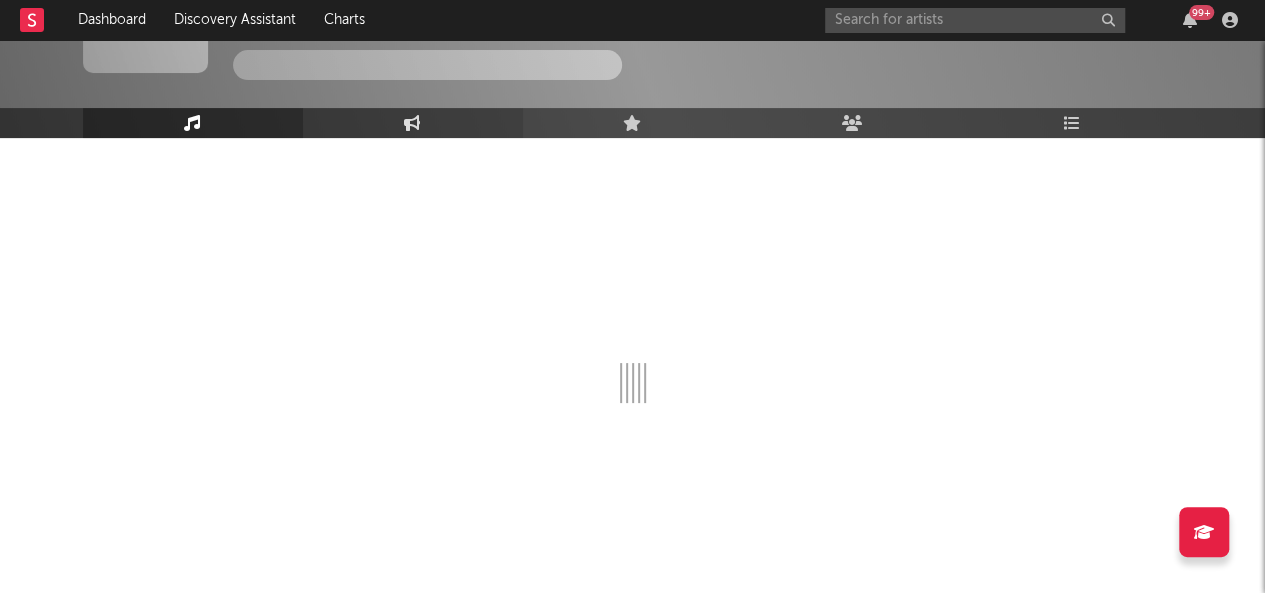 click on "Engagement" at bounding box center [413, 123] 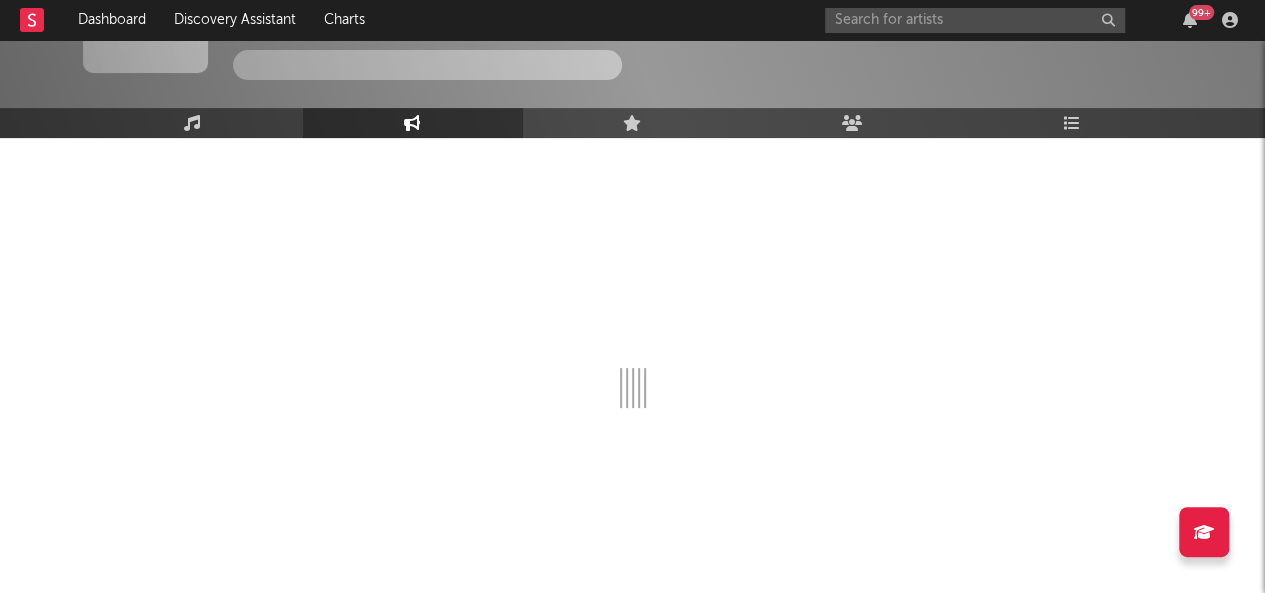 select on "1w" 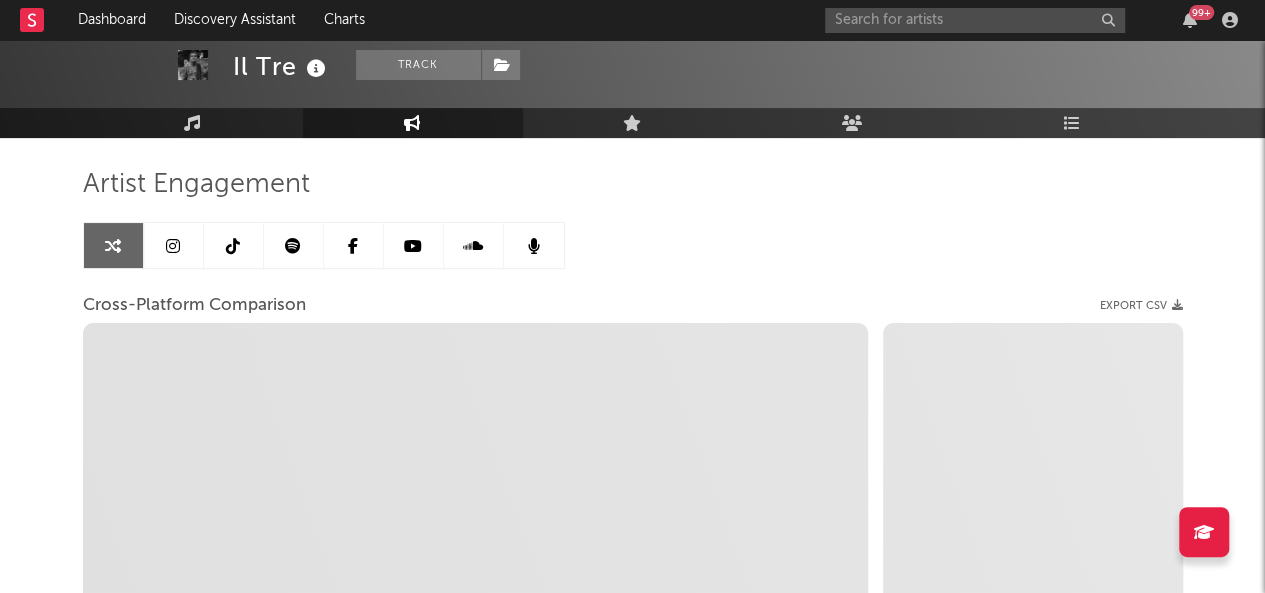 click at bounding box center [294, 245] 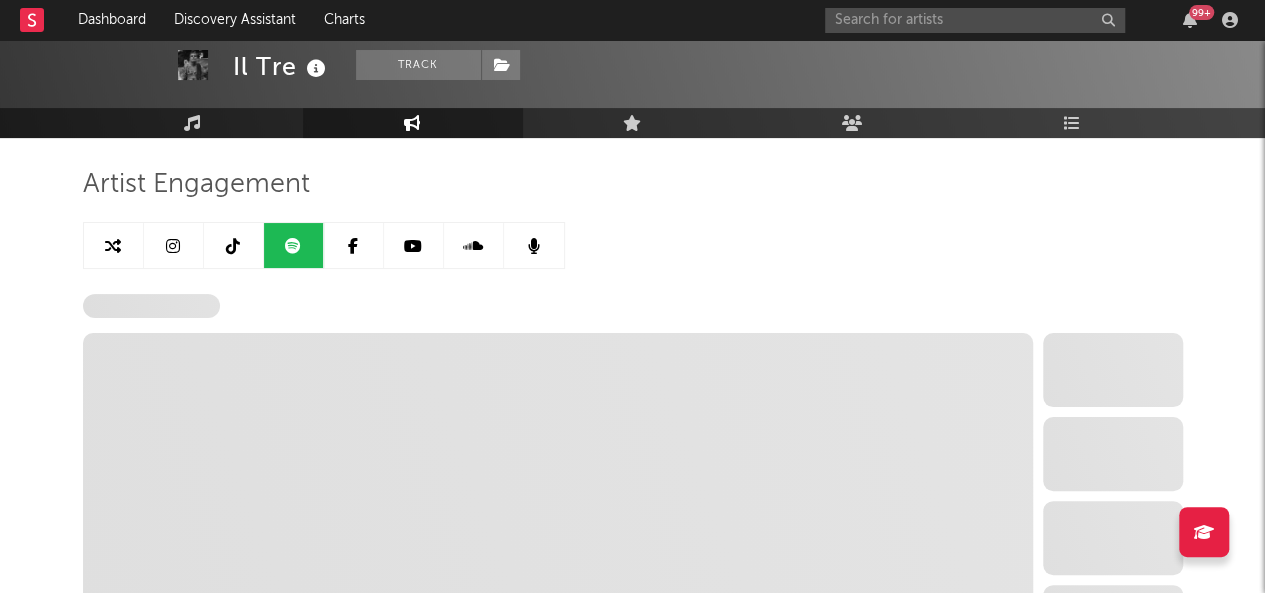 select on "6m" 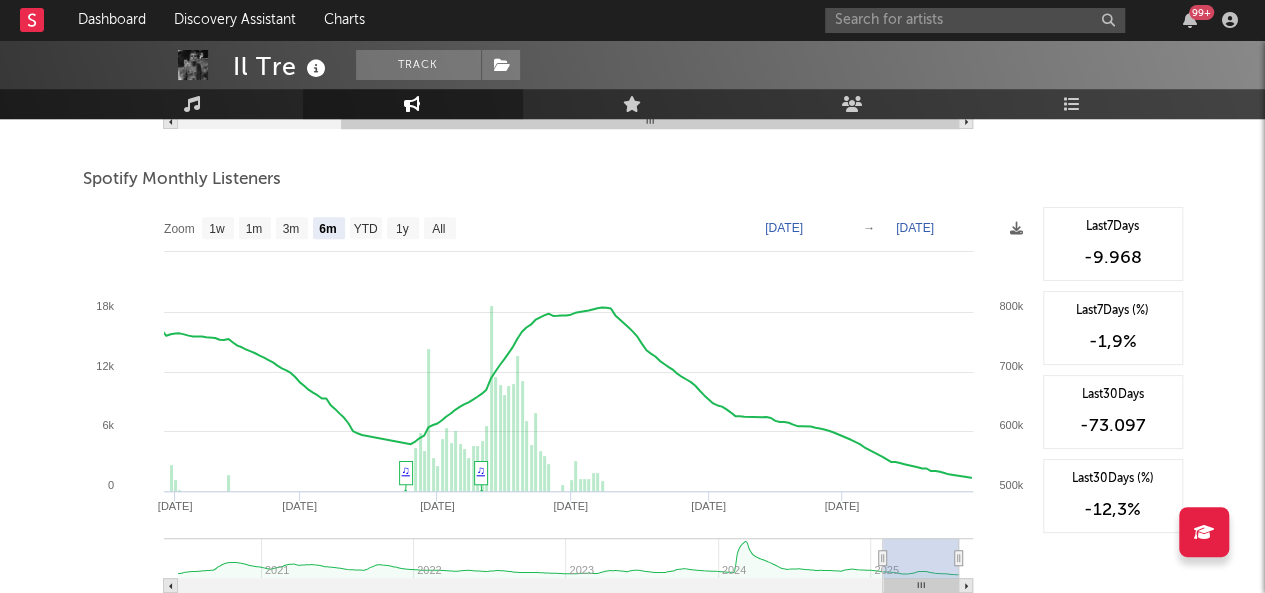 scroll, scrollTop: 696, scrollLeft: 0, axis: vertical 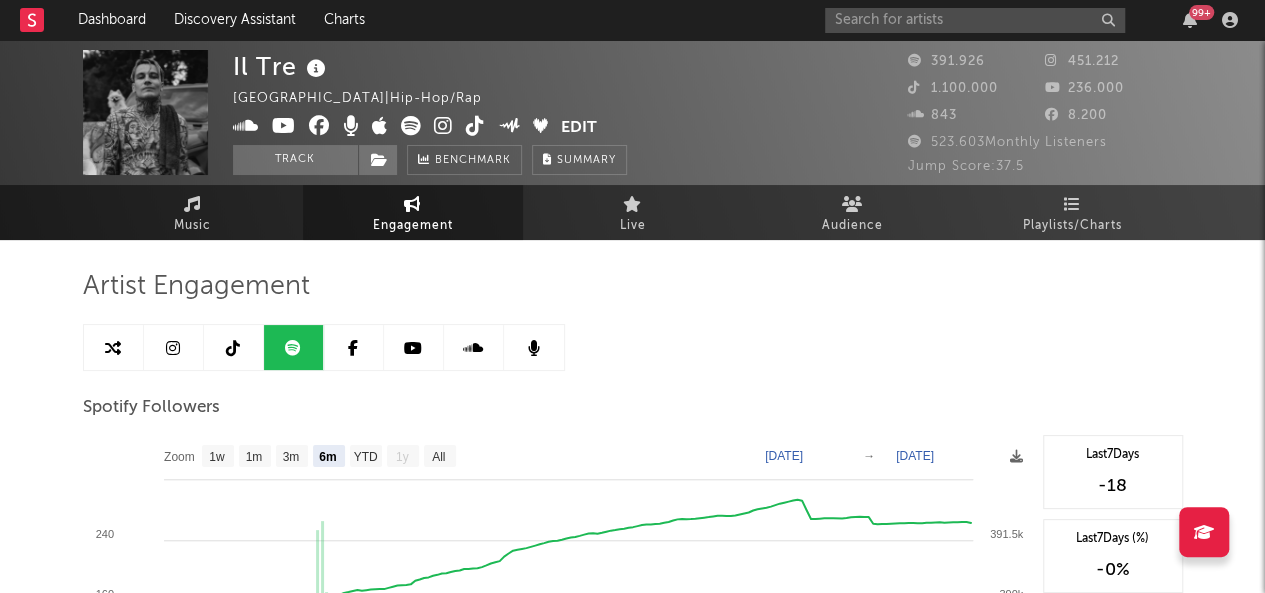 click at bounding box center (174, 347) 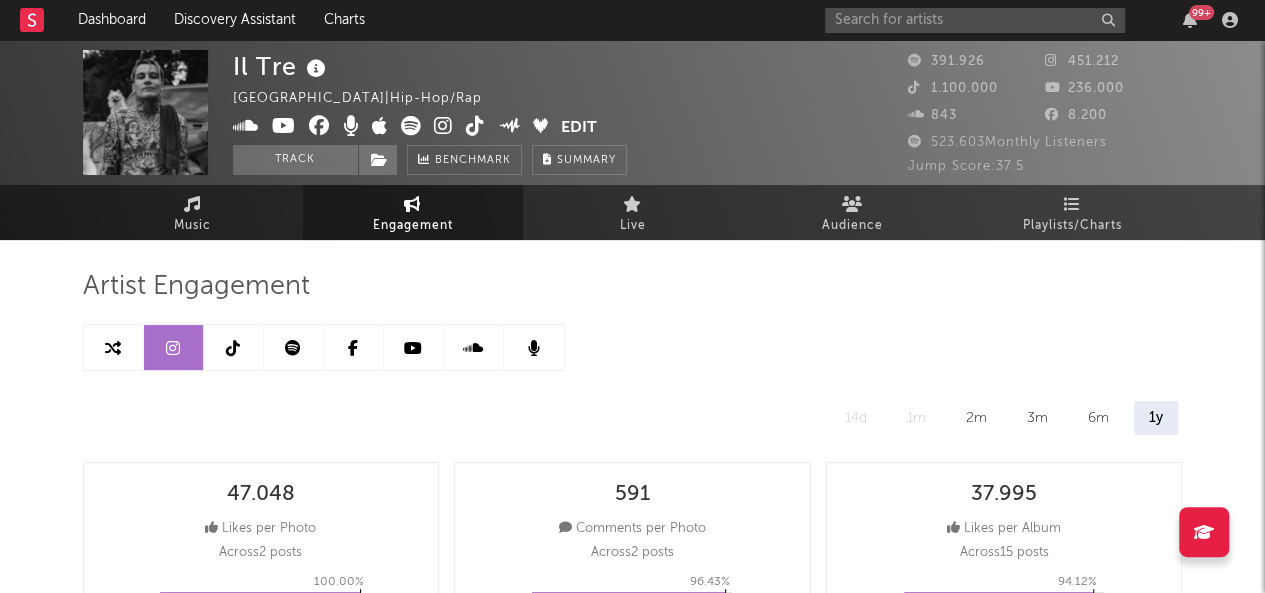 click at bounding box center (174, 347) 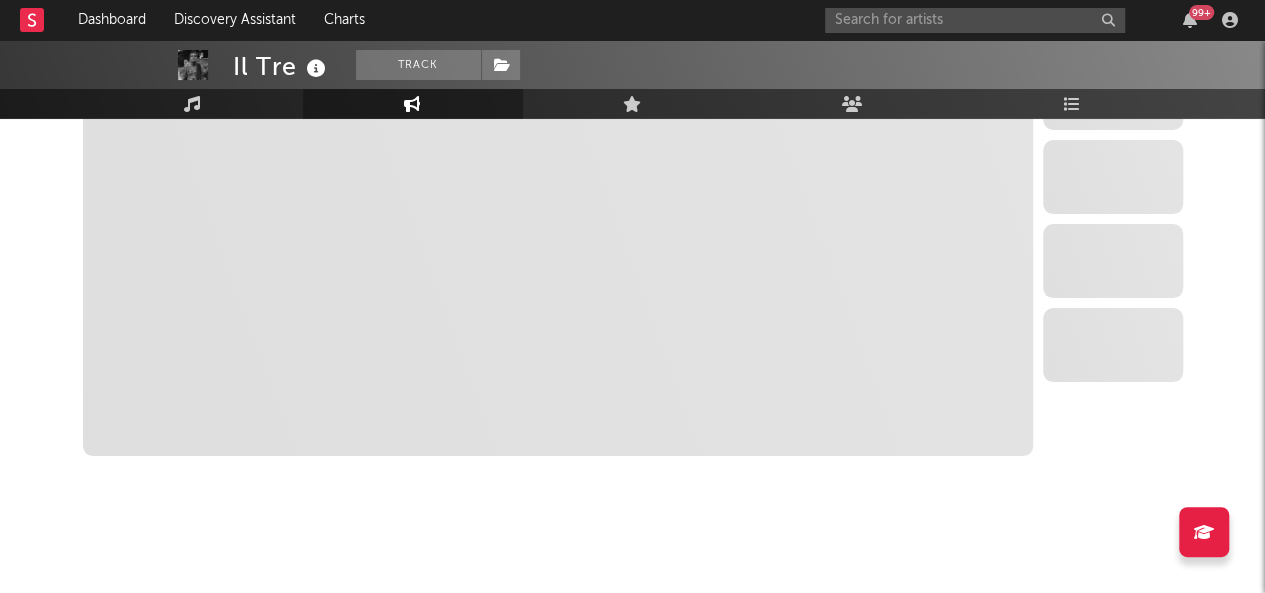 scroll, scrollTop: 3045, scrollLeft: 0, axis: vertical 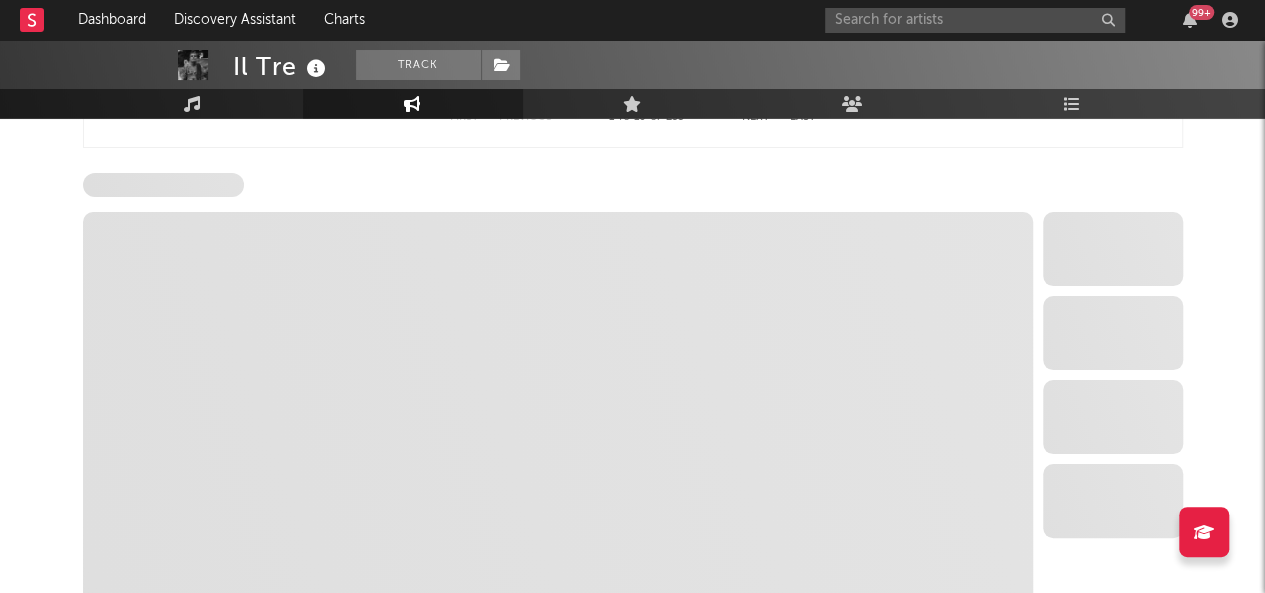 select on "6m" 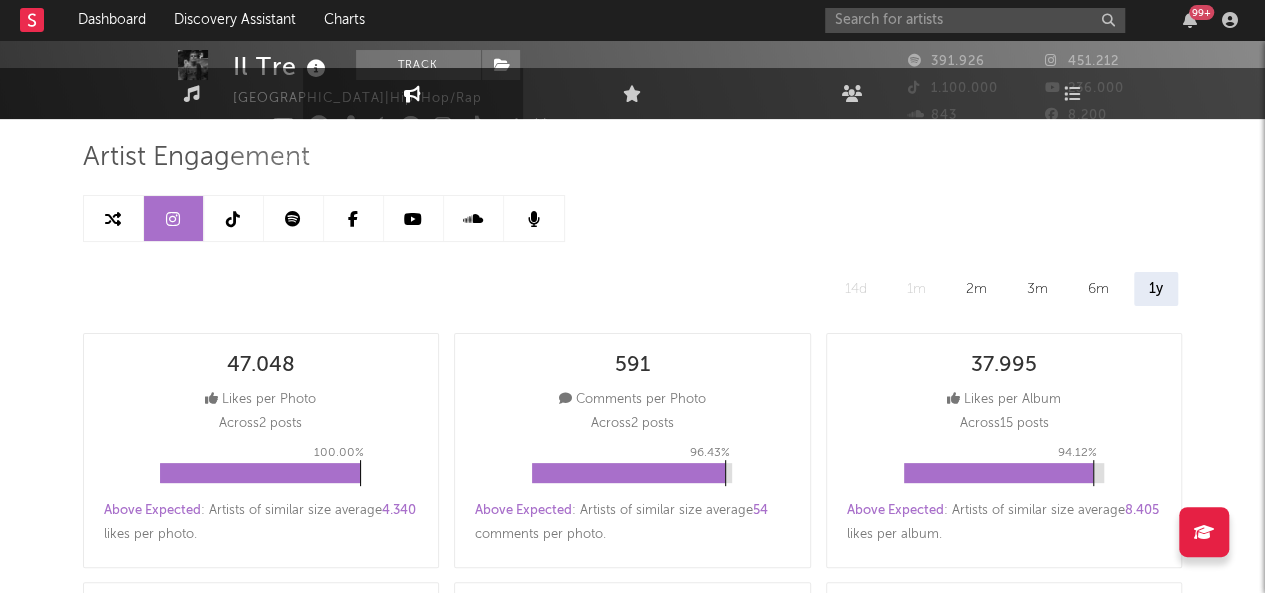 scroll, scrollTop: 0, scrollLeft: 0, axis: both 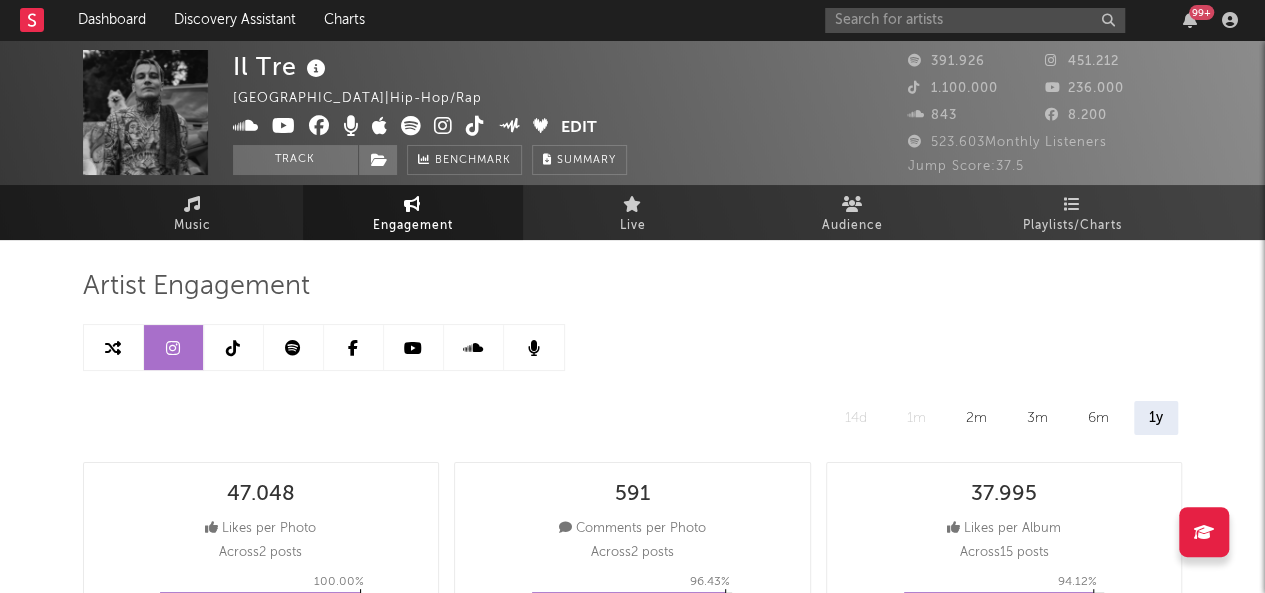 click at bounding box center (234, 347) 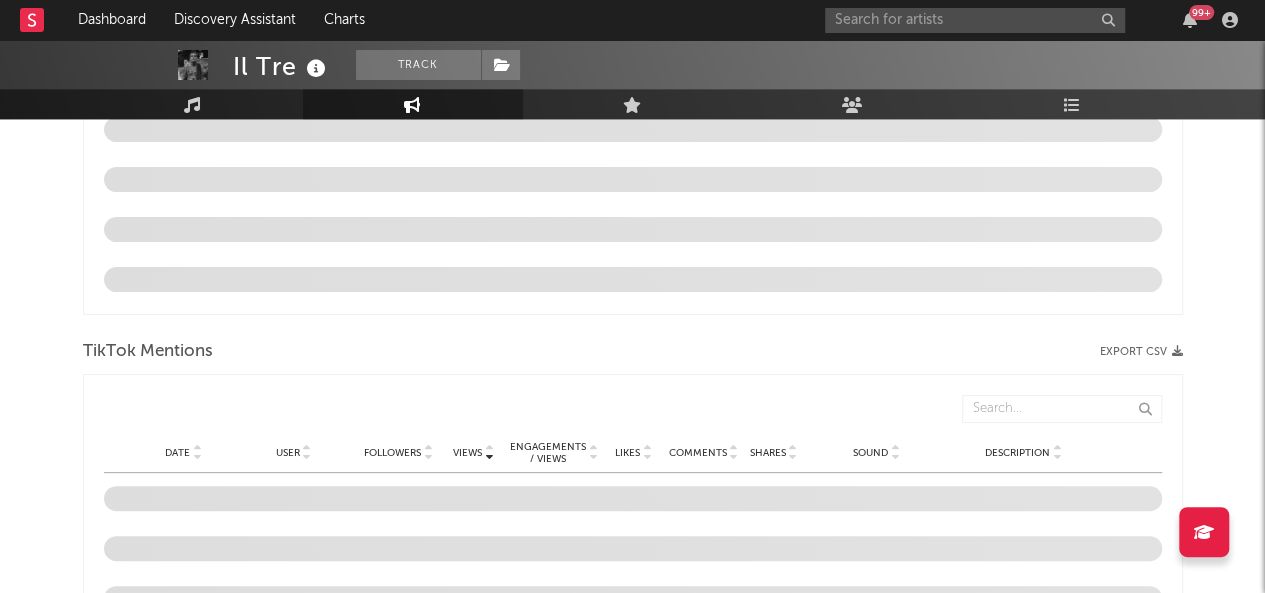 select on "6m" 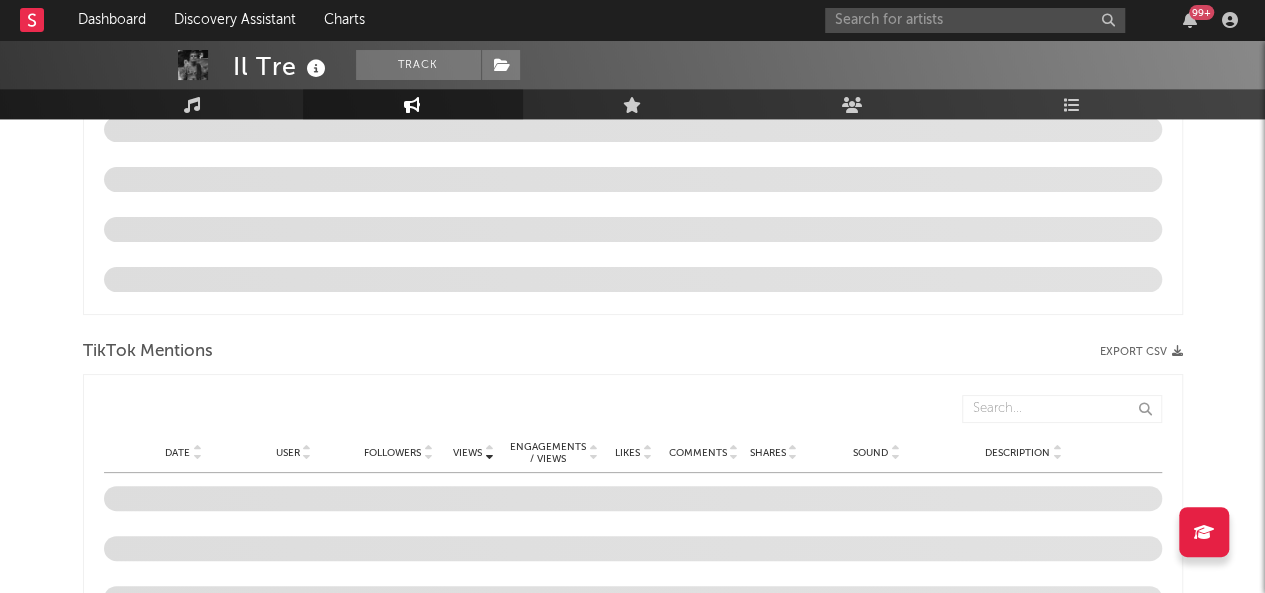 select on "6m" 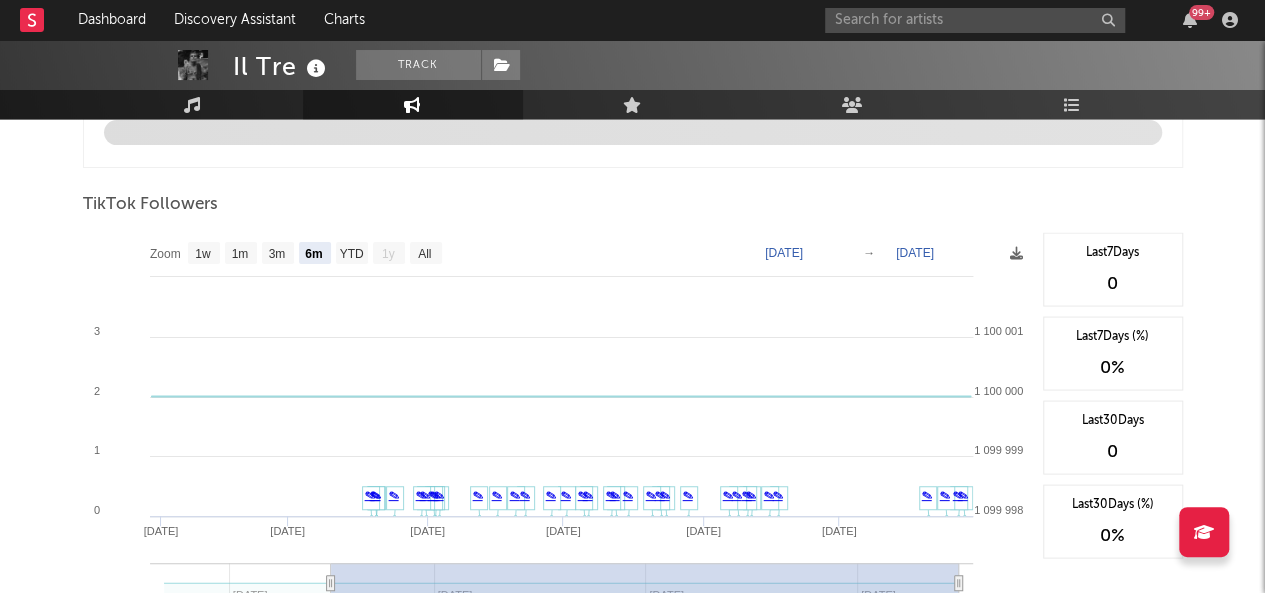 scroll, scrollTop: 1842, scrollLeft: 0, axis: vertical 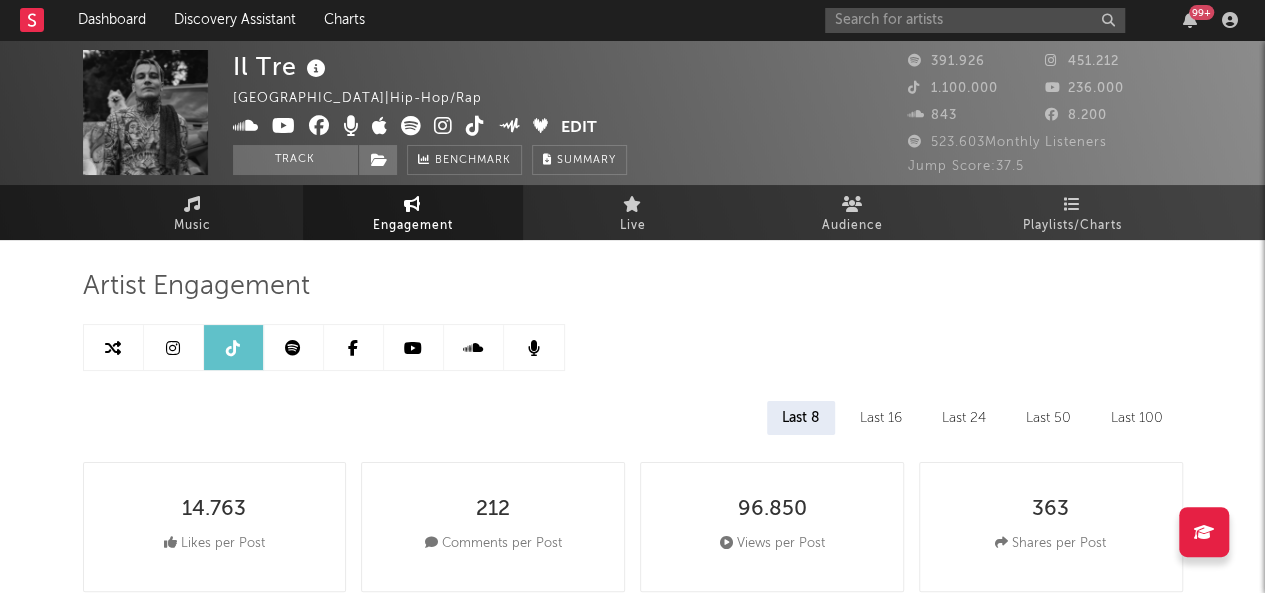 click at bounding box center [414, 347] 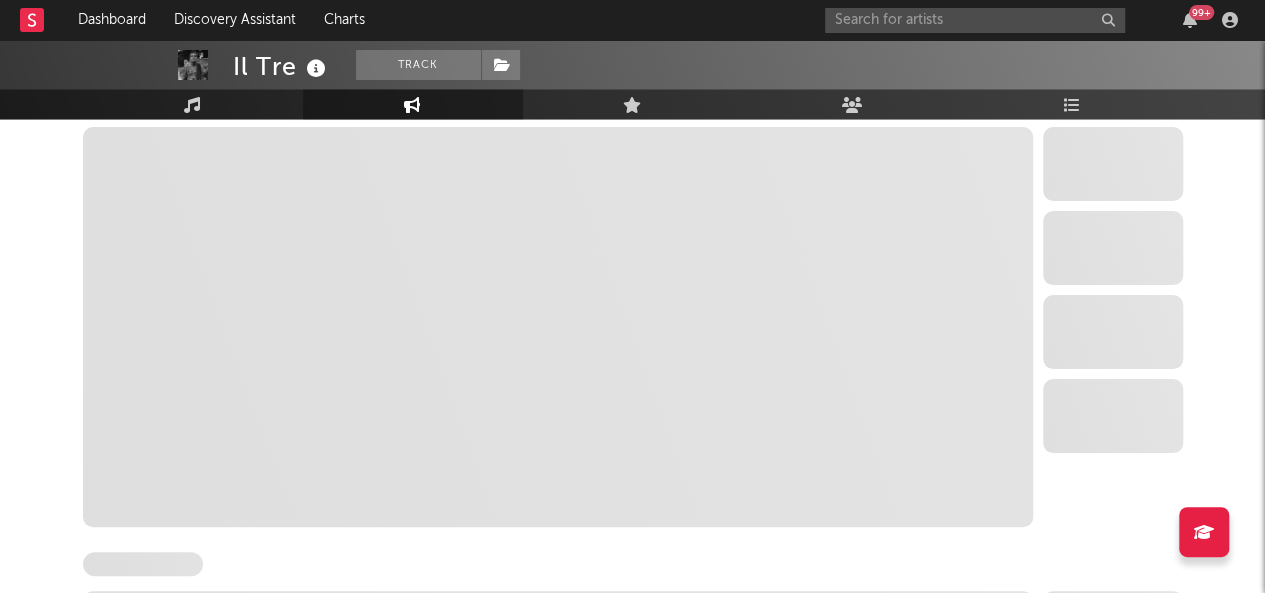 scroll, scrollTop: 1694, scrollLeft: 0, axis: vertical 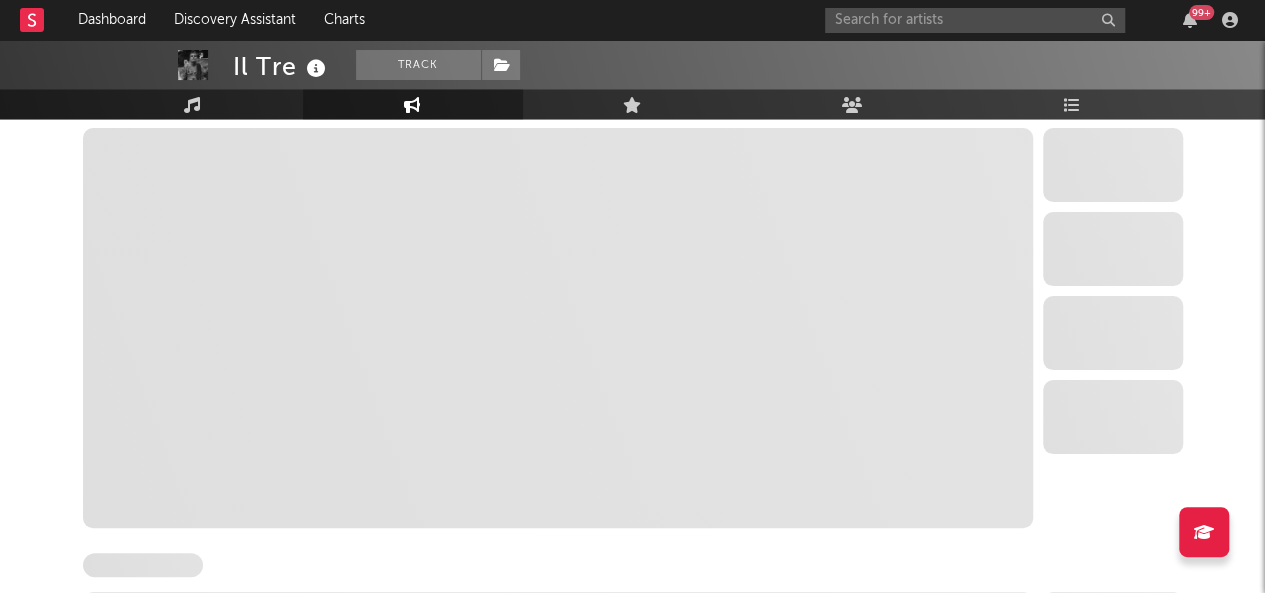 select on "6m" 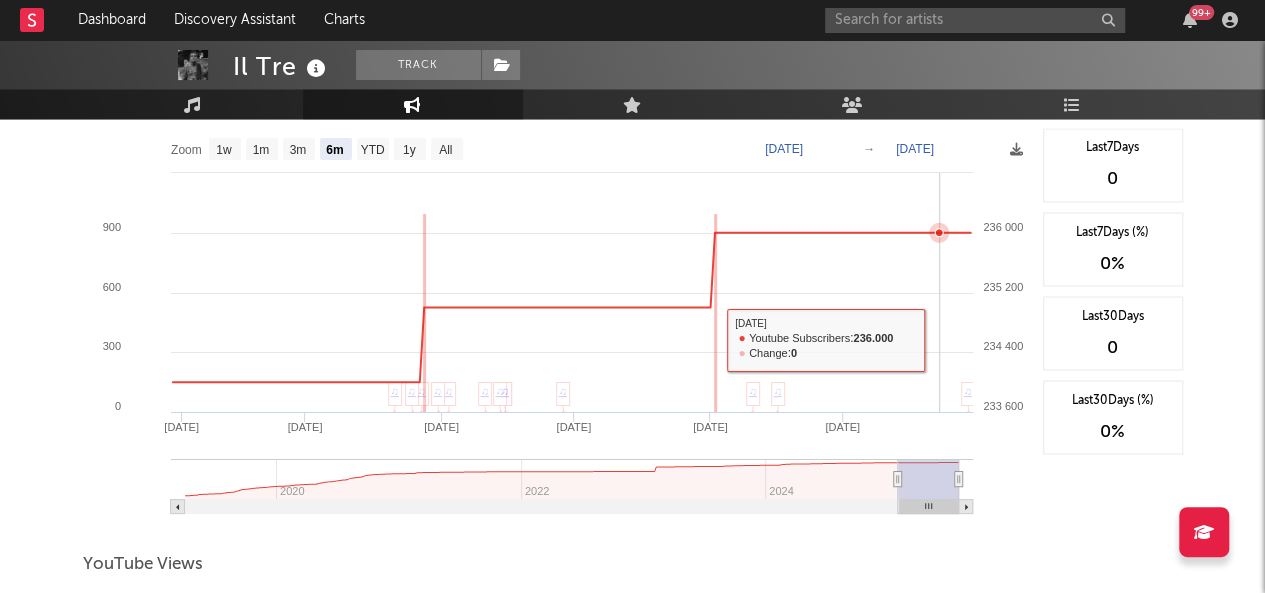scroll, scrollTop: 1580, scrollLeft: 0, axis: vertical 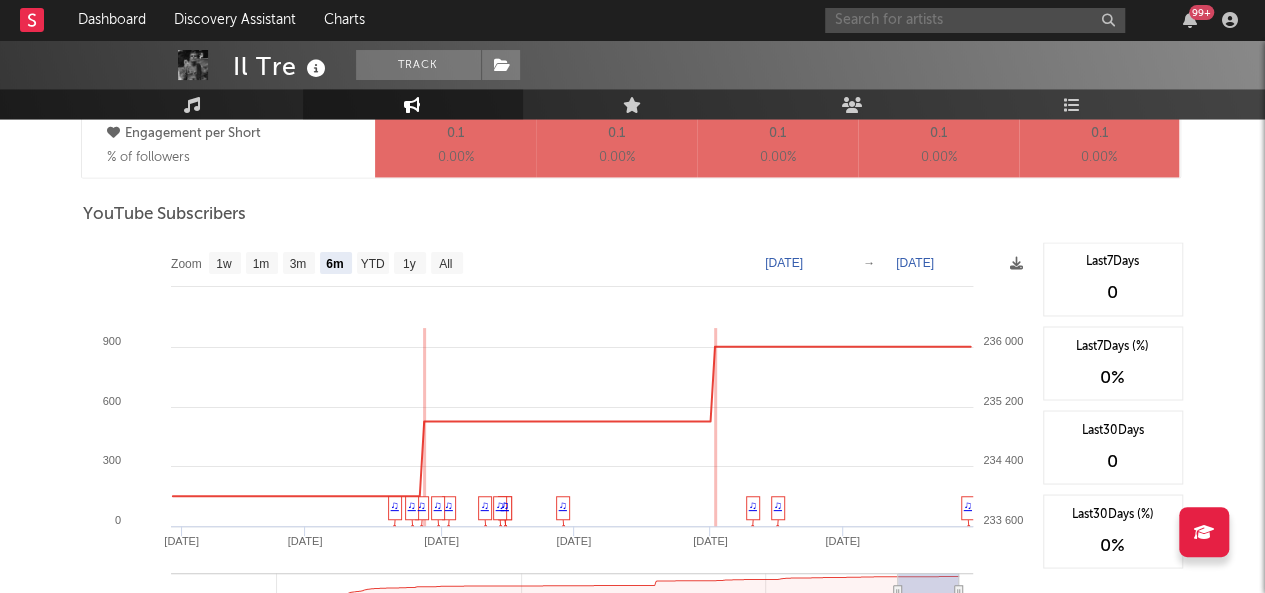 click at bounding box center [975, 20] 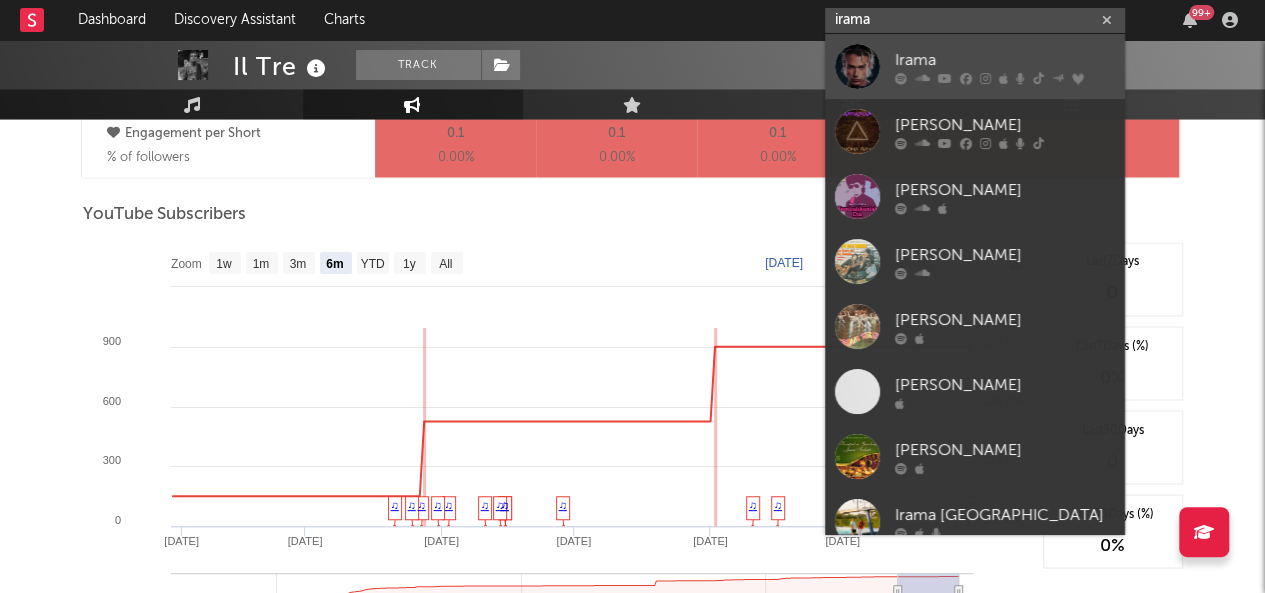 type on "irama" 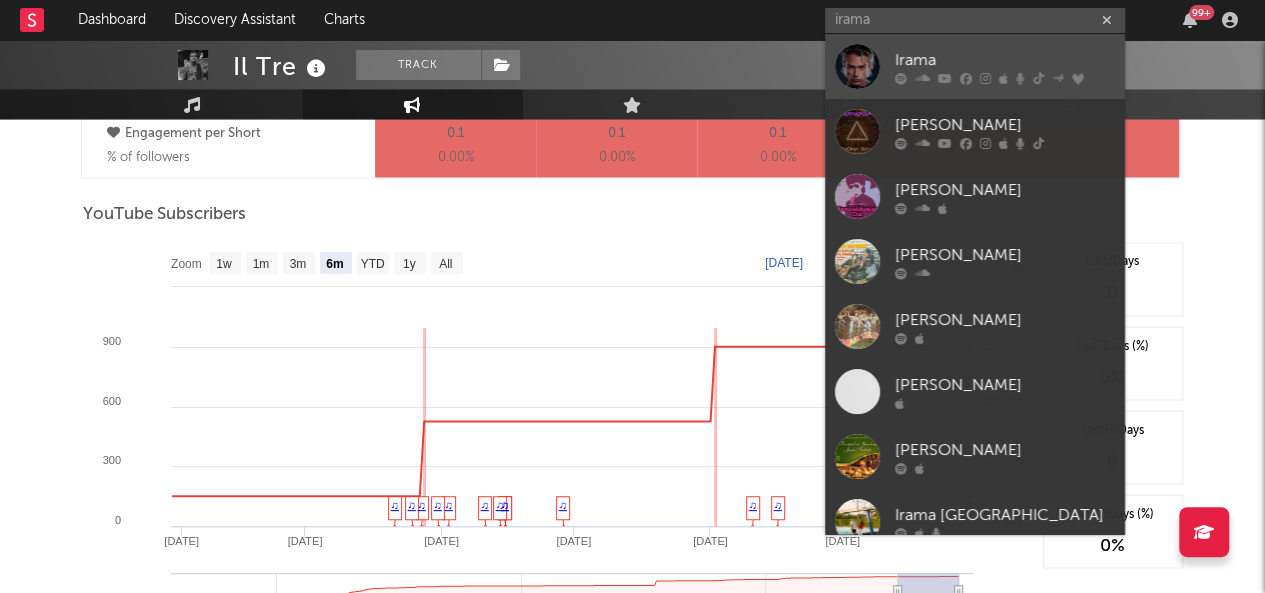 click on "Irama" at bounding box center [1005, 60] 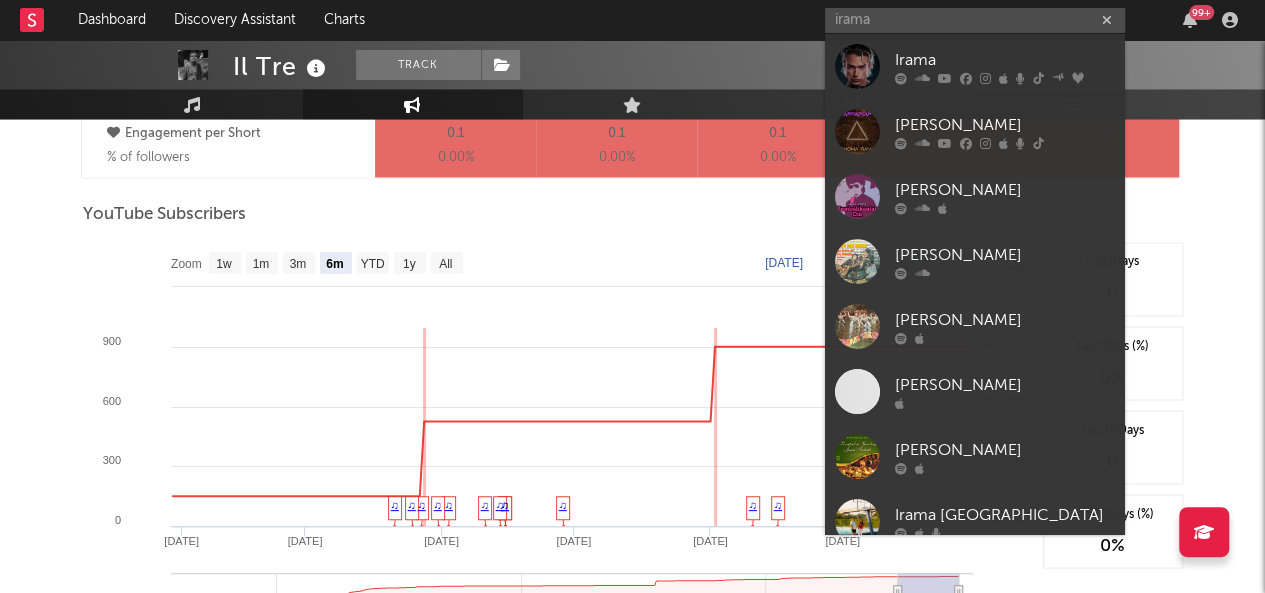 type 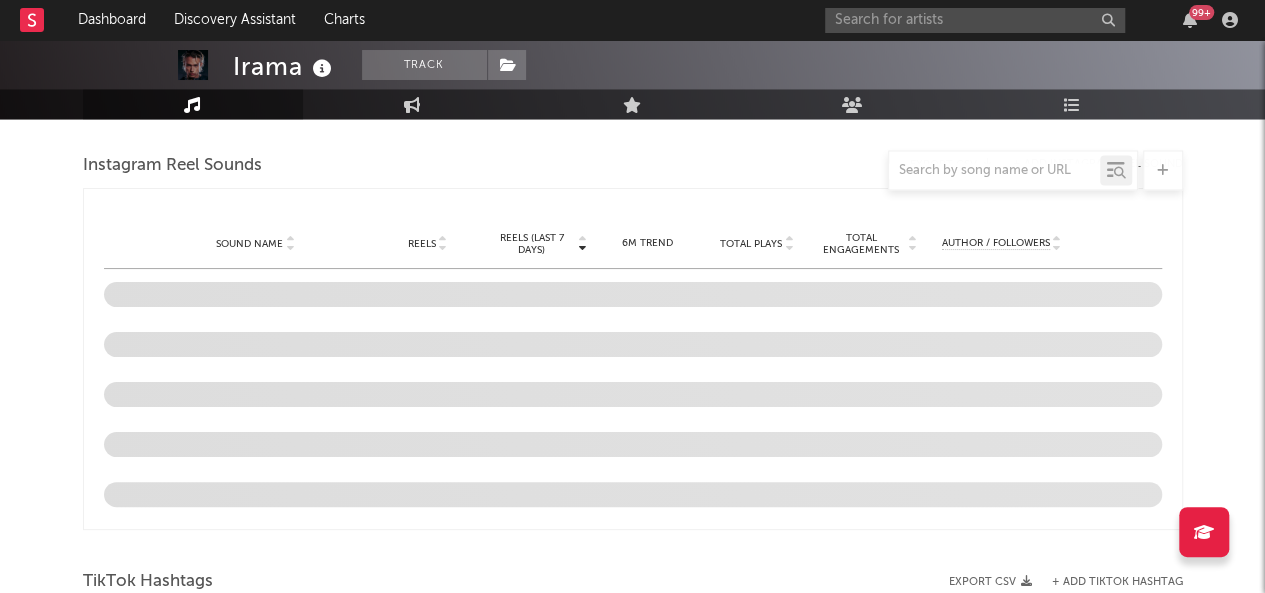 click at bounding box center (633, 134) 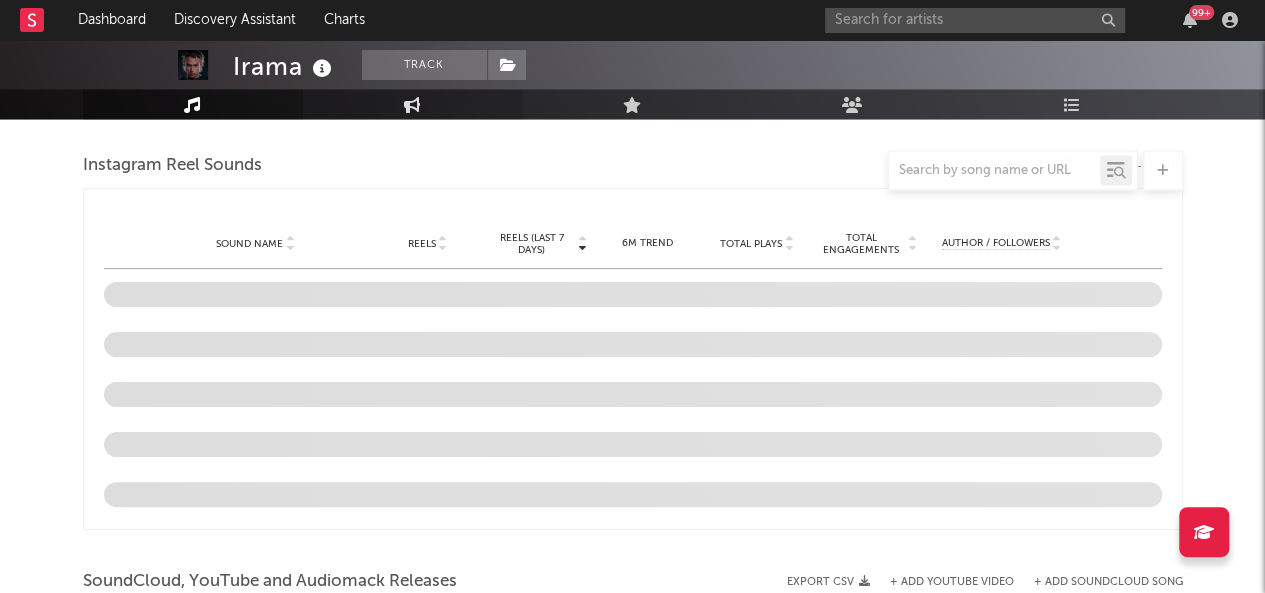 click on "Engagement" at bounding box center [413, 104] 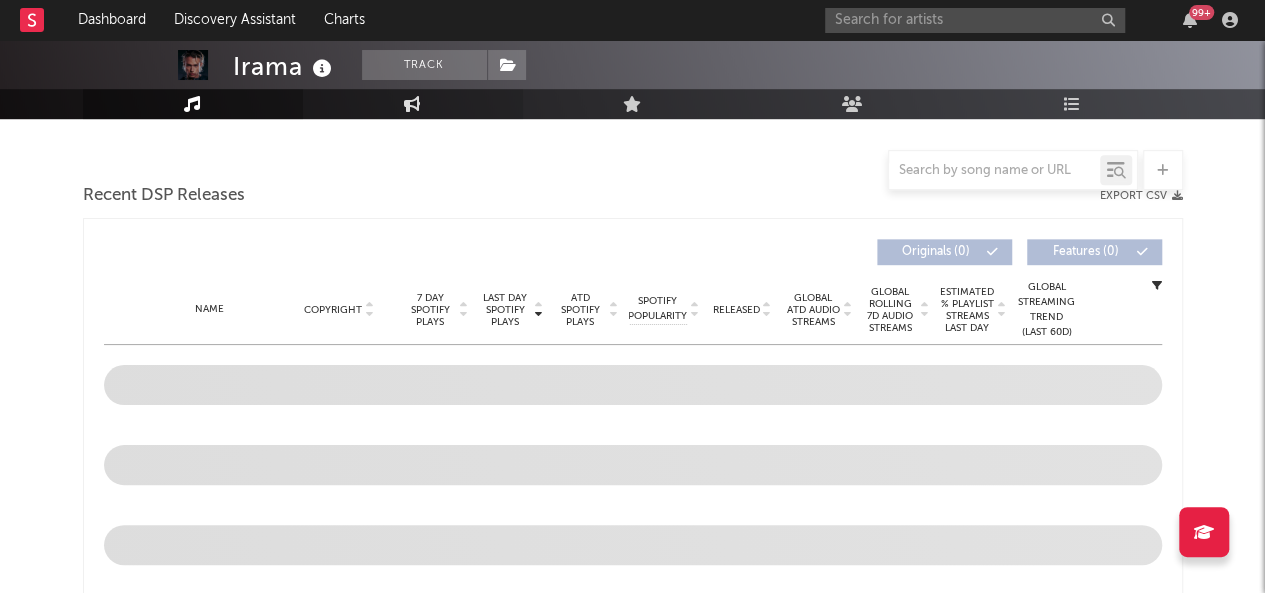 select on "1w" 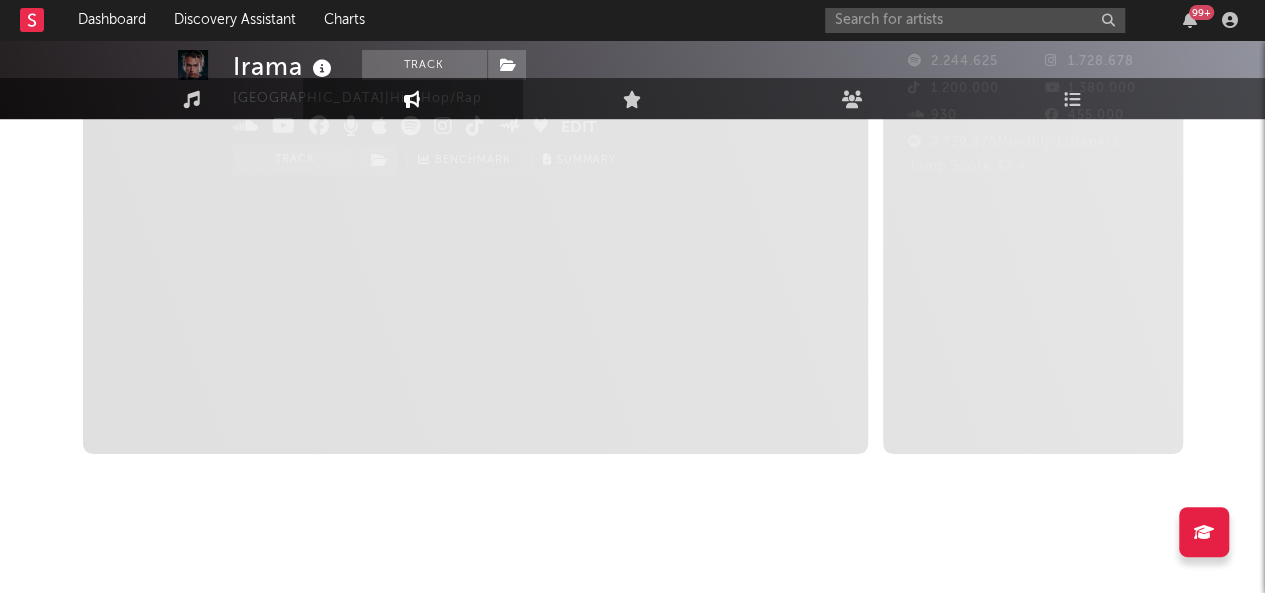 scroll, scrollTop: 0, scrollLeft: 0, axis: both 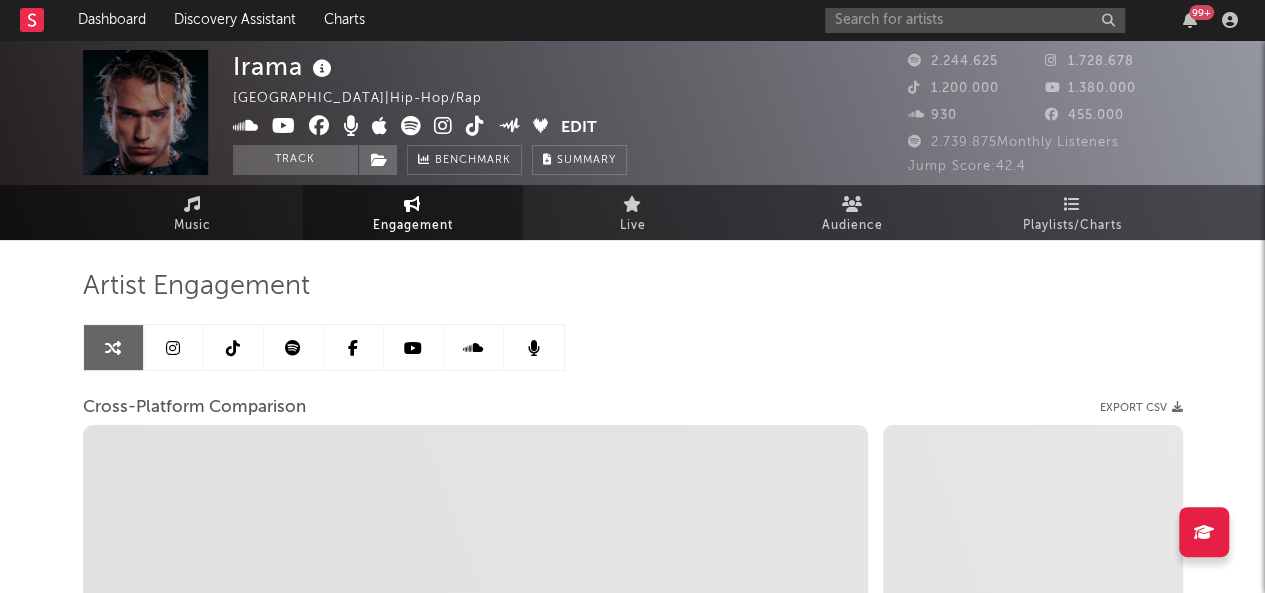 click at bounding box center [294, 347] 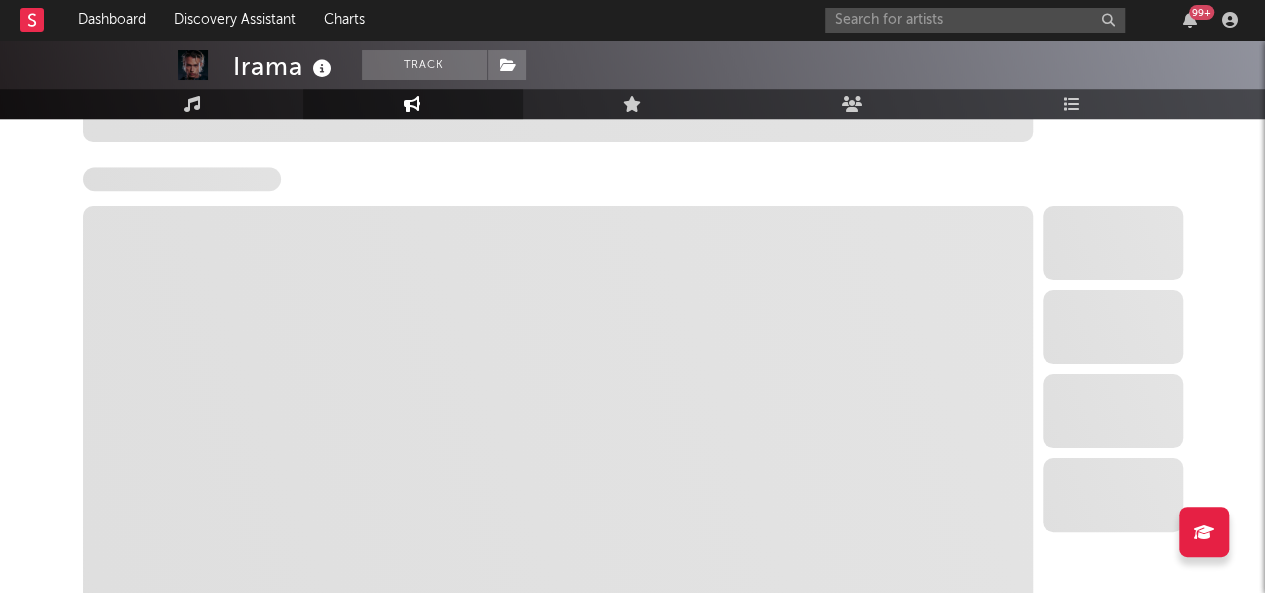 select on "6m" 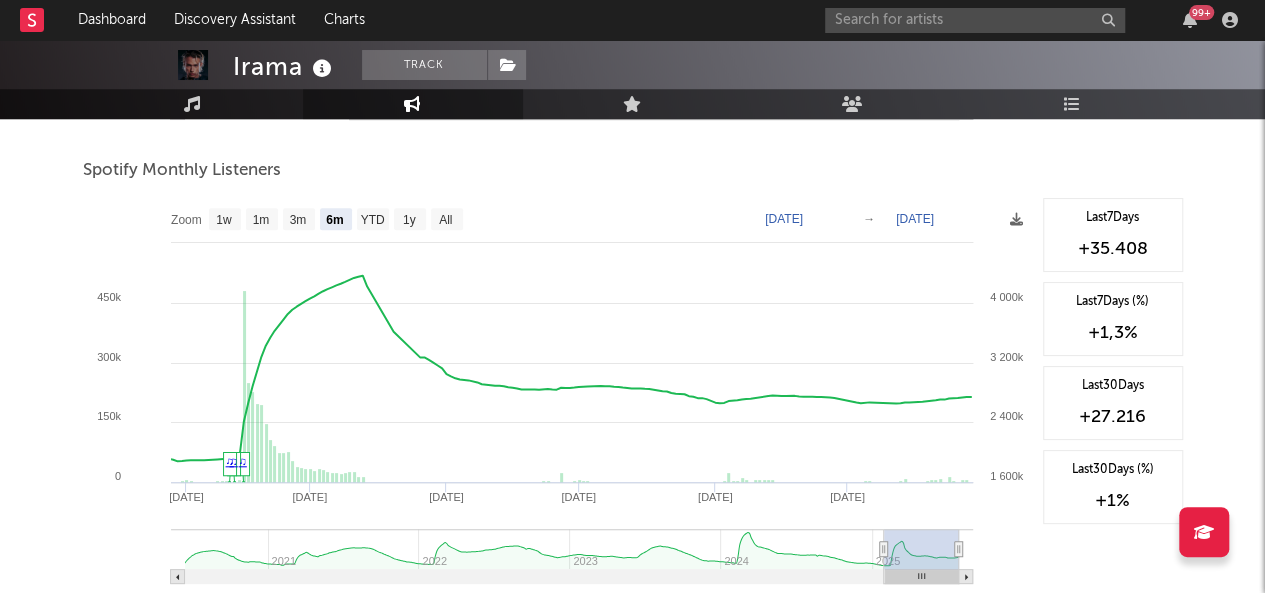 scroll, scrollTop: 705, scrollLeft: 0, axis: vertical 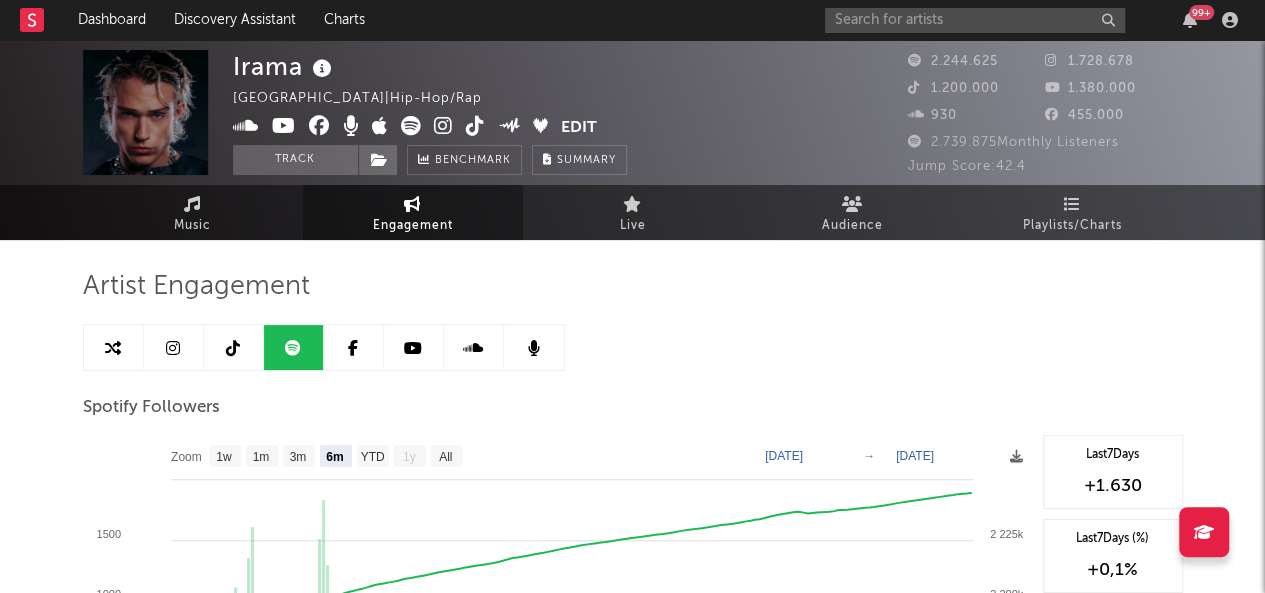 click at bounding box center [173, 348] 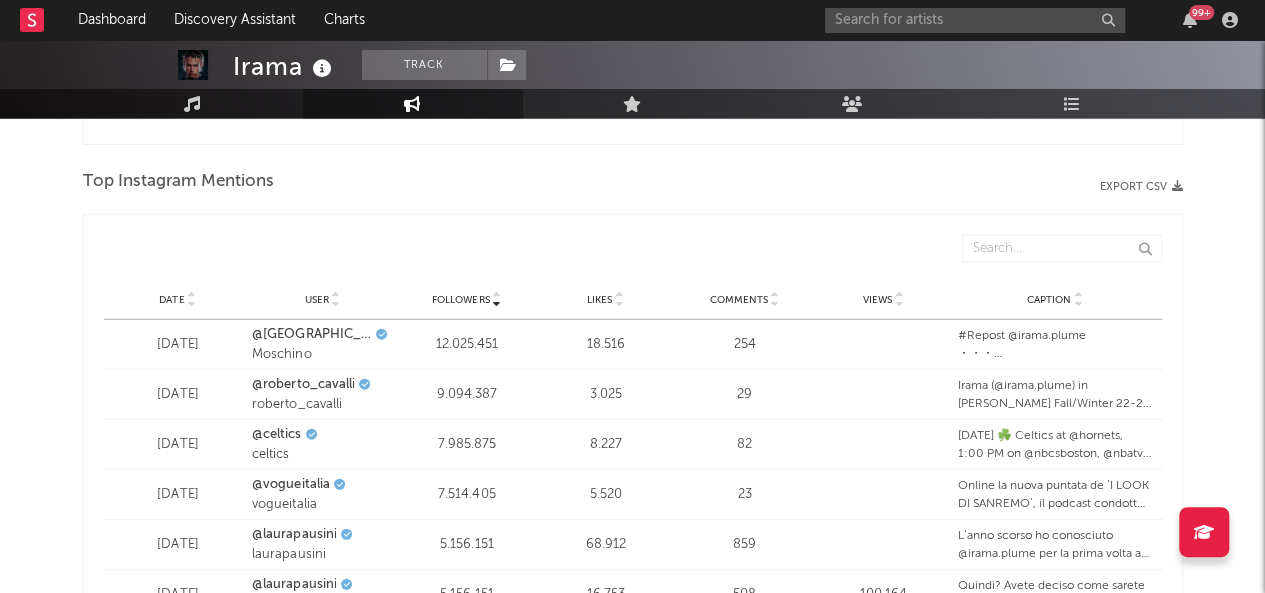 select on "6m" 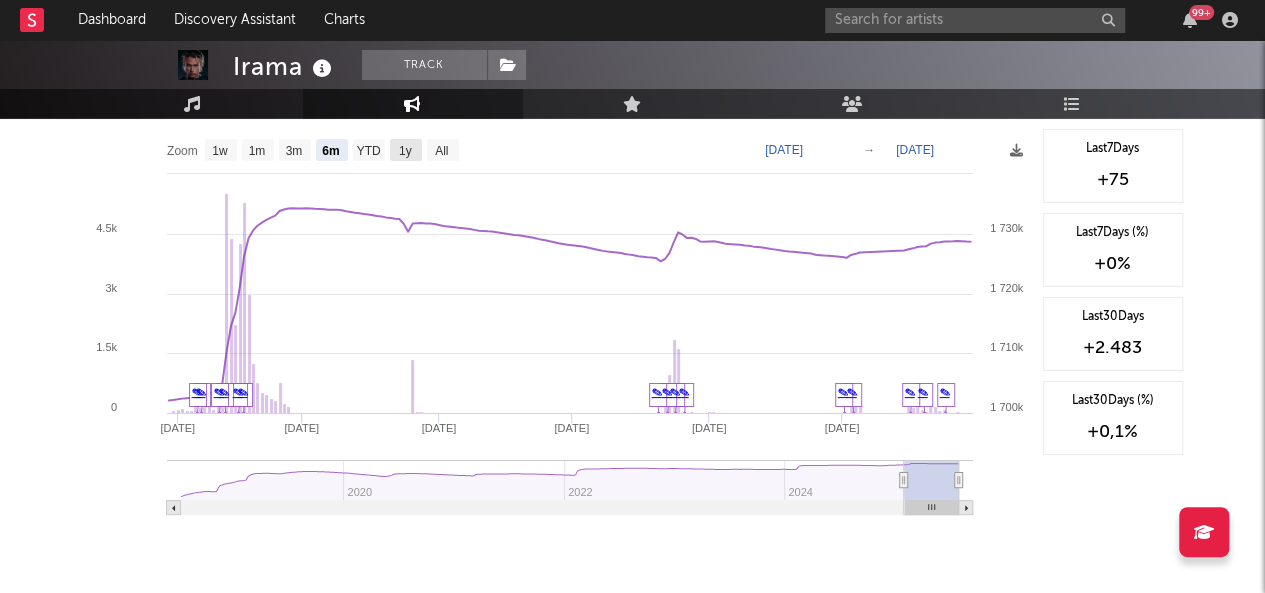 scroll, scrollTop: 3023, scrollLeft: 0, axis: vertical 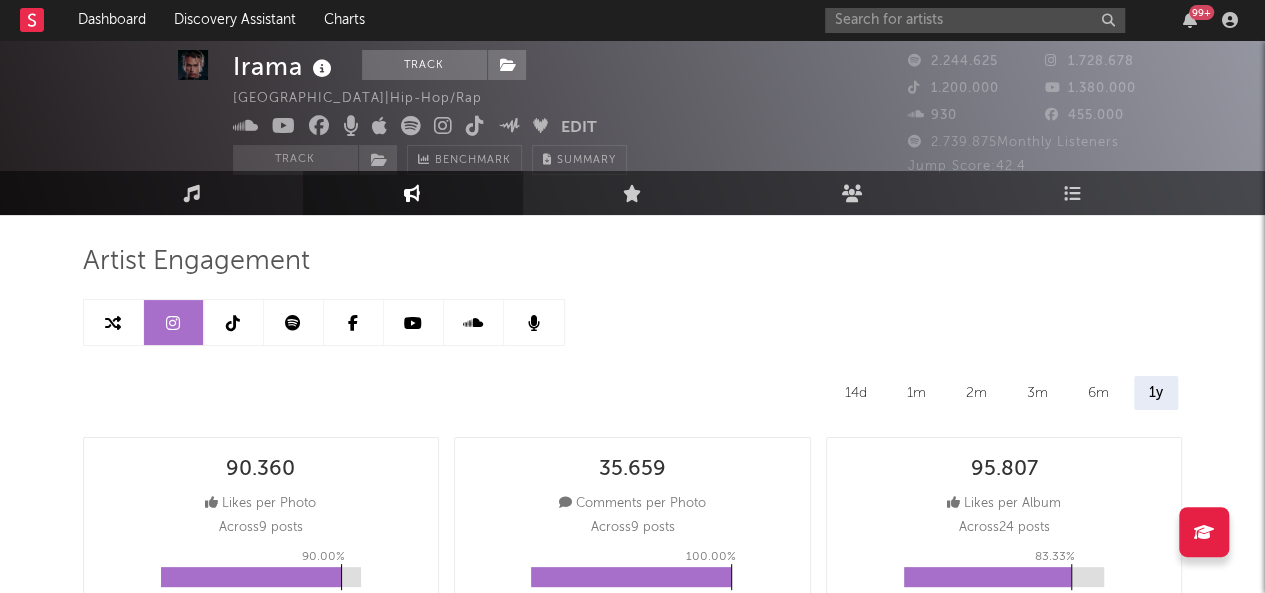 click at bounding box center [234, 322] 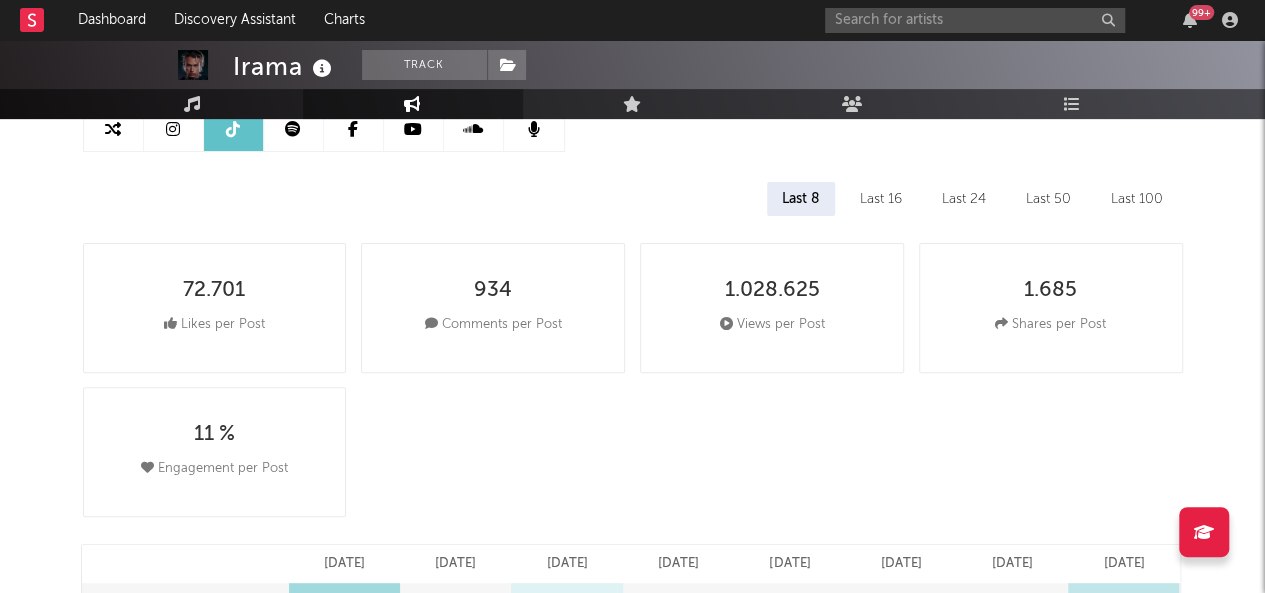 select on "6m" 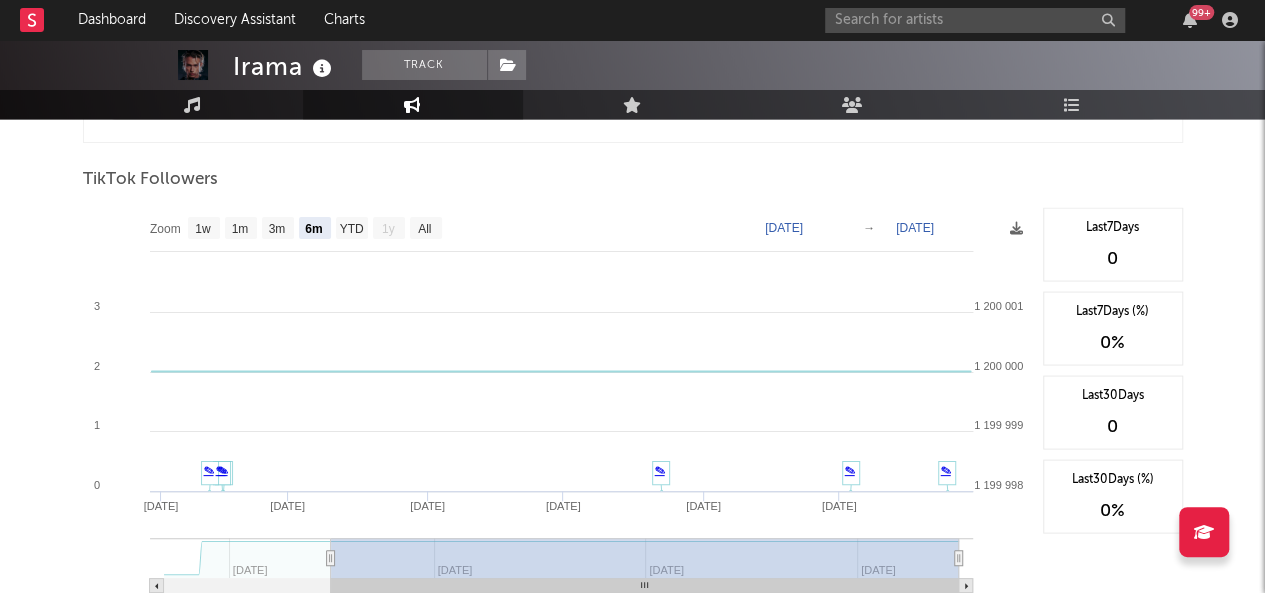 scroll, scrollTop: 1857, scrollLeft: 0, axis: vertical 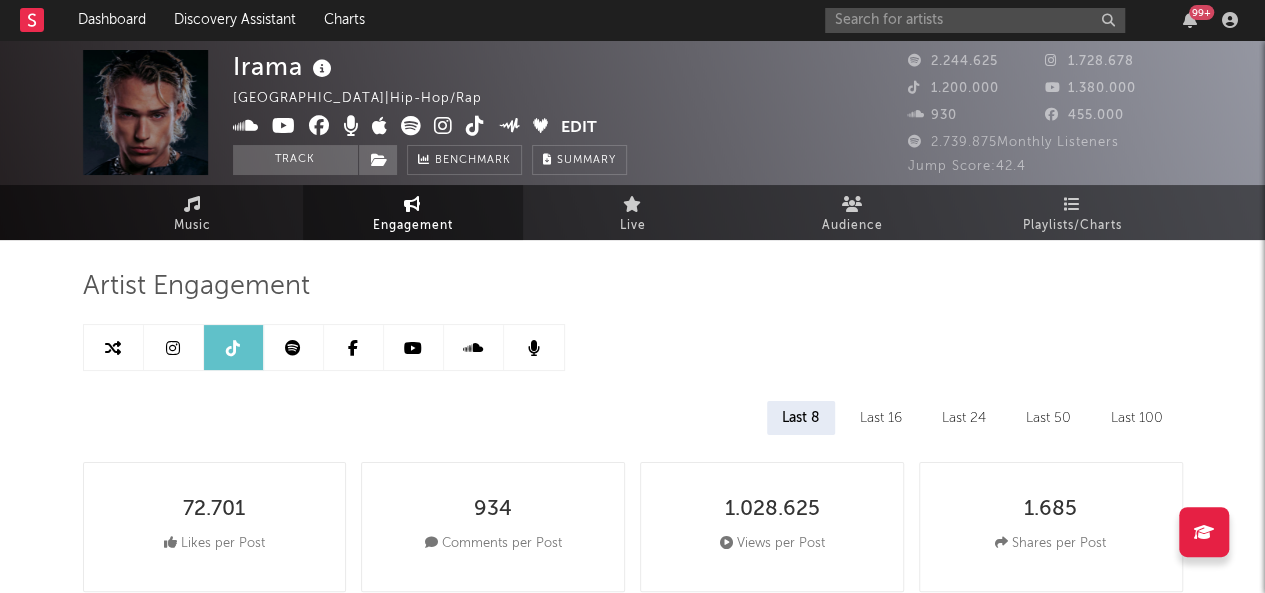 click at bounding box center (414, 347) 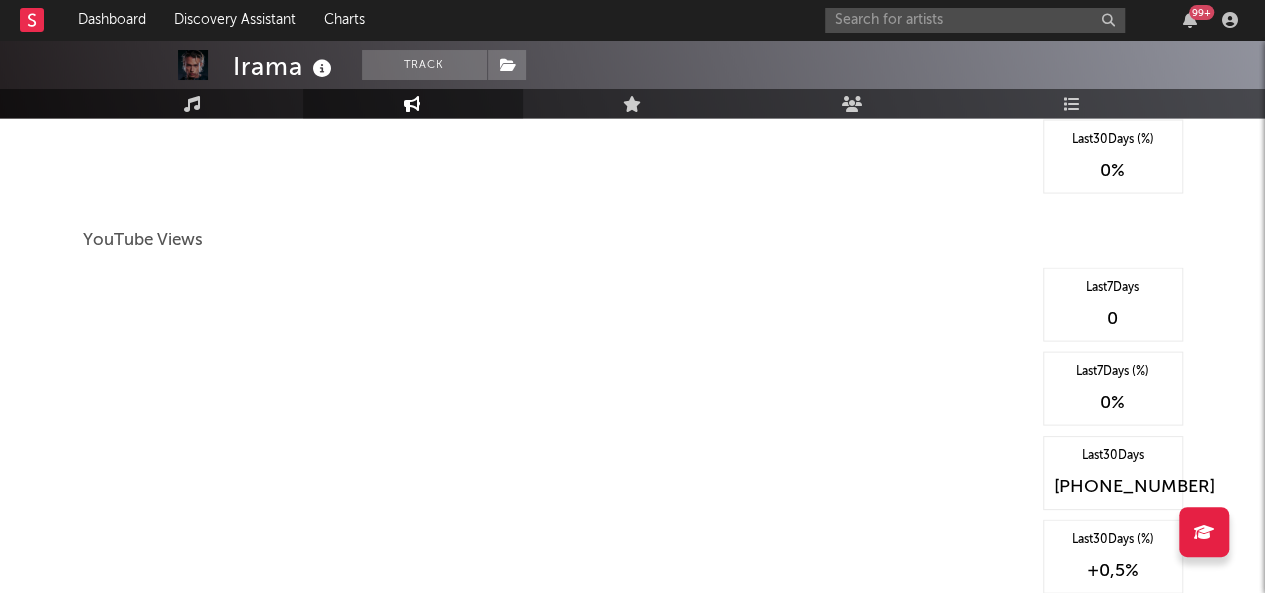 select on "6m" 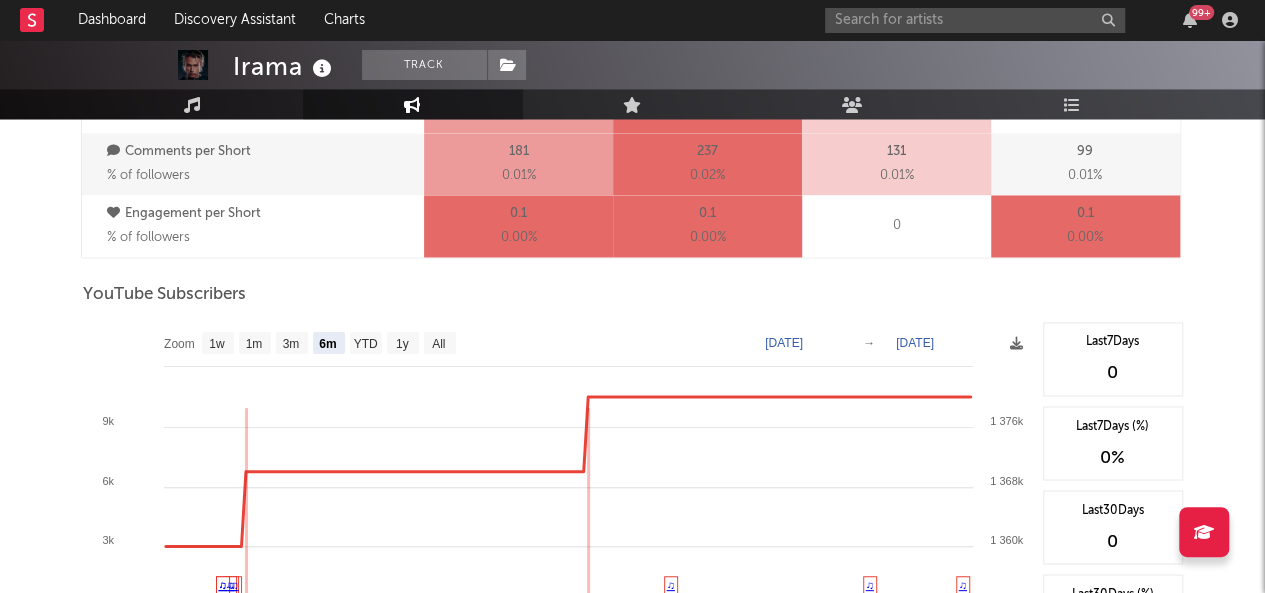 scroll, scrollTop: 1496, scrollLeft: 0, axis: vertical 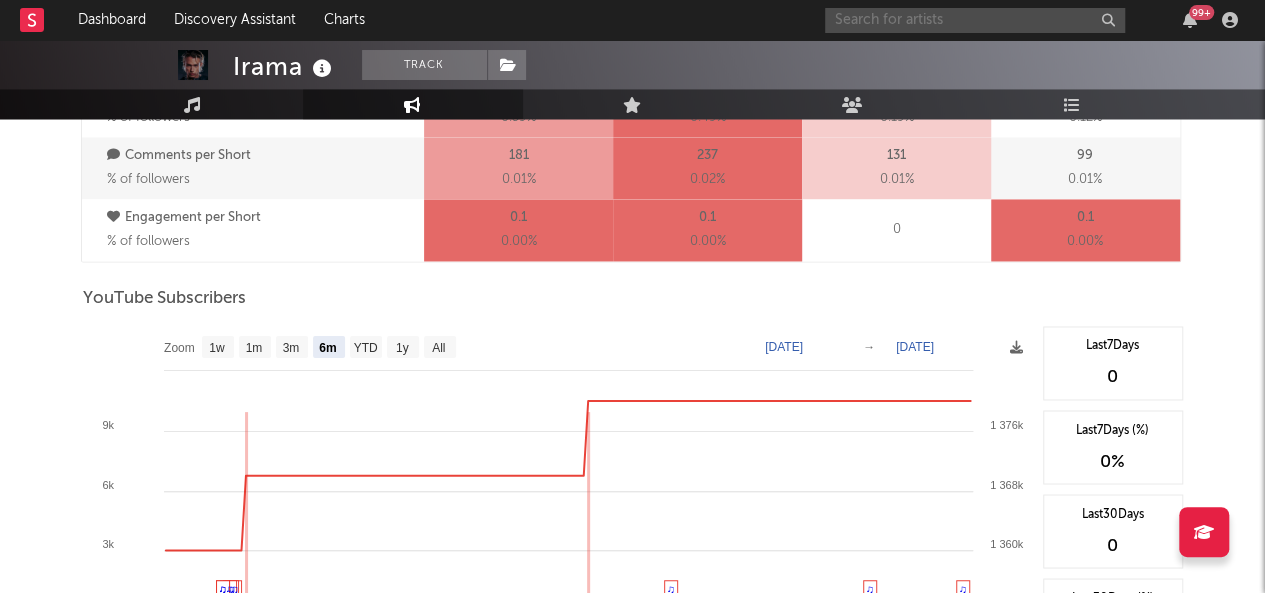 click at bounding box center (975, 20) 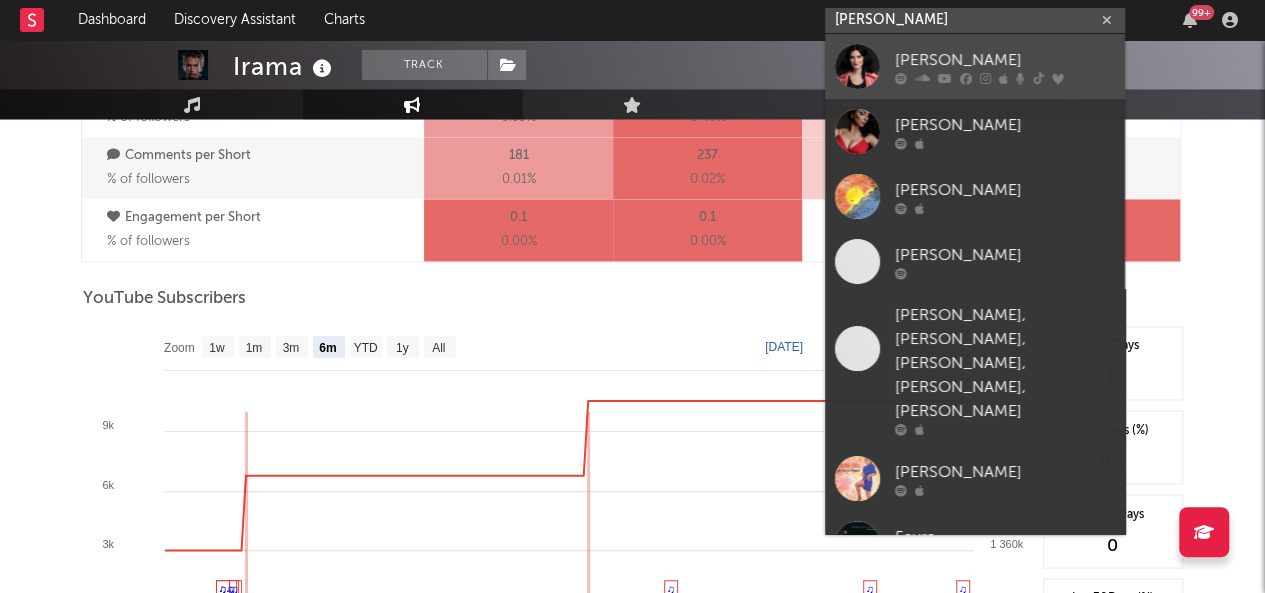 type on "laura pau" 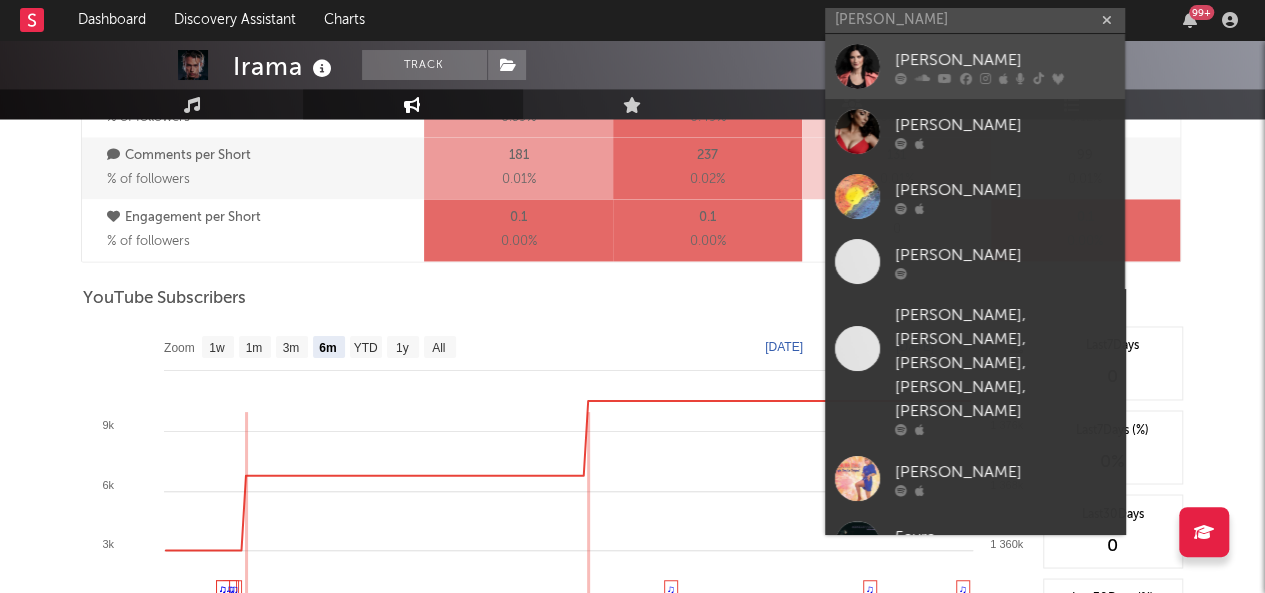 click at bounding box center (1005, 78) 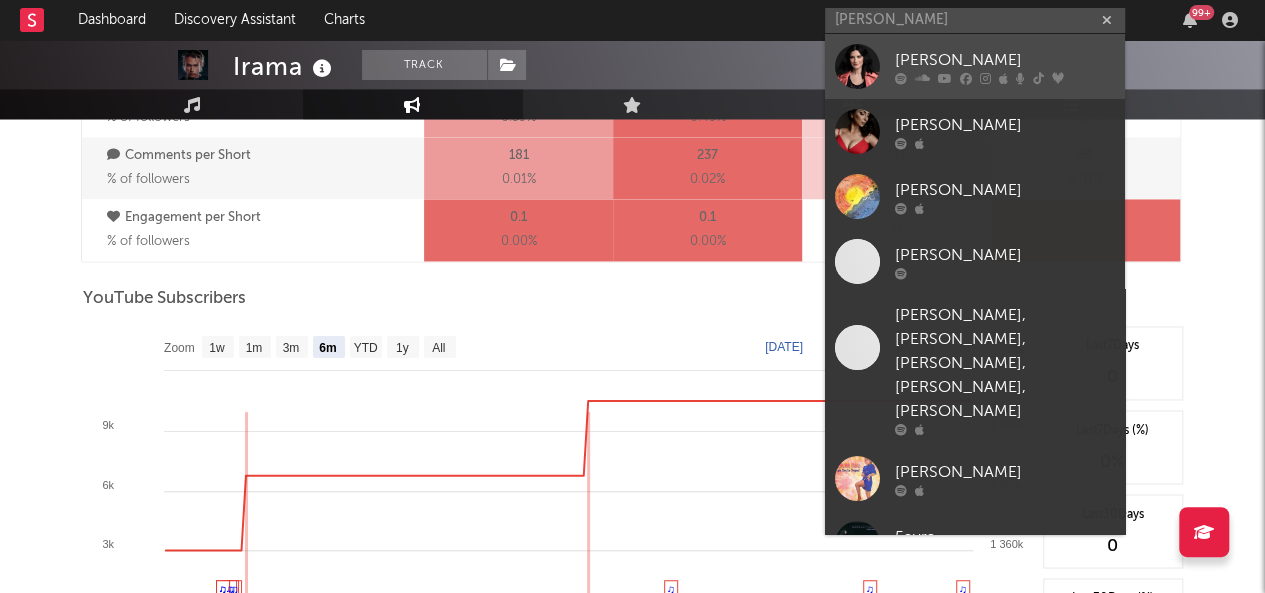 type 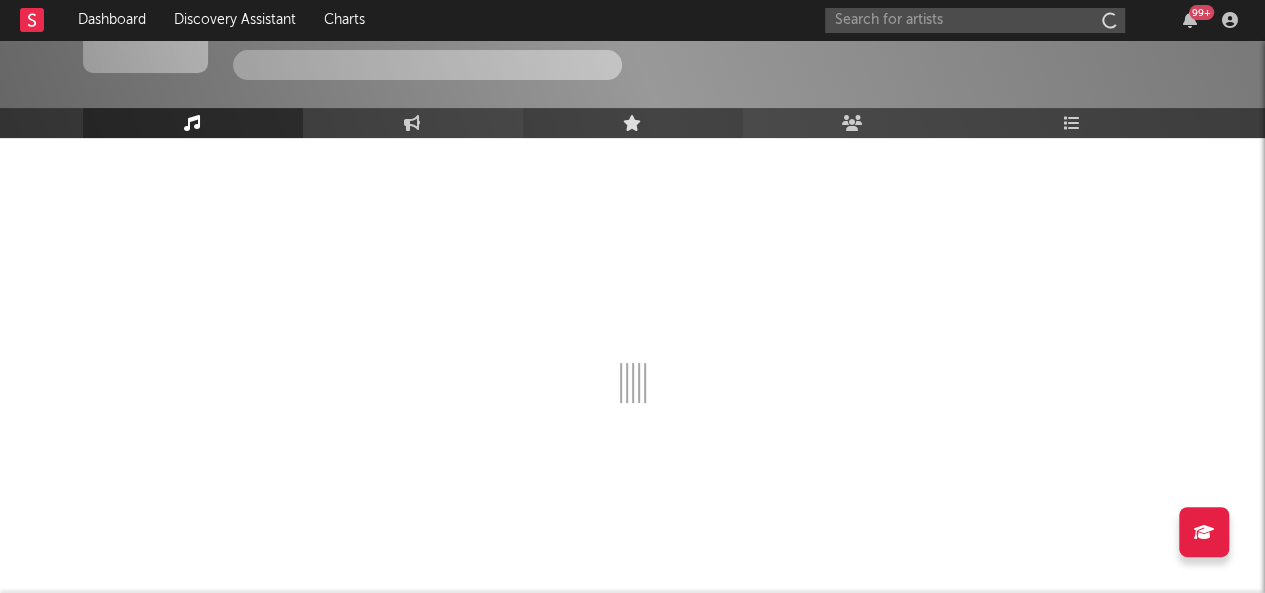 scroll, scrollTop: 102, scrollLeft: 0, axis: vertical 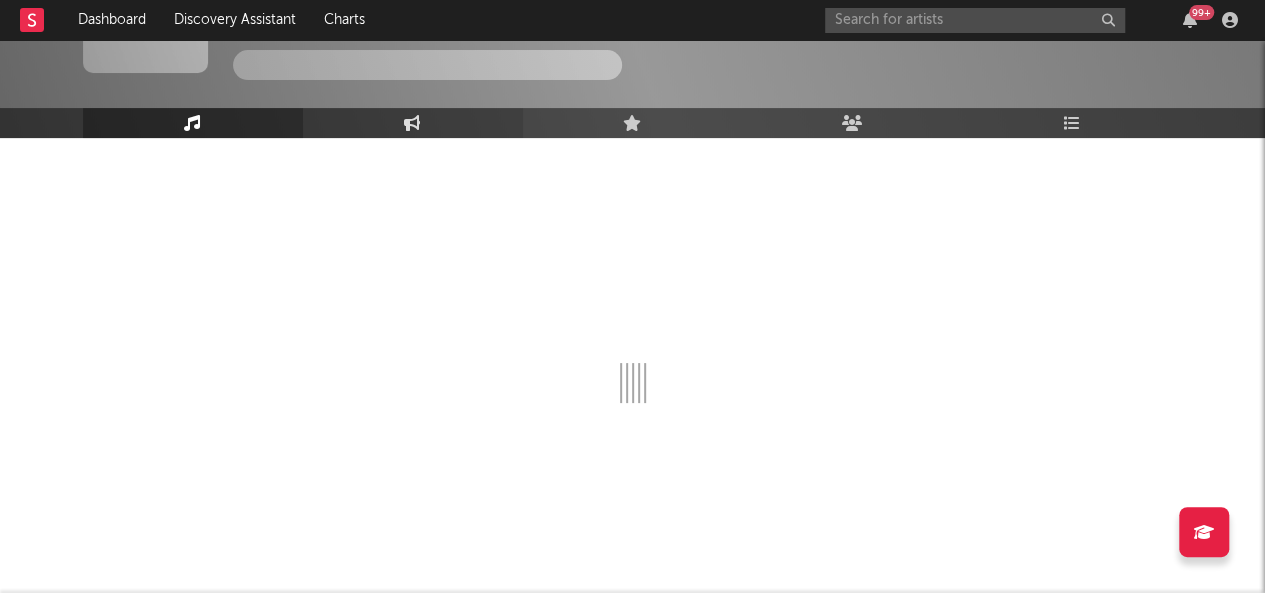 click on "Engagement" at bounding box center (413, 123) 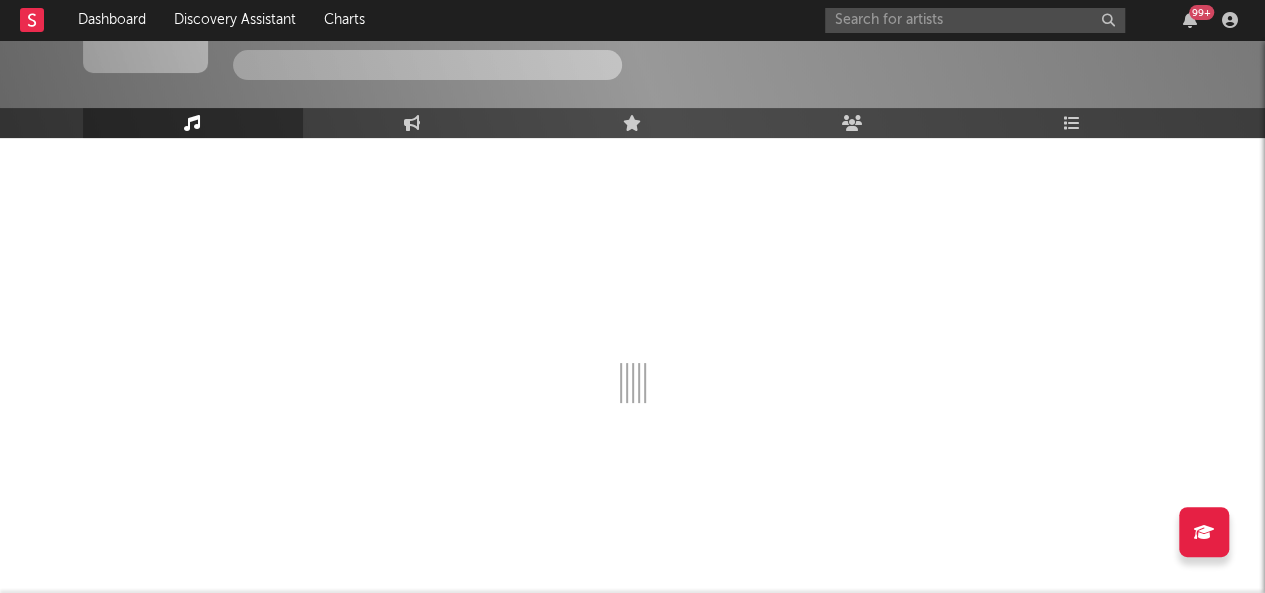 select on "1w" 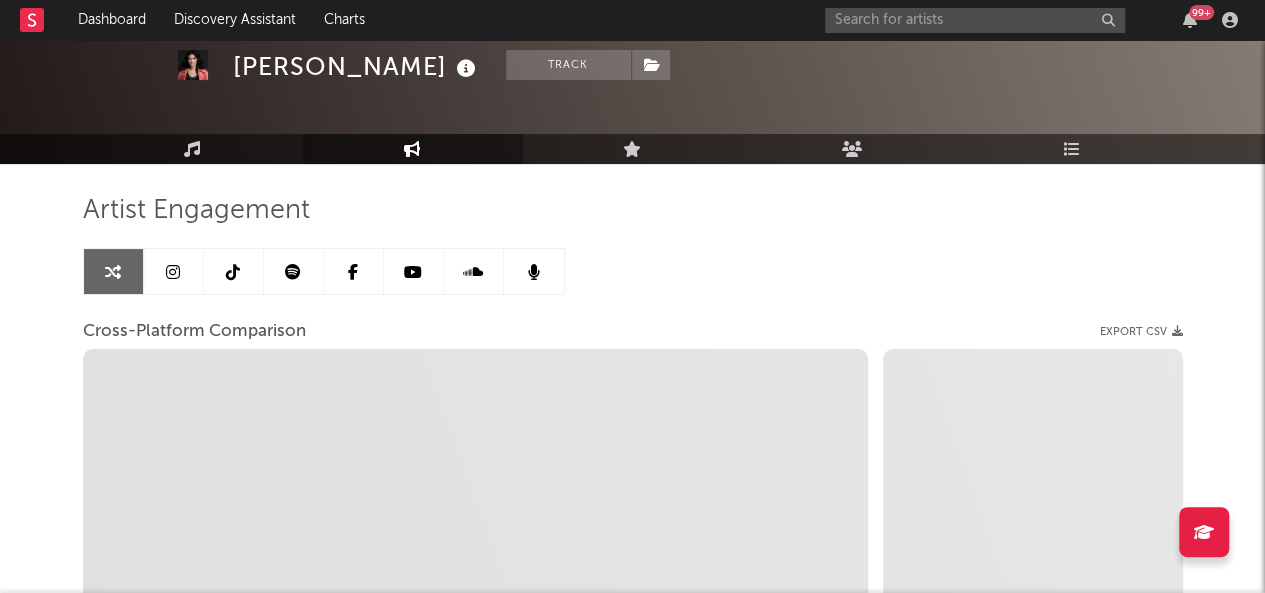 scroll, scrollTop: 63, scrollLeft: 0, axis: vertical 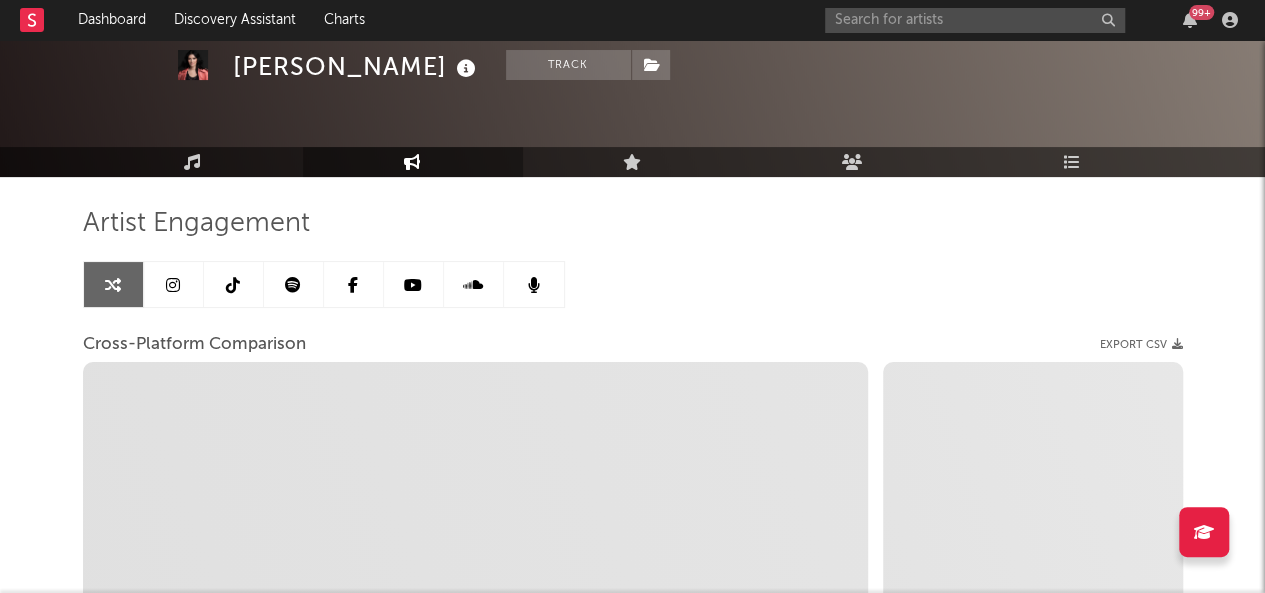 click at bounding box center (293, 285) 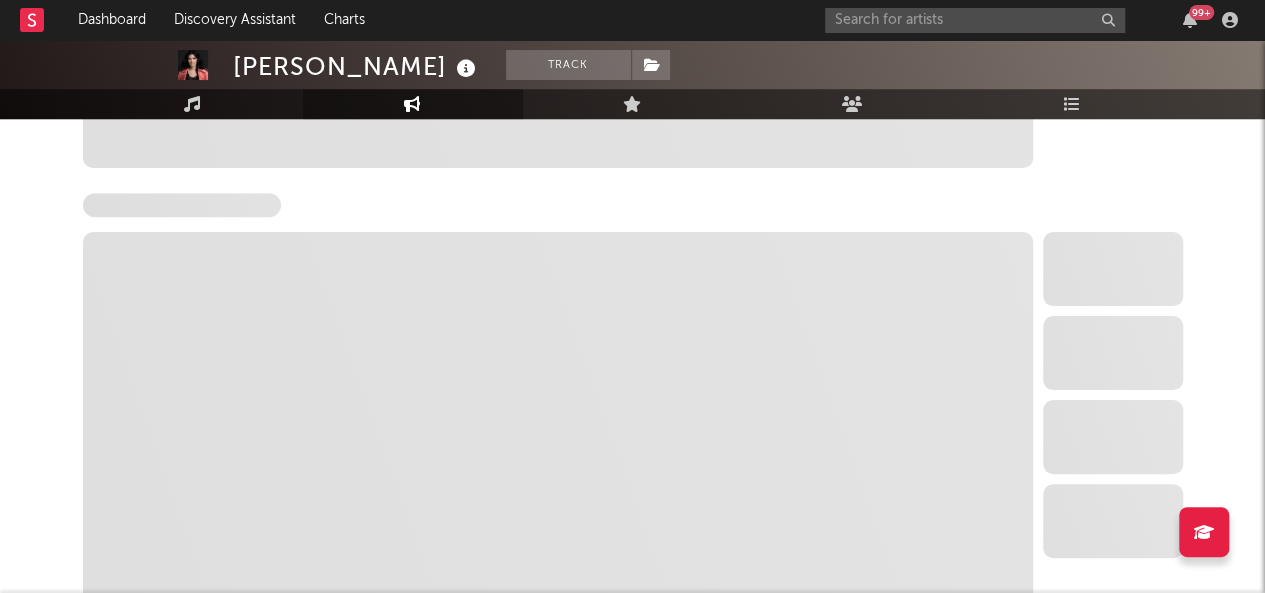 select on "6m" 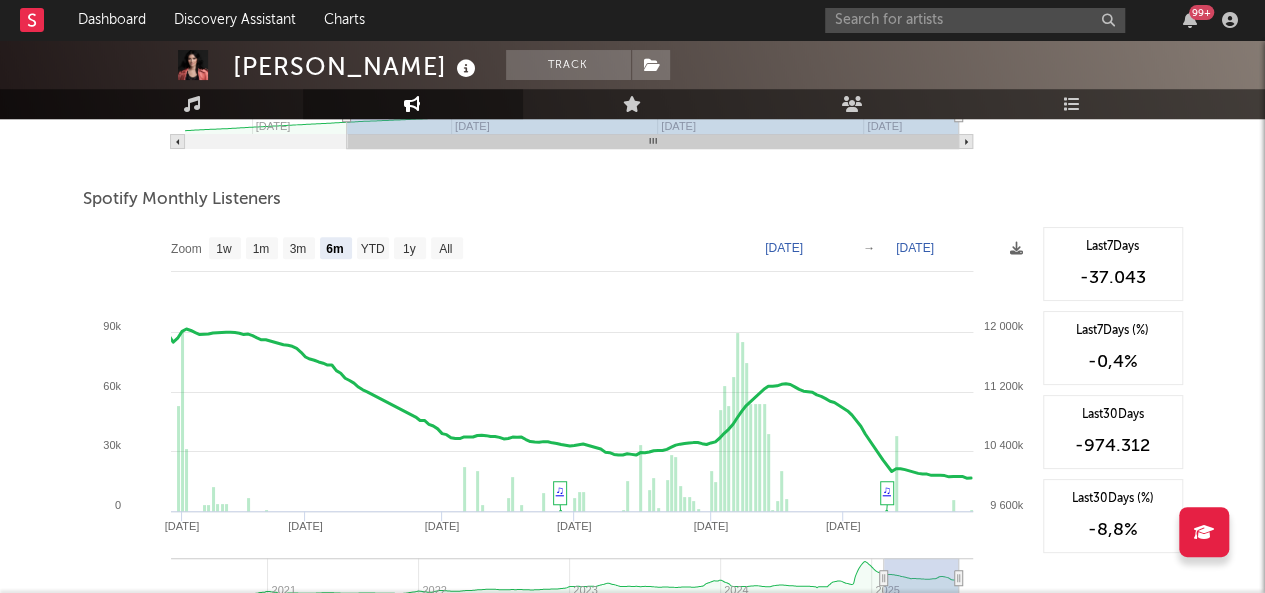 scroll, scrollTop: 675, scrollLeft: 0, axis: vertical 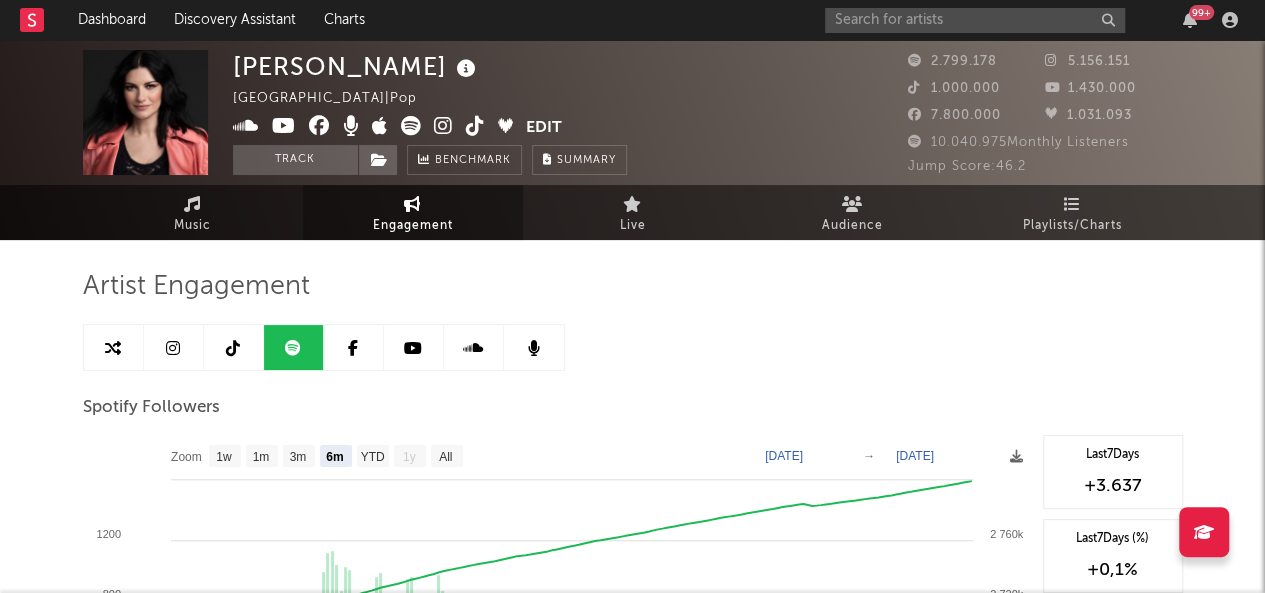 click at bounding box center (173, 348) 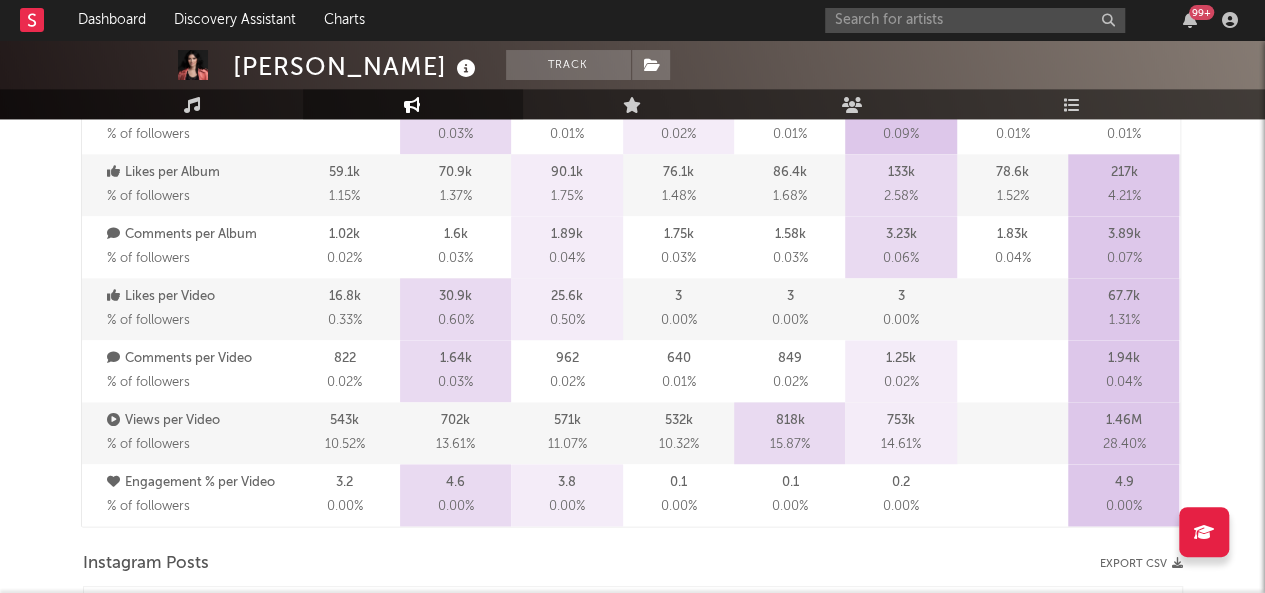 select on "6m" 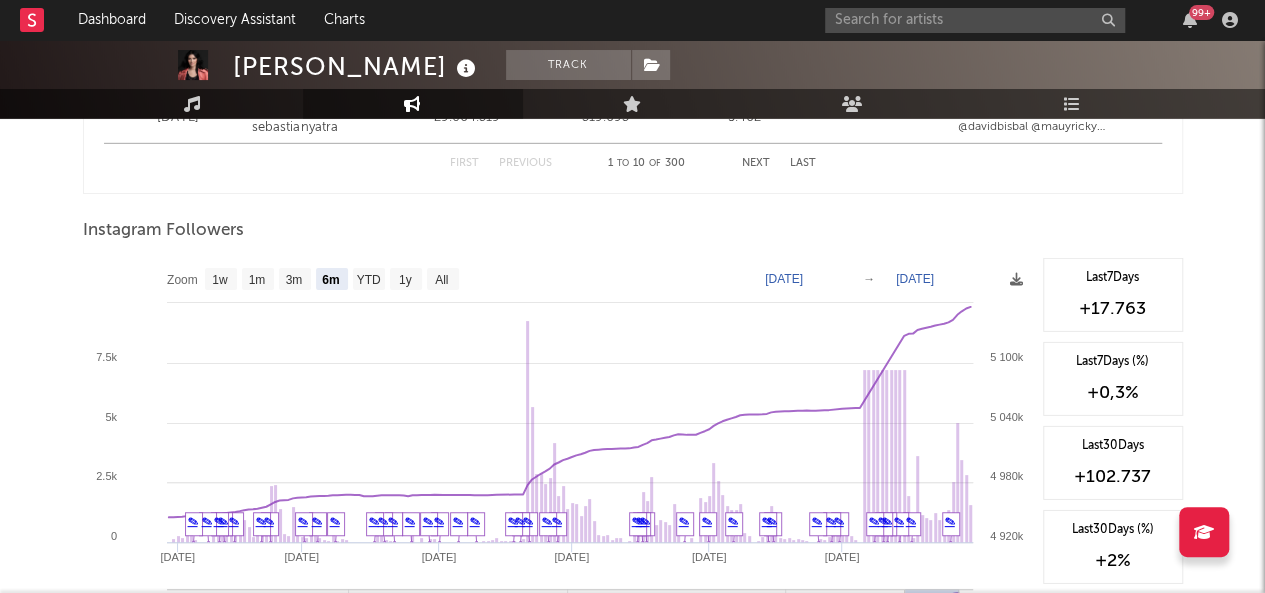scroll, scrollTop: 3023, scrollLeft: 0, axis: vertical 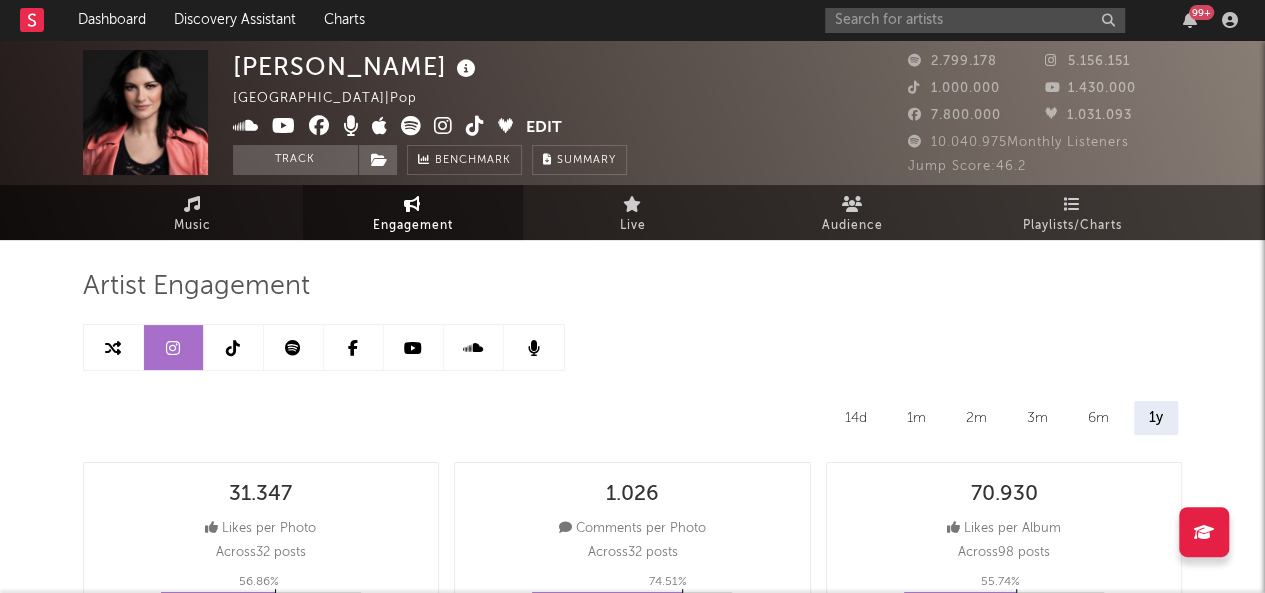 click at bounding box center (234, 347) 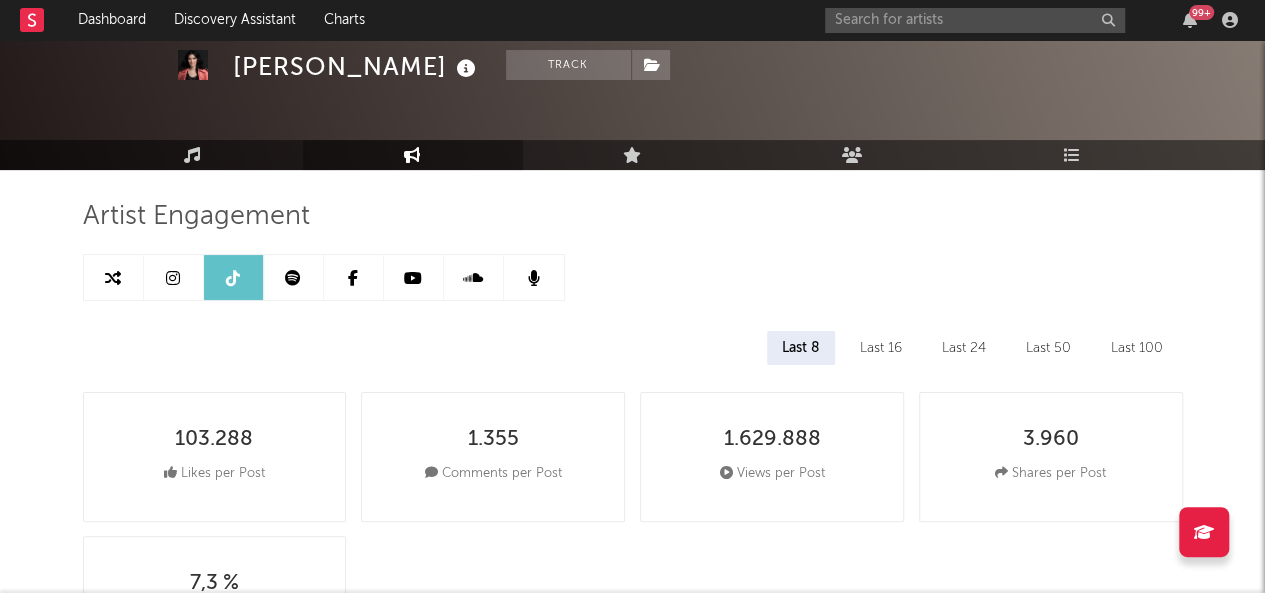 select on "6m" 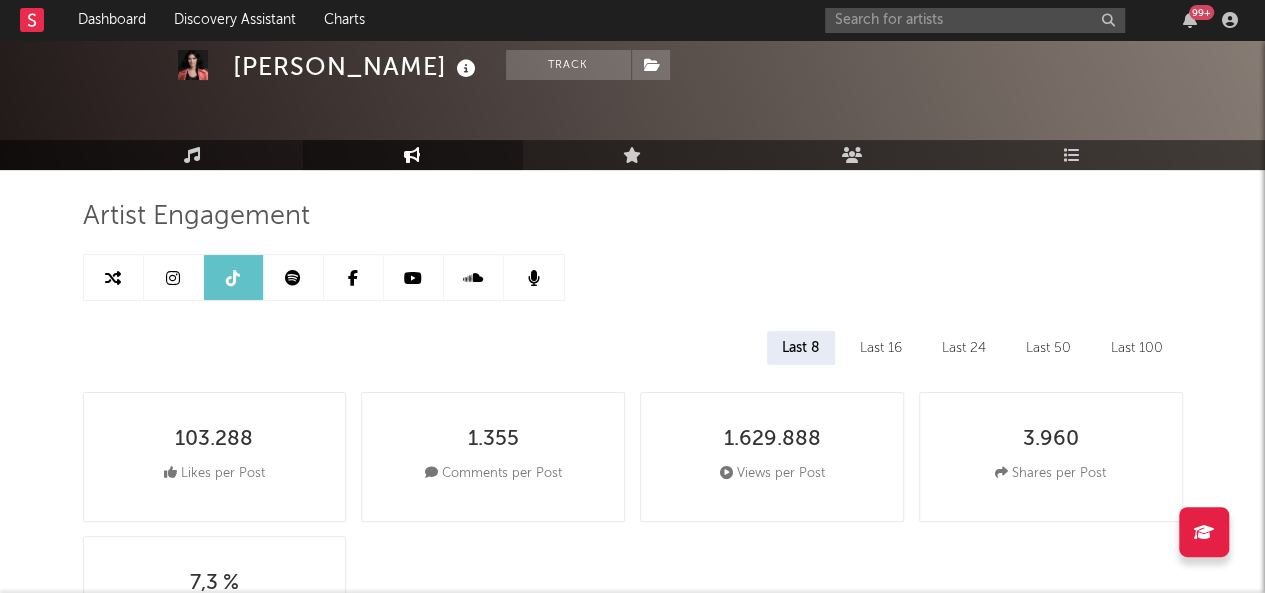 select on "6m" 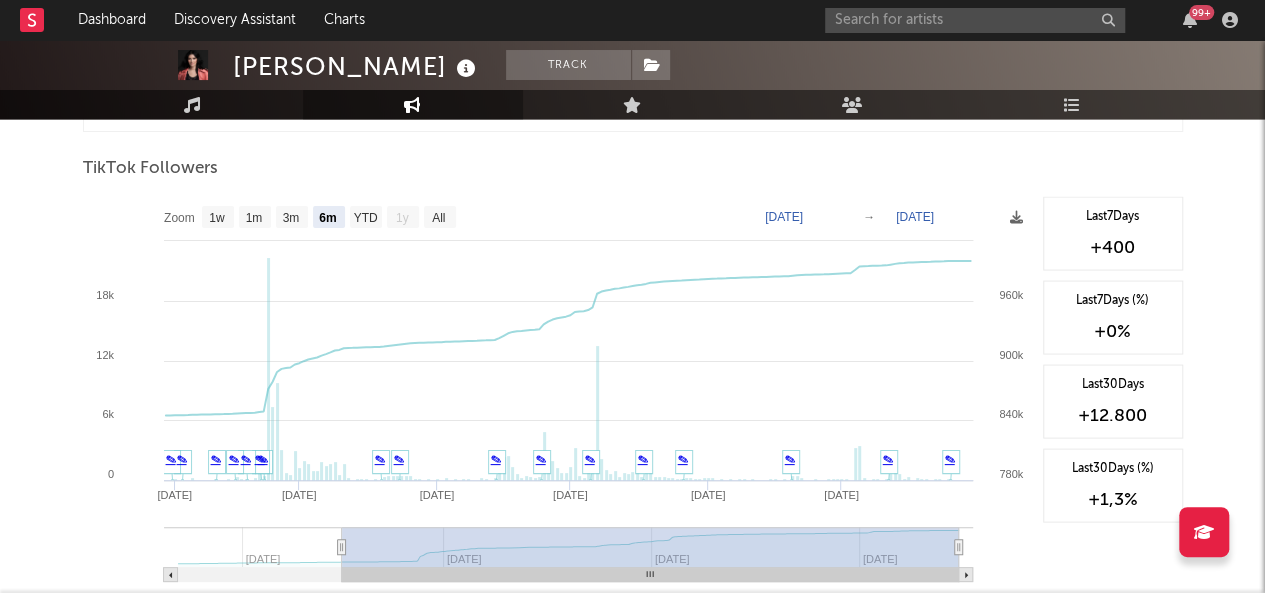 scroll, scrollTop: 1868, scrollLeft: 0, axis: vertical 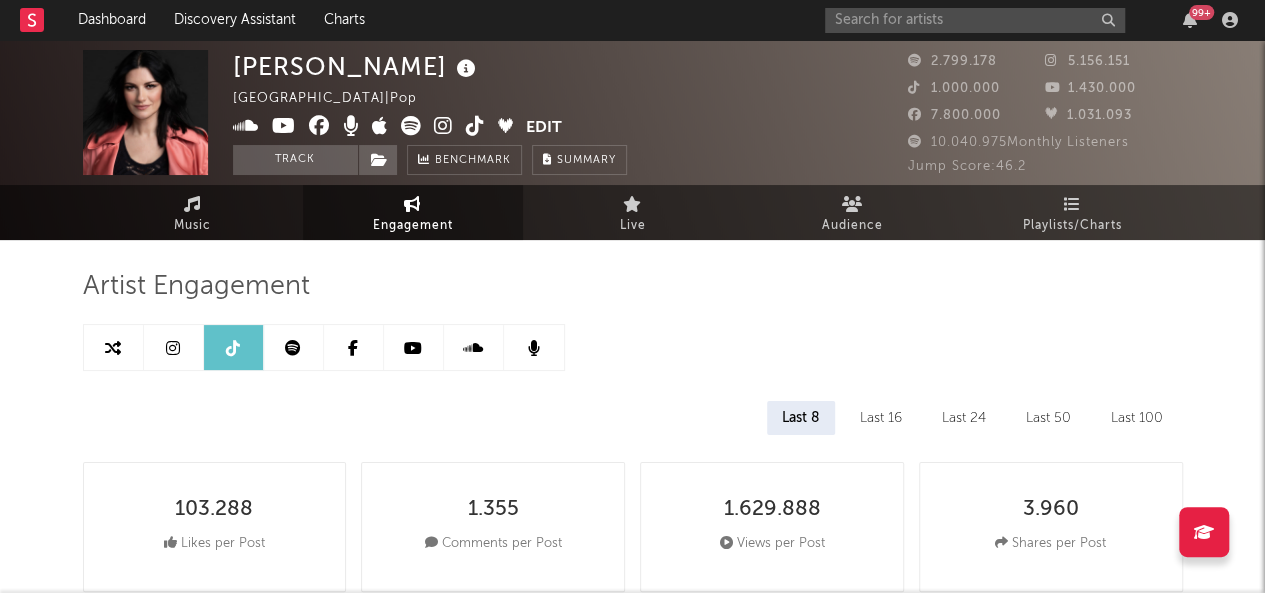 click at bounding box center (413, 348) 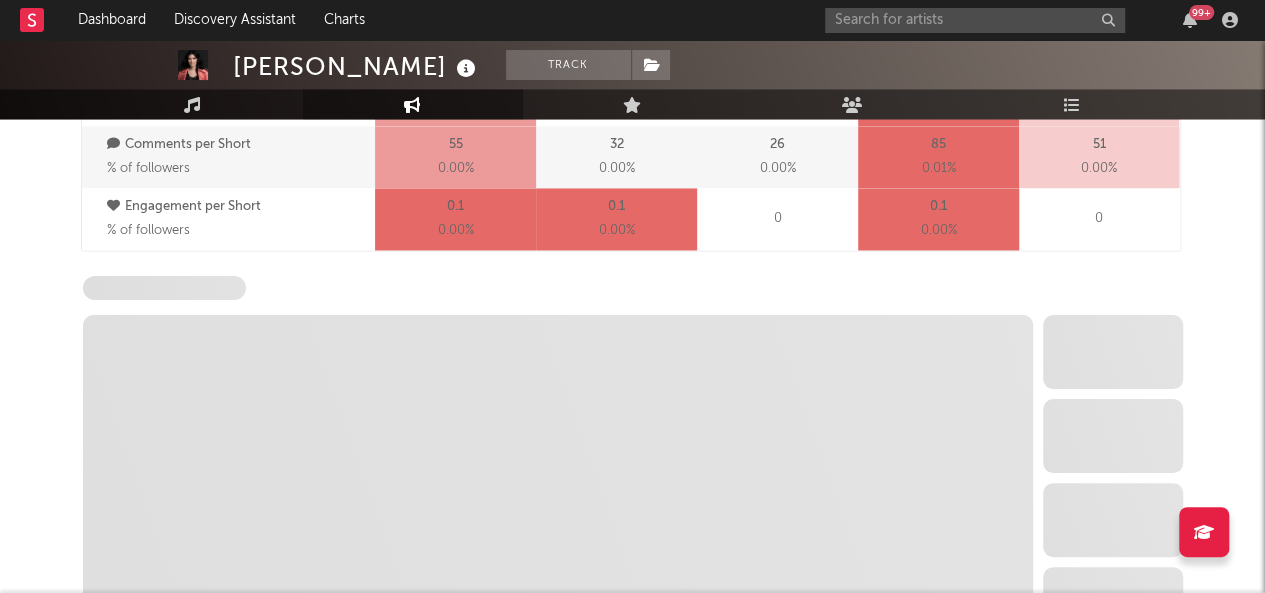 select on "6m" 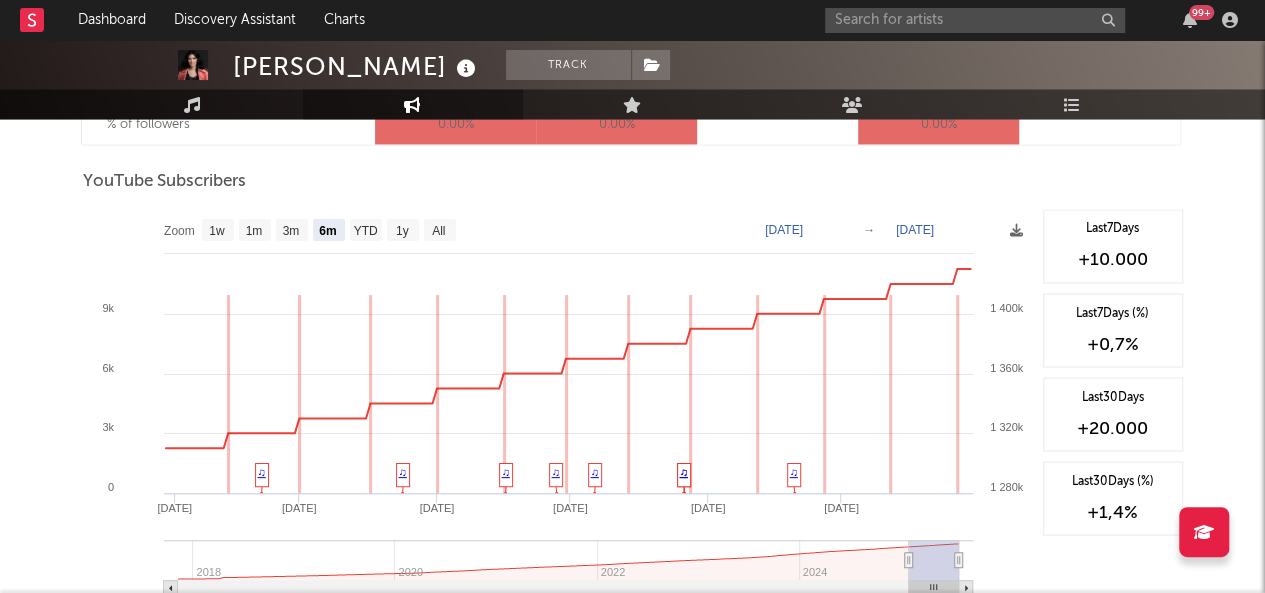 scroll, scrollTop: 1616, scrollLeft: 0, axis: vertical 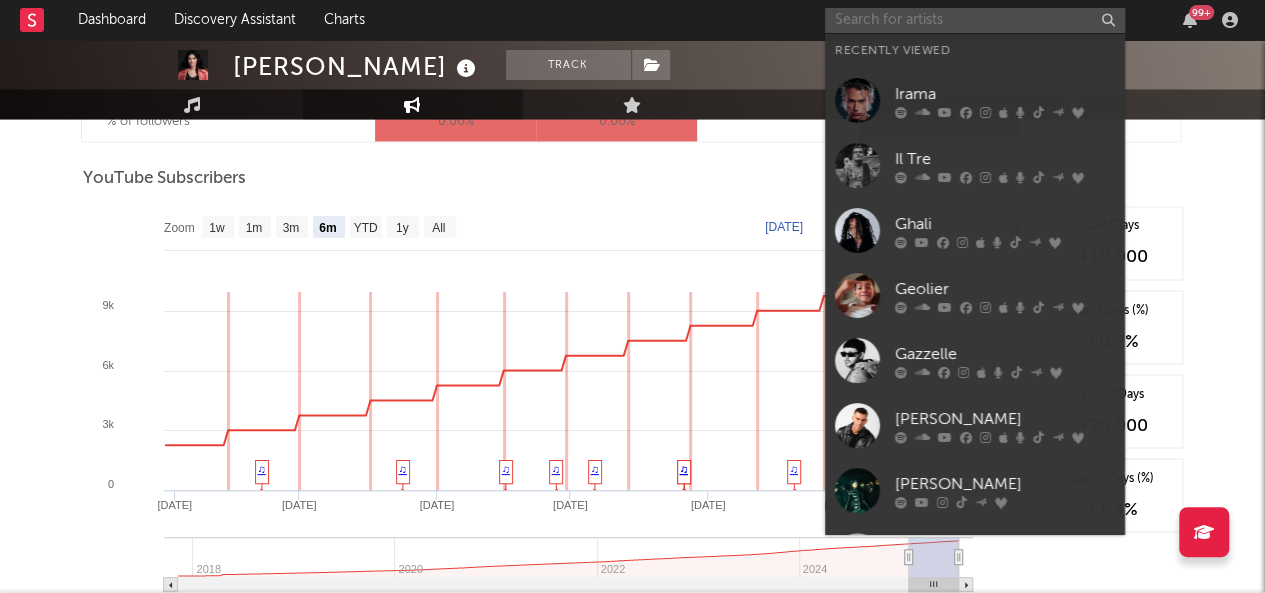 click at bounding box center (975, 20) 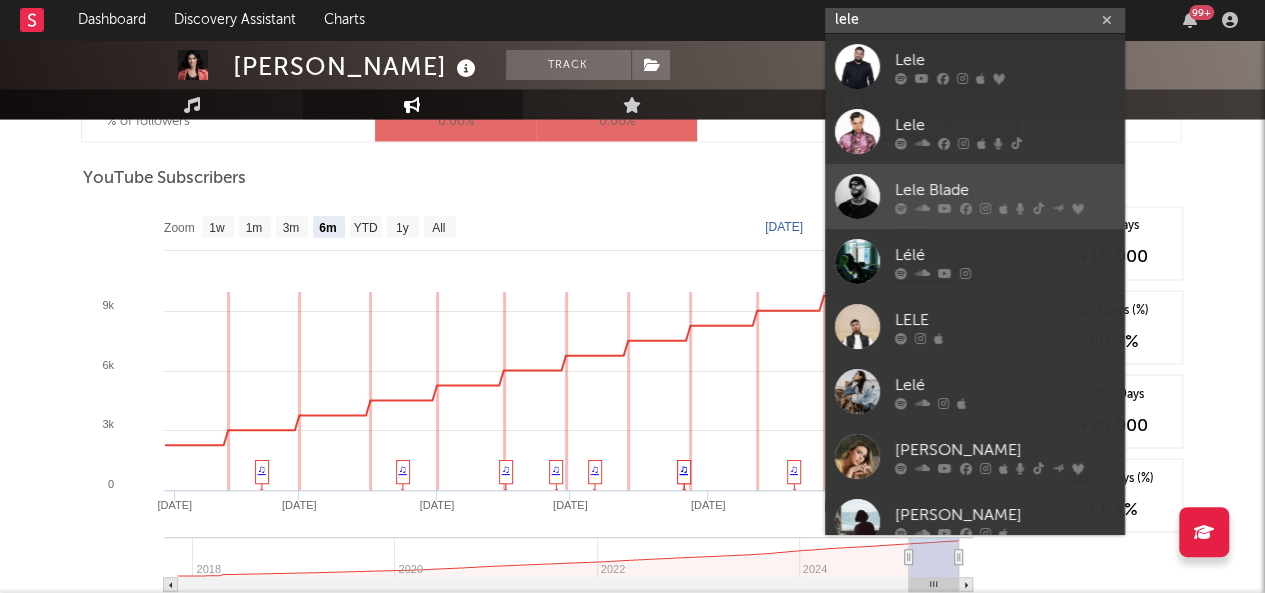 type on "lele" 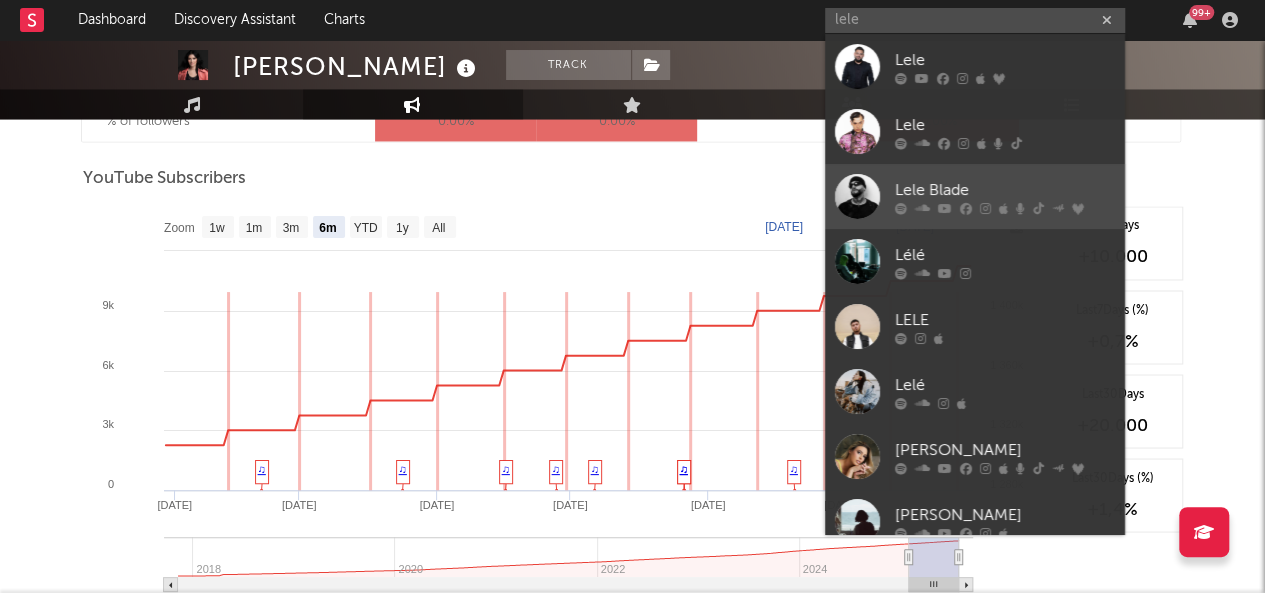 click on "Lele Blade" at bounding box center [1005, 190] 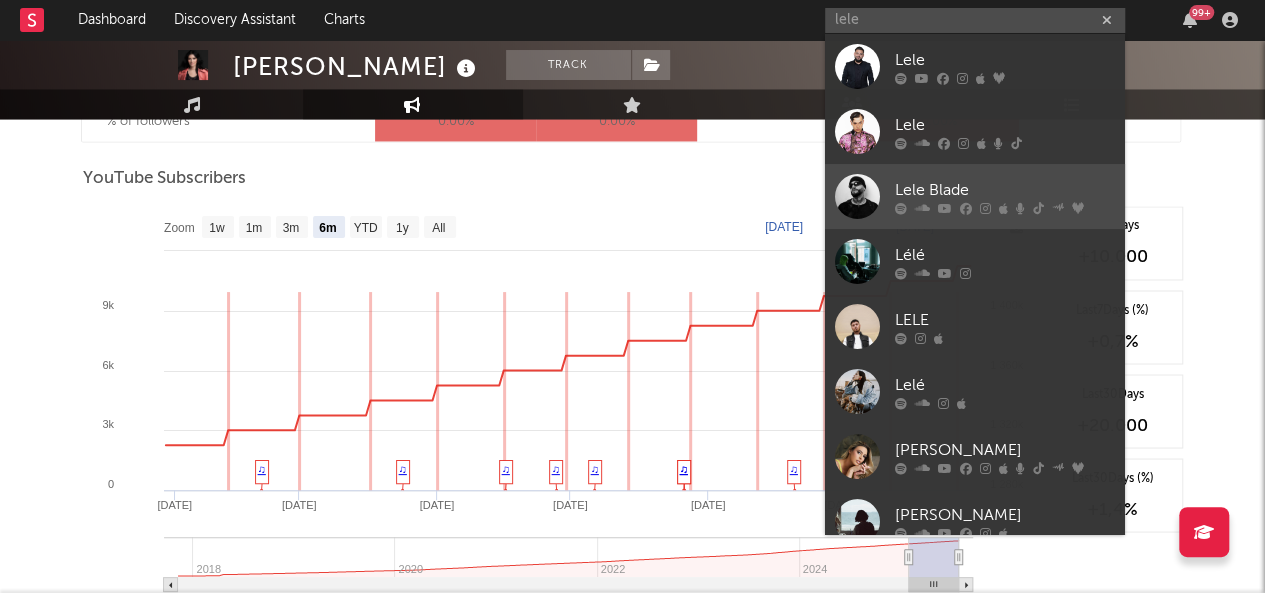 type 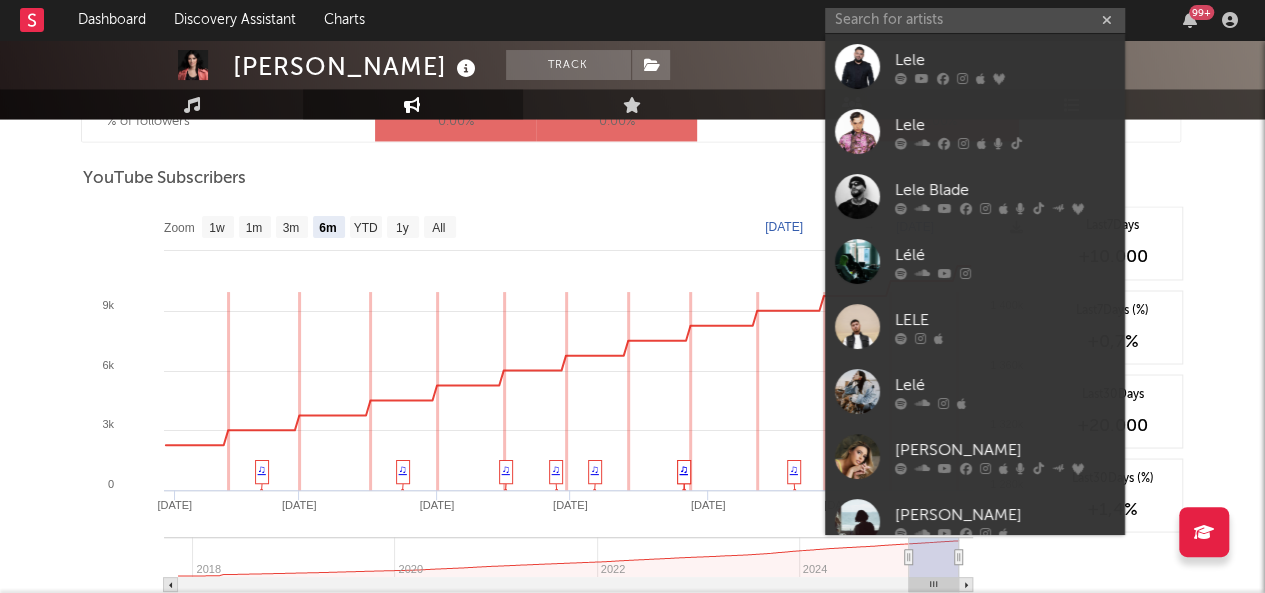 scroll, scrollTop: 102, scrollLeft: 0, axis: vertical 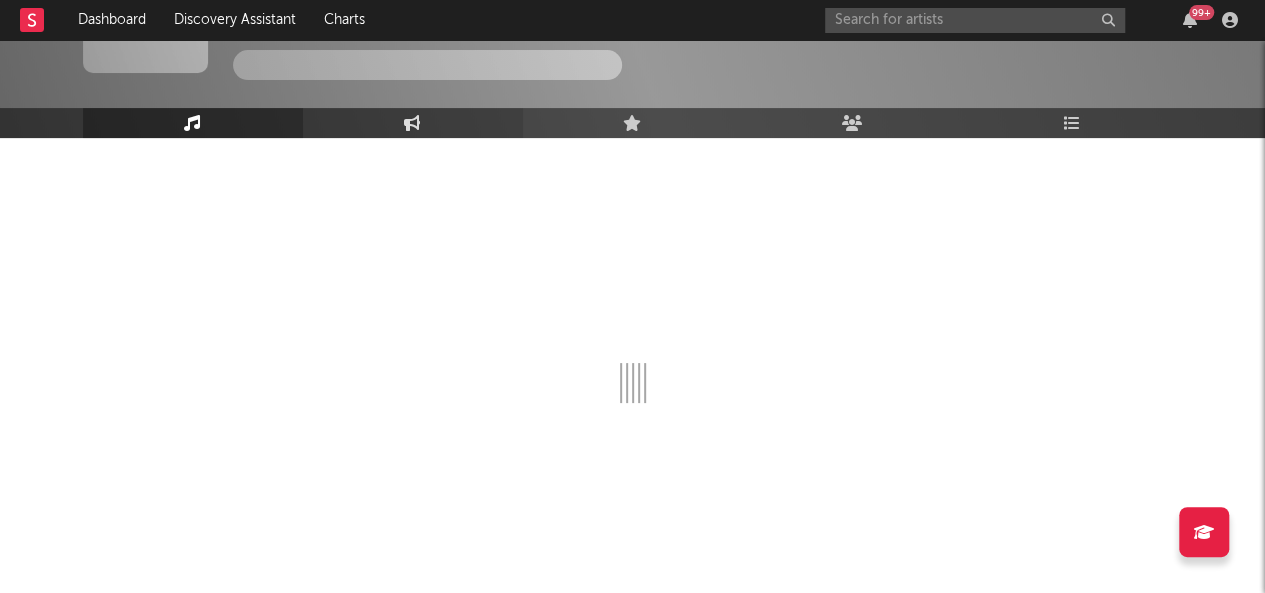 click at bounding box center (412, 123) 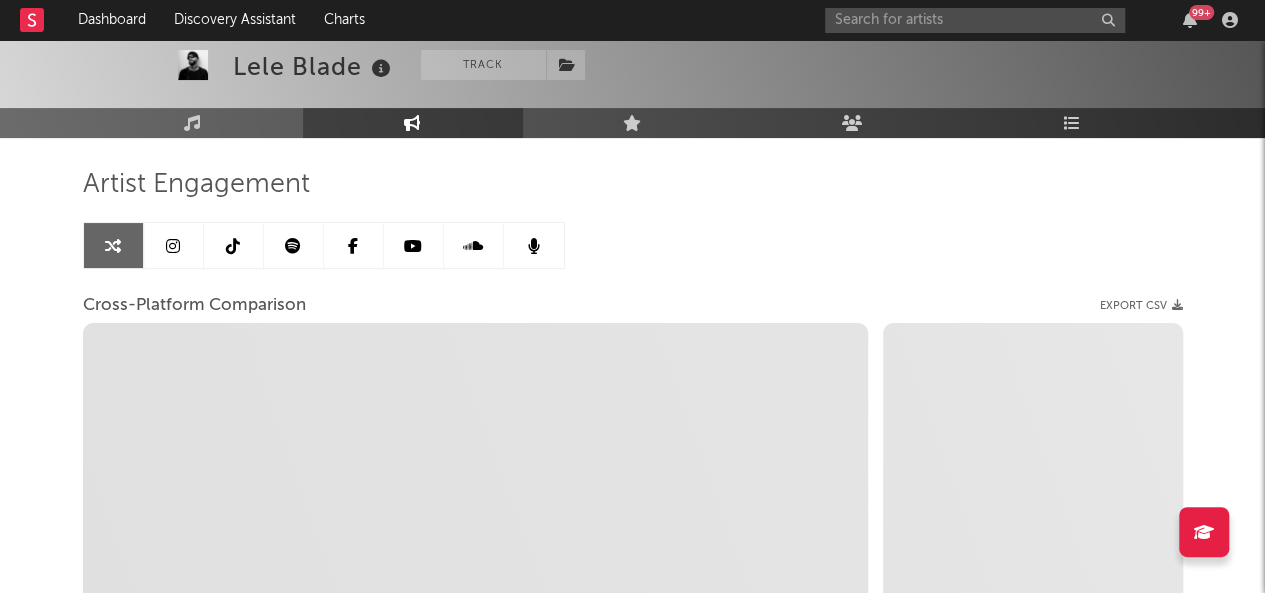 click at bounding box center [293, 246] 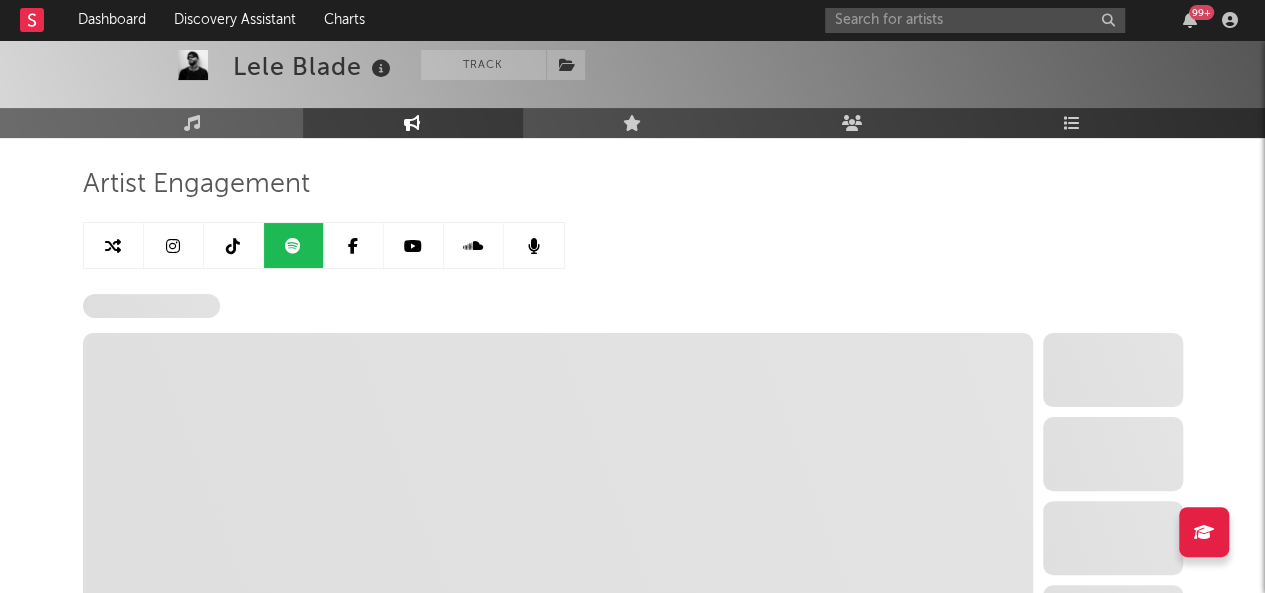 select on "6m" 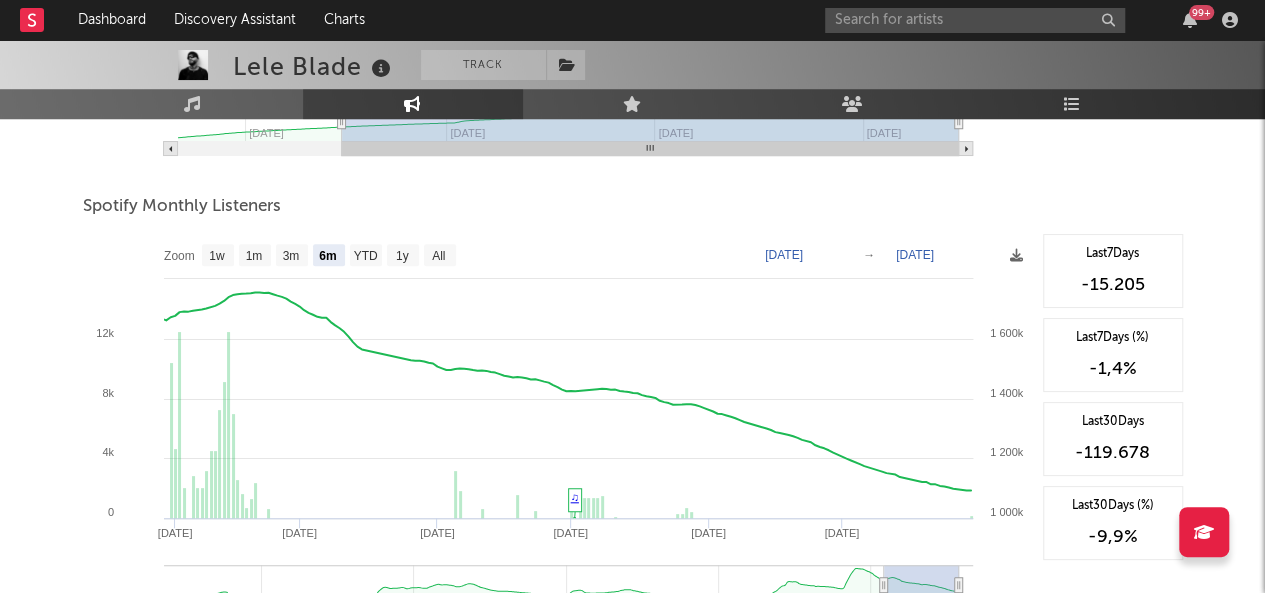 scroll, scrollTop: 667, scrollLeft: 0, axis: vertical 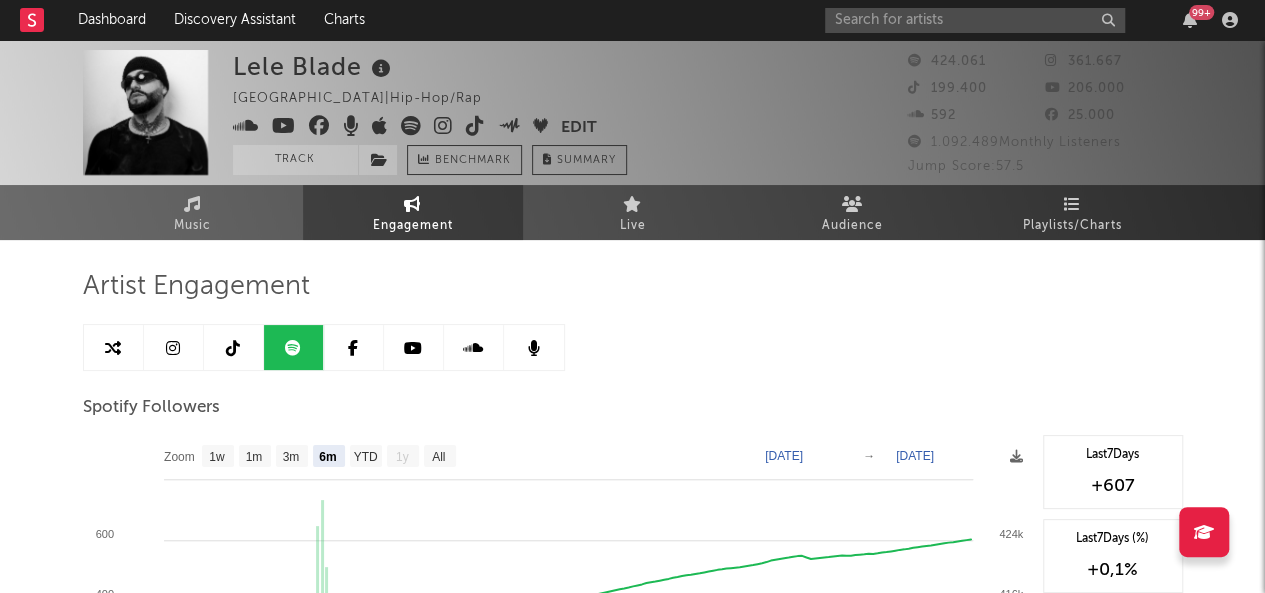 click at bounding box center [173, 348] 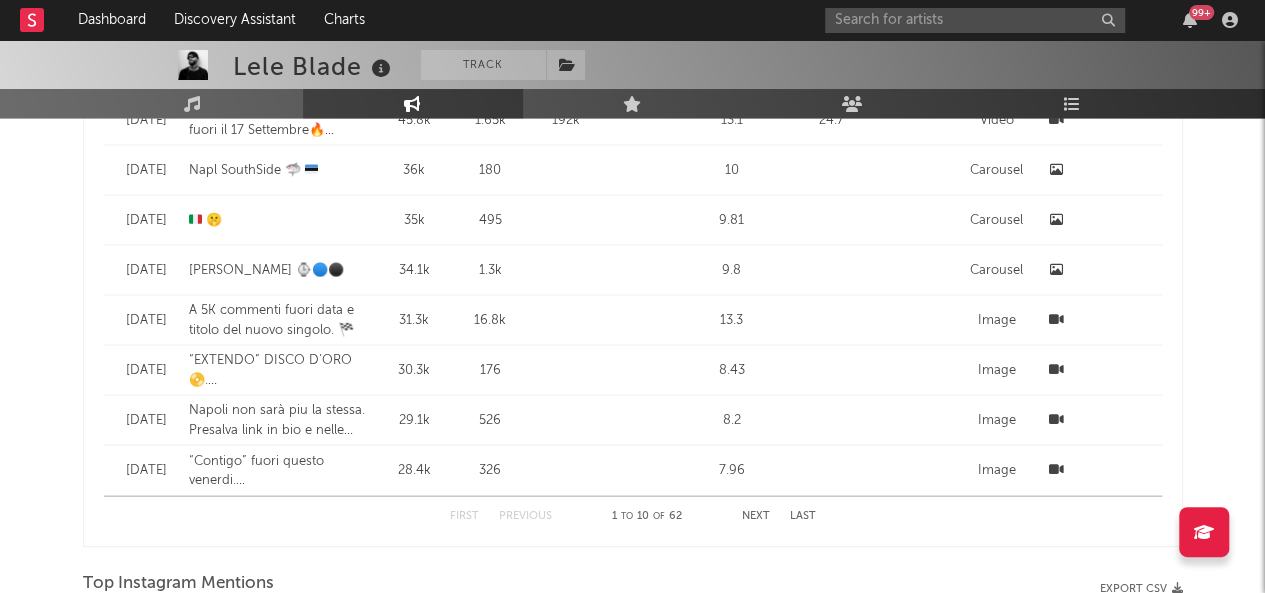 select on "6m" 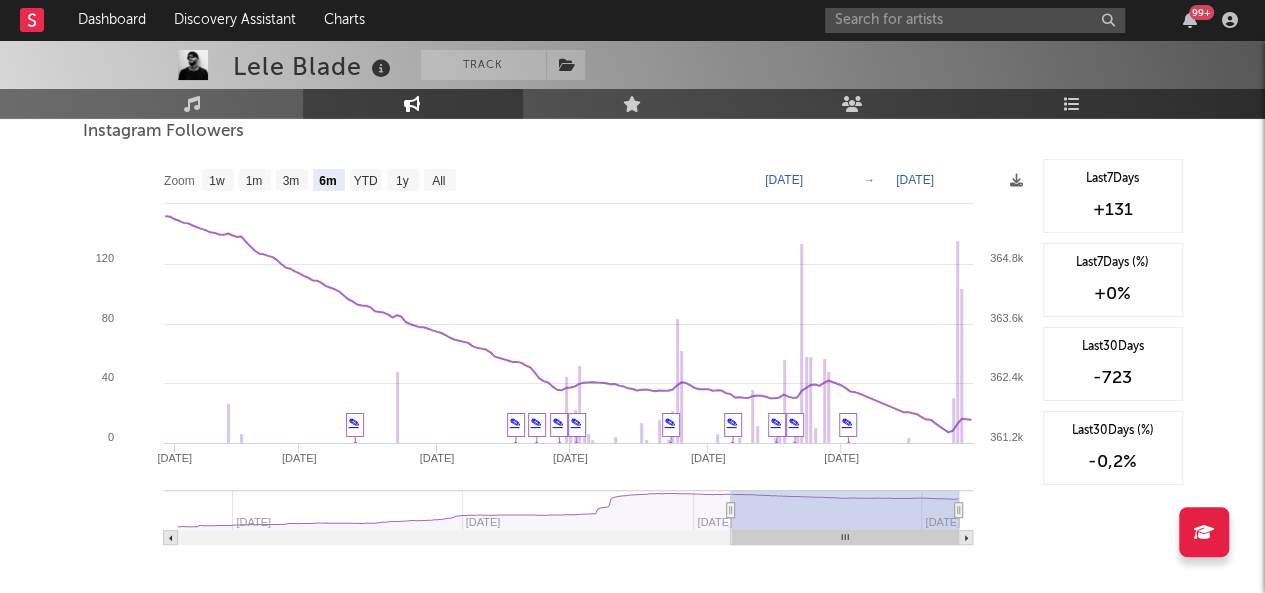 scroll, scrollTop: 3099, scrollLeft: 0, axis: vertical 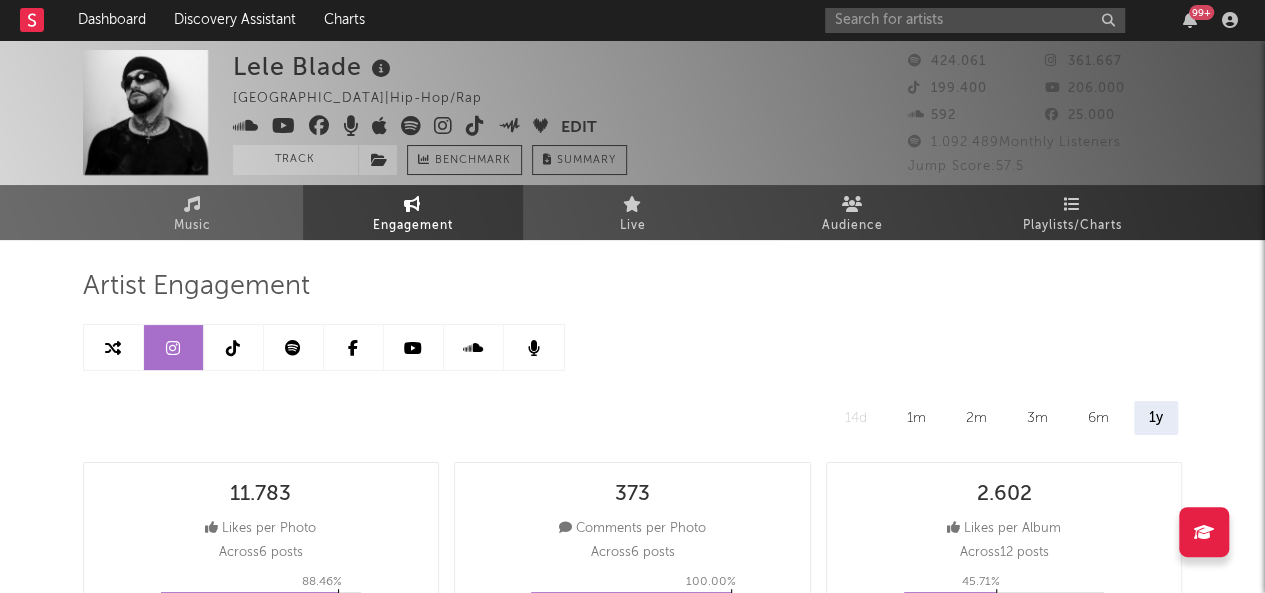 click at bounding box center (234, 347) 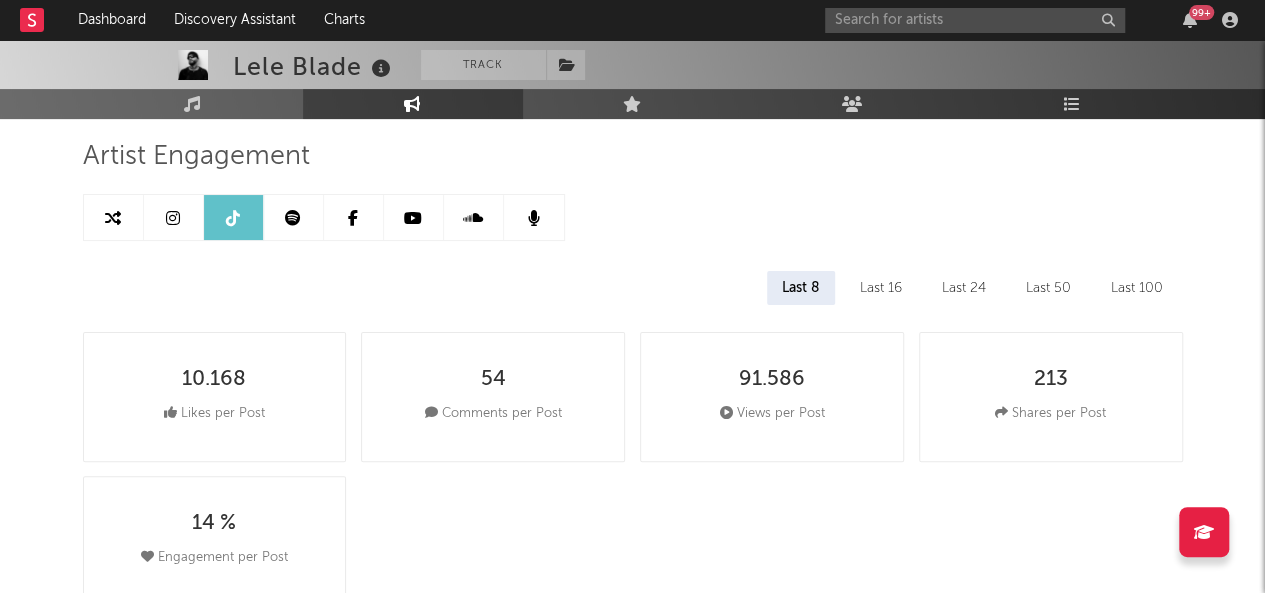 select on "6m" 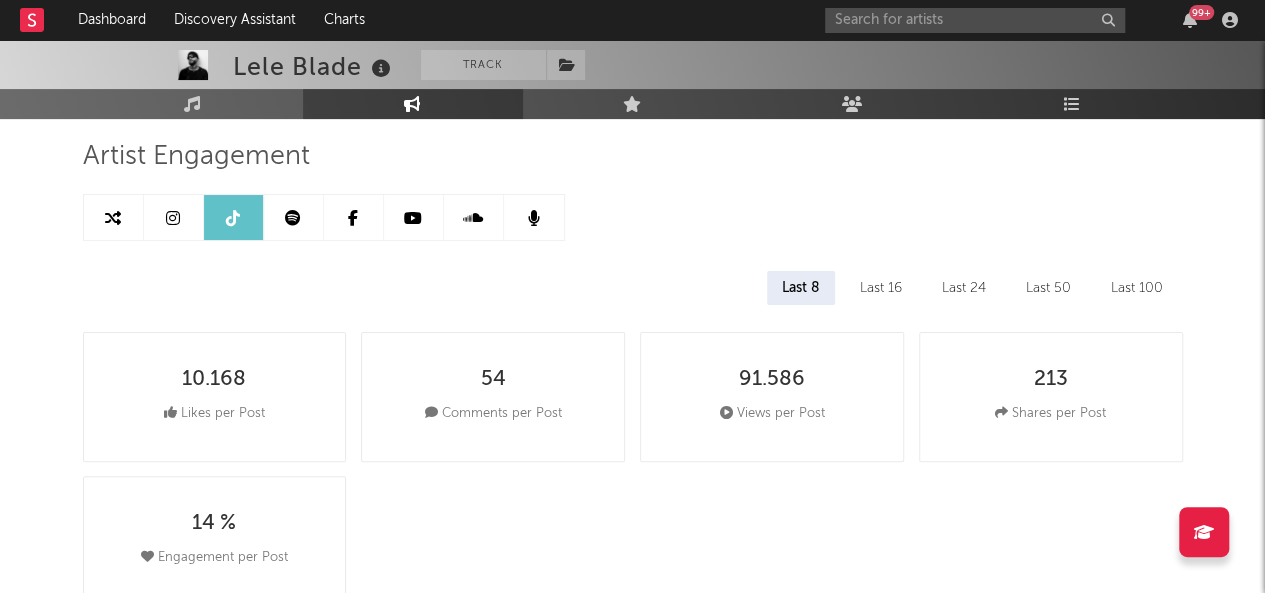 select on "6m" 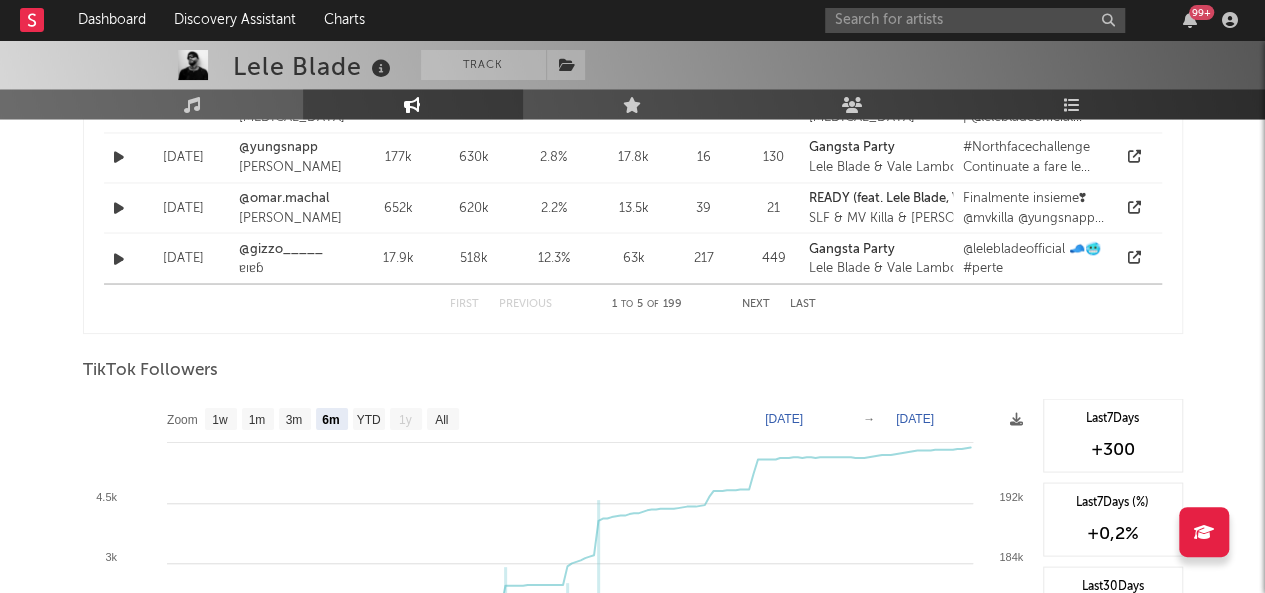 scroll, scrollTop: 1702, scrollLeft: 0, axis: vertical 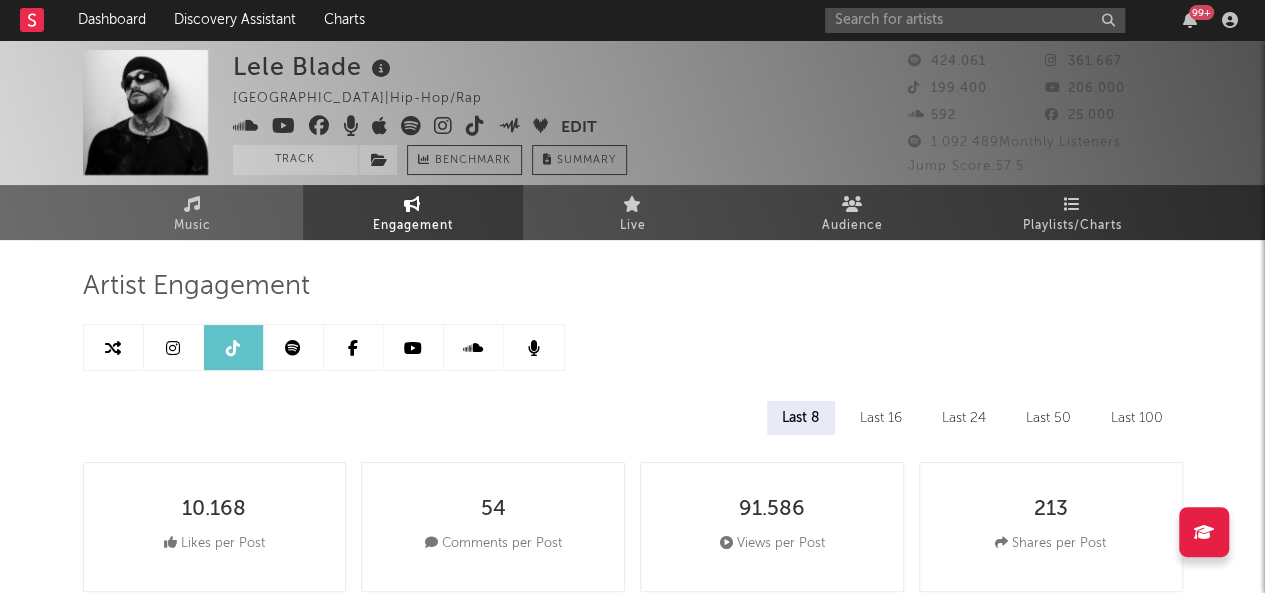 click at bounding box center (414, 347) 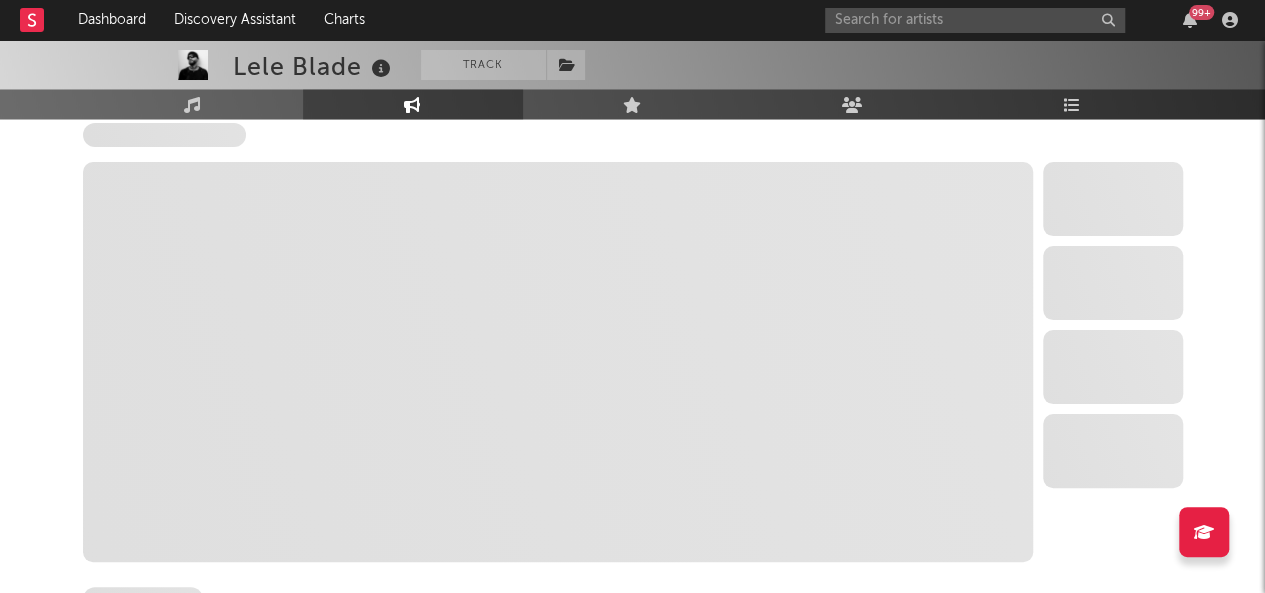 select on "6m" 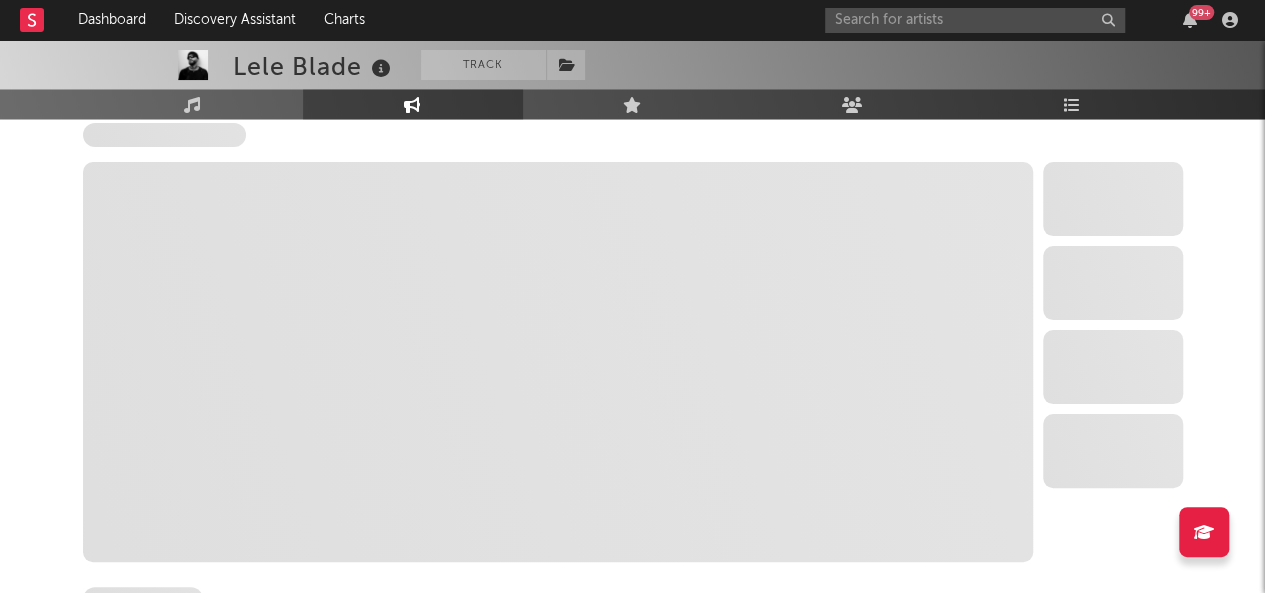 select on "6m" 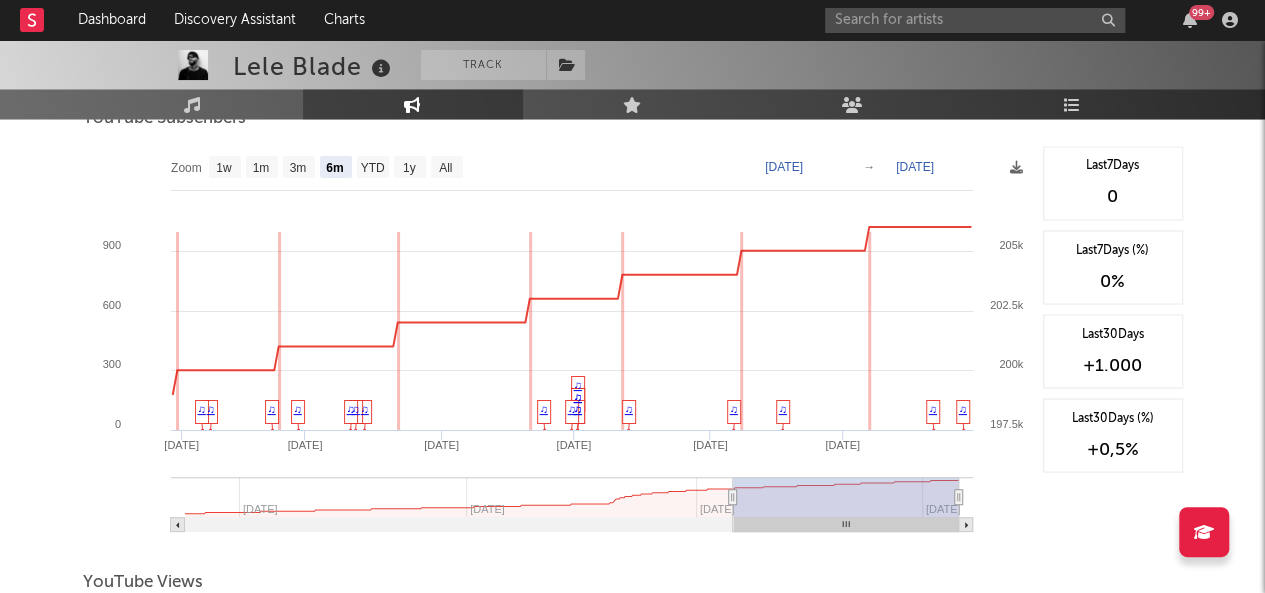 scroll, scrollTop: 1654, scrollLeft: 0, axis: vertical 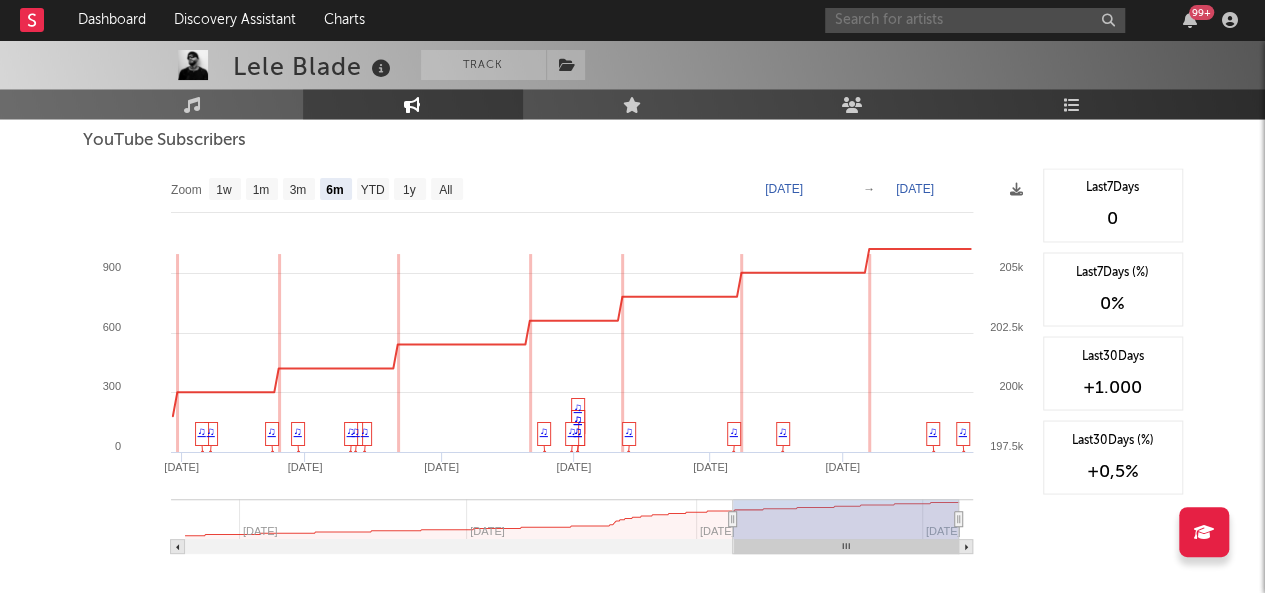 click at bounding box center [975, 20] 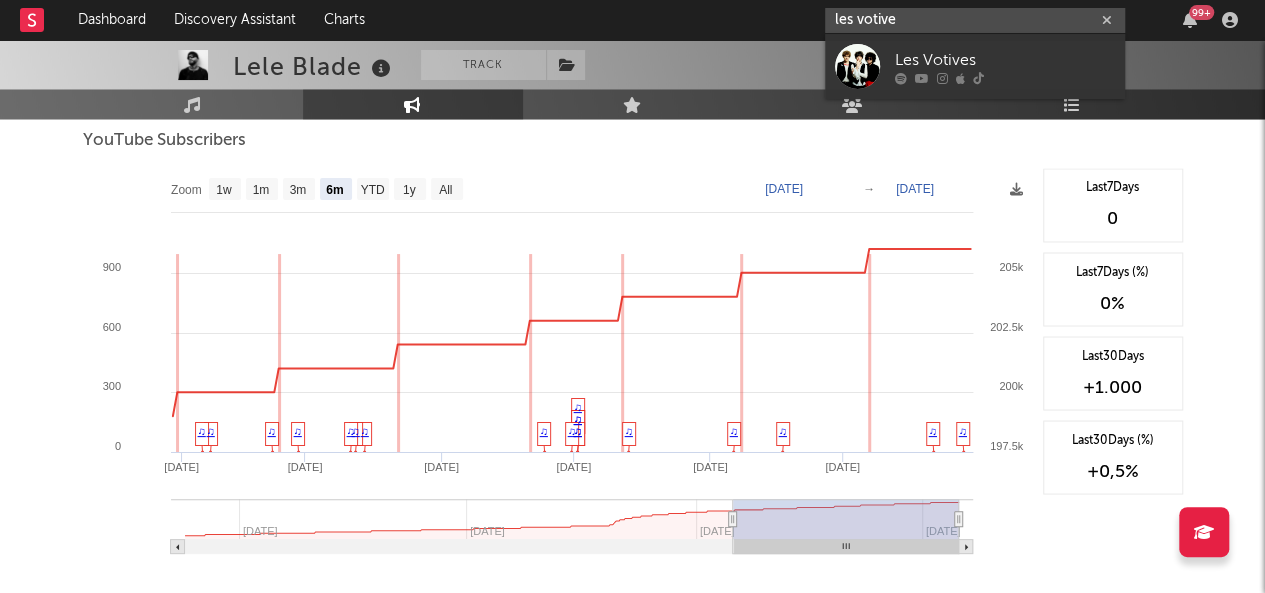 type on "les votive" 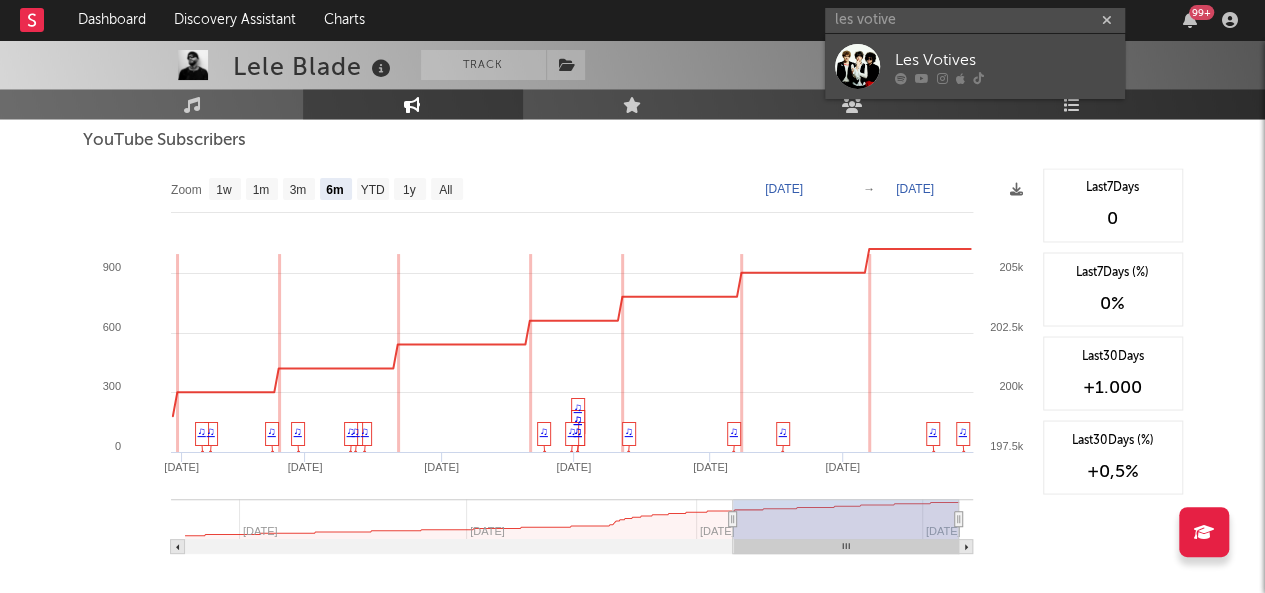 click on "Les Votives" at bounding box center [1005, 60] 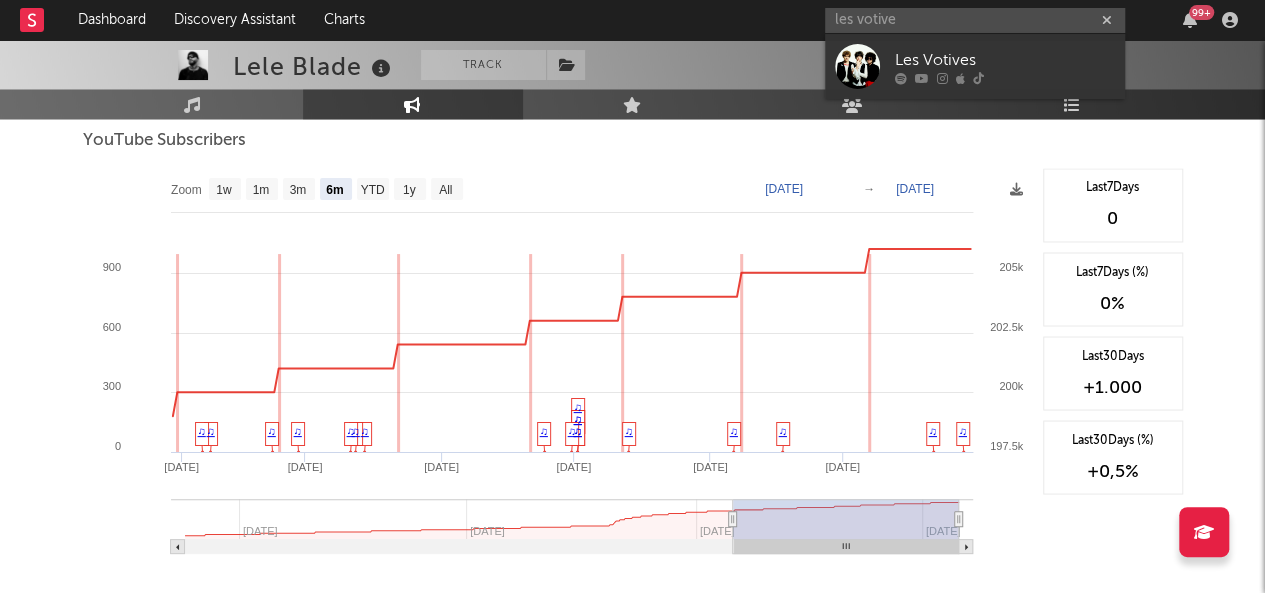 type 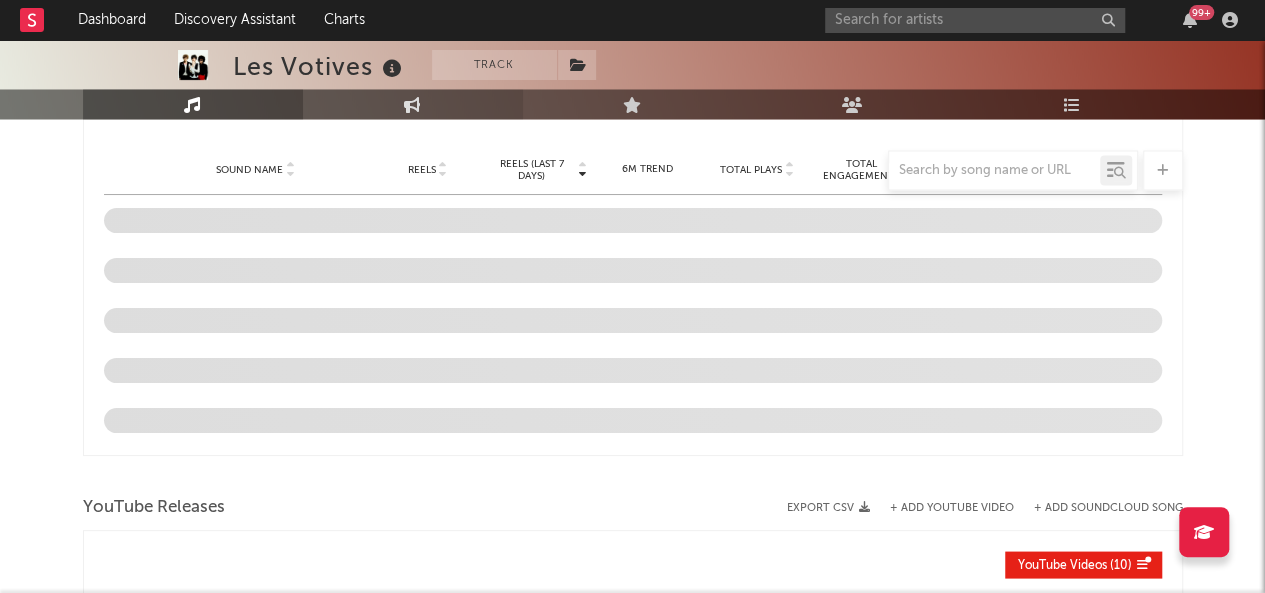 click on "Engagement" at bounding box center (413, 104) 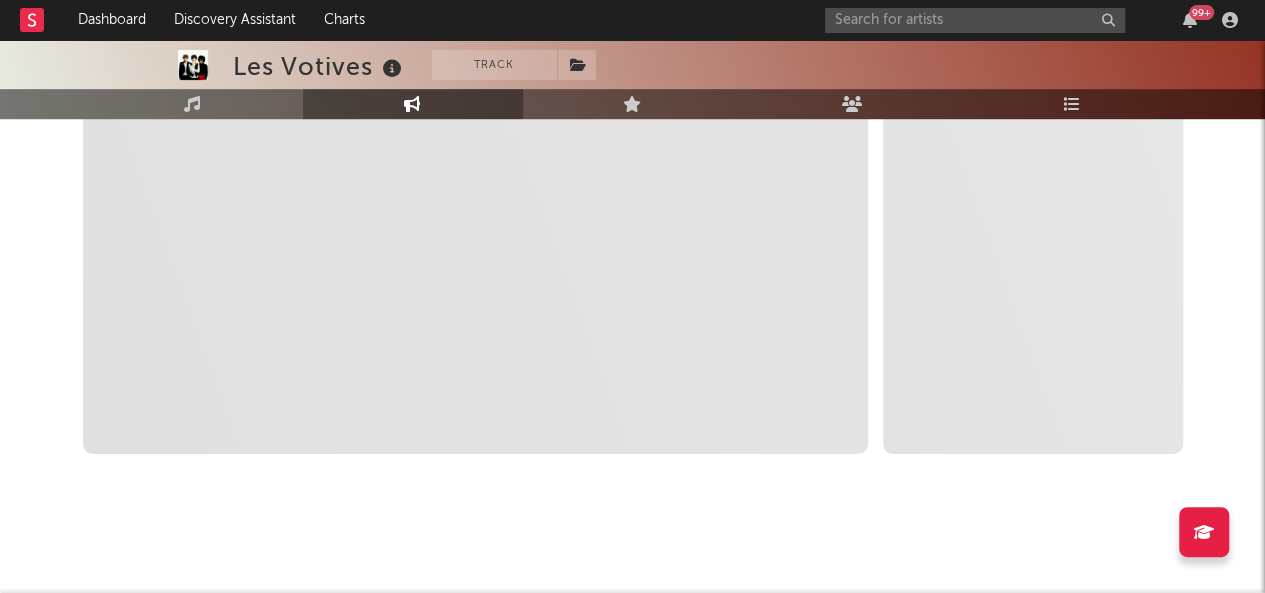 select on "1m" 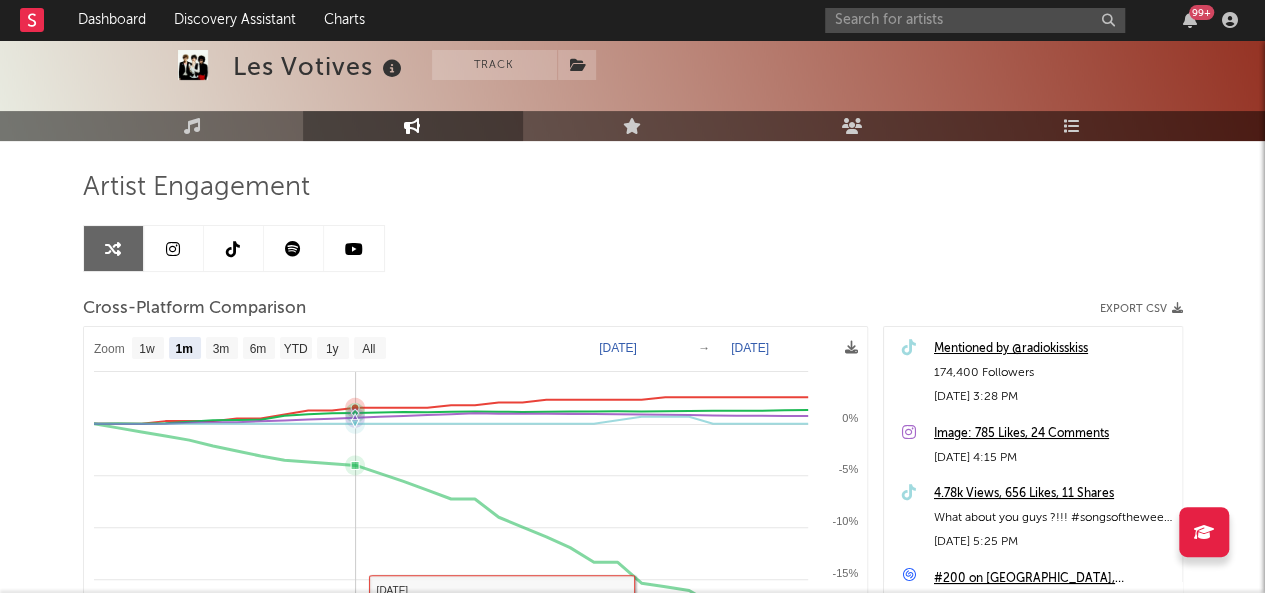 scroll, scrollTop: 0, scrollLeft: 0, axis: both 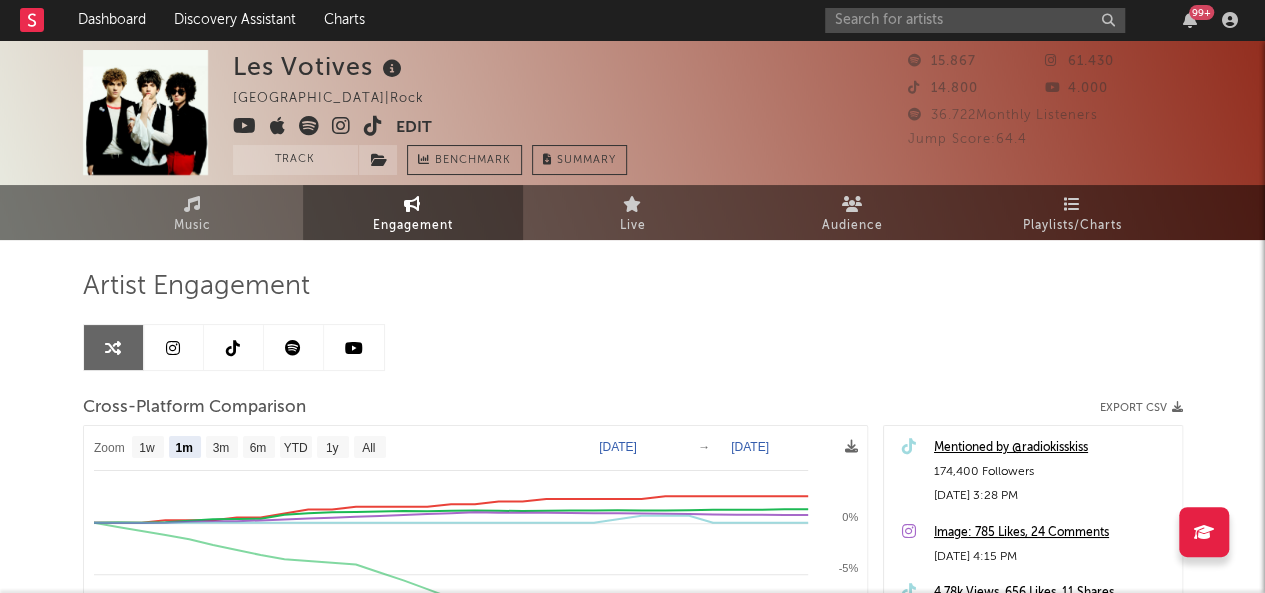 click on "Artist Engagement Cross-Platform Comparison Export CSV  Zoom 1w 1m 3m 6m YTD 1y All 2025-06-29 2025-07-29 Created with Highcharts 10.3.3 30. Jun 2. Jul 4. Jul 6. Jul 8. Jul 10. Jul 12. Jul 14. Jul 16. Jul 18. Jul 20. Jul 22. Jul 24. Jul 26. Jul 28. Jul Jul '24 Jan '25 Jul '25 -25% -20% -15% -10% -5% 0% + 5% Zoom 1w 1m 3m 6m YTD 1y All Jun 29, 2025 → Jul 29, 2025 YouTube Subscribers Spotify Followers Spotify Monthly Listeners Instagram Followers TikTok Followers 1 1 1 1 1 1 1 1 1 1 2 1 1 Thursday, Jul 10, 2025 YouTube Subscribers :  3.950  (1.54%) Spotify Followers :  15.822  (1.03%) Spotify Monthly Listeners :  44.877  (-4.03%) Instagram Followers :  ~61.341  (0.58%) TikTok Followers :  14.700  (0%) Mentioned by @radiokisskiss 174,400 Followers Jul 23, 2025 3:28 PM Image: 785 Likes, 24 Comments Jul 21, 2025 4:15 PM 4.78k Views, 656 Likes, 11 Shares What about you guys ?!!!  #songsoftheweek #favsongs #tameimpala #wetleg #pulp #thestrokes #lesvotives #rockband  Jul 20, 2025 5:25 PM #200 on Naples, Italy" at bounding box center (633, 610) 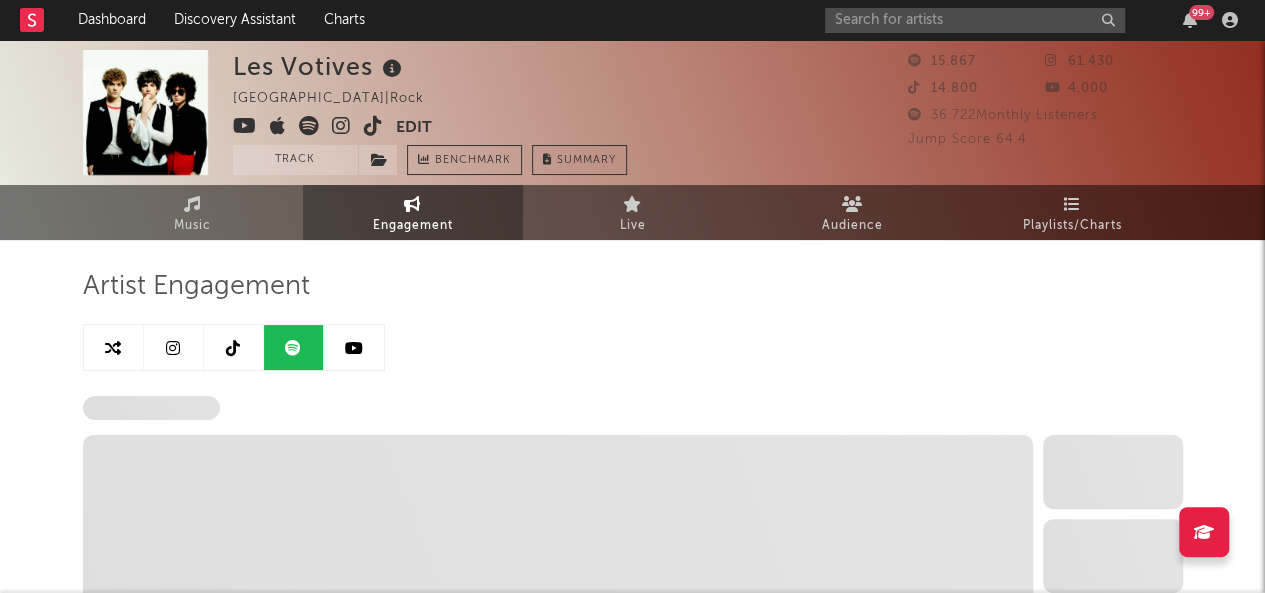select on "6m" 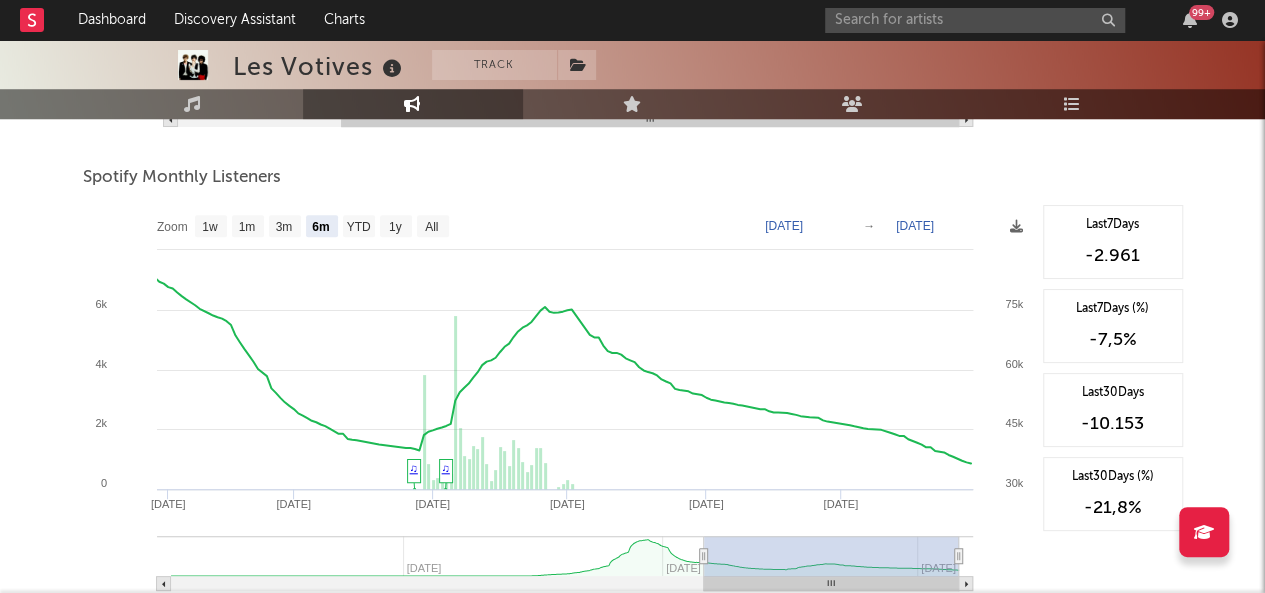 scroll, scrollTop: 699, scrollLeft: 0, axis: vertical 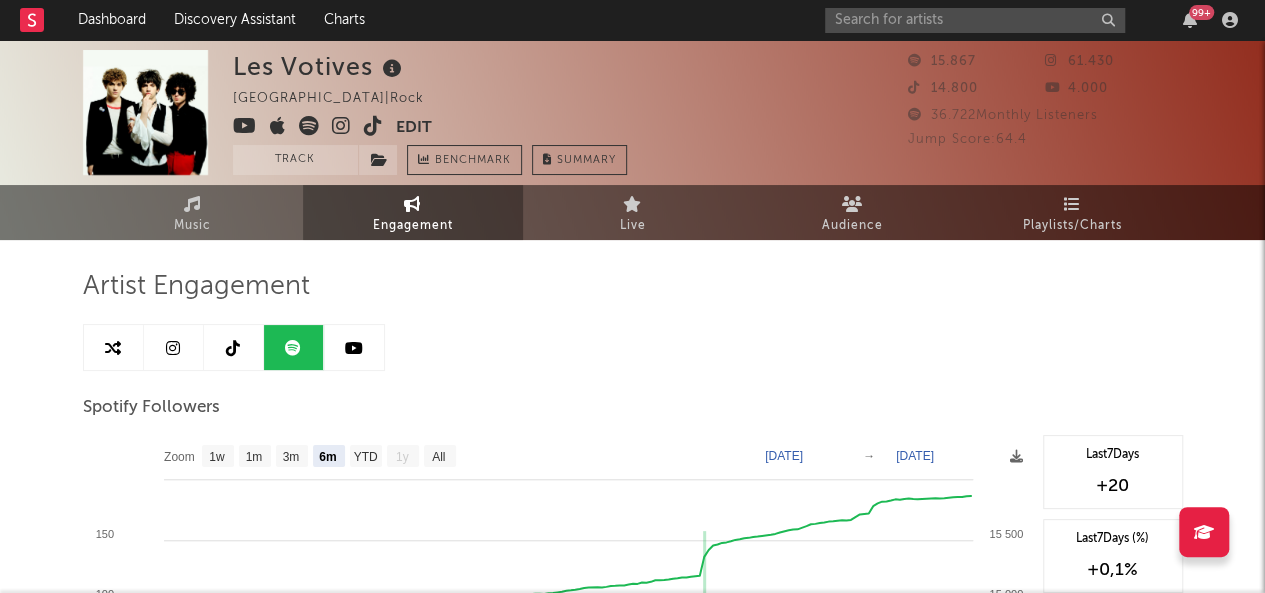 click at bounding box center [174, 347] 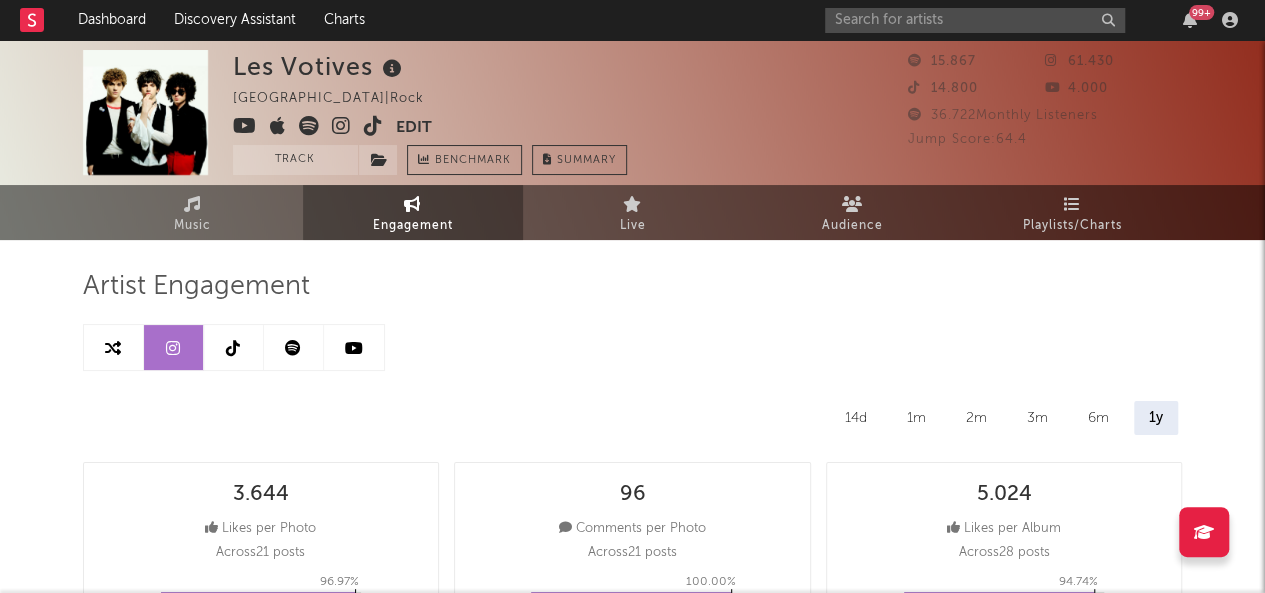 select on "6m" 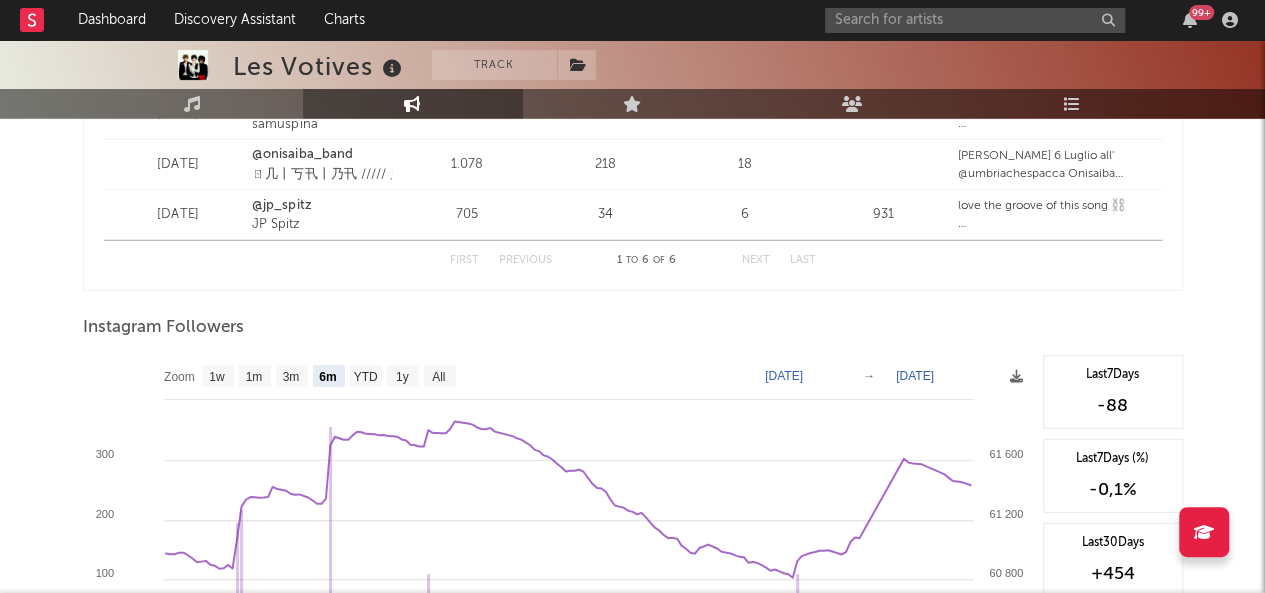 scroll, scrollTop: 2703, scrollLeft: 0, axis: vertical 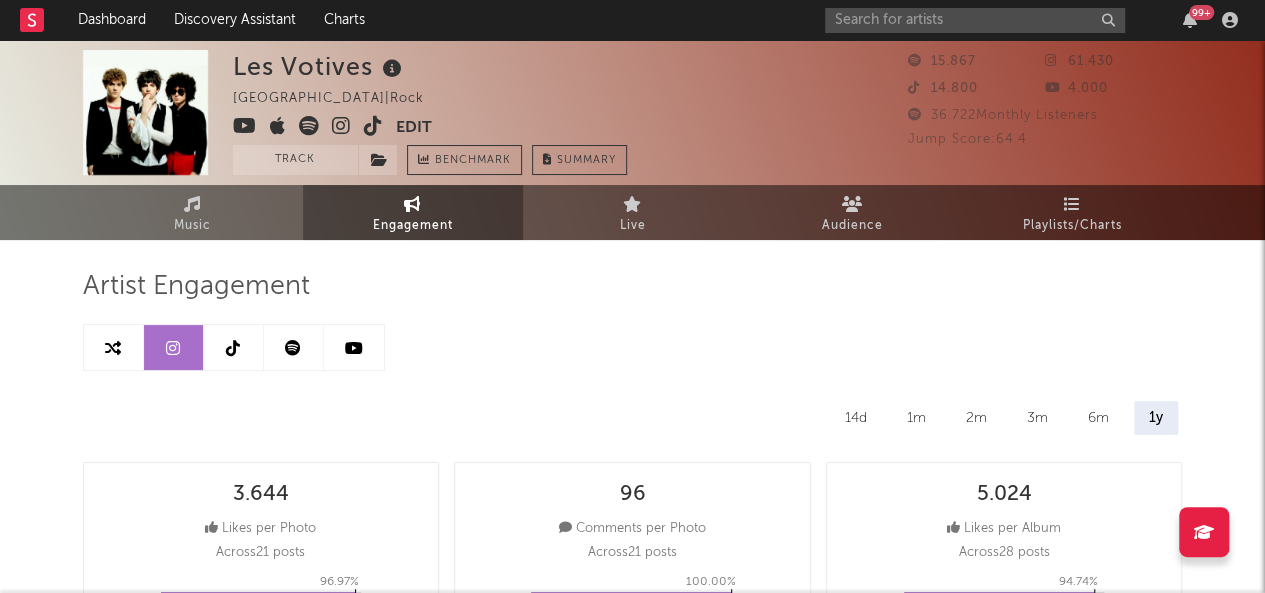 click at bounding box center (234, 347) 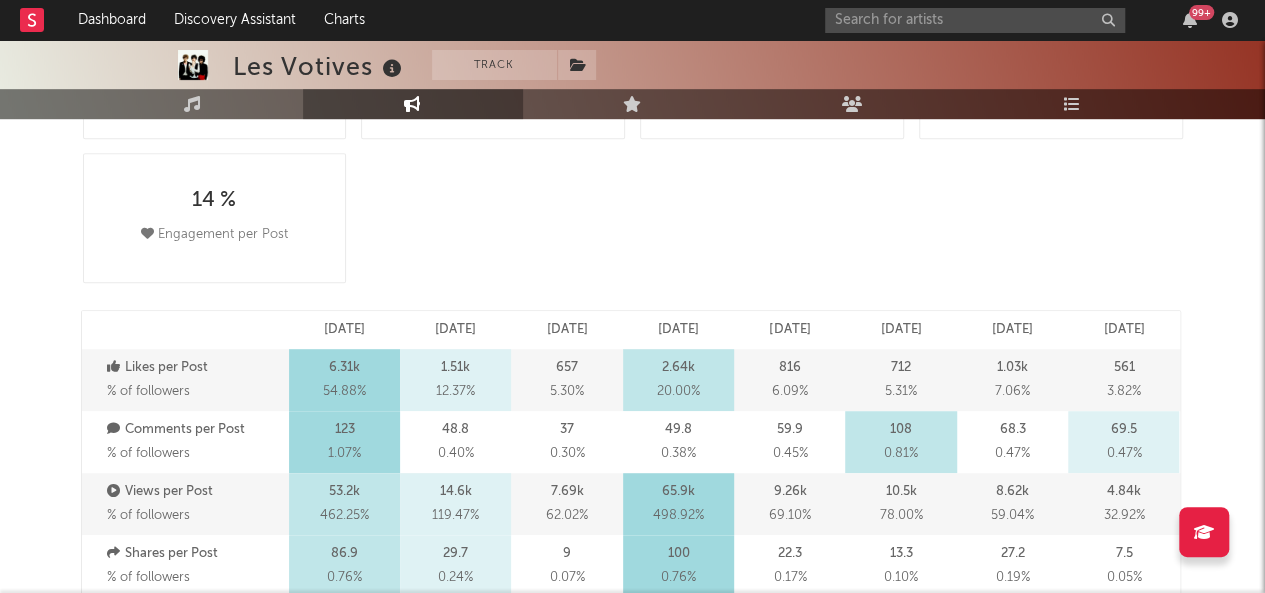 select on "6m" 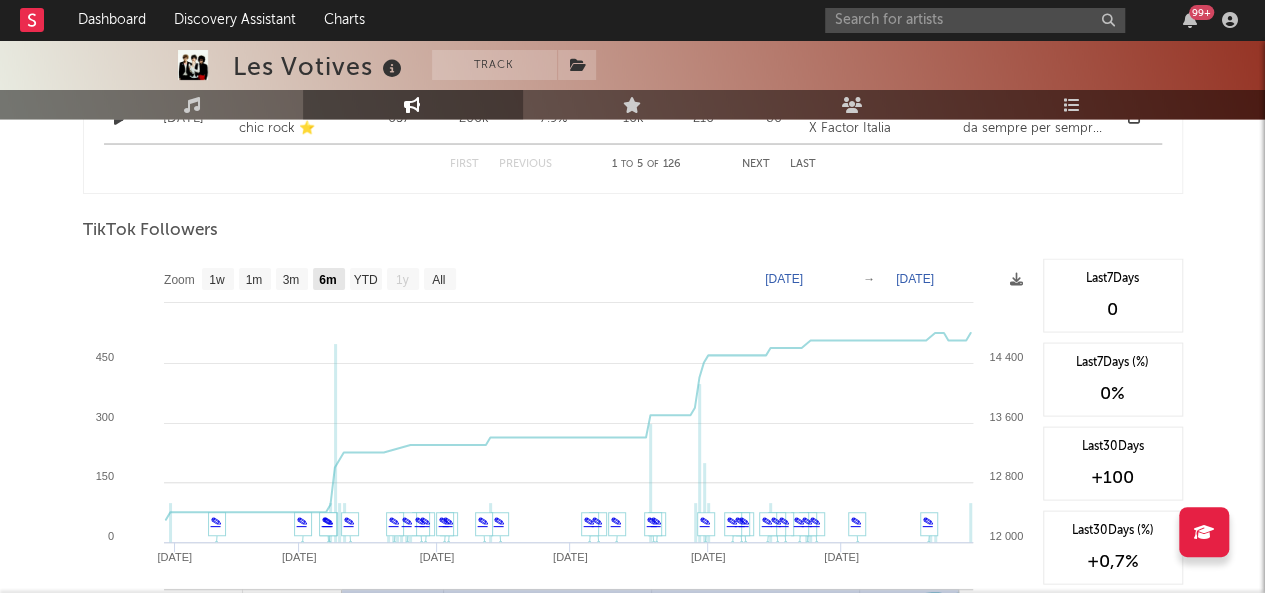 scroll, scrollTop: 1843, scrollLeft: 0, axis: vertical 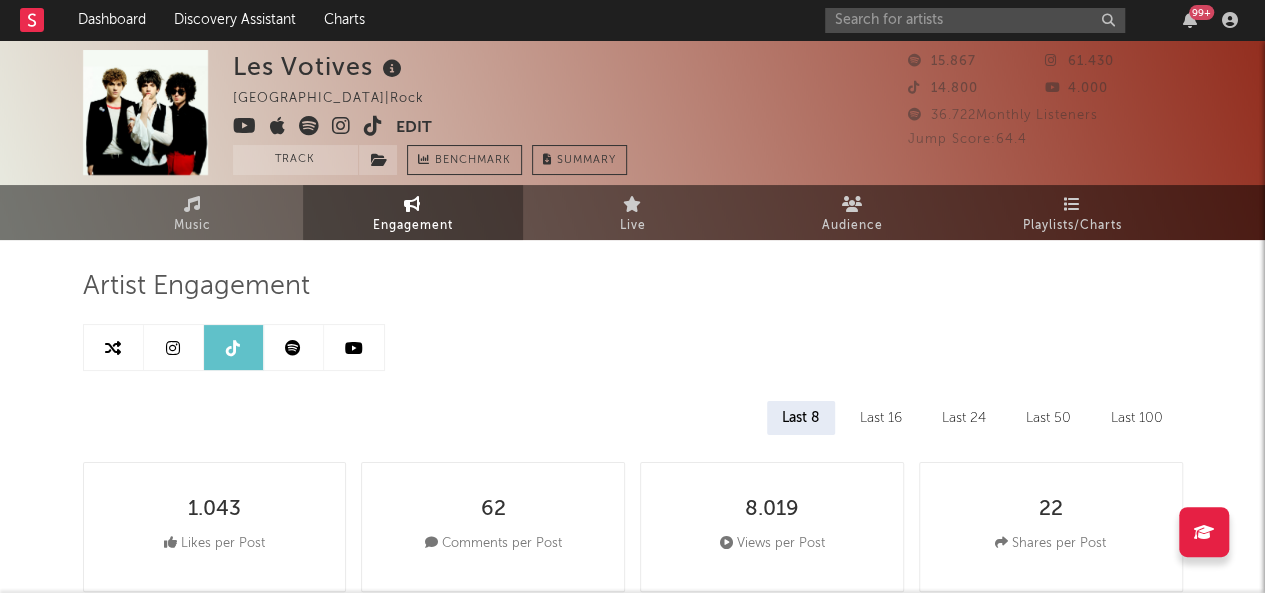 click at bounding box center [354, 347] 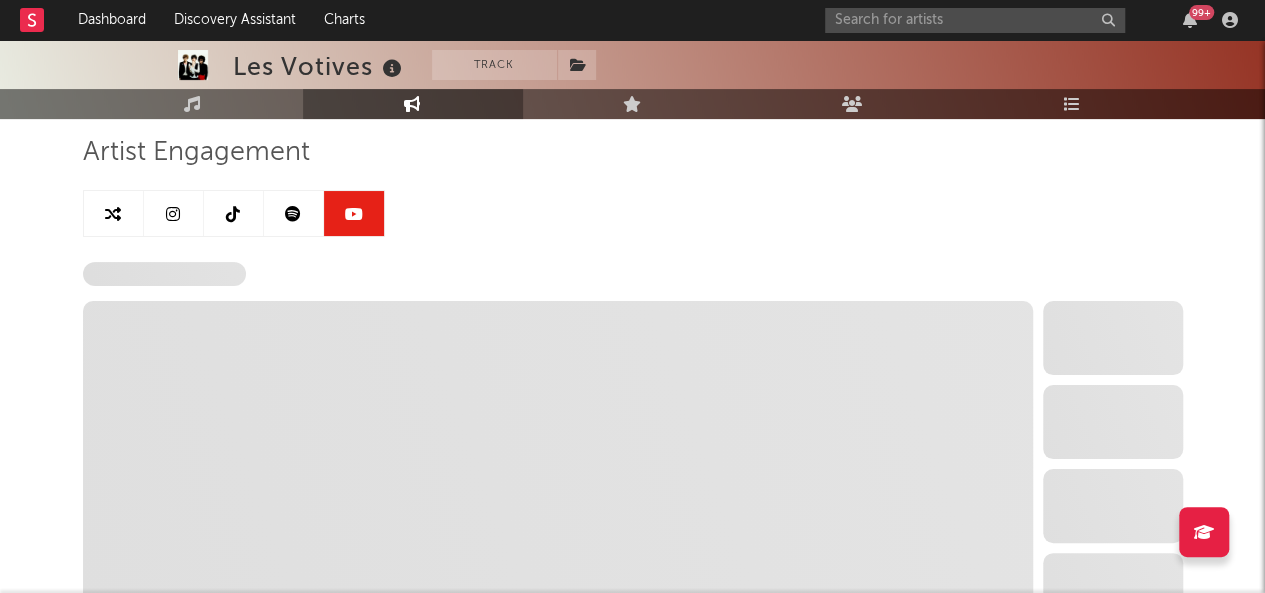 select on "6m" 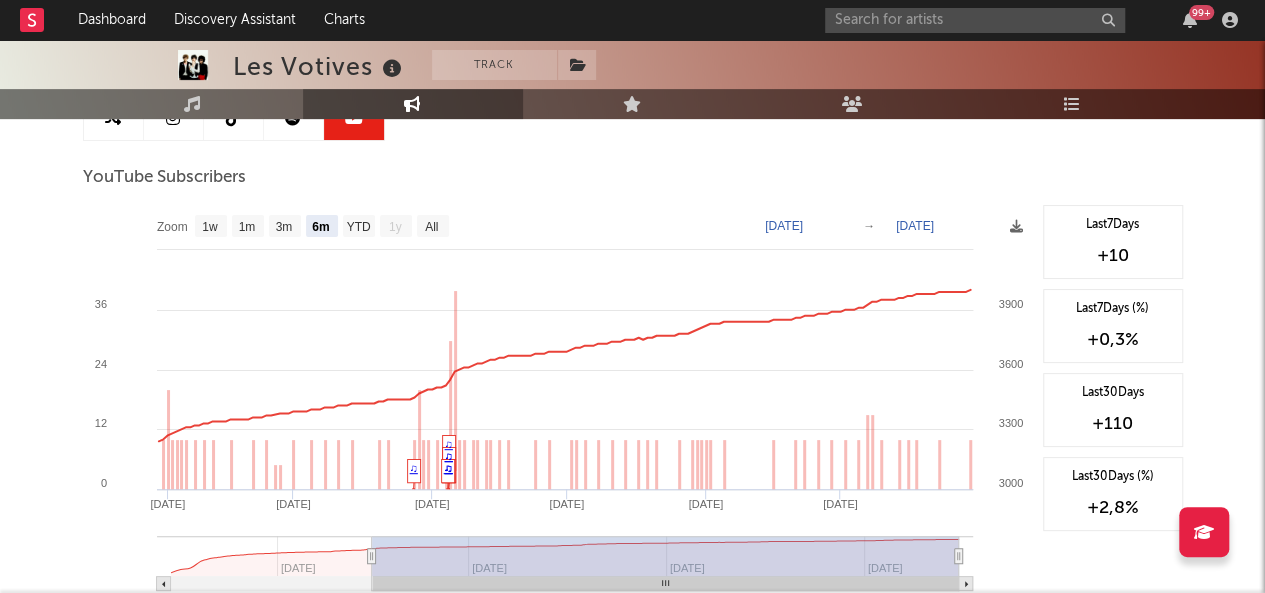 scroll, scrollTop: 272, scrollLeft: 0, axis: vertical 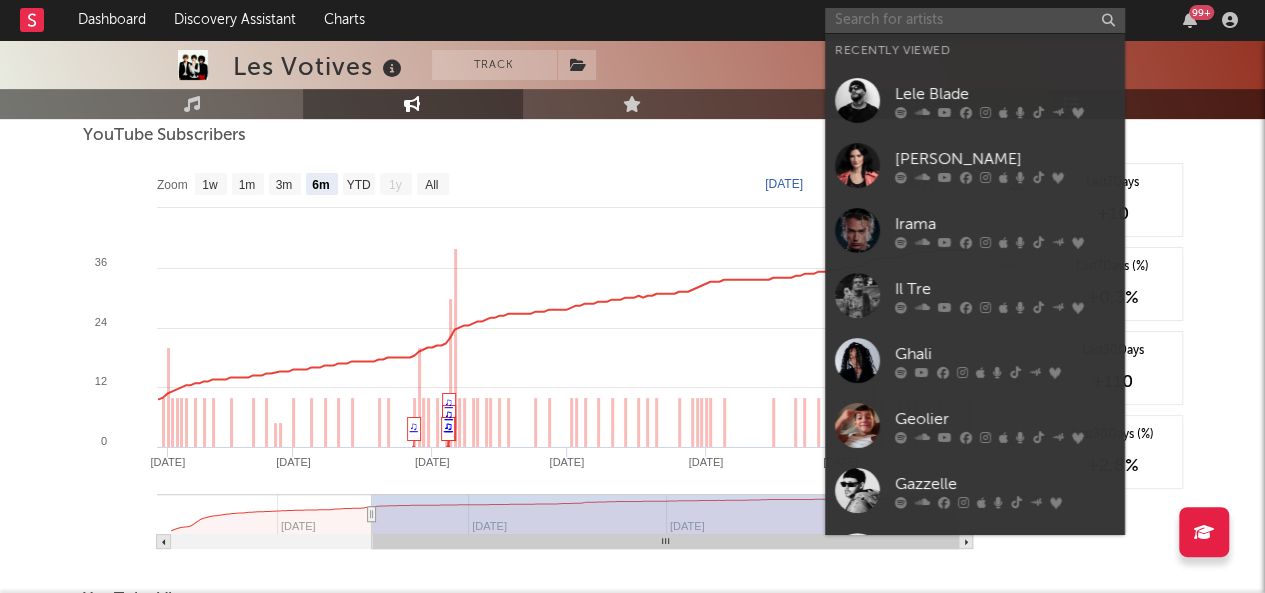 click at bounding box center [975, 20] 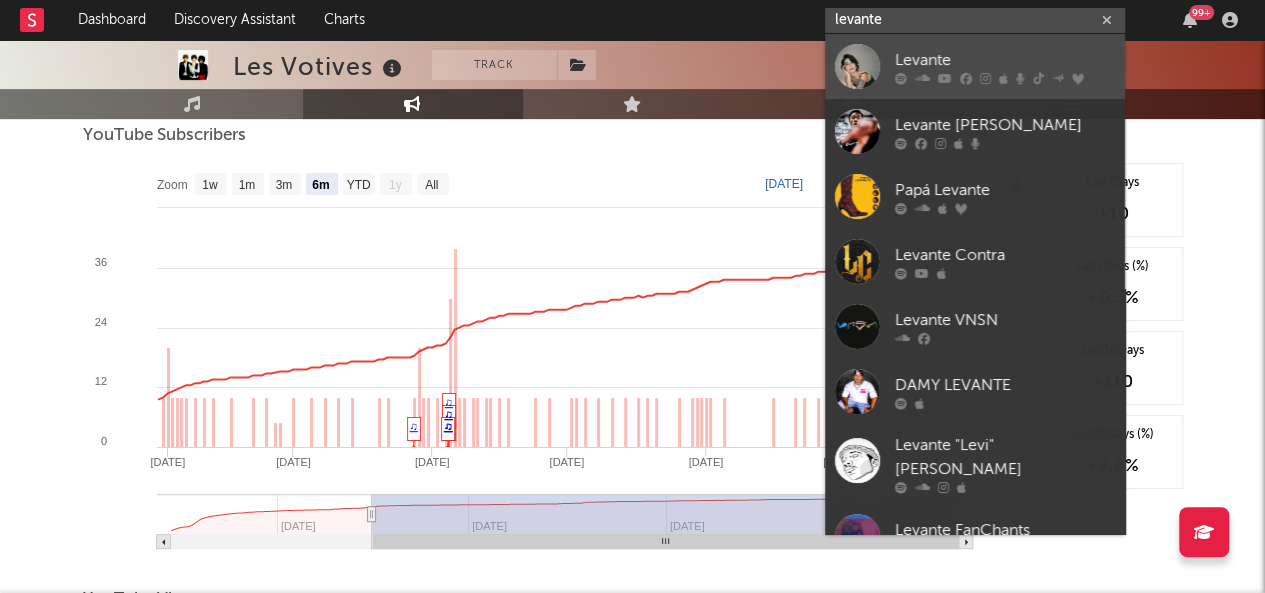 type on "levante" 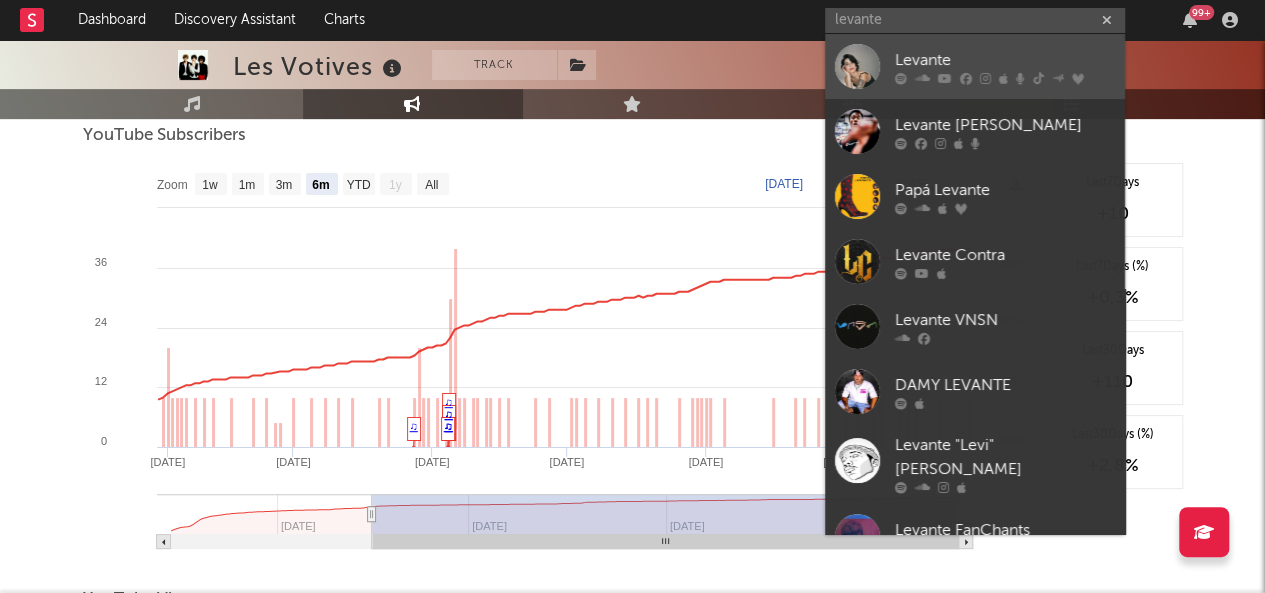 click at bounding box center (922, 78) 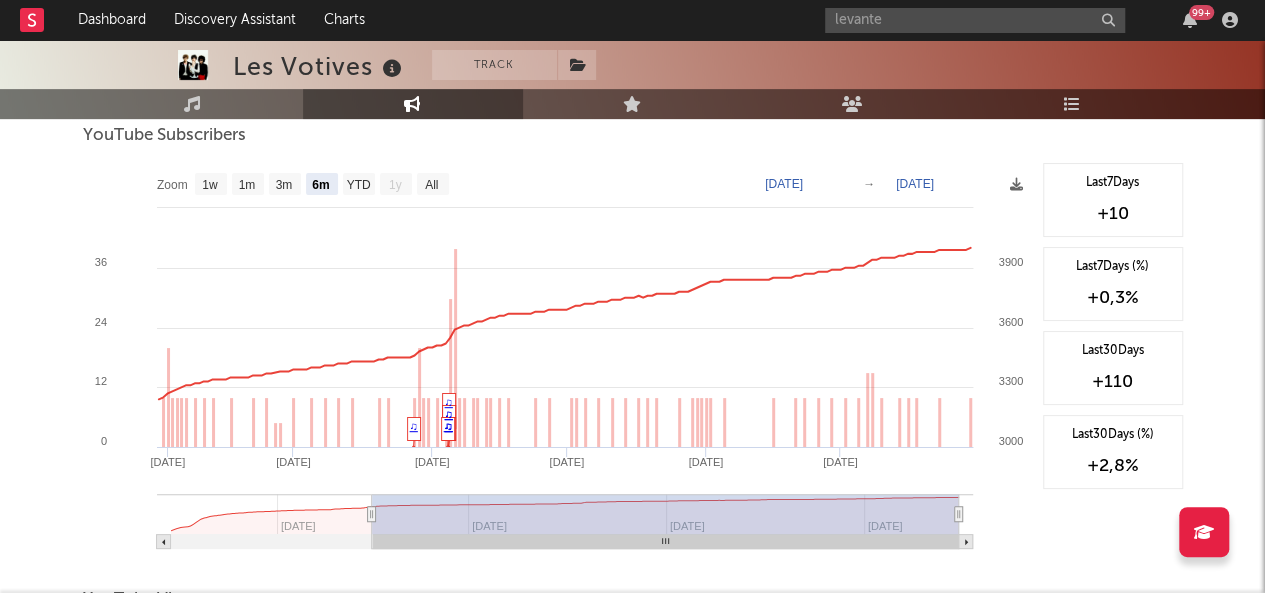 type 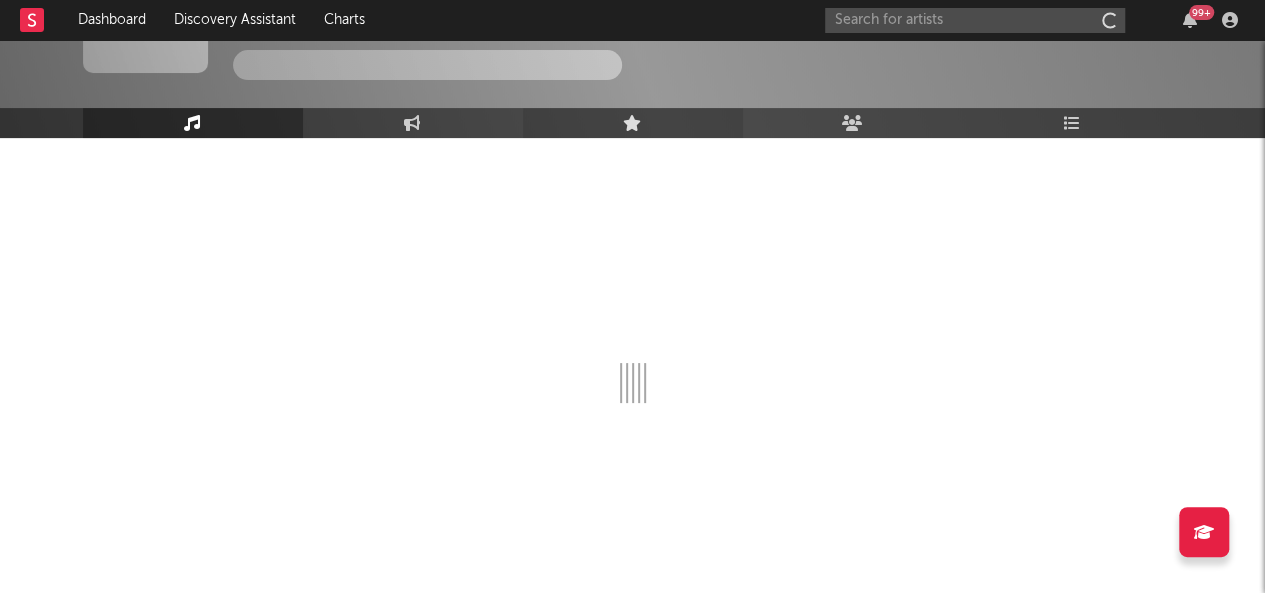 scroll, scrollTop: 102, scrollLeft: 0, axis: vertical 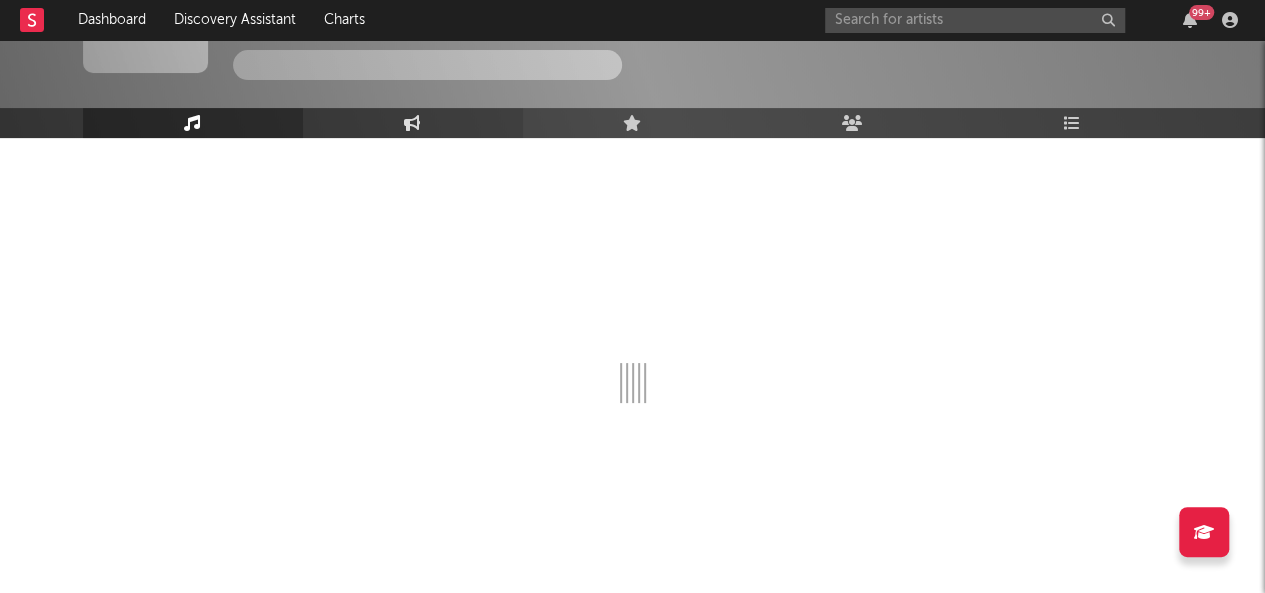 click at bounding box center (412, 123) 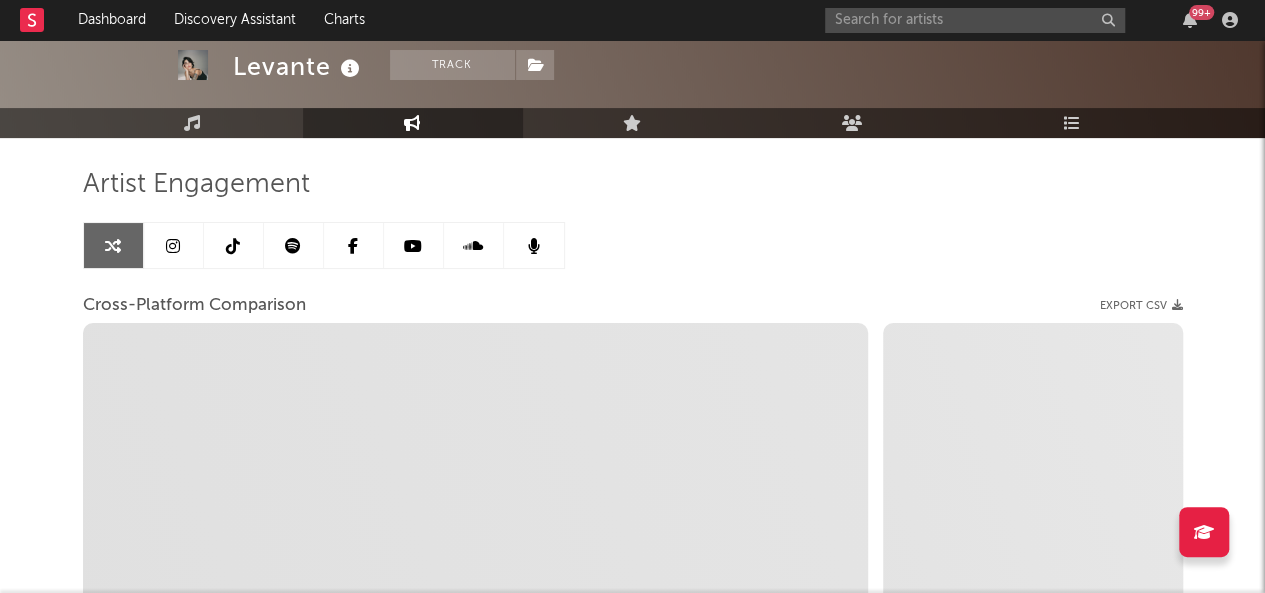click at bounding box center (293, 246) 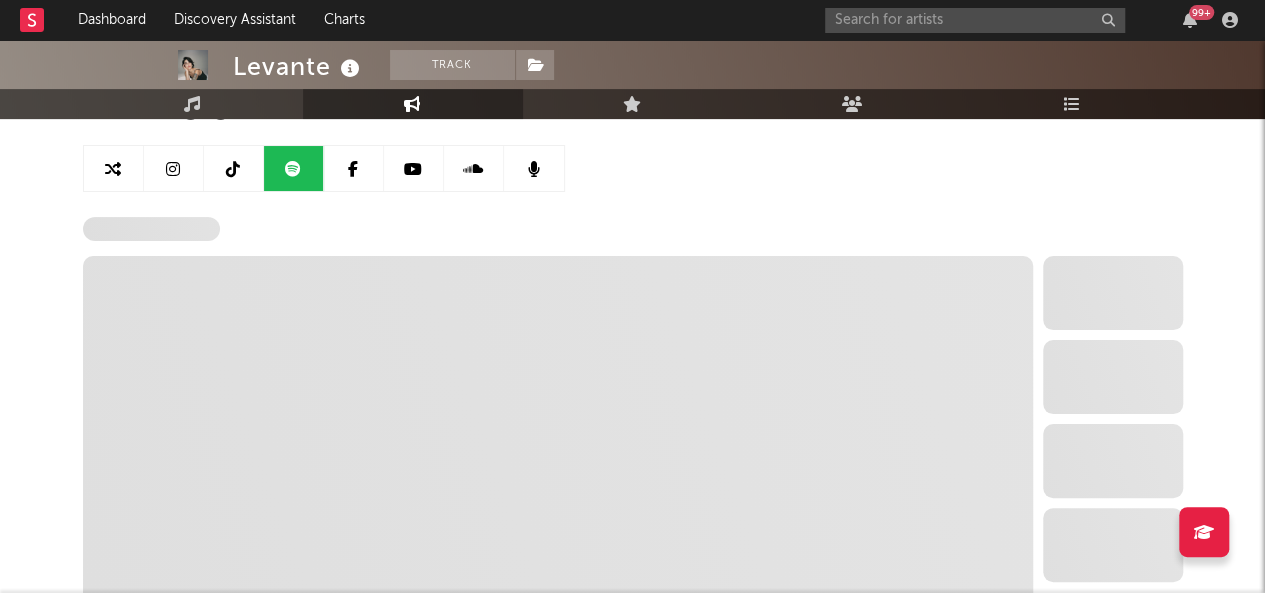 select on "6m" 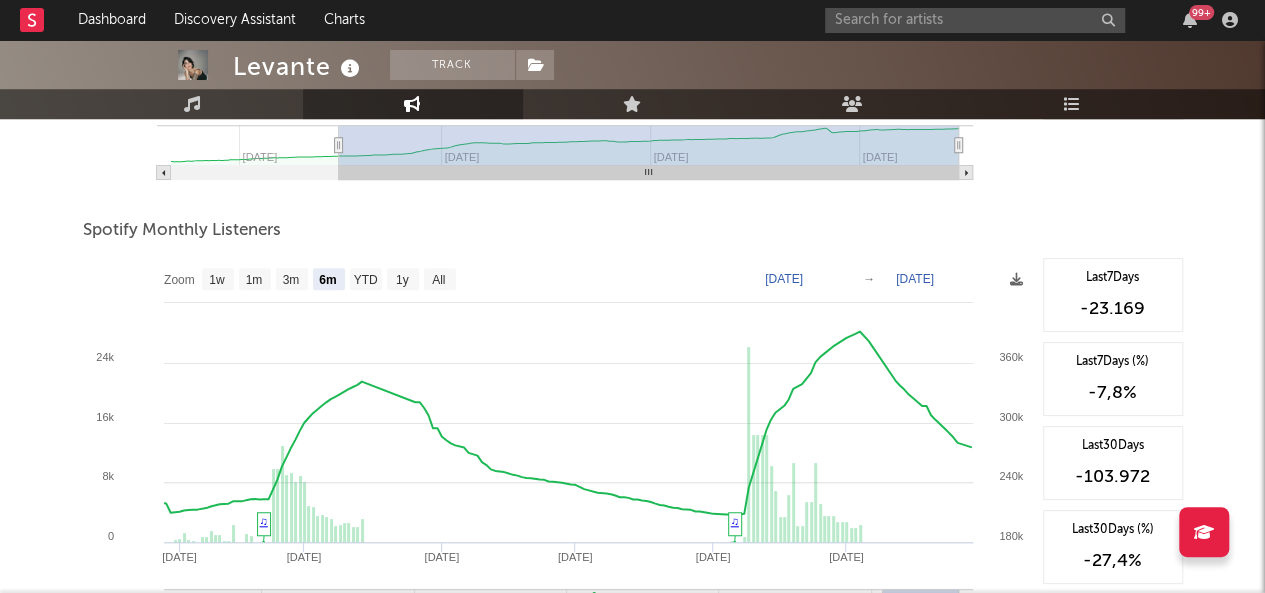 scroll, scrollTop: 648, scrollLeft: 0, axis: vertical 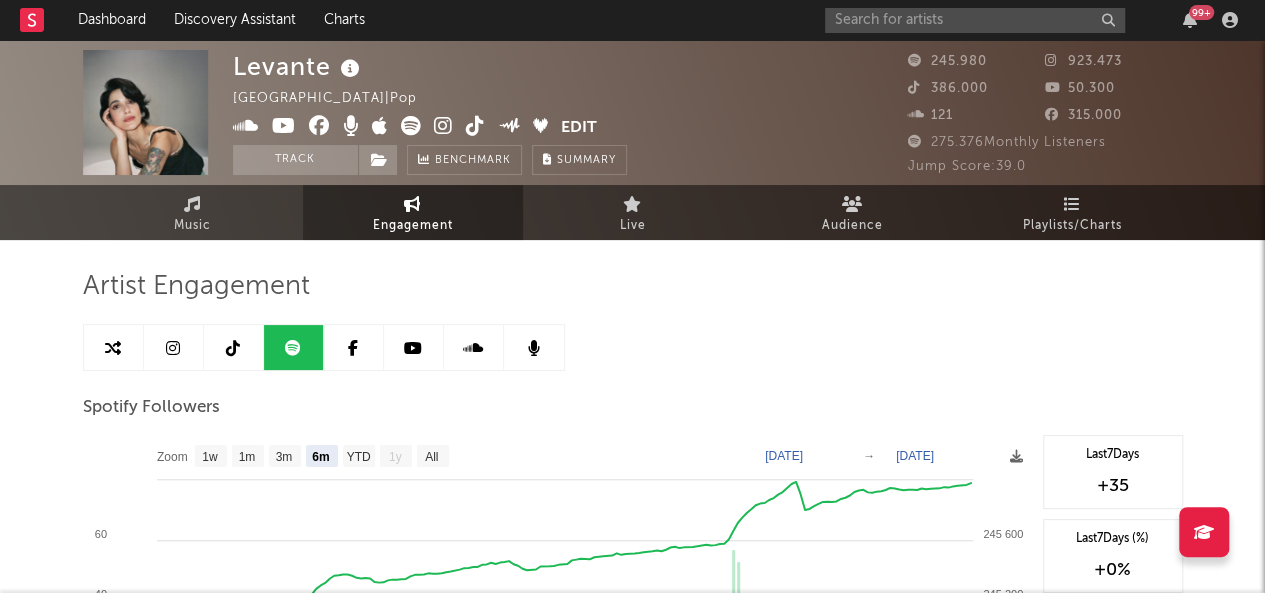click at bounding box center [173, 348] 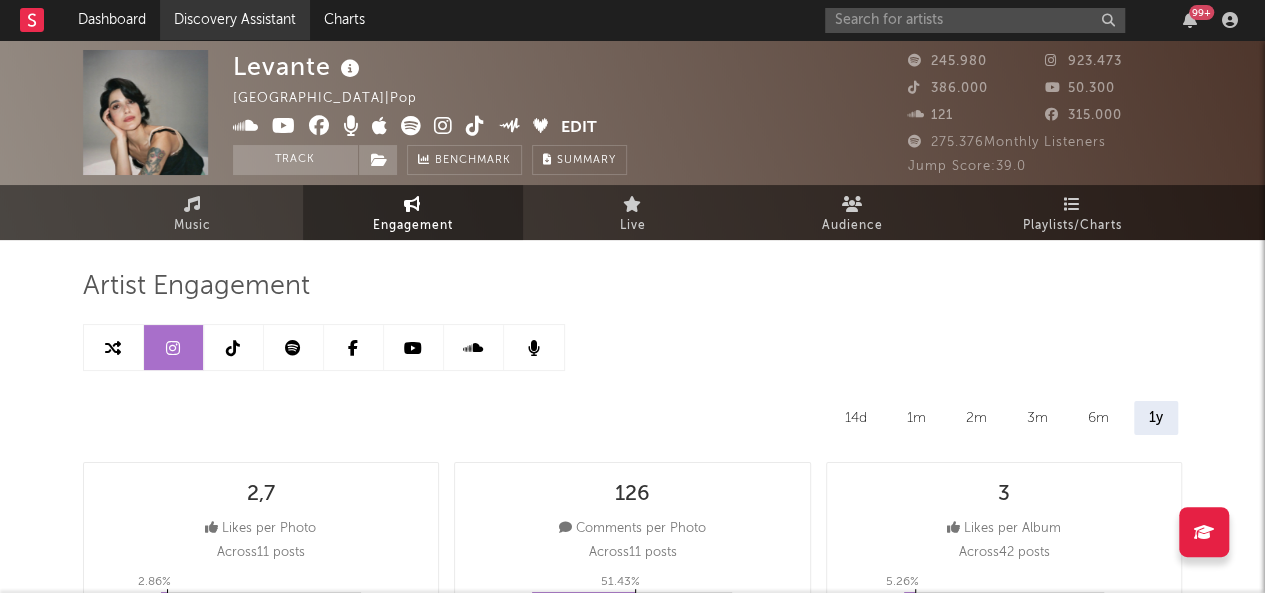 select on "6m" 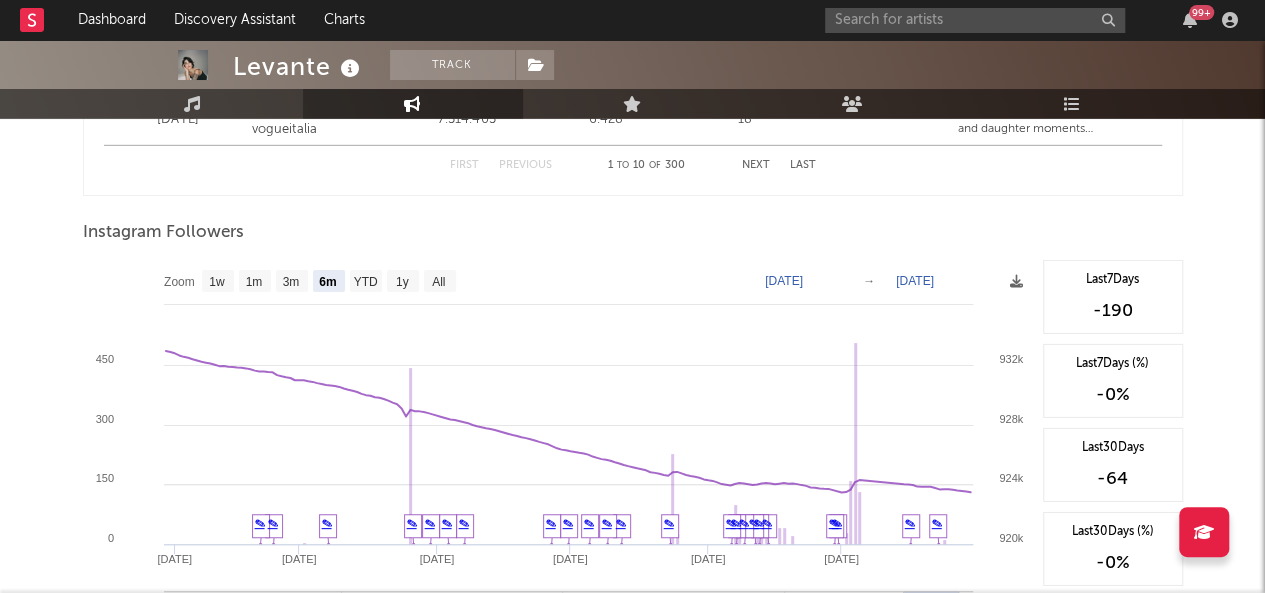 scroll, scrollTop: 3062, scrollLeft: 0, axis: vertical 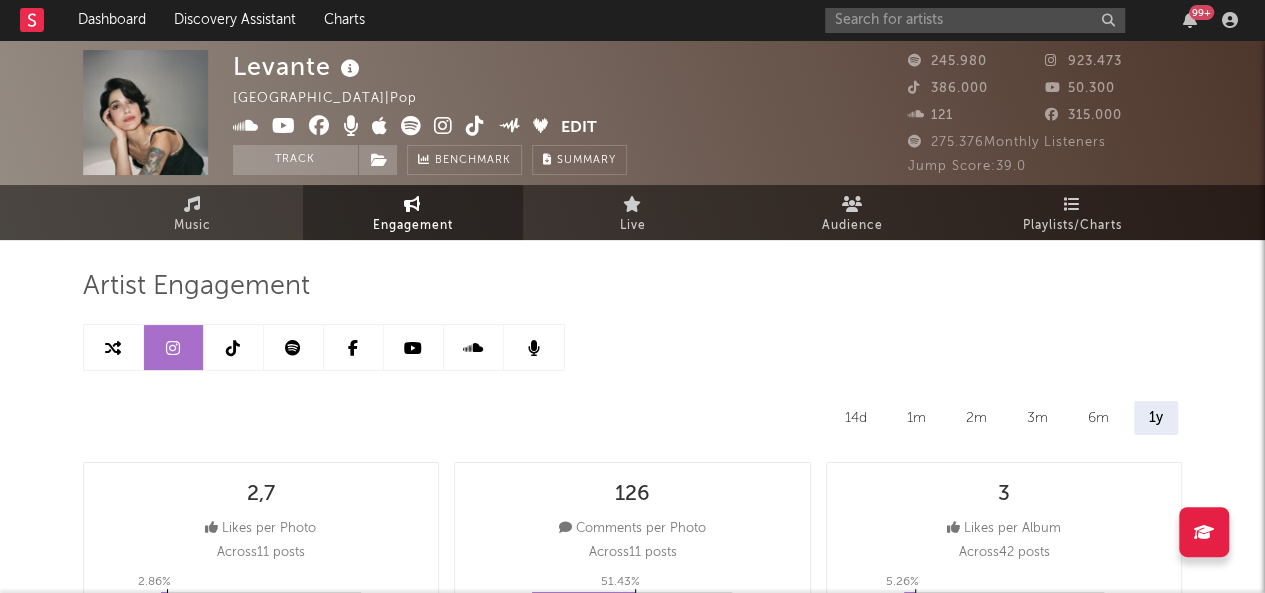 click at bounding box center [234, 347] 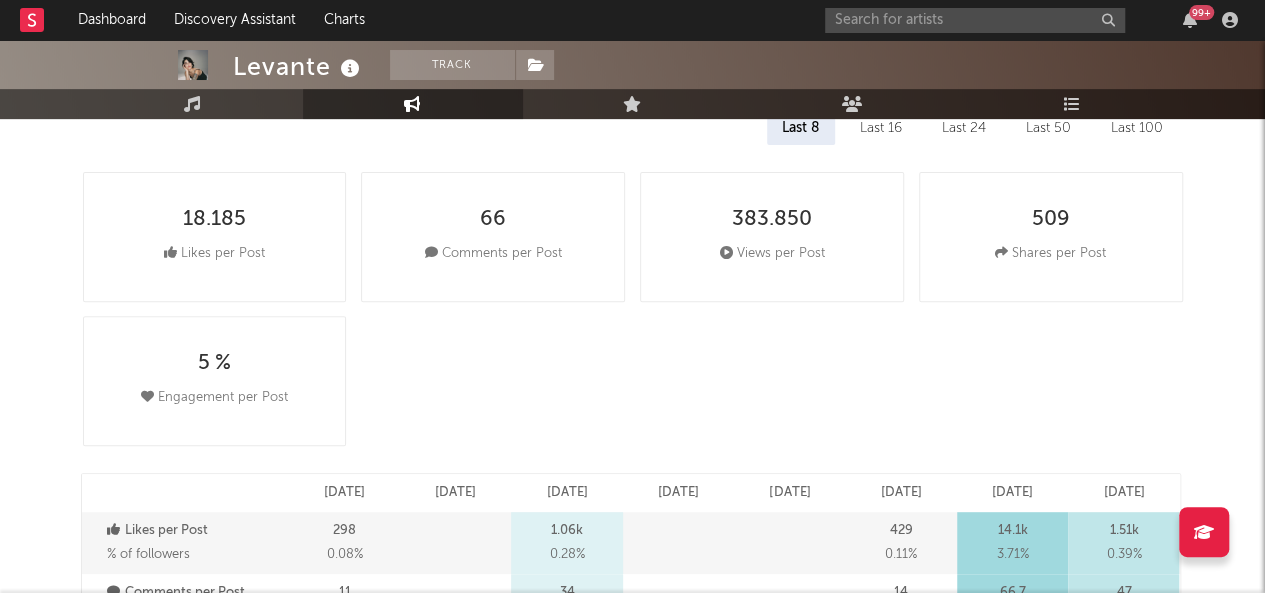 select on "6m" 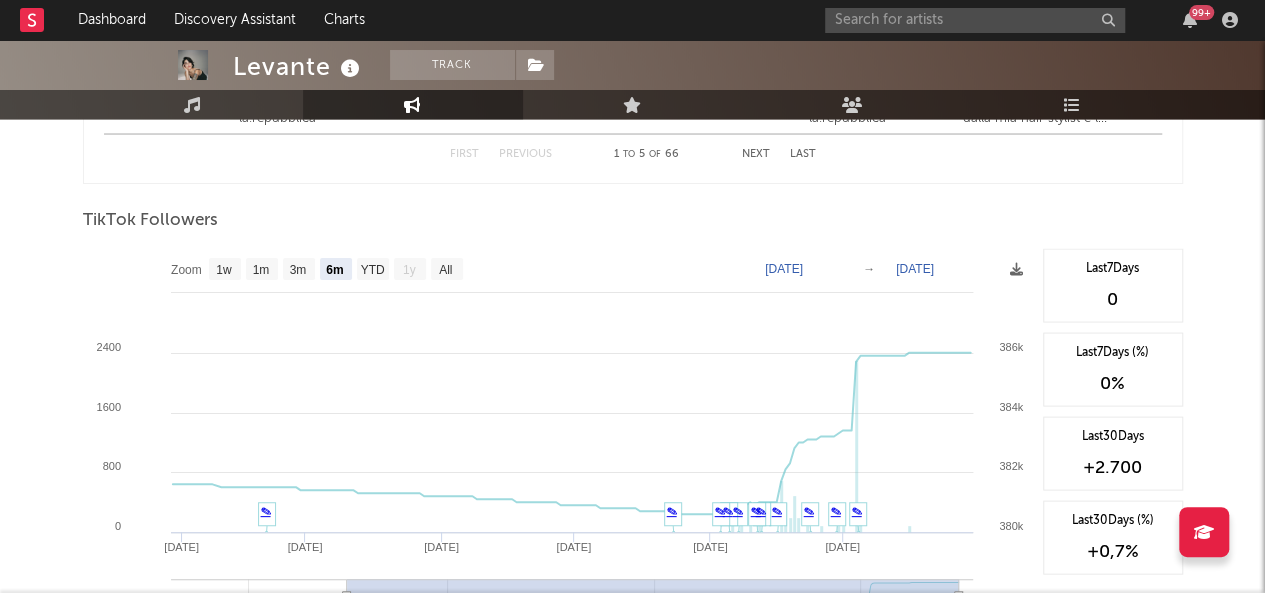 scroll, scrollTop: 1884, scrollLeft: 0, axis: vertical 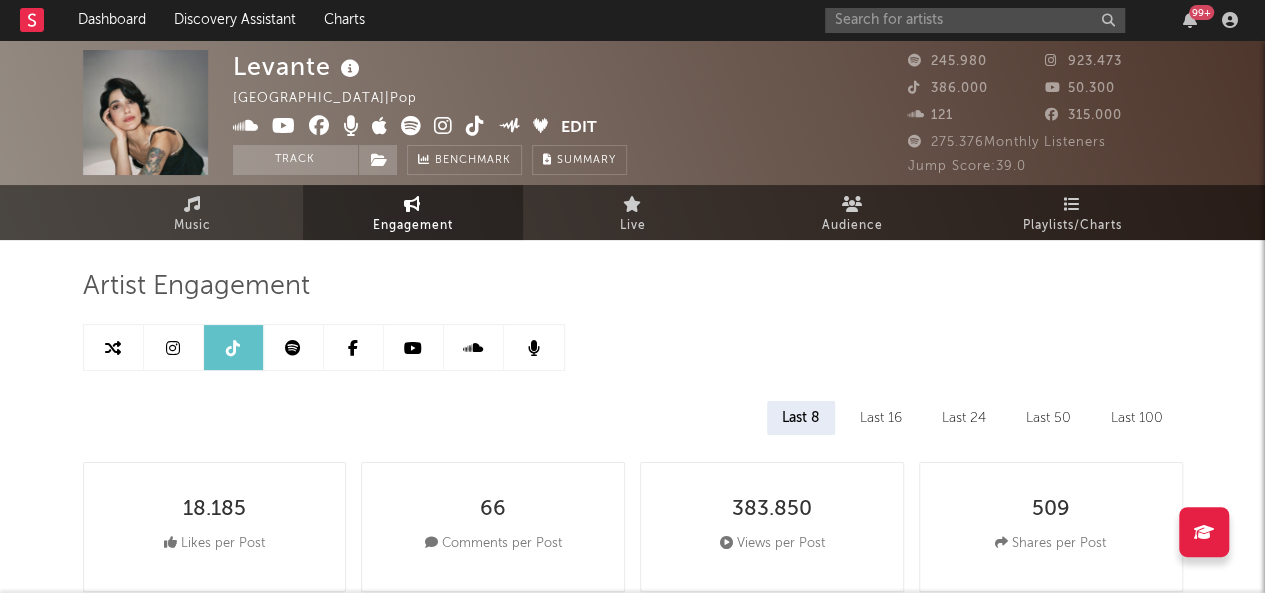click at bounding box center (414, 347) 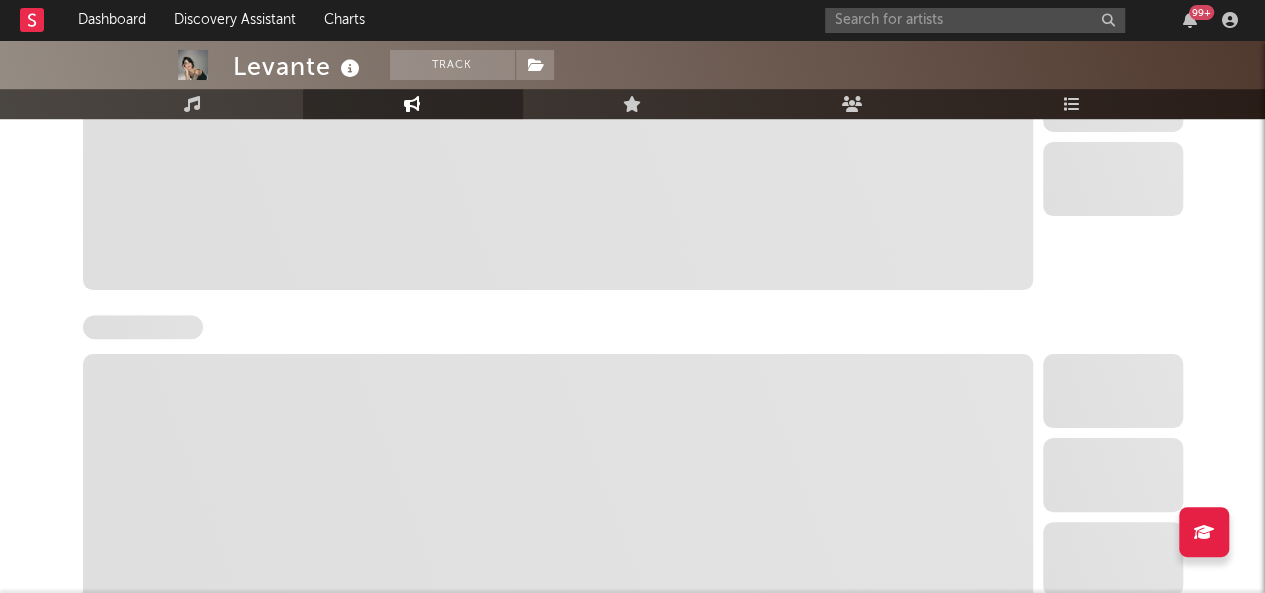 scroll, scrollTop: 845, scrollLeft: 0, axis: vertical 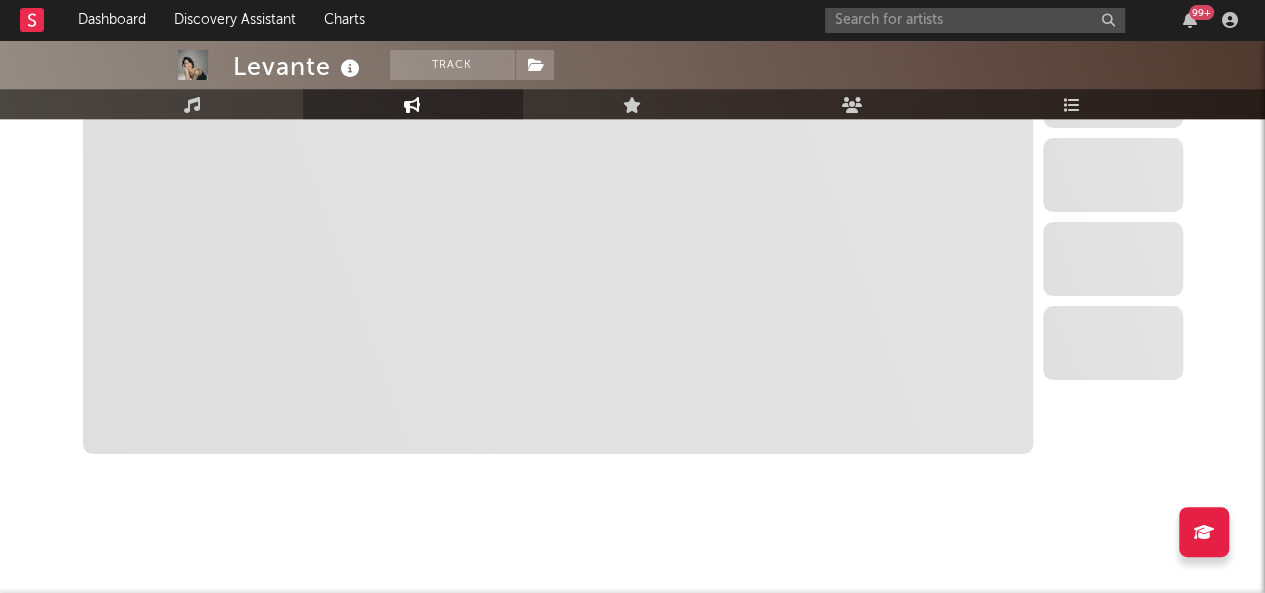 select on "6m" 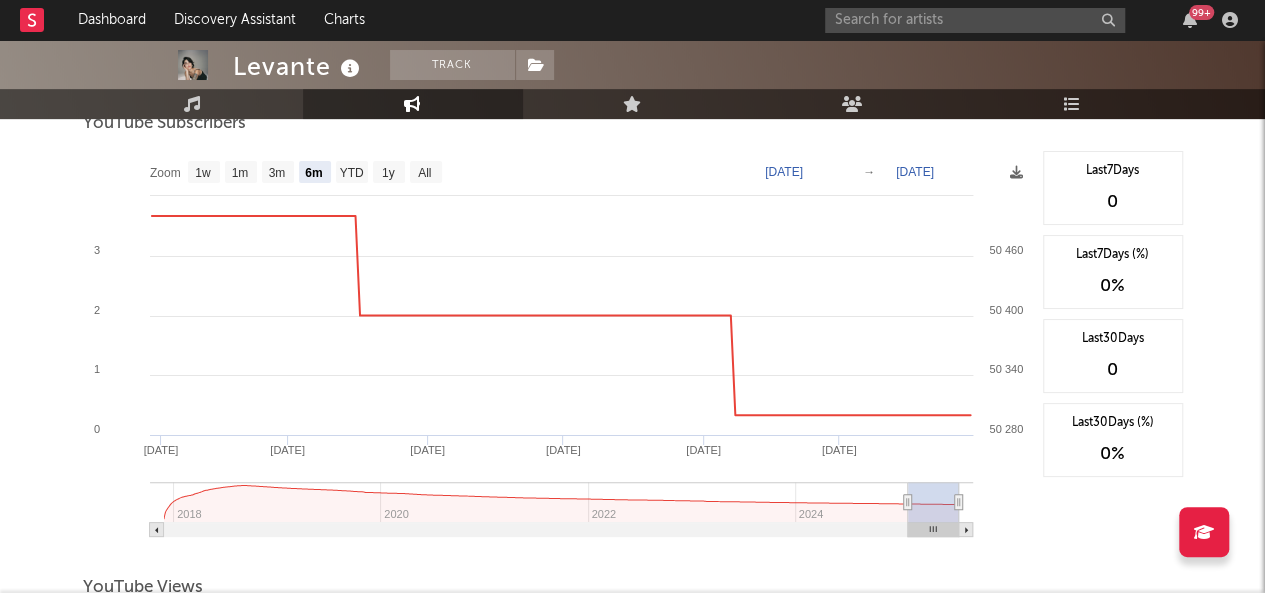 scroll, scrollTop: 288, scrollLeft: 0, axis: vertical 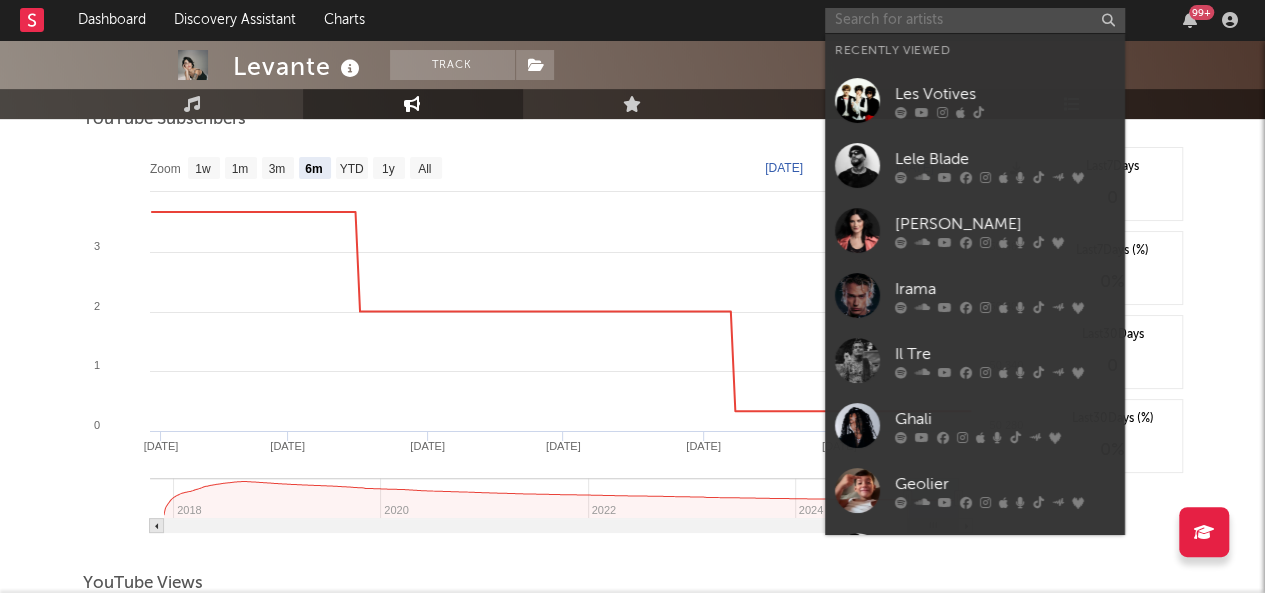 click at bounding box center (975, 20) 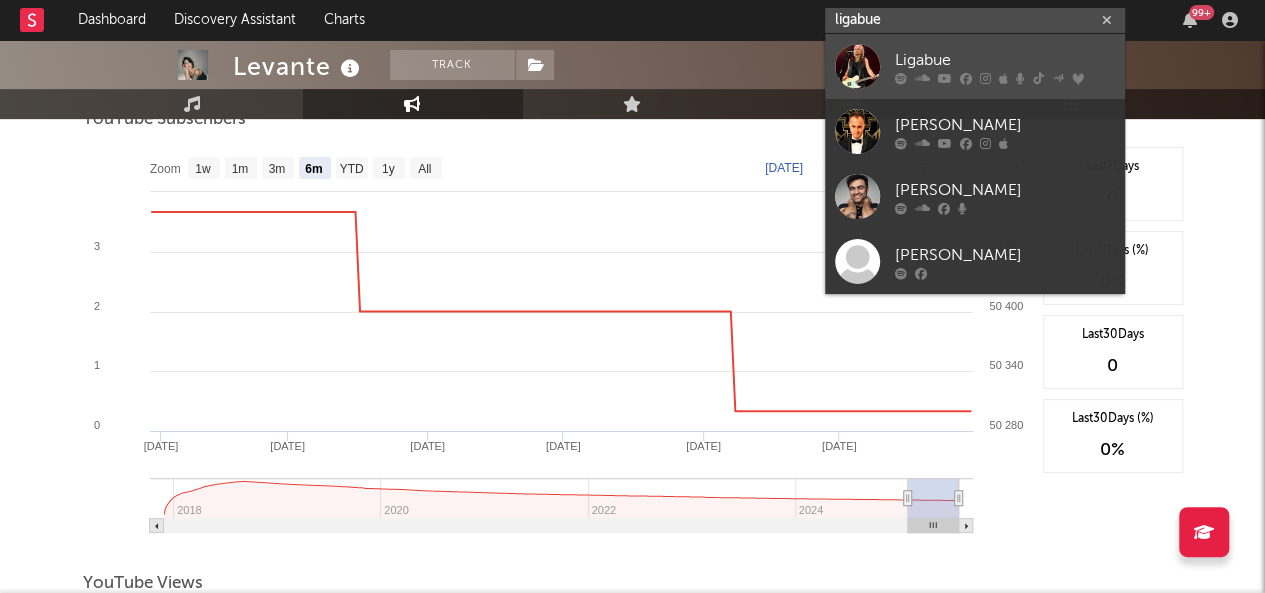 type on "ligabue" 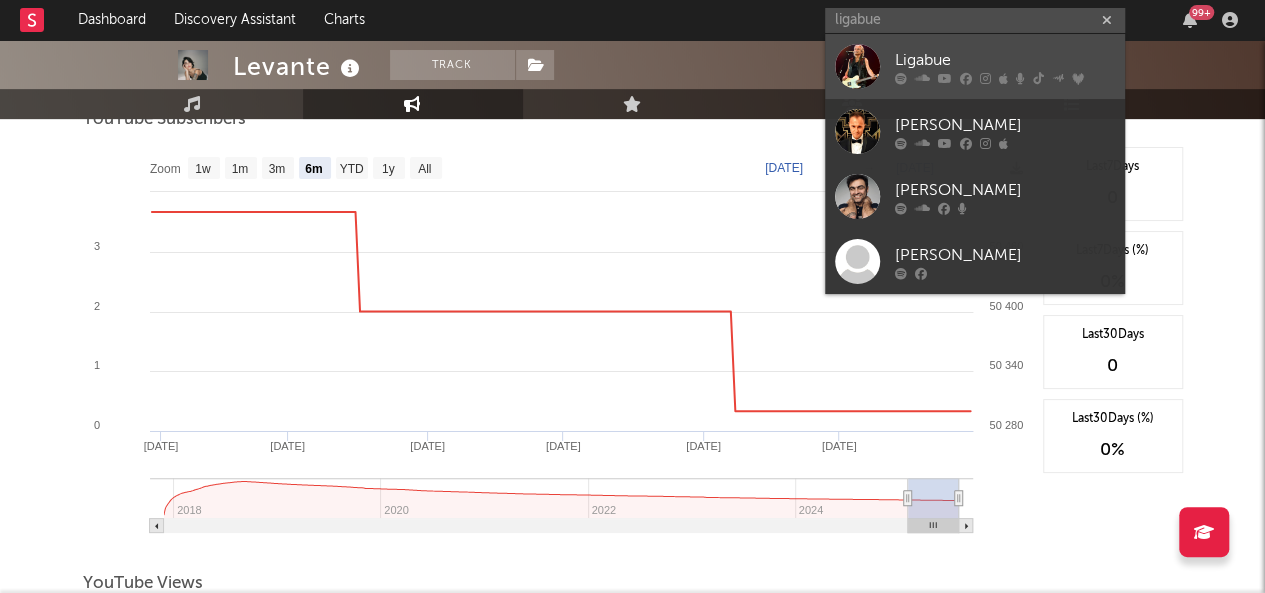 click on "Ligabue" at bounding box center (1005, 60) 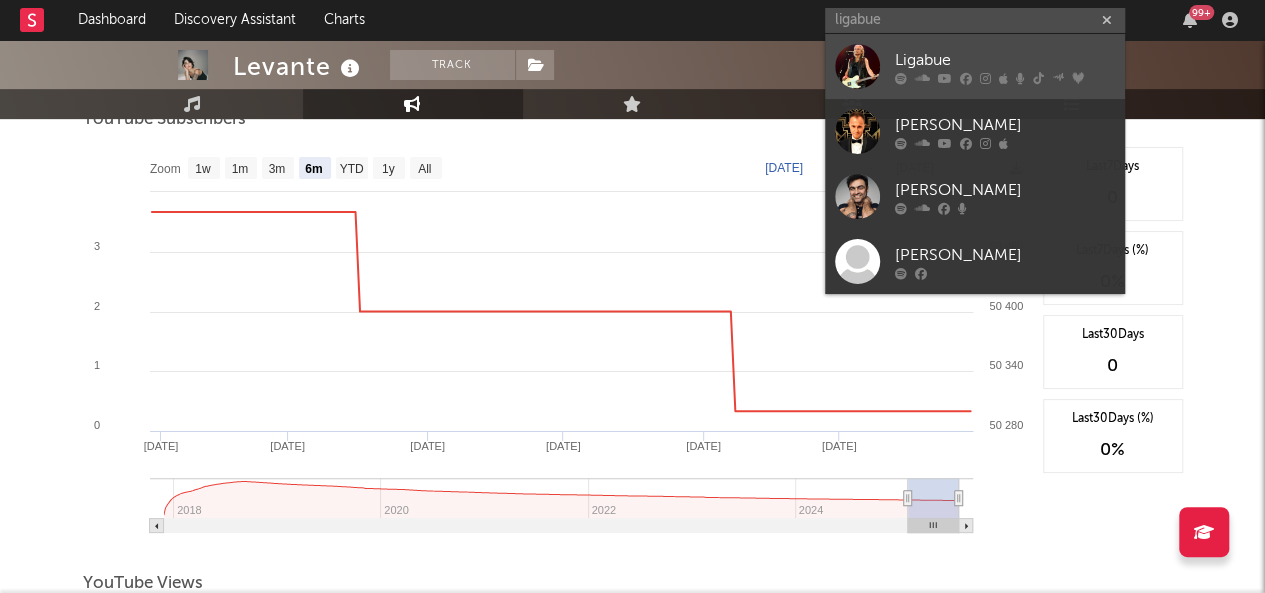 type 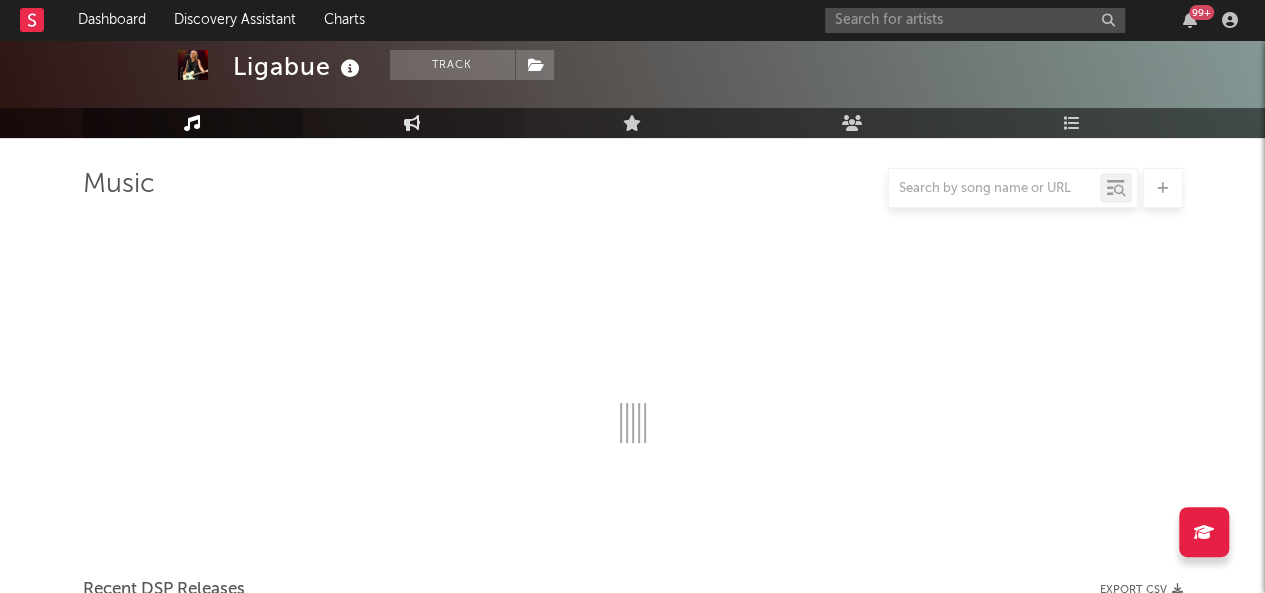 scroll, scrollTop: 288, scrollLeft: 0, axis: vertical 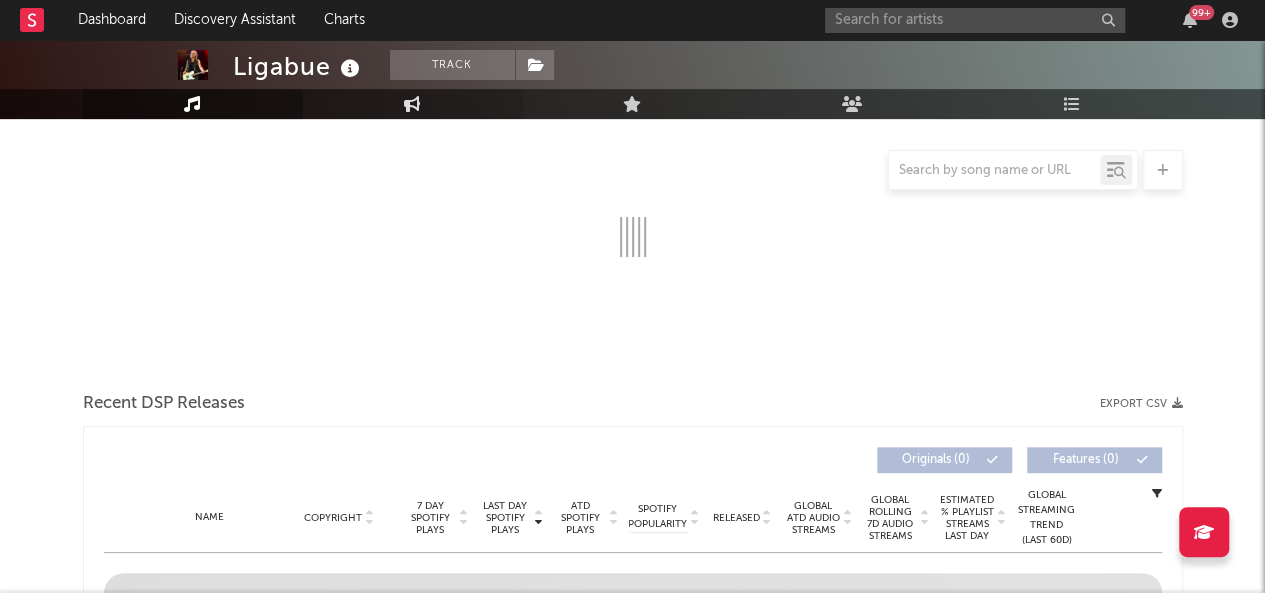click at bounding box center [412, 104] 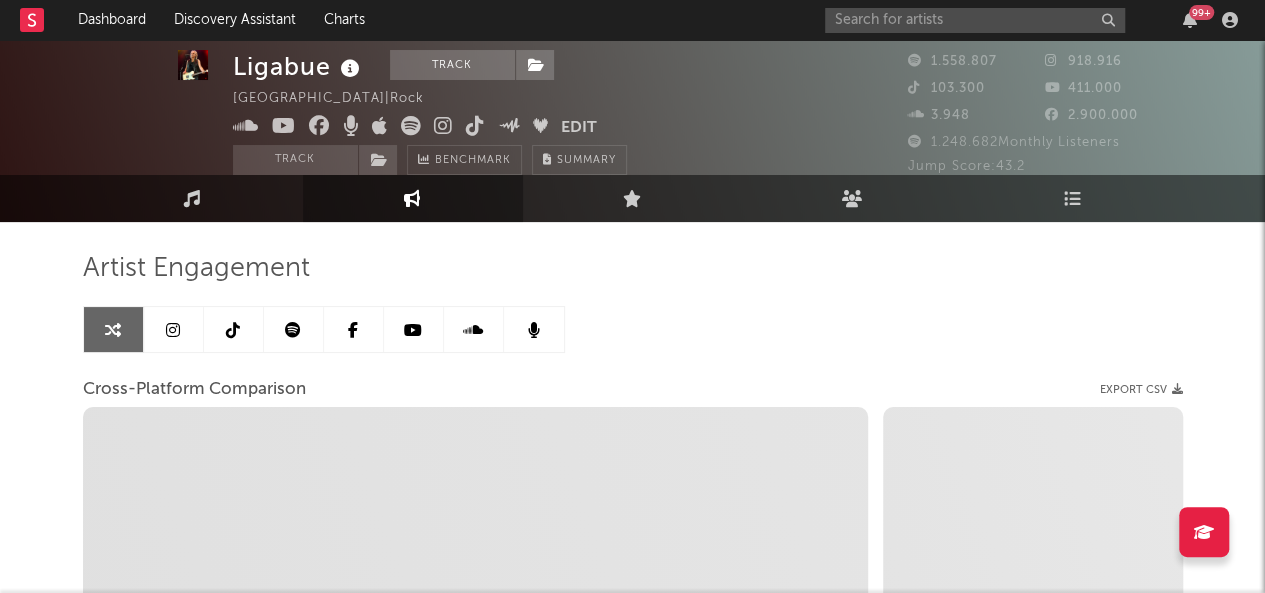 scroll, scrollTop: 17, scrollLeft: 0, axis: vertical 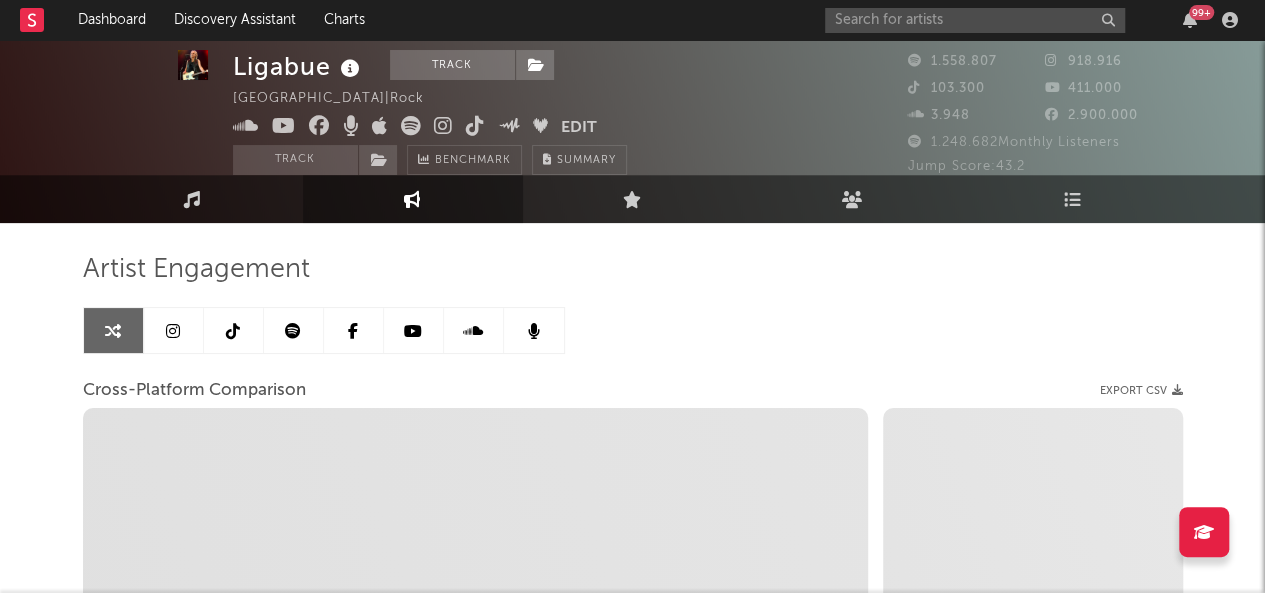 click at bounding box center (294, 330) 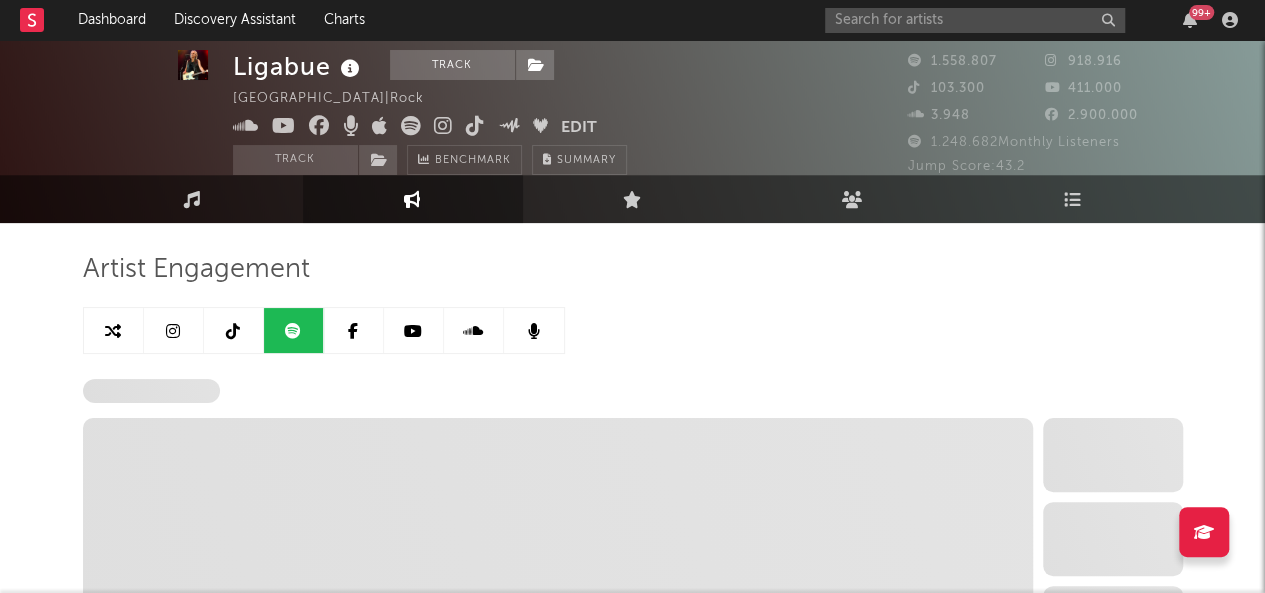 select on "6m" 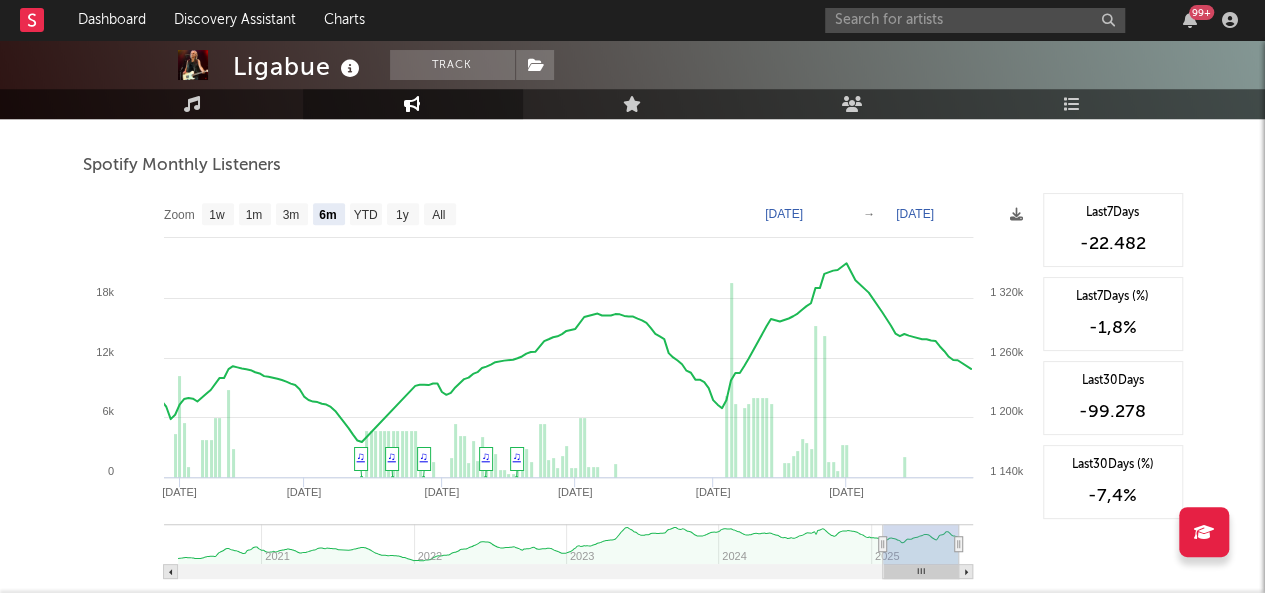 scroll, scrollTop: 719, scrollLeft: 0, axis: vertical 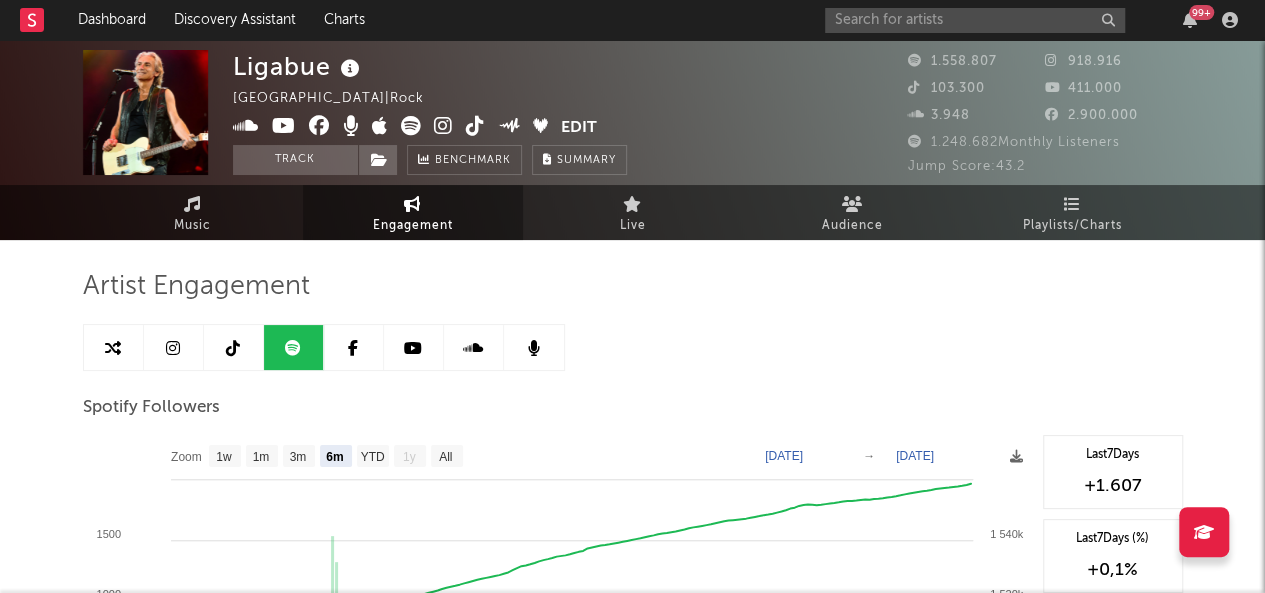 click at bounding box center (174, 347) 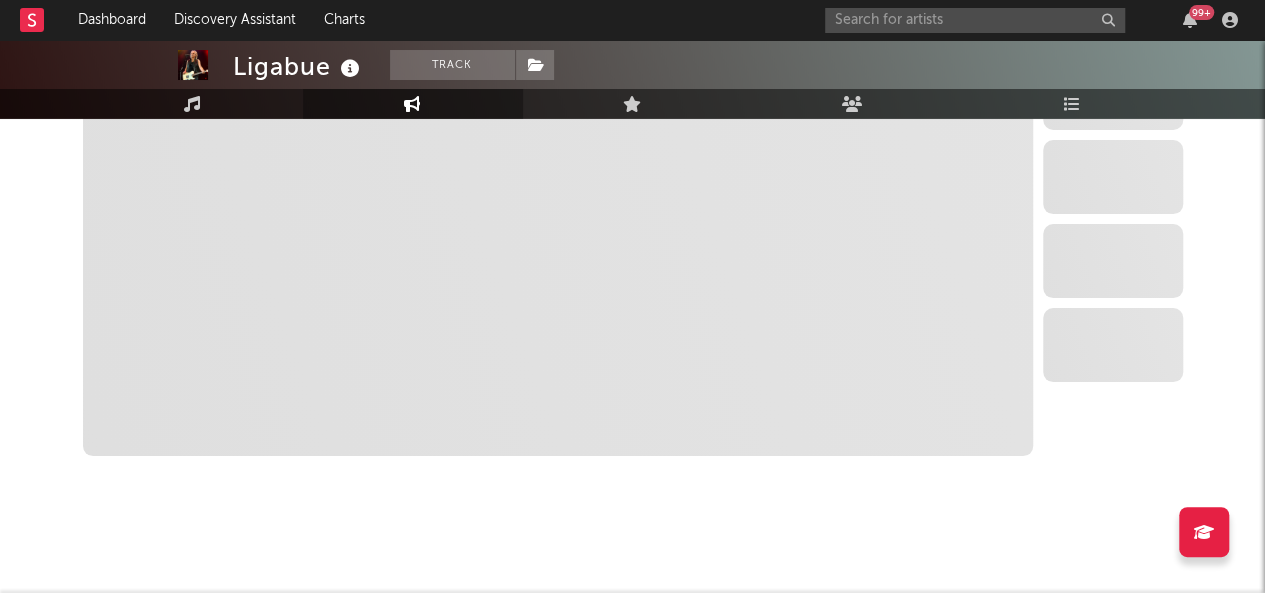 select on "6m" 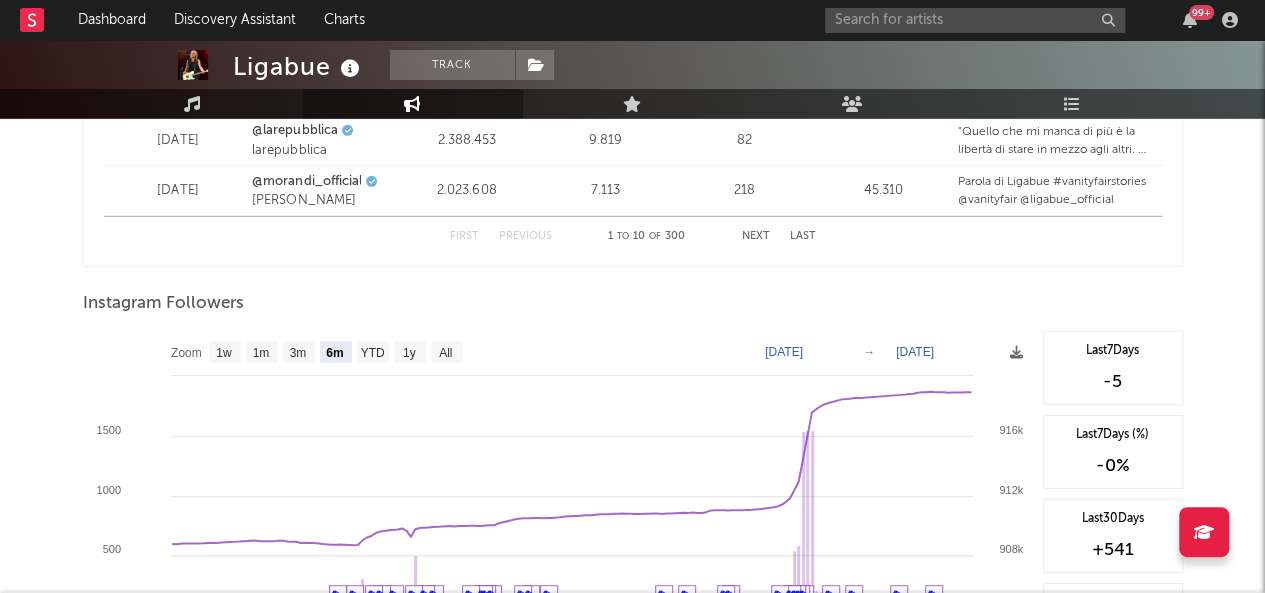 scroll, scrollTop: 2924, scrollLeft: 0, axis: vertical 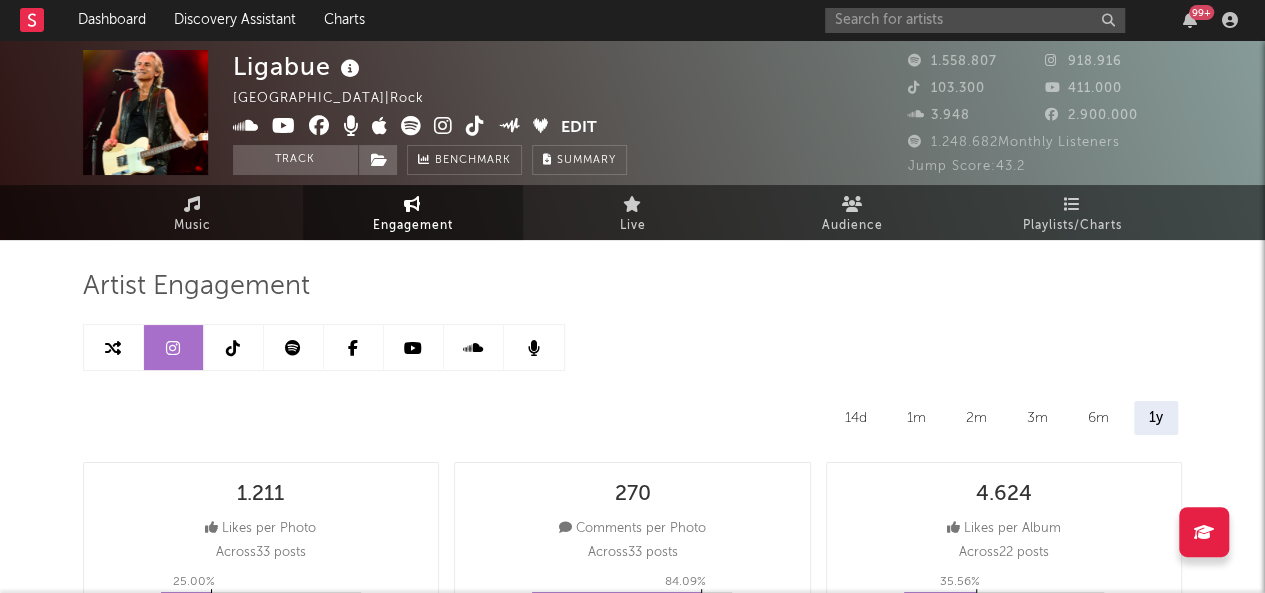 click at bounding box center (234, 347) 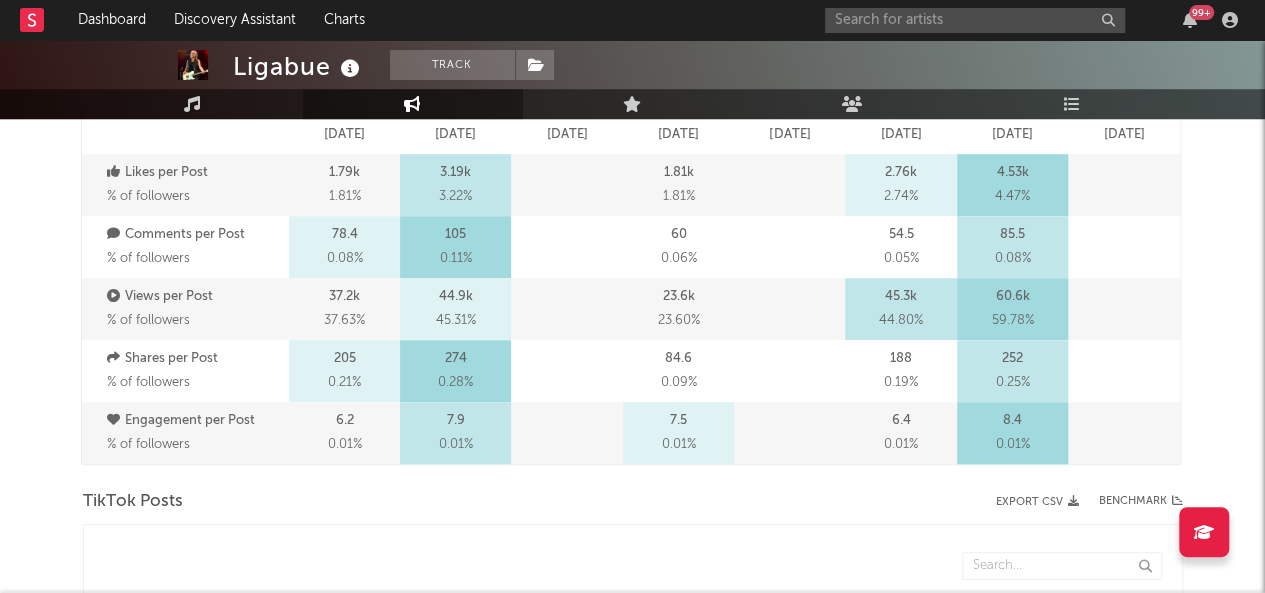 select on "6m" 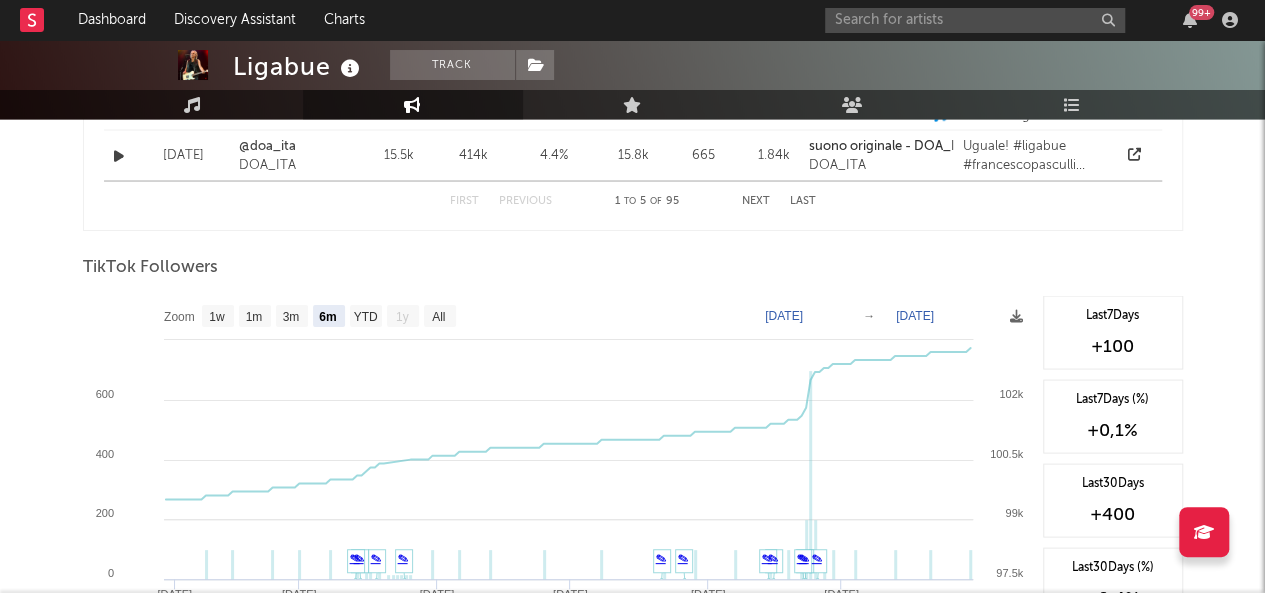 scroll, scrollTop: 1808, scrollLeft: 0, axis: vertical 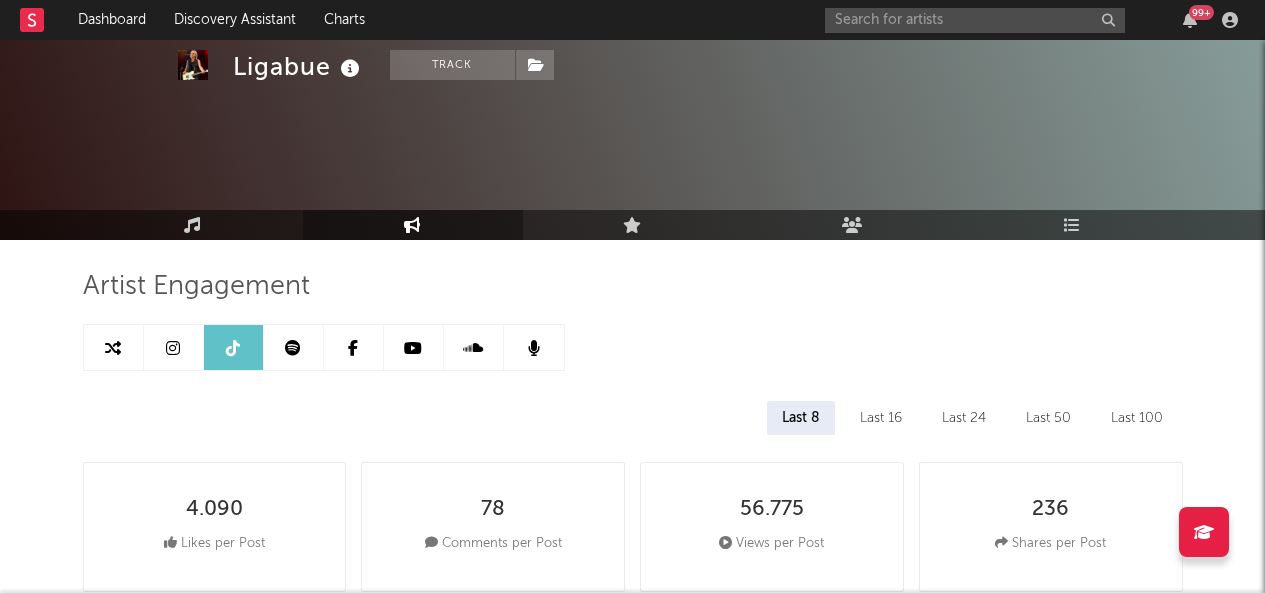 select on "6m" 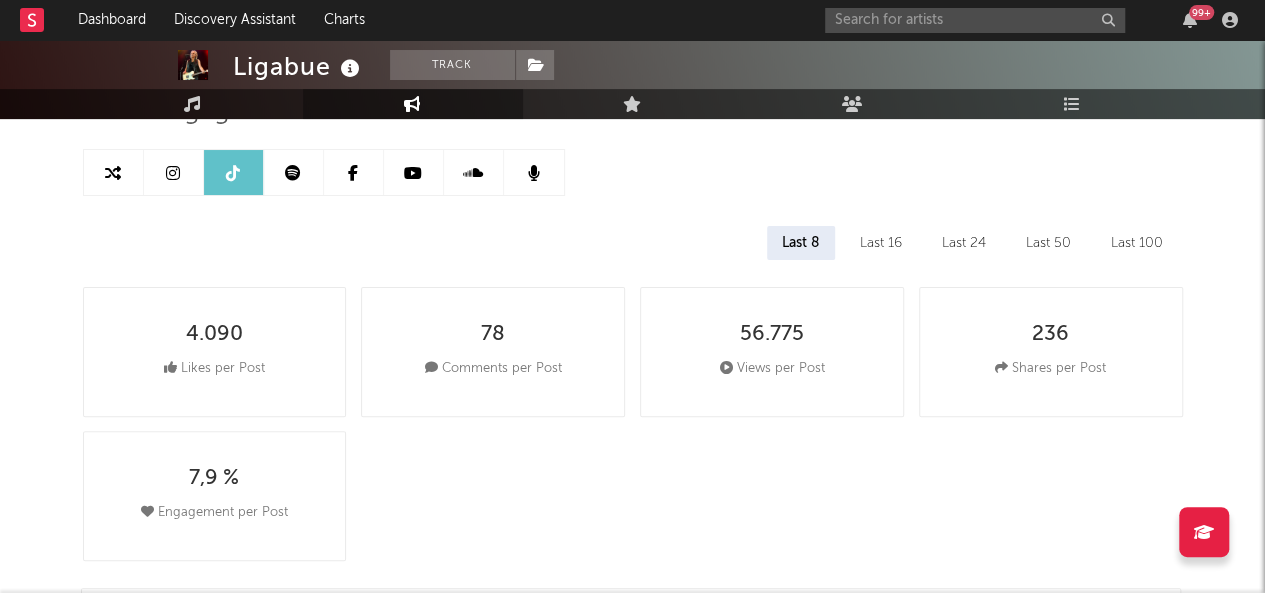scroll, scrollTop: 0, scrollLeft: 0, axis: both 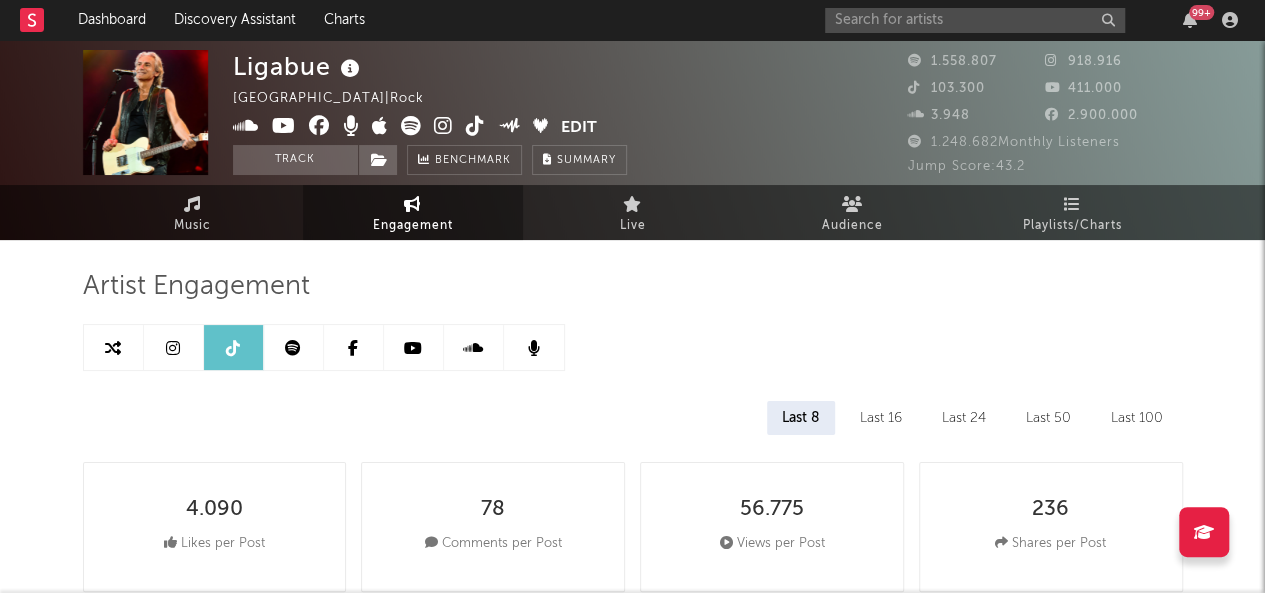 click at bounding box center (414, 347) 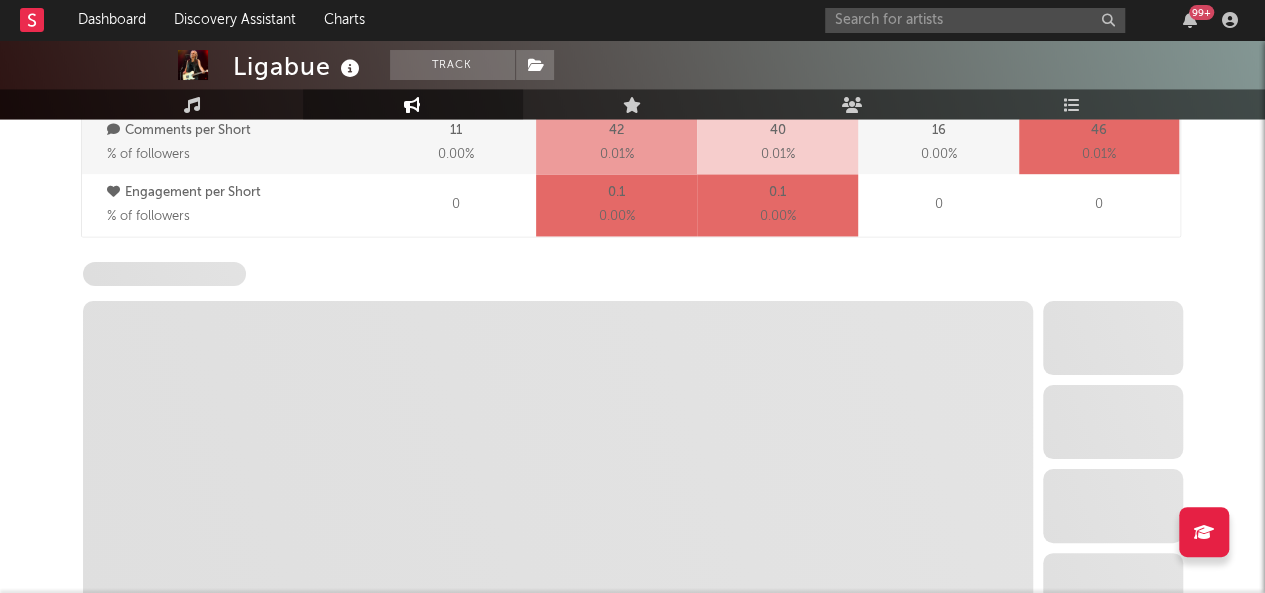 select on "6m" 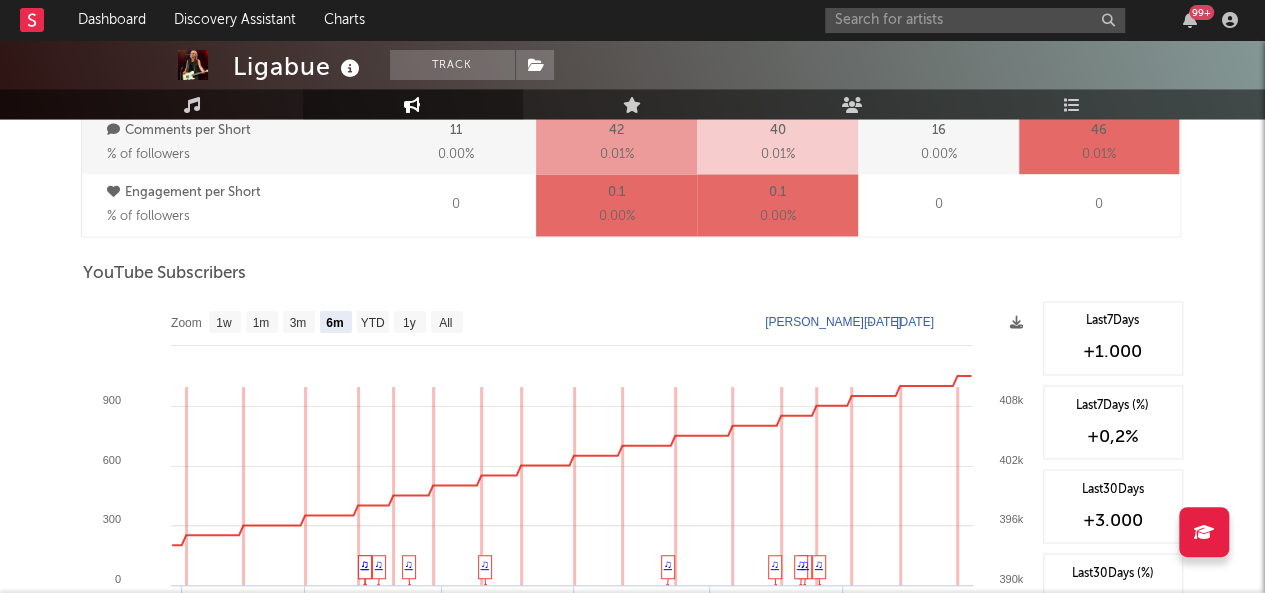 scroll, scrollTop: 1522, scrollLeft: 0, axis: vertical 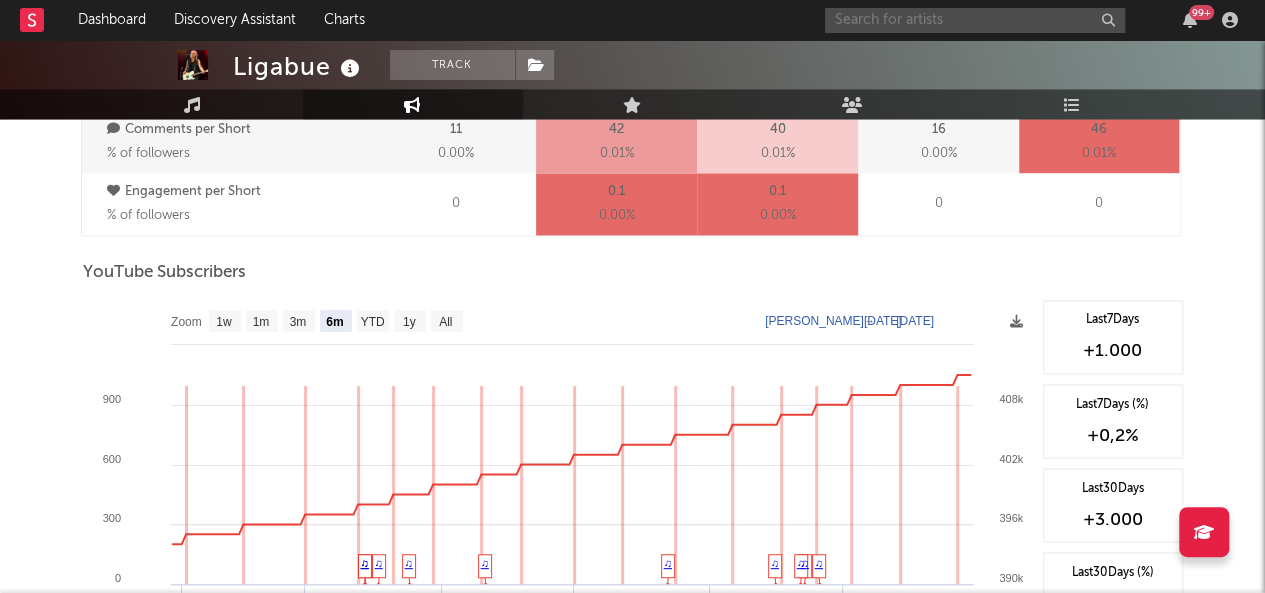 click at bounding box center (975, 20) 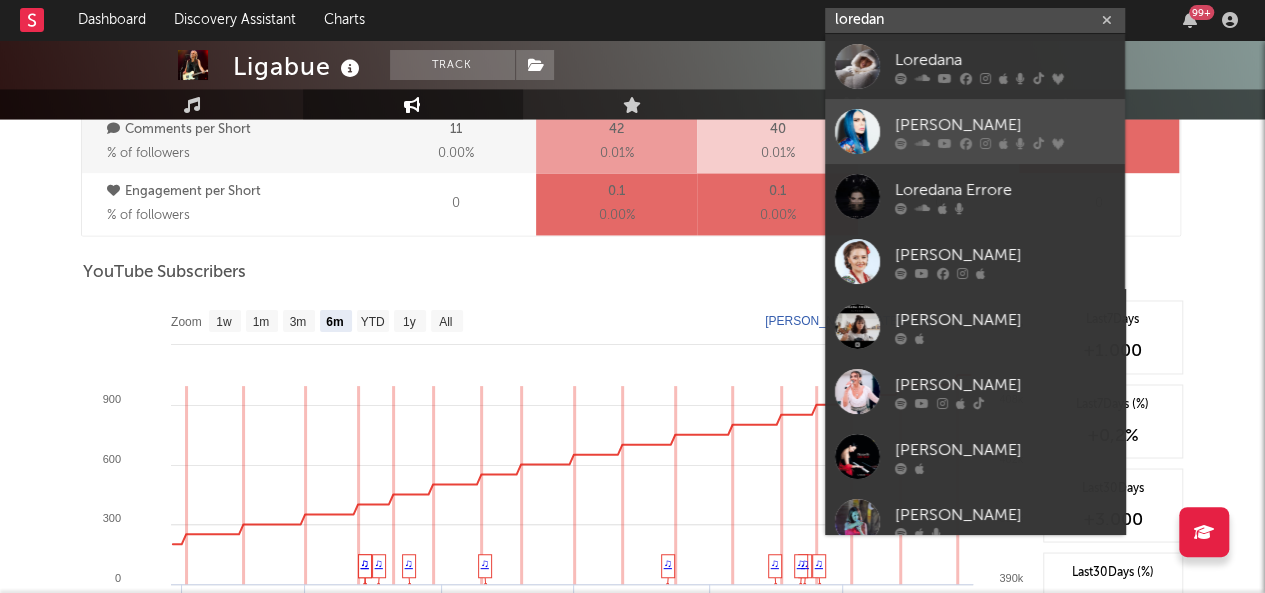 type on "loredan" 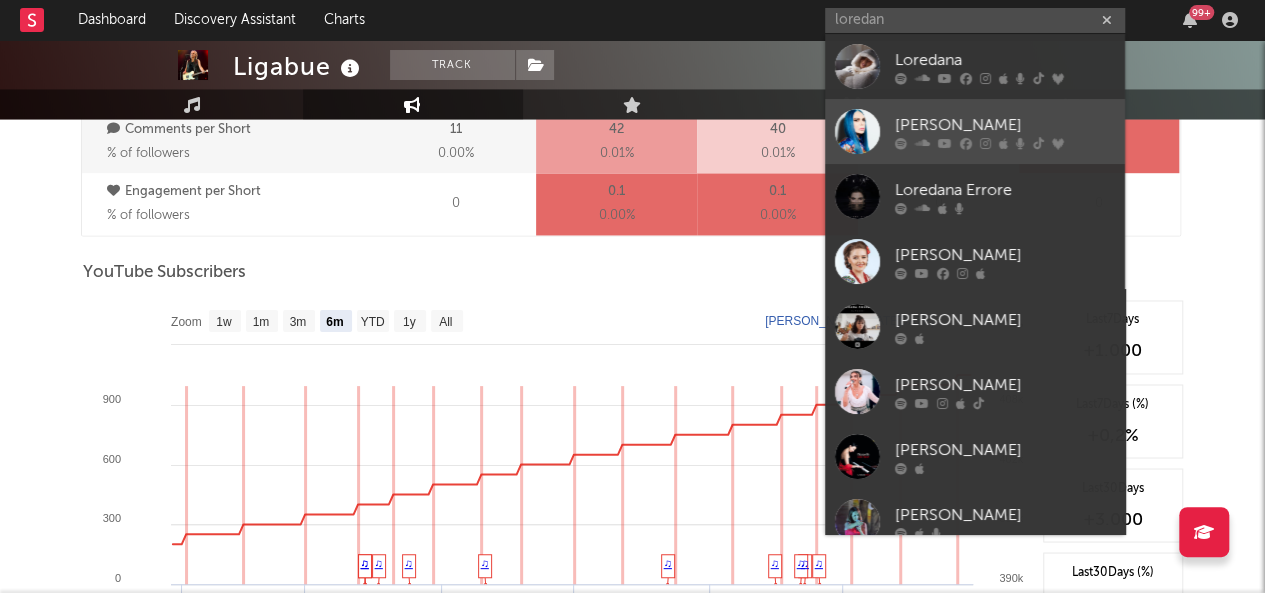 click on "[PERSON_NAME]" at bounding box center (1005, 125) 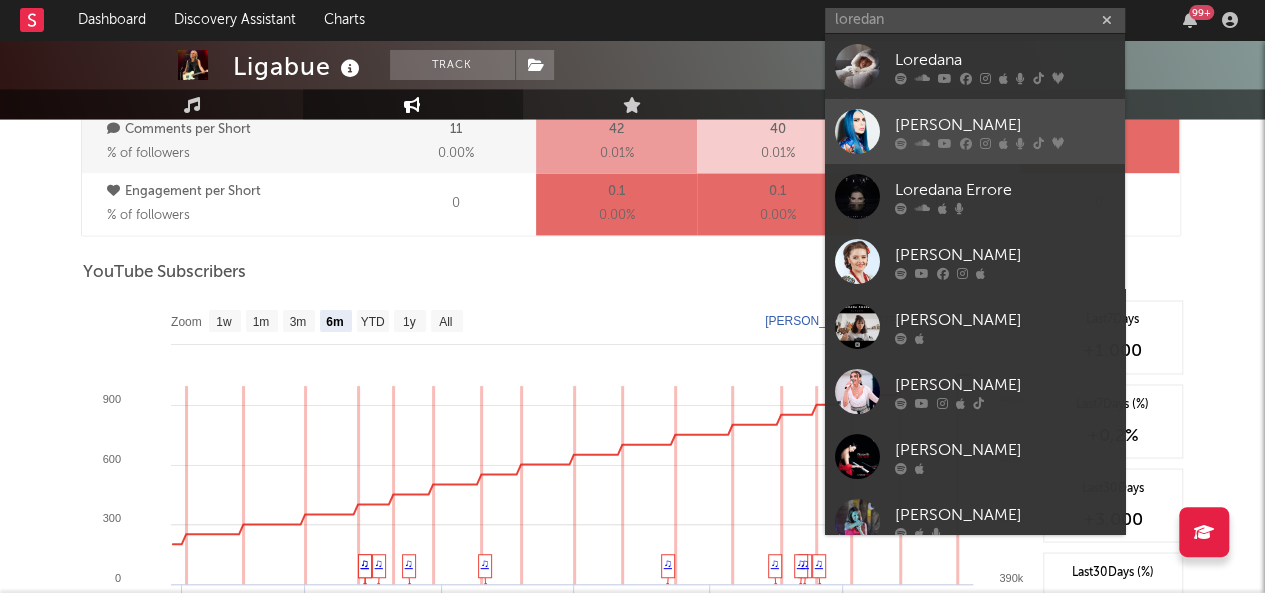 type 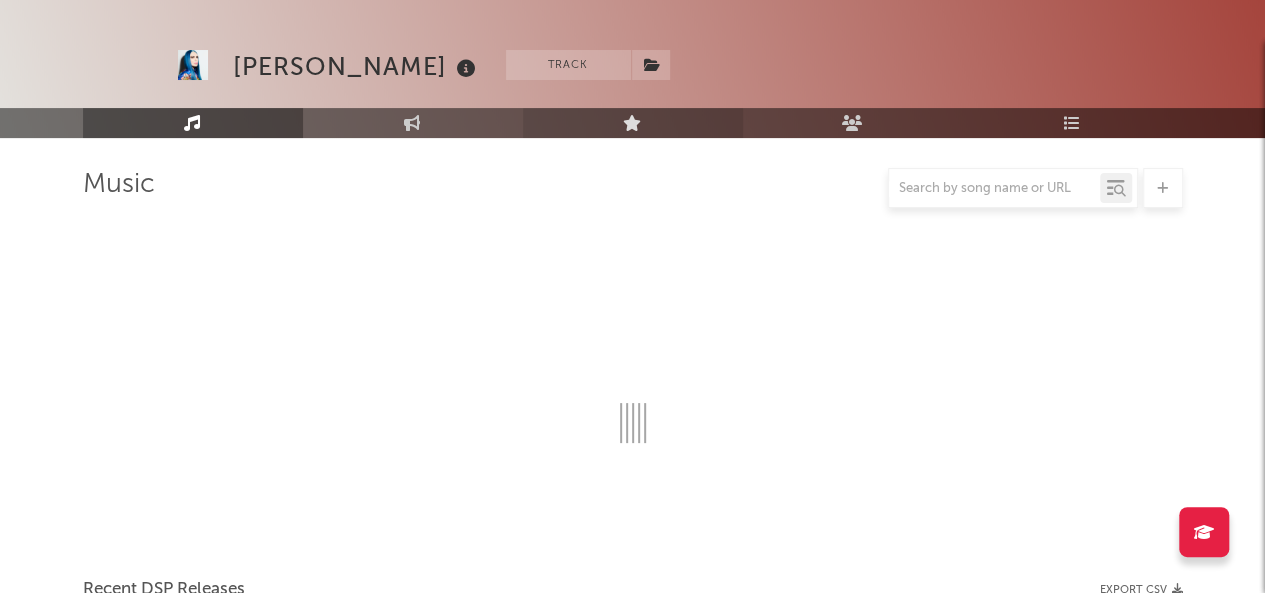 scroll, scrollTop: 1522, scrollLeft: 0, axis: vertical 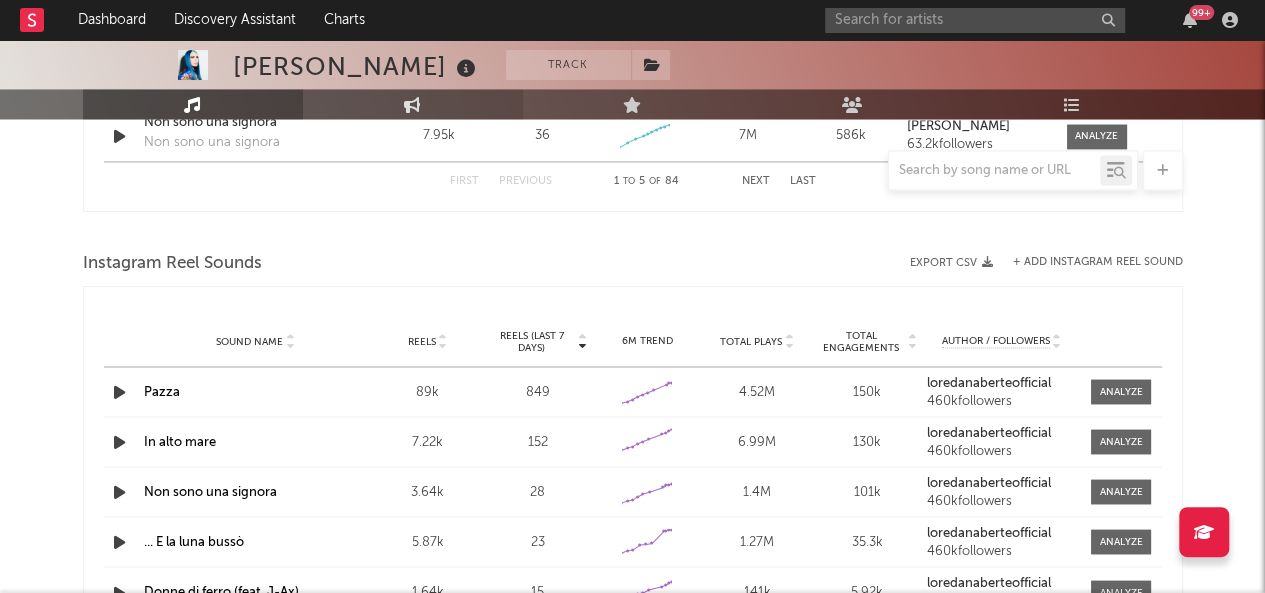 click on "Engagement" at bounding box center [413, 104] 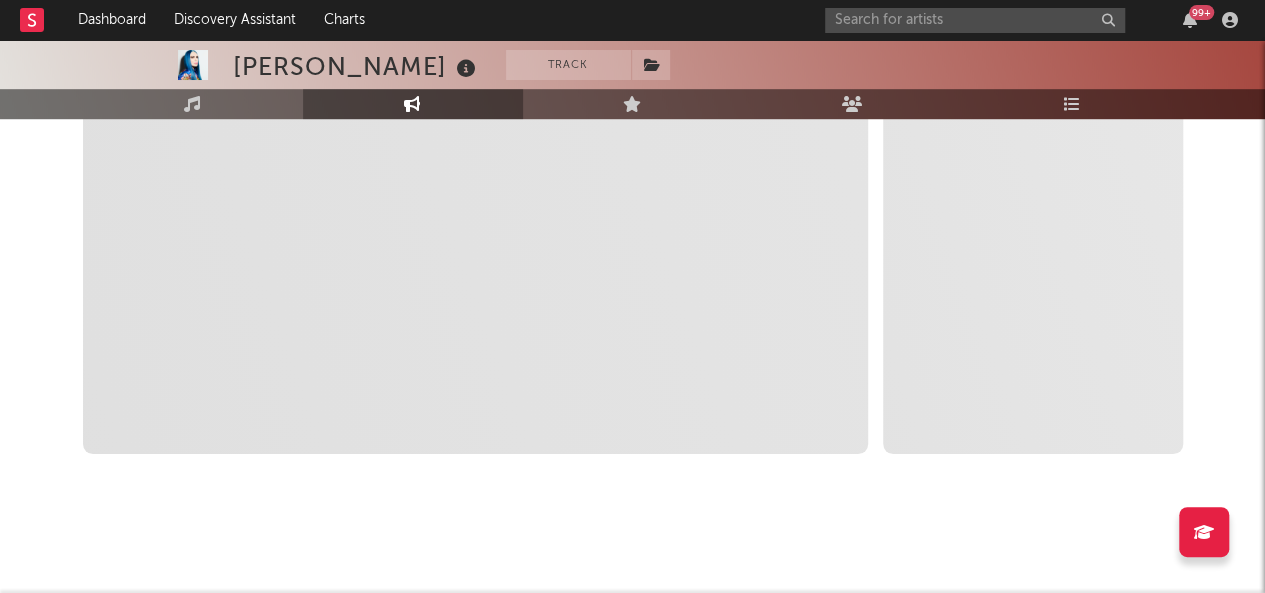 scroll, scrollTop: 0, scrollLeft: 0, axis: both 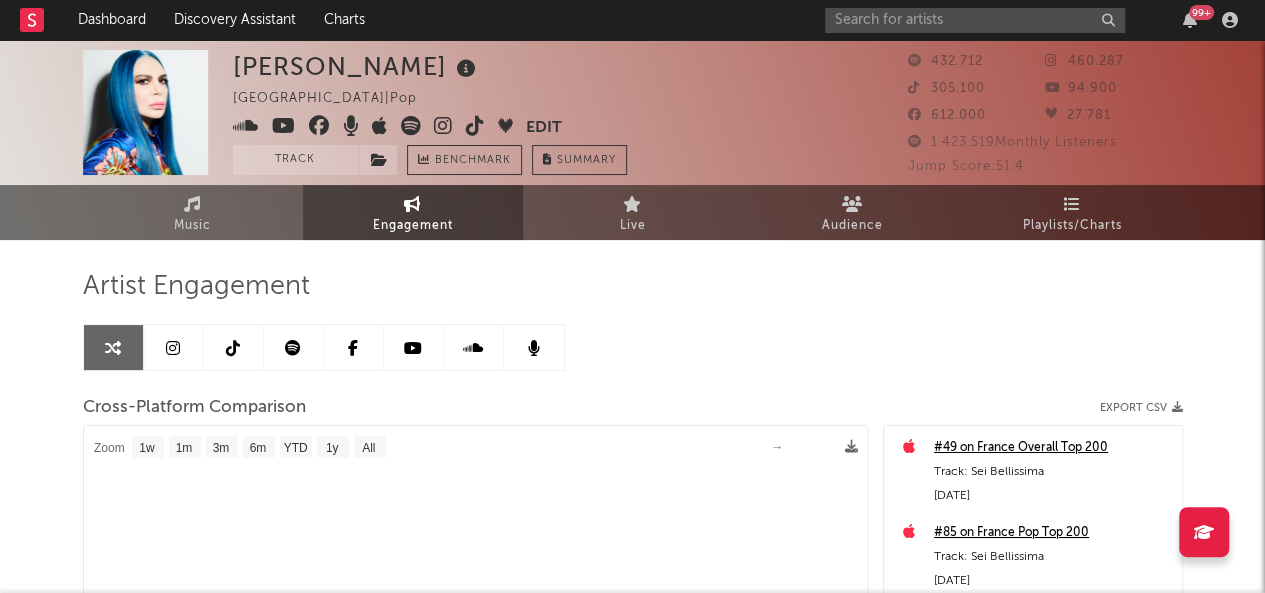 select on "1m" 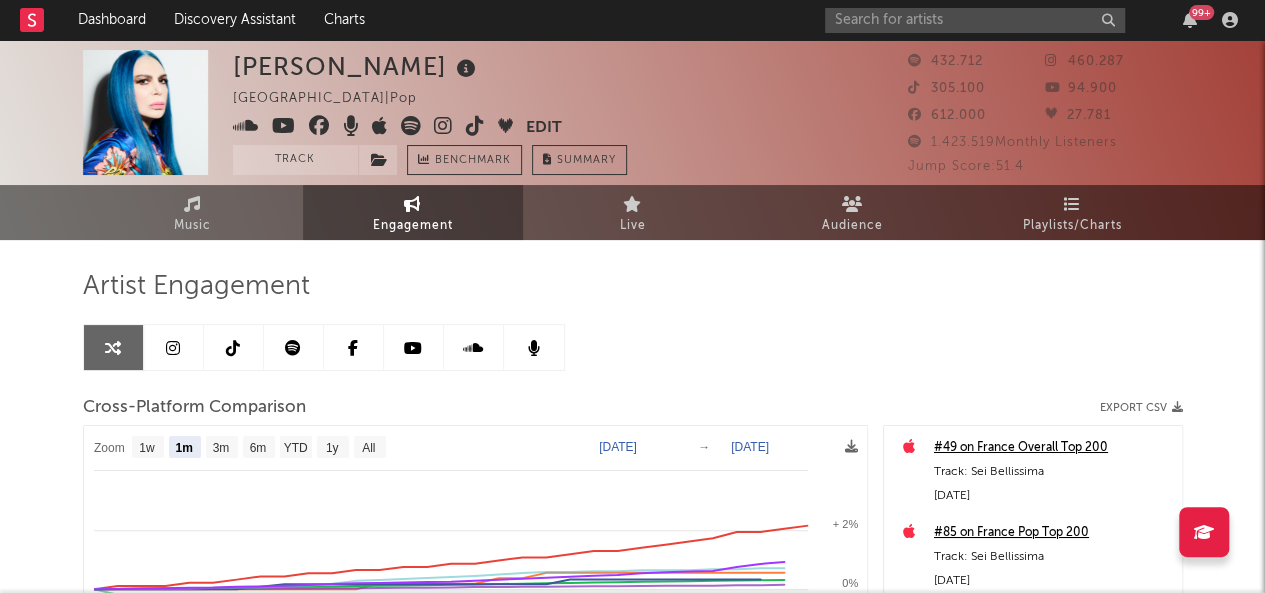 click at bounding box center (293, 348) 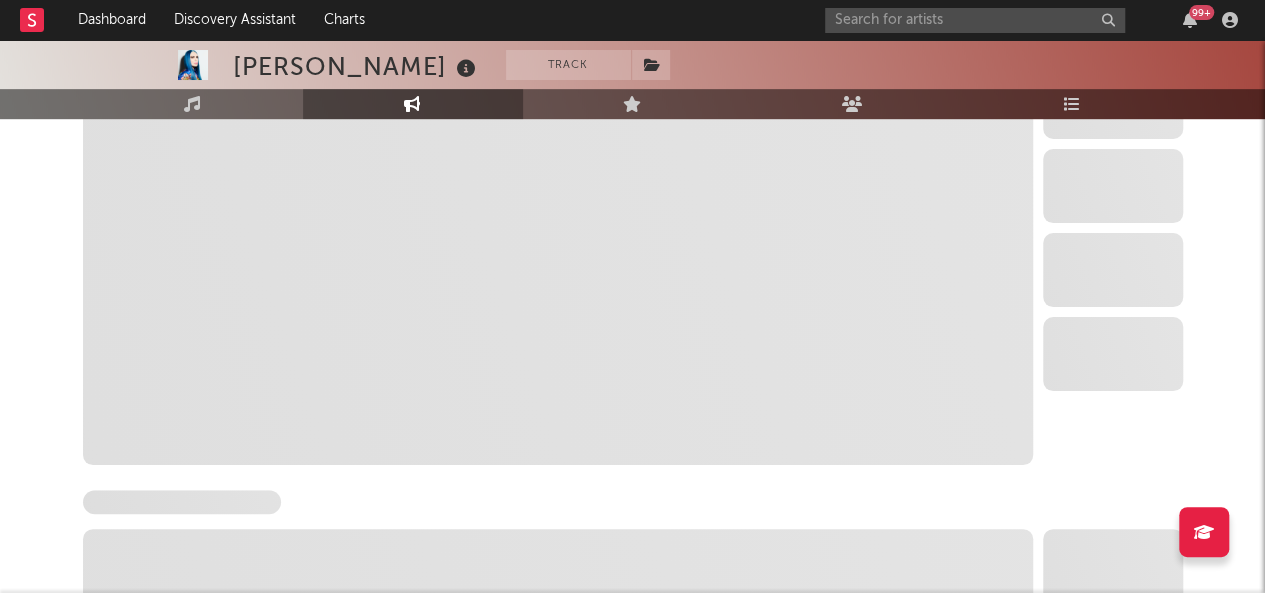 select on "6m" 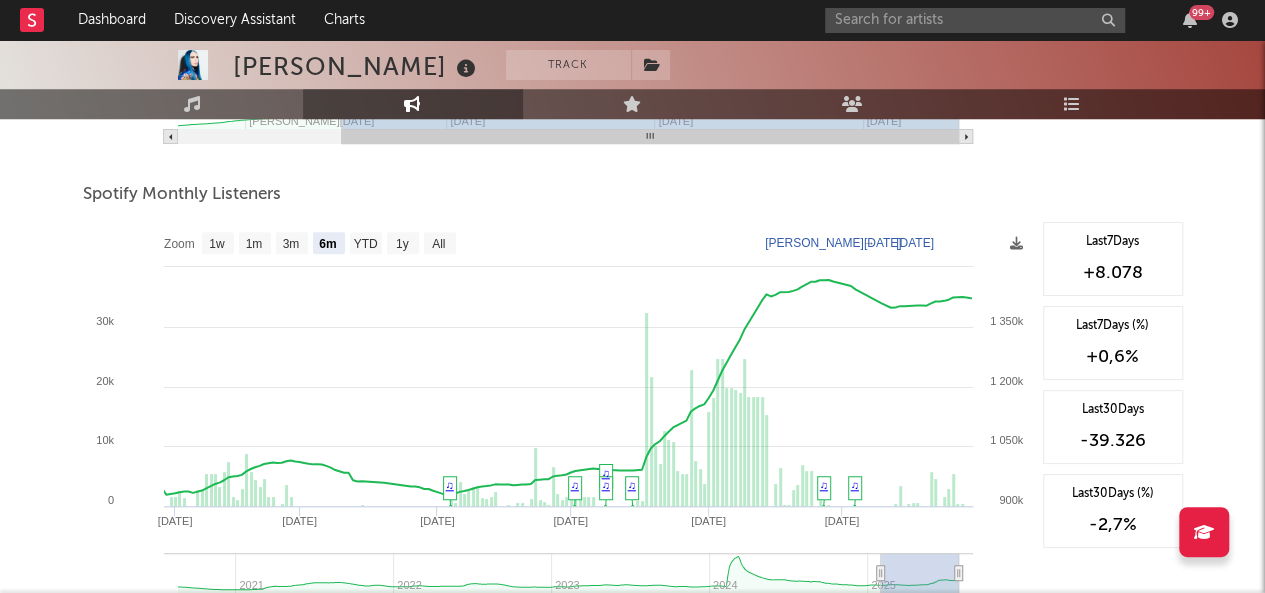 scroll, scrollTop: 680, scrollLeft: 0, axis: vertical 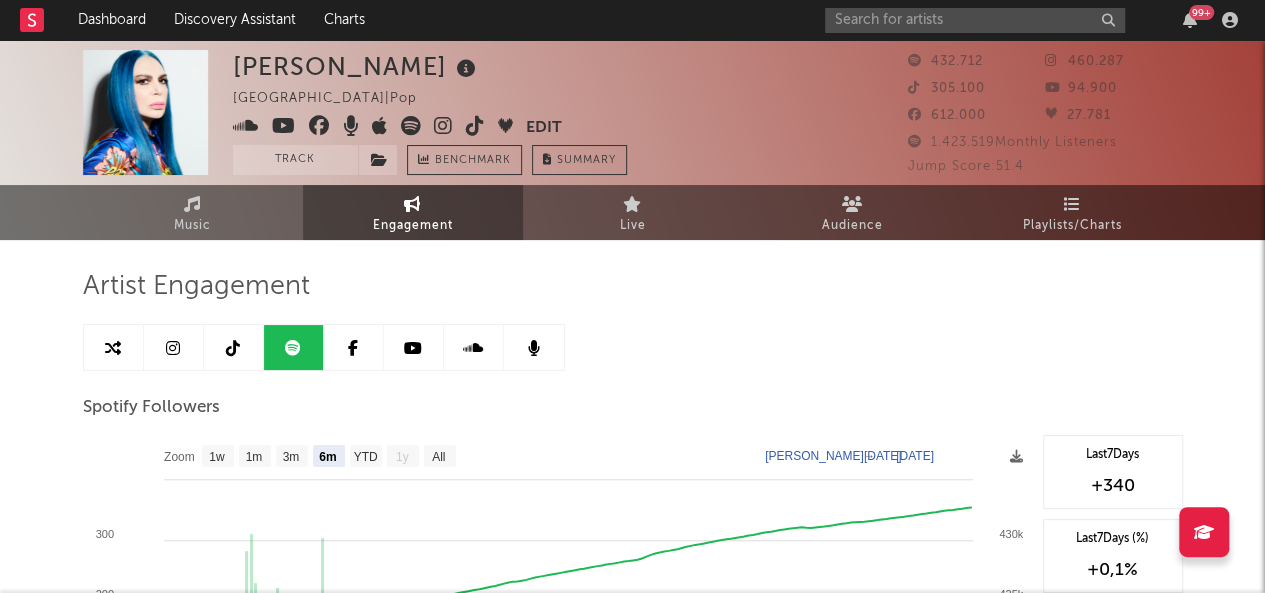 click at bounding box center [174, 347] 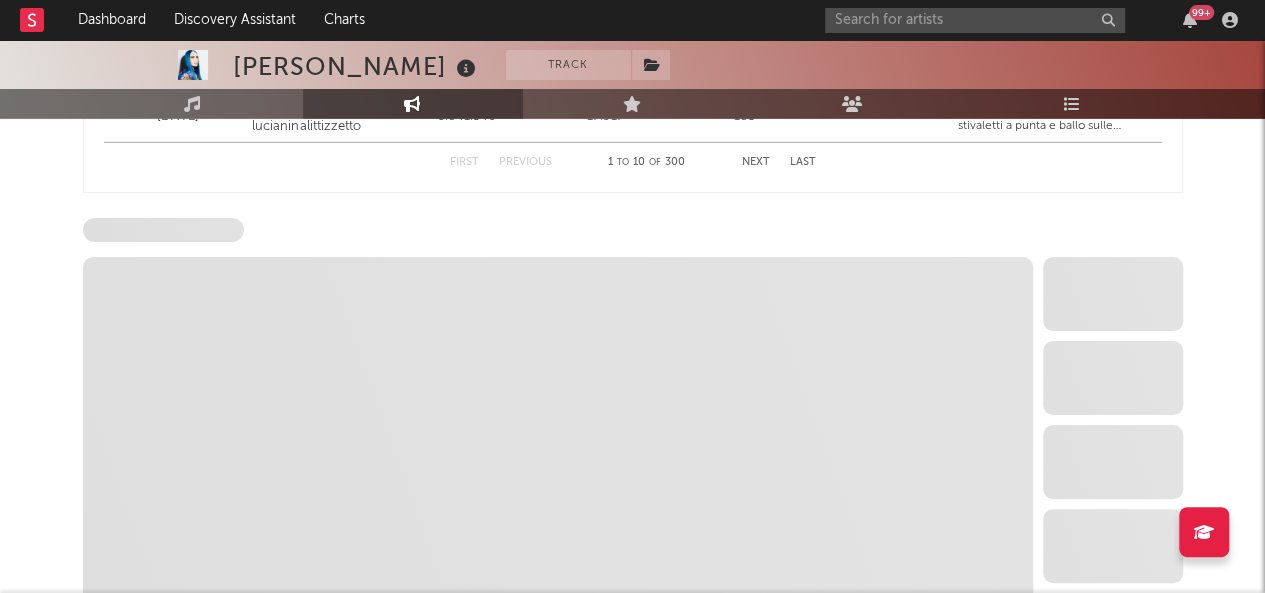 scroll, scrollTop: 3016, scrollLeft: 0, axis: vertical 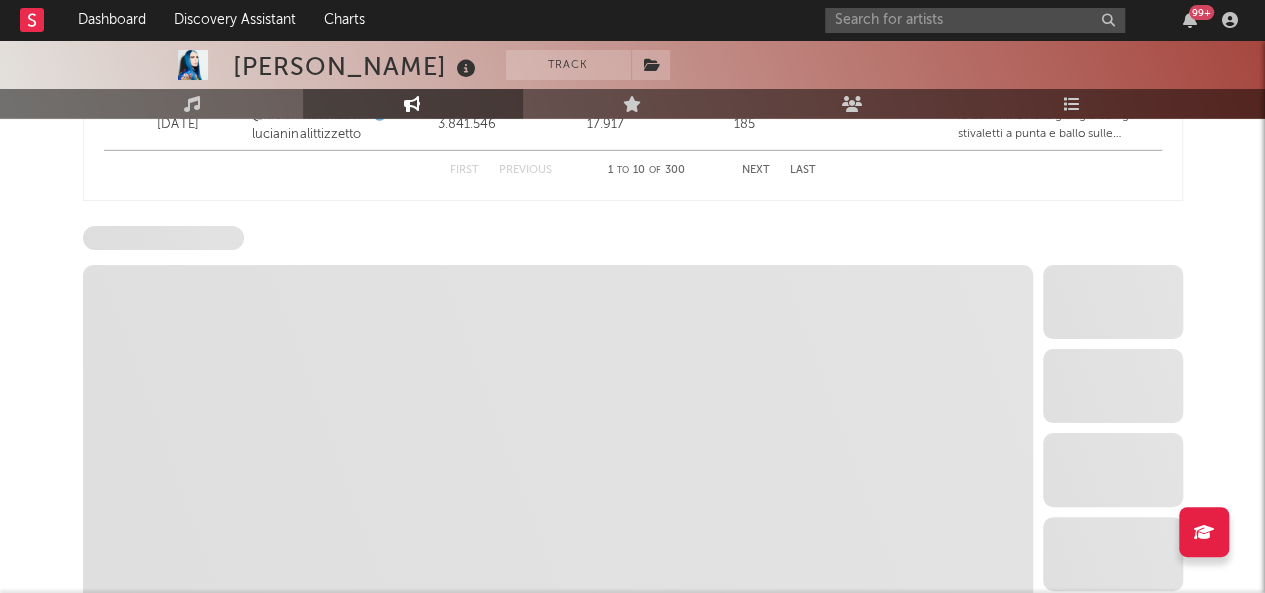 select on "6m" 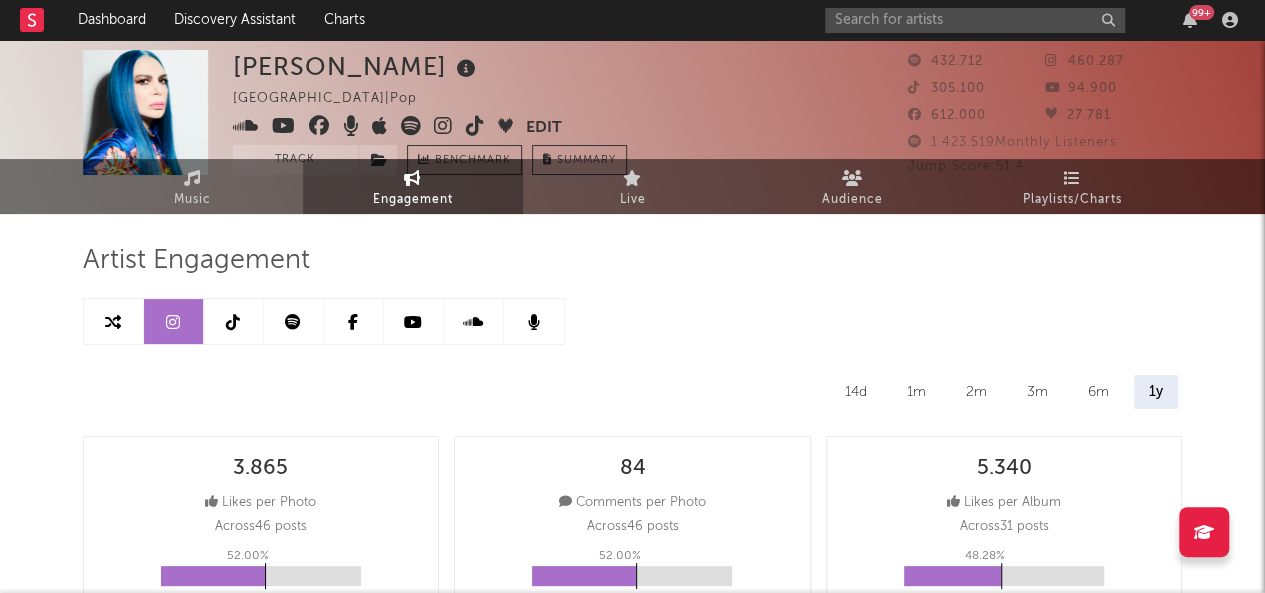 scroll, scrollTop: 0, scrollLeft: 0, axis: both 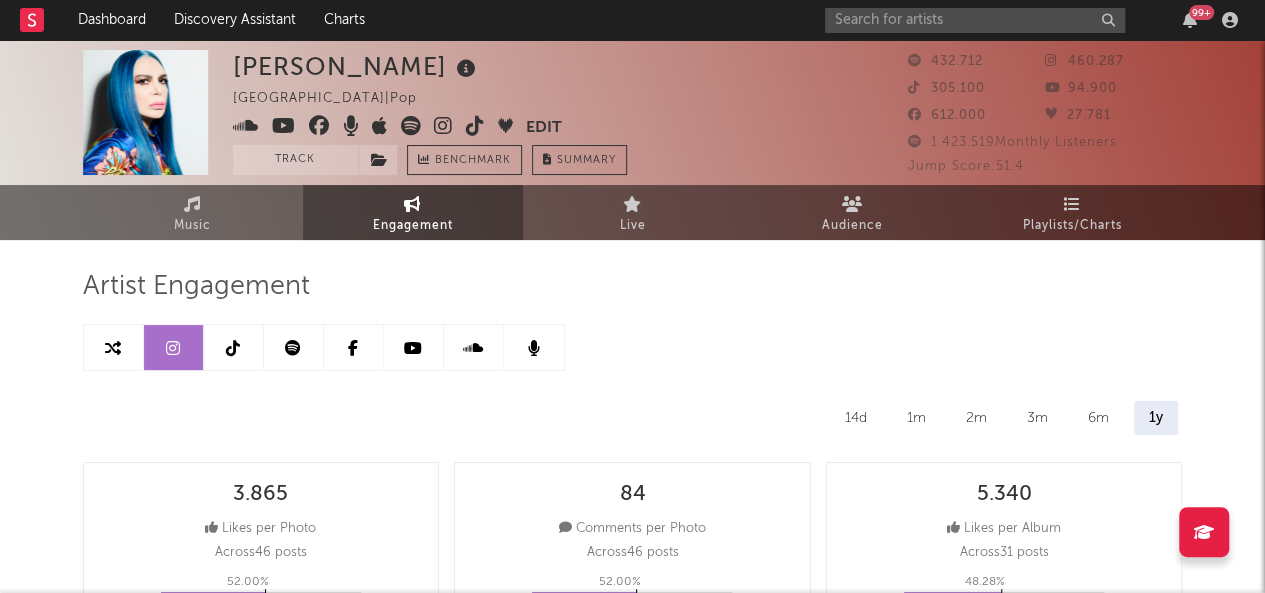 click at bounding box center [234, 347] 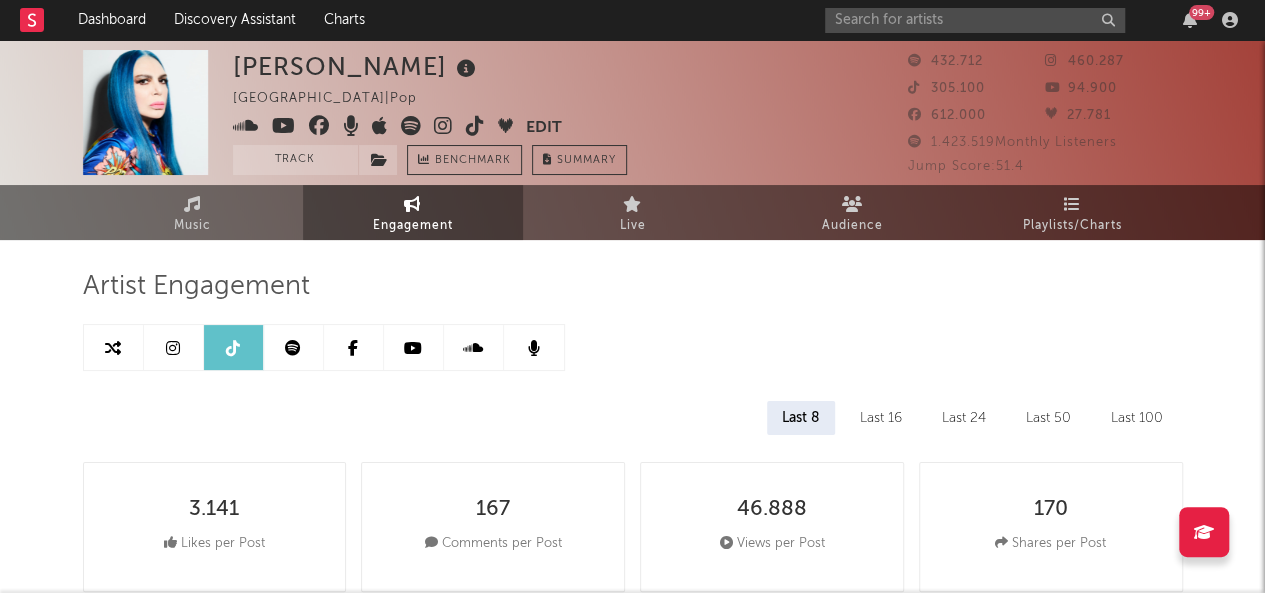 select on "6m" 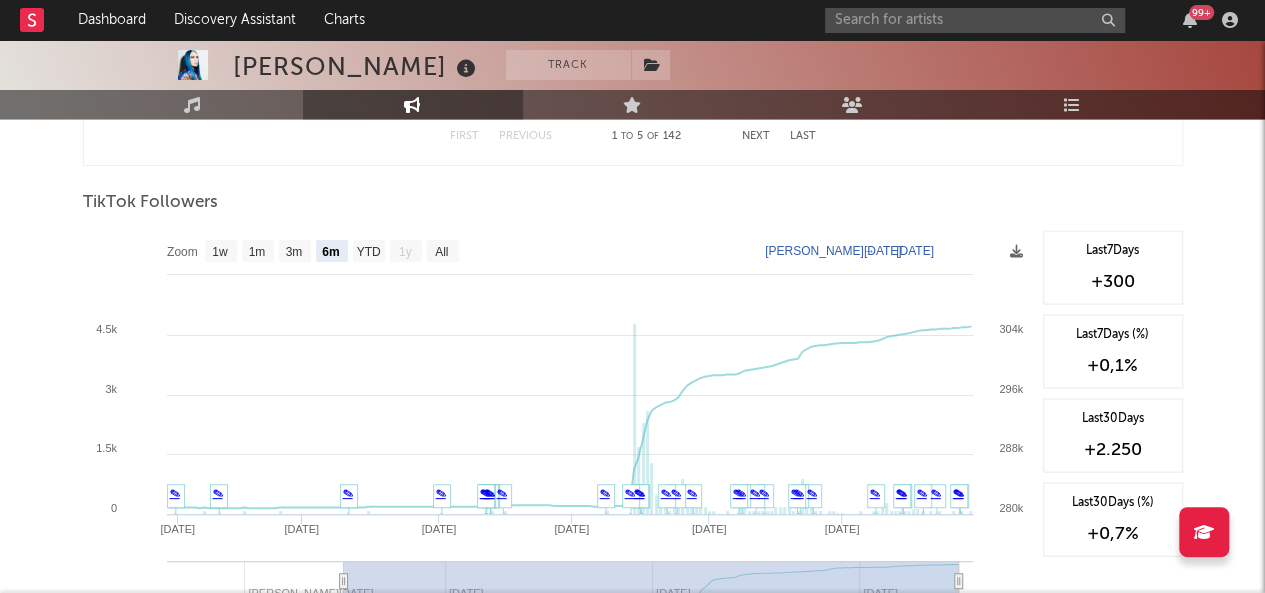 scroll, scrollTop: 1894, scrollLeft: 0, axis: vertical 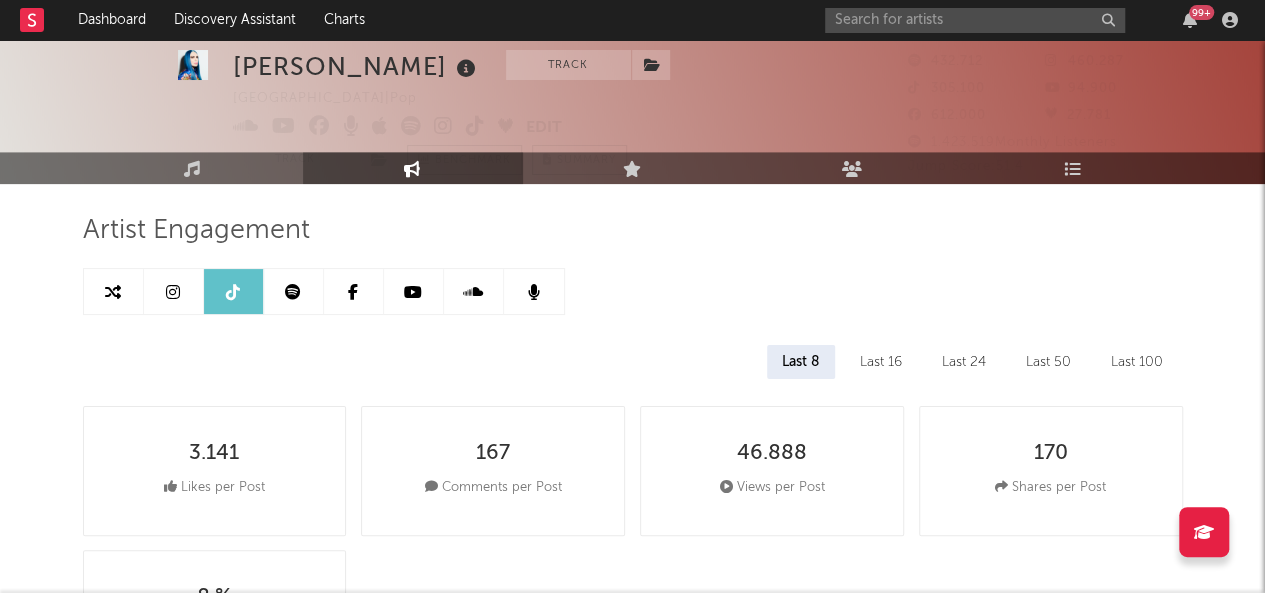 click at bounding box center (414, 291) 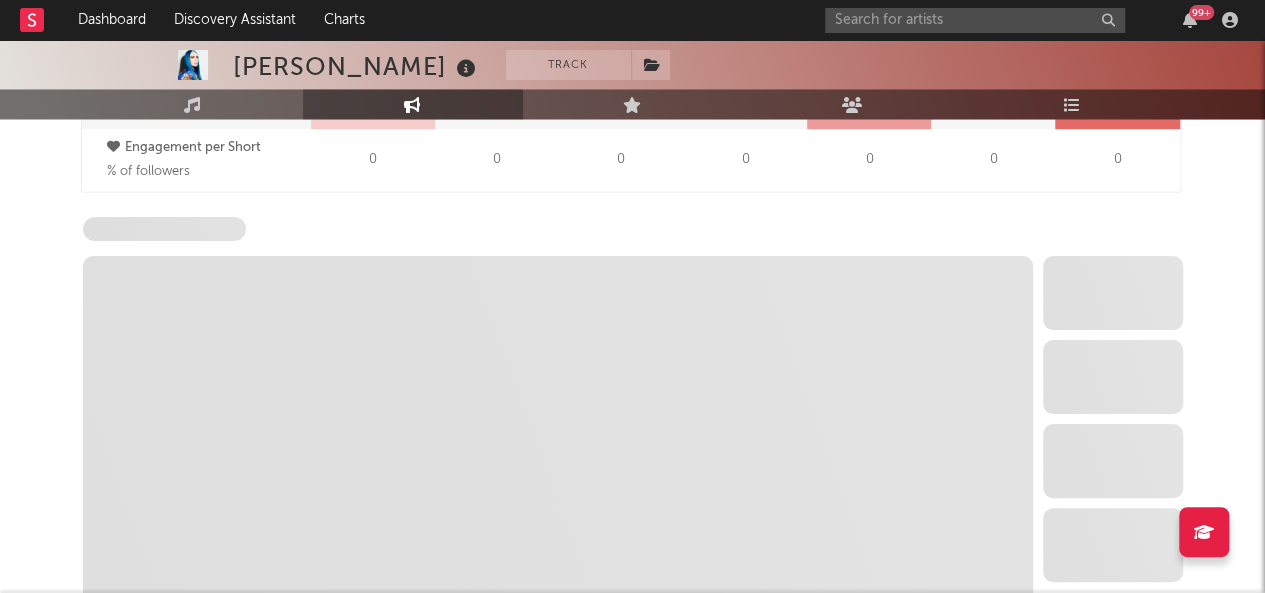 select on "6m" 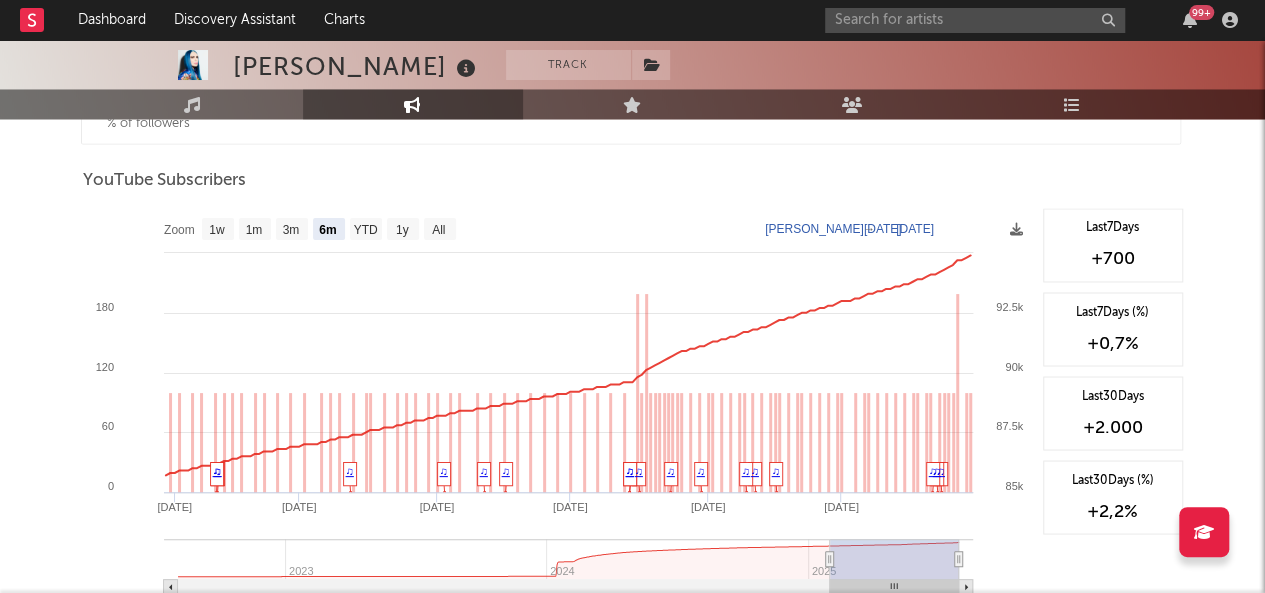 scroll, scrollTop: 1616, scrollLeft: 0, axis: vertical 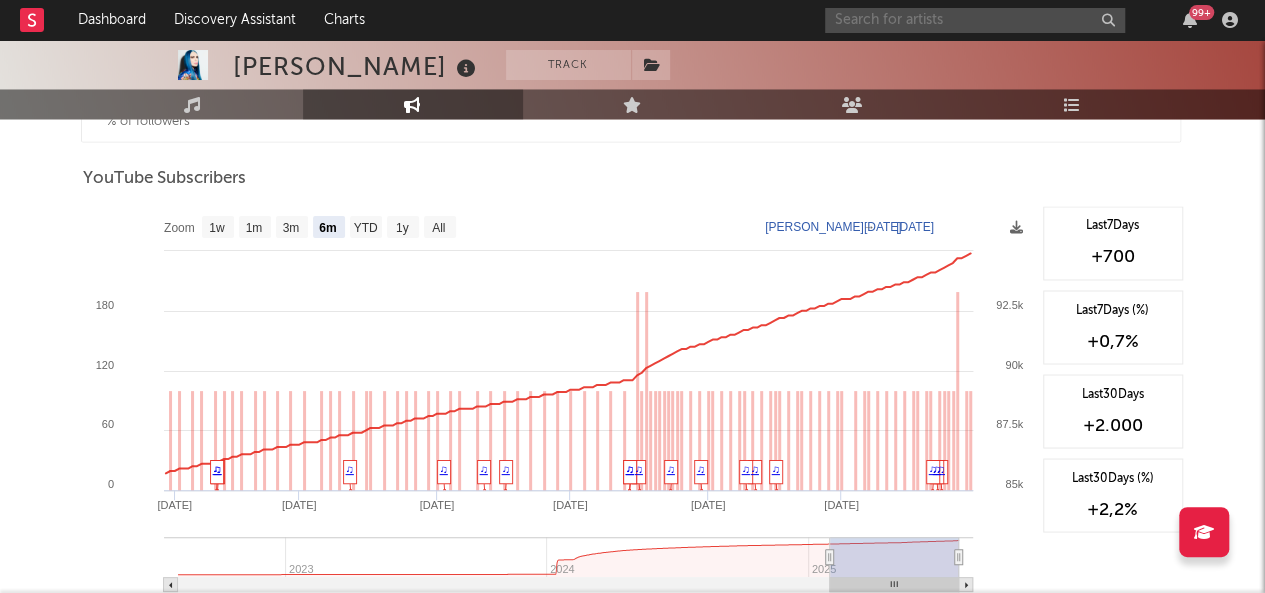 click at bounding box center [975, 20] 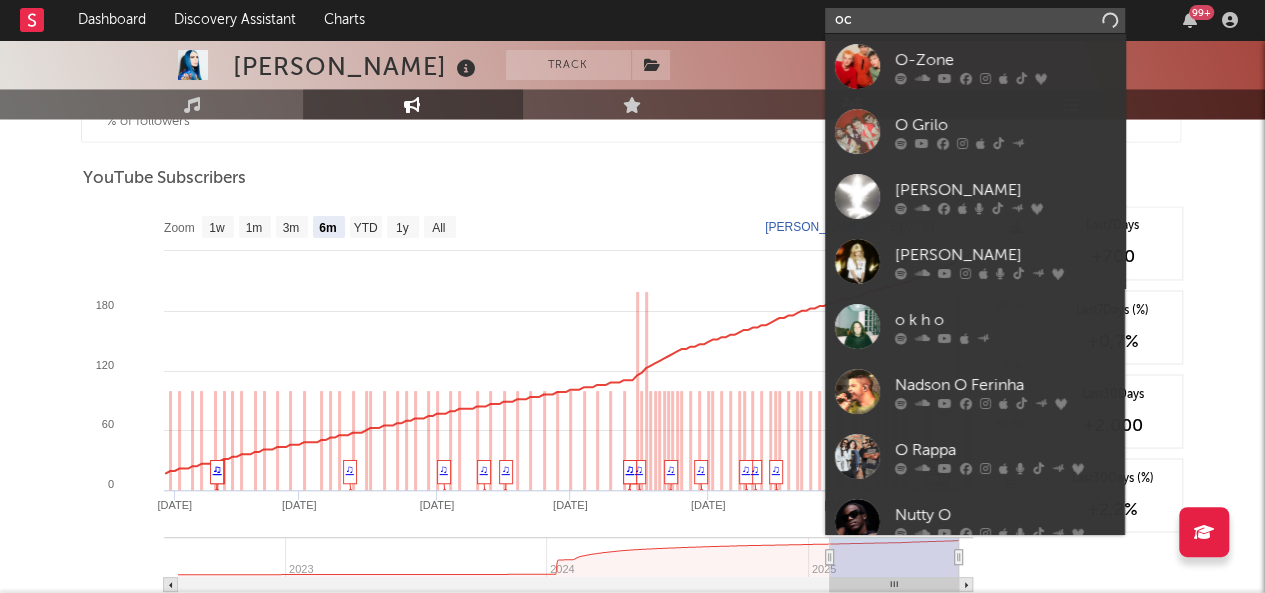 type on "o" 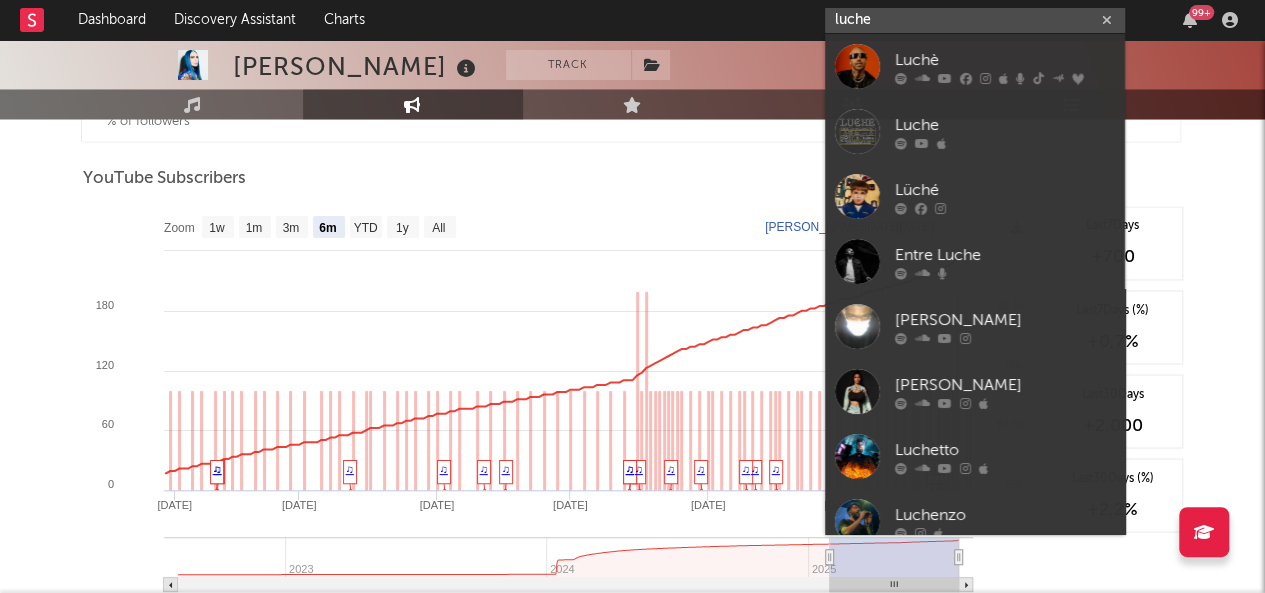 type on "luche" 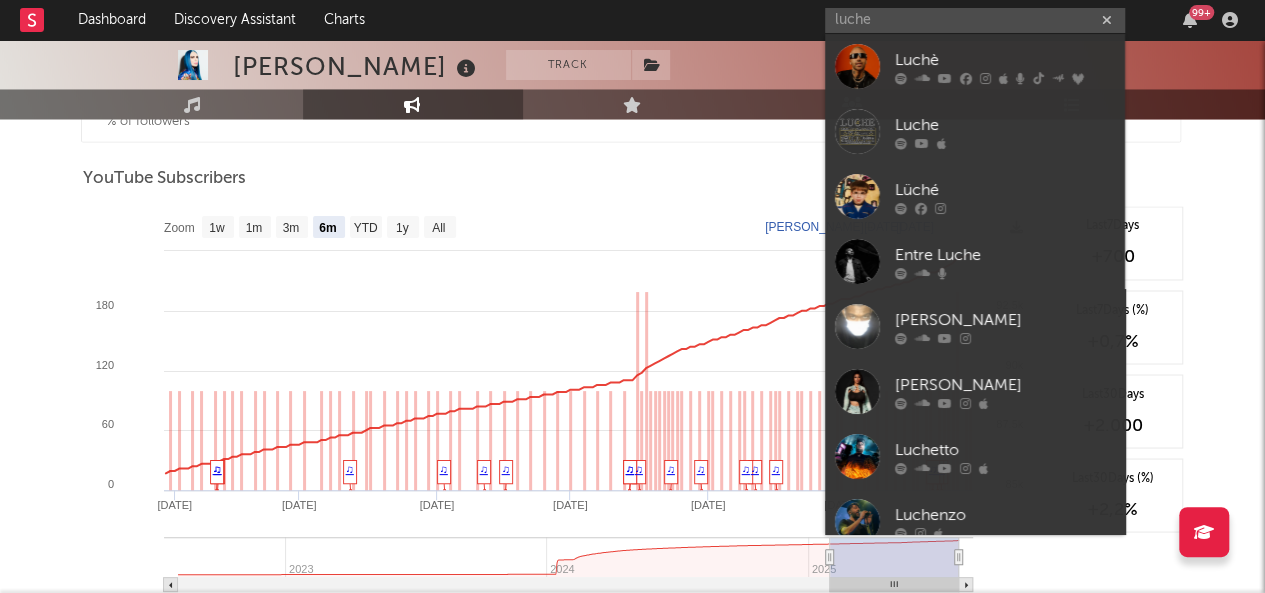 click at bounding box center [922, 78] 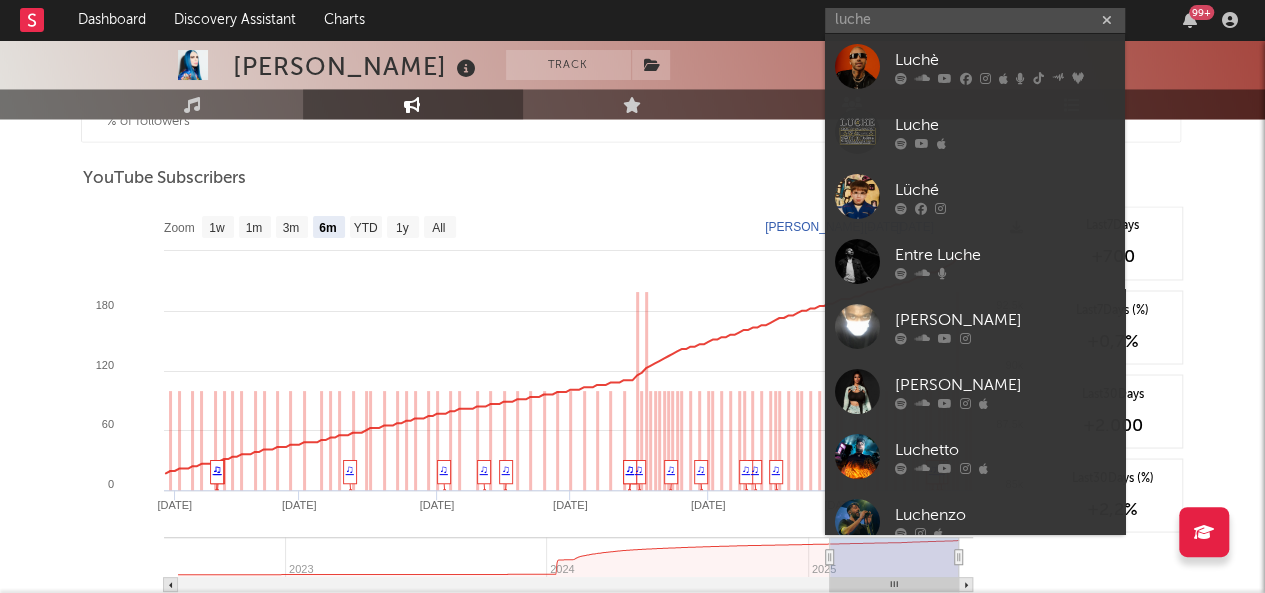 type 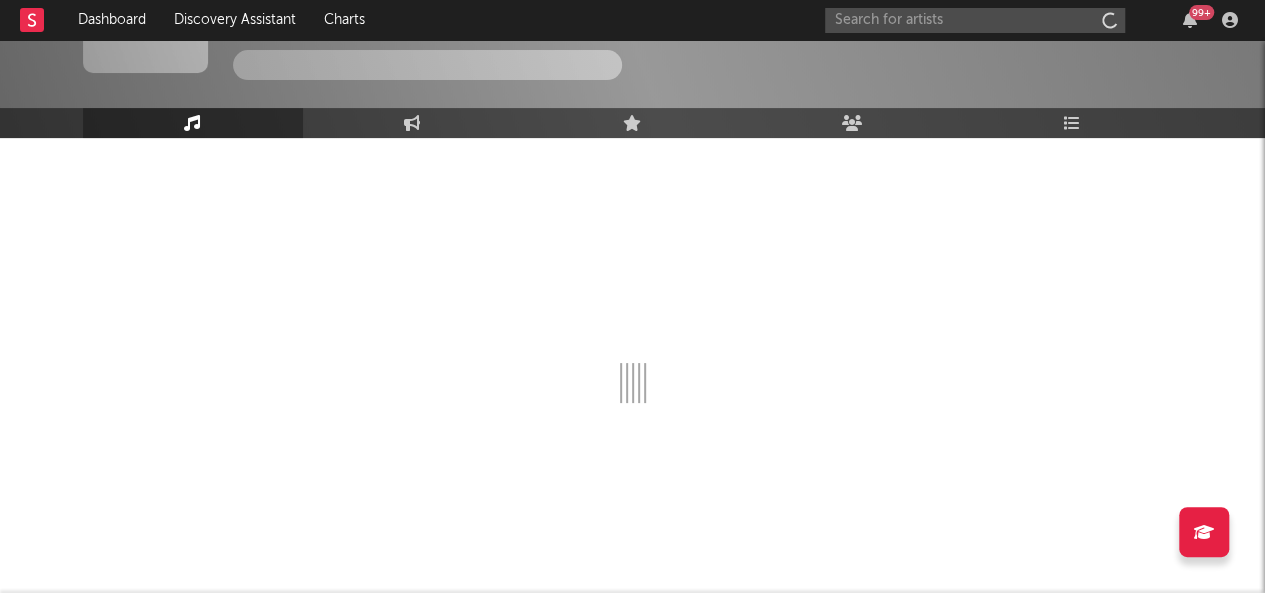 scroll, scrollTop: 102, scrollLeft: 0, axis: vertical 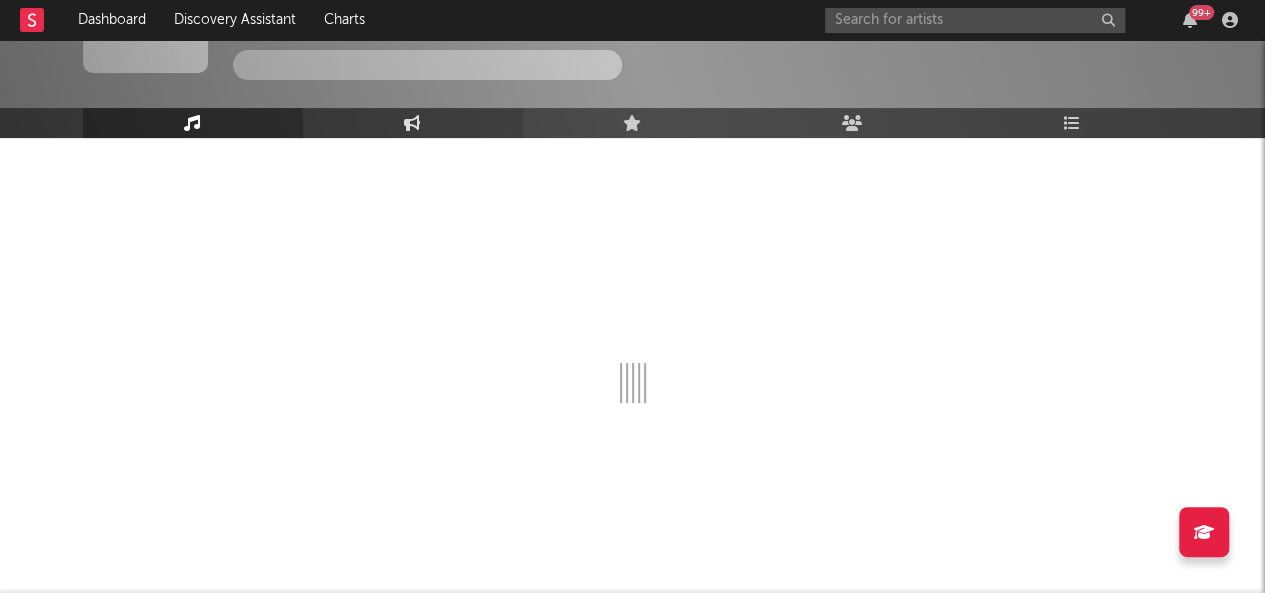 click at bounding box center [412, 123] 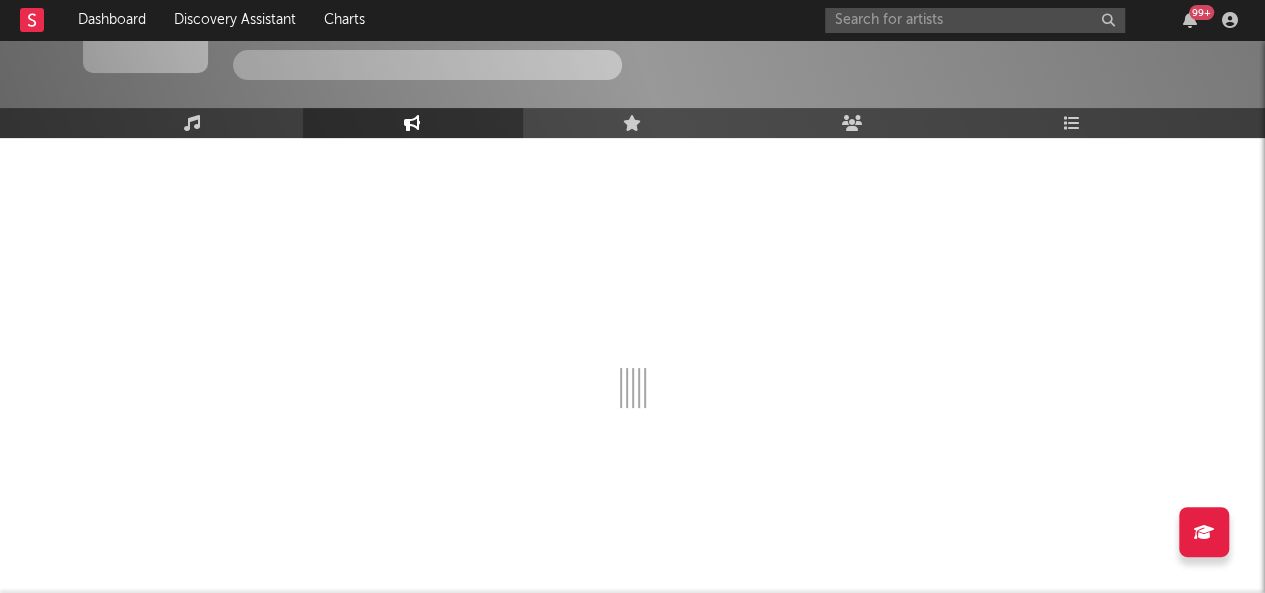 select on "1w" 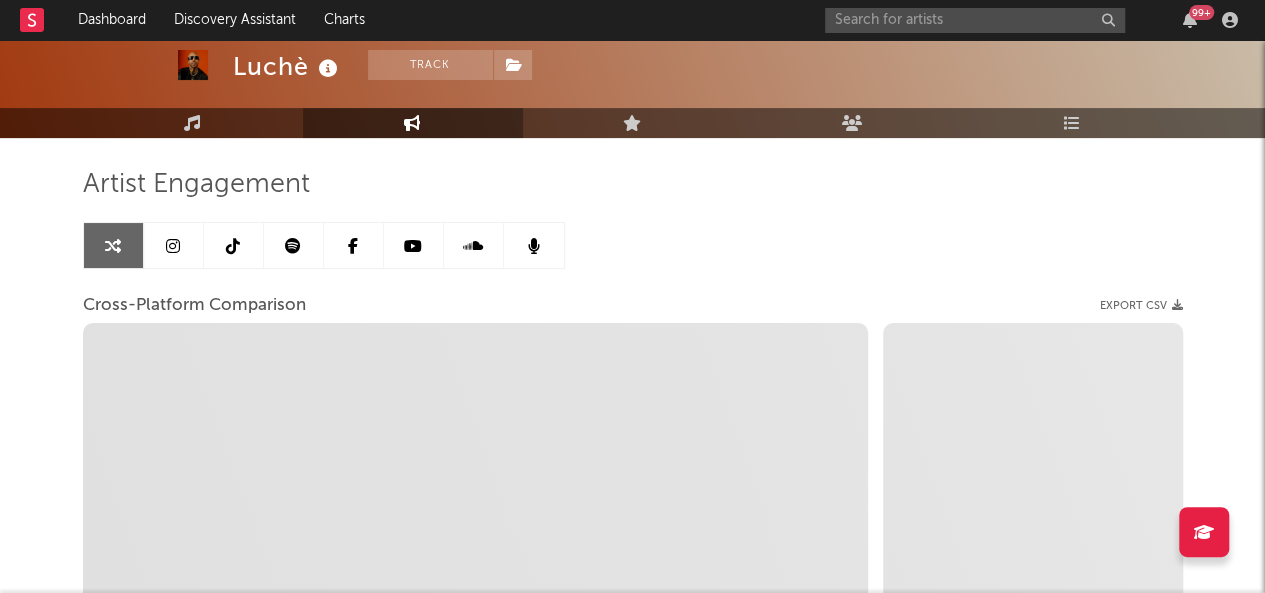 click at bounding box center [294, 245] 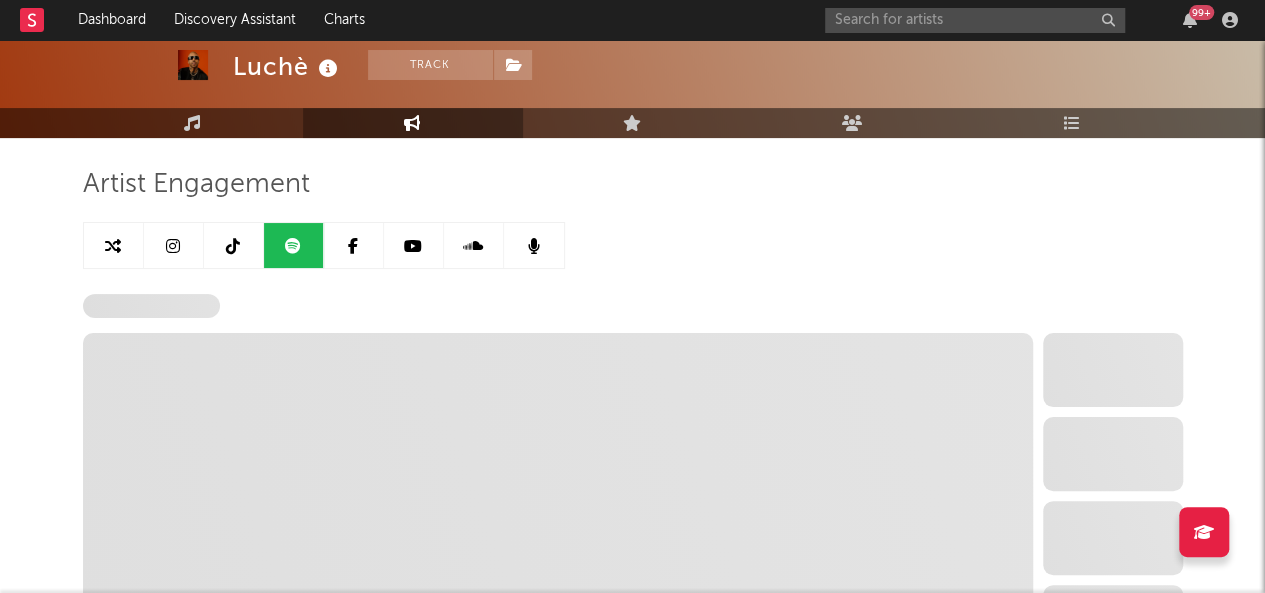 select on "6m" 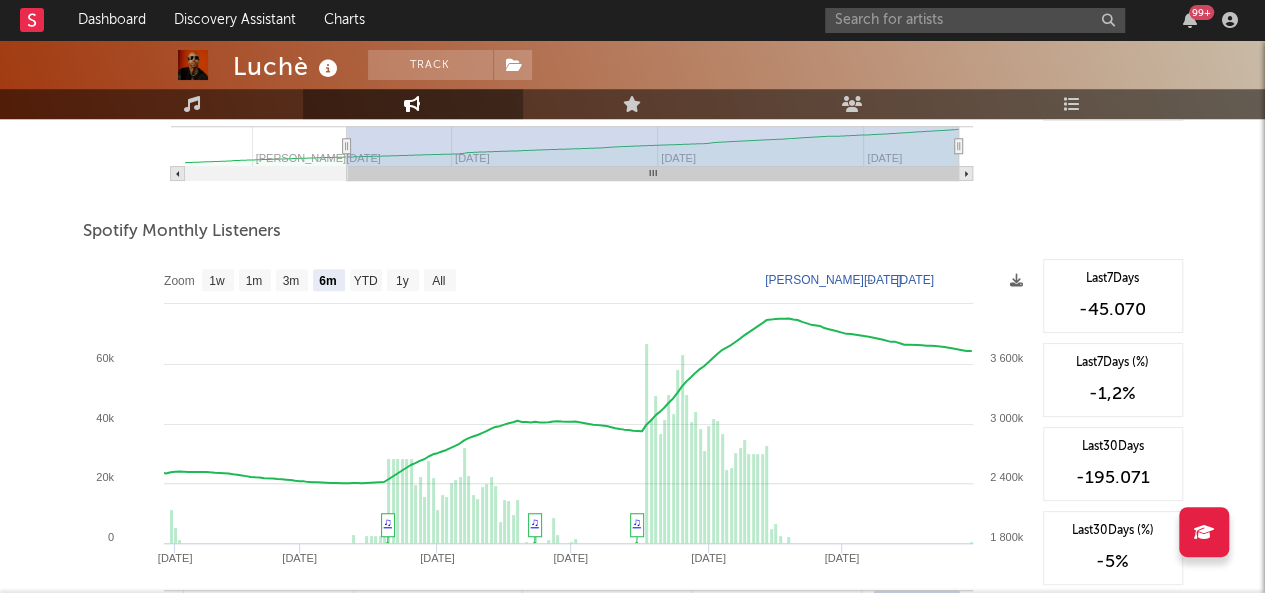 scroll, scrollTop: 664, scrollLeft: 0, axis: vertical 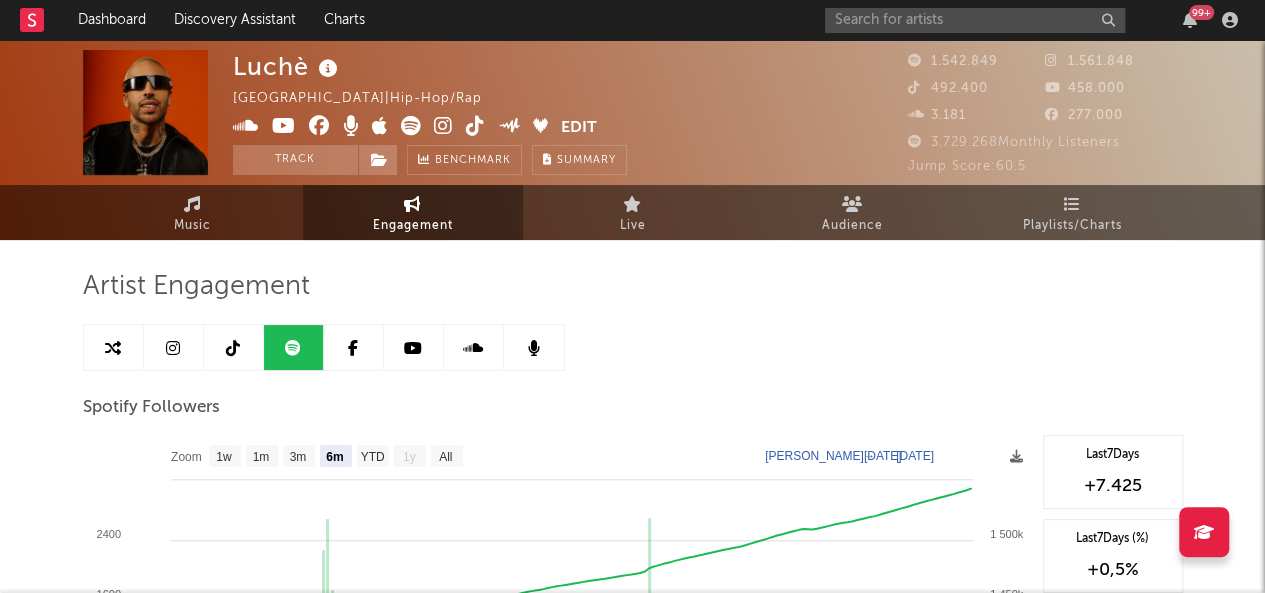 click at bounding box center (174, 347) 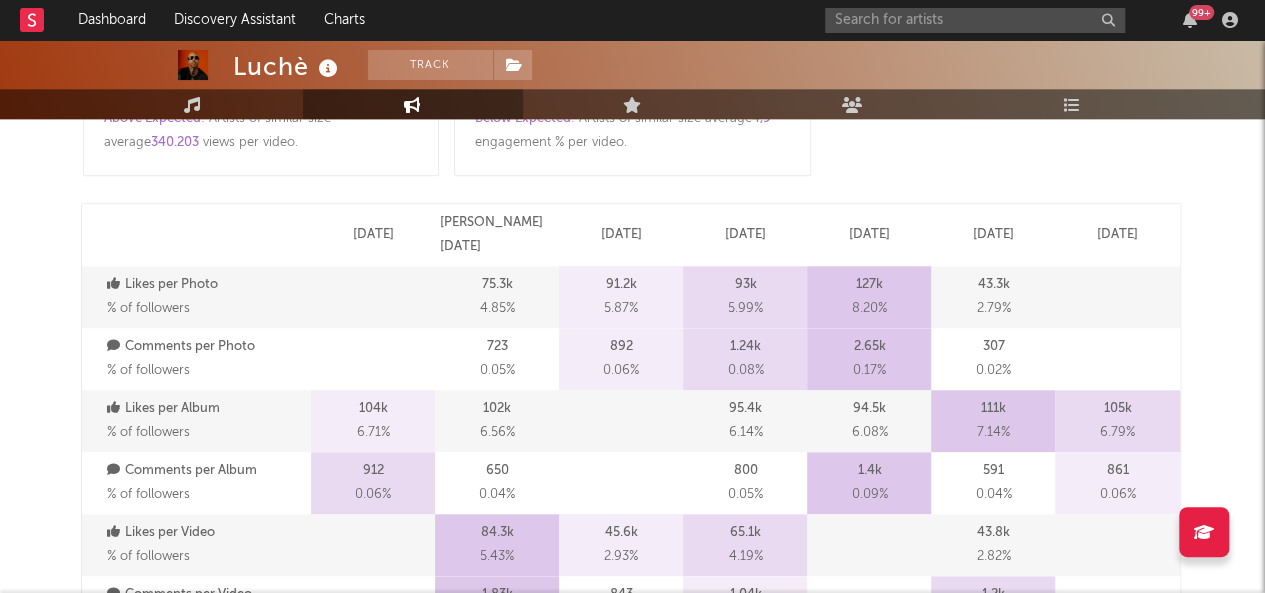 select on "6m" 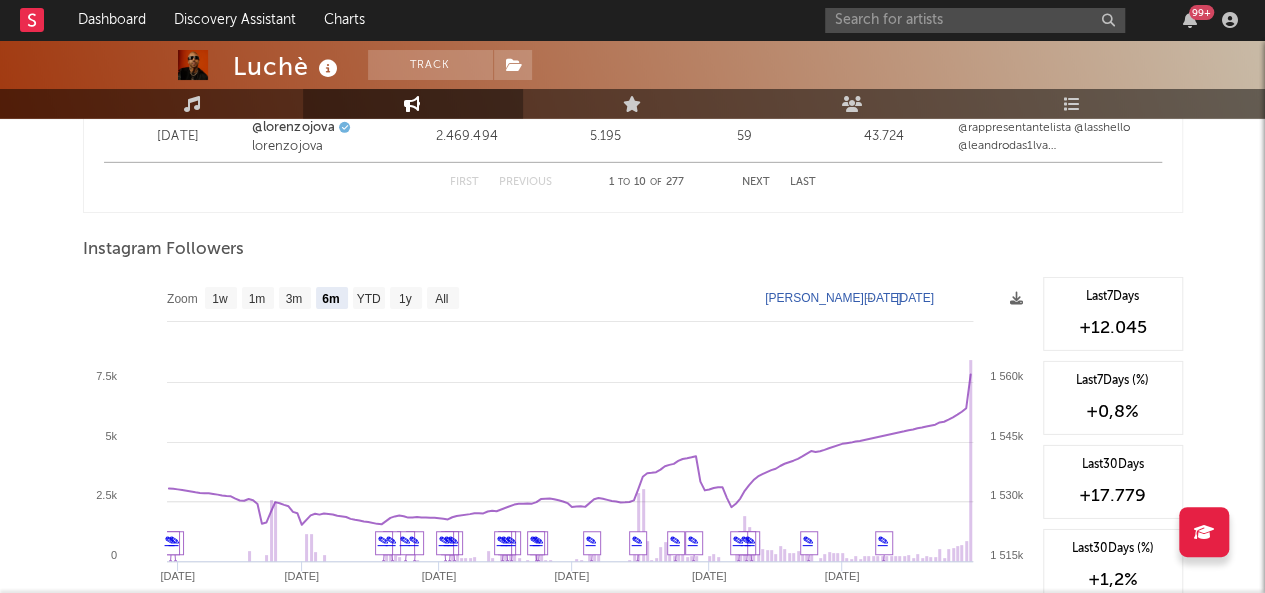 scroll, scrollTop: 3000, scrollLeft: 0, axis: vertical 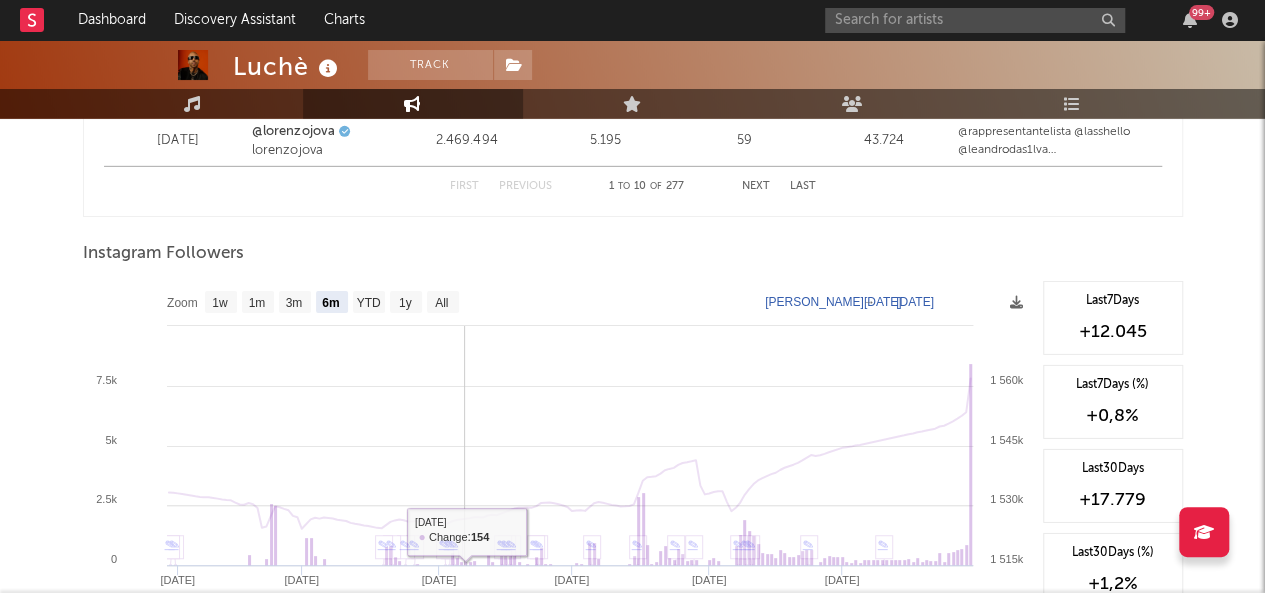 click 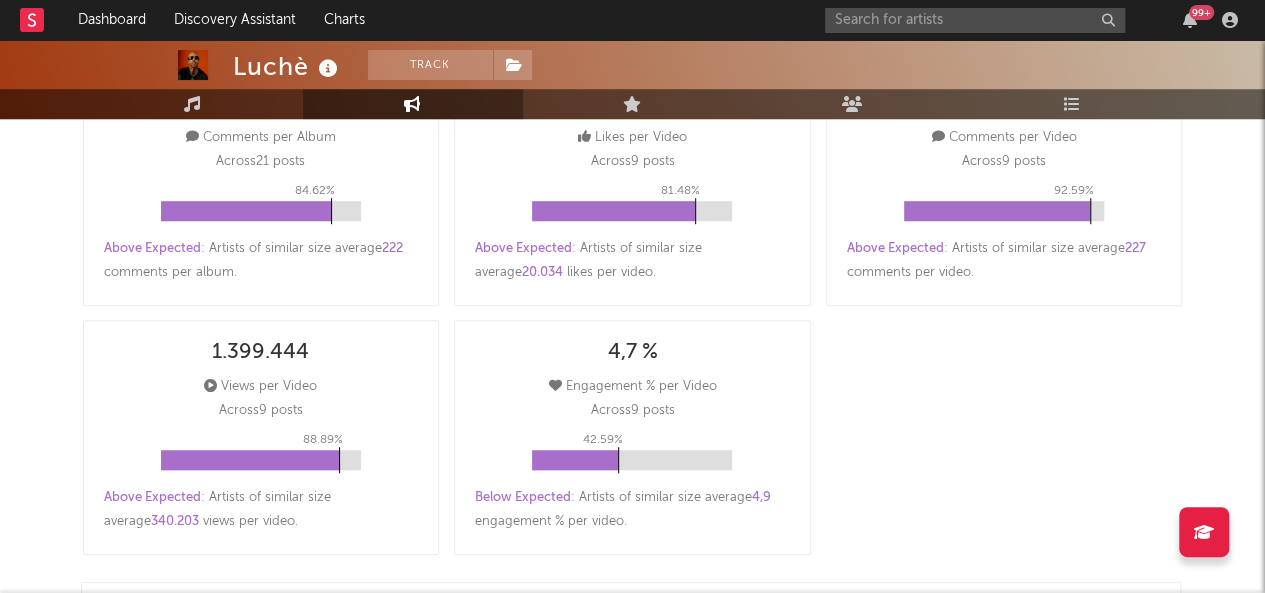 scroll, scrollTop: 0, scrollLeft: 0, axis: both 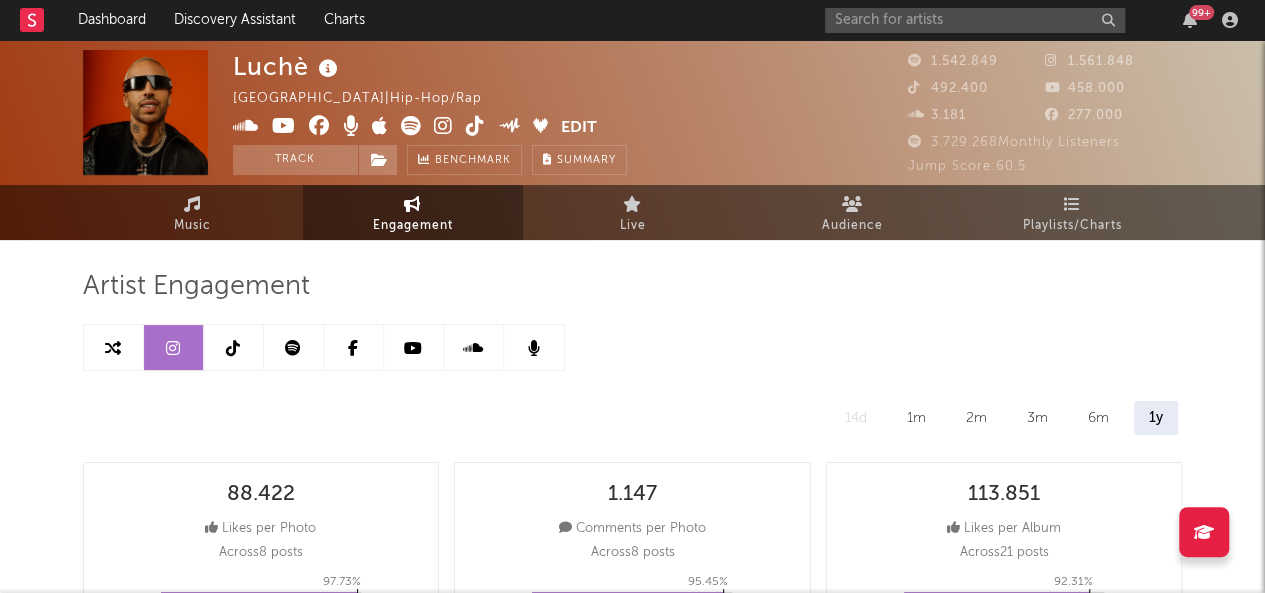 click at bounding box center [234, 347] 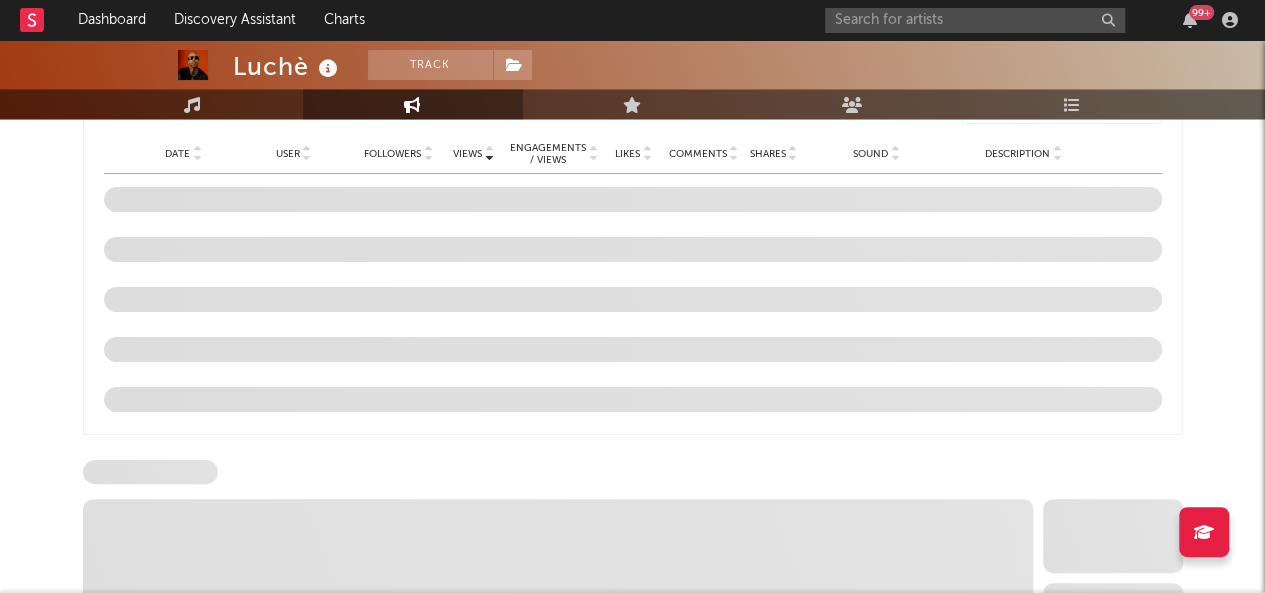 select on "6m" 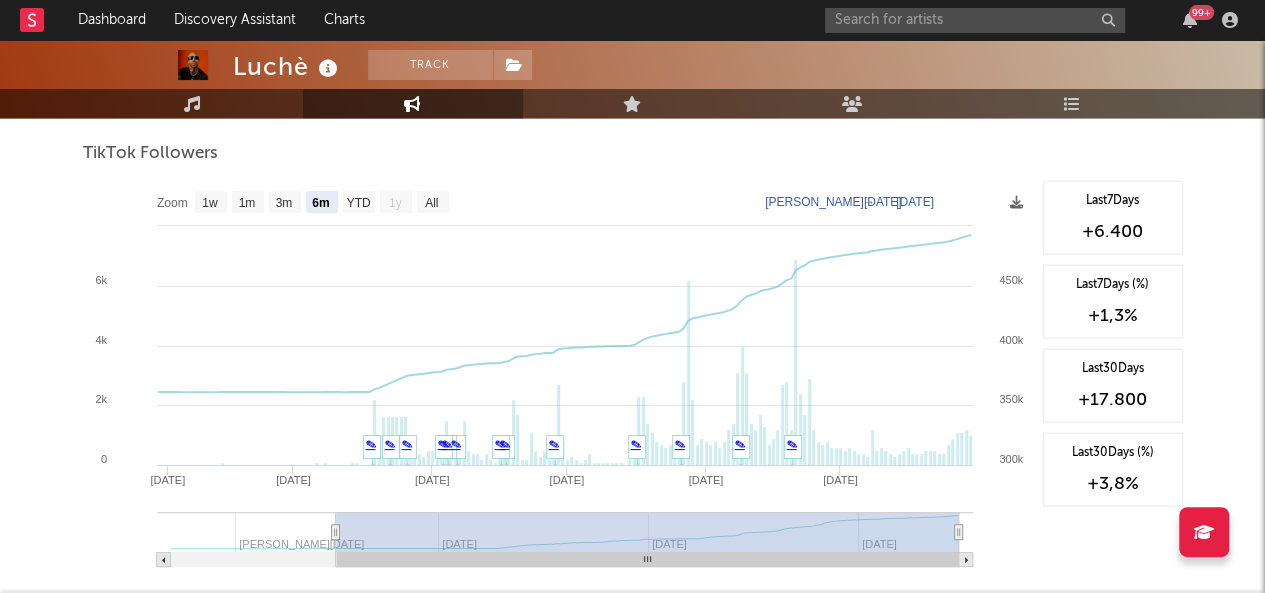scroll, scrollTop: 1925, scrollLeft: 0, axis: vertical 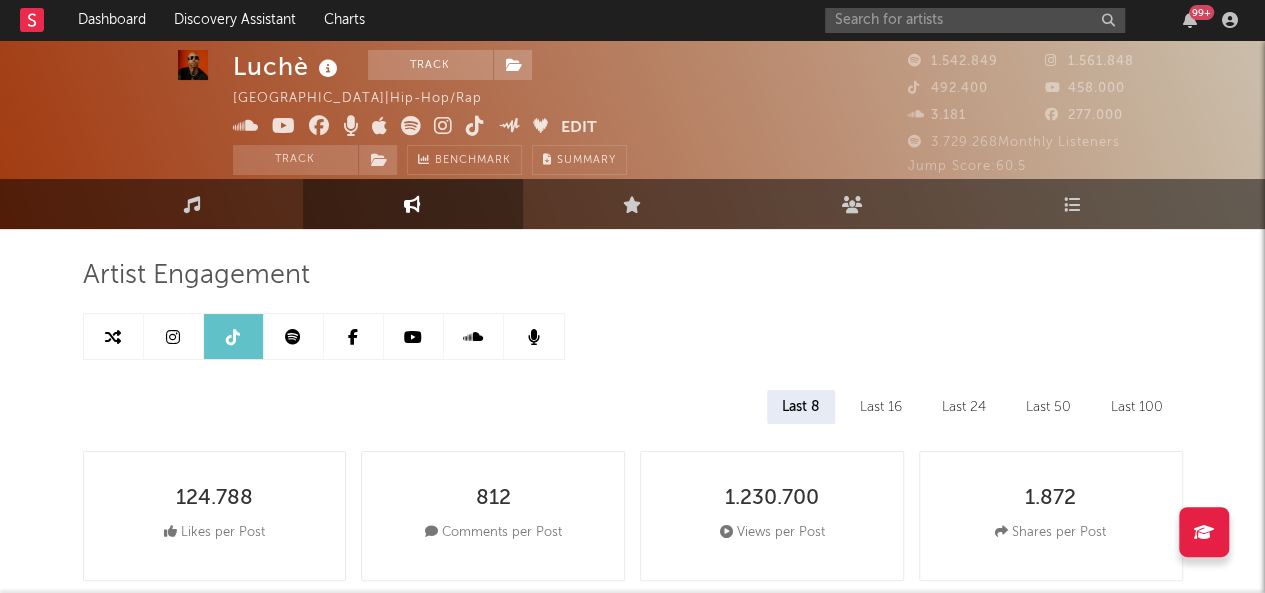 click at bounding box center (413, 337) 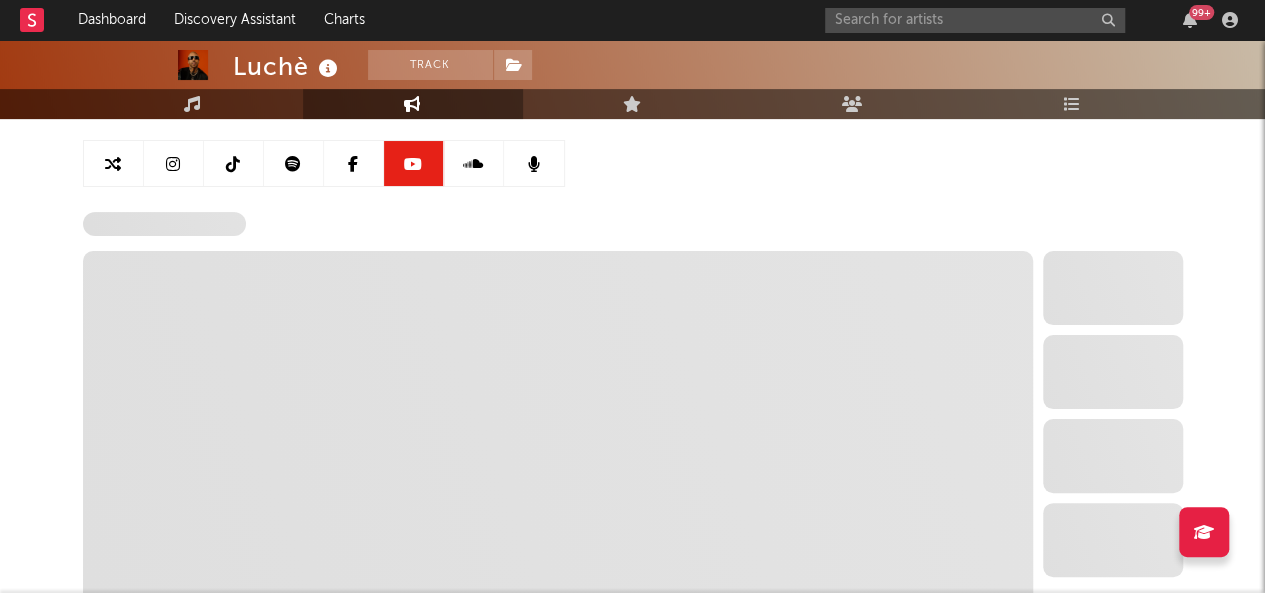 scroll, scrollTop: 185, scrollLeft: 0, axis: vertical 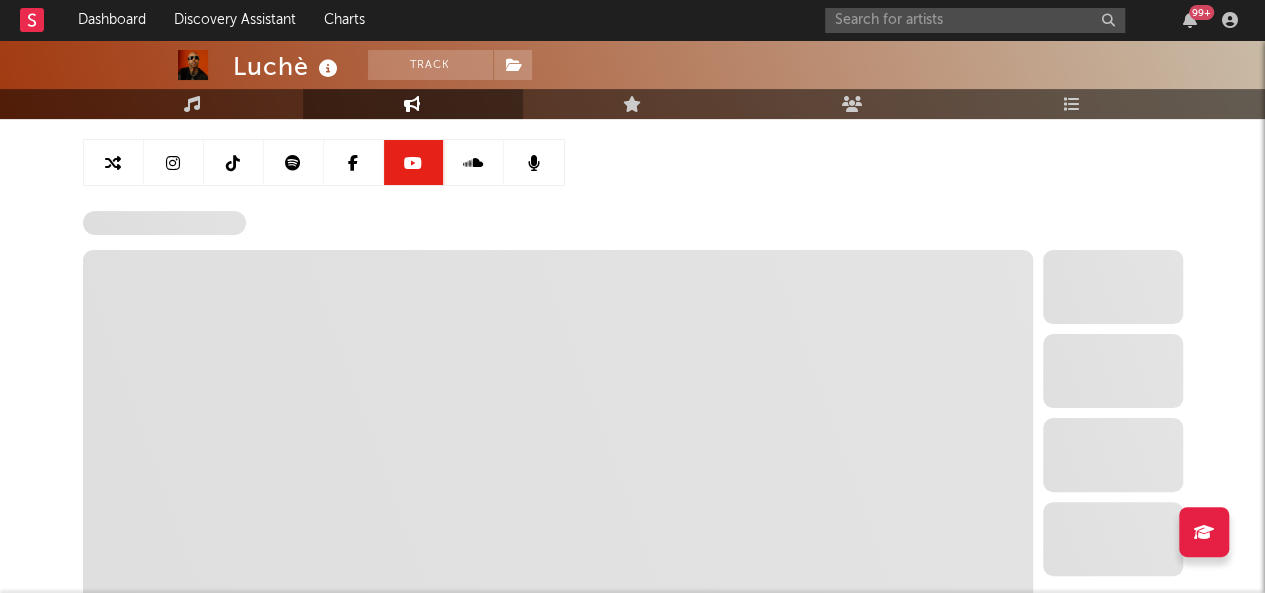 select on "6m" 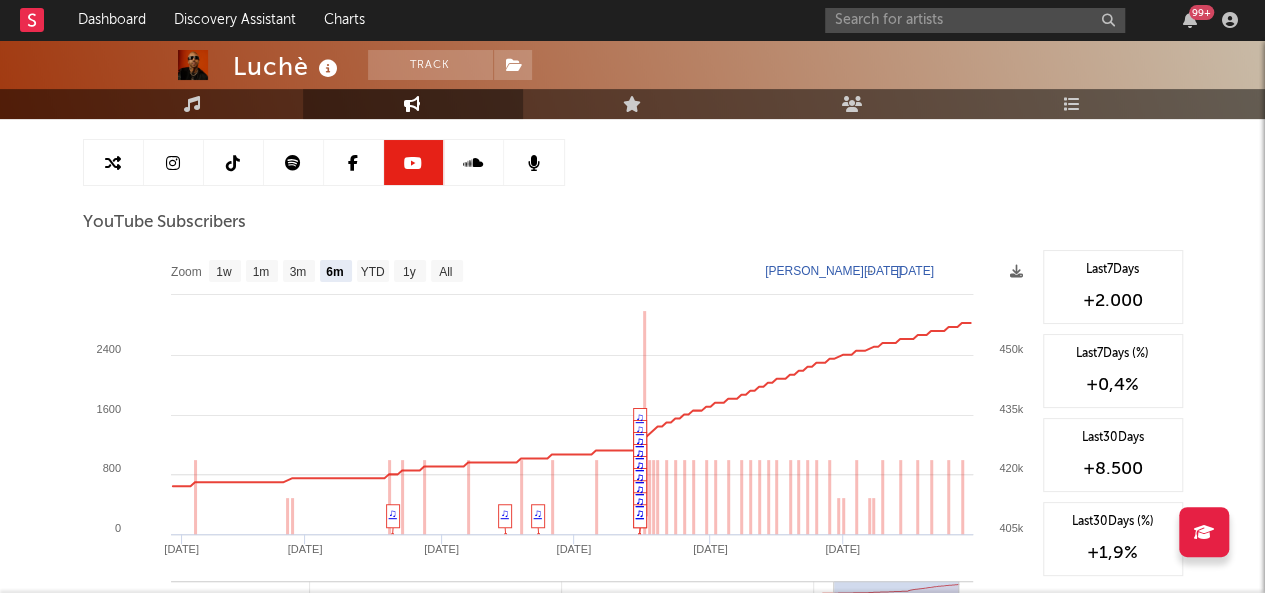 scroll, scrollTop: 187, scrollLeft: 0, axis: vertical 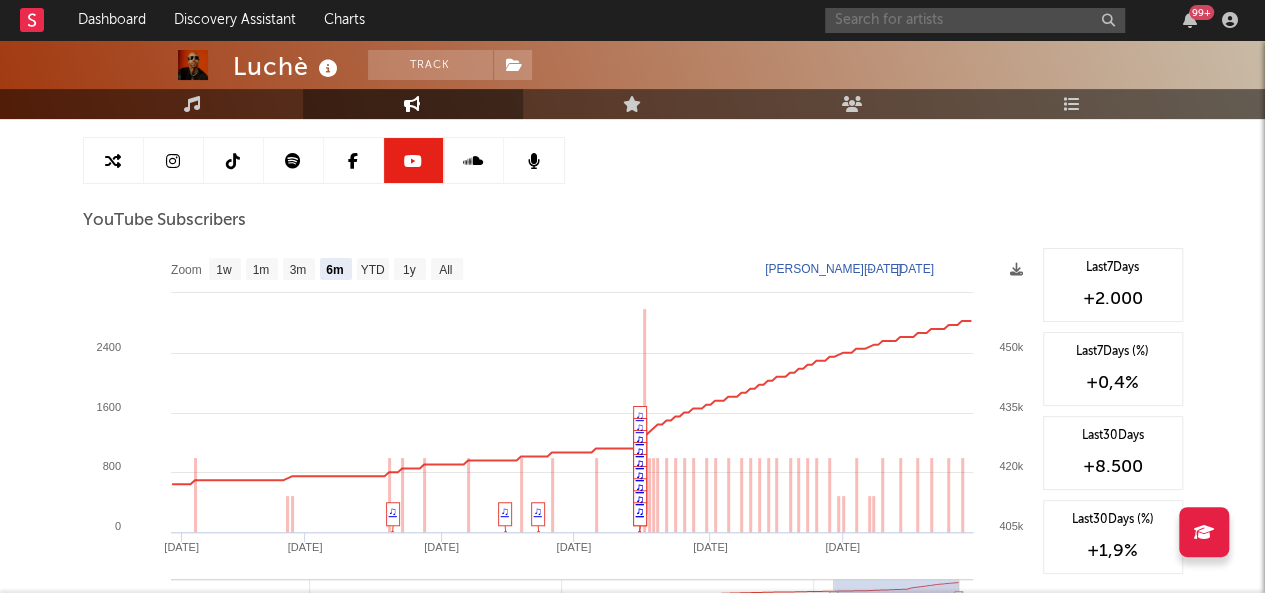 click at bounding box center (975, 20) 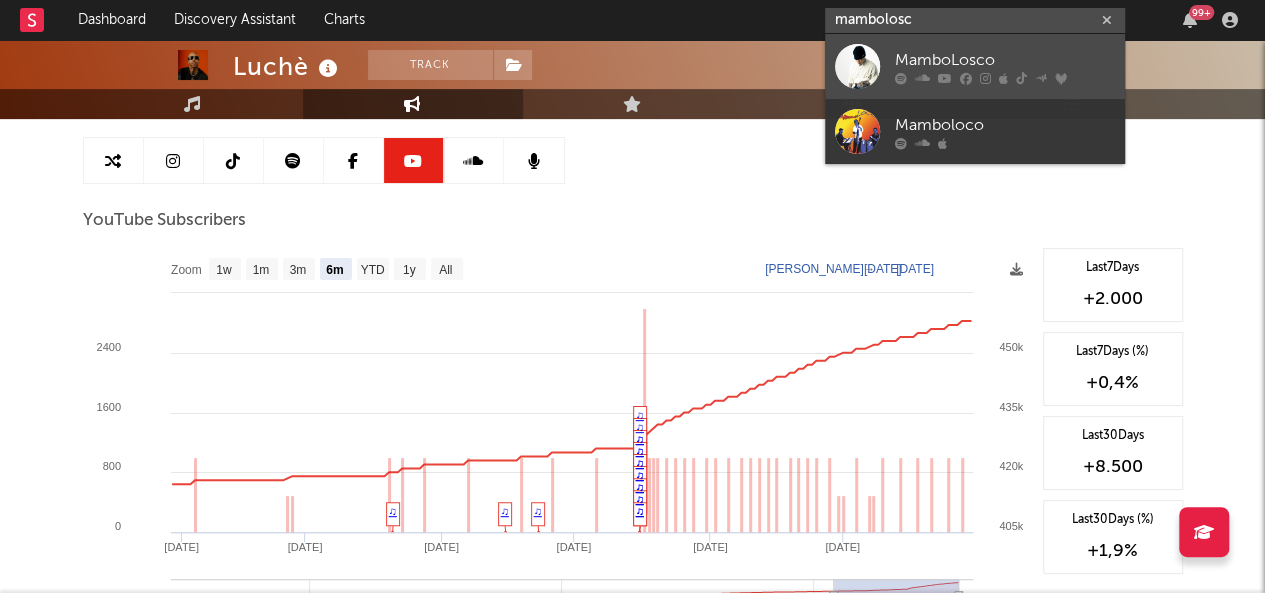 type on "mambolosc" 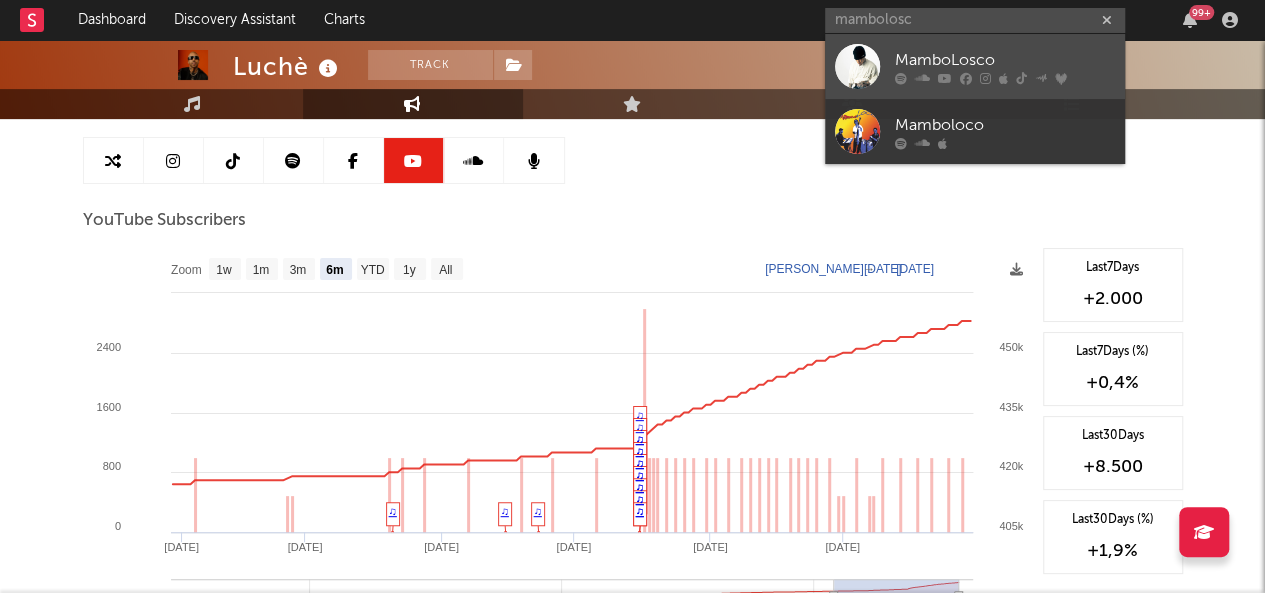 click on "MamboLosco" at bounding box center (1005, 60) 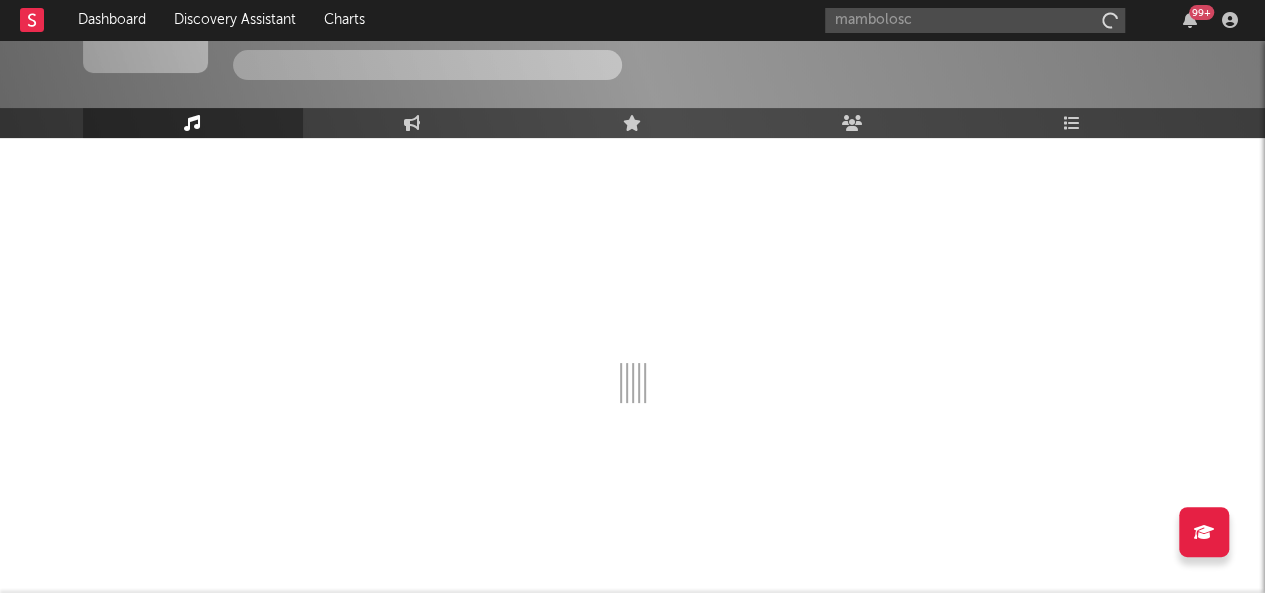 type 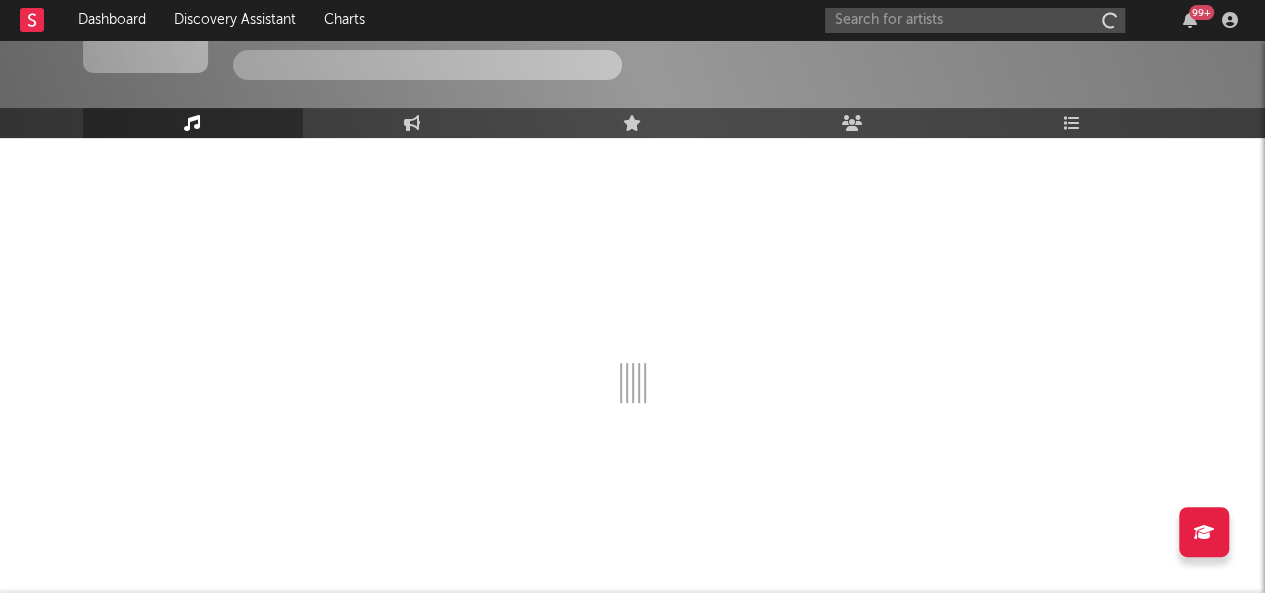 scroll, scrollTop: 102, scrollLeft: 0, axis: vertical 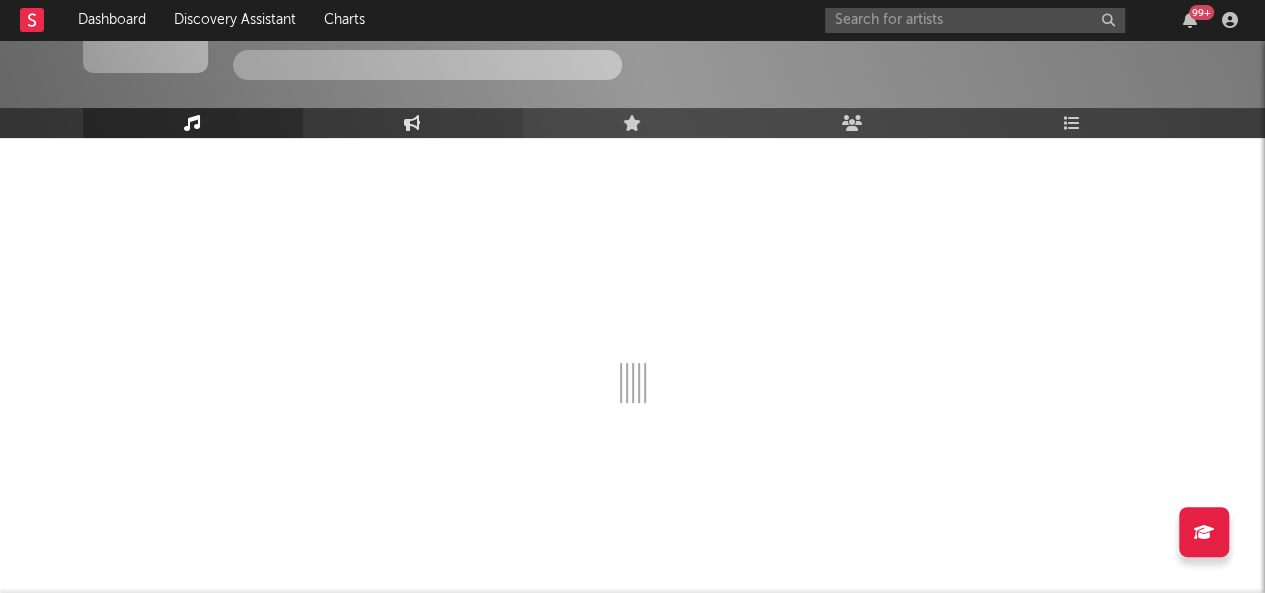 click on "Engagement" at bounding box center (413, 123) 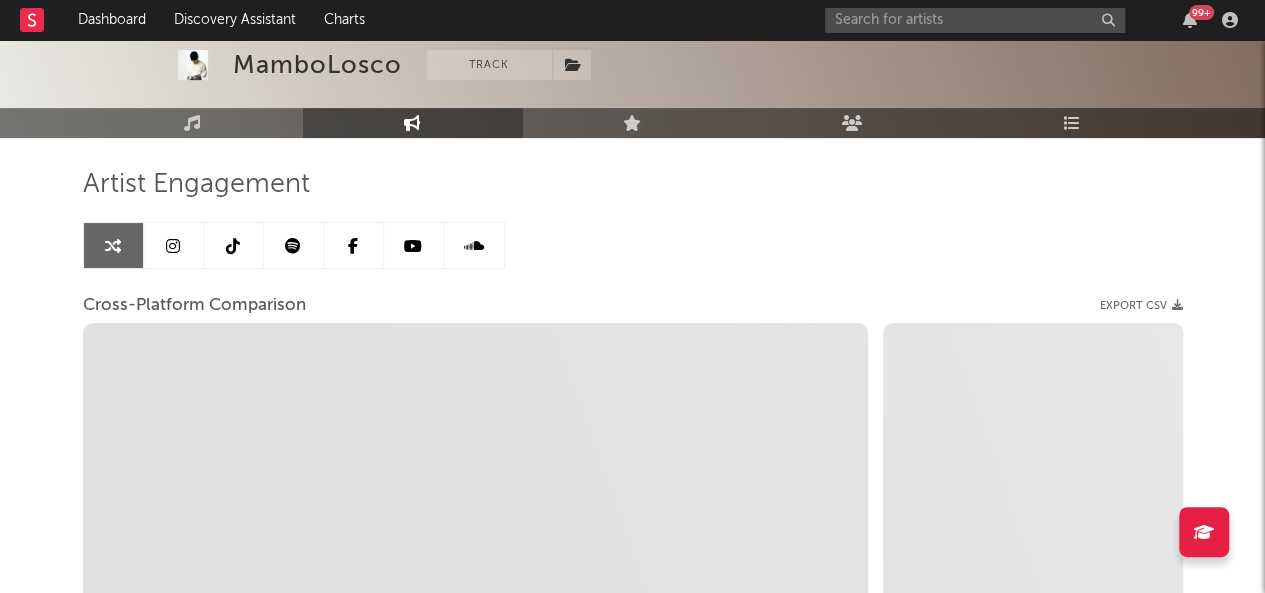 scroll, scrollTop: 187, scrollLeft: 0, axis: vertical 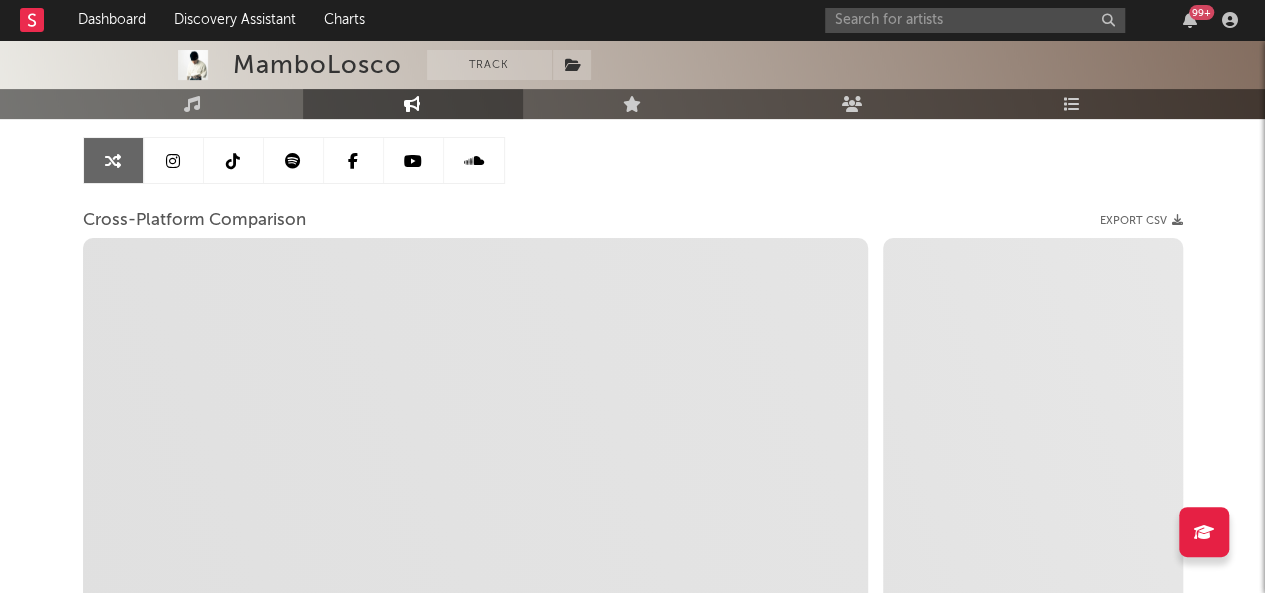 select on "1w" 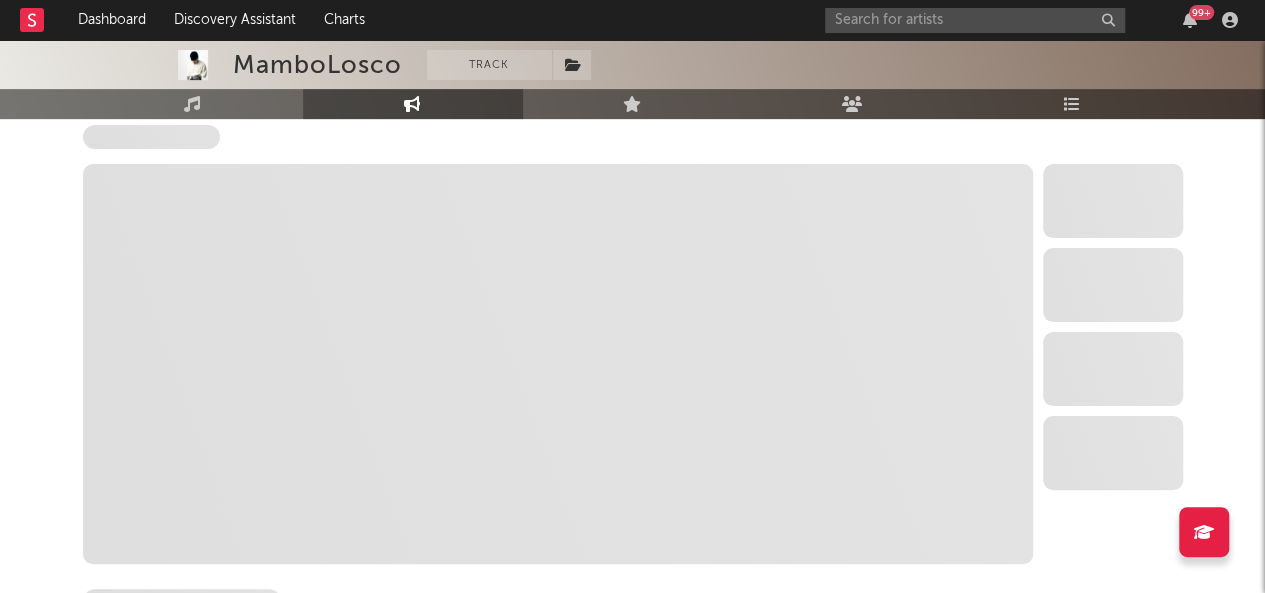 select on "6m" 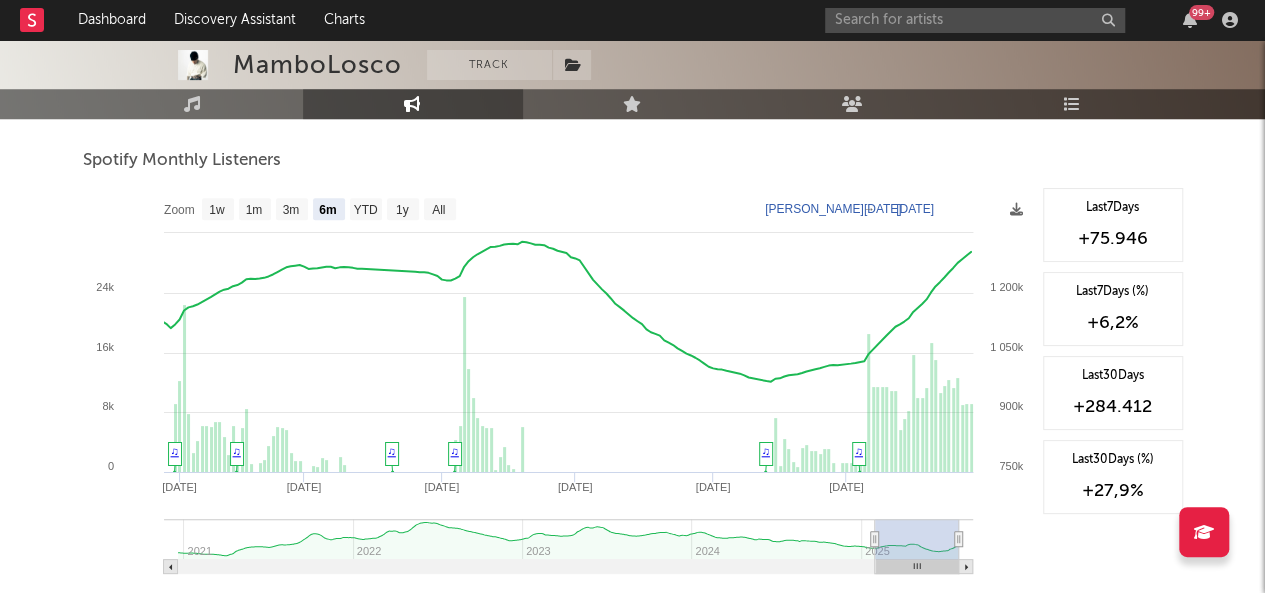 scroll, scrollTop: 718, scrollLeft: 0, axis: vertical 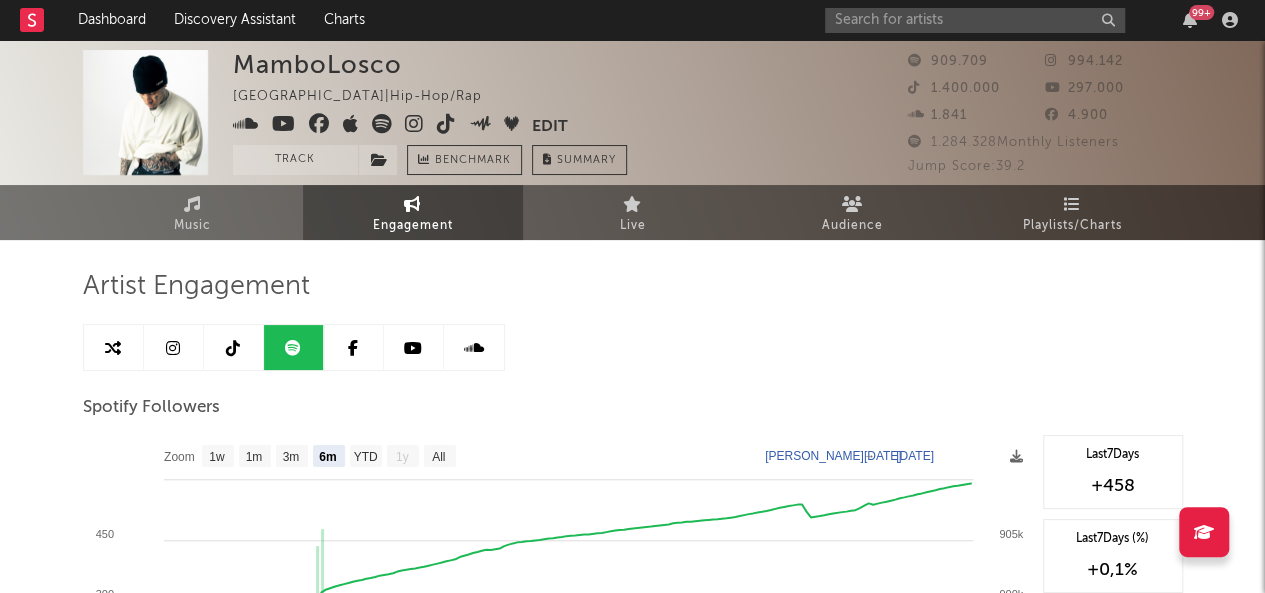 click at bounding box center (174, 347) 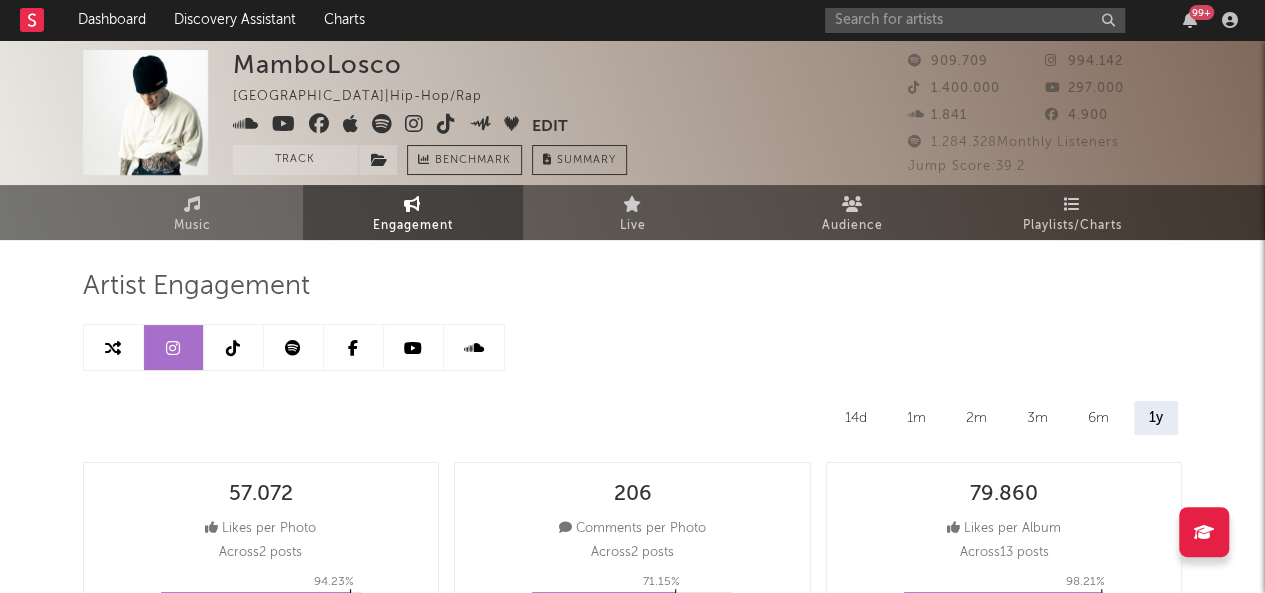 select on "1w" 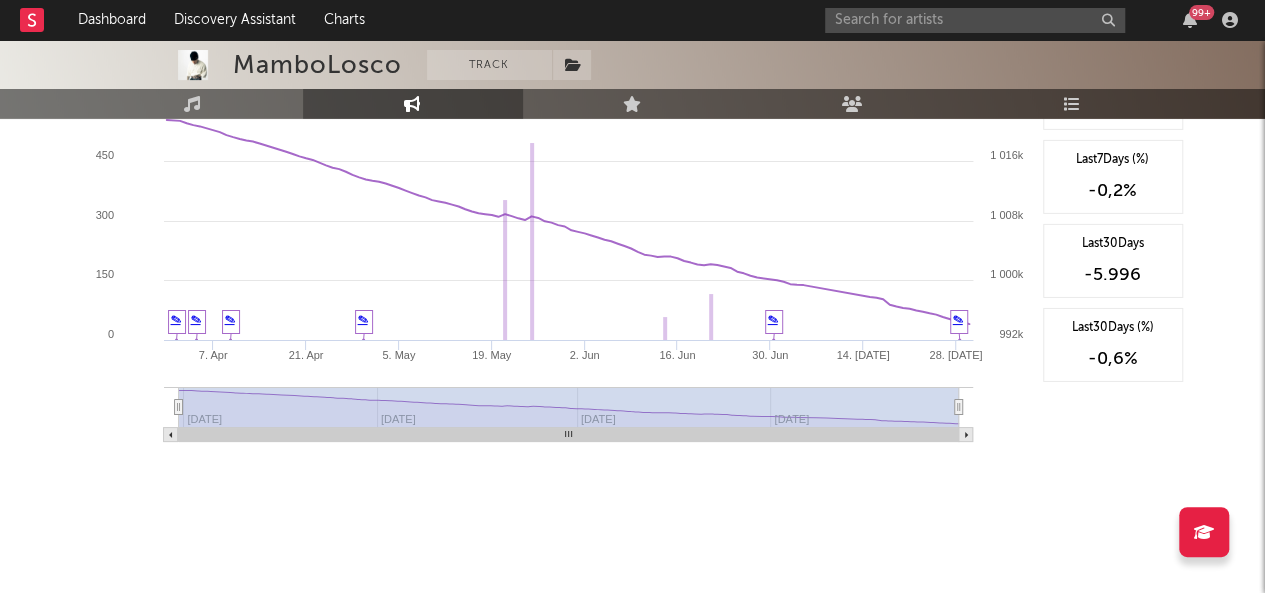 scroll, scrollTop: 3157, scrollLeft: 0, axis: vertical 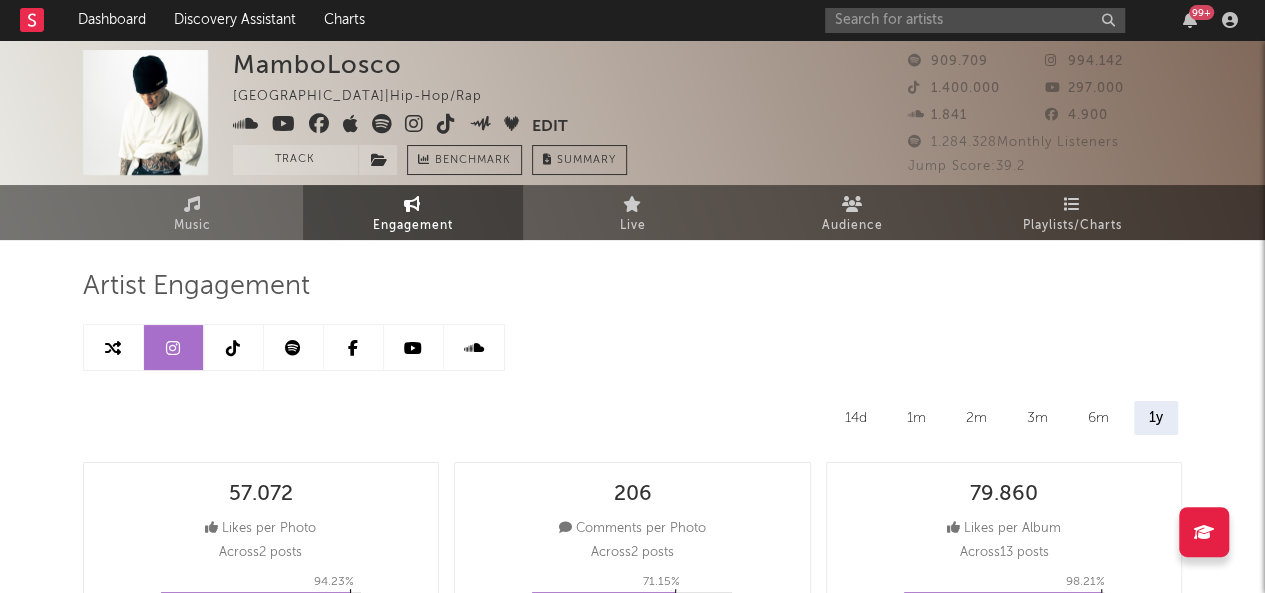 click at bounding box center [233, 348] 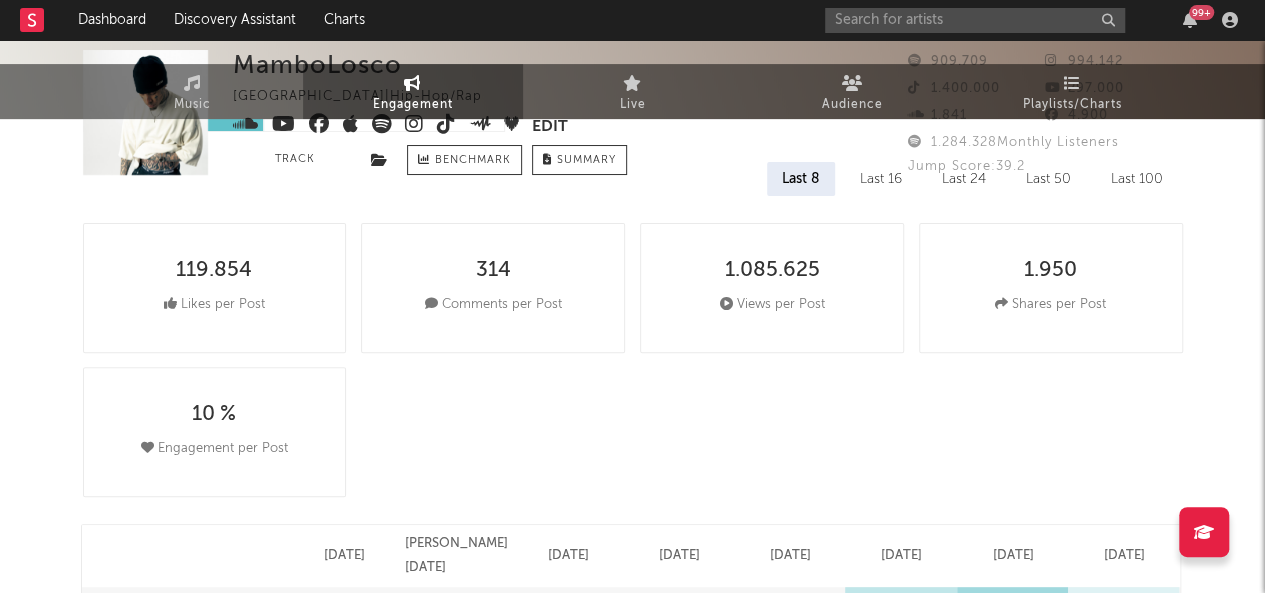 select on "6m" 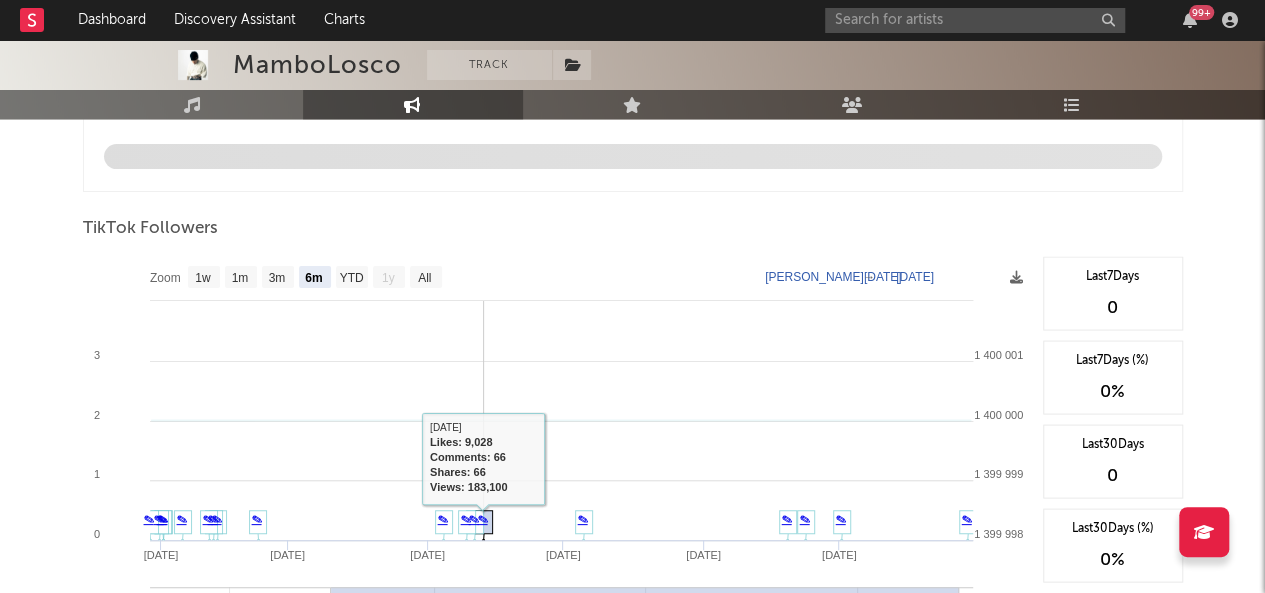 scroll, scrollTop: 1828, scrollLeft: 0, axis: vertical 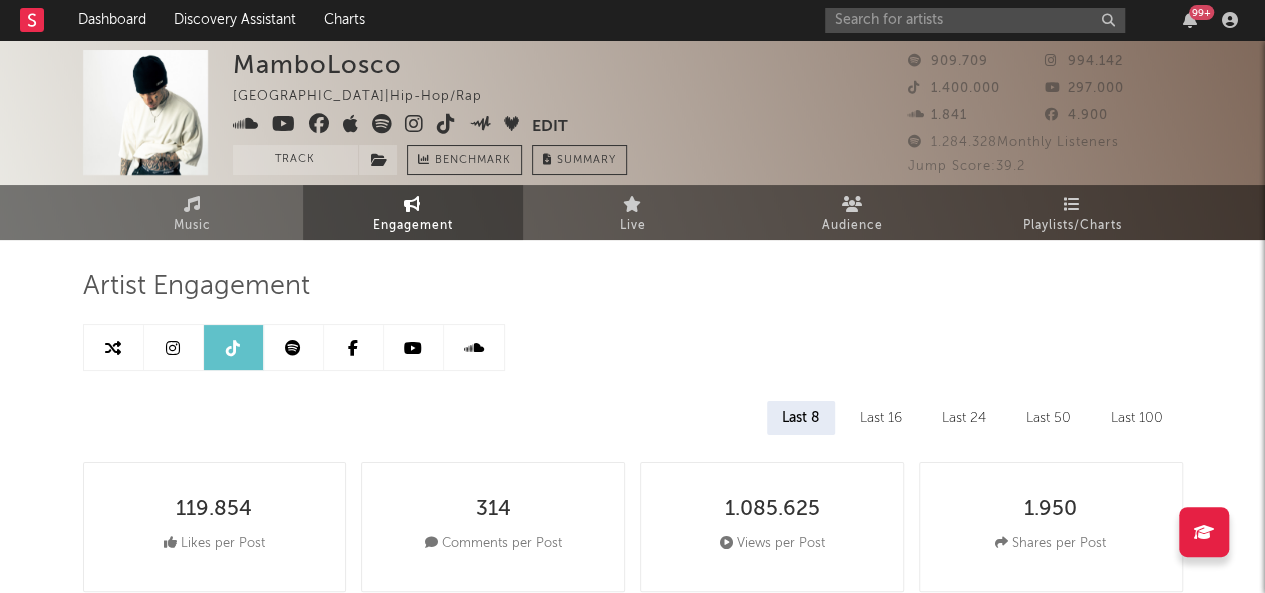 click at bounding box center (414, 347) 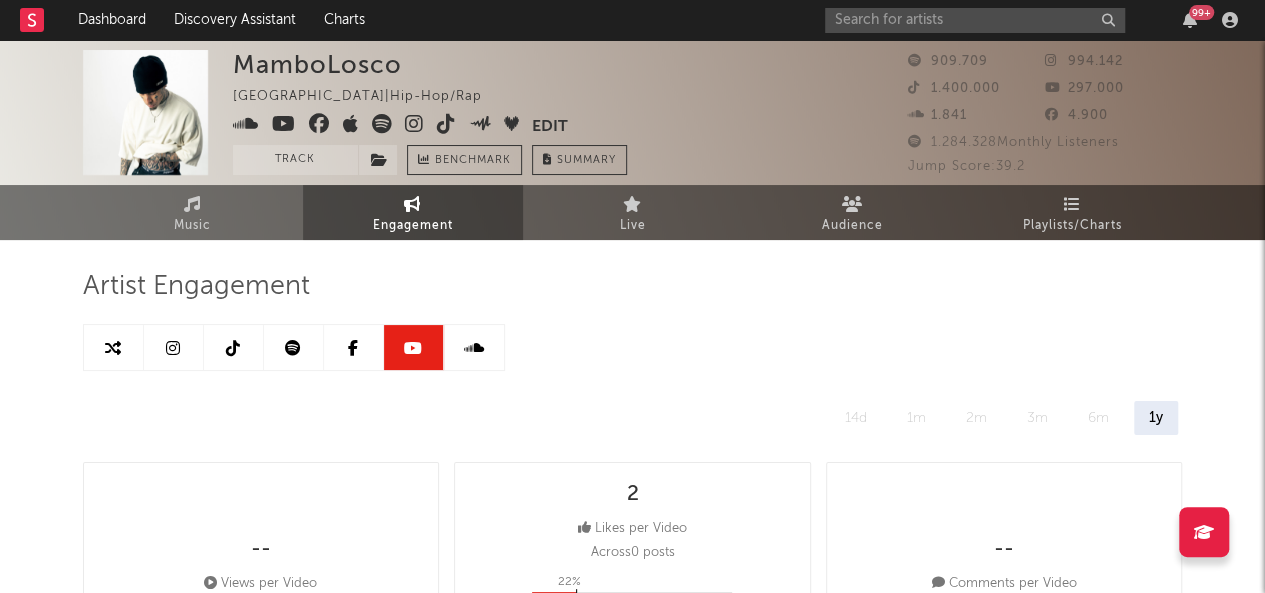 select on "6m" 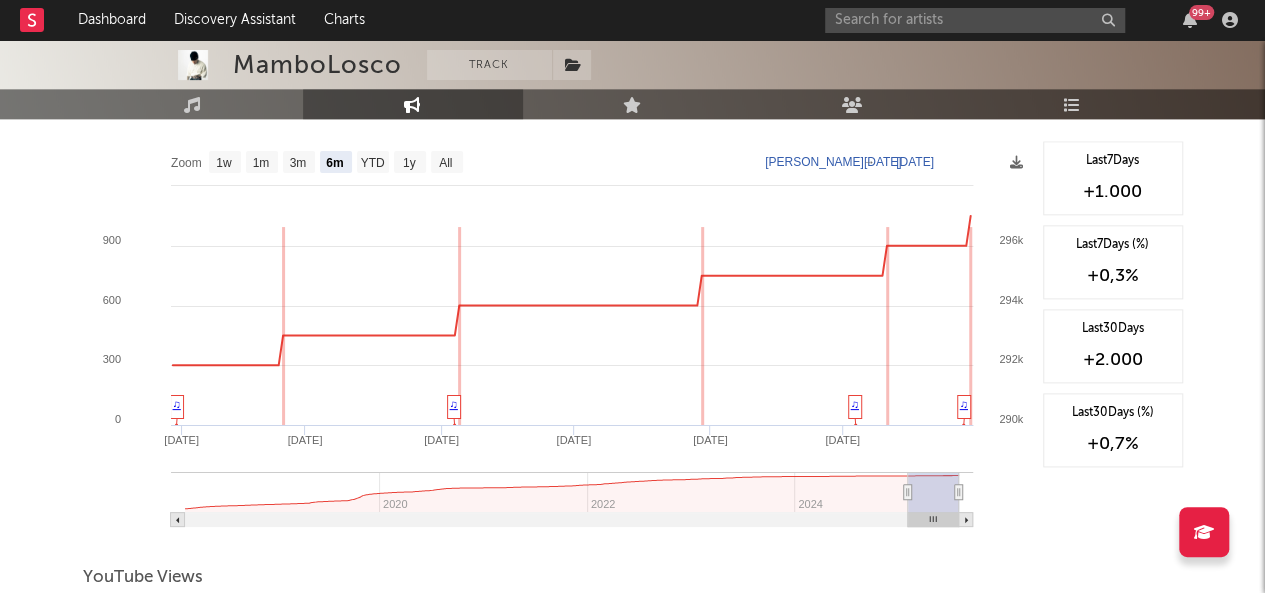 scroll, scrollTop: 1086, scrollLeft: 0, axis: vertical 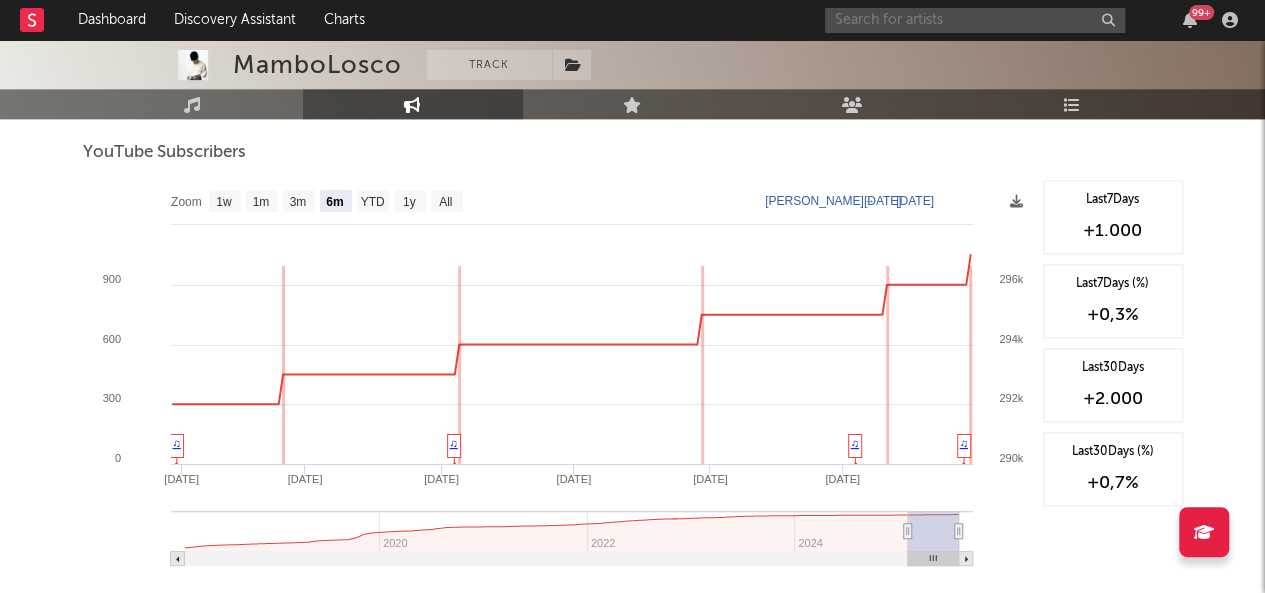 click at bounding box center (975, 20) 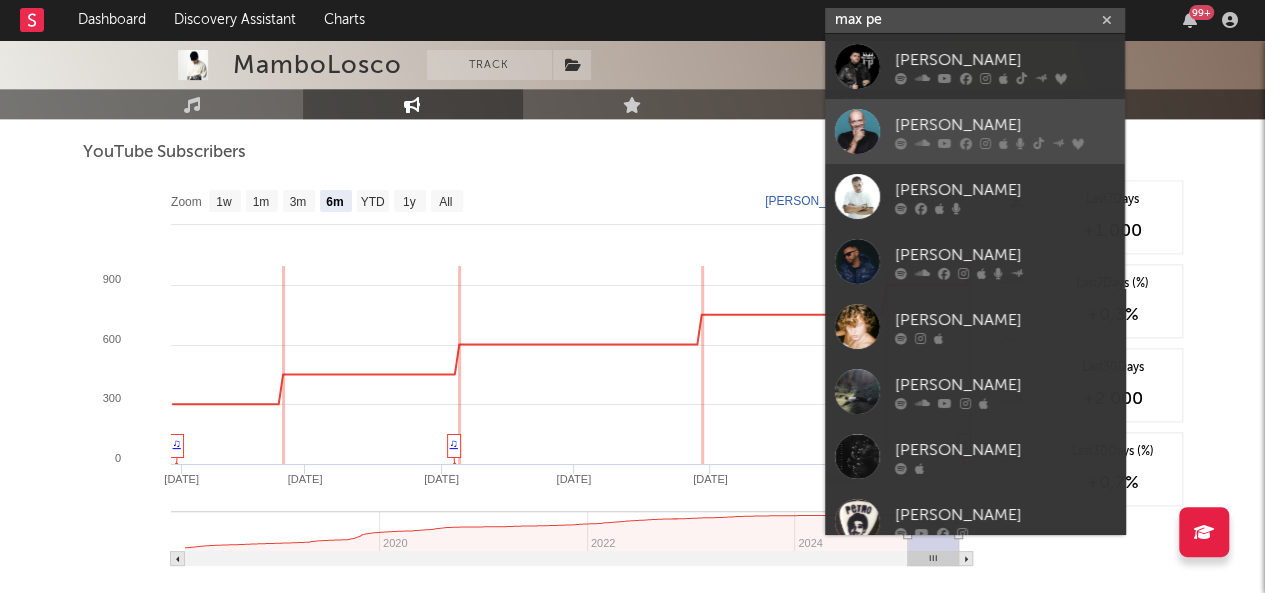type on "max pe" 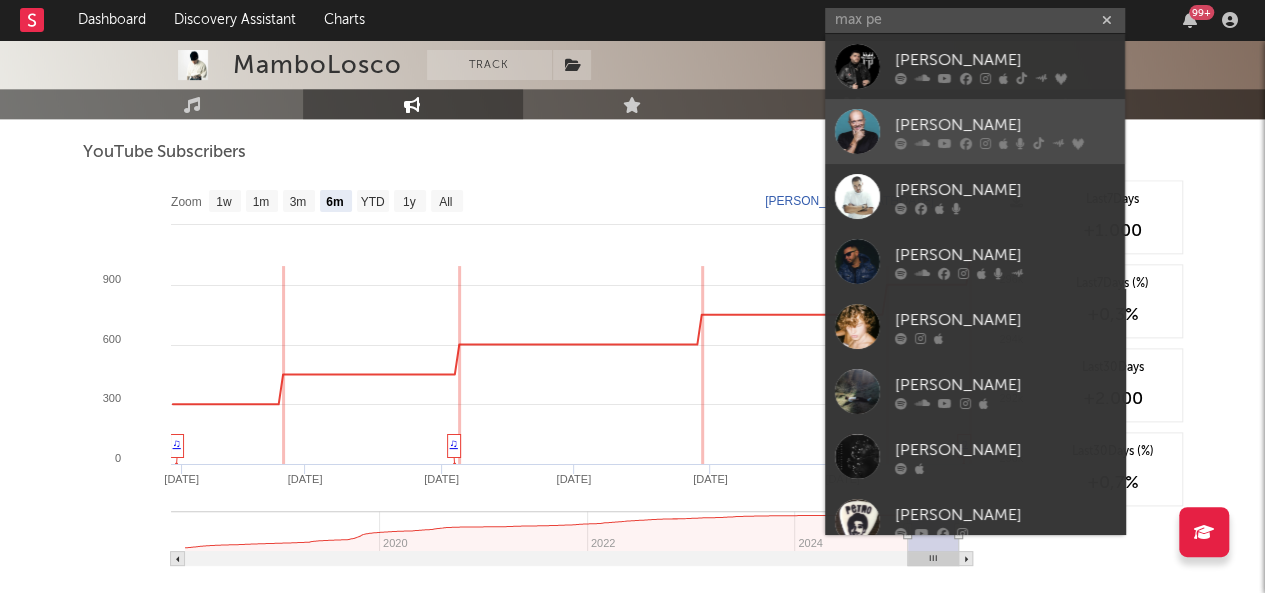 click at bounding box center [1005, 143] 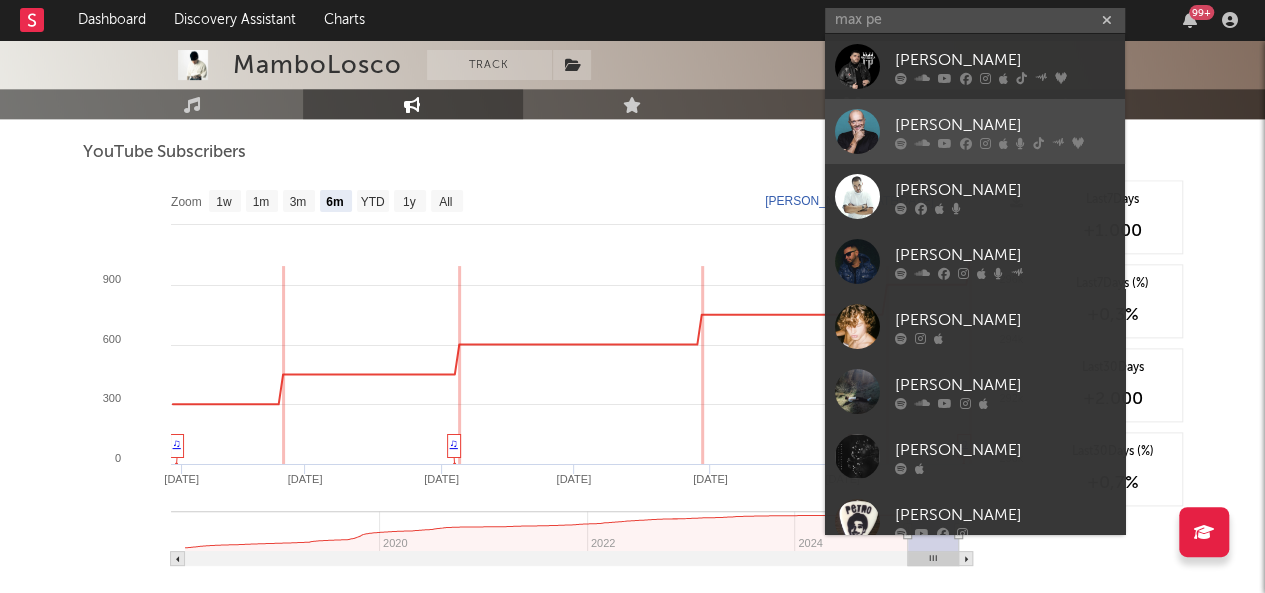 click on "Artist Engagement 14d 1m 2m 3m 6m 1y --   Views per Video 2   Likes per Video Across  0   posts 22 % Below Expected : Artists of similar size average  15   likes per video . --   Comments per Video --   Engagement per Video 15.906   Views per Short 60 % Above Expected : Artists of similar size average  10.786   views per short . 1.107   Likes per Short 70 % Above Expected : Artists of similar size average  415   likes per short . 21   Comments per Short 66 % Above Expected : Artists of similar size average  10   comments per short . 0,1 %   Engagement per Short 77 % Above Expected : Artists of similar size average  0   engagement per short . YouTube Subscribers Zoom 1w 1m 3m 6m YTD 1y All [DATE] [DATE] Created with Highcharts 10.3.3 Feb '[DATE] Apr '[DATE] Jun '[DATE] 2020 2022 2024 294k 290k 292k 296k 298k 0 600 1200 300 900 Zoom 1w 1m 3m 6m YTD 1y All [PERSON_NAME][DATE] → [DATE] [DATE] ​
●
Youtube Subscribers :  296.000 ​
● Change 0" at bounding box center (633, 139) 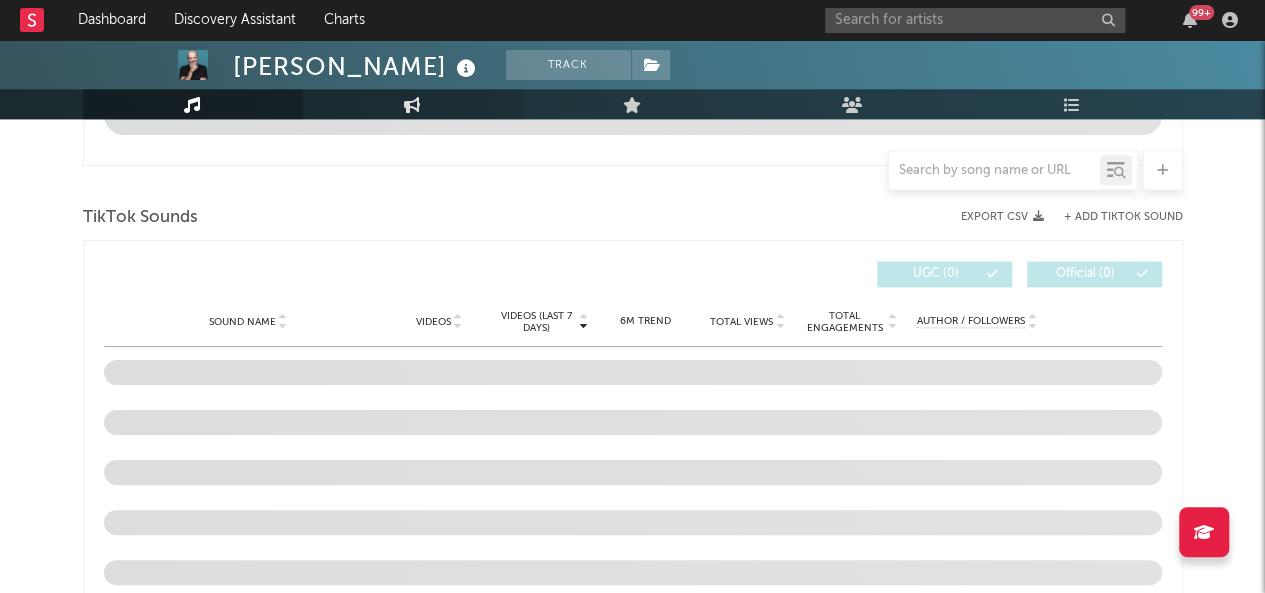 click on "Engagement" at bounding box center (413, 104) 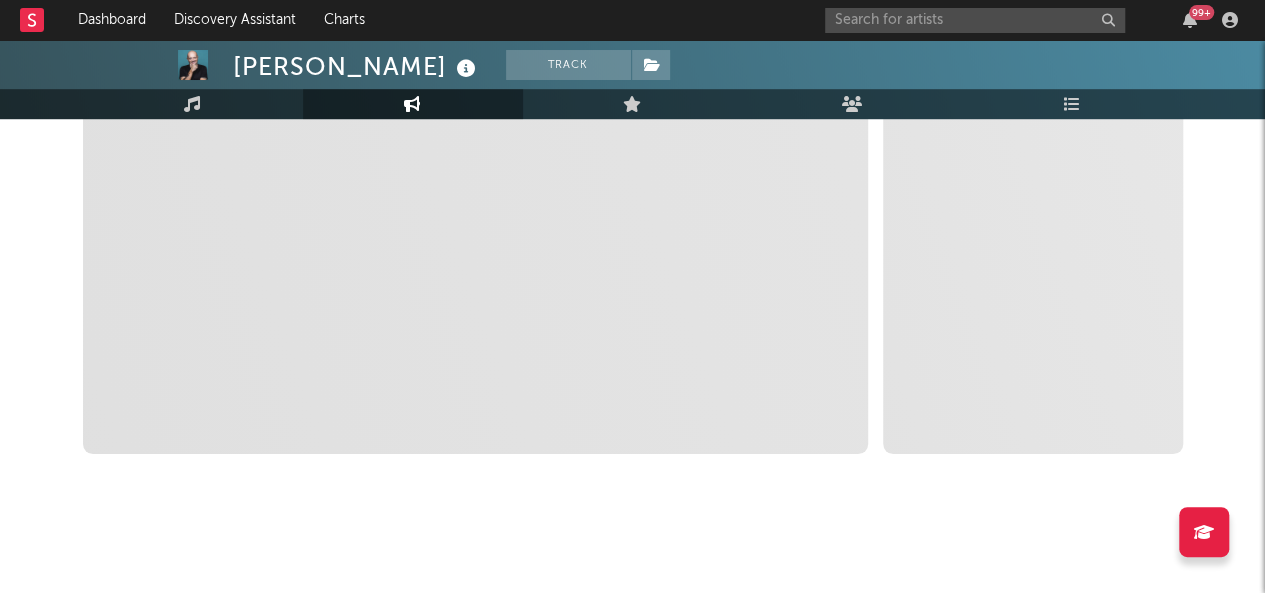 scroll, scrollTop: 0, scrollLeft: 0, axis: both 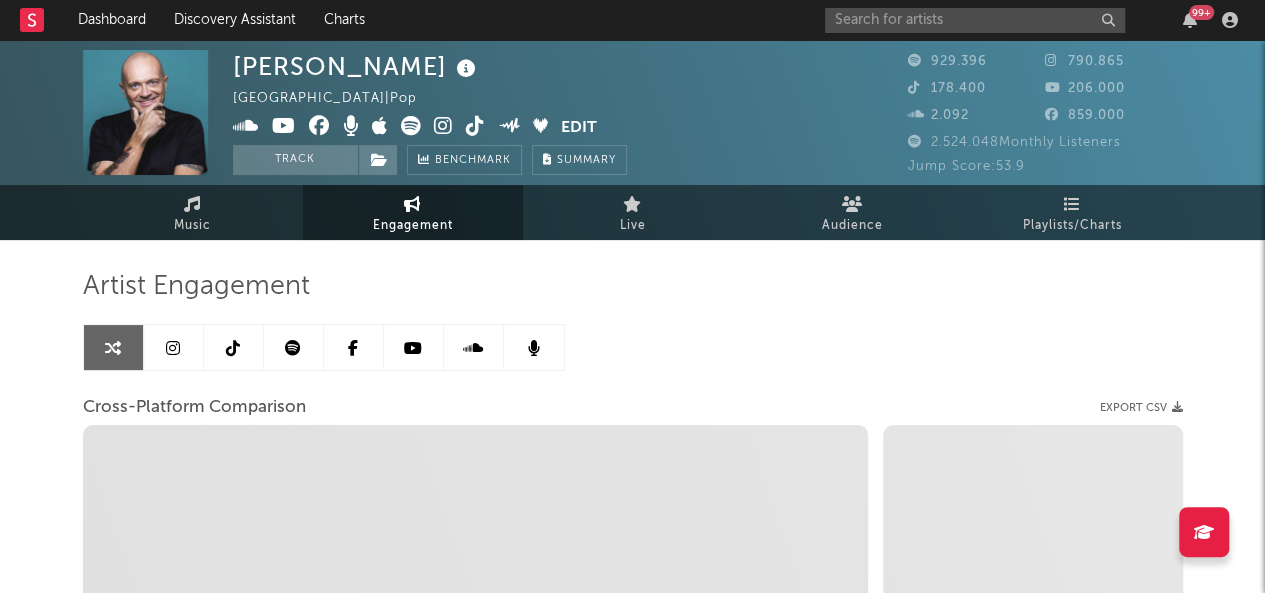 click on "Artist Engagement Cross-Platform Comparison Export CSV  Zoom 1w 1m 3m 6m YTD 1y All Created with Highcharts 10.3.3 Zoom 1w 1m 3m 6m YTD 1y All → name" at bounding box center [633, 635] 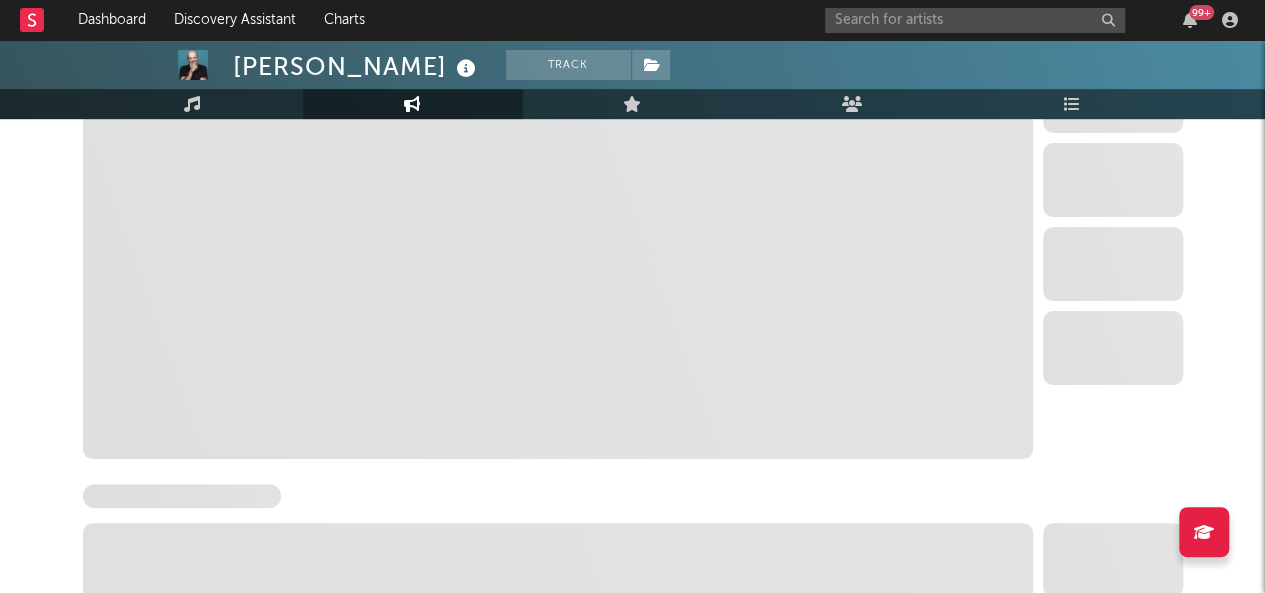 select on "6m" 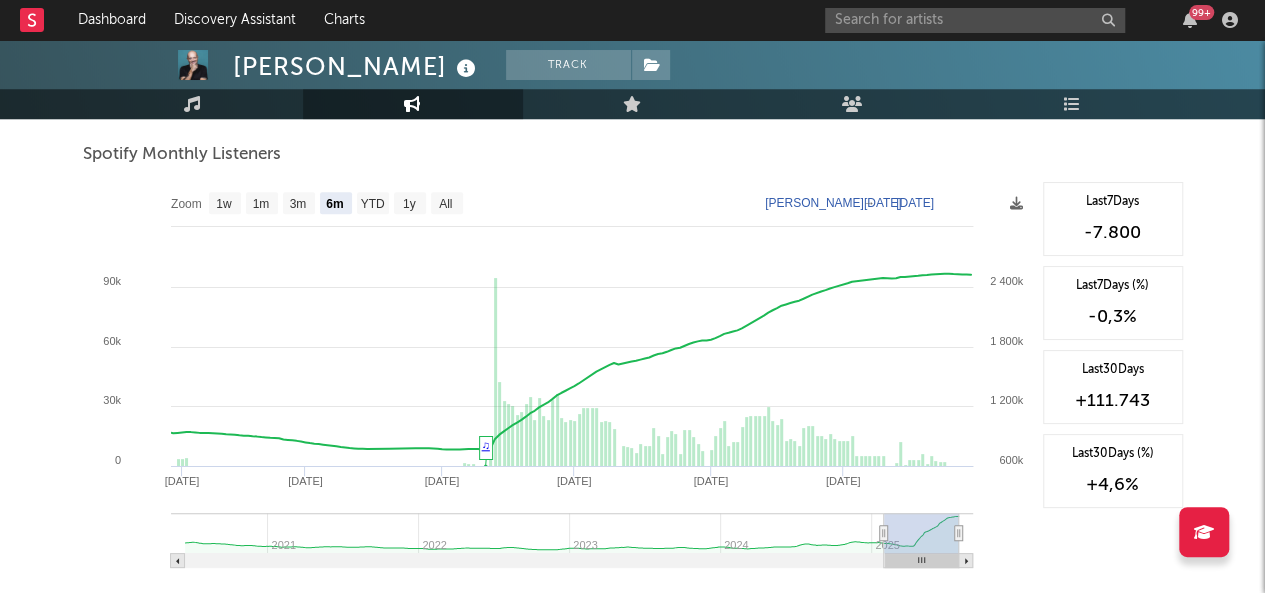 scroll, scrollTop: 718, scrollLeft: 0, axis: vertical 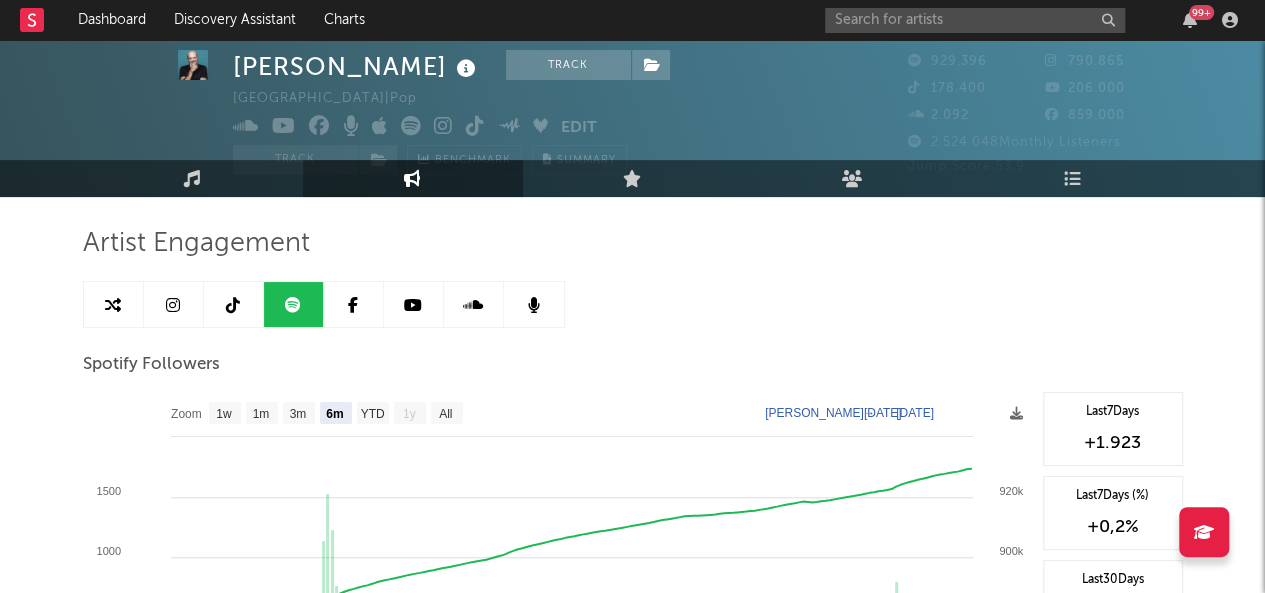 click at bounding box center (174, 304) 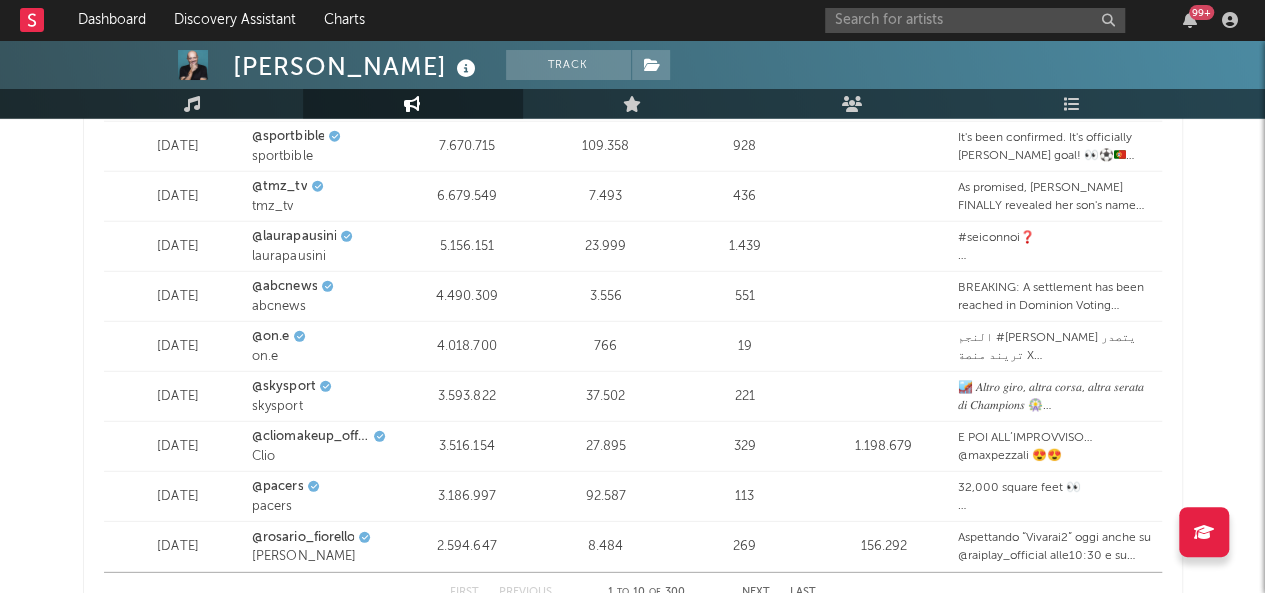 select on "6m" 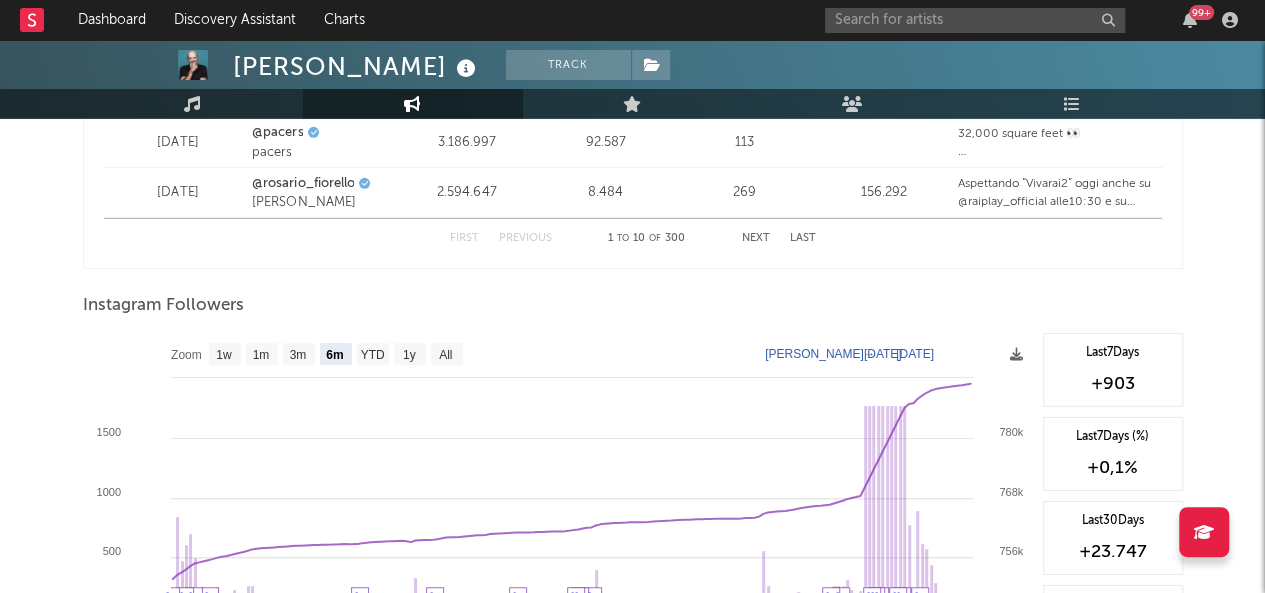 scroll, scrollTop: 2950, scrollLeft: 0, axis: vertical 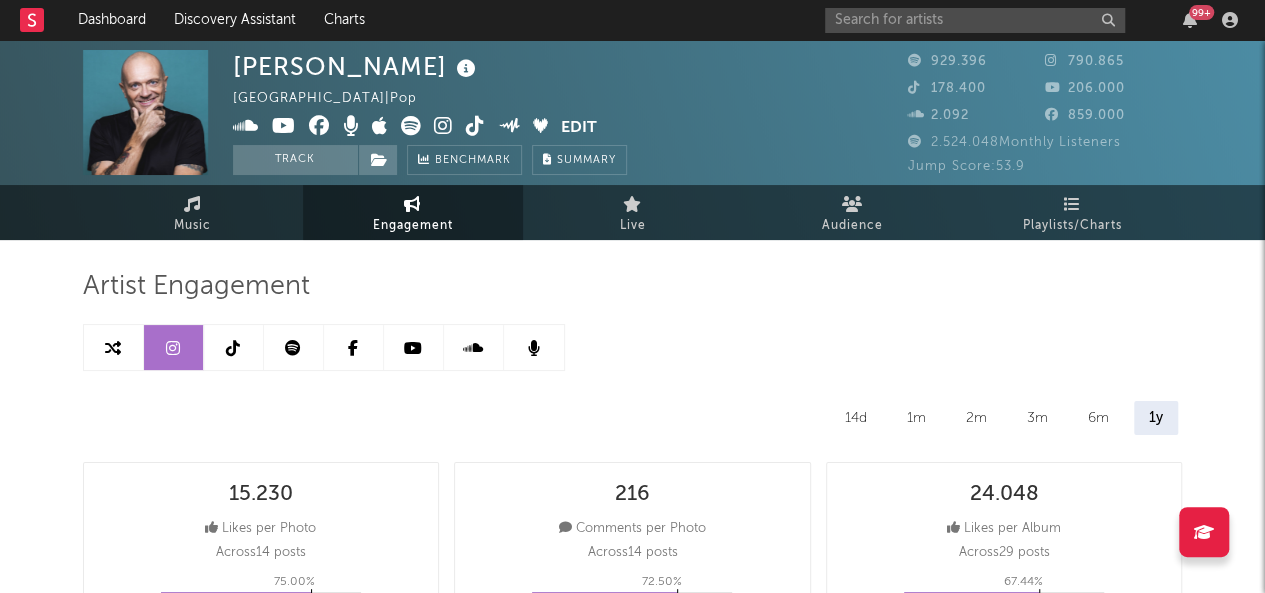 click at bounding box center [233, 348] 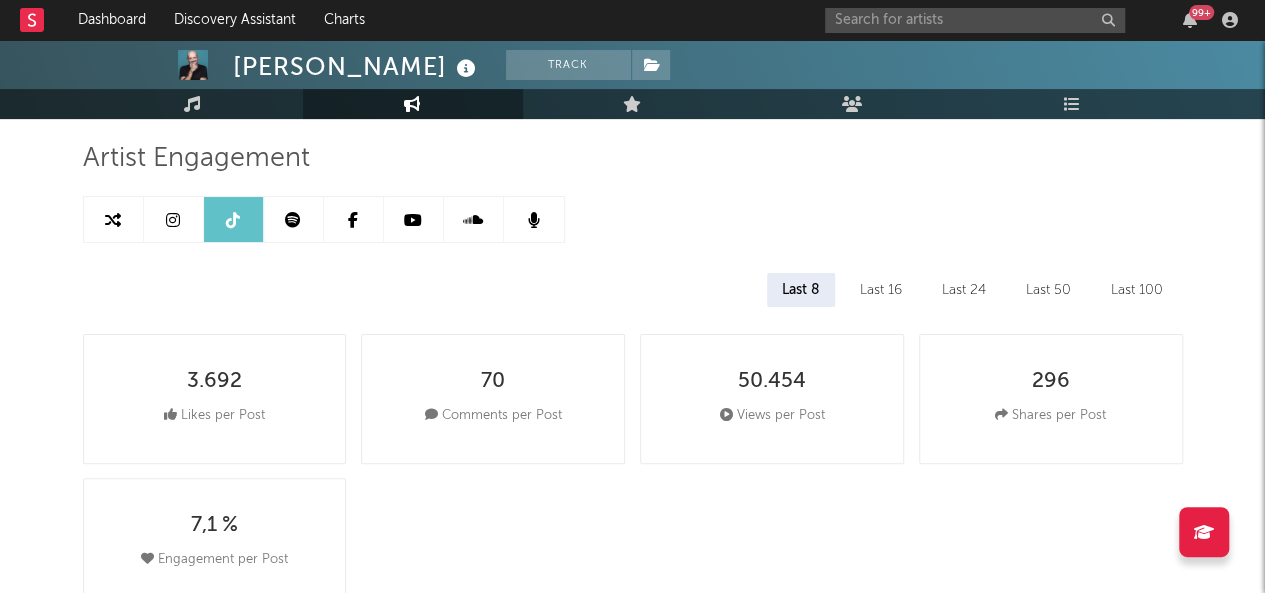 select on "6m" 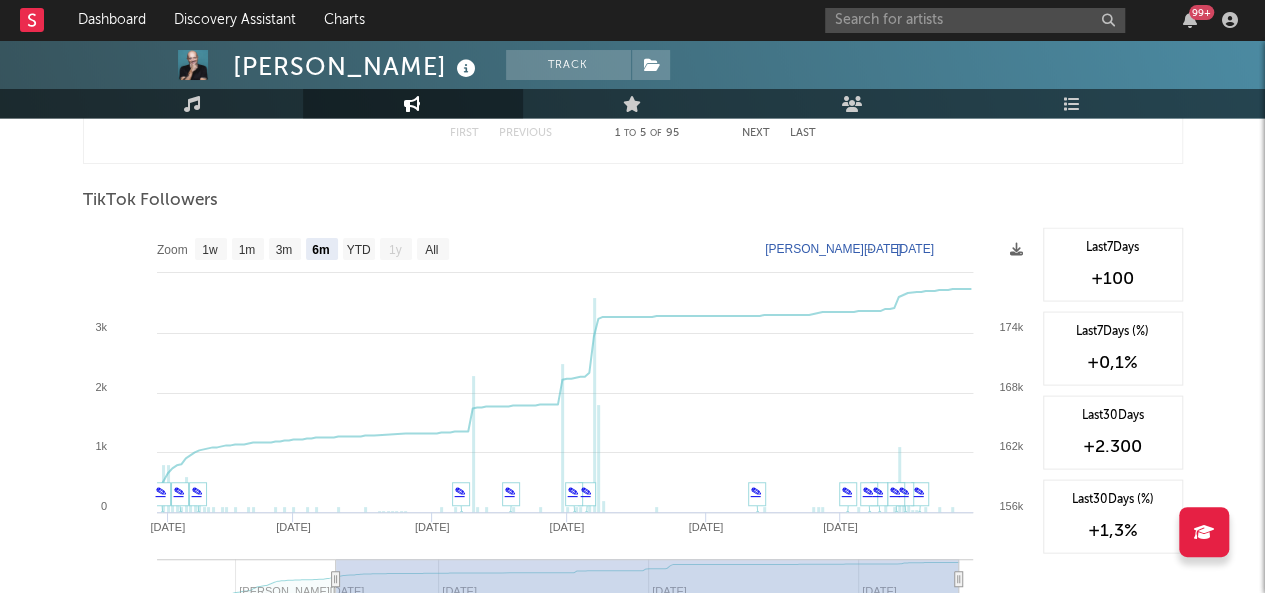 scroll, scrollTop: 1899, scrollLeft: 0, axis: vertical 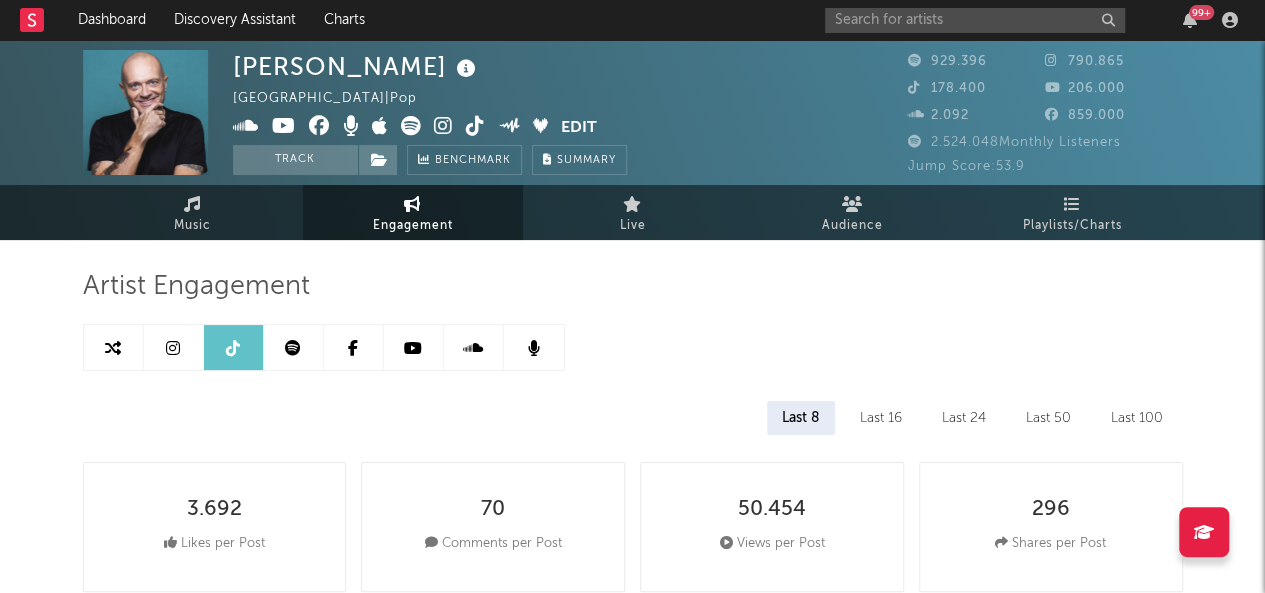 drag, startPoint x: 324, startPoint y: 106, endPoint x: 706, endPoint y: 365, distance: 461.52466 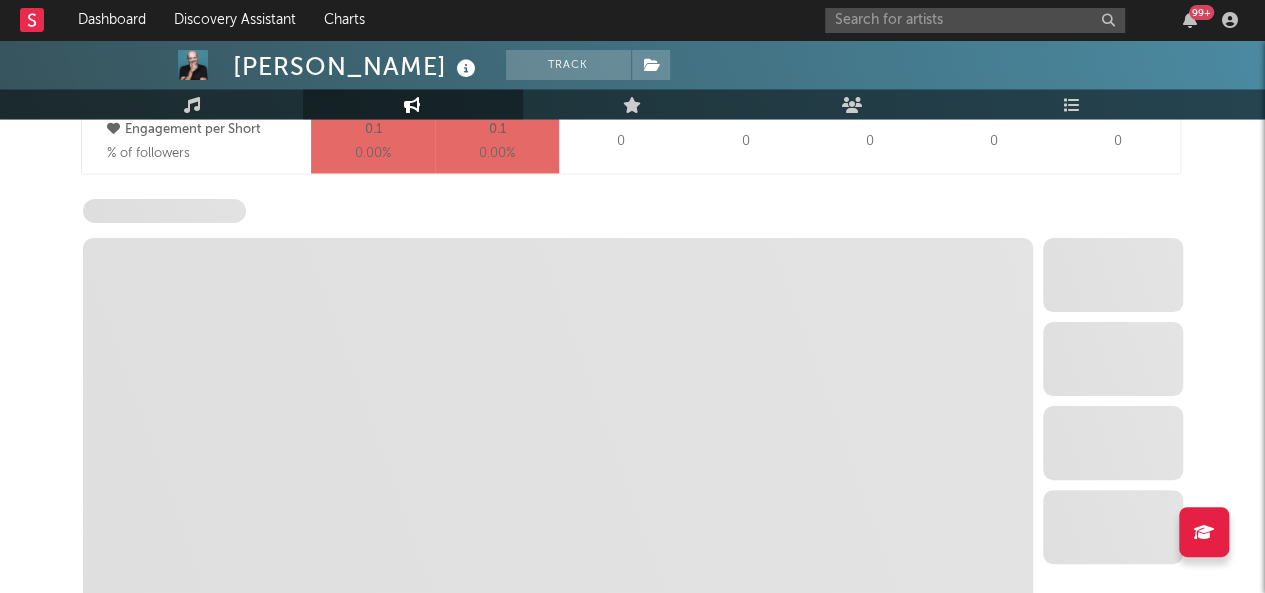 select on "6m" 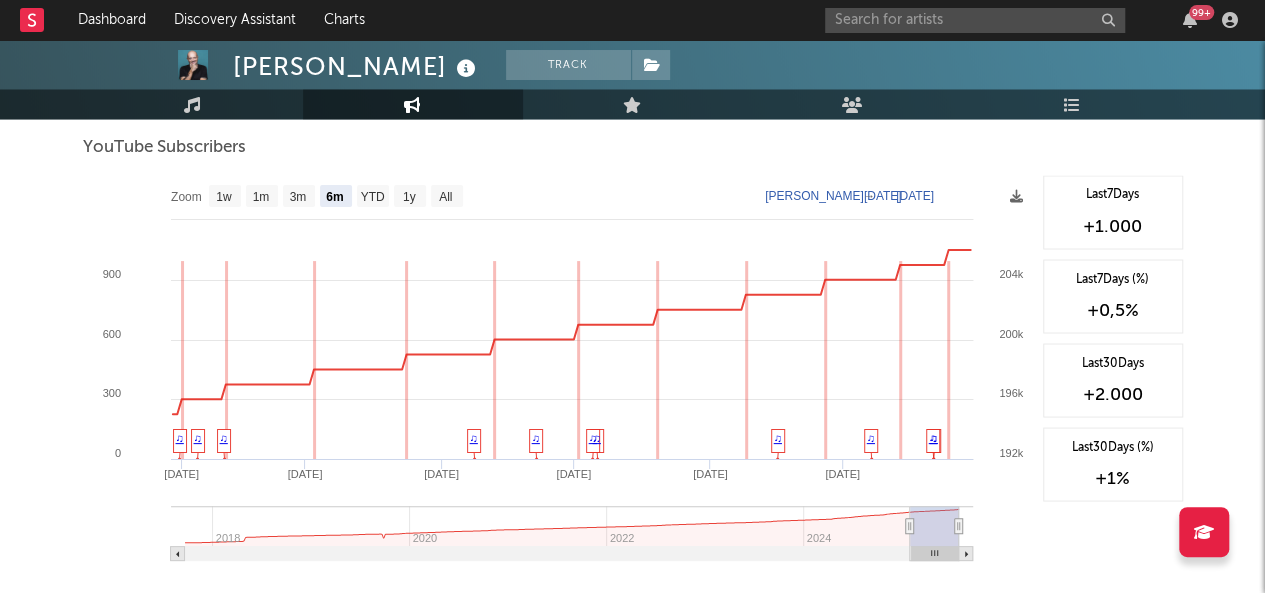 scroll, scrollTop: 1659, scrollLeft: 0, axis: vertical 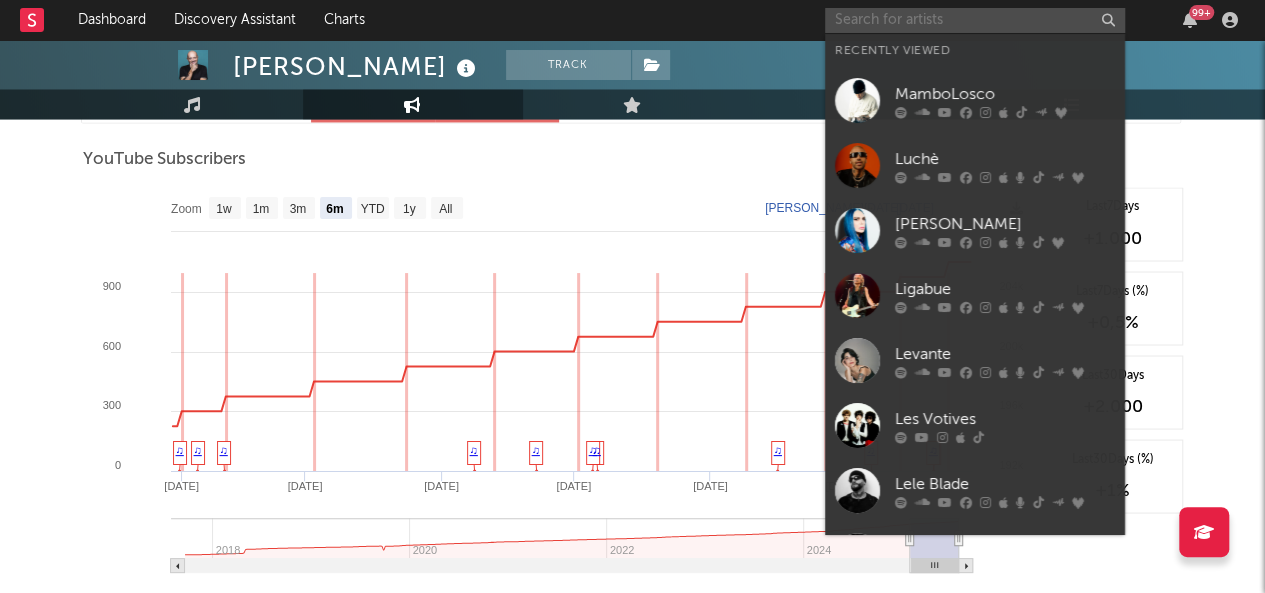 click at bounding box center (975, 20) 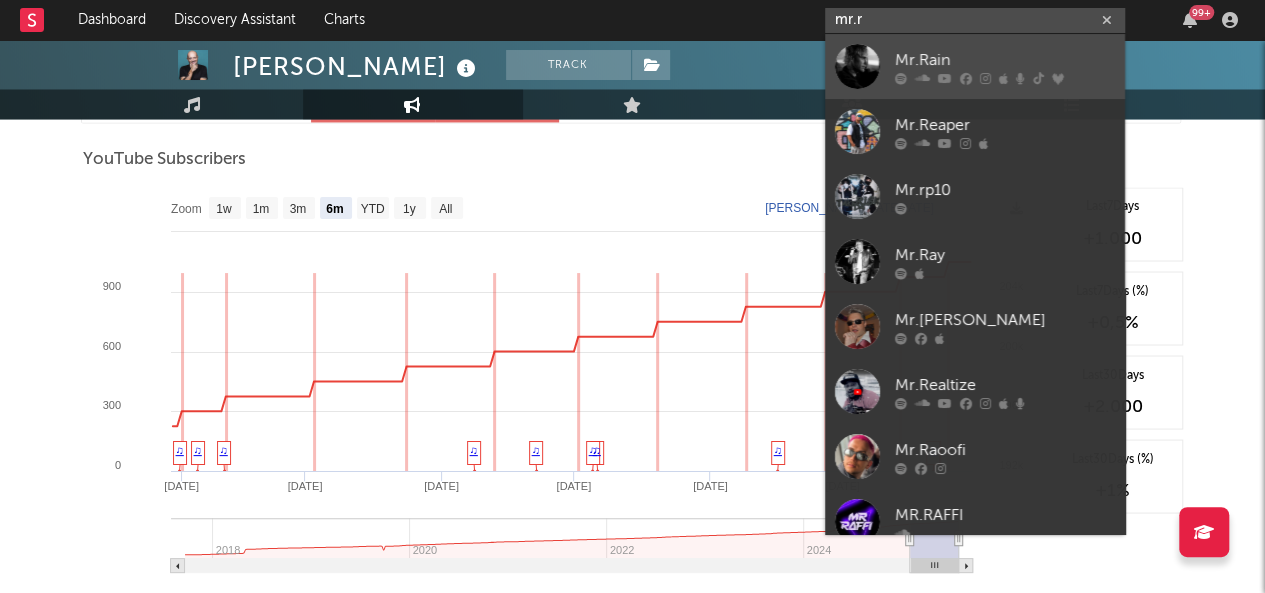 type on "mr.r" 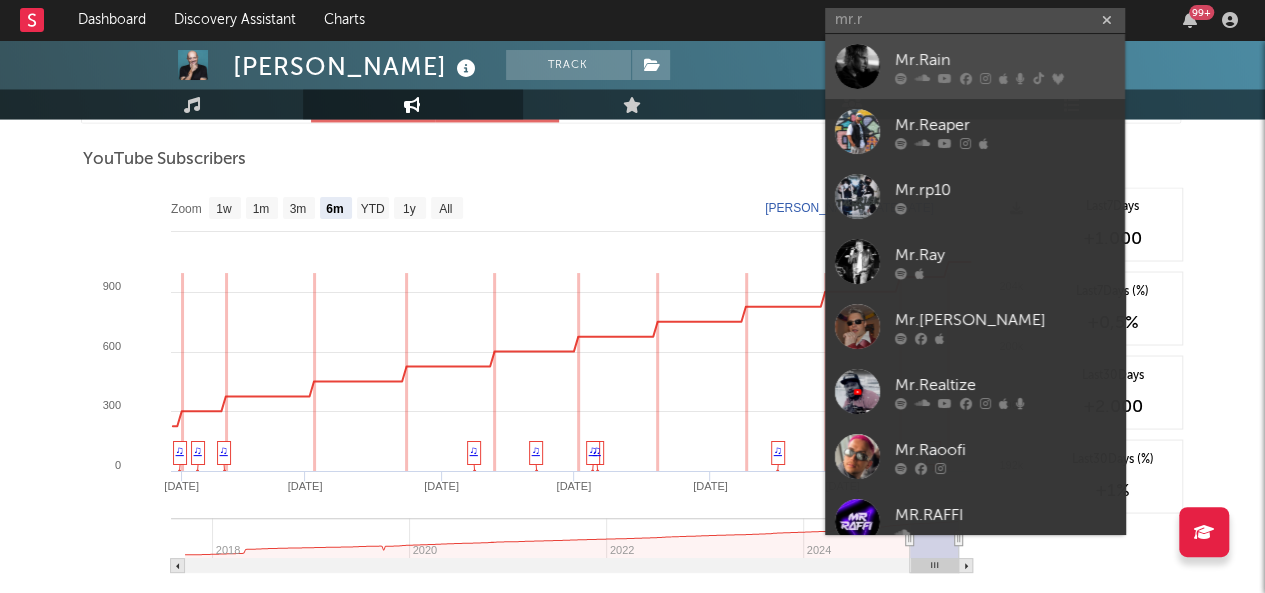 click at bounding box center (1003, 78) 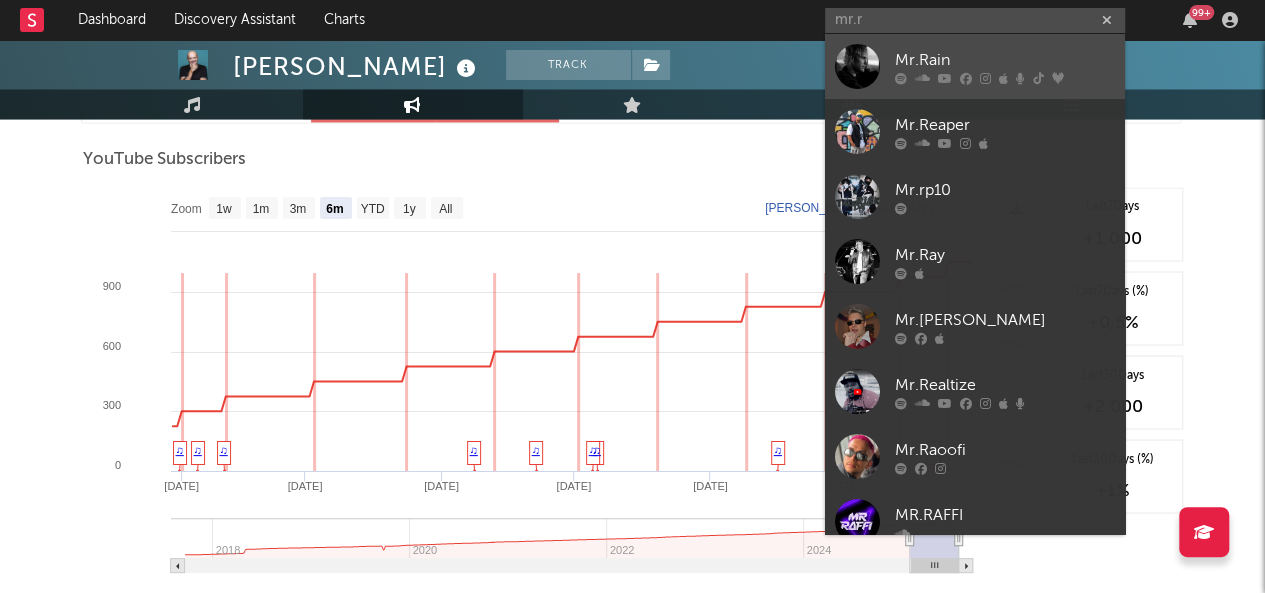 type 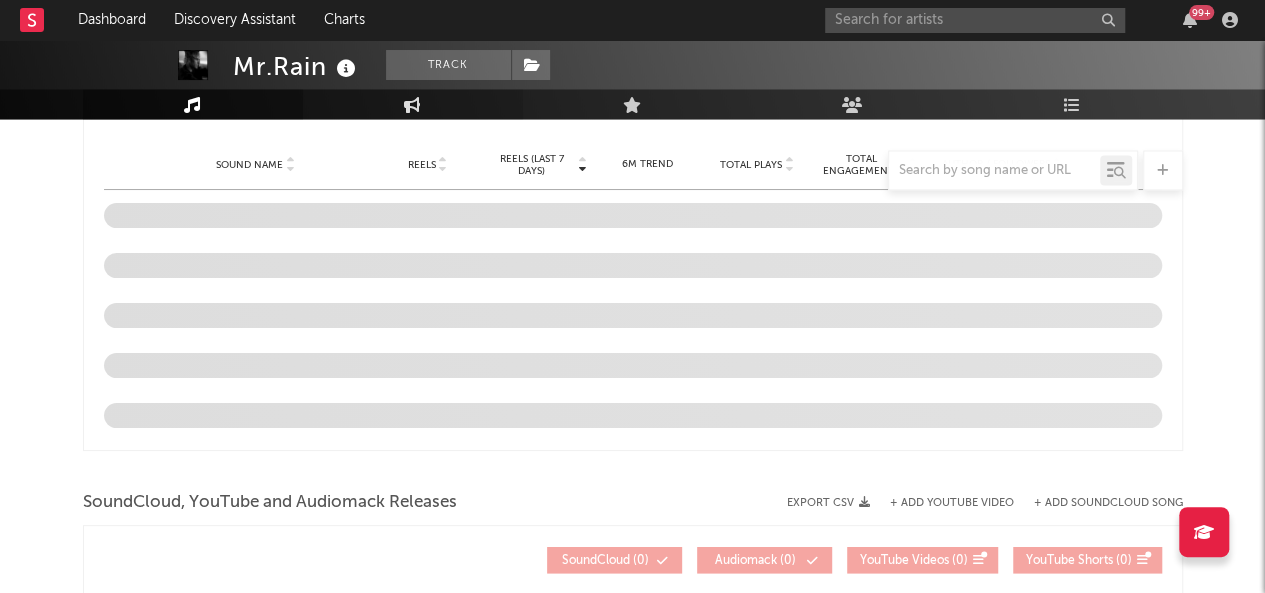 click on "Engagement" at bounding box center [413, 104] 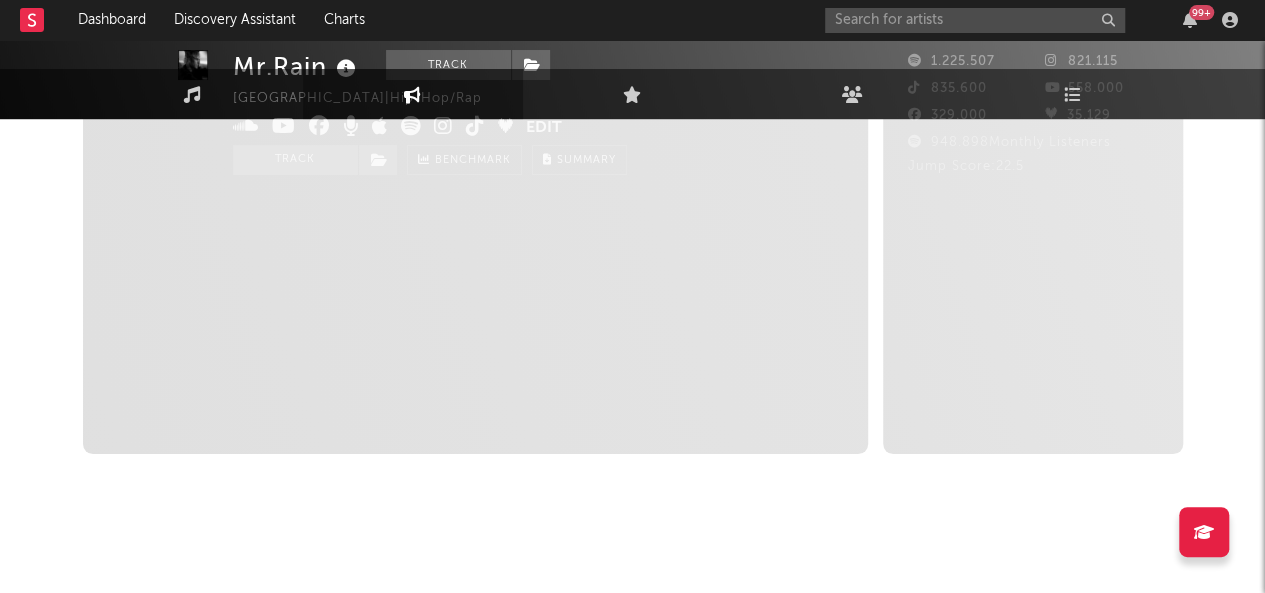 scroll, scrollTop: 0, scrollLeft: 0, axis: both 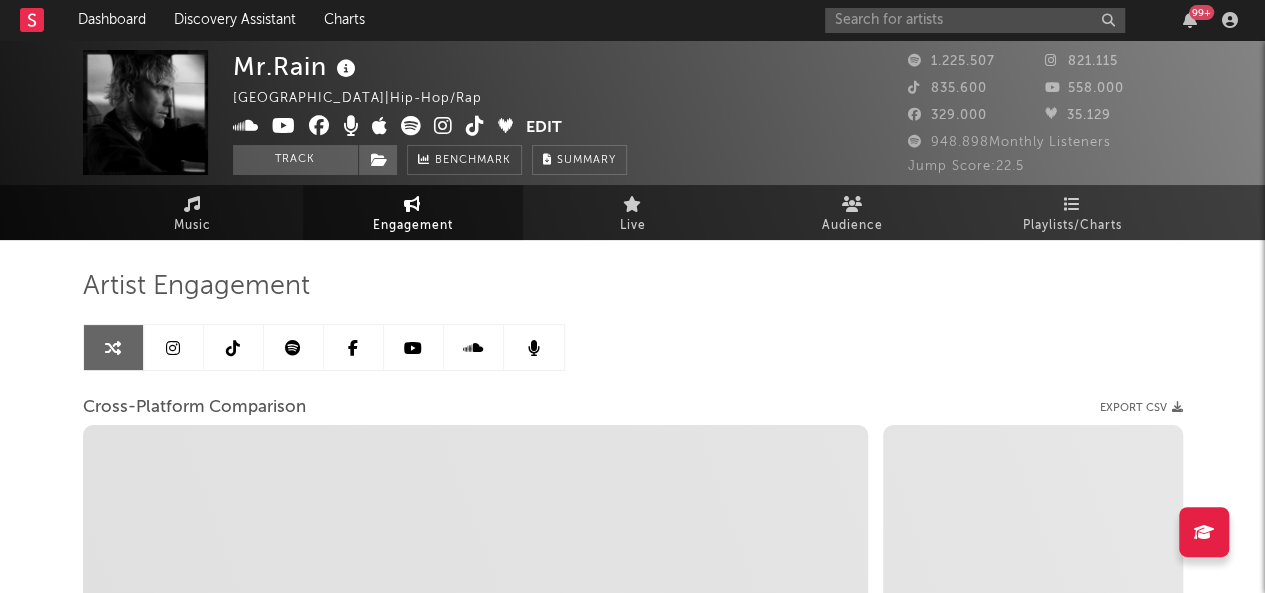 click at bounding box center [293, 348] 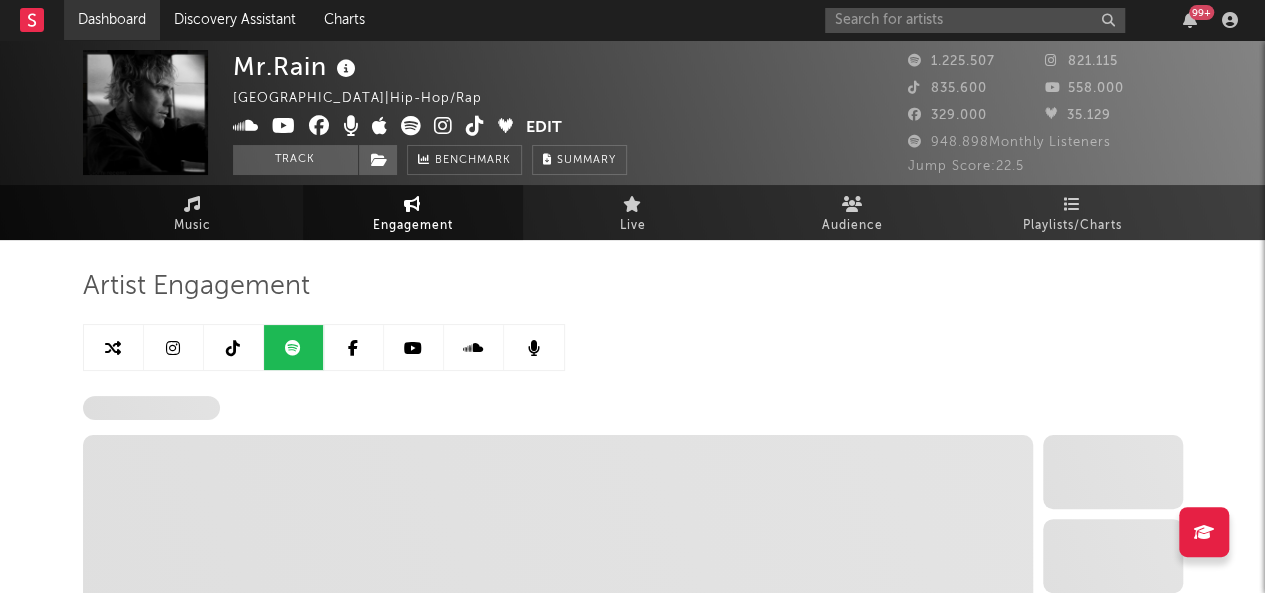 select on "6m" 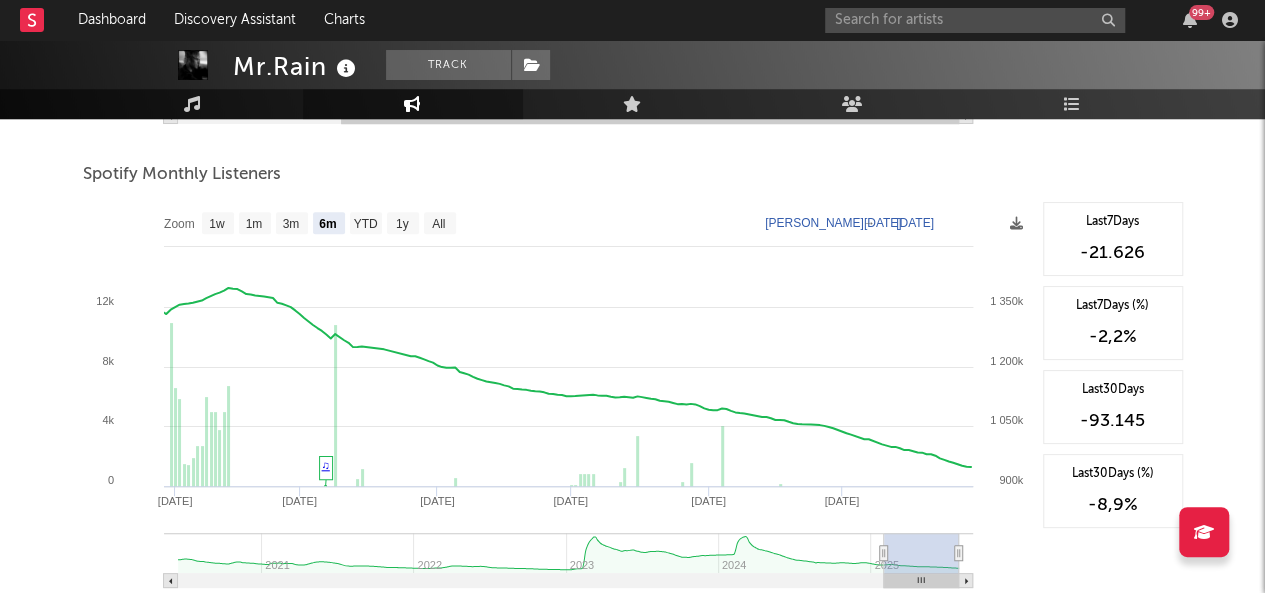scroll, scrollTop: 698, scrollLeft: 0, axis: vertical 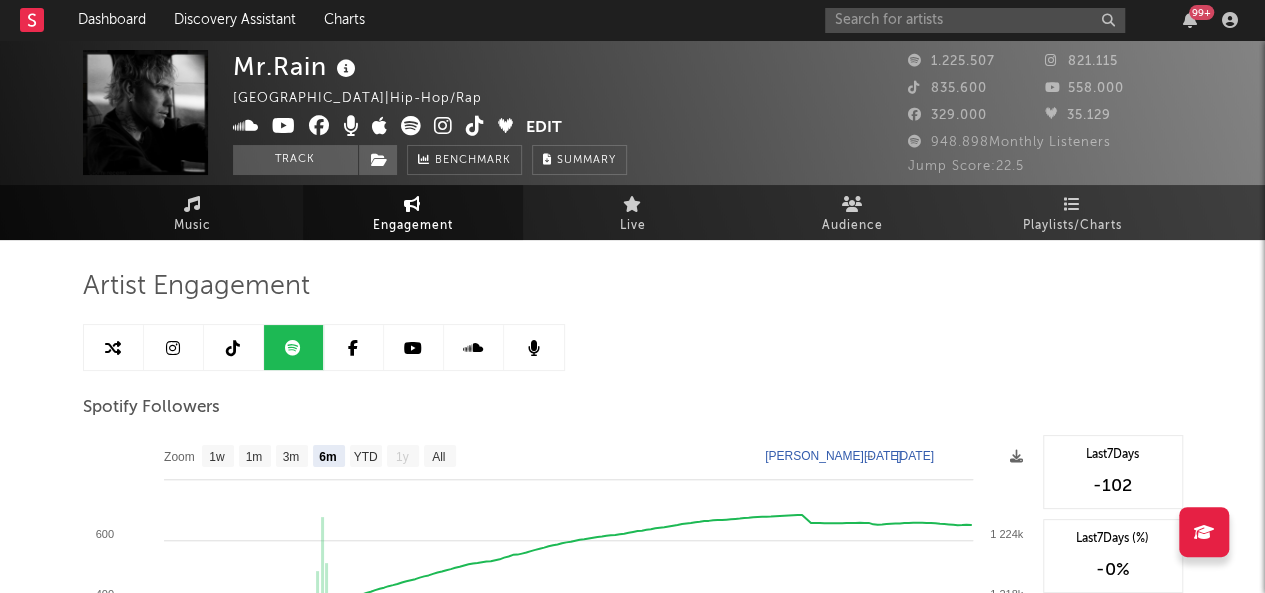 click at bounding box center [174, 347] 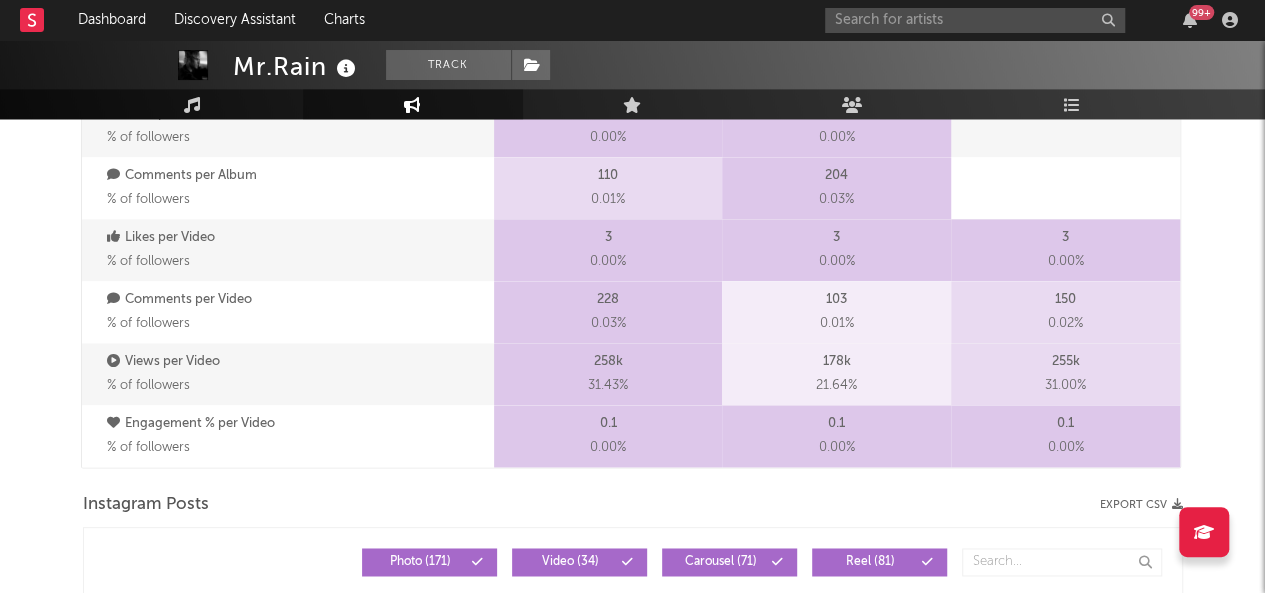 select on "6m" 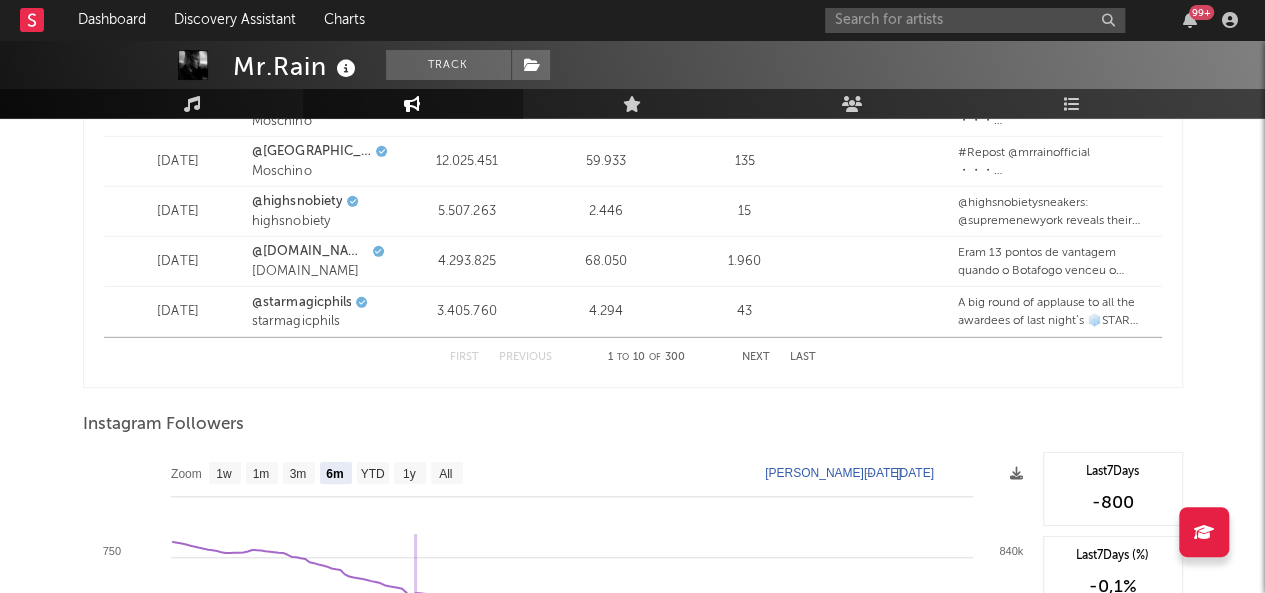 scroll, scrollTop: 2952, scrollLeft: 0, axis: vertical 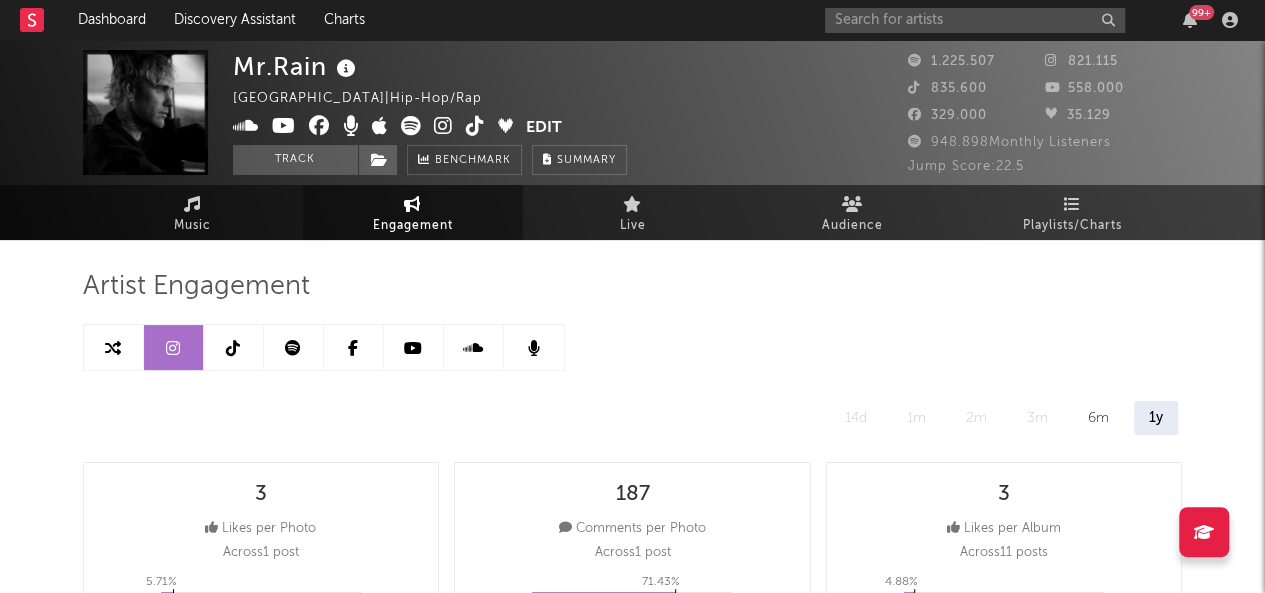 click at bounding box center (233, 348) 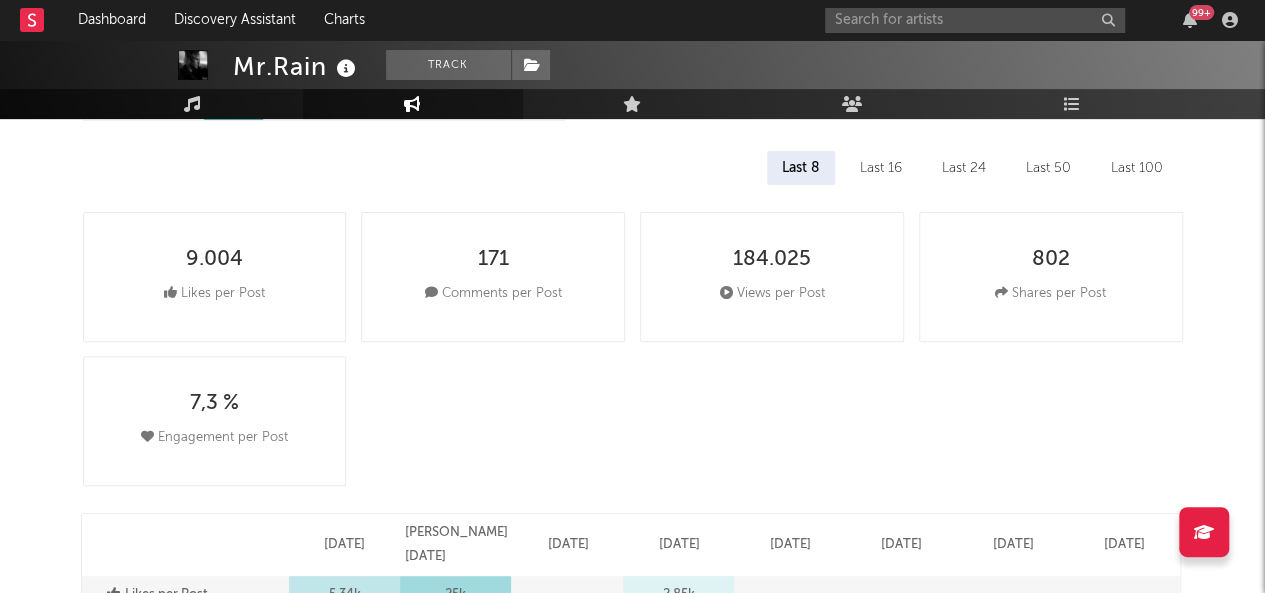 select on "6m" 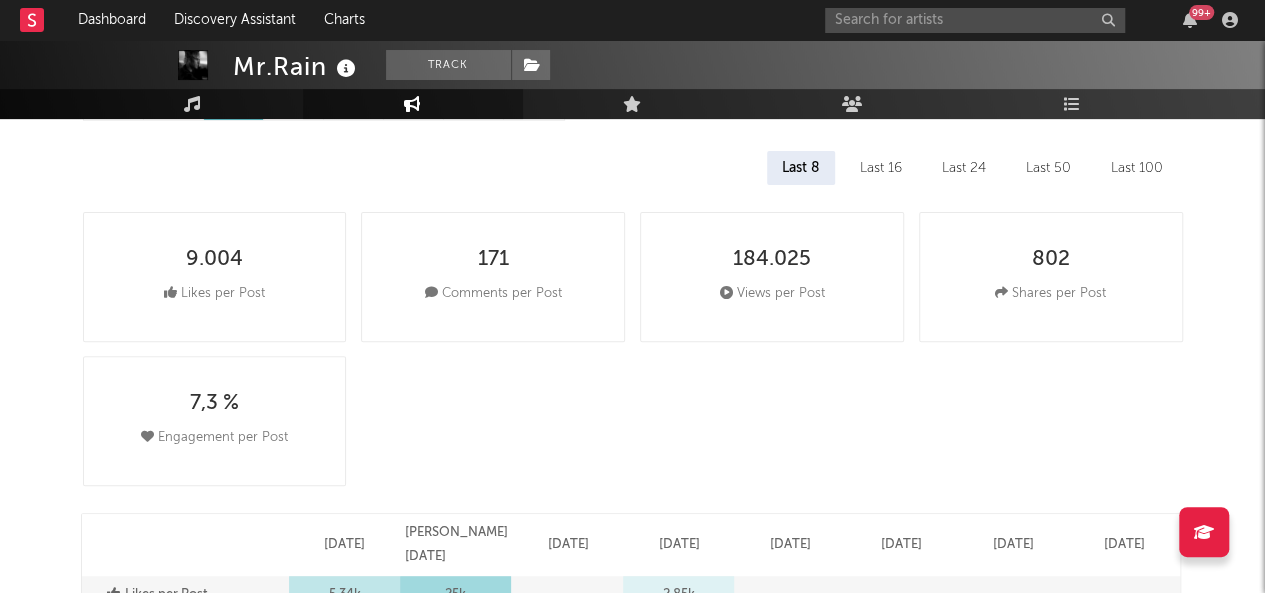 select on "6m" 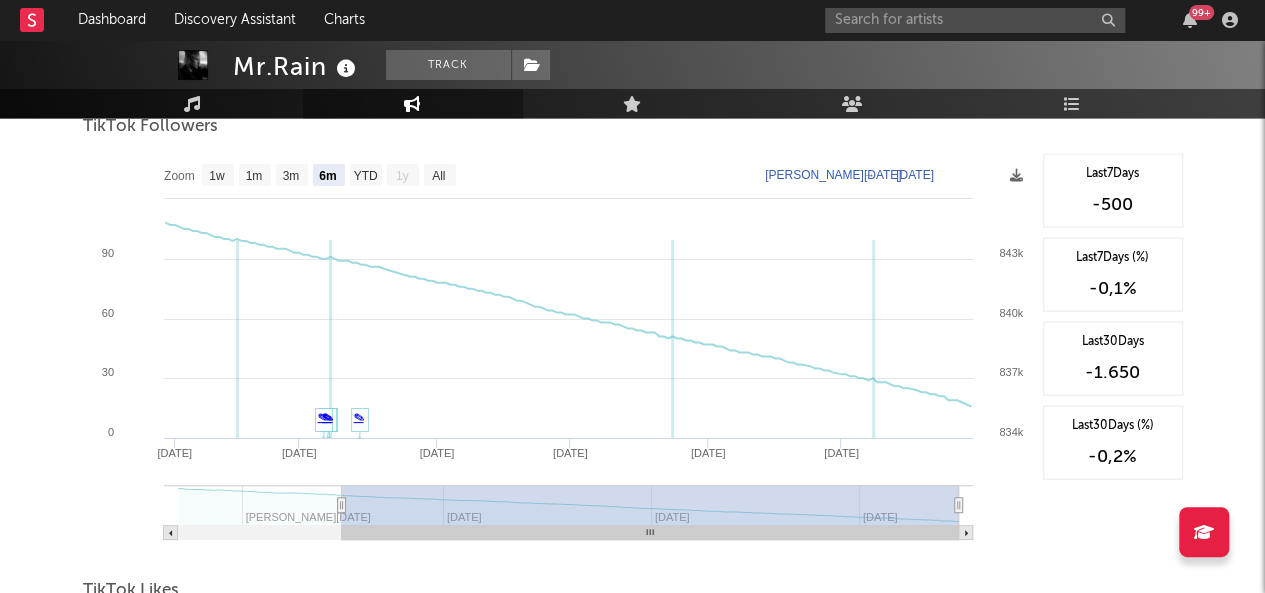 scroll, scrollTop: 1933, scrollLeft: 0, axis: vertical 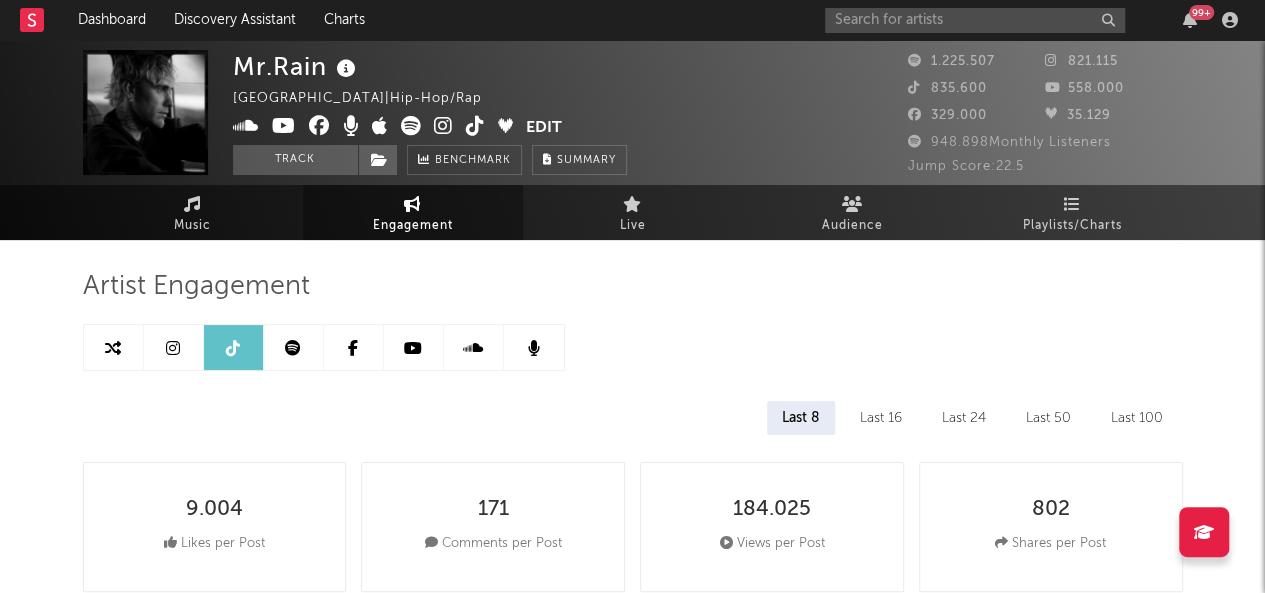 click at bounding box center [414, 347] 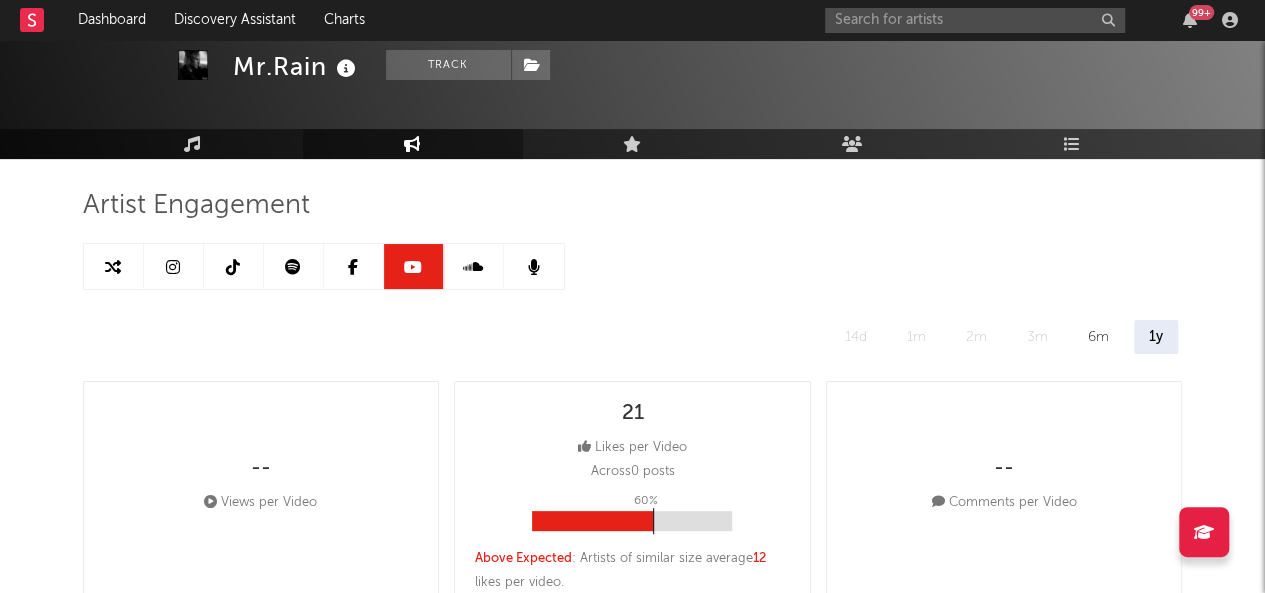 scroll, scrollTop: 82, scrollLeft: 0, axis: vertical 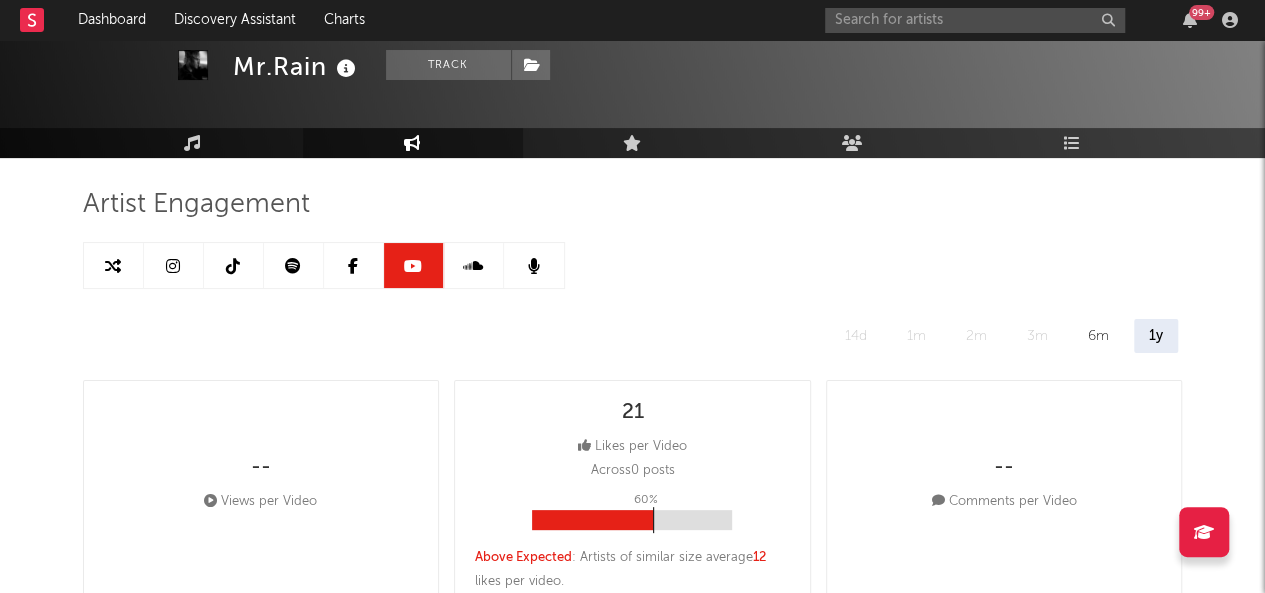 select on "6m" 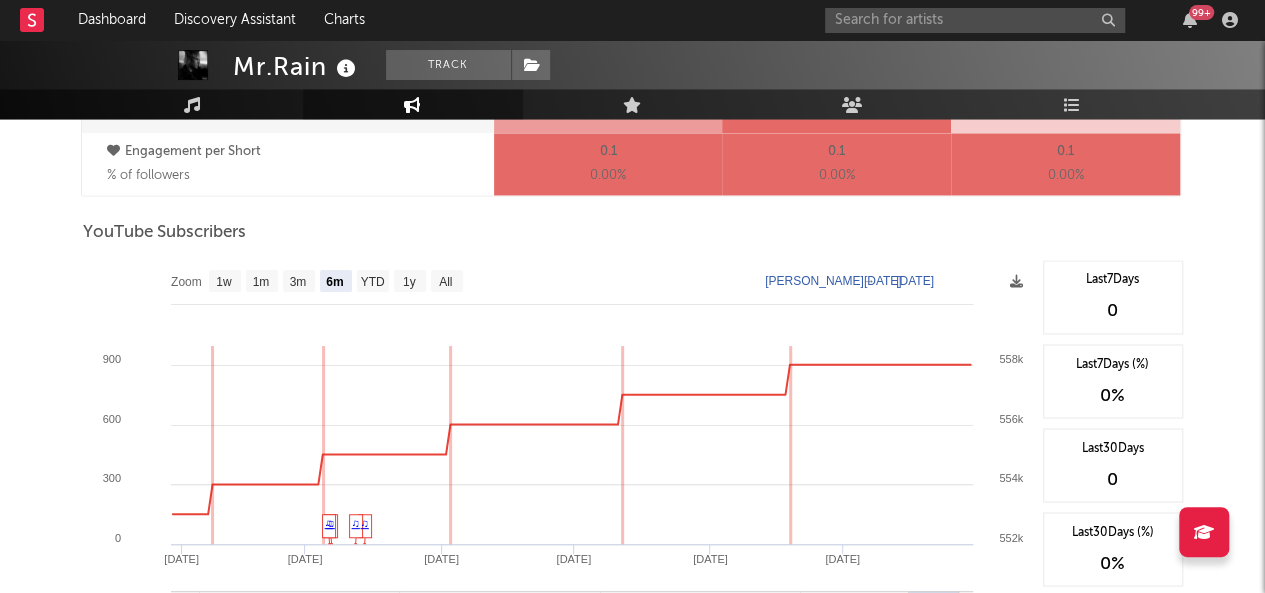scroll, scrollTop: 1560, scrollLeft: 0, axis: vertical 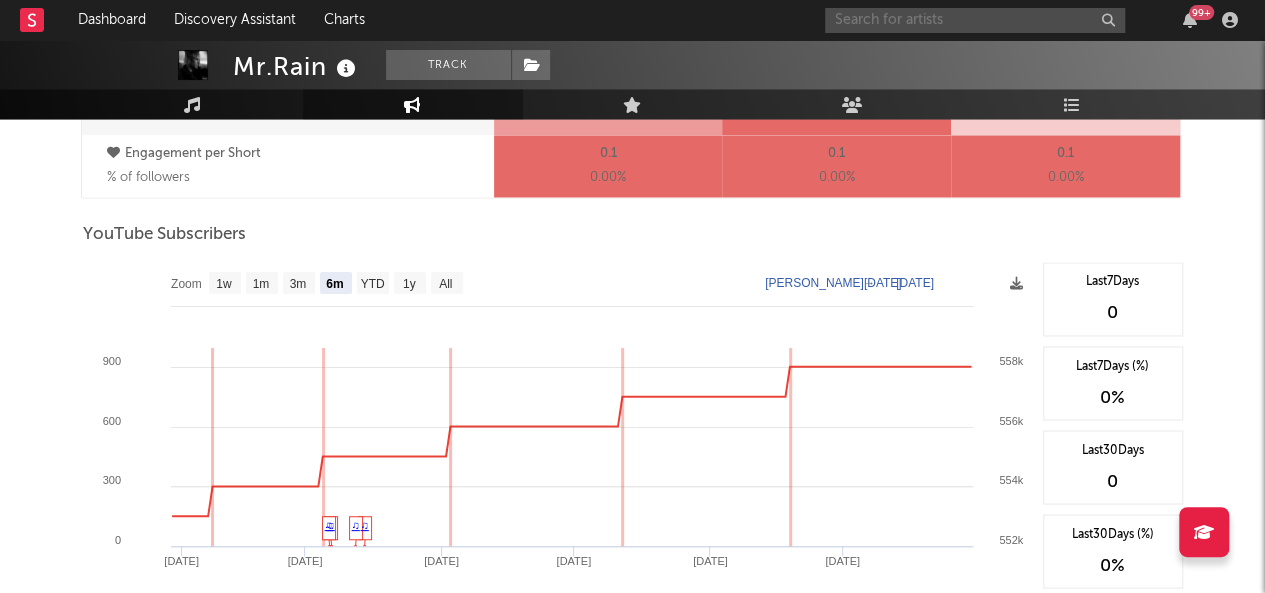 click at bounding box center (975, 20) 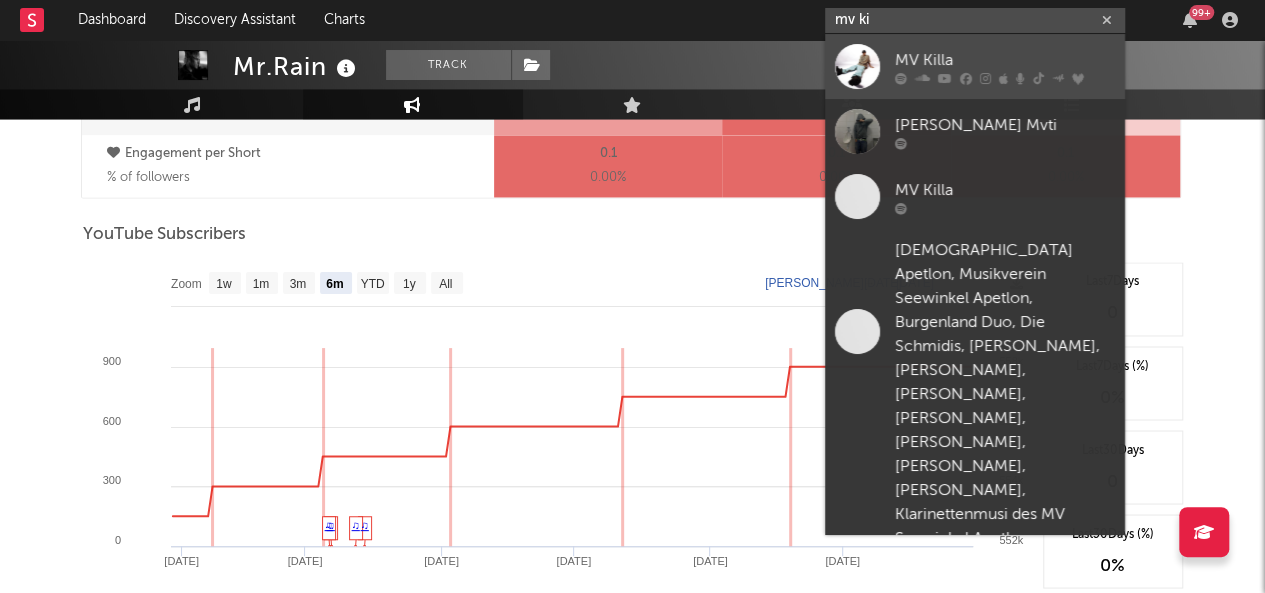 type on "mv ki" 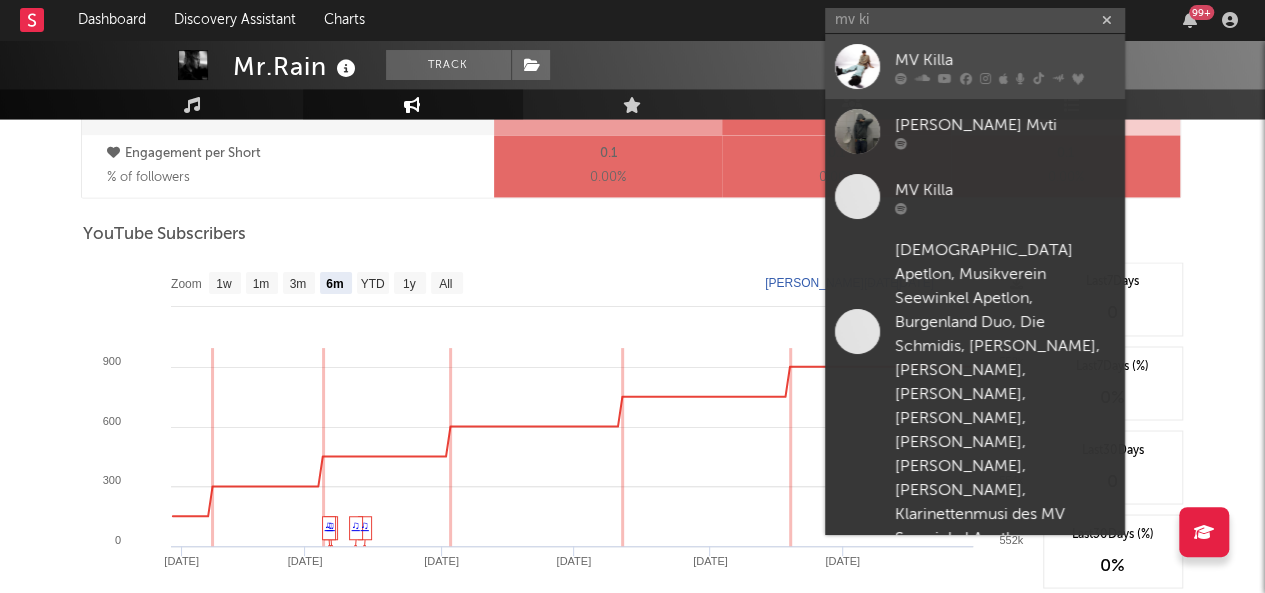 click on "MV Killa" at bounding box center [1005, 60] 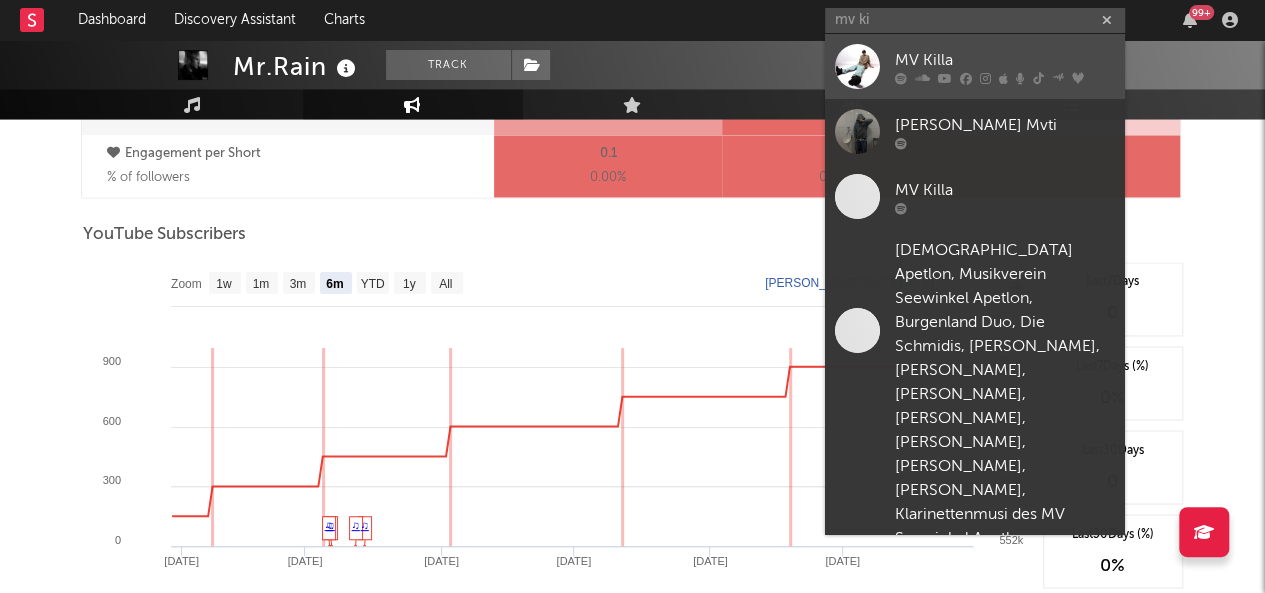 type 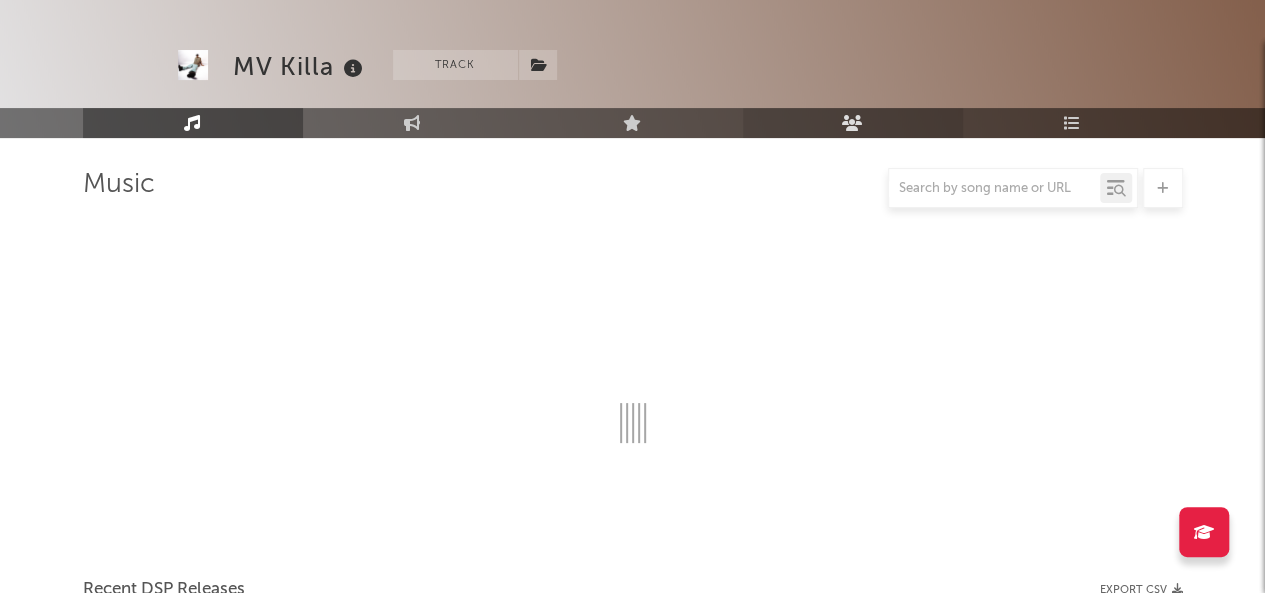 scroll, scrollTop: 1560, scrollLeft: 0, axis: vertical 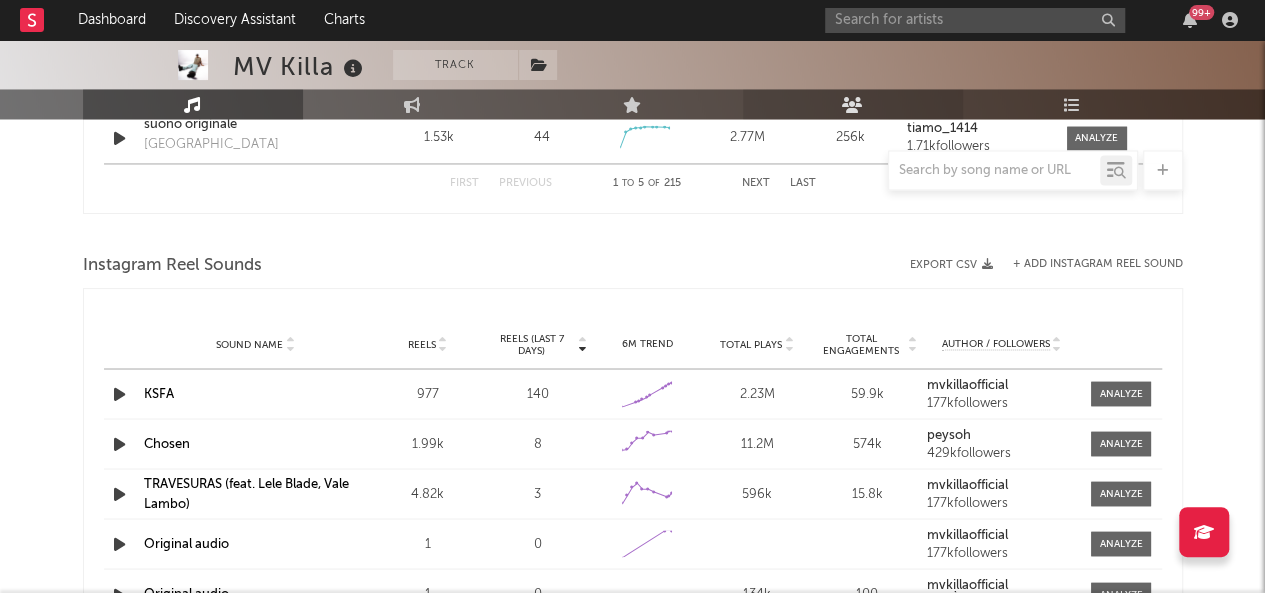 select on "6m" 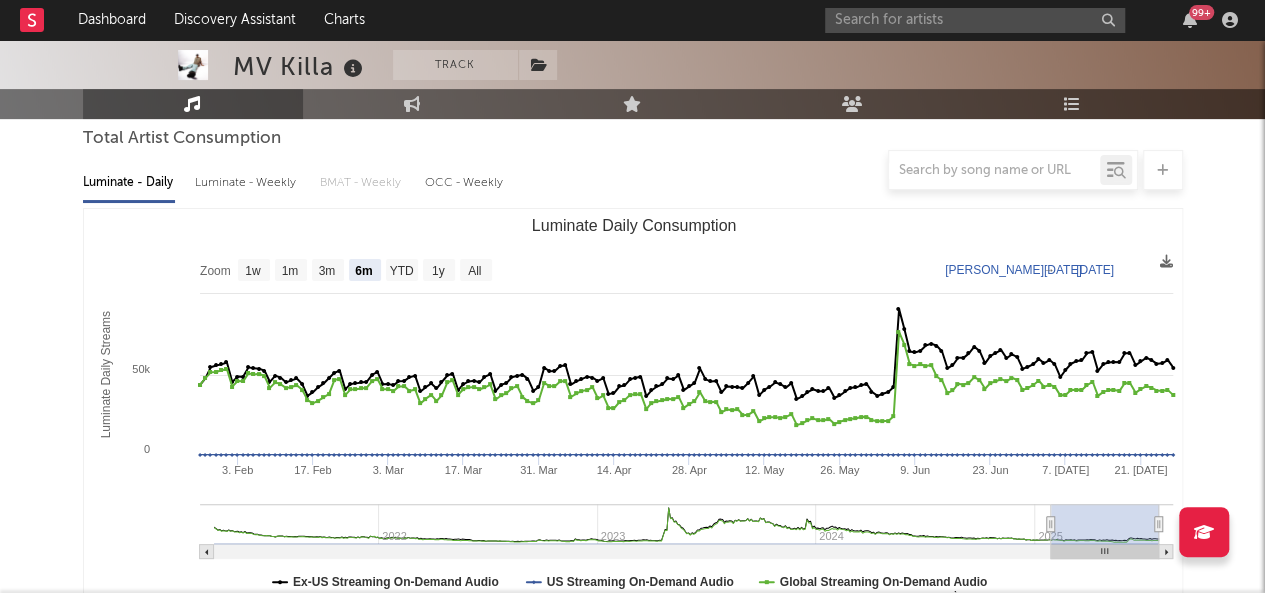 scroll, scrollTop: 0, scrollLeft: 0, axis: both 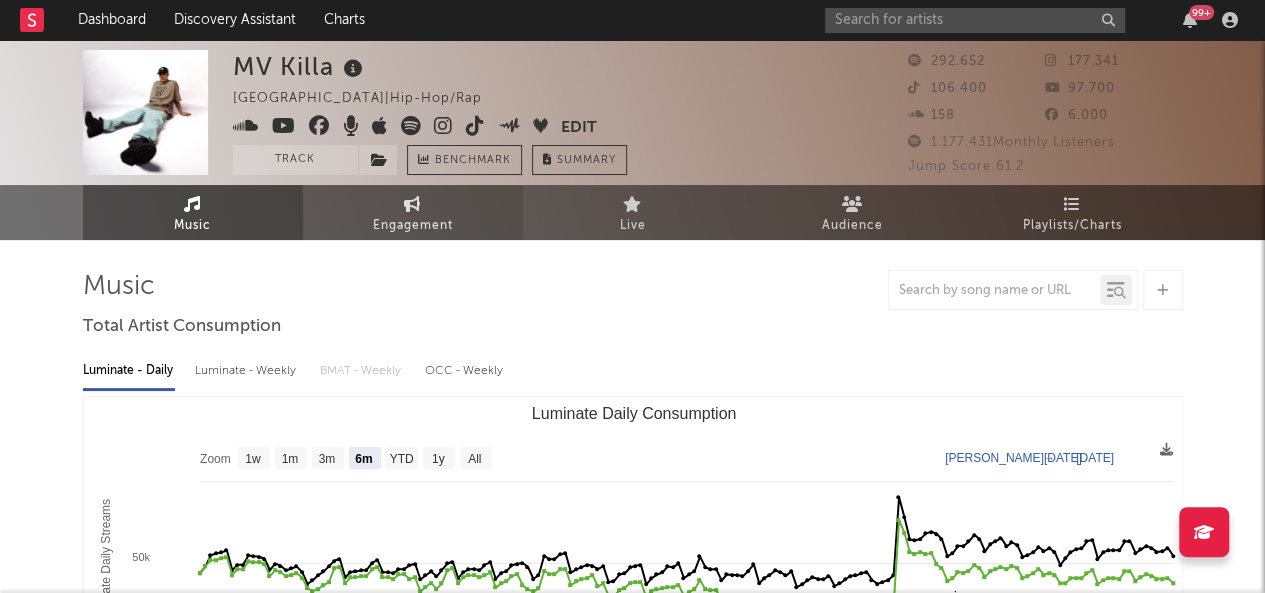 click on "Engagement" at bounding box center (413, 226) 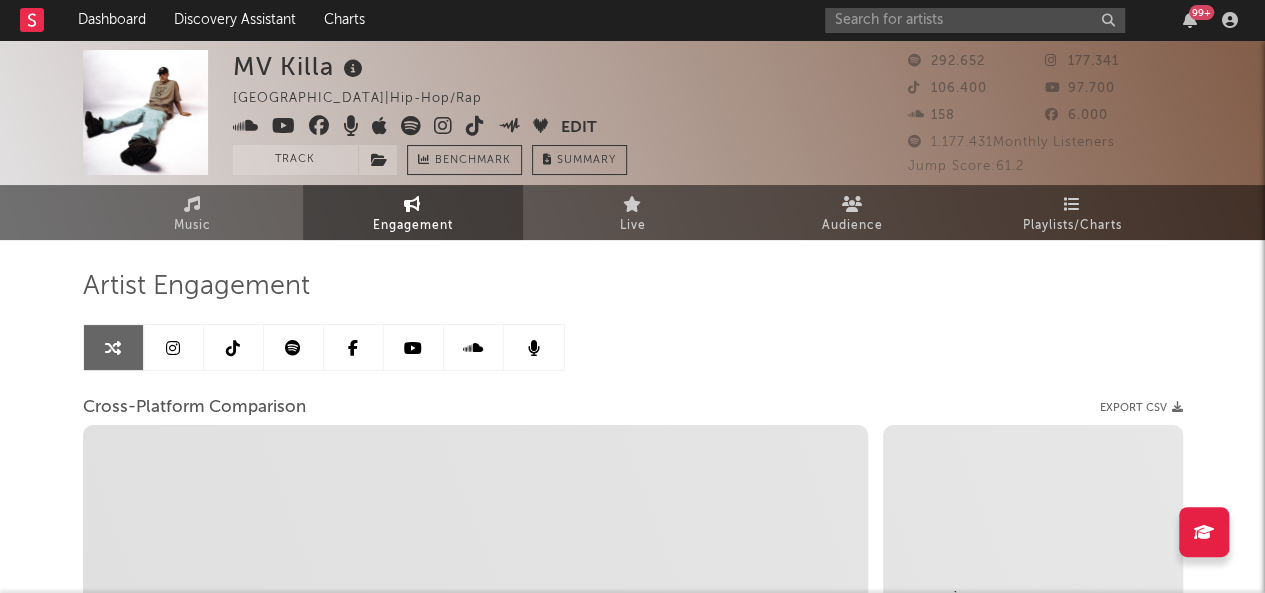 click at bounding box center (293, 348) 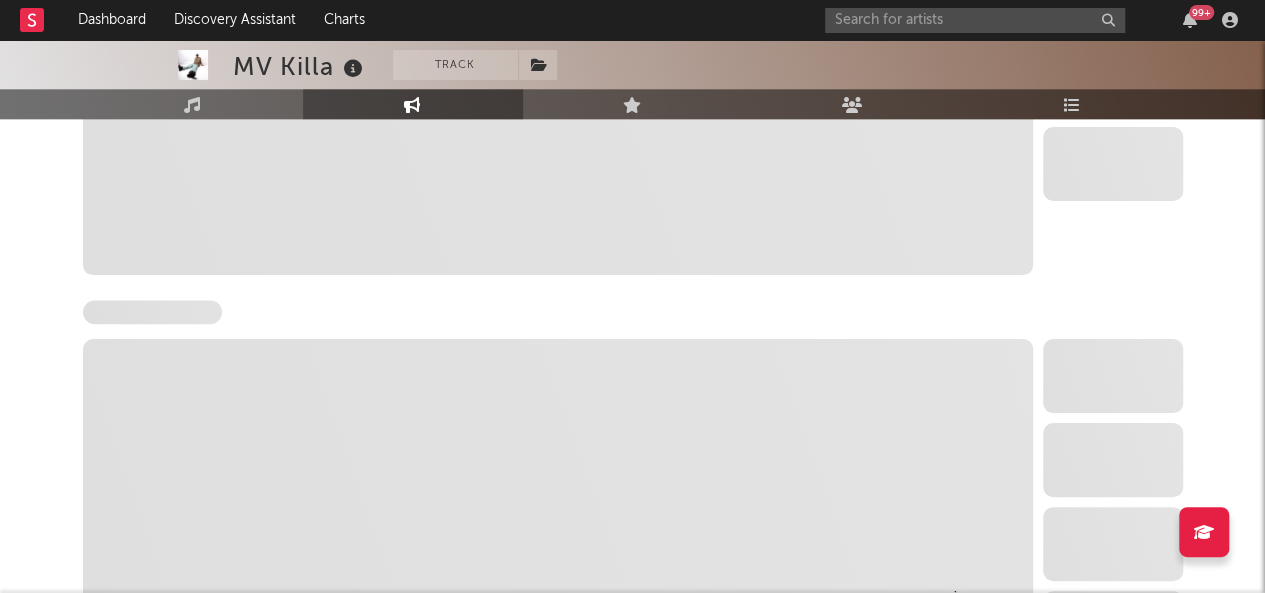 select on "6m" 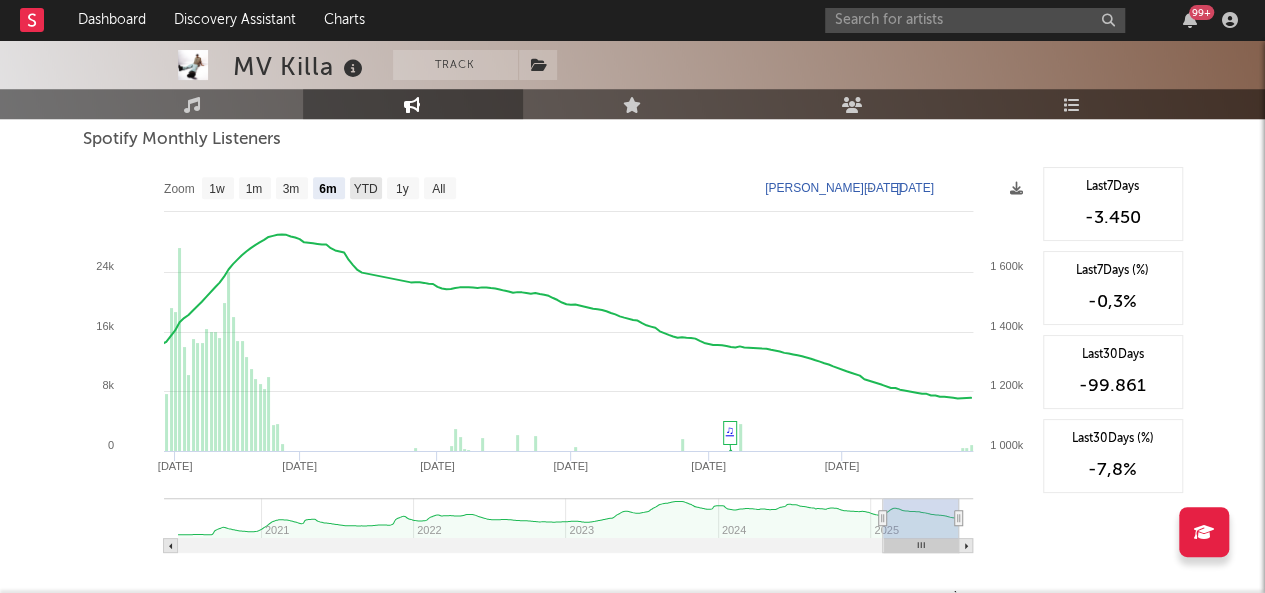 scroll, scrollTop: 733, scrollLeft: 0, axis: vertical 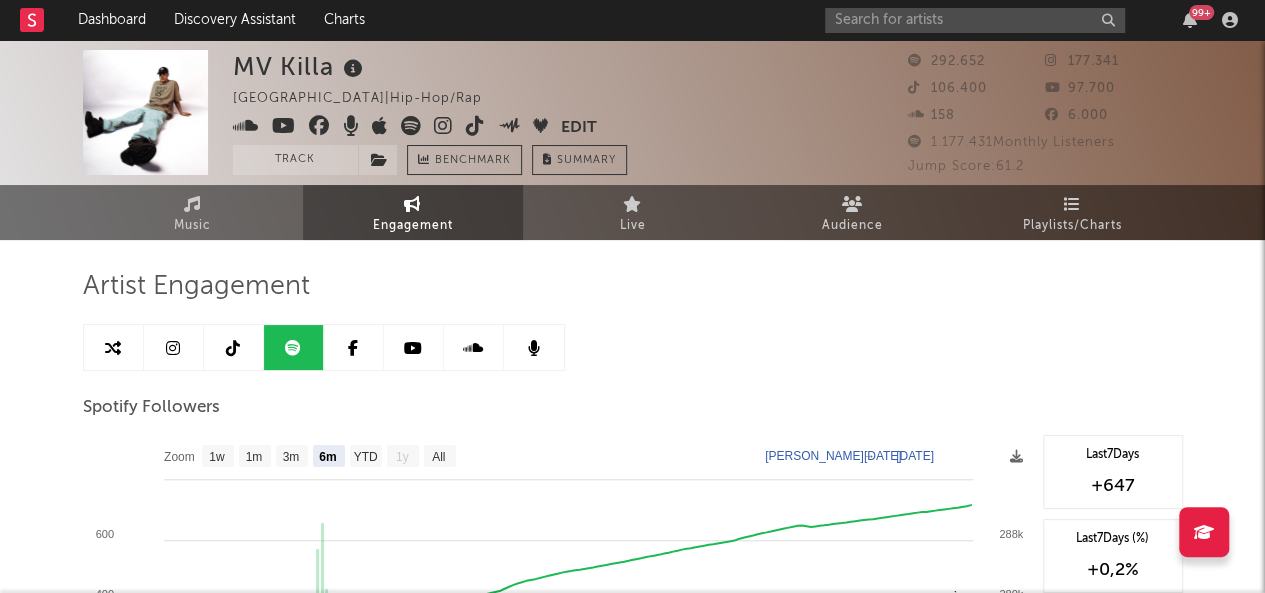 click at bounding box center [174, 347] 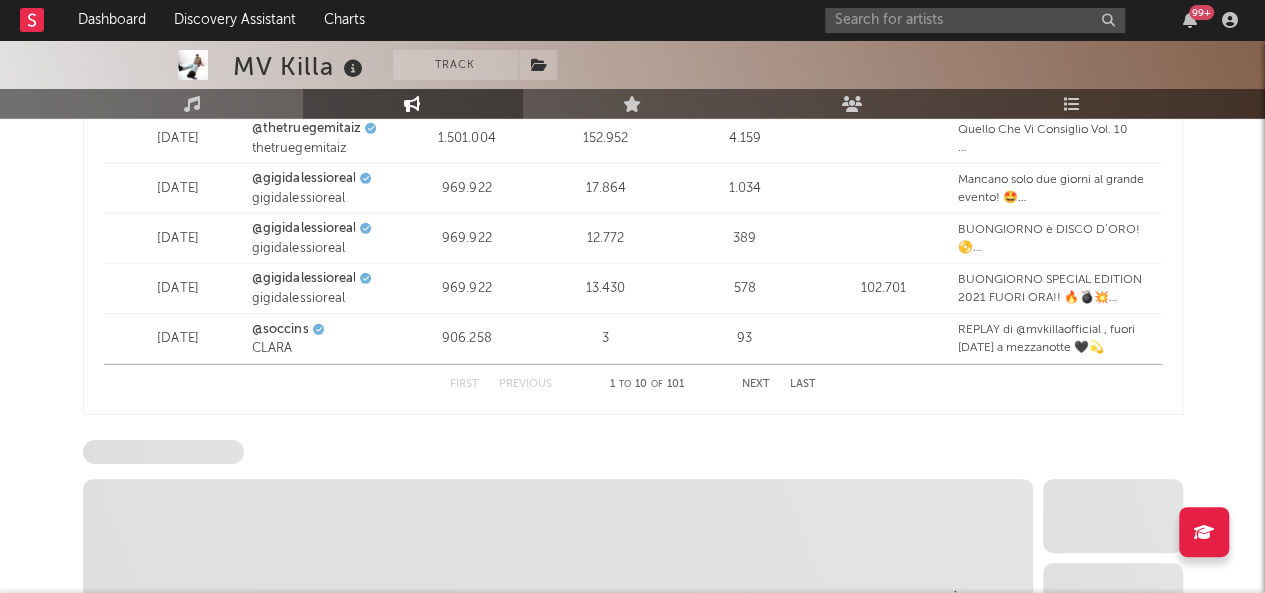 scroll, scrollTop: 3092, scrollLeft: 0, axis: vertical 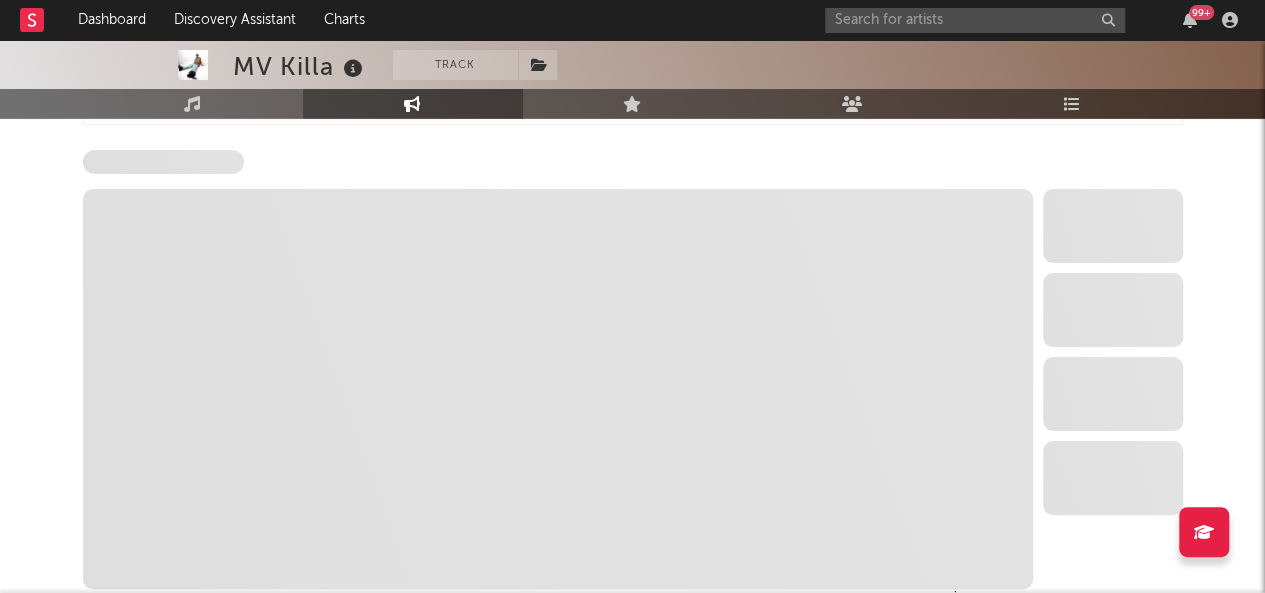 select on "6m" 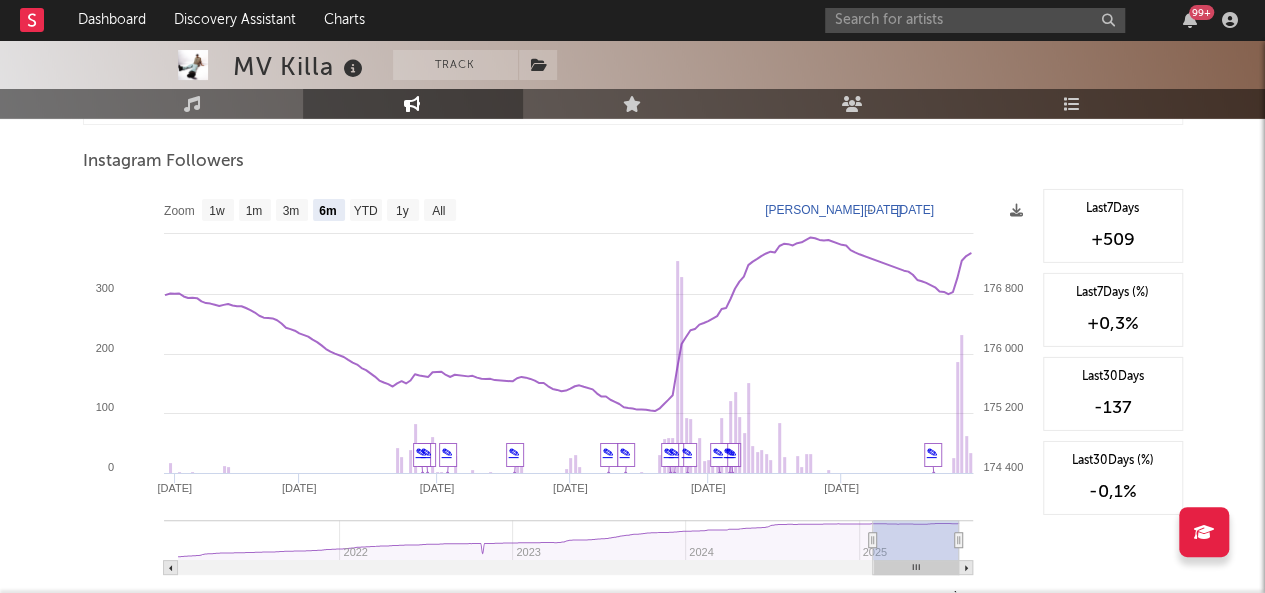 drag, startPoint x: 546, startPoint y: 407, endPoint x: 960, endPoint y: 174, distance: 475.06314 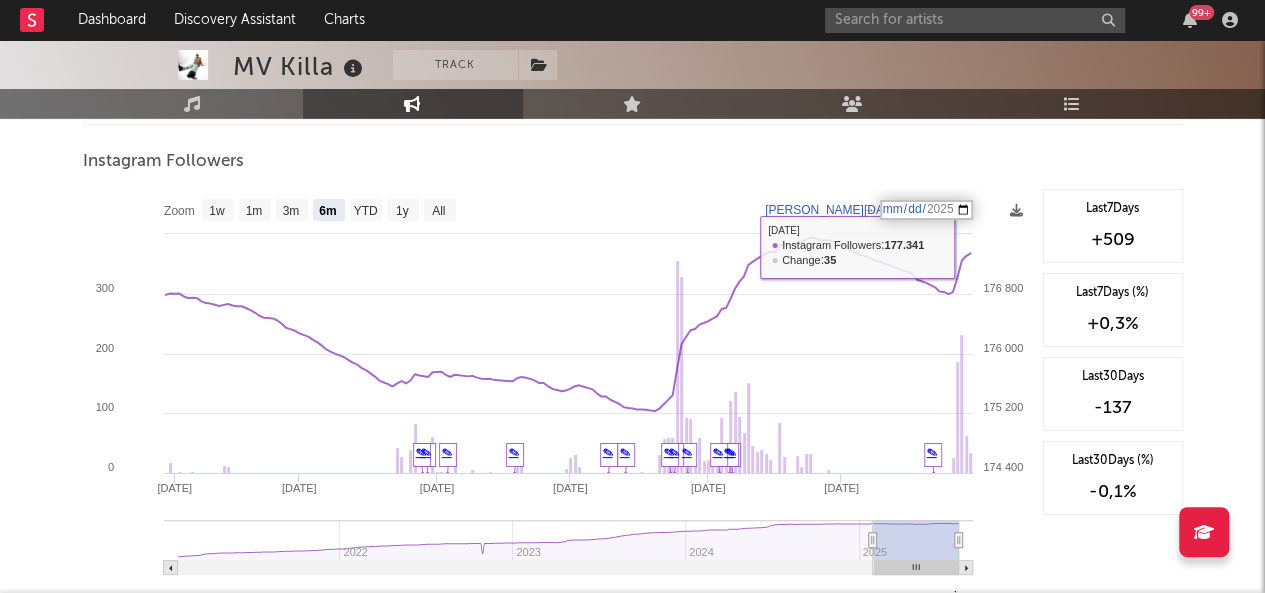click on "Instagram Followers" at bounding box center [633, 162] 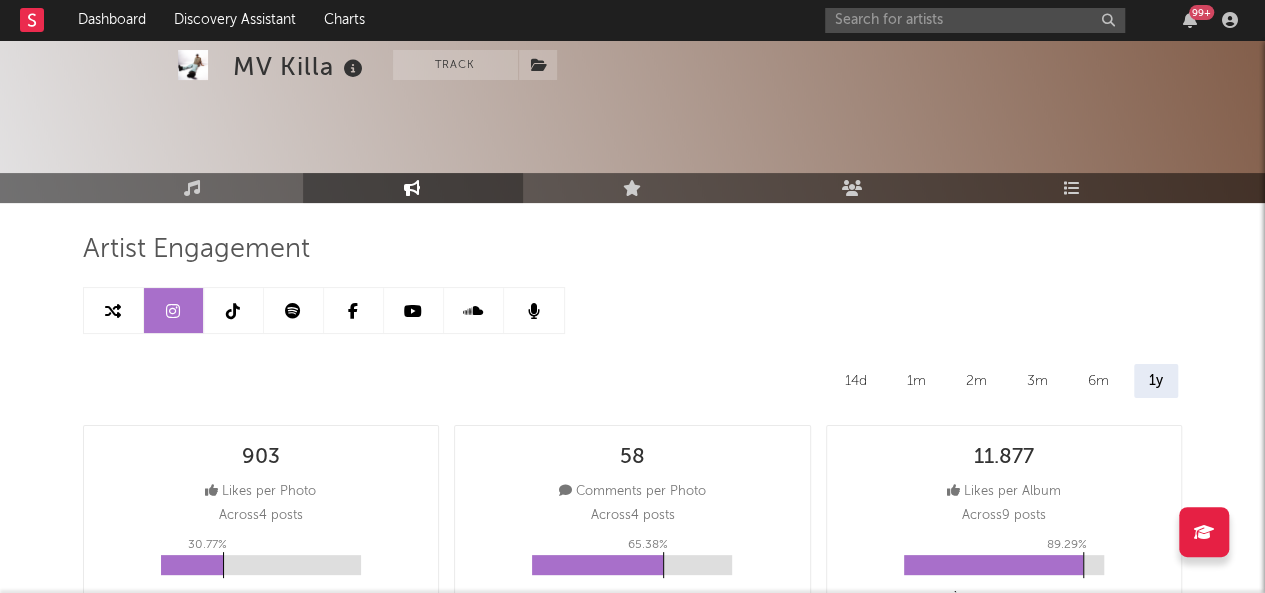 scroll, scrollTop: 0, scrollLeft: 0, axis: both 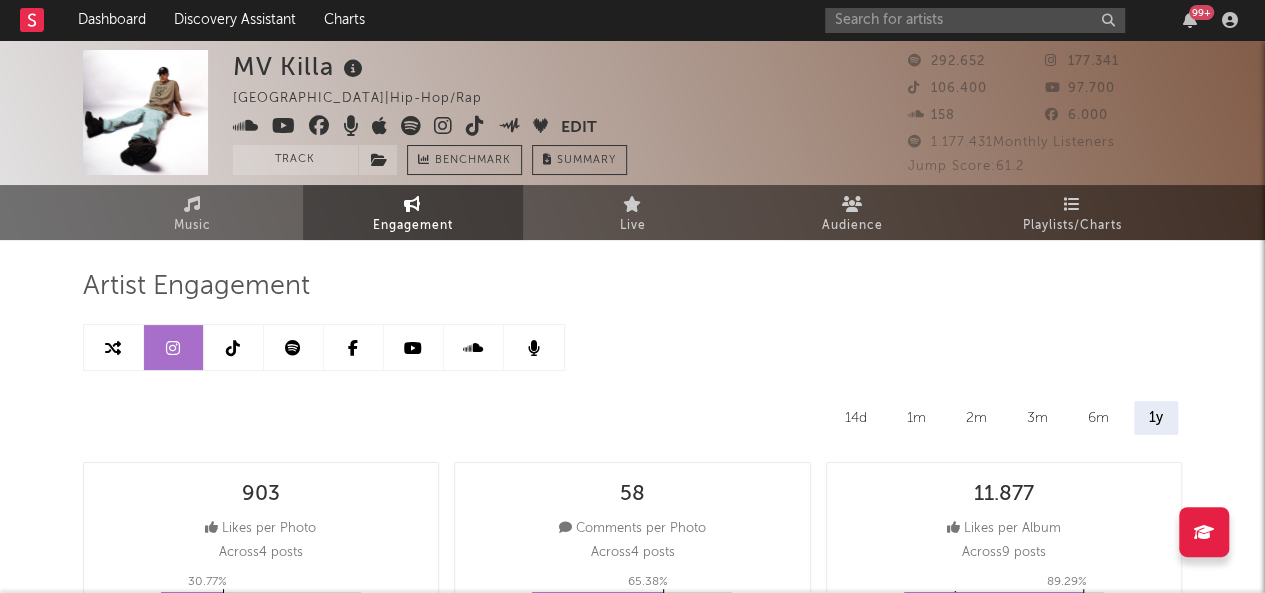 click at bounding box center [234, 347] 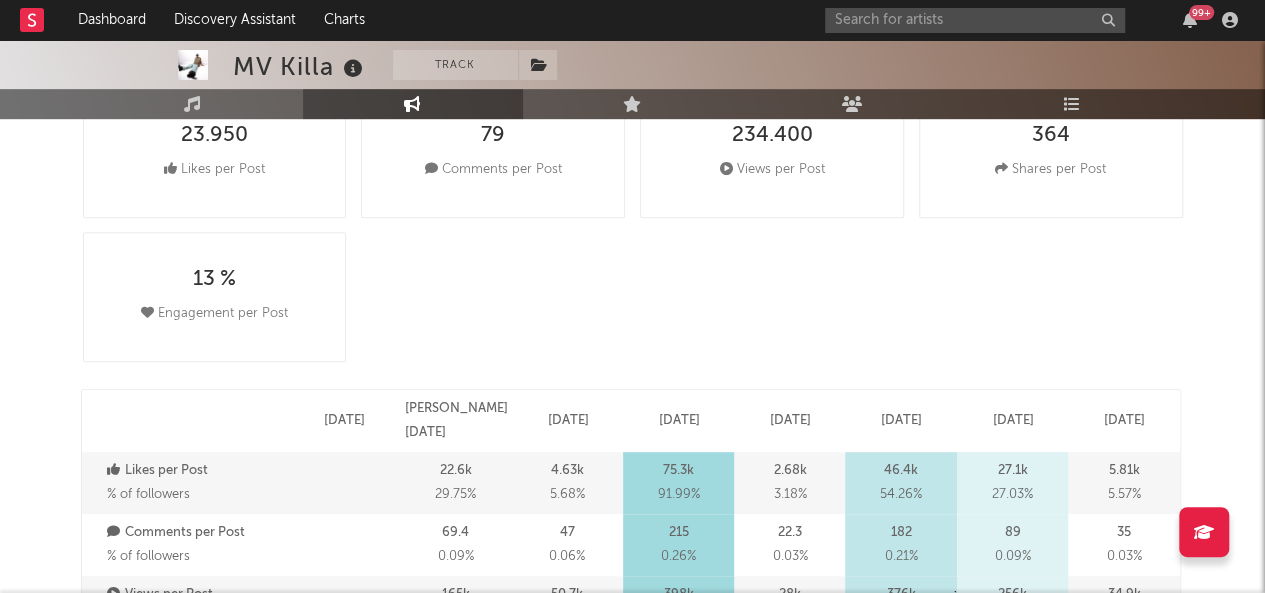 select on "6m" 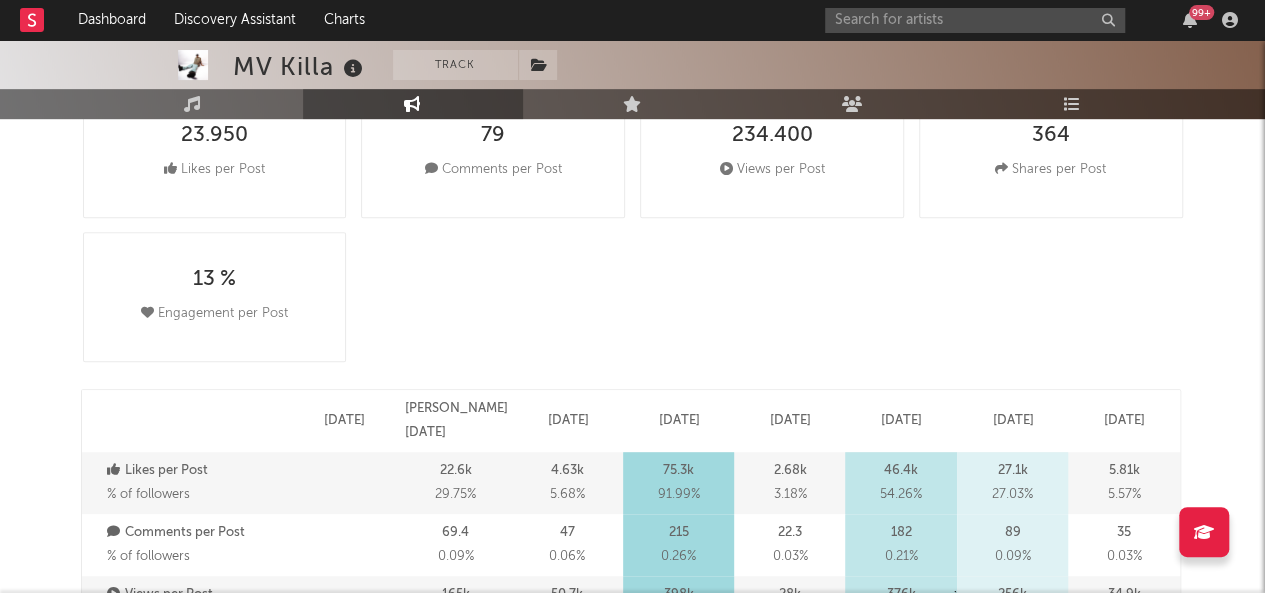 select on "6m" 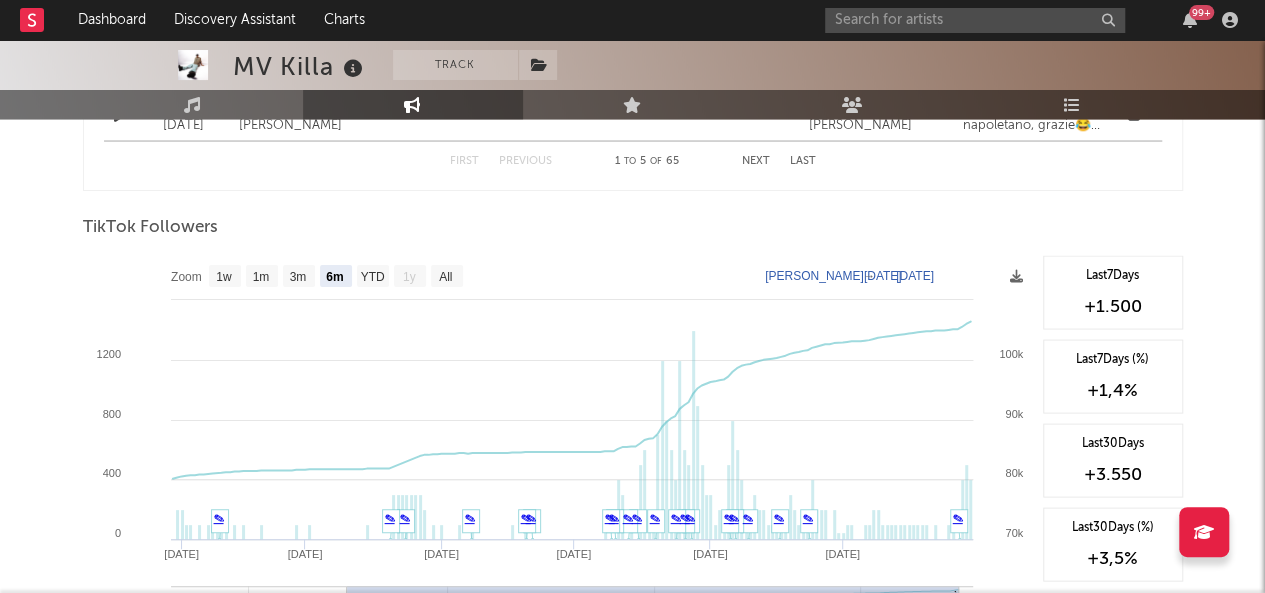 scroll, scrollTop: 1870, scrollLeft: 0, axis: vertical 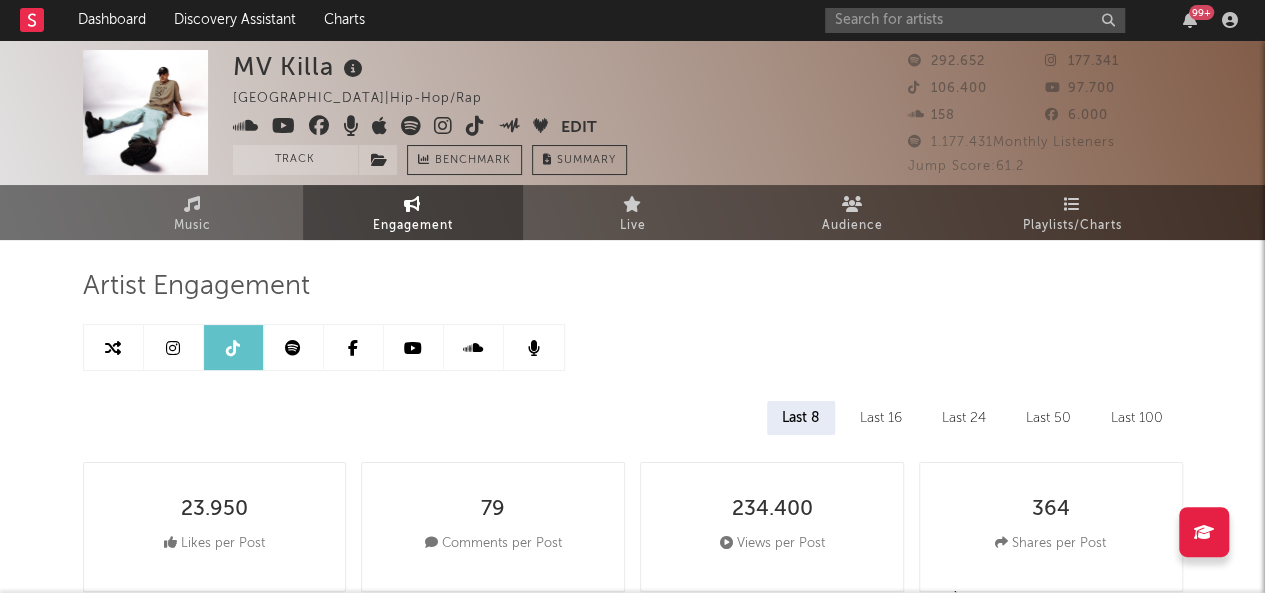 click at bounding box center (413, 348) 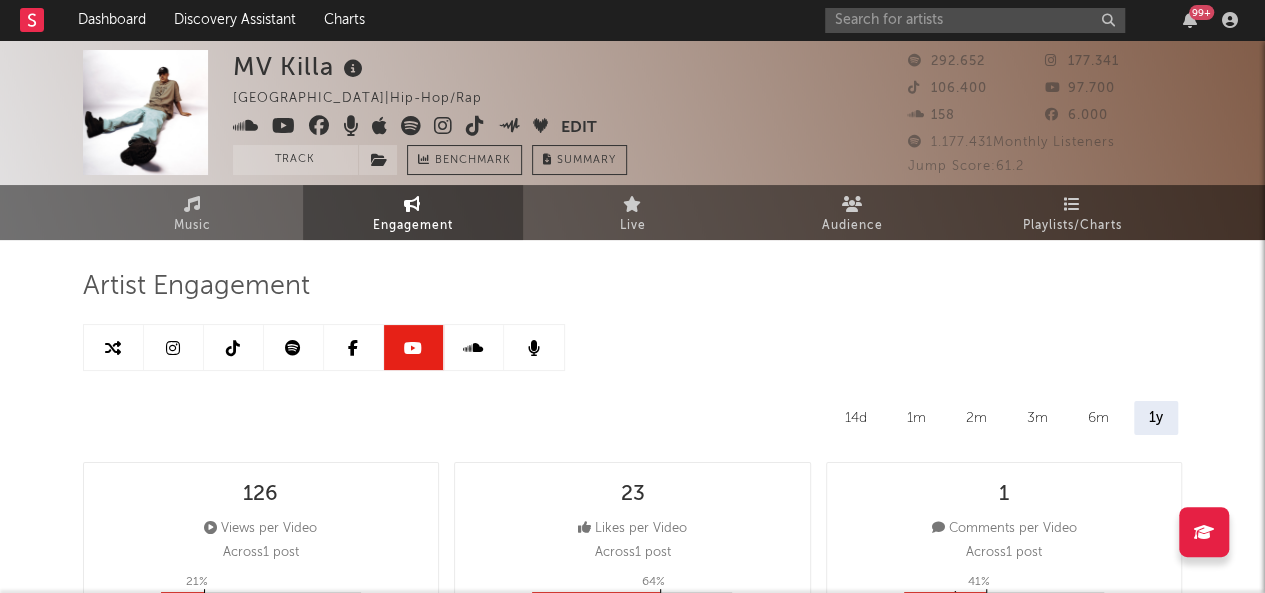 select on "6m" 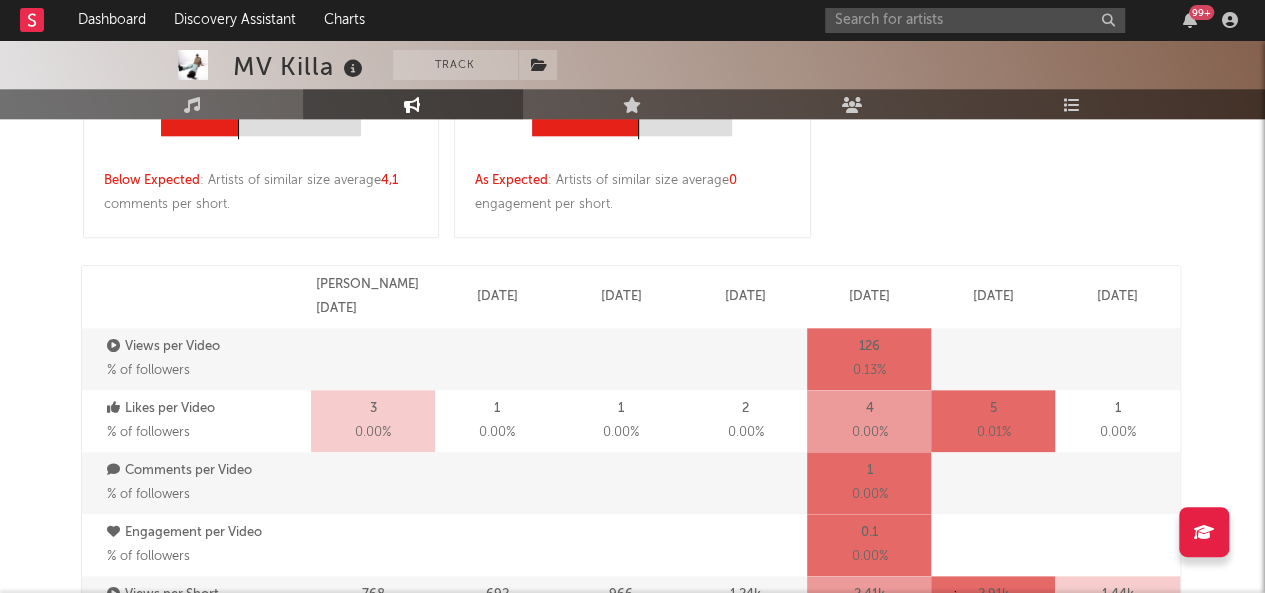scroll, scrollTop: 963, scrollLeft: 0, axis: vertical 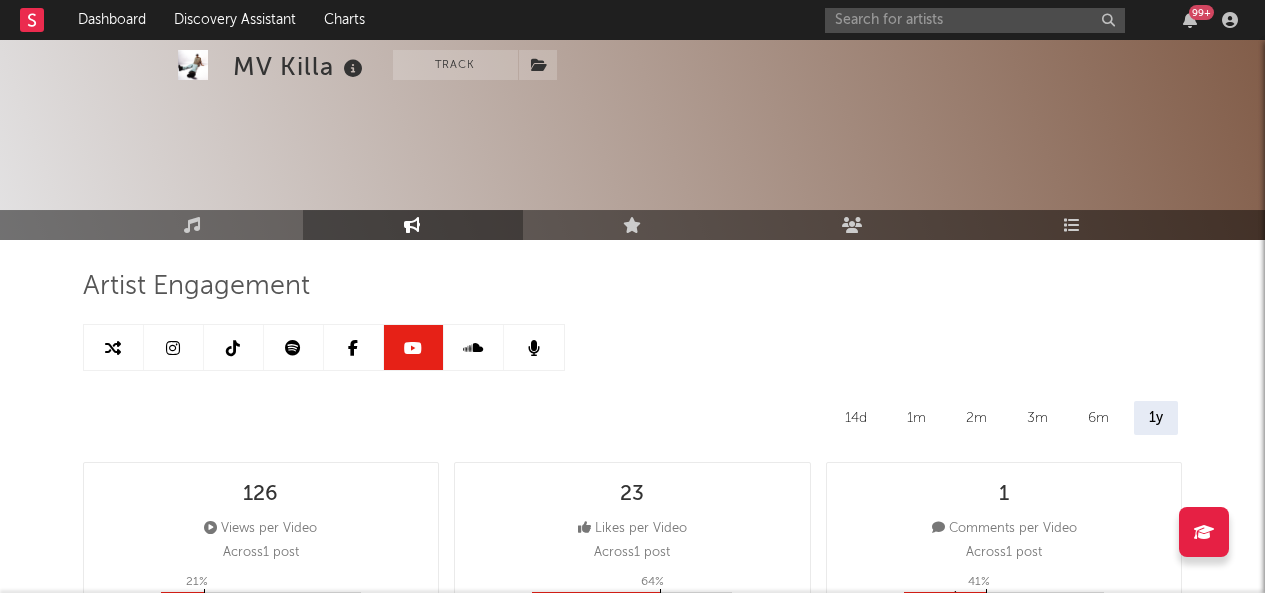 select on "6m" 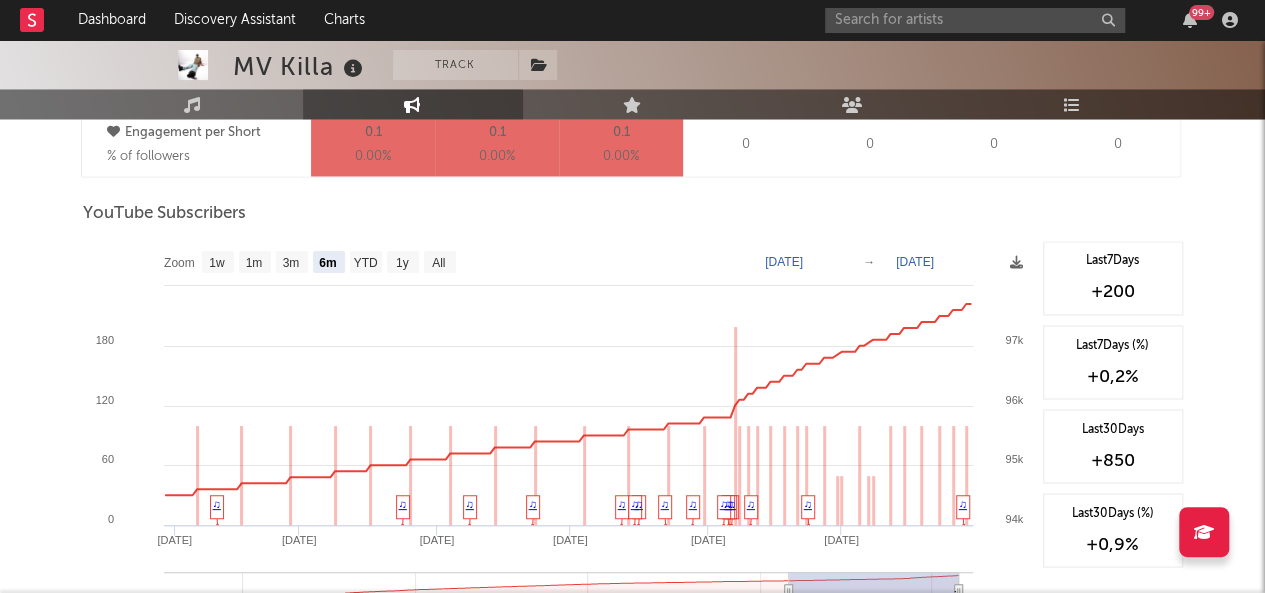 scroll, scrollTop: 1566, scrollLeft: 0, axis: vertical 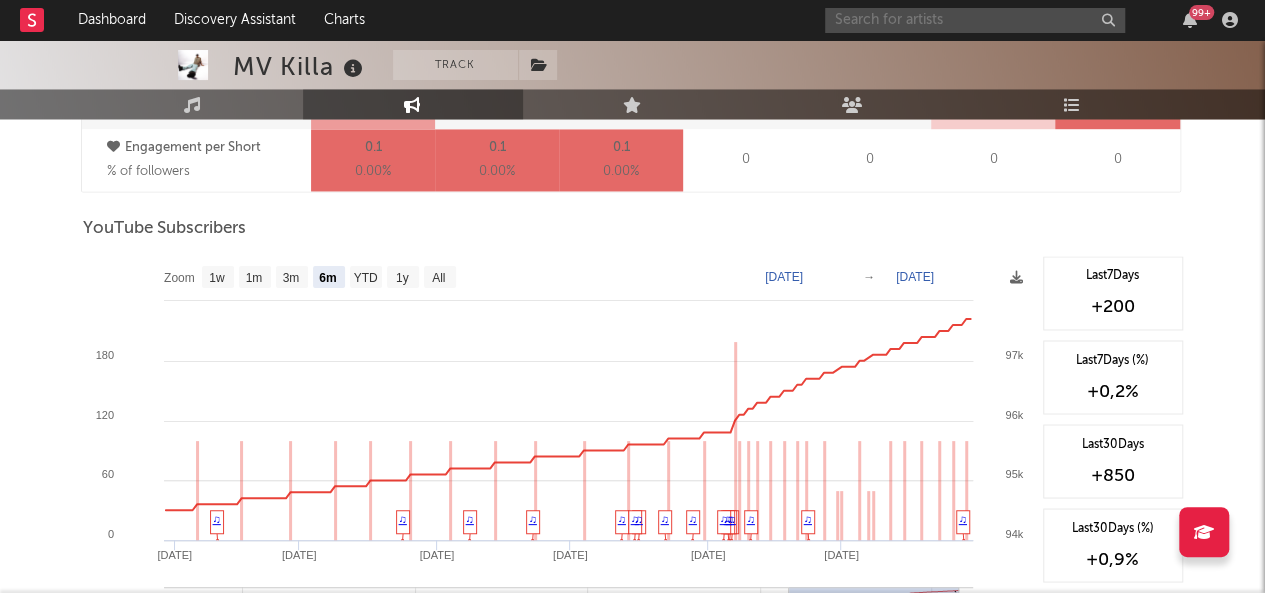 click at bounding box center [975, 20] 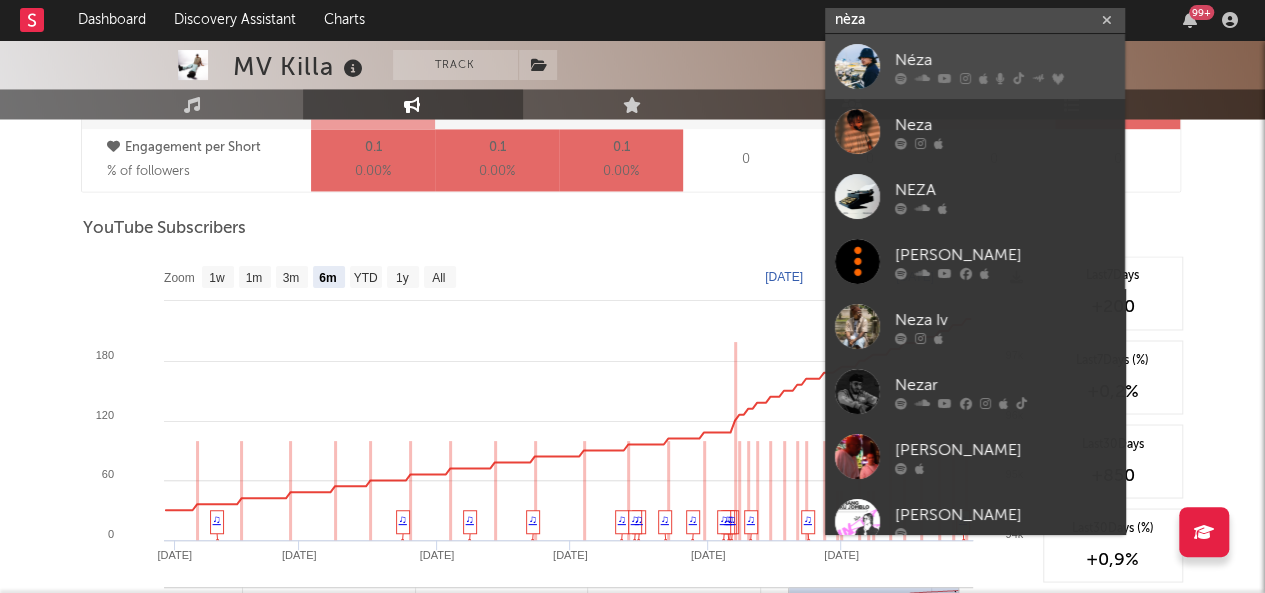 type on "nèza" 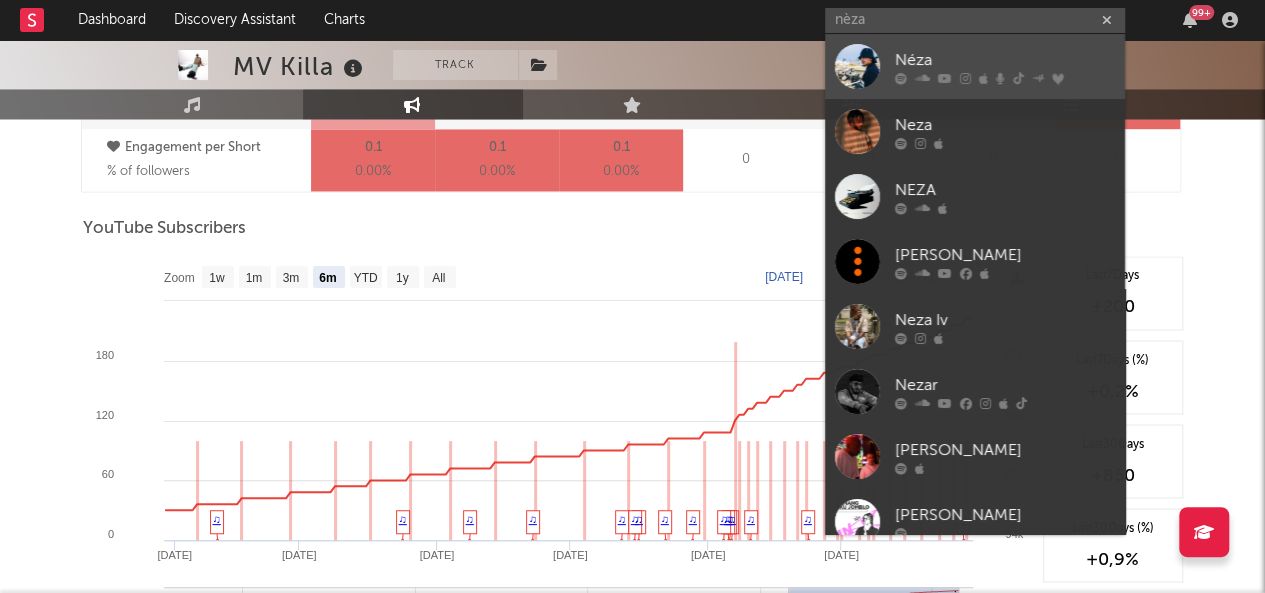 click on "Néza" at bounding box center [975, 66] 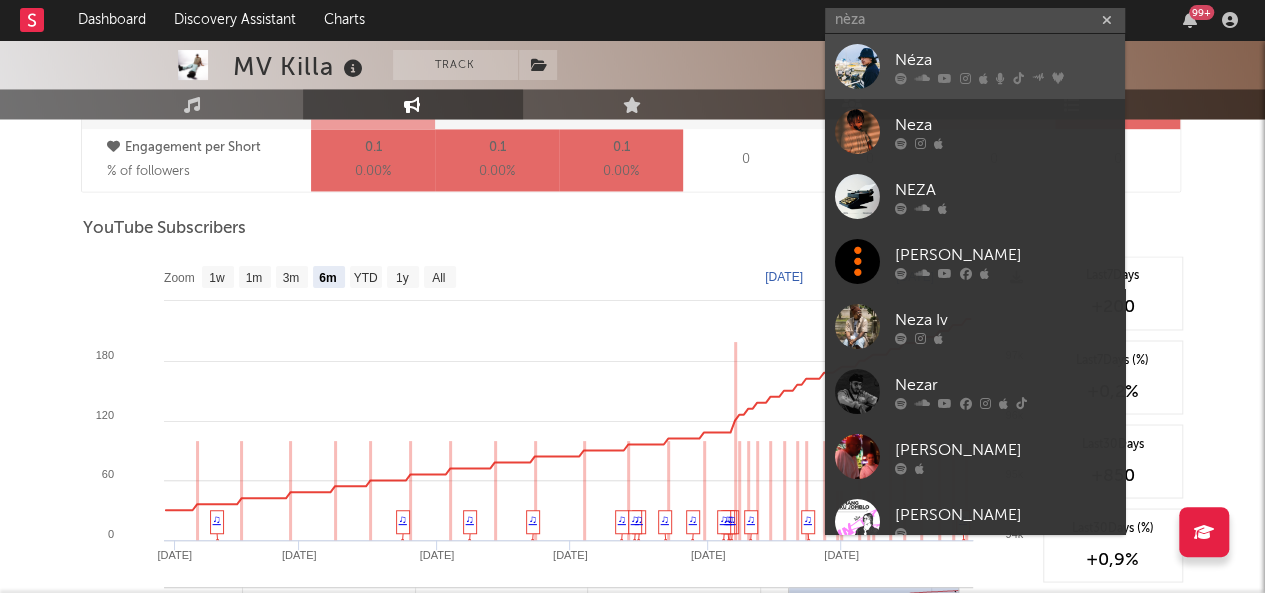 type 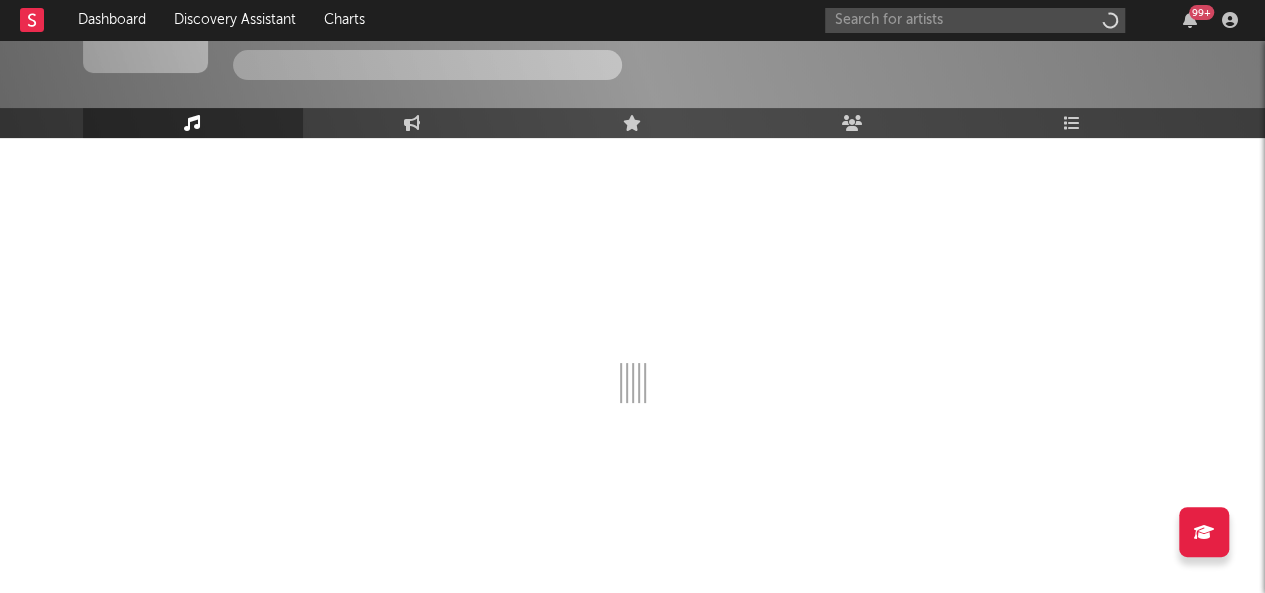 scroll, scrollTop: 102, scrollLeft: 0, axis: vertical 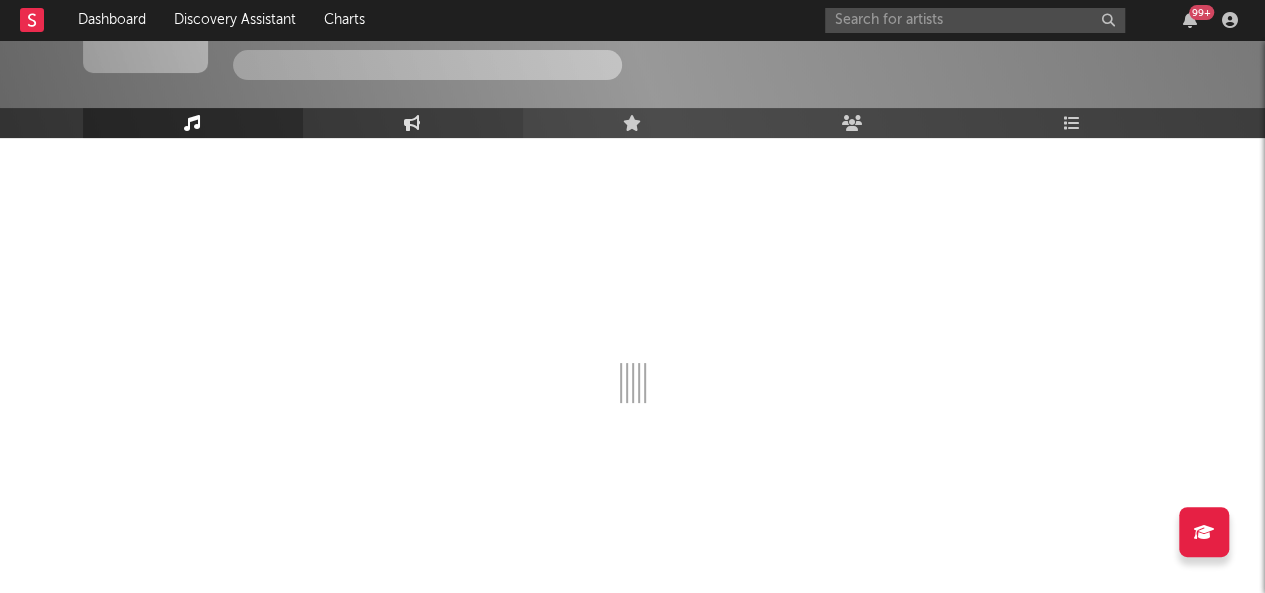 click on "Engagement" at bounding box center (413, 123) 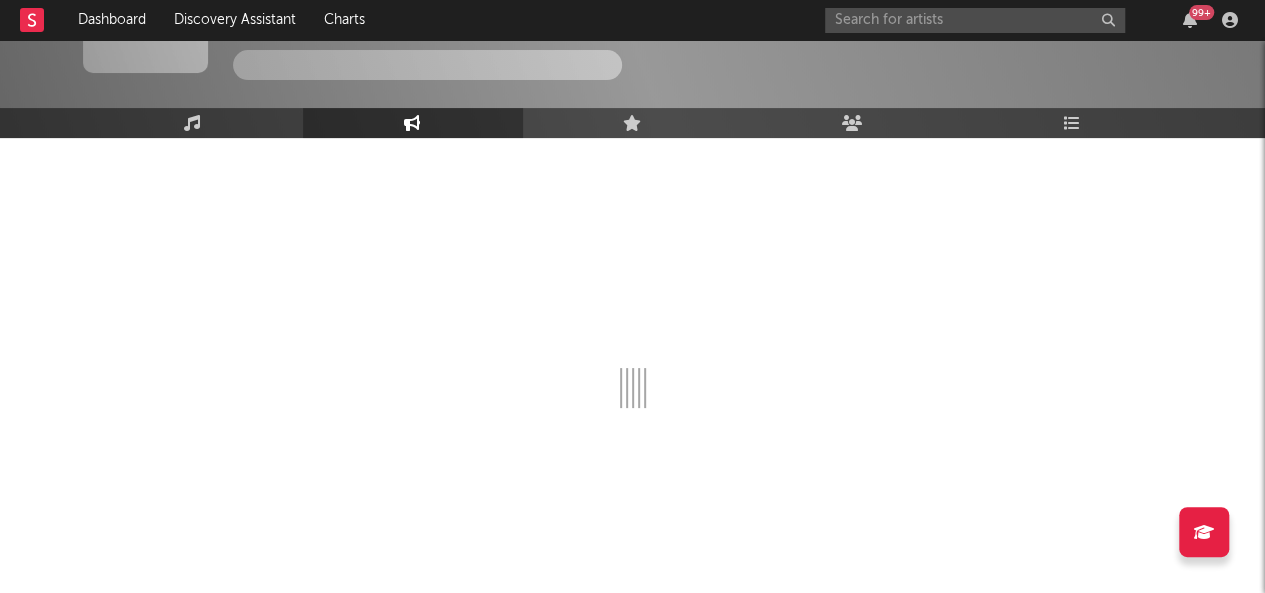 select on "1w" 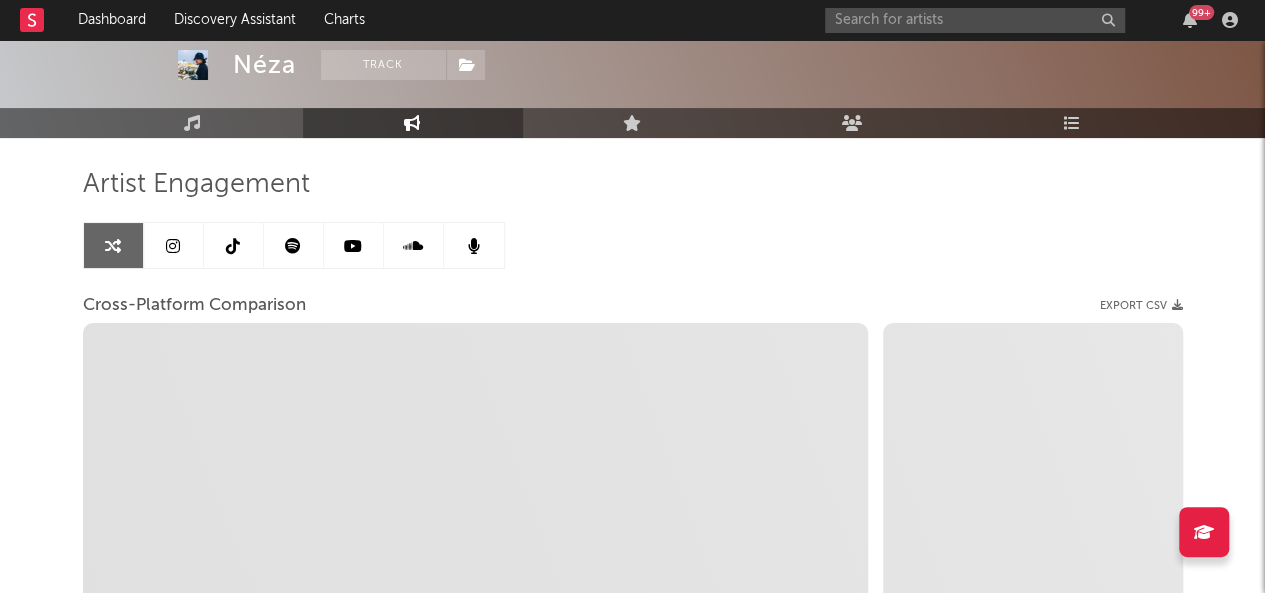 click at bounding box center [294, 245] 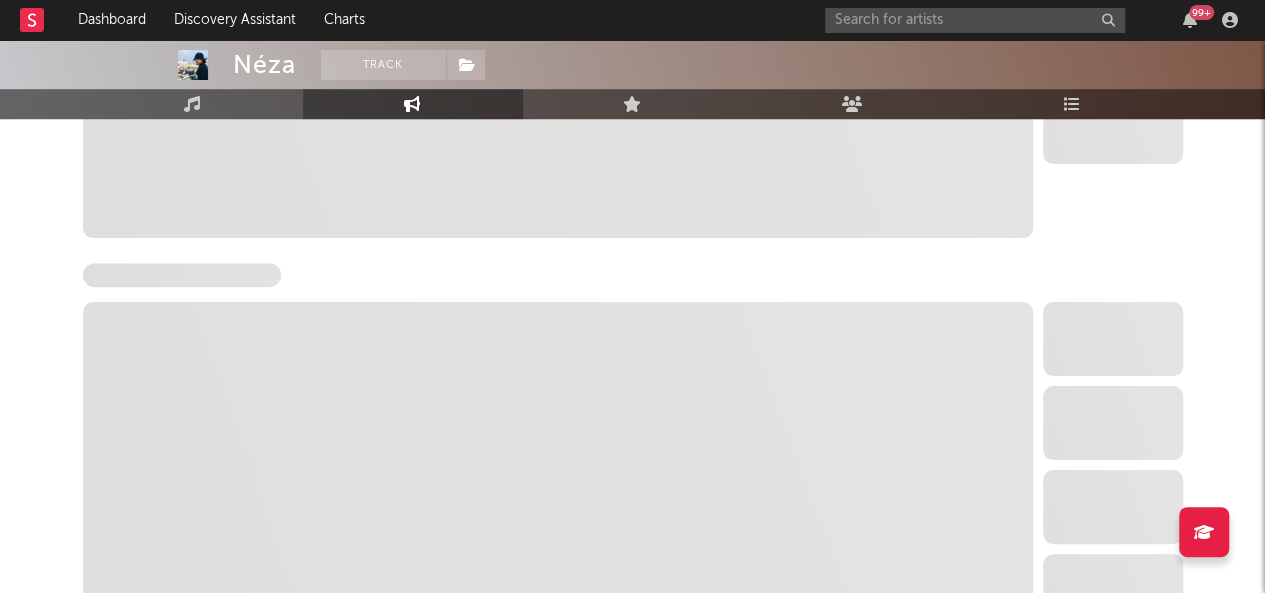 select on "6m" 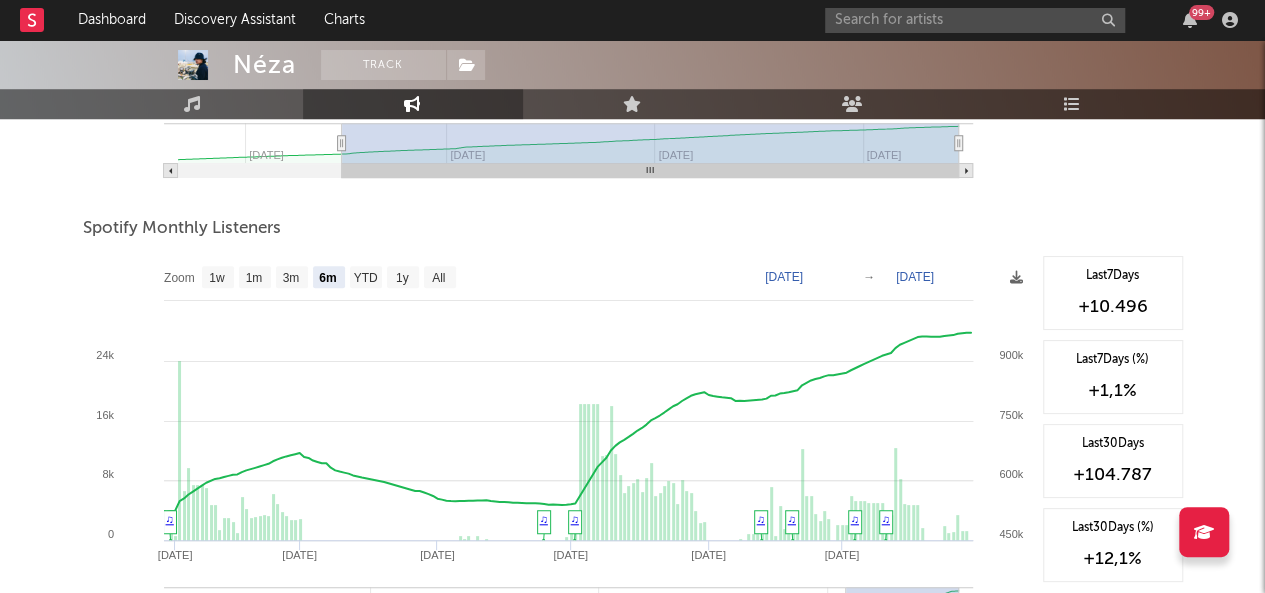 scroll, scrollTop: 644, scrollLeft: 0, axis: vertical 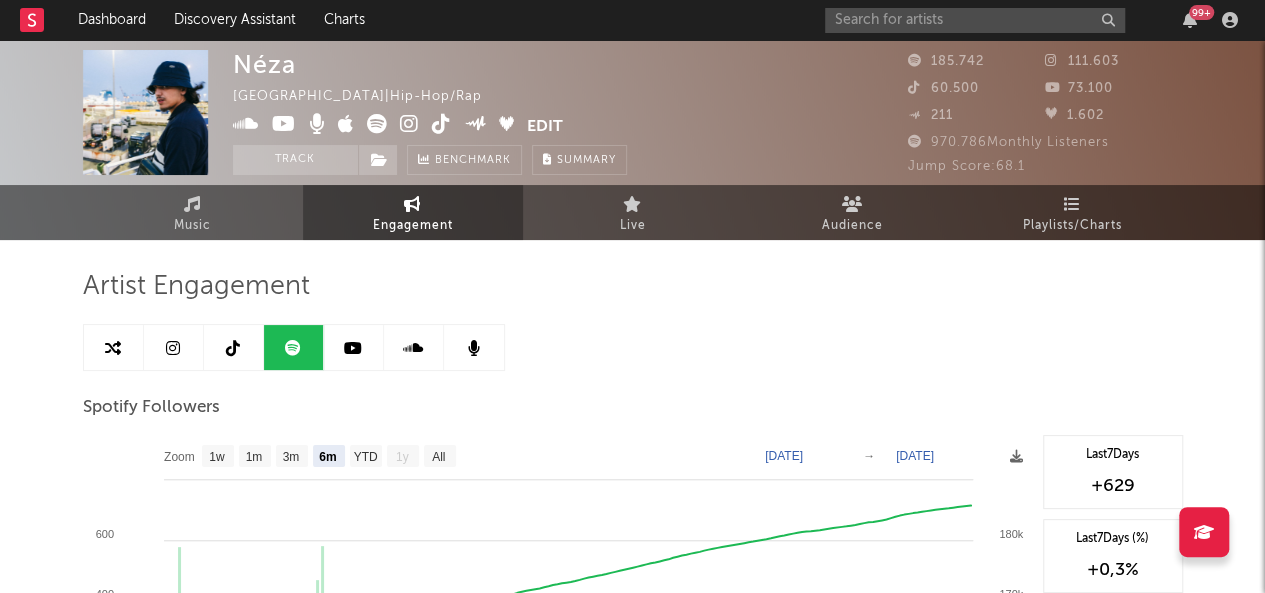 click at bounding box center [174, 347] 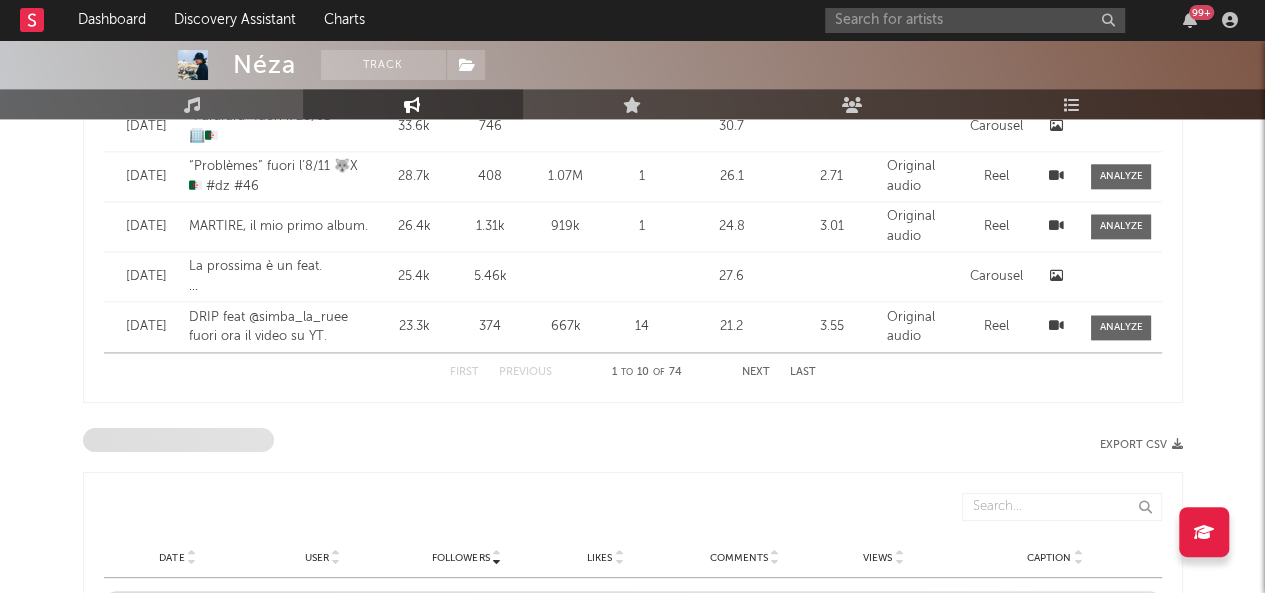 select on "6m" 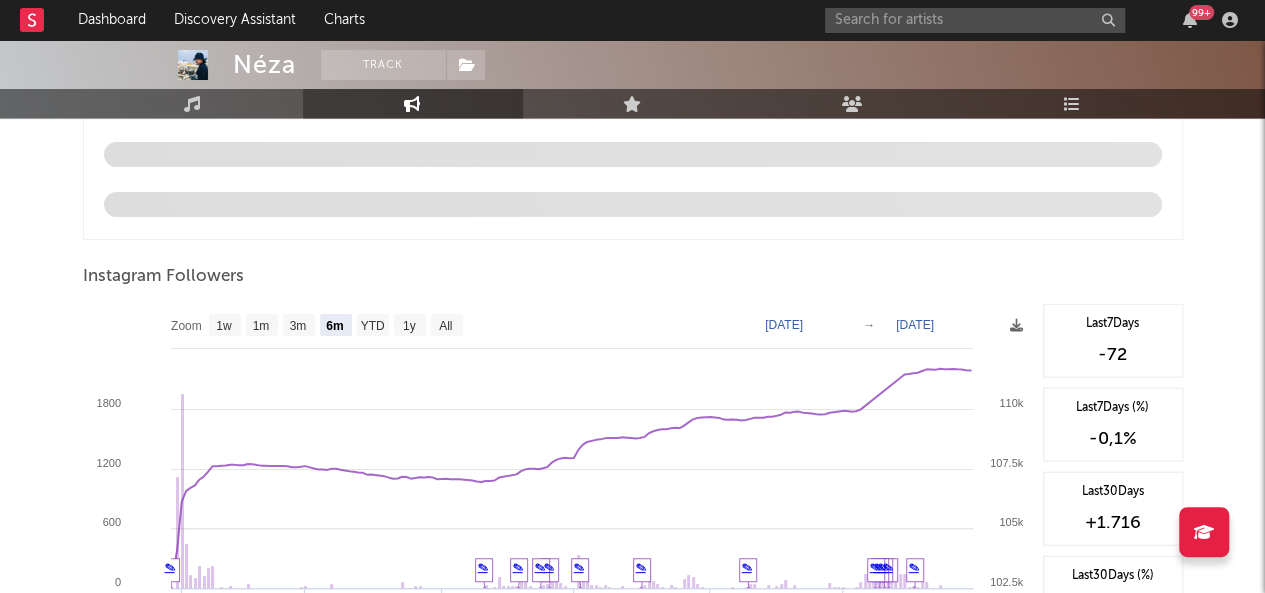 scroll, scrollTop: 2108, scrollLeft: 0, axis: vertical 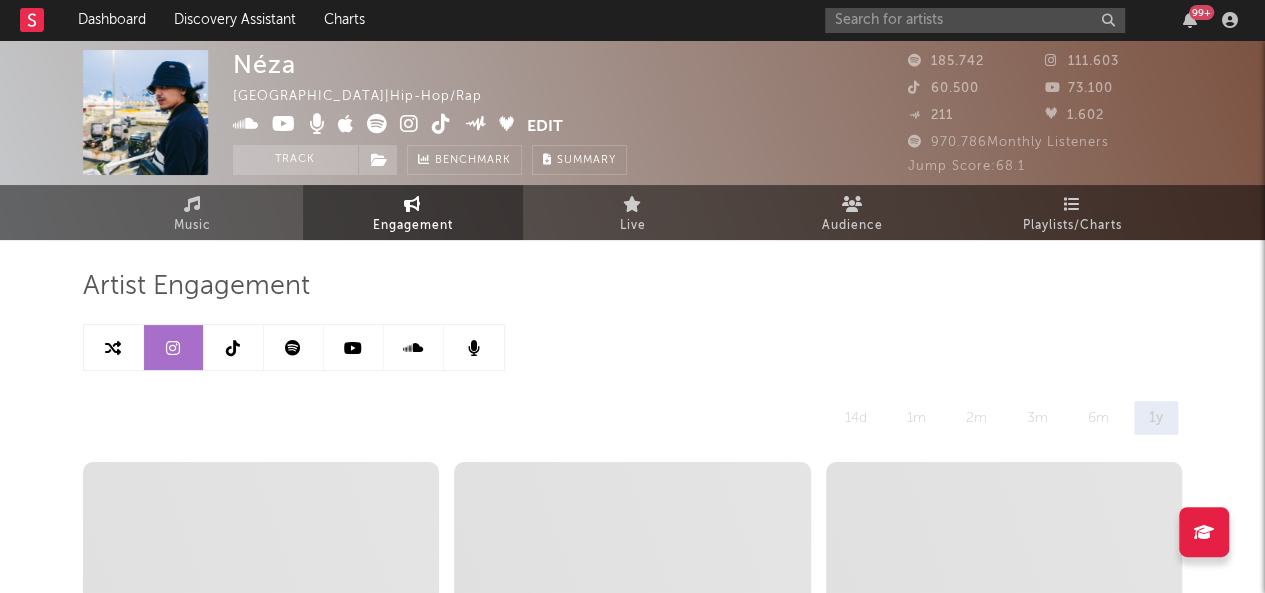 click at bounding box center (234, 347) 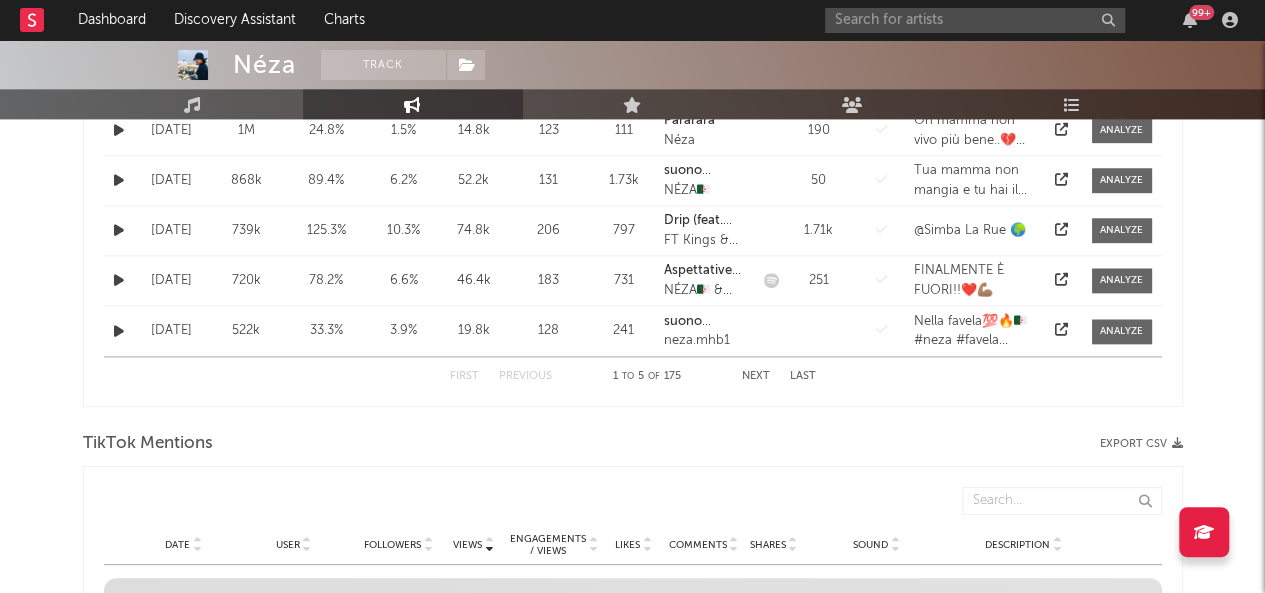 select on "6m" 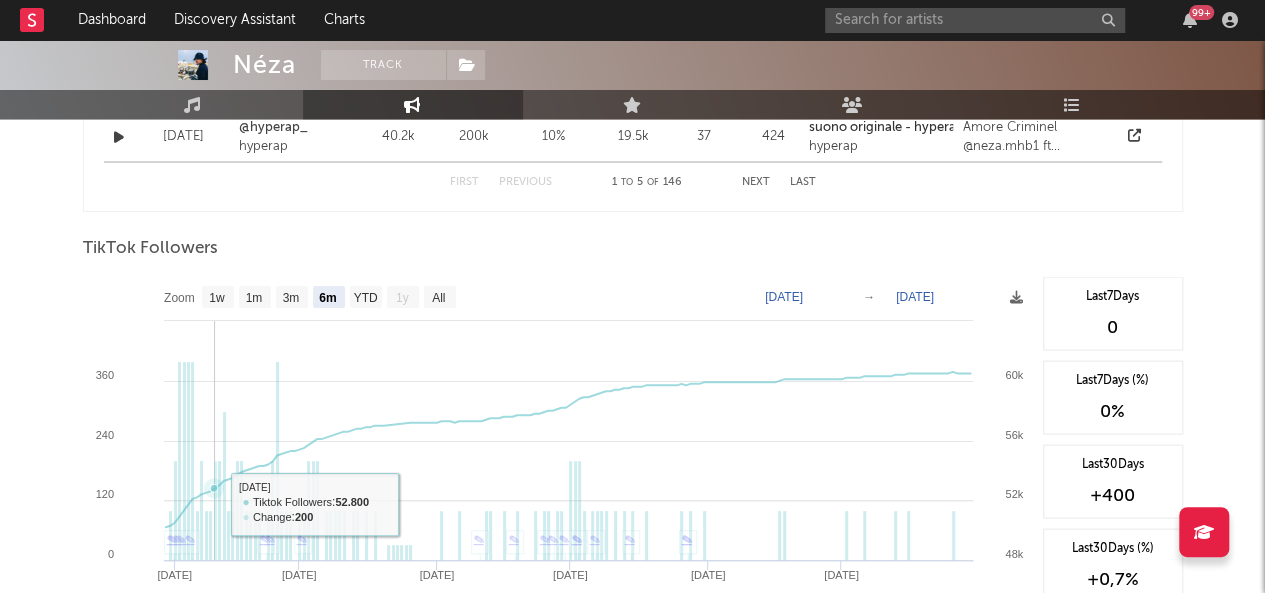 scroll, scrollTop: 1825, scrollLeft: 0, axis: vertical 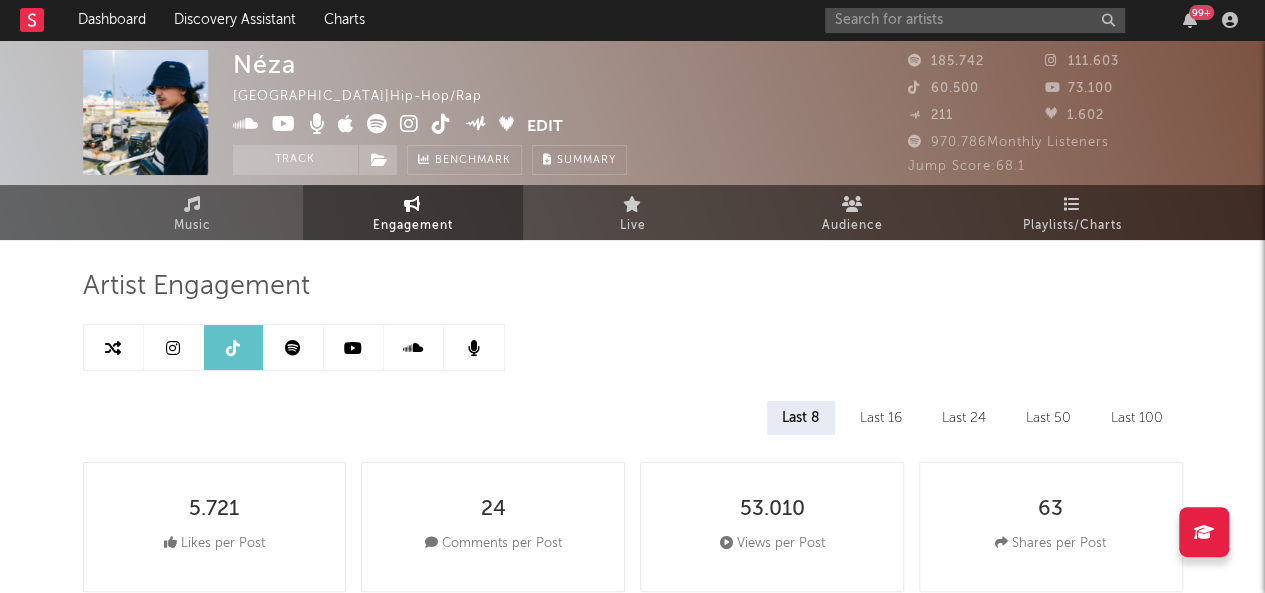 click at bounding box center [353, 348] 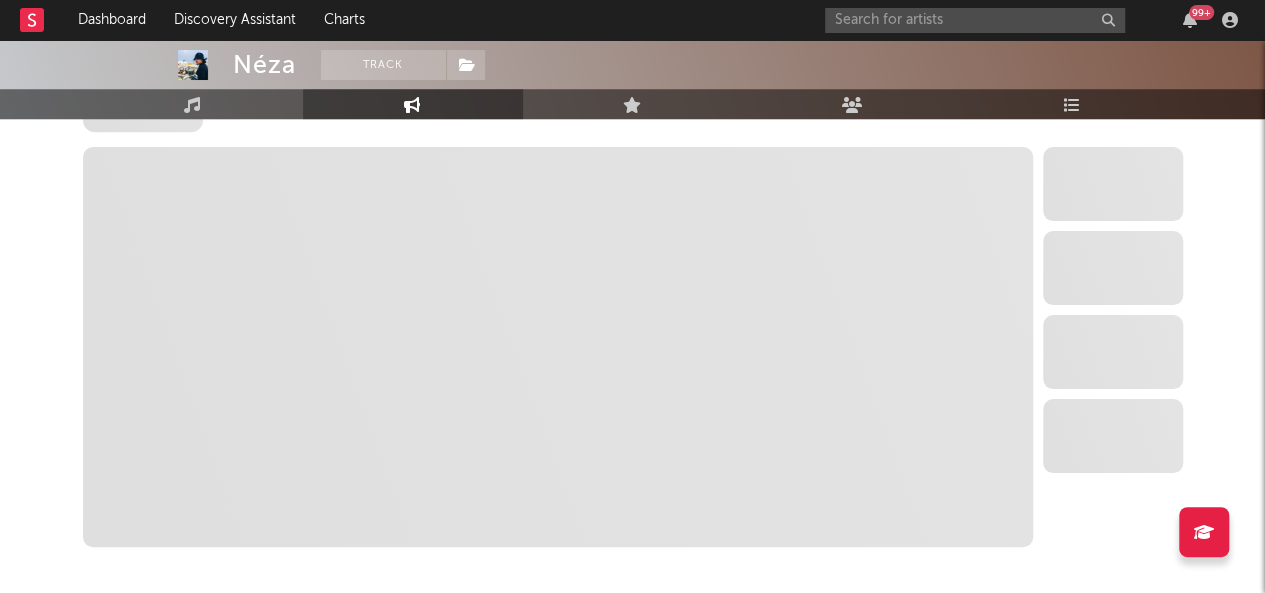 select on "6m" 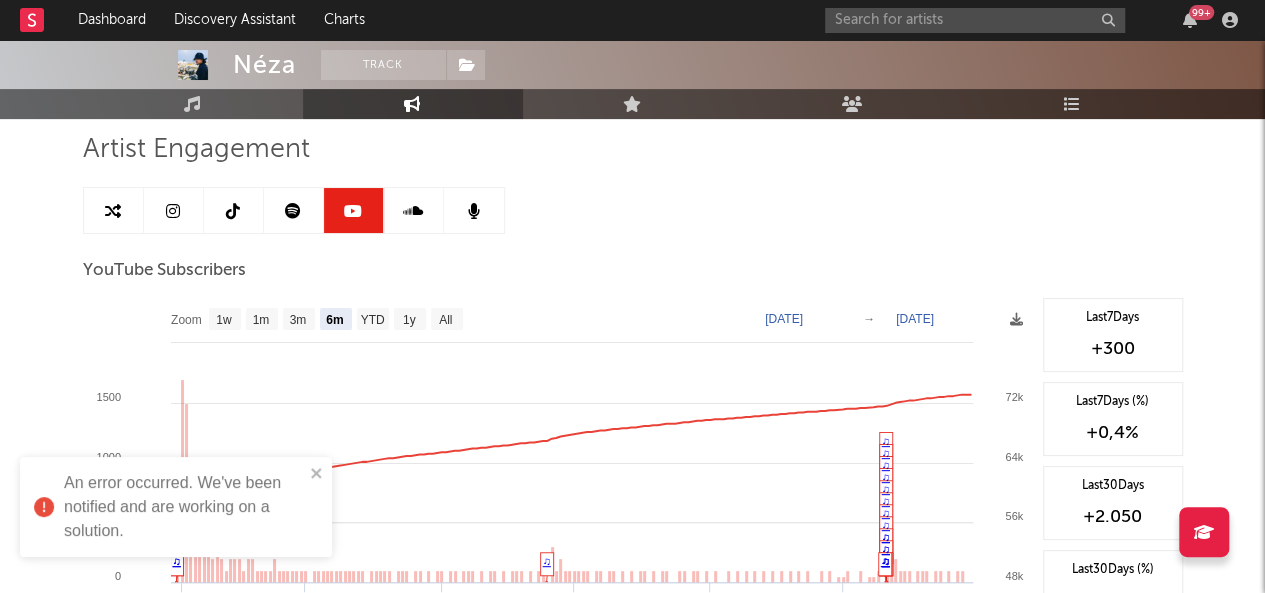 scroll, scrollTop: 136, scrollLeft: 0, axis: vertical 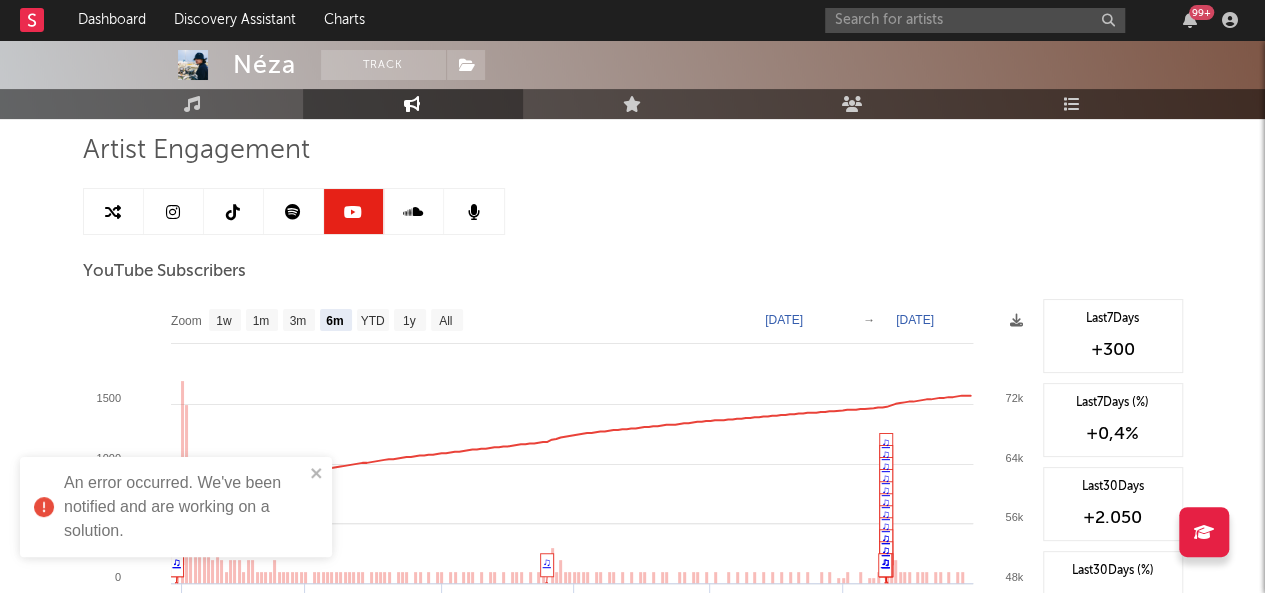 click on "An error occurred. We've been notified and are working on a solution." at bounding box center [176, 507] 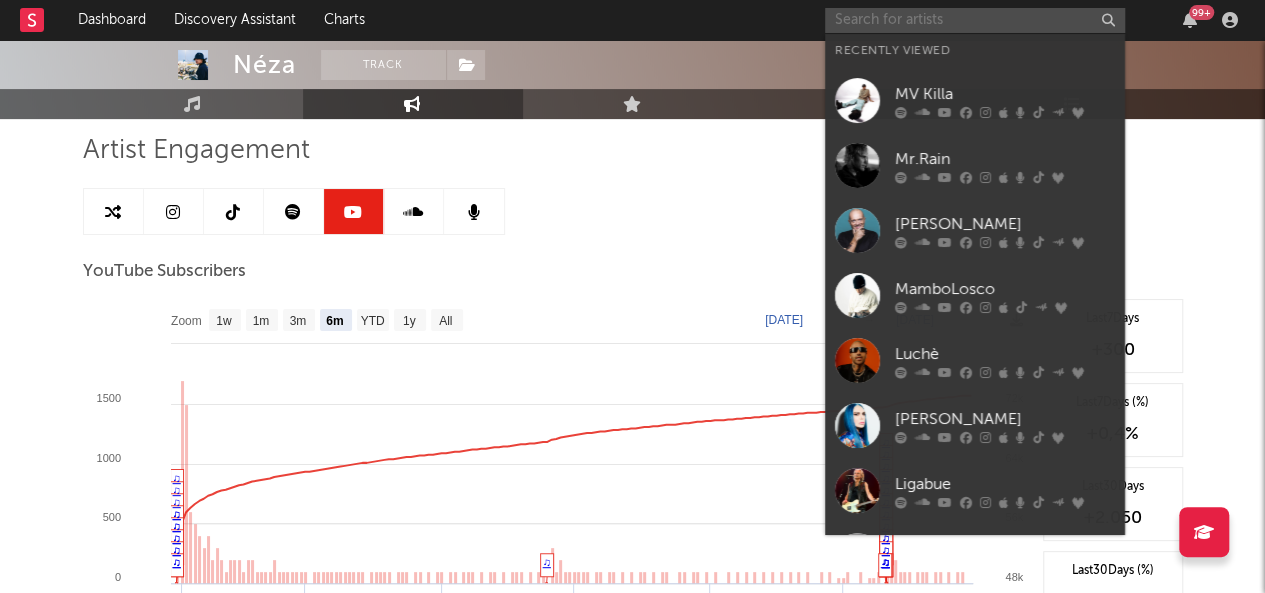 click at bounding box center (975, 20) 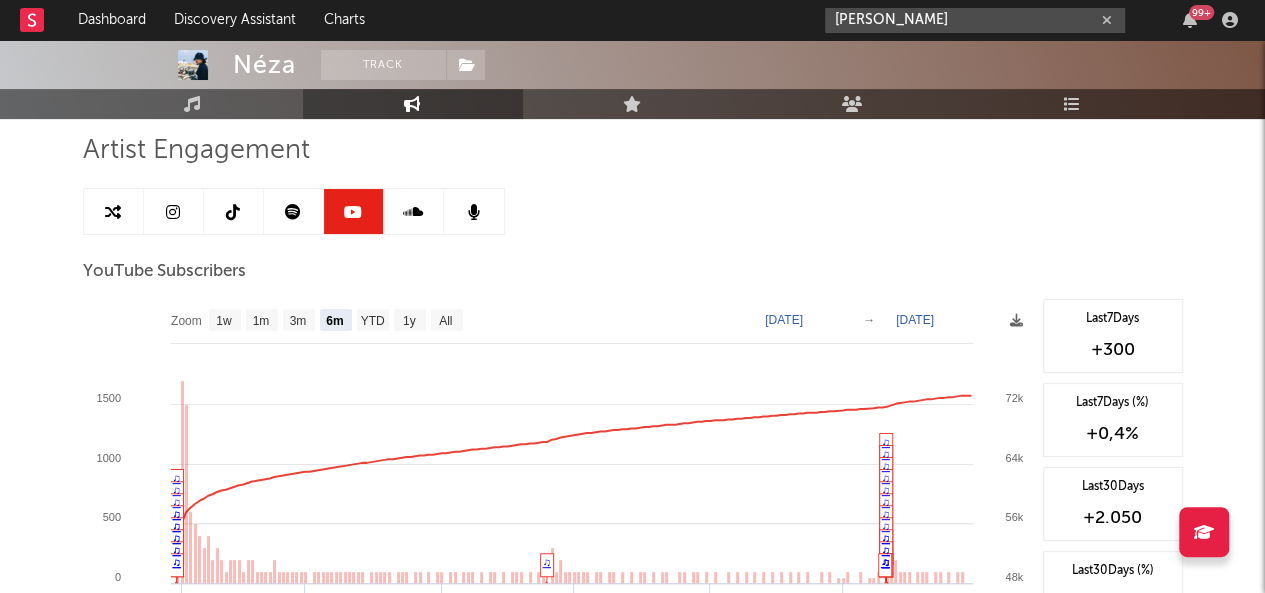 click on "niky s" at bounding box center (975, 20) 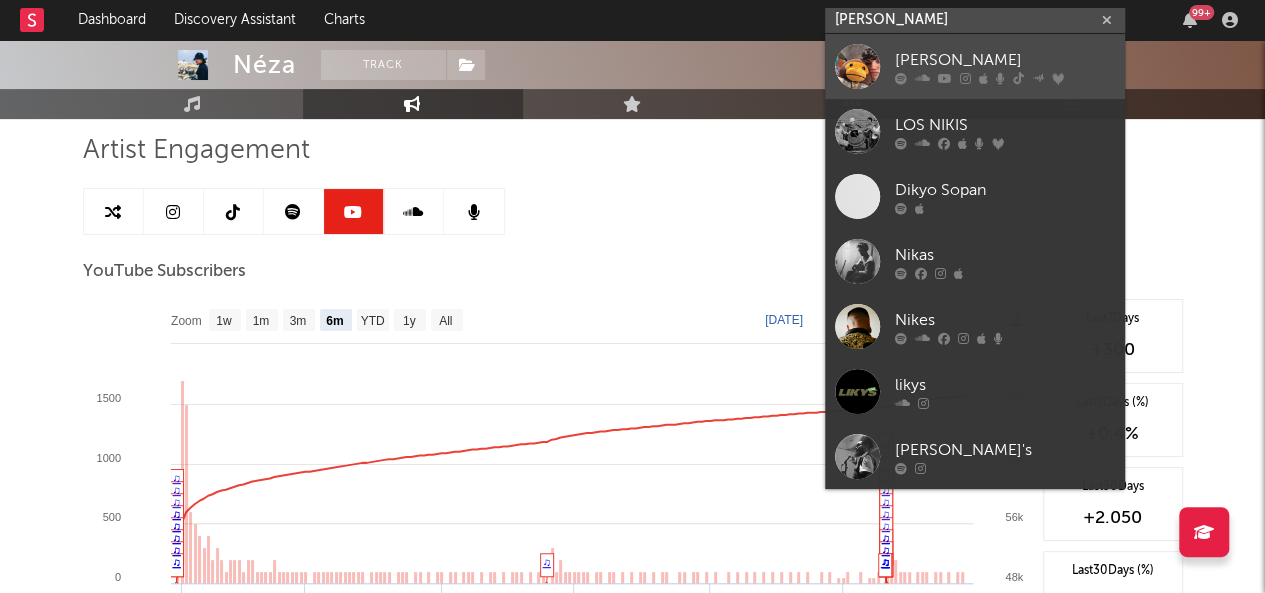 type on "niky s" 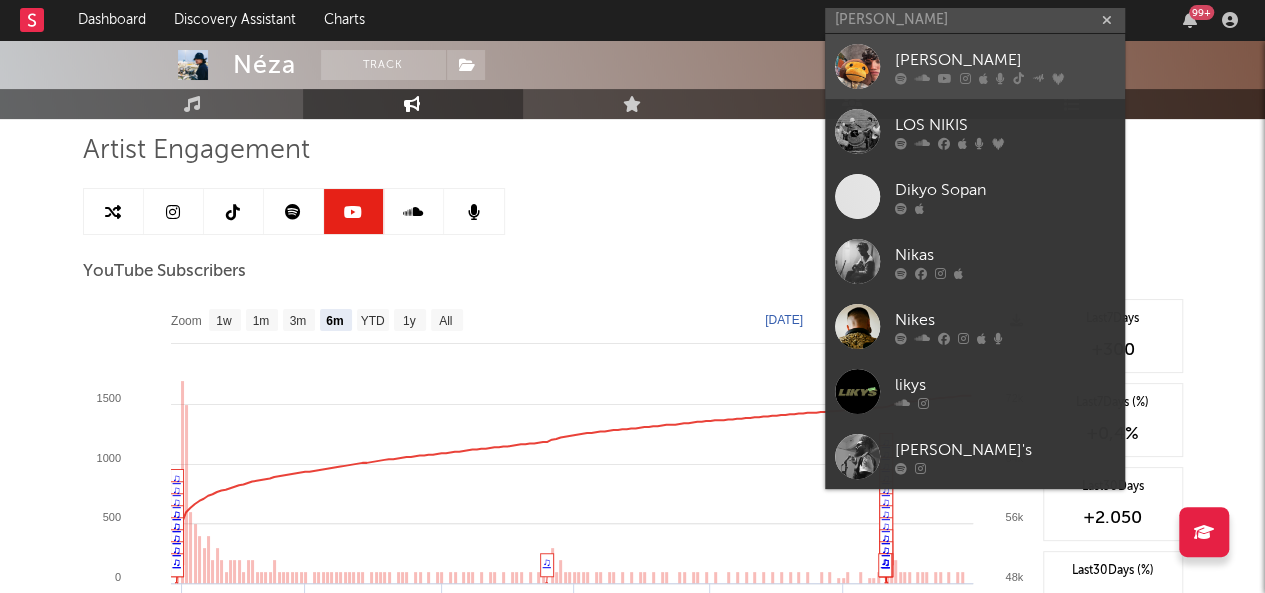 click at bounding box center (945, 78) 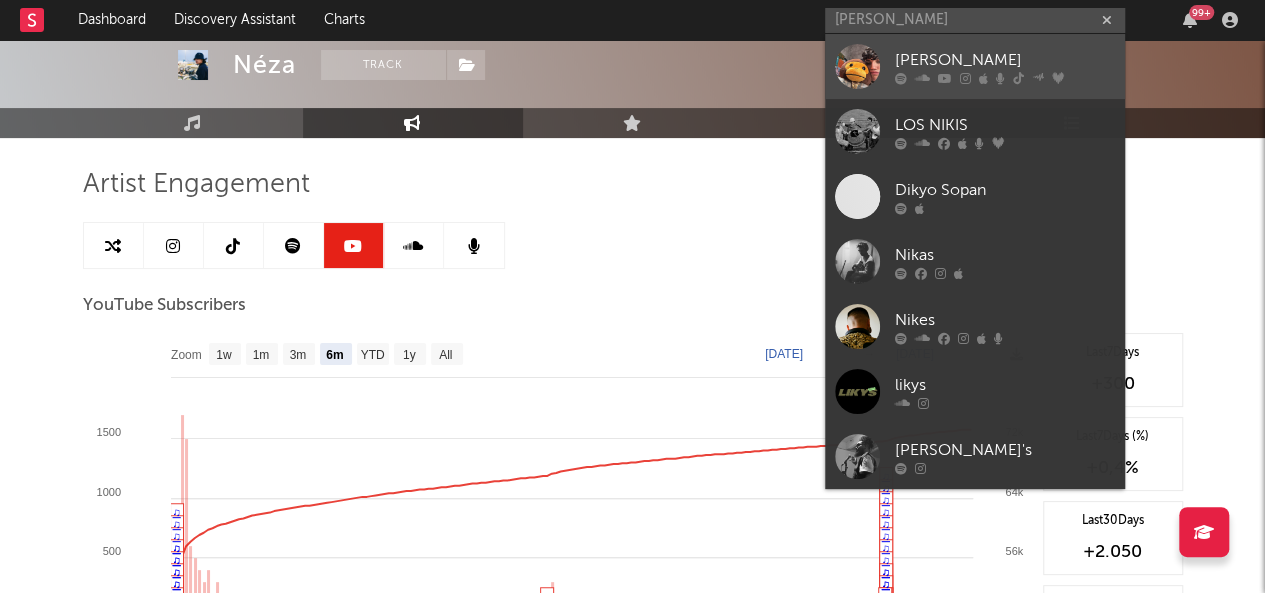 type 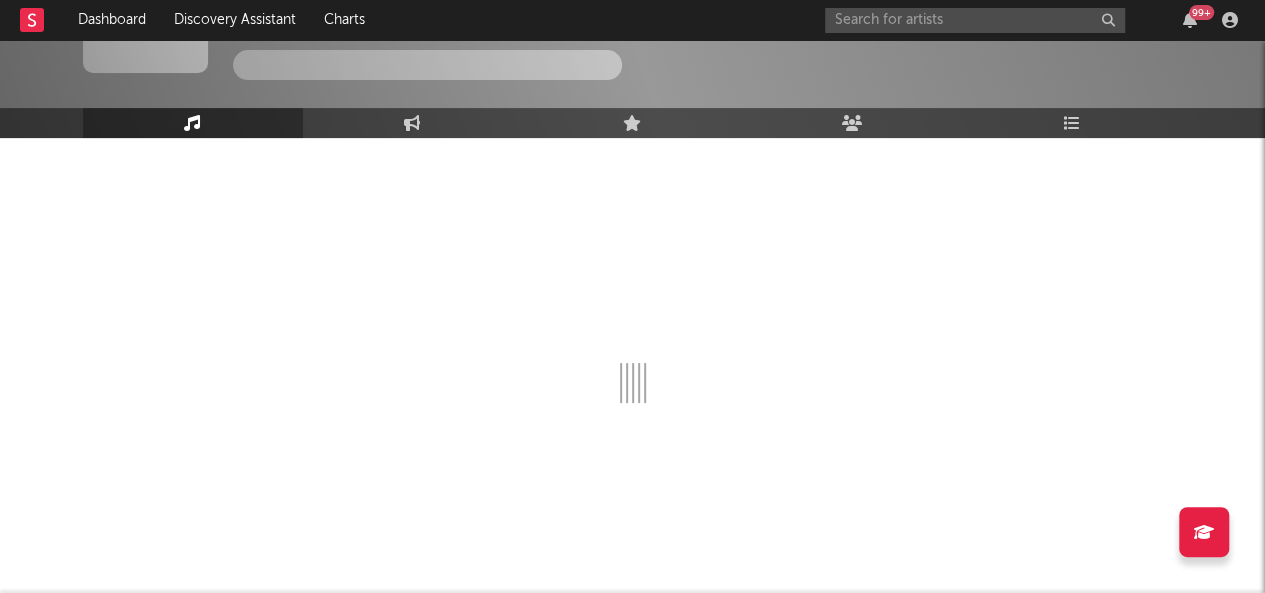 scroll, scrollTop: 136, scrollLeft: 0, axis: vertical 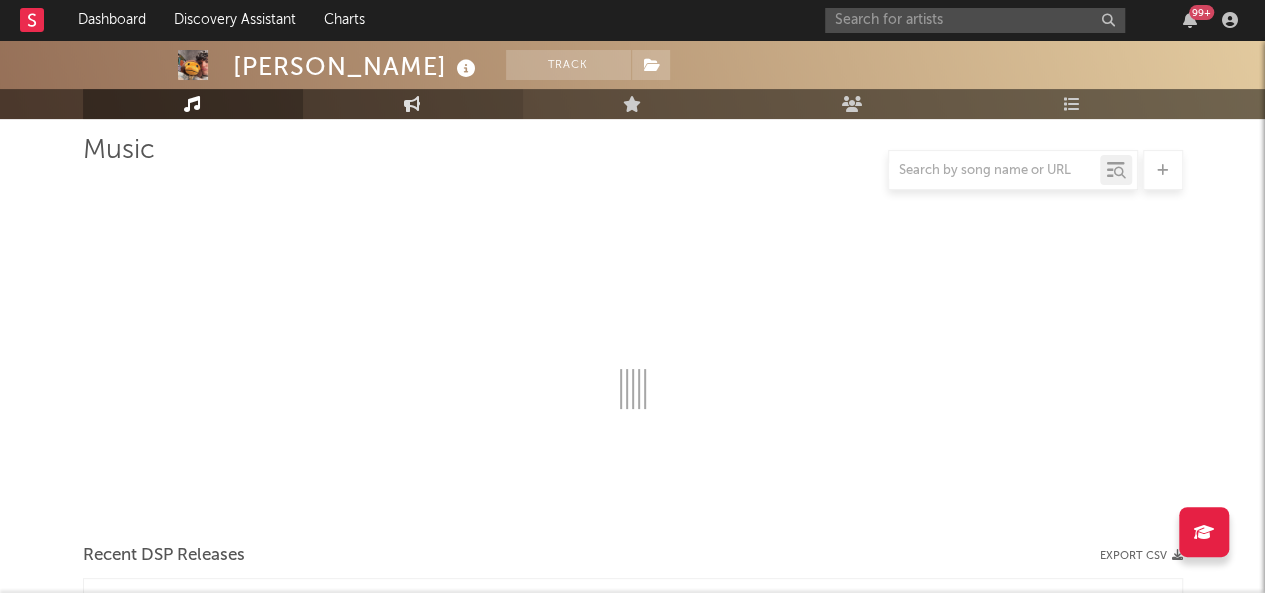 click on "Engagement" at bounding box center [413, 104] 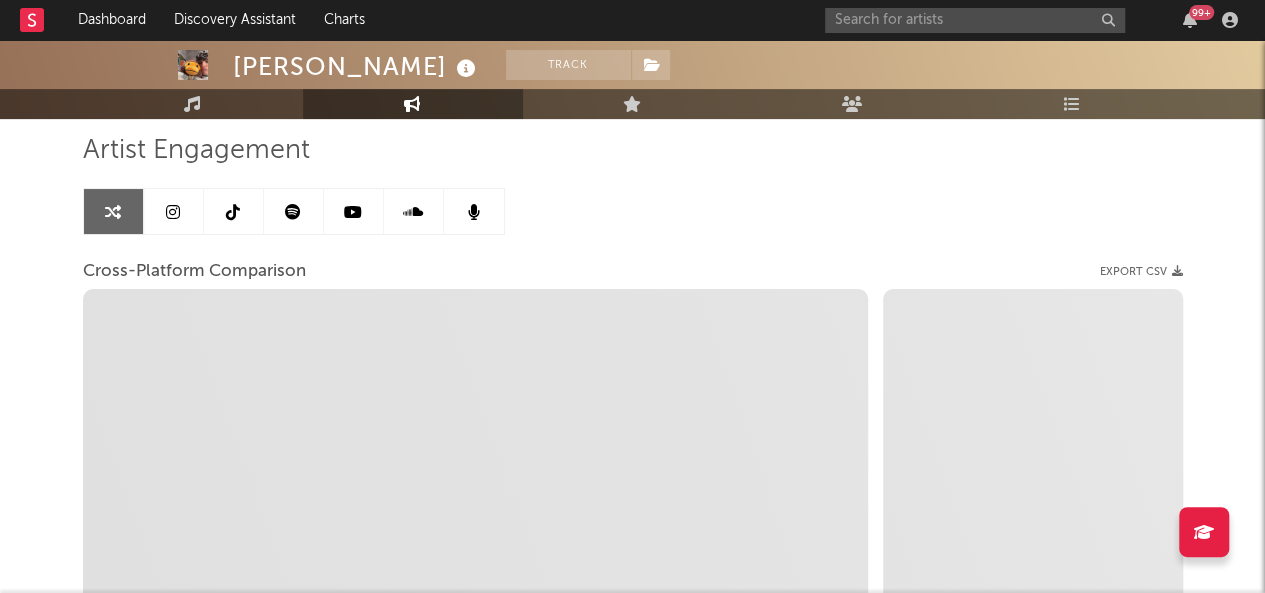 click at bounding box center [293, 212] 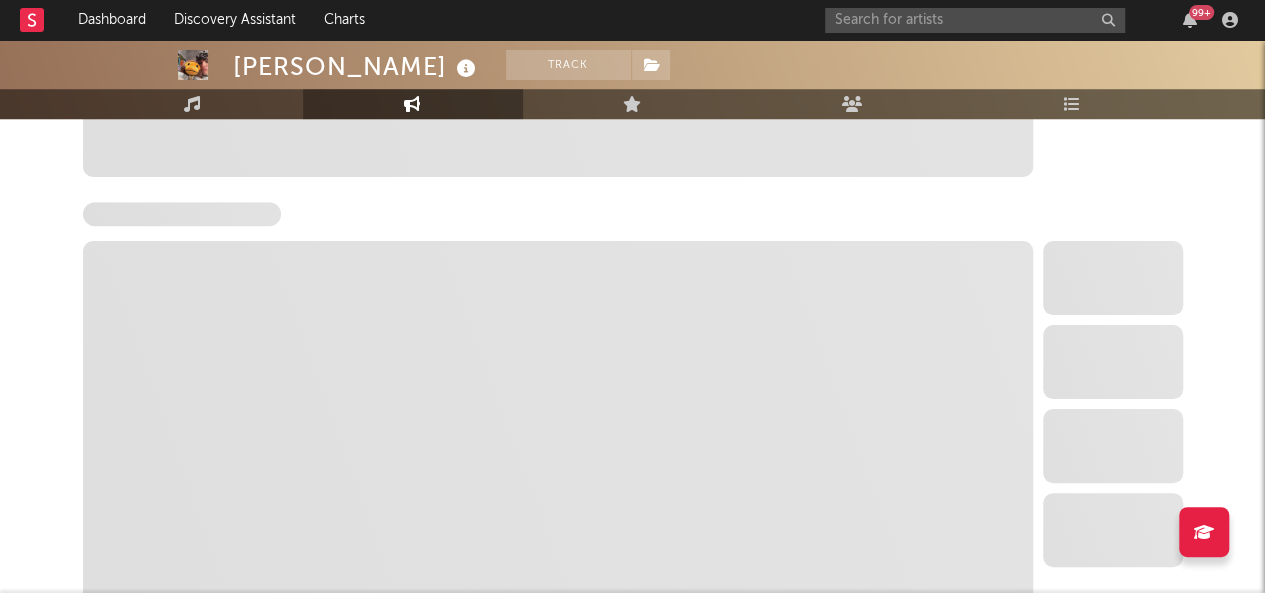 select on "6m" 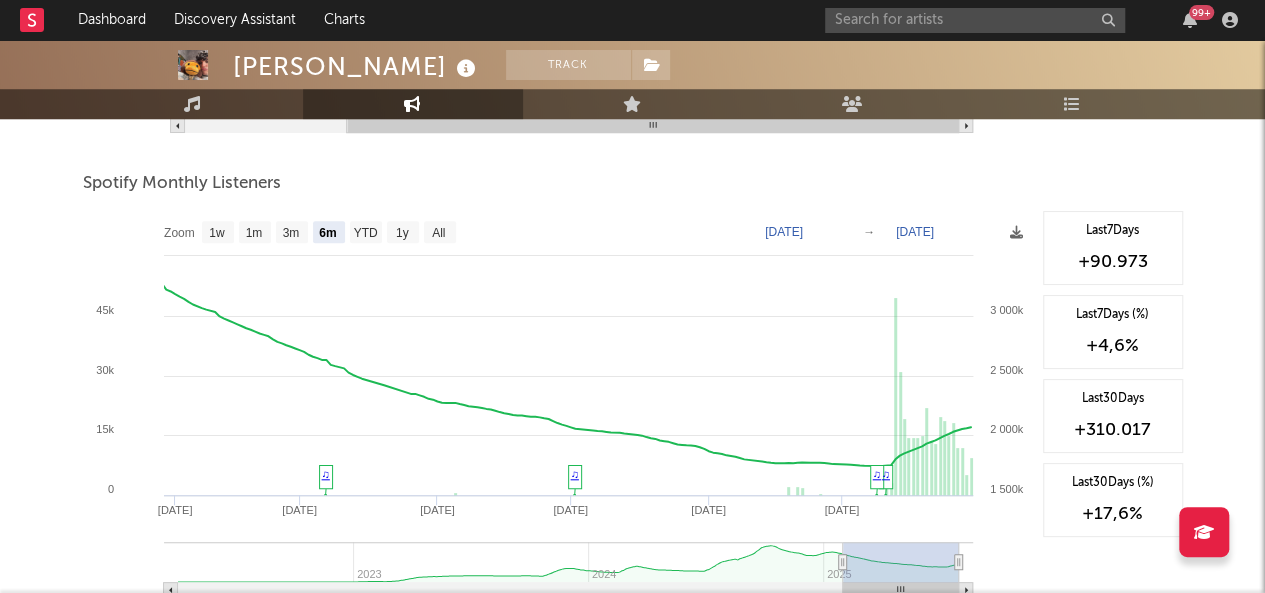 scroll, scrollTop: 693, scrollLeft: 0, axis: vertical 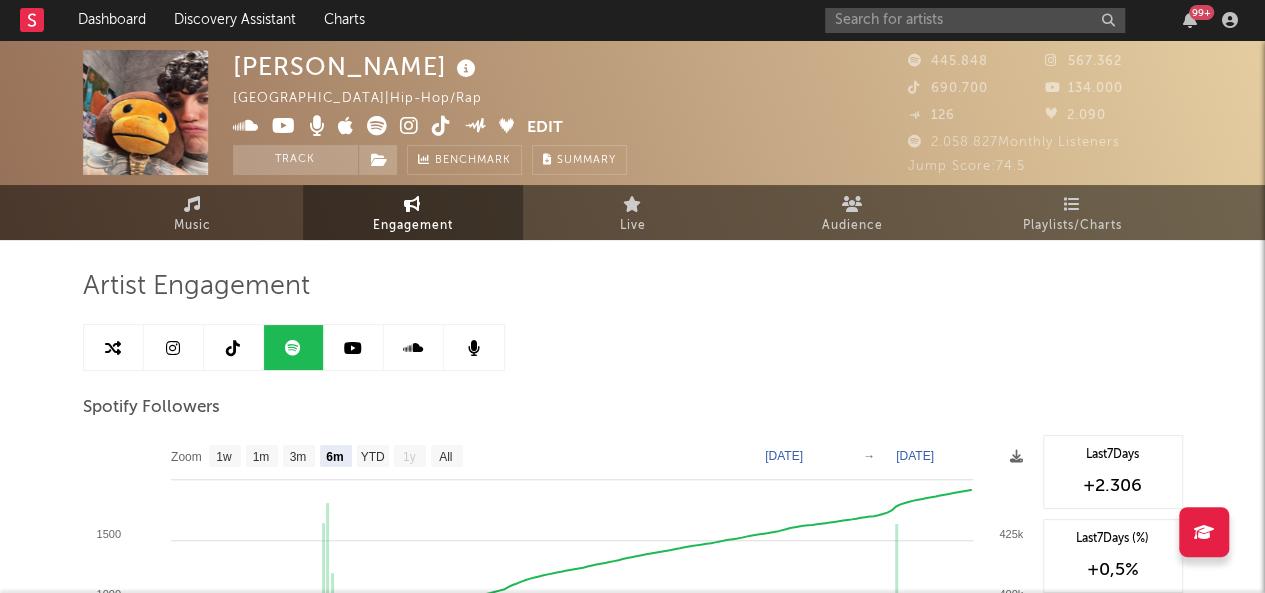 click at bounding box center [173, 348] 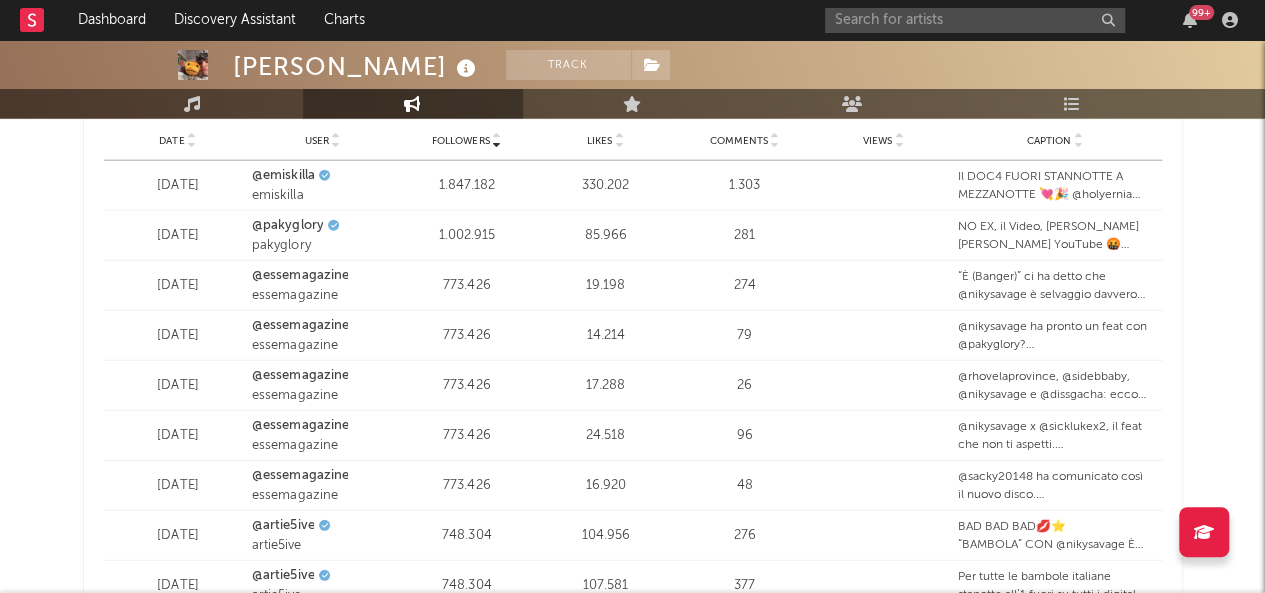 select on "6m" 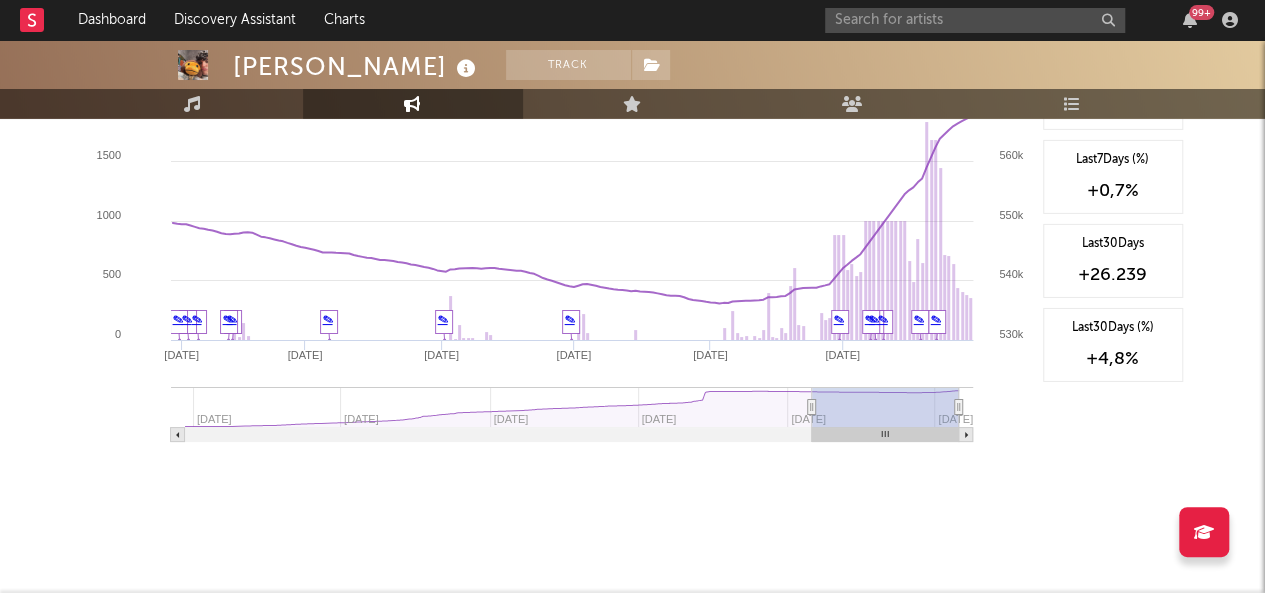 scroll, scrollTop: 2979, scrollLeft: 0, axis: vertical 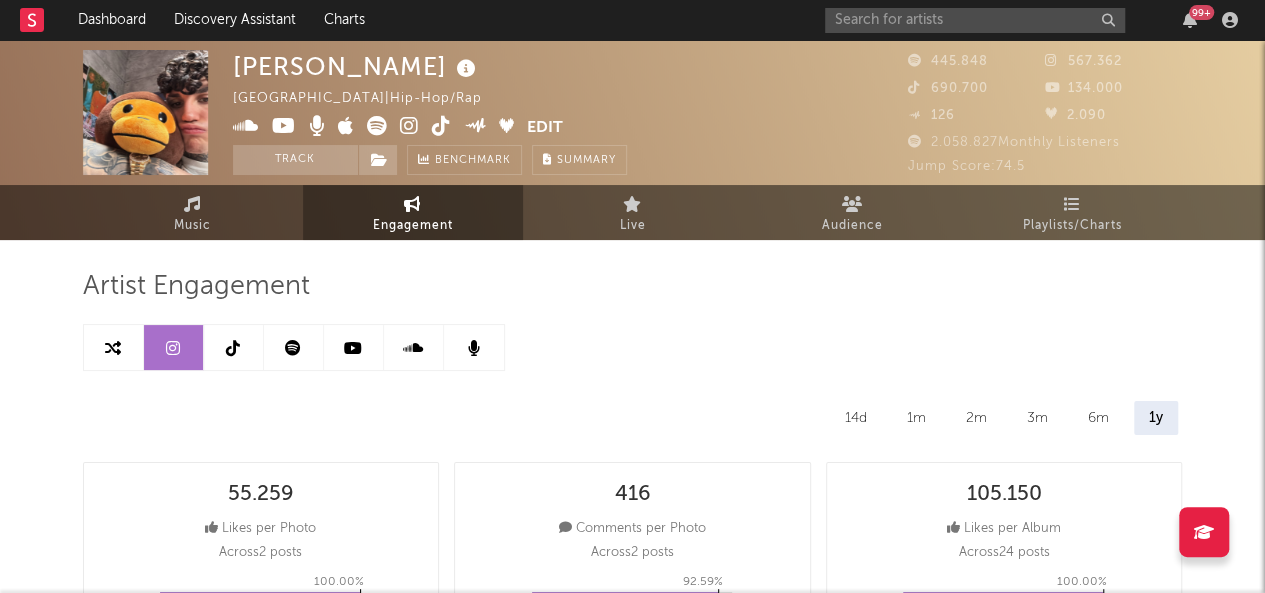 click at bounding box center (233, 348) 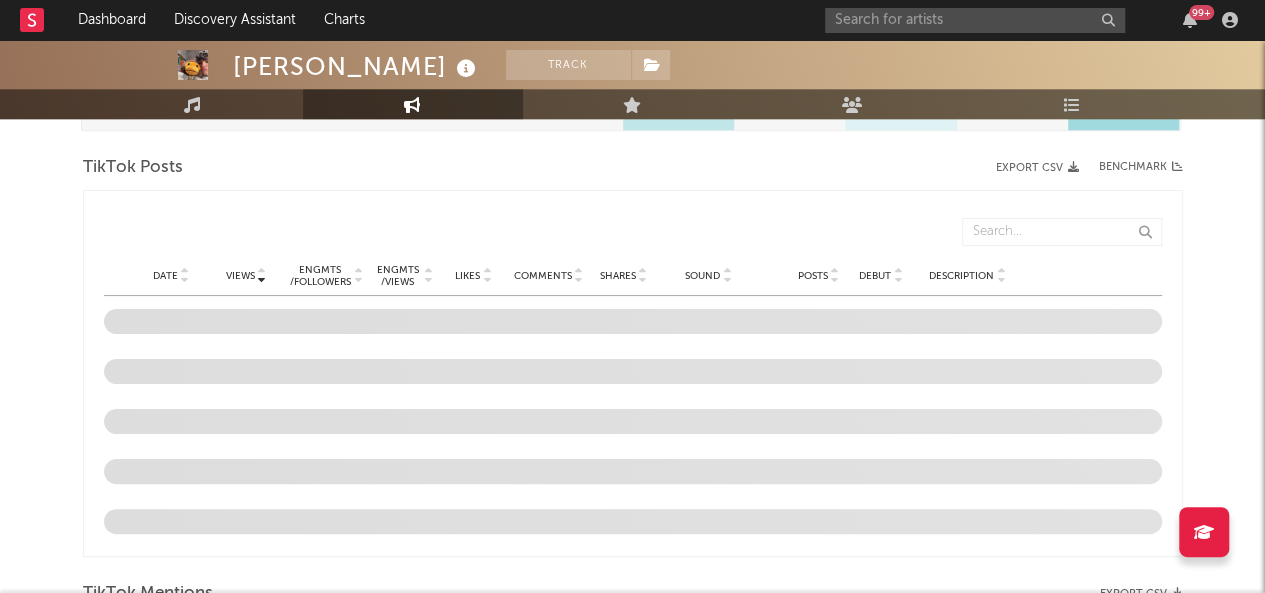 select on "6m" 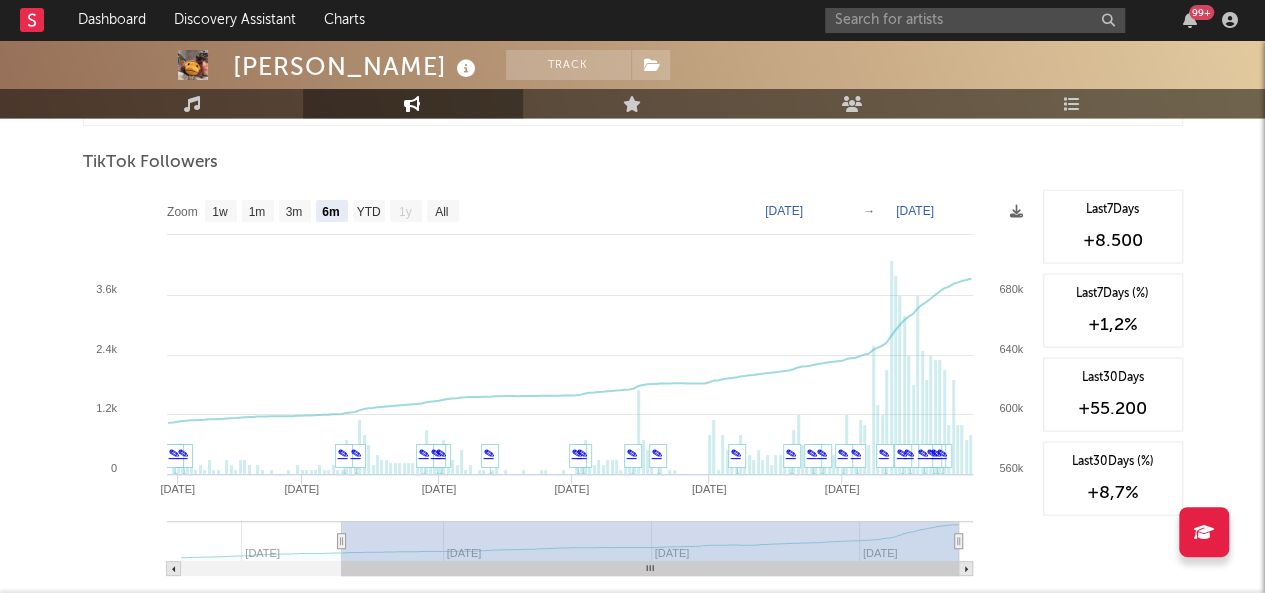 scroll, scrollTop: 1908, scrollLeft: 0, axis: vertical 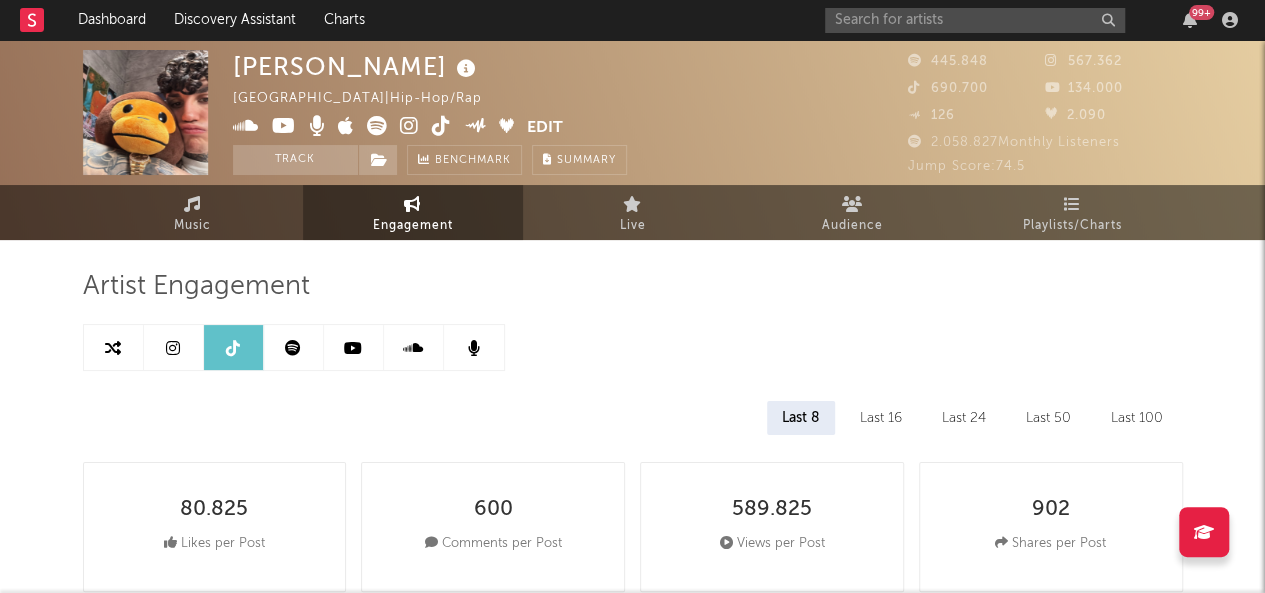 click at bounding box center [354, 347] 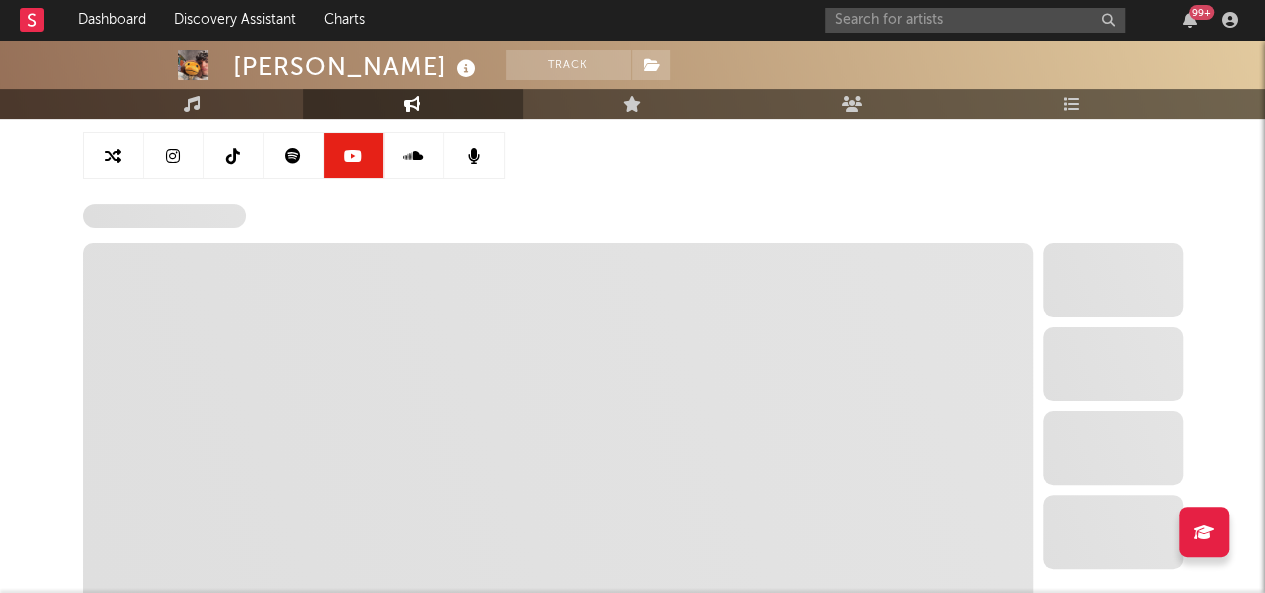 scroll, scrollTop: 254, scrollLeft: 0, axis: vertical 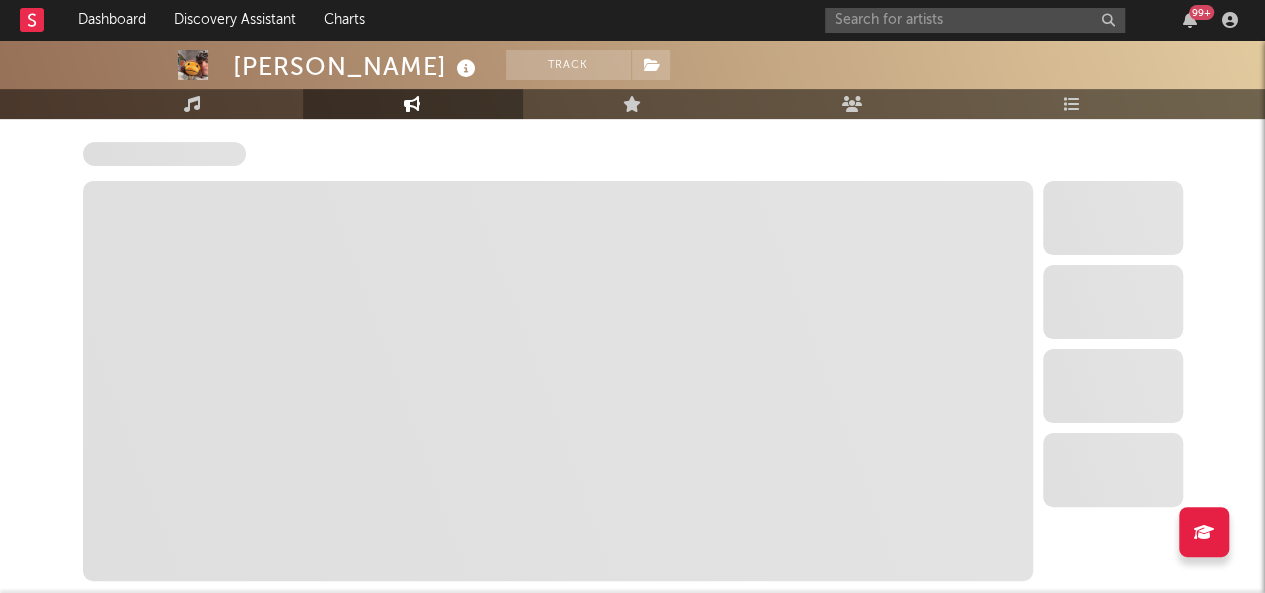 select on "6m" 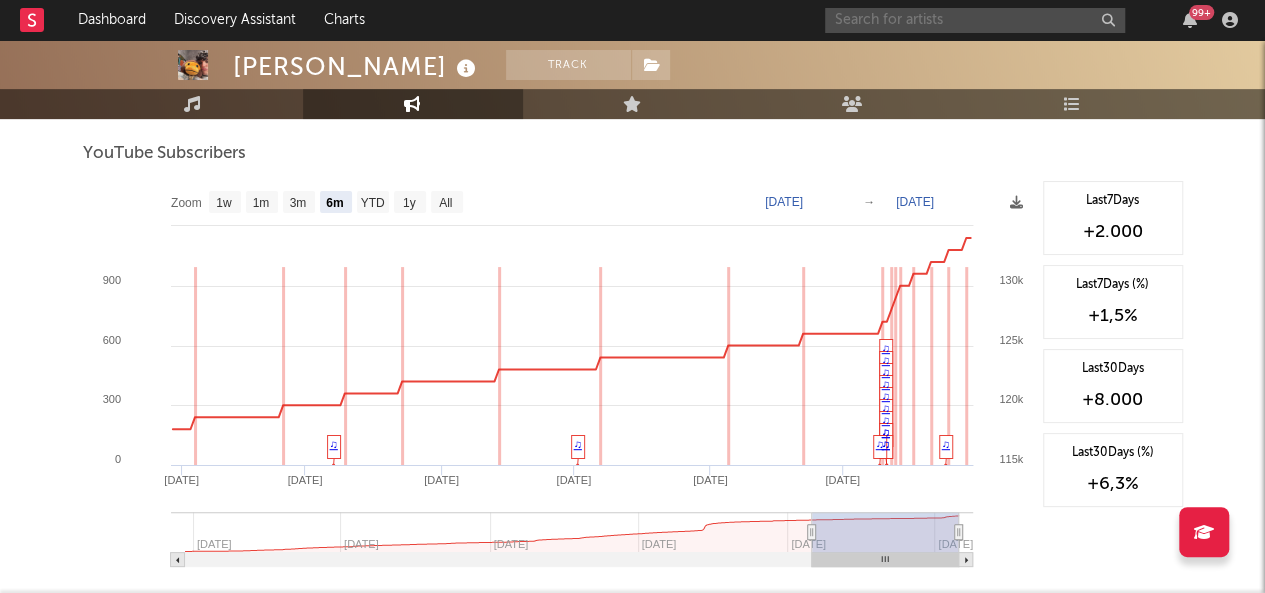 click at bounding box center [975, 20] 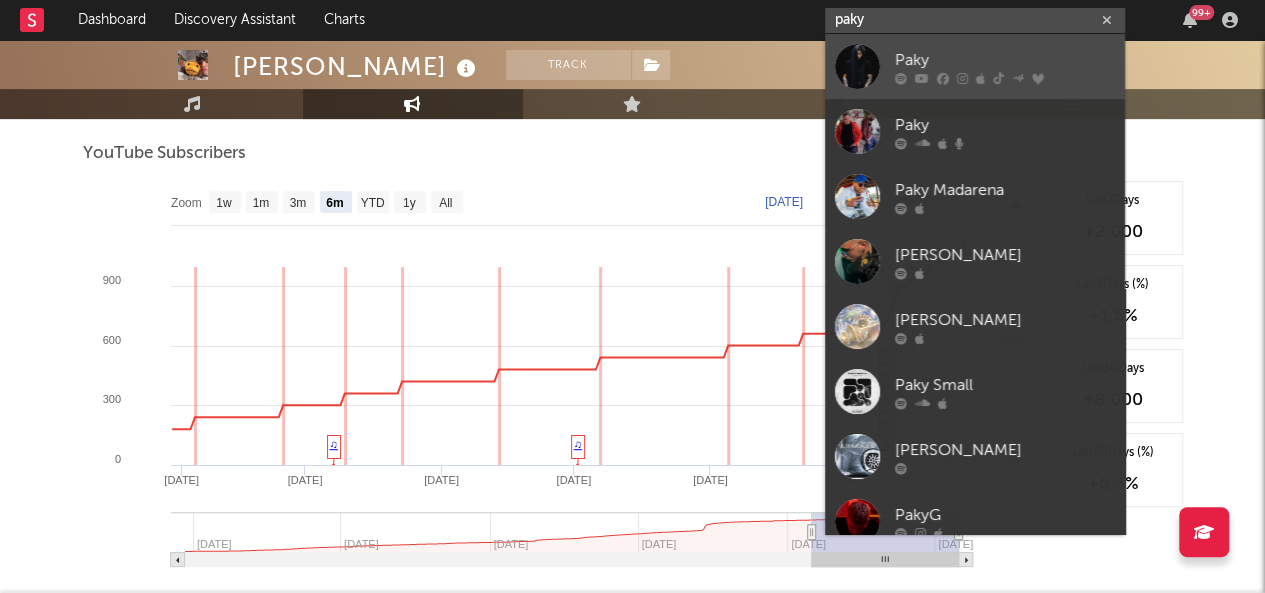 type on "paky" 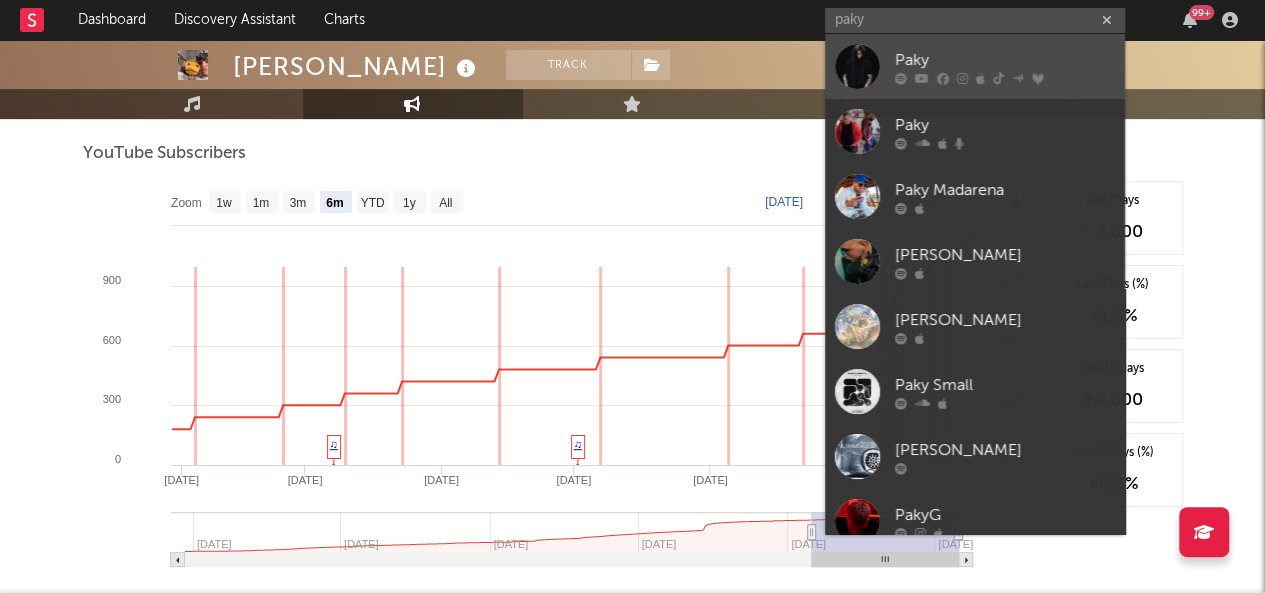 click on "Paky" at bounding box center [1005, 60] 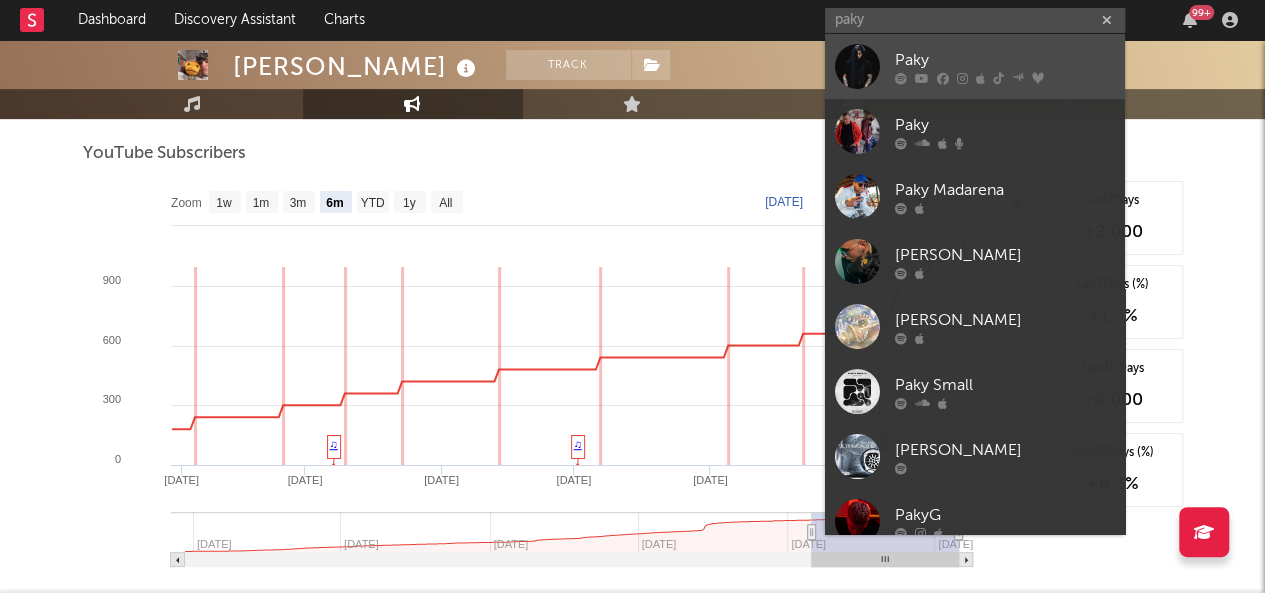 type 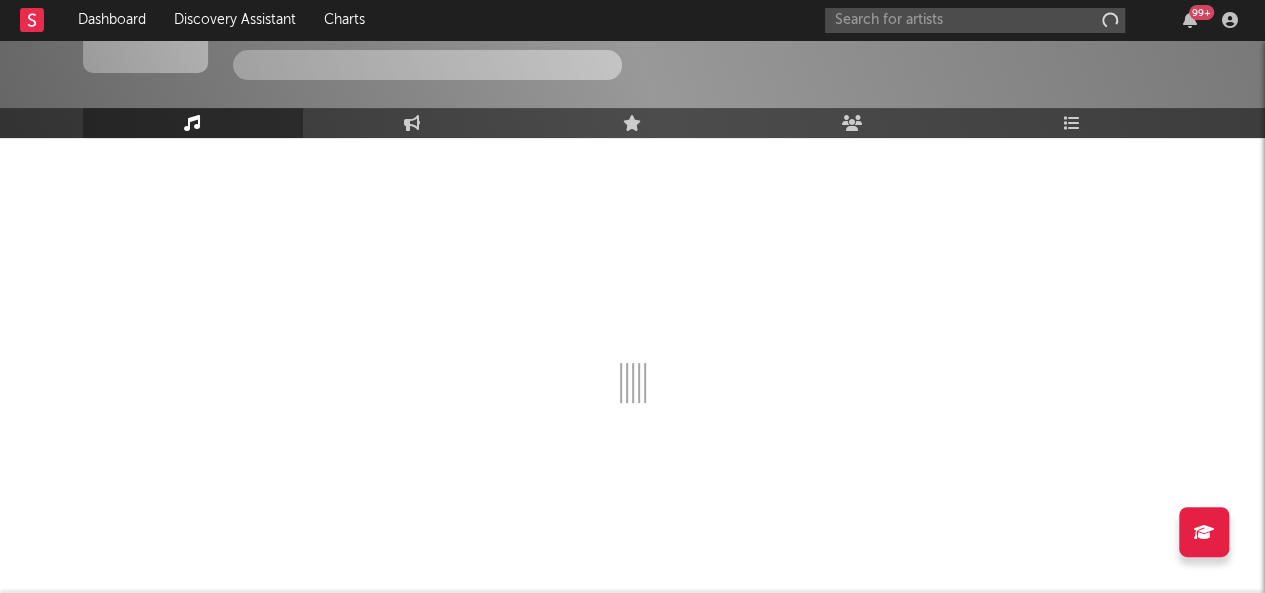 scroll, scrollTop: 102, scrollLeft: 0, axis: vertical 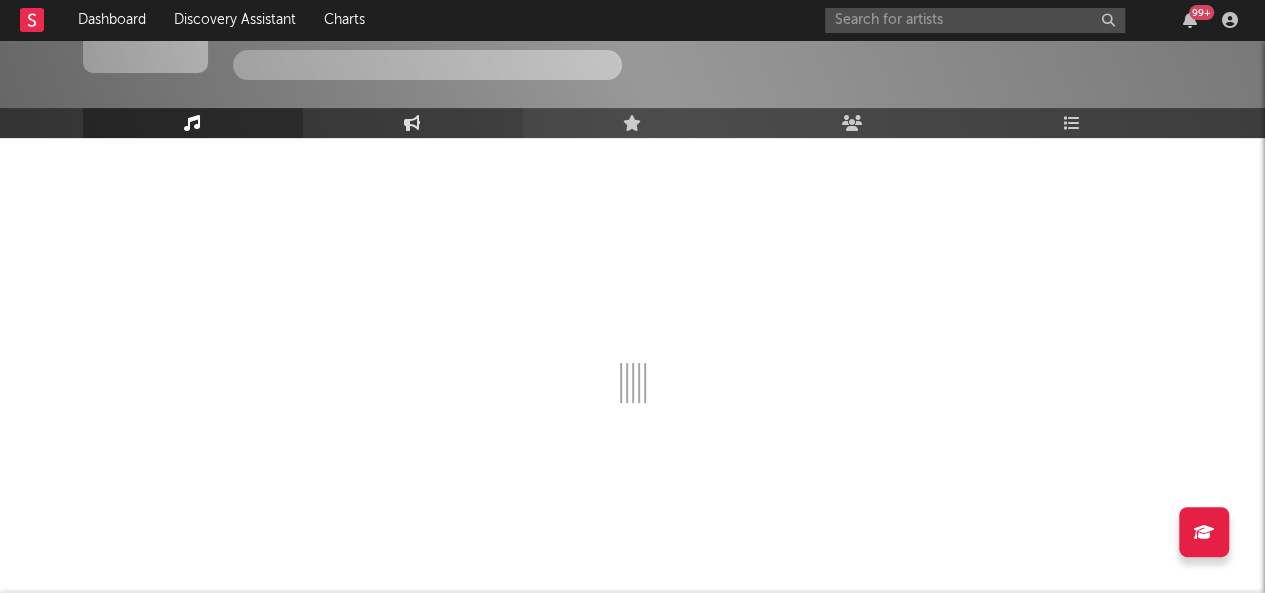 click on "Engagement" at bounding box center [413, 123] 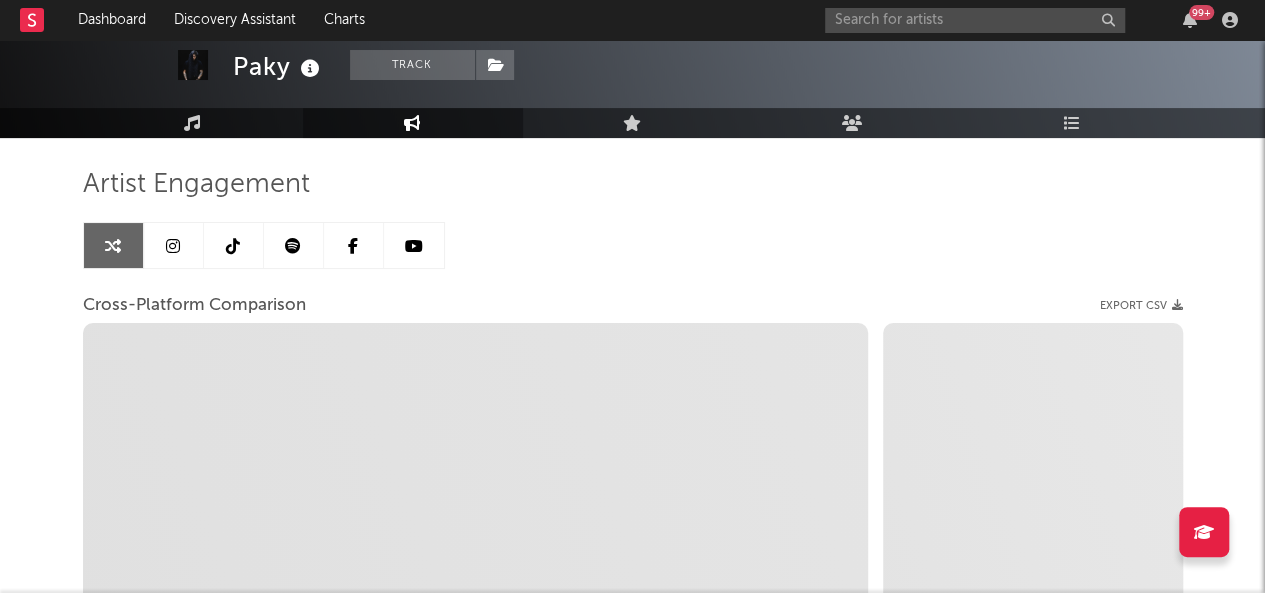 click at bounding box center [293, 246] 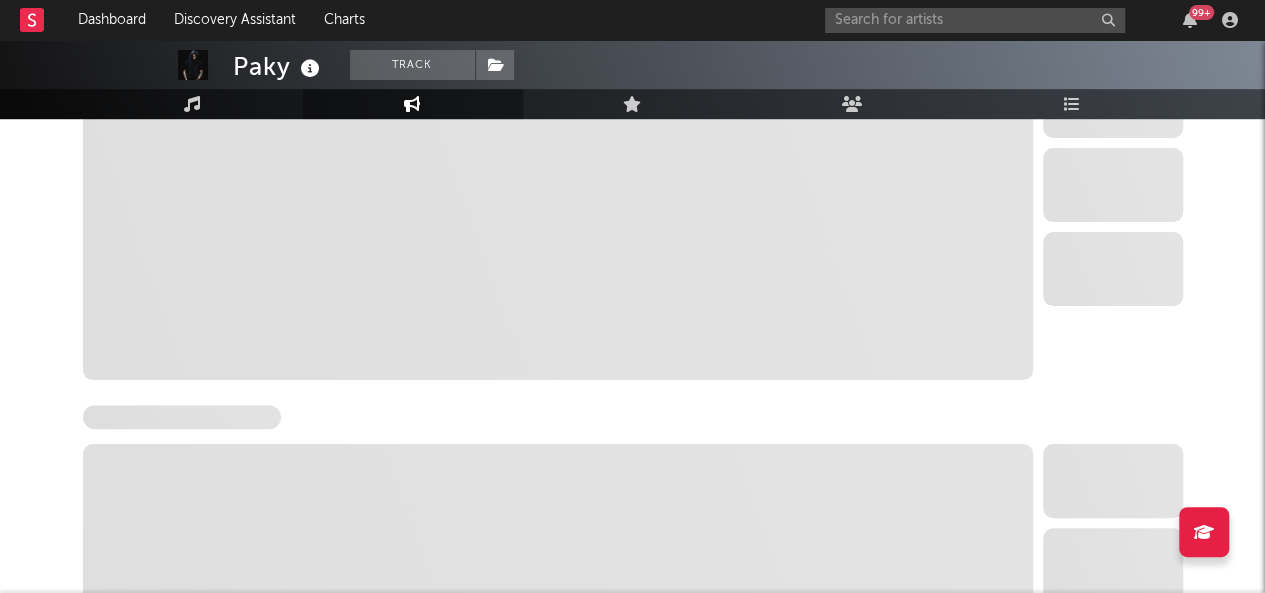 select on "6m" 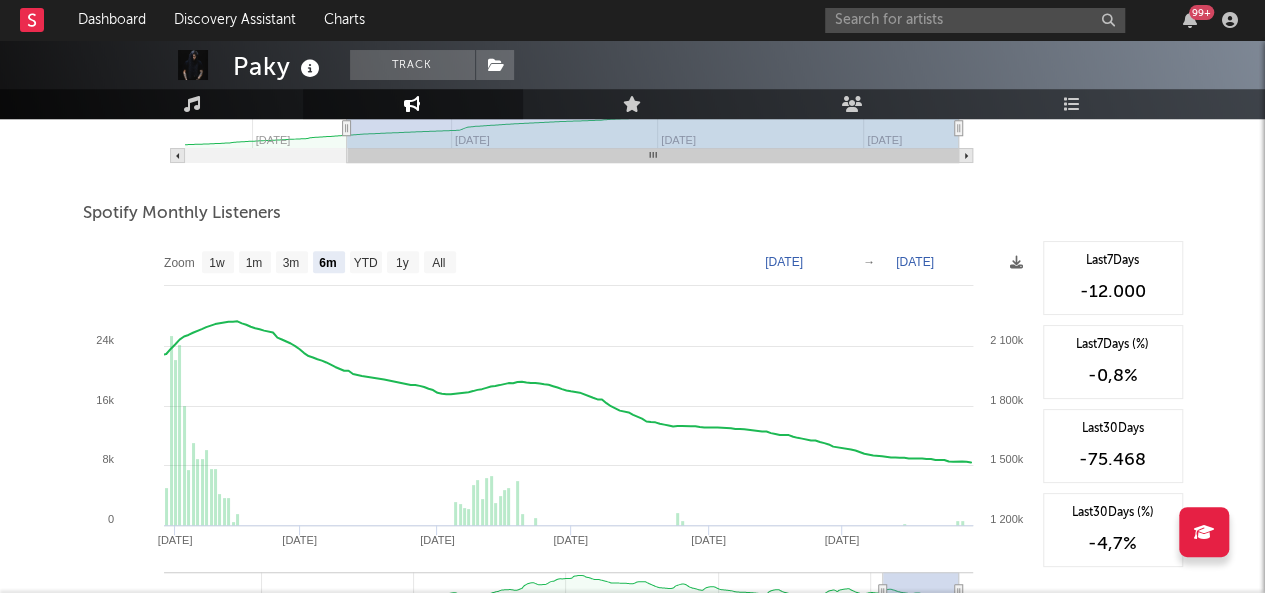 scroll, scrollTop: 677, scrollLeft: 0, axis: vertical 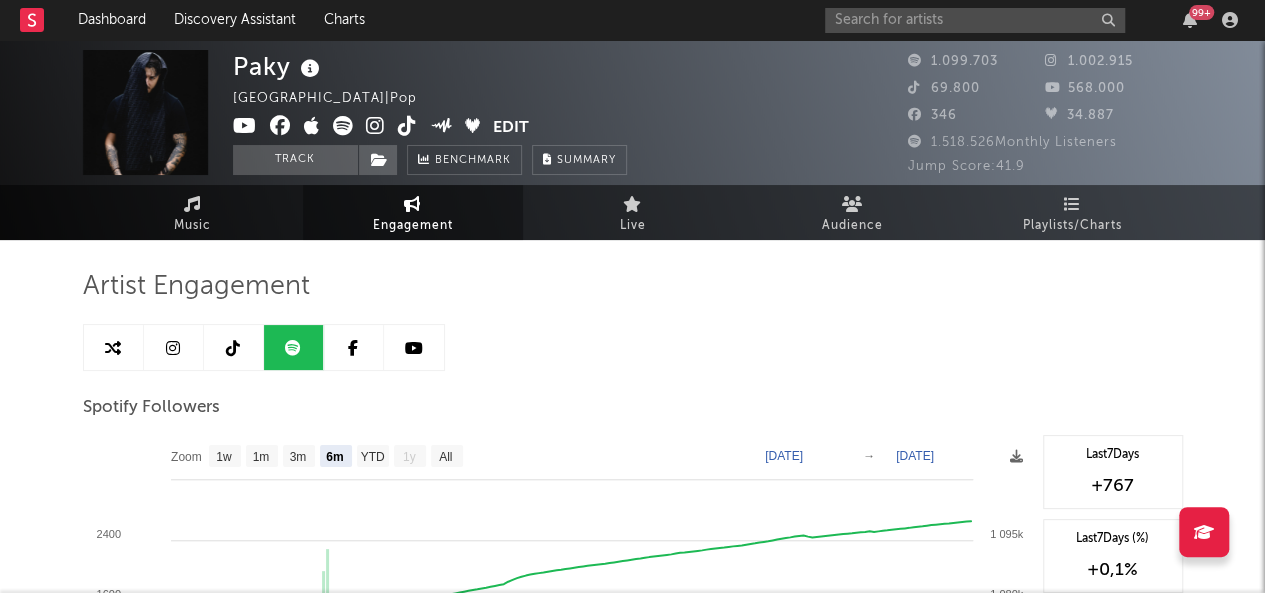 click at bounding box center (174, 347) 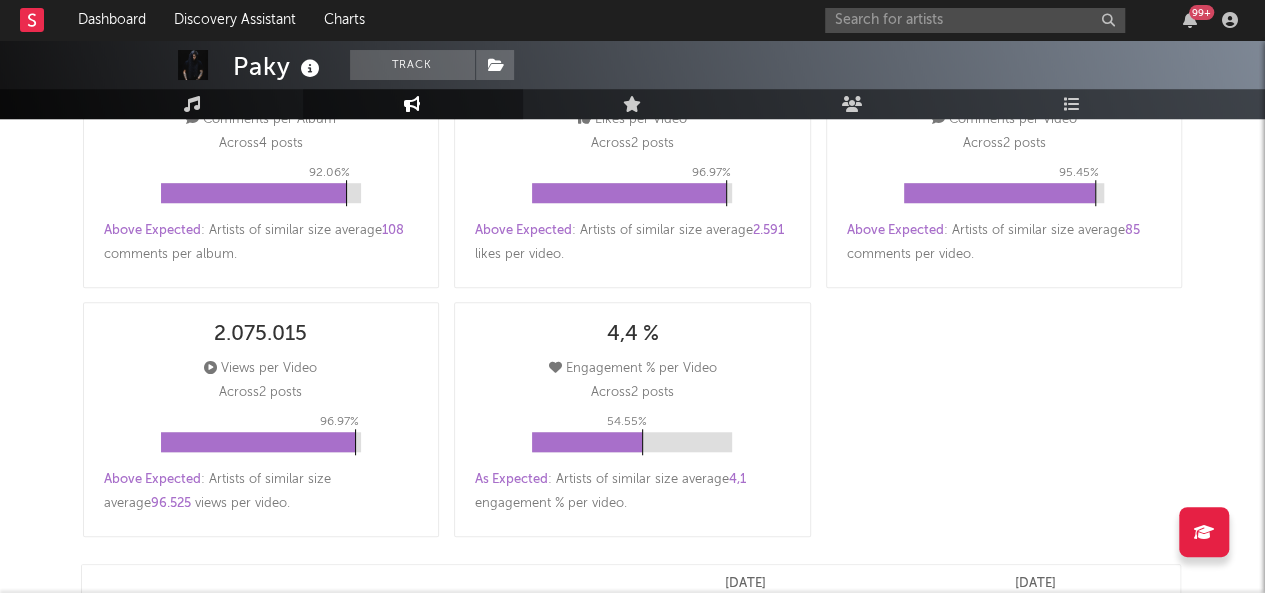select on "6m" 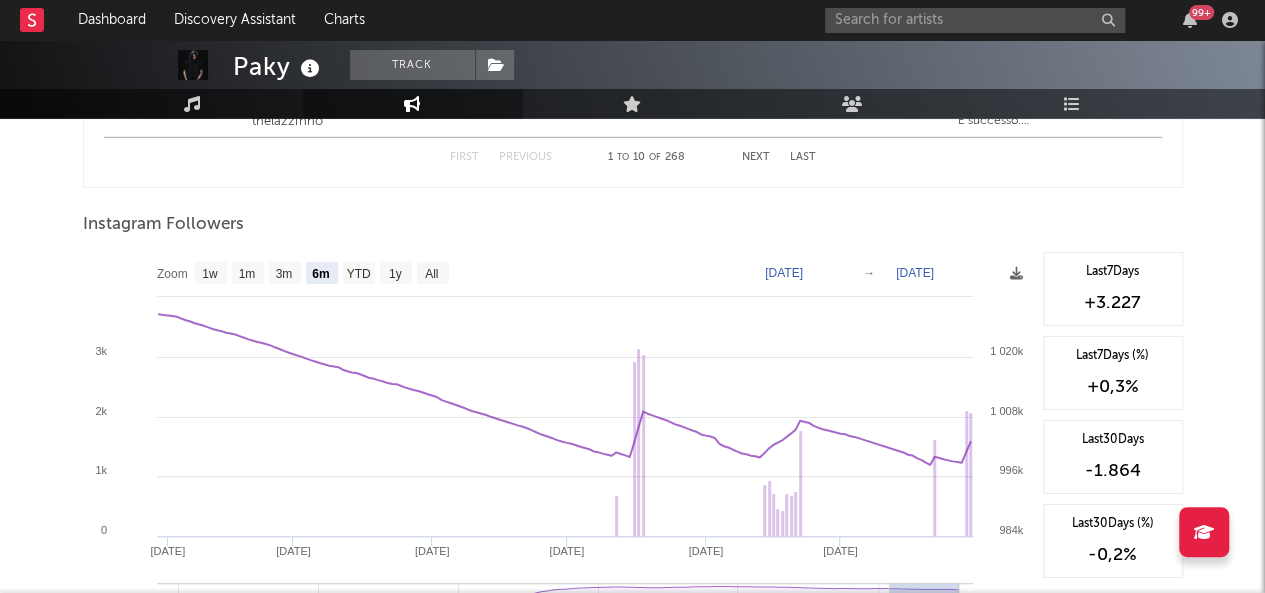 scroll, scrollTop: 3006, scrollLeft: 0, axis: vertical 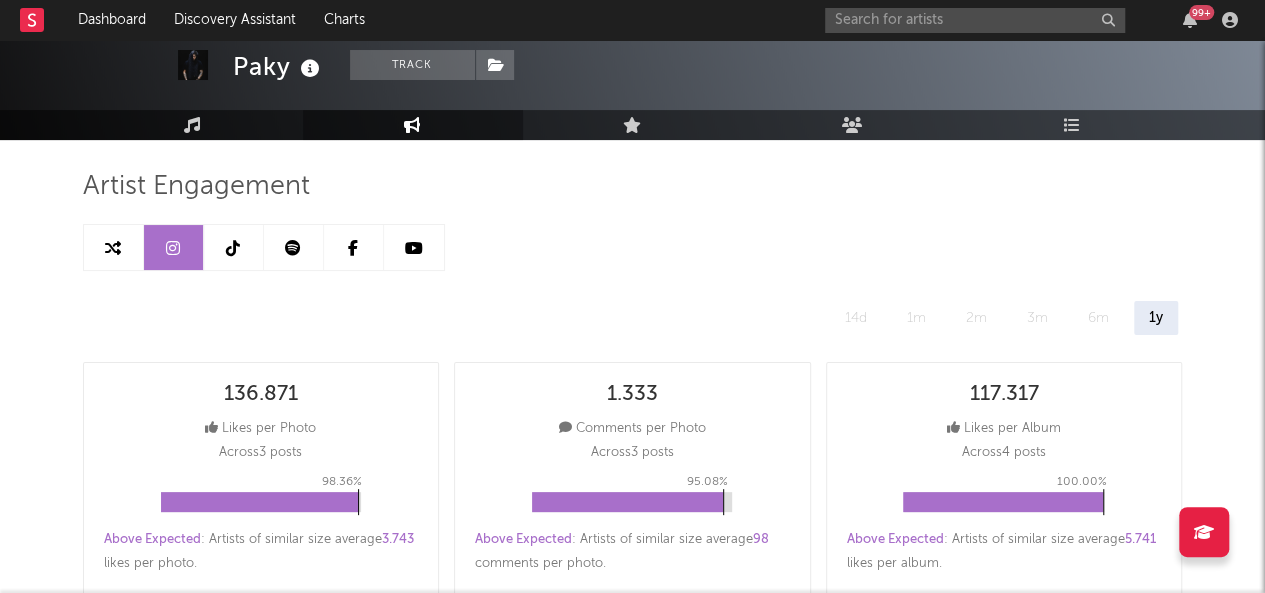 click at bounding box center (234, 247) 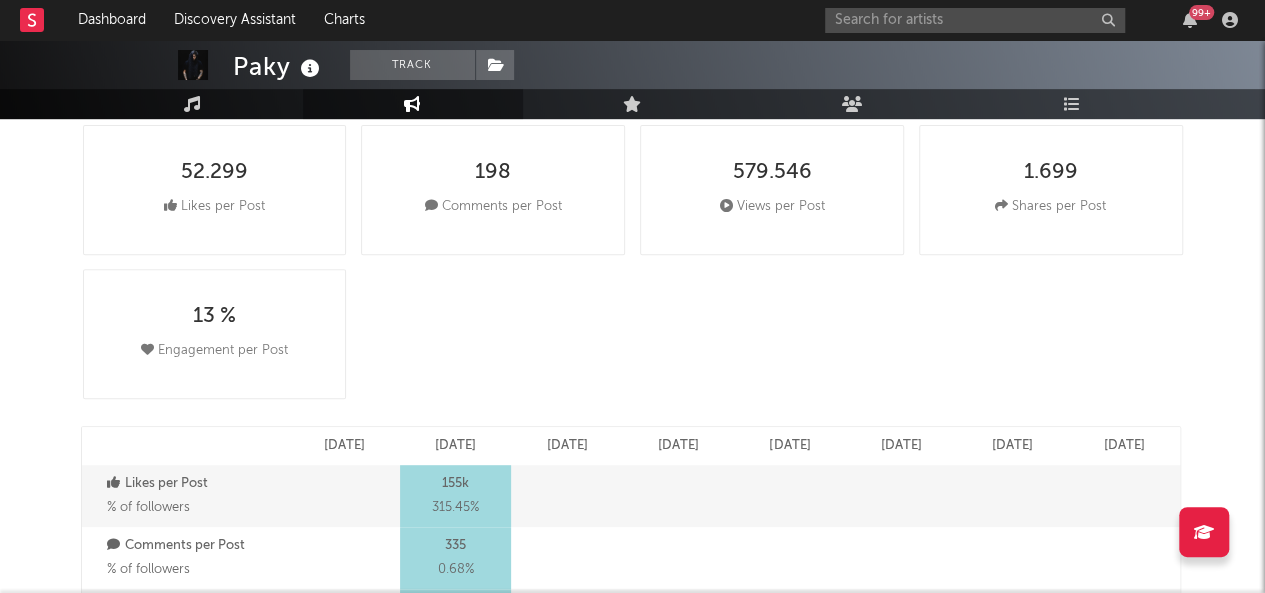 select on "6m" 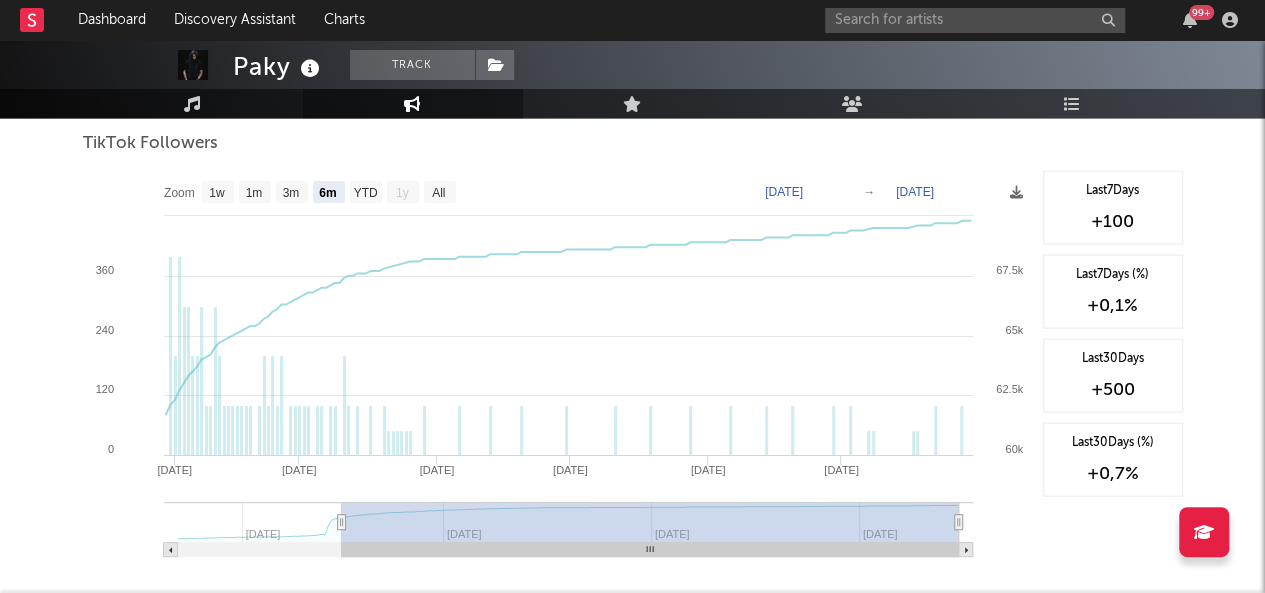 scroll, scrollTop: 1908, scrollLeft: 0, axis: vertical 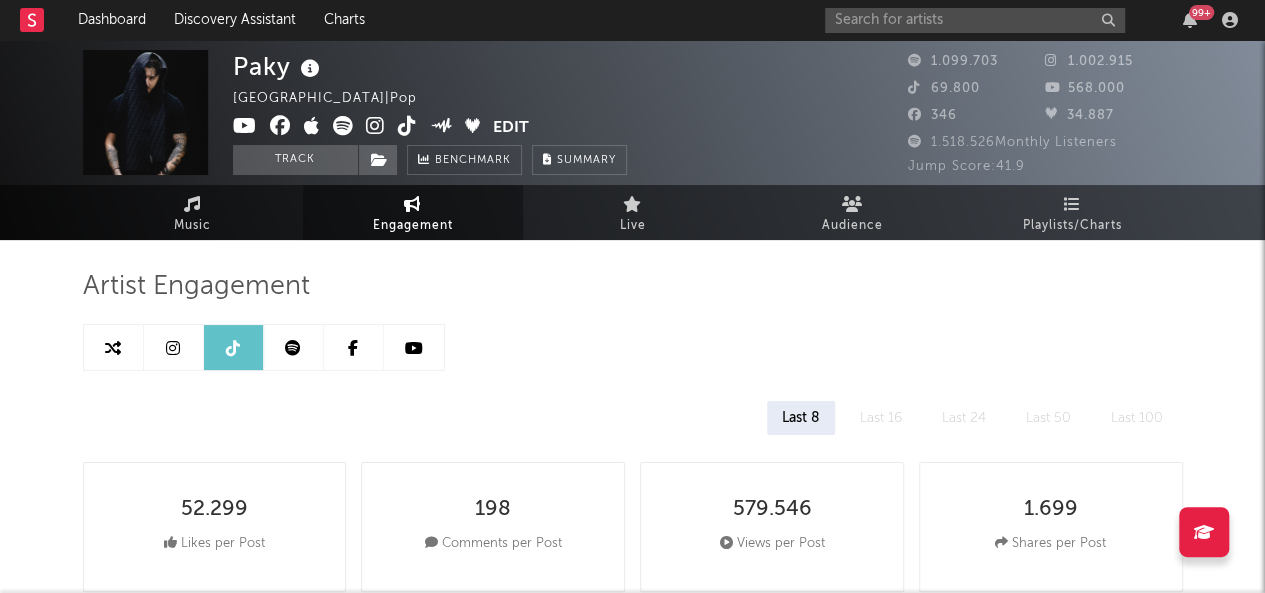 click at bounding box center (414, 347) 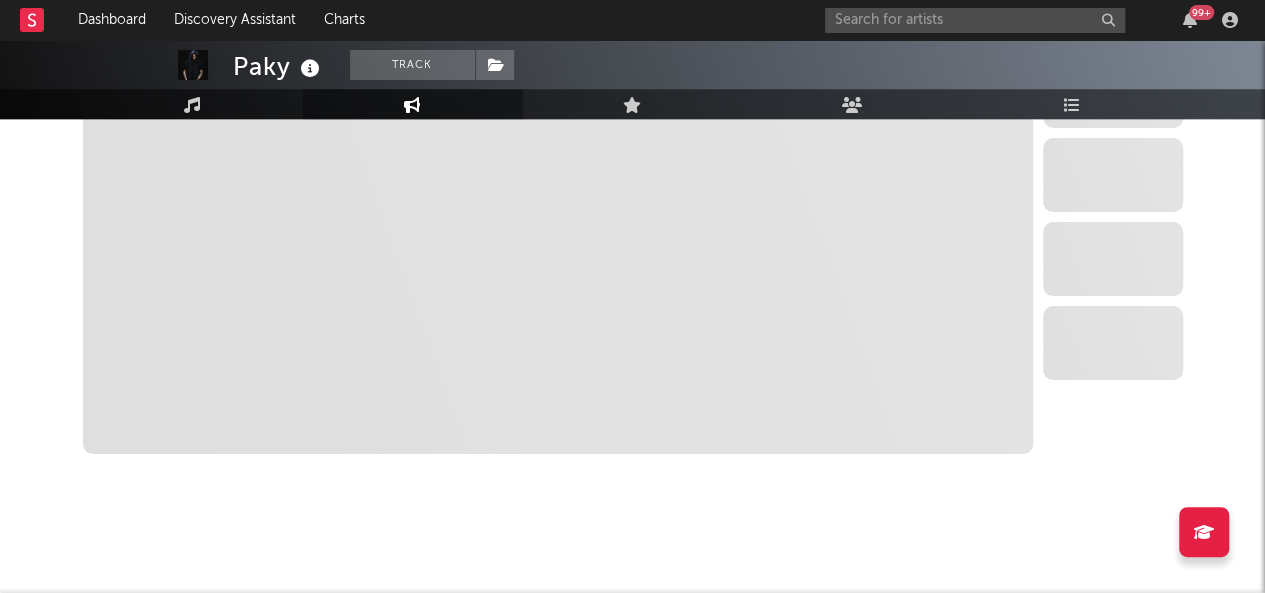 select on "6m" 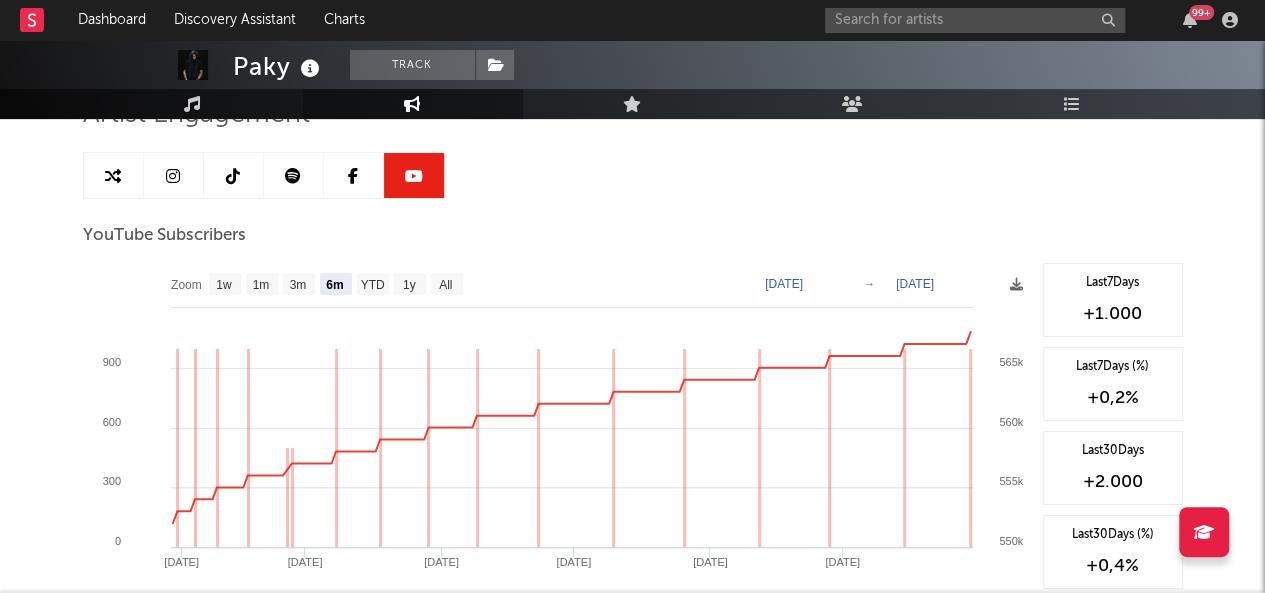 scroll, scrollTop: 163, scrollLeft: 0, axis: vertical 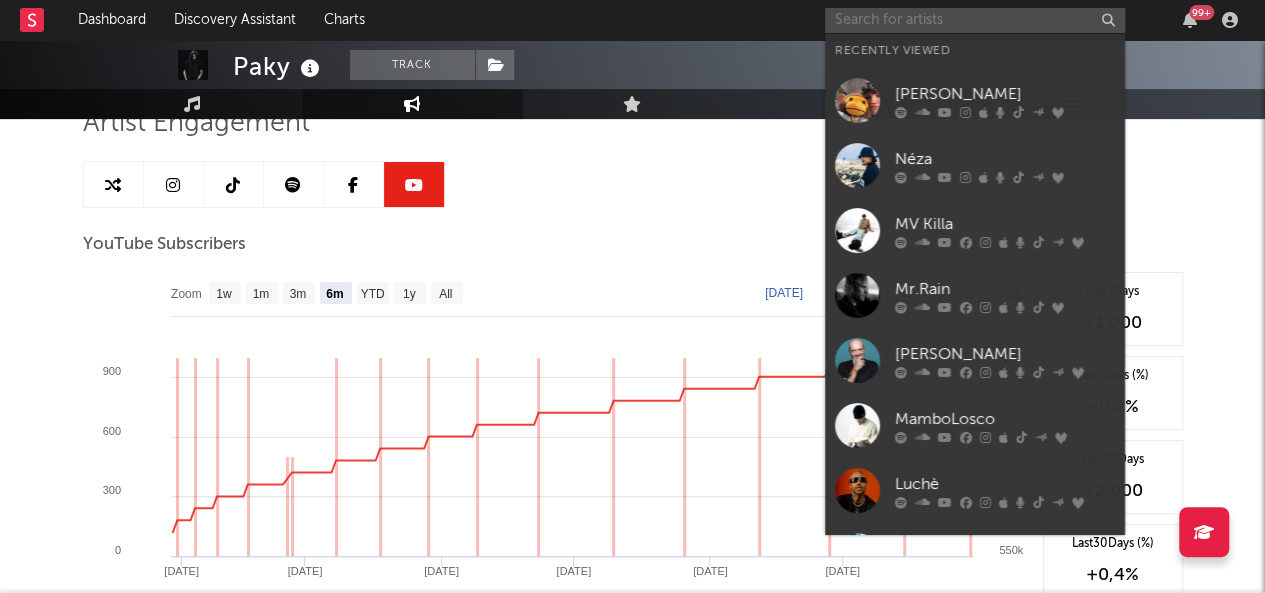 click at bounding box center [975, 20] 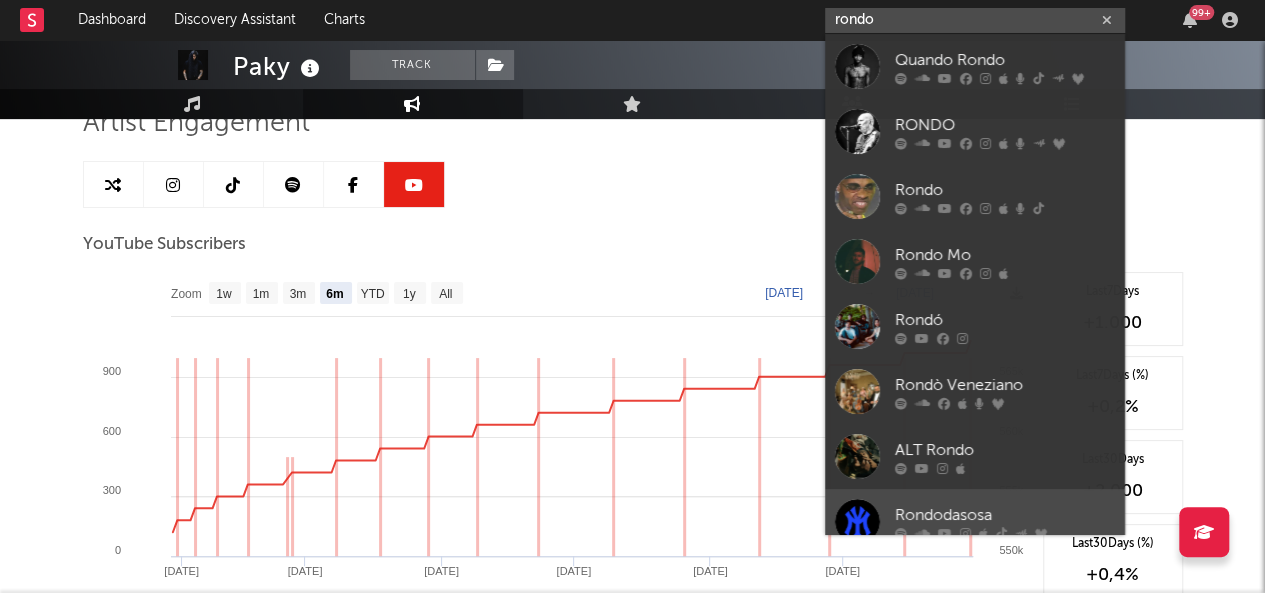 type on "rondo" 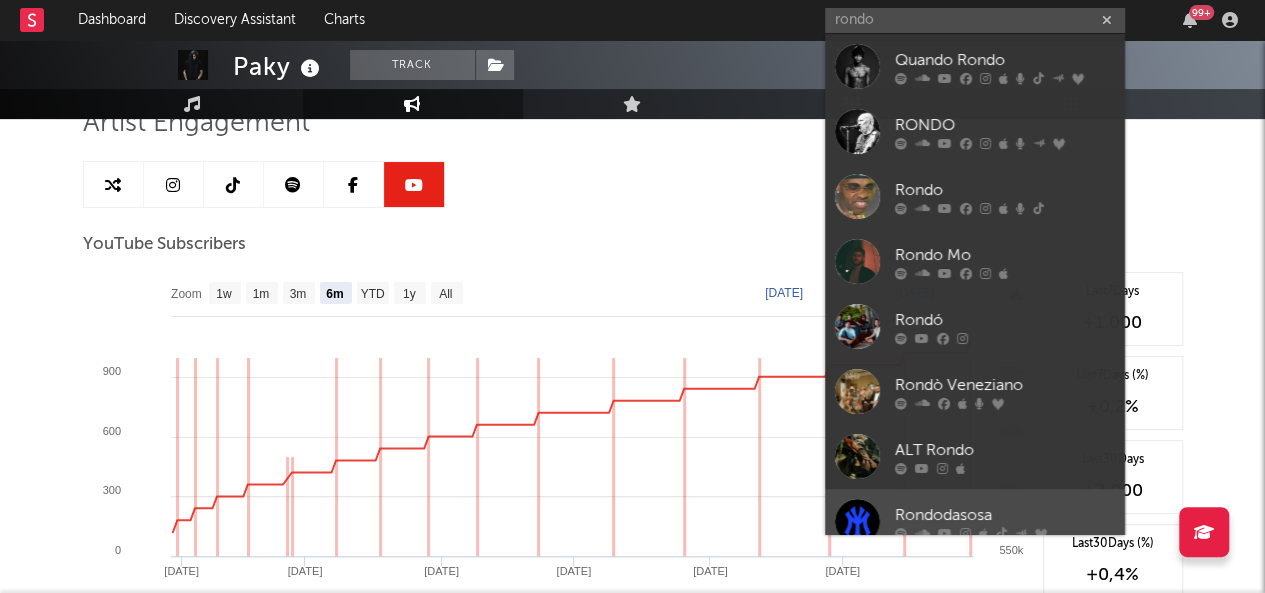 click on "Rondodasosa" at bounding box center [1005, 515] 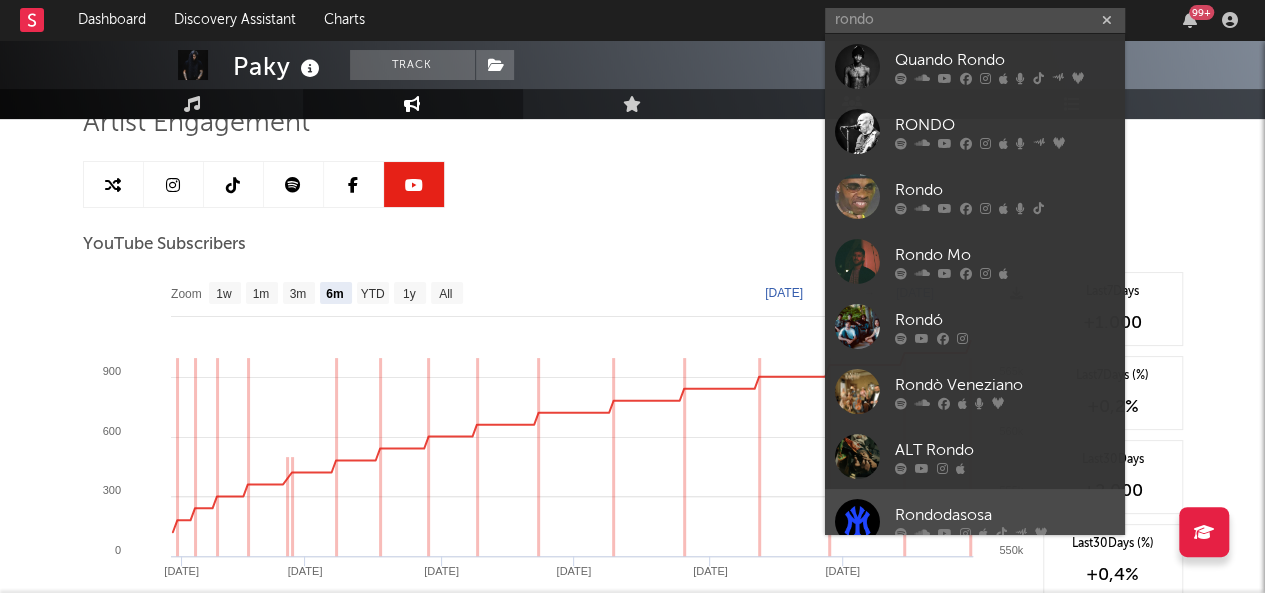 type 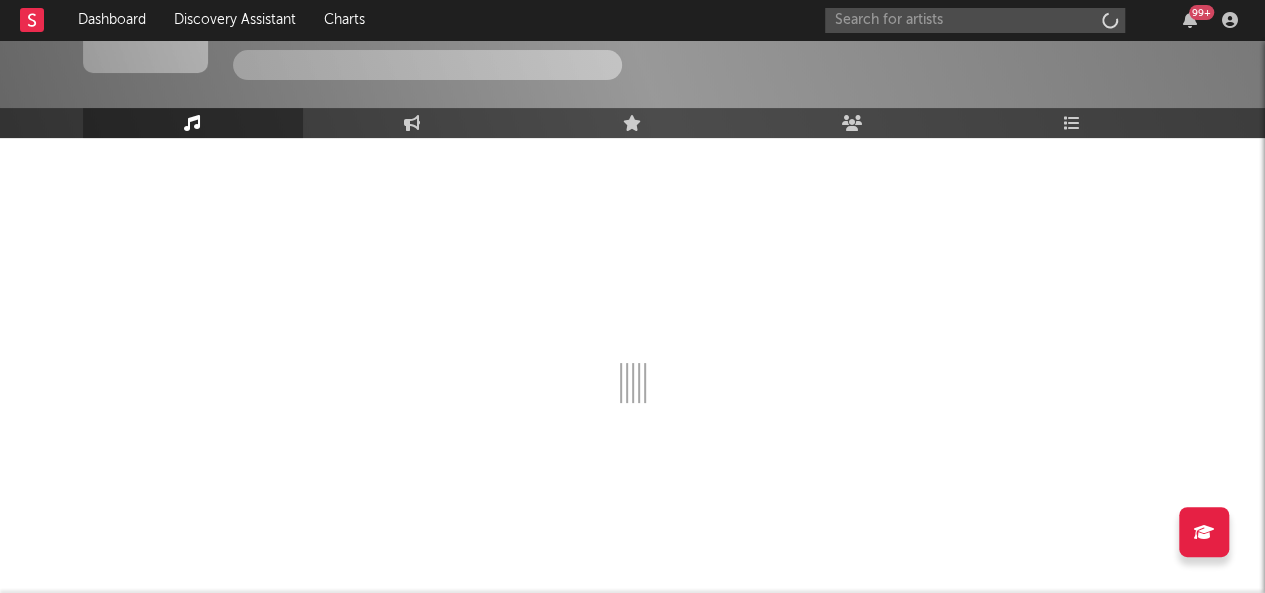 scroll, scrollTop: 102, scrollLeft: 0, axis: vertical 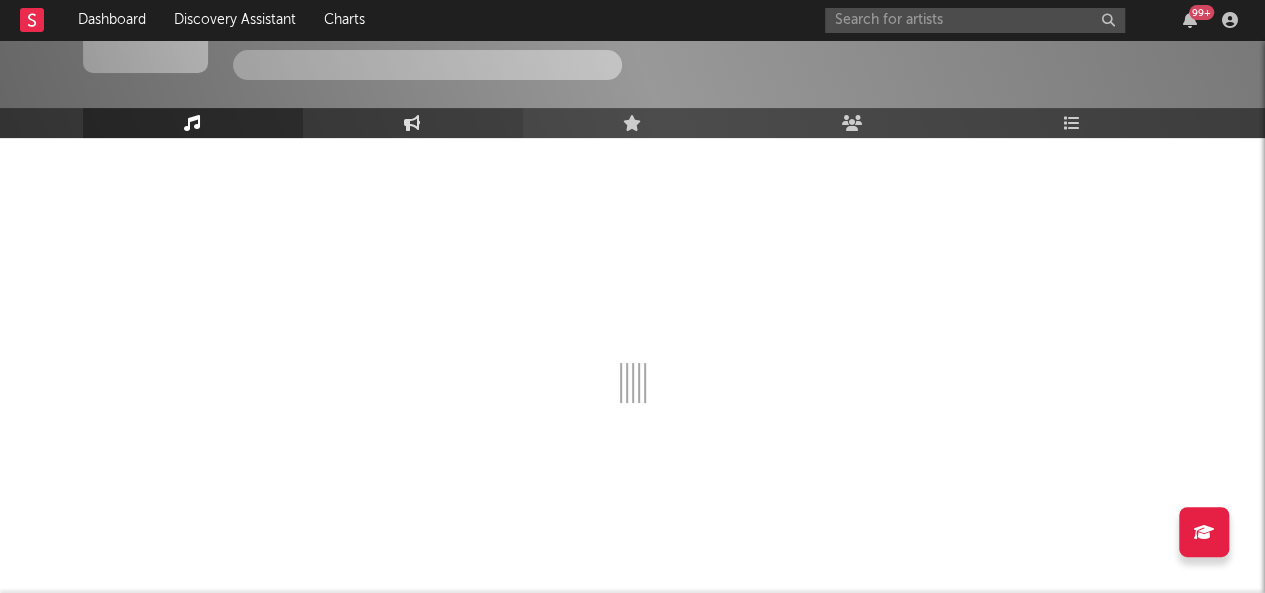 click on "Engagement" at bounding box center [413, 123] 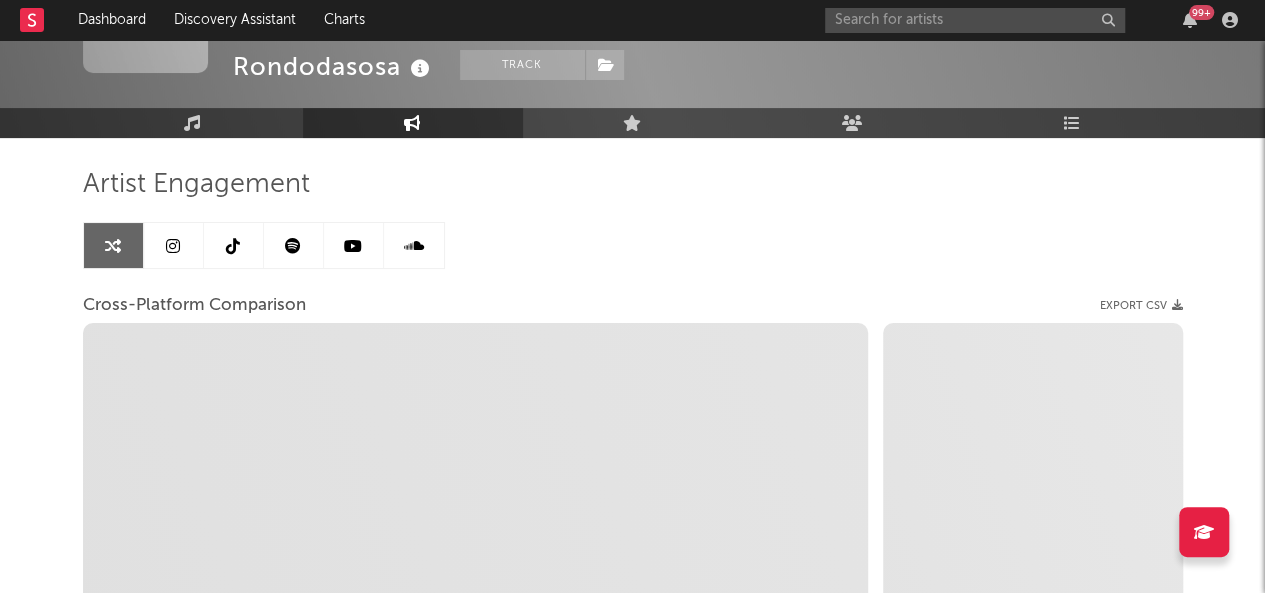 scroll, scrollTop: 163, scrollLeft: 0, axis: vertical 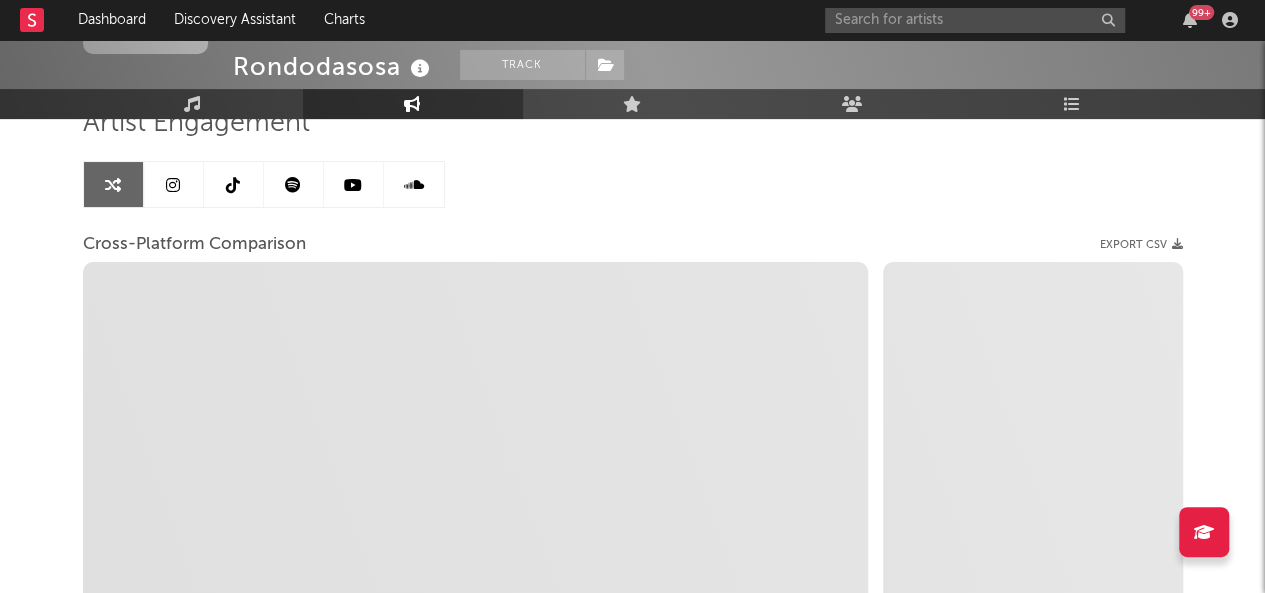 select on "1w" 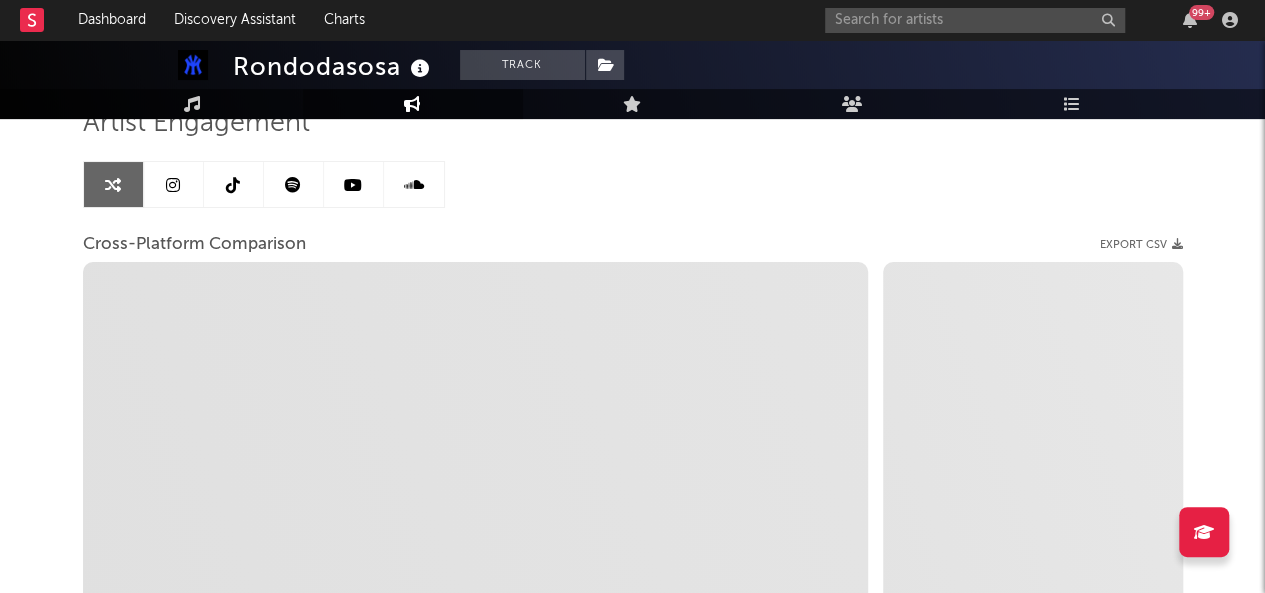 click at bounding box center [294, 184] 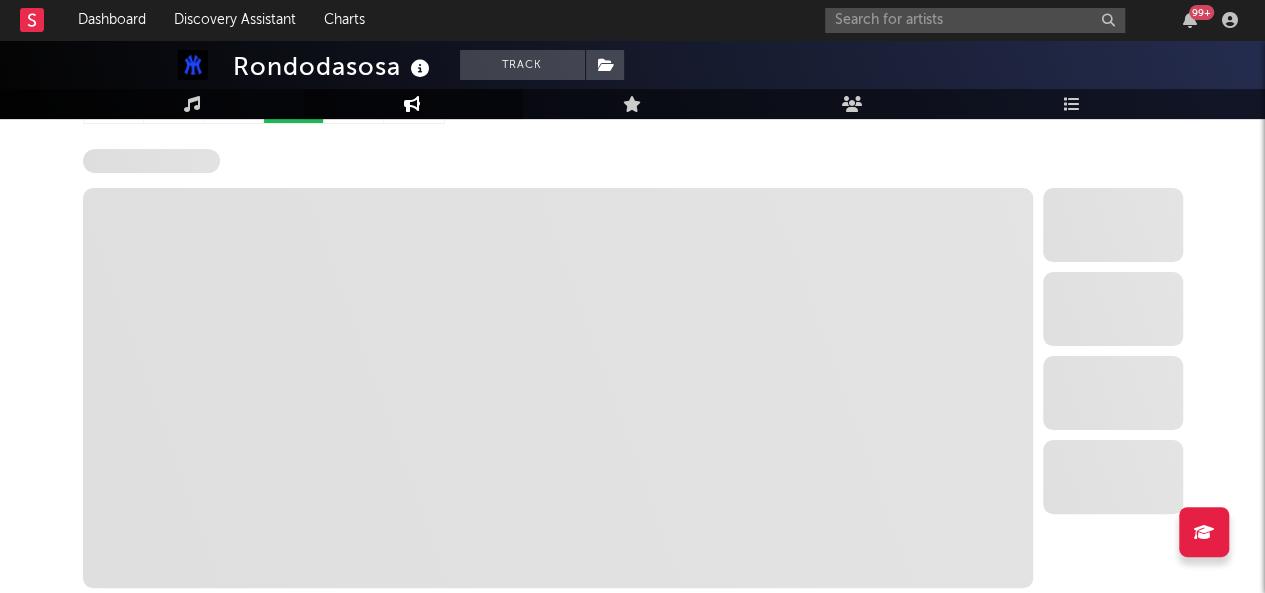 select on "6m" 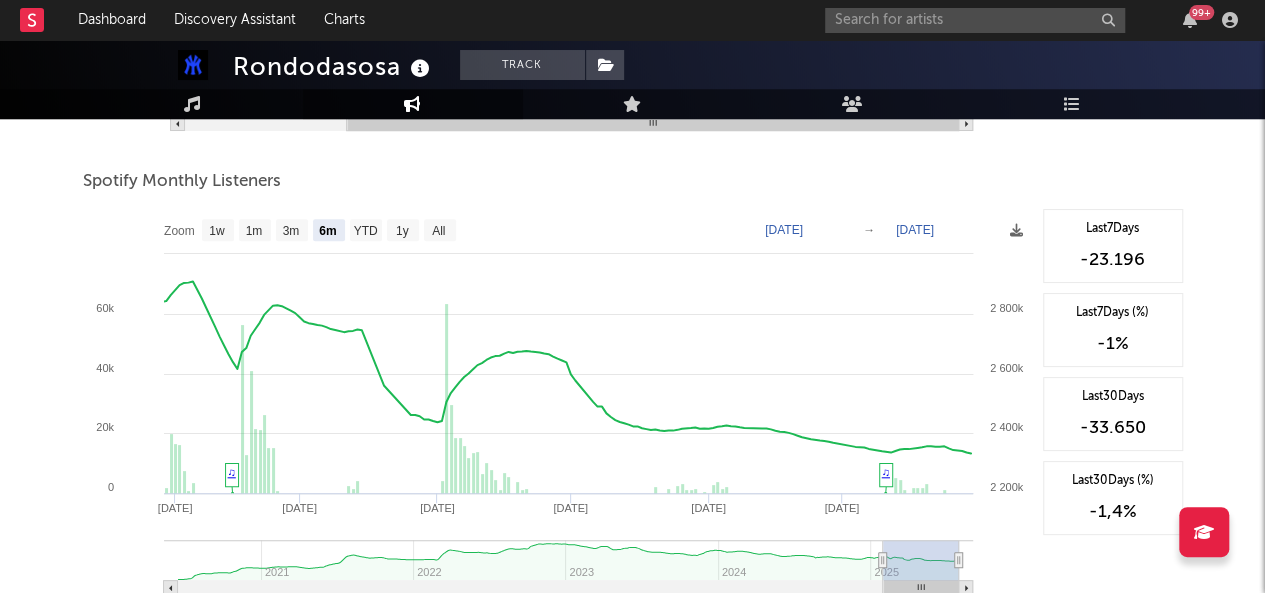 scroll, scrollTop: 692, scrollLeft: 0, axis: vertical 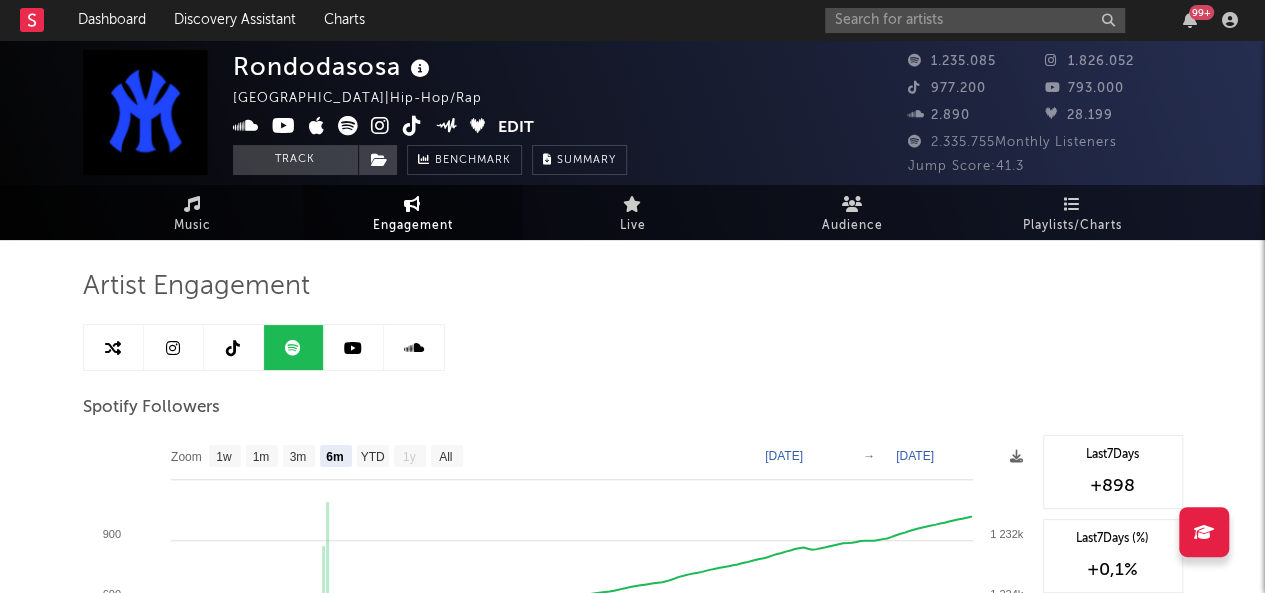 click at bounding box center [174, 347] 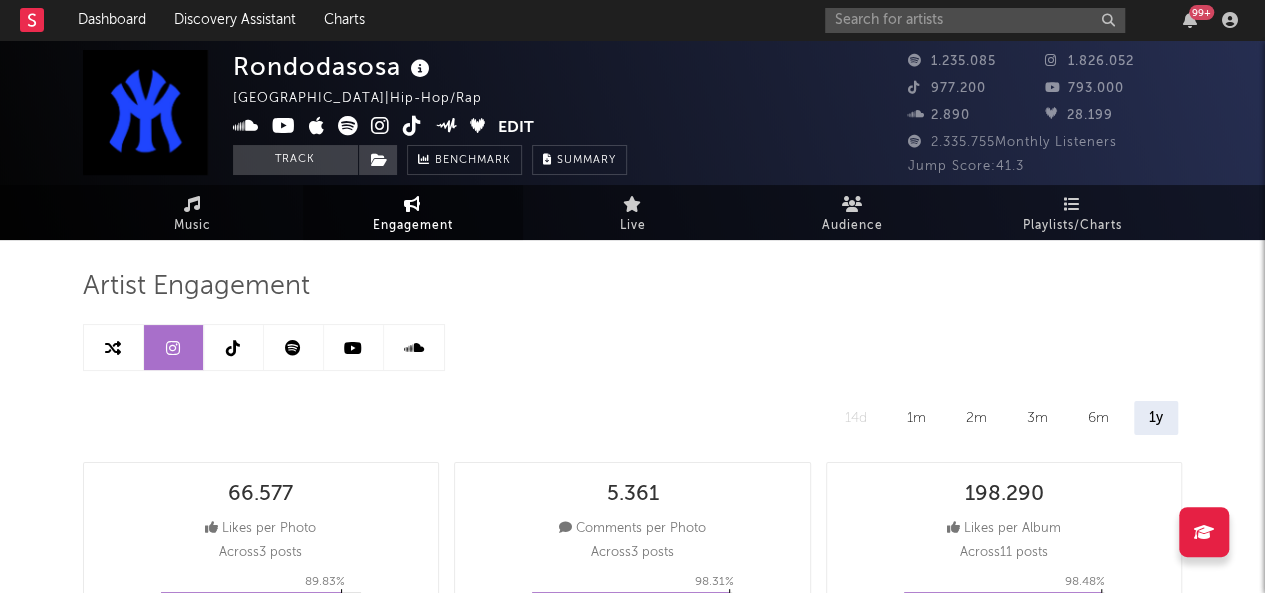 select on "6m" 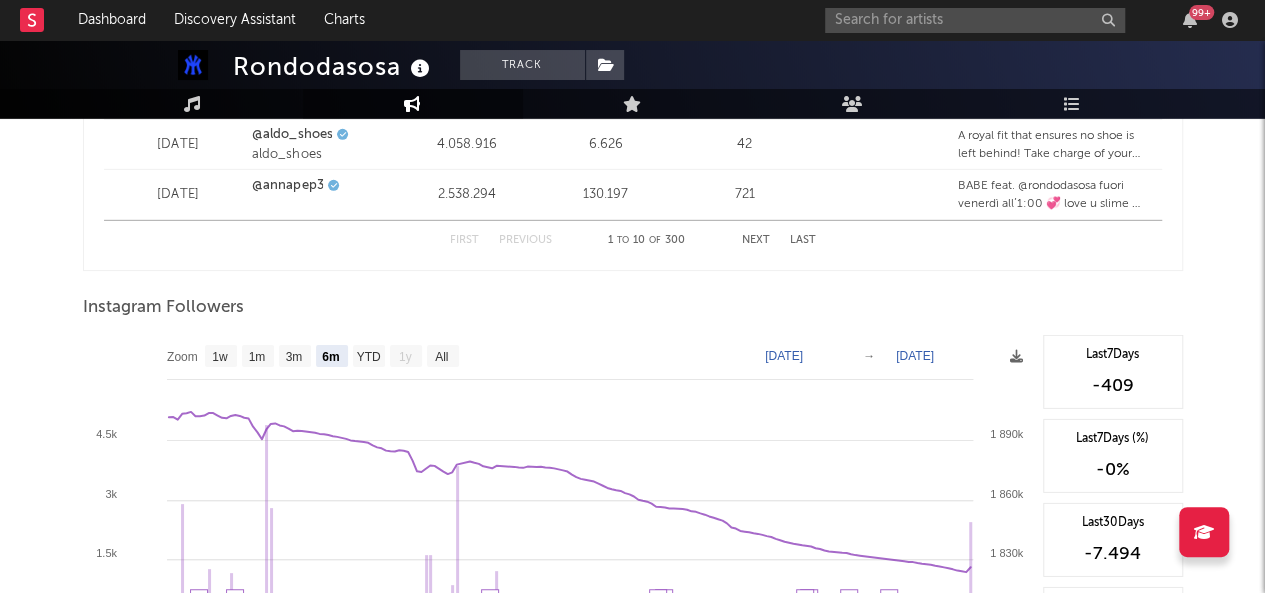 scroll, scrollTop: 2918, scrollLeft: 0, axis: vertical 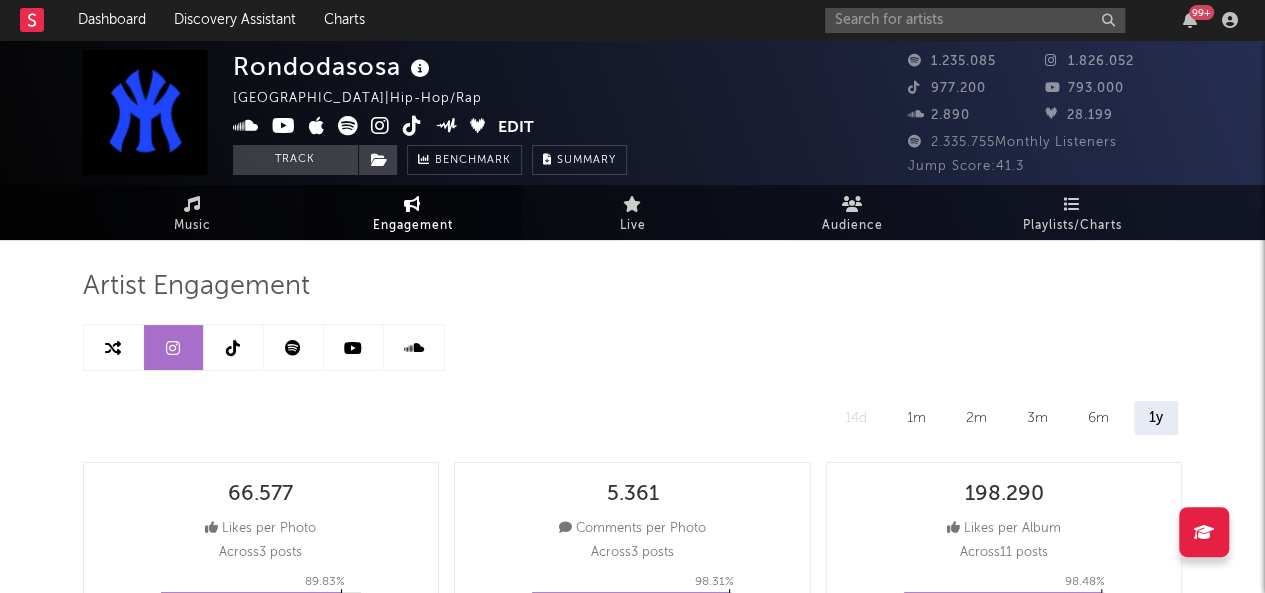 click at bounding box center [233, 348] 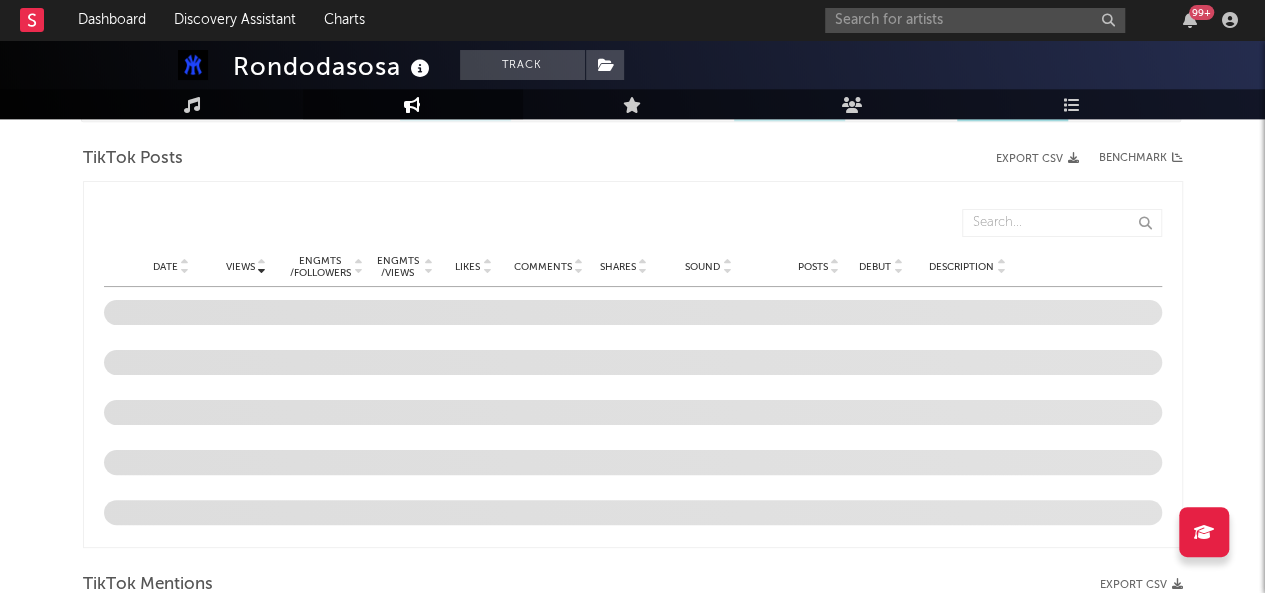 select on "6m" 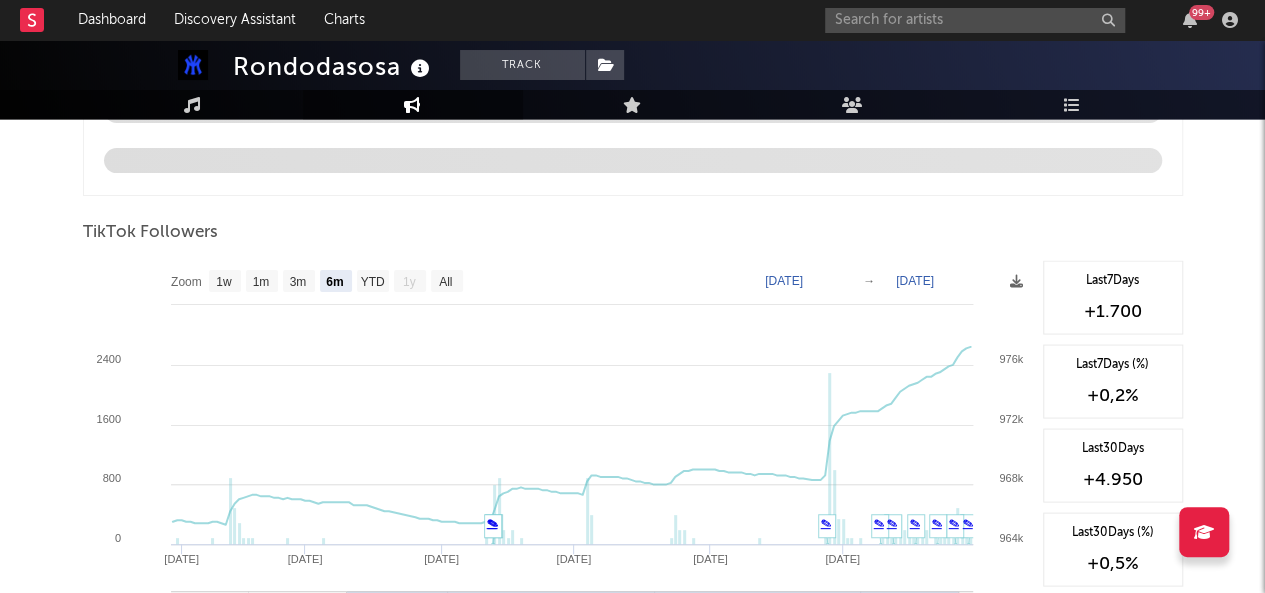 scroll, scrollTop: 1838, scrollLeft: 0, axis: vertical 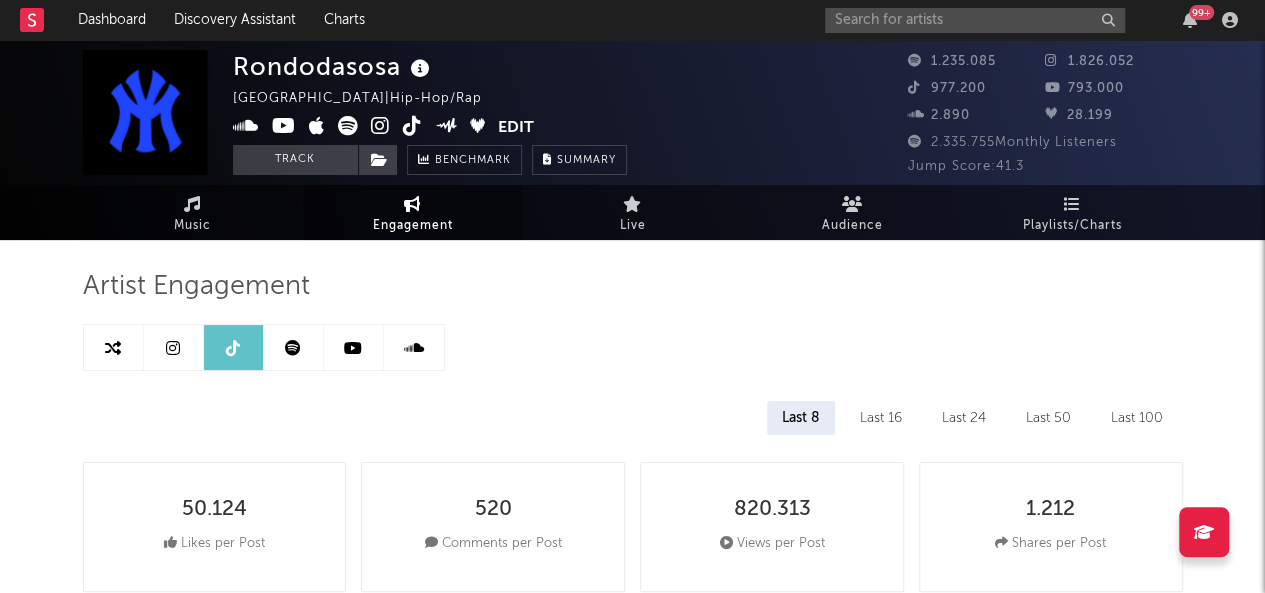 click at bounding box center (354, 347) 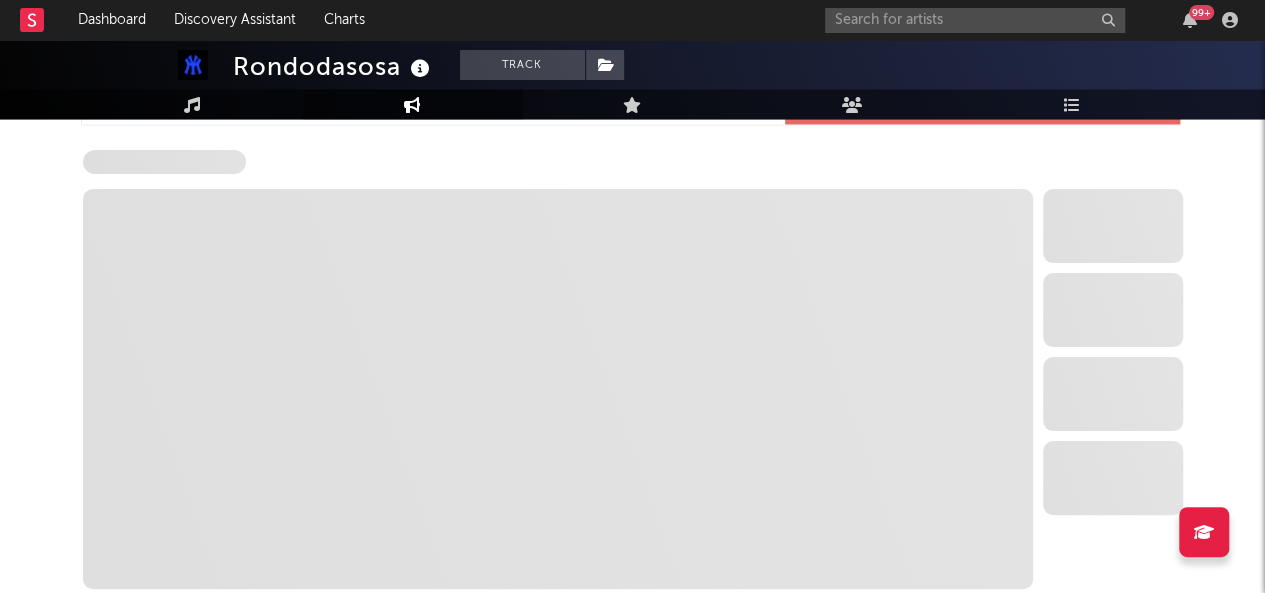 select on "6m" 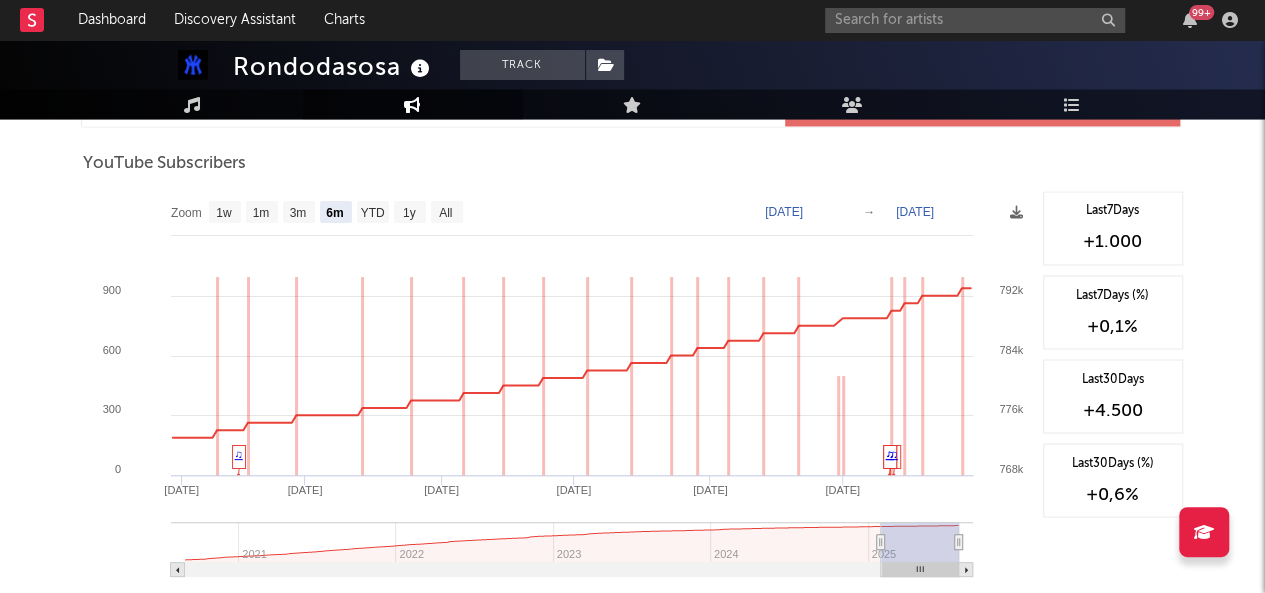 scroll, scrollTop: 1630, scrollLeft: 0, axis: vertical 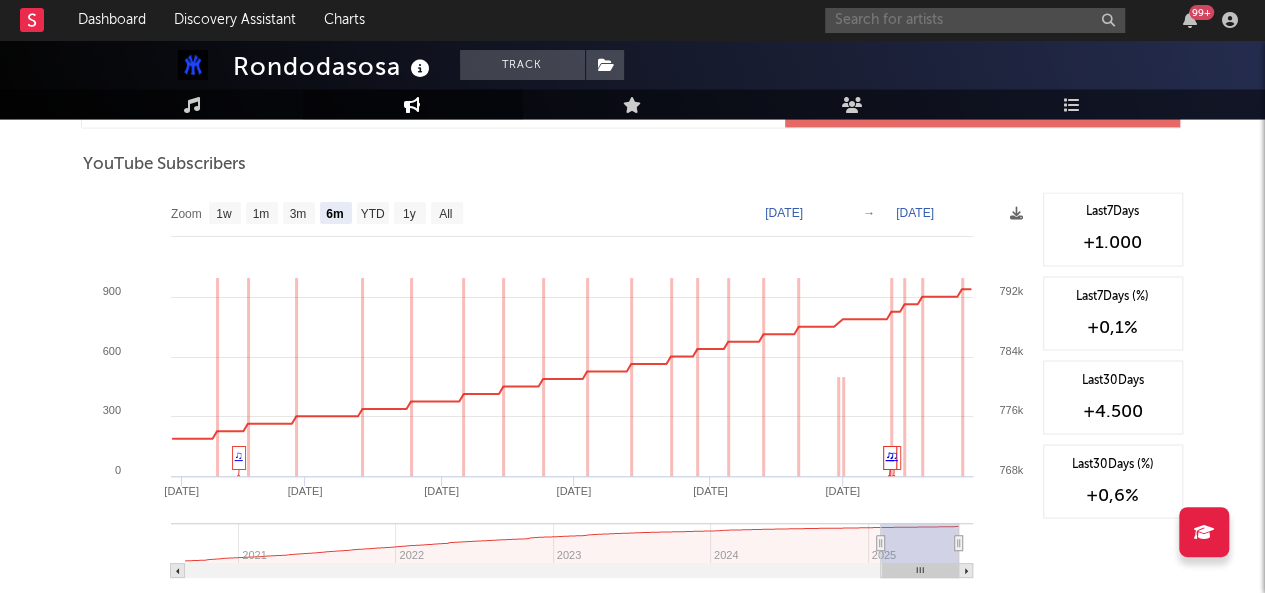 click at bounding box center (975, 20) 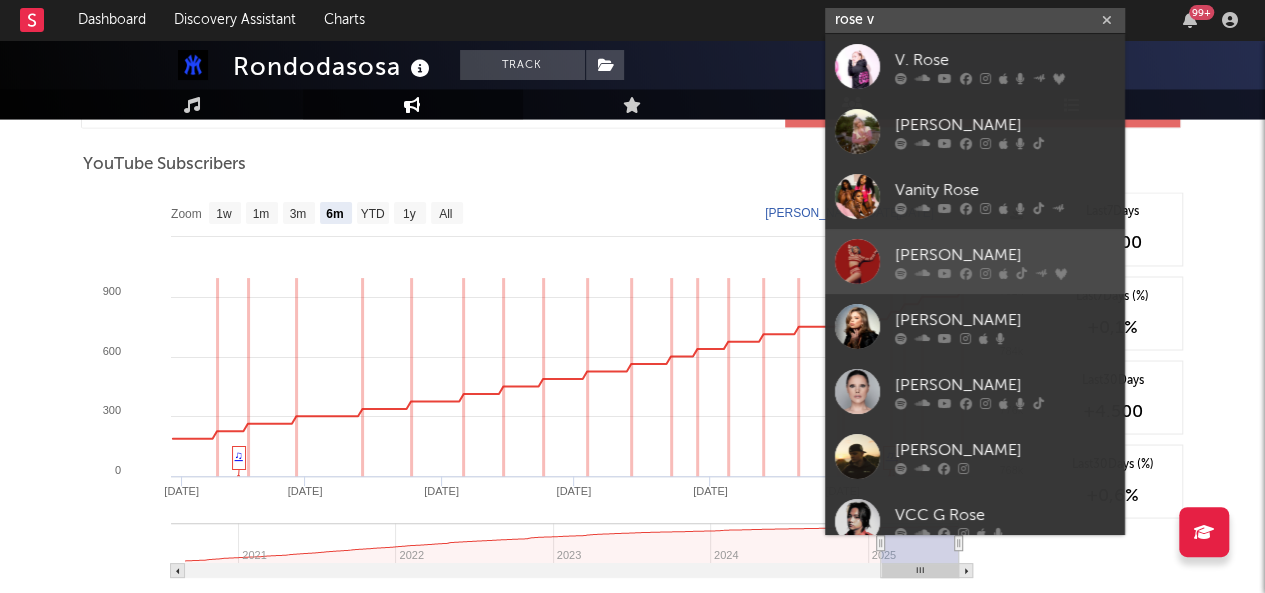 type on "rose v" 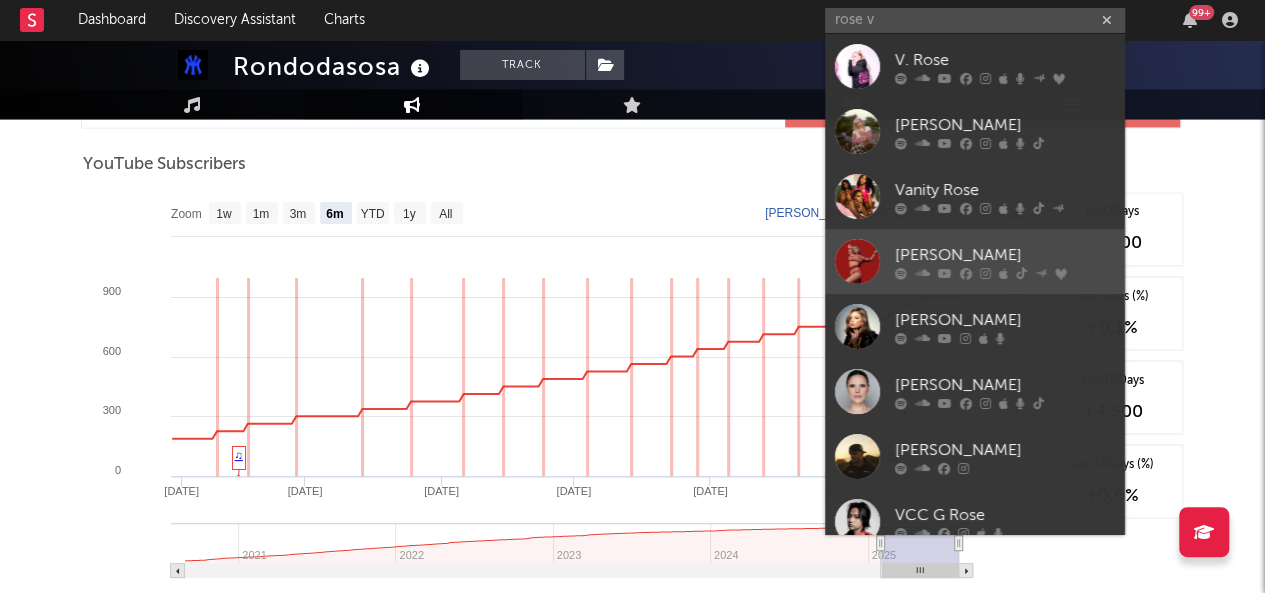 click 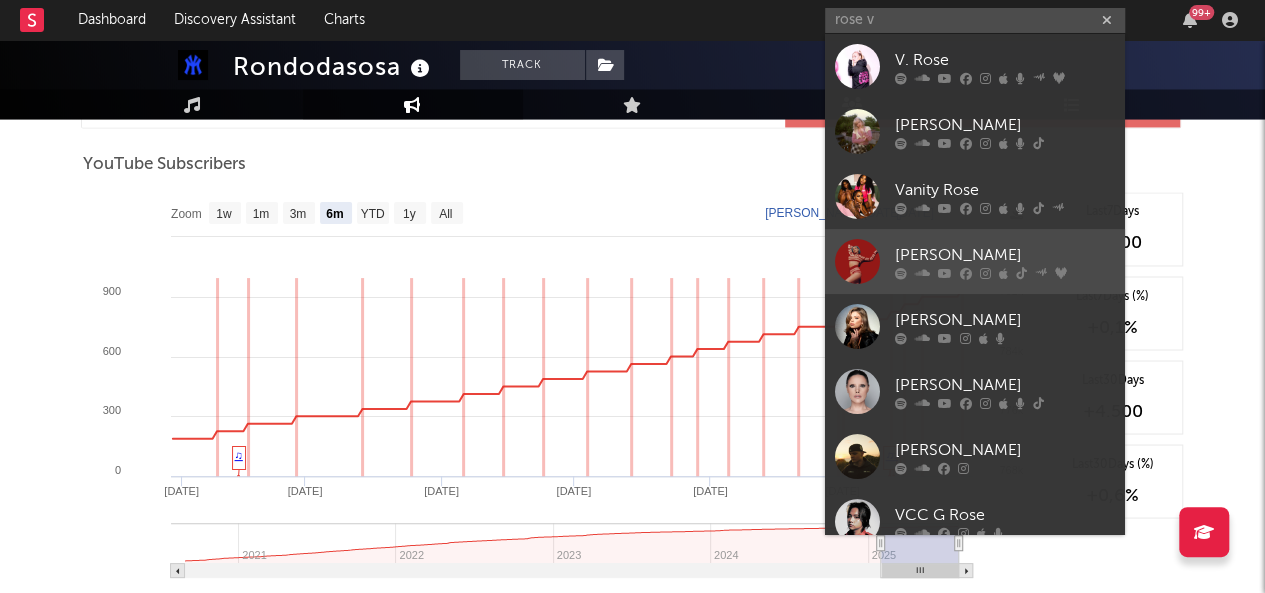 type 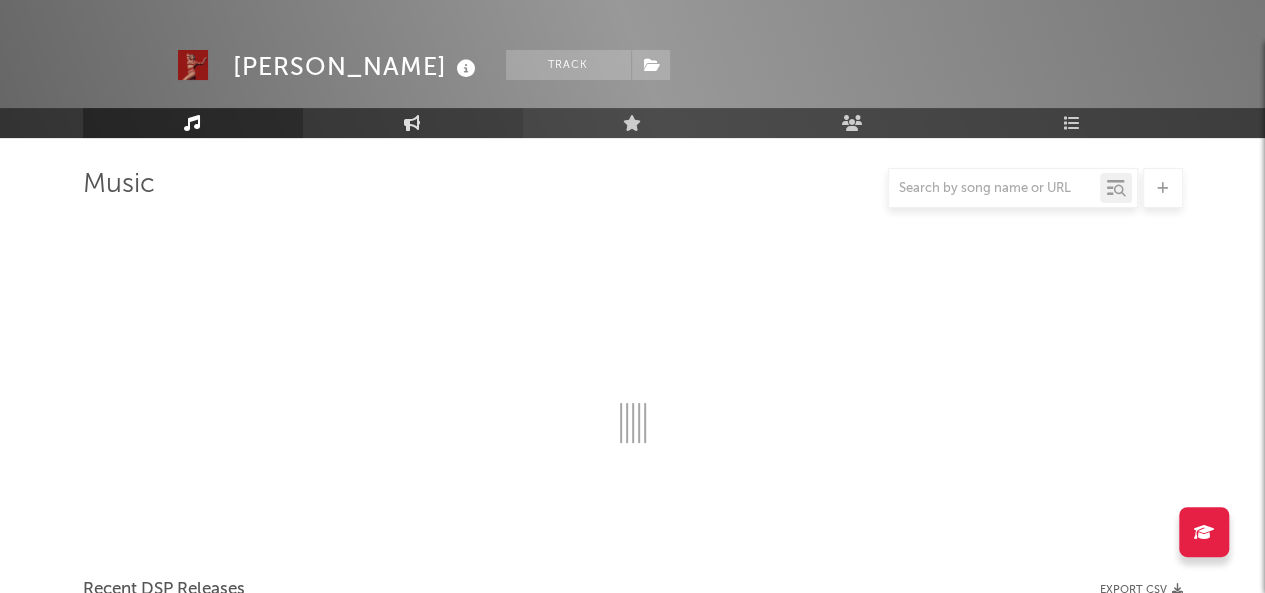 click on "Instagram Reel Sounds Export CSV  + Add Instagram Reel Sound Reels (last 7 days) Sound Name Reels Reels (last 7 days) Total Plays Total Engagements Author / Followers Sound Name Reels Reels (last 7 days) 6M Trend Total Plays Total Engagements Author / Followers" 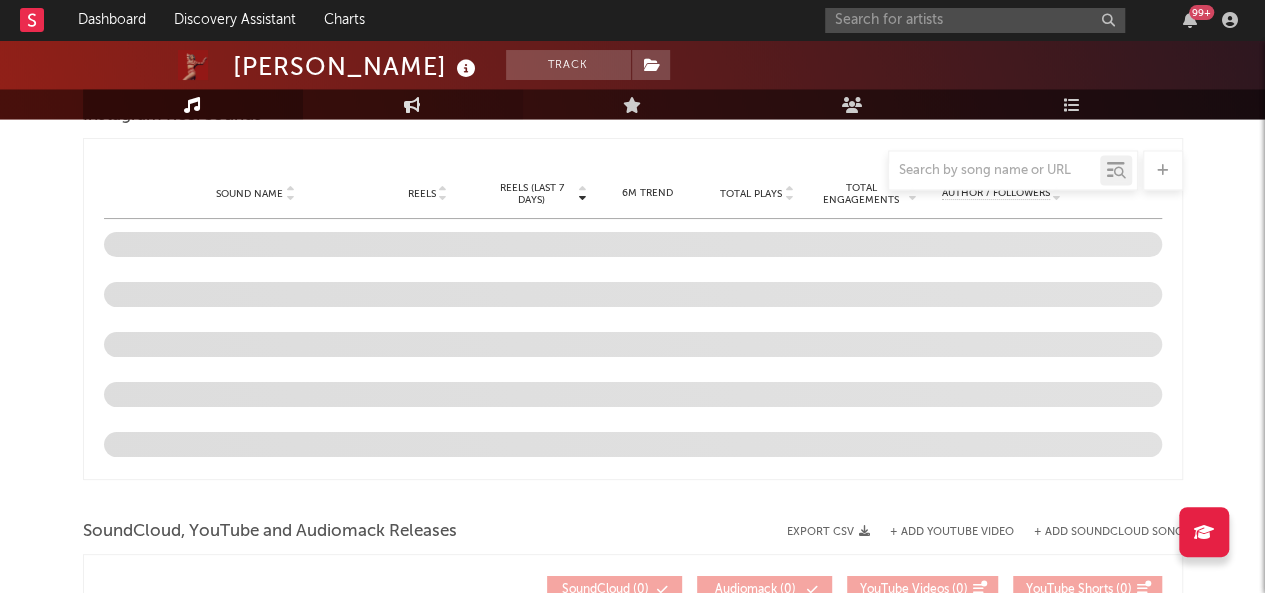 click on "Engagement" 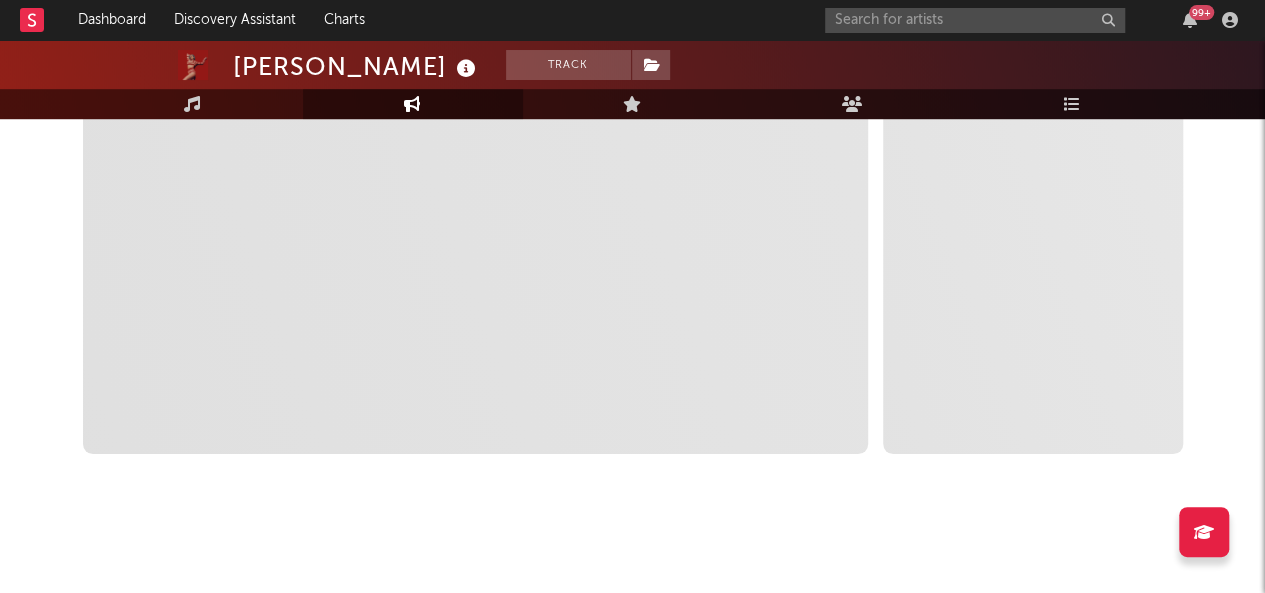scroll, scrollTop: 0, scrollLeft: 0, axis: both 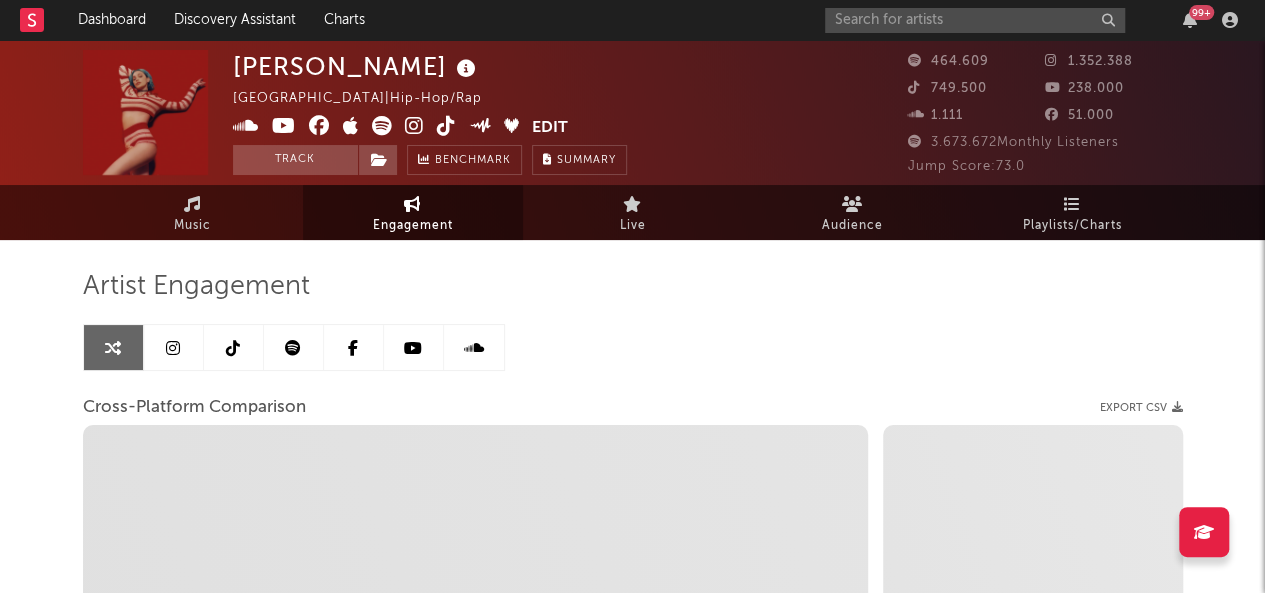 click 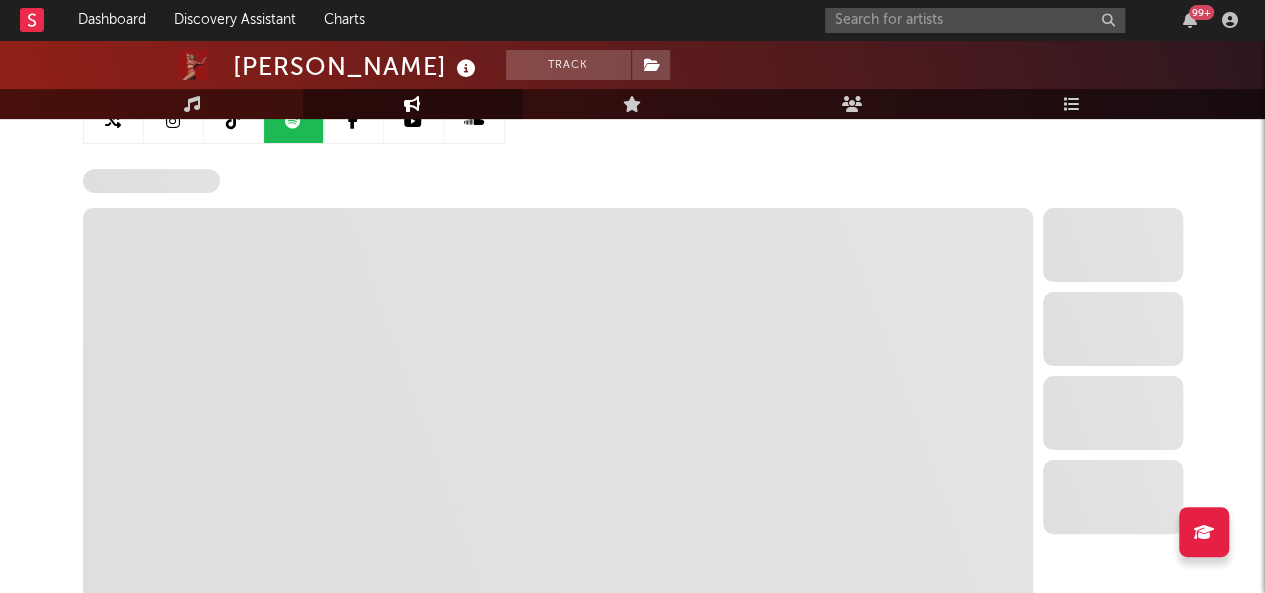 select on "6m" 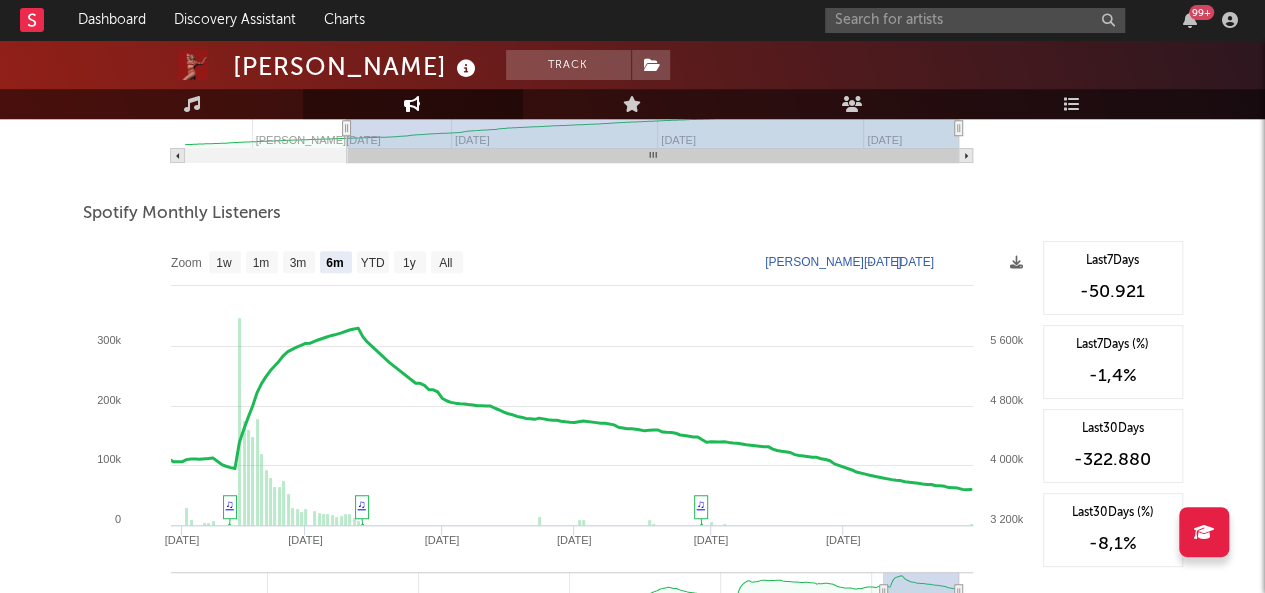 scroll, scrollTop: 662, scrollLeft: 0, axis: vertical 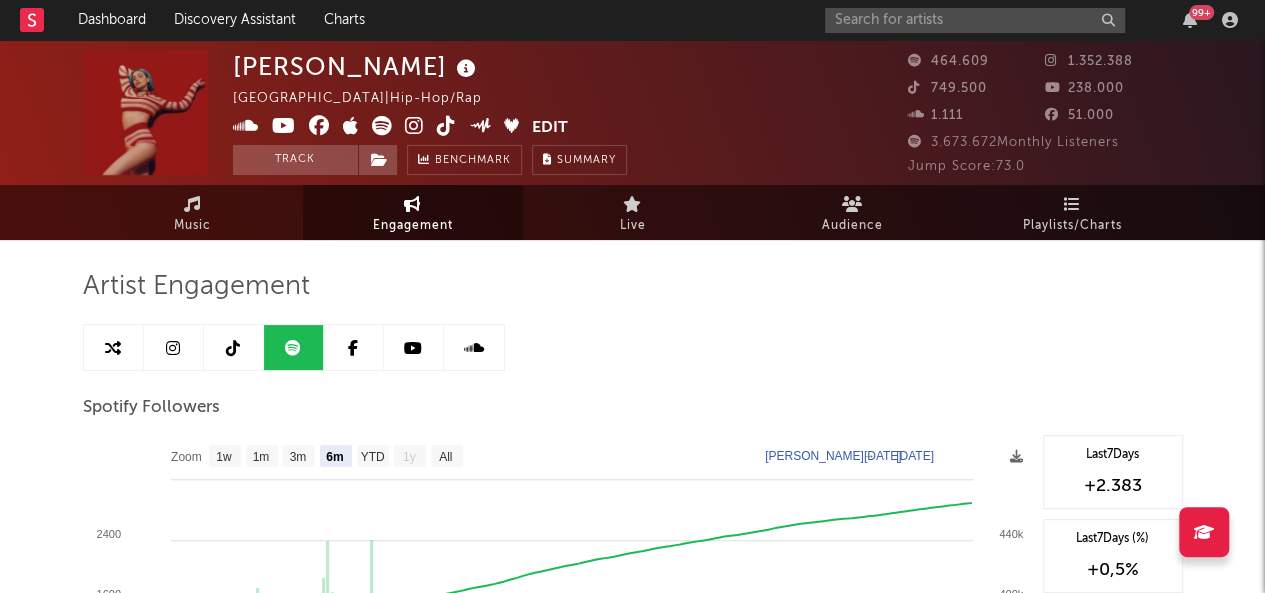 click 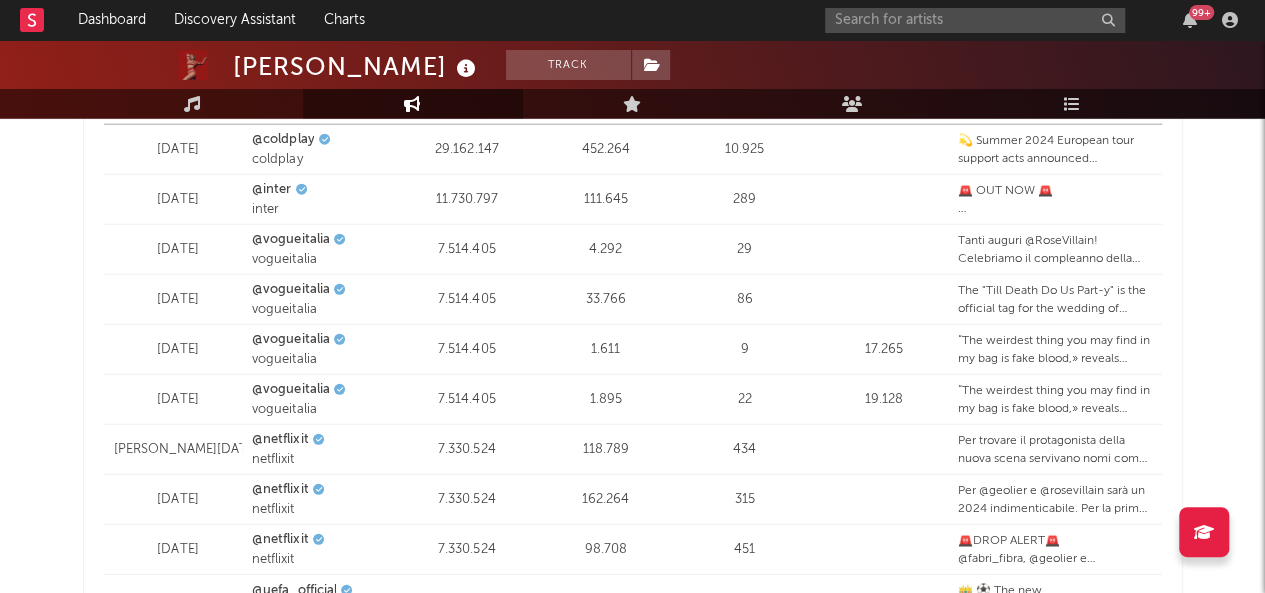 select on "6m" 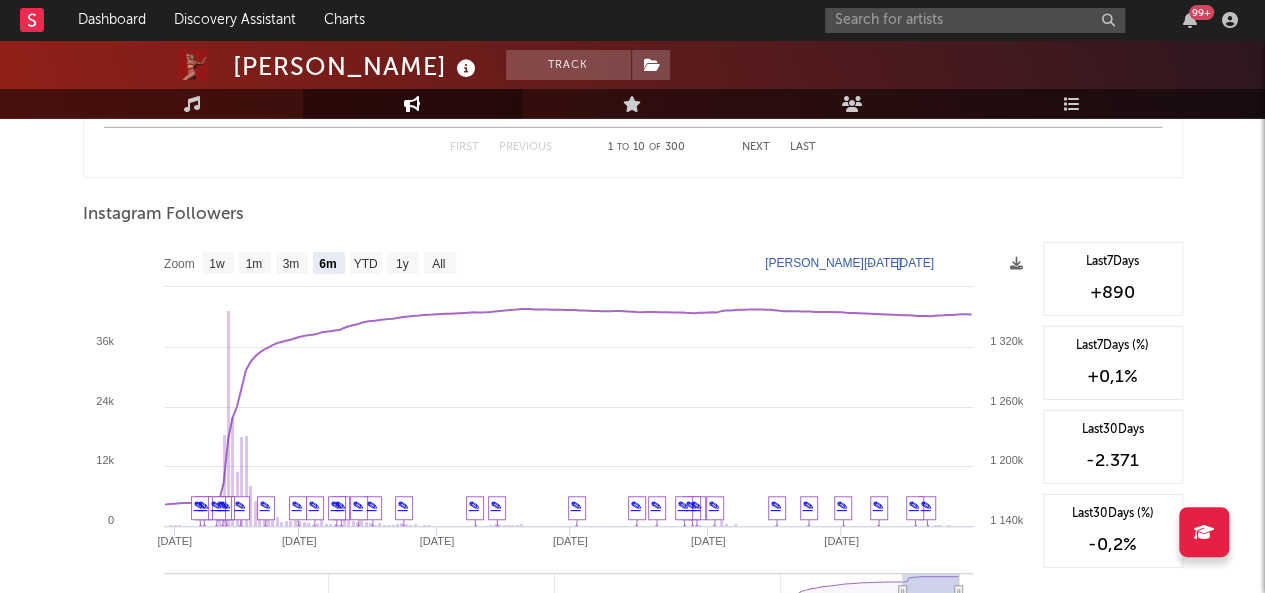 scroll, scrollTop: 3028, scrollLeft: 0, axis: vertical 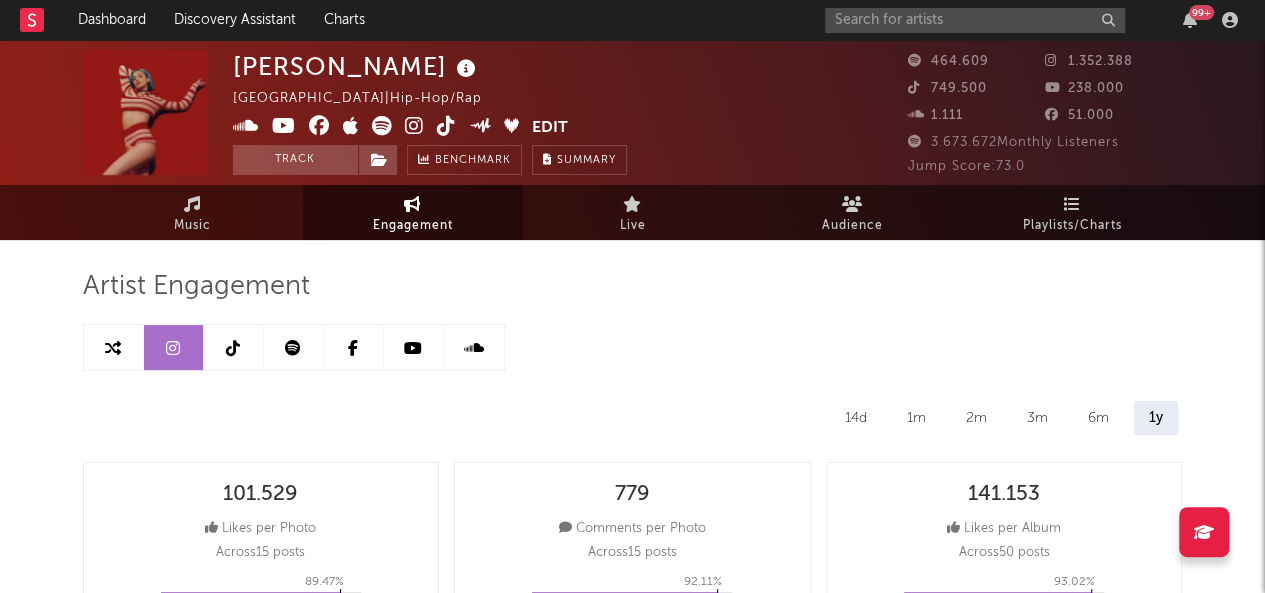 click 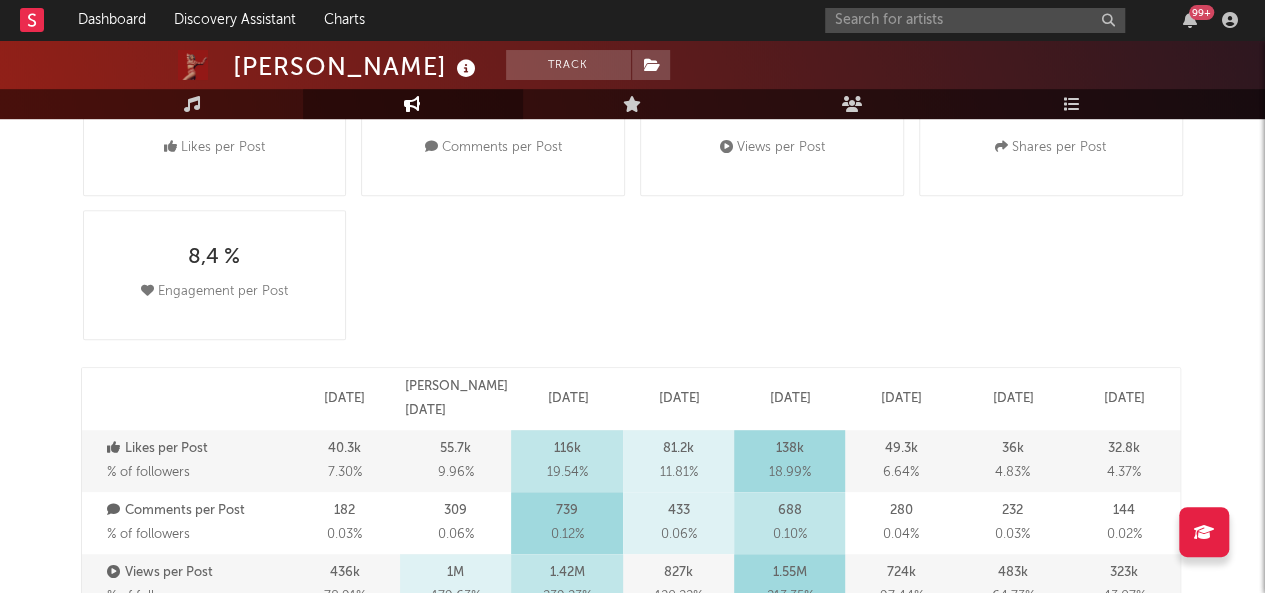 select on "6m" 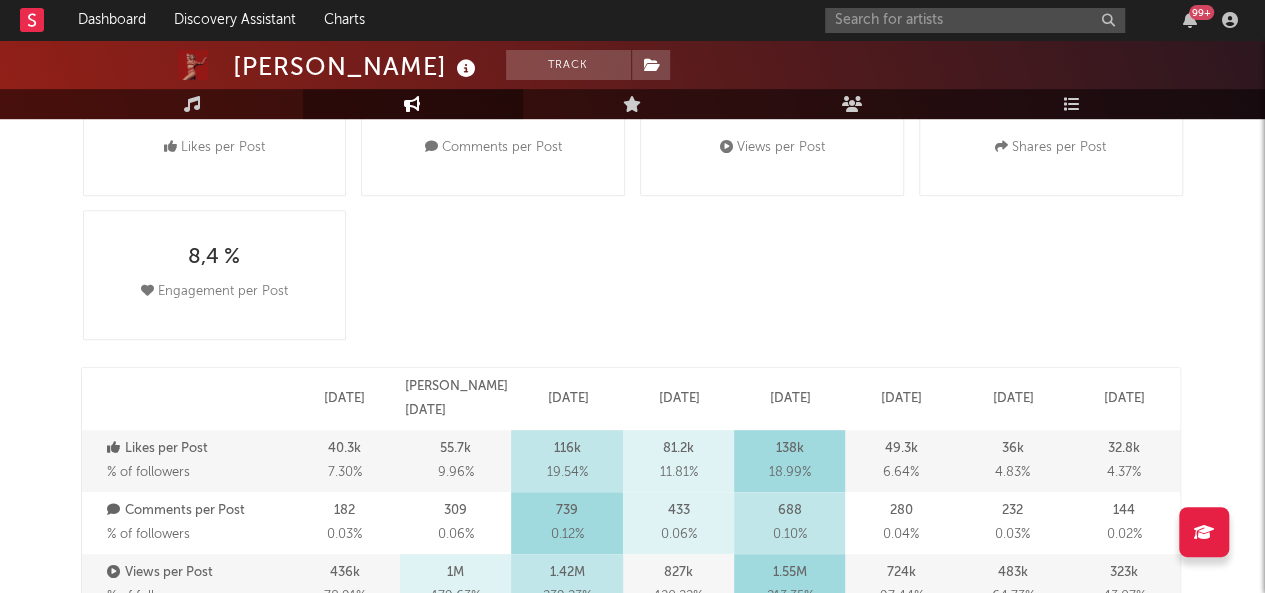 select on "6m" 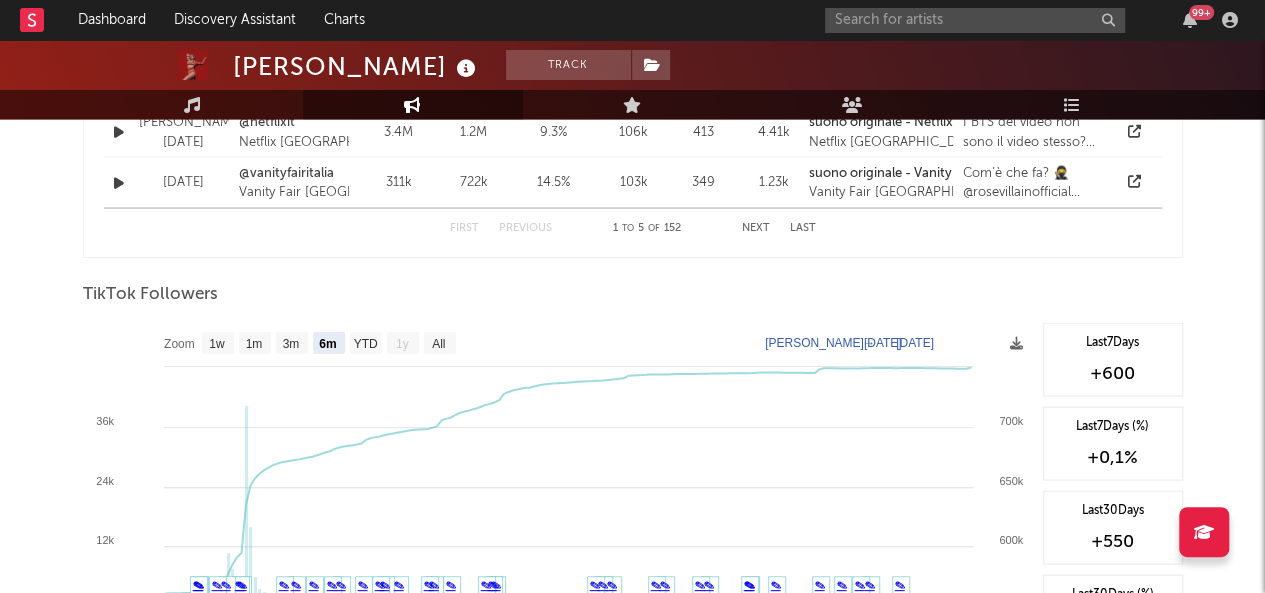 scroll, scrollTop: 1822, scrollLeft: 0, axis: vertical 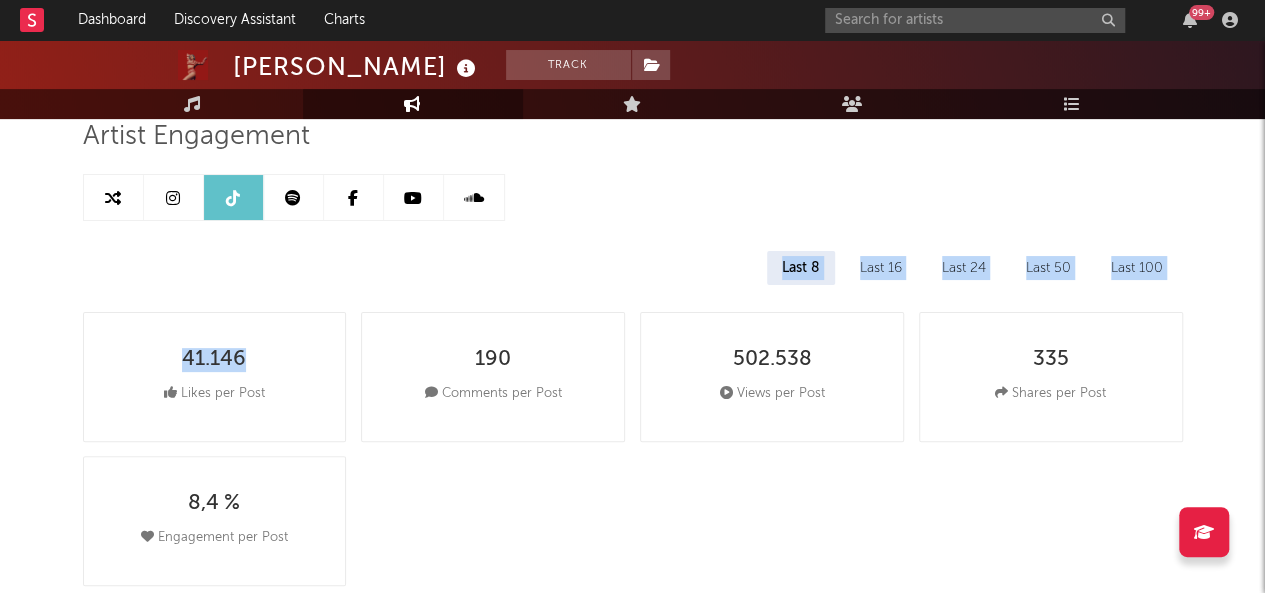 drag, startPoint x: 335, startPoint y: 305, endPoint x: 403, endPoint y: 187, distance: 136.19104 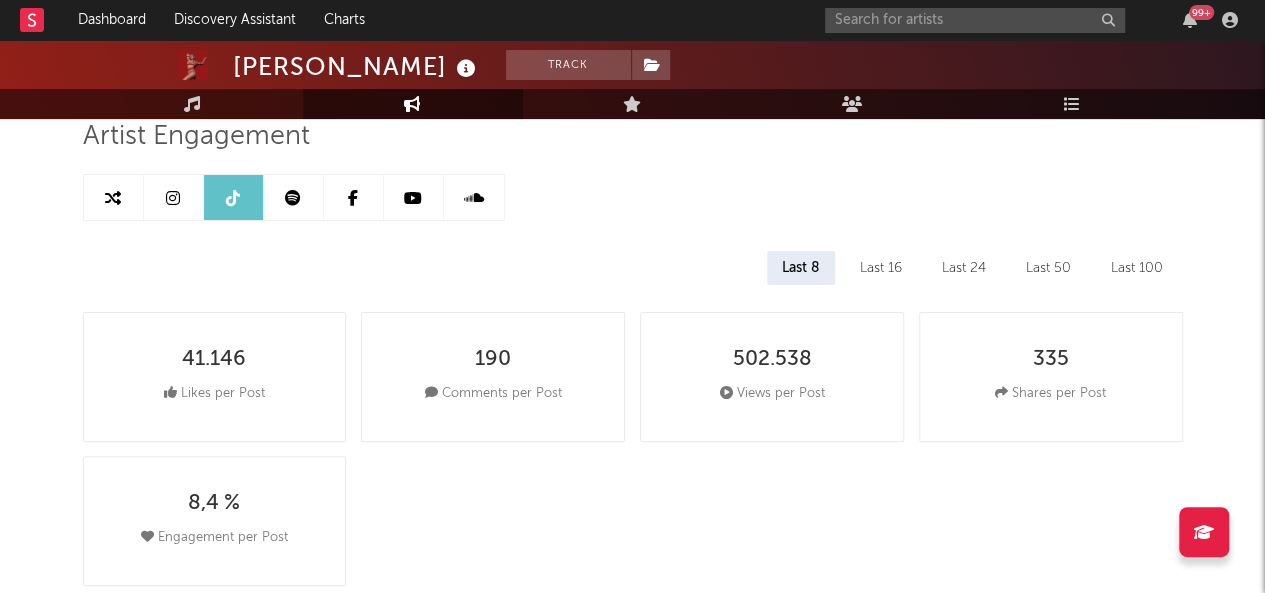 click 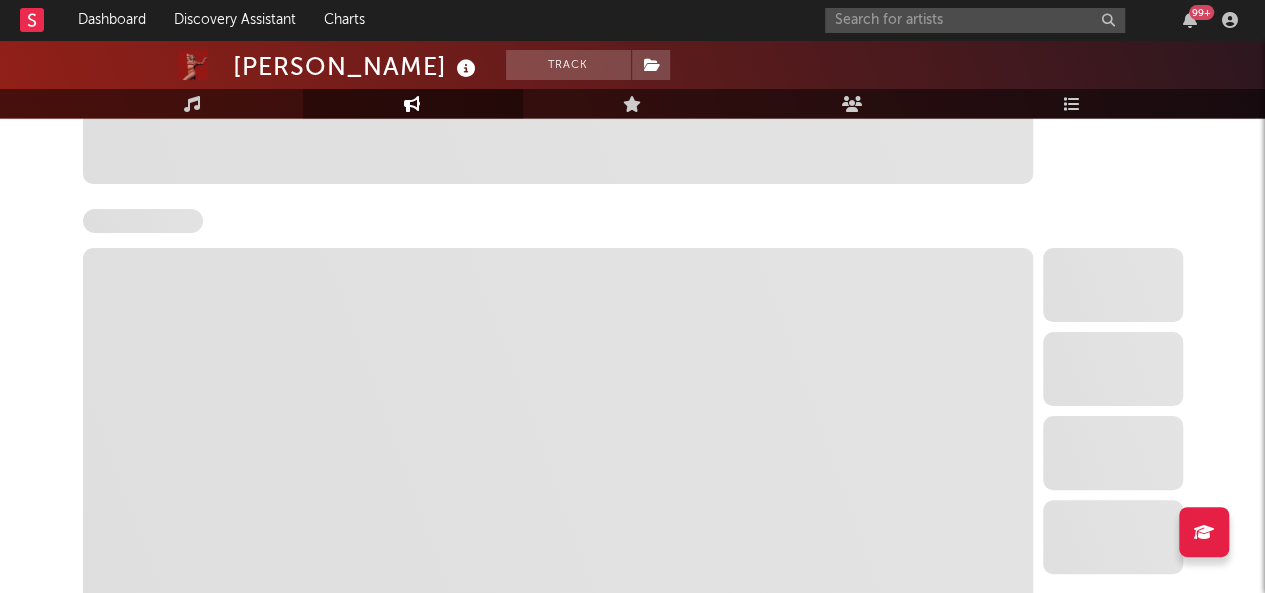 select on "6m" 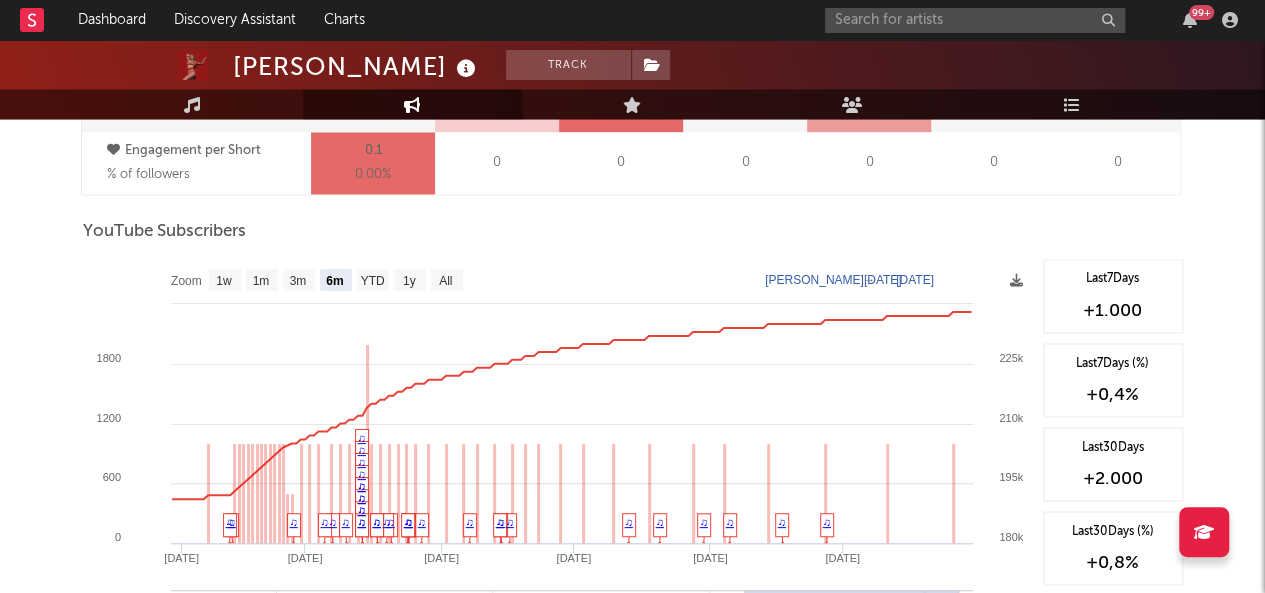 scroll, scrollTop: 1586, scrollLeft: 0, axis: vertical 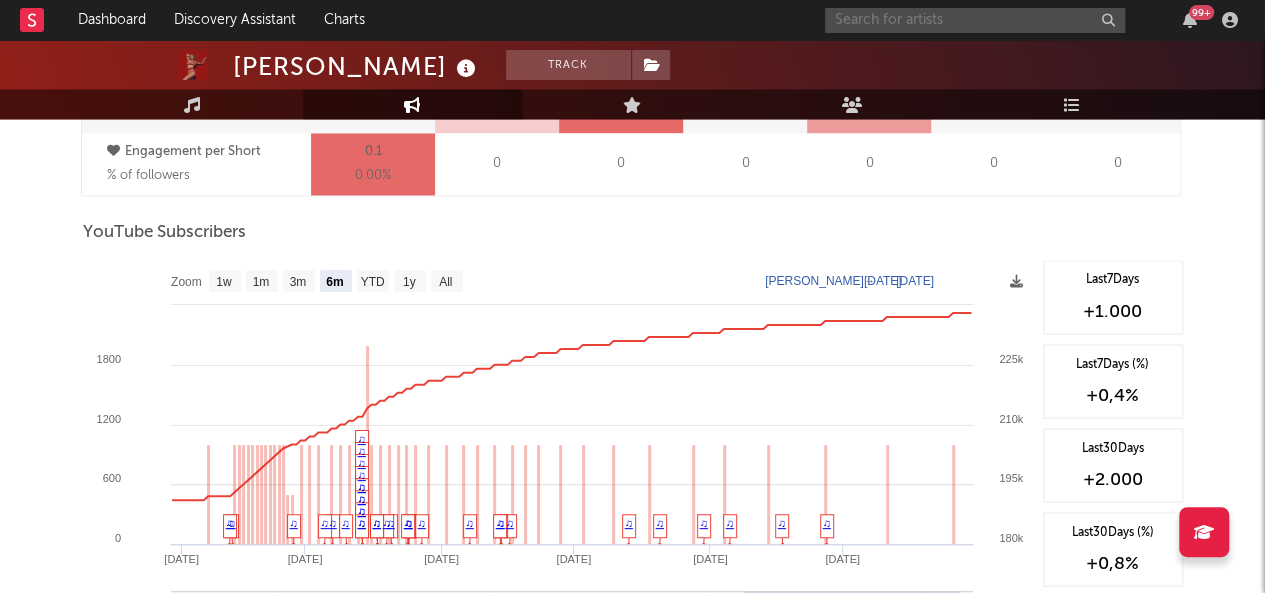 click 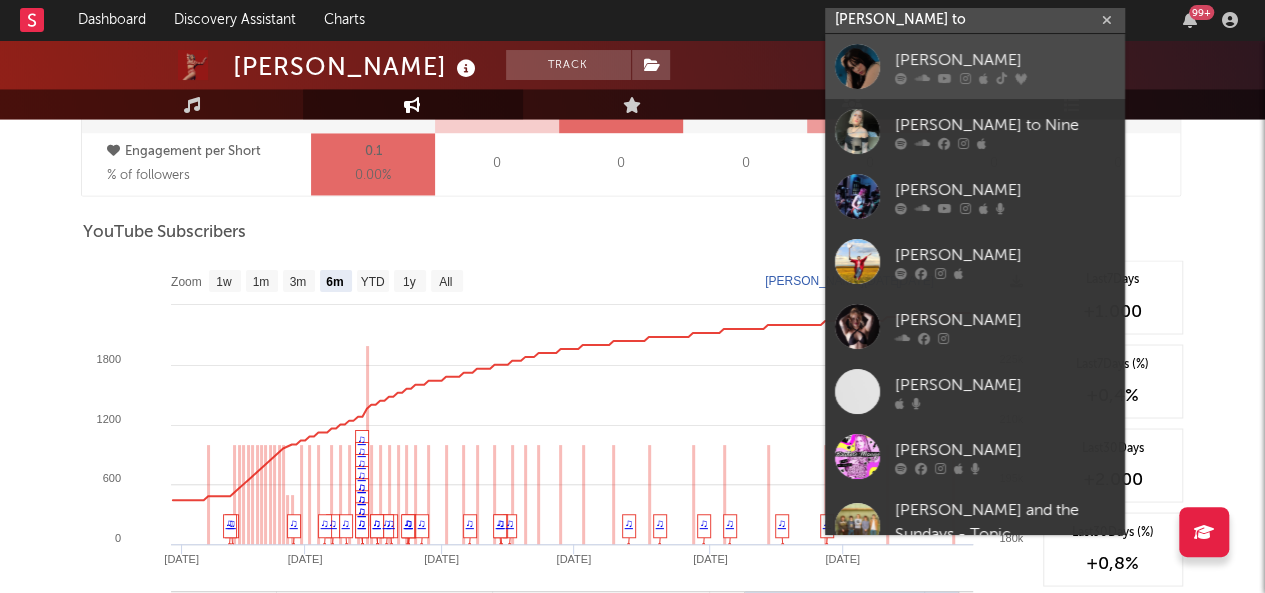 type on "sarah to" 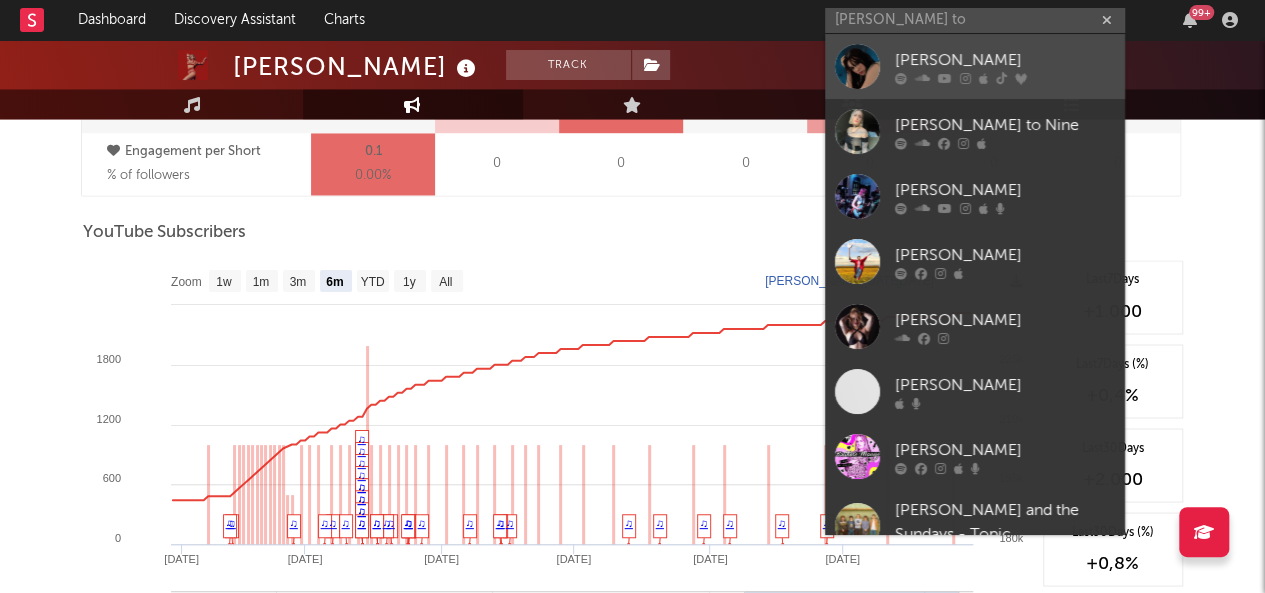 click on "[PERSON_NAME]" 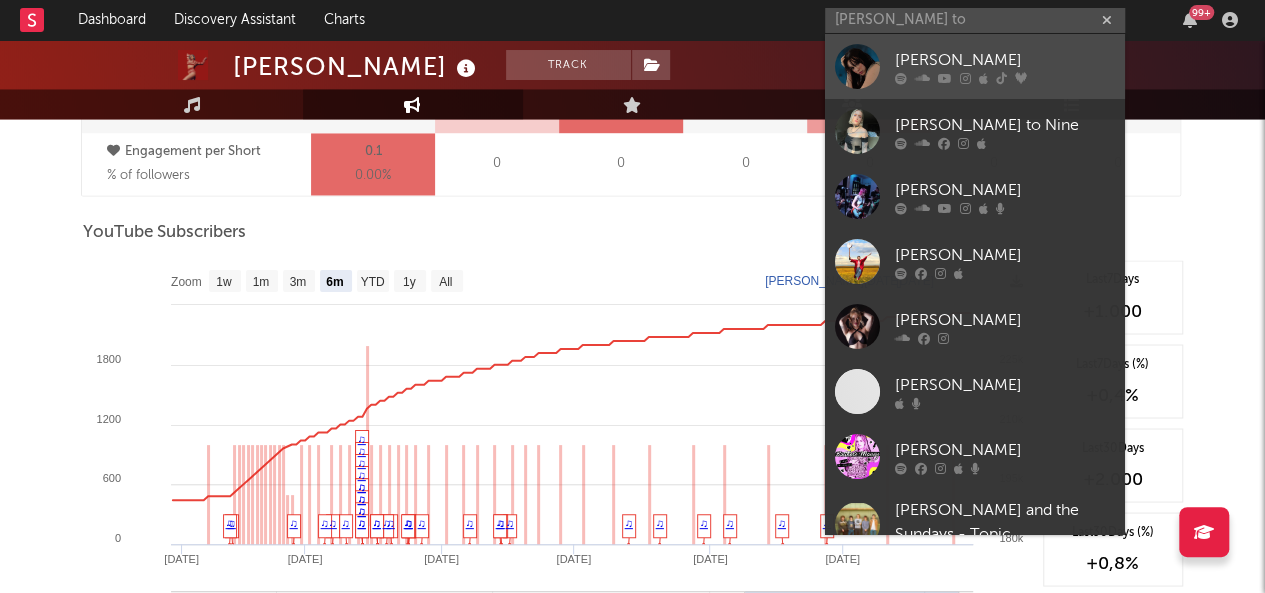 type 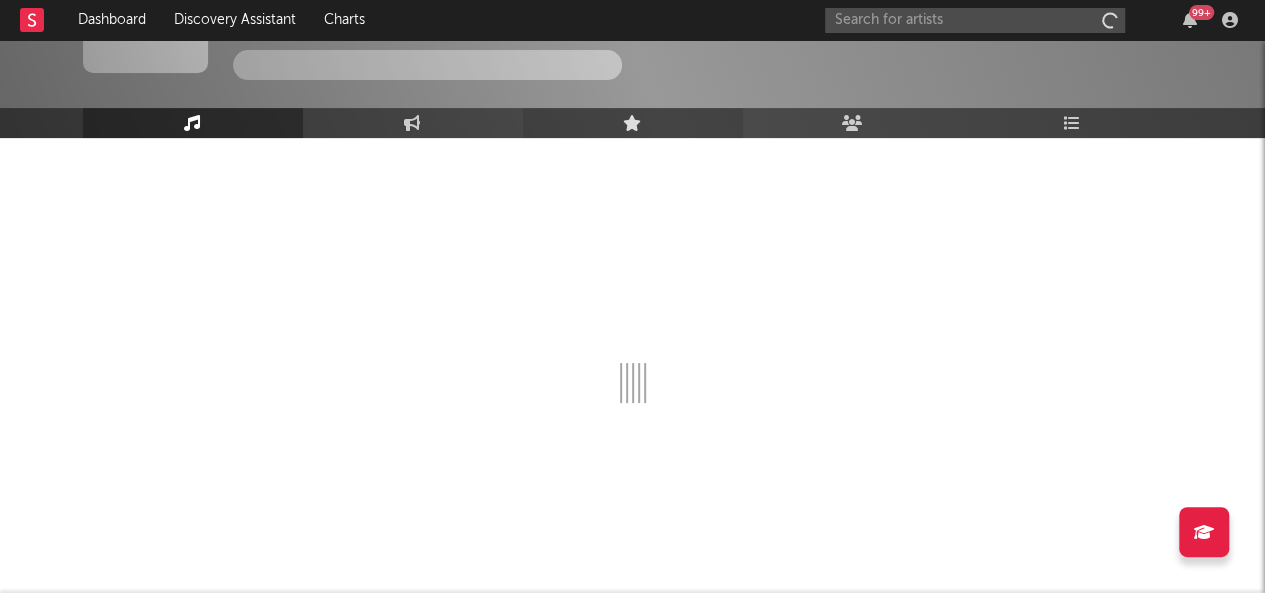 scroll, scrollTop: 102, scrollLeft: 0, axis: vertical 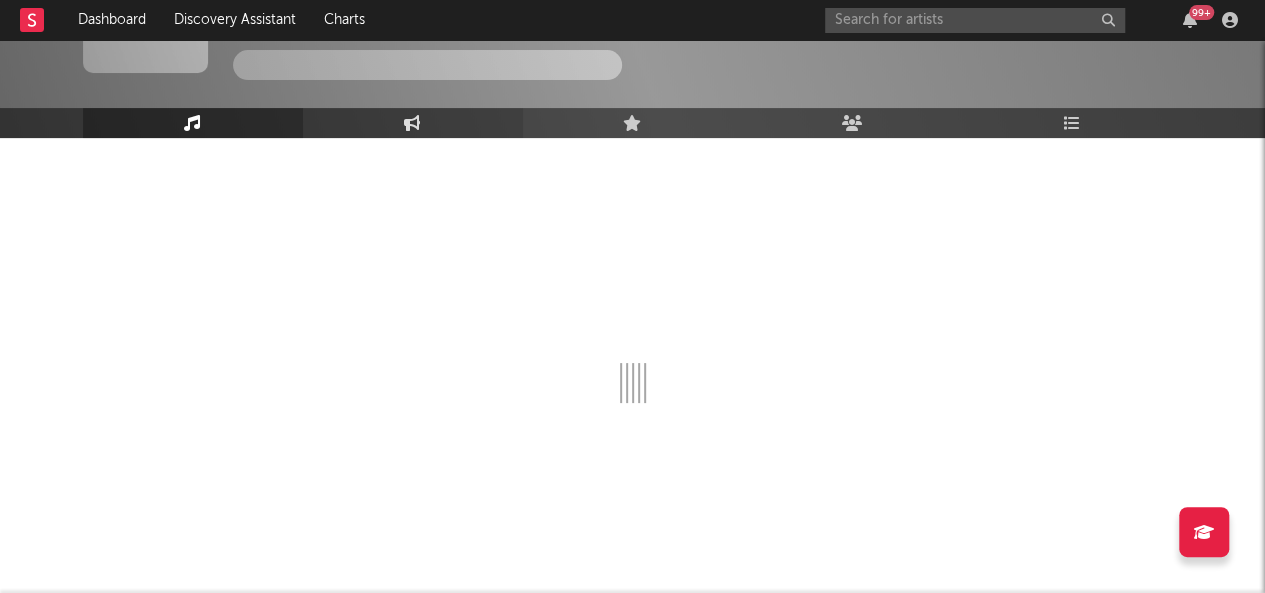 drag, startPoint x: 459, startPoint y: 119, endPoint x: 475, endPoint y: 109, distance: 18.867962 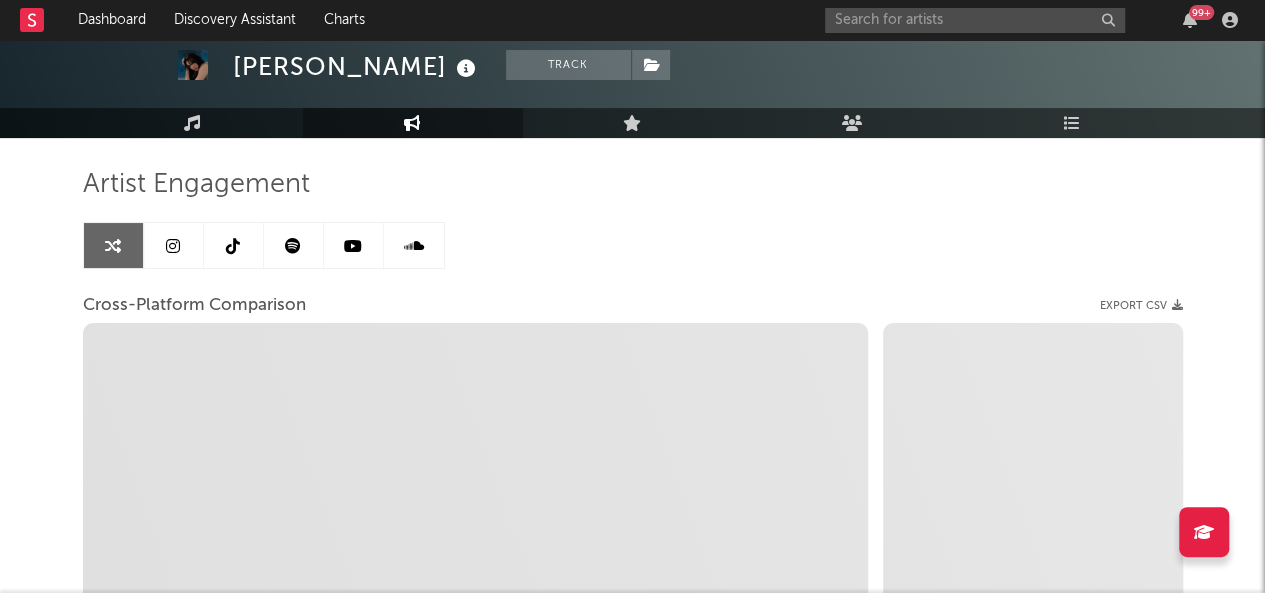 click 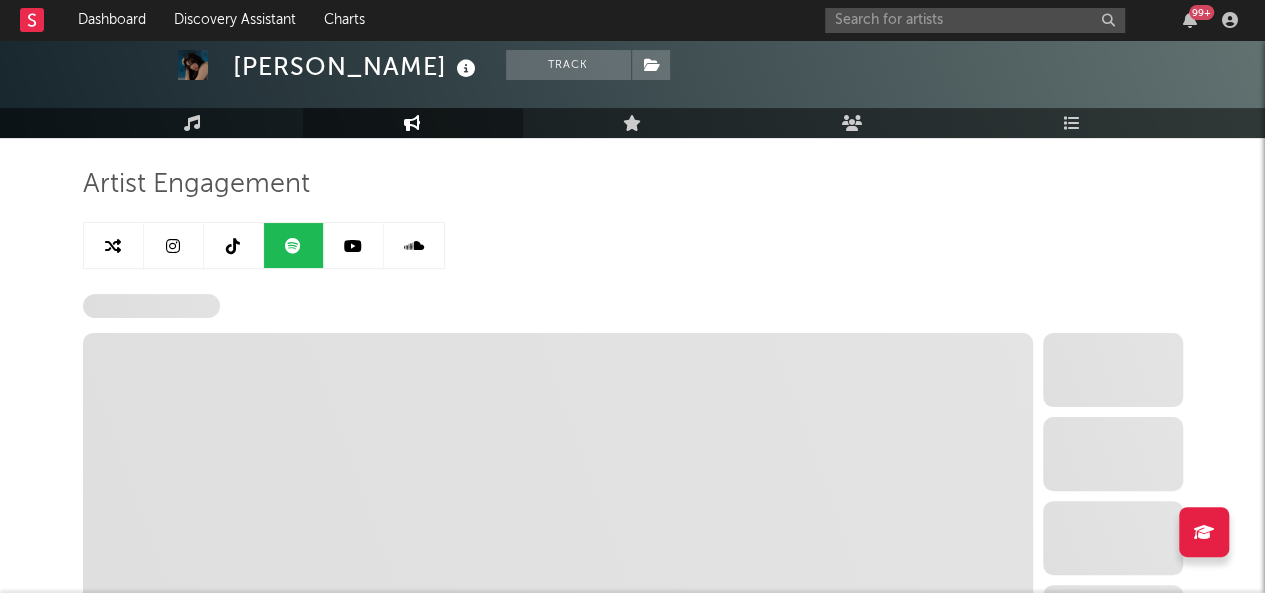 select on "6m" 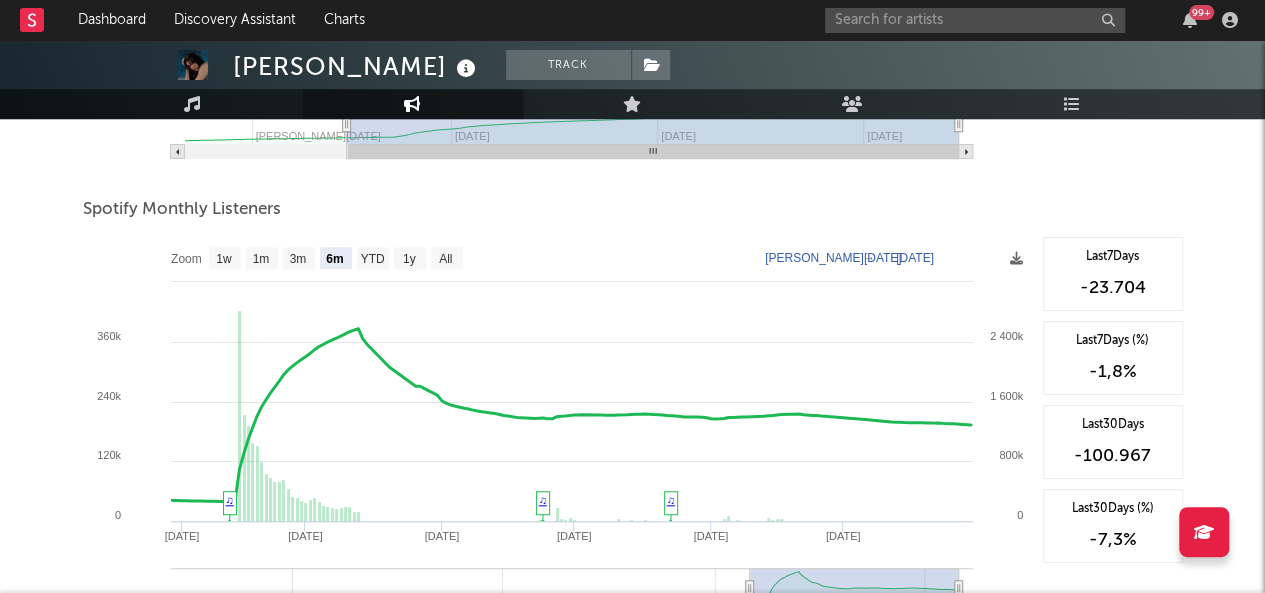 scroll, scrollTop: 666, scrollLeft: 0, axis: vertical 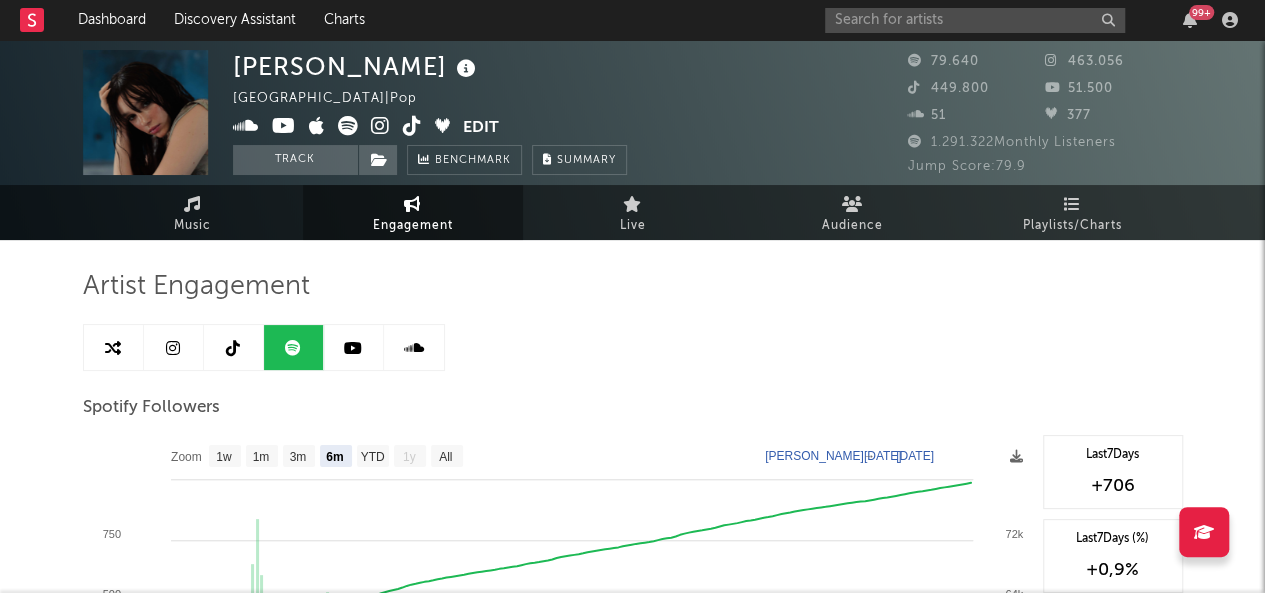 click 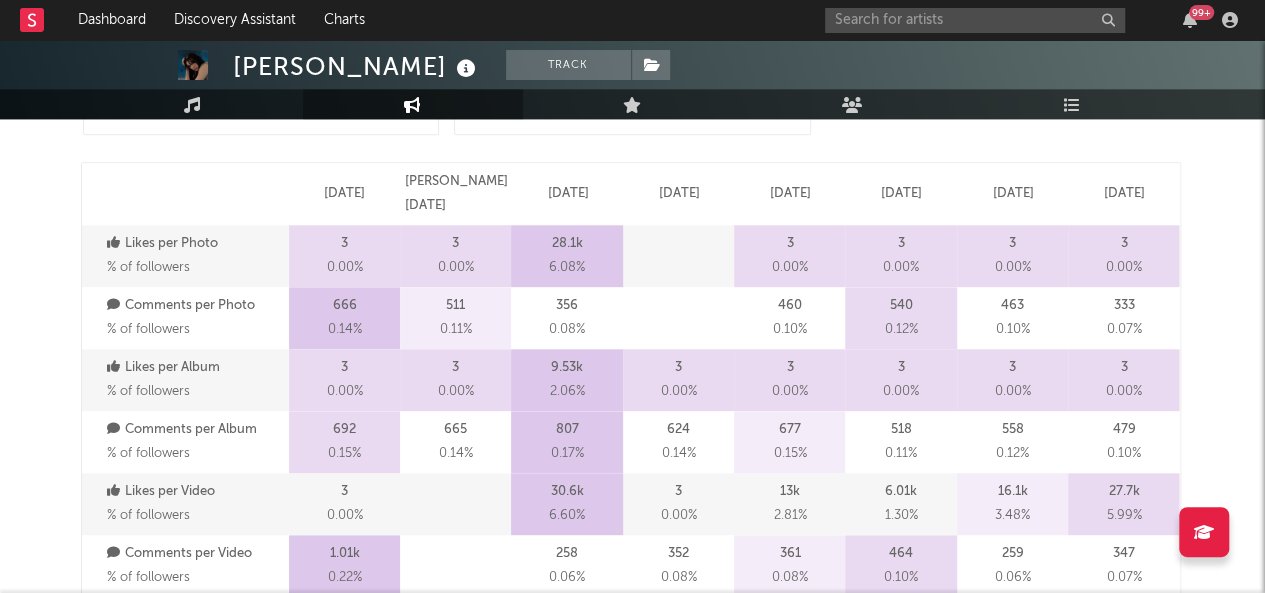select on "6m" 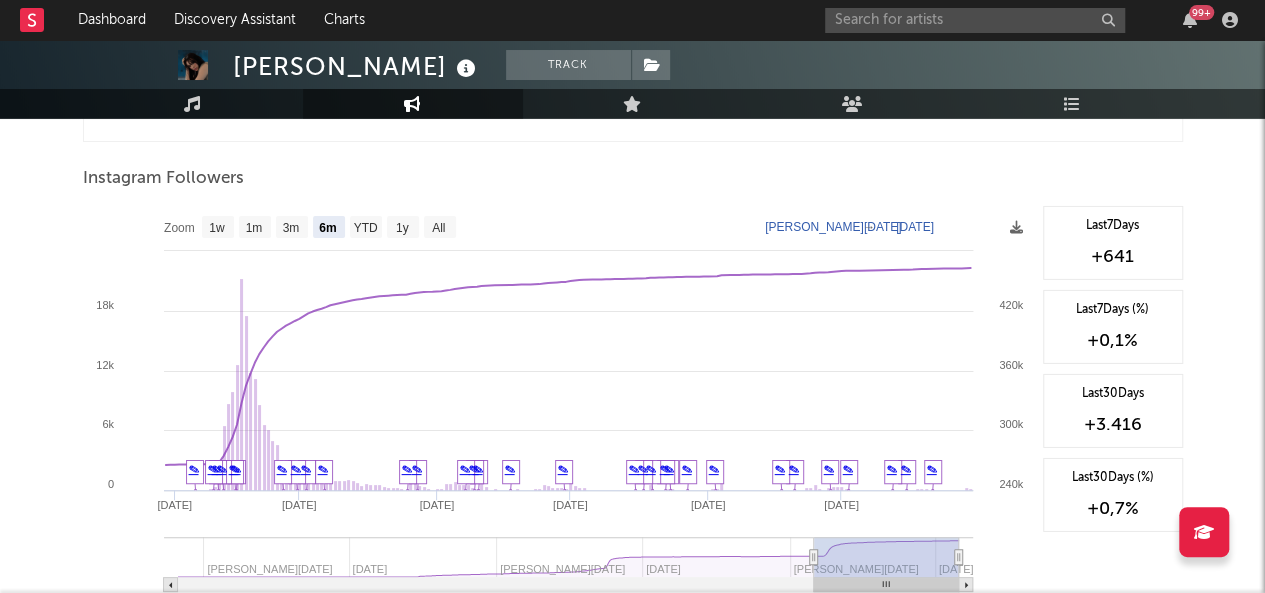 scroll, scrollTop: 3078, scrollLeft: 0, axis: vertical 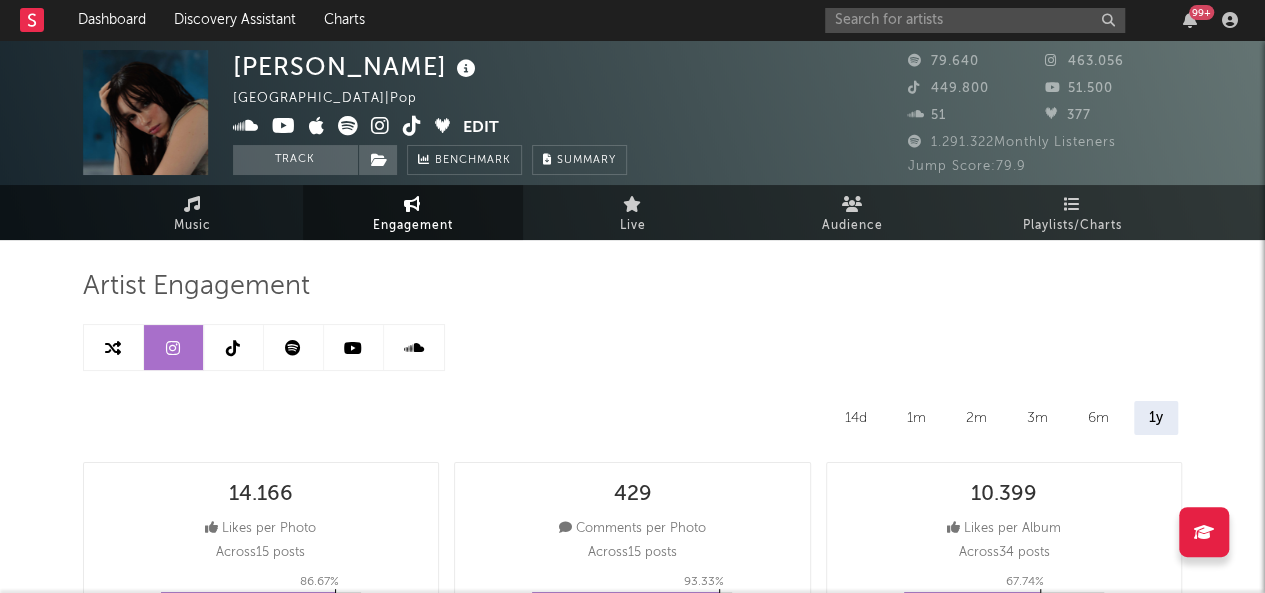 click 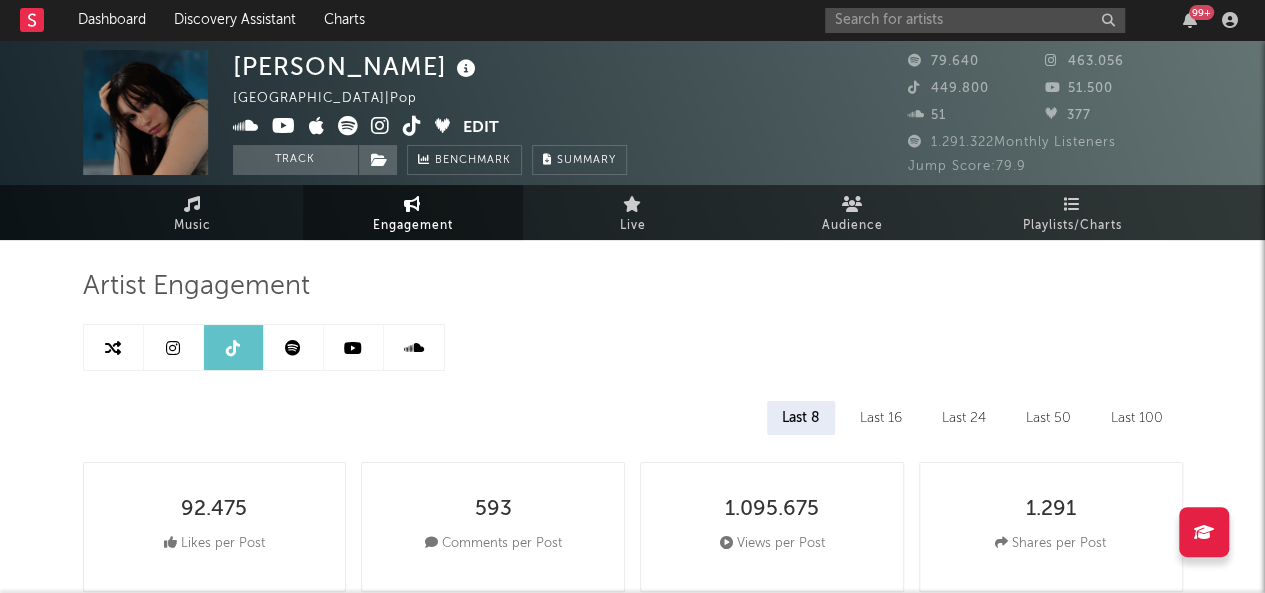 select on "6m" 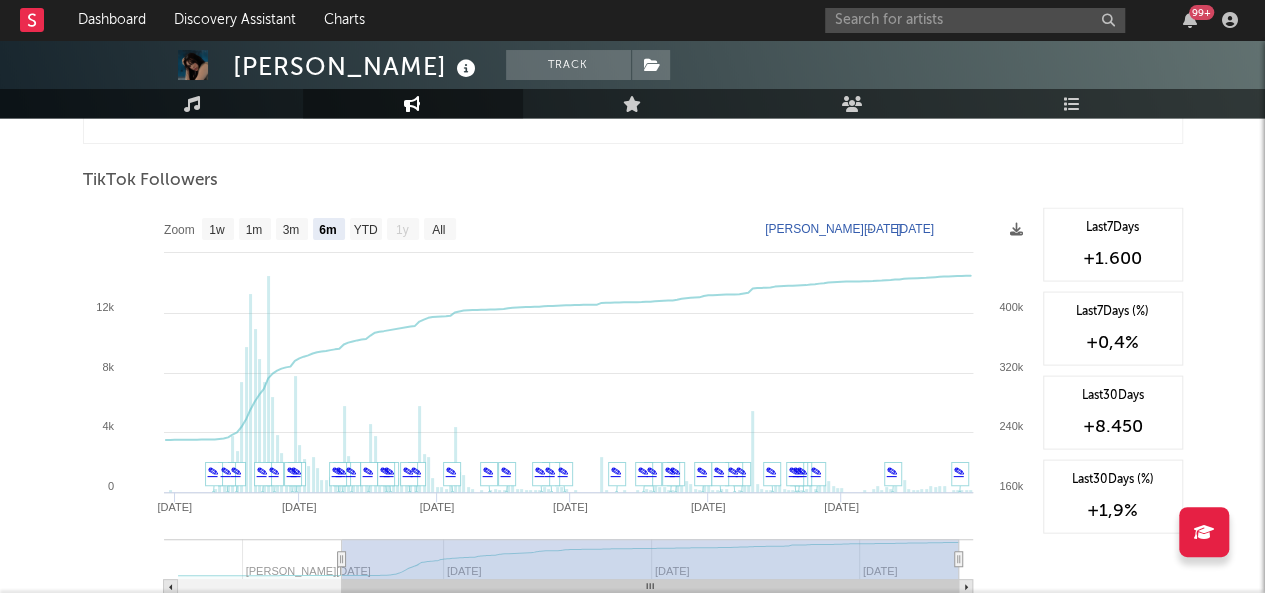 scroll, scrollTop: 1872, scrollLeft: 0, axis: vertical 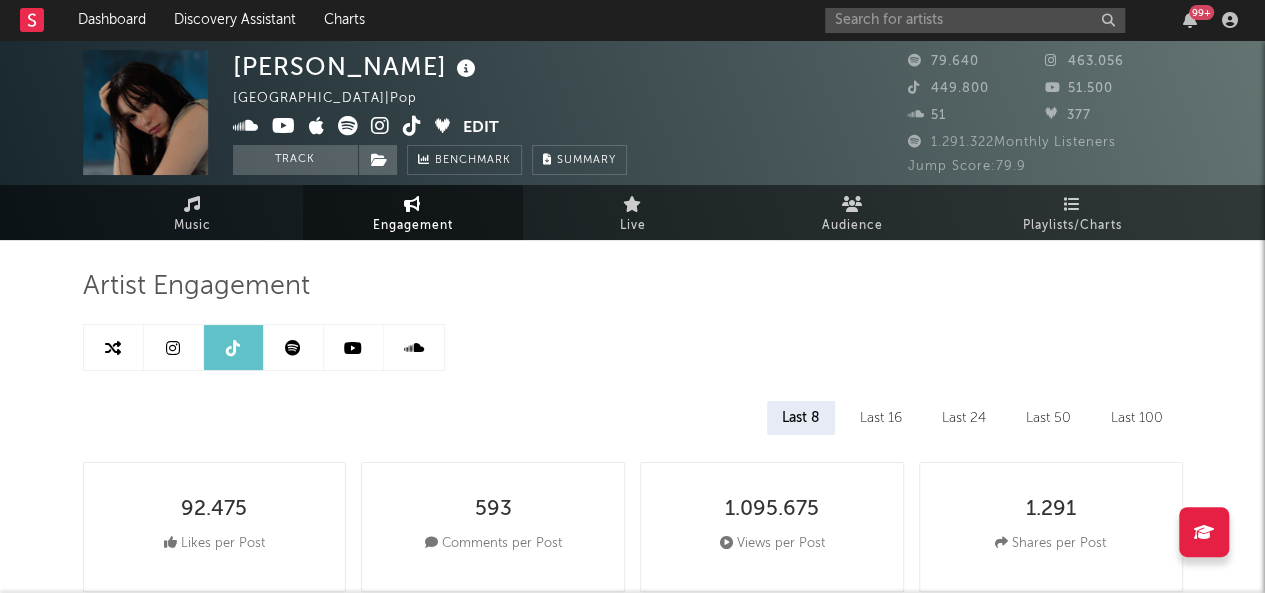 click 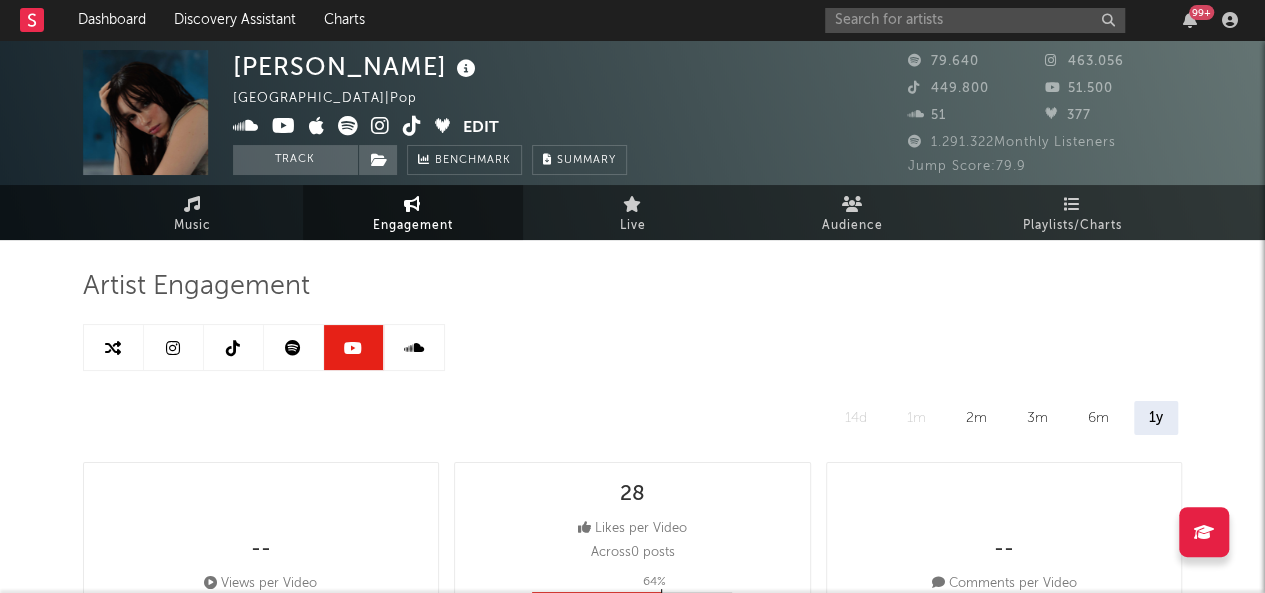 select on "6m" 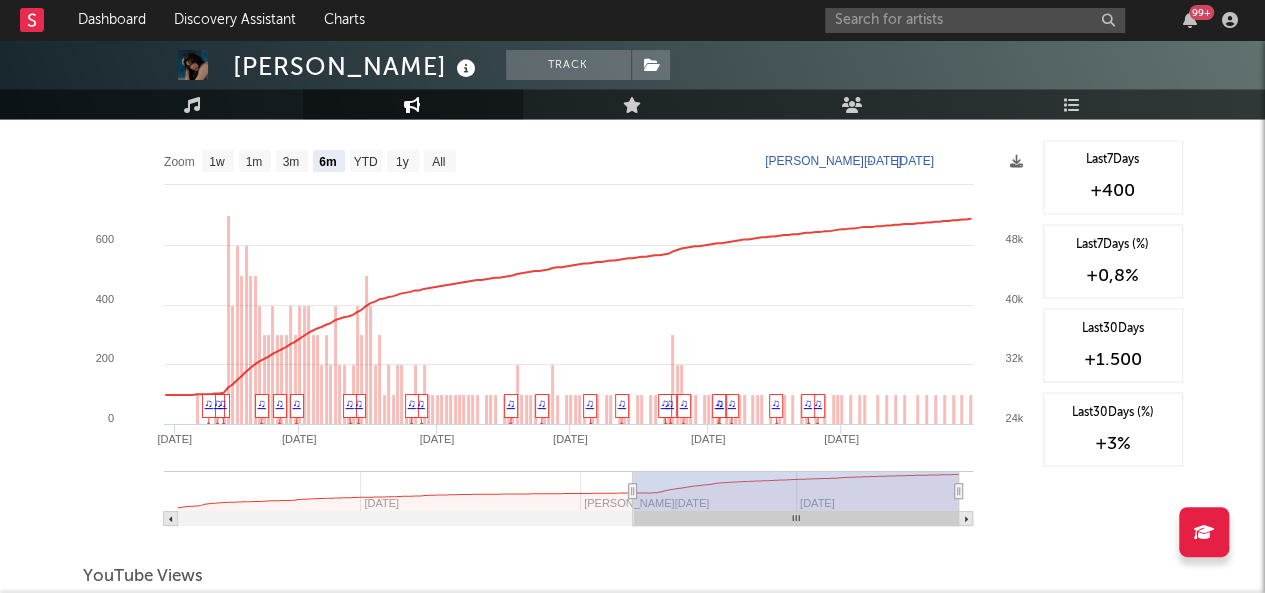 scroll, scrollTop: 1654, scrollLeft: 0, axis: vertical 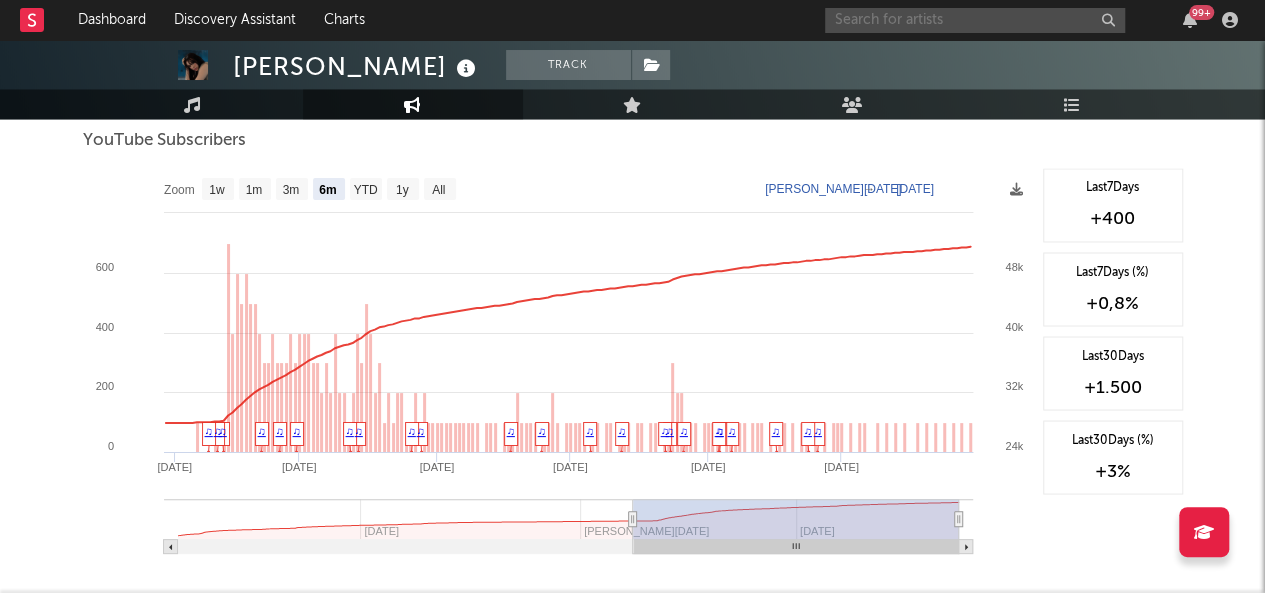 click 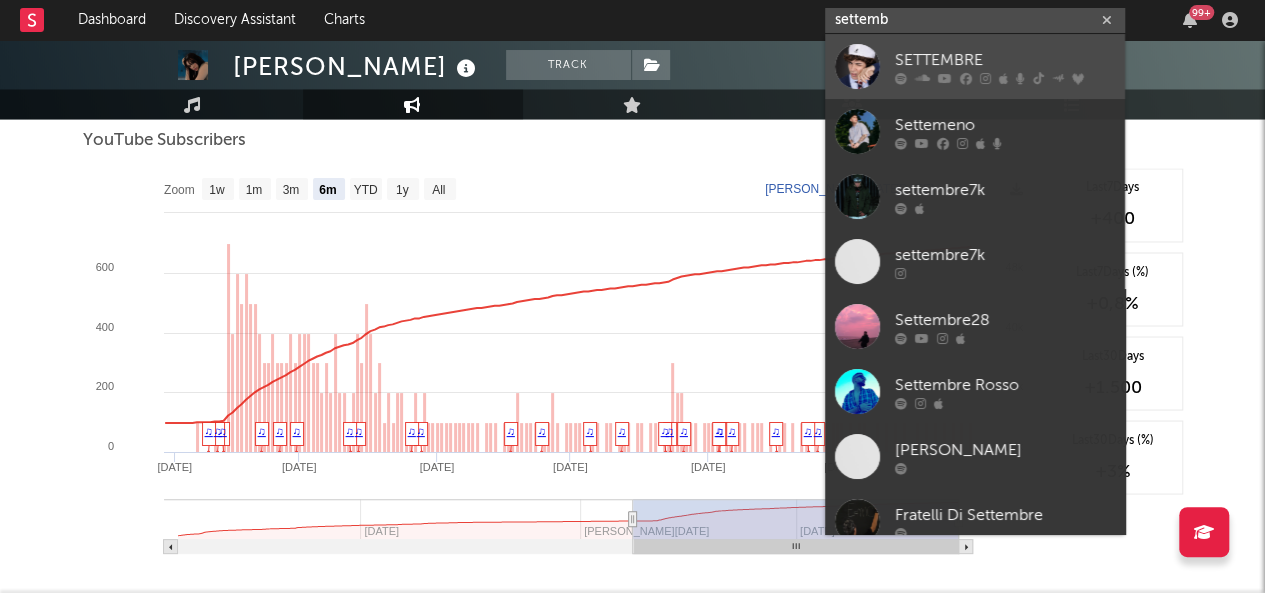 type on "settemb" 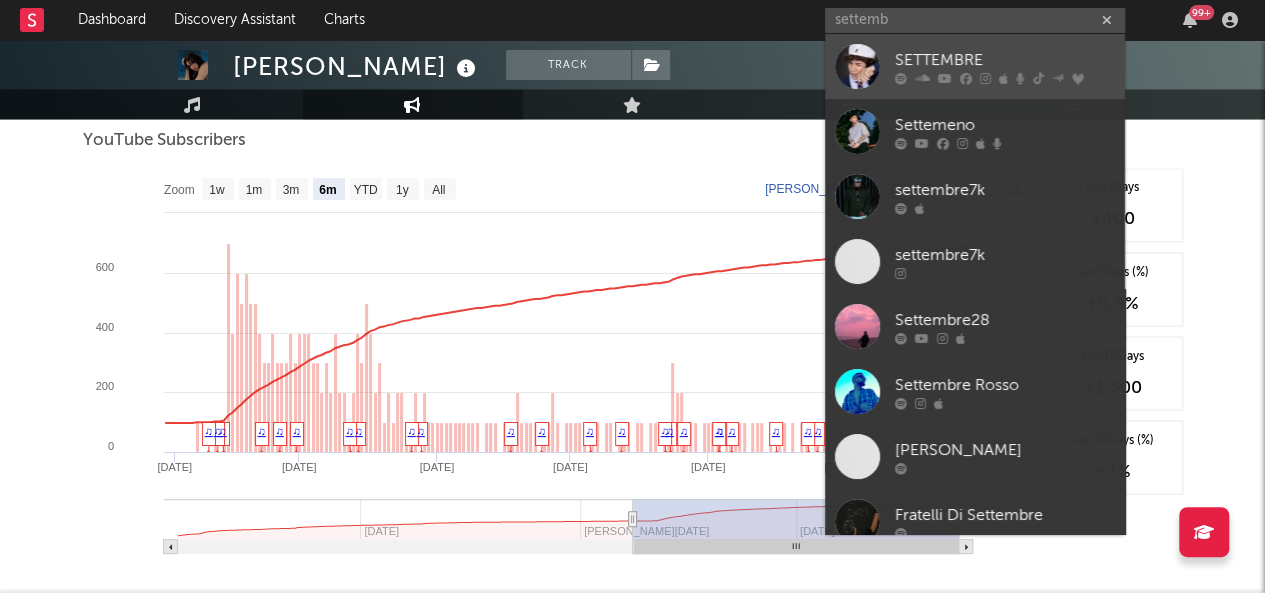 click 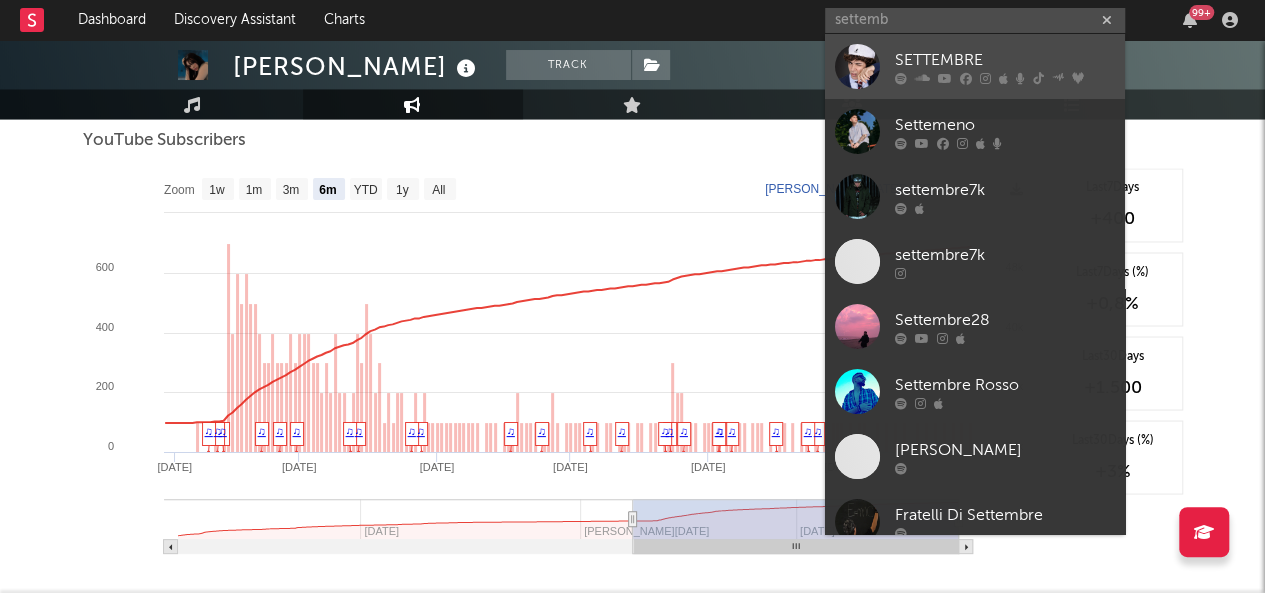 type 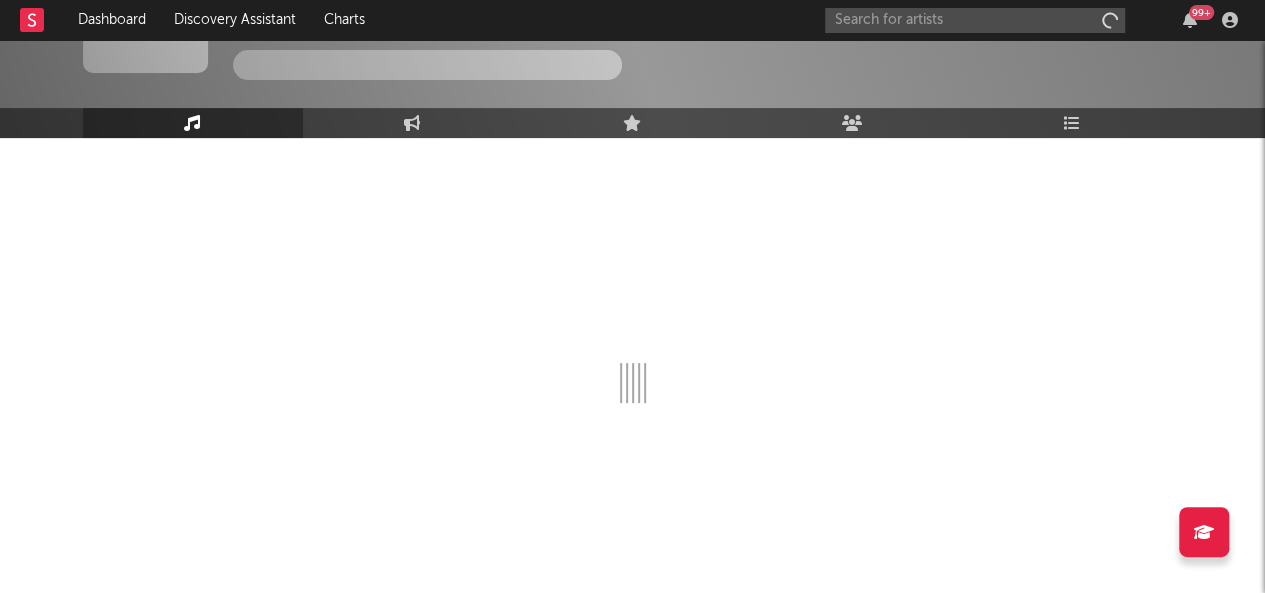 scroll, scrollTop: 102, scrollLeft: 0, axis: vertical 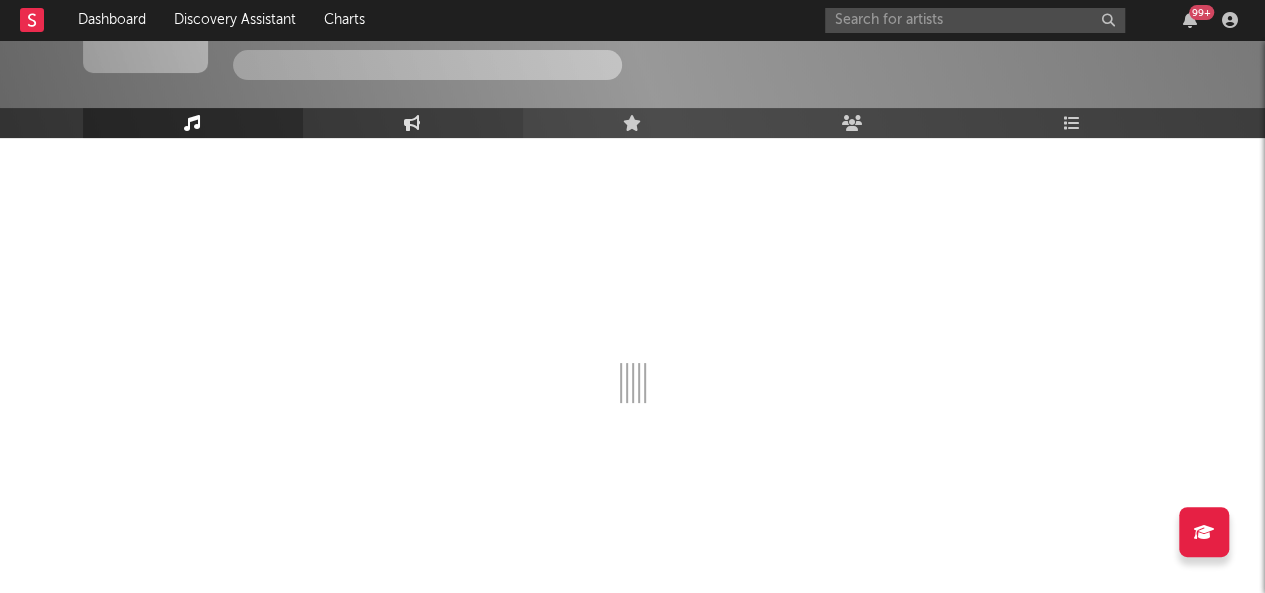 click on "Engagement" 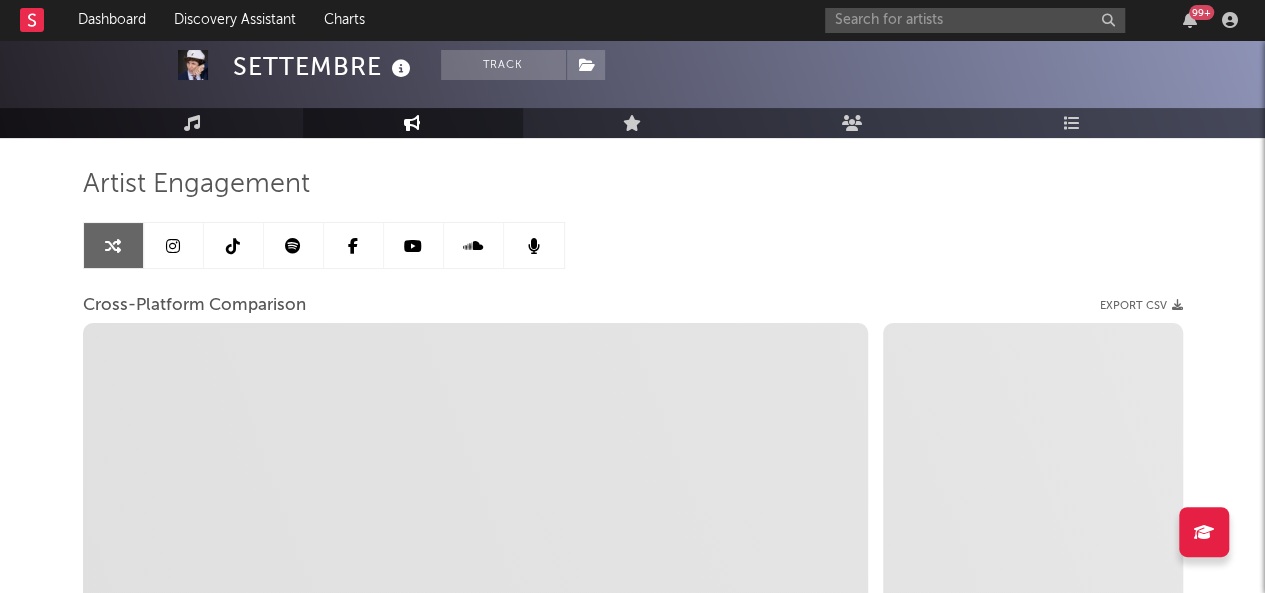 select on "1m" 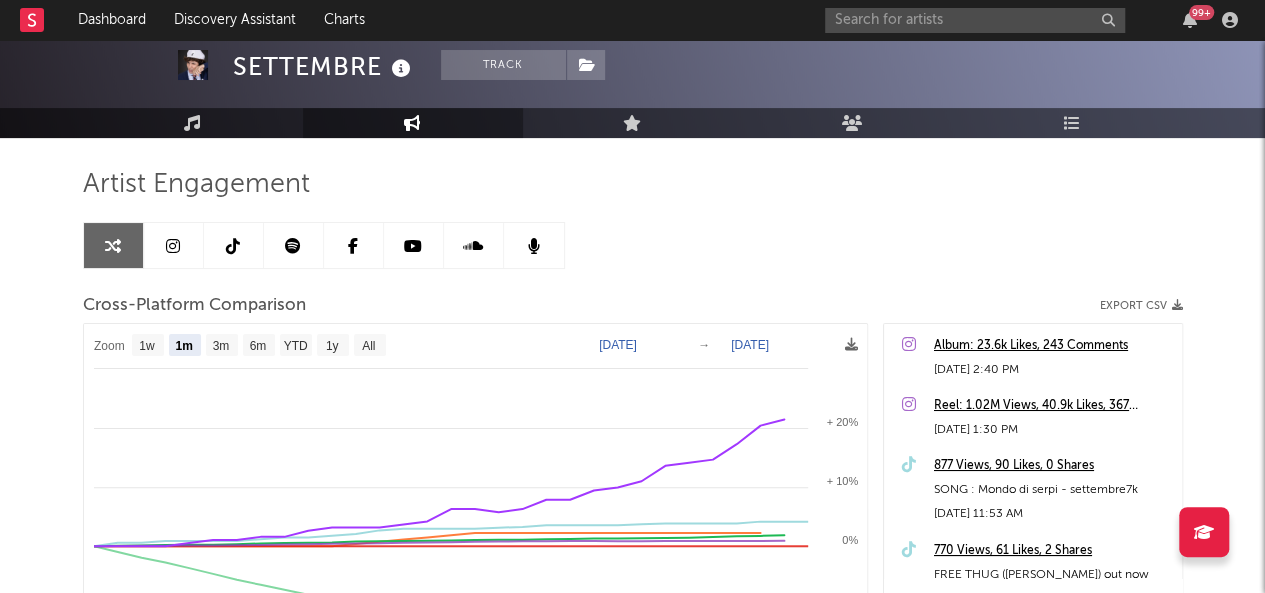 click 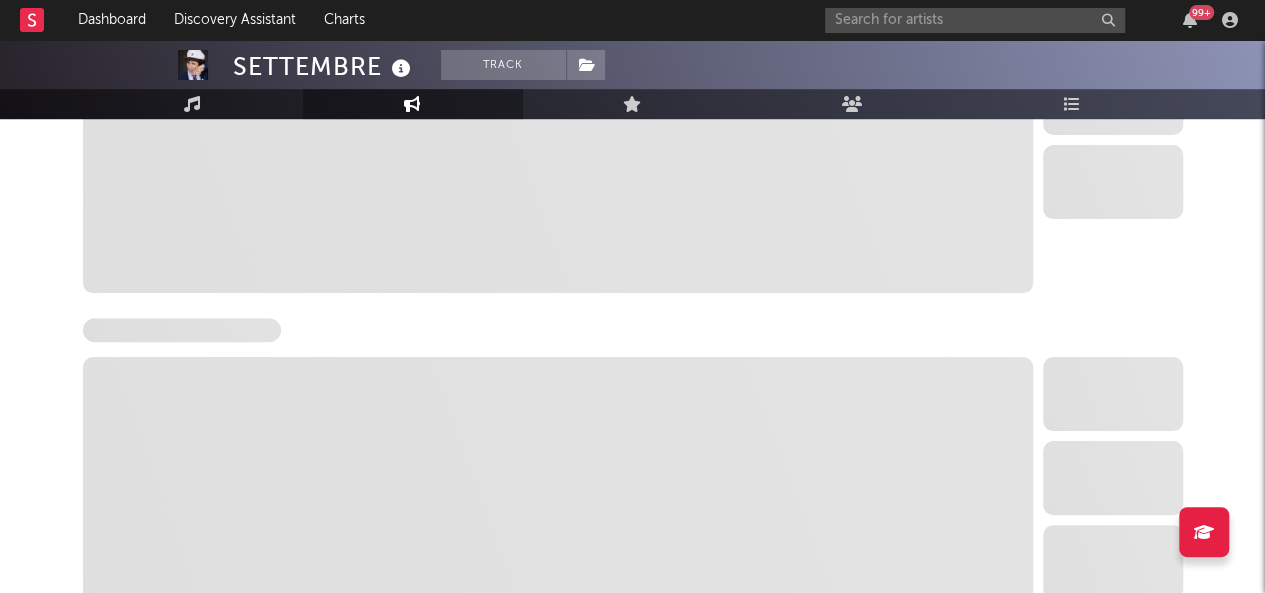 select on "6m" 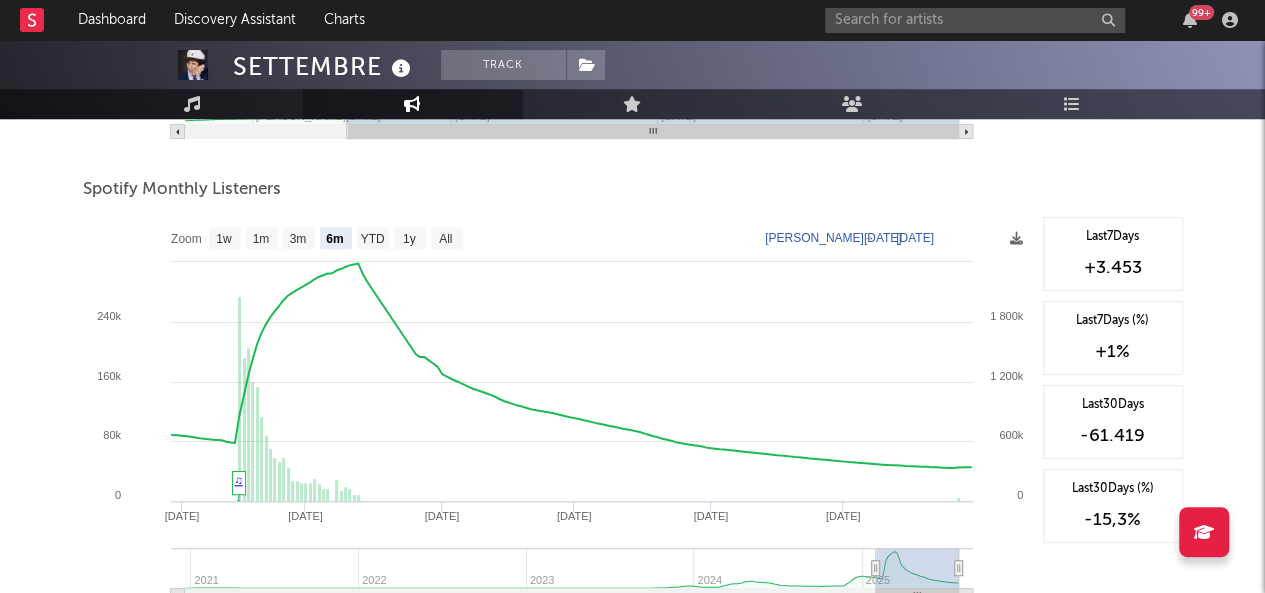 scroll, scrollTop: 707, scrollLeft: 0, axis: vertical 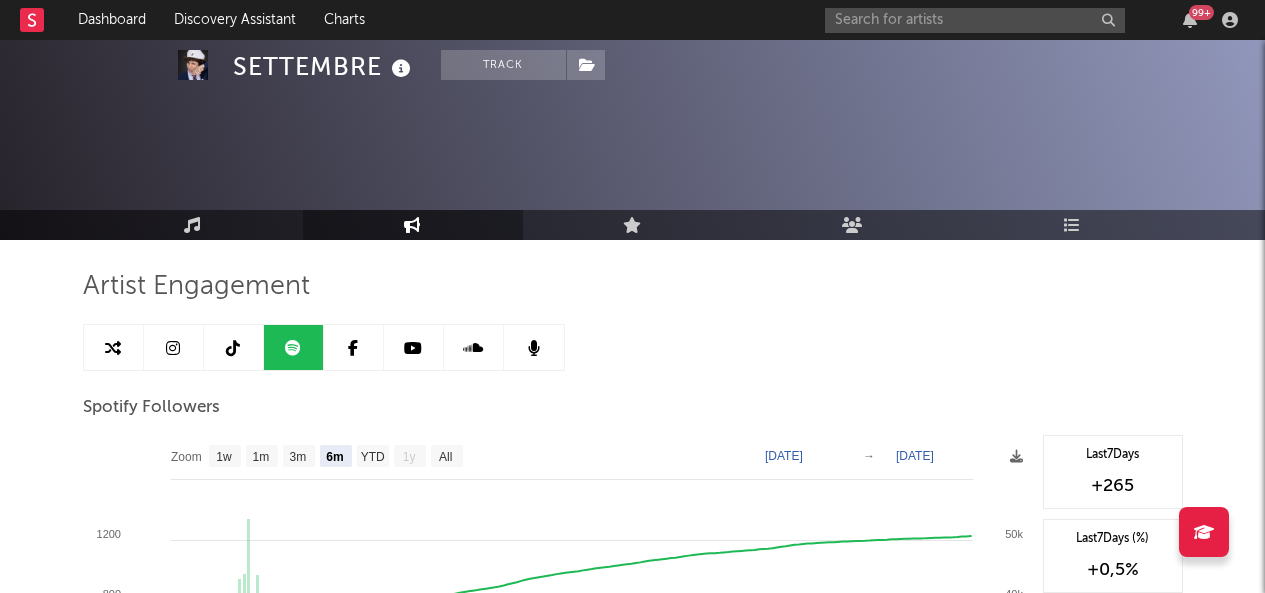 select on "6m" 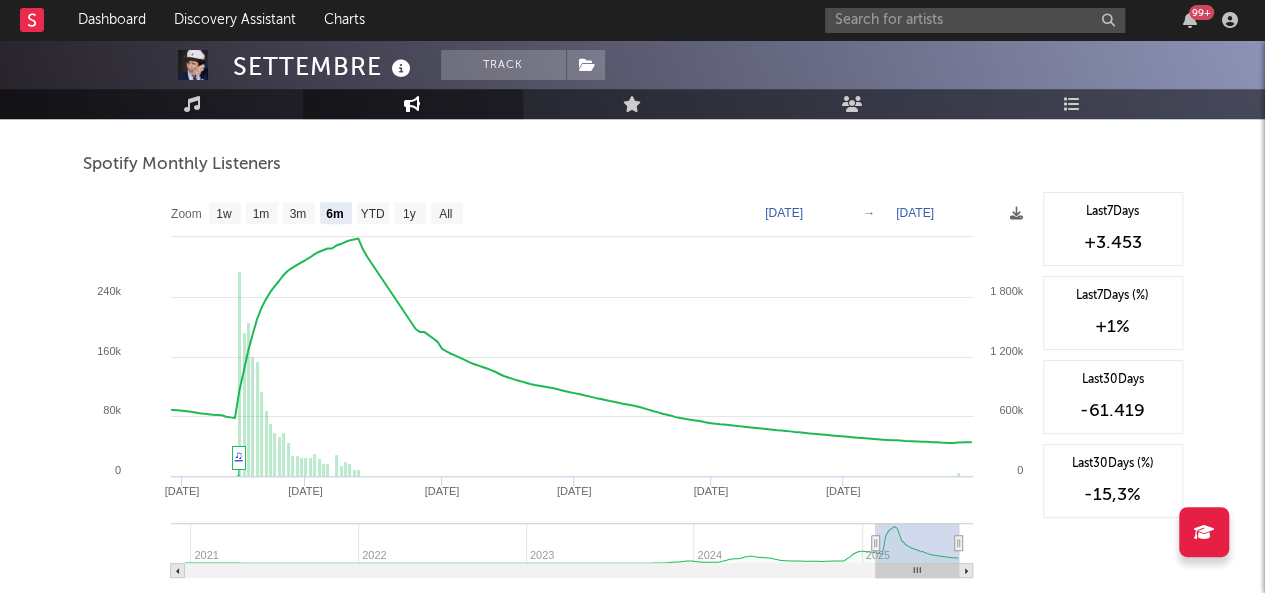 scroll, scrollTop: 707, scrollLeft: 0, axis: vertical 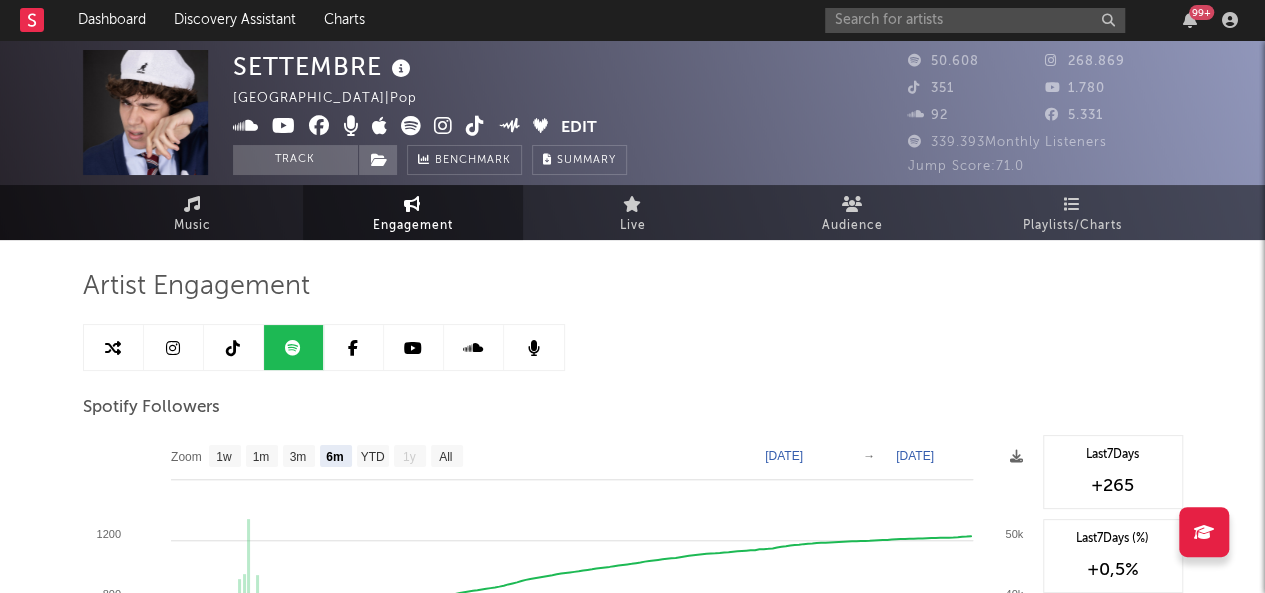 click at bounding box center [173, 348] 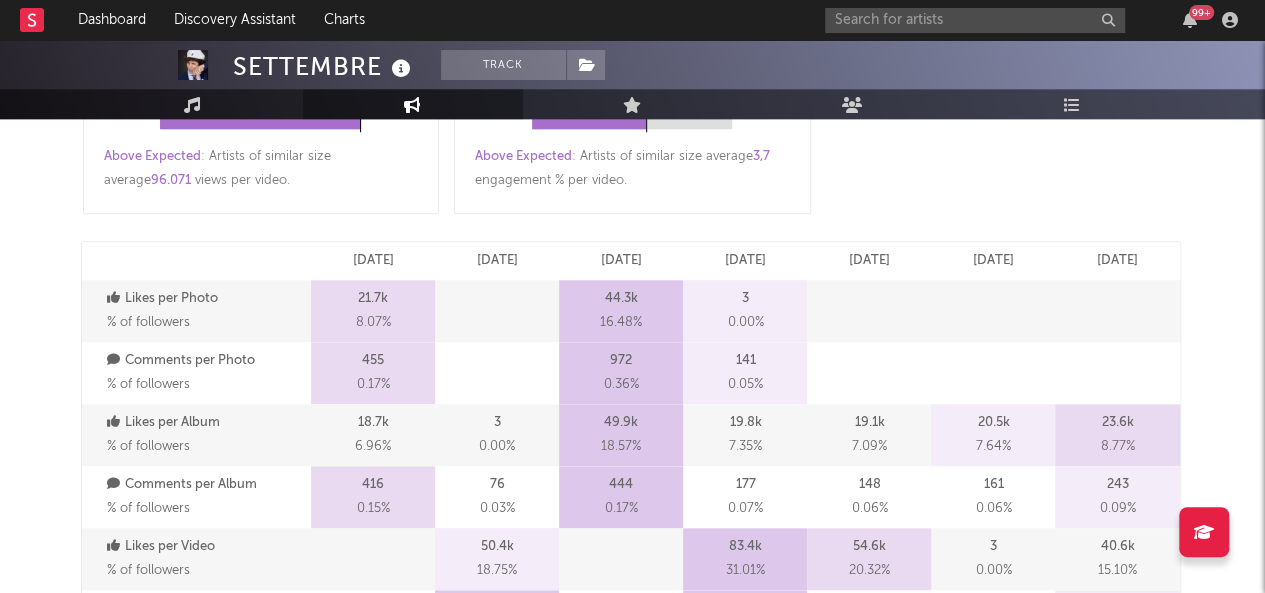 select on "6m" 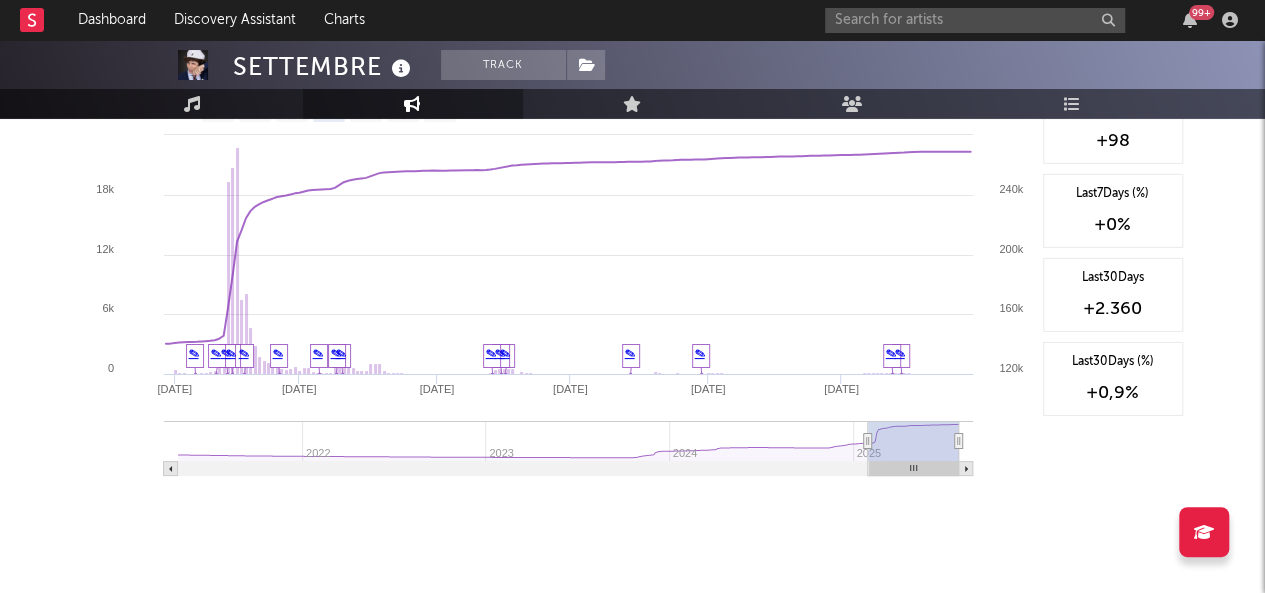 scroll, scrollTop: 3000, scrollLeft: 0, axis: vertical 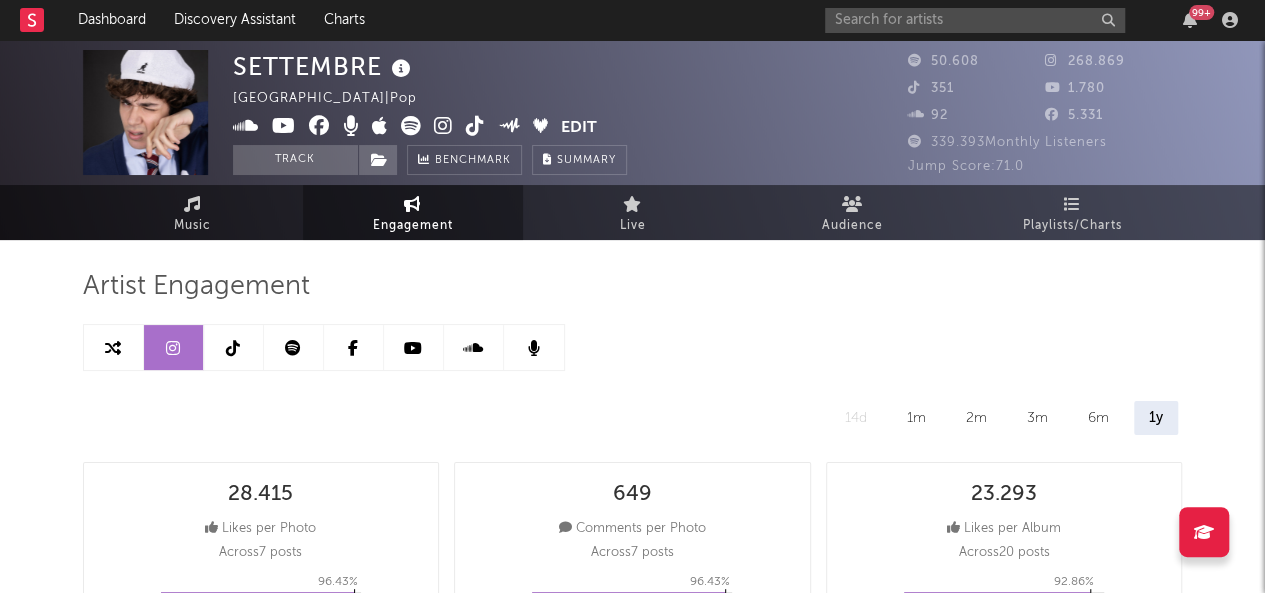click at bounding box center [234, 347] 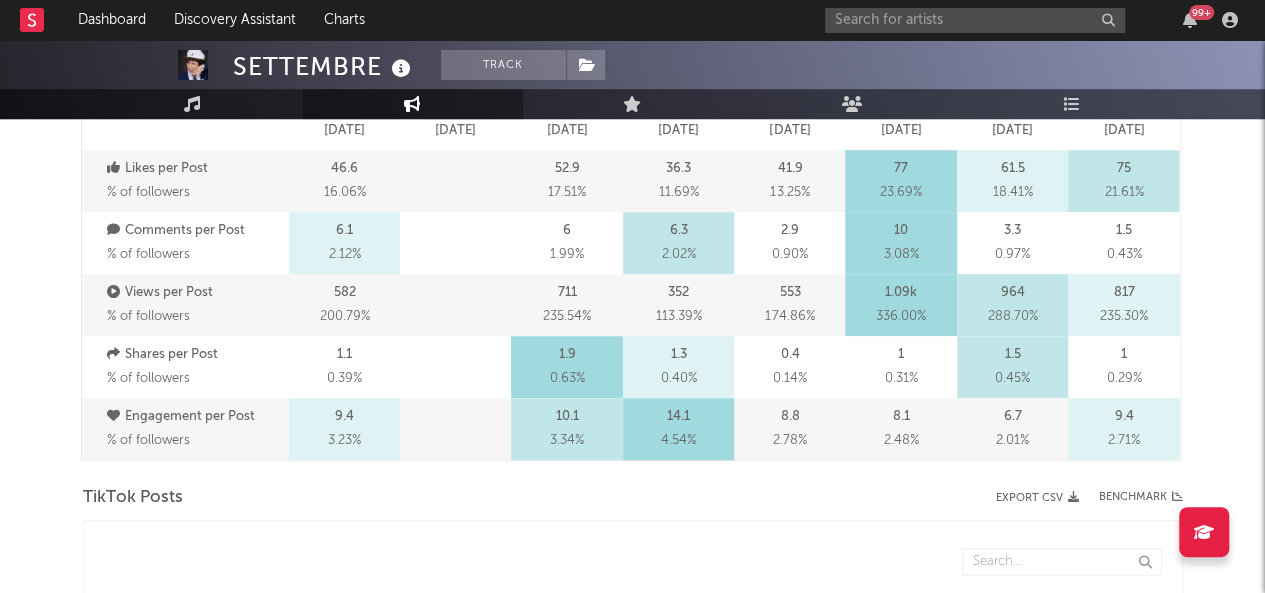 select on "6m" 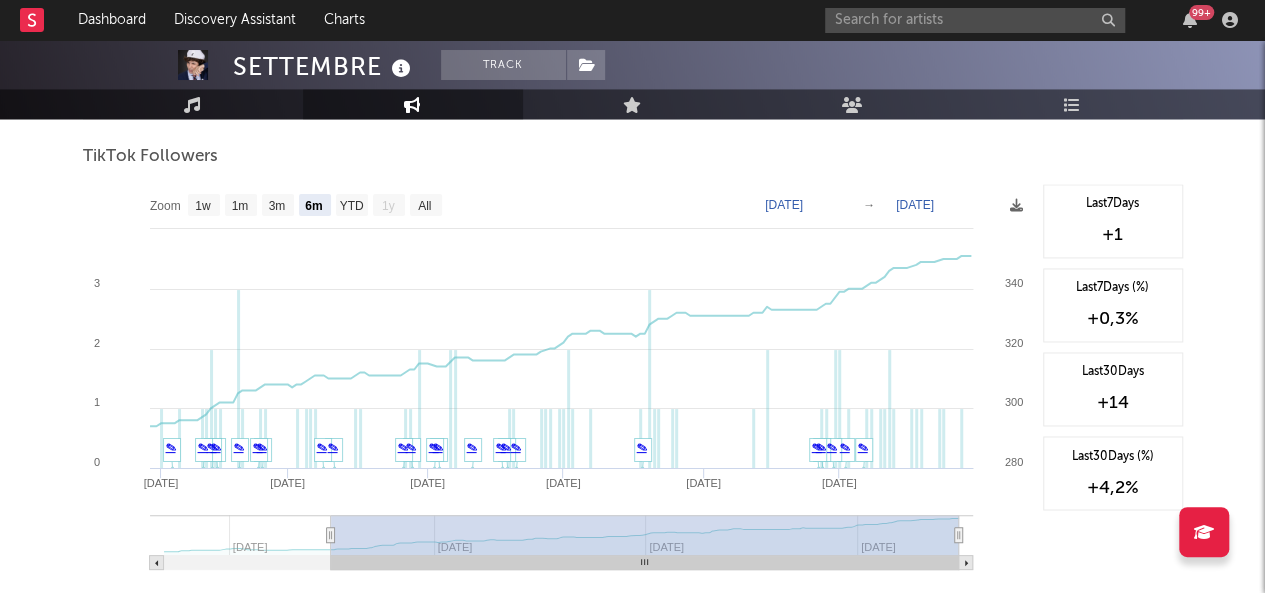 scroll, scrollTop: 1455, scrollLeft: 0, axis: vertical 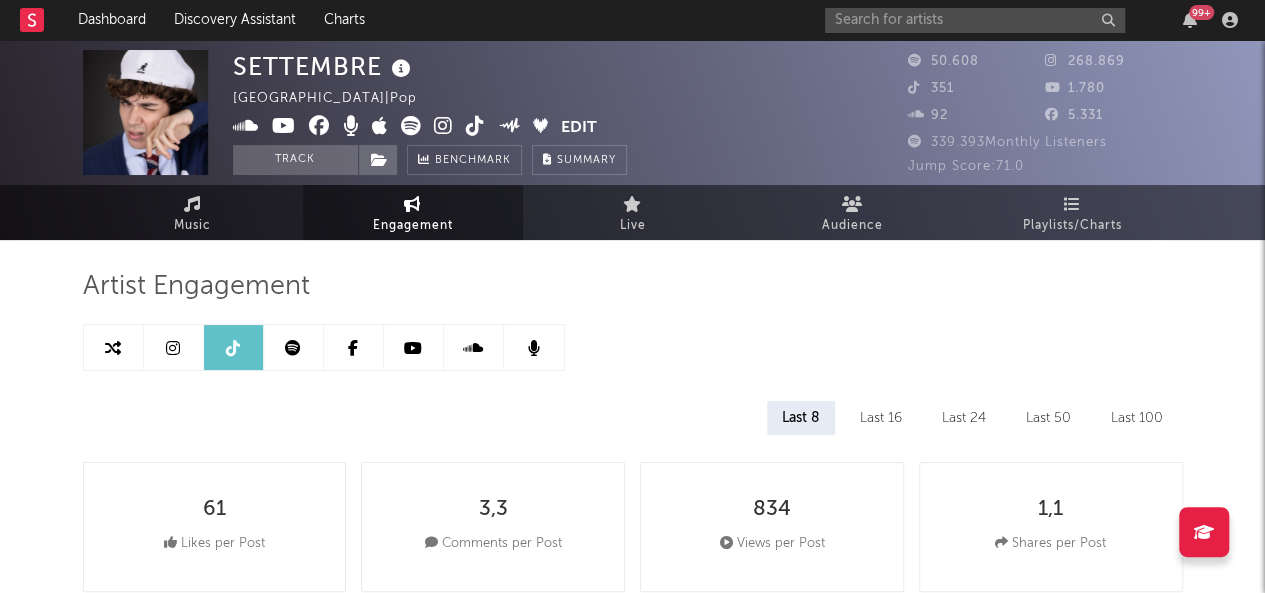 click at bounding box center (414, 347) 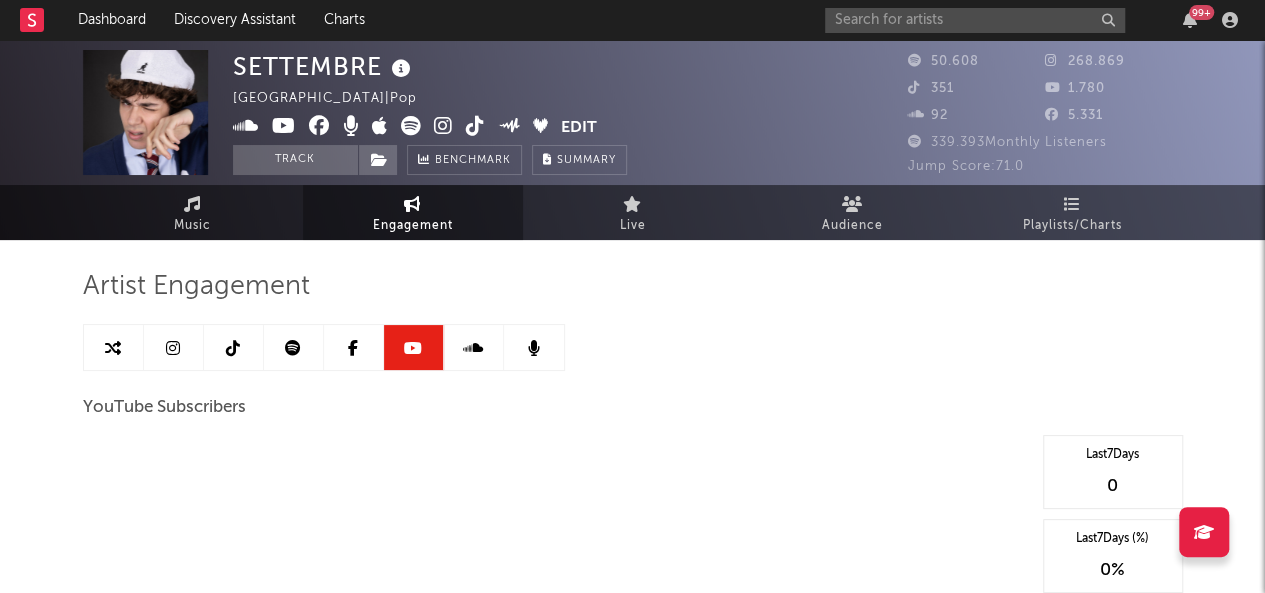 select on "6m" 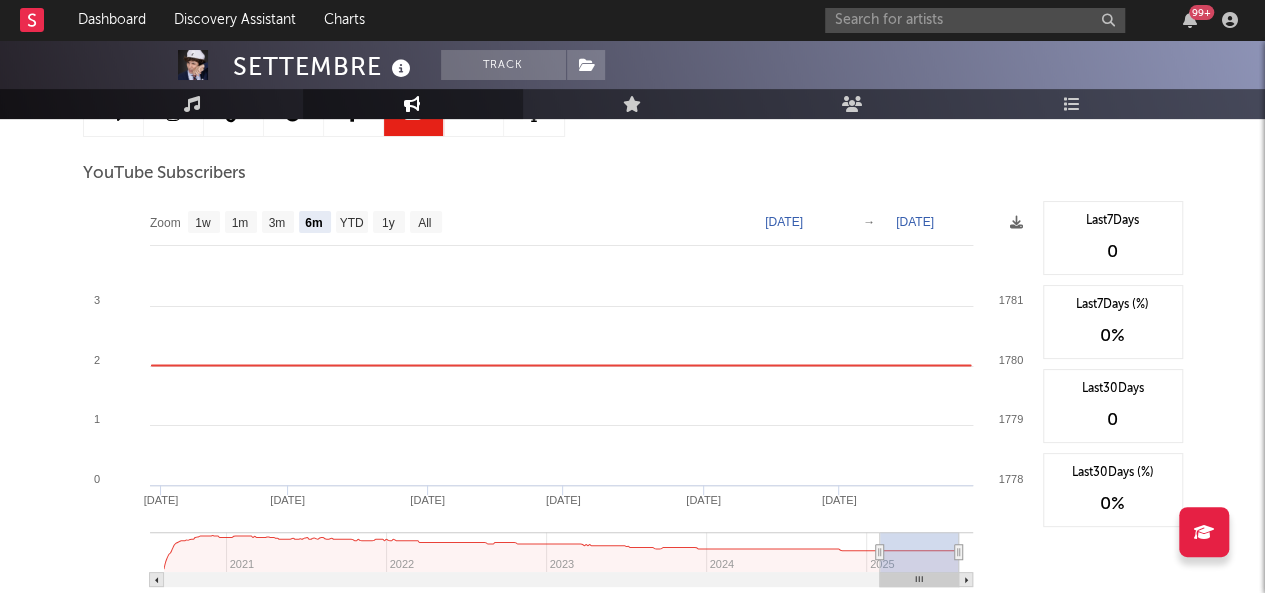 scroll, scrollTop: 222, scrollLeft: 0, axis: vertical 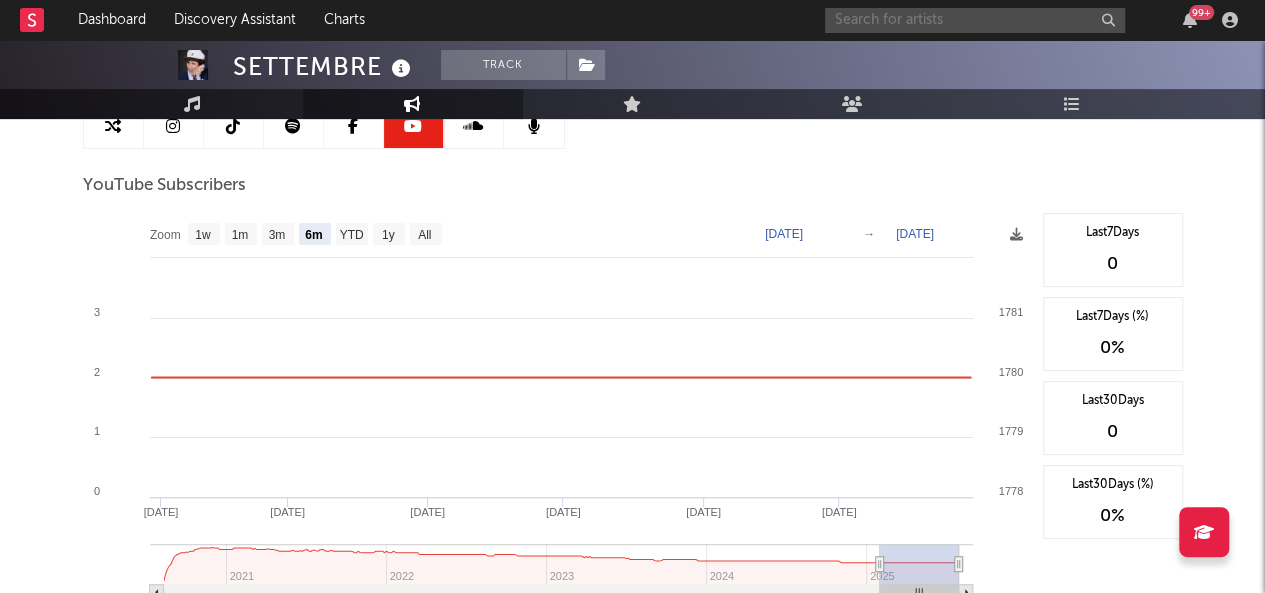 click at bounding box center [975, 20] 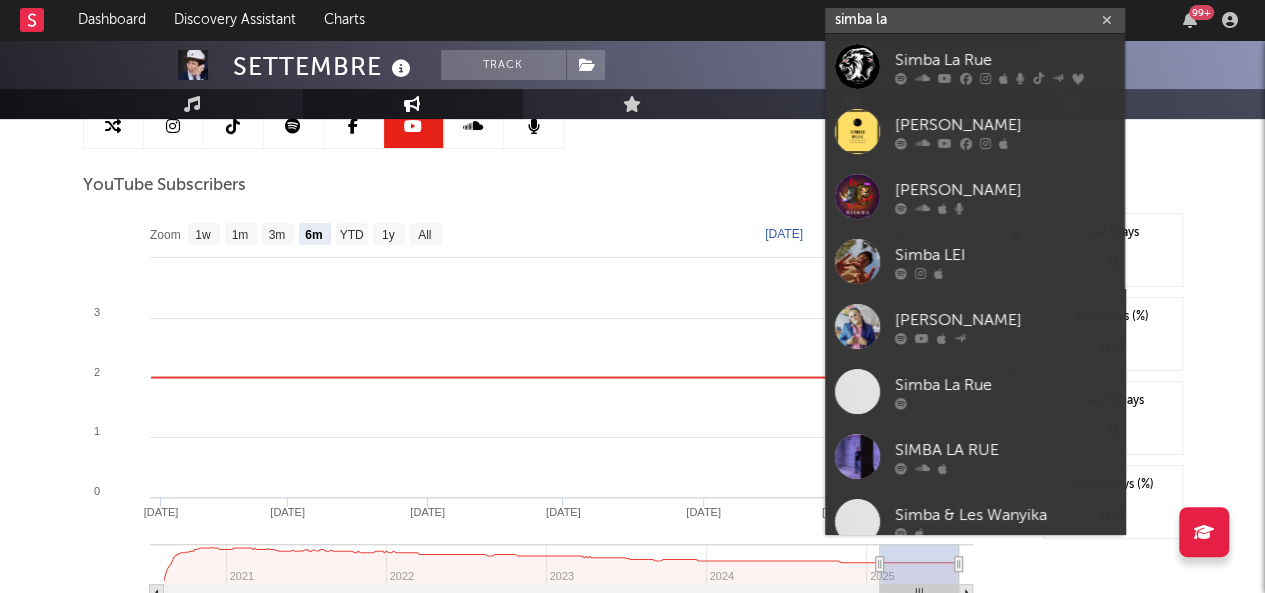 type on "simba la" 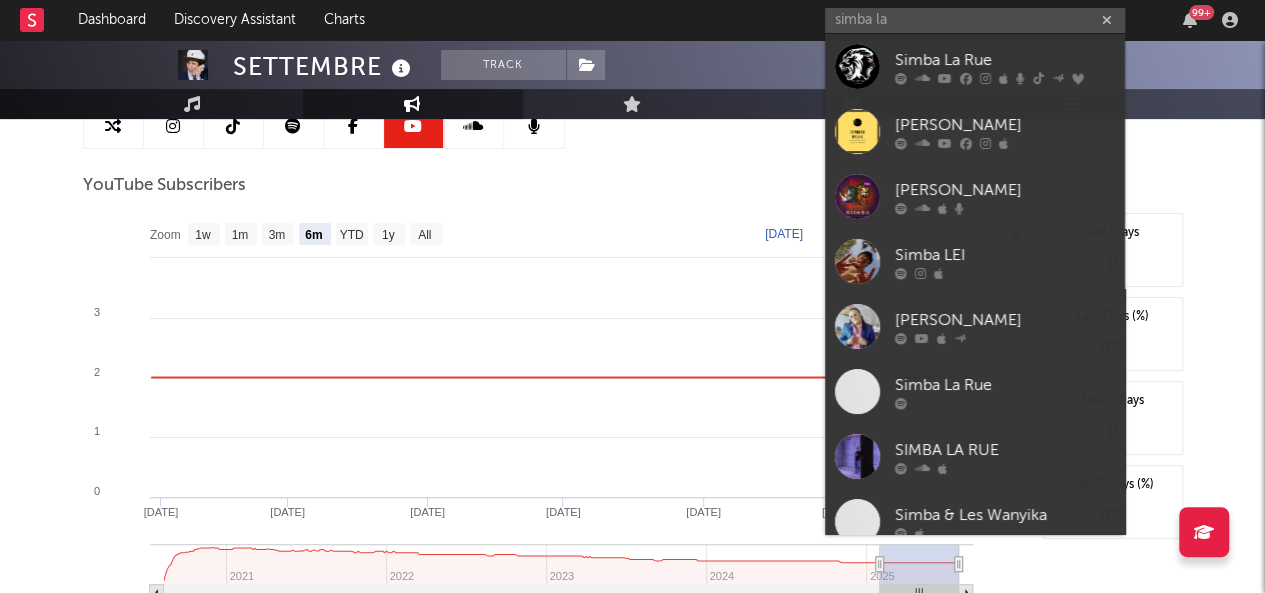 click on "Simba La Rue" at bounding box center (1005, 60) 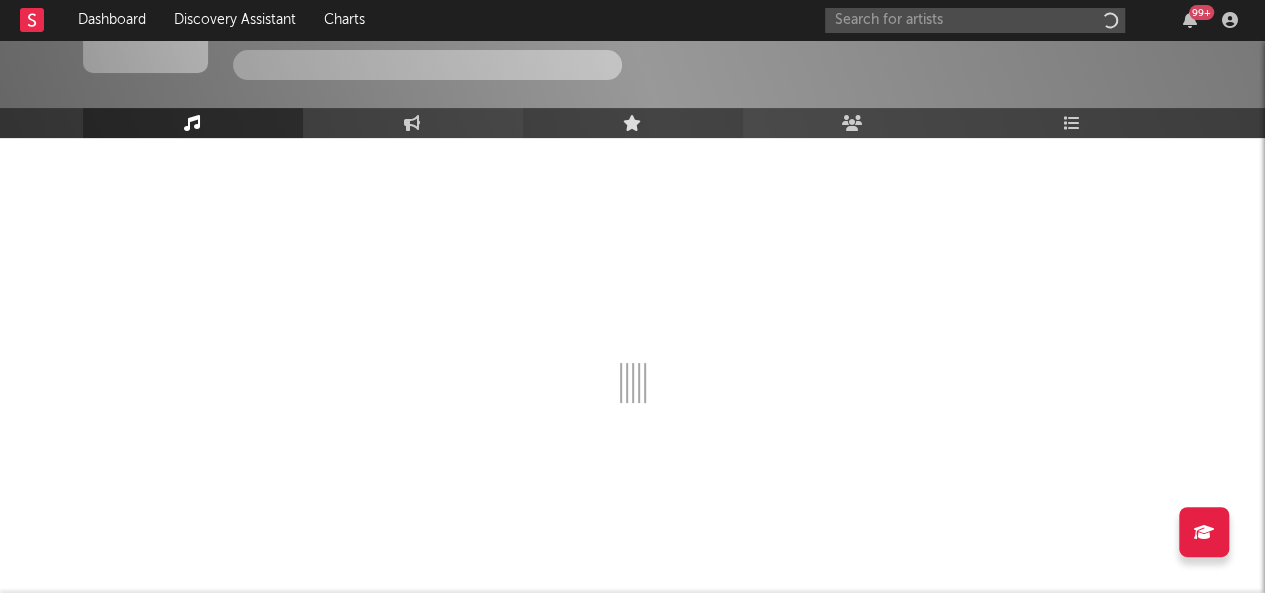 scroll, scrollTop: 102, scrollLeft: 0, axis: vertical 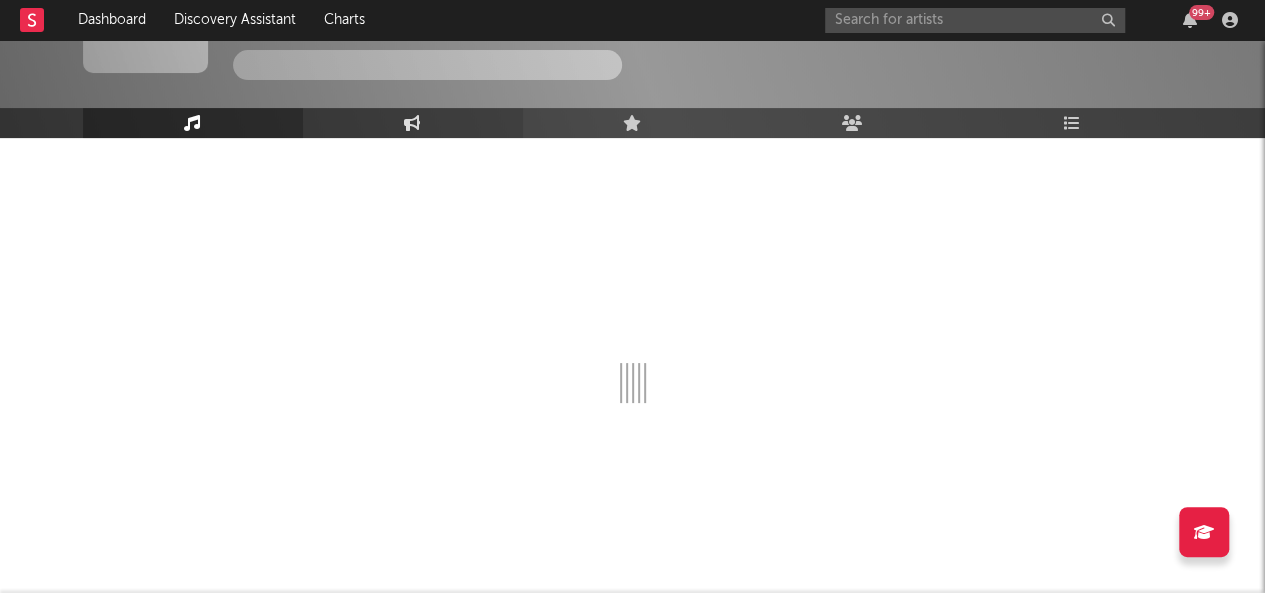 click on "Engagement" at bounding box center [413, 123] 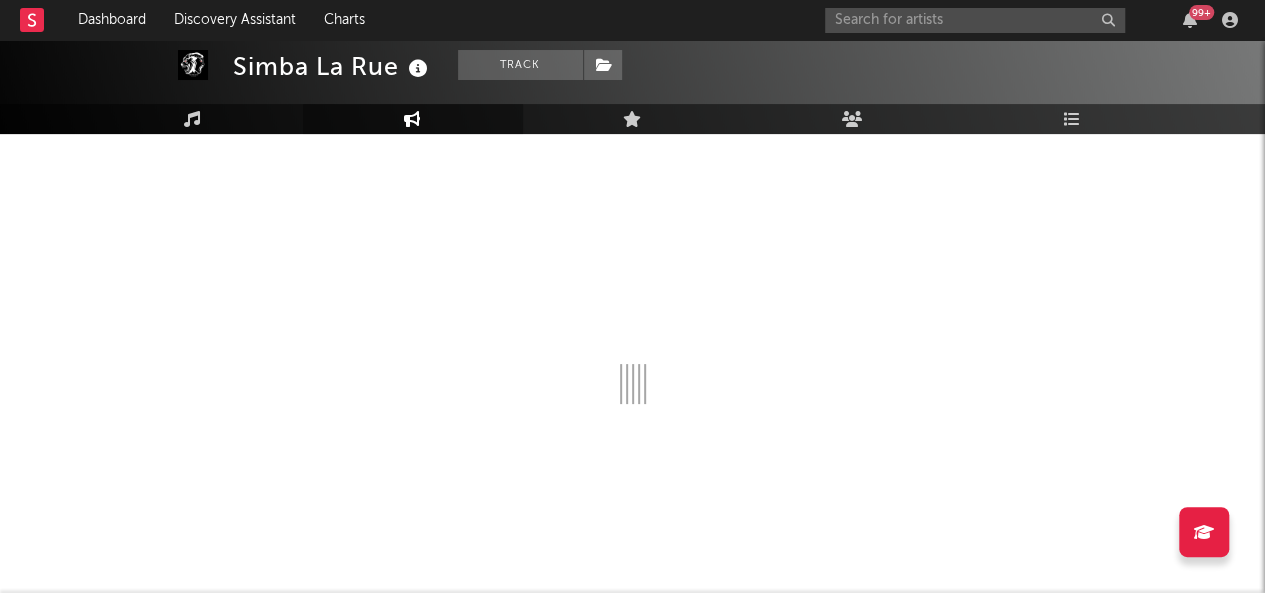 scroll, scrollTop: 0, scrollLeft: 0, axis: both 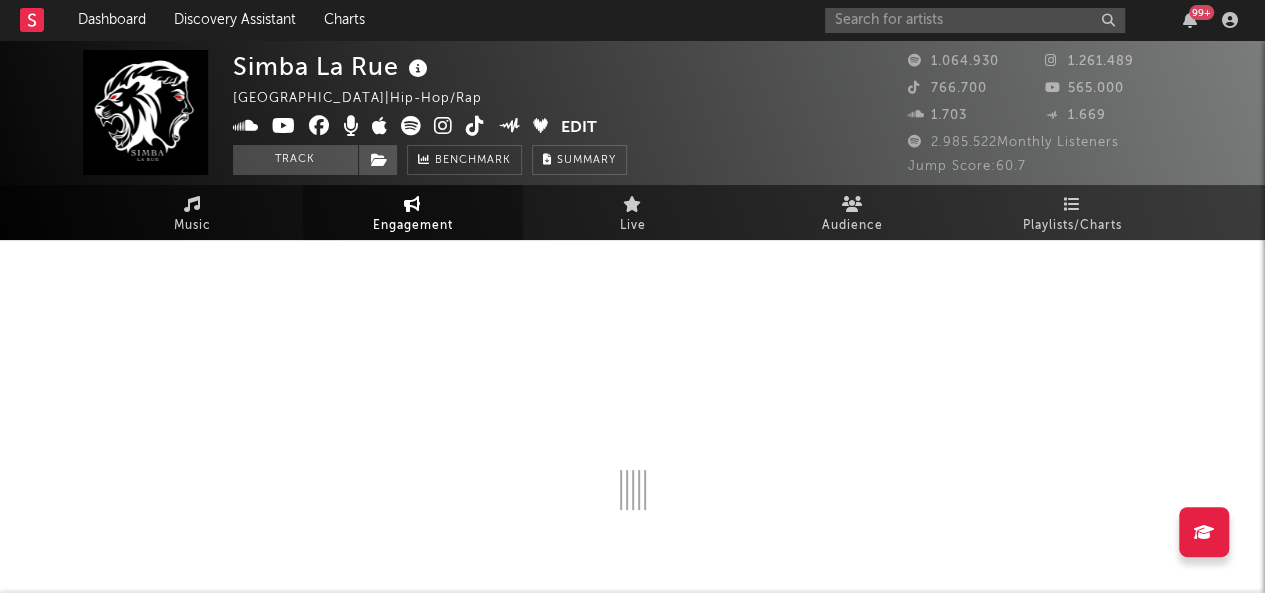 click at bounding box center [411, 126] 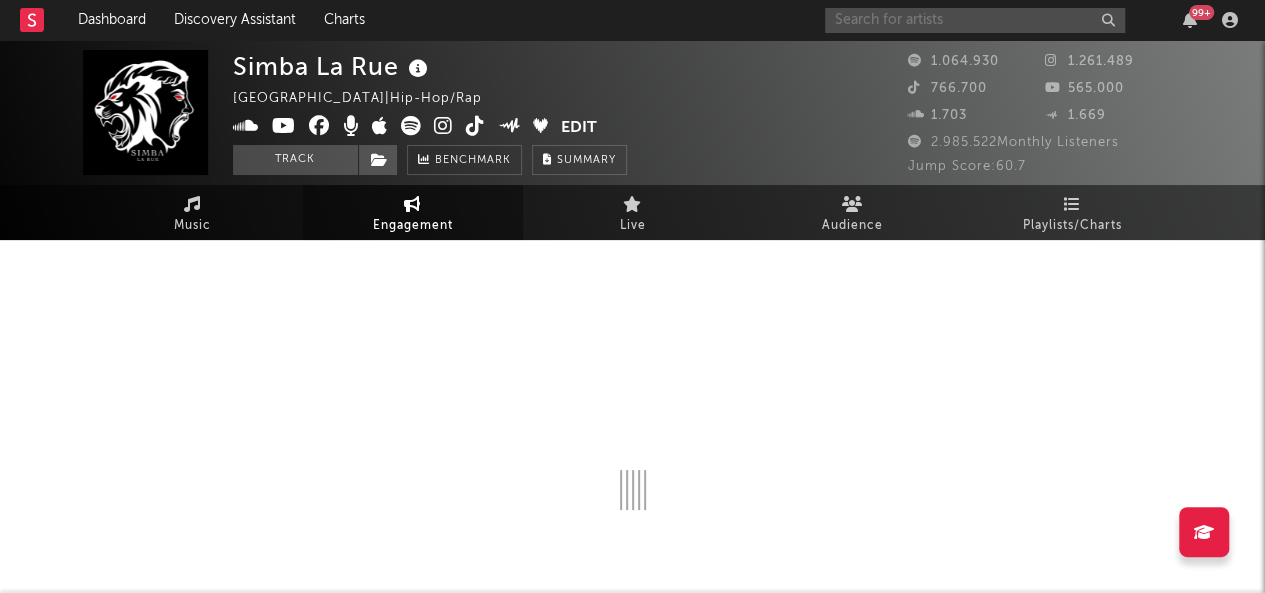 click at bounding box center (975, 20) 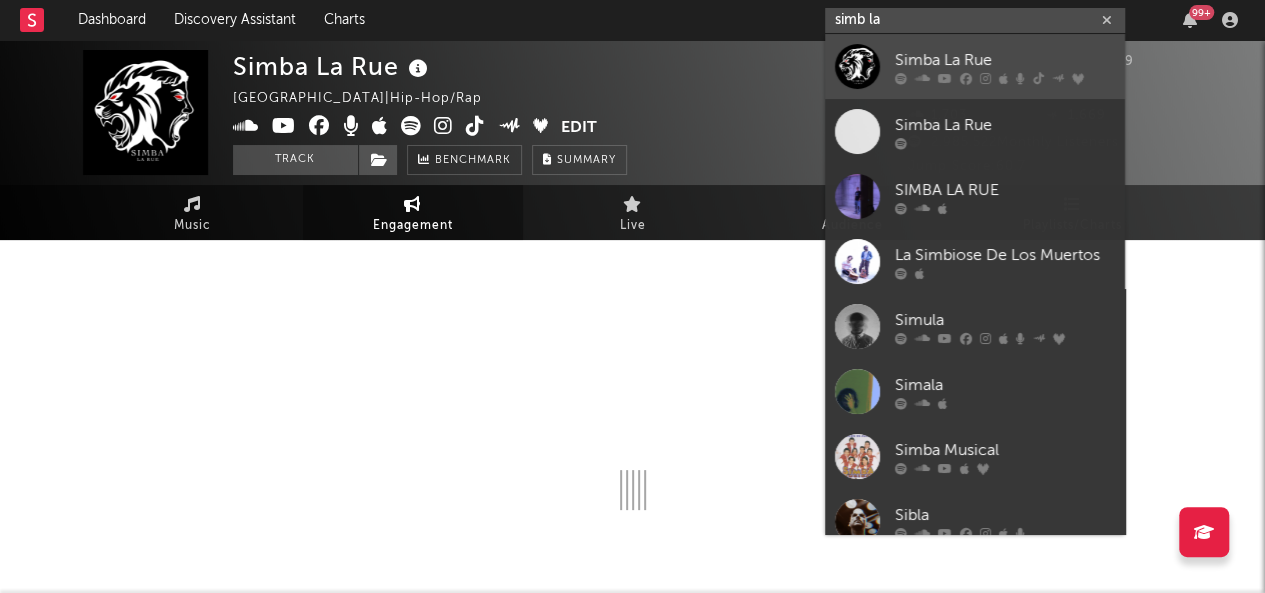 type on "simb la" 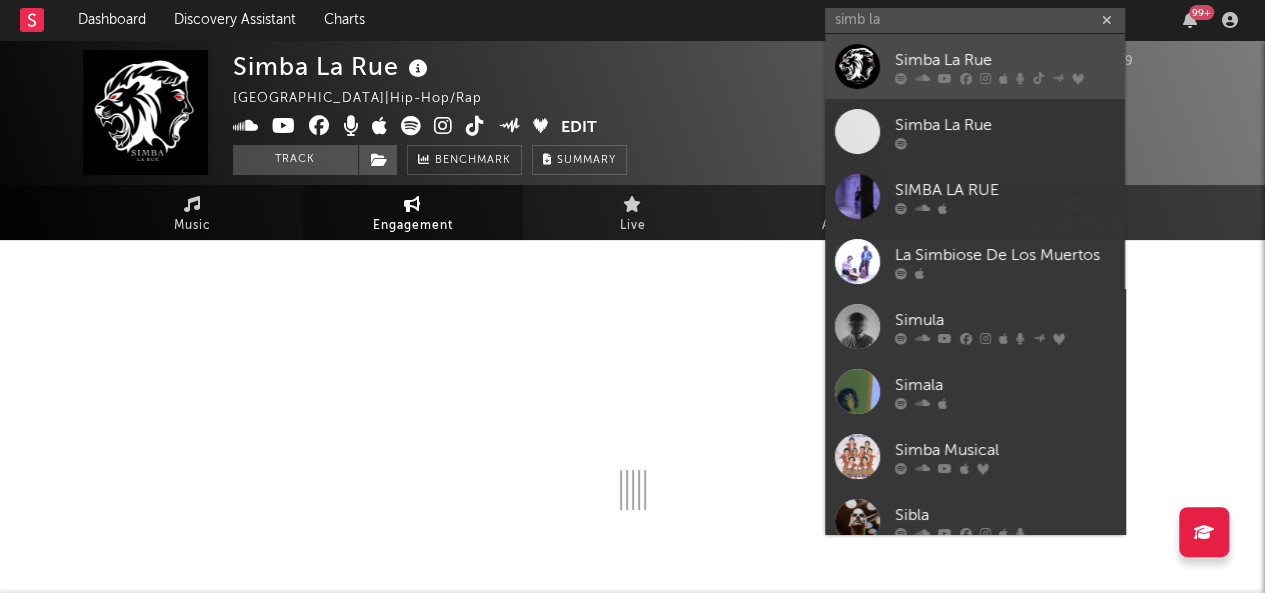 click at bounding box center [1005, 78] 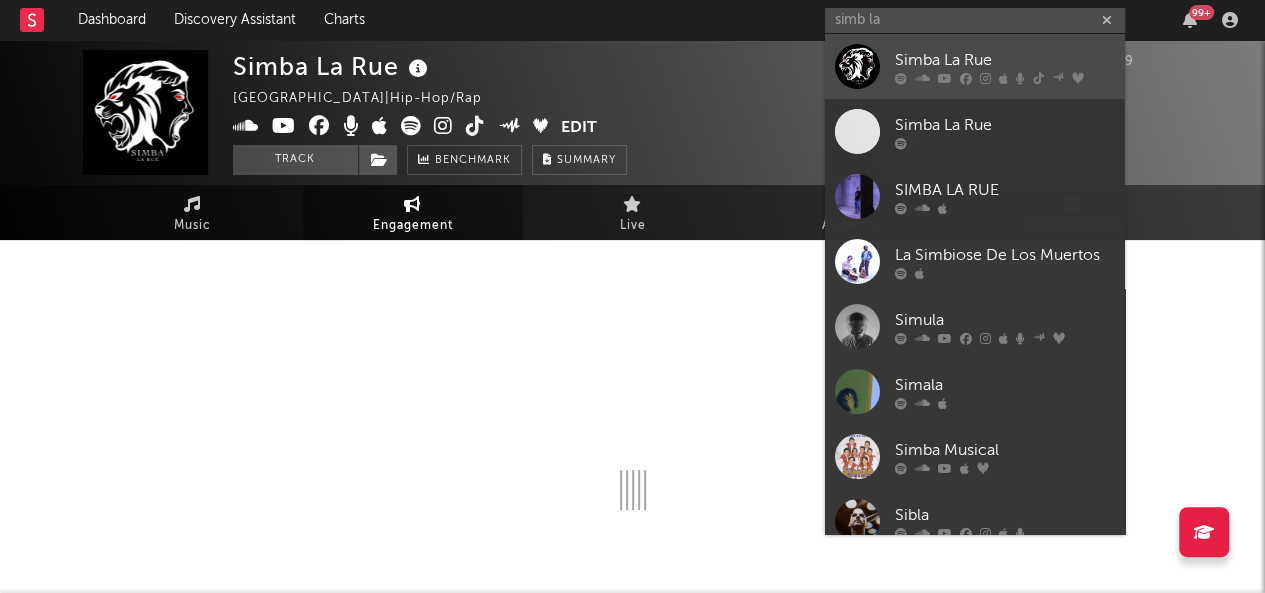 type 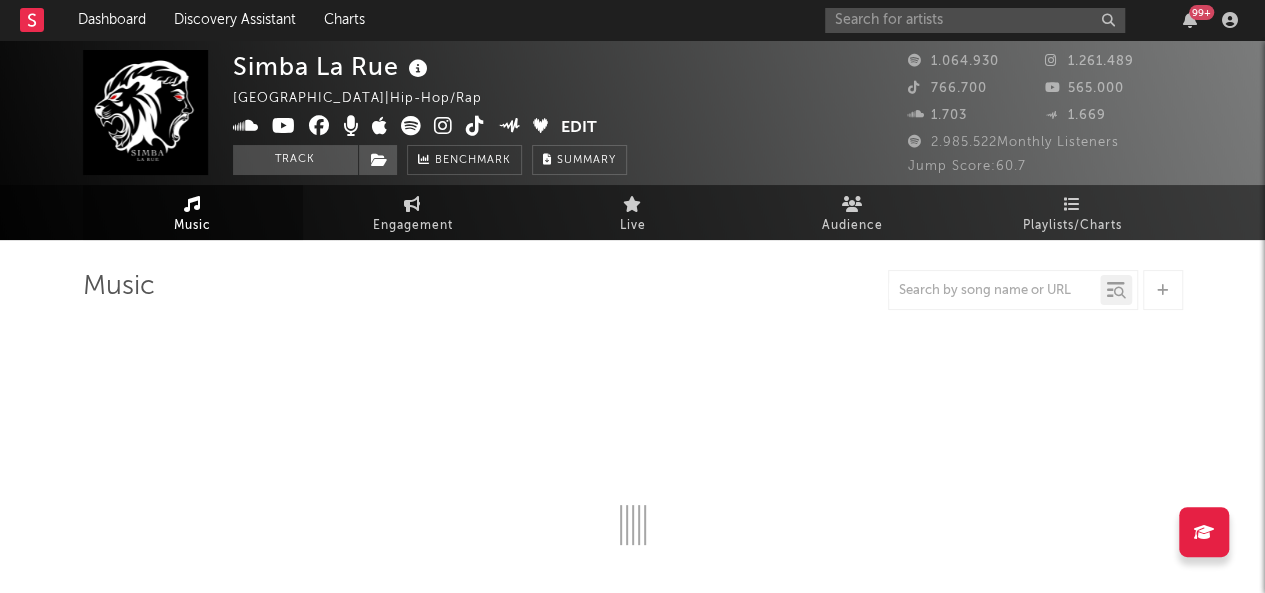 click on "Music Recent DSP Releases Export CSV  Last Day Spotify Plays Copyright 7 Day Spotify Plays Last Day Spotify Plays ATD Spotify Plays Spotify Popularity Released Global ATD Audio Streams Global Rolling 7D Audio Streams Estimated % Playlist Streams Last Day Spotify Popularity Streams / 7d Growth Originals   ( 0 ) Features   ( 0 ) Name Copyright Label Album Names Composer Names 7 Day Spotify Plays Last Day Spotify Plays ATD Spotify Plays Spotify Popularity Total US Streams Total US SES Total UK Streams Total UK Audio Streams UK Weekly Streams [GEOGRAPHIC_DATA] Weekly Audio Streams Released US ATD Audio Streams US Rolling 7D Audio Streams US Rolling WoW % Chg Global ATD Audio Streams Global Rolling 7D Audio Streams Global Rolling WoW % Chg Estimated % Playlist Streams Last Day Global Streaming Trend (Last 60D) Ex-US Streaming Trend (Last 60D) US Streaming Trend (Last 60D) Global Latest Day Audio Streams US Latest Day Audio Streams TikTok Sounds Export CSV  + Add TikTok Sound Videos (last 7 days) Sound Name Videos Total Views (" at bounding box center [633, 1461] 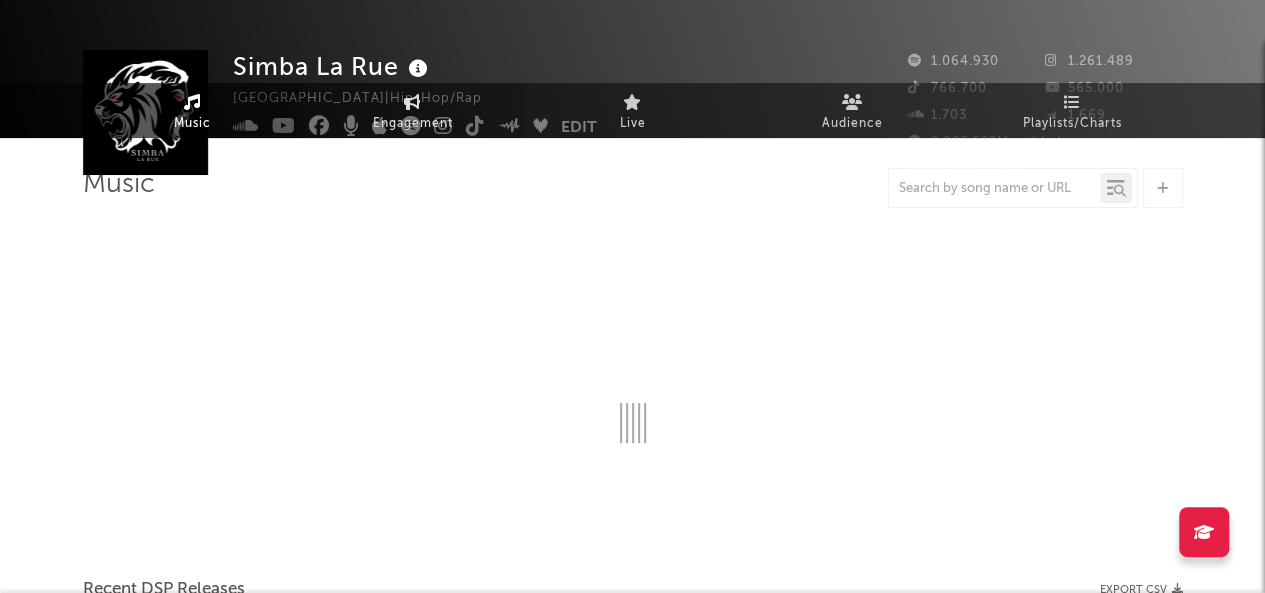 scroll, scrollTop: 0, scrollLeft: 0, axis: both 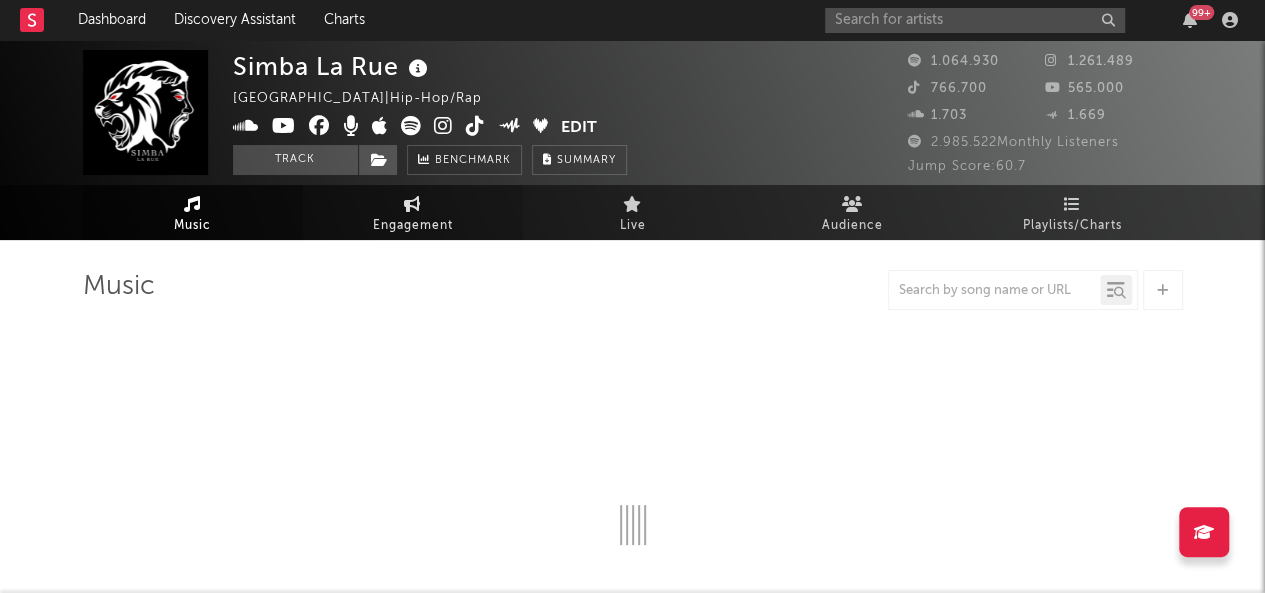 click on "Engagement" at bounding box center (413, 226) 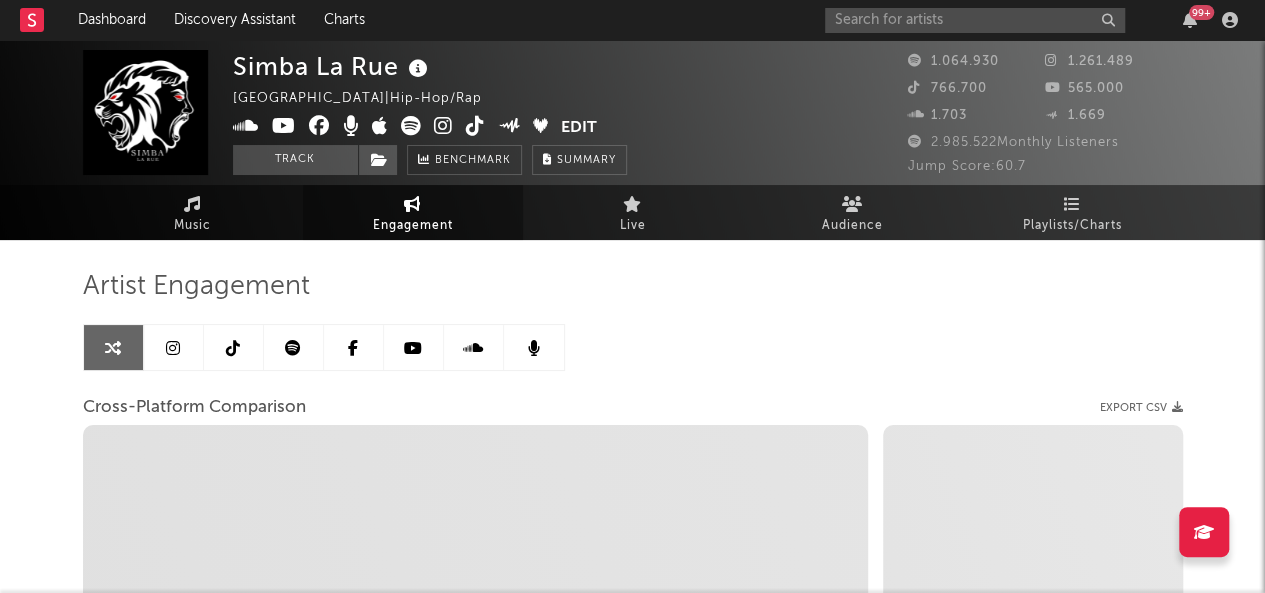 click at bounding box center (294, 347) 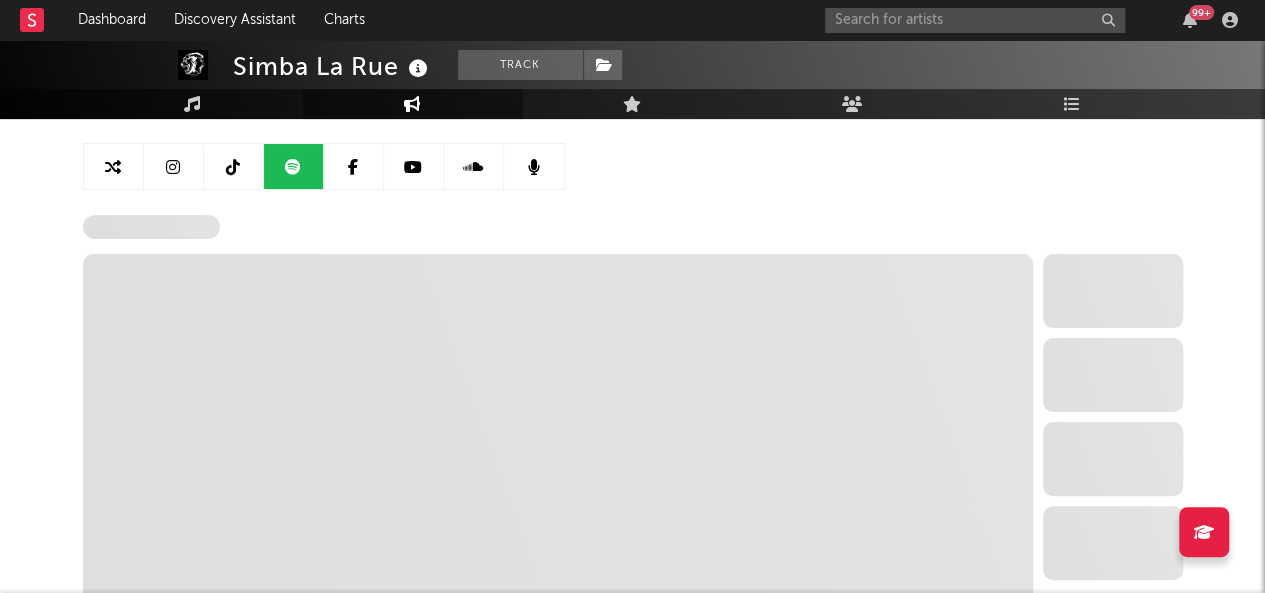 select on "6m" 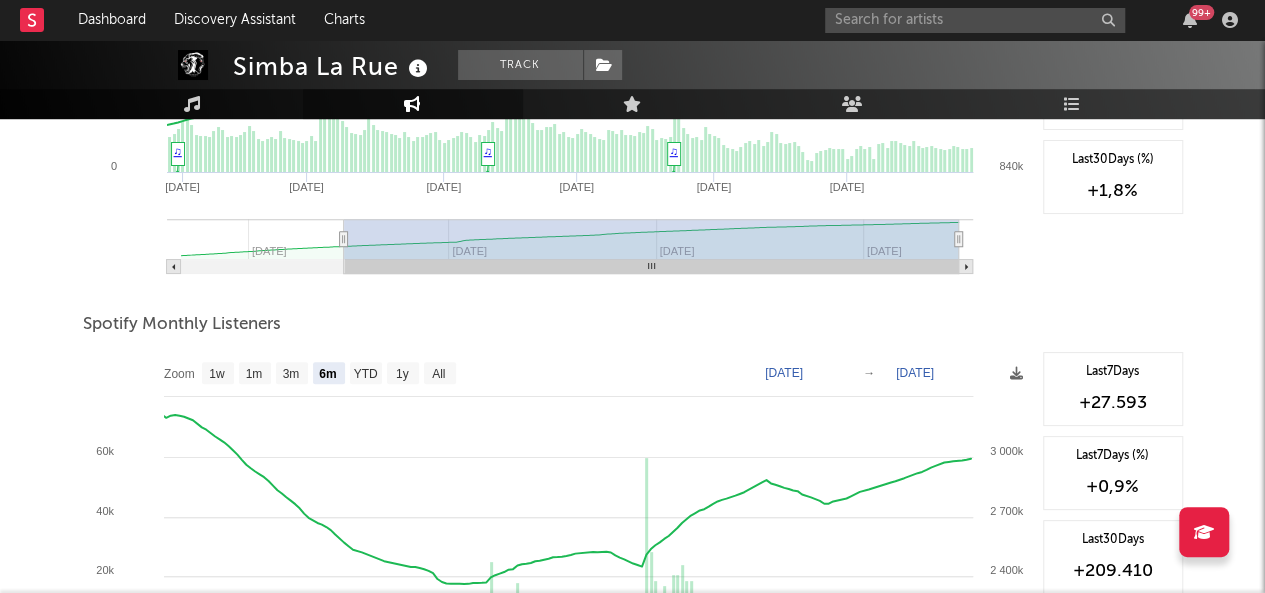 scroll, scrollTop: 548, scrollLeft: 0, axis: vertical 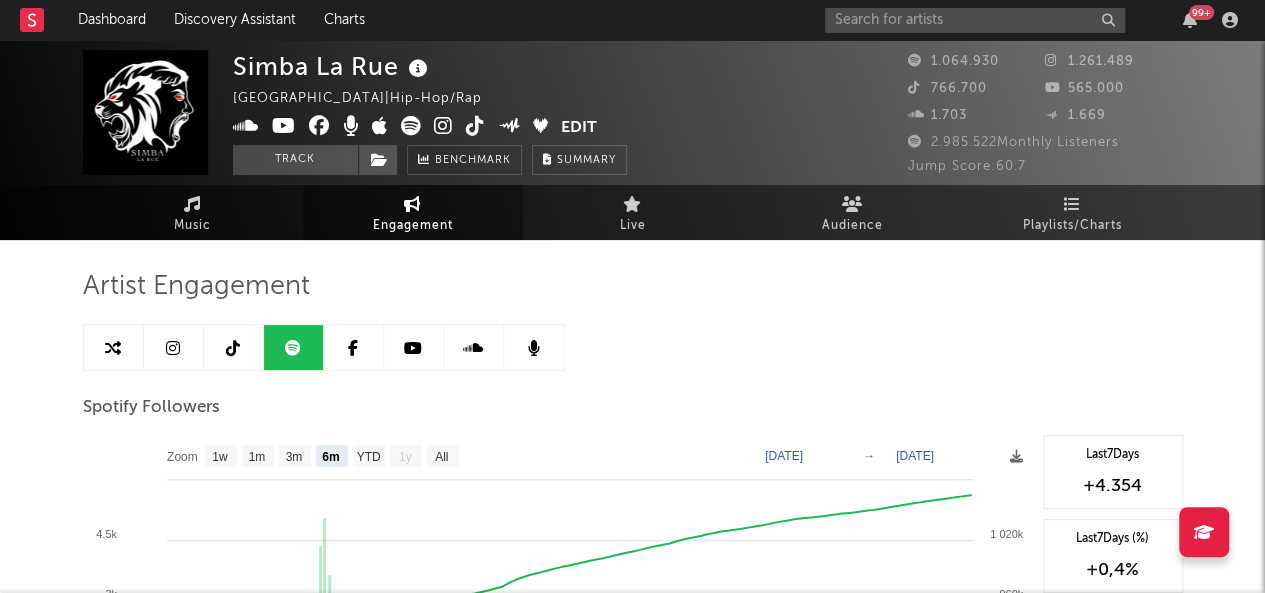 click at bounding box center [174, 347] 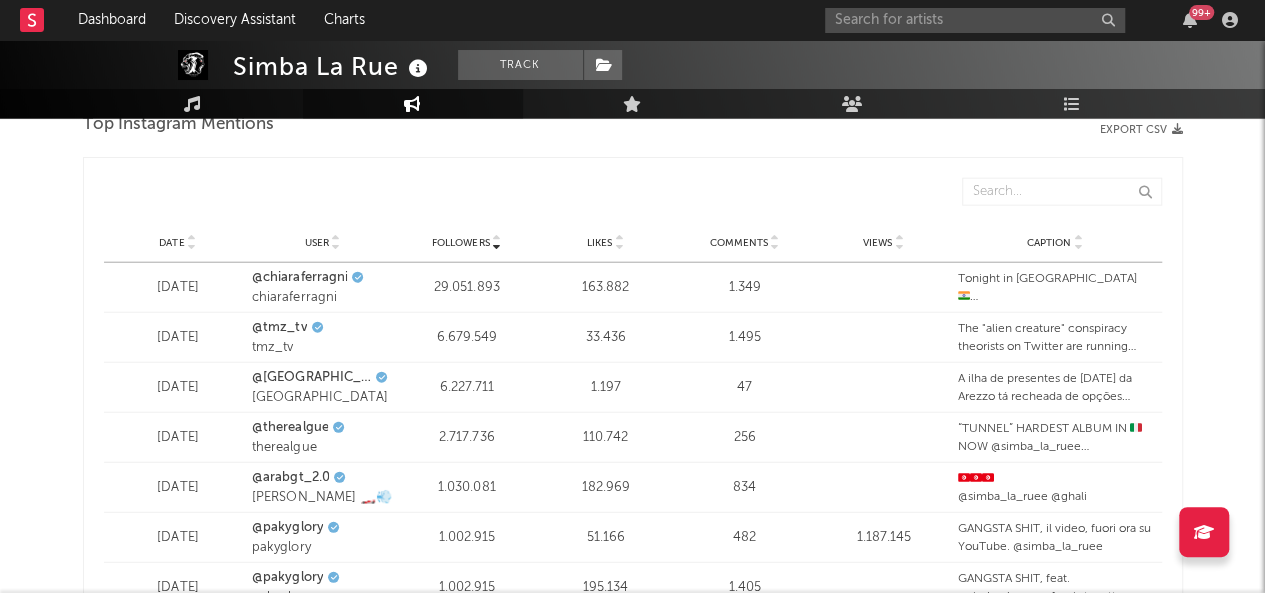 select on "6m" 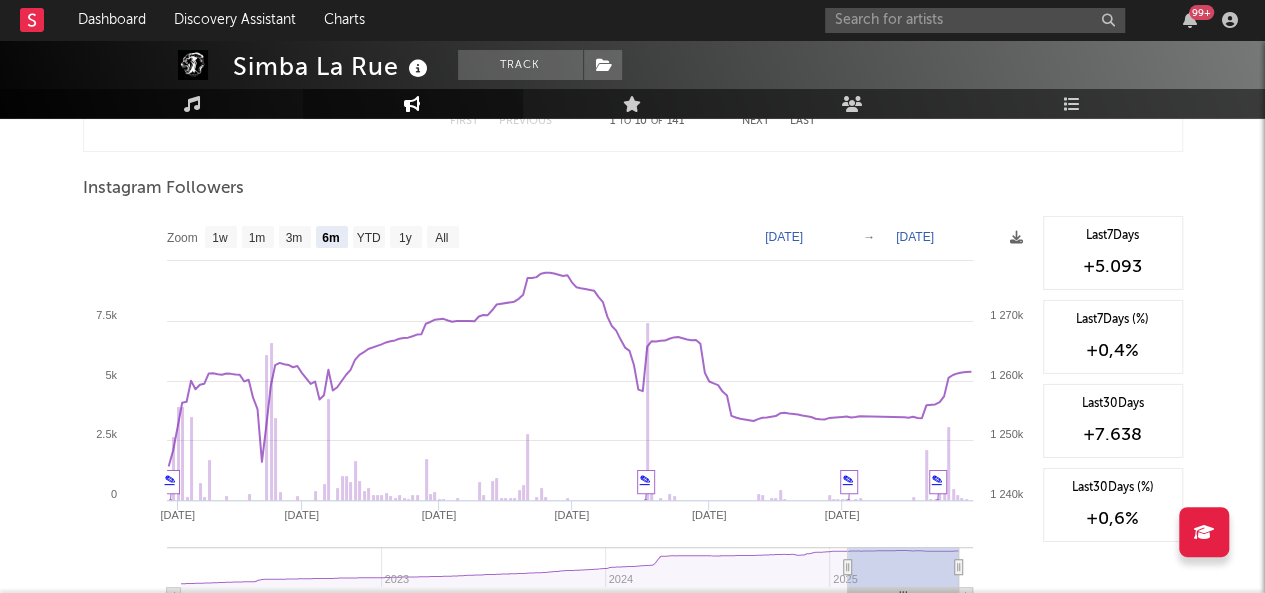 scroll, scrollTop: 3201, scrollLeft: 0, axis: vertical 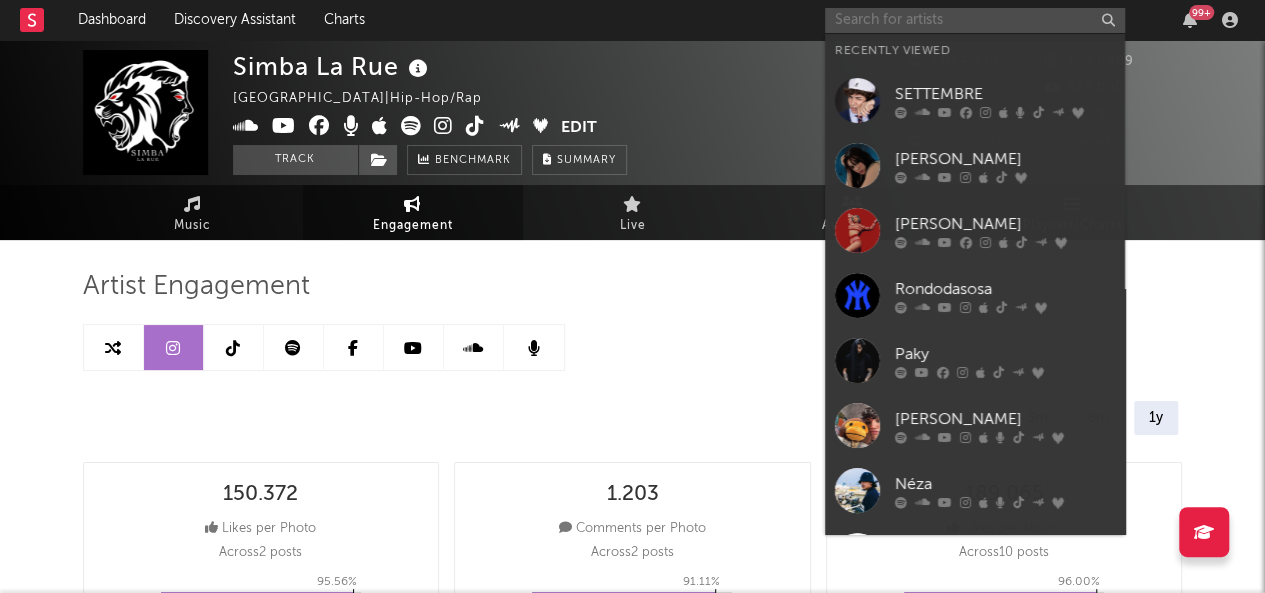 click at bounding box center (975, 20) 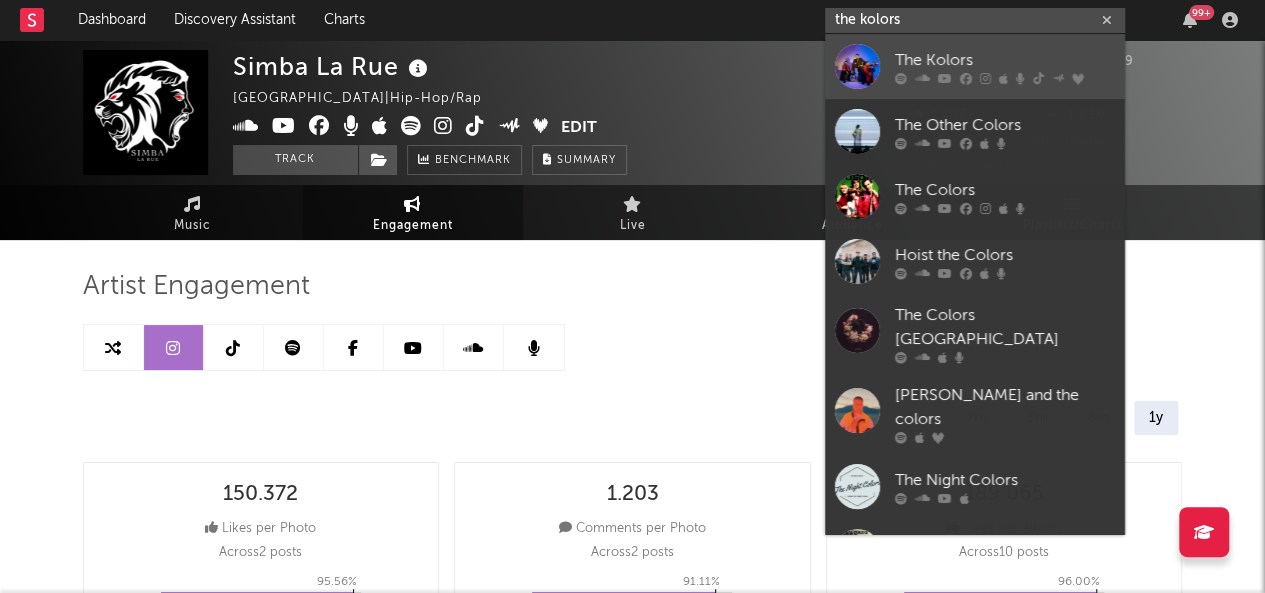 type on "the kolors" 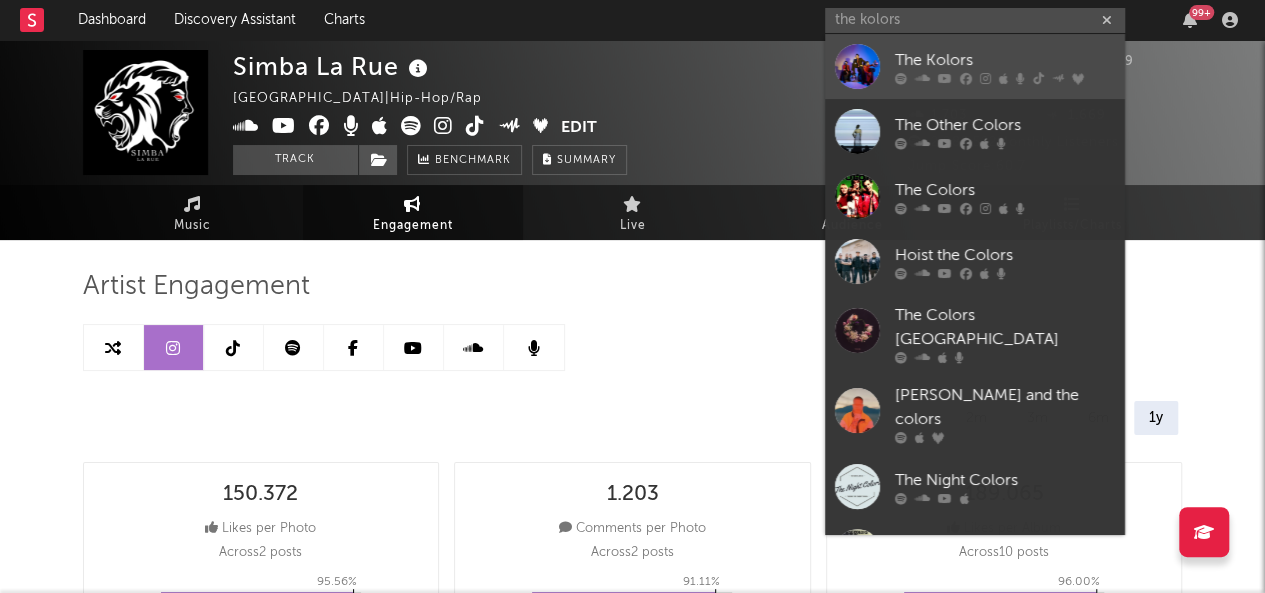 click at bounding box center (1005, 78) 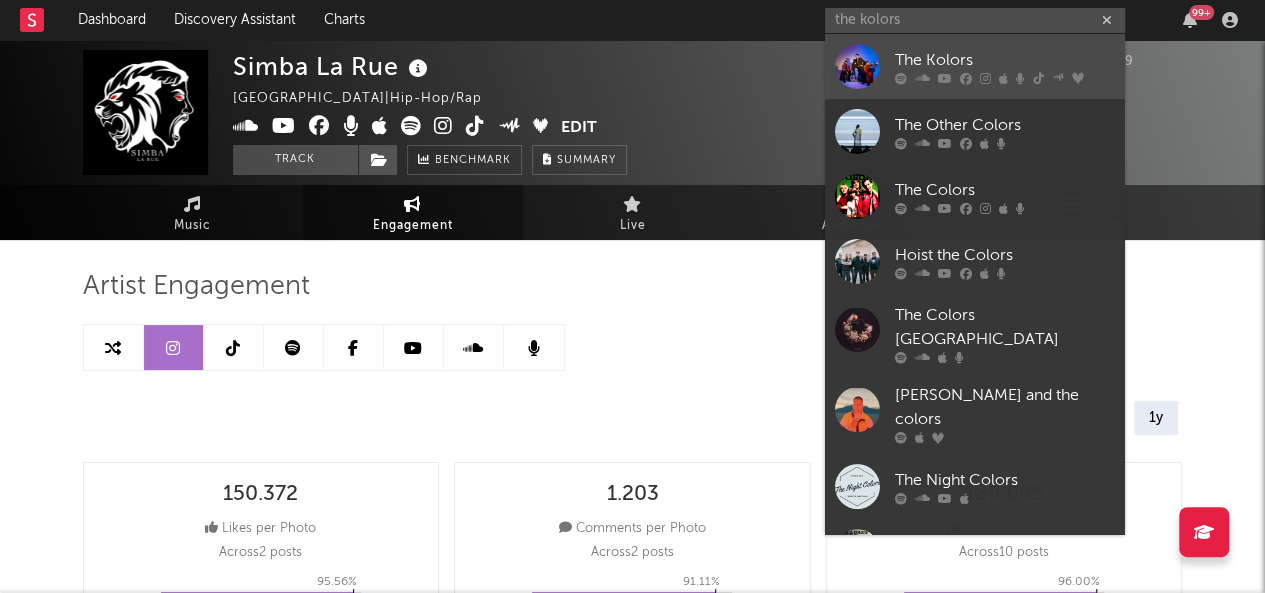 type 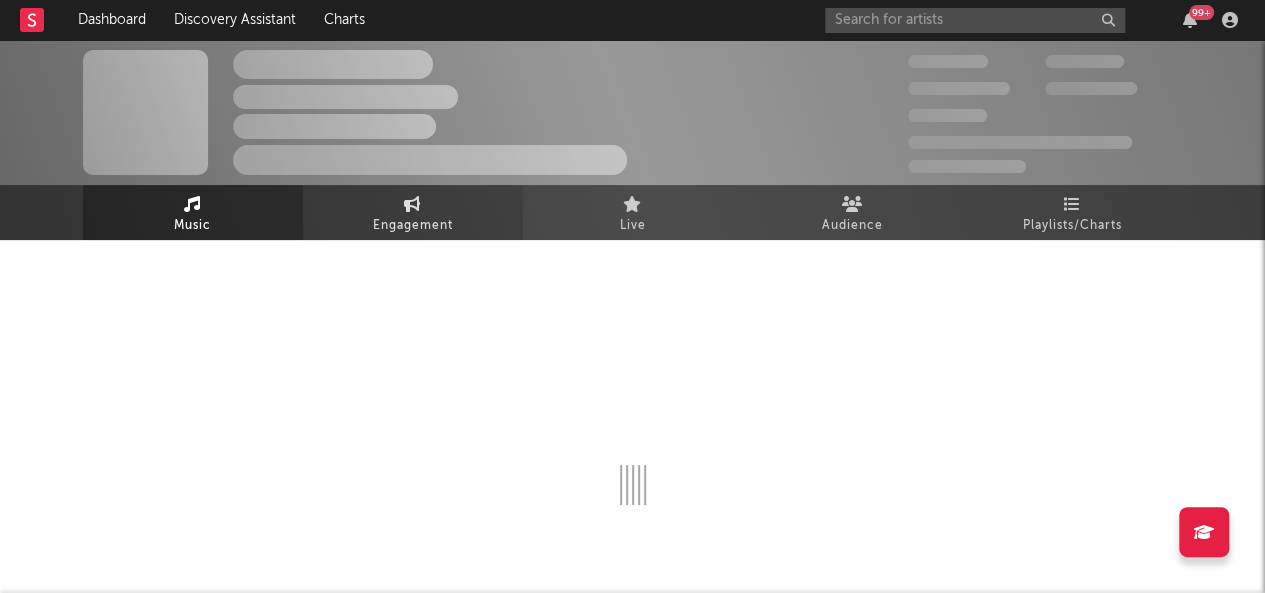 click on "Engagement" at bounding box center (413, 226) 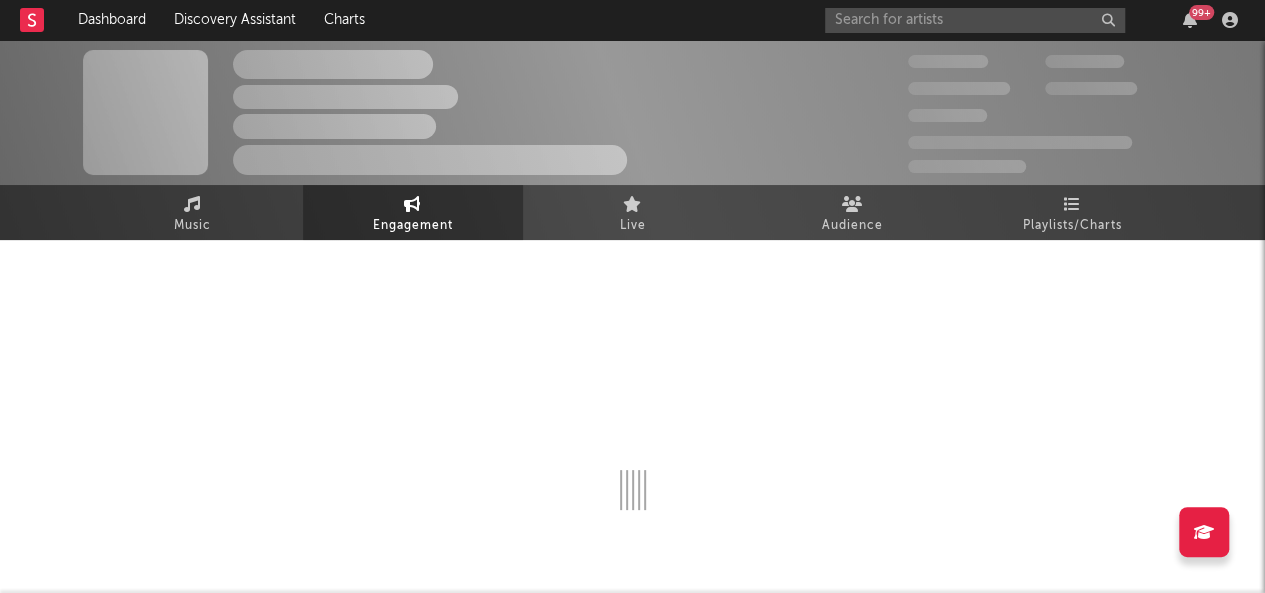 select on "1w" 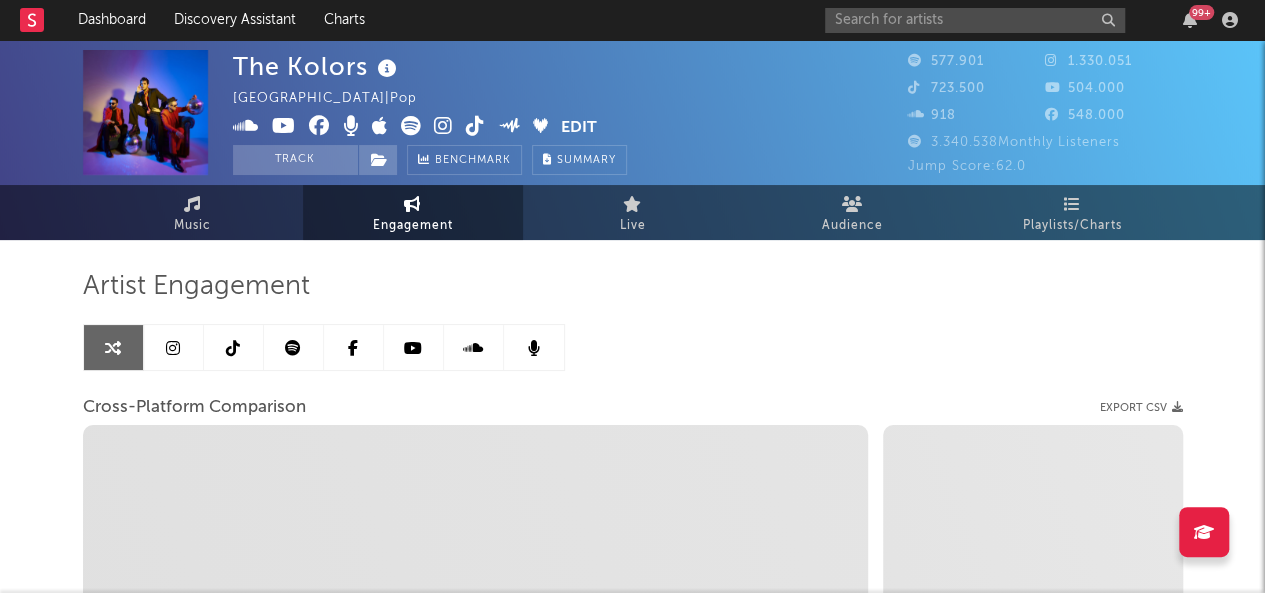 select on "1m" 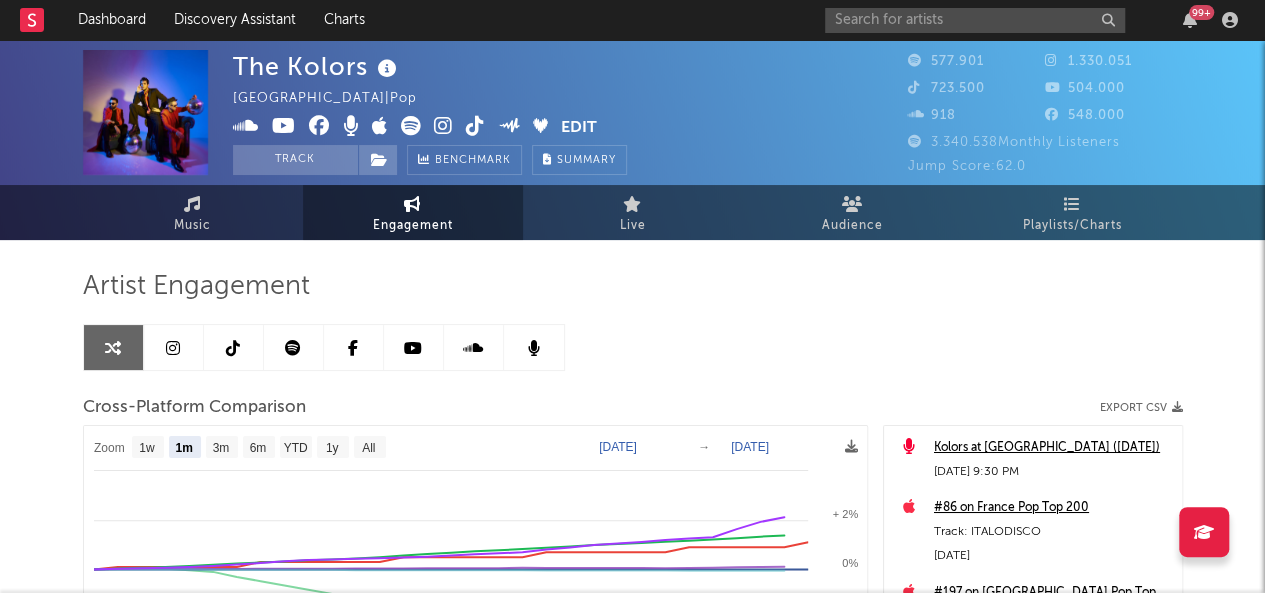click at bounding box center (294, 347) 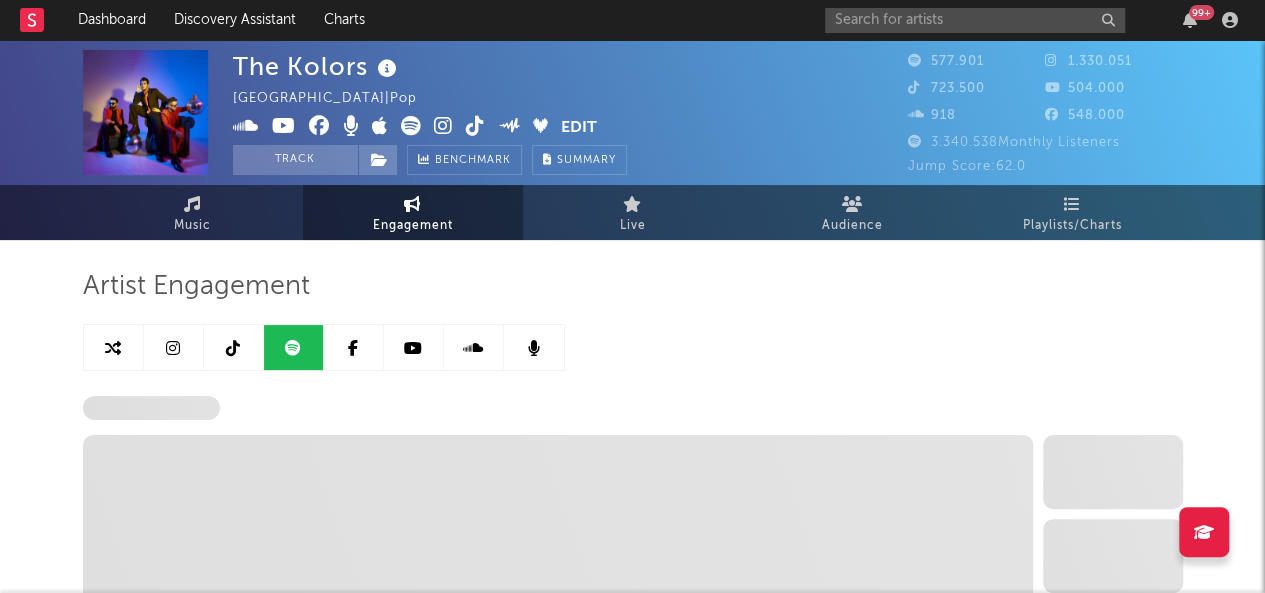 select on "6m" 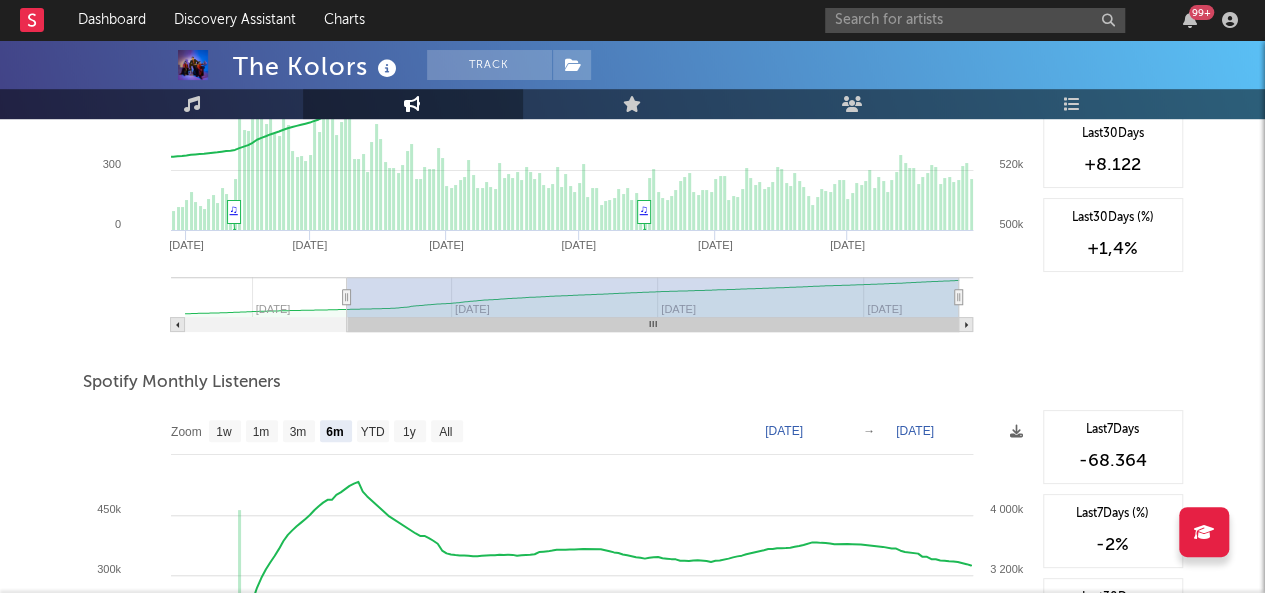 scroll, scrollTop: 719, scrollLeft: 0, axis: vertical 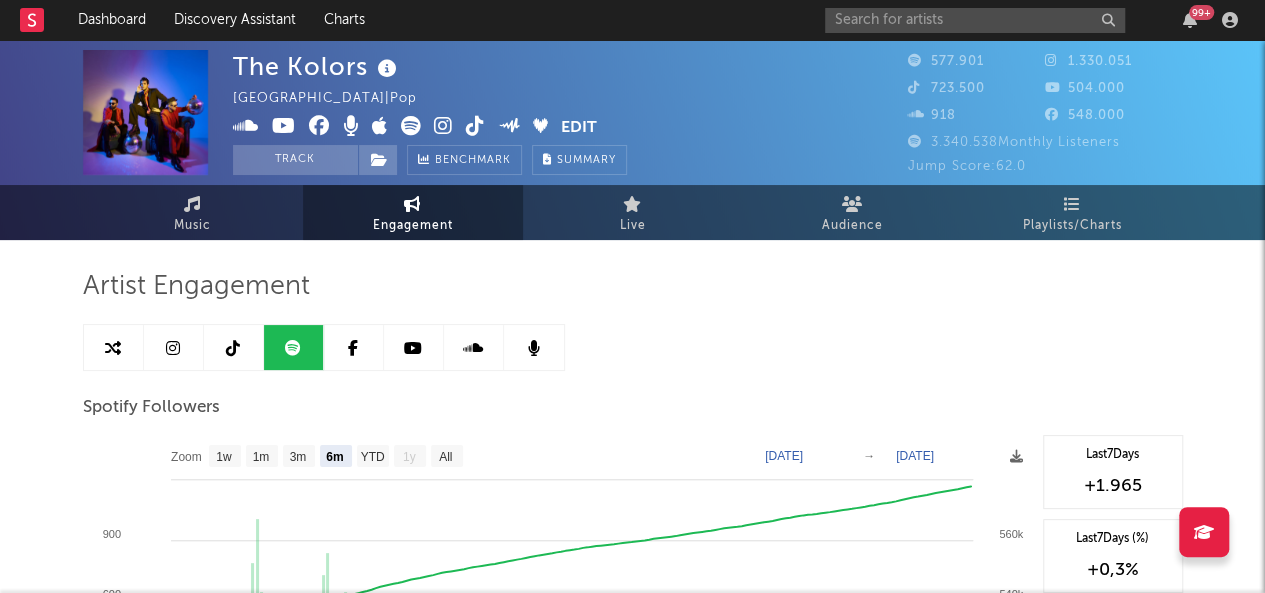 click at bounding box center [173, 348] 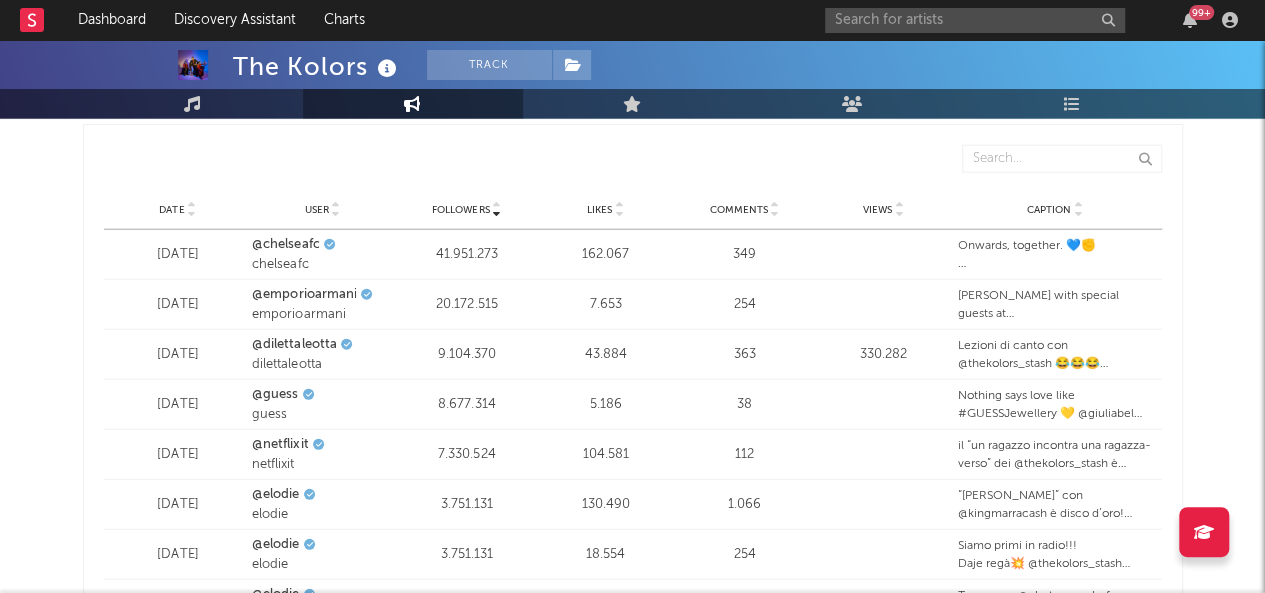 select on "6m" 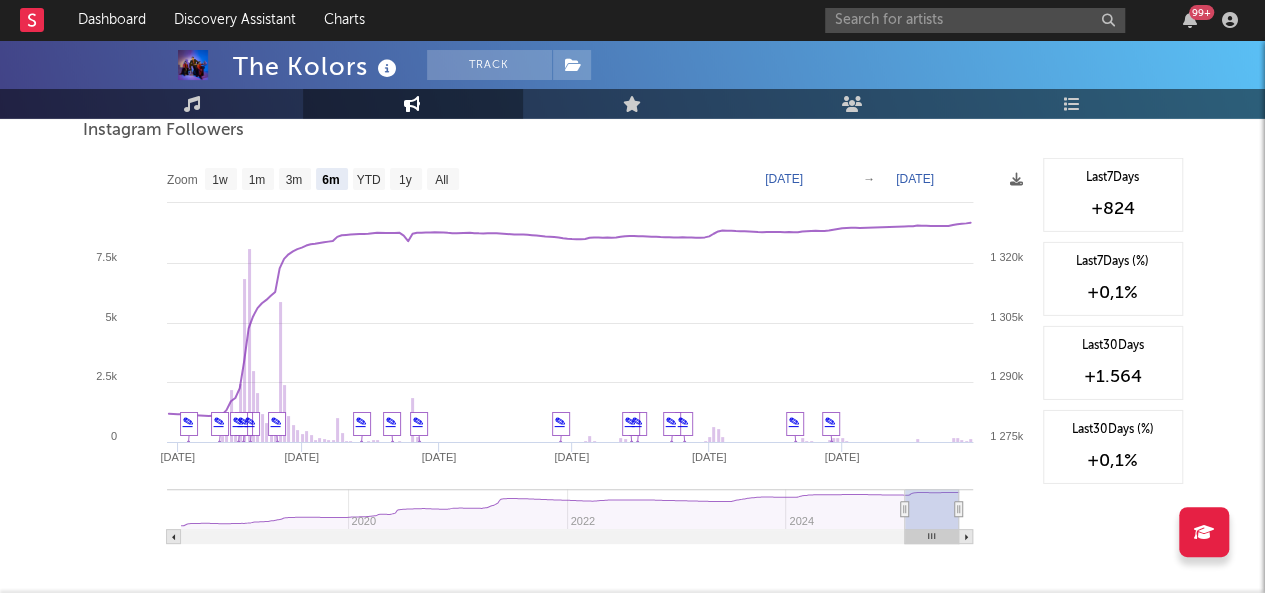 scroll, scrollTop: 3078, scrollLeft: 0, axis: vertical 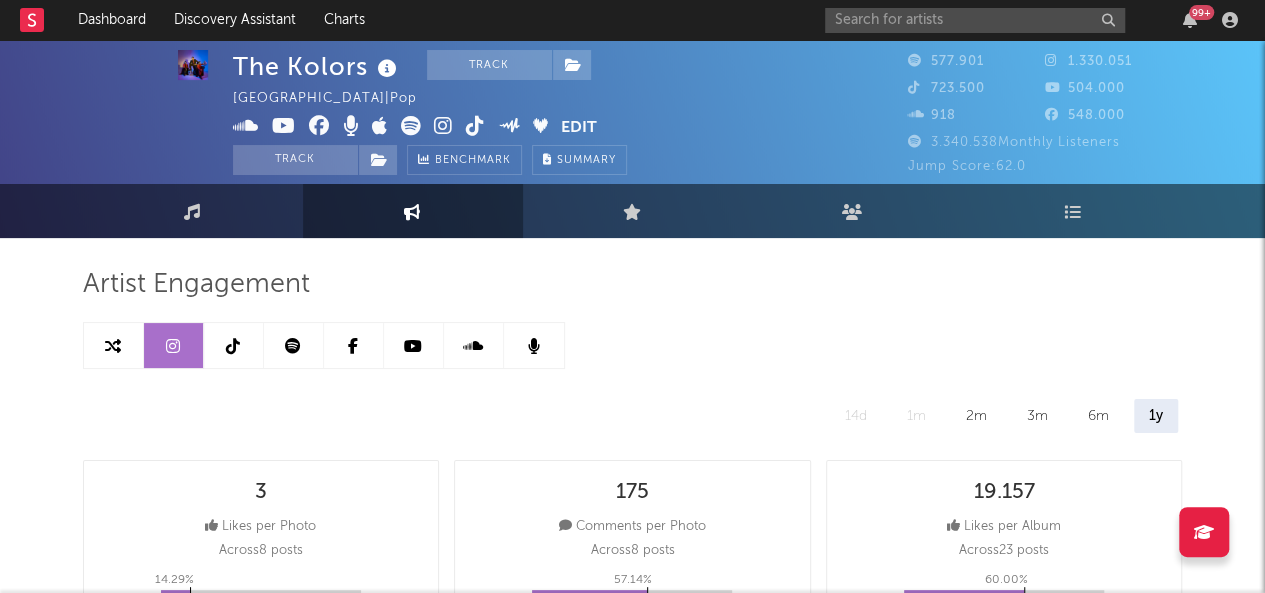 click at bounding box center [234, 345] 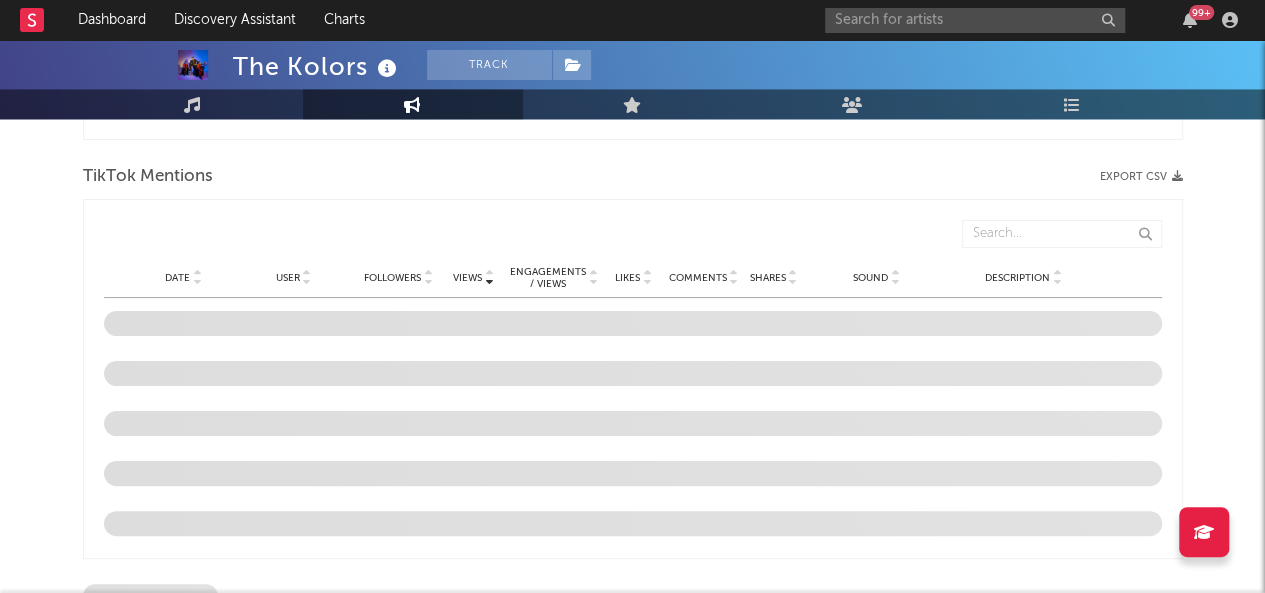 select on "6m" 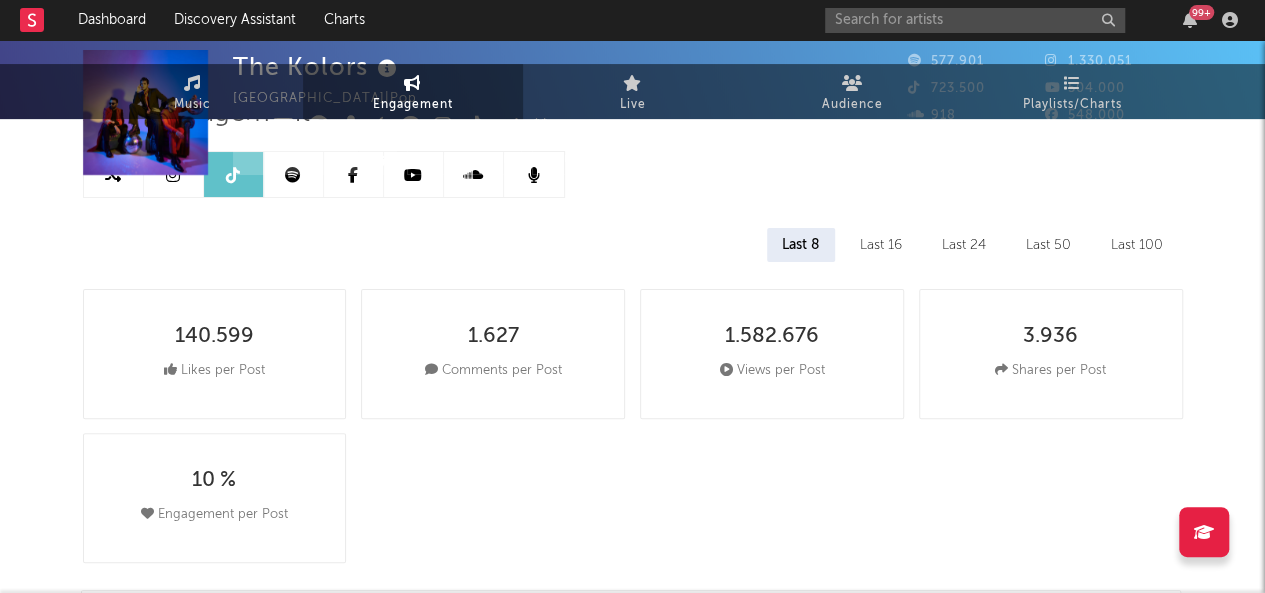 scroll, scrollTop: 0, scrollLeft: 0, axis: both 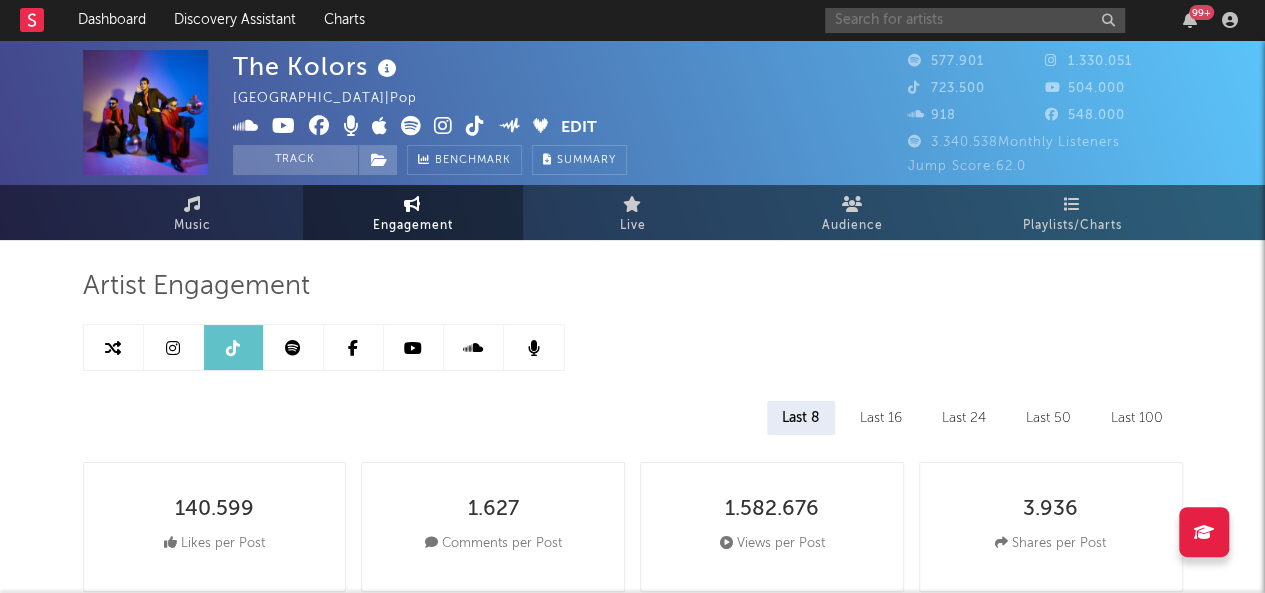 click at bounding box center [975, 20] 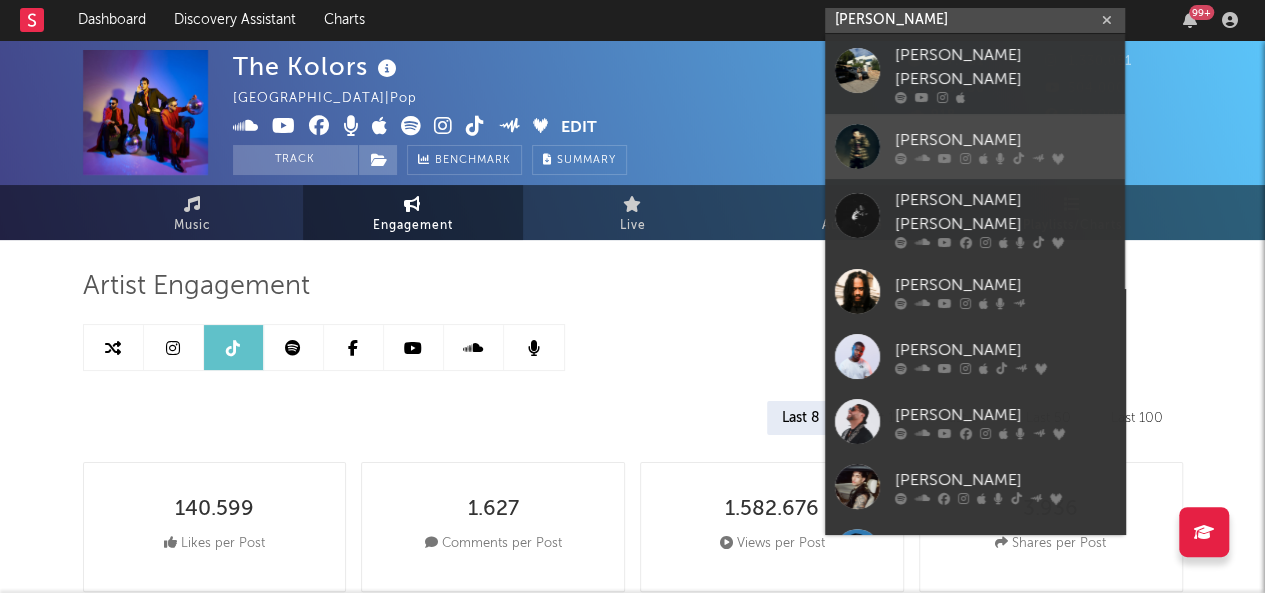type on "[PERSON_NAME]" 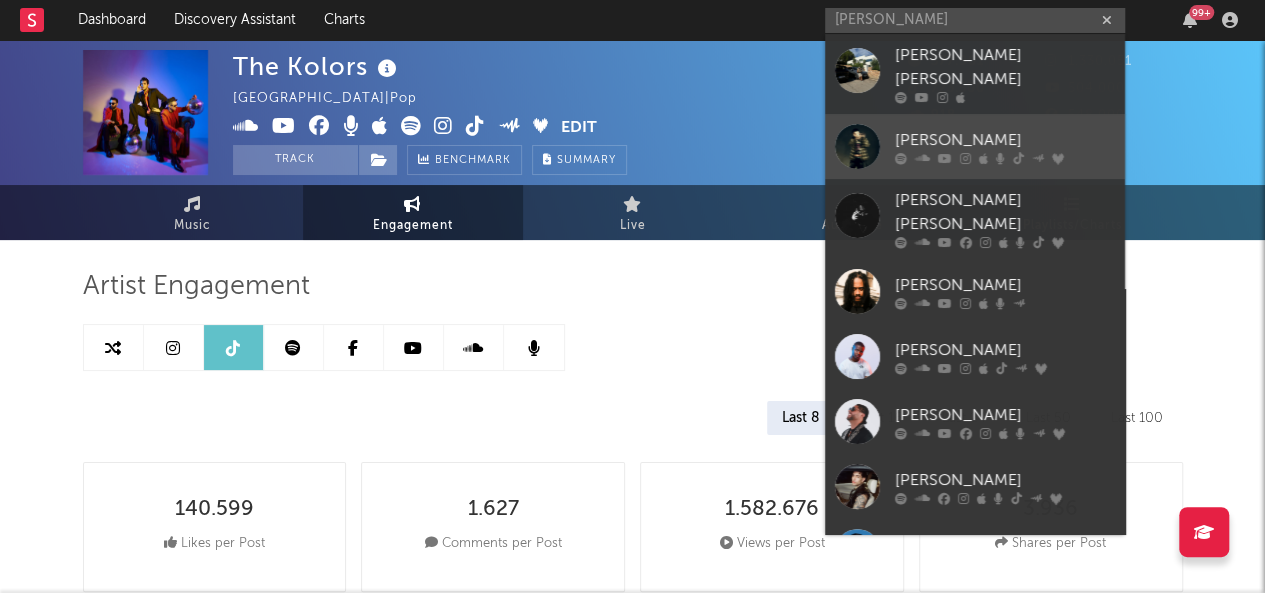 click on "[PERSON_NAME]" at bounding box center [1005, 140] 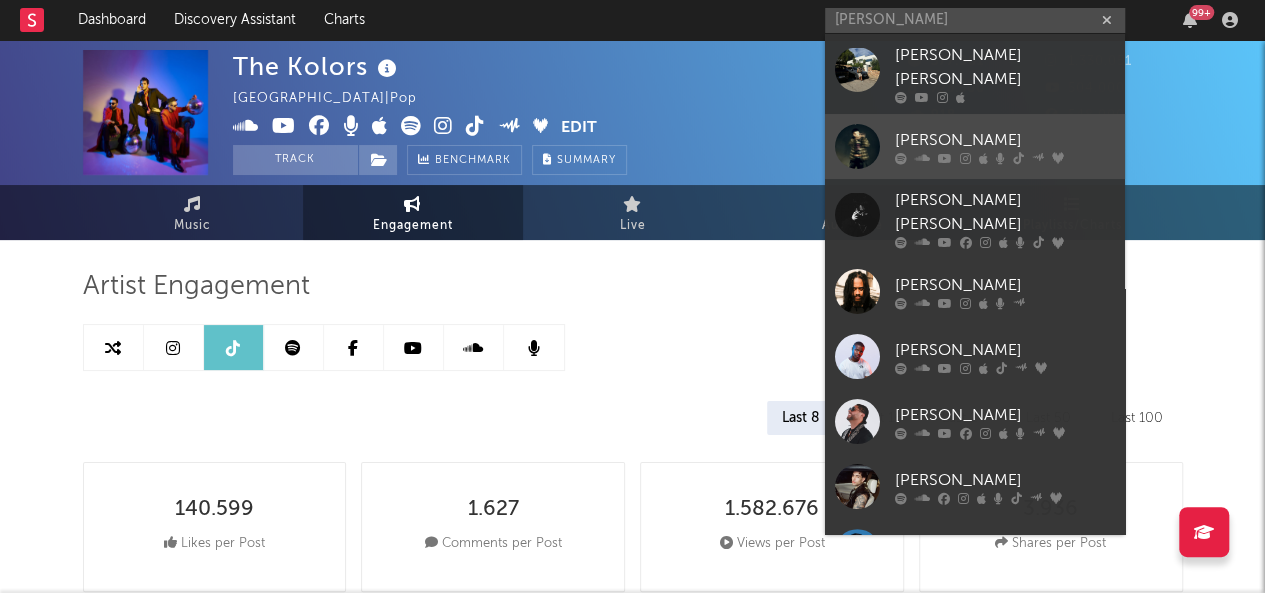 type 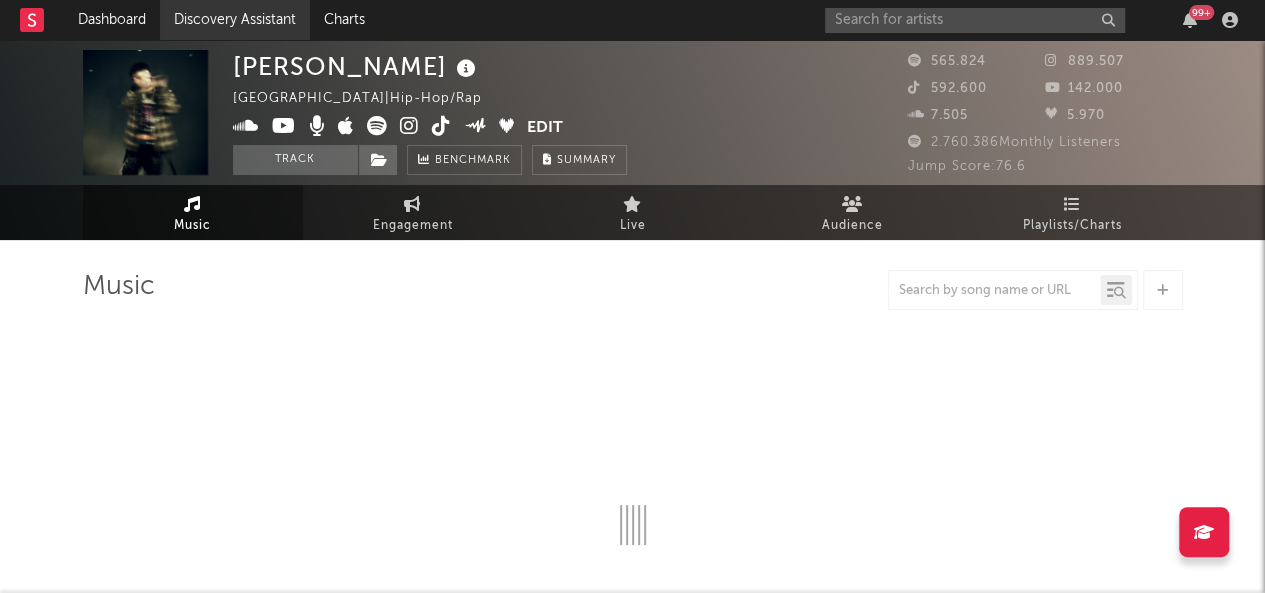 select on "6m" 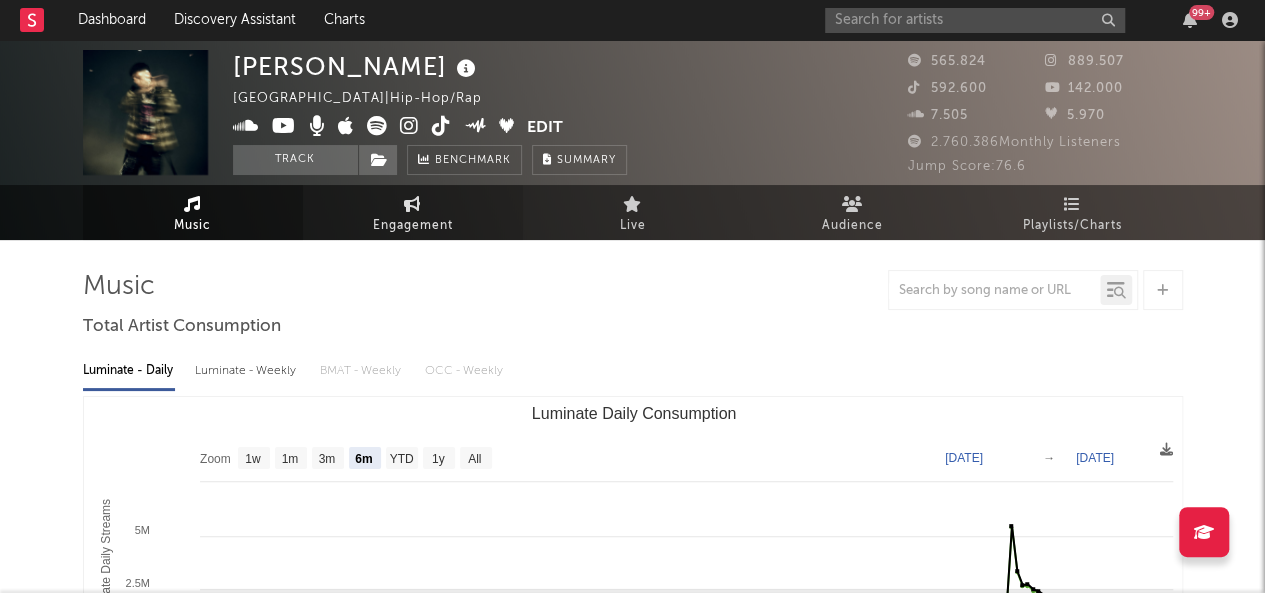 click on "Engagement" at bounding box center (413, 226) 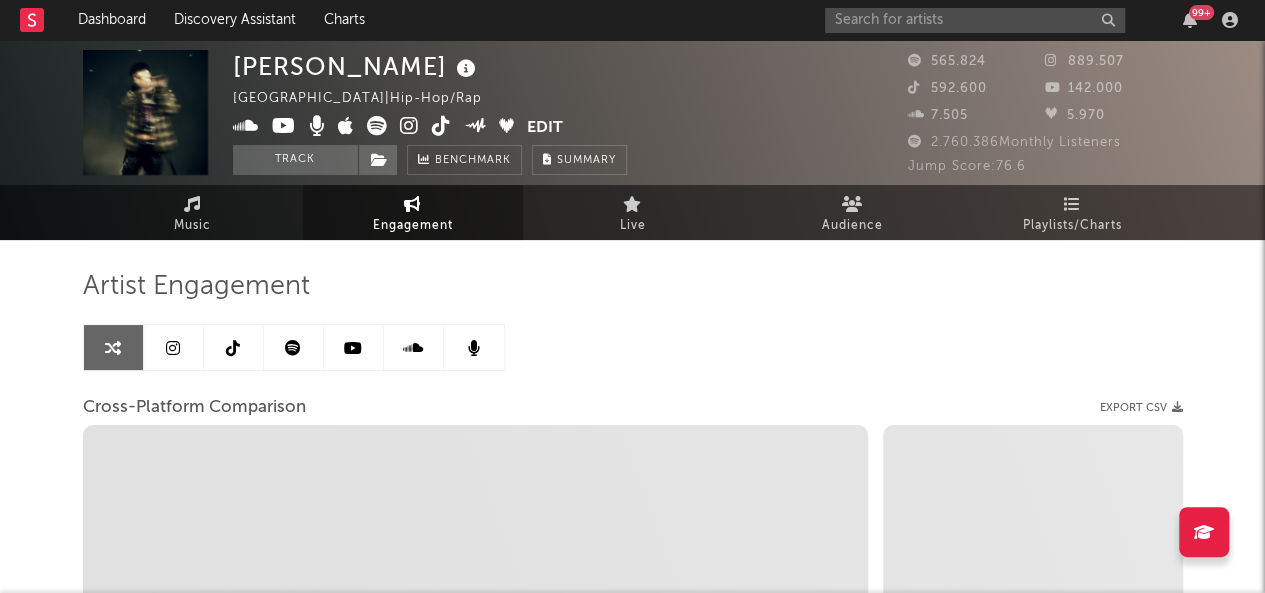 click at bounding box center (293, 348) 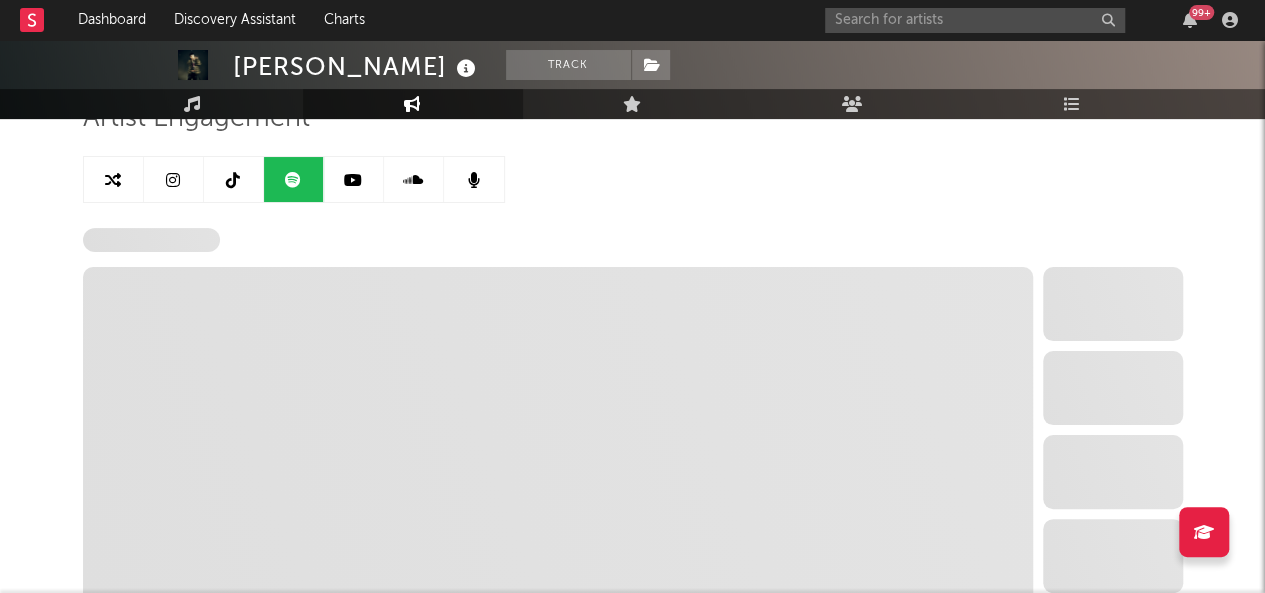 select on "6m" 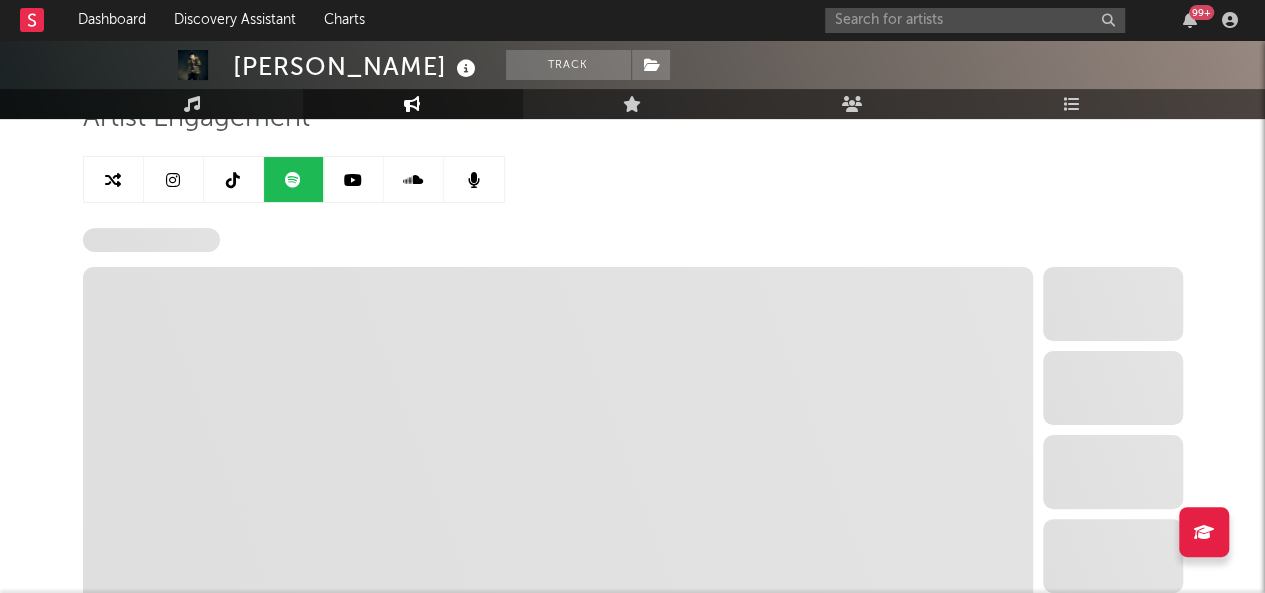 select on "6m" 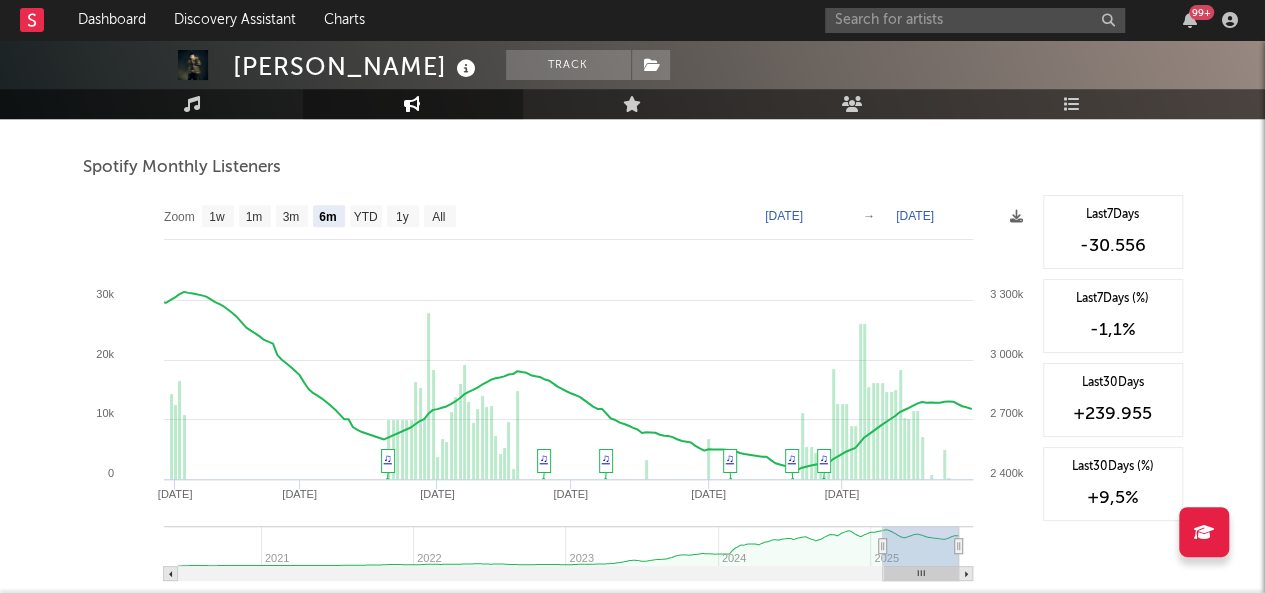scroll, scrollTop: 727, scrollLeft: 0, axis: vertical 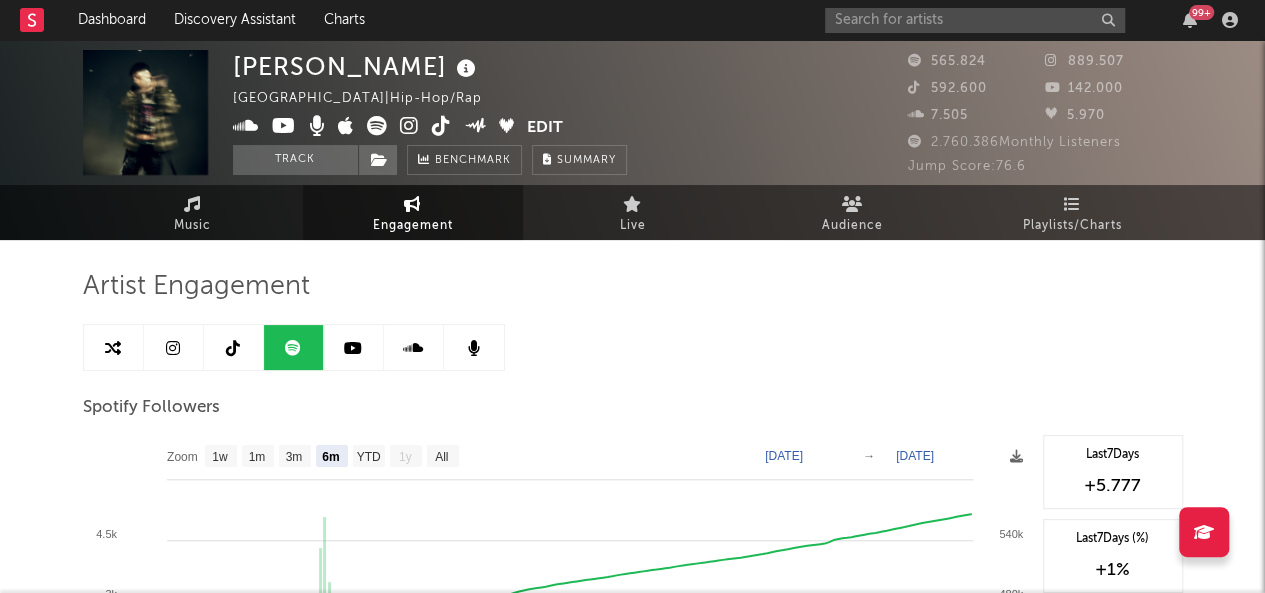 click at bounding box center (173, 348) 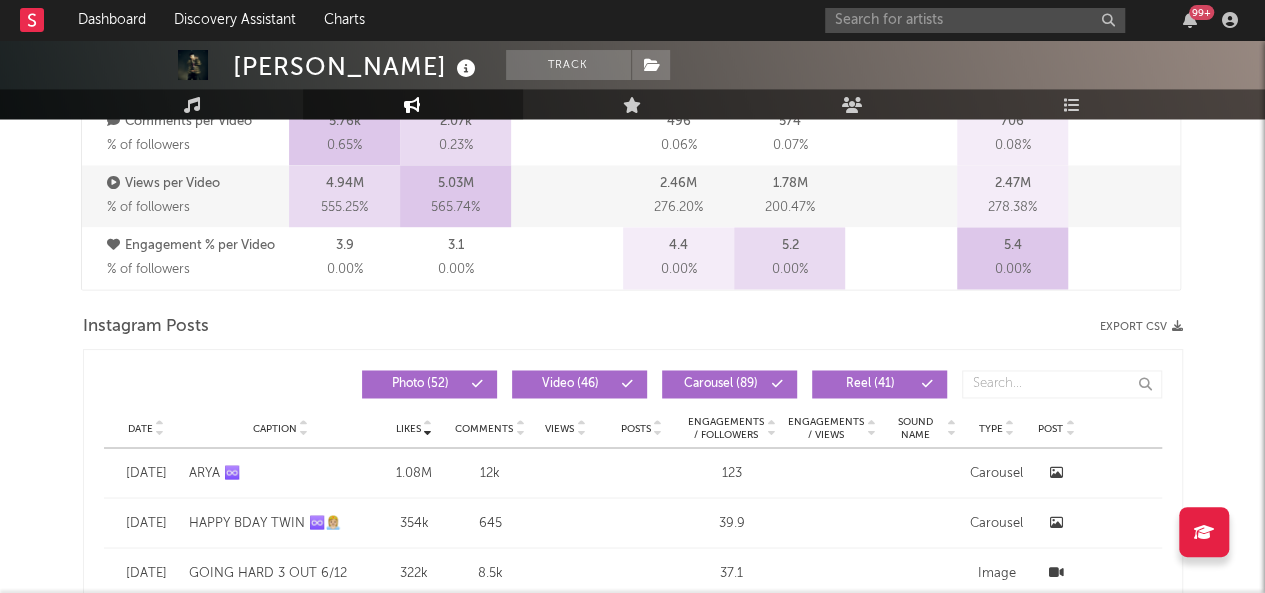 select on "6m" 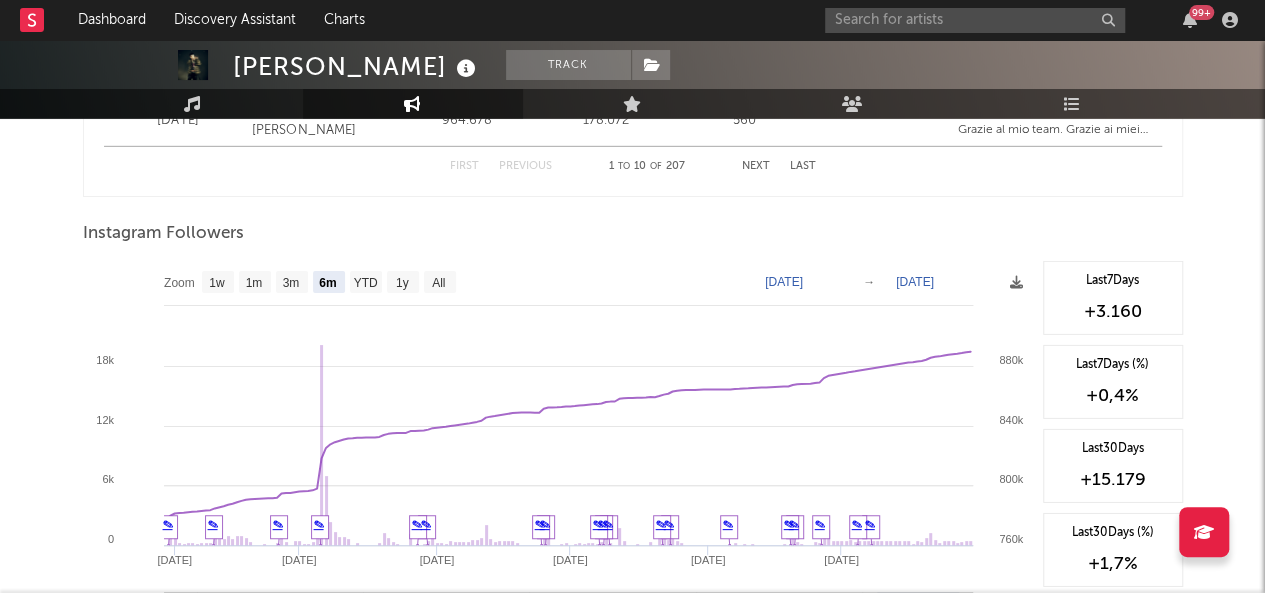 scroll, scrollTop: 2992, scrollLeft: 0, axis: vertical 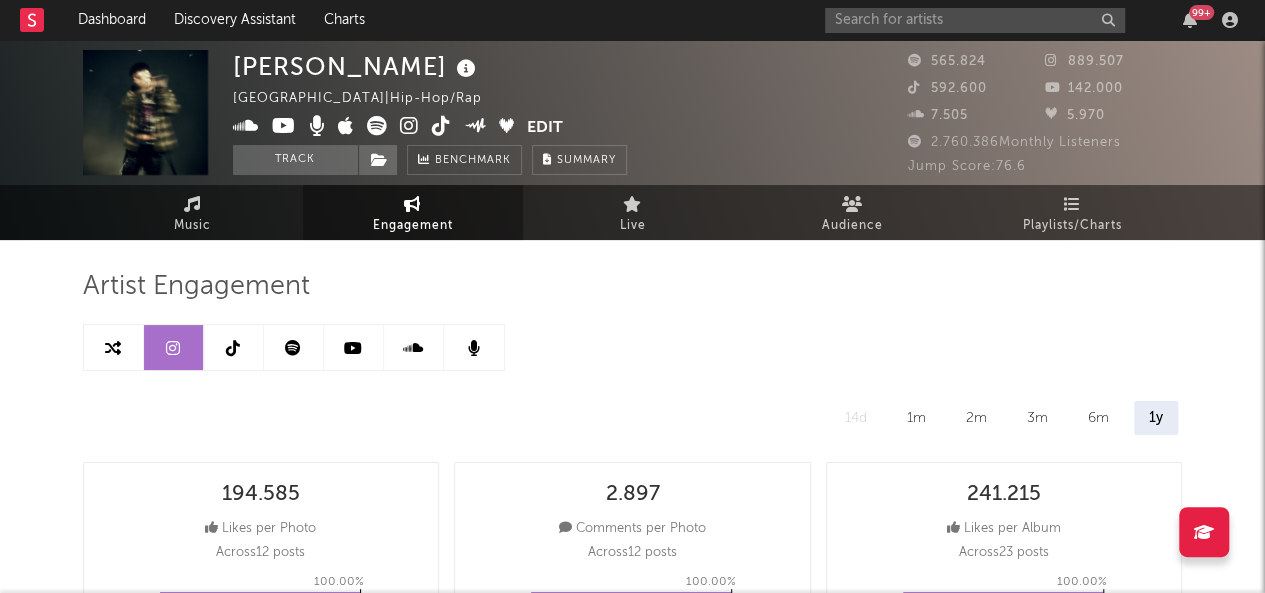 click at bounding box center [233, 348] 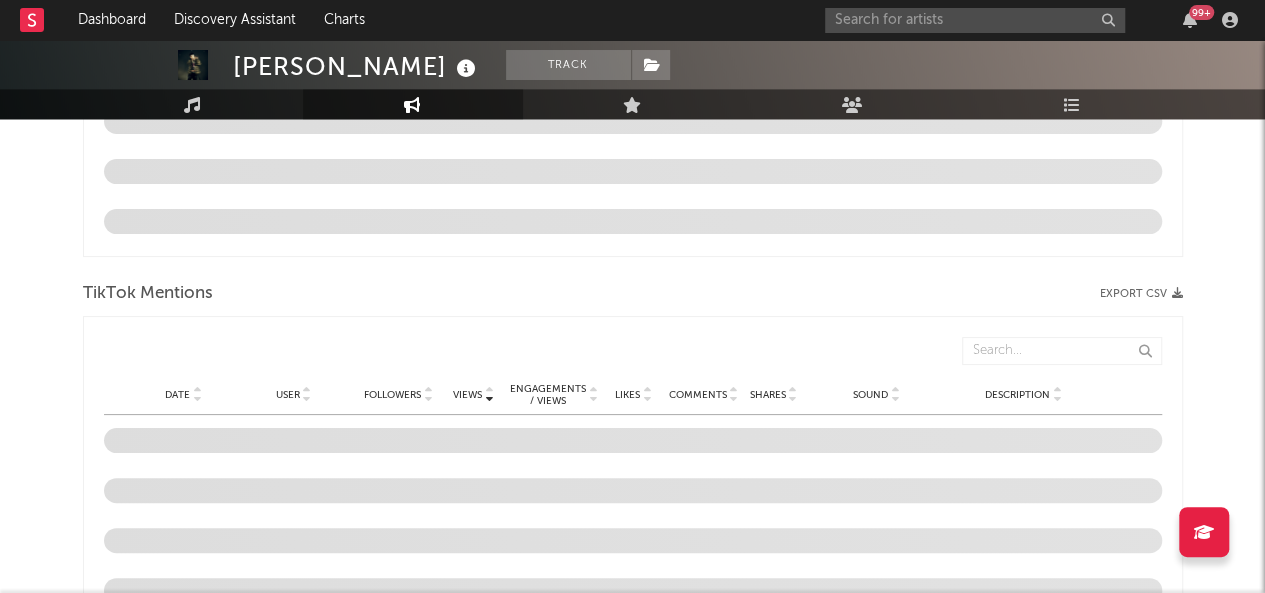 select on "6m" 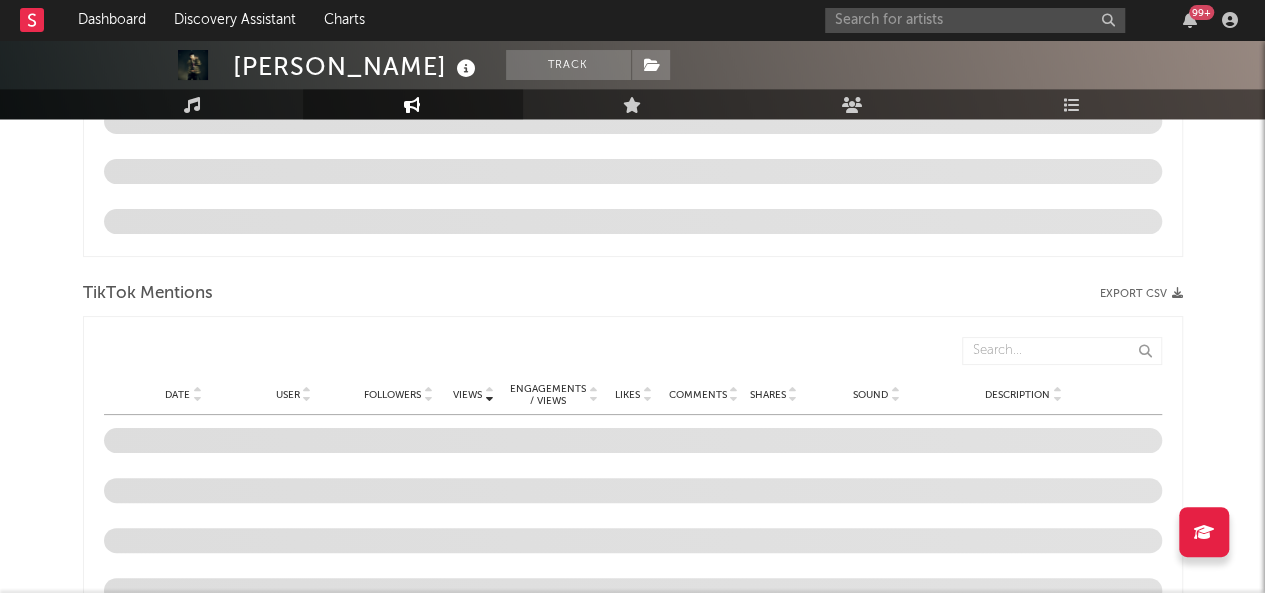 select on "6m" 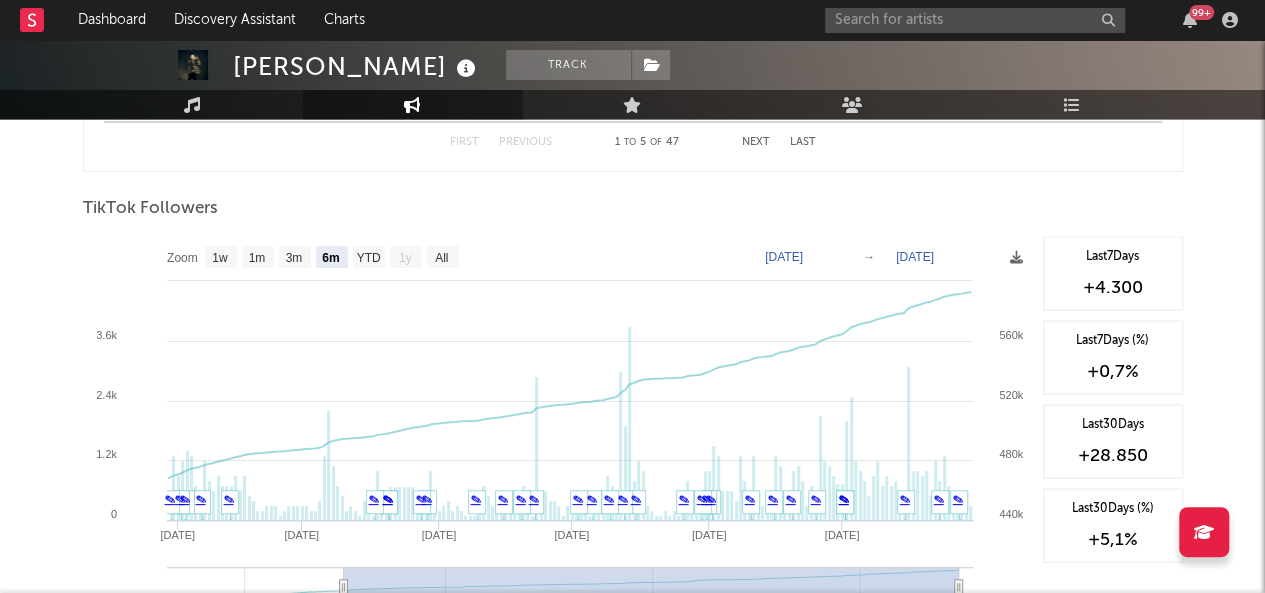 scroll, scrollTop: 1873, scrollLeft: 0, axis: vertical 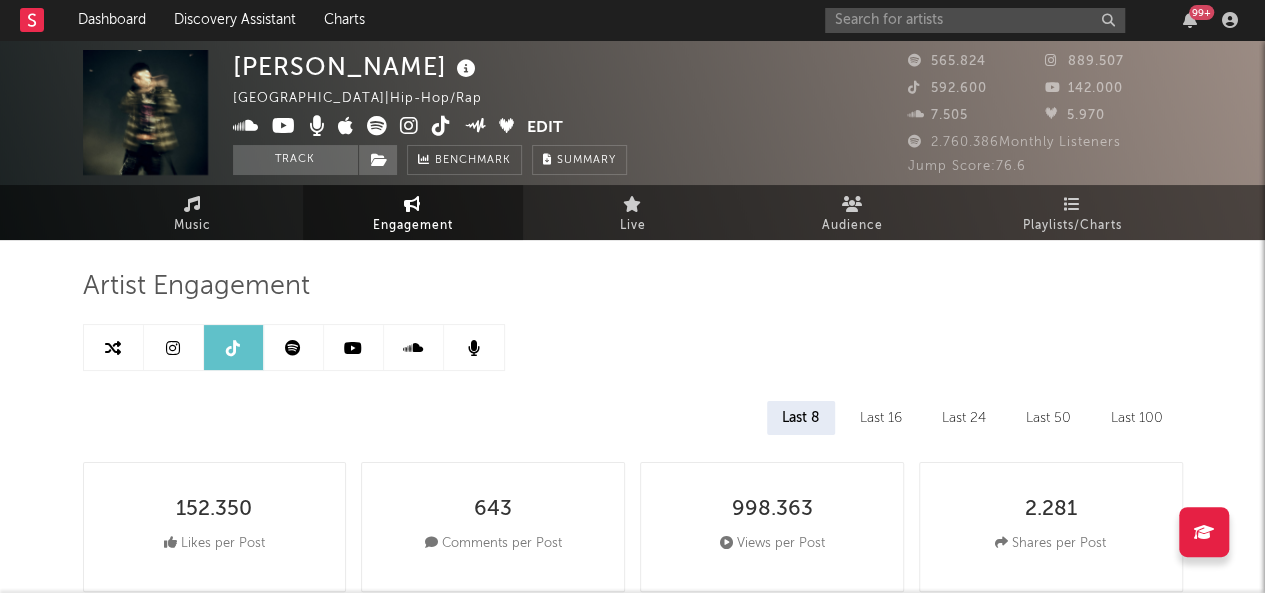 click at bounding box center (353, 348) 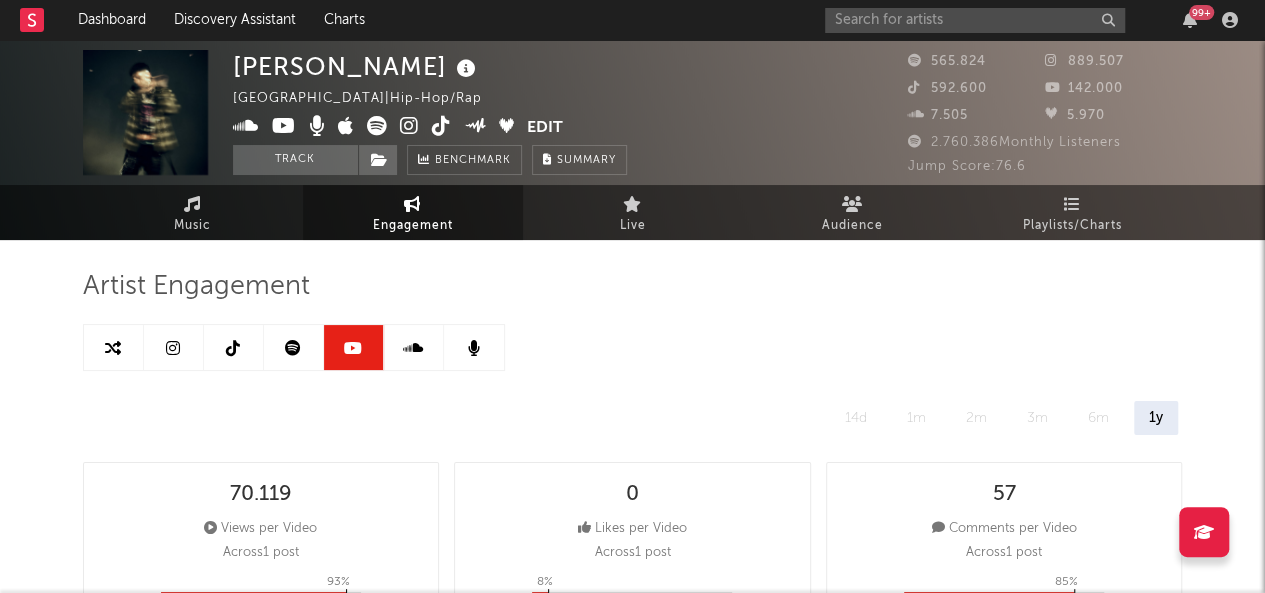 select on "6m" 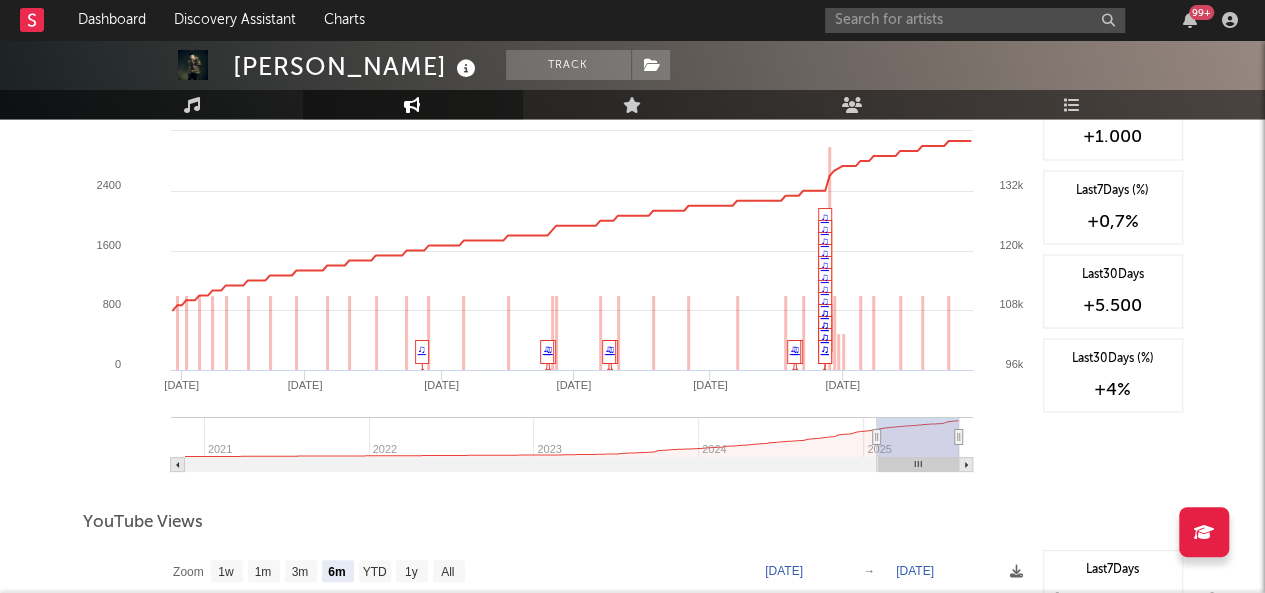 scroll, scrollTop: 1641, scrollLeft: 0, axis: vertical 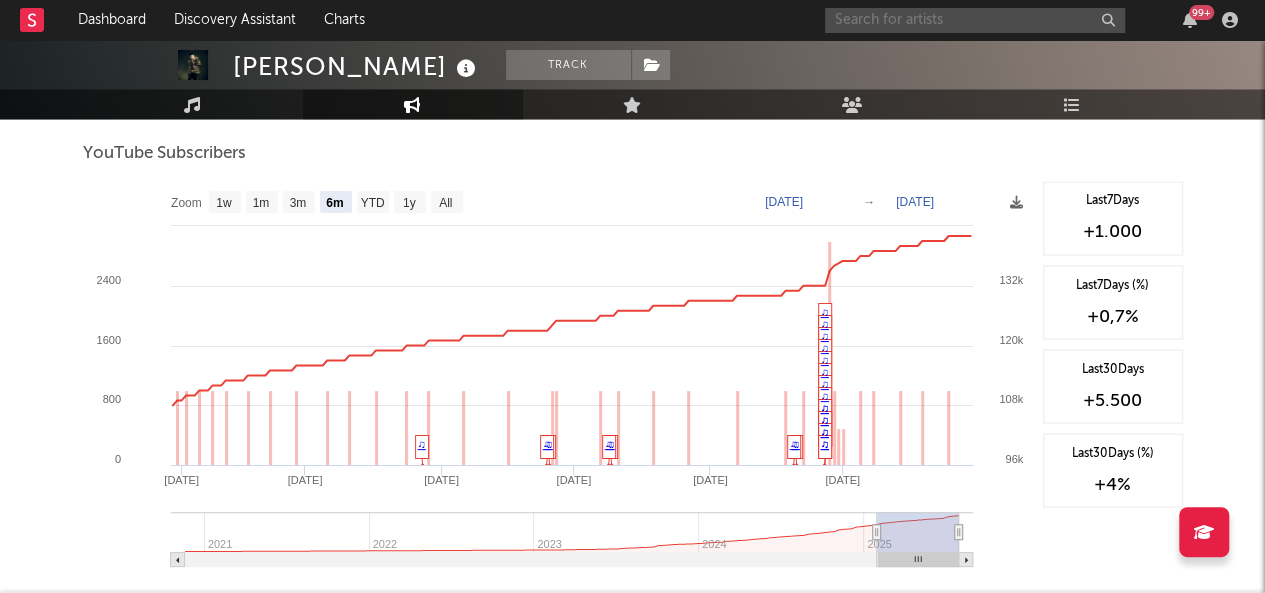 click at bounding box center [975, 20] 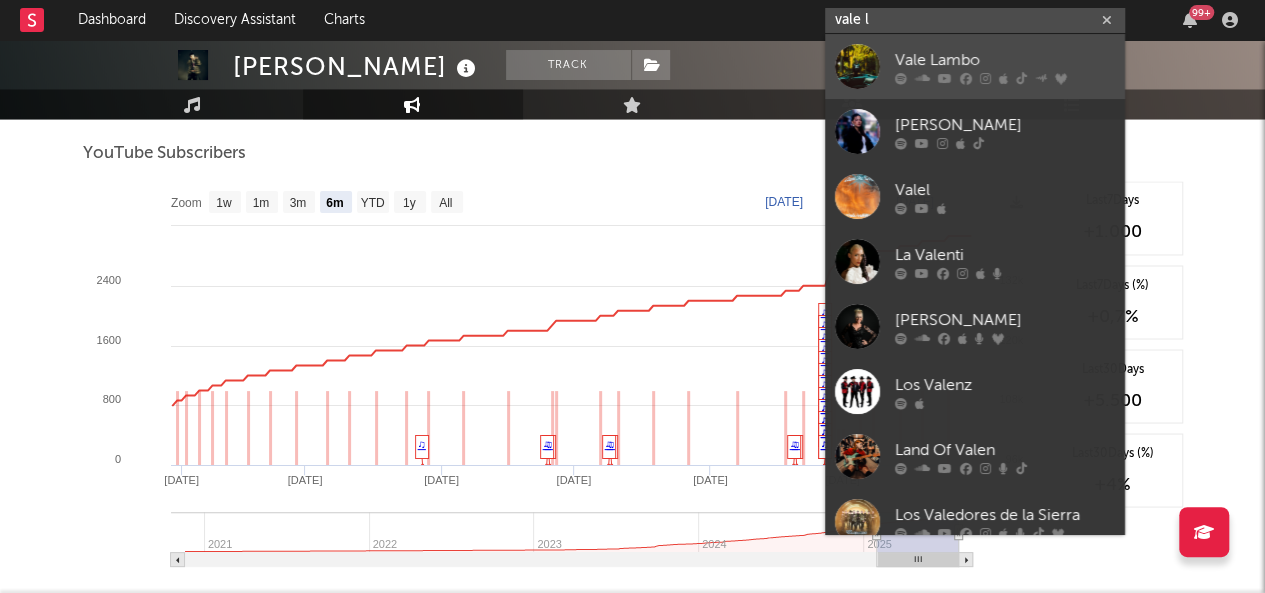 type on "vale l" 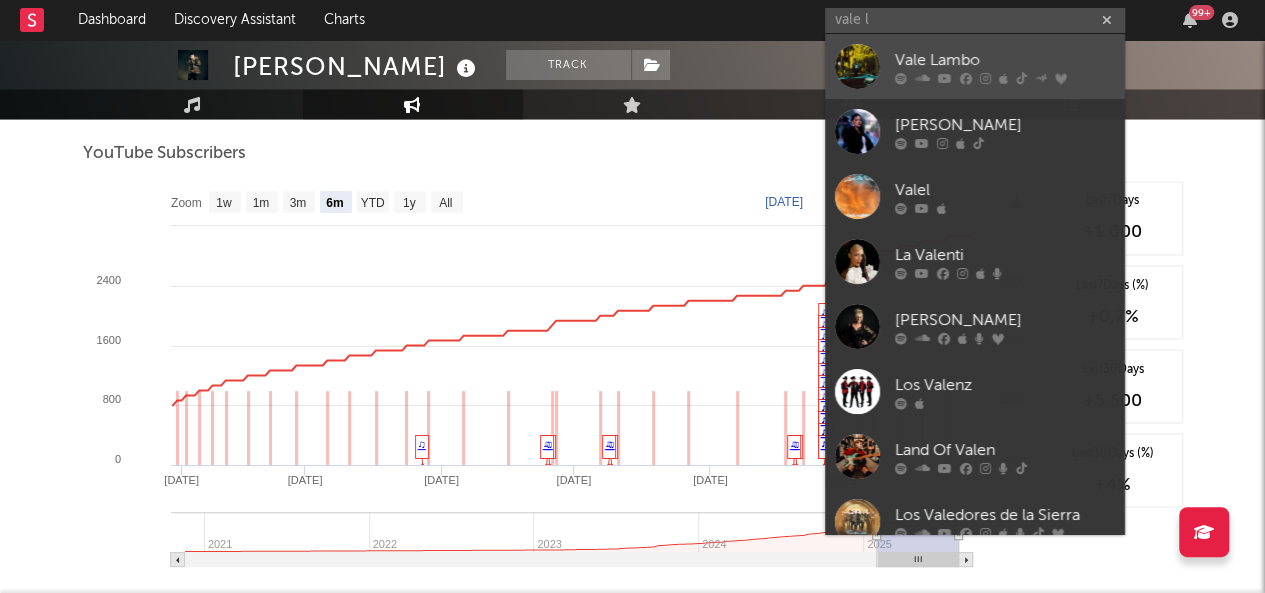 click on "Vale Lambo" at bounding box center [975, 66] 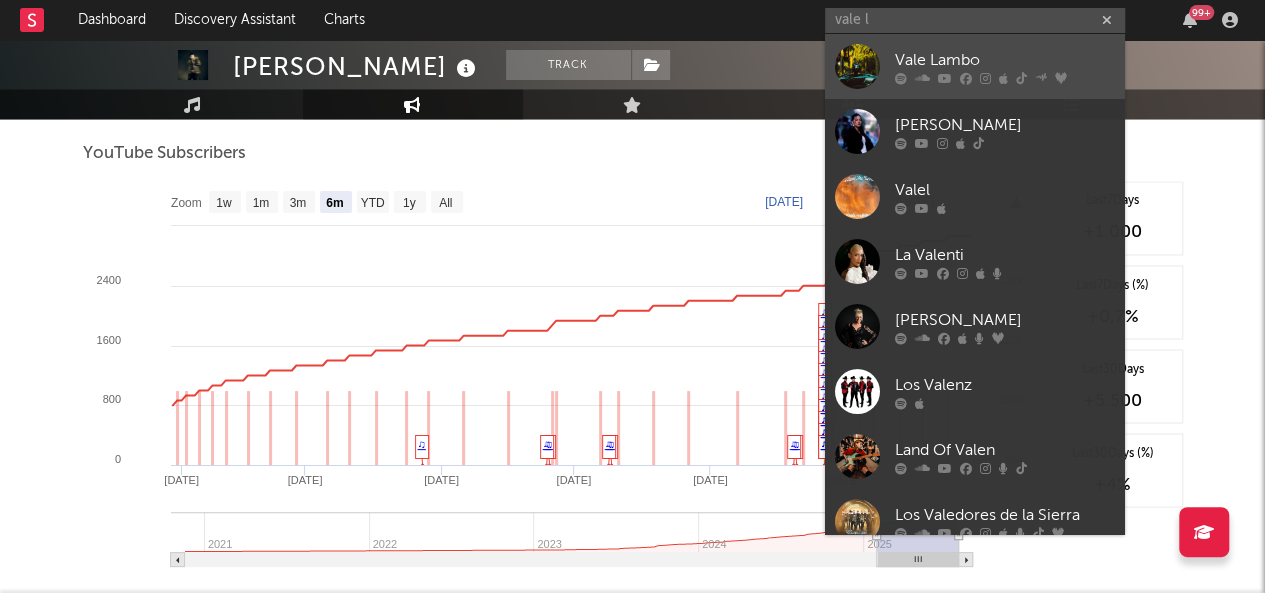 type 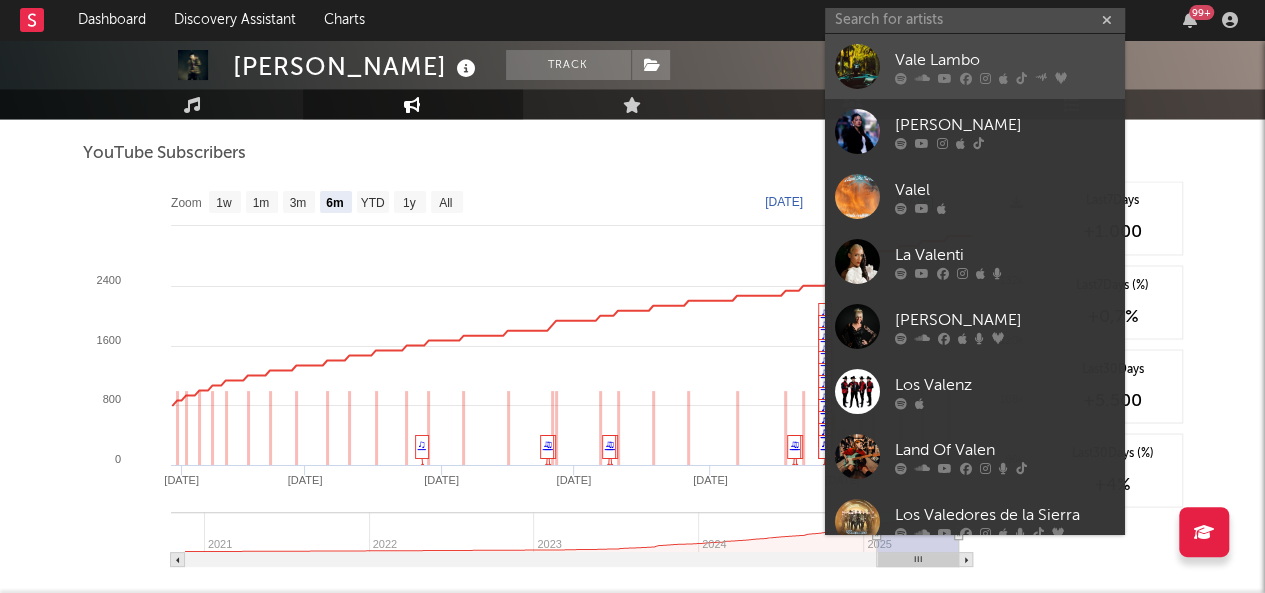 scroll, scrollTop: 102, scrollLeft: 0, axis: vertical 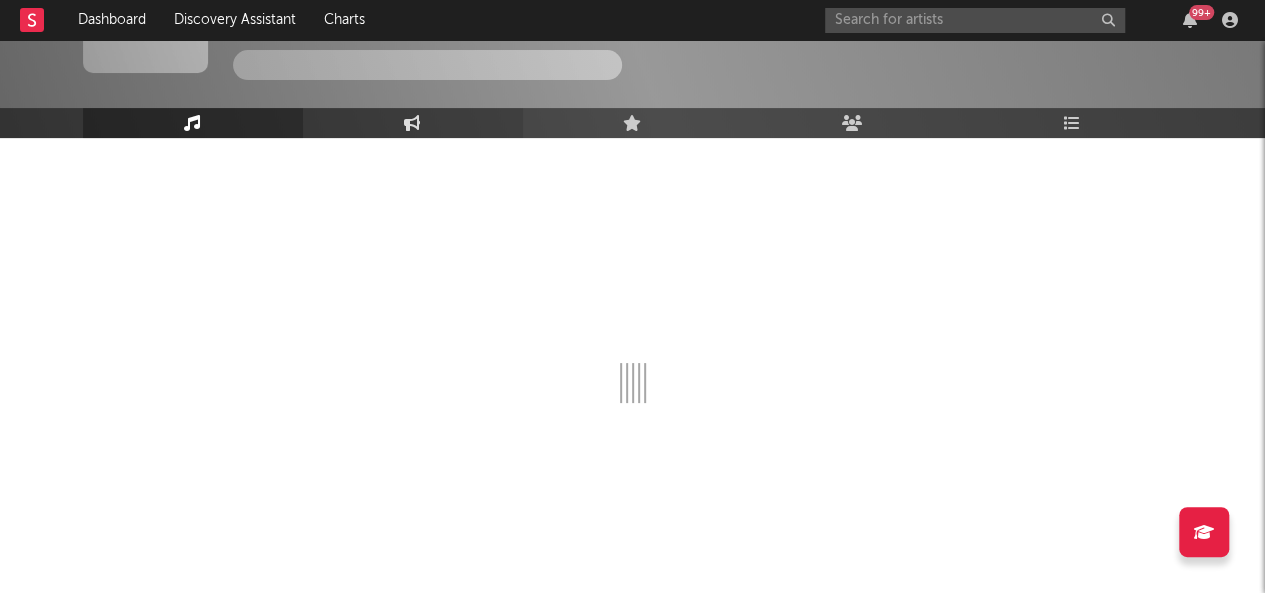 click on "Engagement" at bounding box center [413, 123] 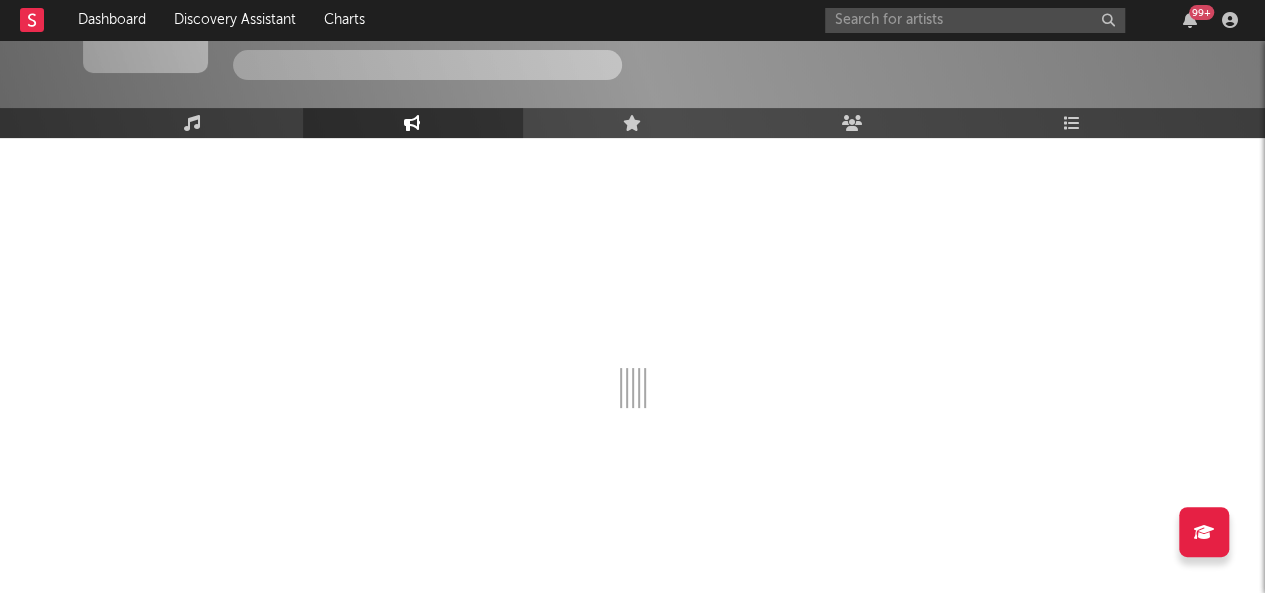 select on "1w" 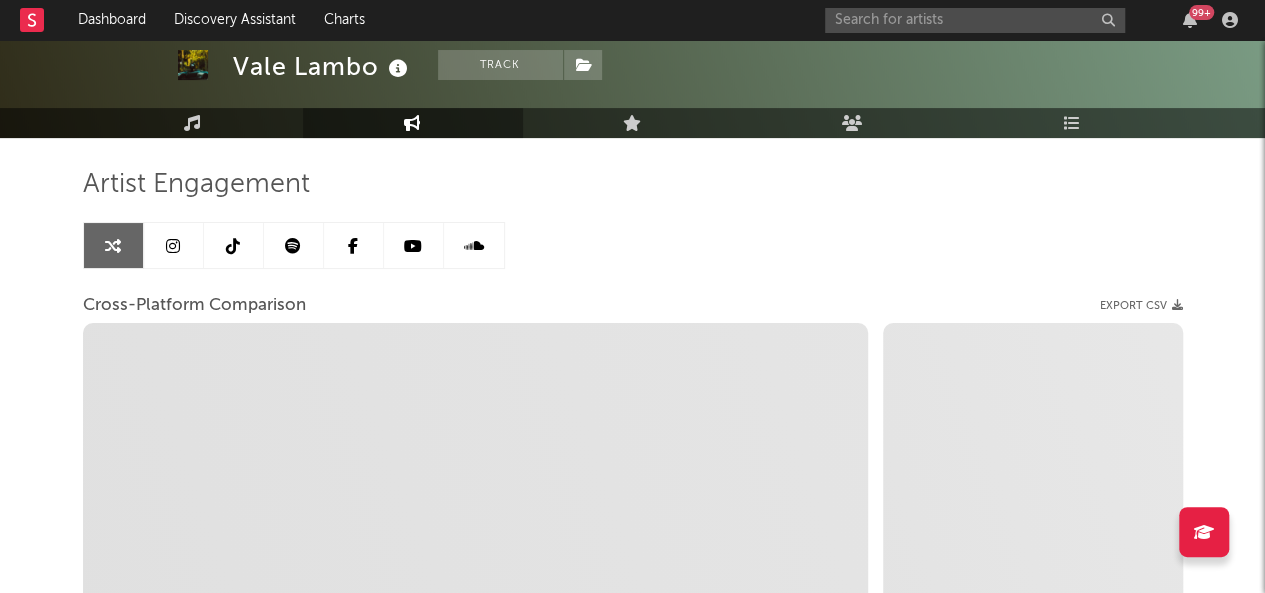 click at bounding box center [294, 245] 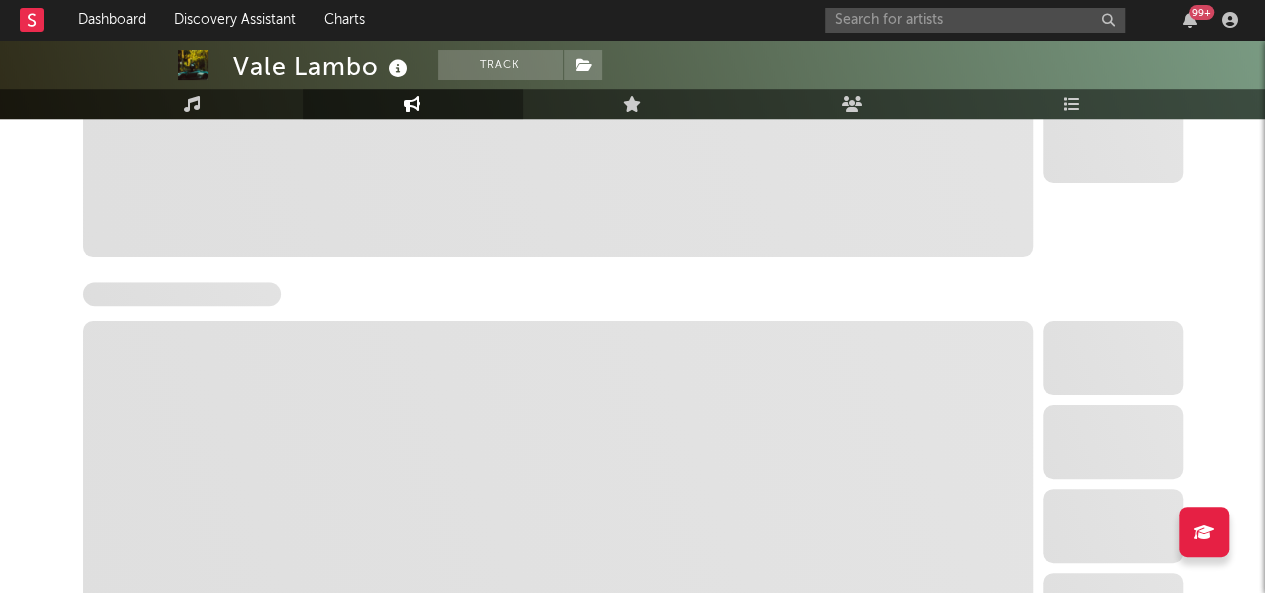 select on "6m" 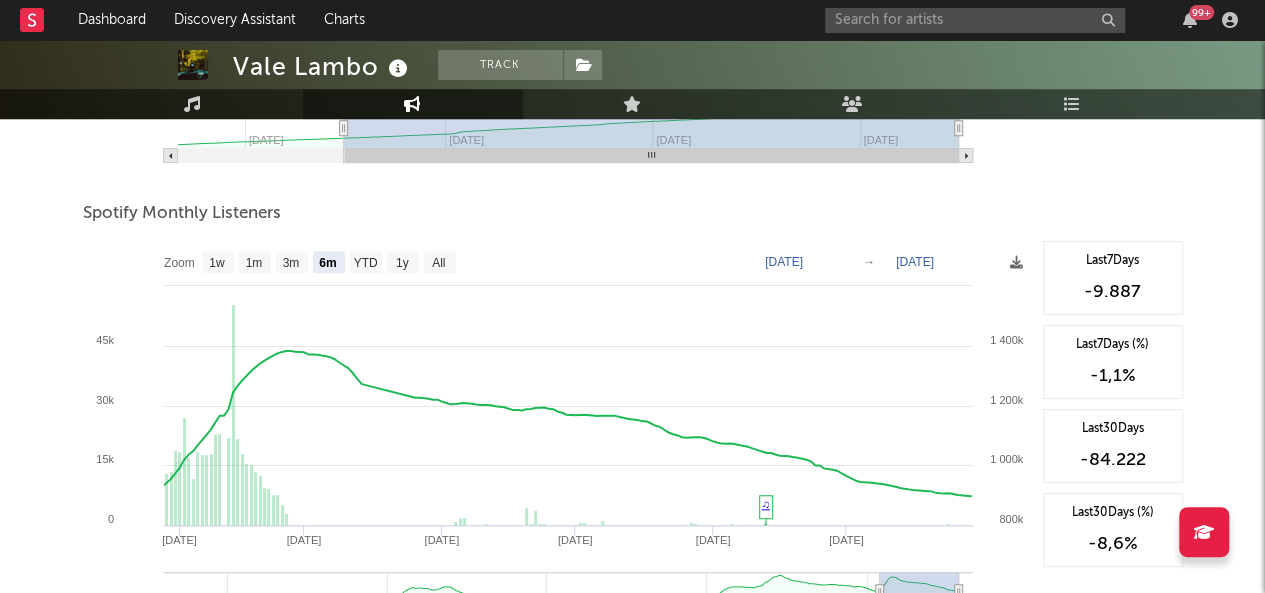scroll, scrollTop: 662, scrollLeft: 0, axis: vertical 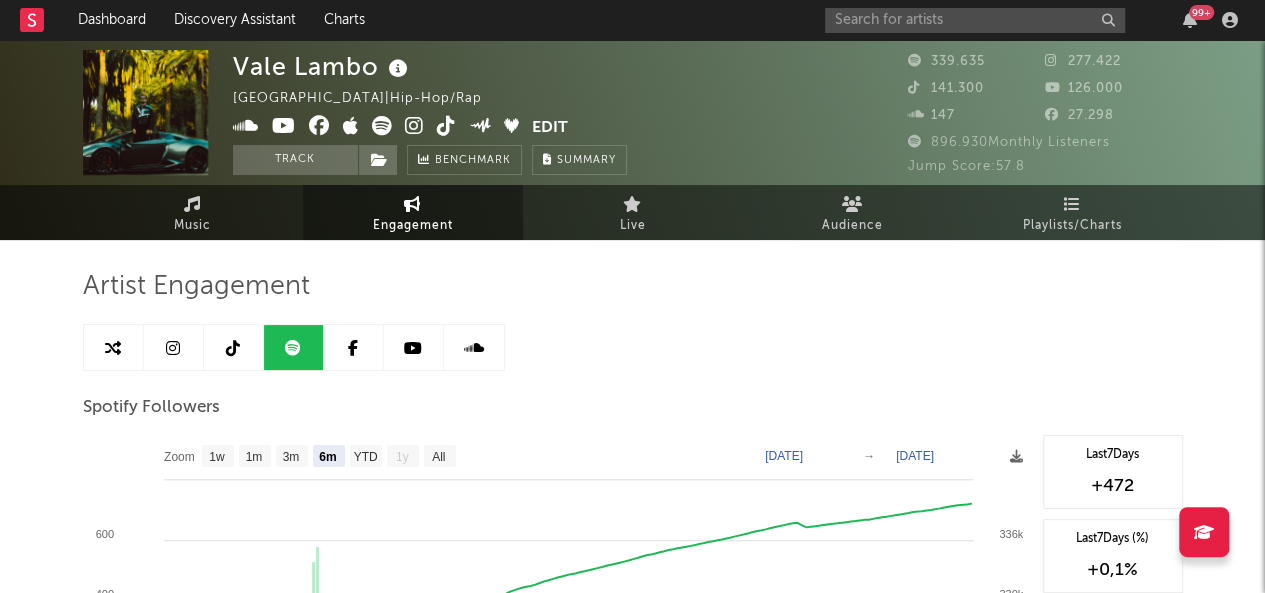click at bounding box center (234, 347) 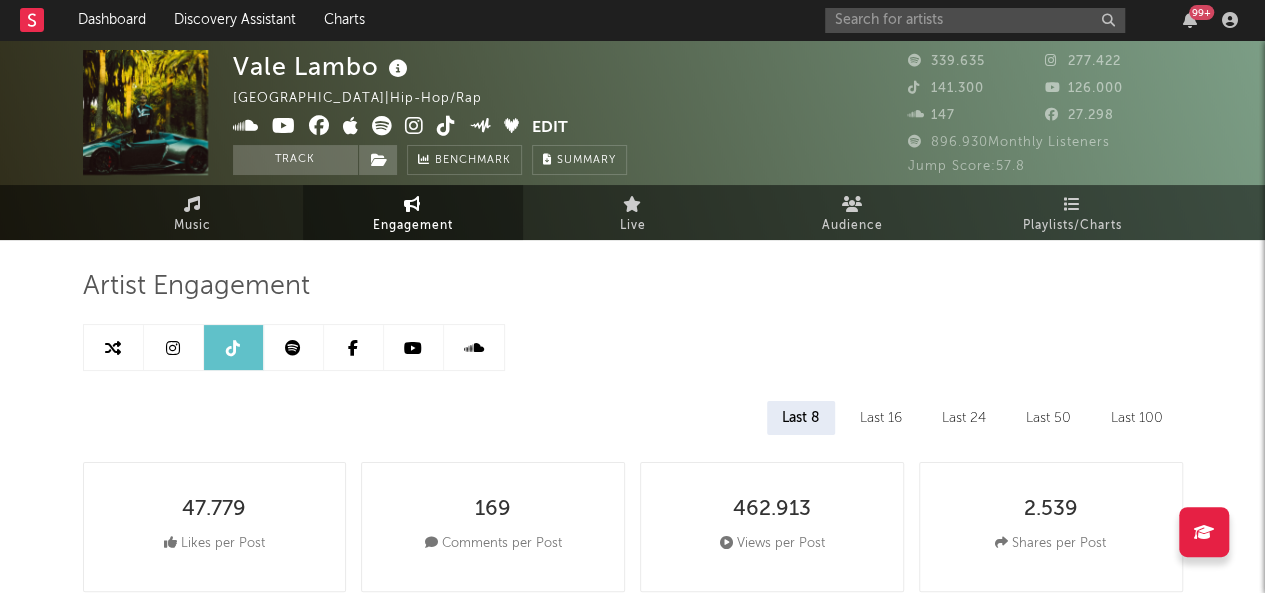 select on "6m" 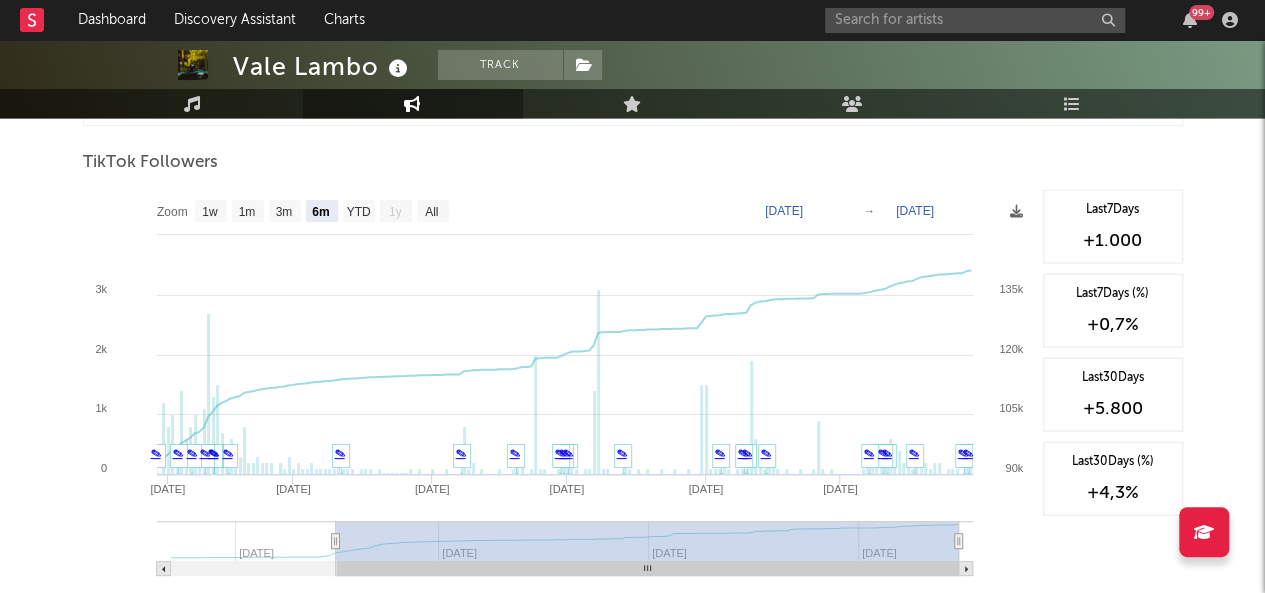 scroll, scrollTop: 1911, scrollLeft: 0, axis: vertical 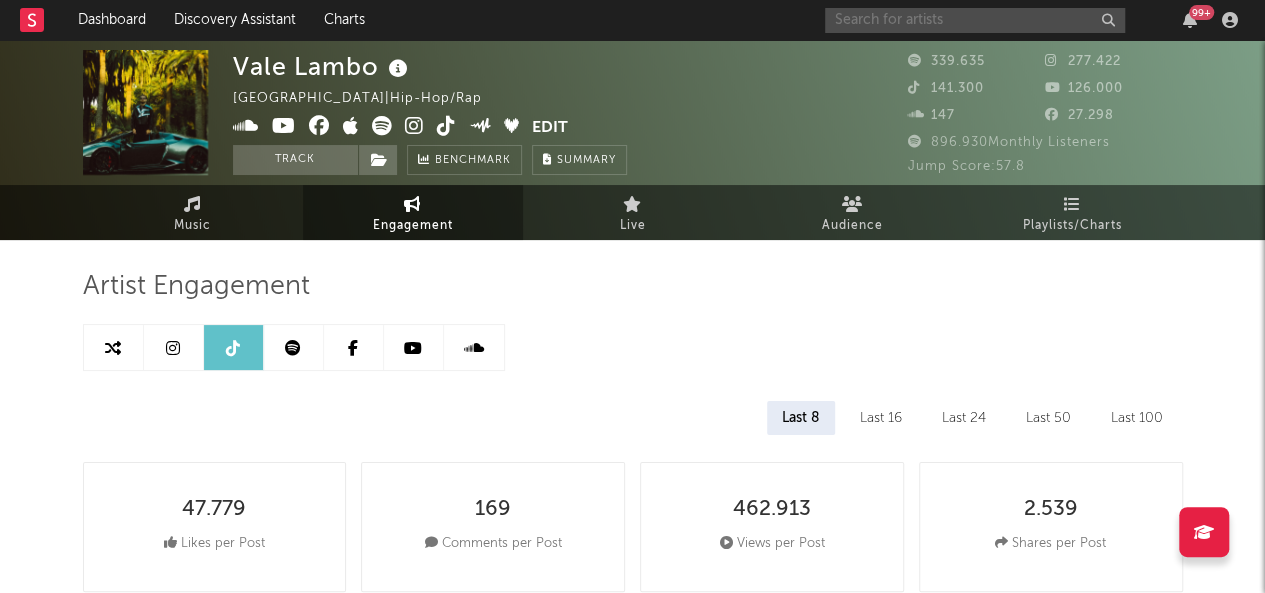 click at bounding box center [975, 20] 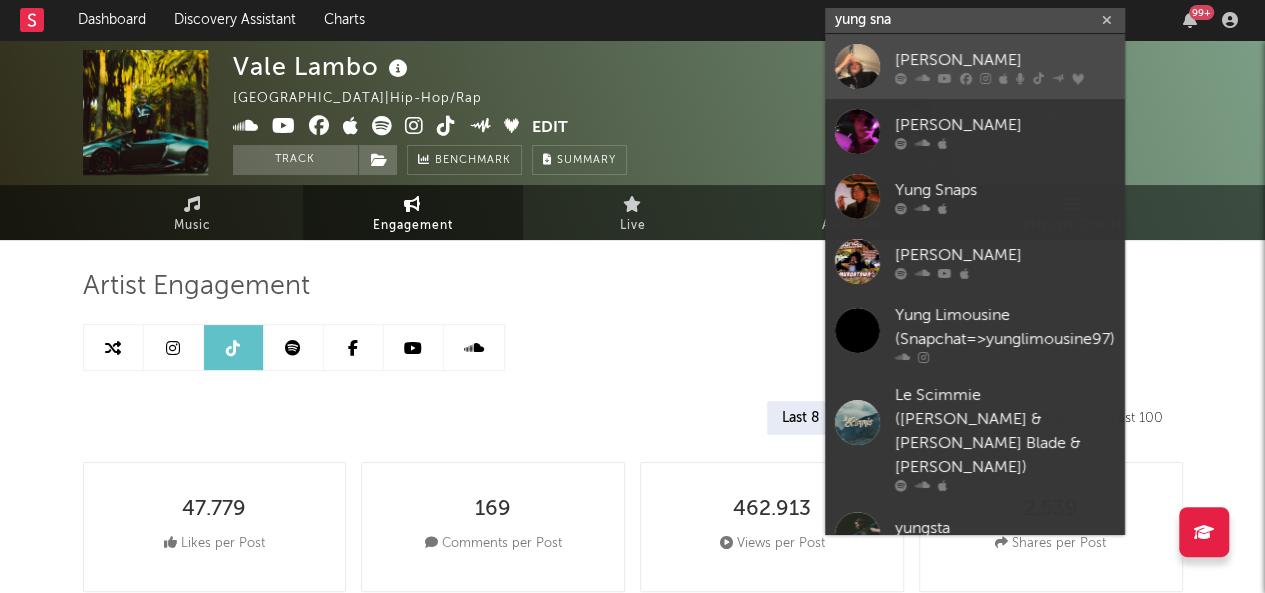 type on "yung sna" 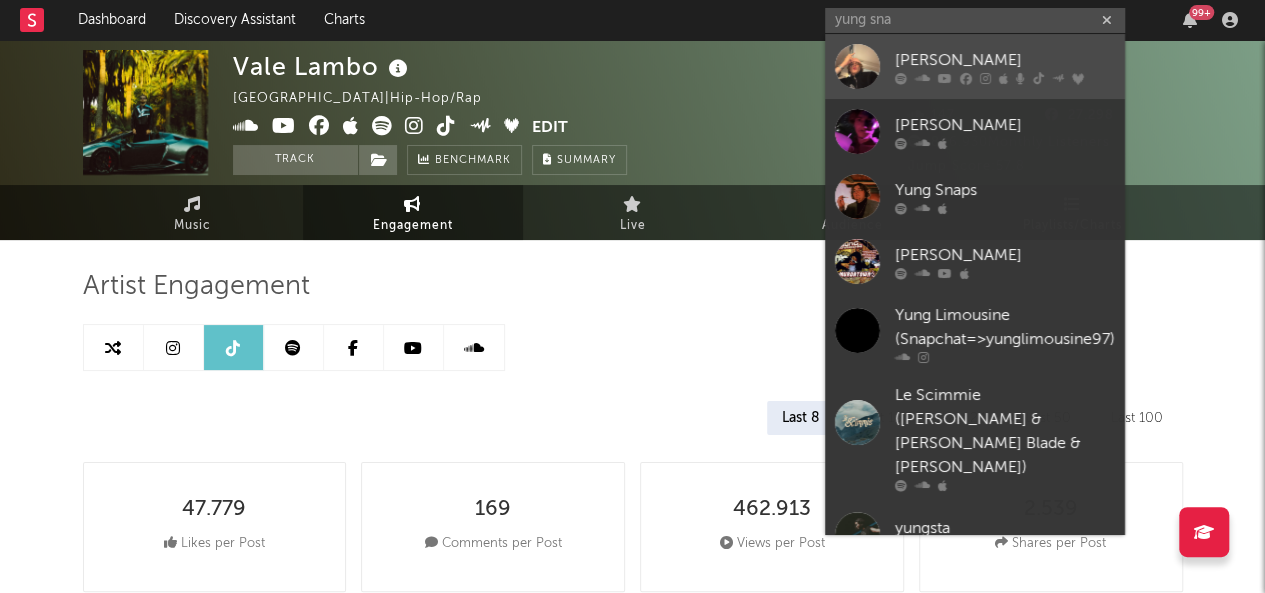 click at bounding box center (1005, 78) 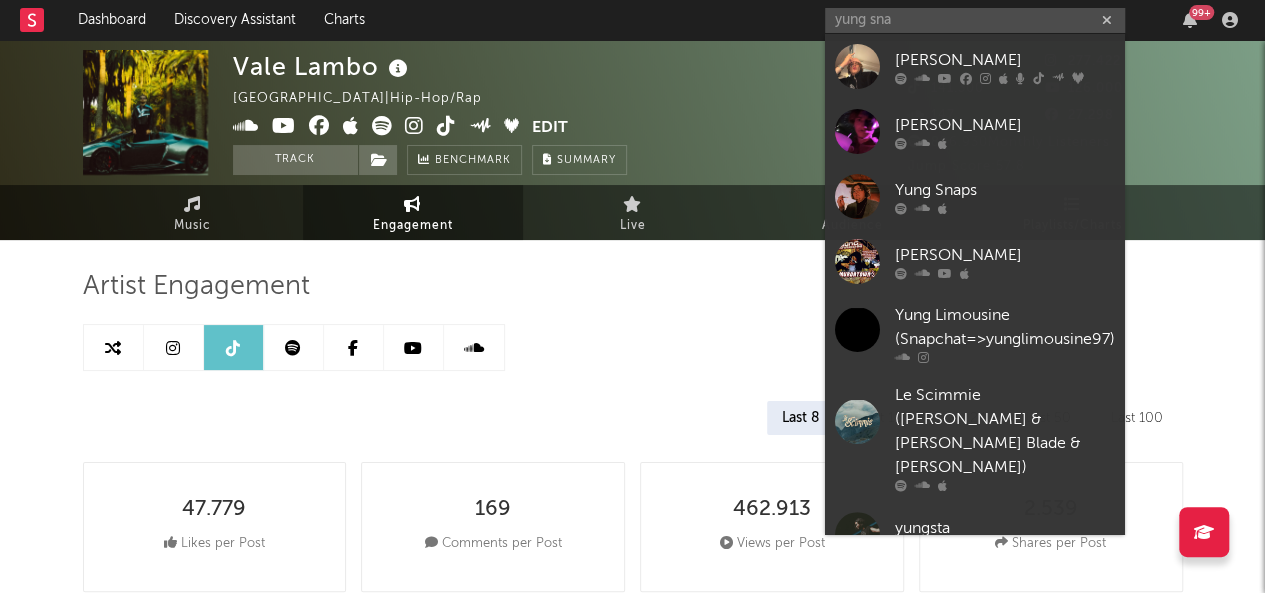 type 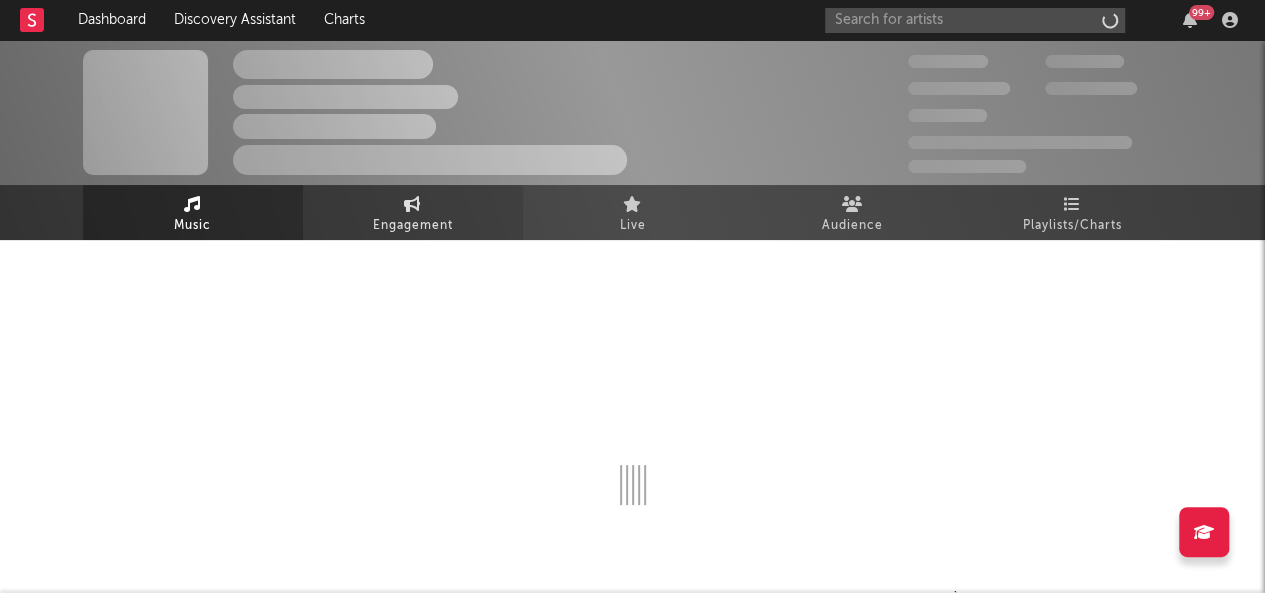 click on "Engagement" at bounding box center (413, 226) 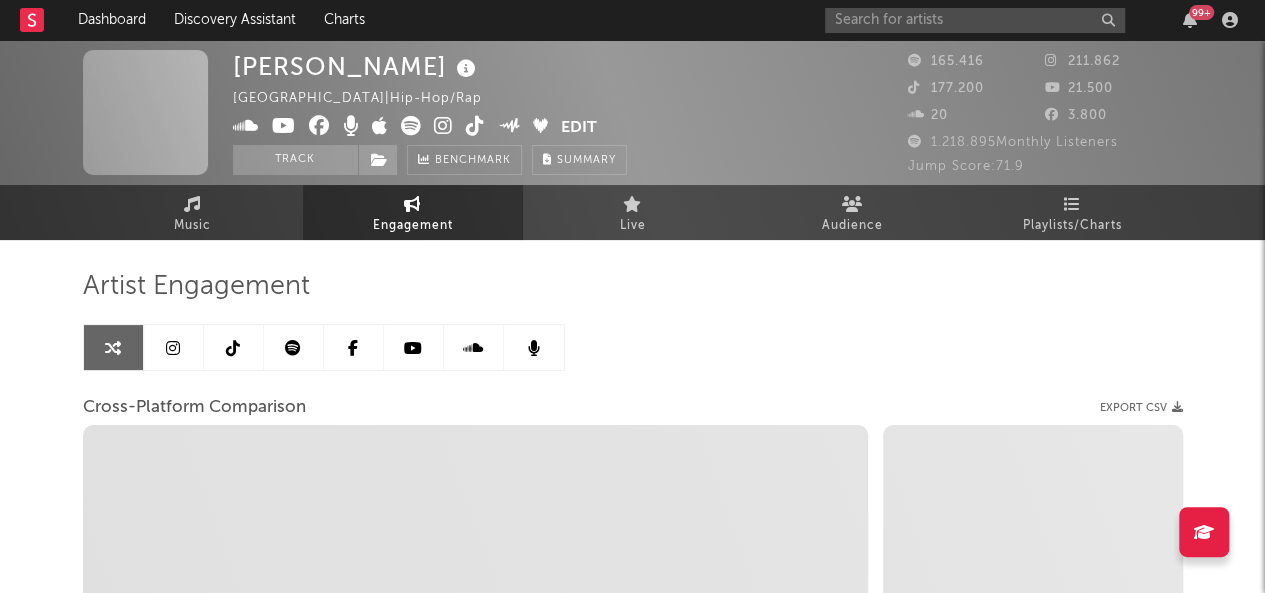 select on "1w" 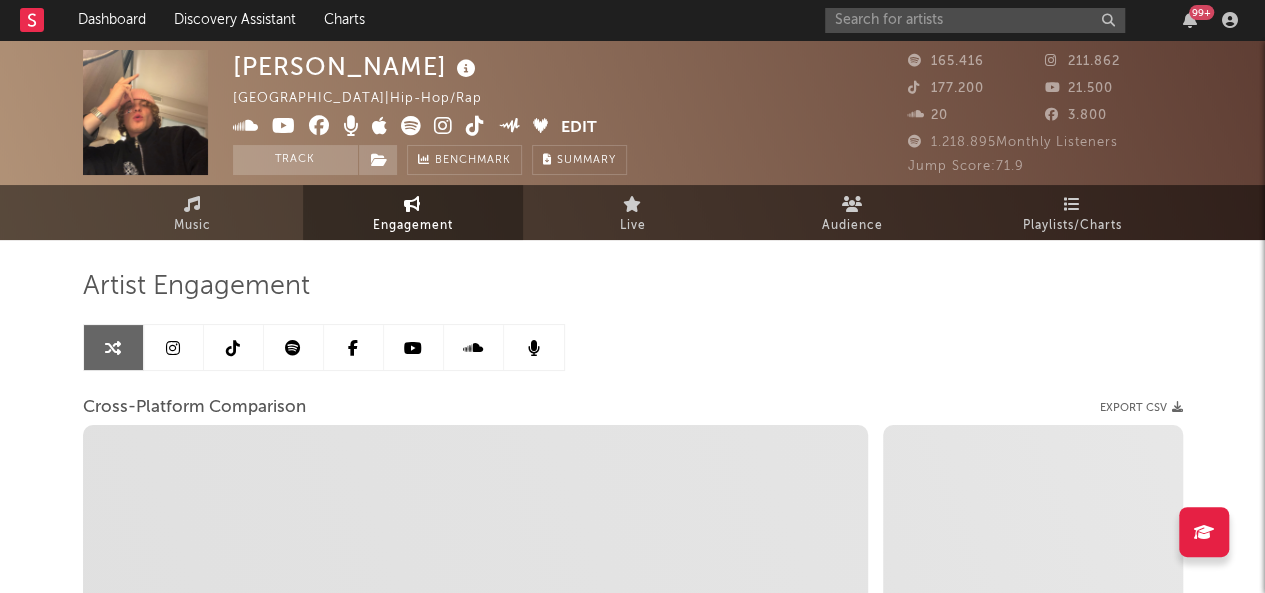 click at bounding box center [293, 348] 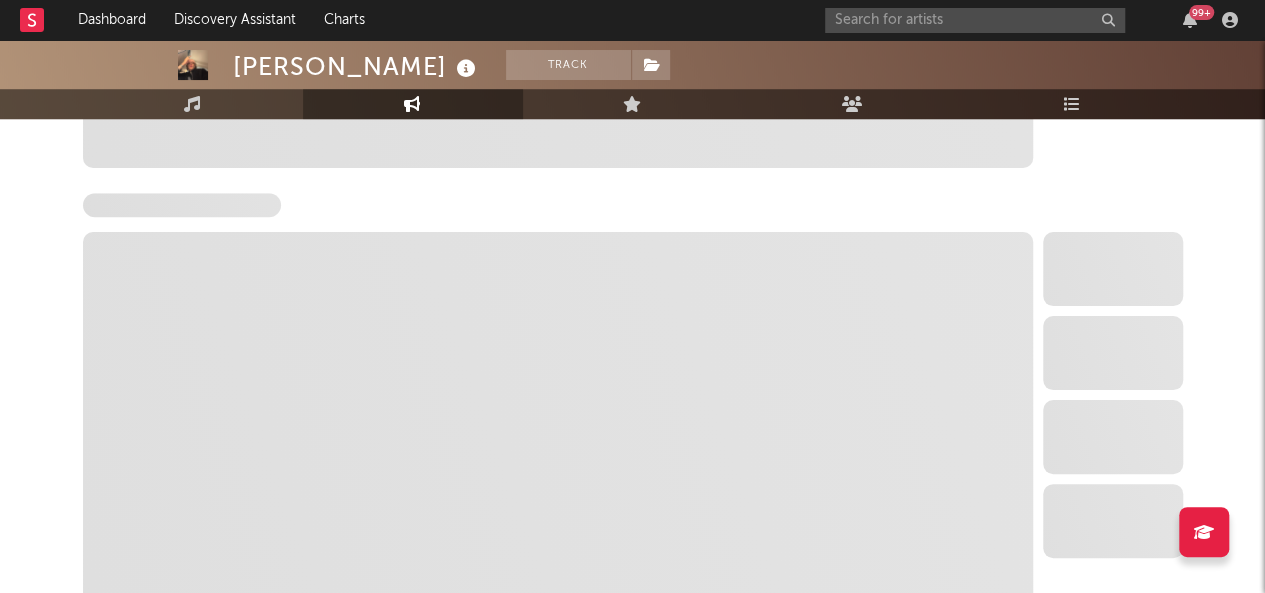 scroll, scrollTop: 668, scrollLeft: 0, axis: vertical 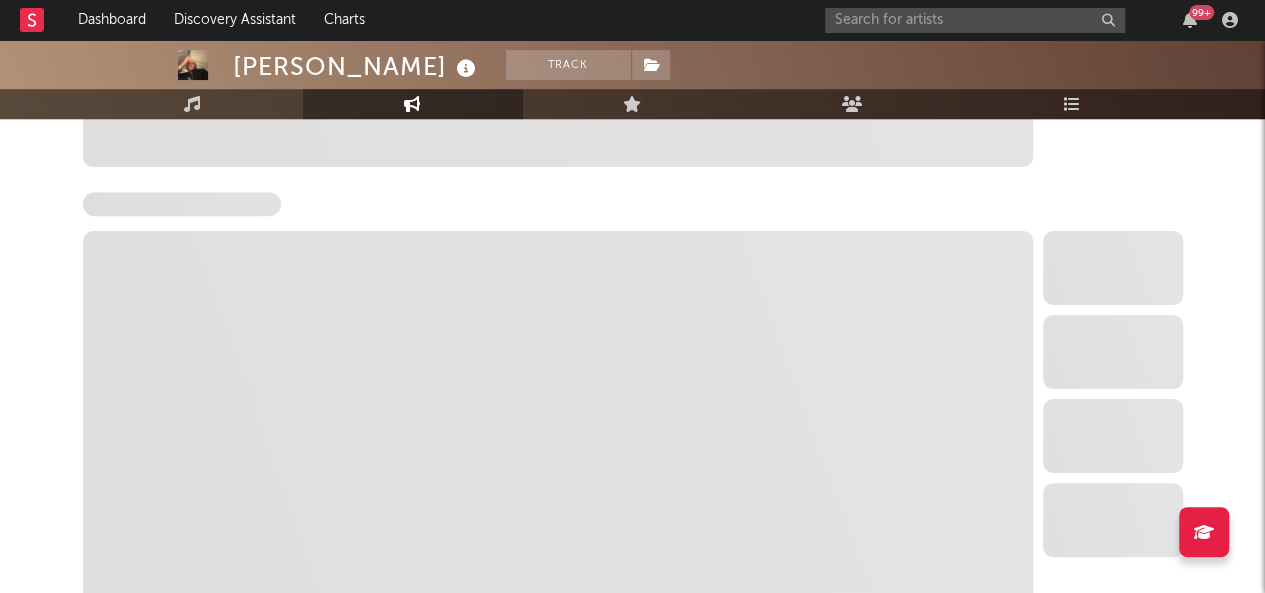 select on "6m" 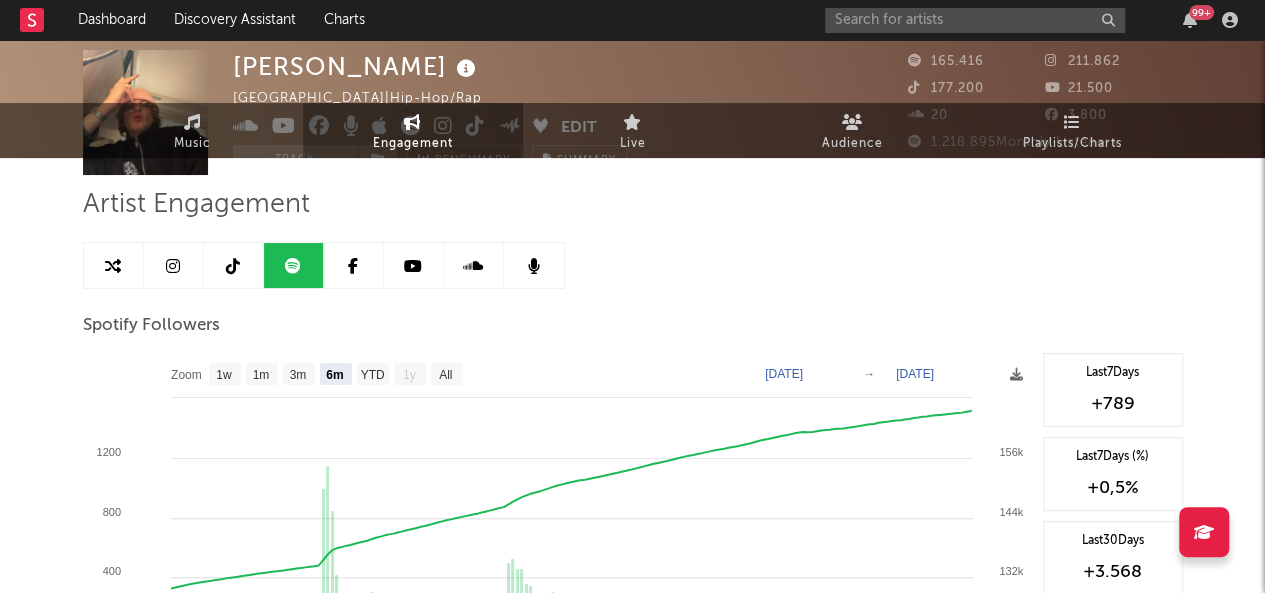scroll, scrollTop: 0, scrollLeft: 0, axis: both 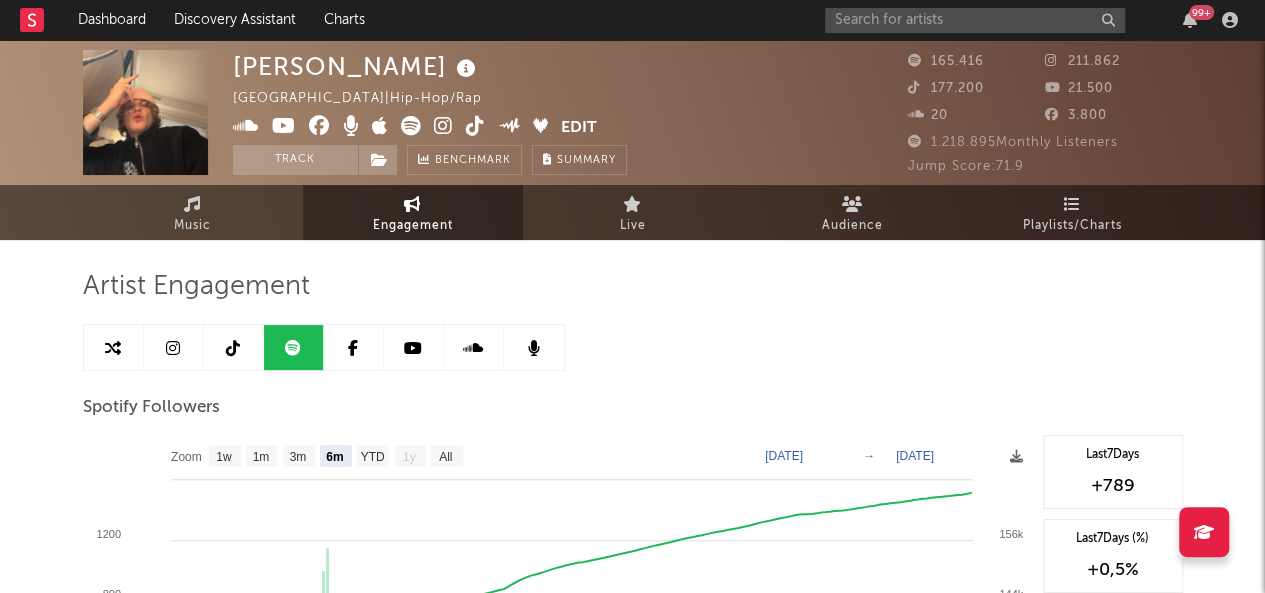 click at bounding box center [173, 348] 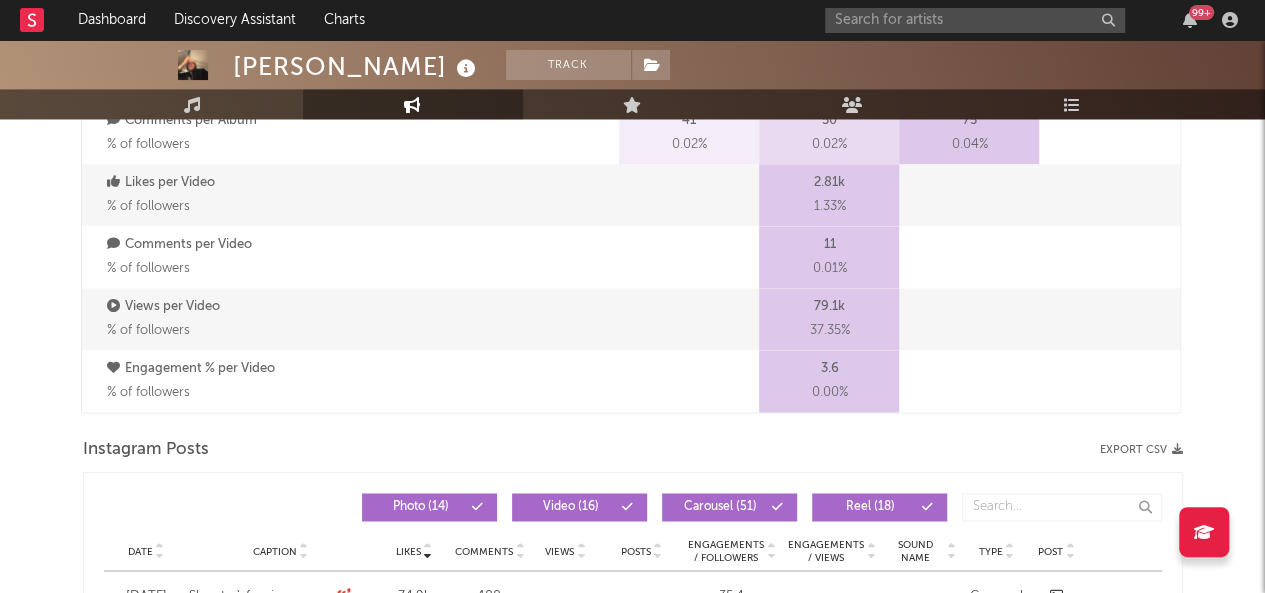 select on "6m" 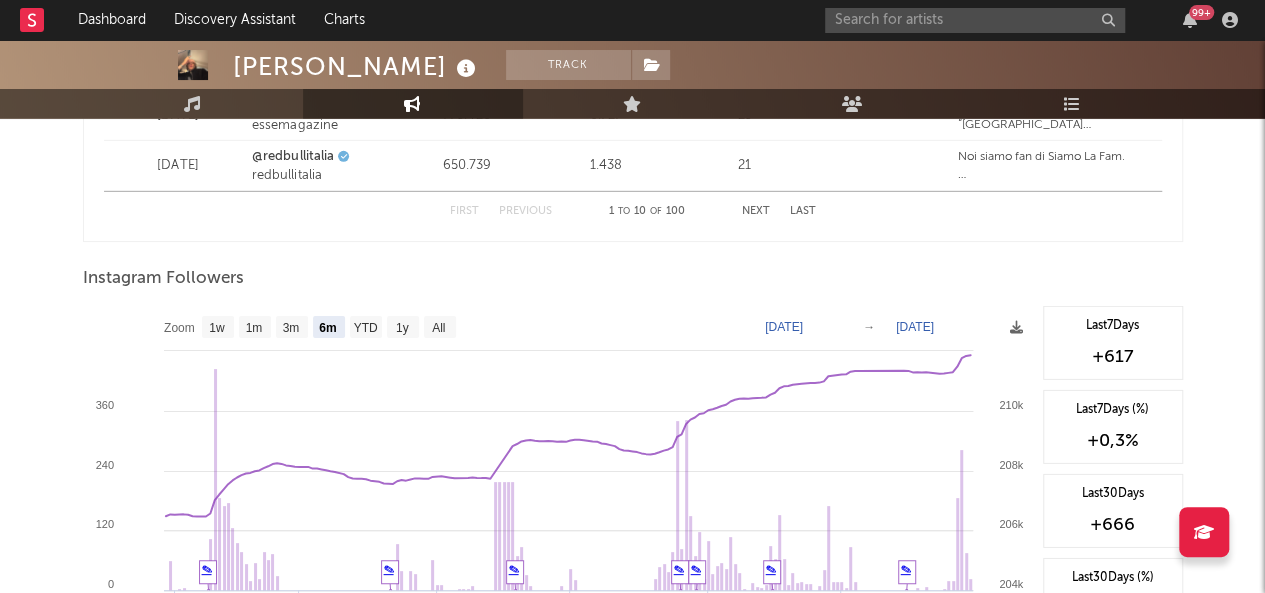 scroll, scrollTop: 2953, scrollLeft: 0, axis: vertical 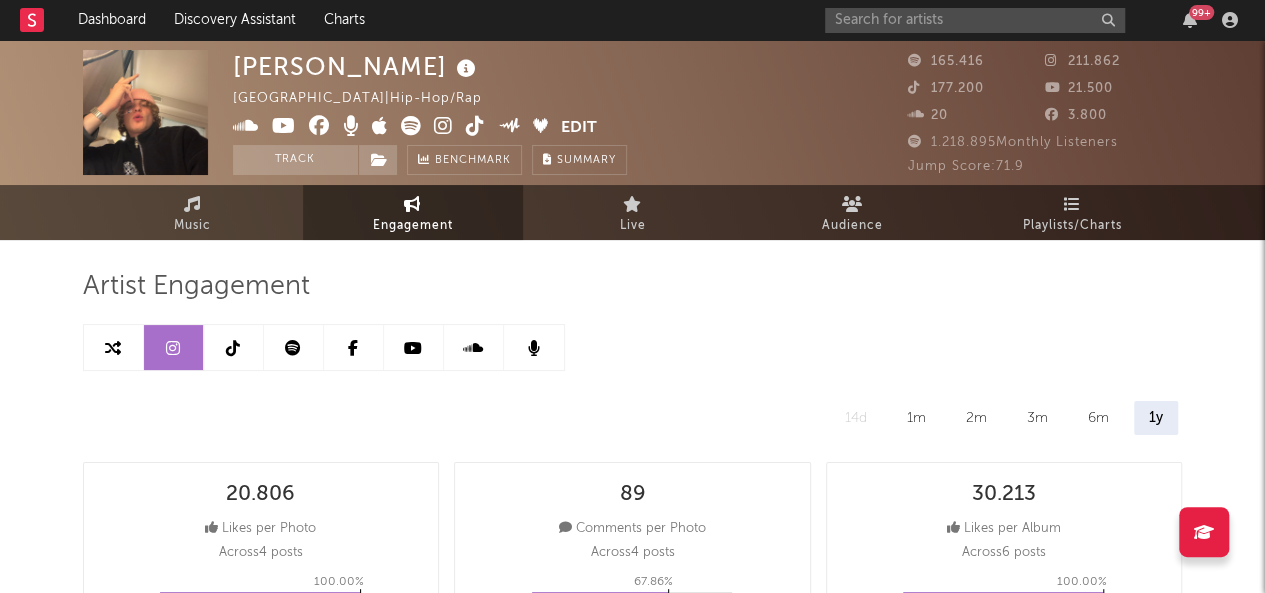 click on "Artist Engagement 14d 1m 2m 3m 6m 1y 20.806   Likes per Photo Across  4   posts 100.00 % Above Expected : Artists of similar size average  1.806   likes per photo . 89   Comments per Photo Across  4   posts 67.86 % Above Expected : Artists of similar size average  67   comments per photo . 30.213   Likes per Album Across  6   posts 100.00 % Above Expected : Artists of similar size average  1.637   likes per album . 61   Comments per Album Across  6   posts 59.38 % Above Expected : Artists of similar size average  49   comments per album . 2.811   Likes per Video Across  1   post 67.65 % Above Expected : Artists of similar size average  1.911   likes per video . 11   Comments per Video Across  1   post 5.88 % Below Expected : Artists of similar size average  64   comments per video . 79.124   Views per Video Across  1   post 58.82 % Above Expected : Artists of similar size average  60.681   views per video . 3,6 %   Engagement % per Video Across  1   post 52.94 % As Expected : Artists of similar size average" at bounding box center (633, 1963) 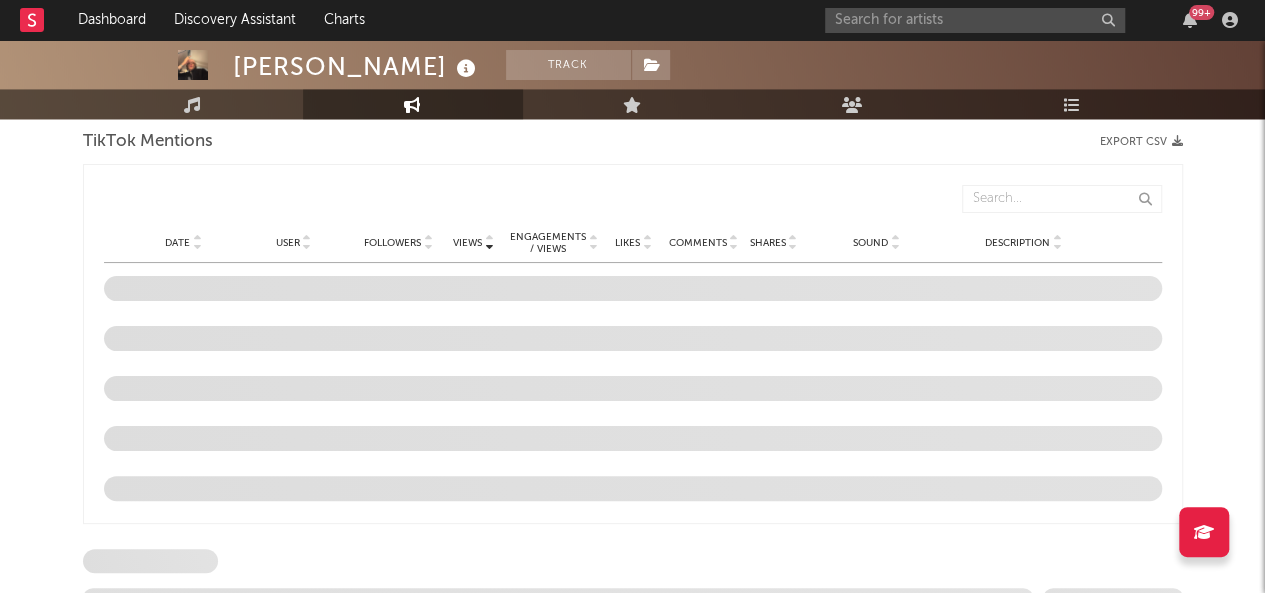 select on "6m" 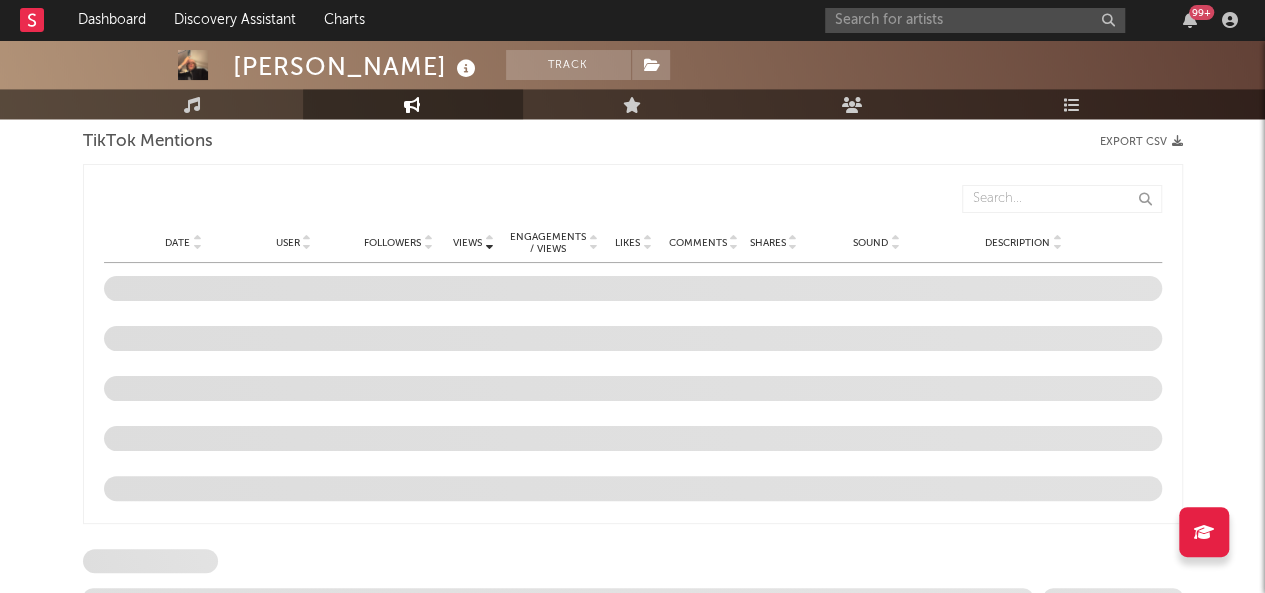 select on "6m" 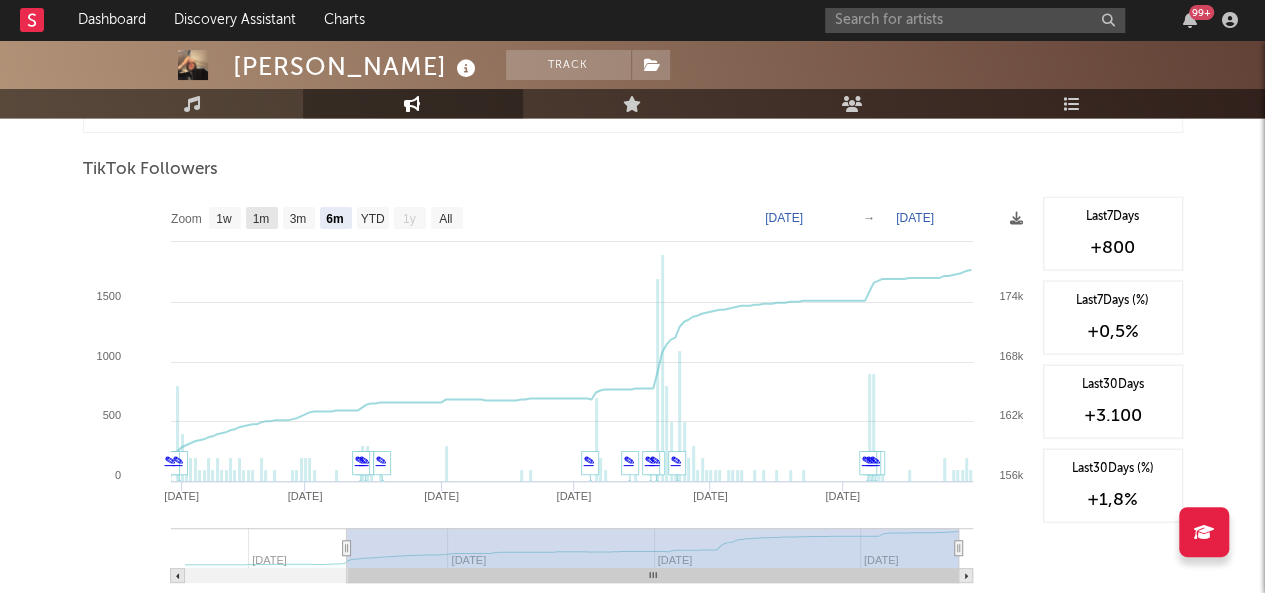 scroll, scrollTop: 1918, scrollLeft: 0, axis: vertical 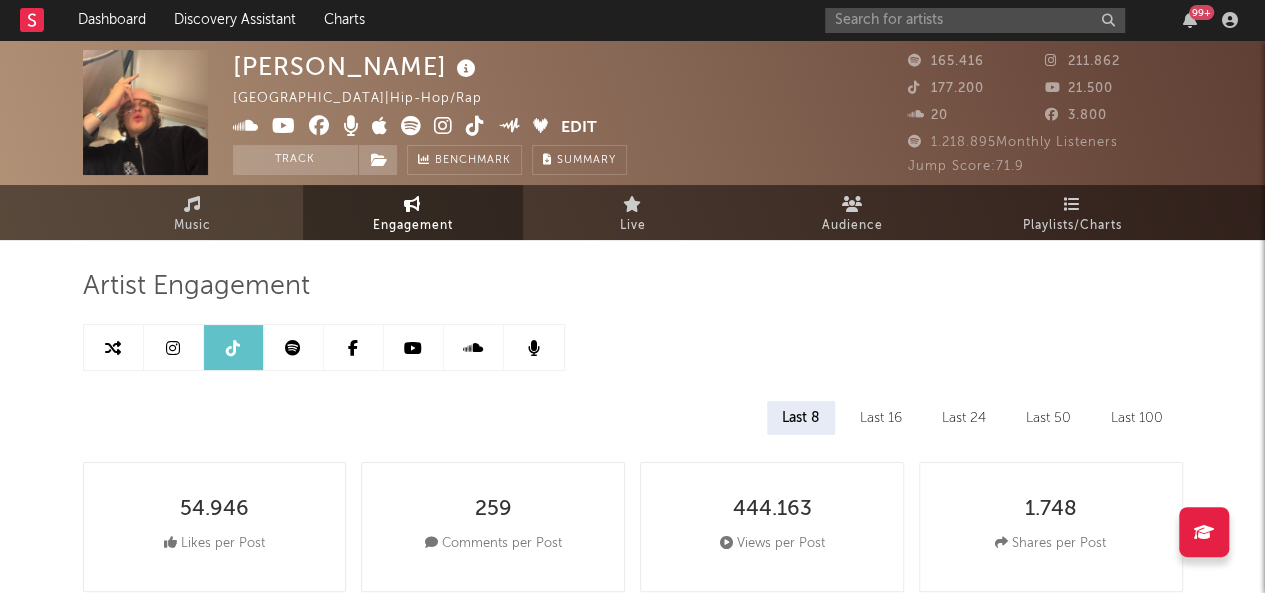 click at bounding box center [414, 347] 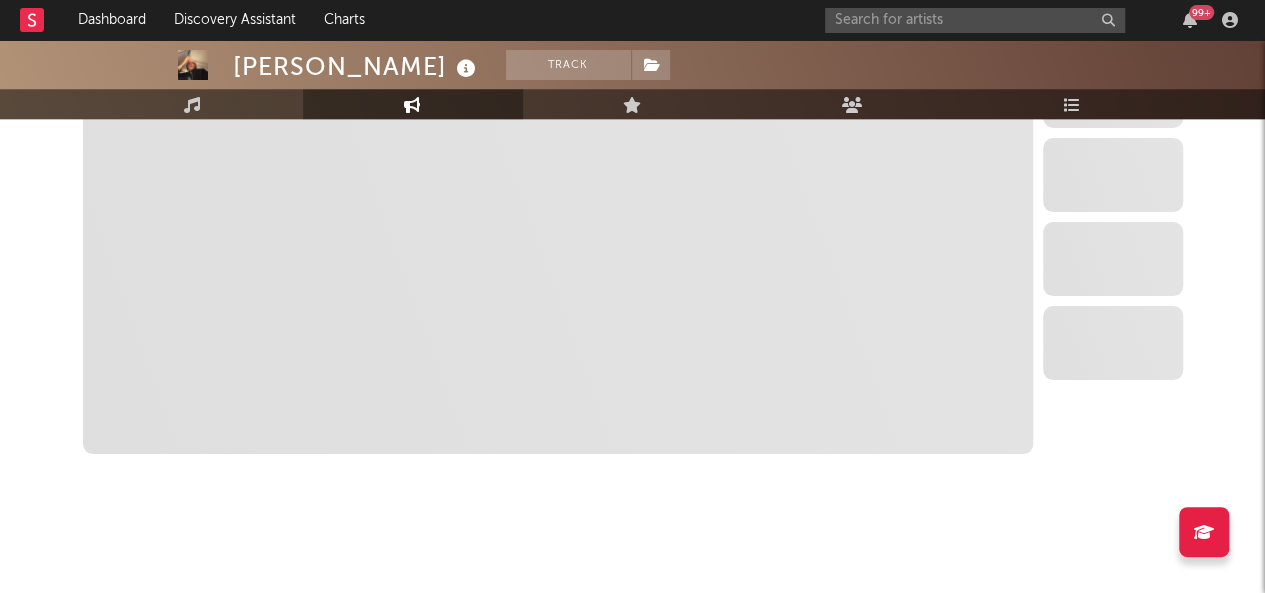 select on "6m" 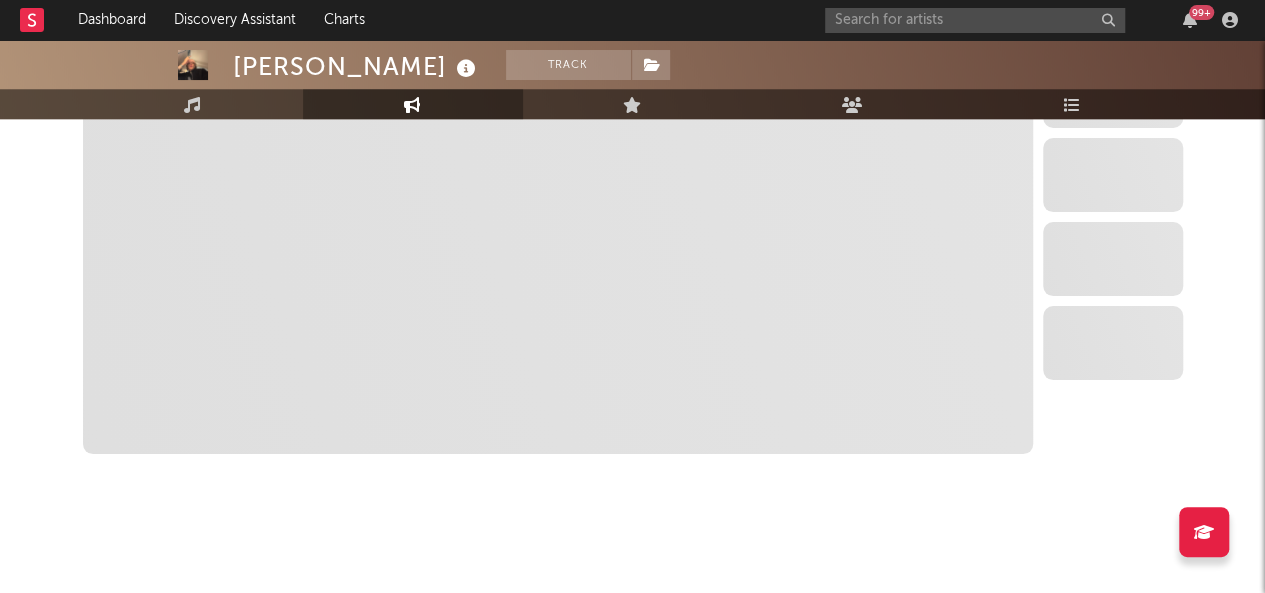 select on "6m" 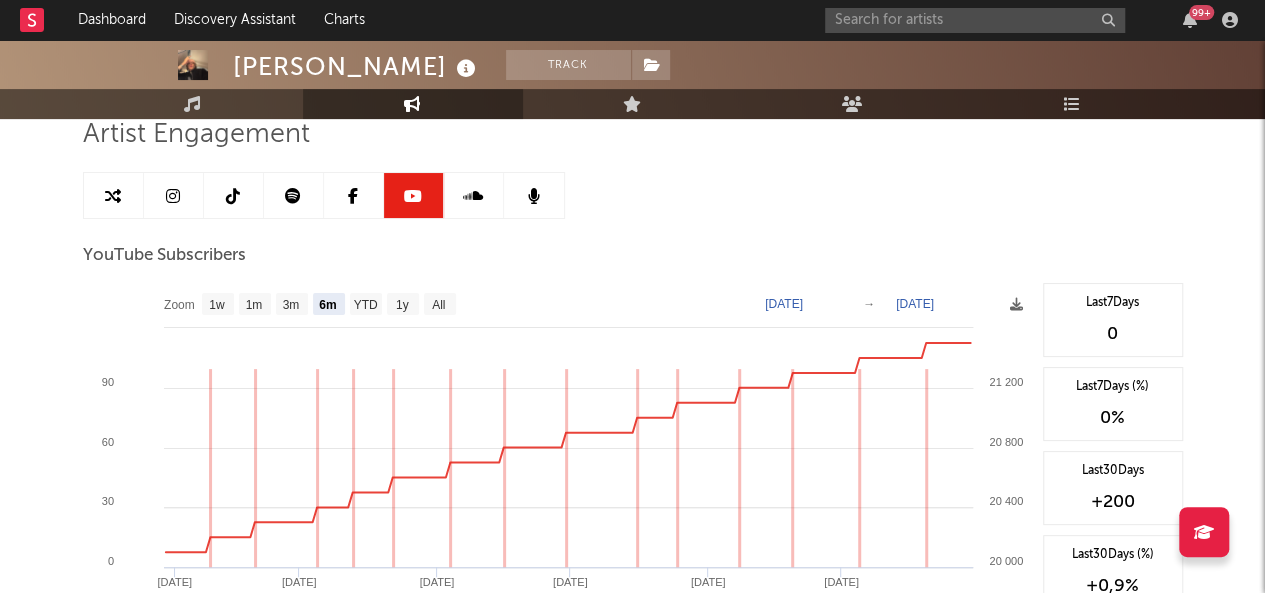 scroll, scrollTop: 131, scrollLeft: 0, axis: vertical 